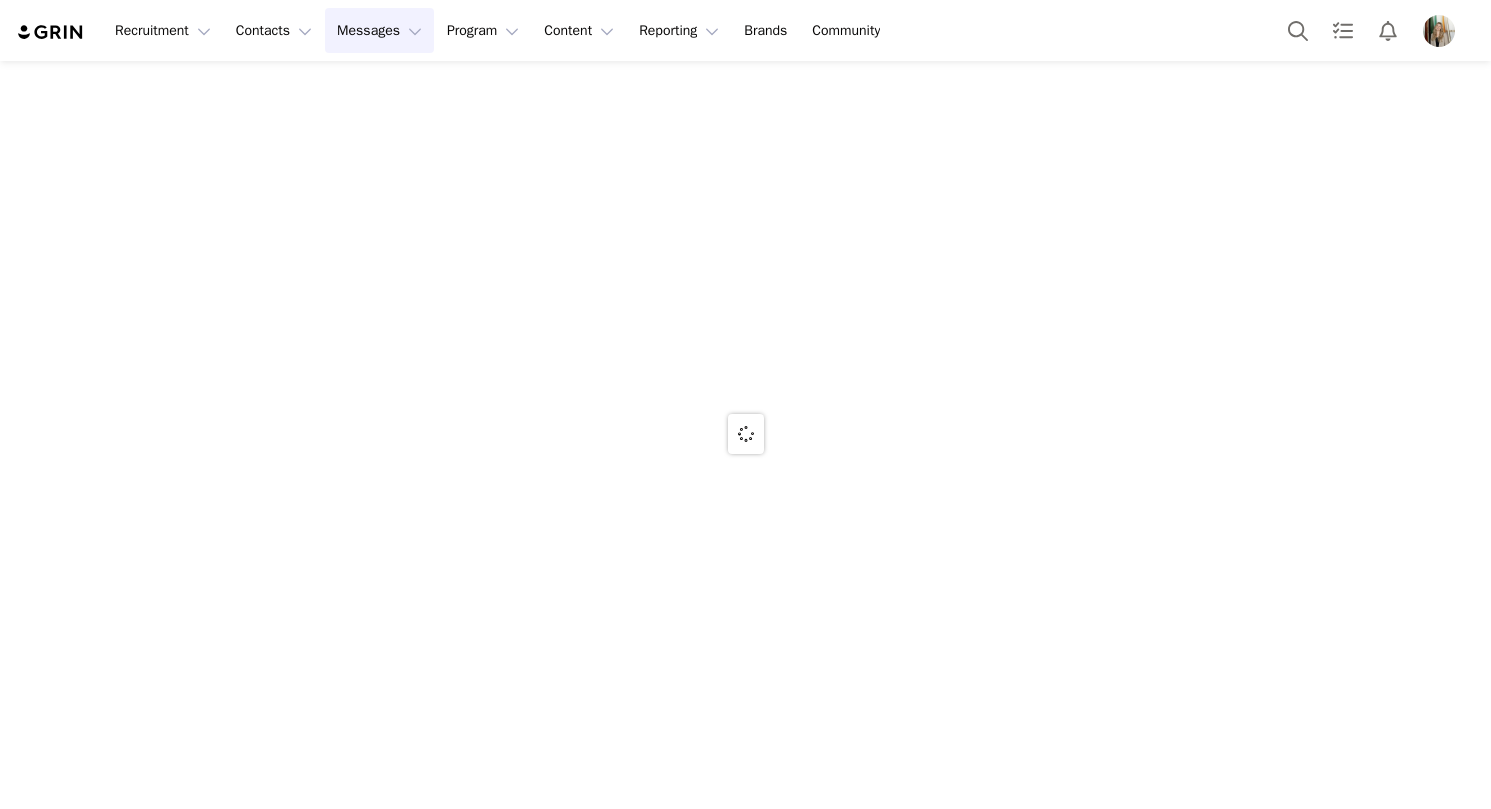 scroll, scrollTop: 0, scrollLeft: 0, axis: both 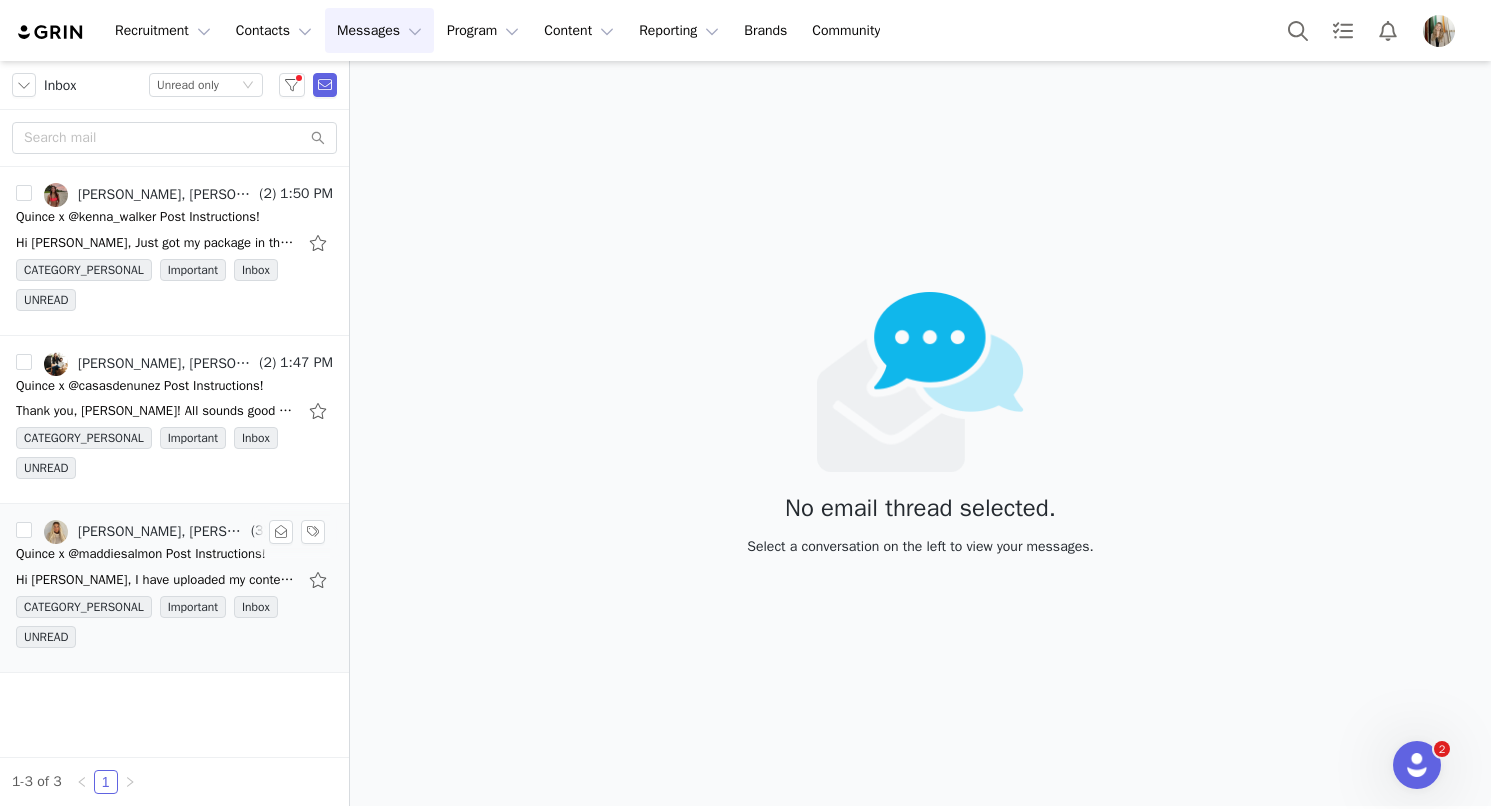 click on "Hi [PERSON_NAME], I have uploaded my content to the portal. I had to do a screen recording since I could not save the video without posting it. So the quality of the video will be better than the screen" at bounding box center [156, 580] 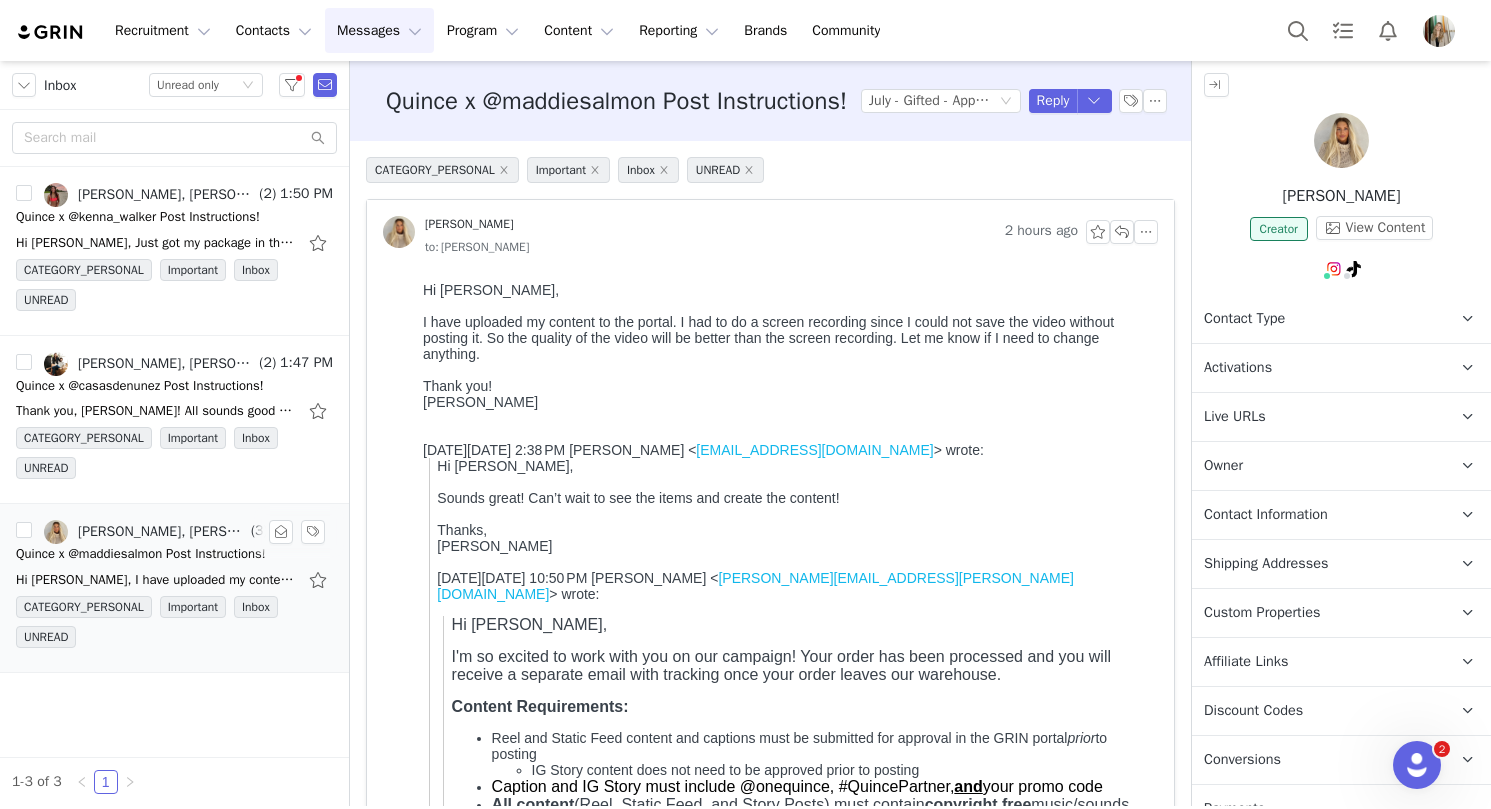 scroll, scrollTop: 0, scrollLeft: 0, axis: both 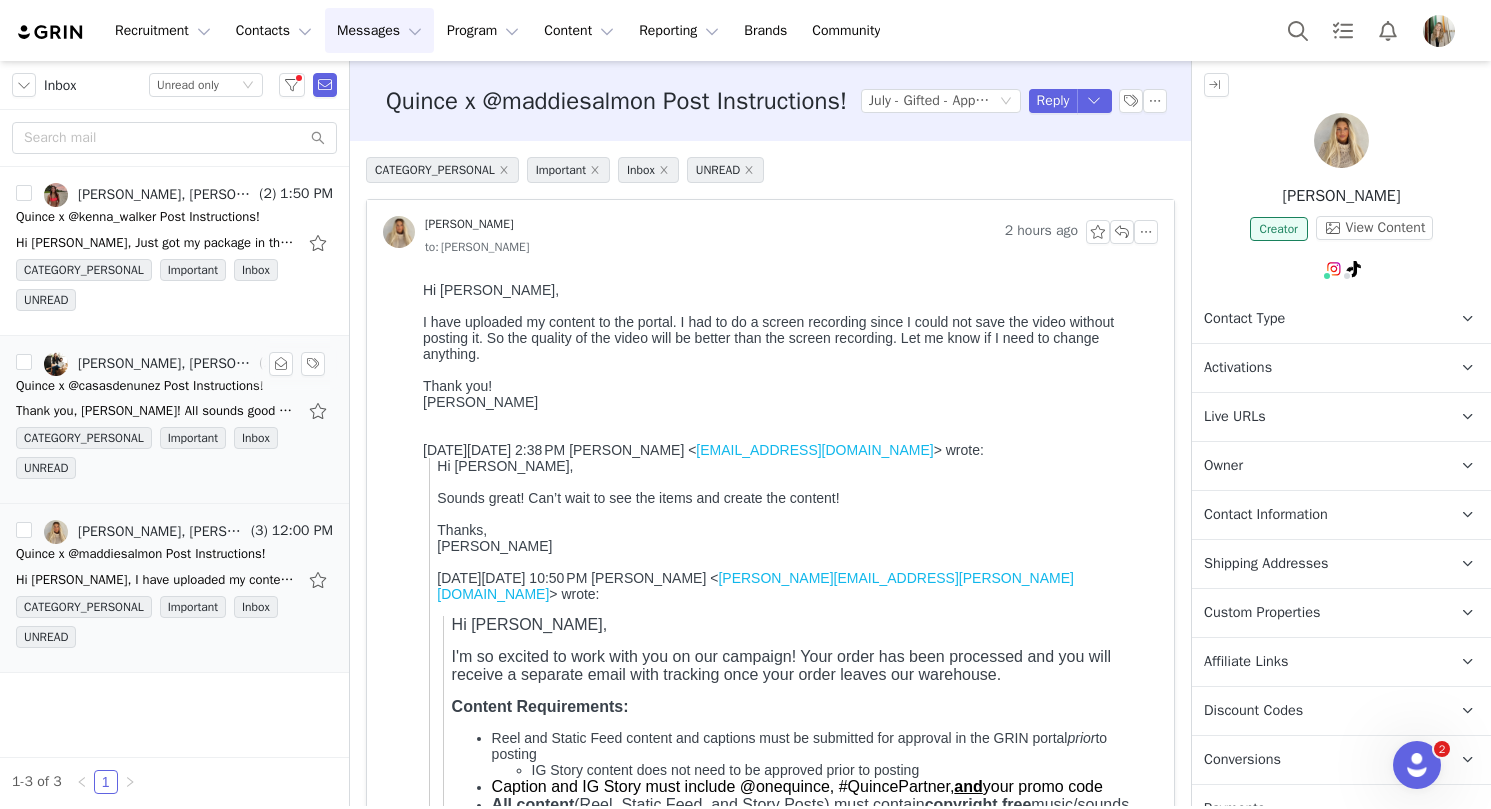 click on "Thank you, [PERSON_NAME]! All sounds good to me. [DATE][DATE] 6:21 PM [PERSON_NAME] <[PERSON_NAME][EMAIL_ADDRESS][PERSON_NAME][DOMAIN_NAME]> wrote: Hi [PERSON_NAME], I'm so excited to work with you on our campaign! Your" at bounding box center [156, 411] 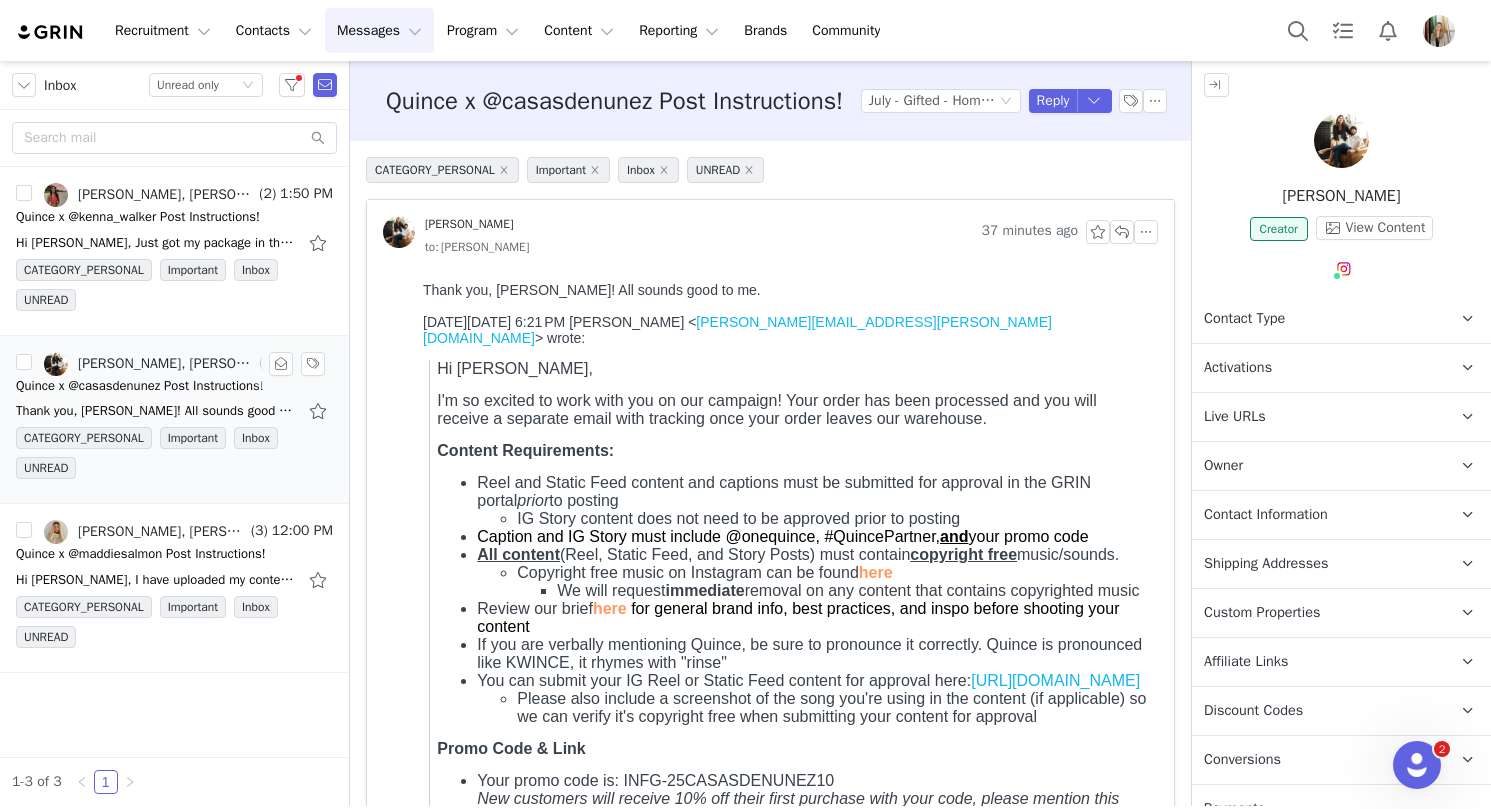 scroll, scrollTop: 0, scrollLeft: 0, axis: both 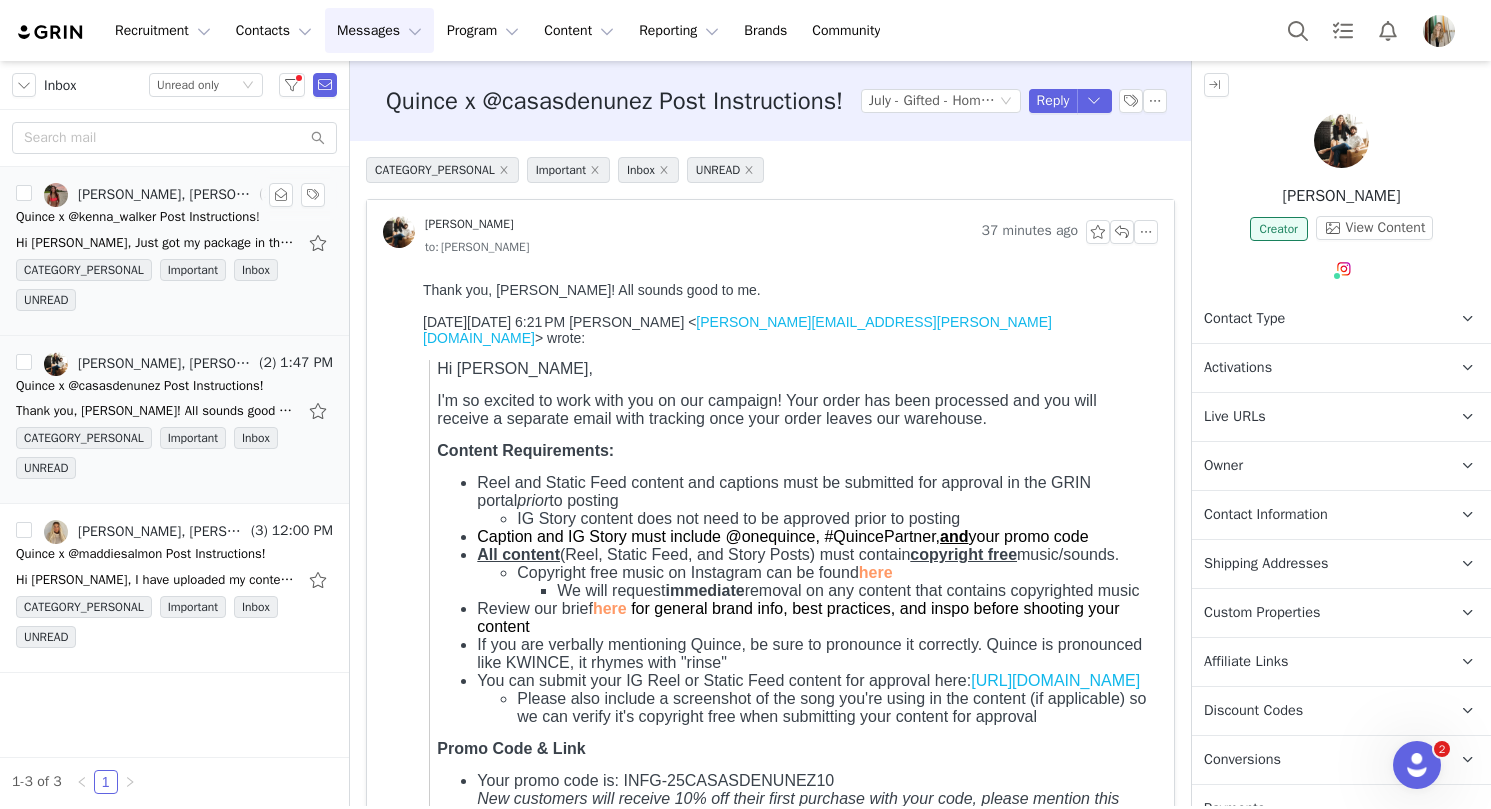 click on "Hi [PERSON_NAME], Just got my package in the mail and I'm so excited, I'll submit my video [DATE]! Also- is there a chance I can exchange the oversized boyfriend cardigan for a L? Thanks in advance!" at bounding box center (156, 243) 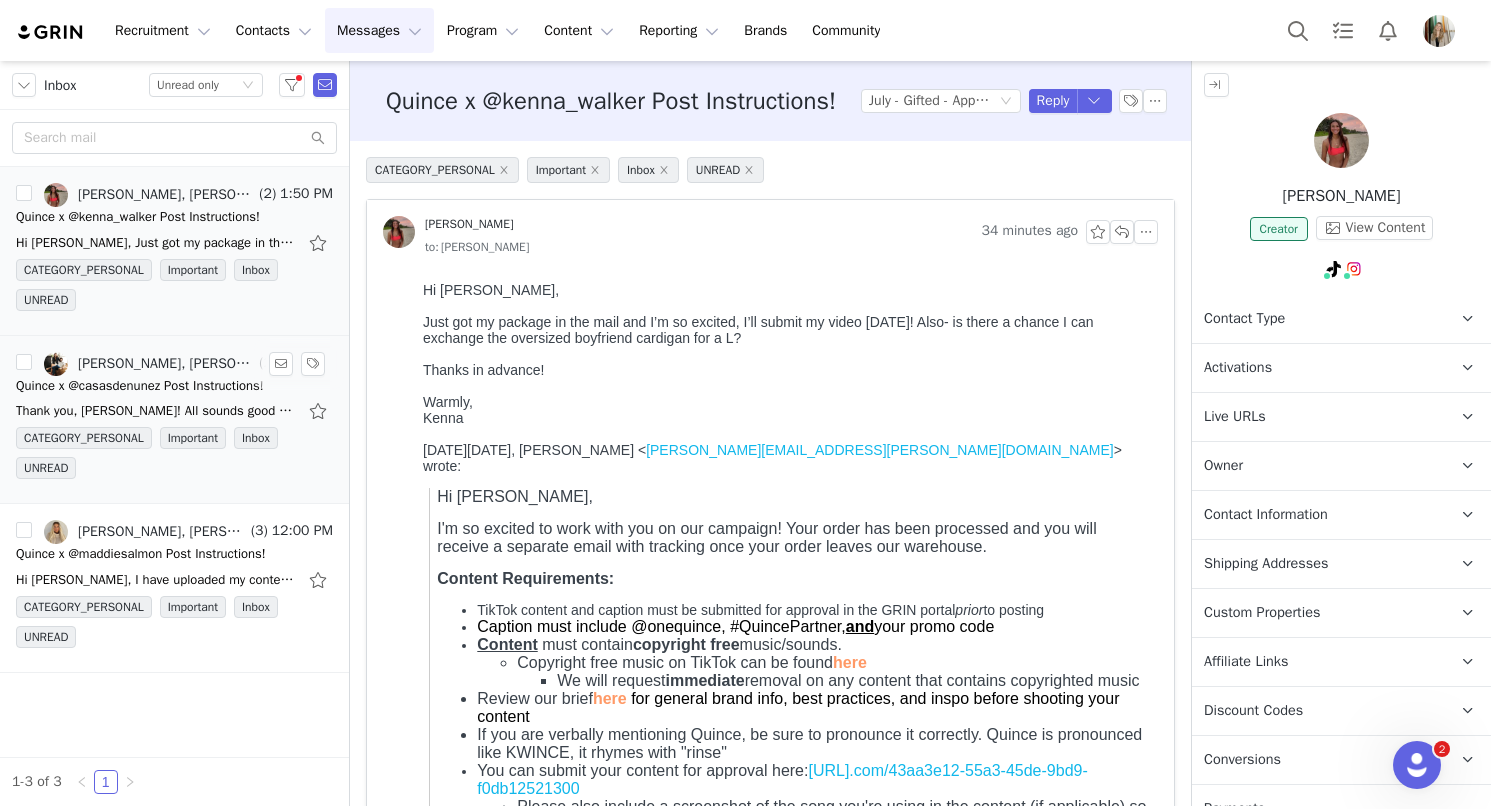 scroll, scrollTop: 0, scrollLeft: 0, axis: both 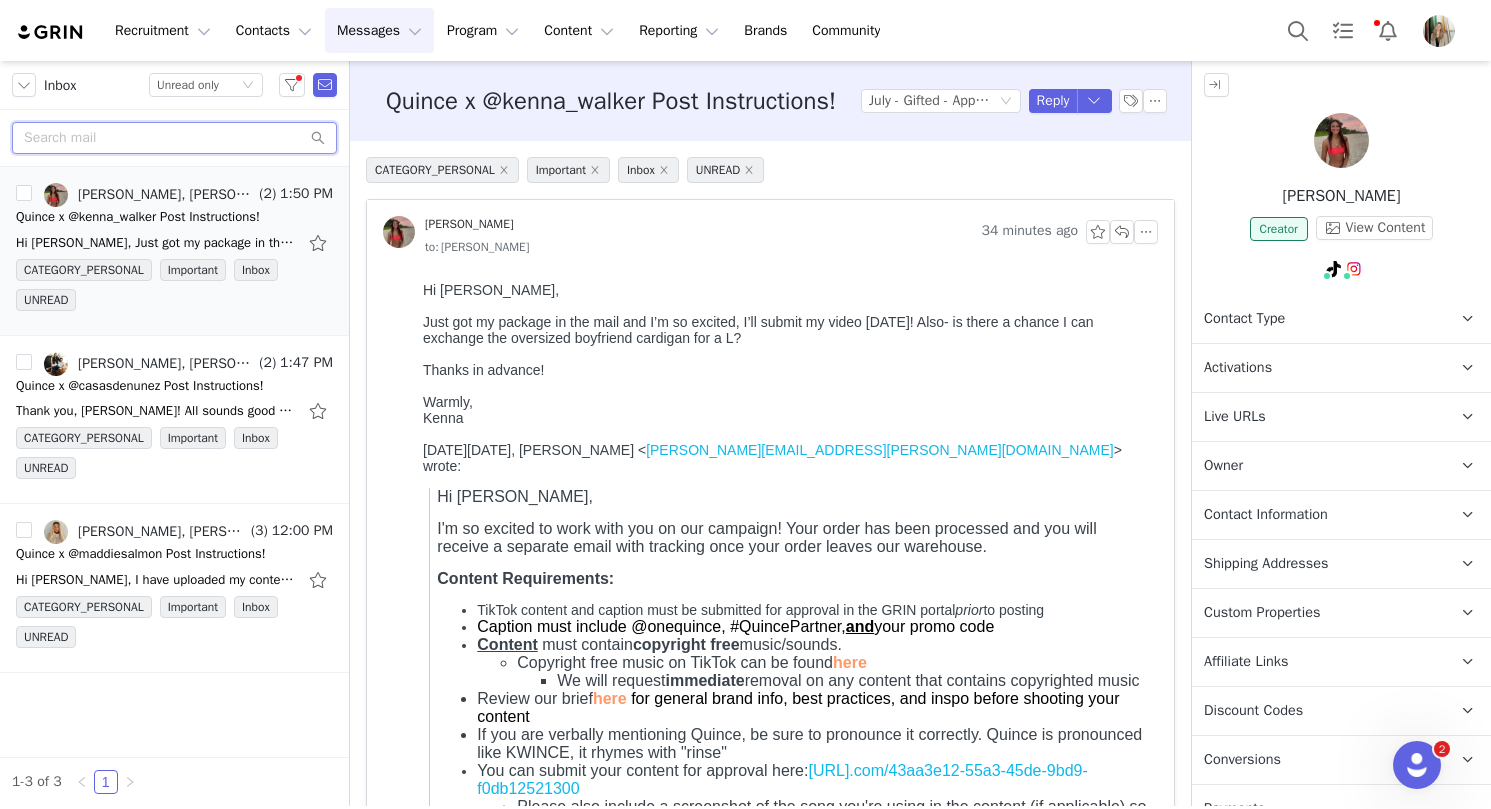 click at bounding box center [174, 138] 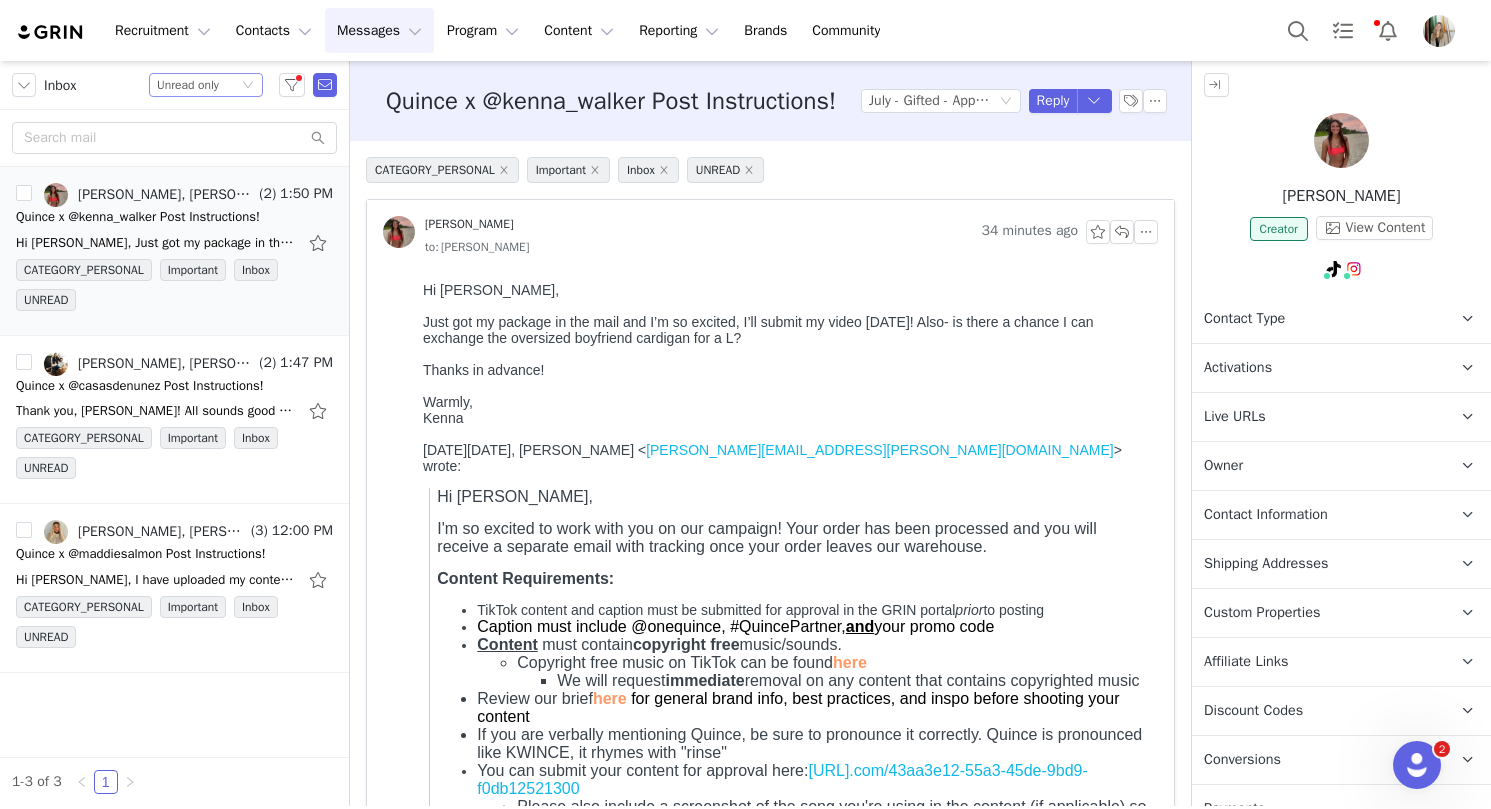 click on "Unread only" at bounding box center [188, 85] 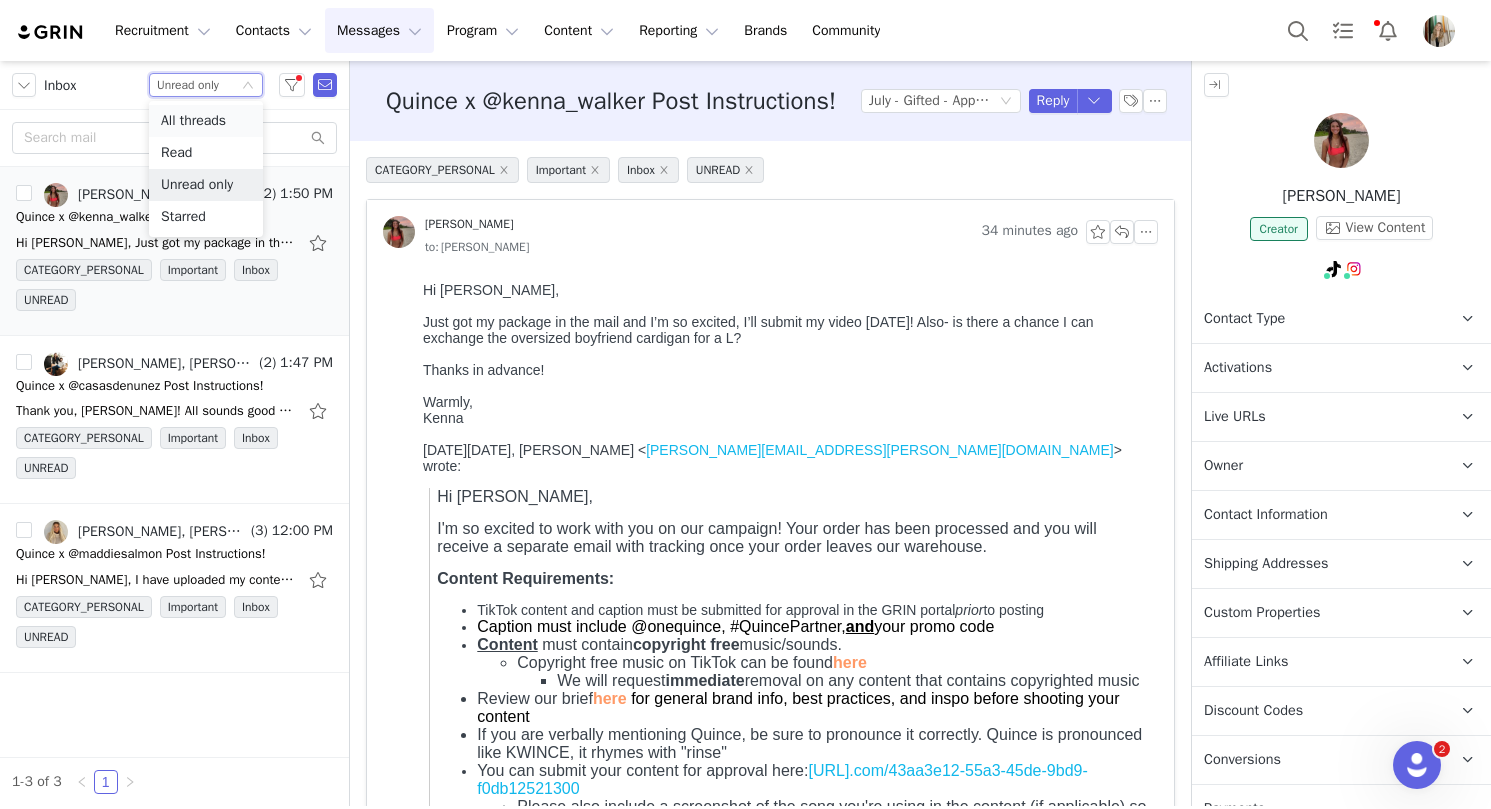 click on "All threads" at bounding box center (206, 121) 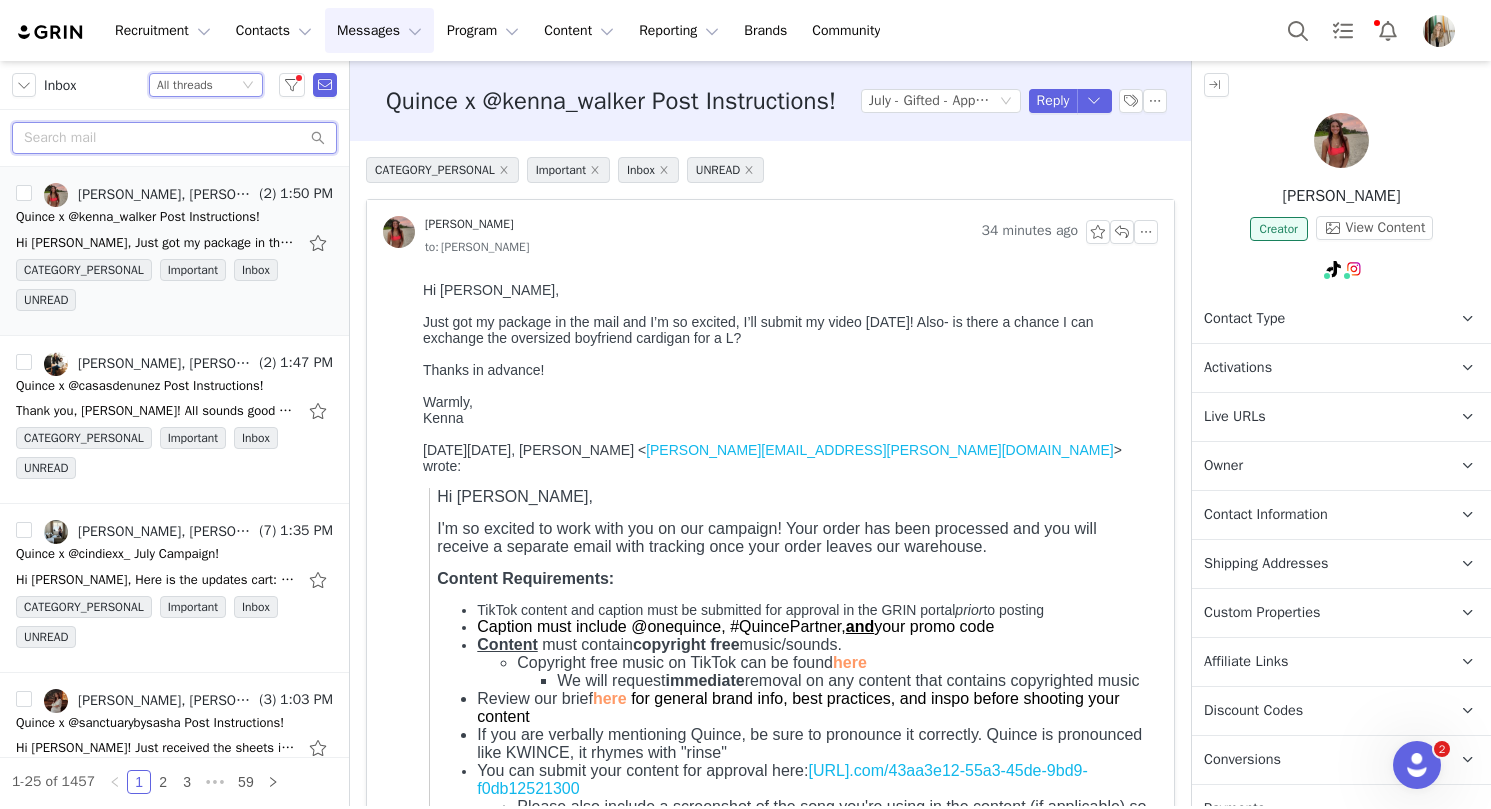 click at bounding box center [174, 138] 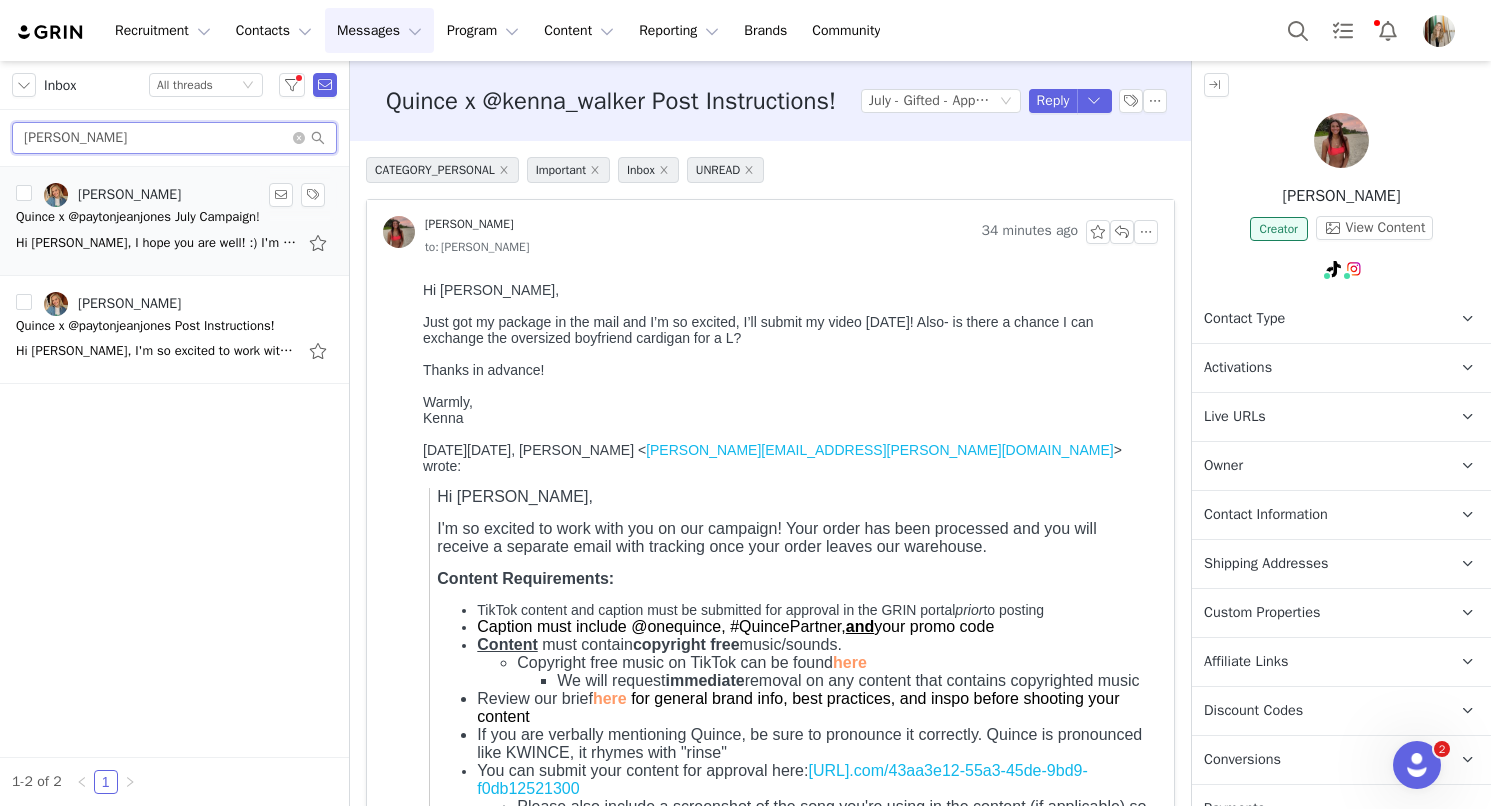 type on "payton" 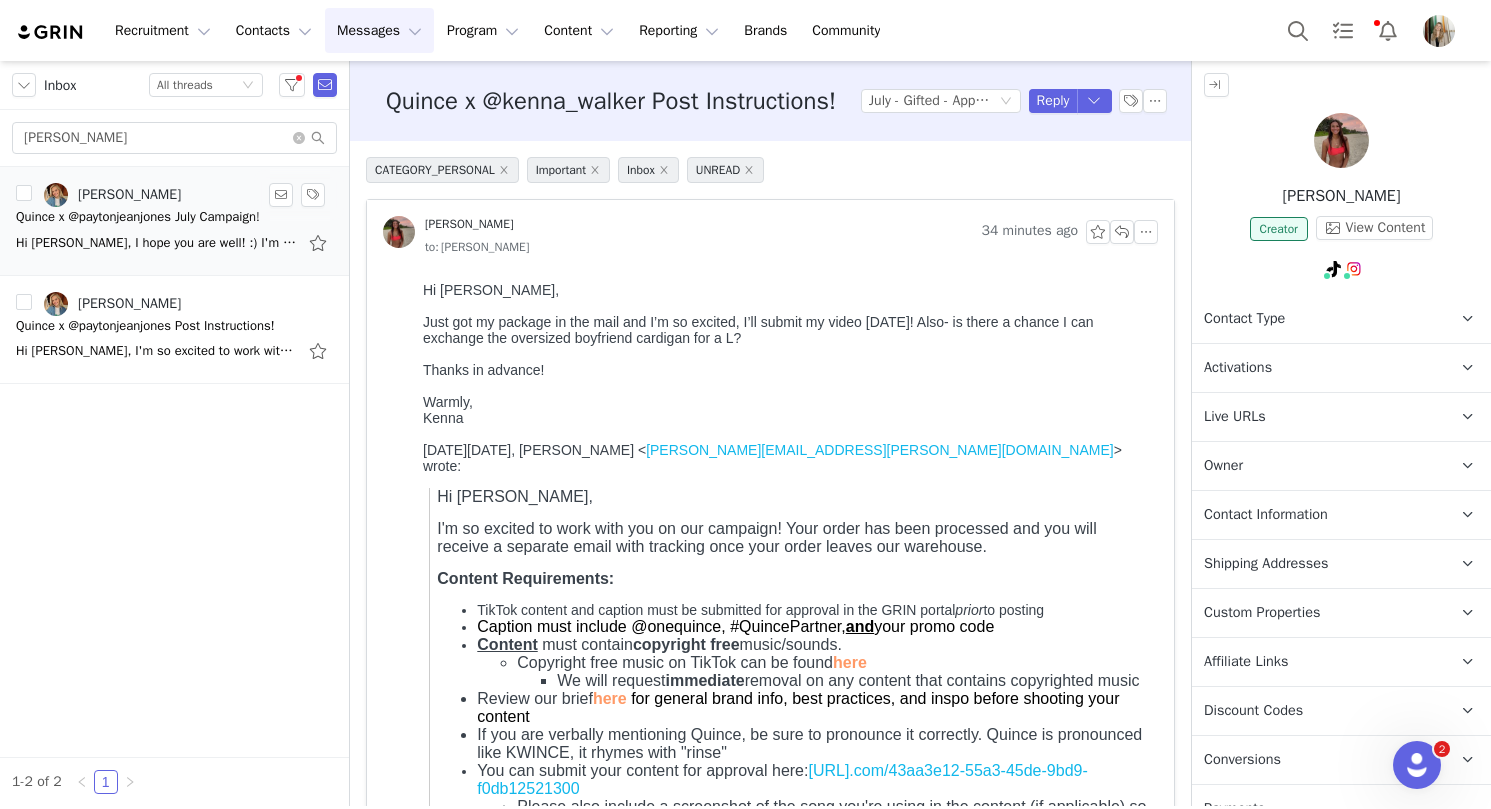 click on "Hi Payton, I hope you are well! :) I'm reaching out from Quince's Influencer Marketing Team. I came across your TikTok account and absolutely love your content. I wanted to personally reach out" at bounding box center (156, 243) 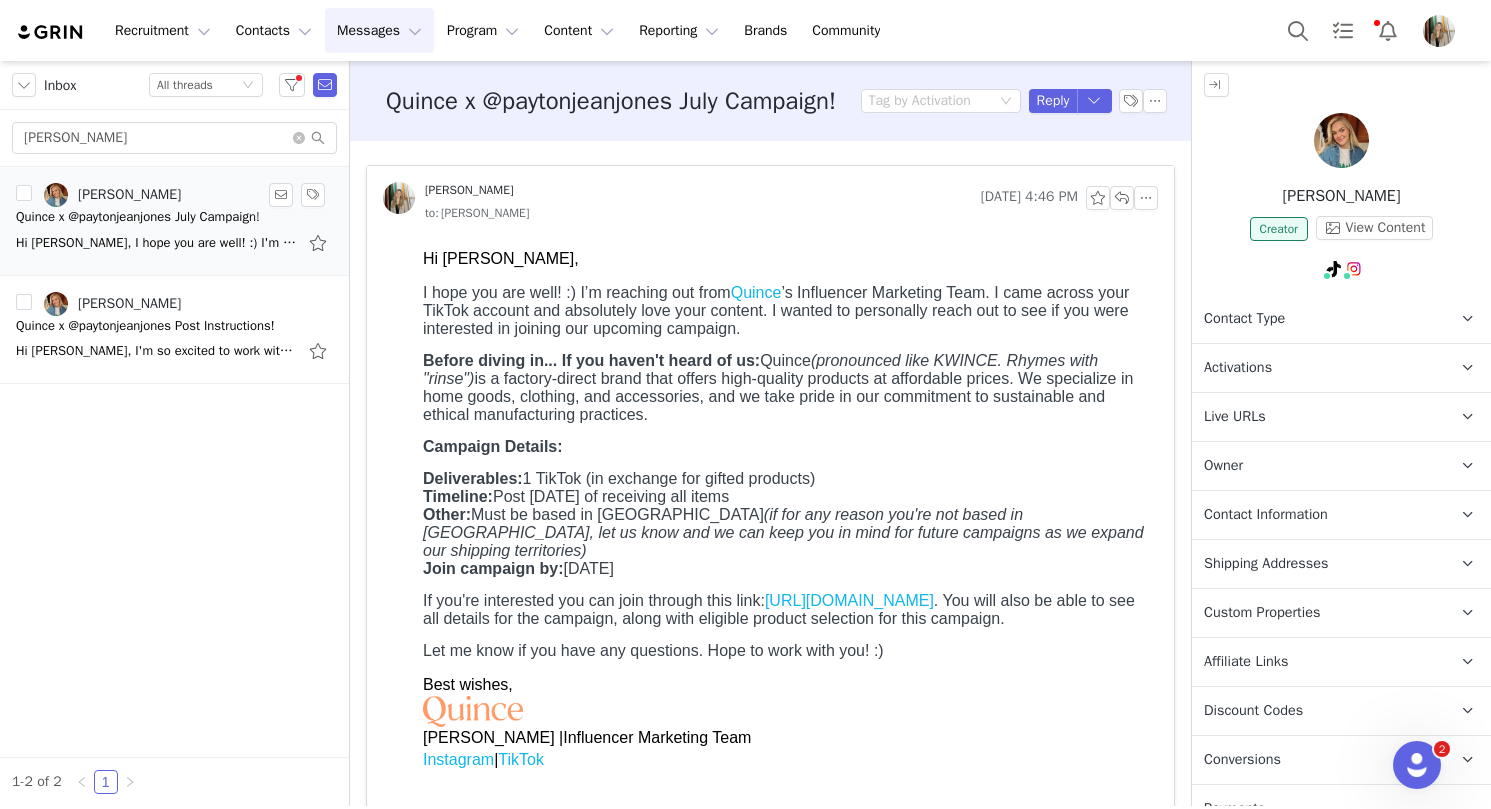 scroll, scrollTop: 0, scrollLeft: 0, axis: both 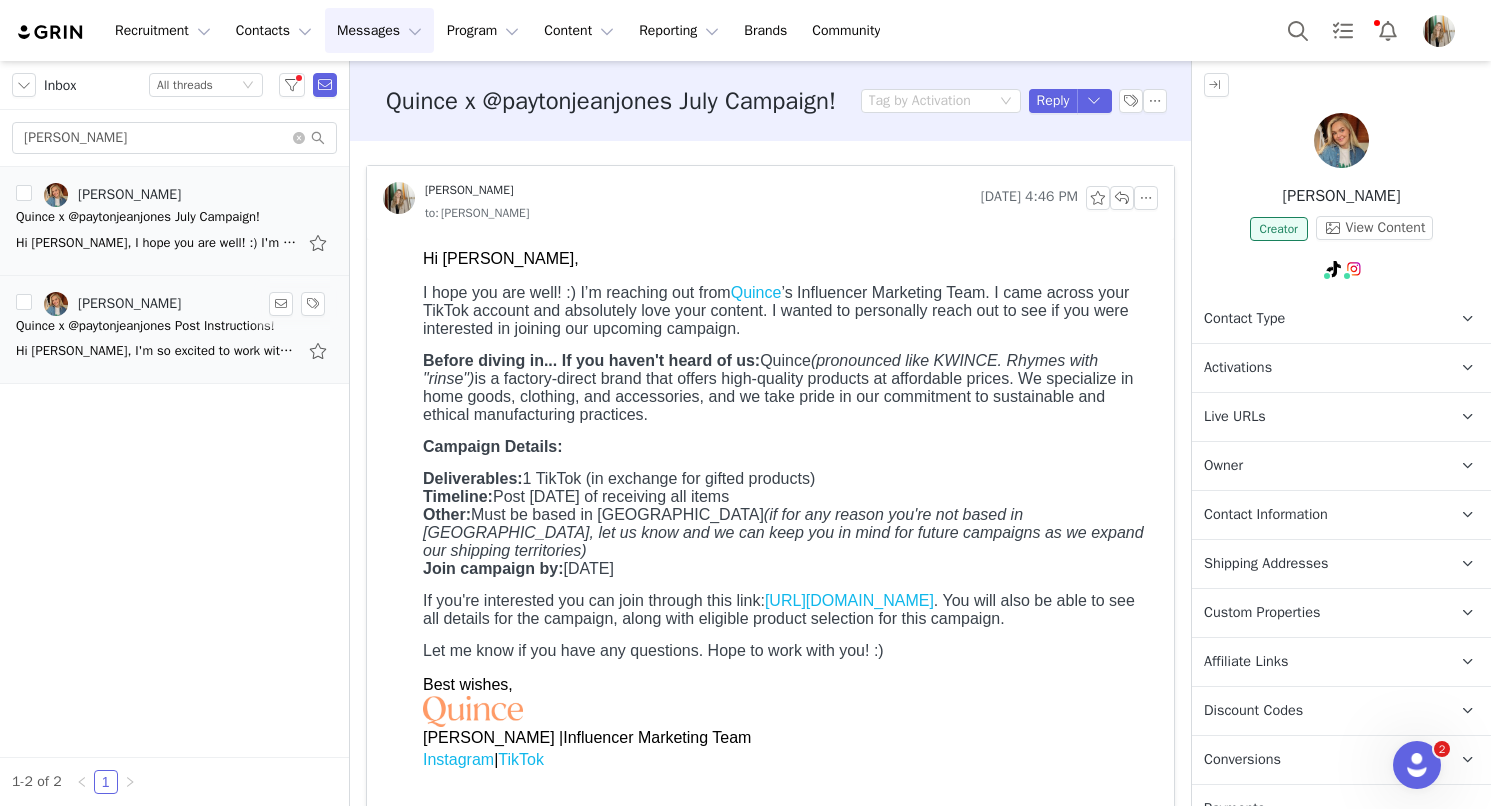 click on "Hi Payton, I'm so excited to work with you on our campaign! Your order has been processed and you will receive a separate email with tracking once your order leaves our warehouse. Content" at bounding box center [156, 351] 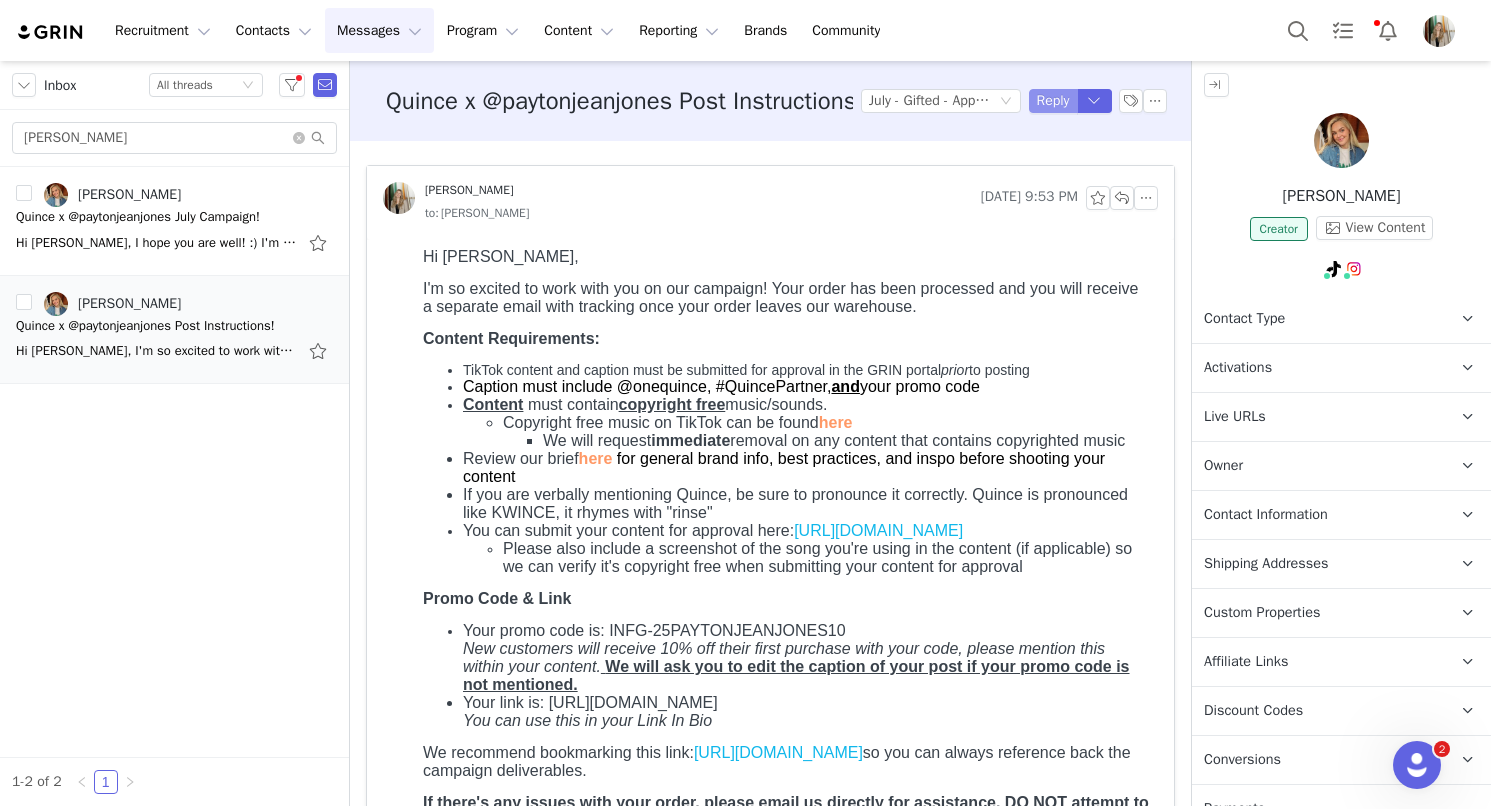 scroll, scrollTop: 0, scrollLeft: 0, axis: both 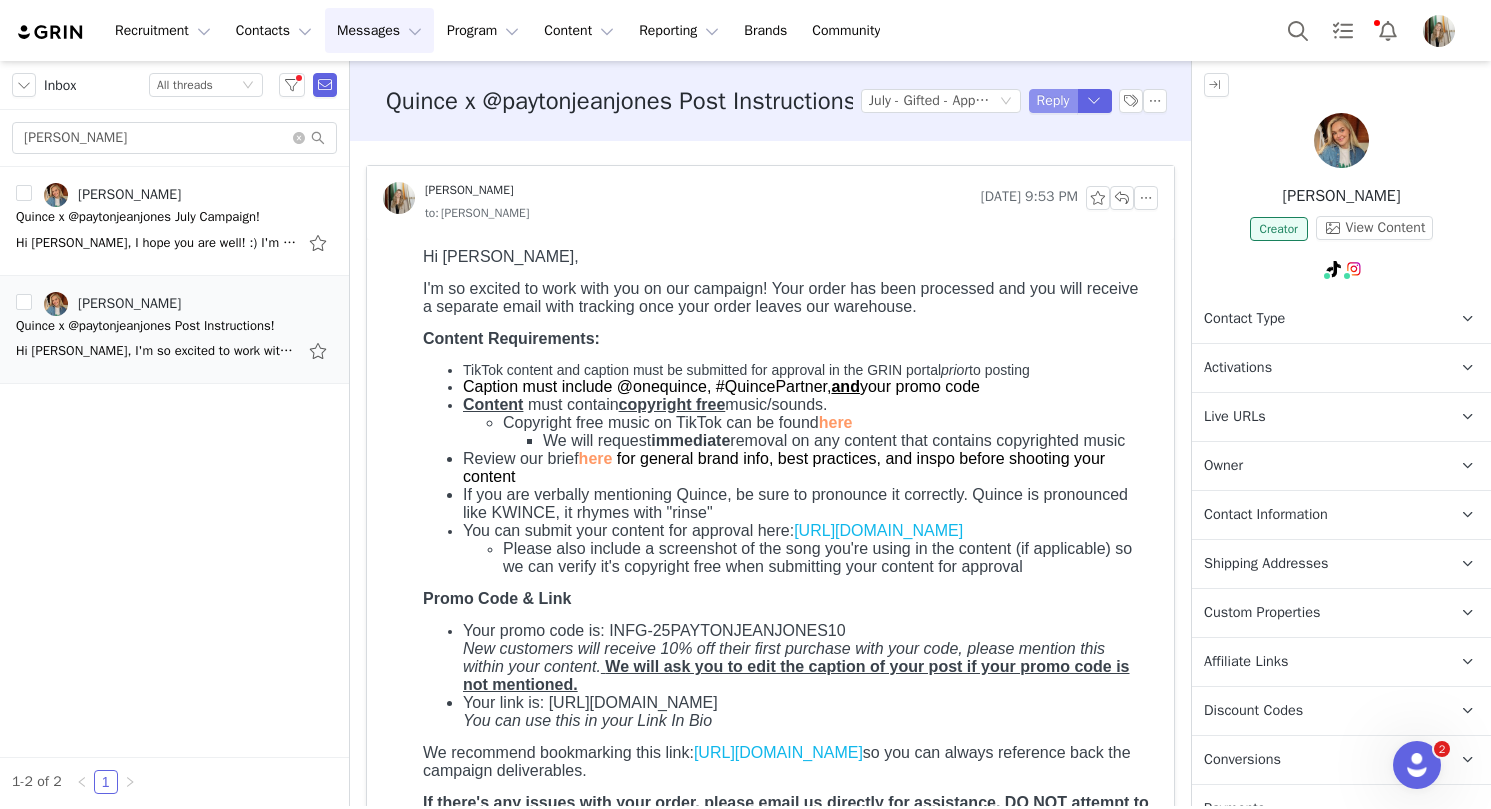 click on "Reply" at bounding box center [1053, 101] 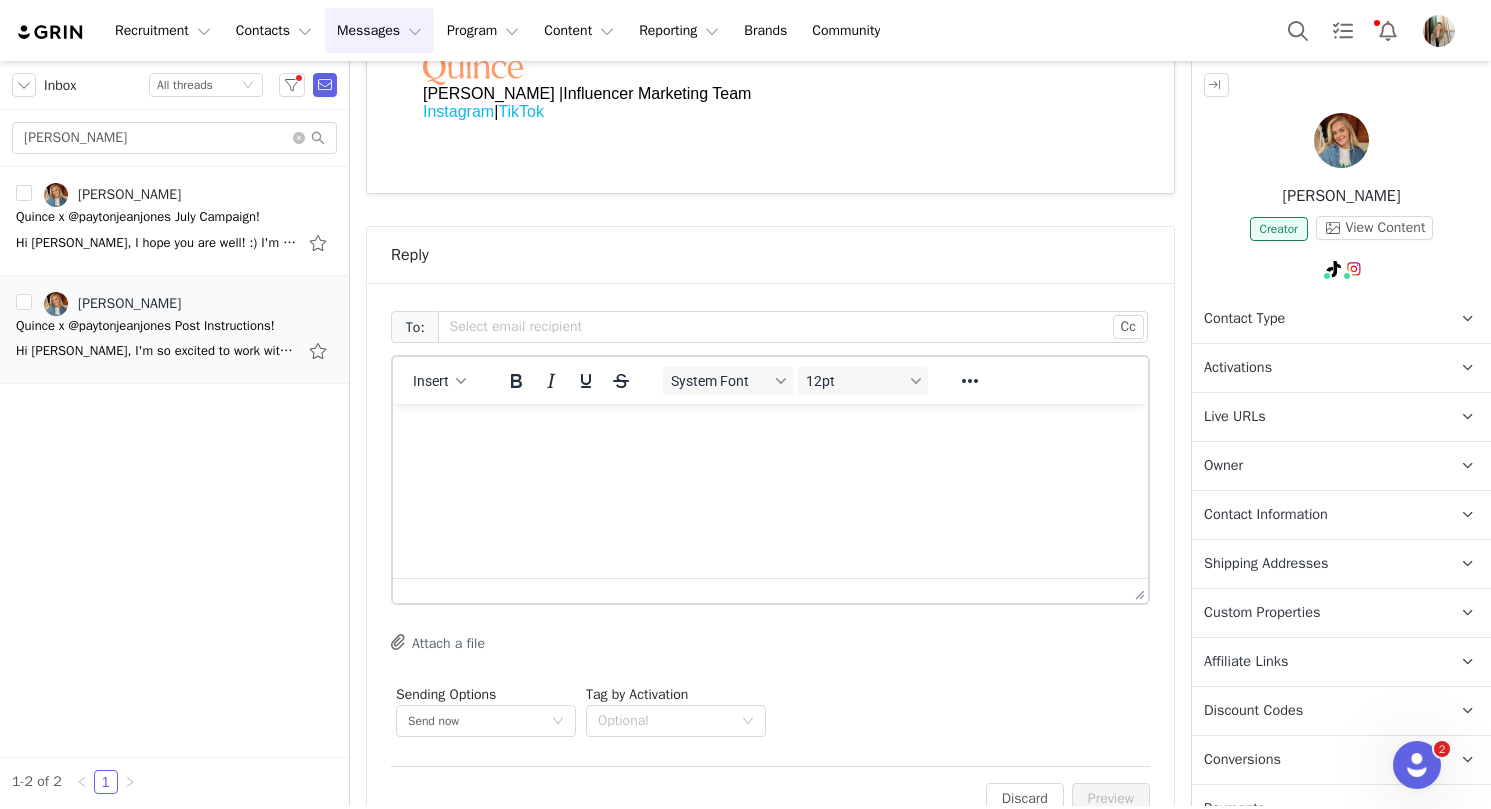 scroll, scrollTop: 882, scrollLeft: 0, axis: vertical 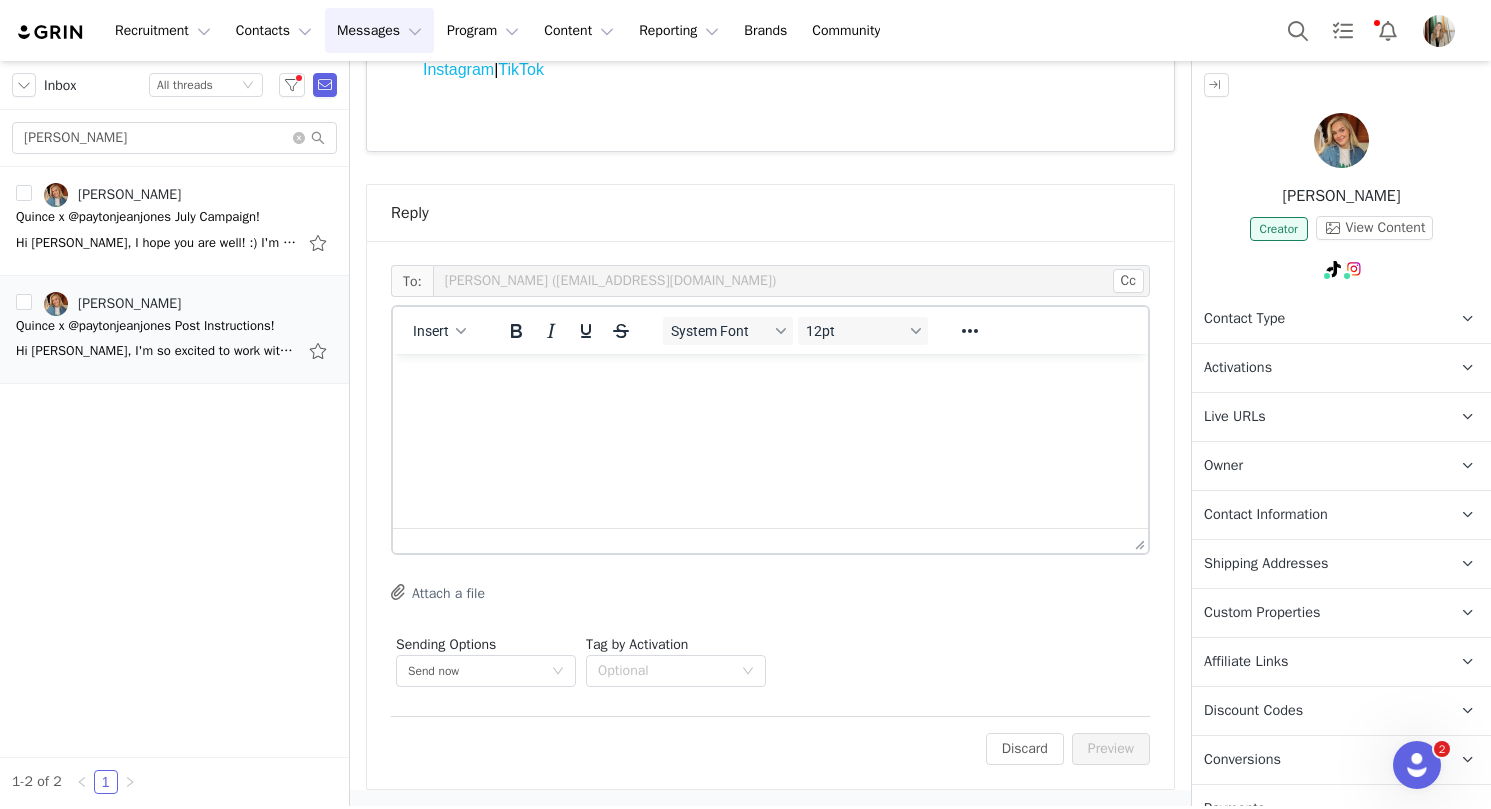 click at bounding box center (770, 381) 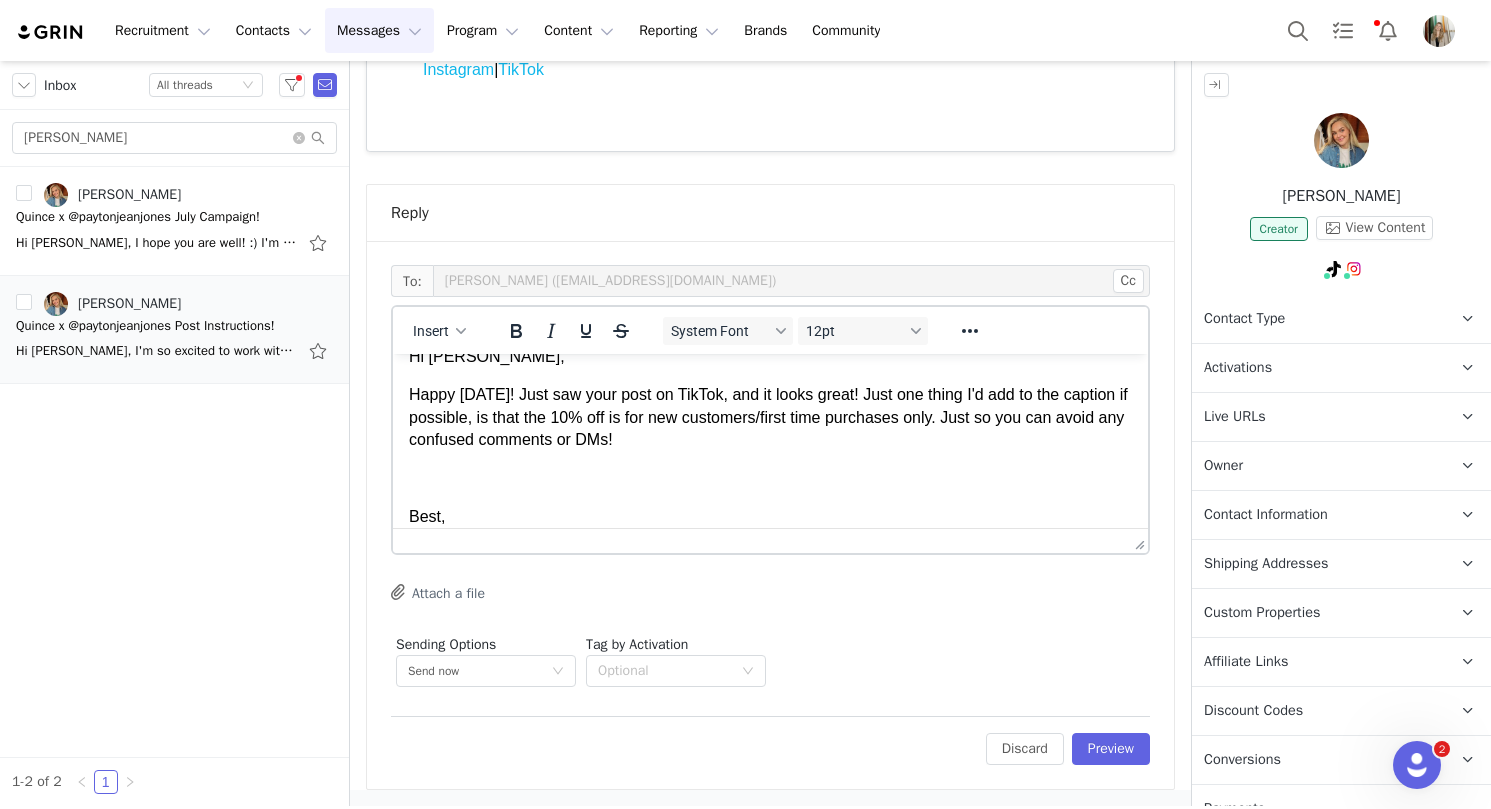 scroll, scrollTop: 63, scrollLeft: 0, axis: vertical 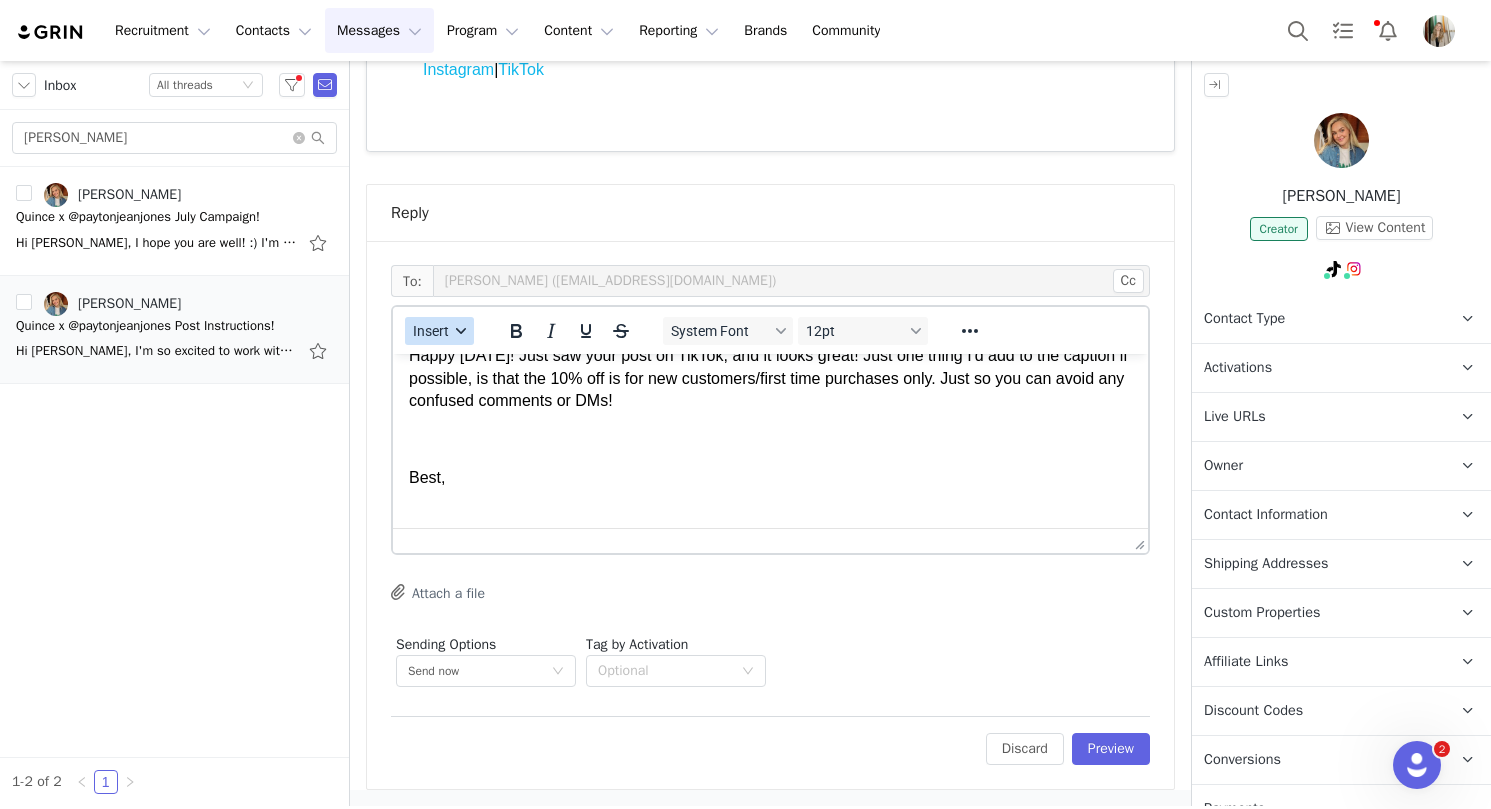 click on "Insert" at bounding box center [431, 331] 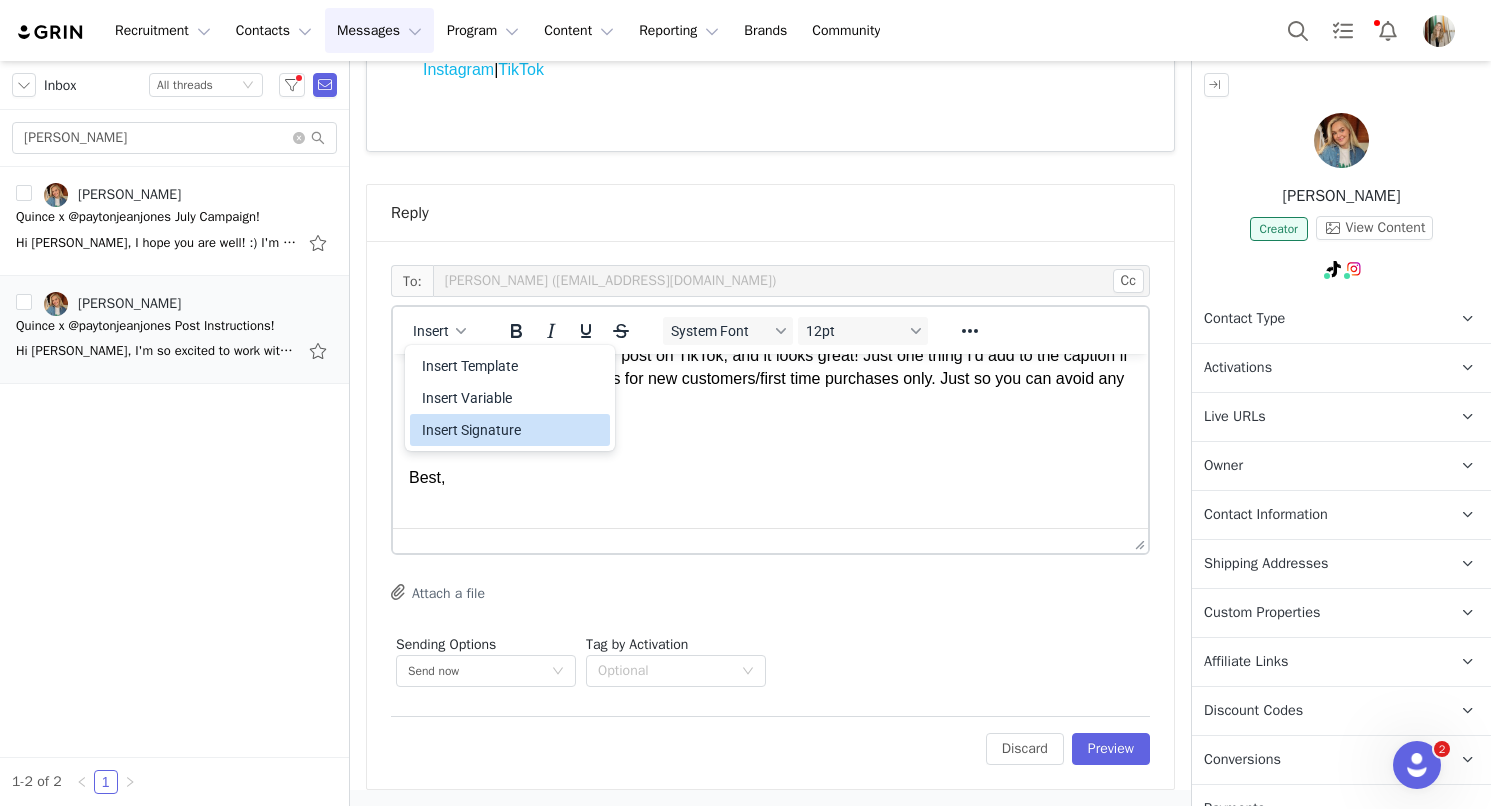 click on "Insert Signature" at bounding box center (512, 430) 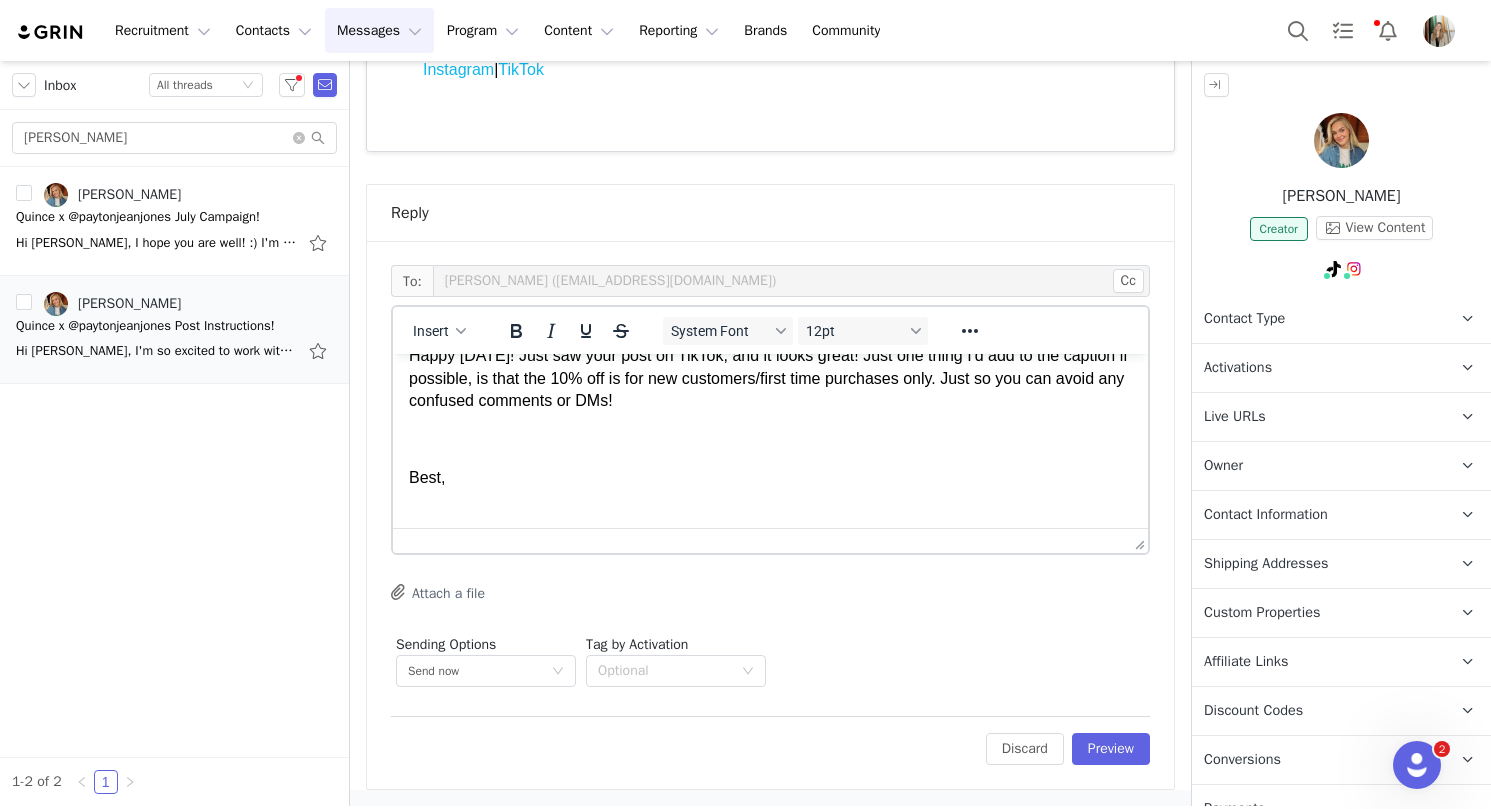 scroll, scrollTop: 143, scrollLeft: 0, axis: vertical 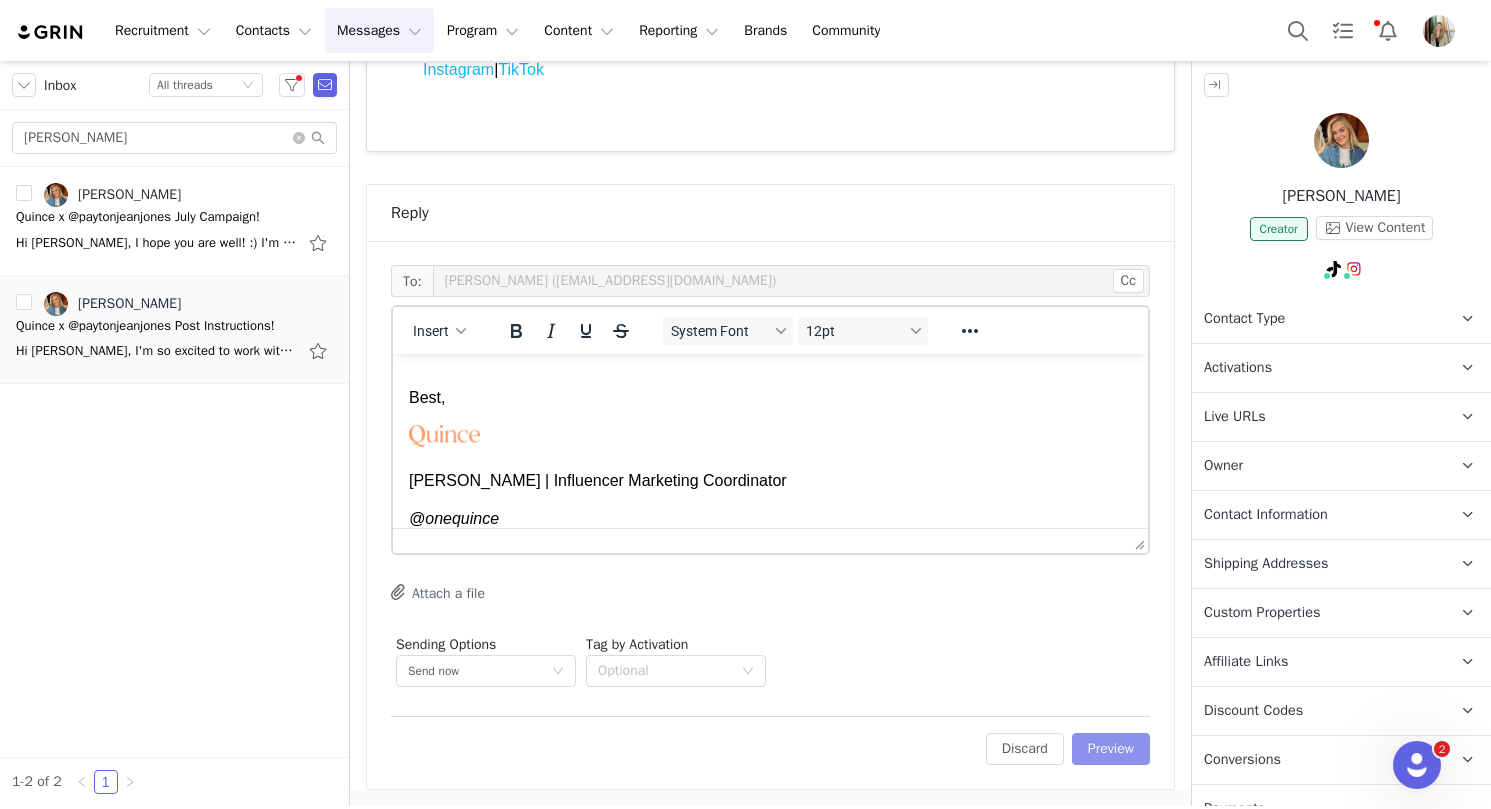 click on "Preview" at bounding box center (1111, 749) 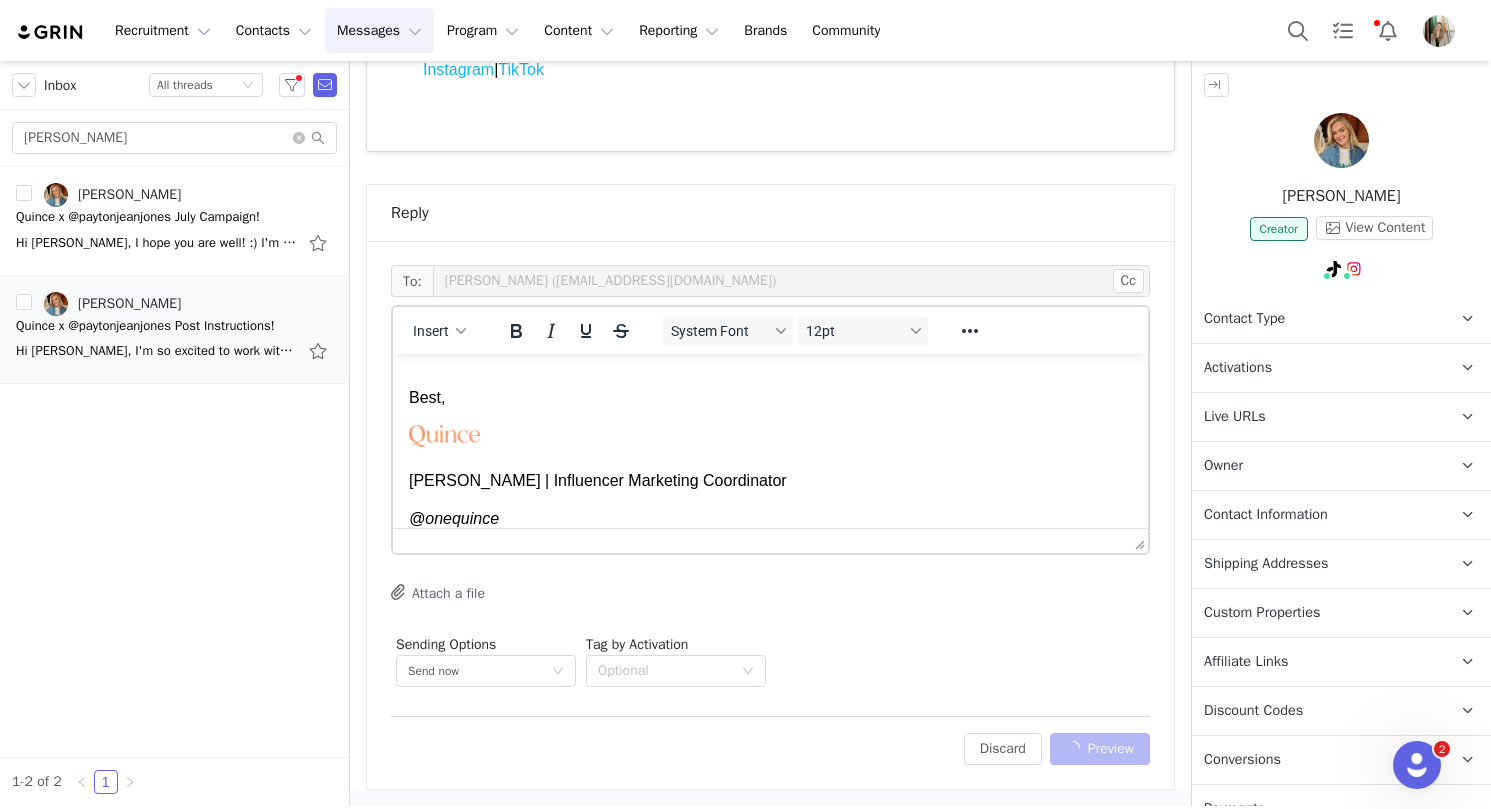 scroll, scrollTop: 806, scrollLeft: 0, axis: vertical 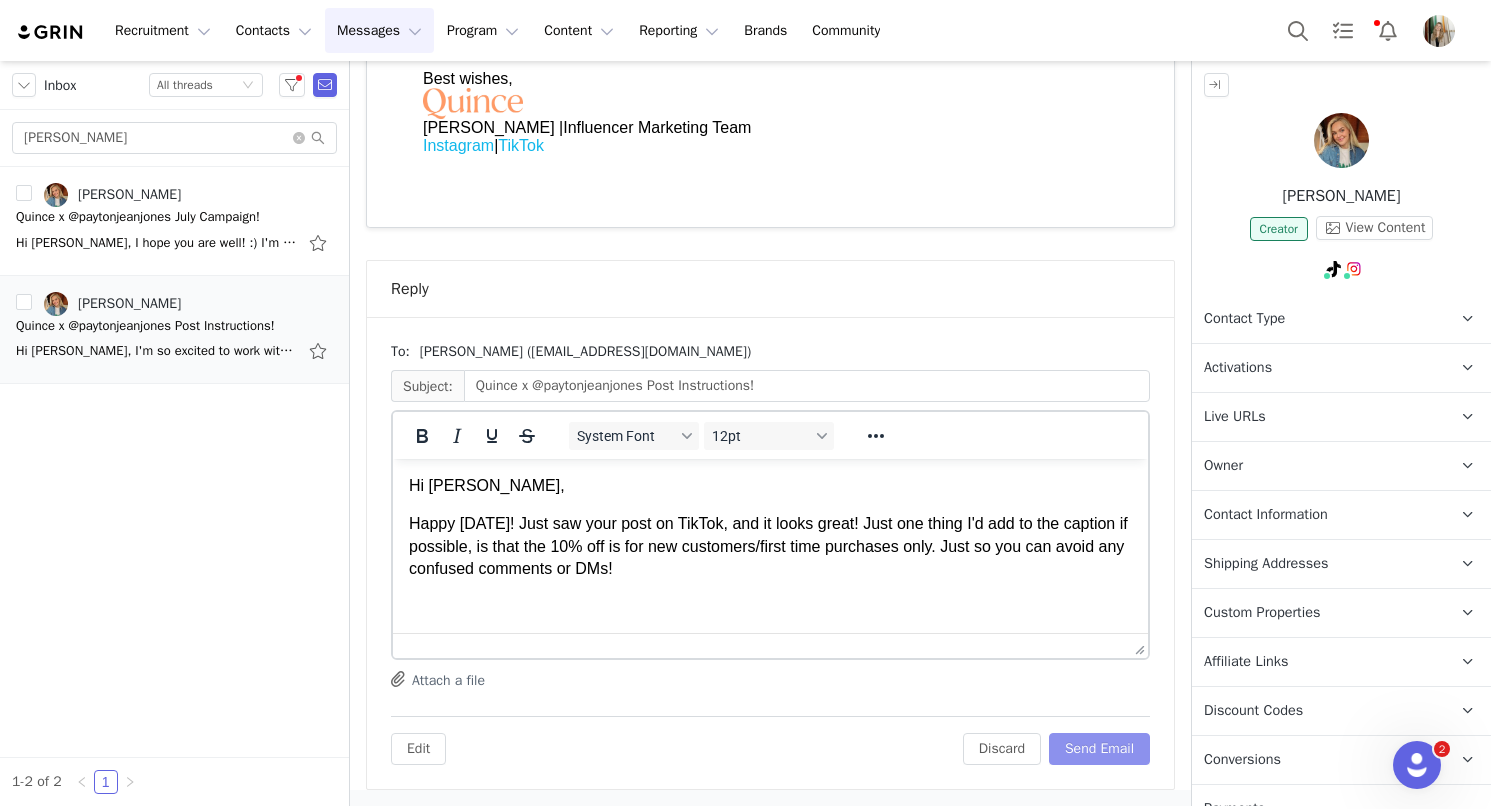 click on "Send Email" at bounding box center (1099, 749) 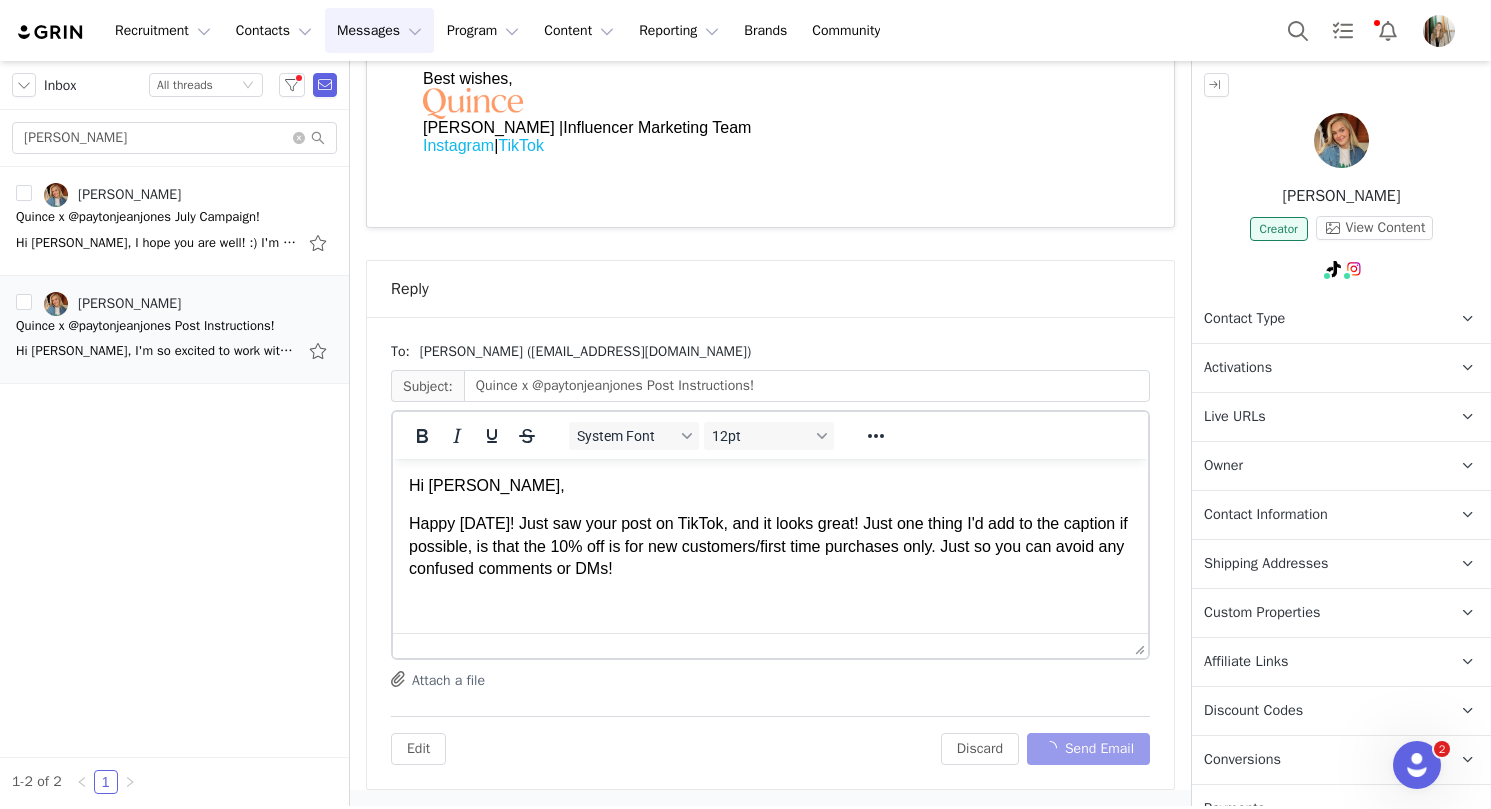 scroll, scrollTop: 244, scrollLeft: 0, axis: vertical 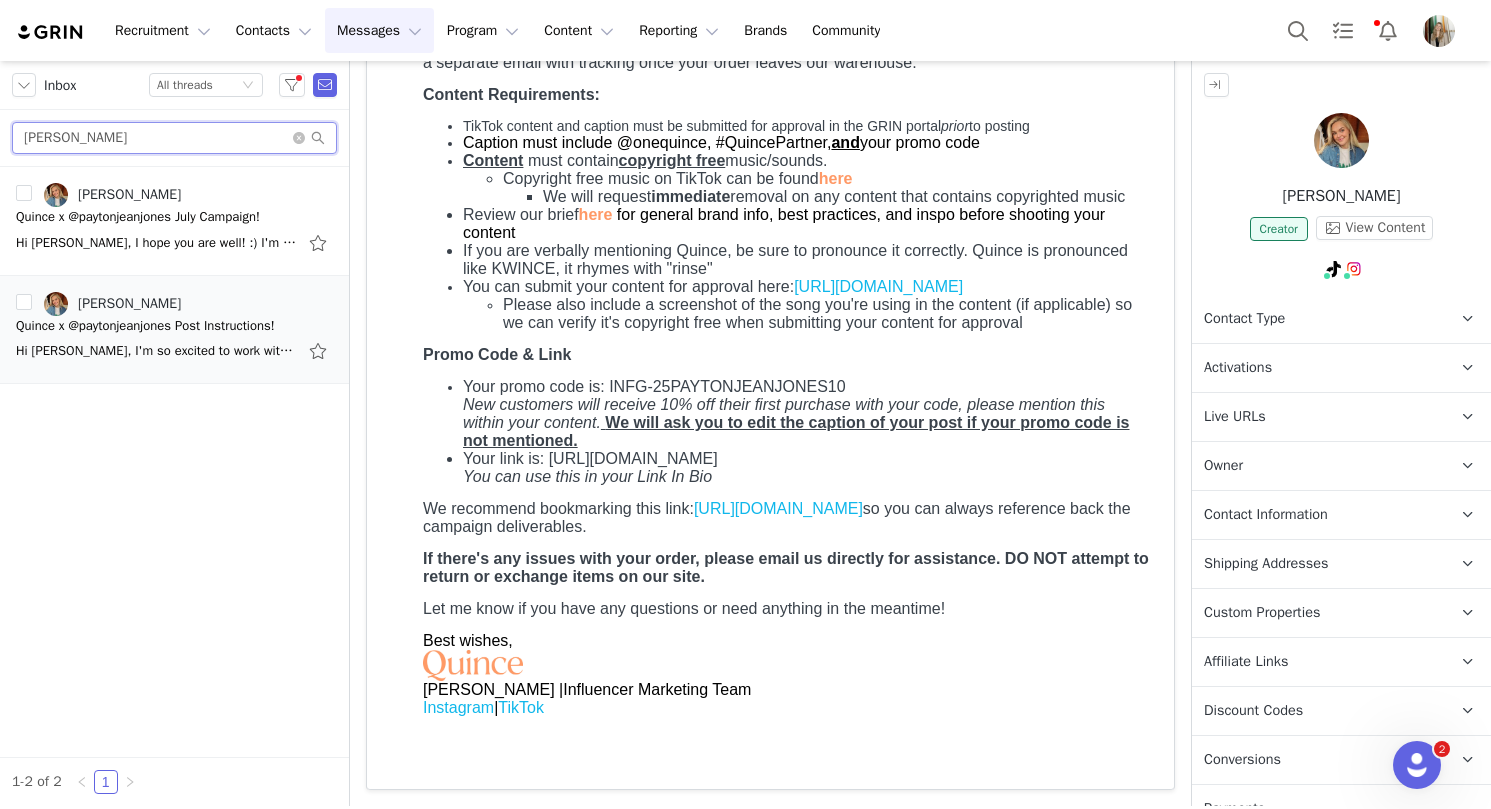click on "payton" at bounding box center (174, 138) 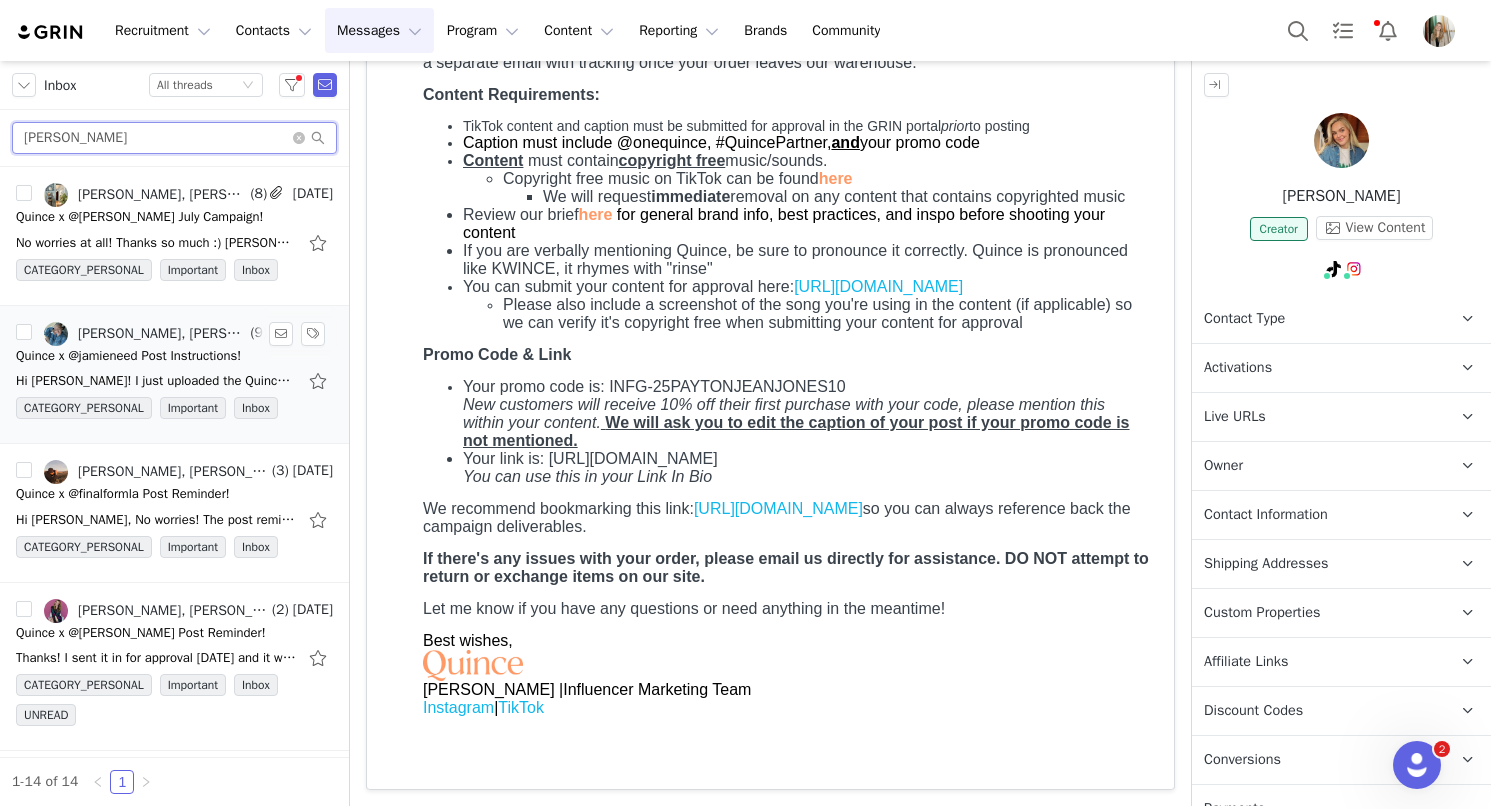type on "jamie" 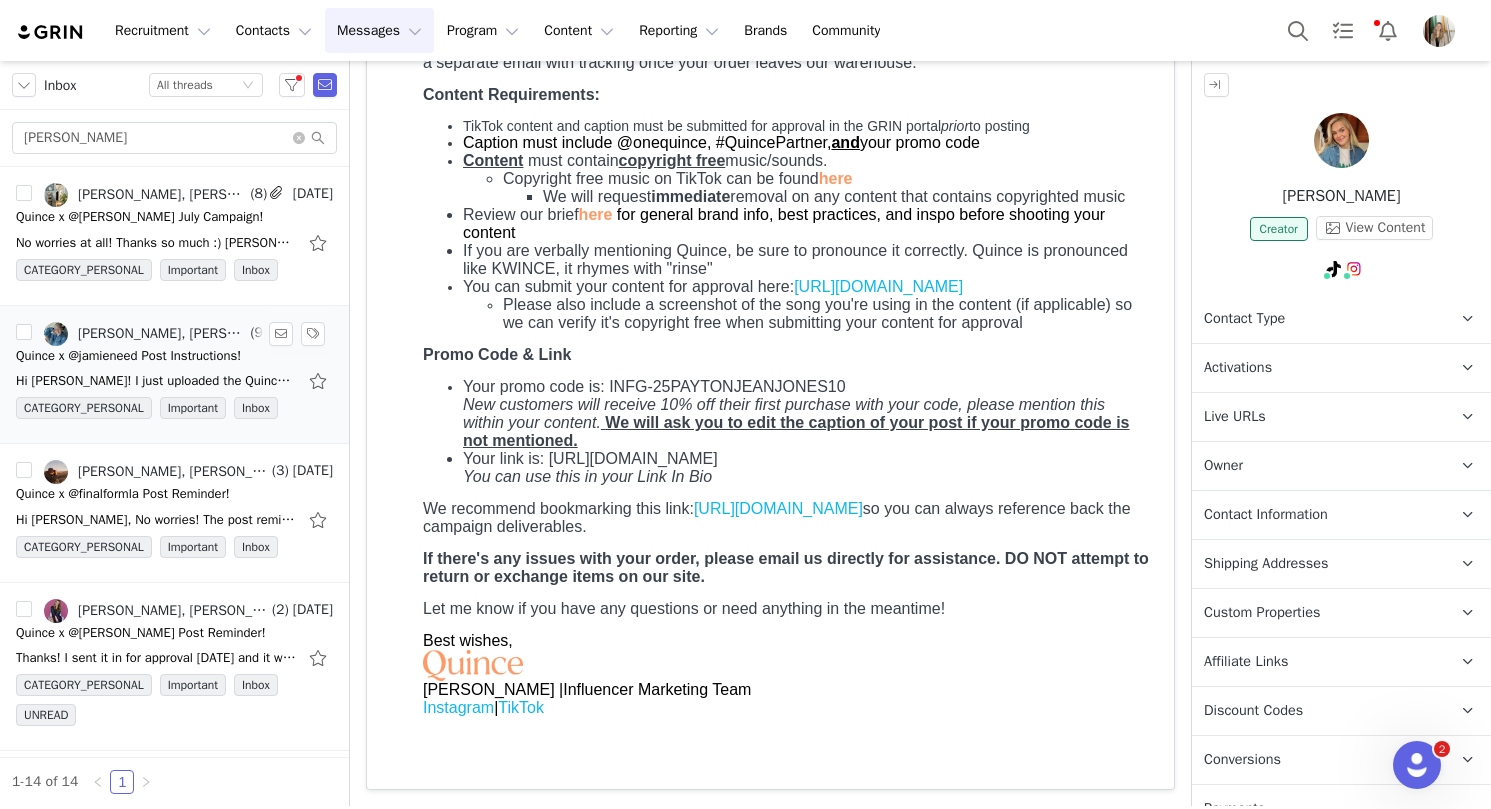 click on "Hi Rachel! I just uploaded the Quince try-on. It was so fun partnering with you guys and I absolutely love the quality pieces you have. I'd love to continue this partnership and work more with you" at bounding box center [156, 381] 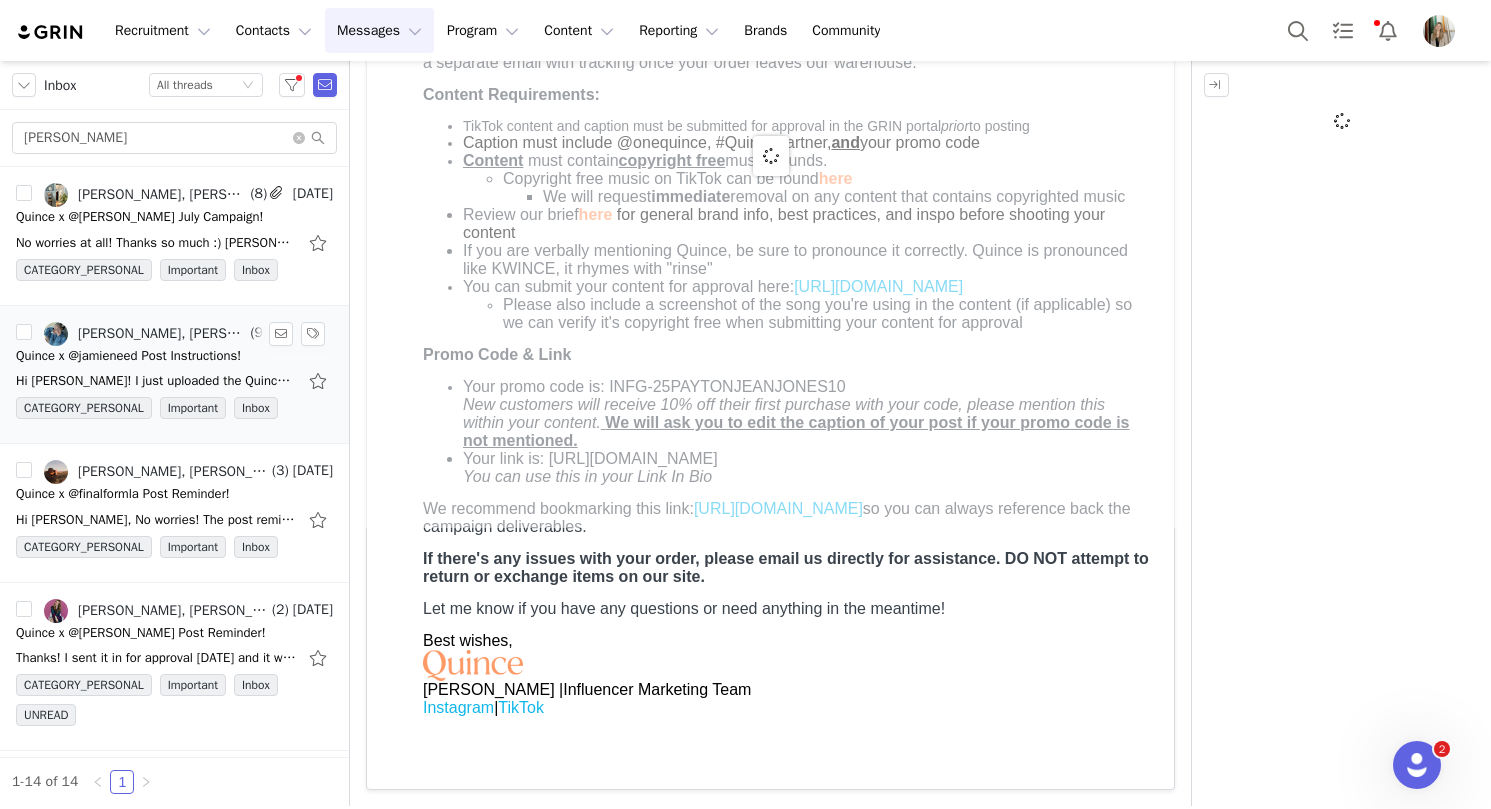 scroll, scrollTop: 808, scrollLeft: 0, axis: vertical 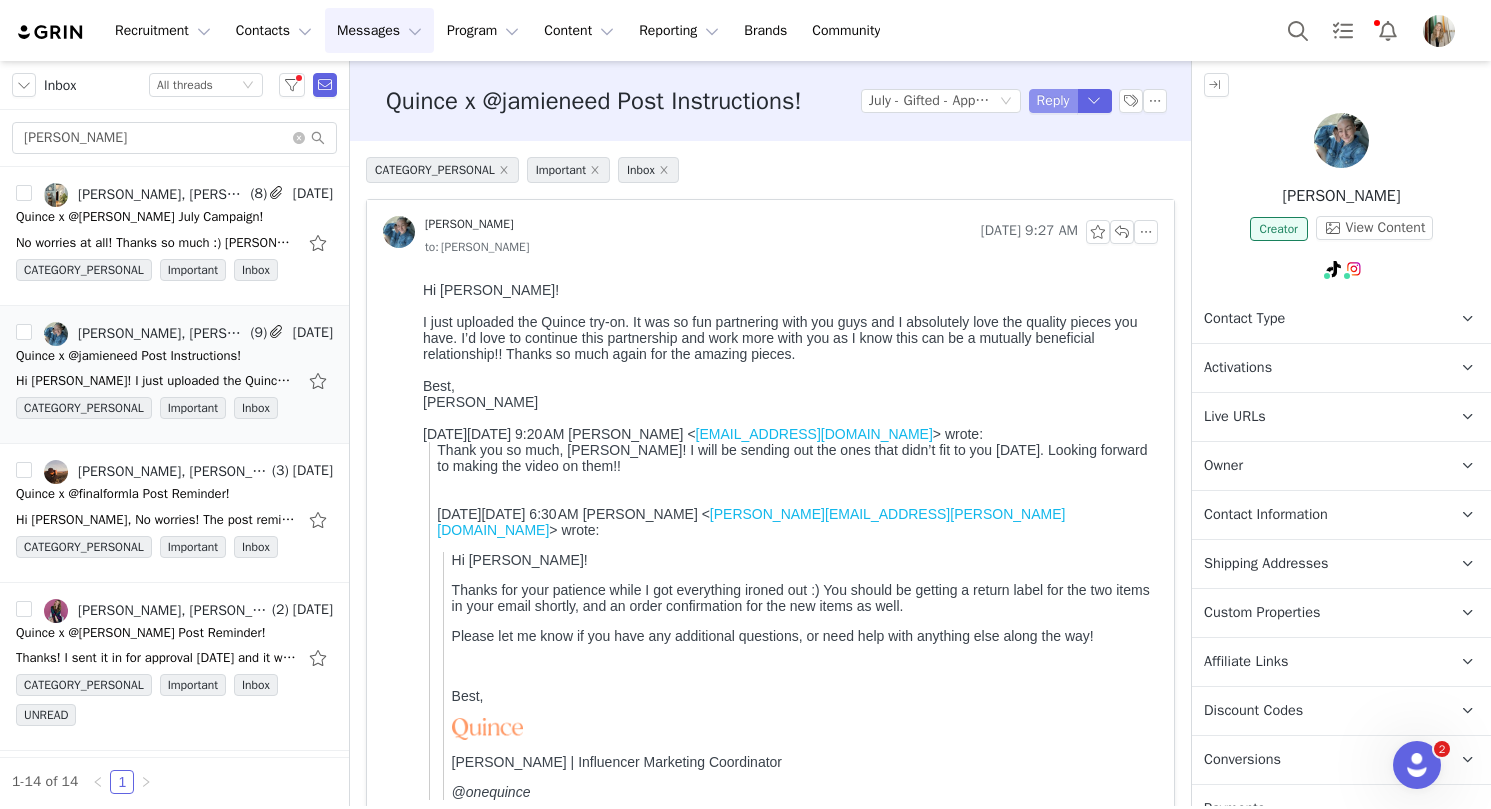 click on "Reply" at bounding box center (1053, 101) 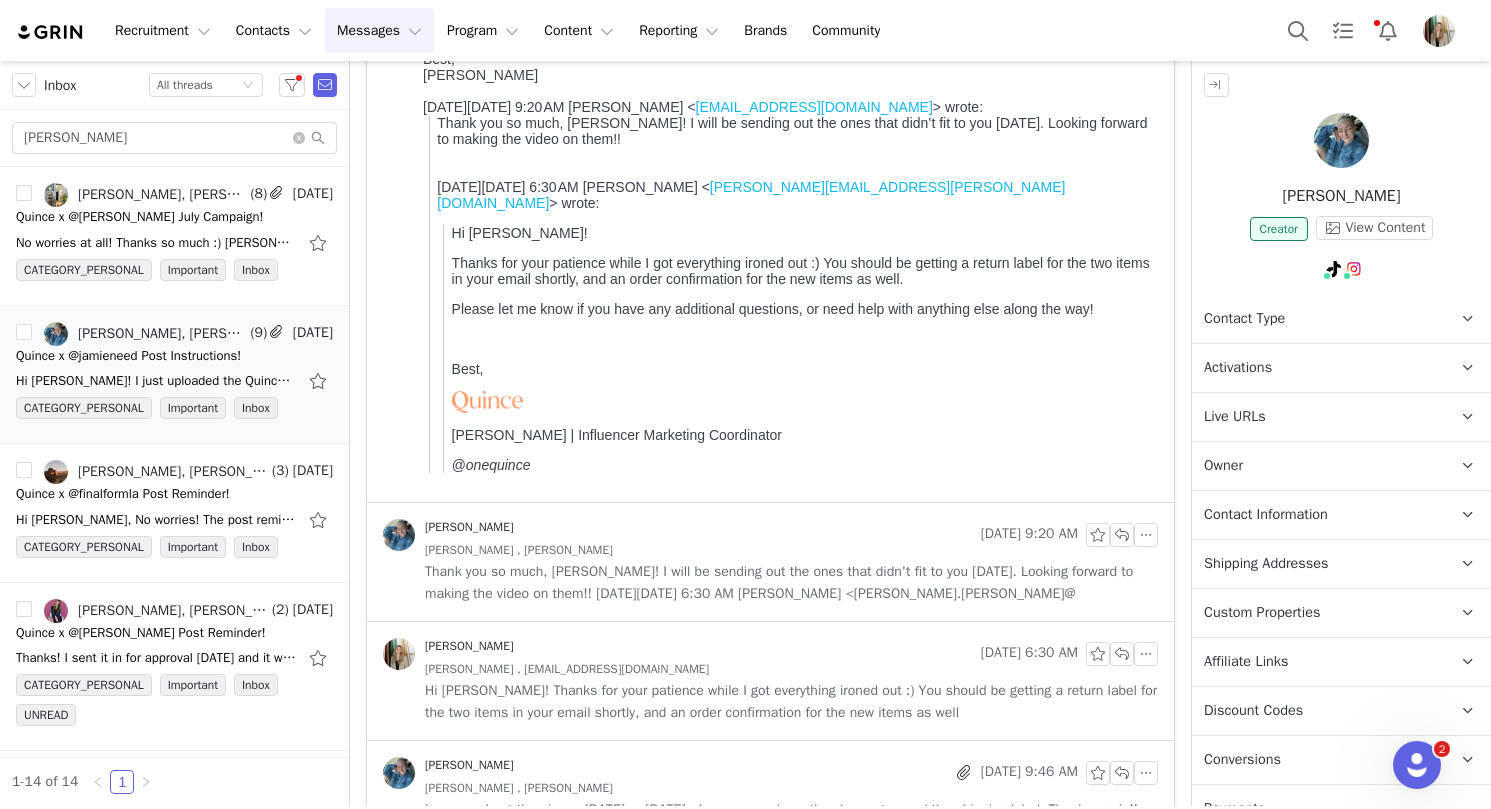 scroll, scrollTop: 1202, scrollLeft: 0, axis: vertical 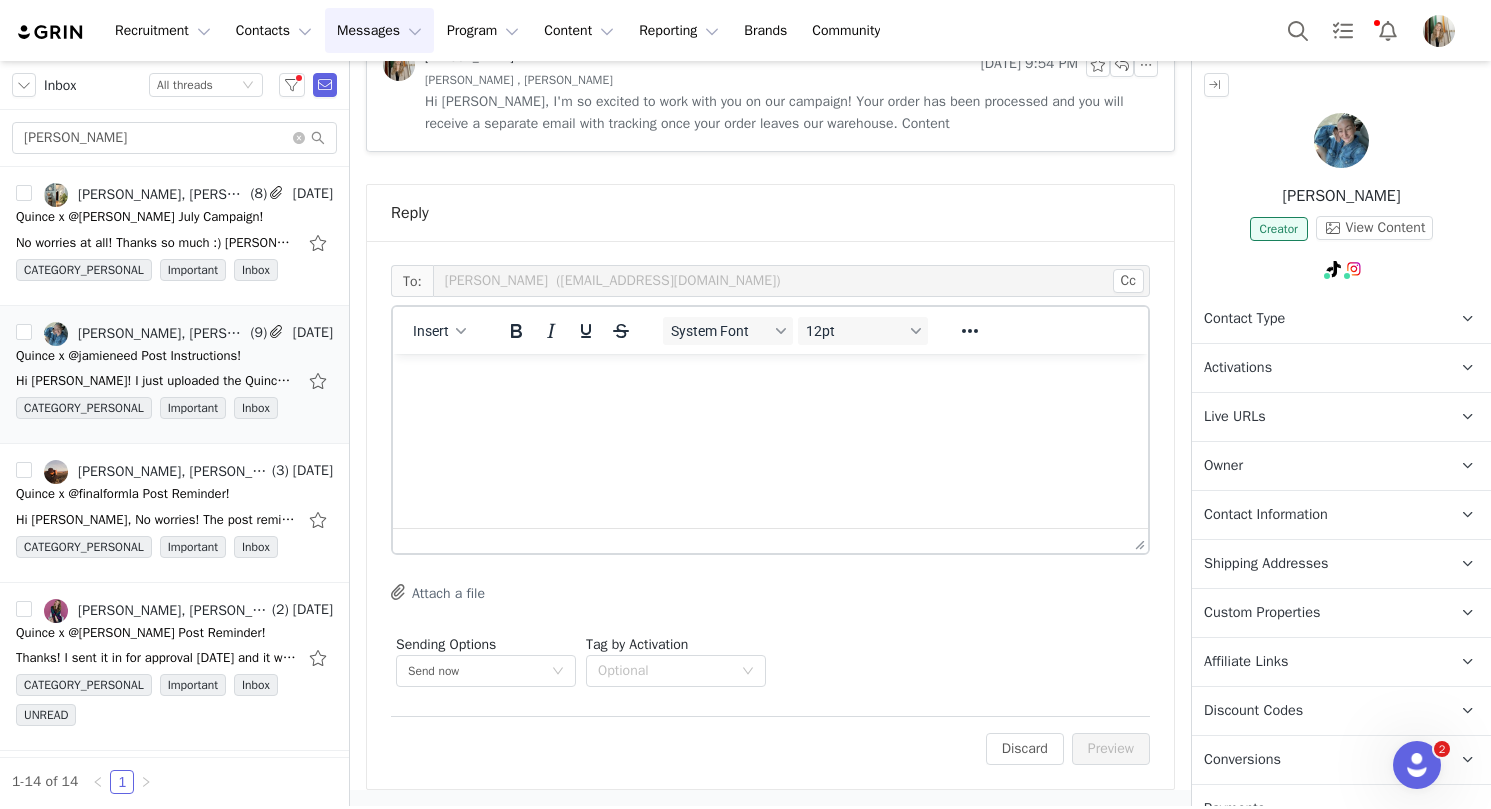 click at bounding box center [770, 381] 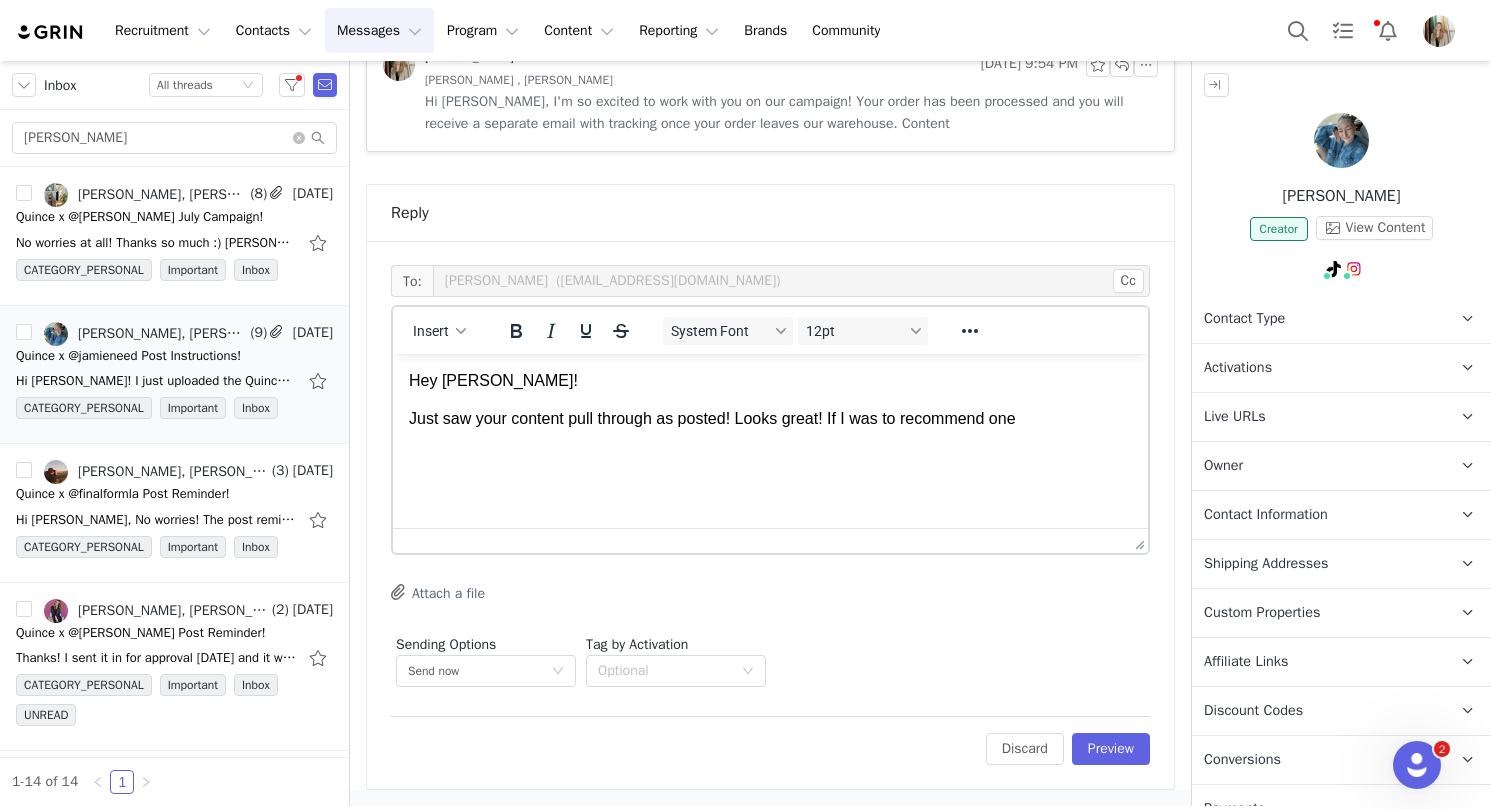 click on "Just saw your content pull through as posted! Looks great! If I was to recommend one" at bounding box center [770, 419] 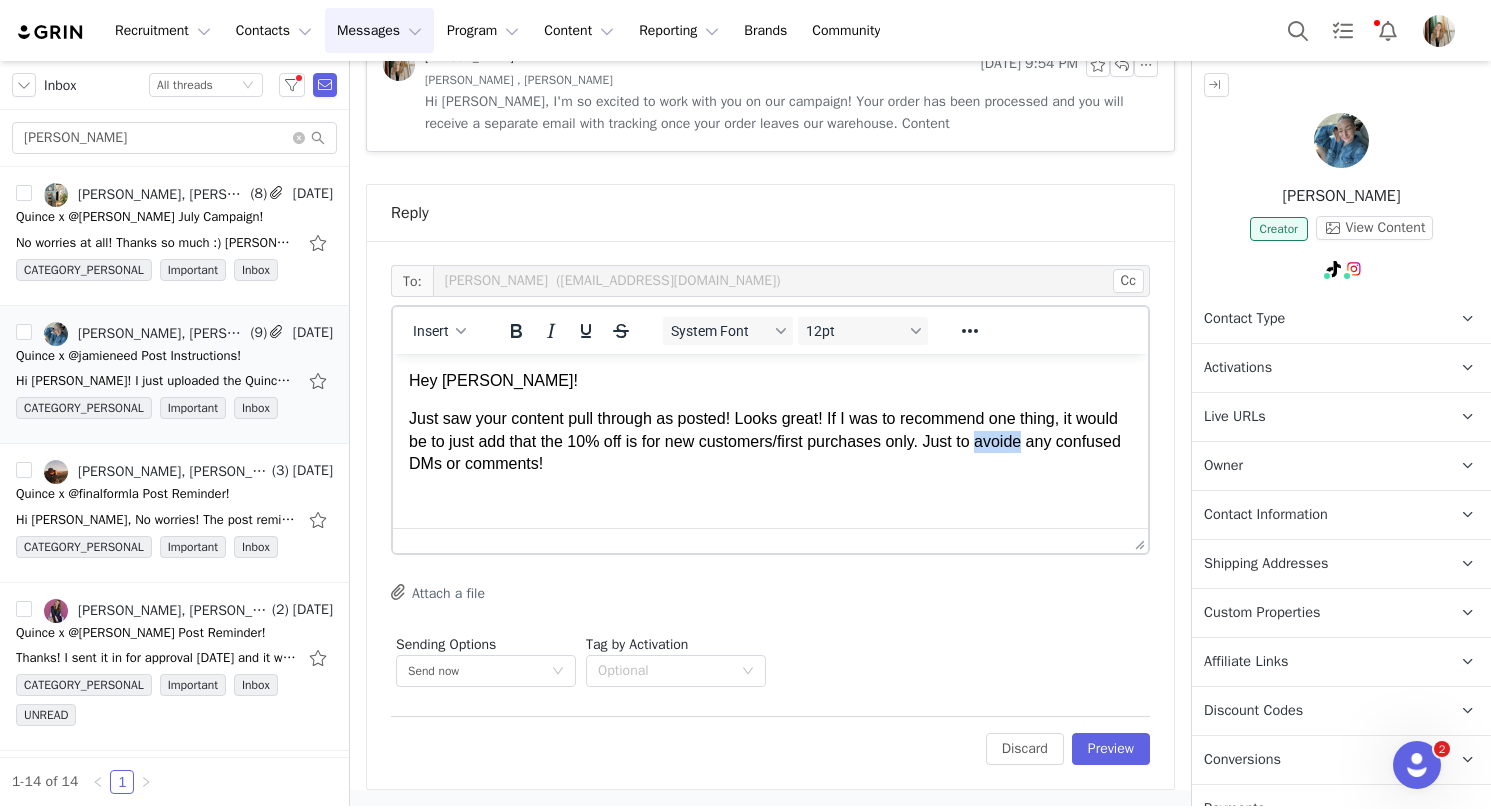 click on "Just saw your content pull through as posted! Looks great! If I was to recommend one thing, it would be to just add that the 10% off is for new customers/first purchases only. Just to avoide any confused DMs or comments!" at bounding box center [770, 441] 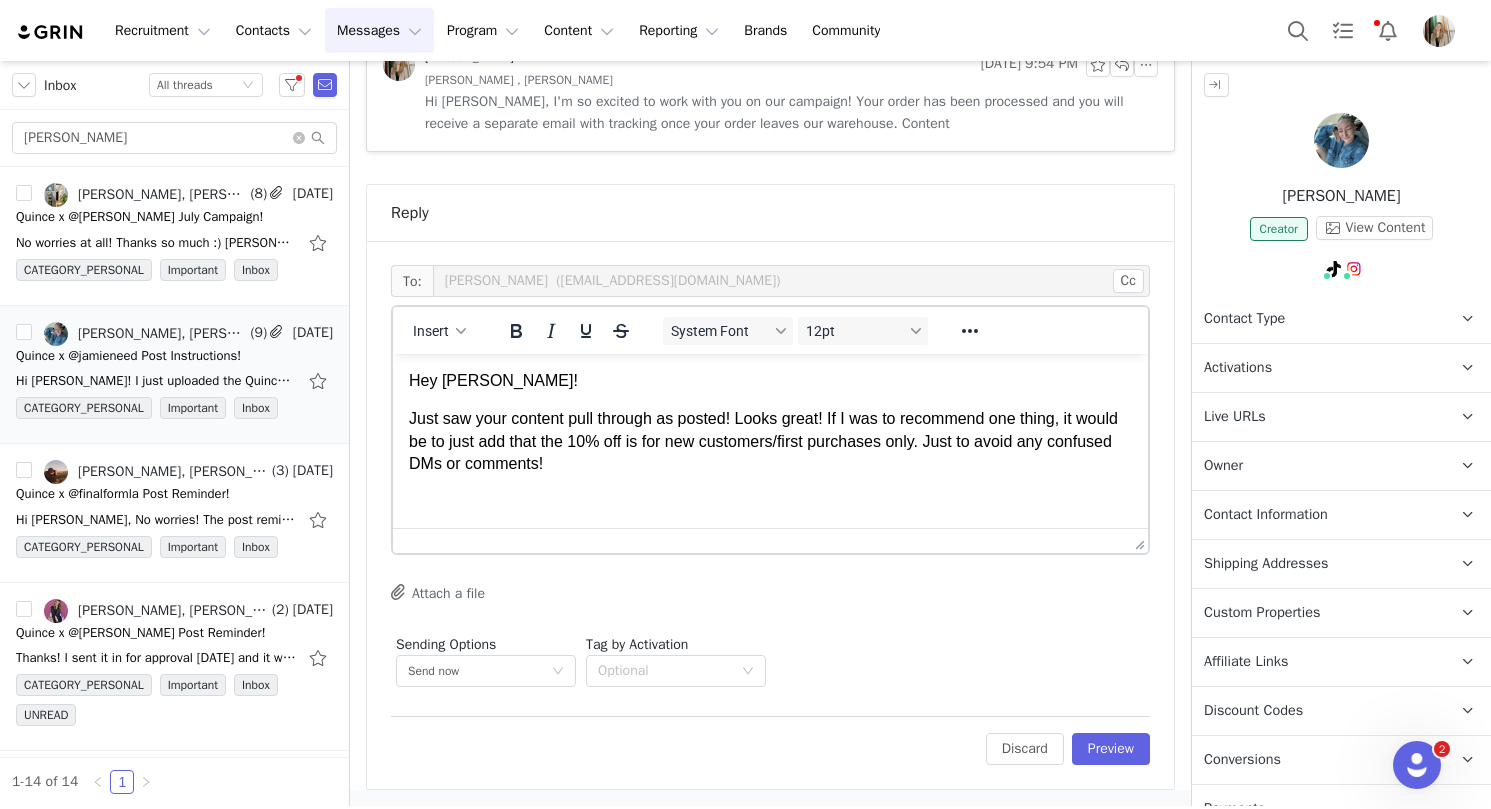 click on "Hey Jamie! Just saw your content pull through as posted! Looks great! If I was to recommend one thing, it would be to just add that the 10% off is for new customers/first purchases only. Just to avoid any confused DMs or comments!" at bounding box center [770, 423] 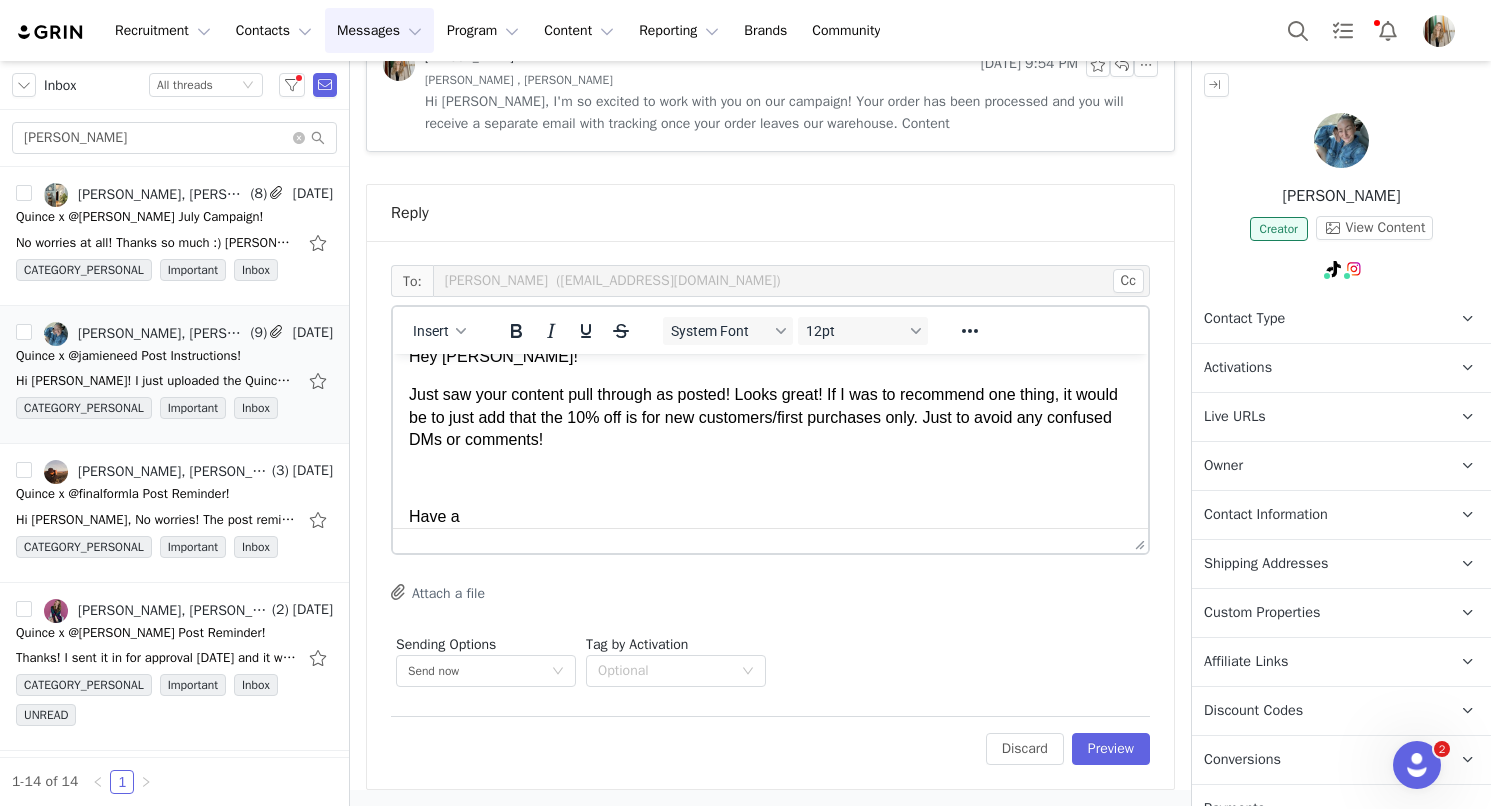 click at bounding box center [770, 479] 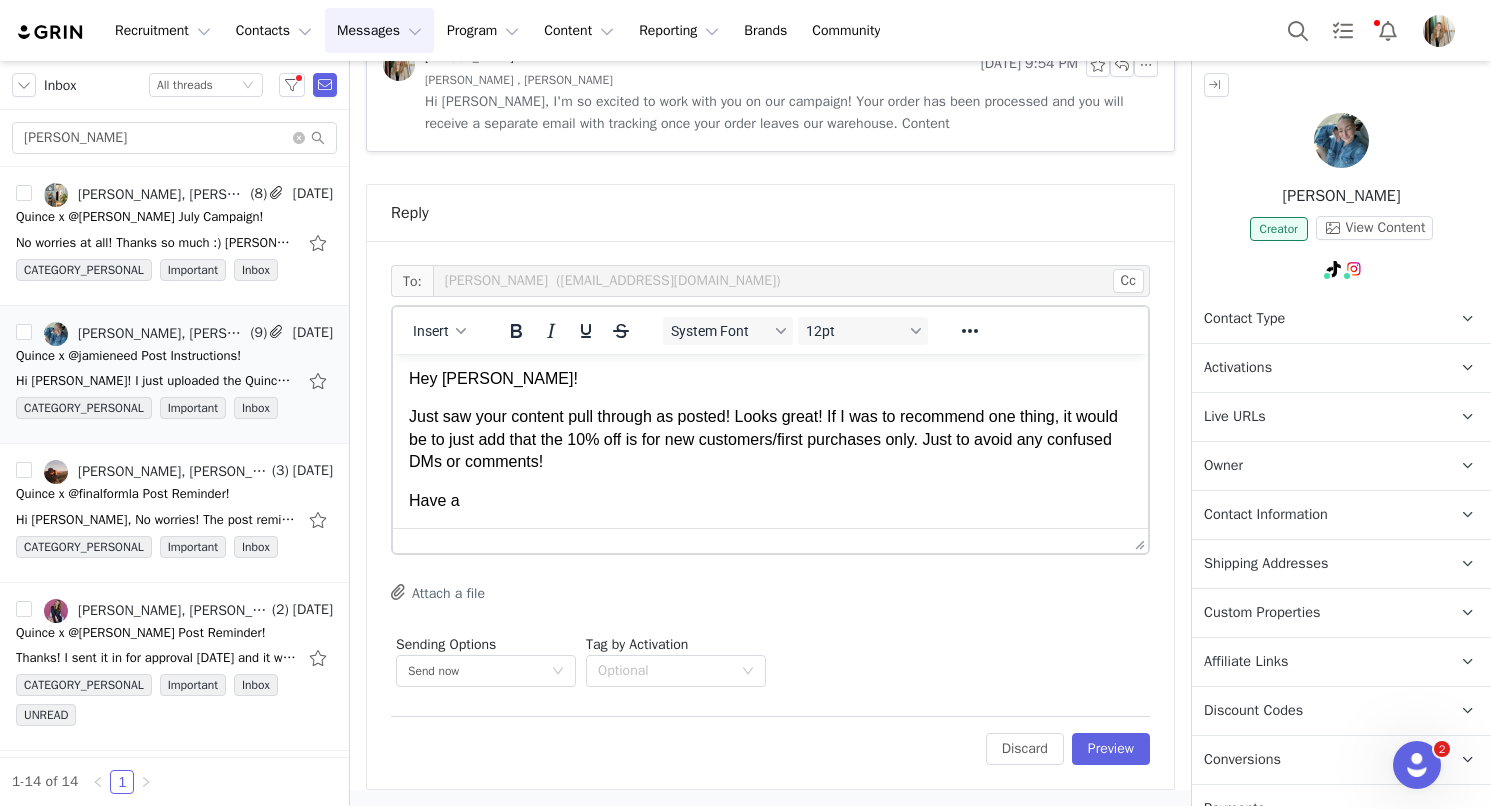 scroll, scrollTop: 2, scrollLeft: 0, axis: vertical 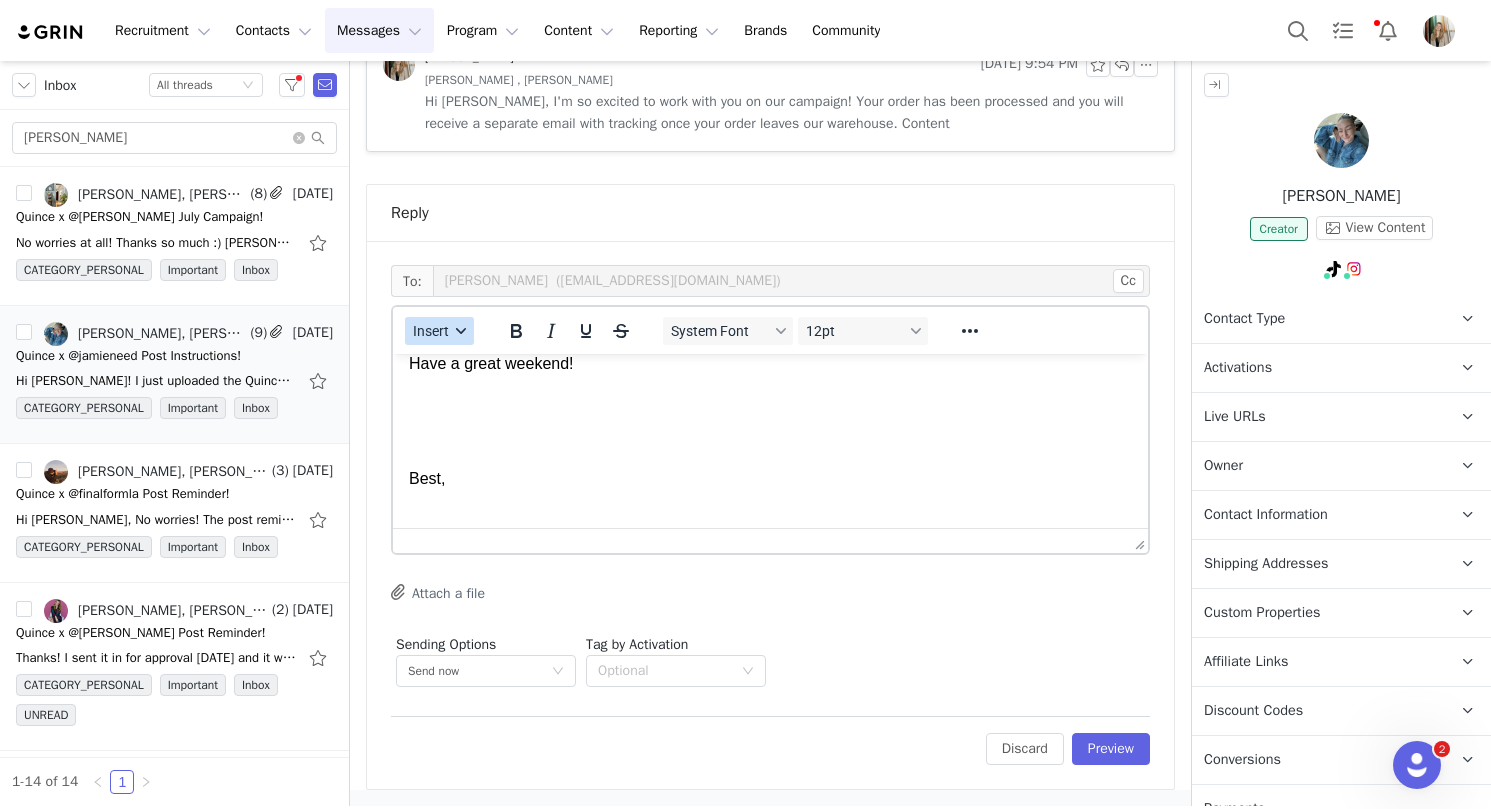 click on "Insert" at bounding box center [439, 331] 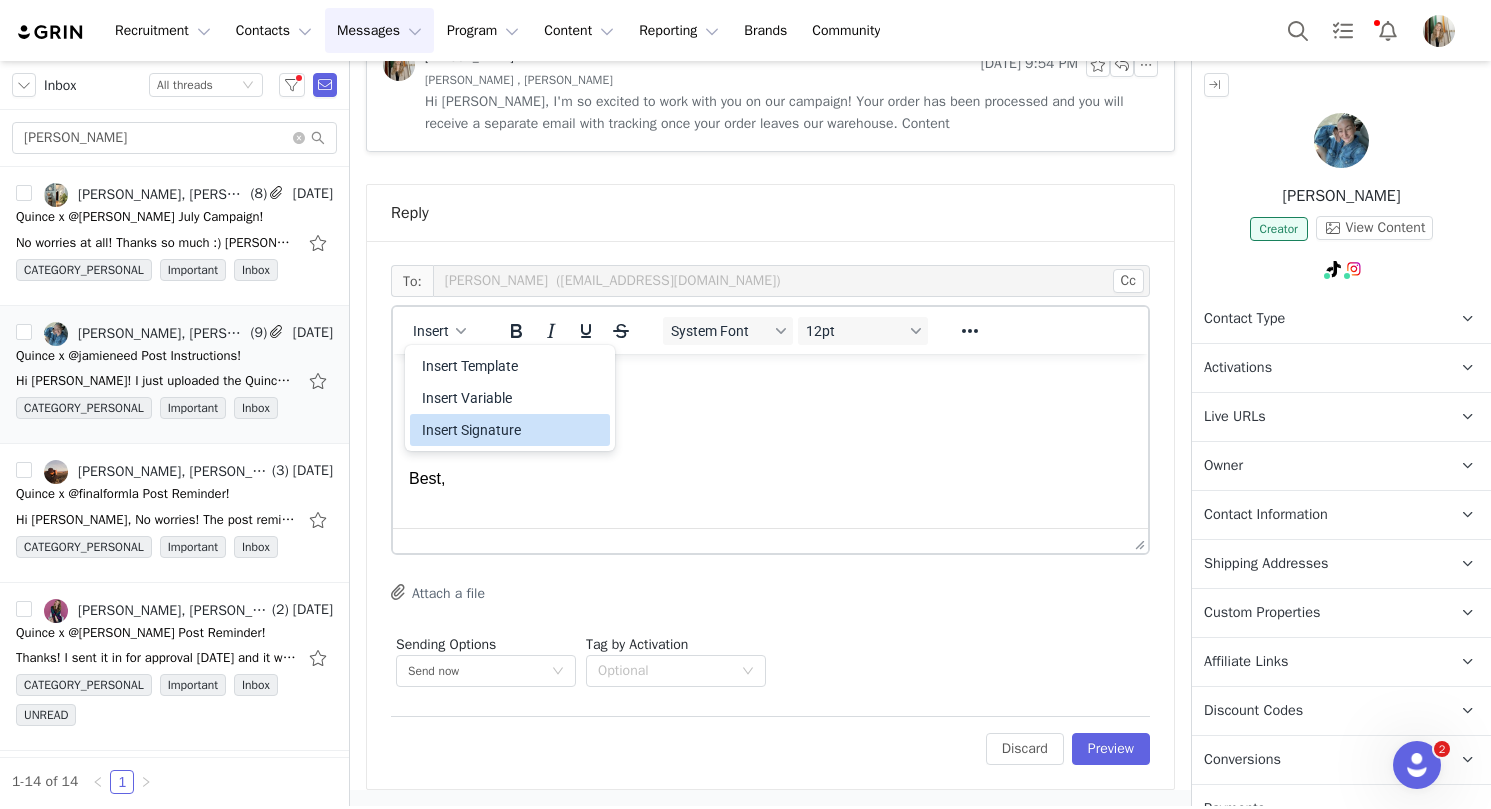 click on "Insert Signature" at bounding box center [512, 430] 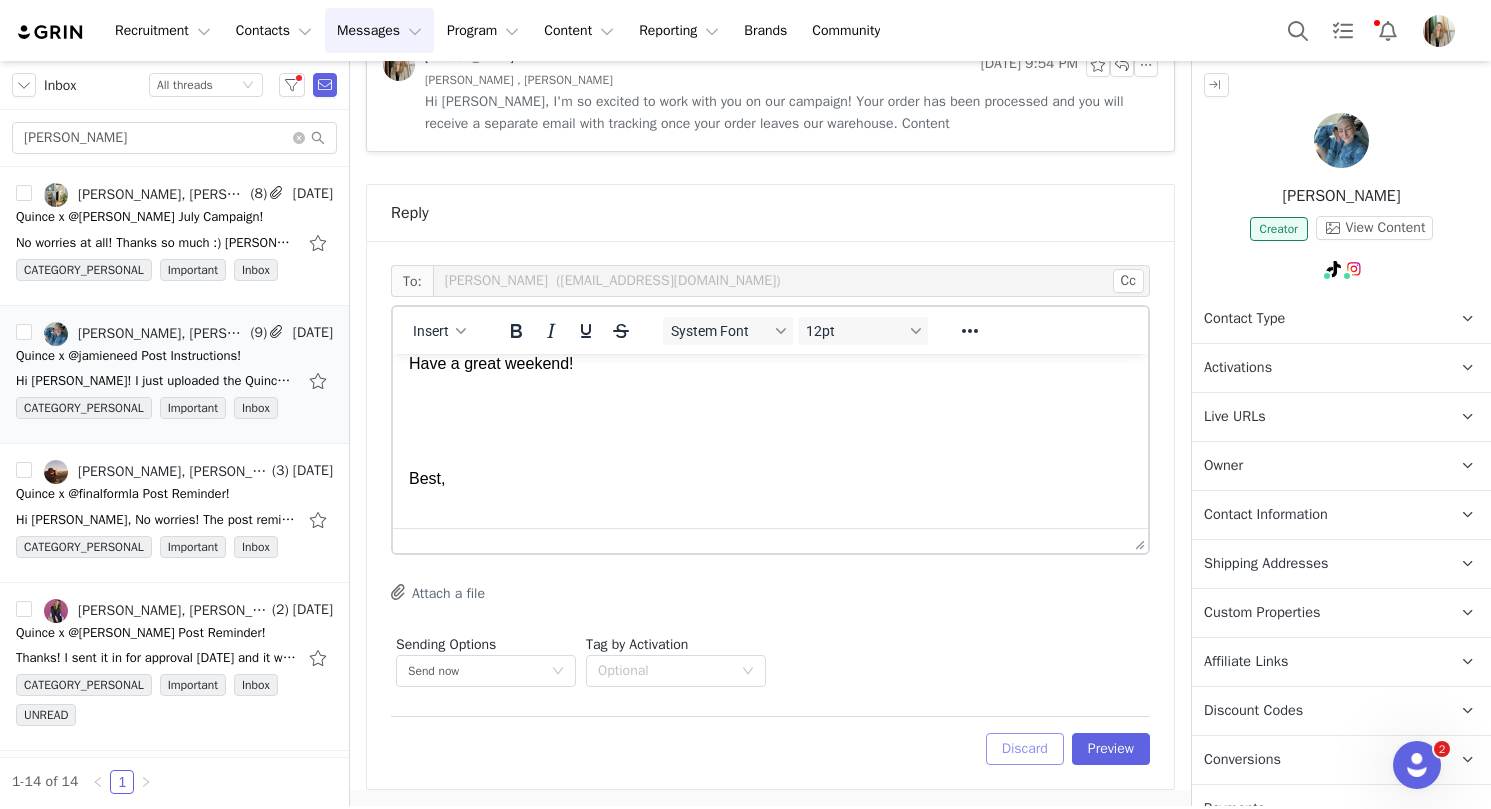 scroll, scrollTop: 220, scrollLeft: 0, axis: vertical 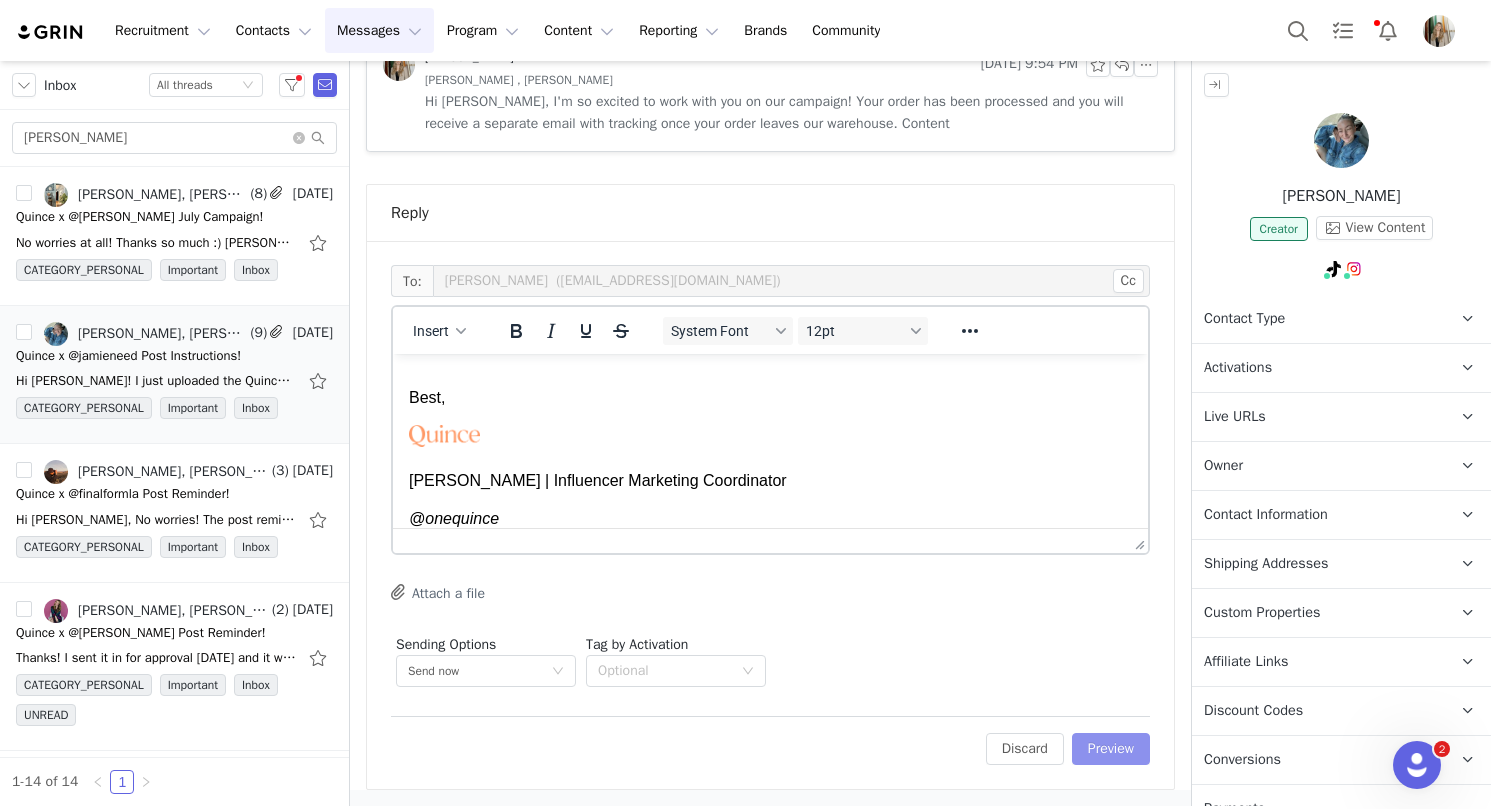 click on "Preview" at bounding box center (1111, 749) 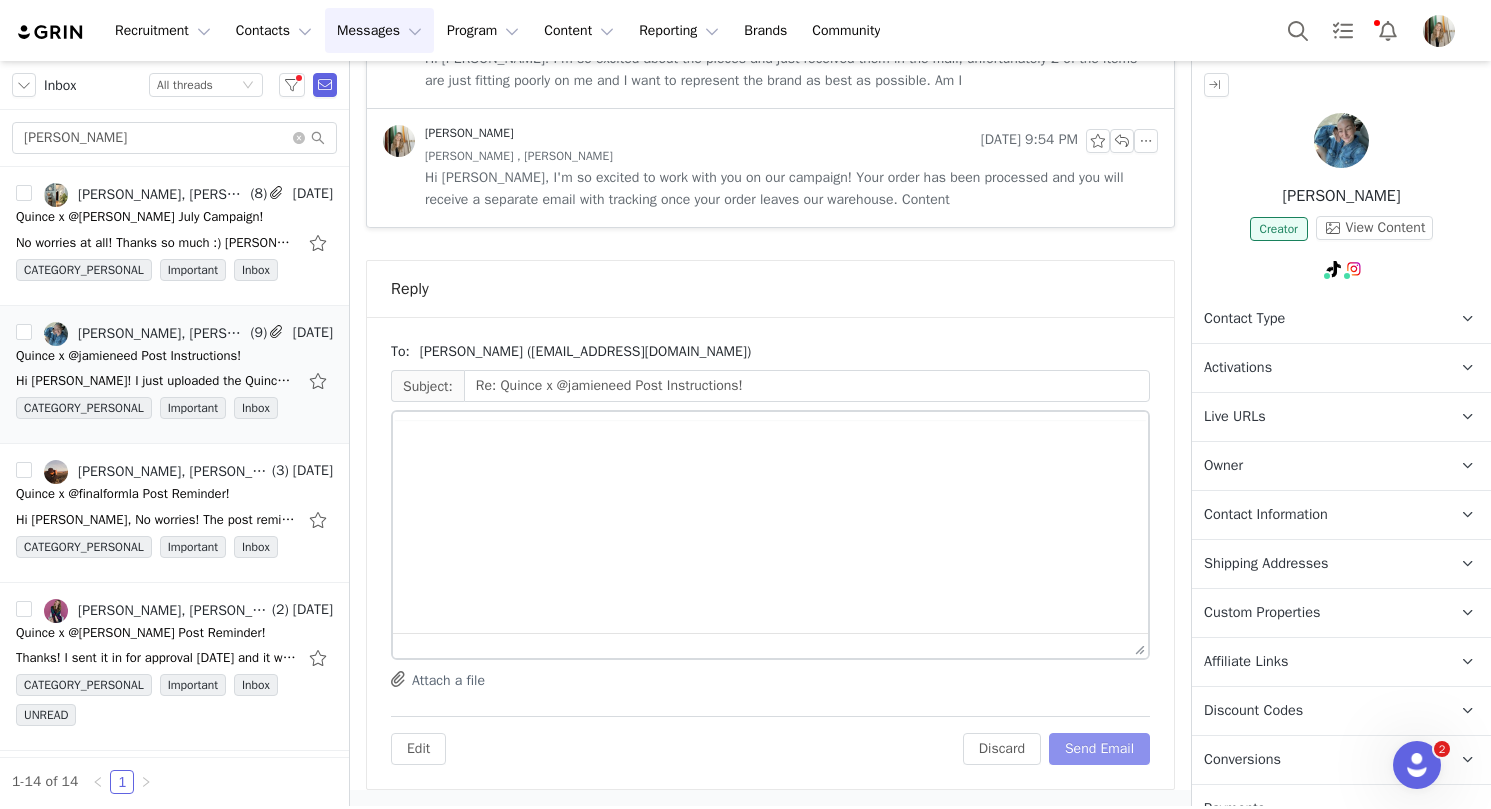 scroll, scrollTop: 1554, scrollLeft: 0, axis: vertical 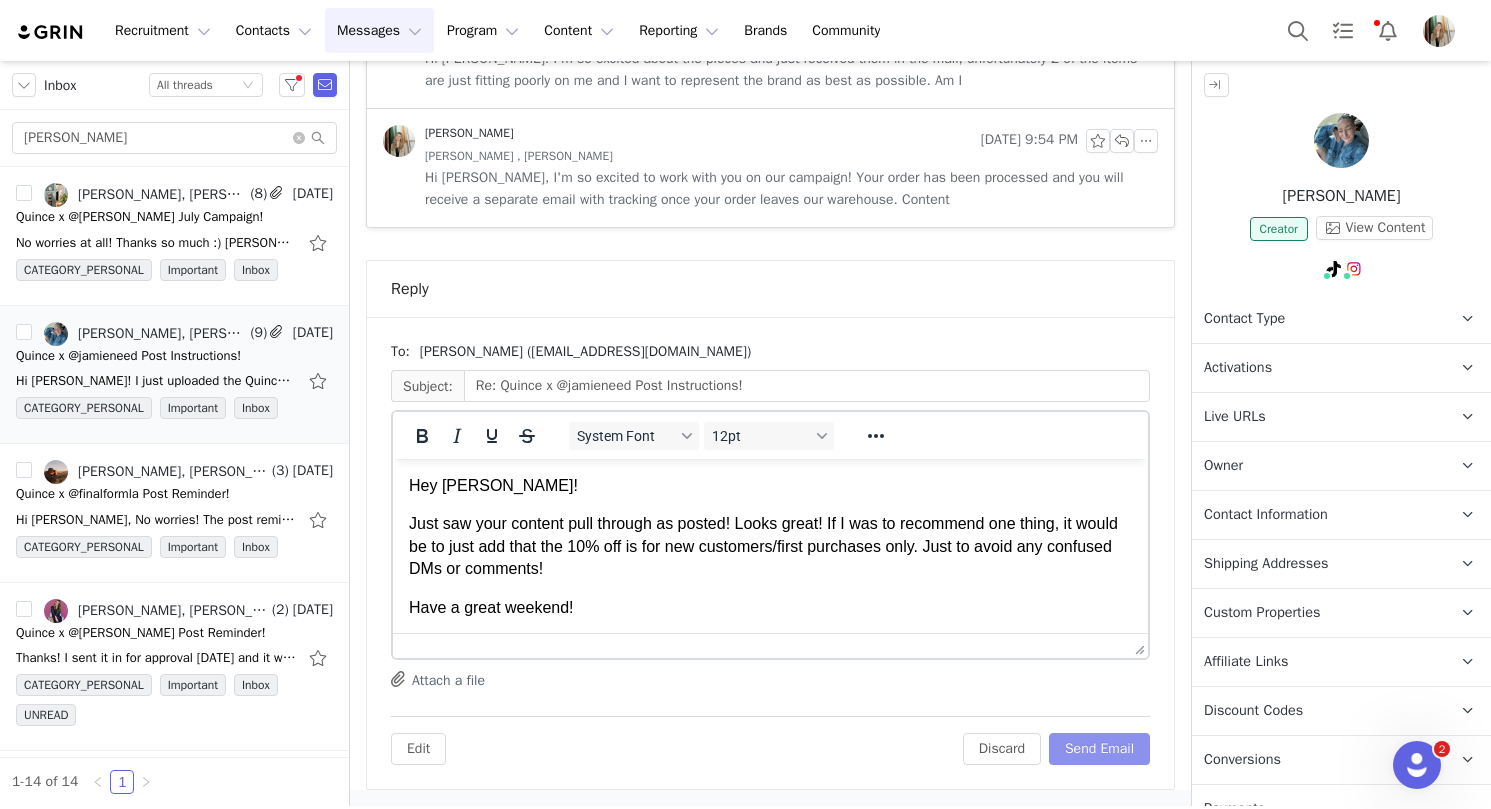 click on "Send Email" at bounding box center (1099, 749) 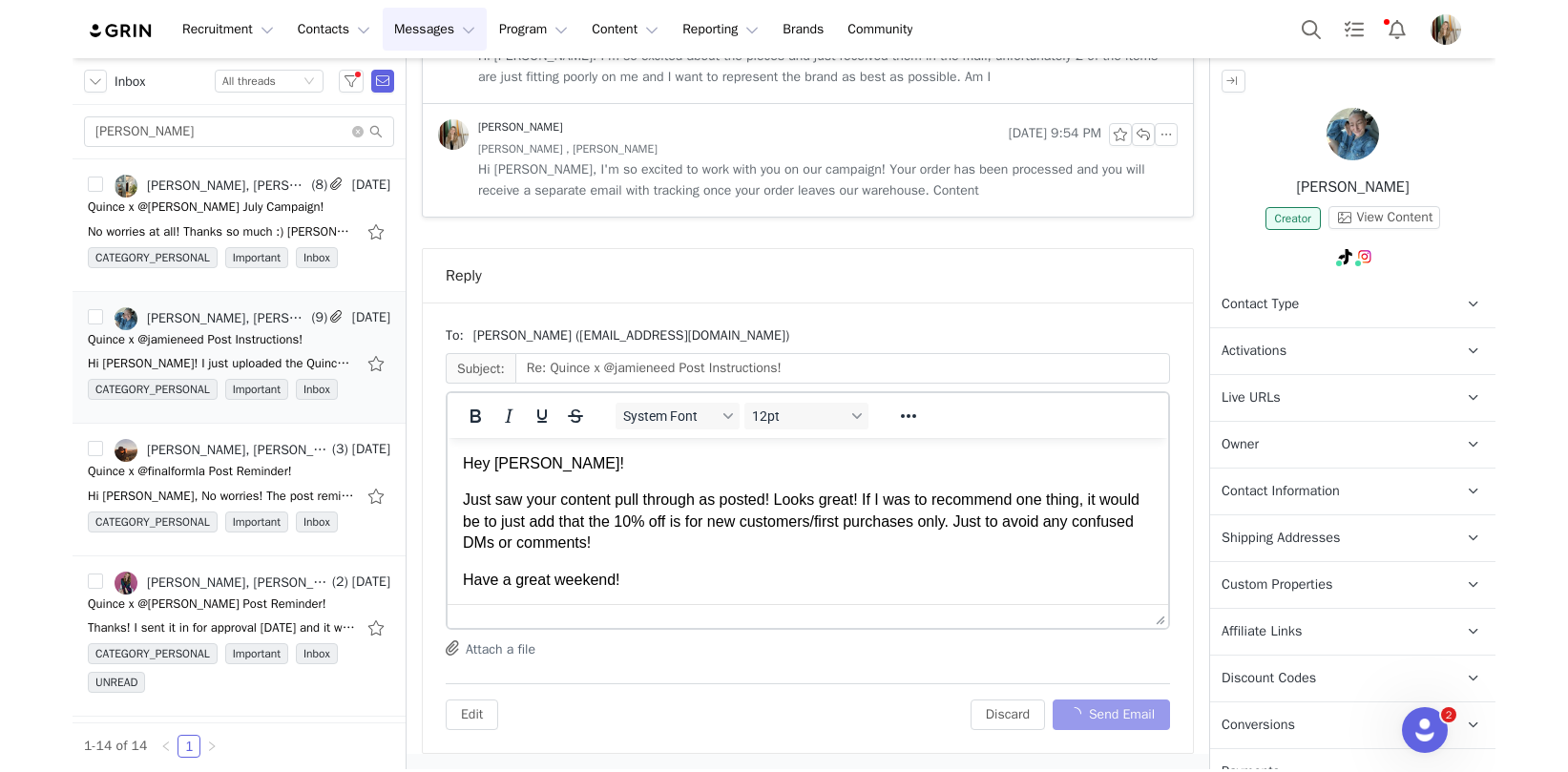scroll, scrollTop: 947, scrollLeft: 0, axis: vertical 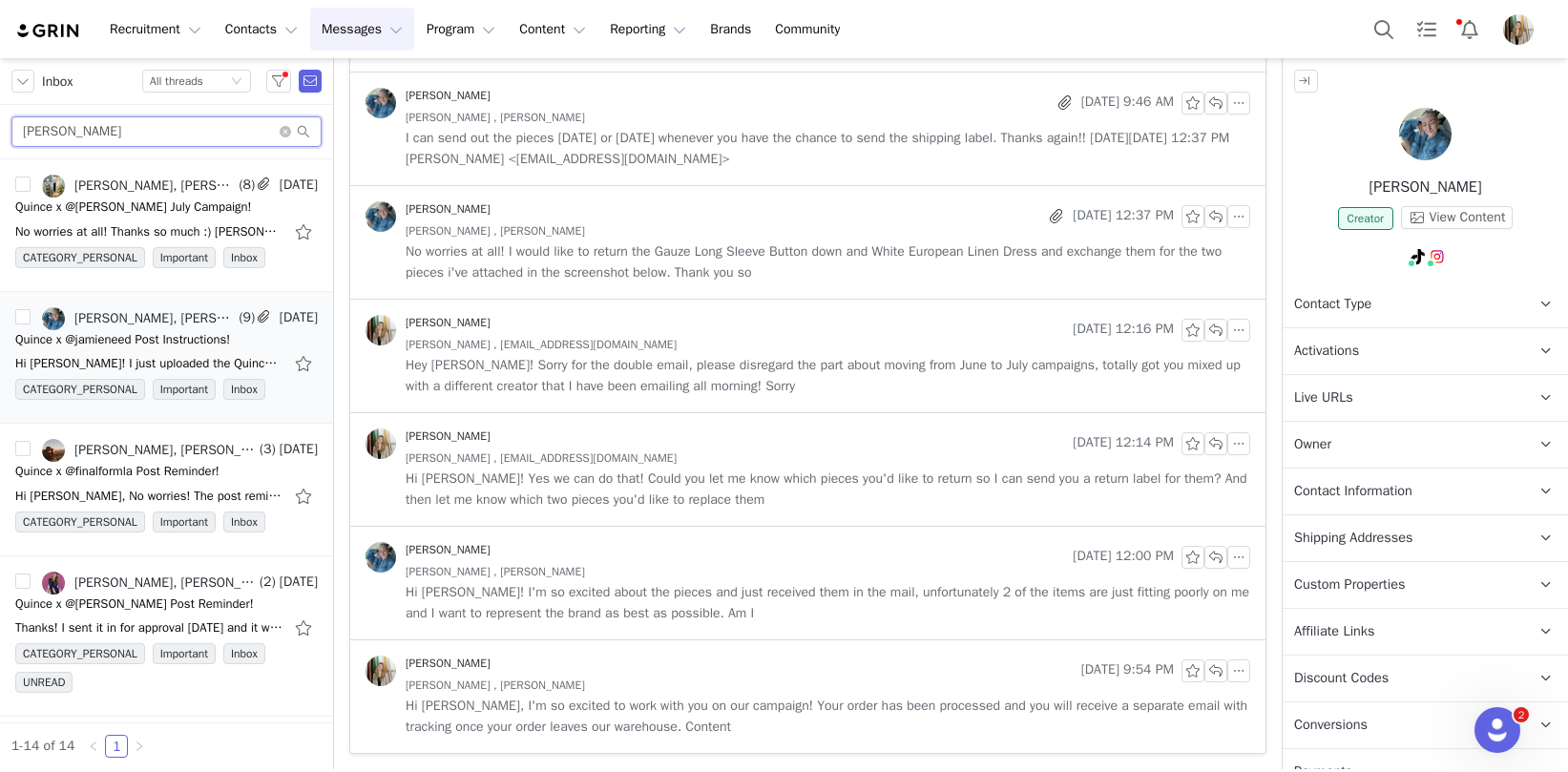 click on "jamie" at bounding box center (166, 132) 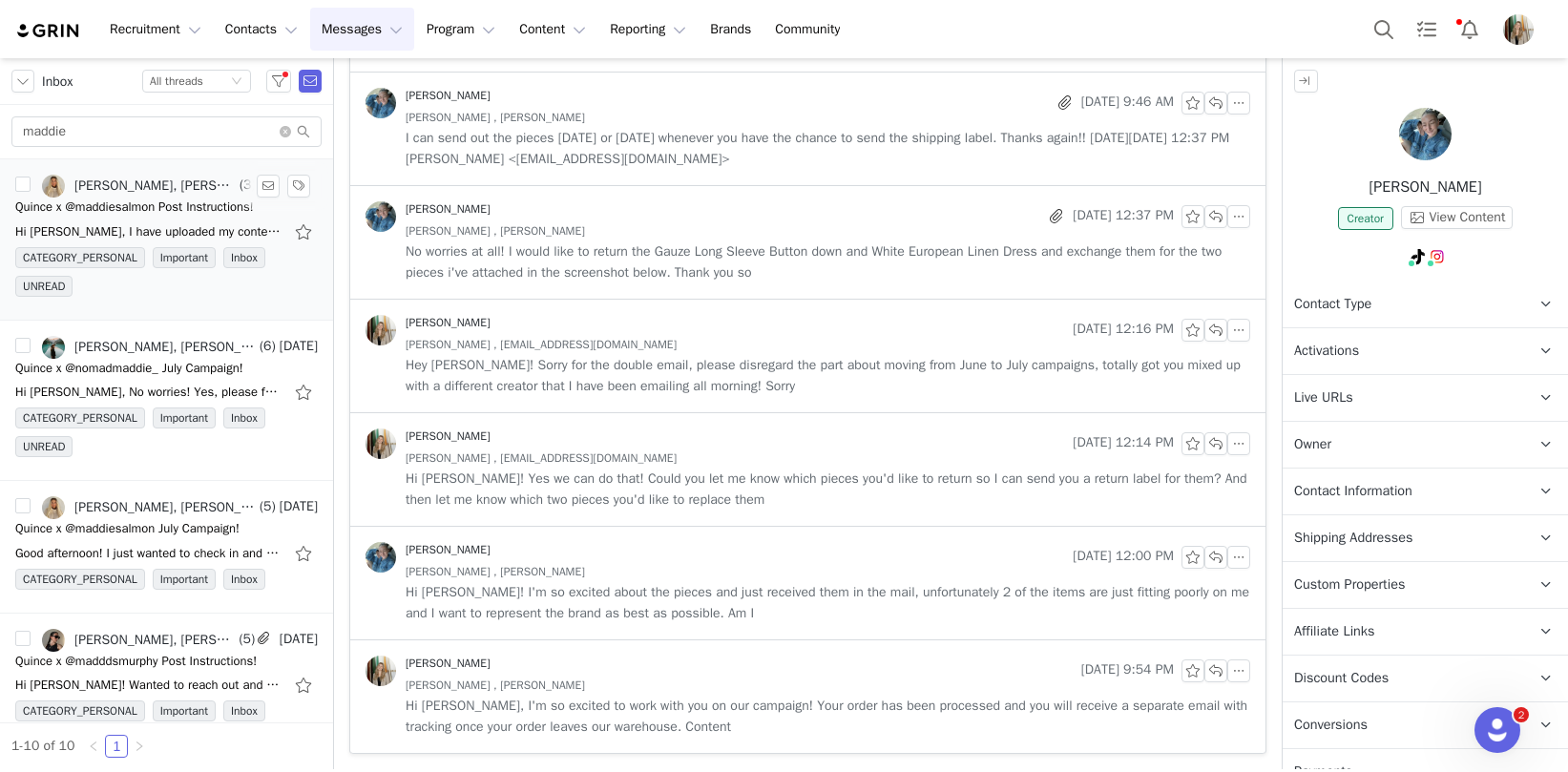 click on "Hi Rachel, I have uploaded my content to the portal. I had to do a screen recording since I could not save the video without posting it. So the quality of the video will be better than the screen" at bounding box center [149, 232] 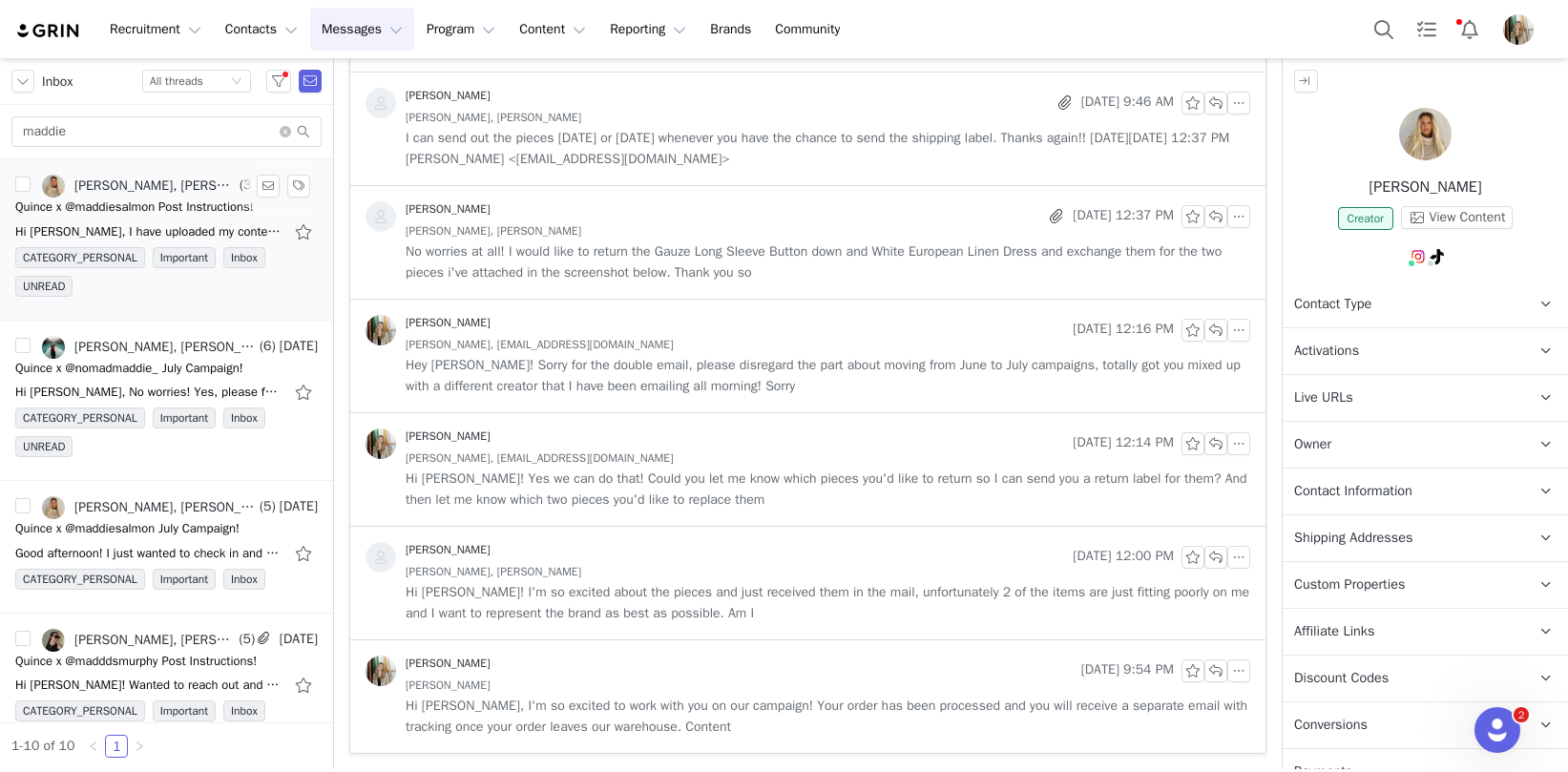 scroll, scrollTop: 0, scrollLeft: 0, axis: both 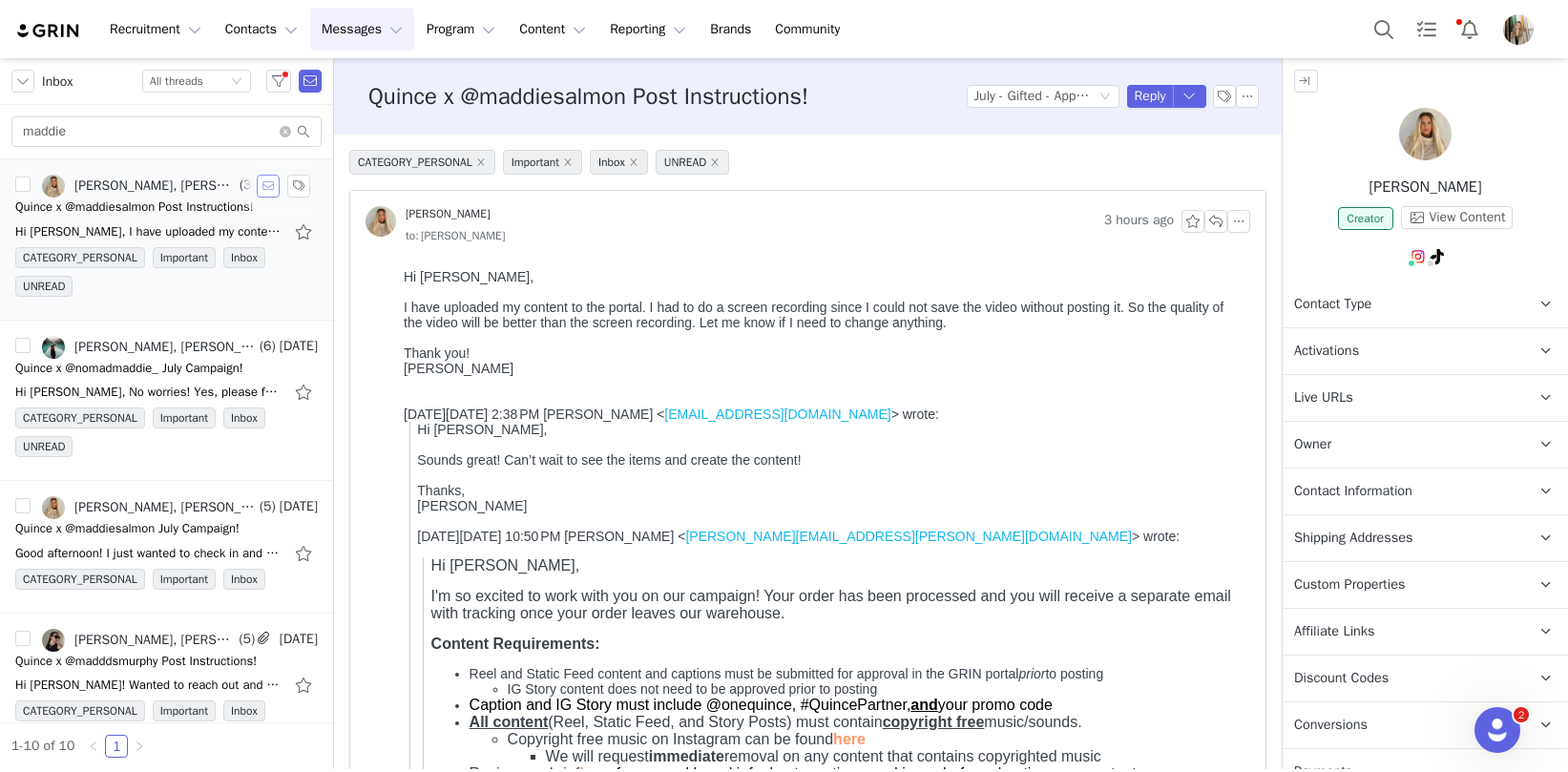 click at bounding box center [268, 186] 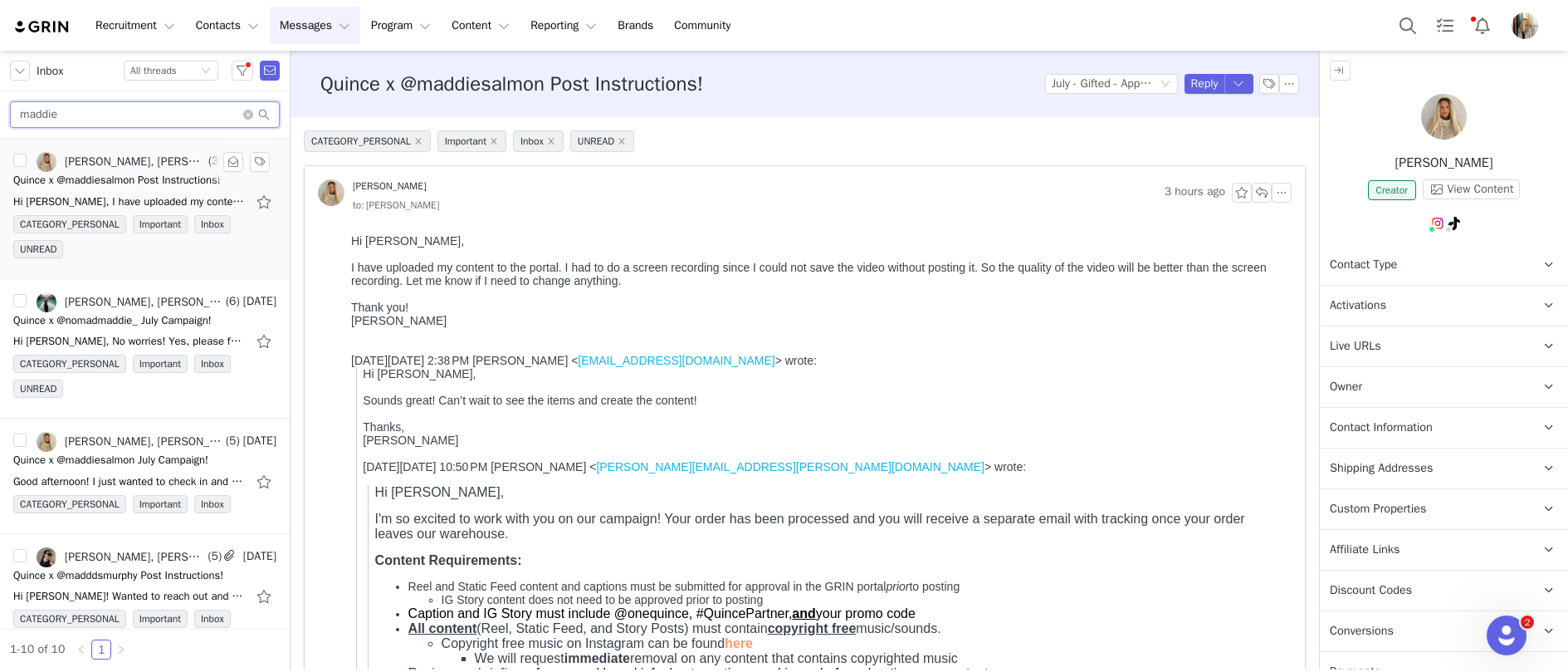 click on "maddie" at bounding box center [144, 115] 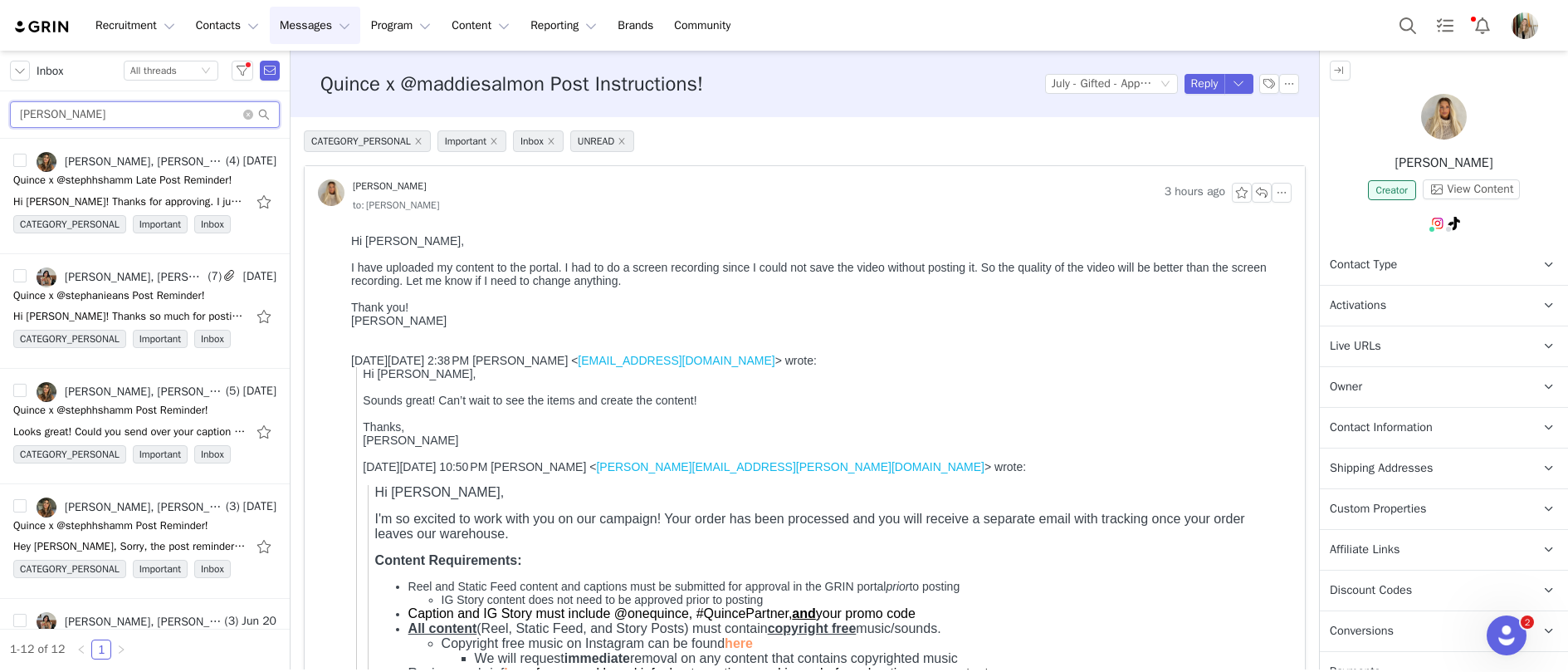 type on "stephanie" 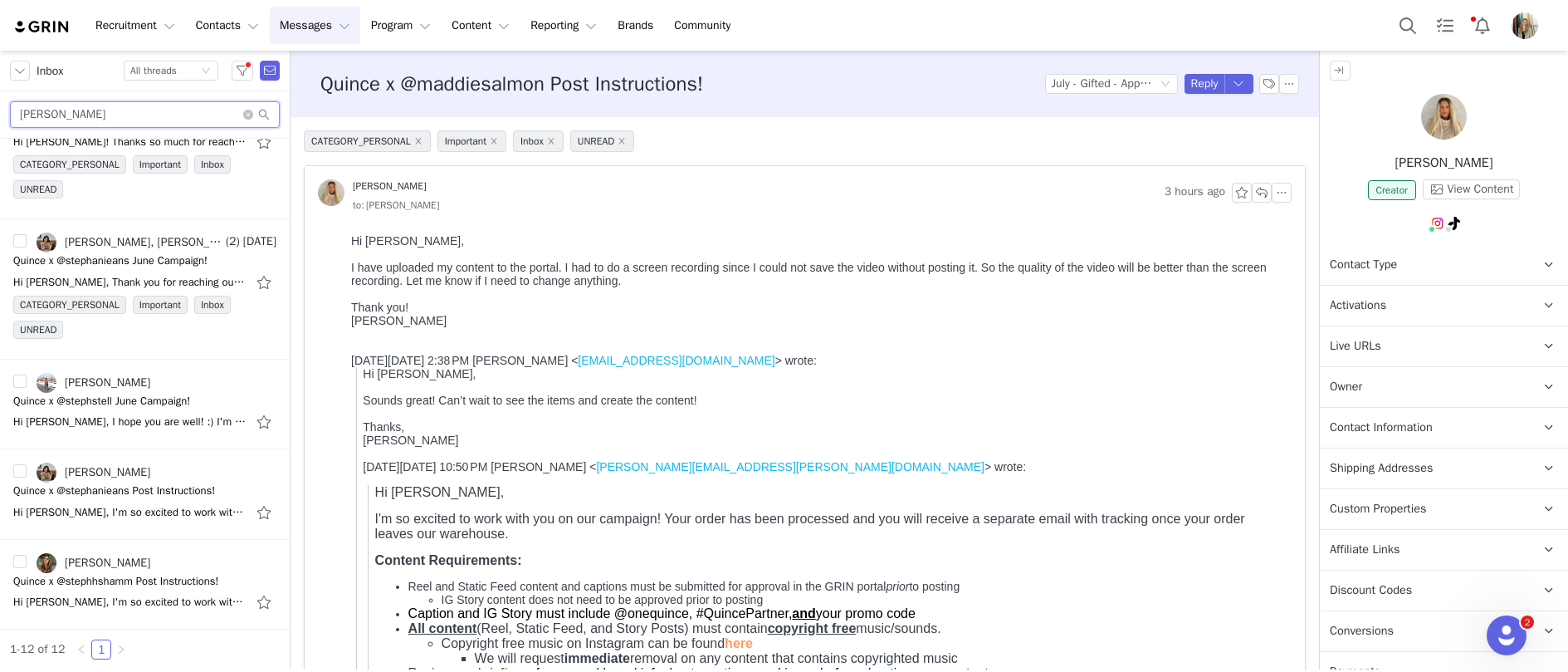 scroll, scrollTop: 841, scrollLeft: 0, axis: vertical 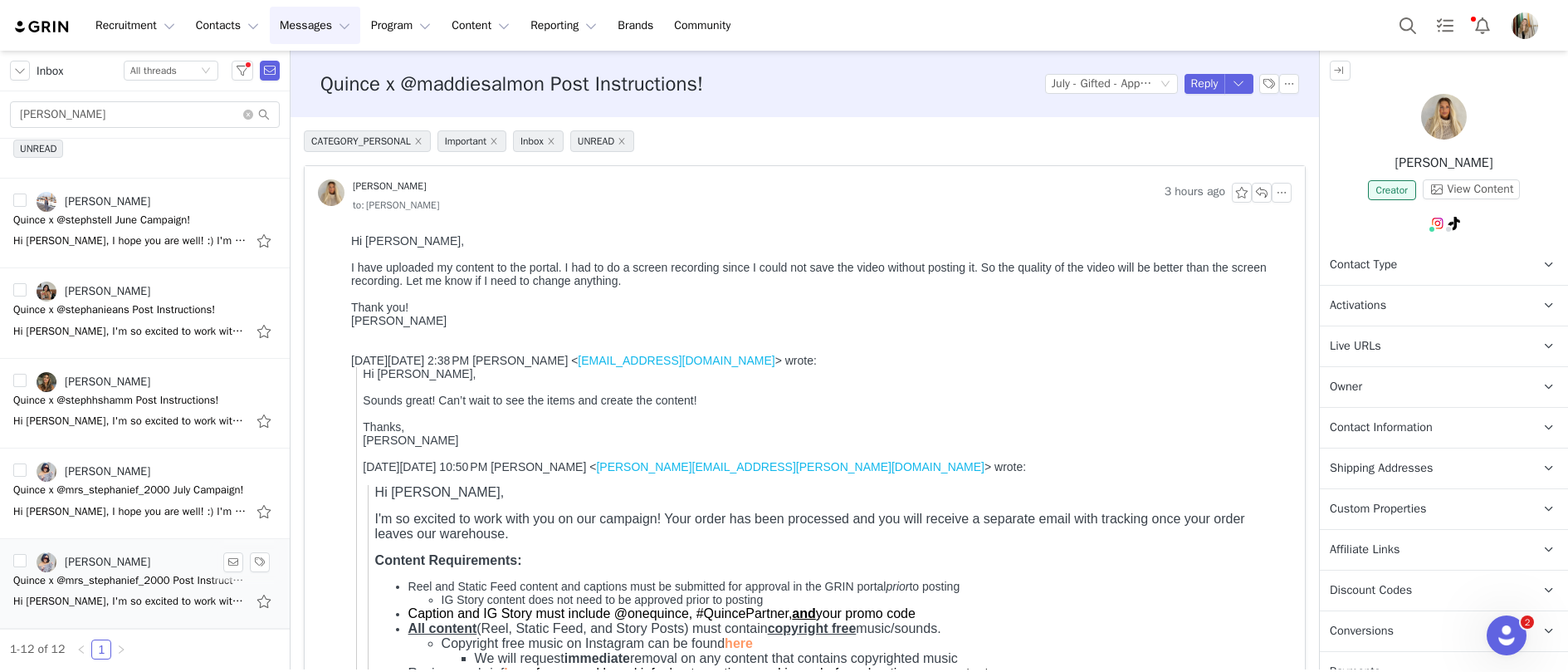 click on "Hi Stephanie, I'm so excited to work with you on our campaign! Your order has been processed and you will receive a separate email with tracking once your order leaves our warehouse. Content" at bounding box center (129, 601) 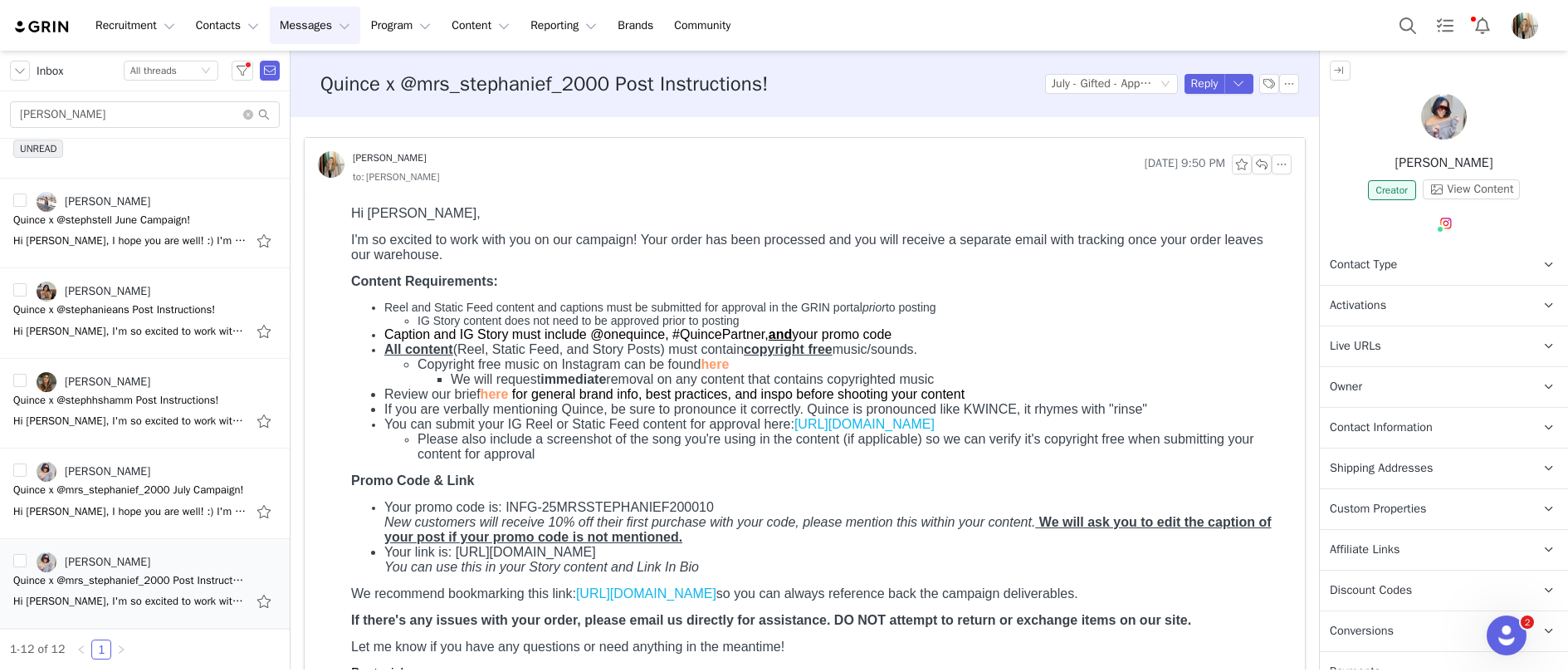 scroll, scrollTop: 0, scrollLeft: 0, axis: both 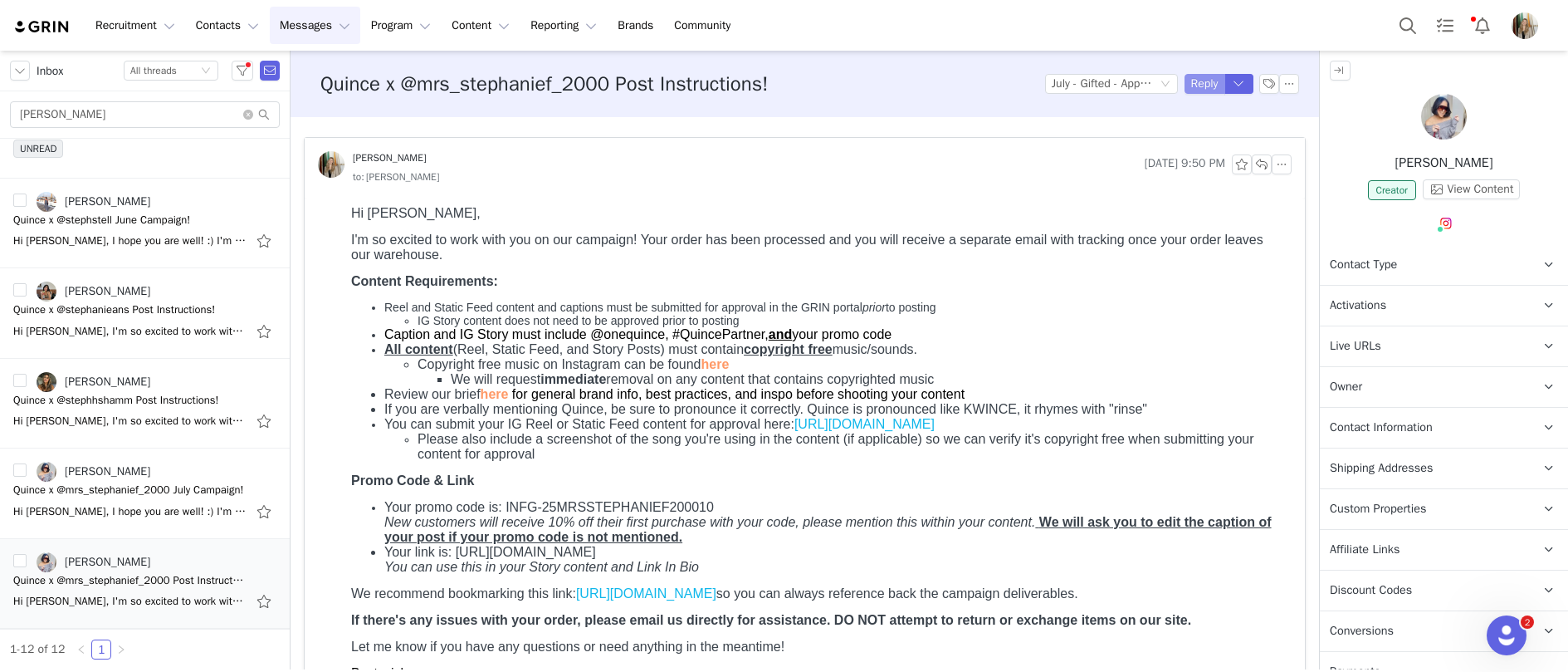click on "Reply" at bounding box center (1204, 84) 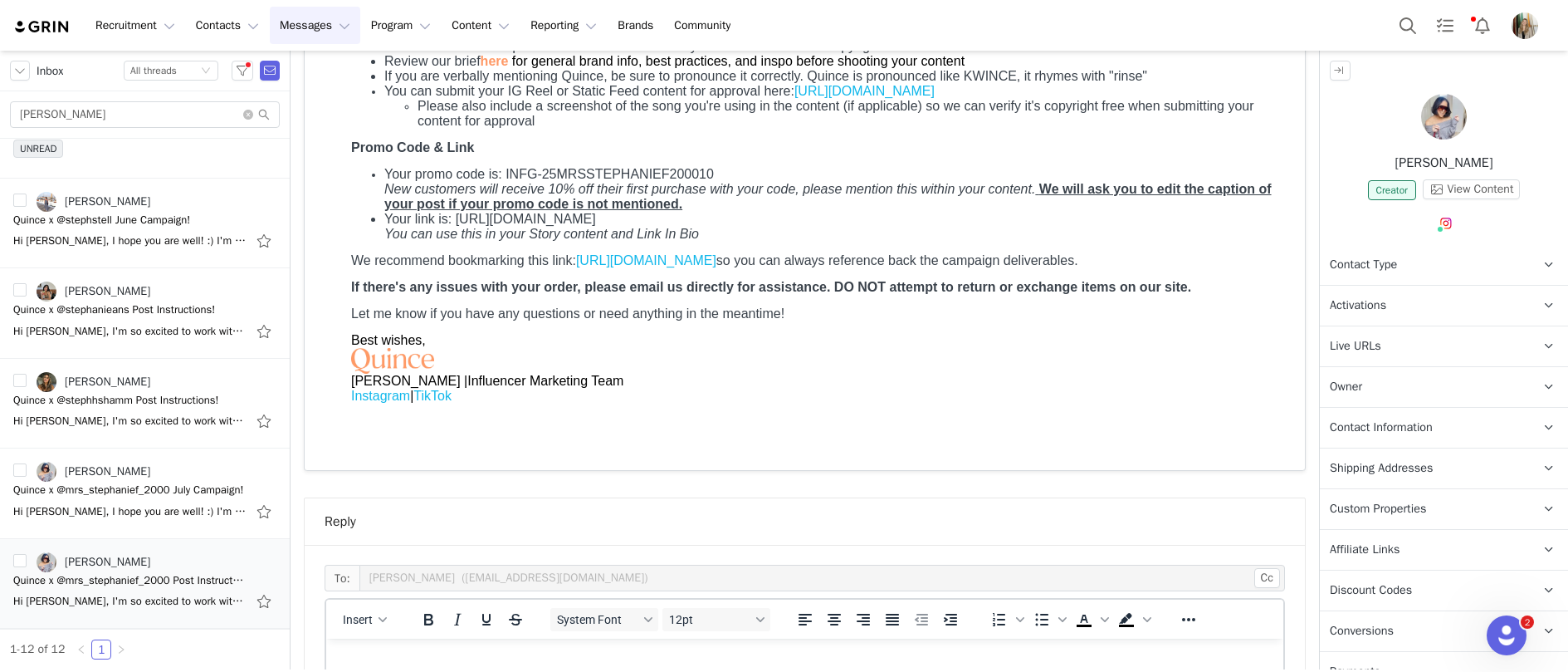 scroll, scrollTop: 524, scrollLeft: 0, axis: vertical 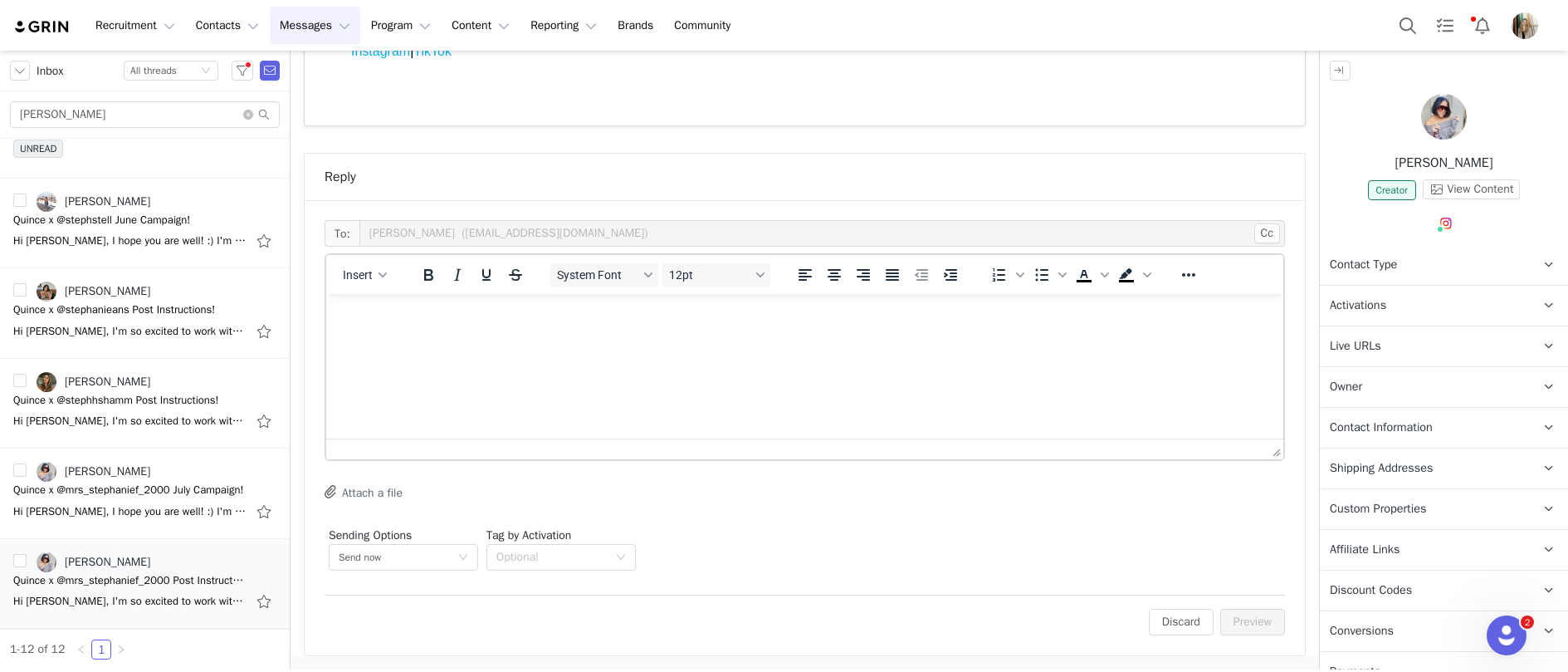 click at bounding box center (804, 316) 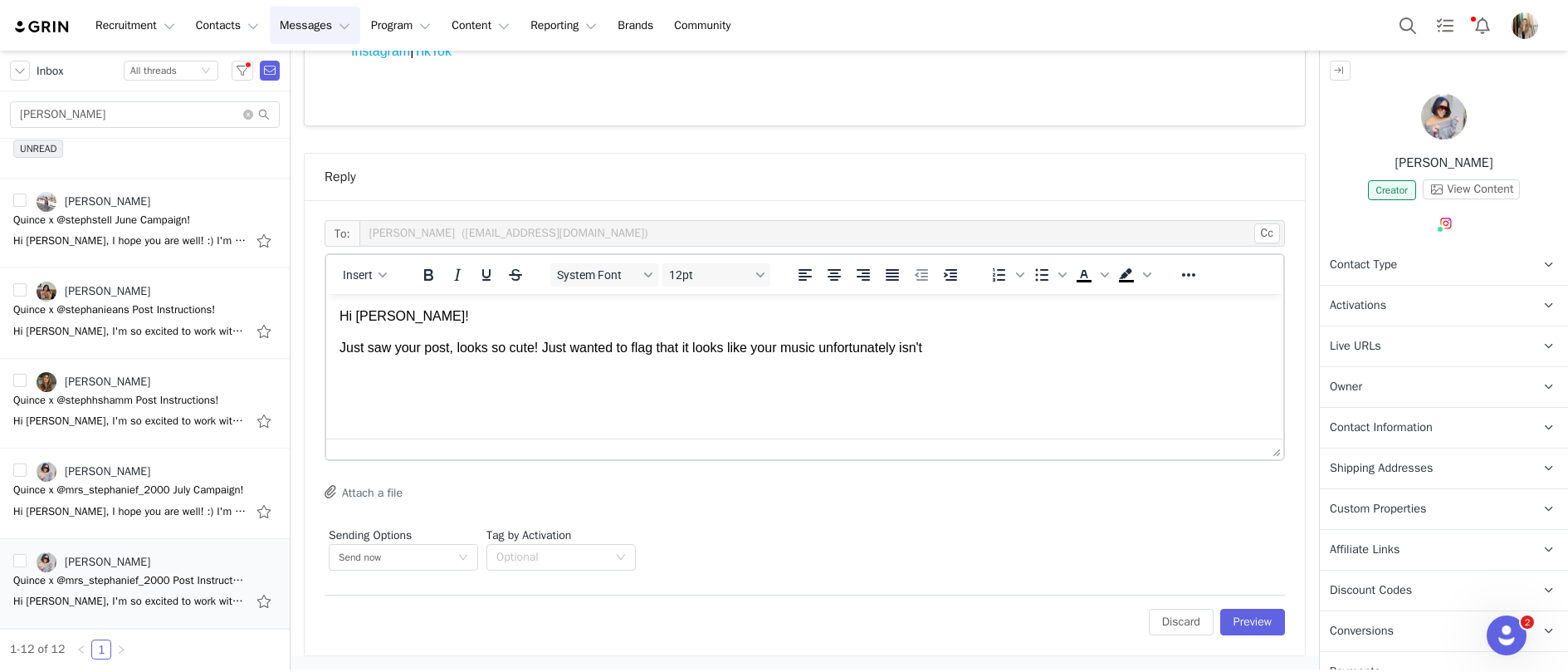 click on "Just saw your post, looks so cute! Just wanted to flag that it looks like your music unfortunately isn't" at bounding box center [804, 348] 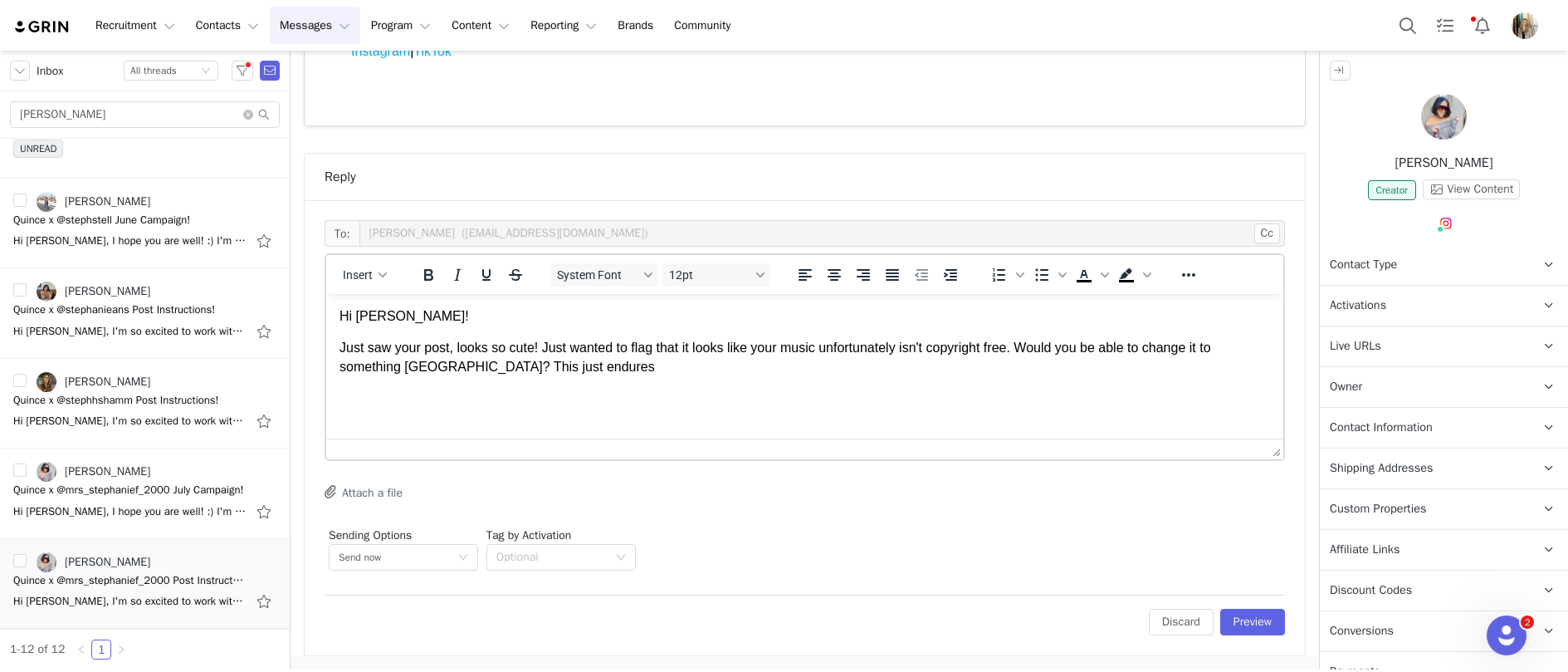 click on "Just saw your post, looks so cute! Just wanted to flag that it looks like your music unfortunately isn't copyright free. Would you be able to change it to something Meta Sound Library? This just endures" at bounding box center (804, 357) 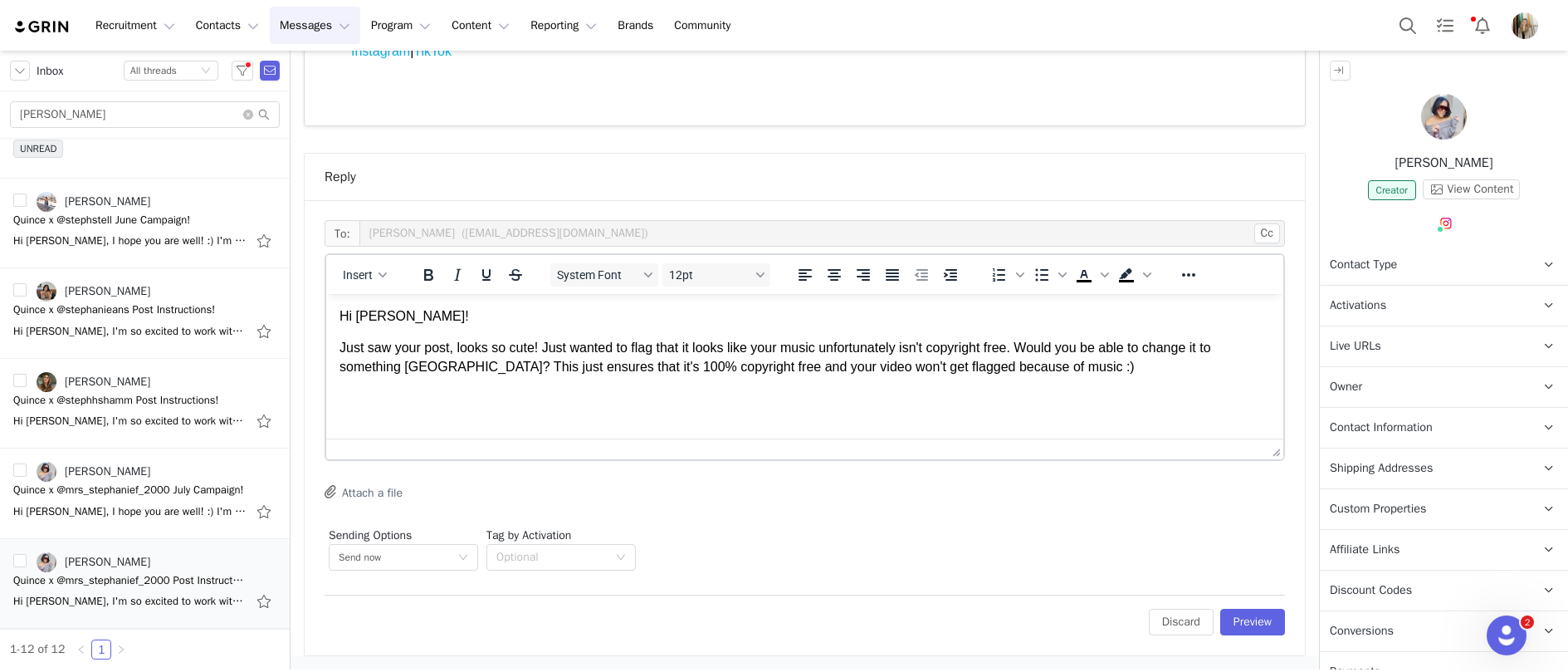 click on "Just saw your post, looks so cute! Just wanted to flag that it looks like your music unfortunately isn't copyright free. Would you be able to change it to something Meta Sound Library? This just ensures that it's 100% copyright free and your video won't get flagged because of music :)" at bounding box center [804, 357] 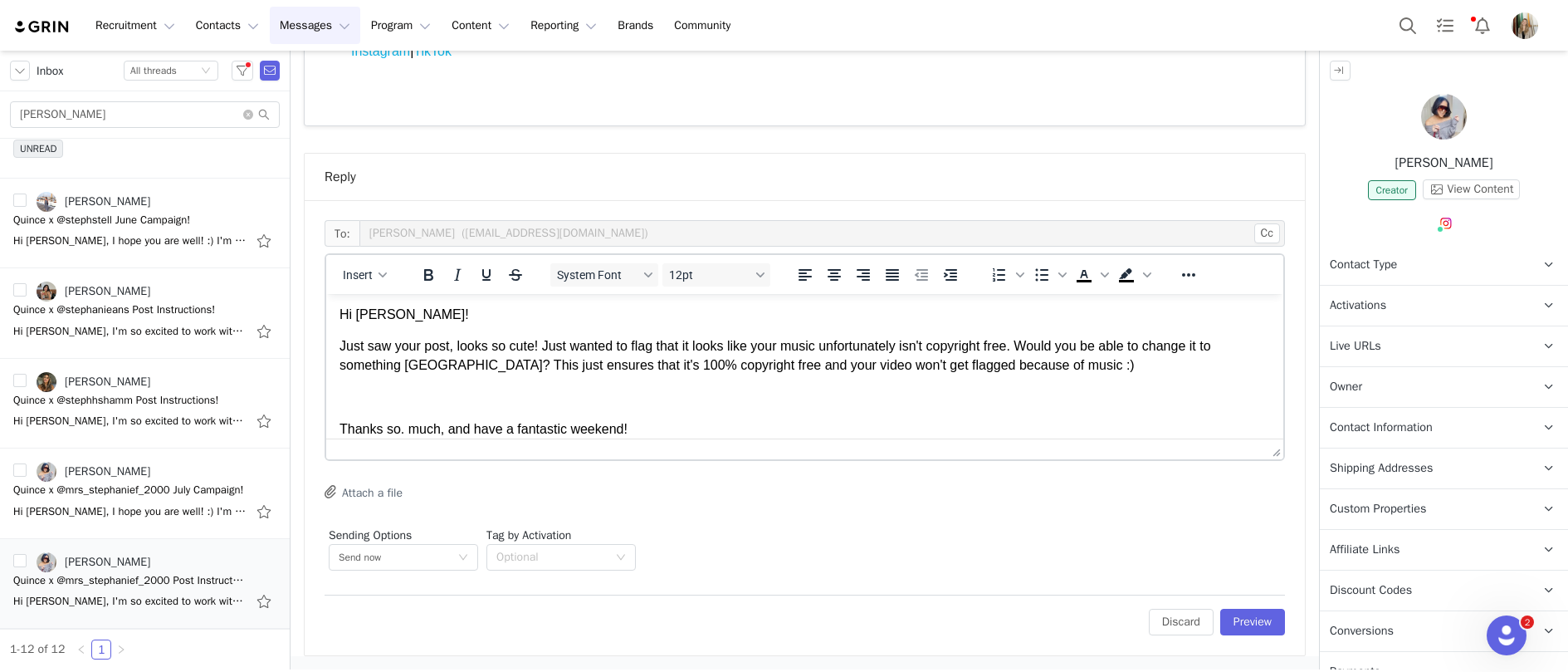 click on "Thanks so. much, and have a fantastic weekend!" at bounding box center [804, 429] 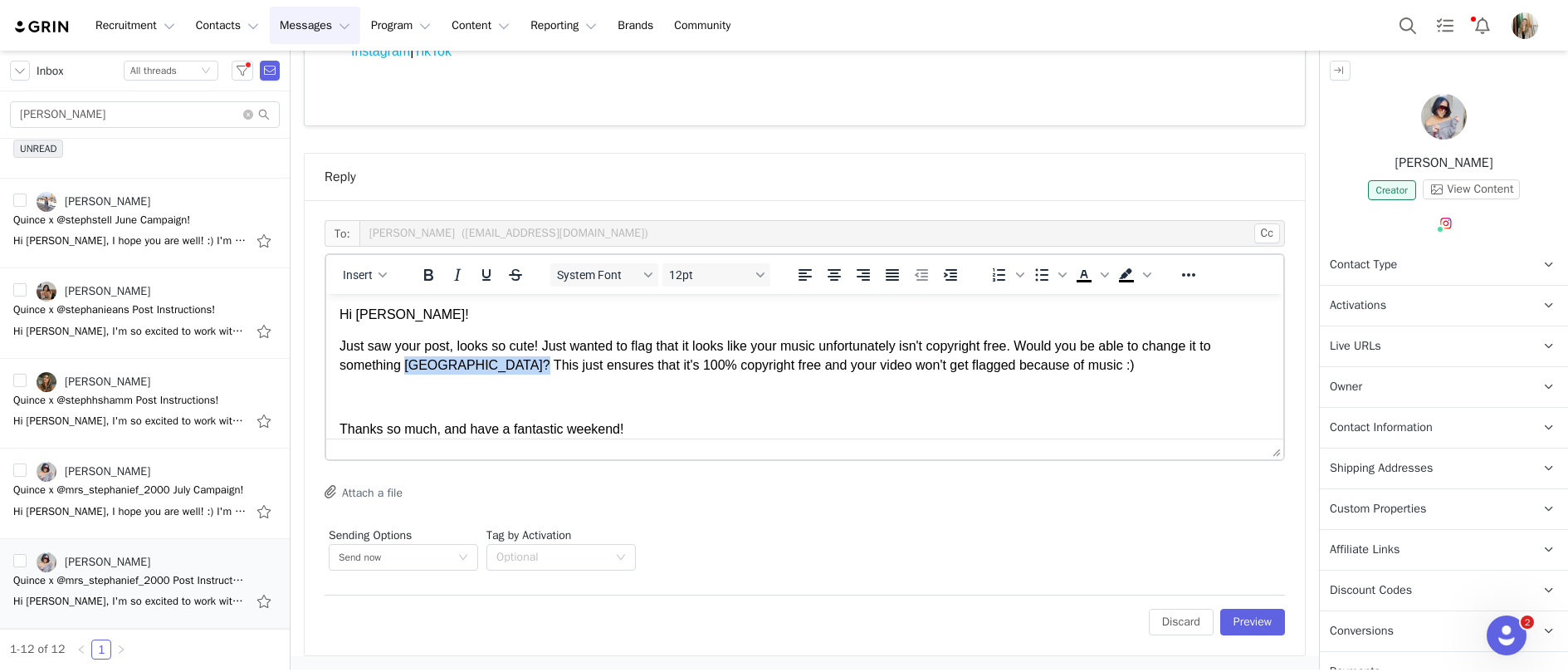 drag, startPoint x: 408, startPoint y: 369, endPoint x: 522, endPoint y: 371, distance: 114.01754 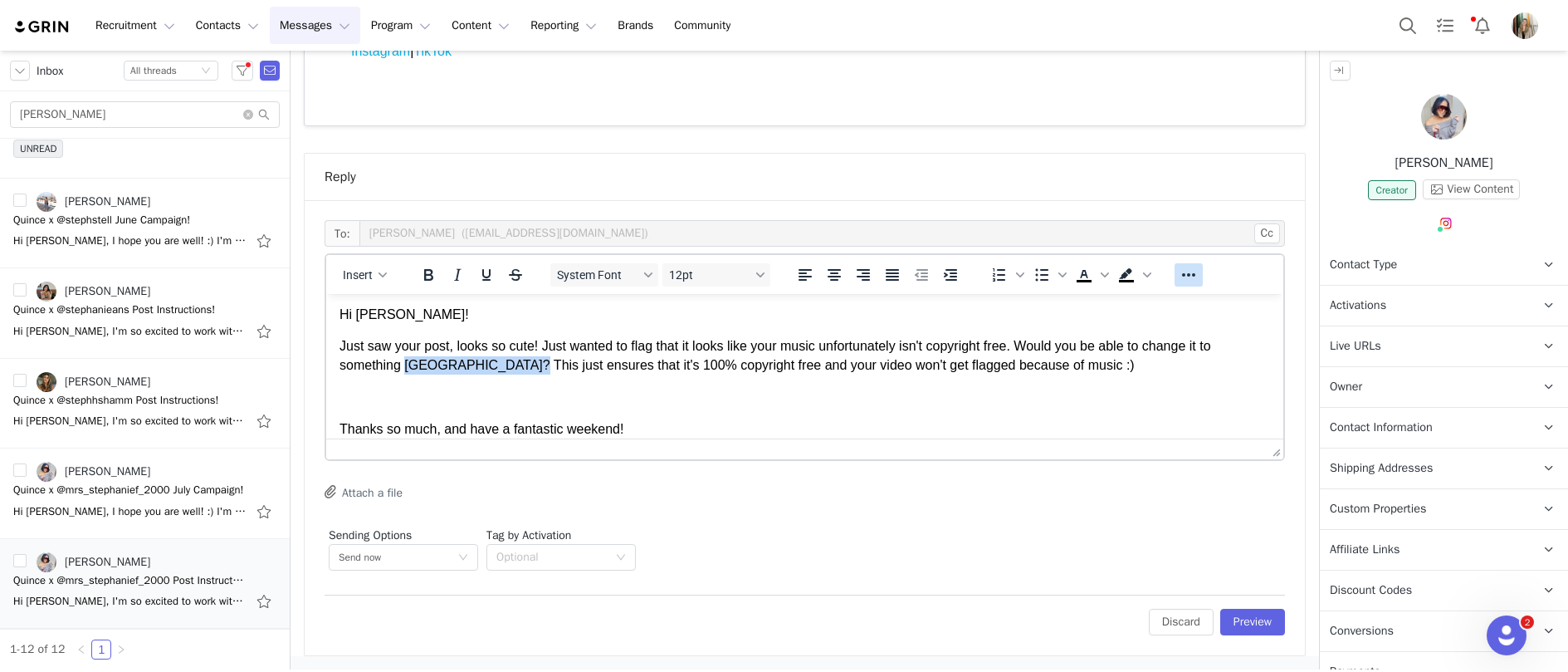 click 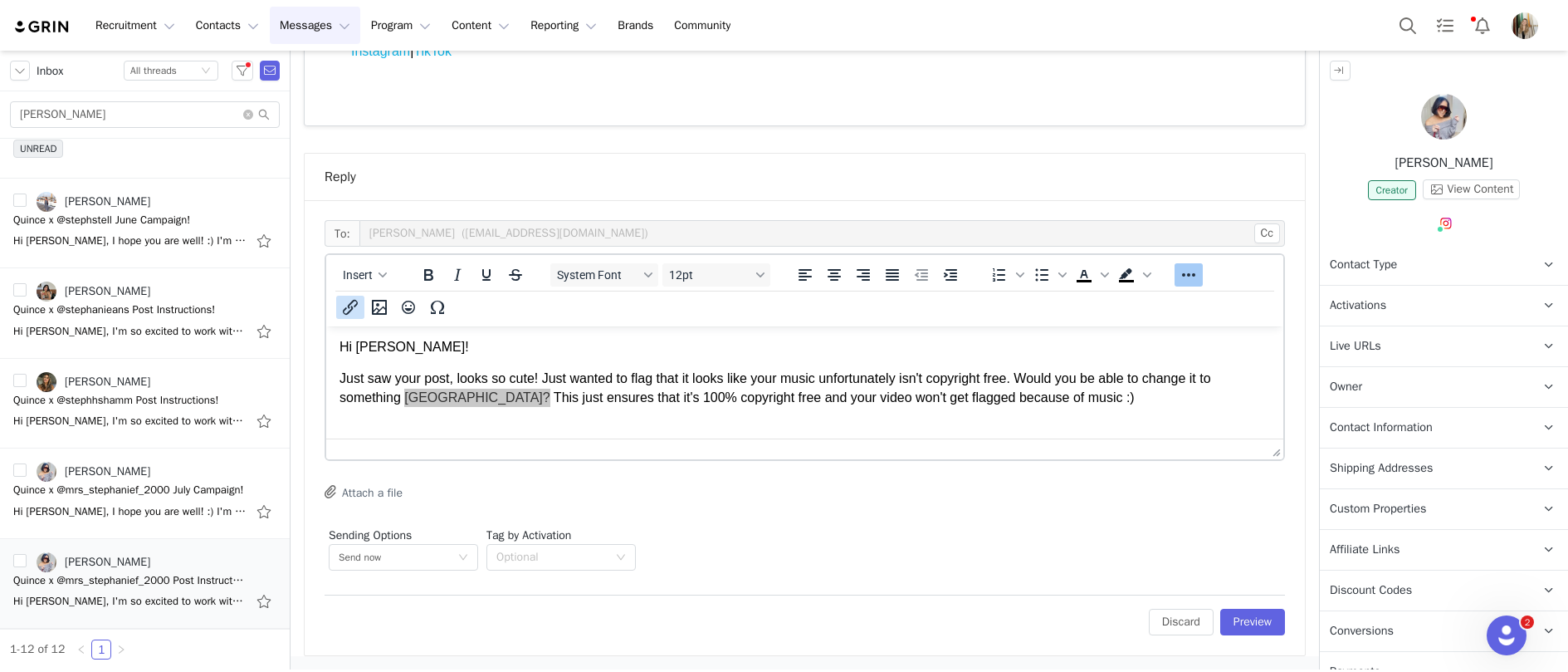 click 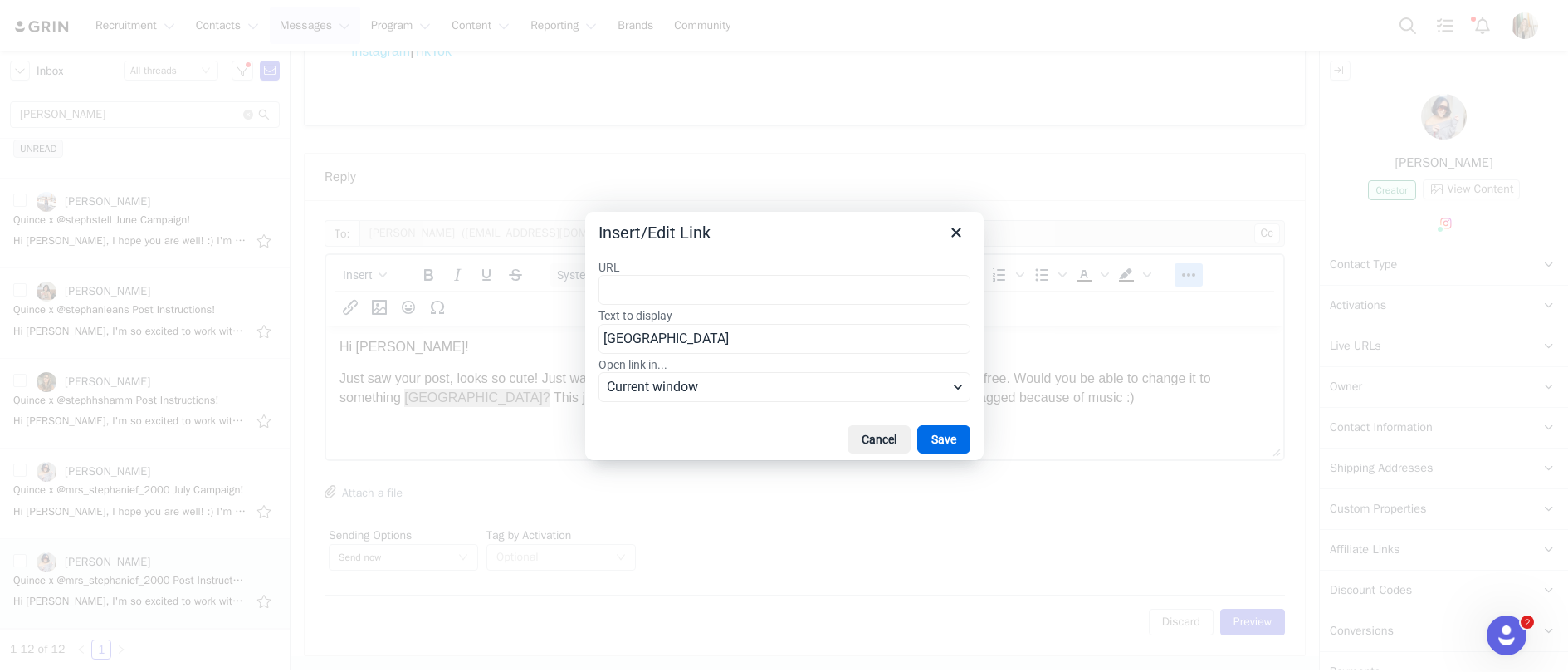 type on "https://www.facebook.com/sound" 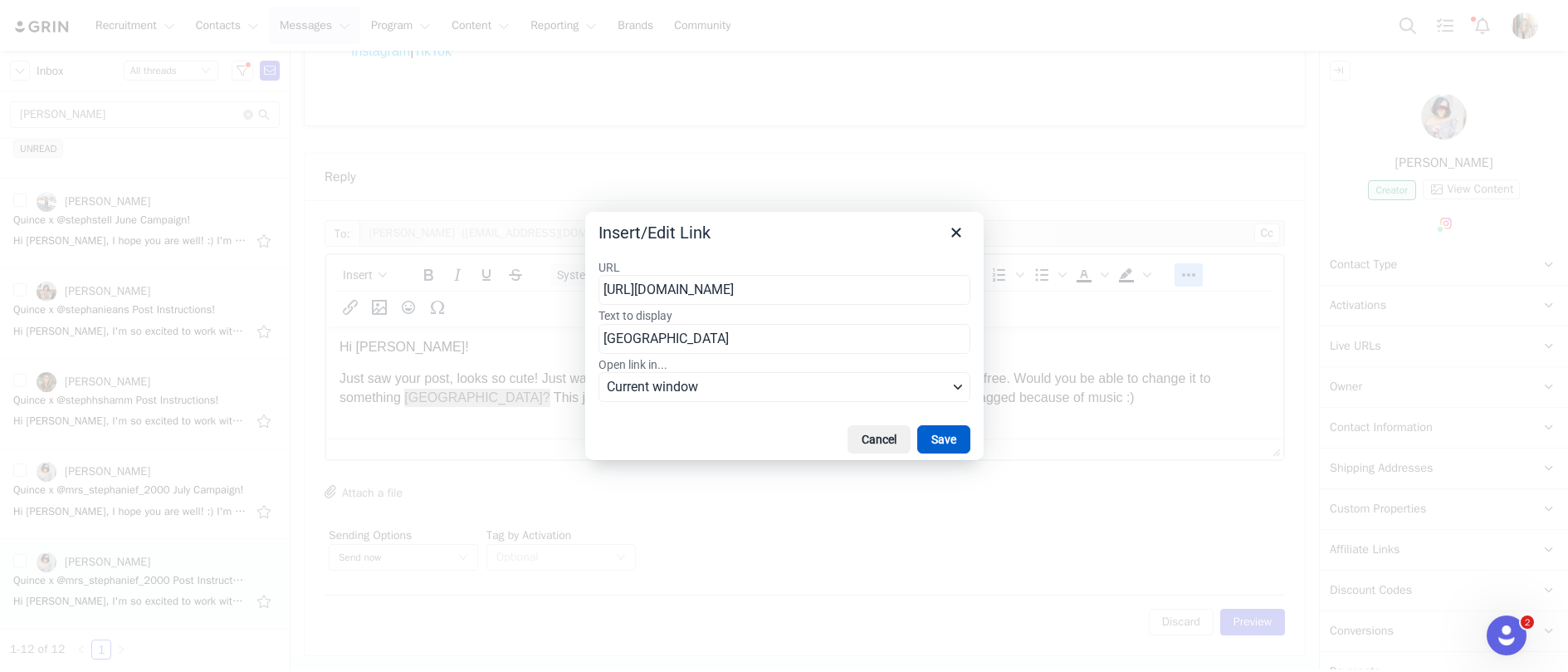 click on "Save" at bounding box center (944, 439) 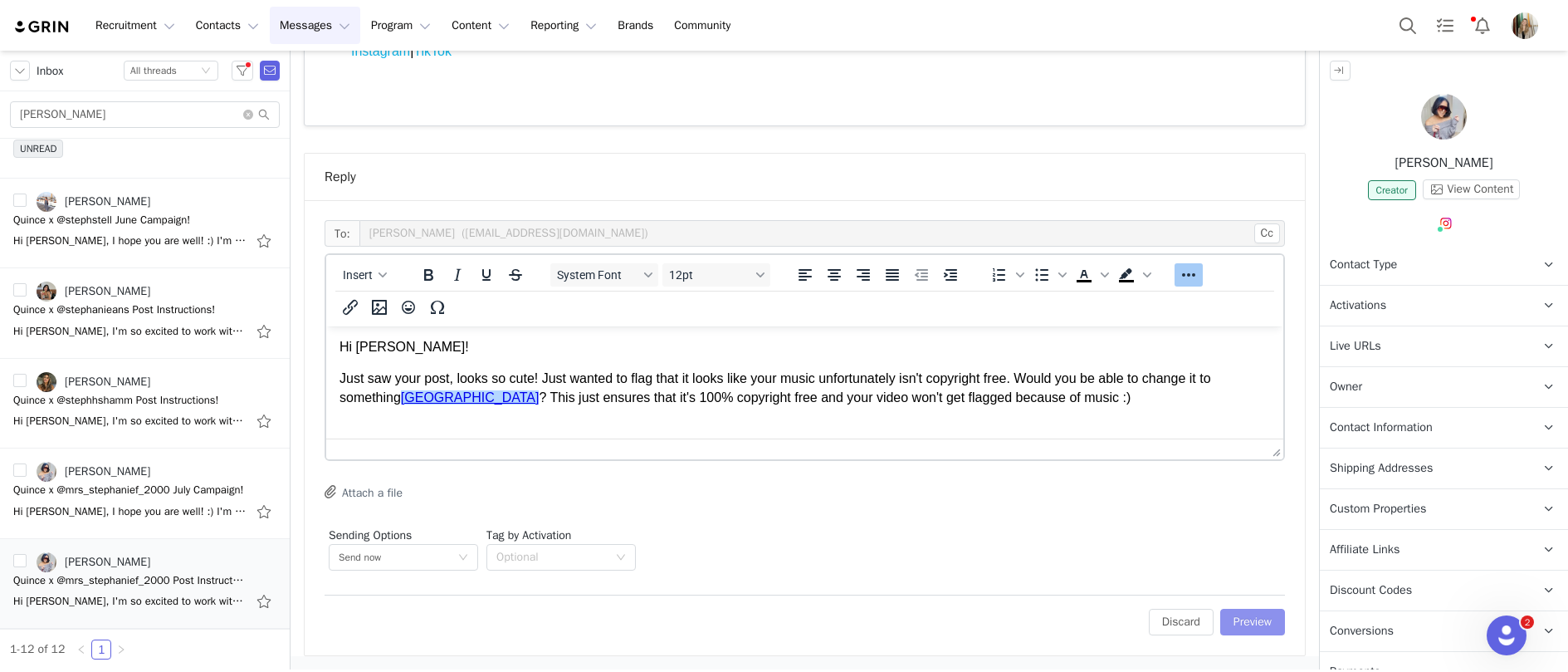 click on "Preview" at bounding box center [1253, 622] 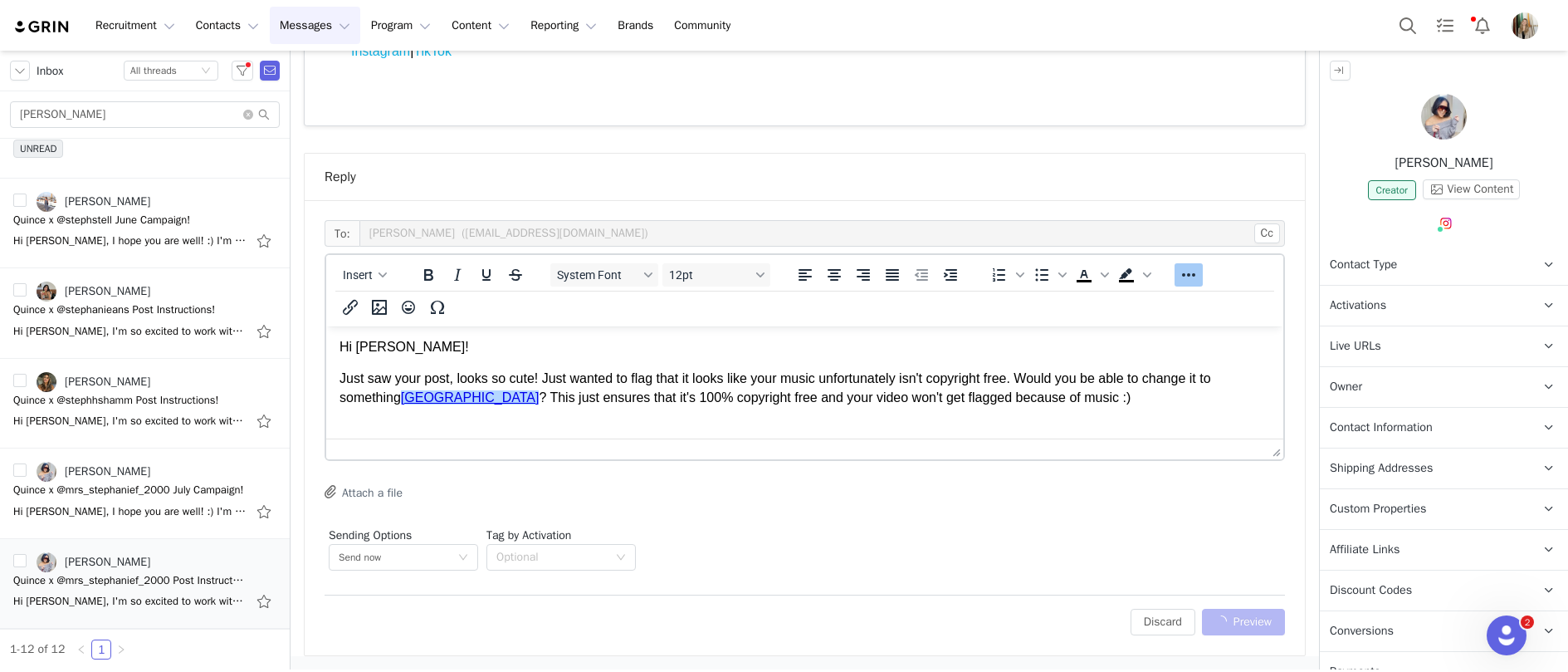 scroll, scrollTop: 615, scrollLeft: 0, axis: vertical 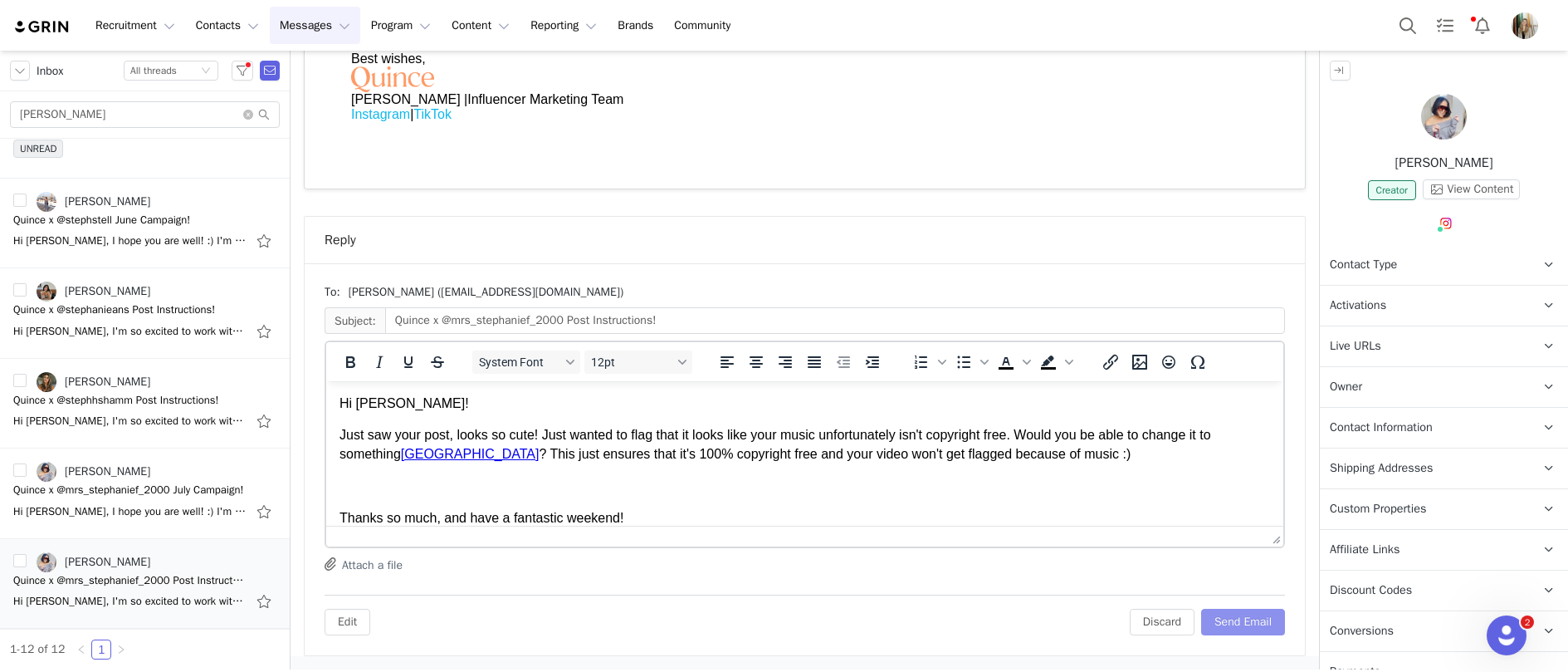 click on "Send Email" at bounding box center [1243, 622] 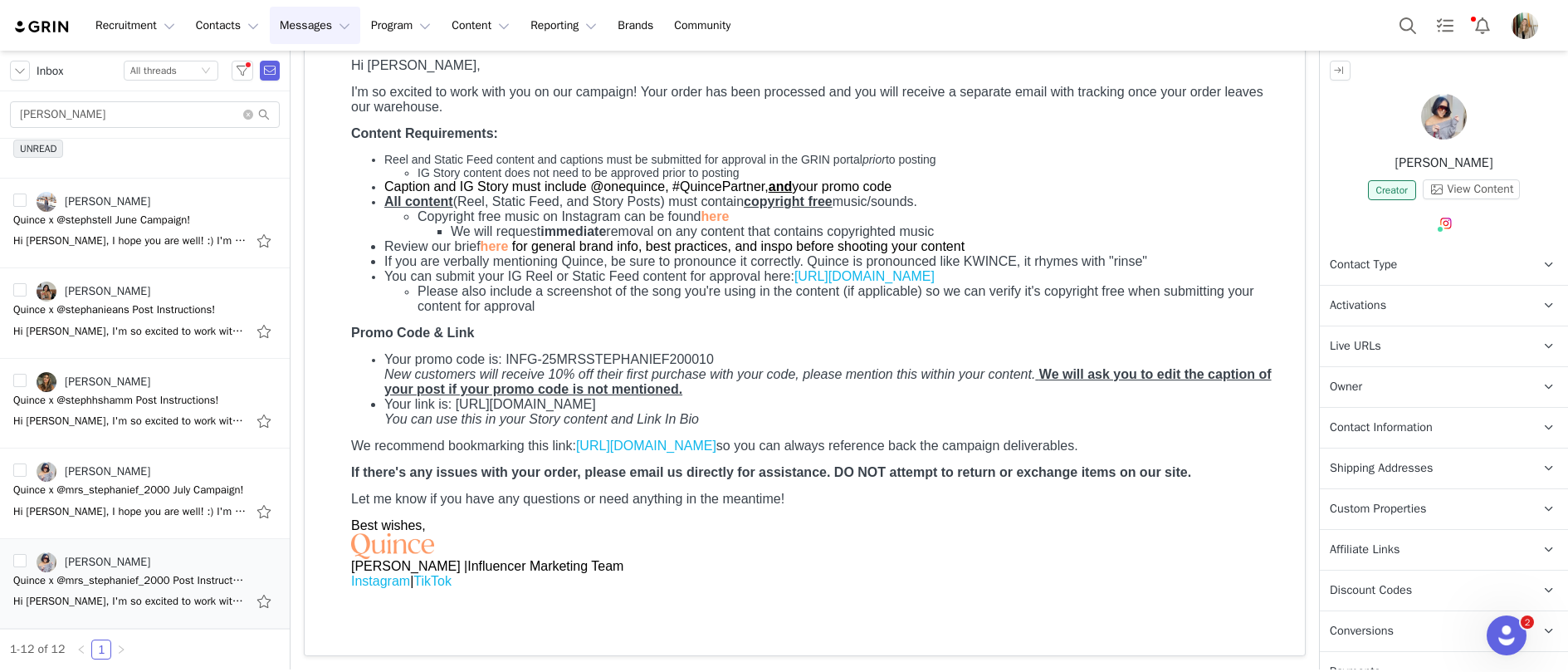 scroll, scrollTop: 148, scrollLeft: 0, axis: vertical 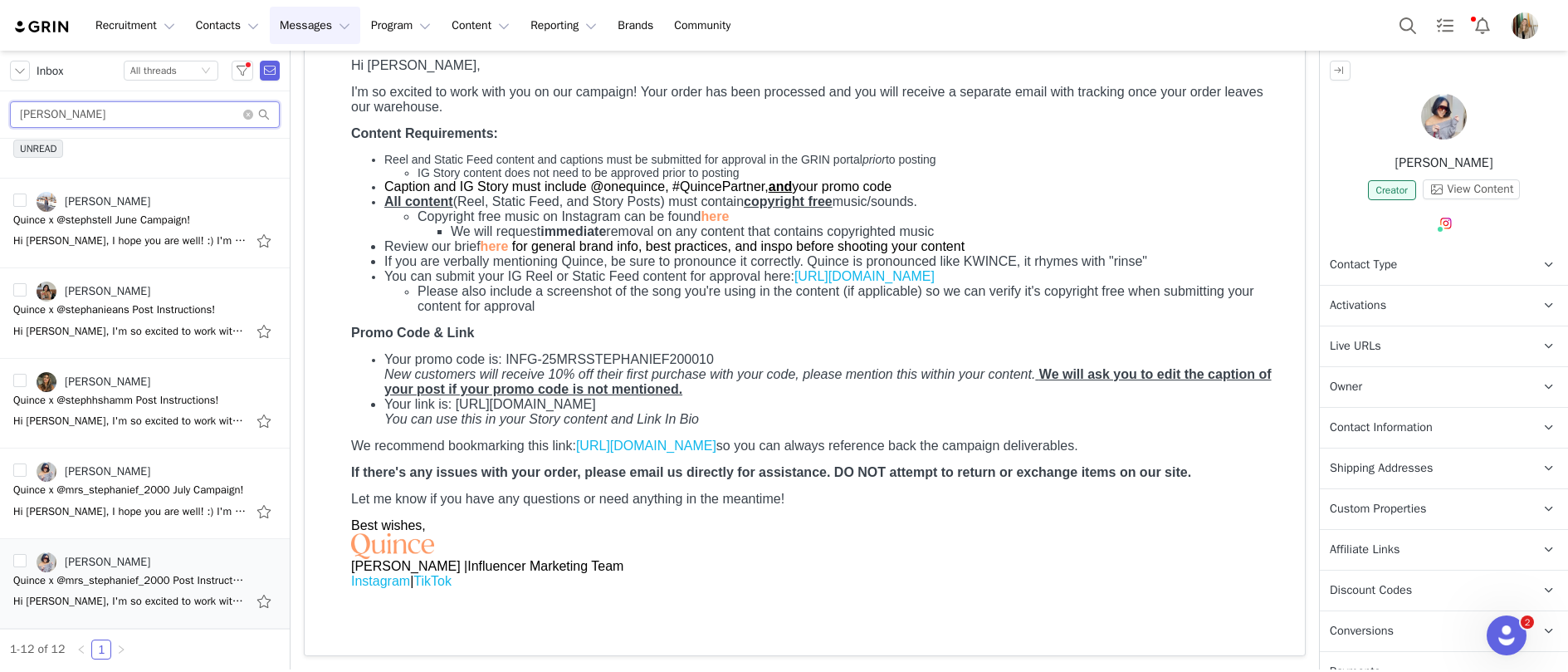 click on "stephanie" at bounding box center [144, 115] 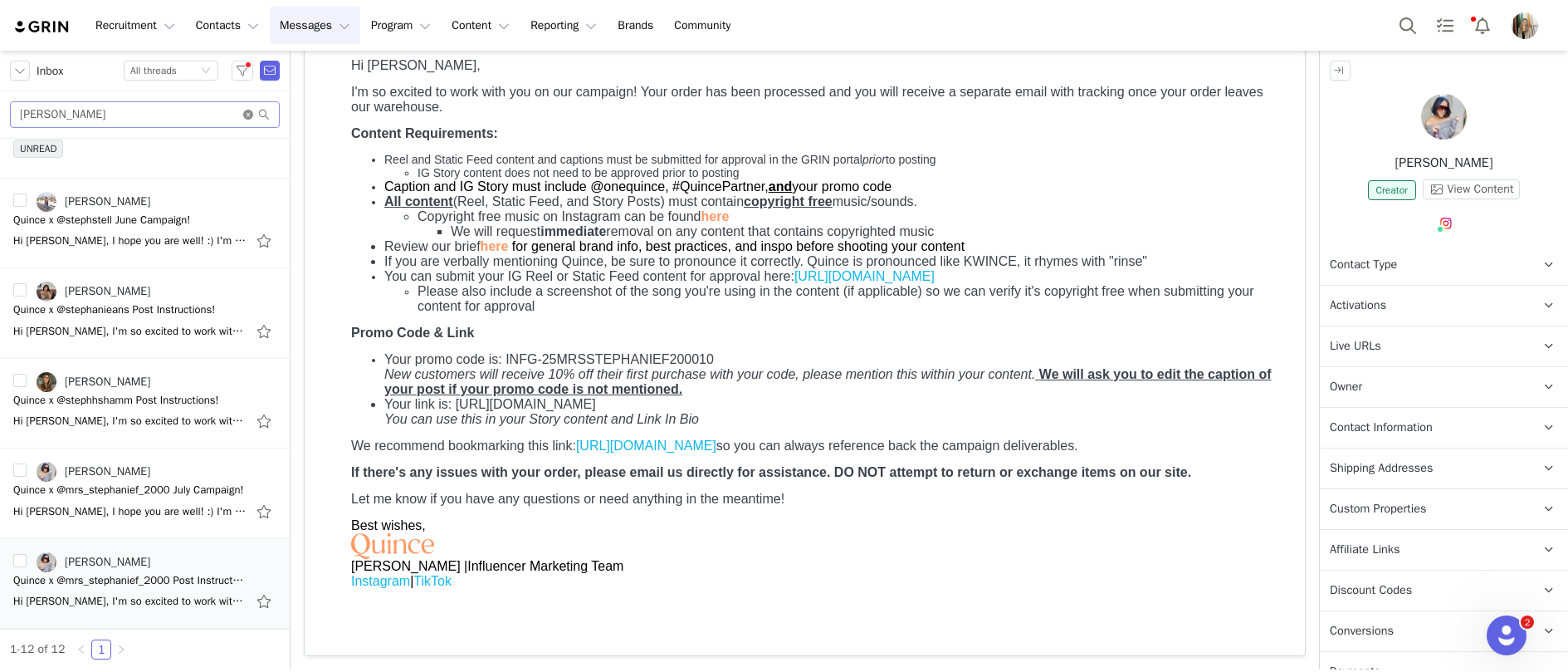 click 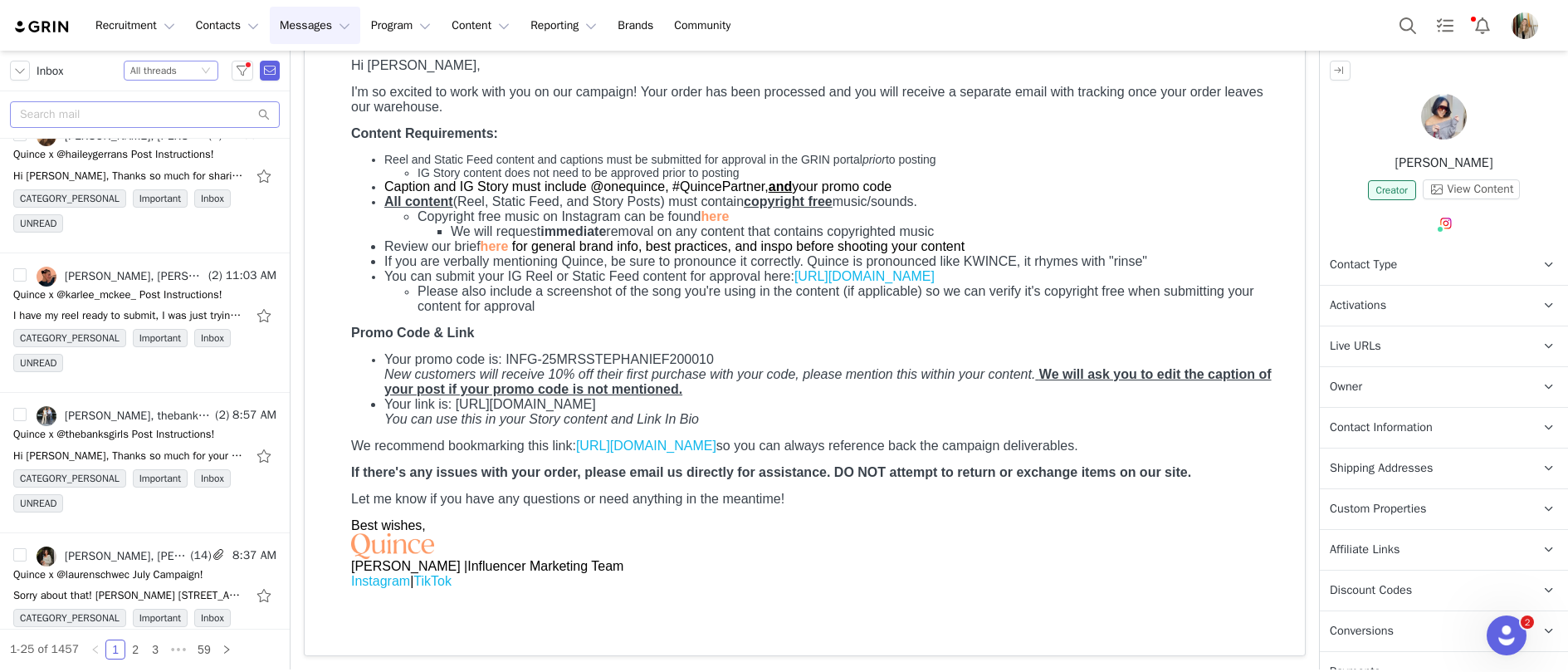 click on "Status All threads" at bounding box center (171, 71) 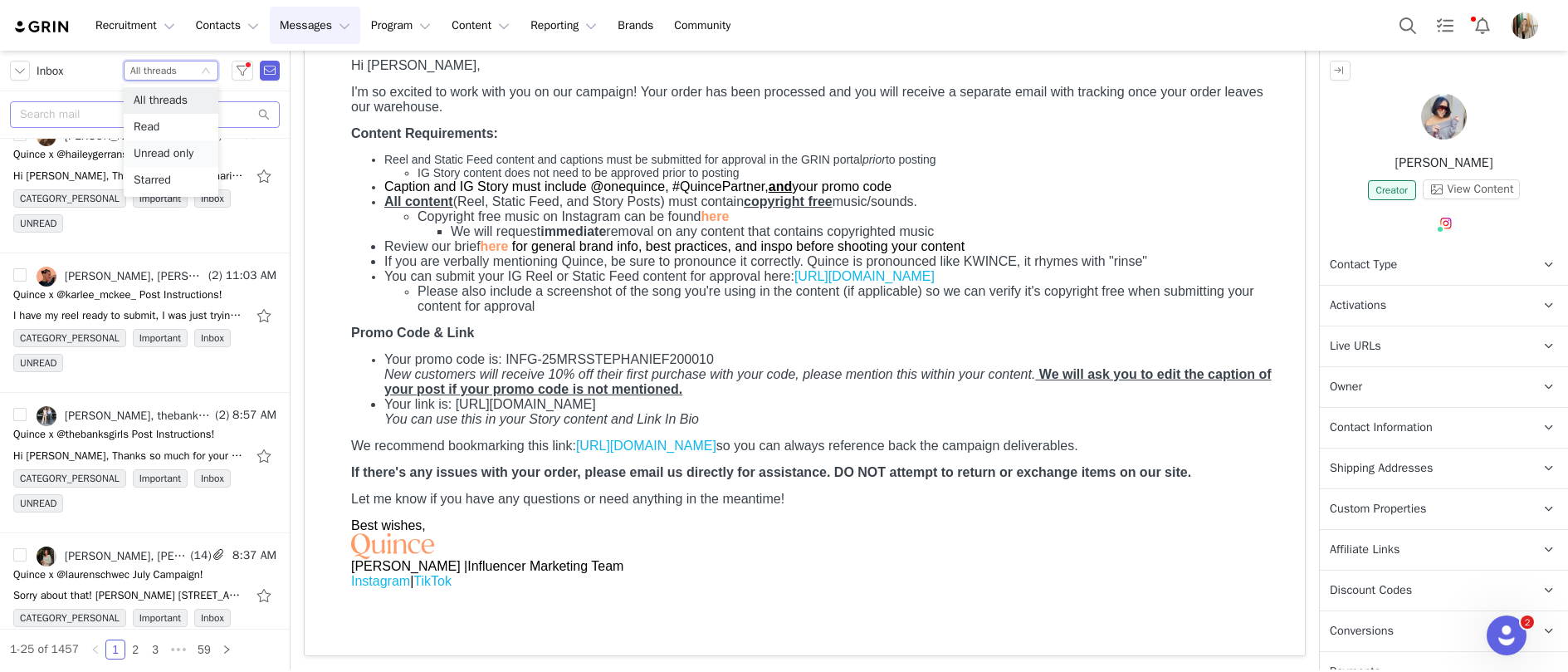 click on "Unread only" at bounding box center [171, 154] 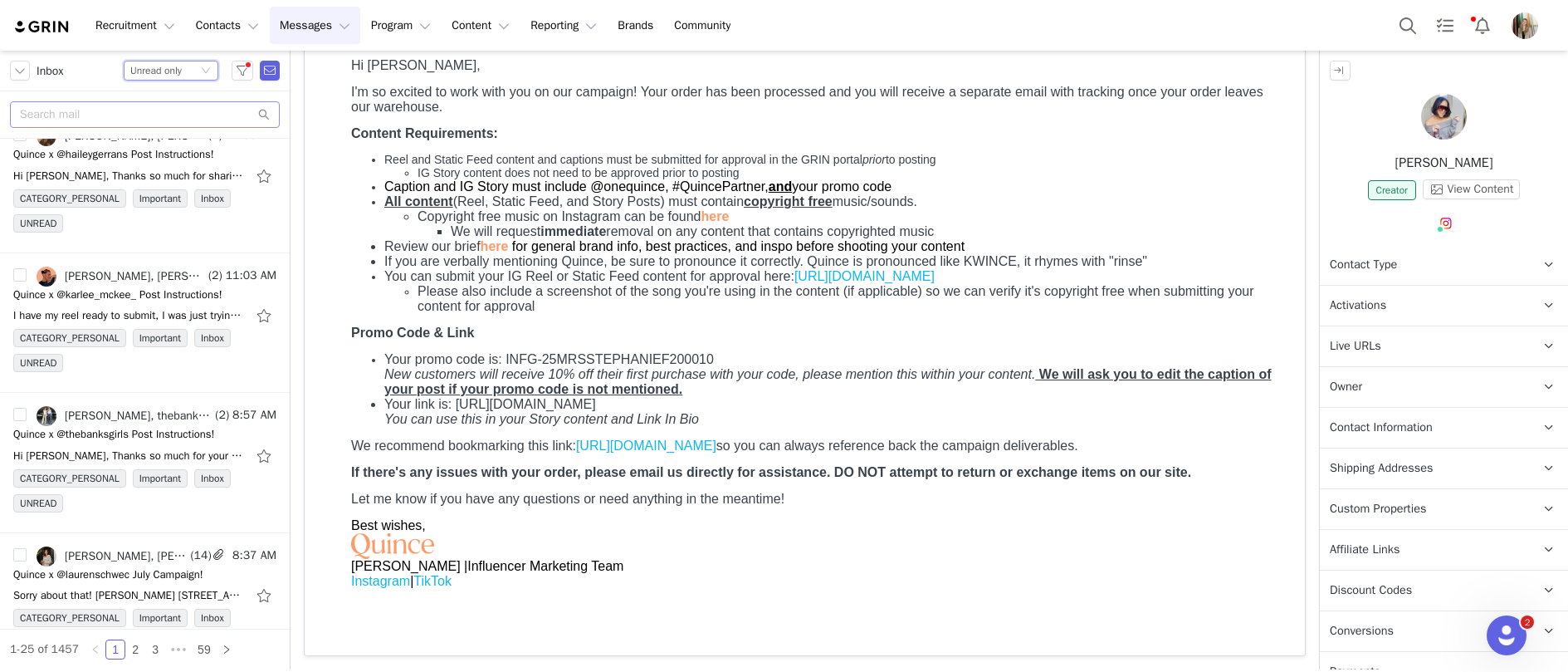 scroll, scrollTop: 0, scrollLeft: 0, axis: both 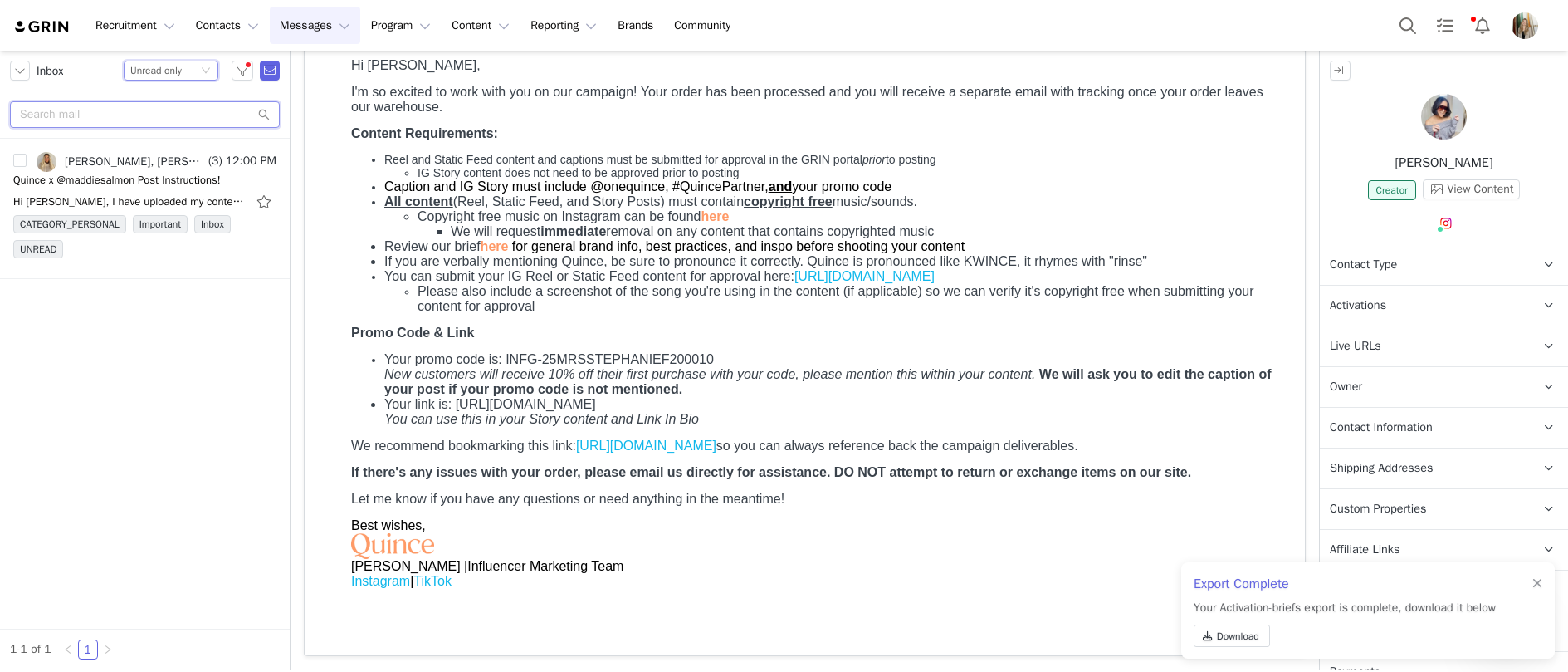 click at bounding box center [144, 115] 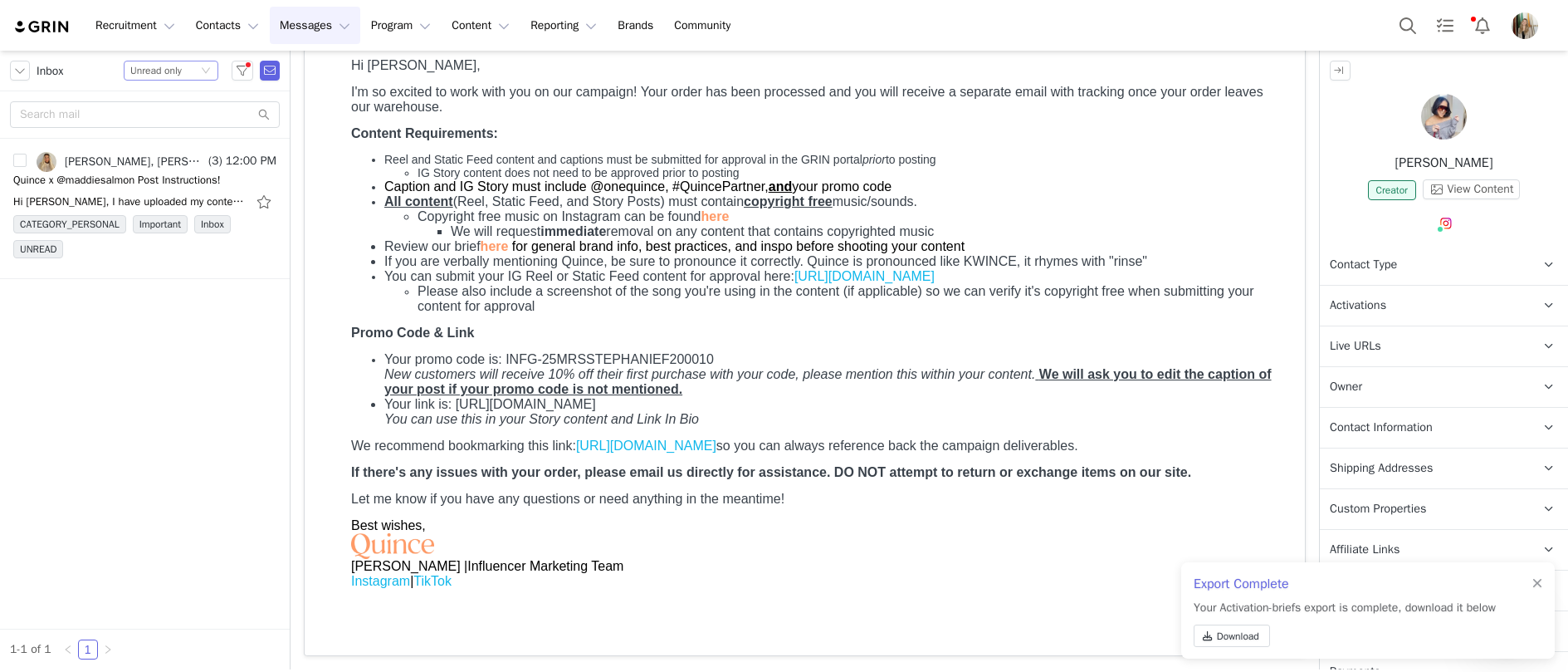 click on "Unread only" at bounding box center (156, 71) 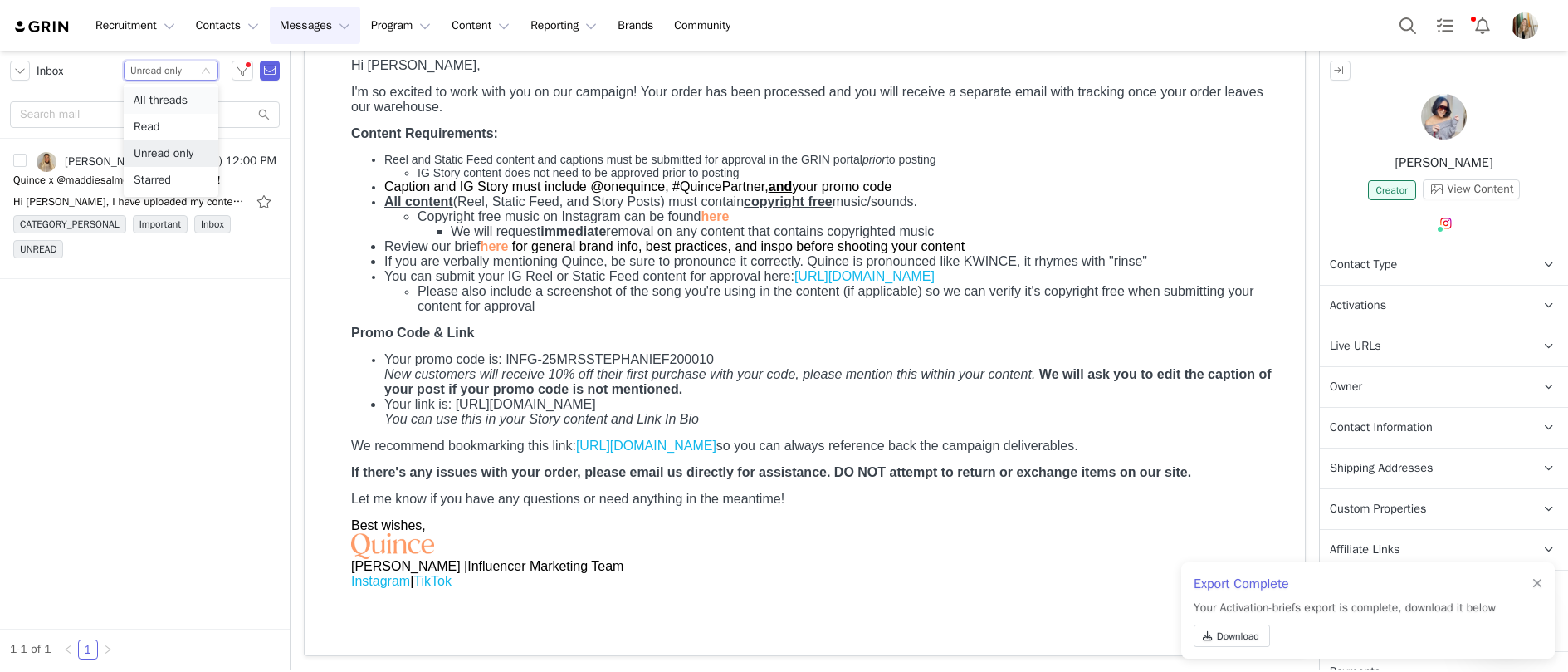 click on "All threads" at bounding box center (171, 101) 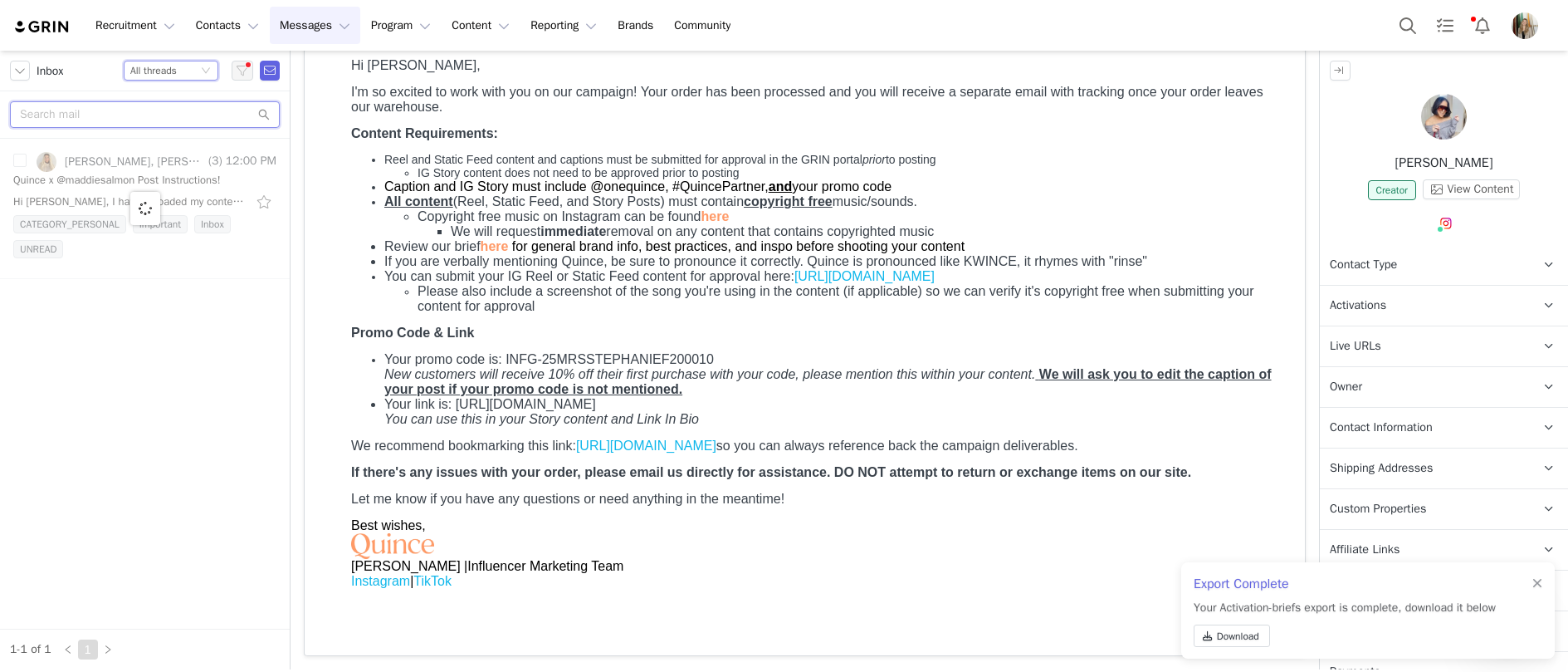 click at bounding box center [144, 115] 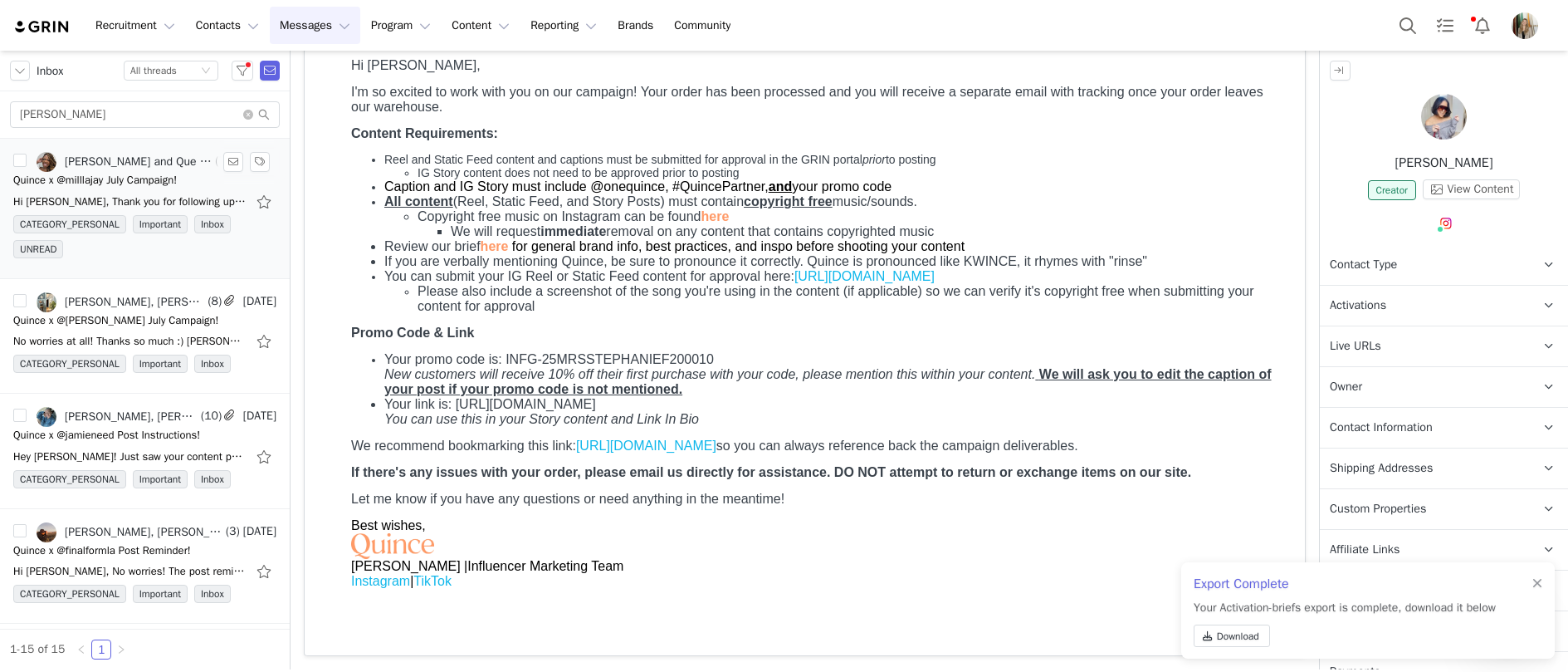 click on "Hi Rachel, Thank you for following up! Please see below: Jamilla Svansson 9893 Colchester St Douglasville, GA 30135 Best, Kai Tikiyah (Kai) Ivey (she/her) Sr. Coordinator 561.927.5429 Check out our" at bounding box center (129, 202) 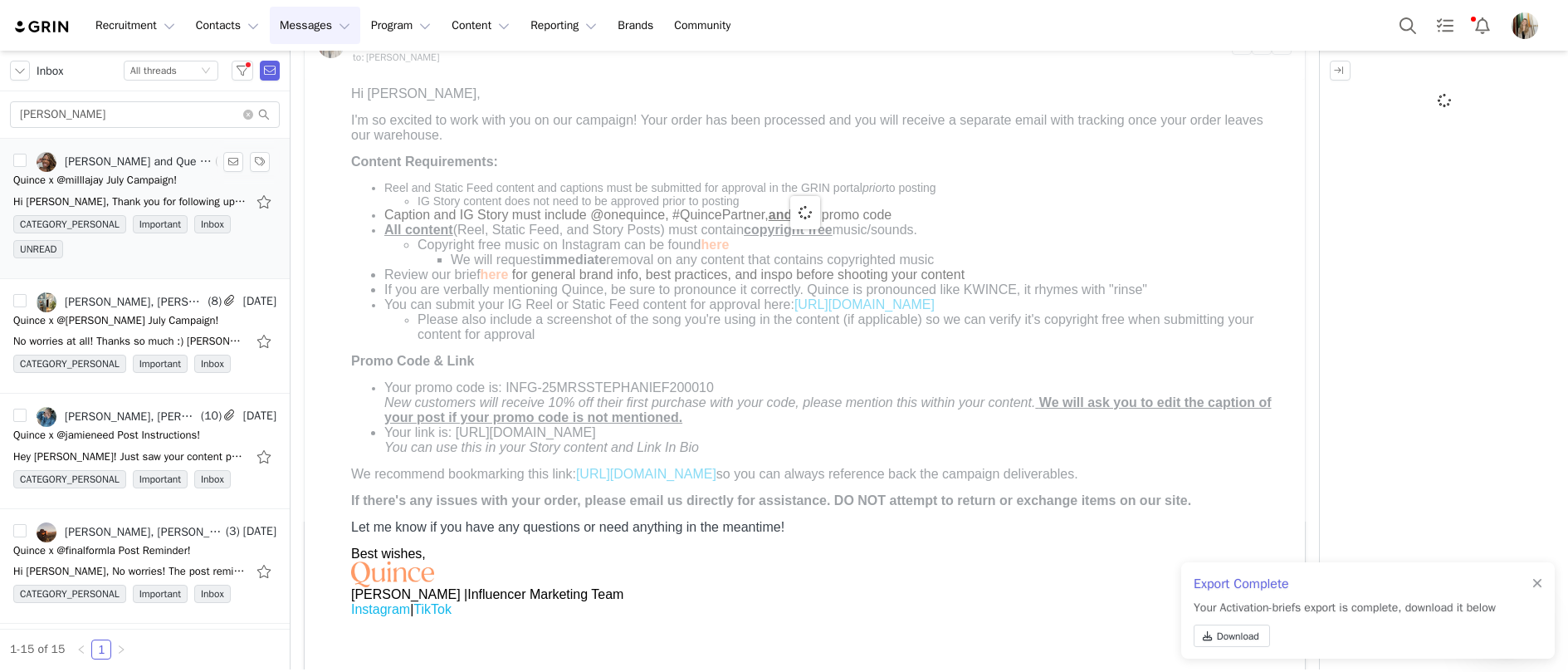 scroll, scrollTop: 176, scrollLeft: 0, axis: vertical 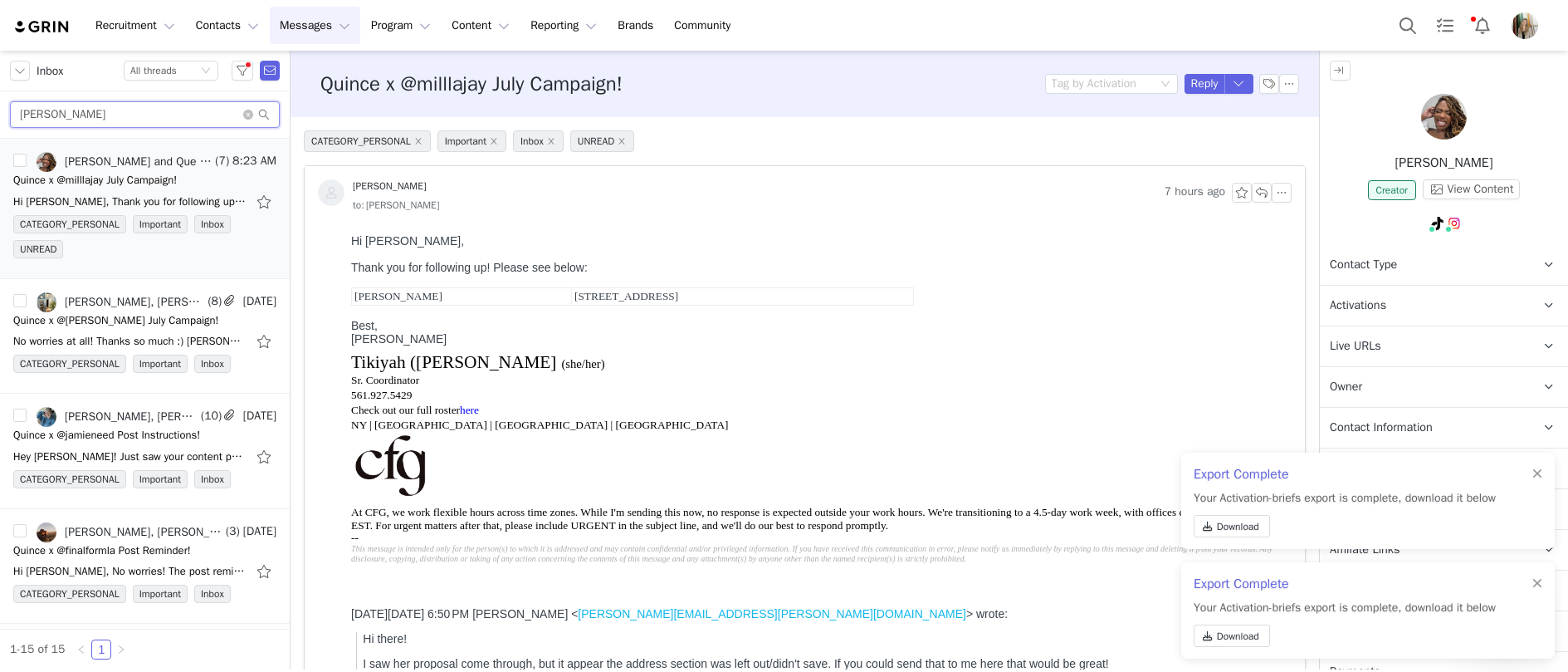 click on "jami" at bounding box center [144, 115] 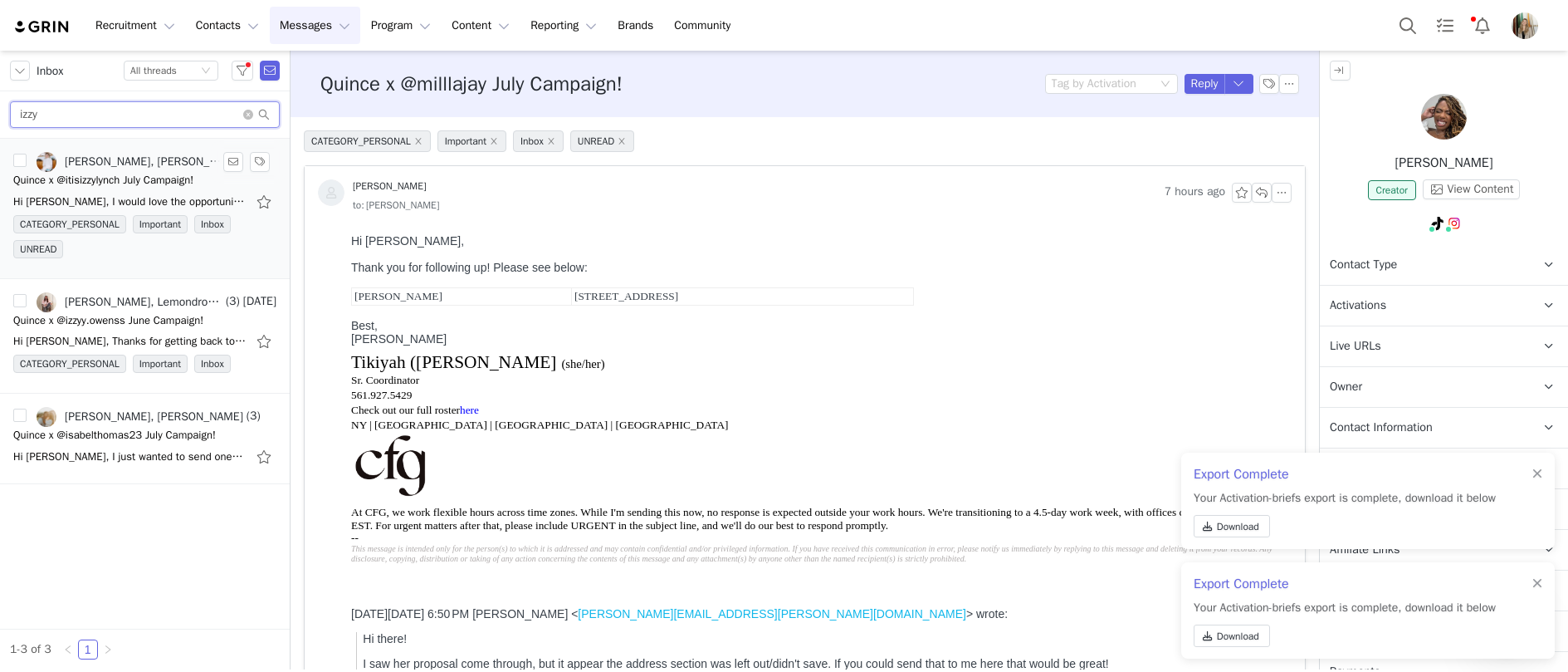 type on "izzy" 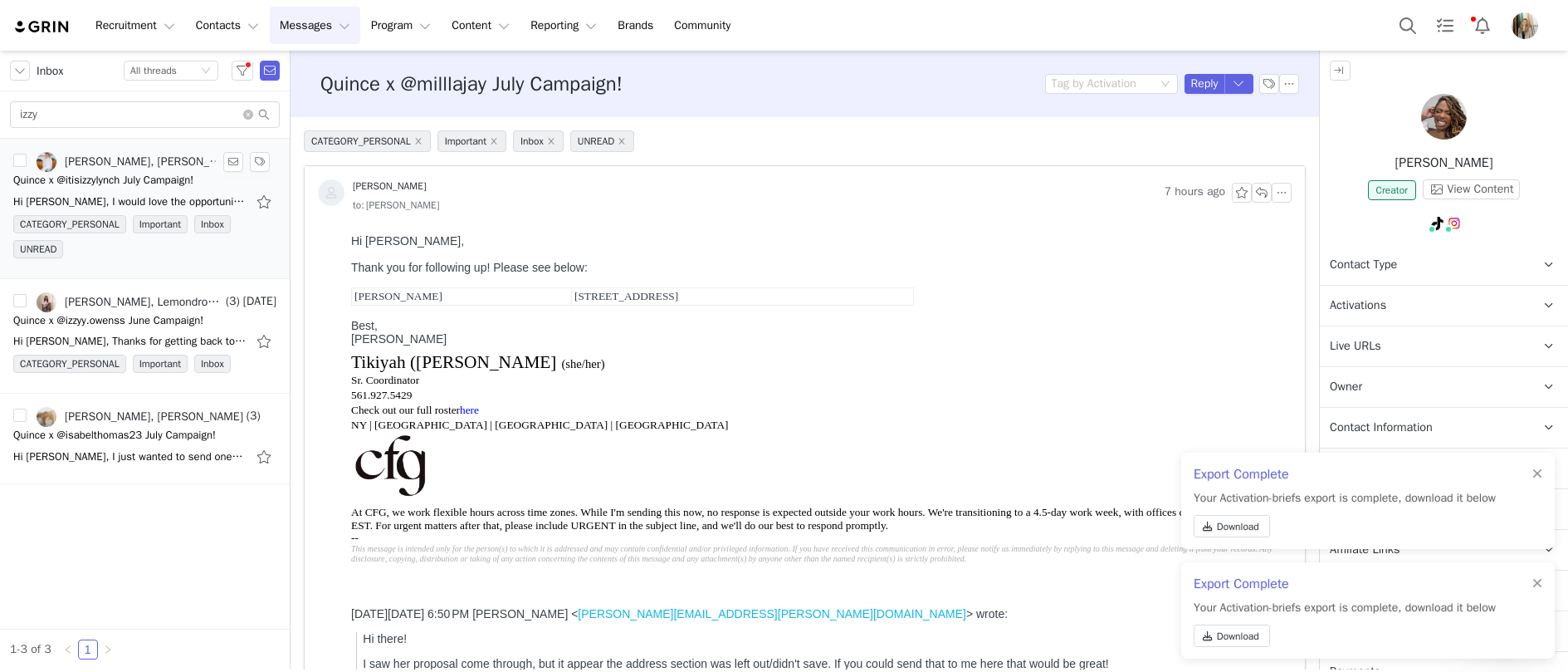 click on "Hi Rachel, I would love the opportunity to work with Quince! I will join the campaign now. Thanks so much for the opportunity! Izzy Izzy Lynch | Design + Home 720.724.8235 izzy.lynch@outlook.com From:" at bounding box center (129, 202) 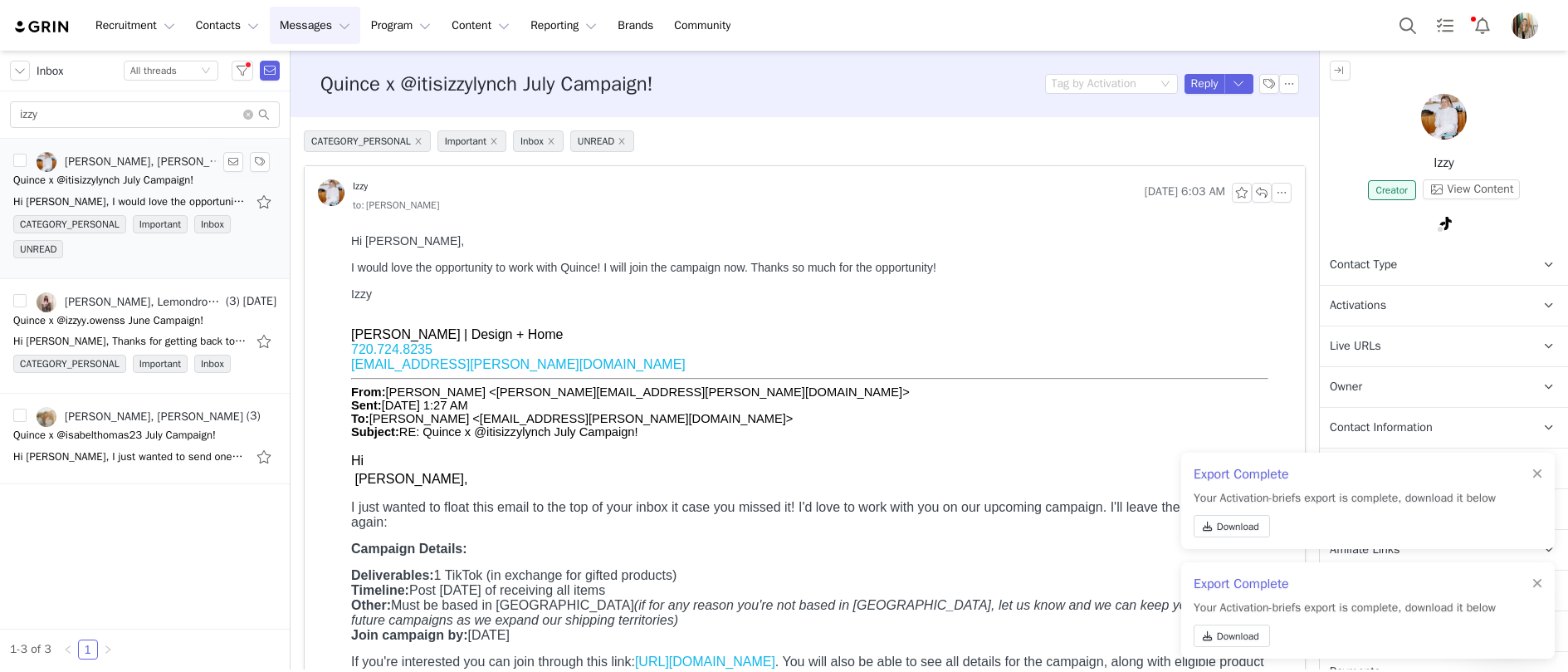 scroll, scrollTop: 0, scrollLeft: 0, axis: both 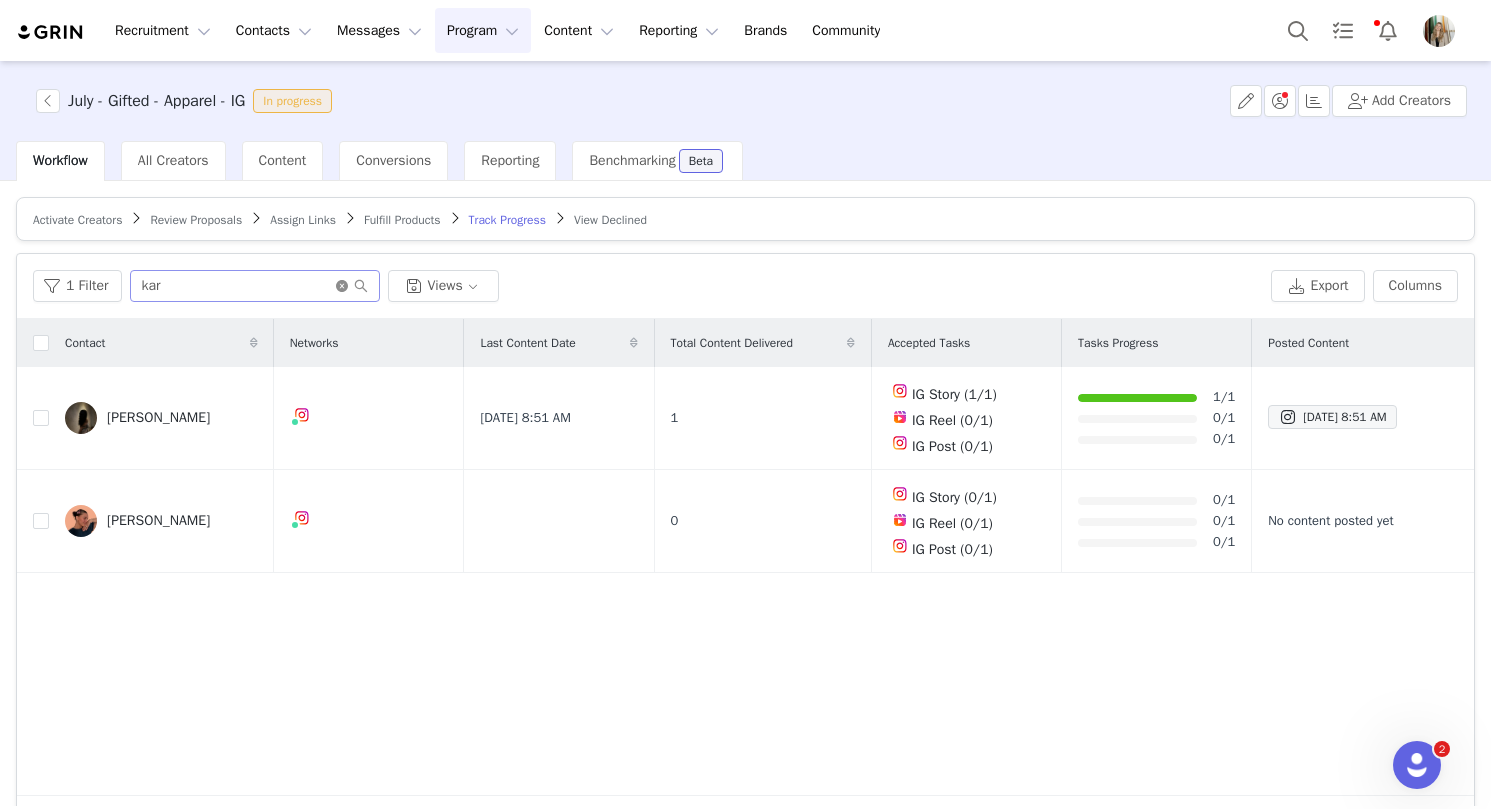 click 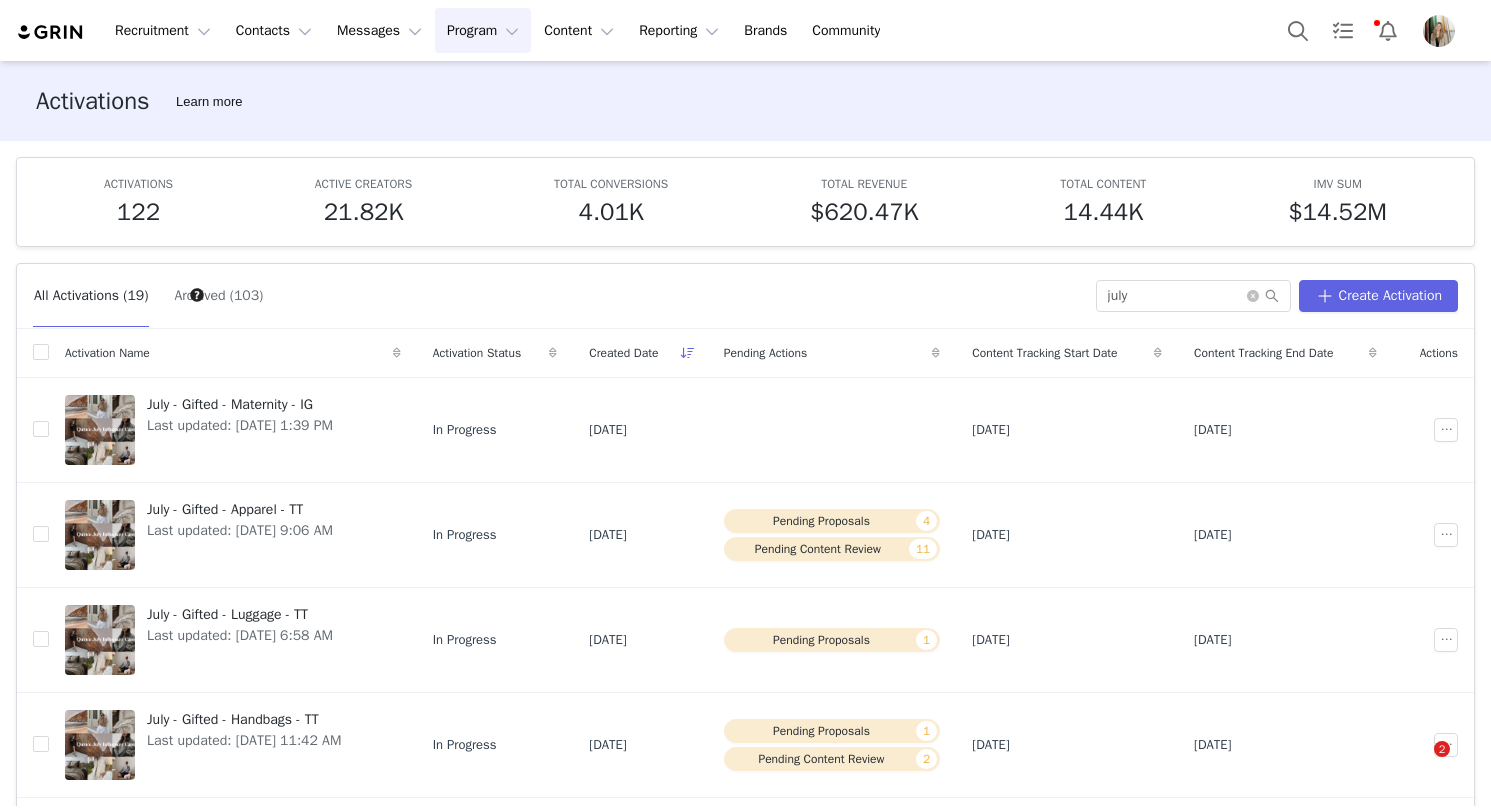 scroll, scrollTop: 0, scrollLeft: 0, axis: both 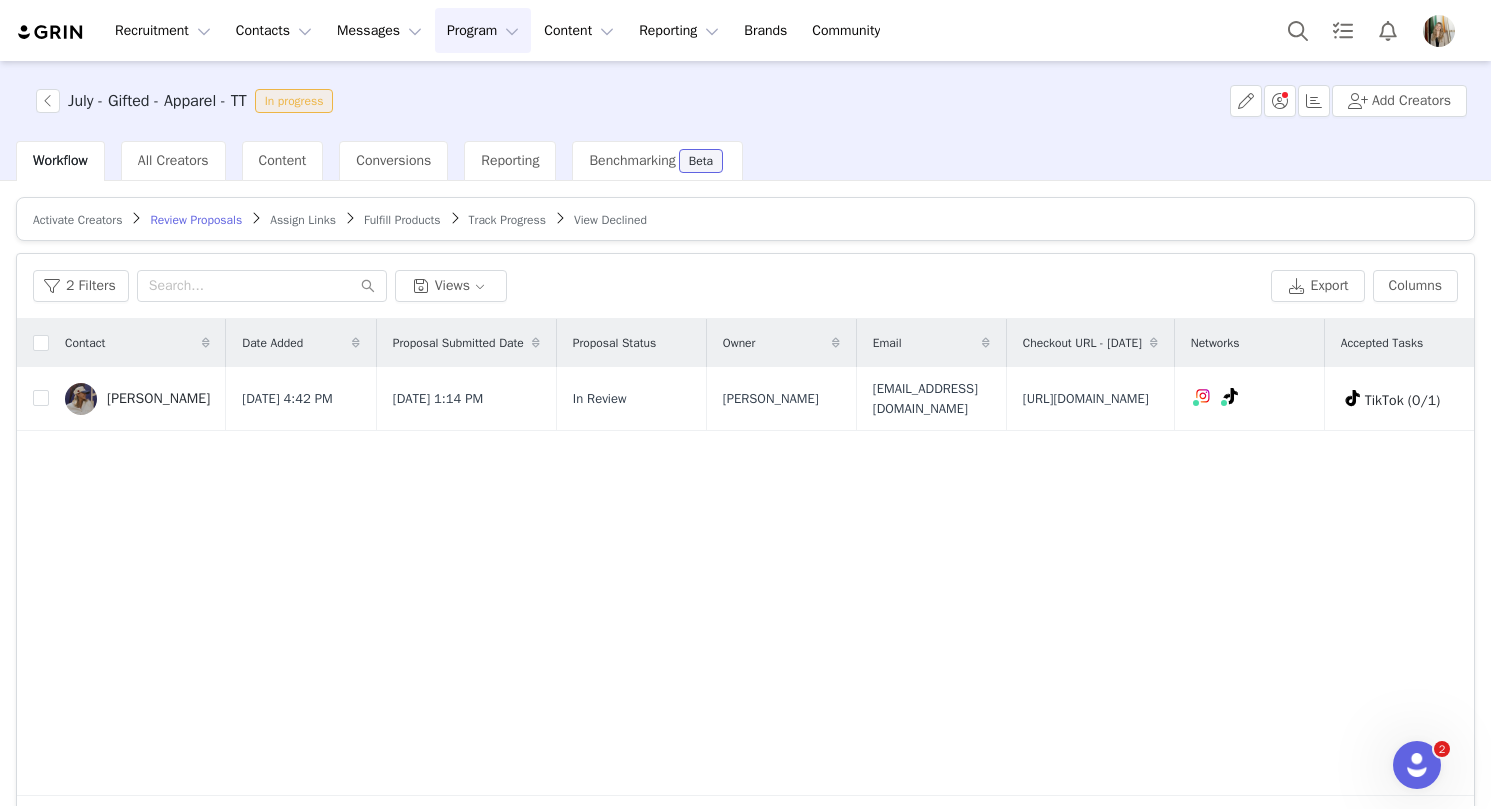 click on "Track Progress" at bounding box center (507, 220) 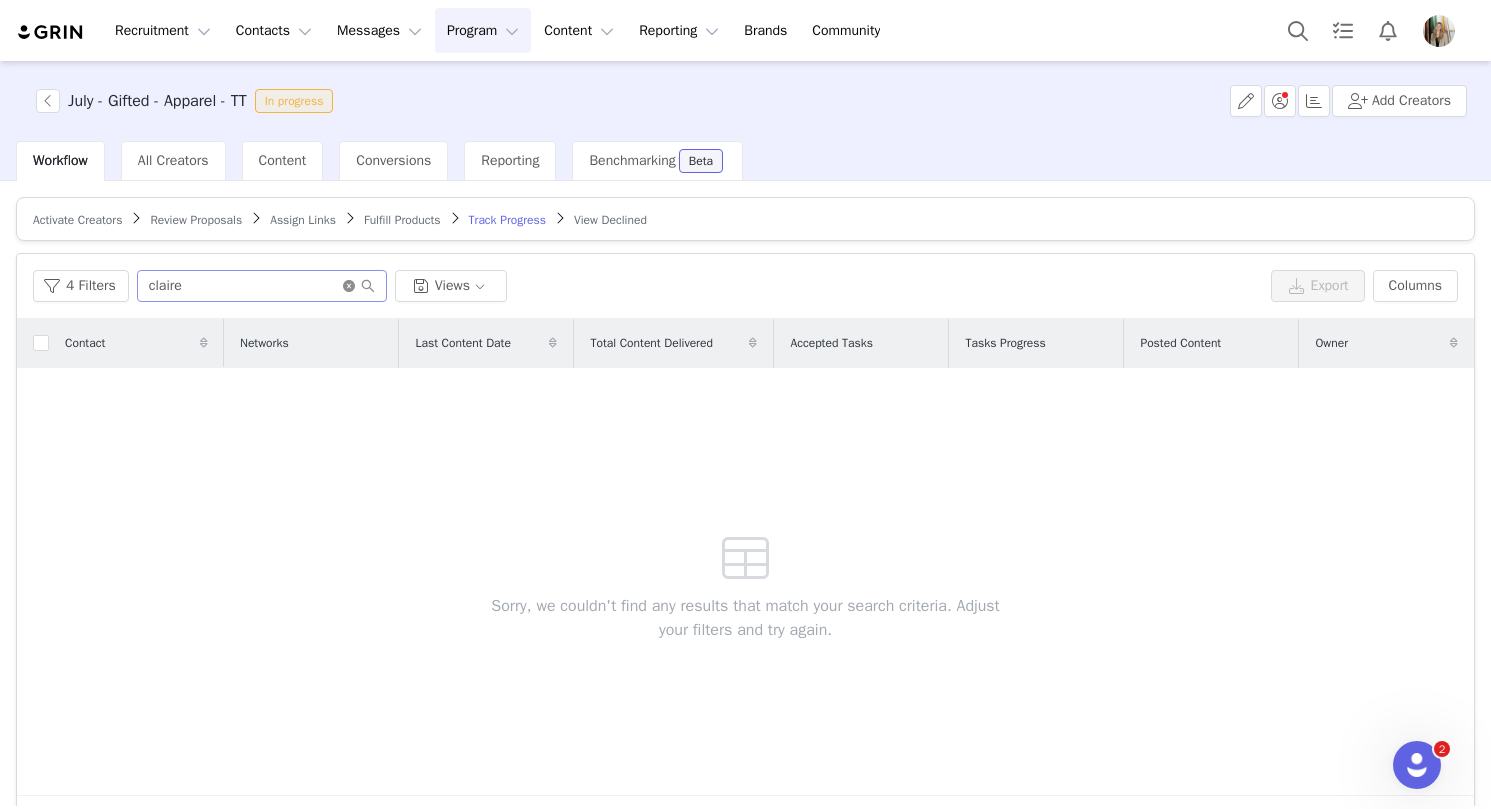 click 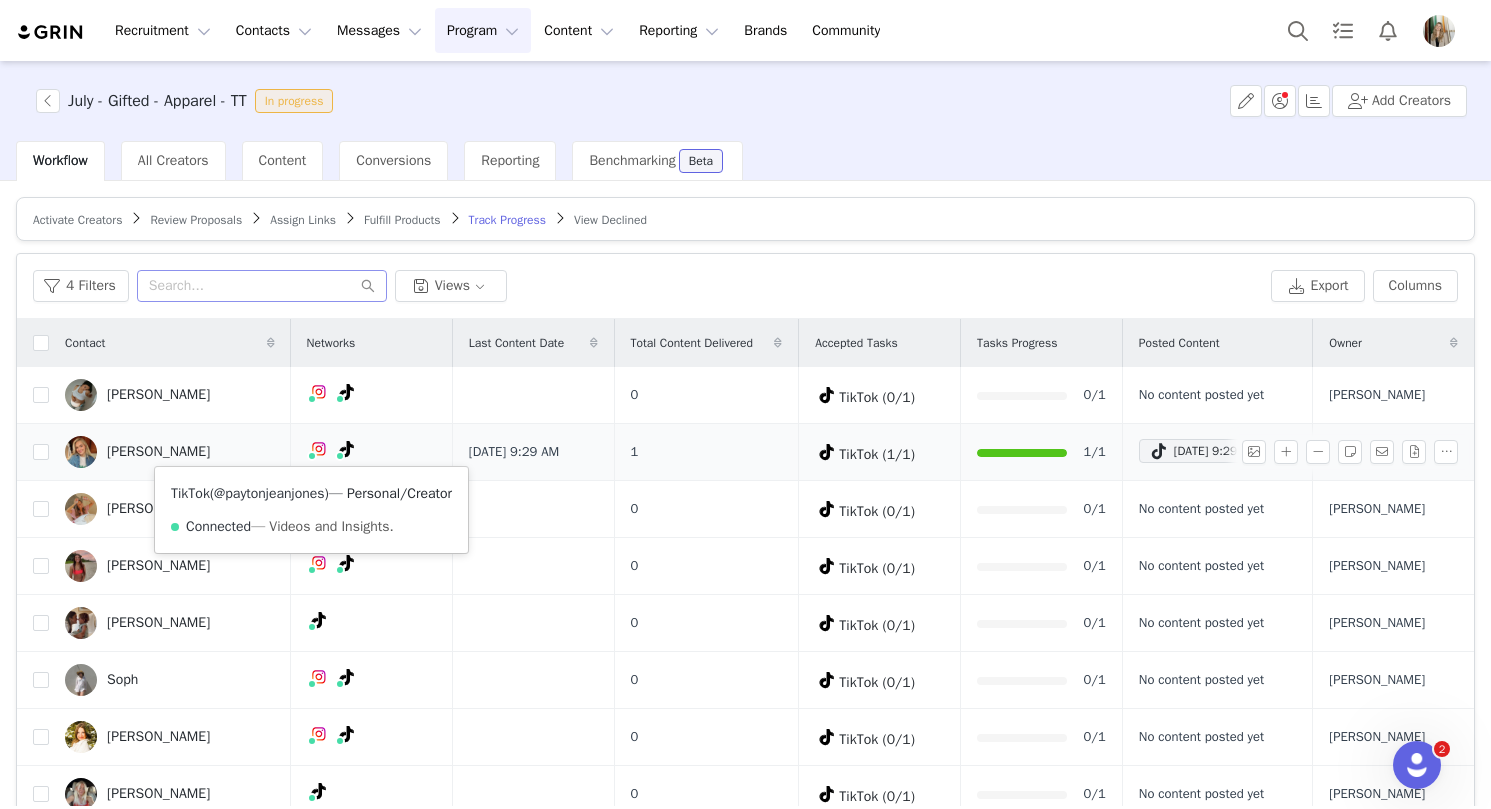 click on "@paytonjeanjones" at bounding box center [269, 493] 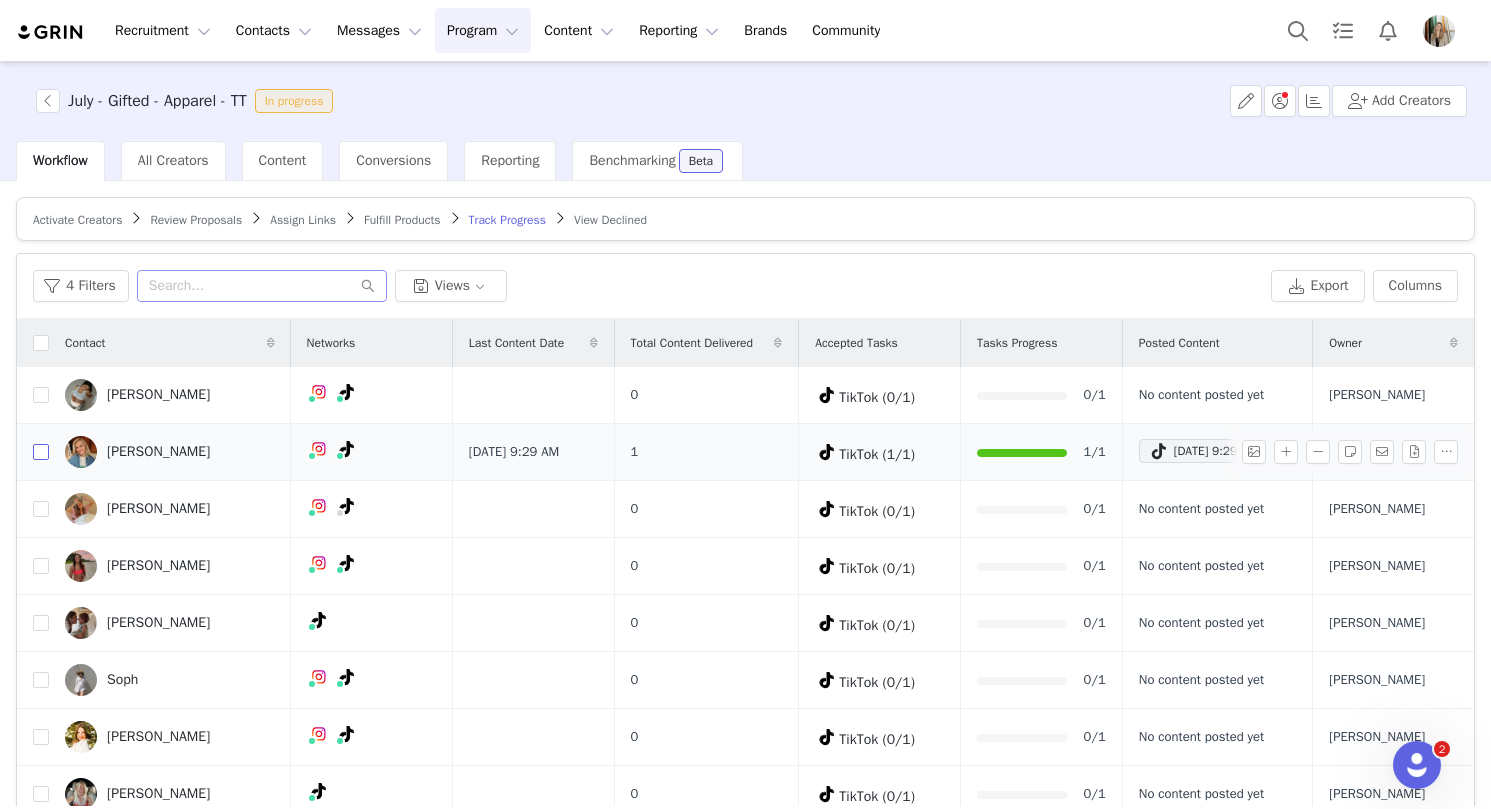 click at bounding box center (41, 452) 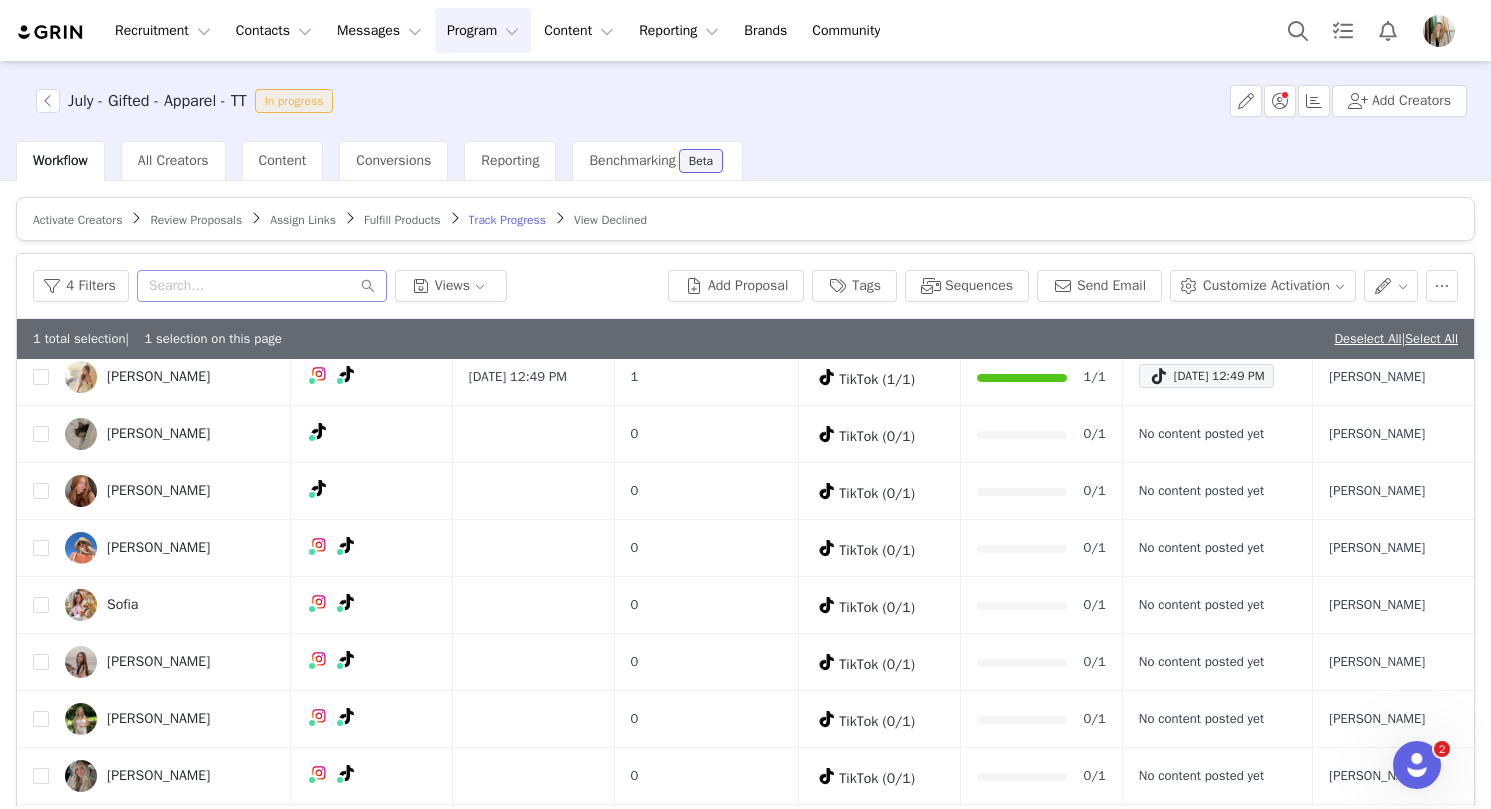 scroll, scrollTop: 995, scrollLeft: 0, axis: vertical 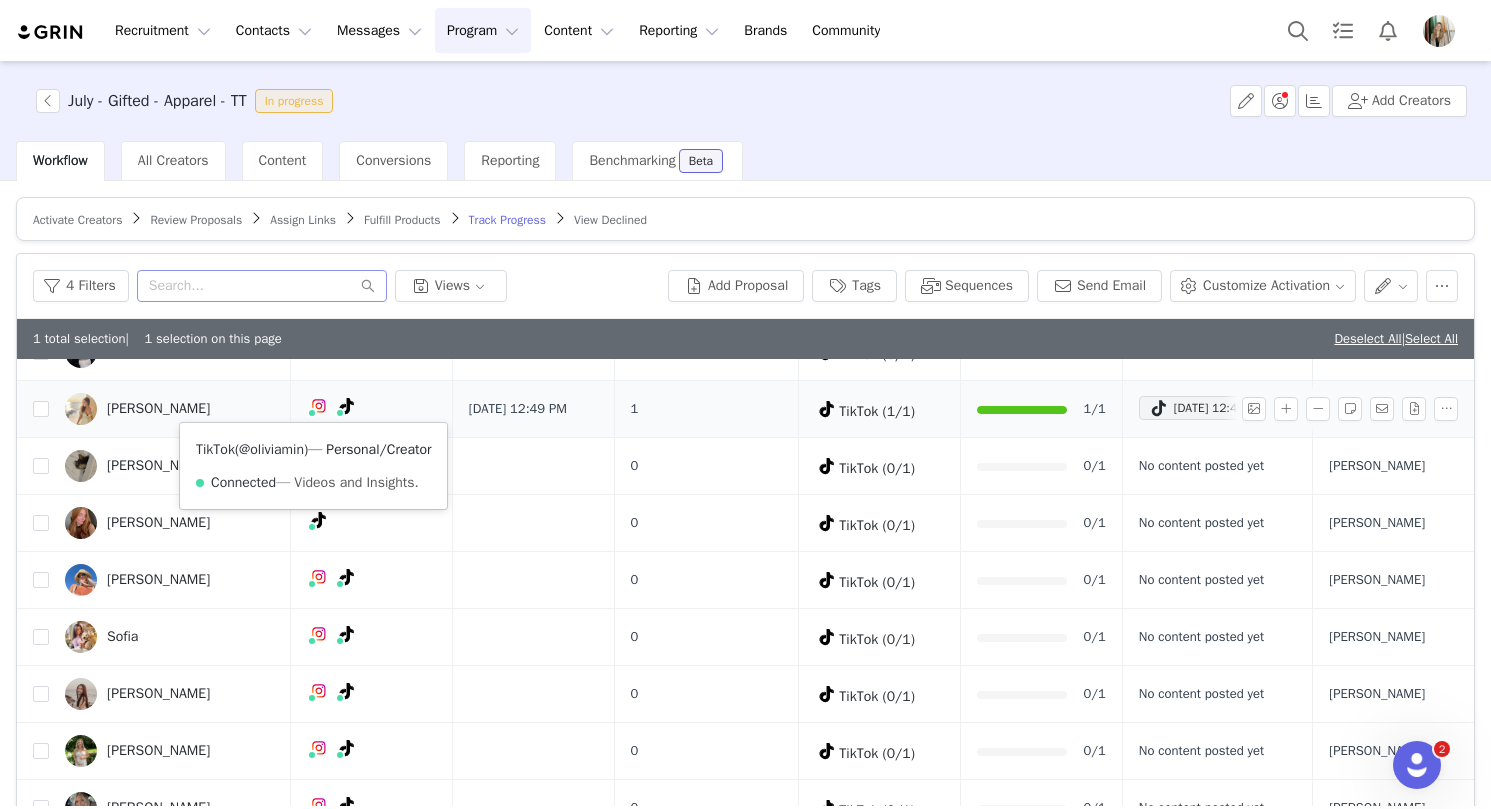 click on "@oliviamin" at bounding box center [271, 449] 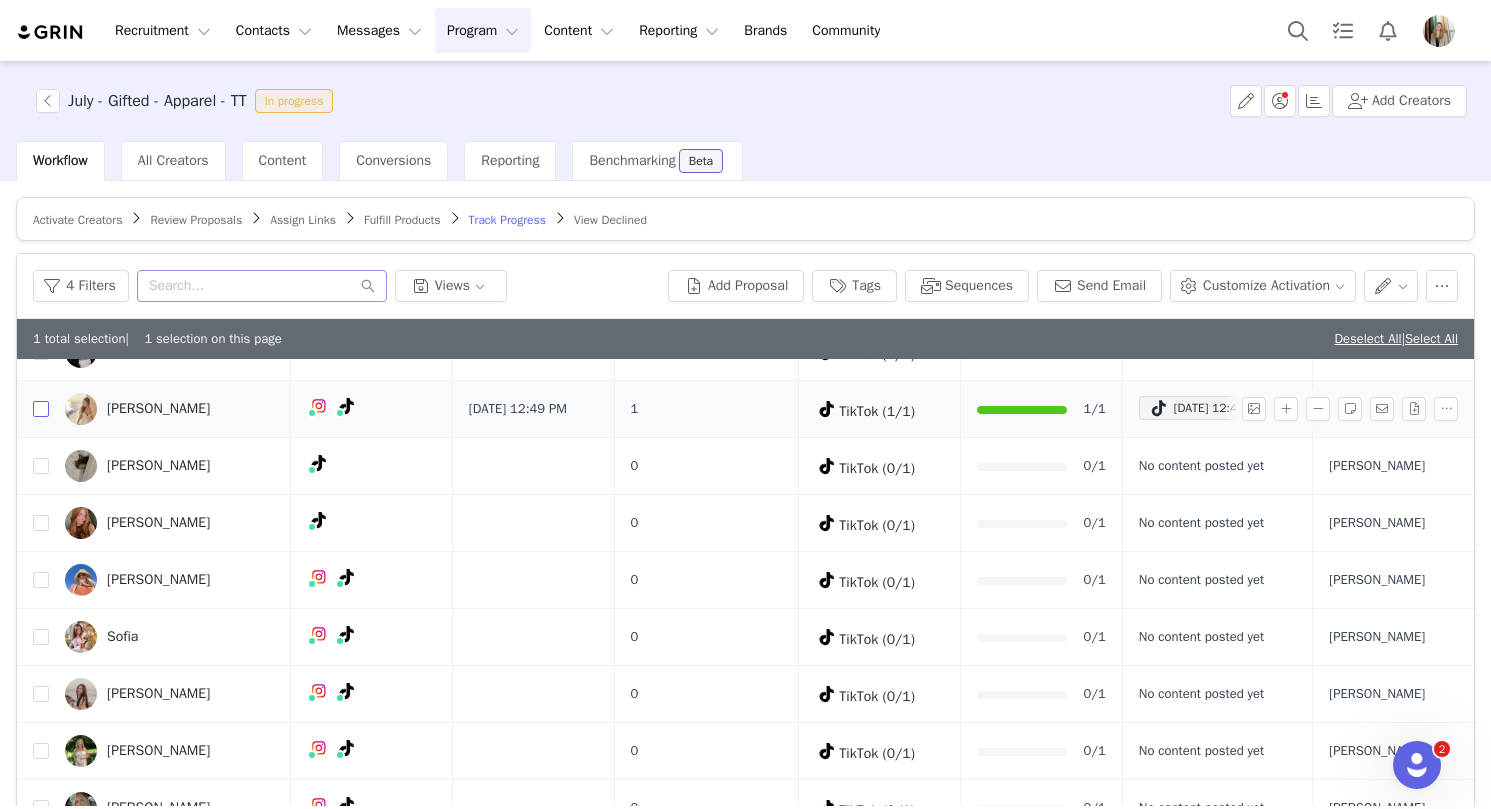 click at bounding box center [41, 409] 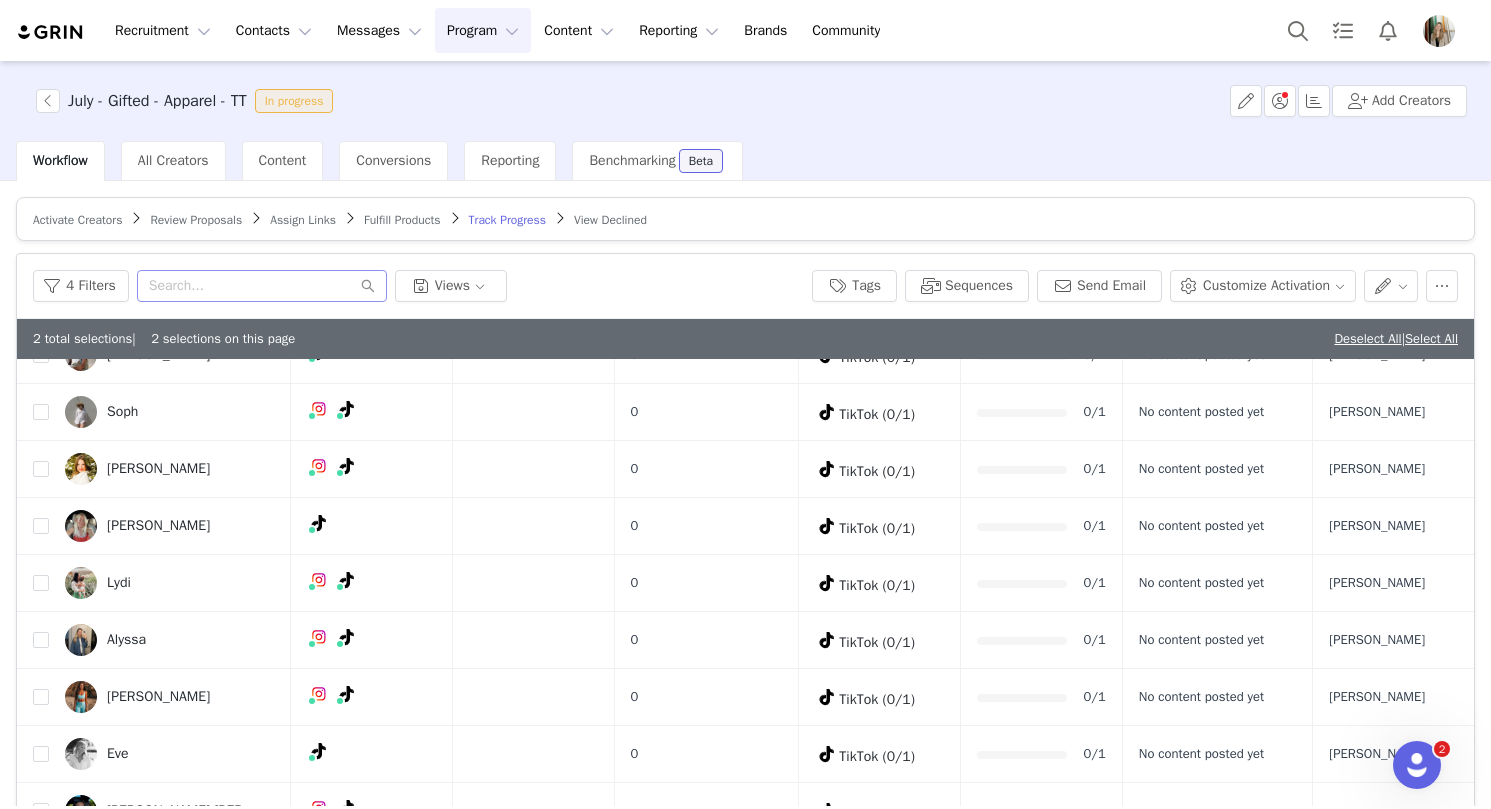 scroll, scrollTop: 16, scrollLeft: 0, axis: vertical 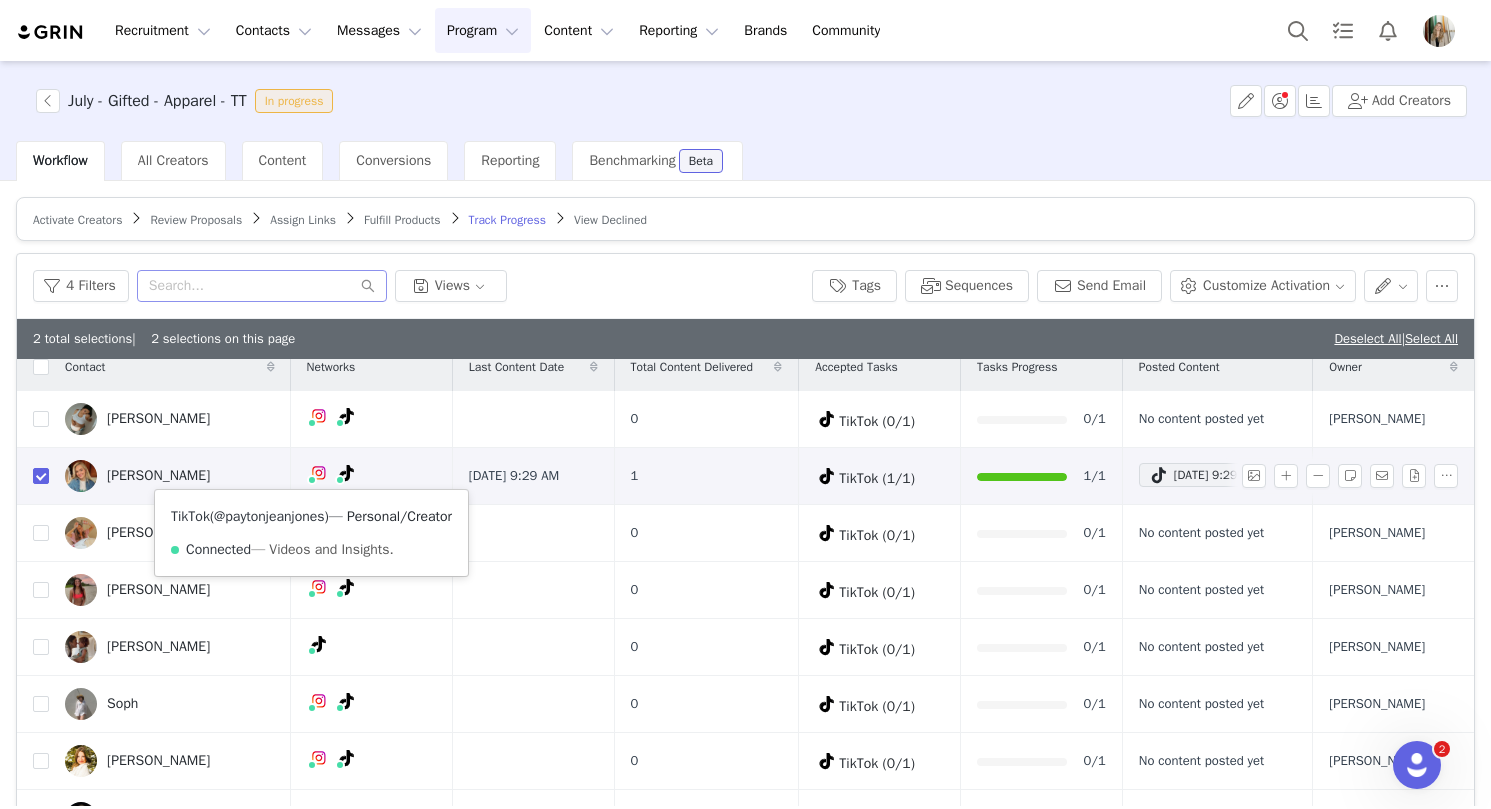click on "@paytonjeanjones" at bounding box center (269, 516) 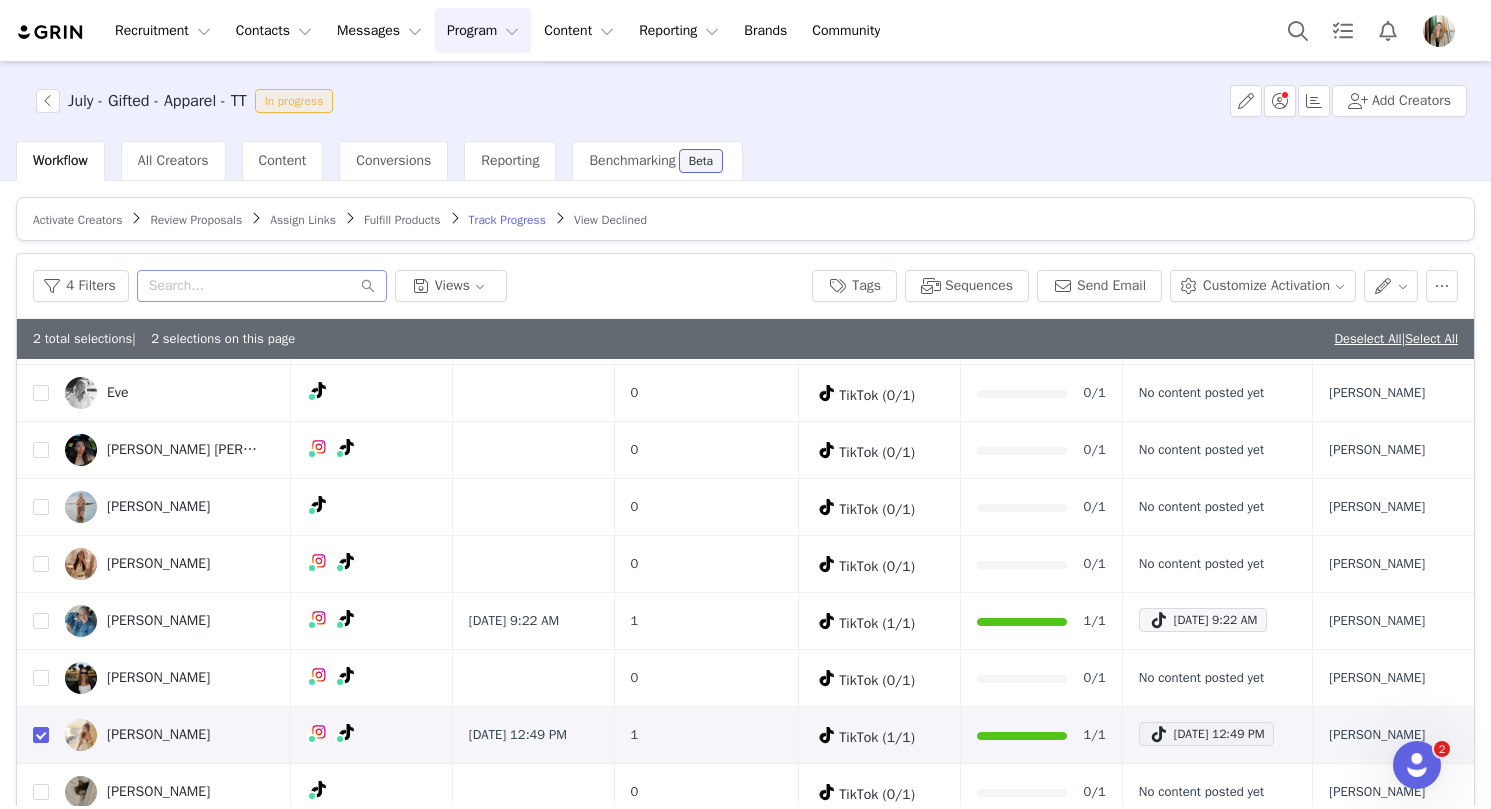 scroll, scrollTop: 735, scrollLeft: 0, axis: vertical 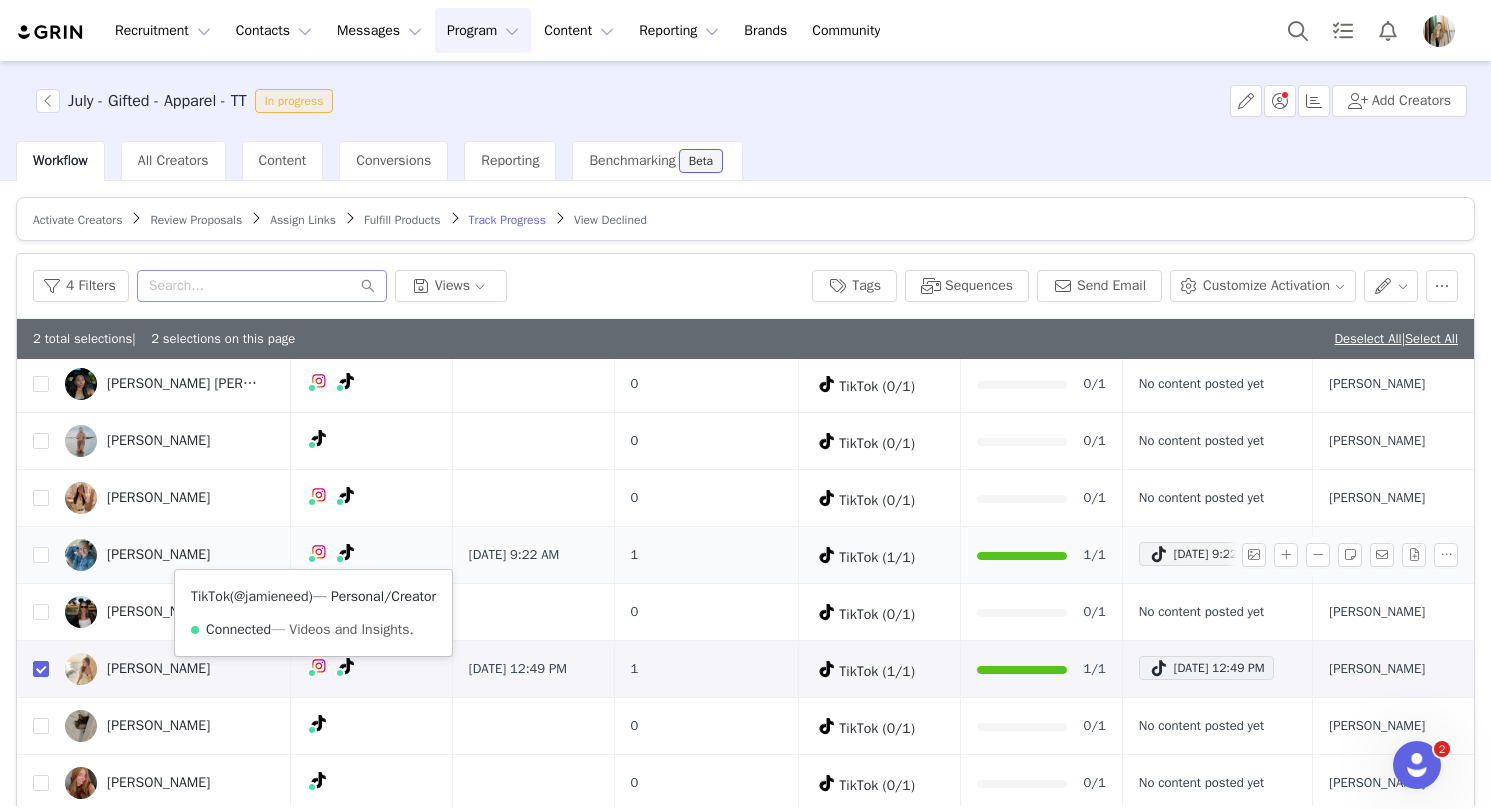 click on "@jamieneed" at bounding box center (271, 596) 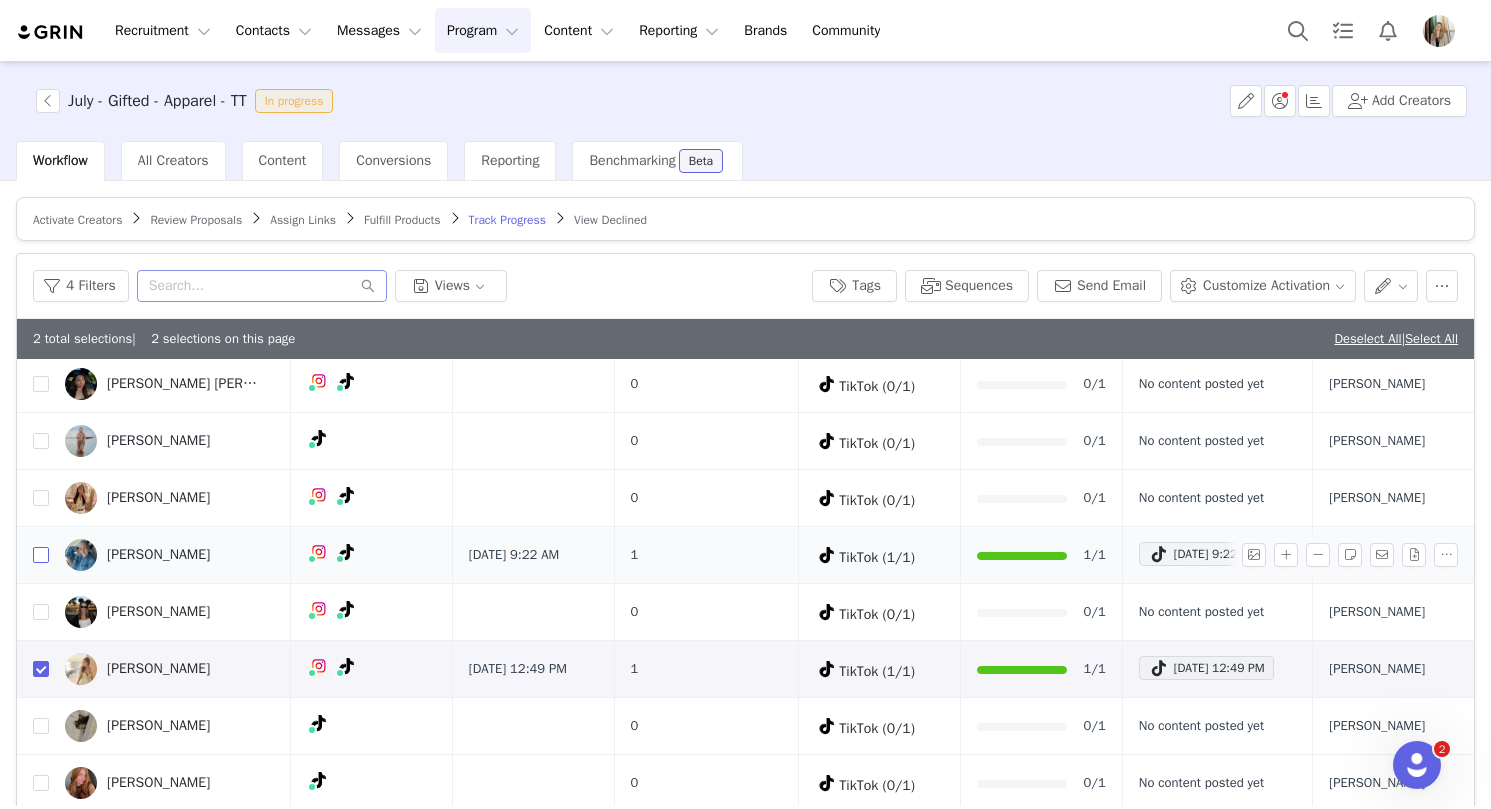 click at bounding box center [41, 555] 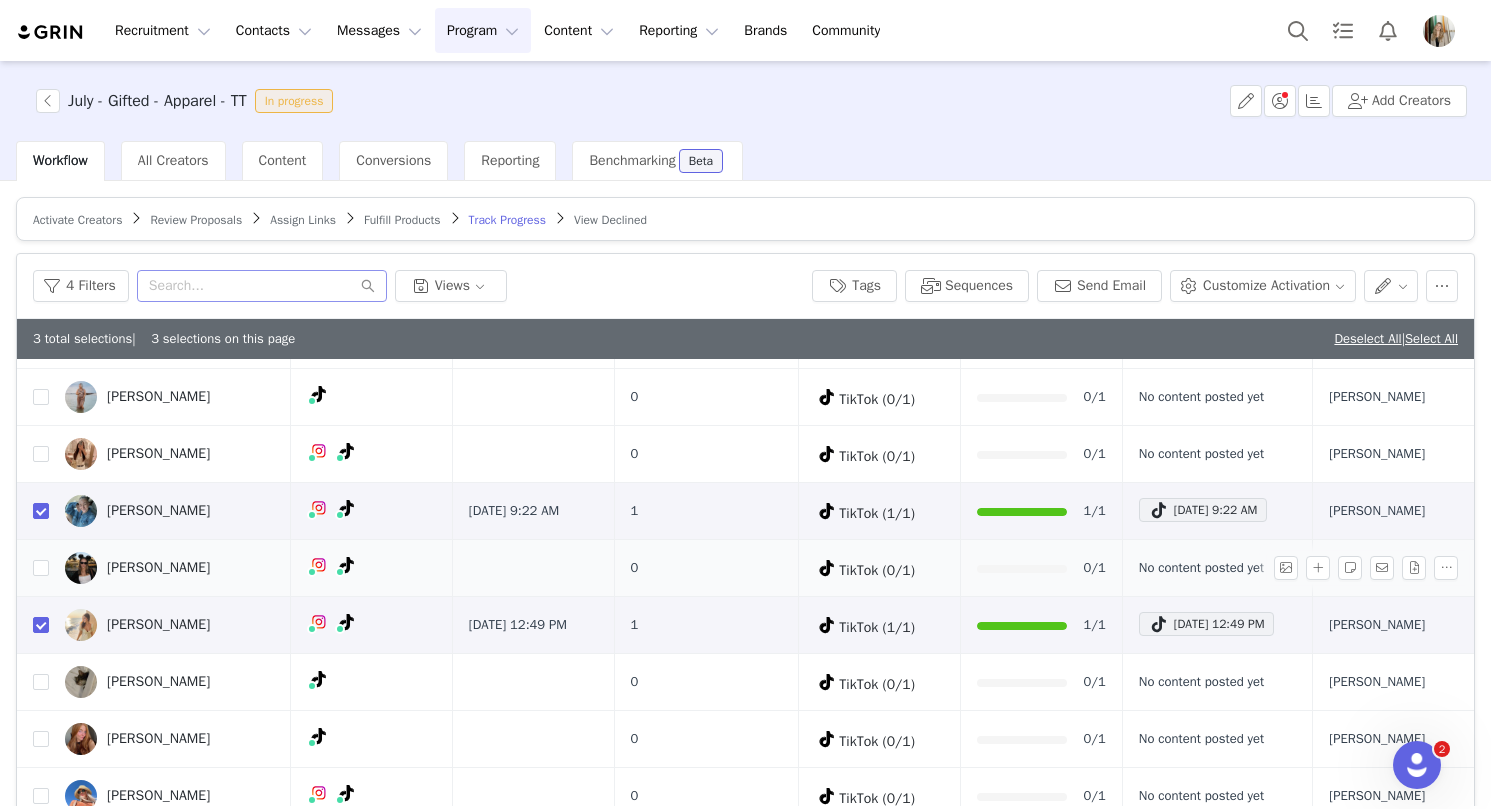 scroll, scrollTop: 779, scrollLeft: 0, axis: vertical 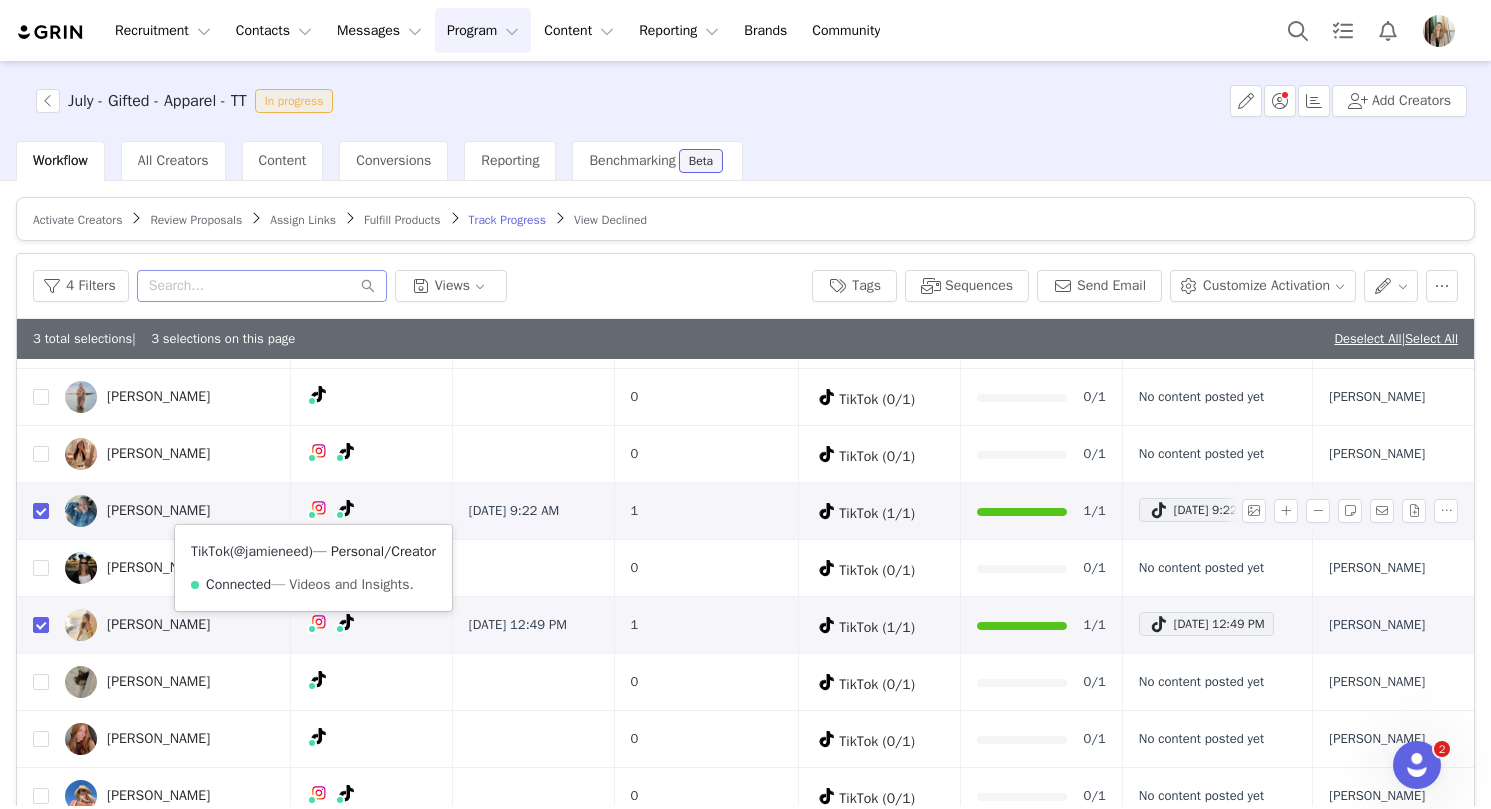 click on "@jamieneed" at bounding box center [271, 551] 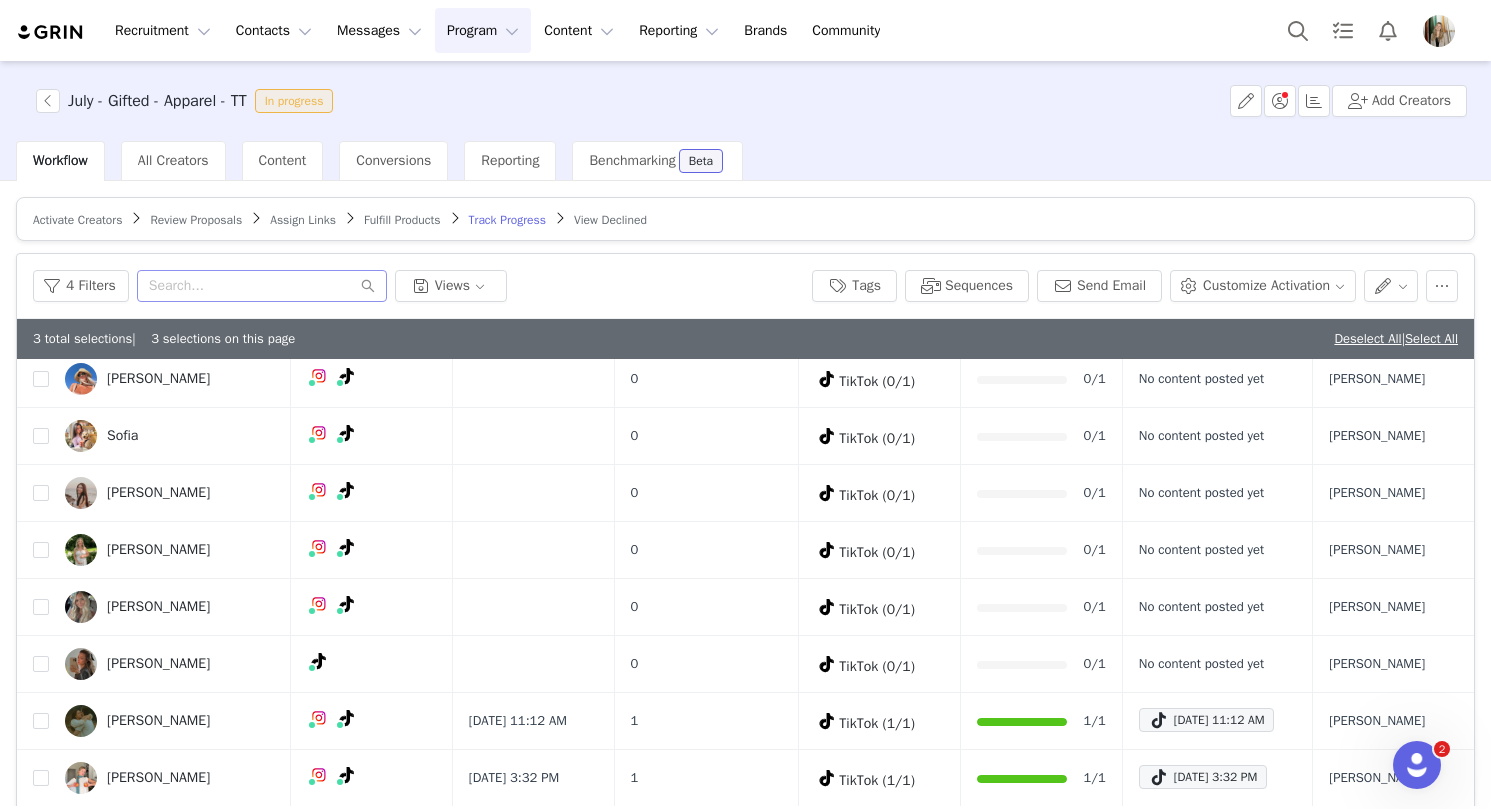 scroll, scrollTop: 1459, scrollLeft: 0, axis: vertical 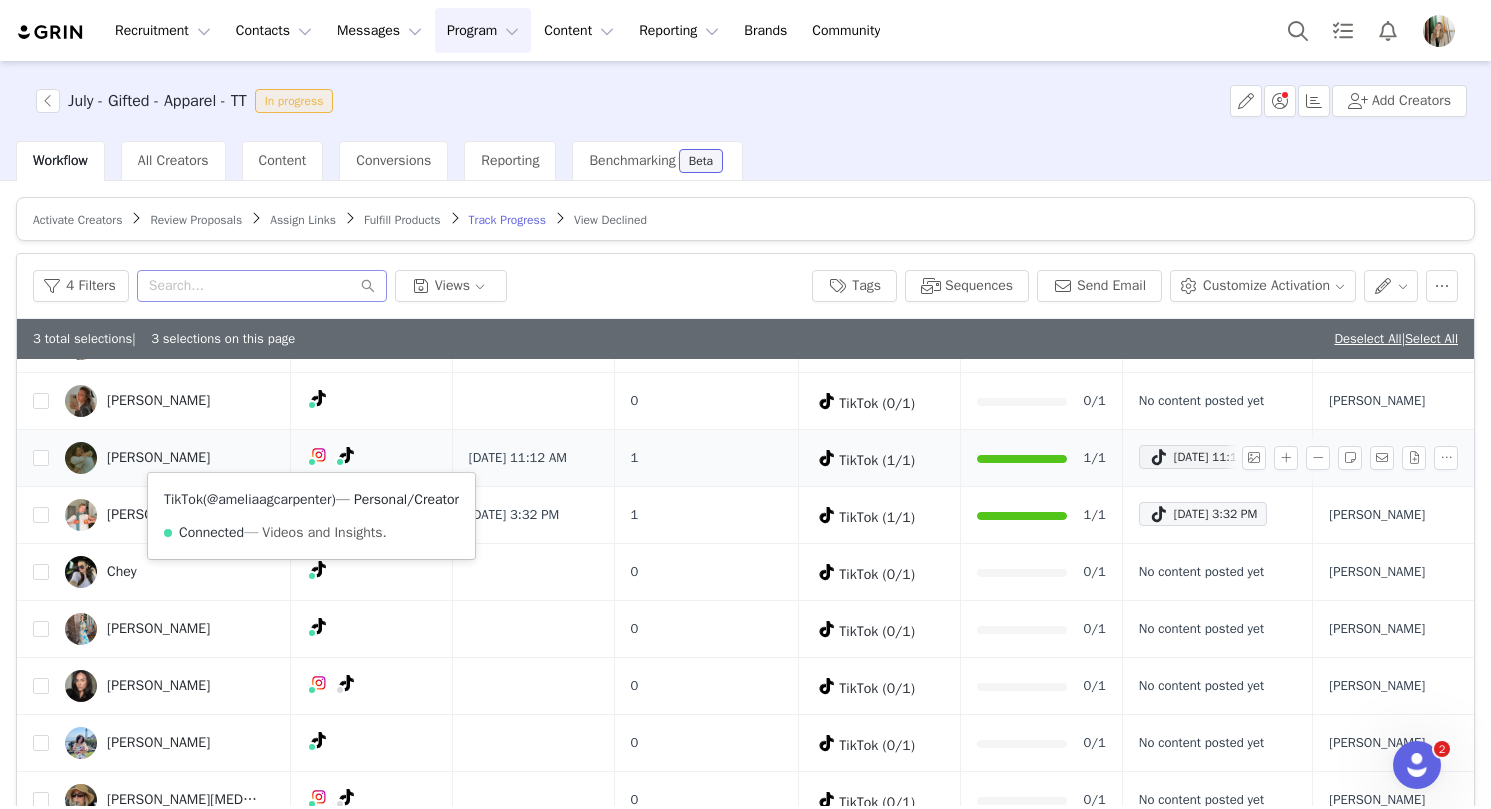 click on "@ameliaagcarpenter" at bounding box center (269, 499) 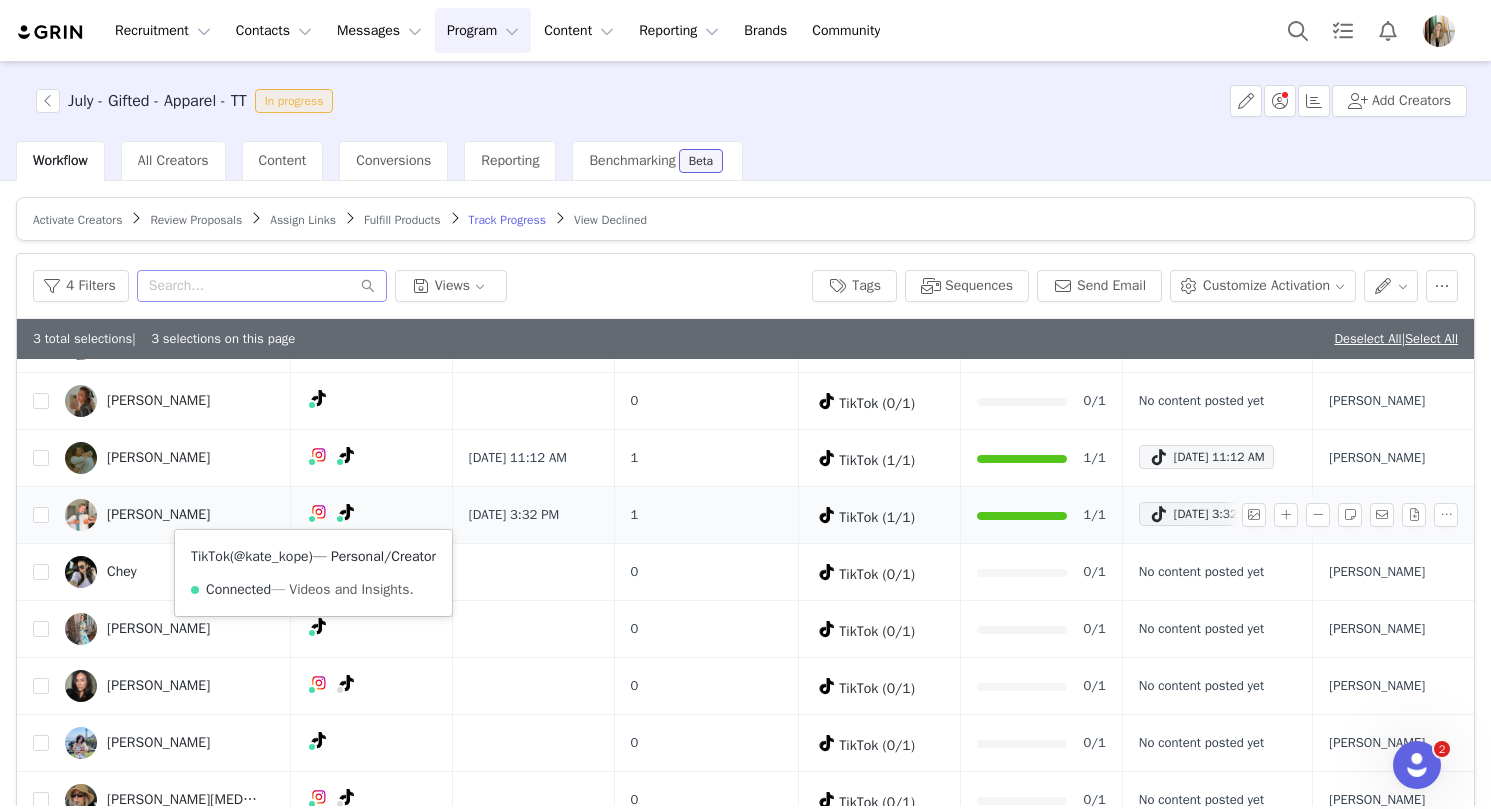 click on "@kate_kope" at bounding box center (271, 556) 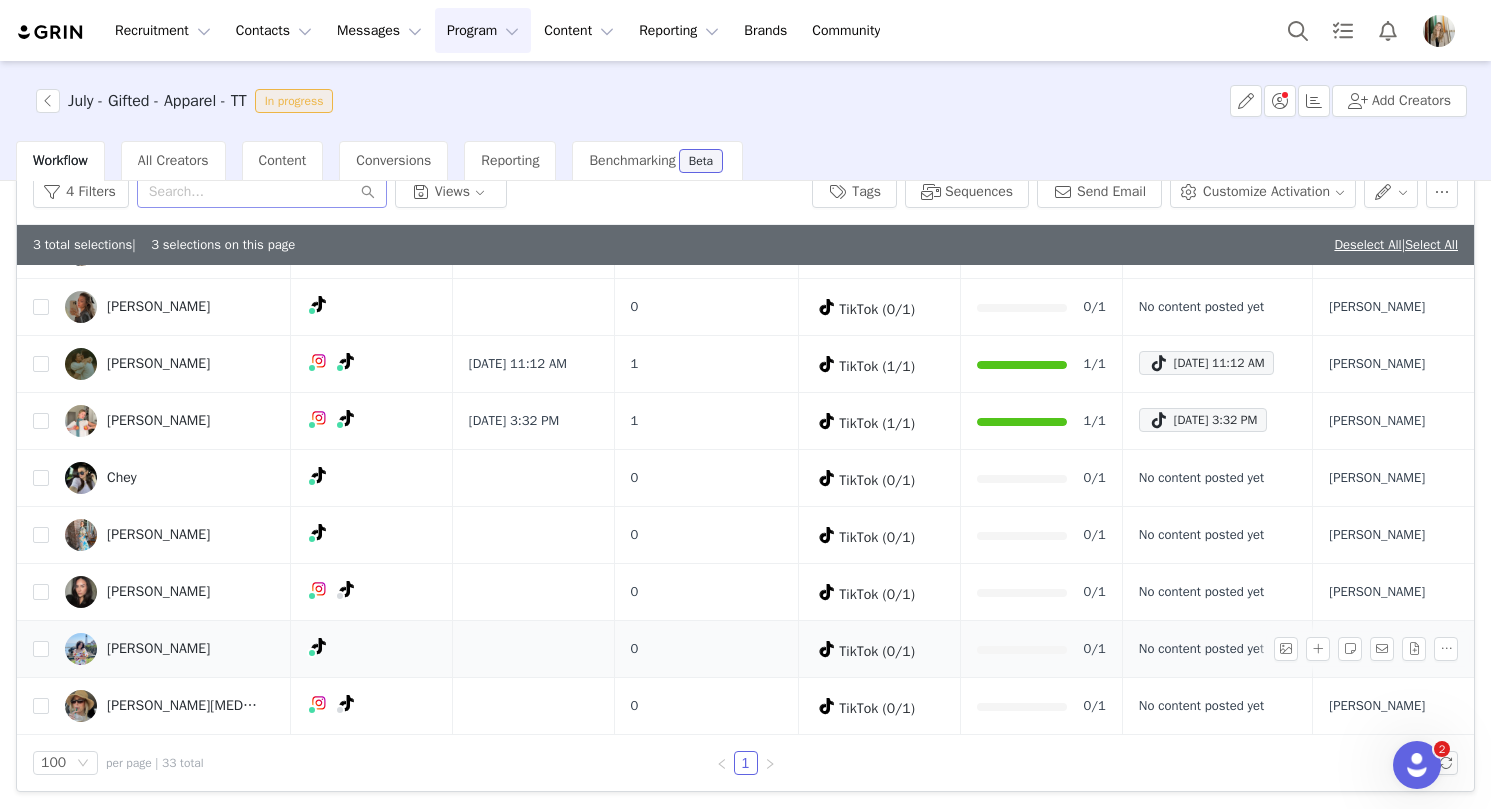 scroll, scrollTop: 95, scrollLeft: 0, axis: vertical 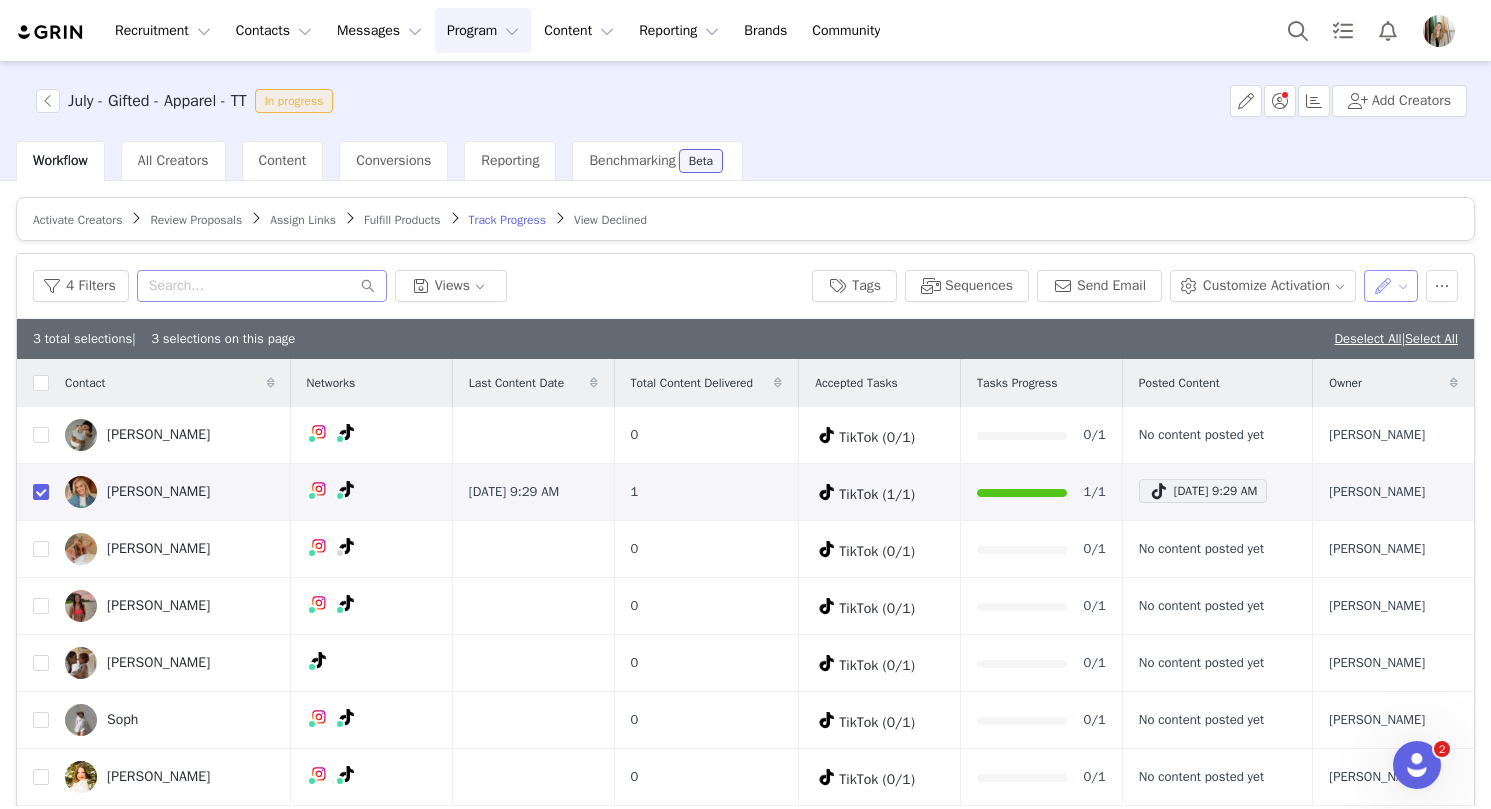 click at bounding box center [1391, 286] 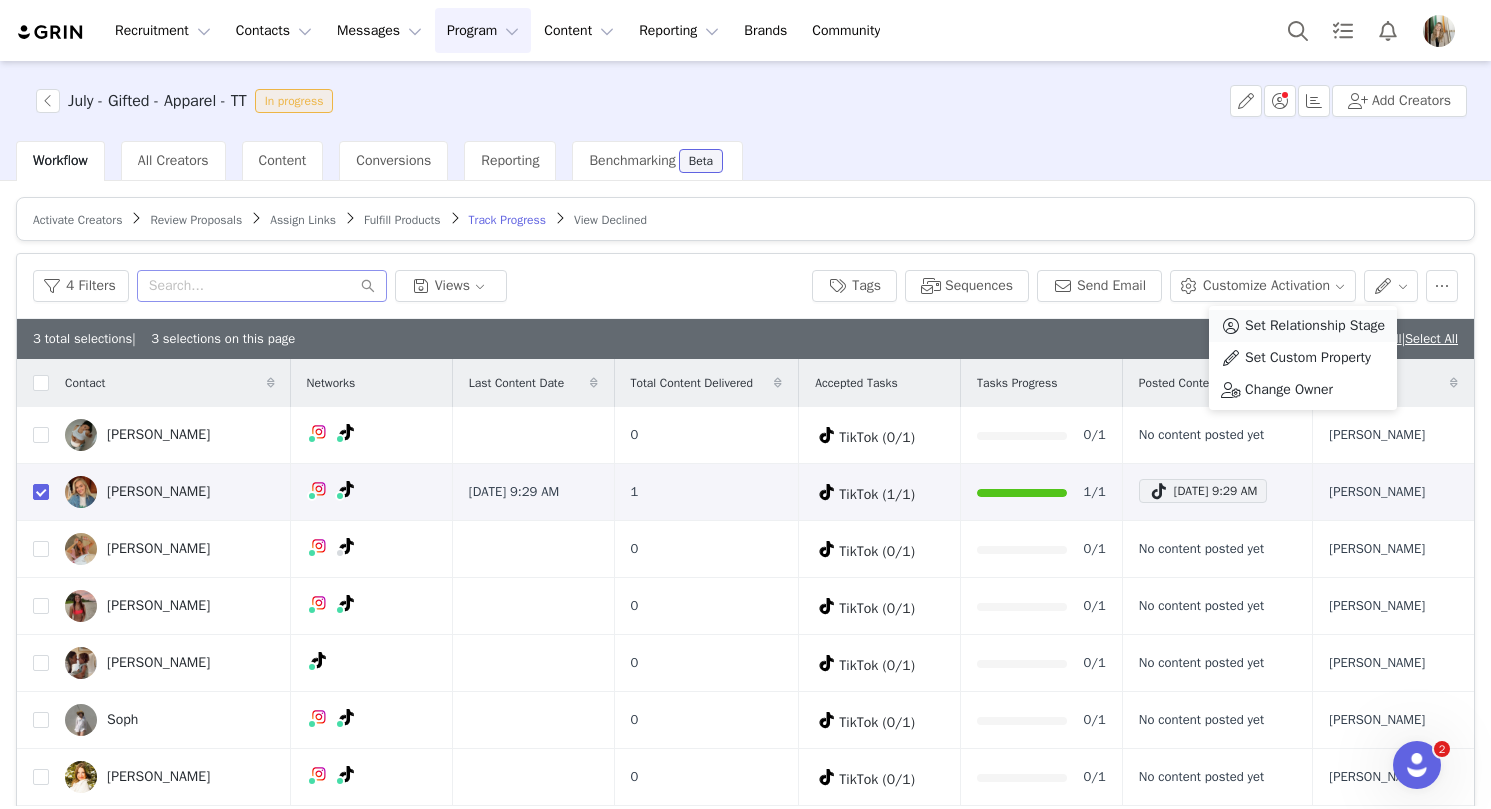 click on "Set Relationship Stage" at bounding box center (1315, 326) 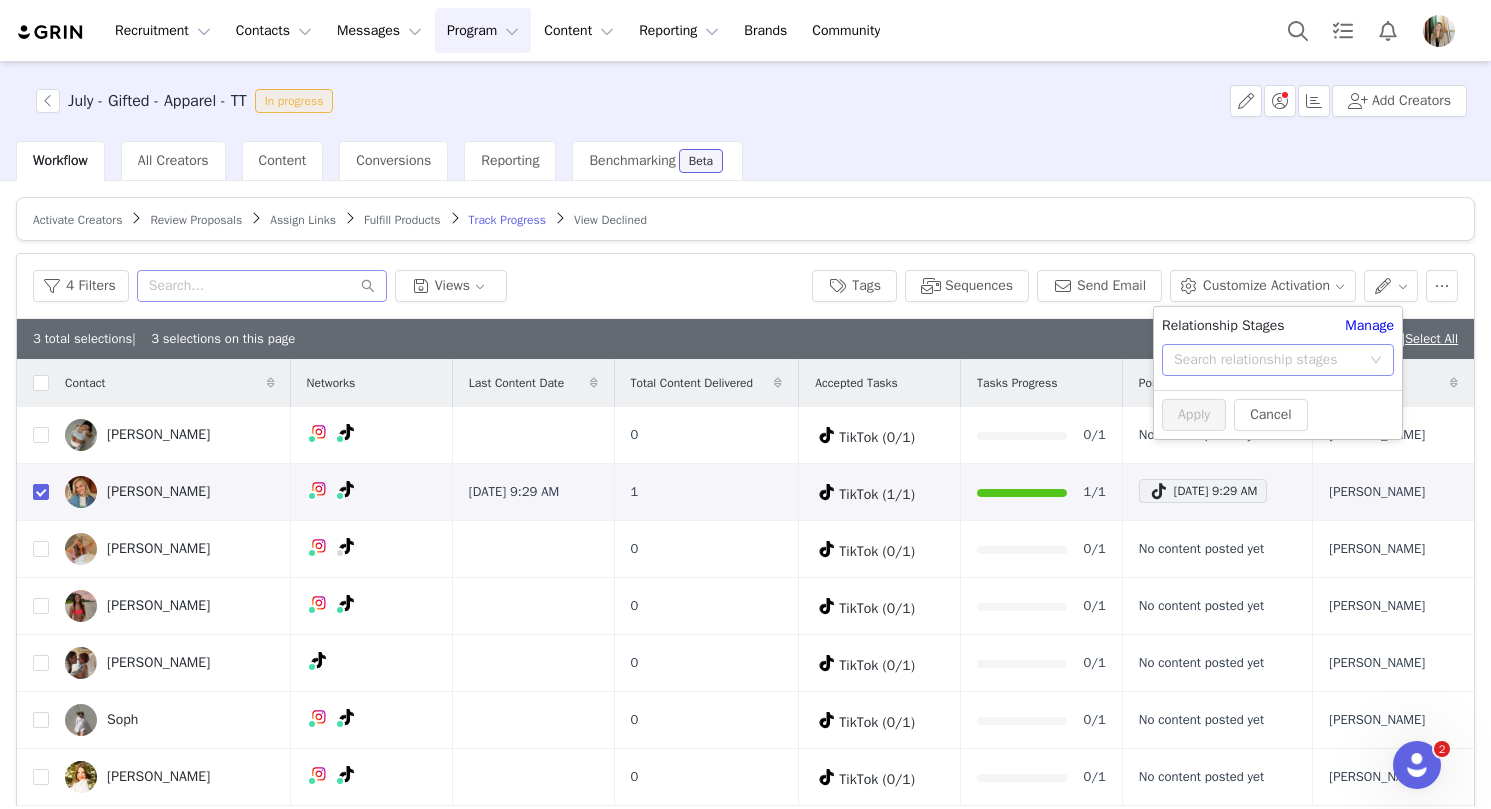 click on "Search relationship stages" at bounding box center (1267, 360) 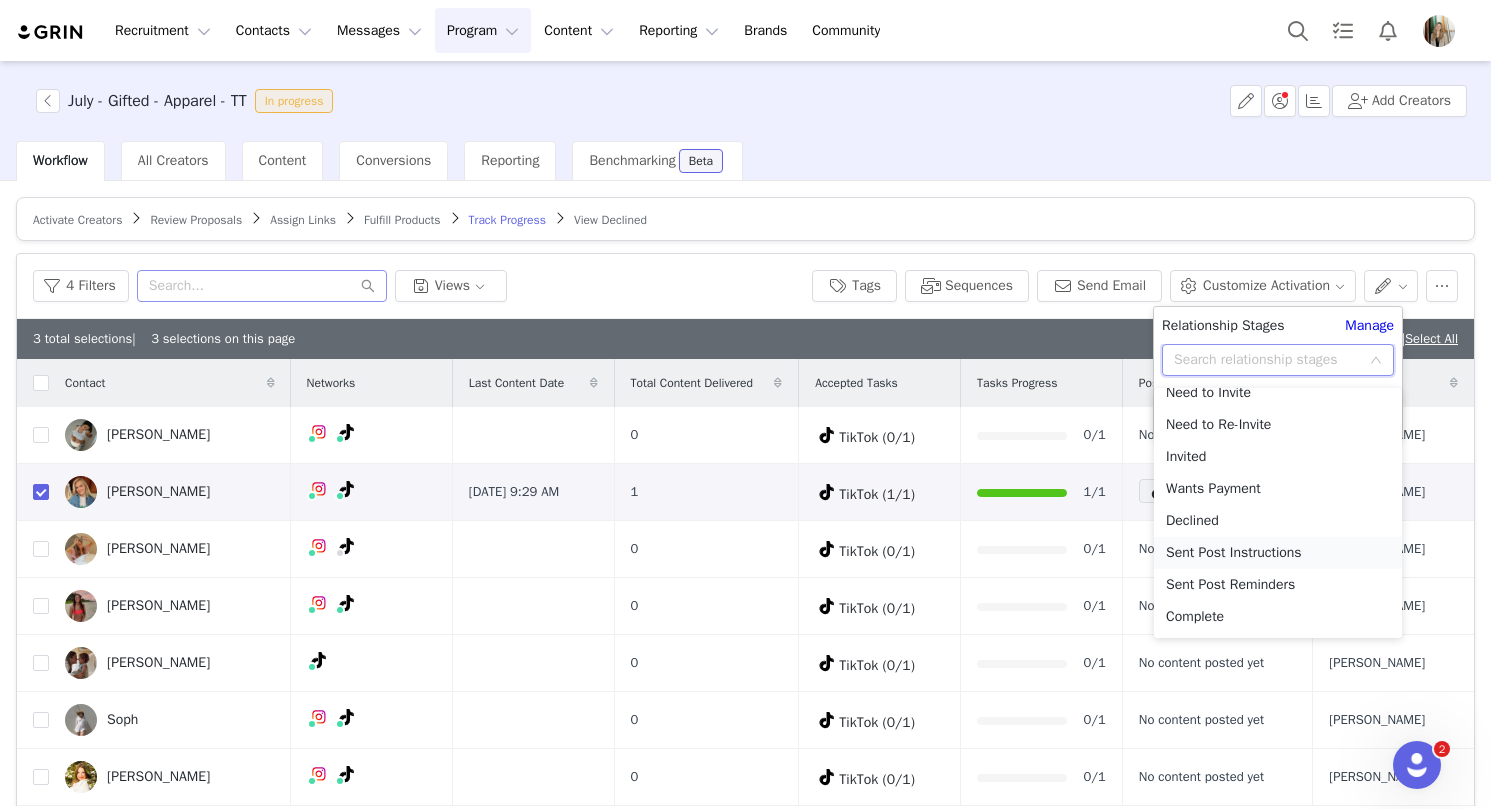 scroll, scrollTop: 160, scrollLeft: 0, axis: vertical 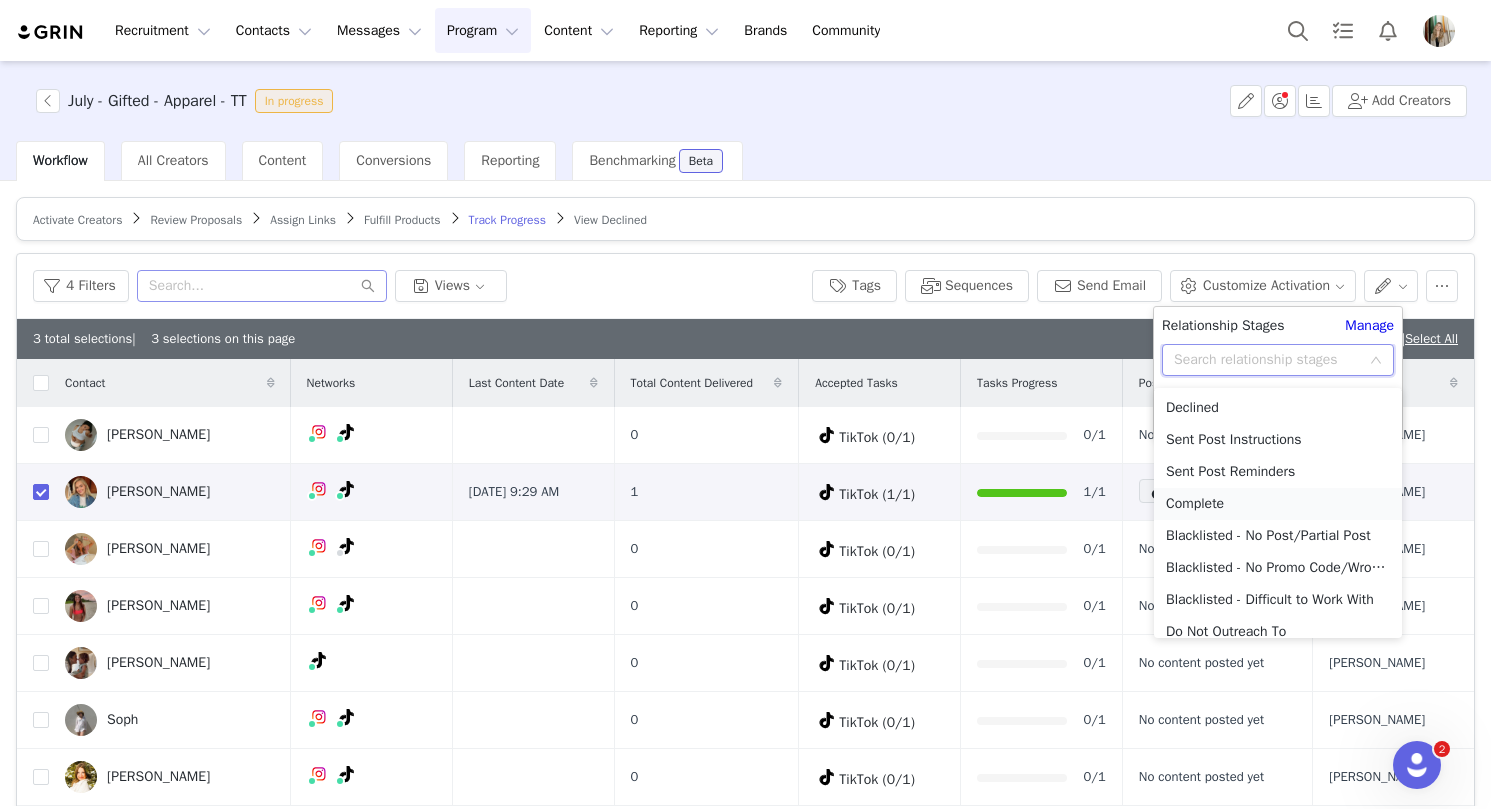 click on "Complete" at bounding box center [1278, 504] 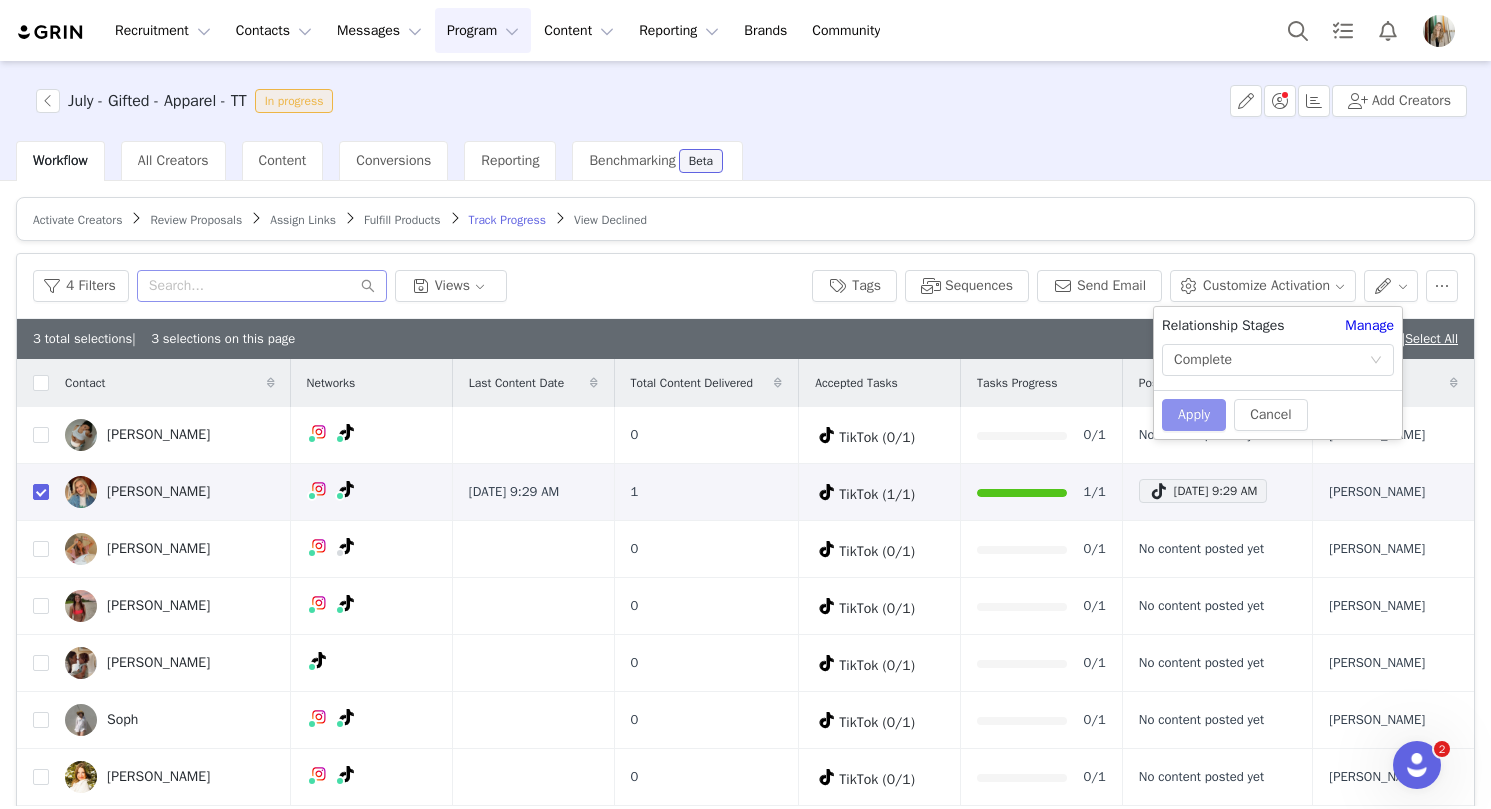 click on "Apply" at bounding box center [1194, 415] 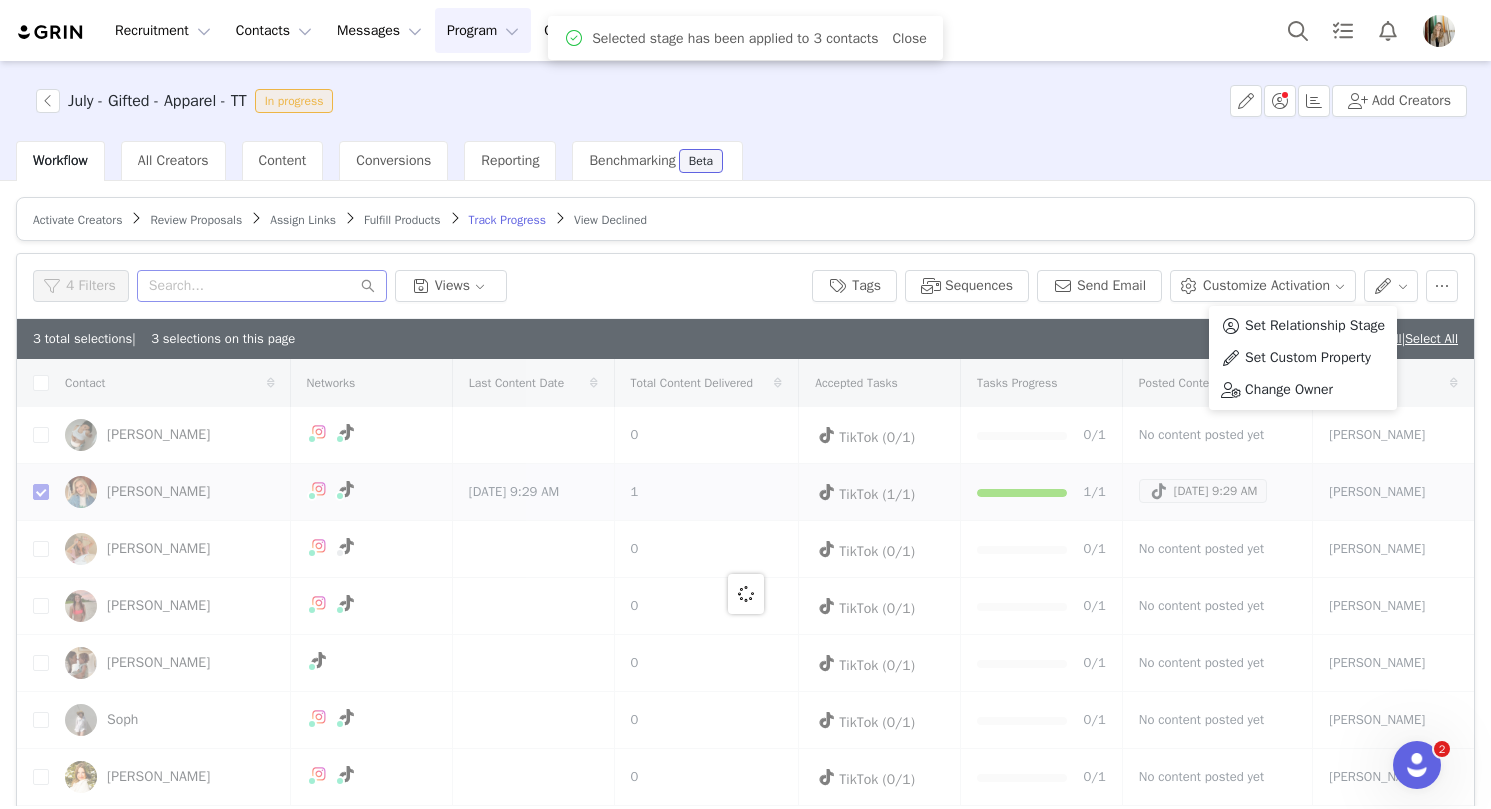 checkbox on "false" 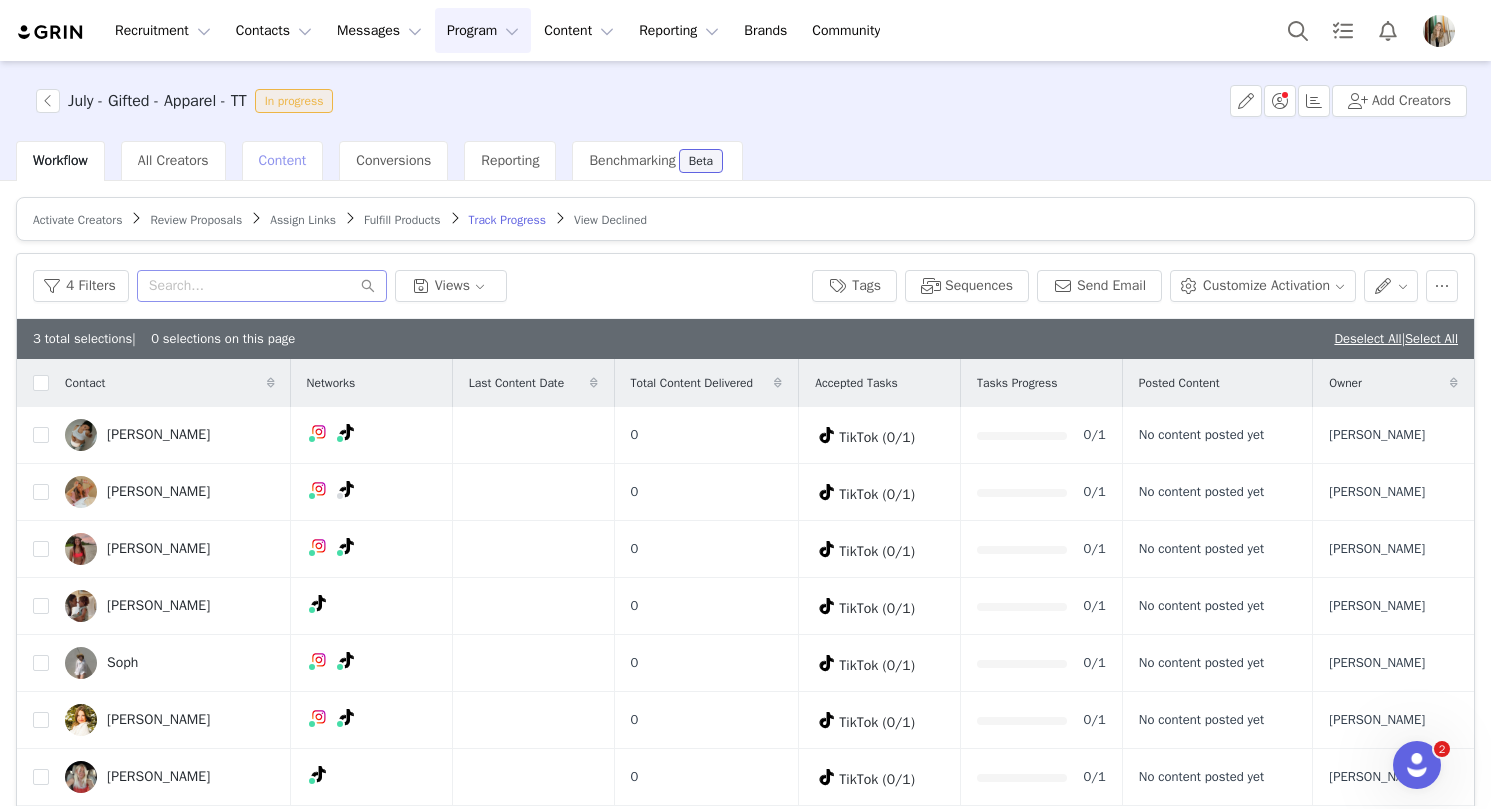 click on "Content" at bounding box center [283, 160] 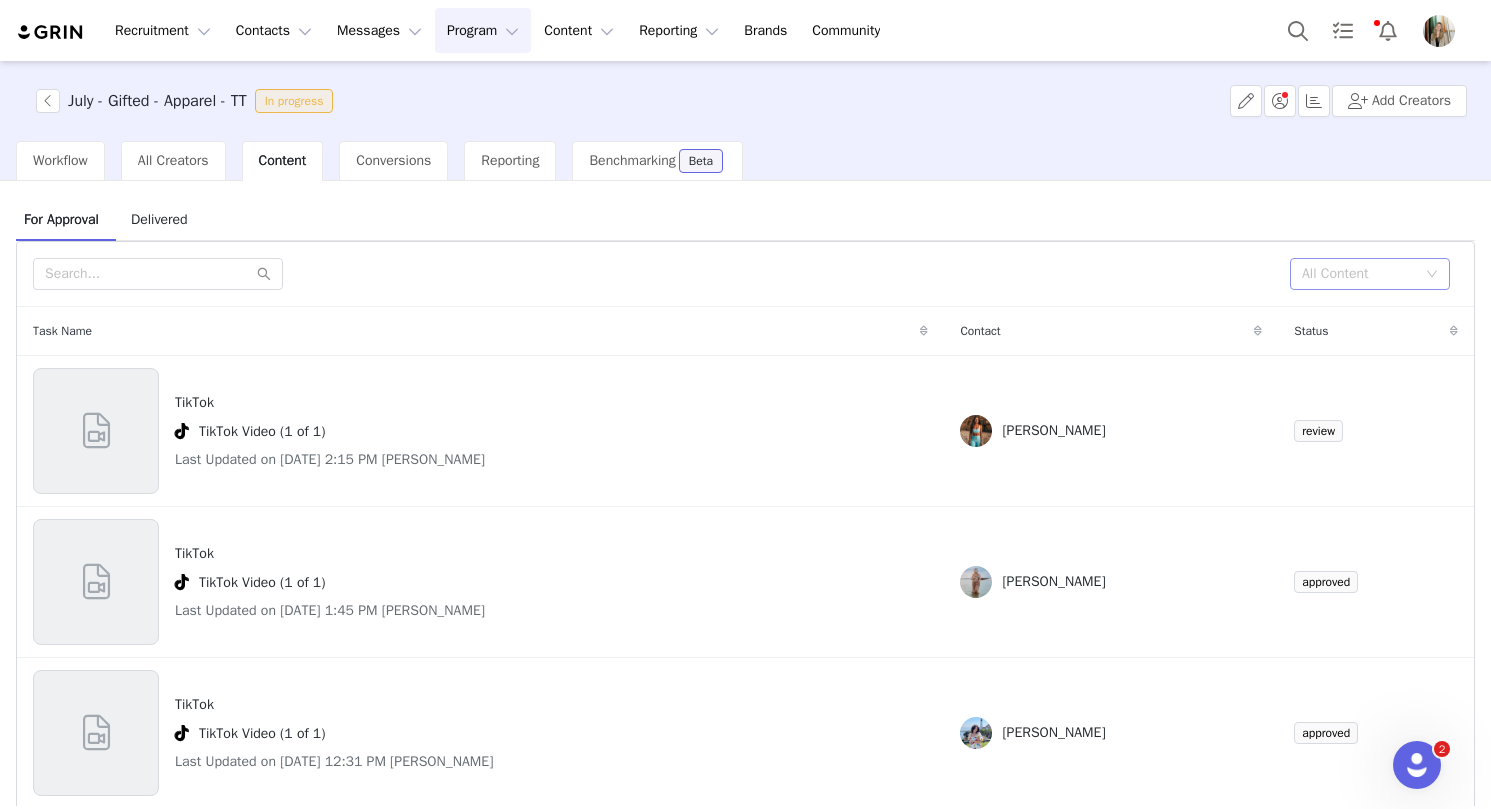 click on "All Content" at bounding box center [1359, 274] 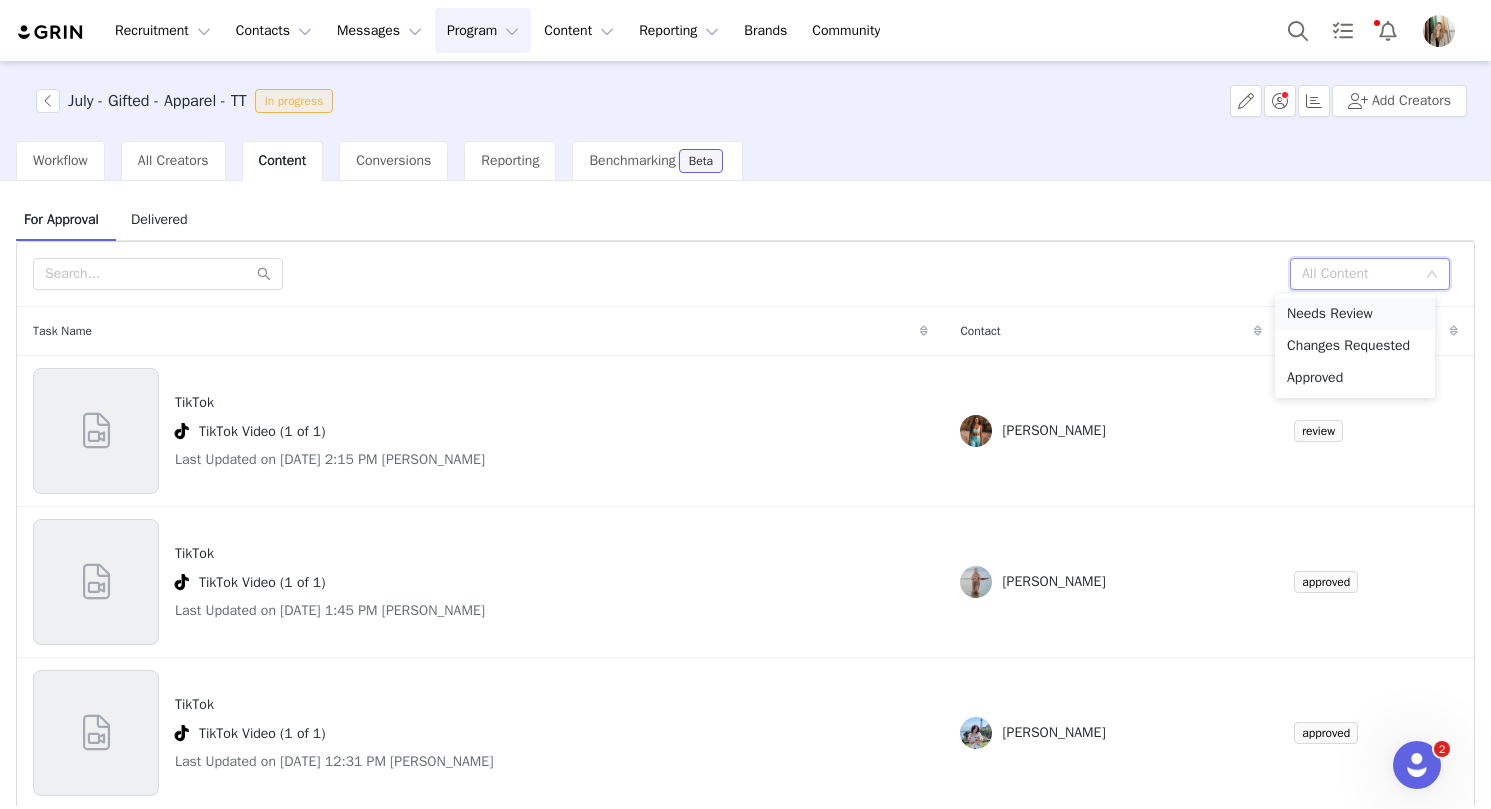 click on "Needs Review" at bounding box center [1355, 314] 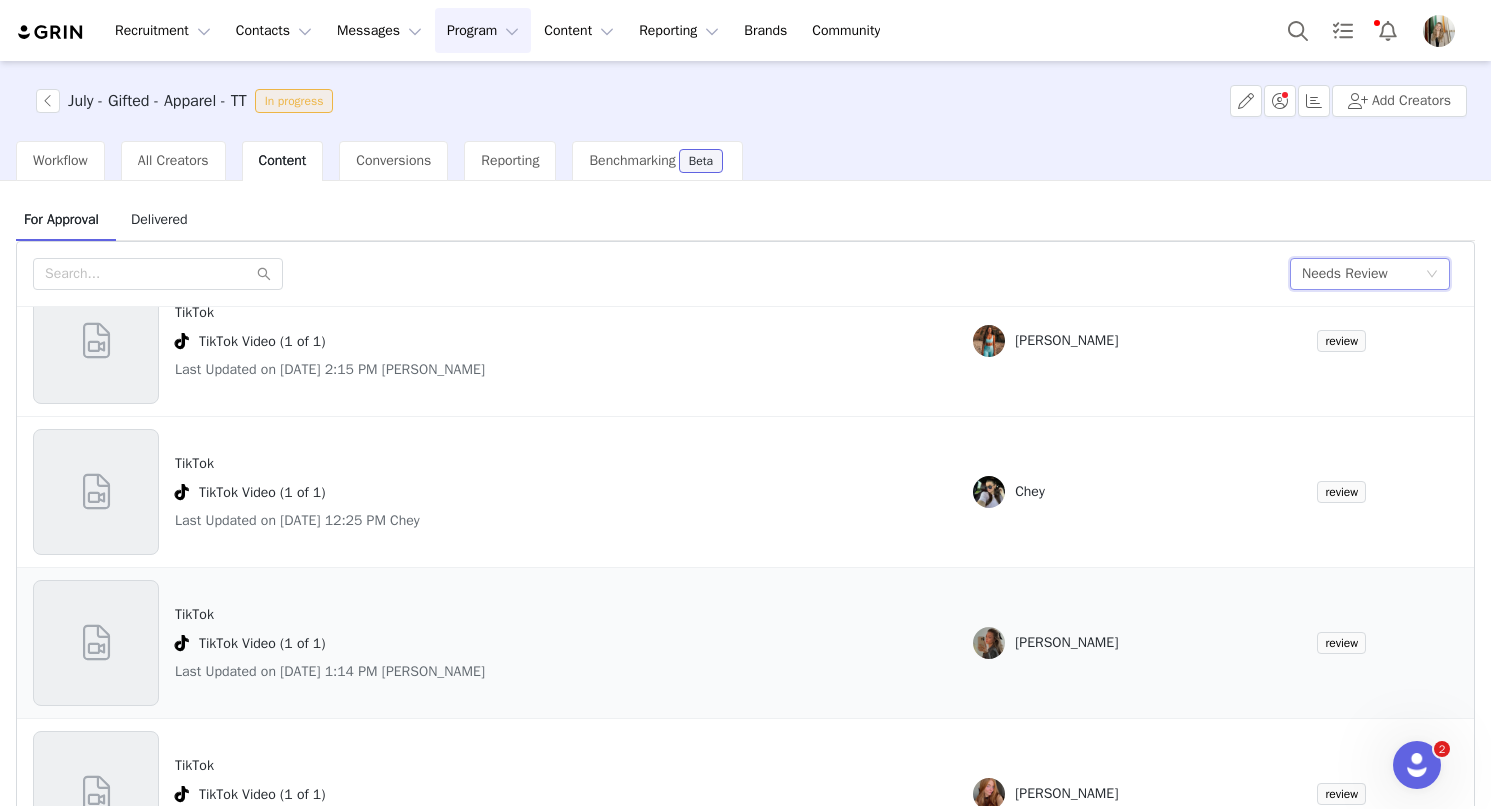 scroll, scrollTop: 143, scrollLeft: 0, axis: vertical 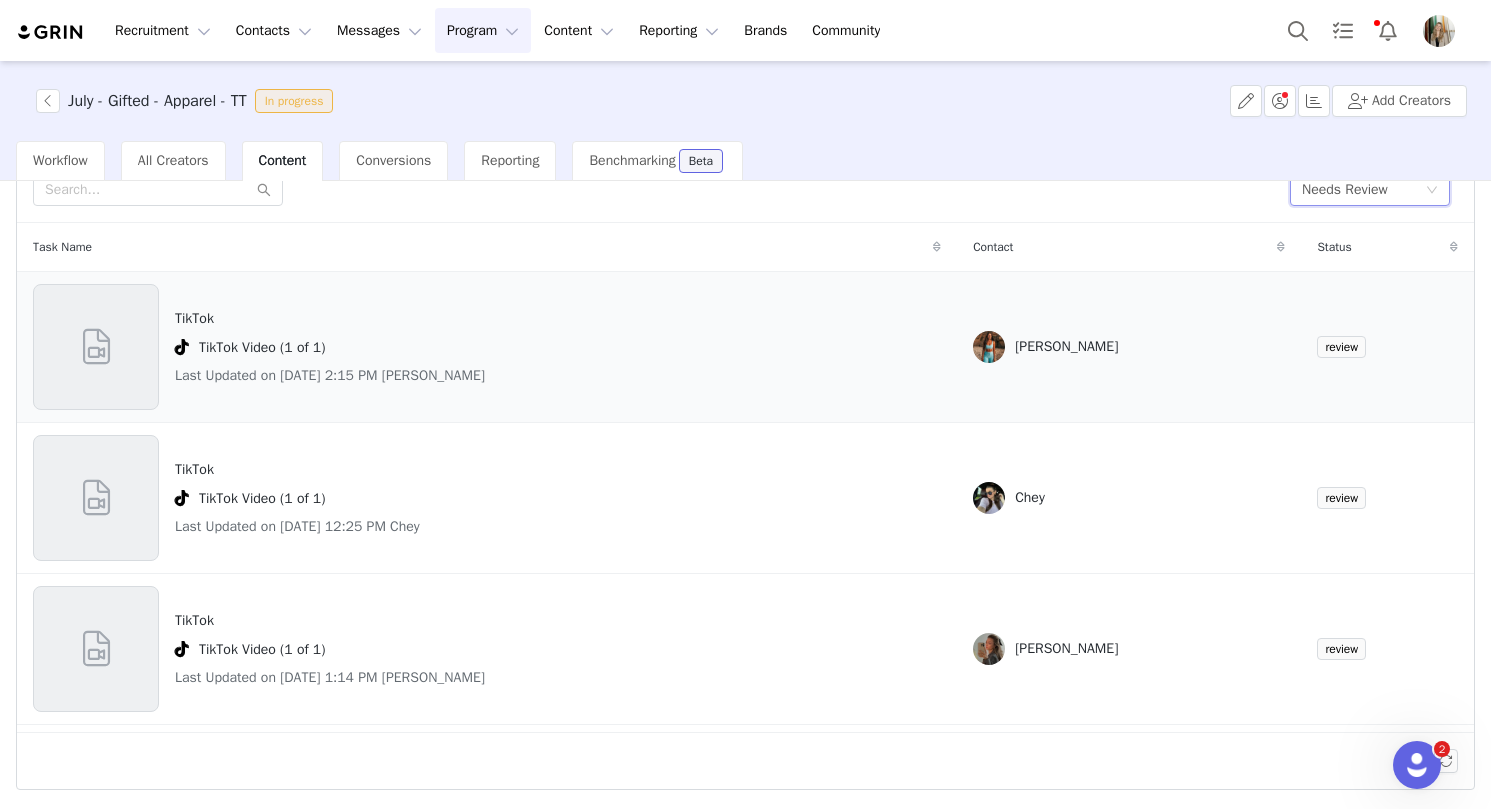 click on "TikTok  TikTok Video (1 of 1)   Last Updated on Jul 10, 2025 2:15 PM Ariel Stallings" at bounding box center [487, 347] 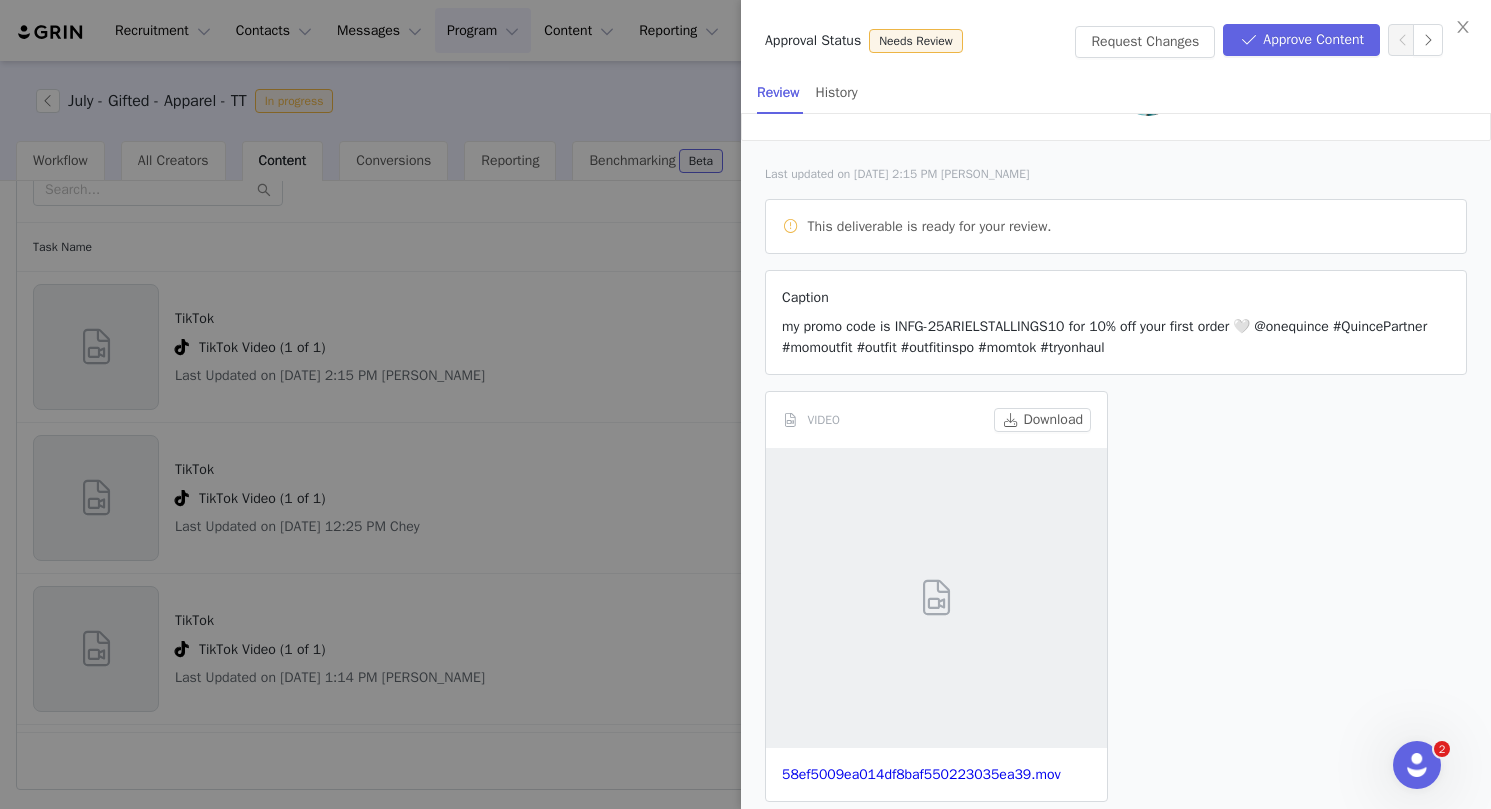 scroll, scrollTop: 109, scrollLeft: 0, axis: vertical 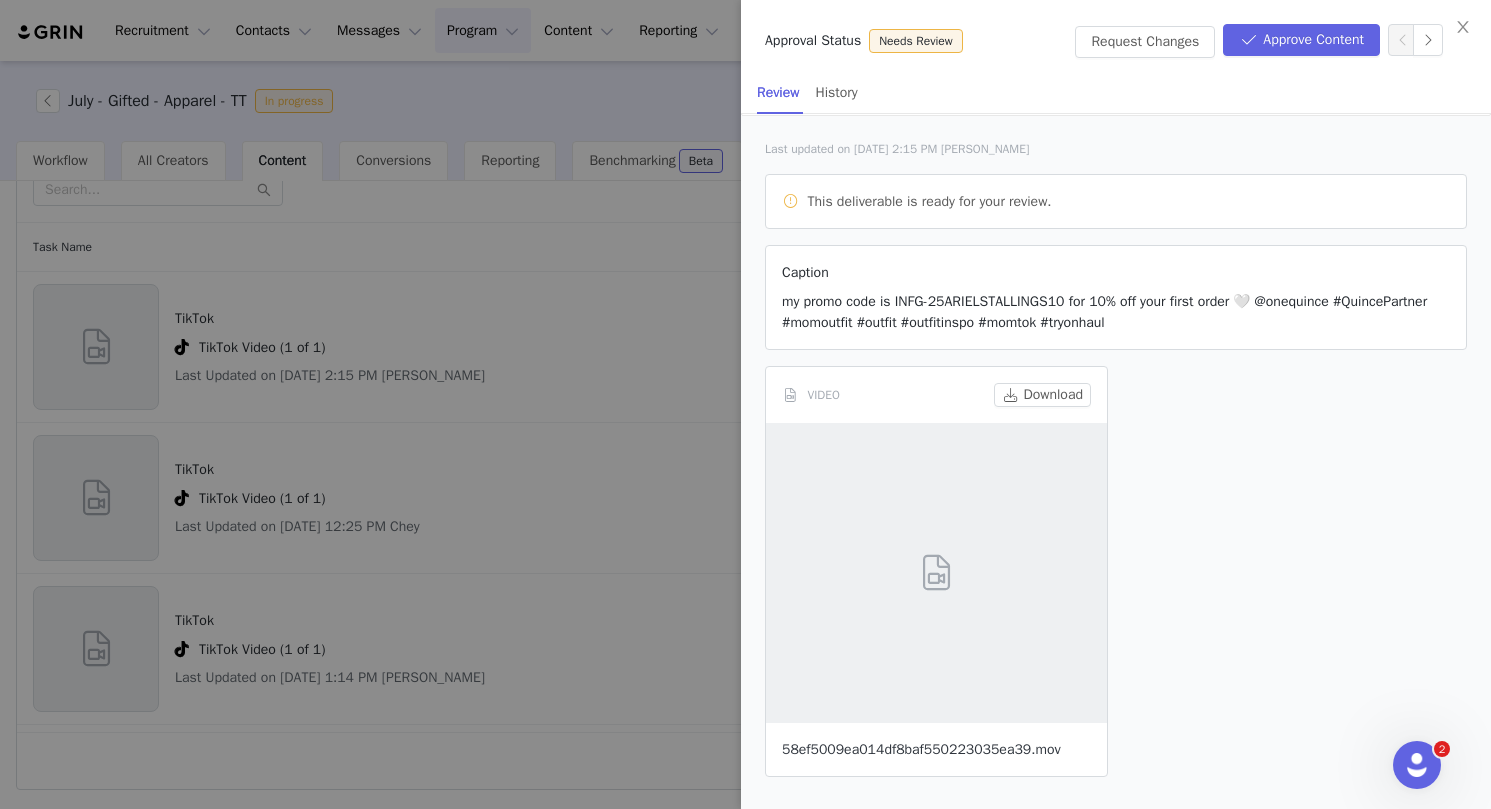 click on "58ef5009ea014df8baf550223035ea39.mov" at bounding box center [921, 749] 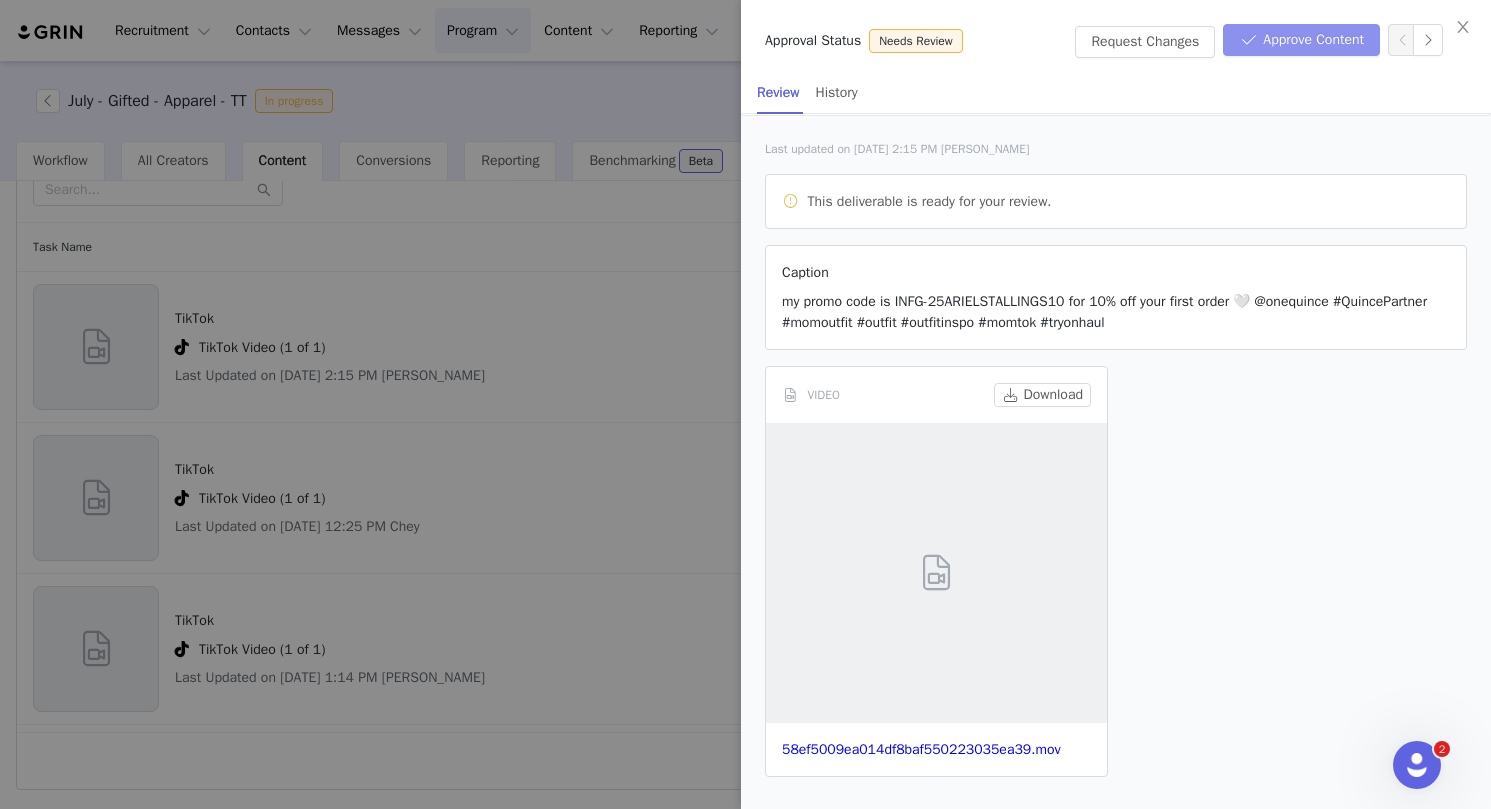 click on "Approve Content" at bounding box center (1301, 40) 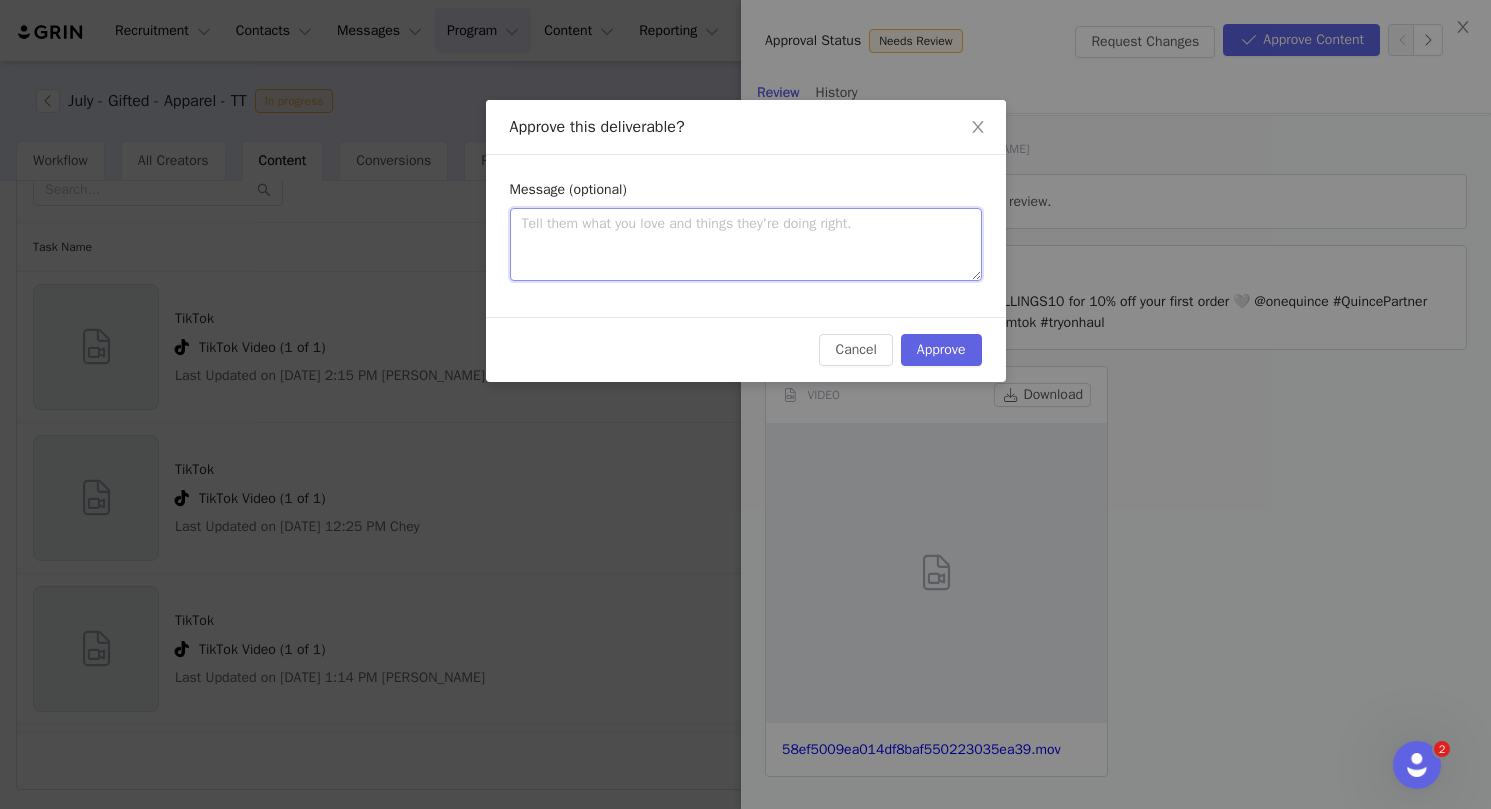 click at bounding box center [746, 244] 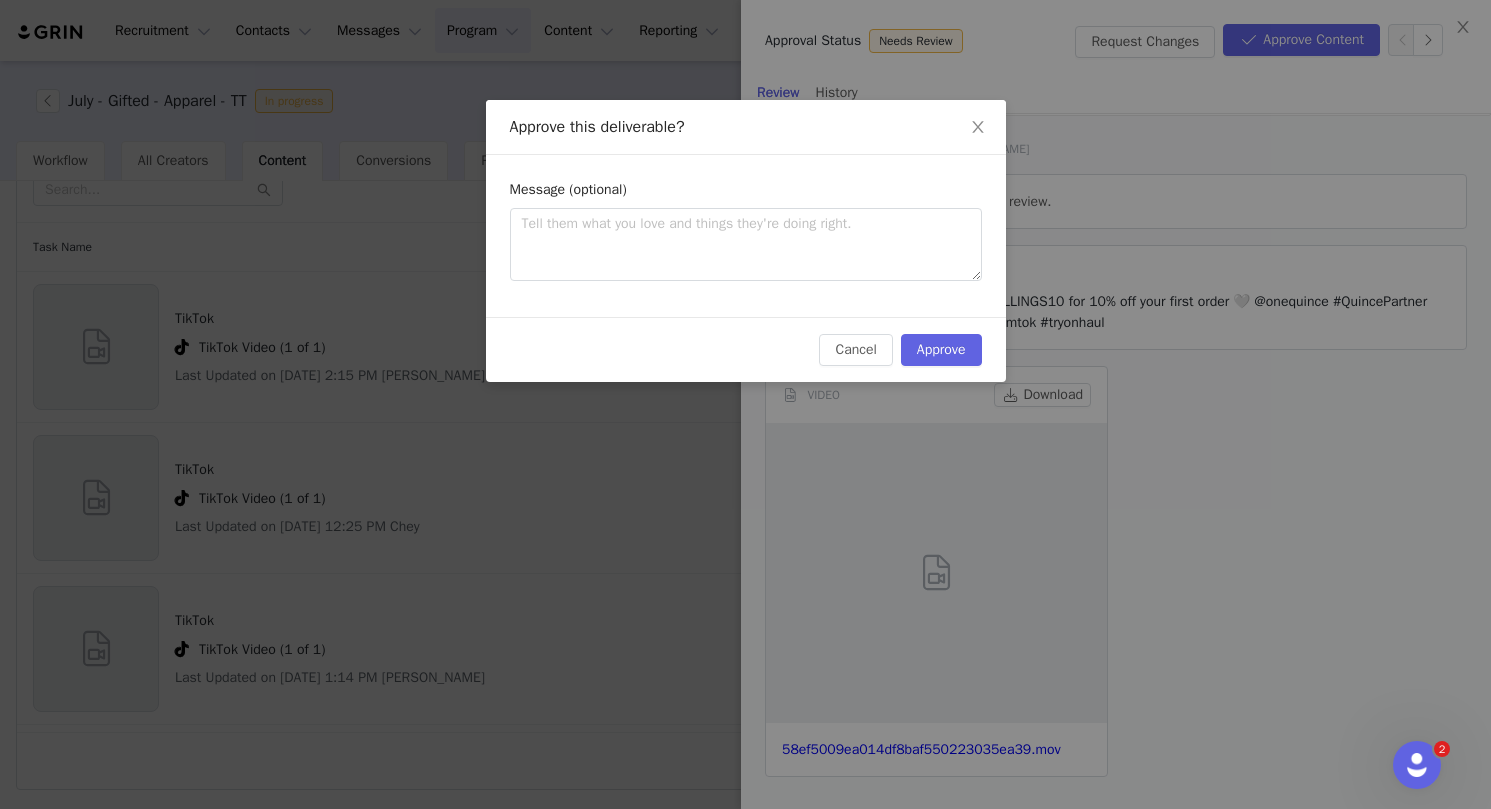 click on "Approve this deliverable? Message (optional)           Cancel Approve" at bounding box center (745, 404) 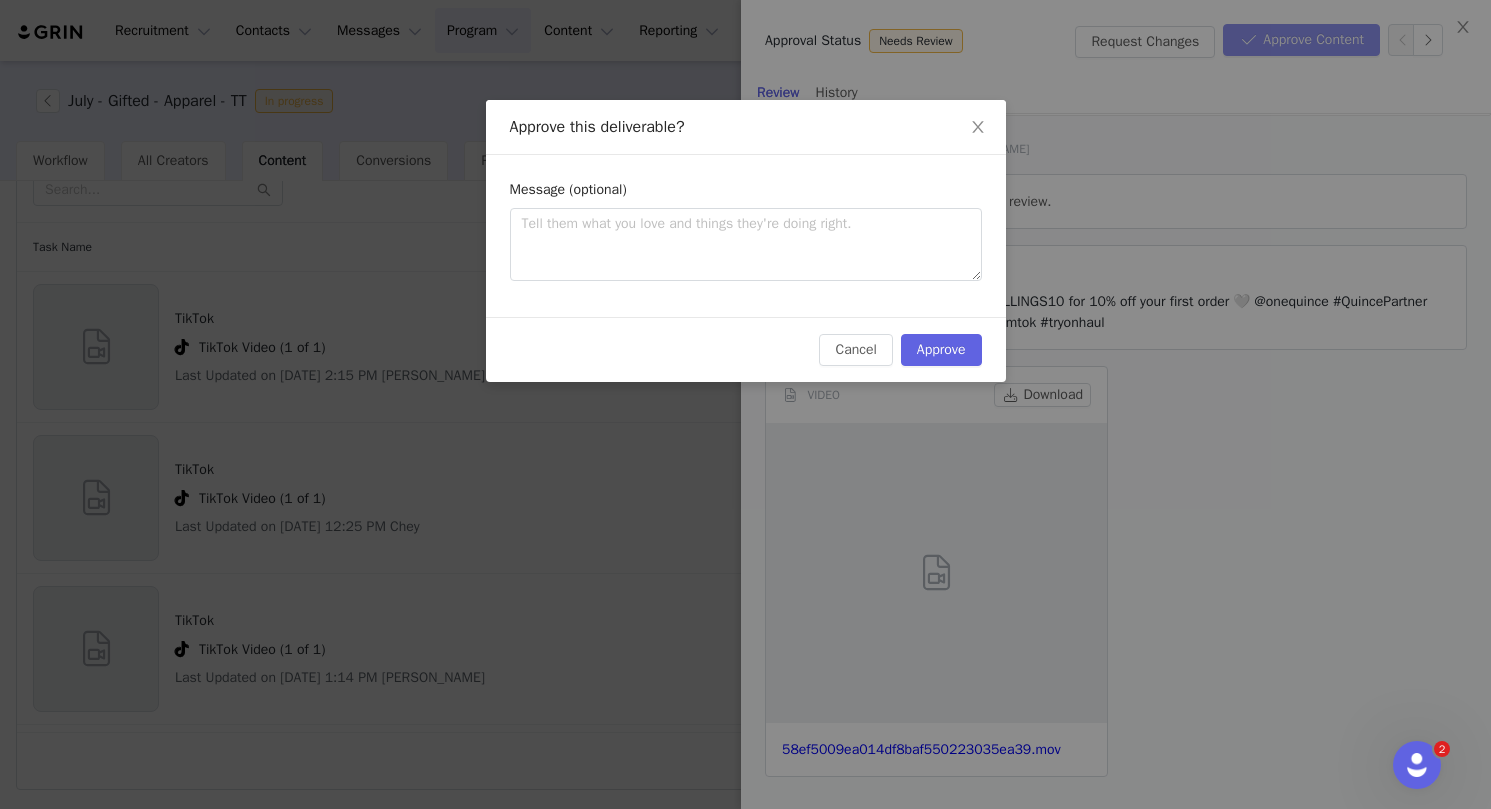 type 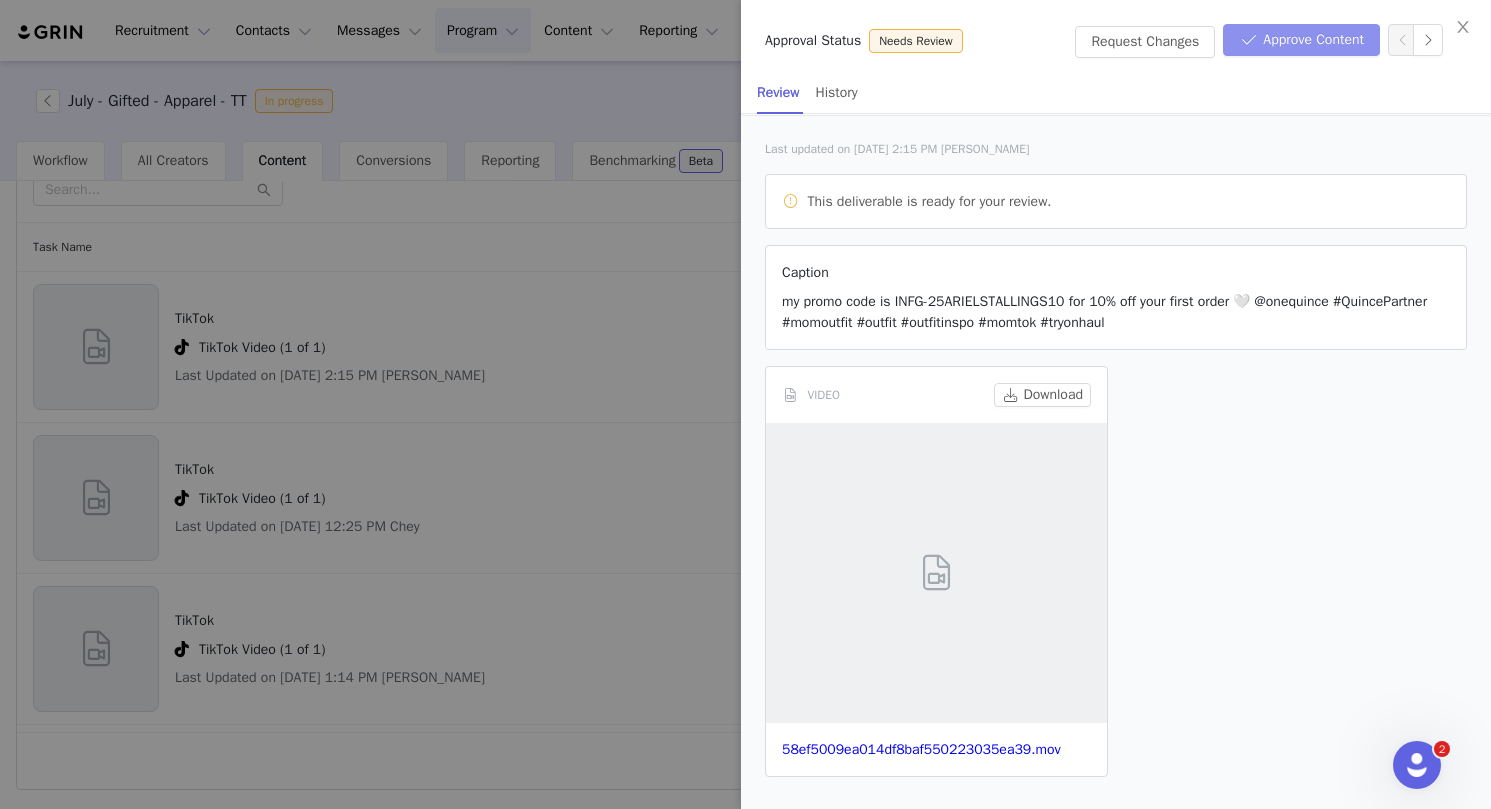 scroll, scrollTop: 0, scrollLeft: 0, axis: both 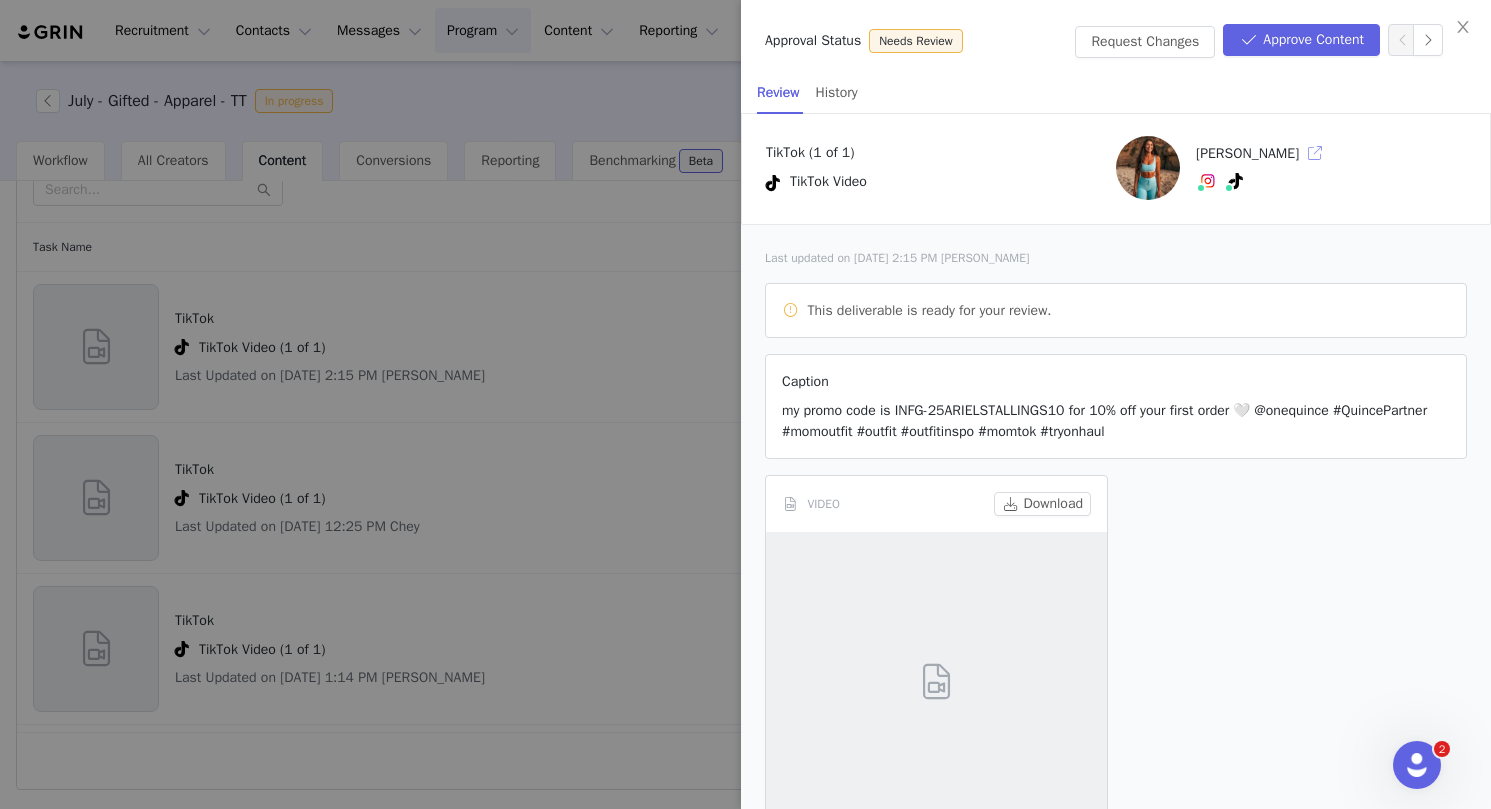 type 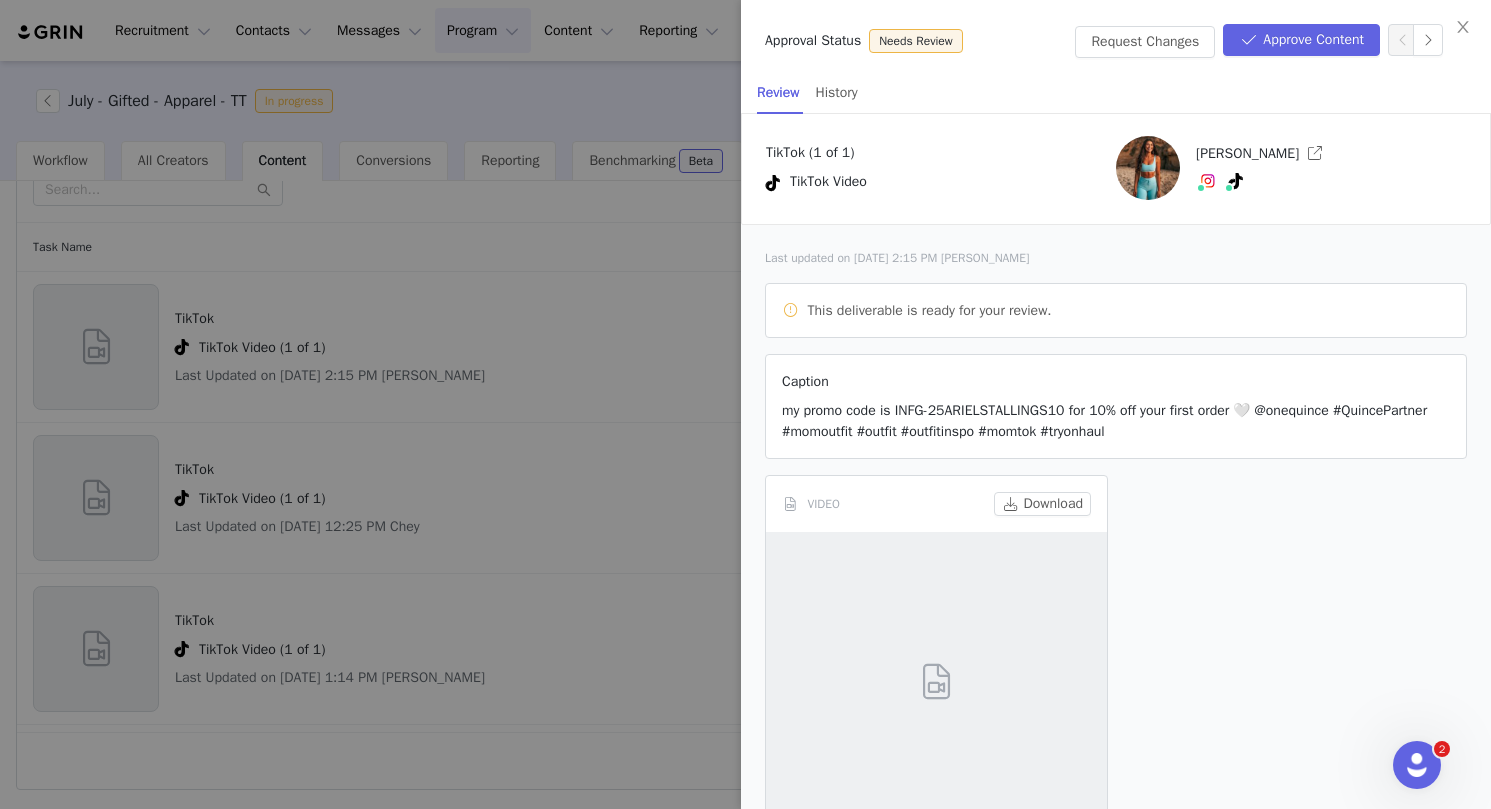 click on "VIDEO Download 58ef5009ea014df8baf550223035ea39.mov" at bounding box center [1116, 680] 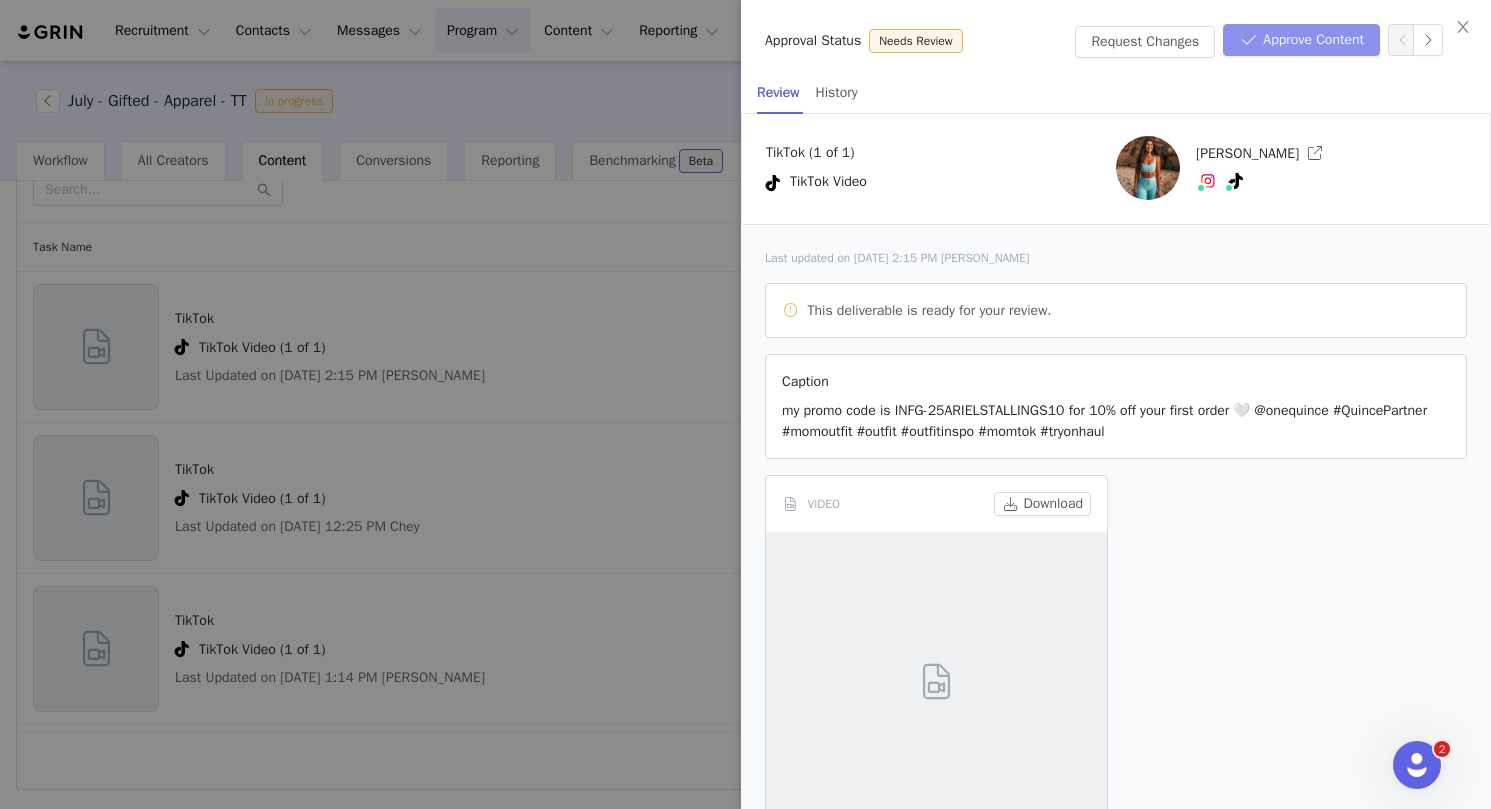 click on "Approve Content" at bounding box center (1301, 40) 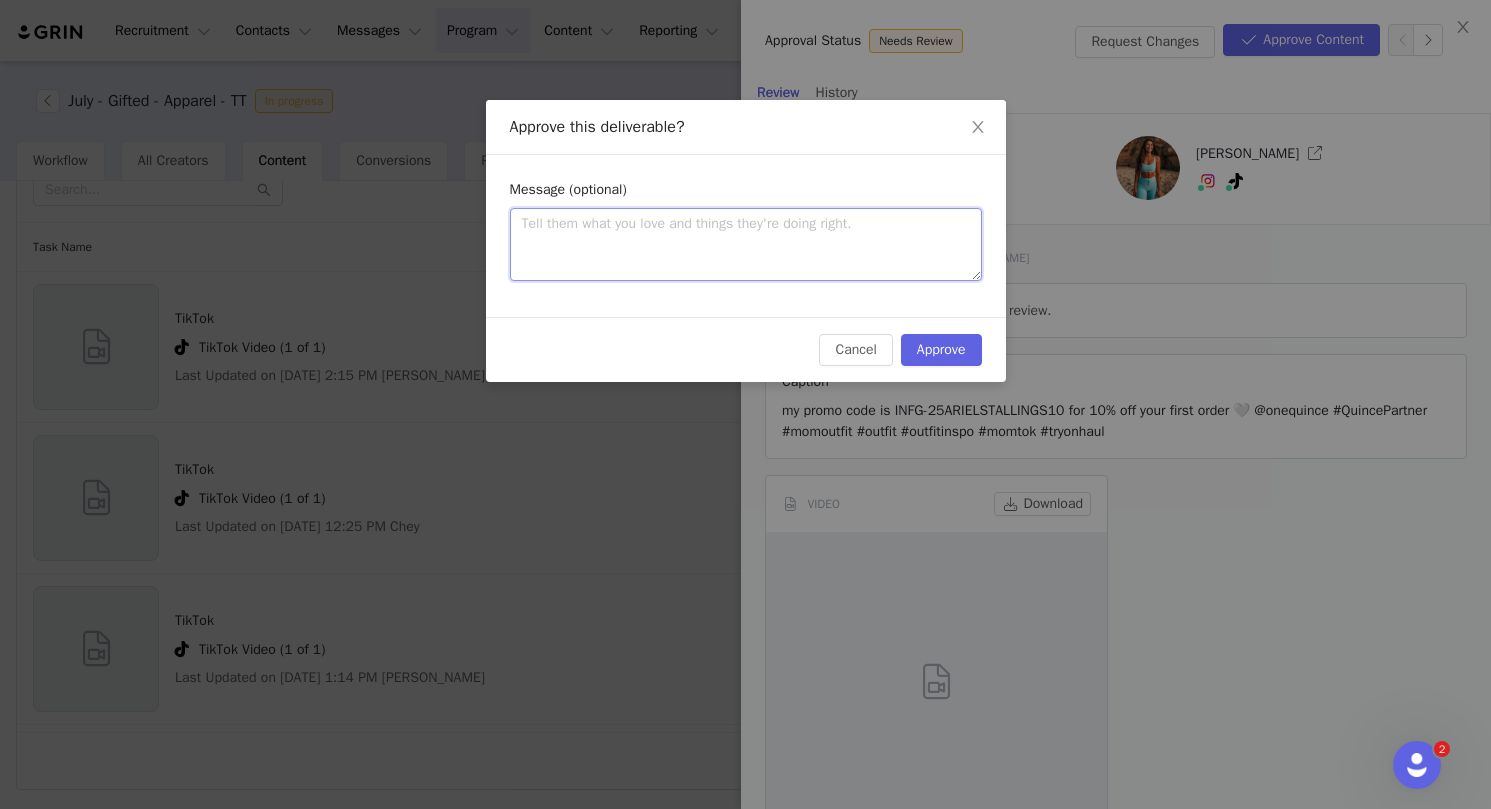 click at bounding box center [746, 244] 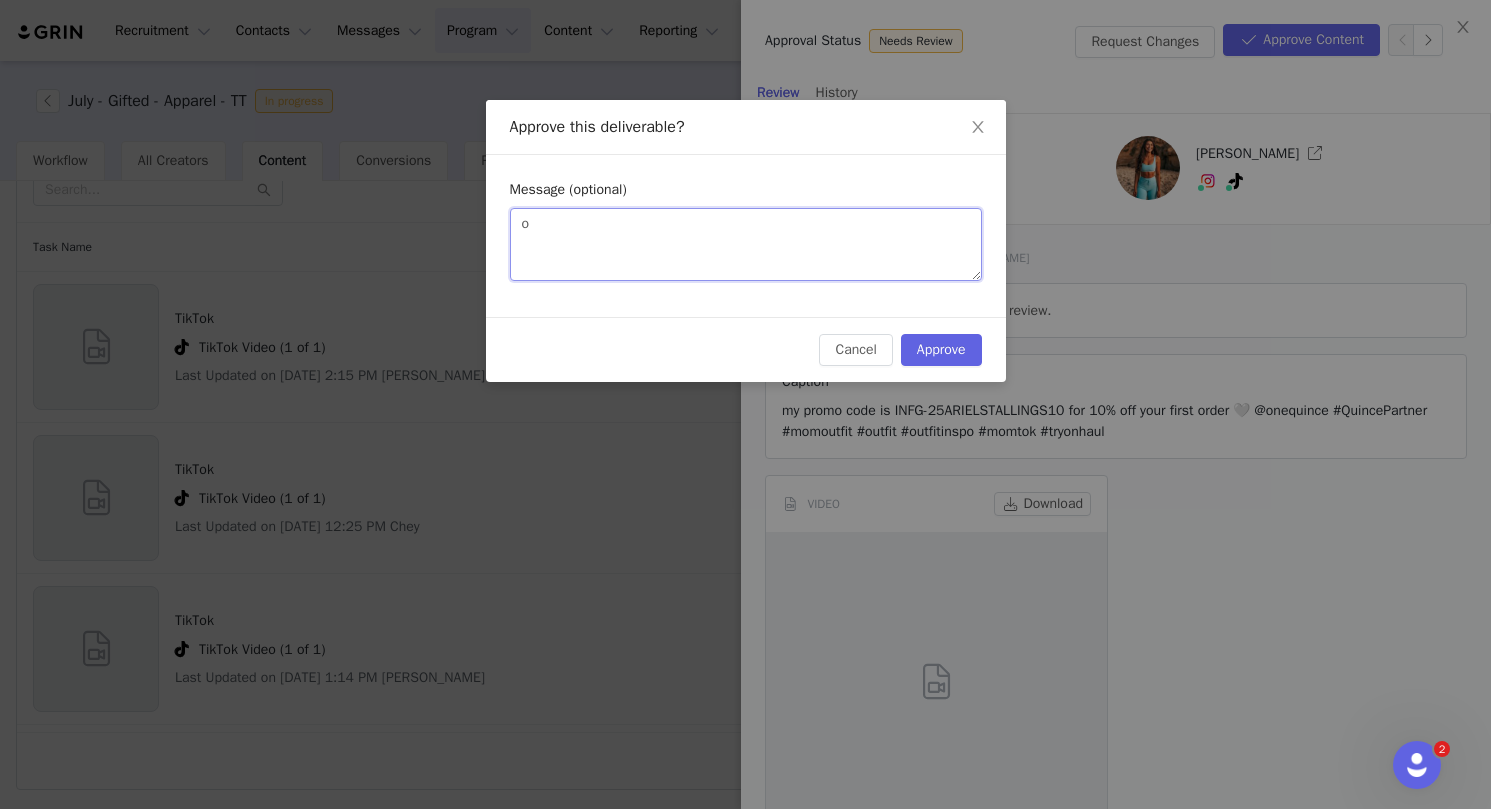 type 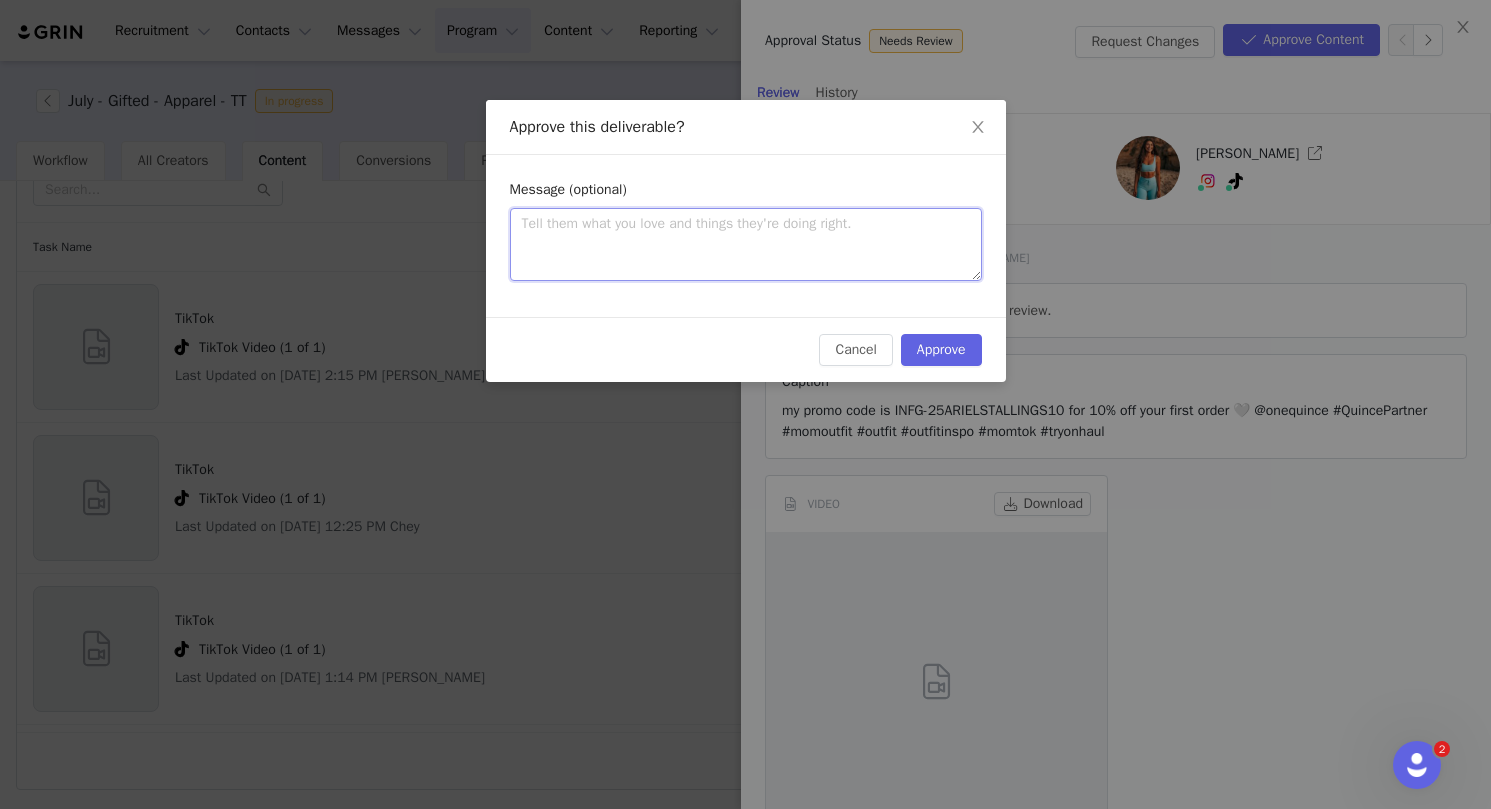 type on "S" 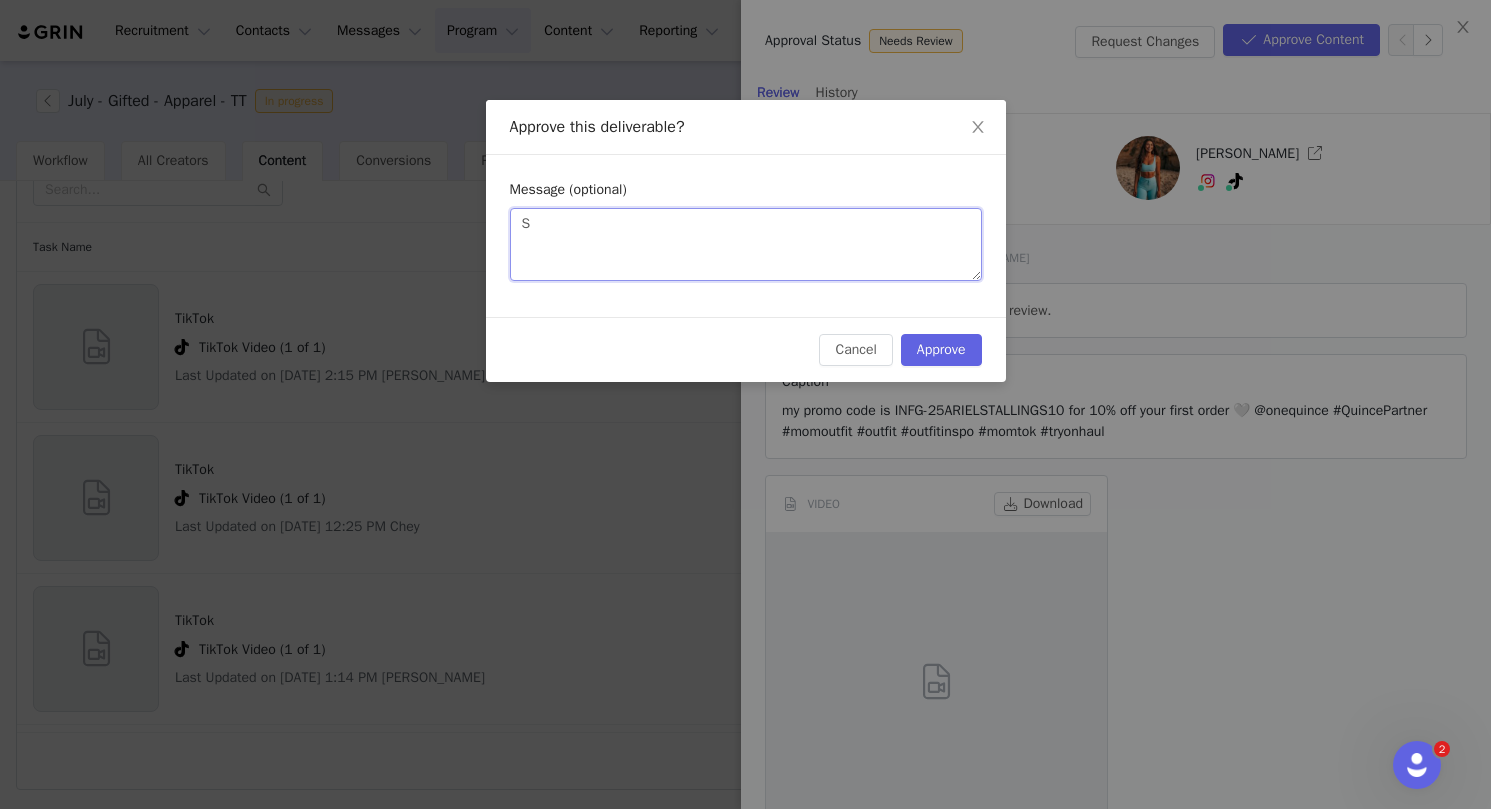 type on "So" 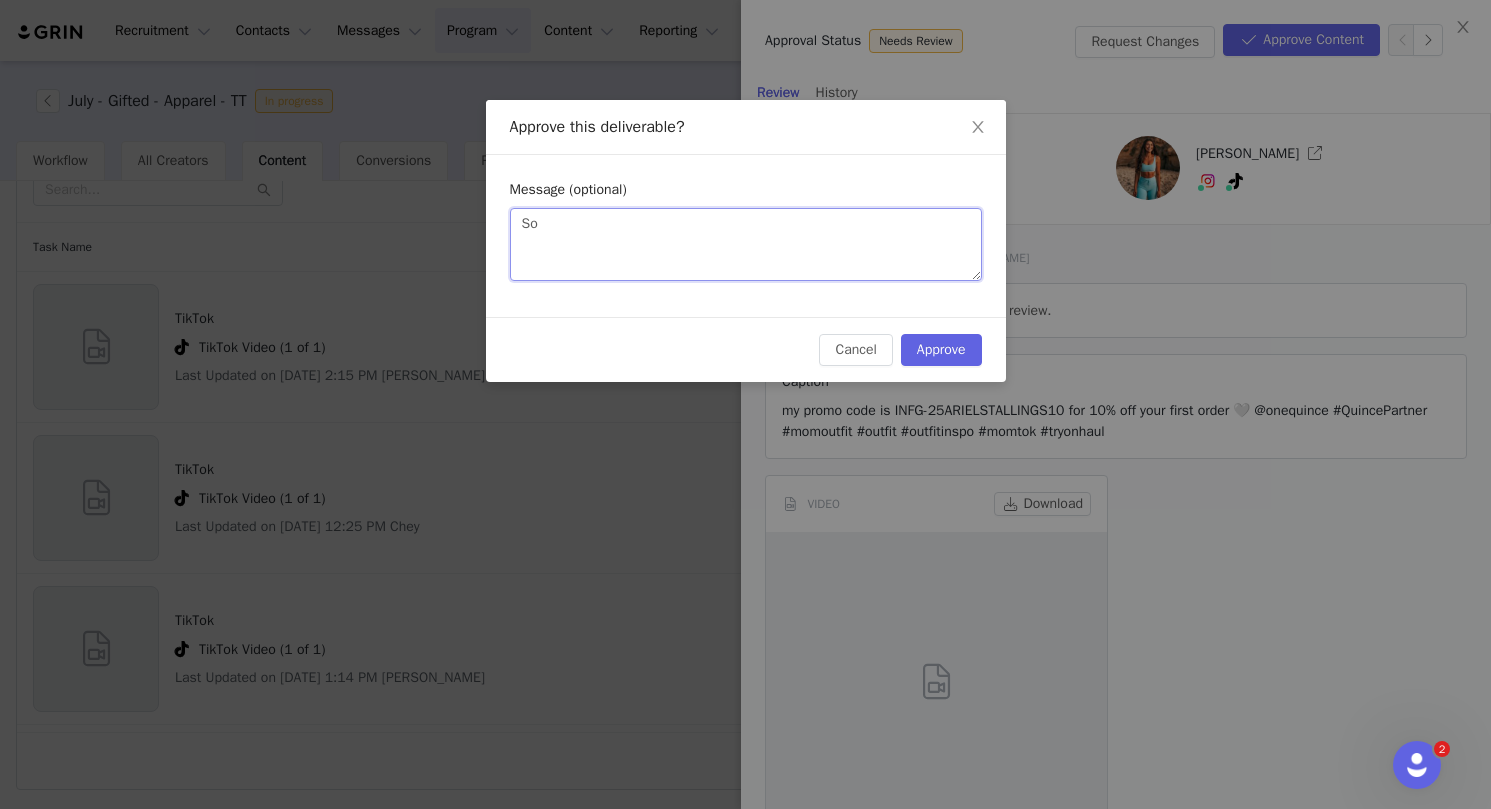type on "So" 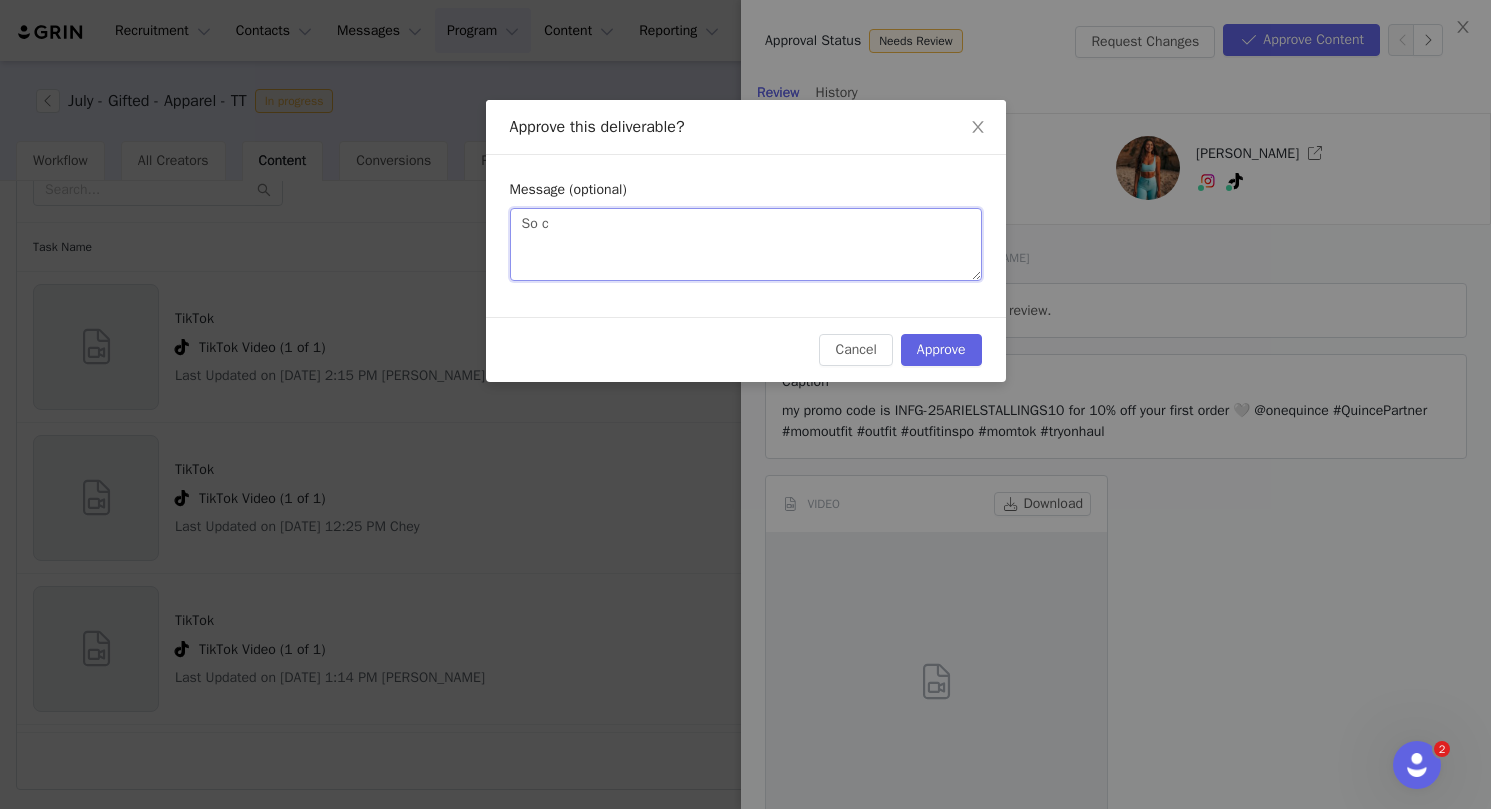 type on "So cu" 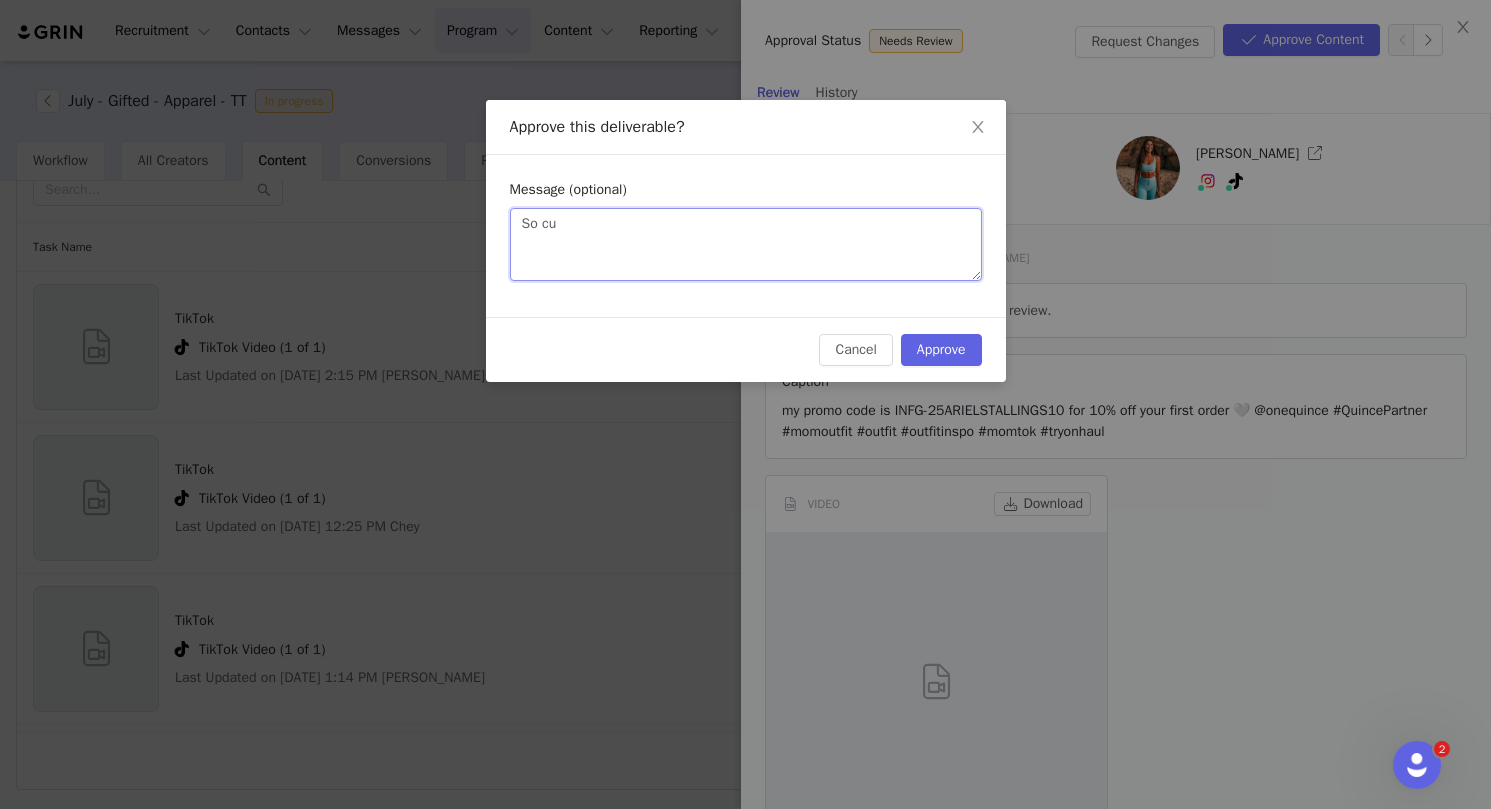 type 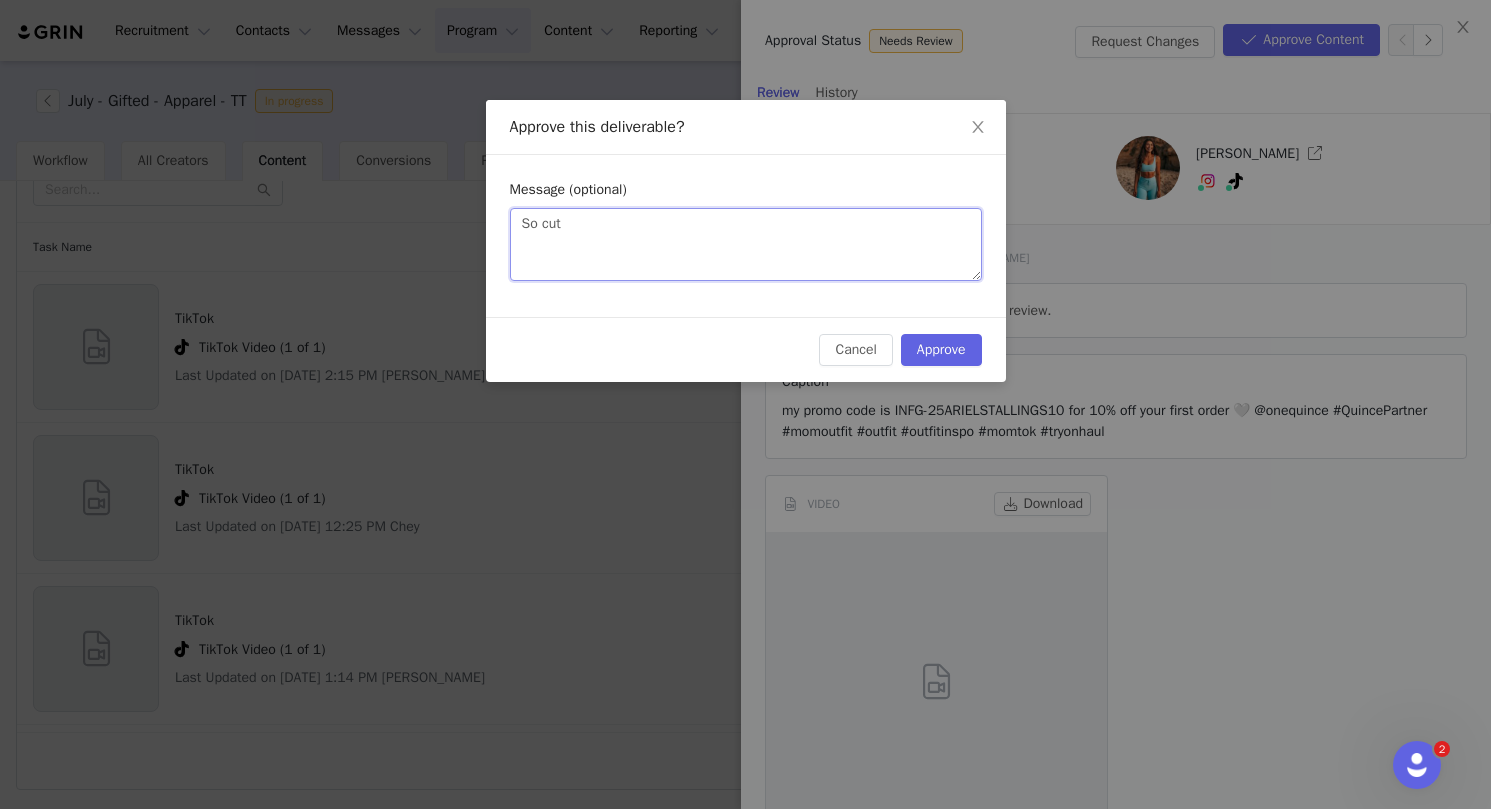 type on "So cute" 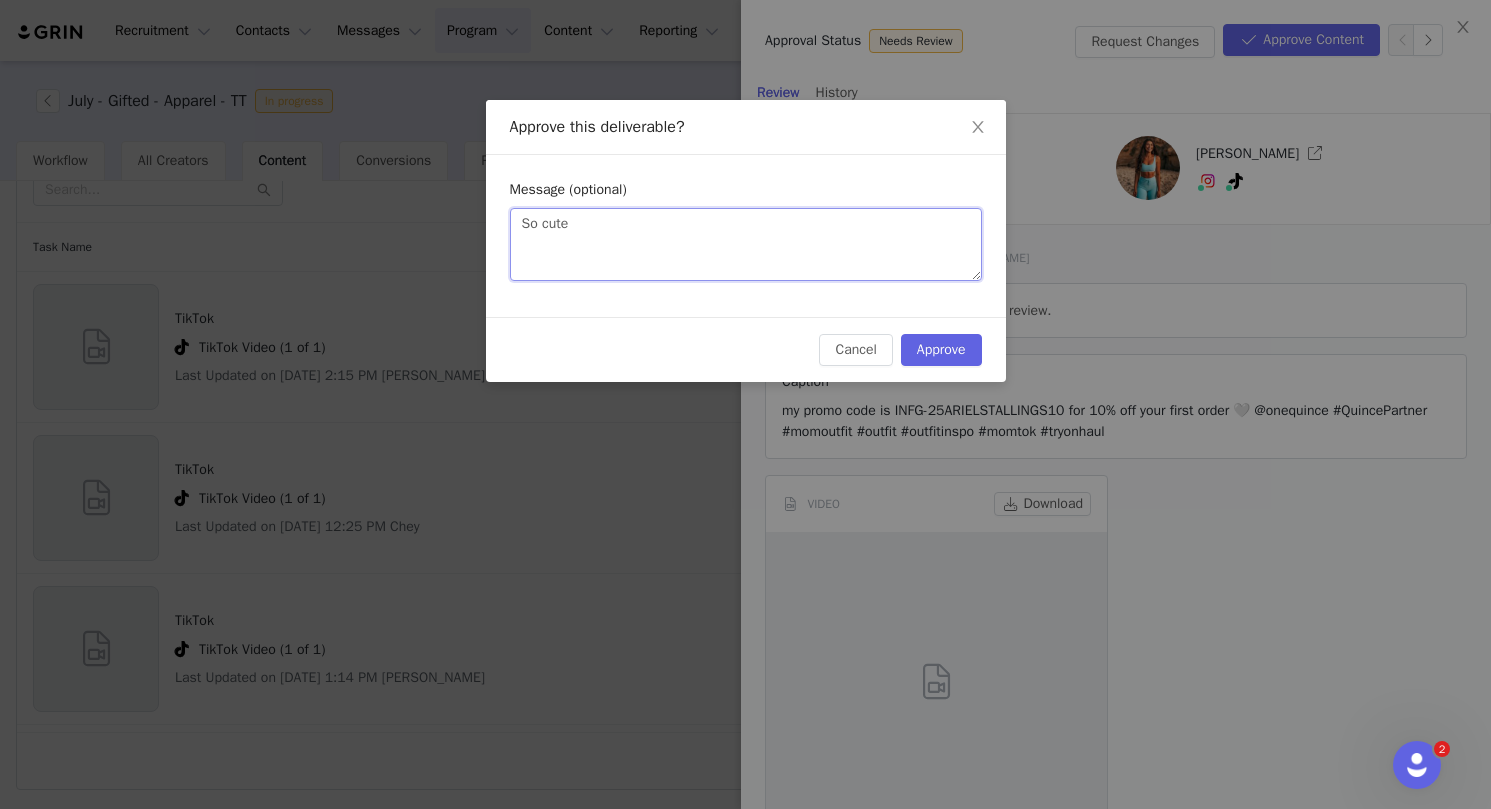 type on "So cute!" 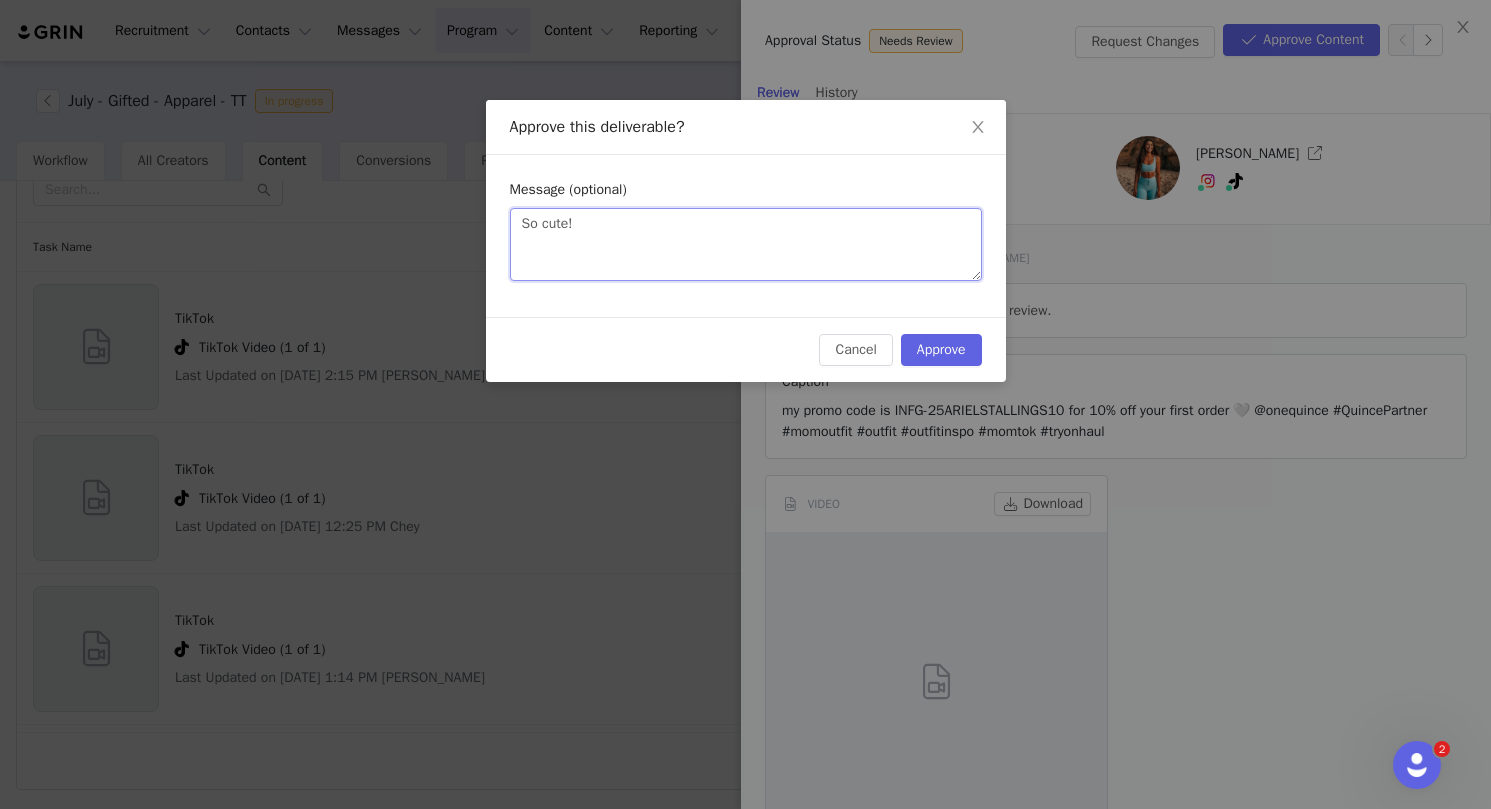 type on "So cute!" 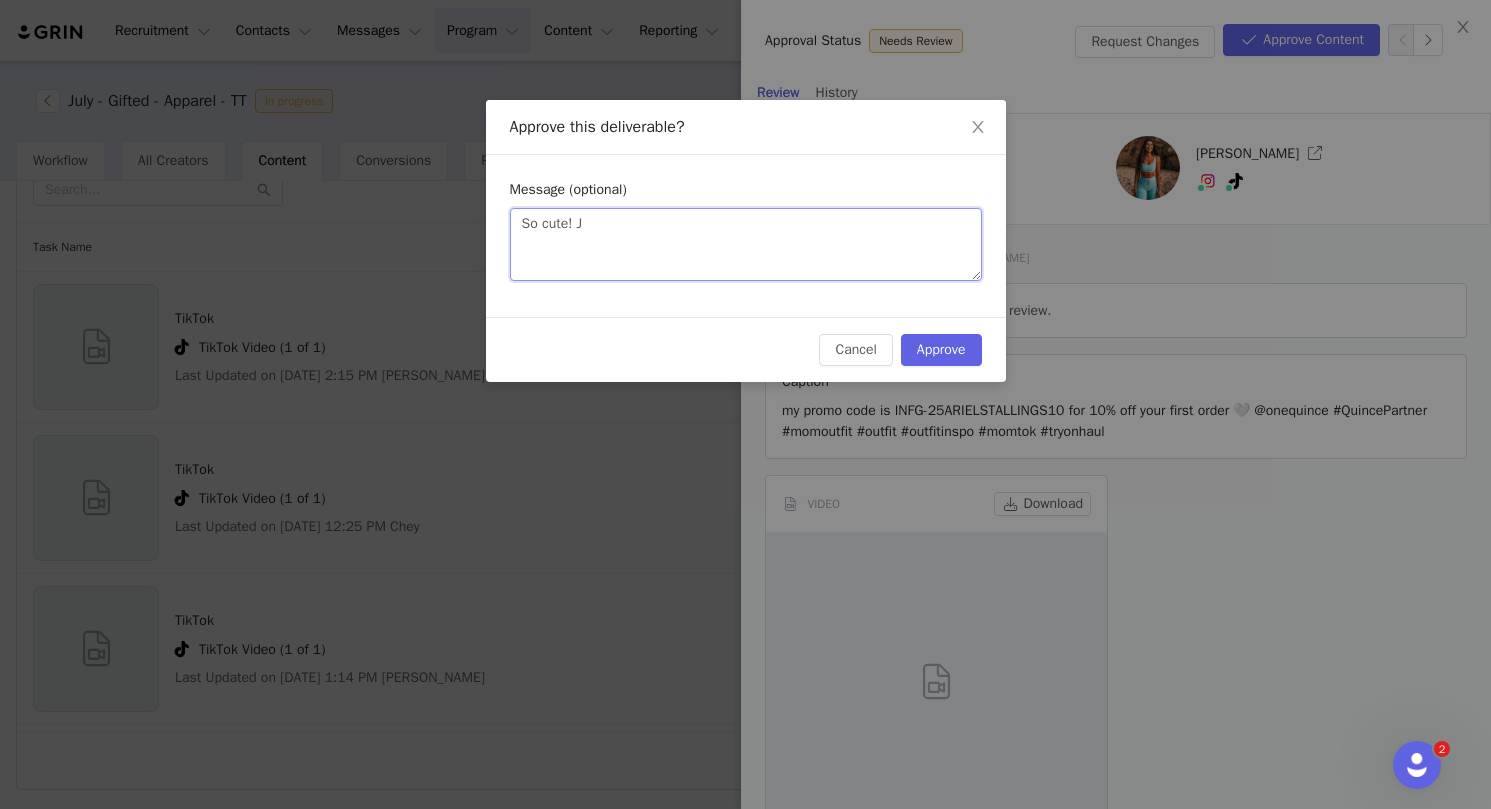 type on "So cute! Ju" 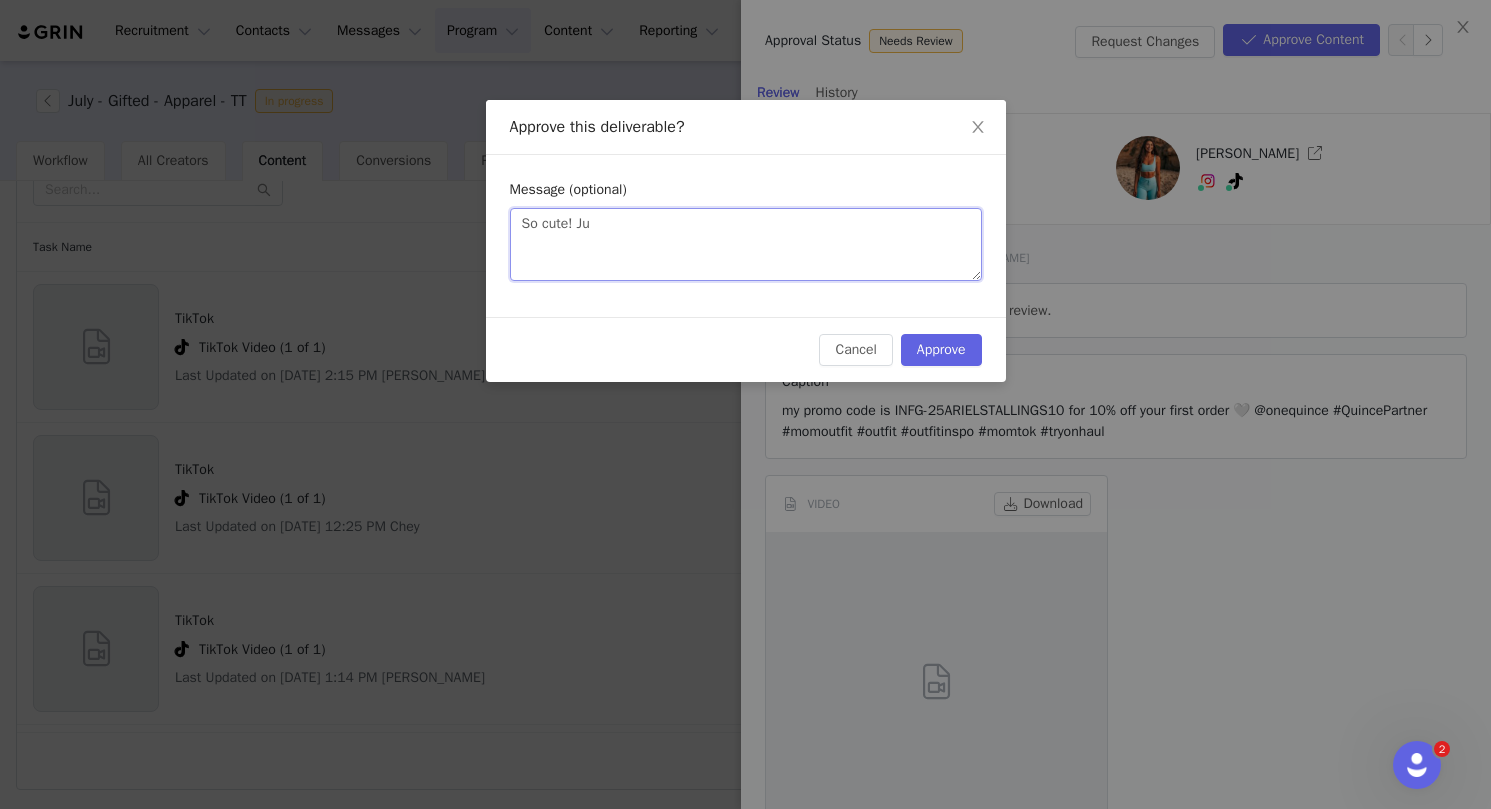 type on "So cute! Jus" 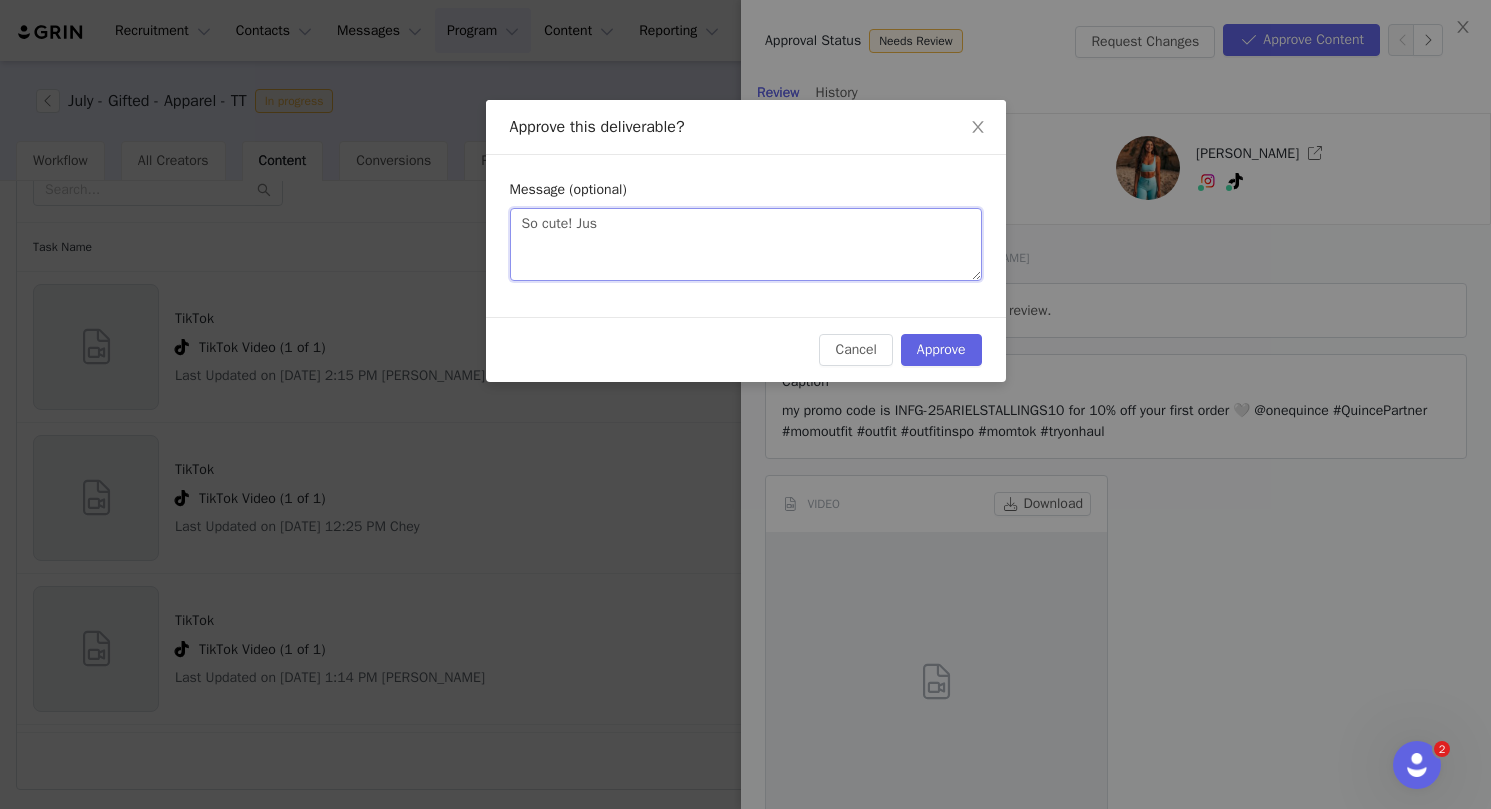 type on "So cute! Just" 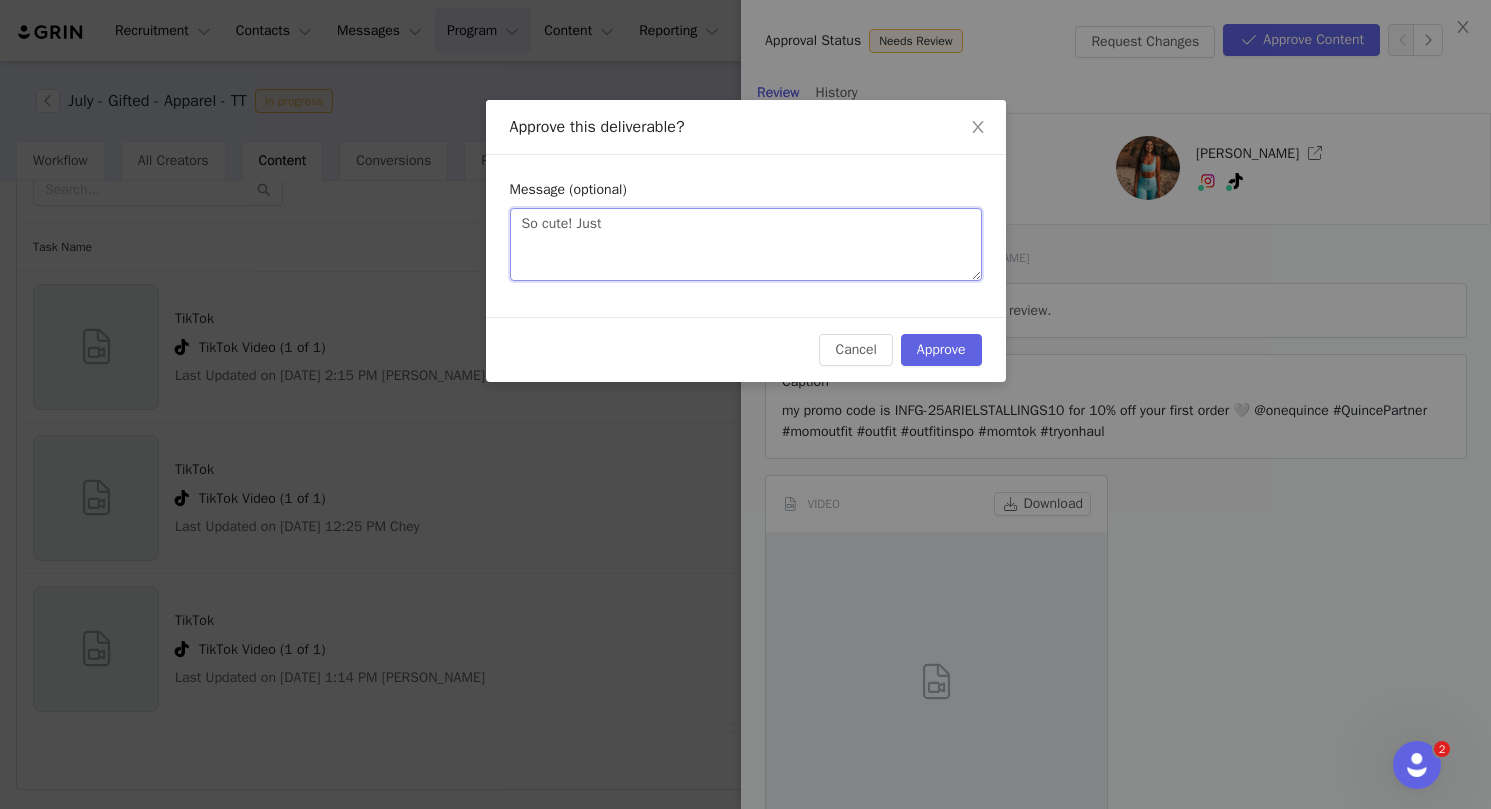 type on "So cute! Just" 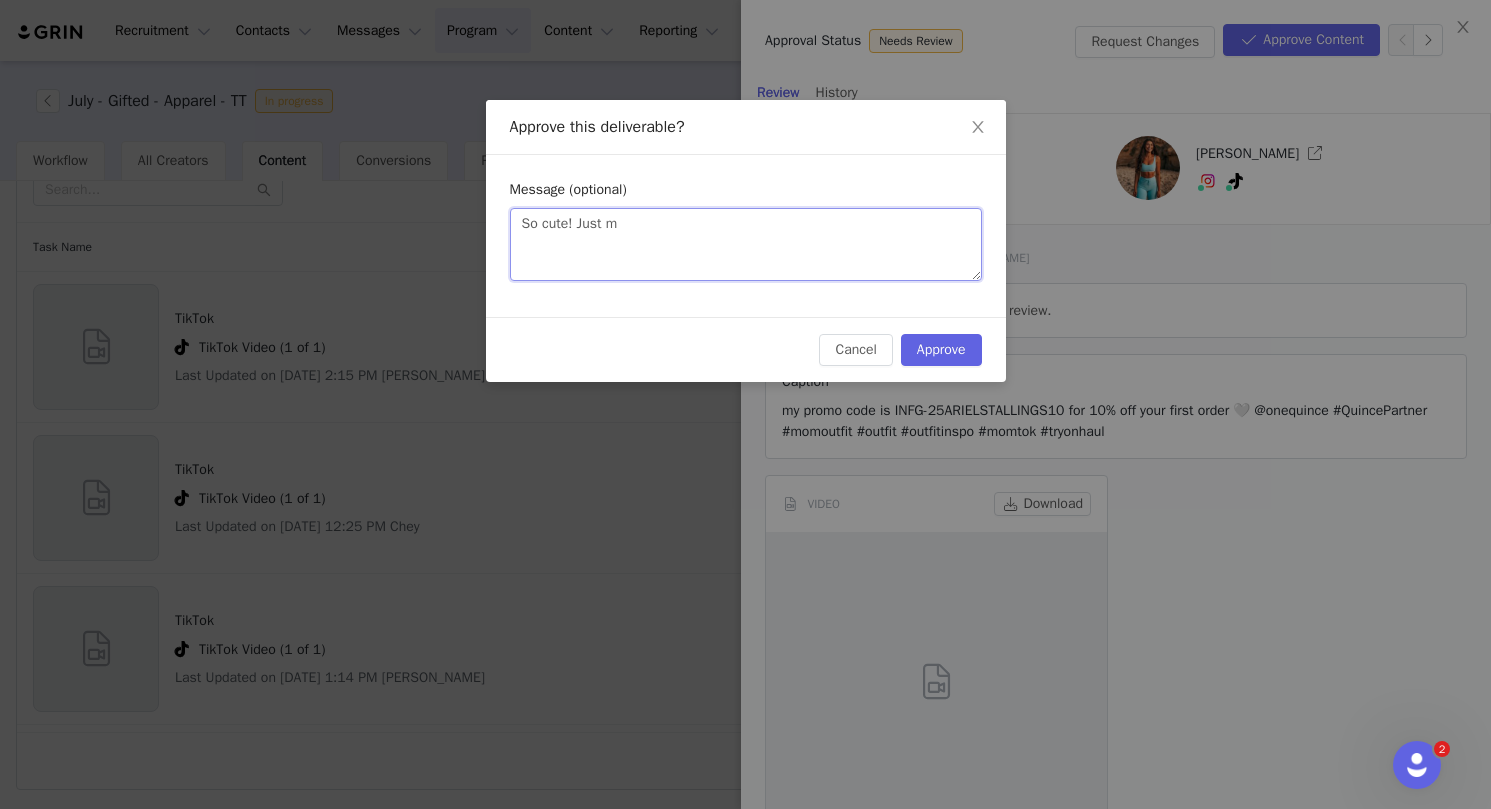 type on "So cute! Just ma" 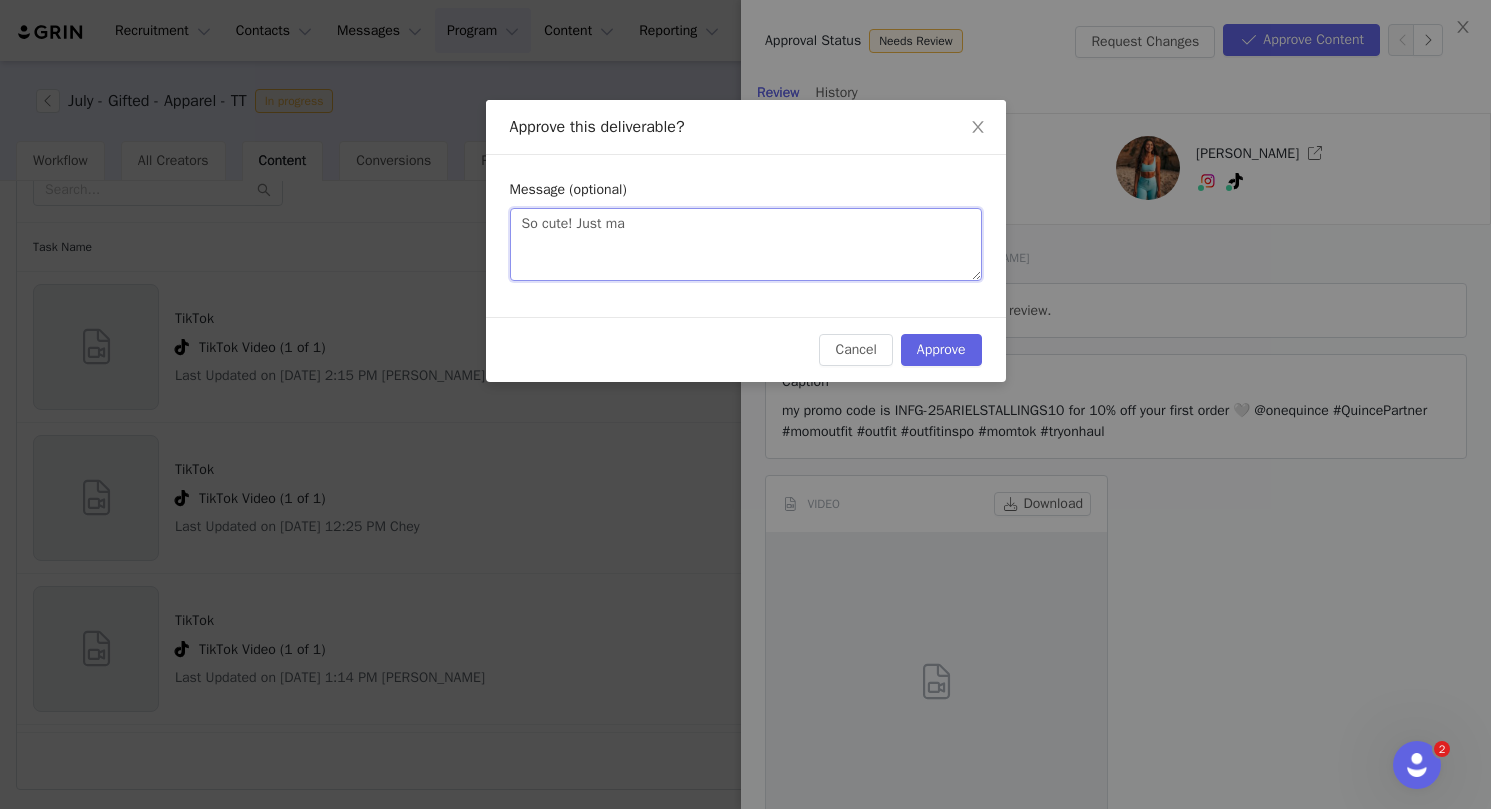 type on "So cute! Just mak" 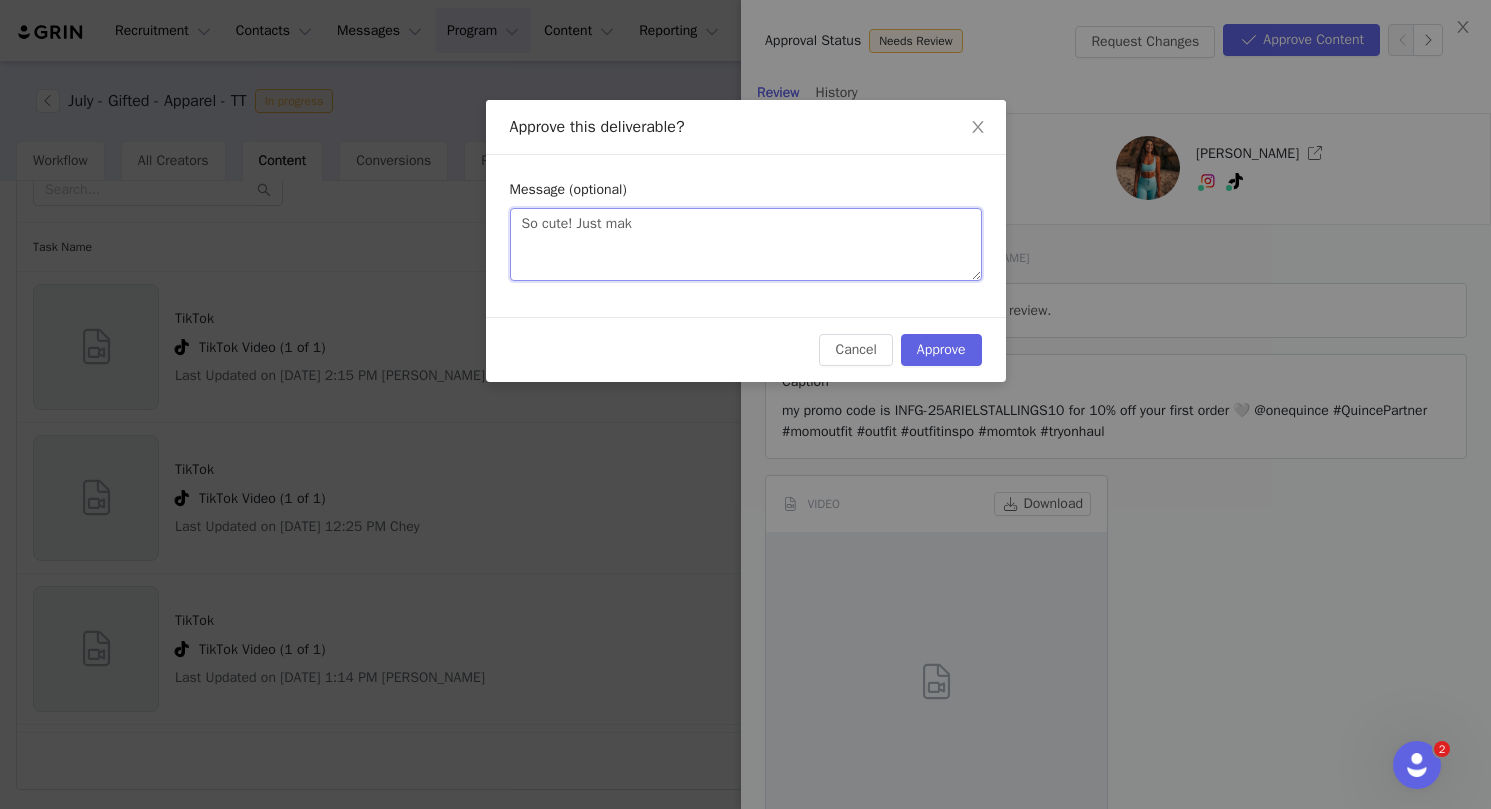 type on "So cute! Just make" 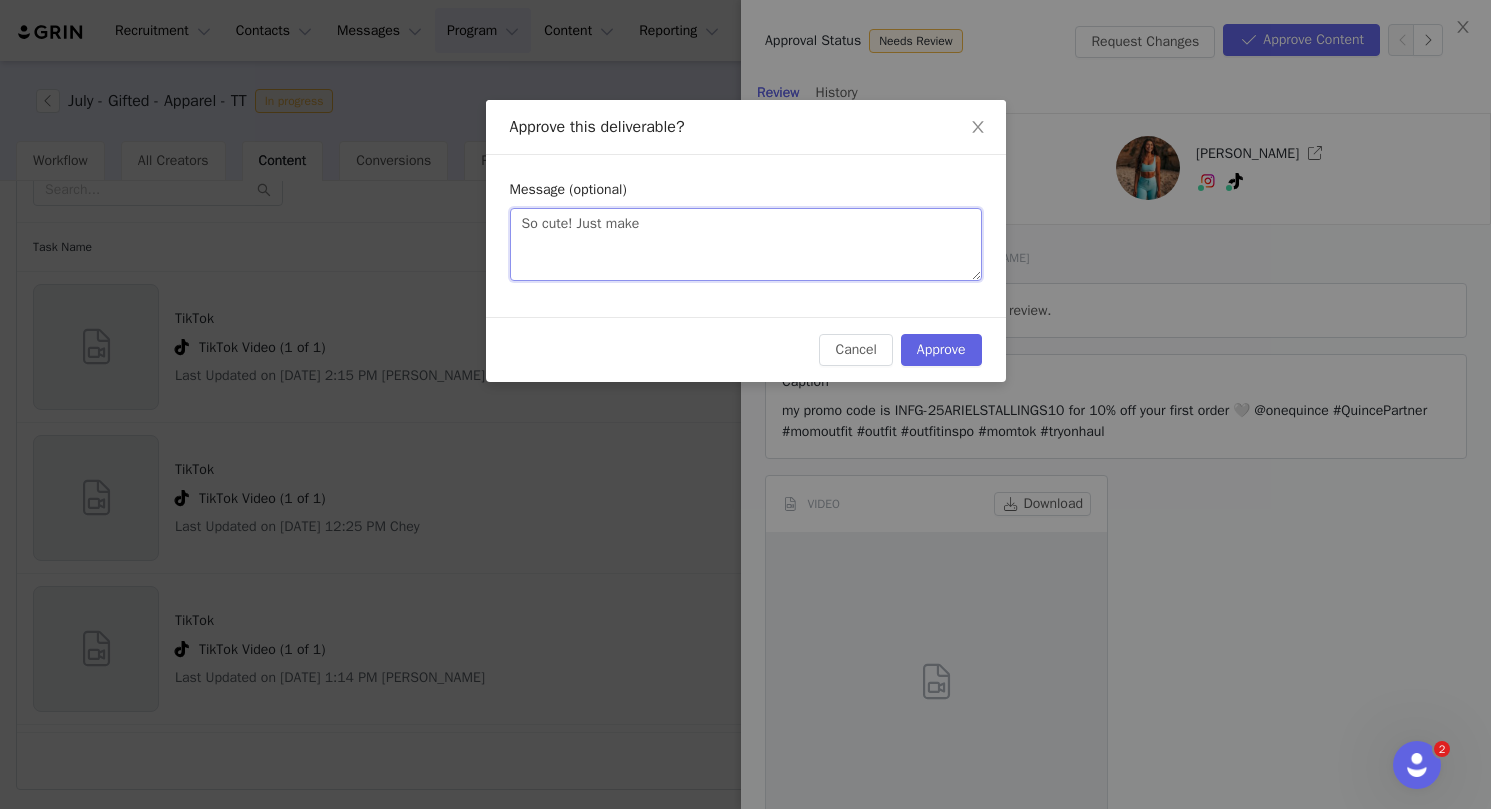 type on "So cute! Just make" 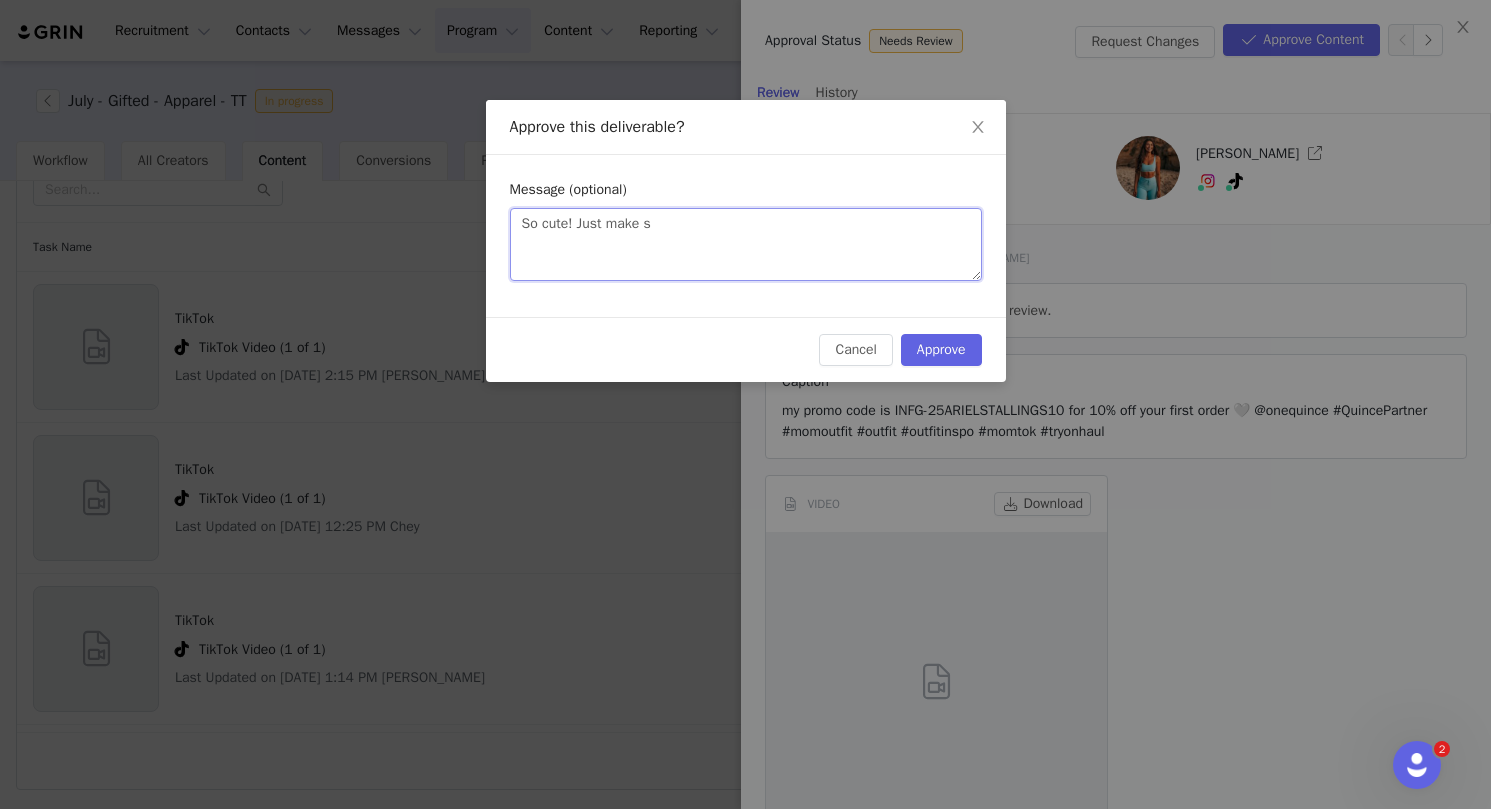 type 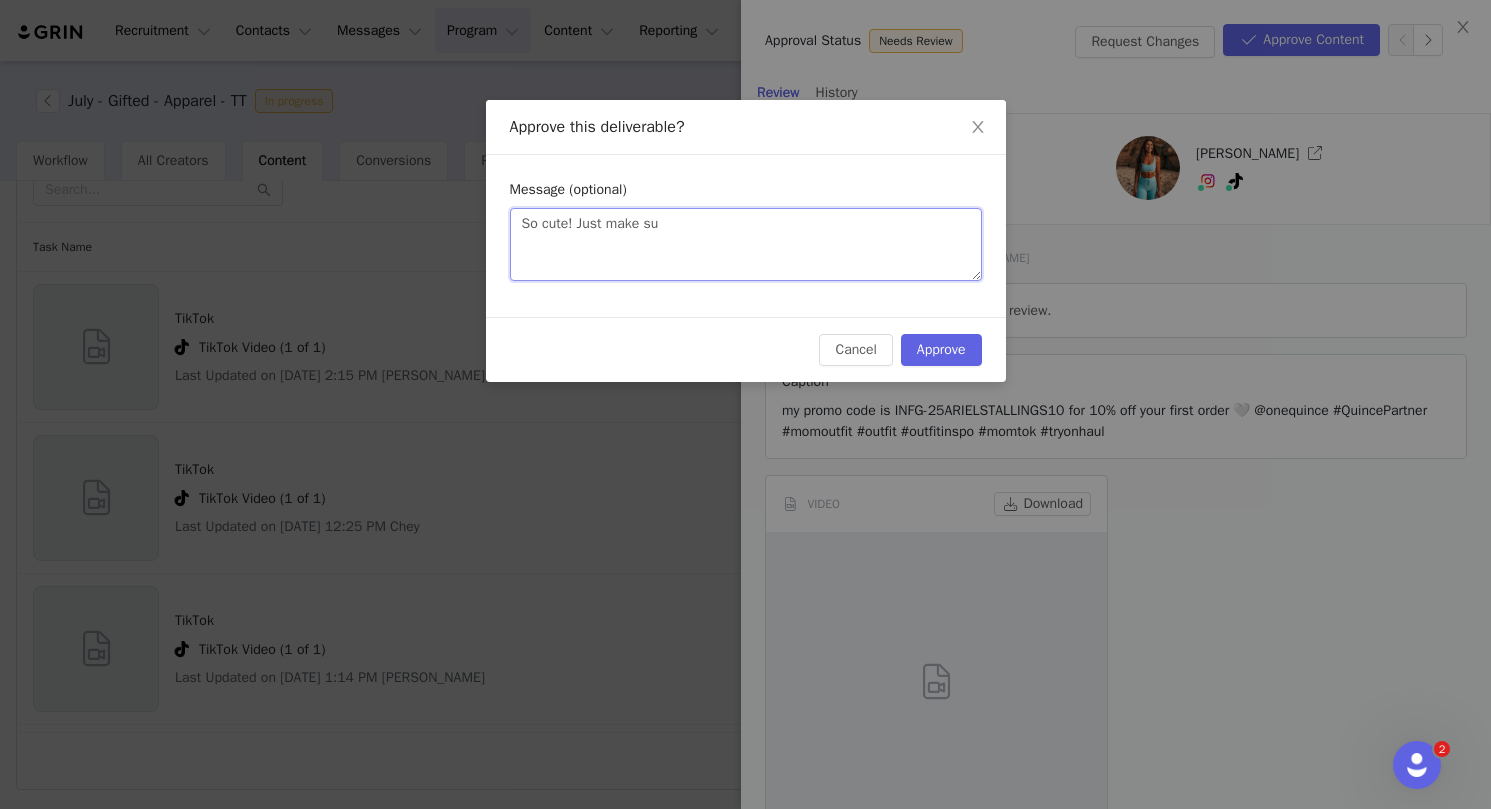 type on "So cute! Just make sur" 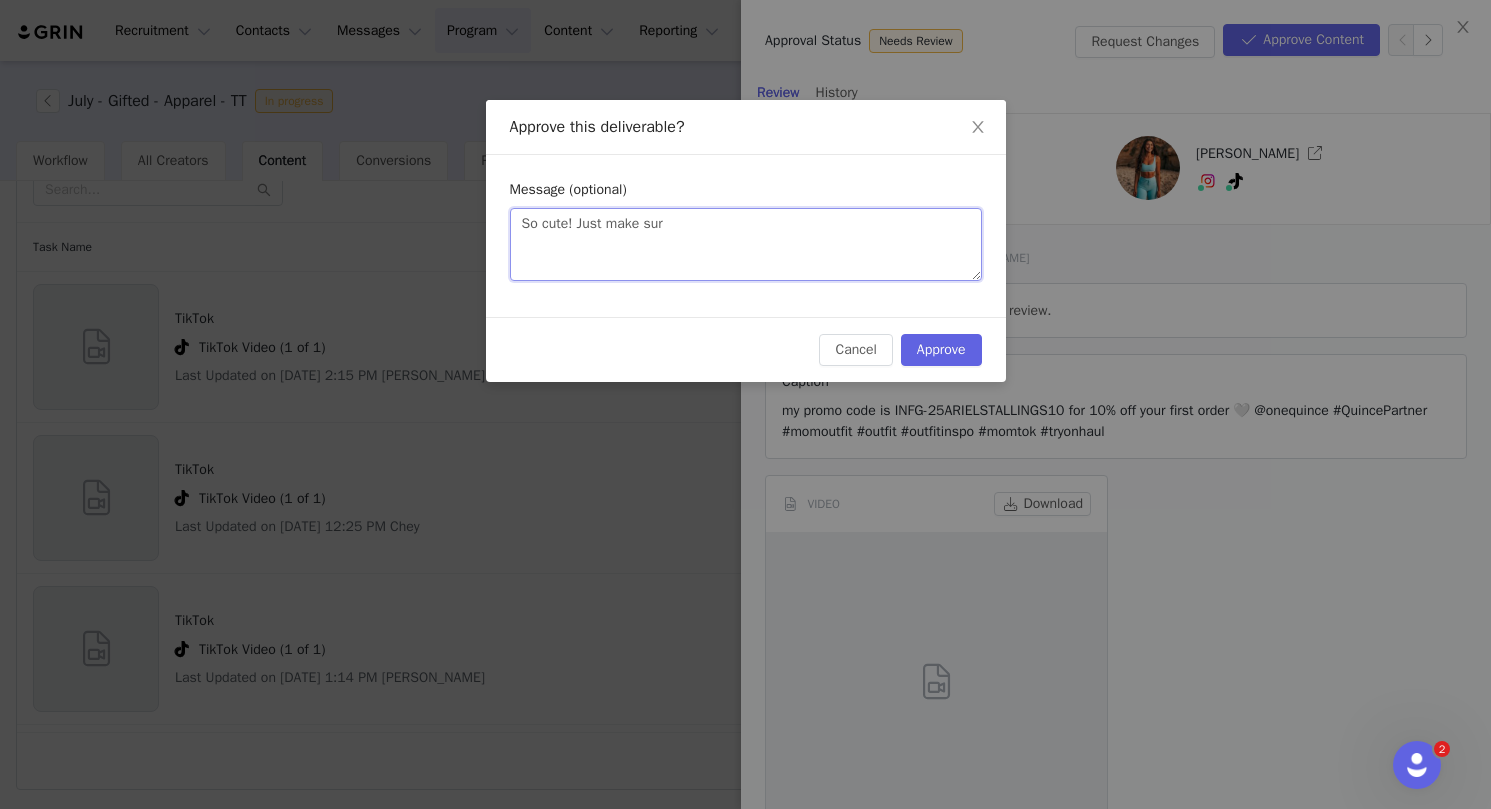 type on "So cute! Just make sure" 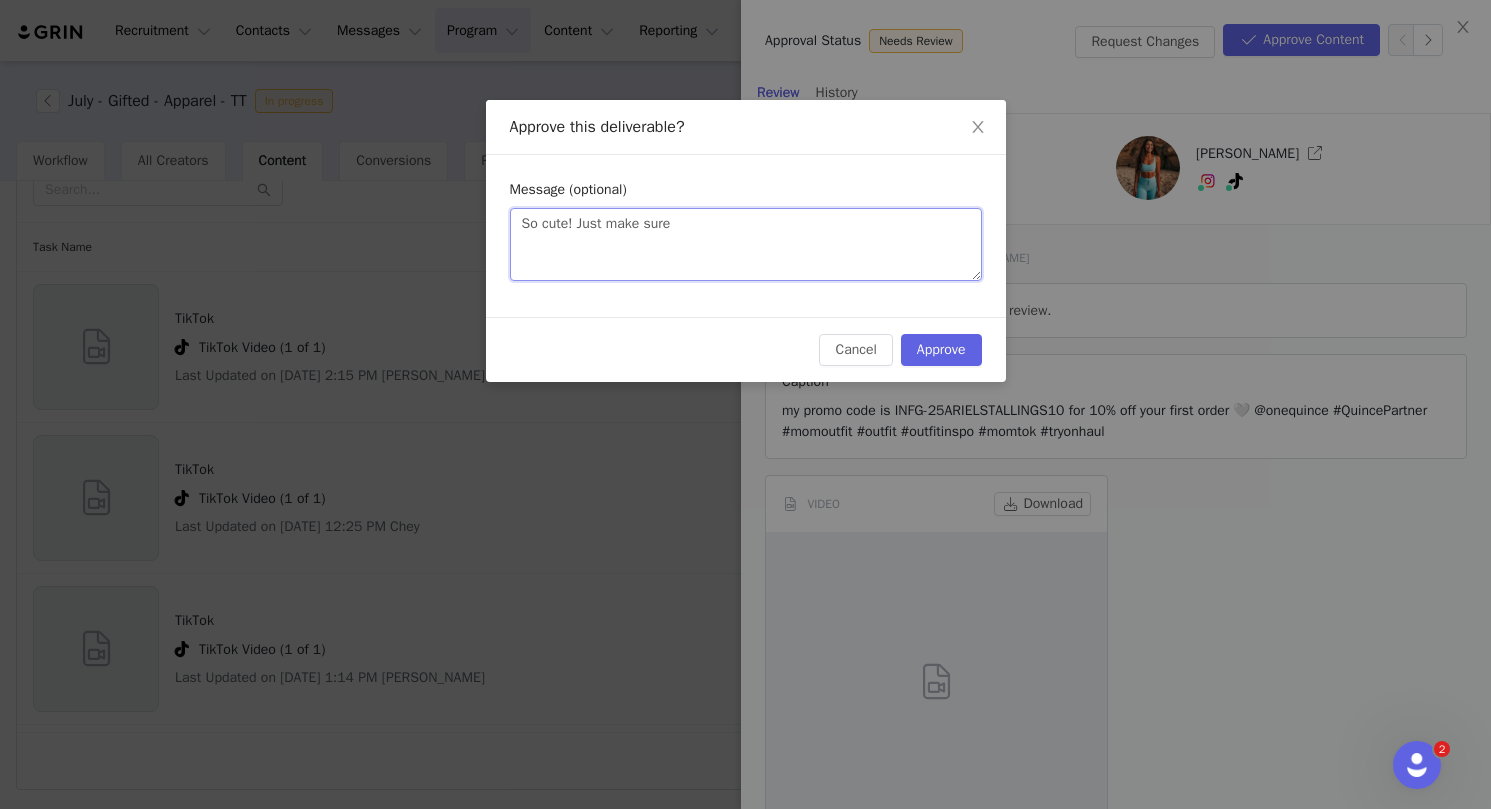 type on "So cute! Just make sure" 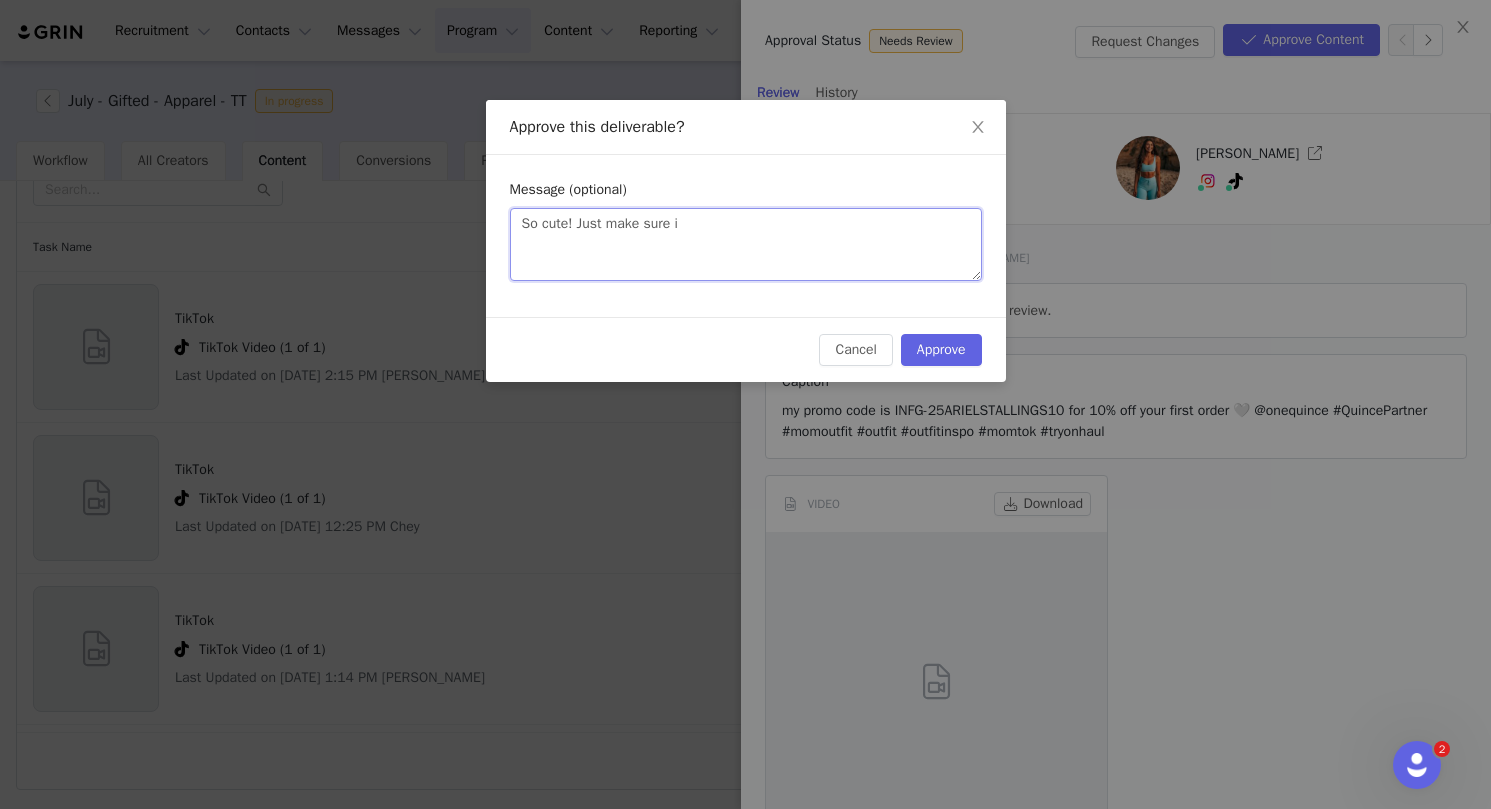 type on "So cute! Just make sure if" 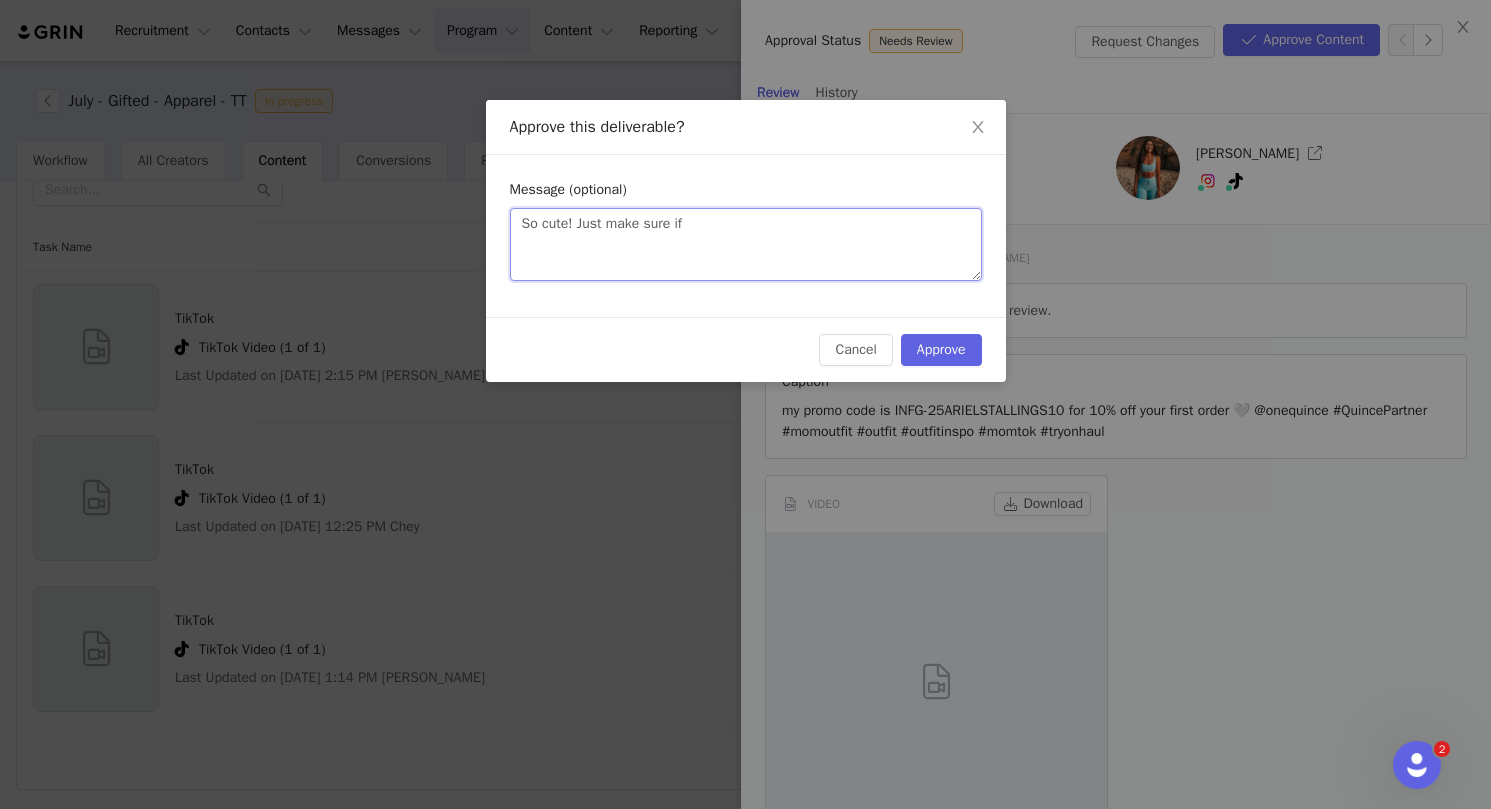 type on "So cute! Just make sure if" 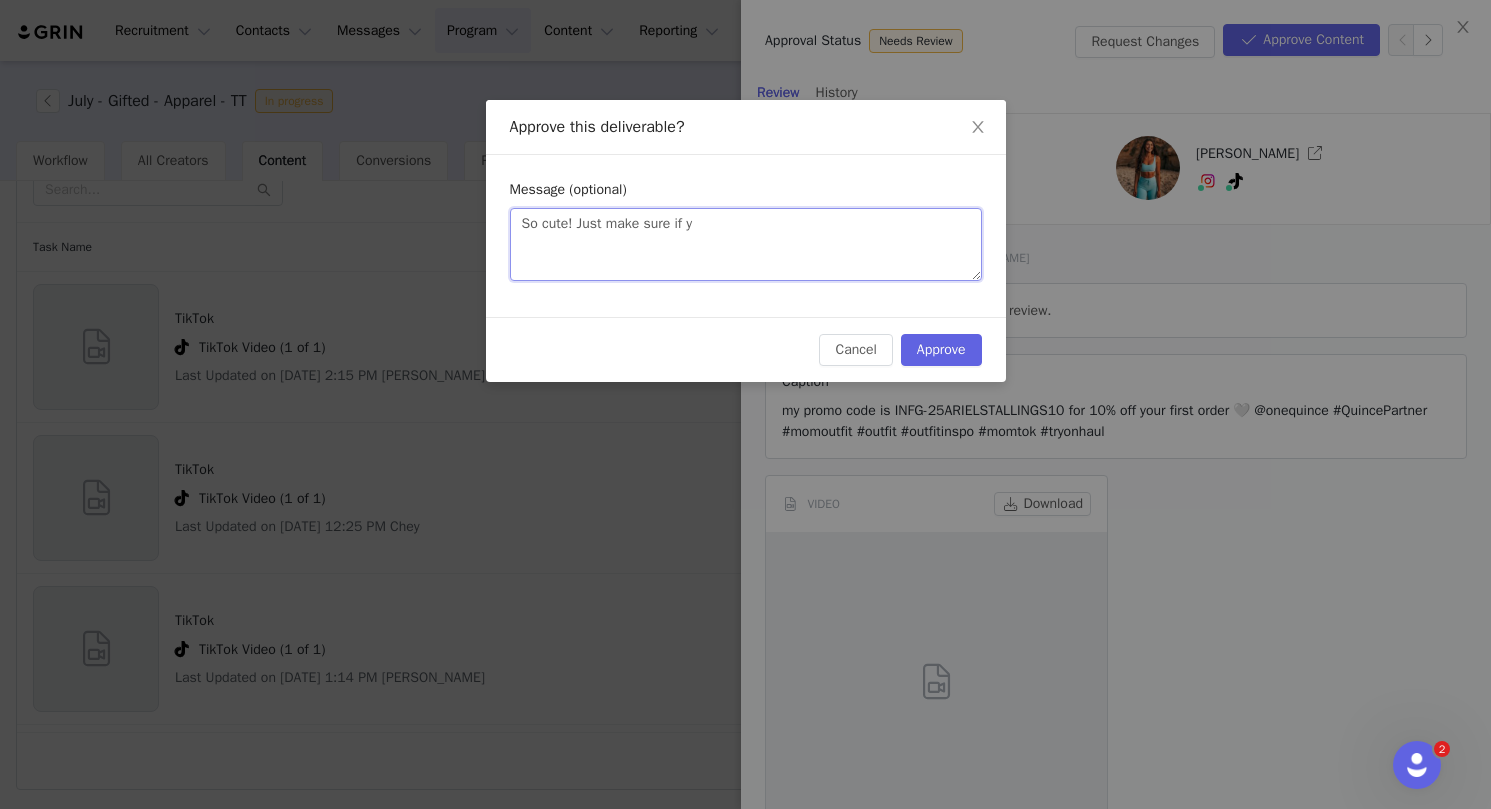 type on "So cute! Just make sure if yo" 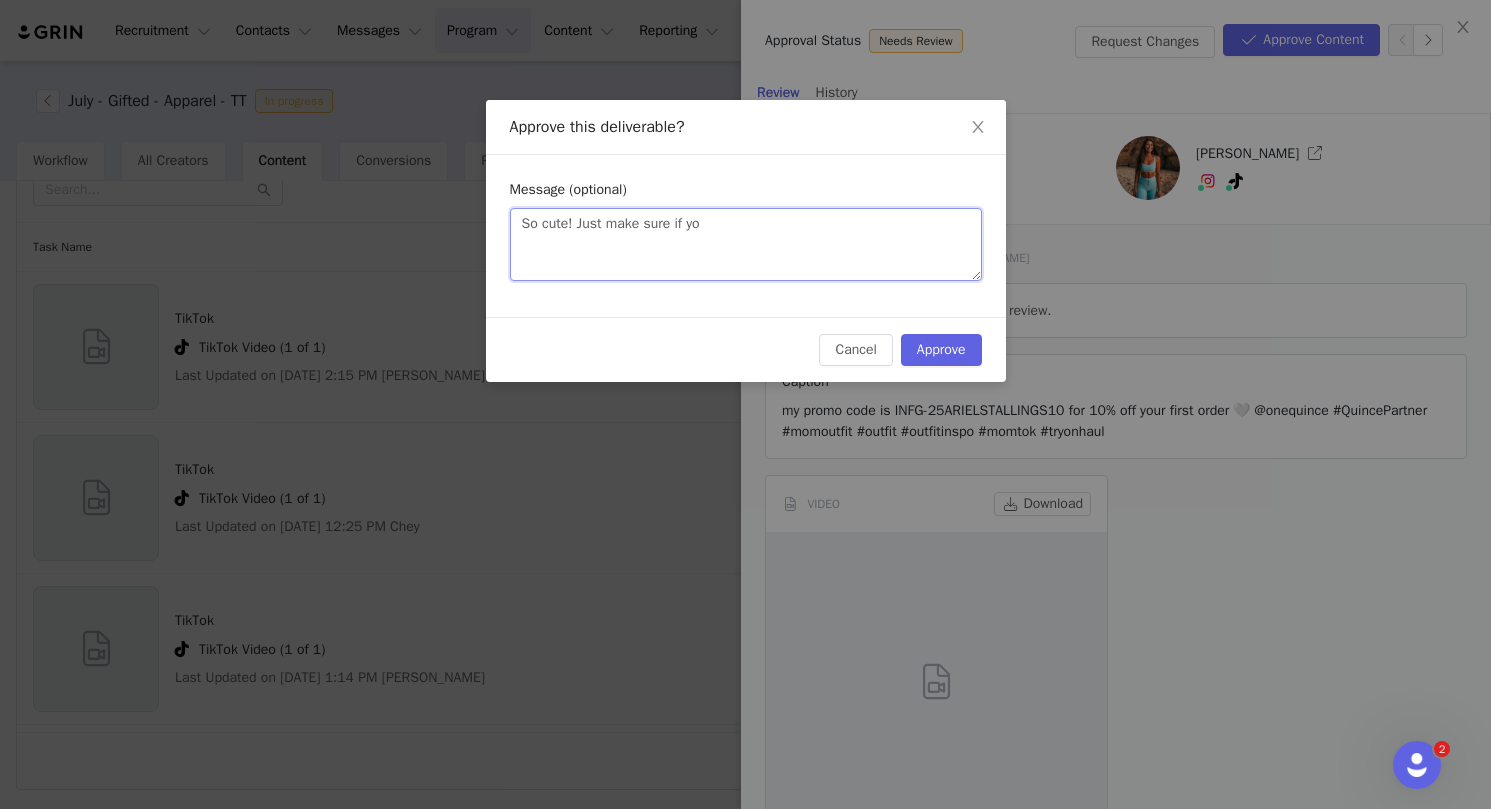 type on "So cute! Just make sure if you" 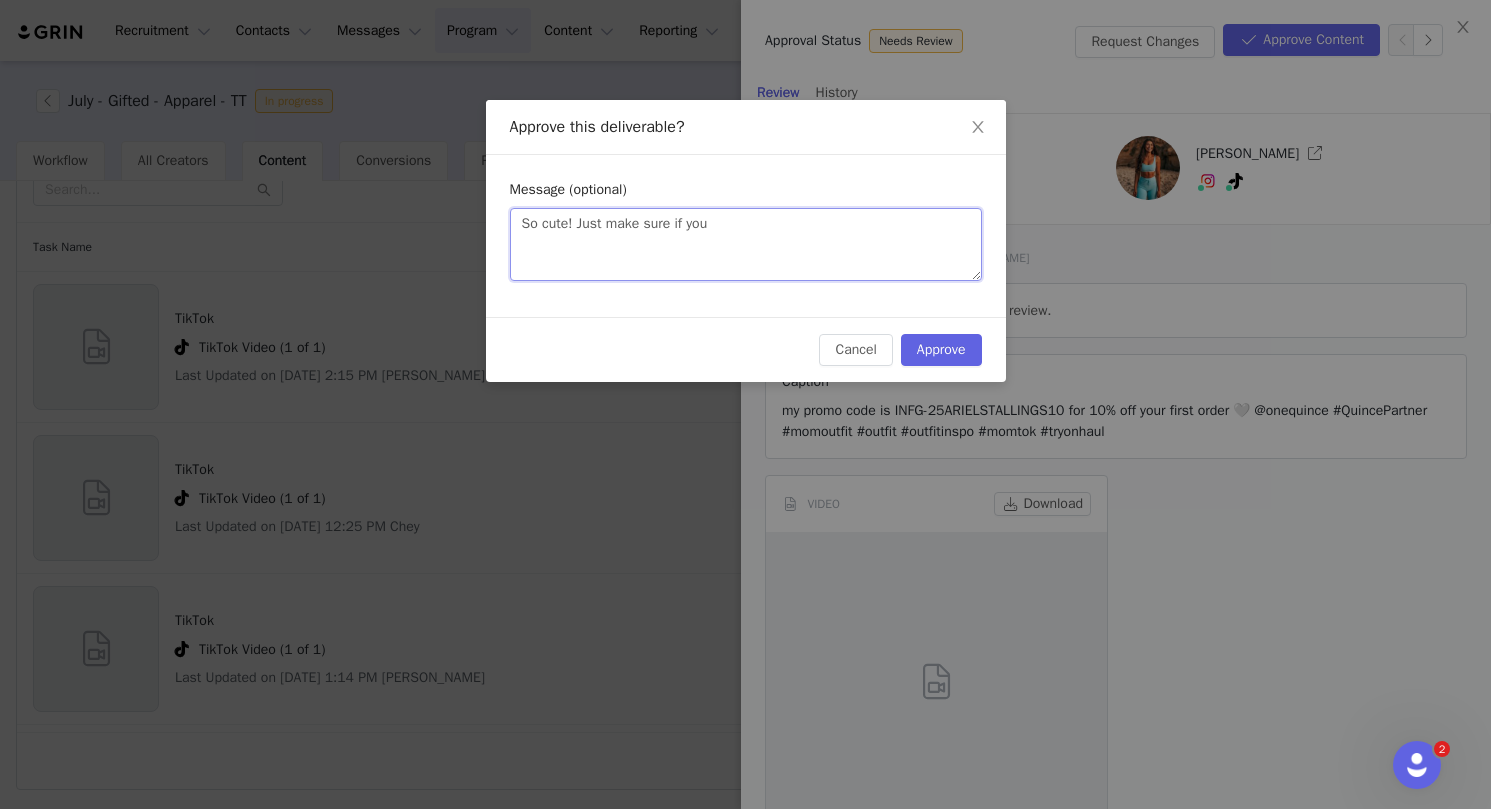 type on "So cute! Just make sure if you" 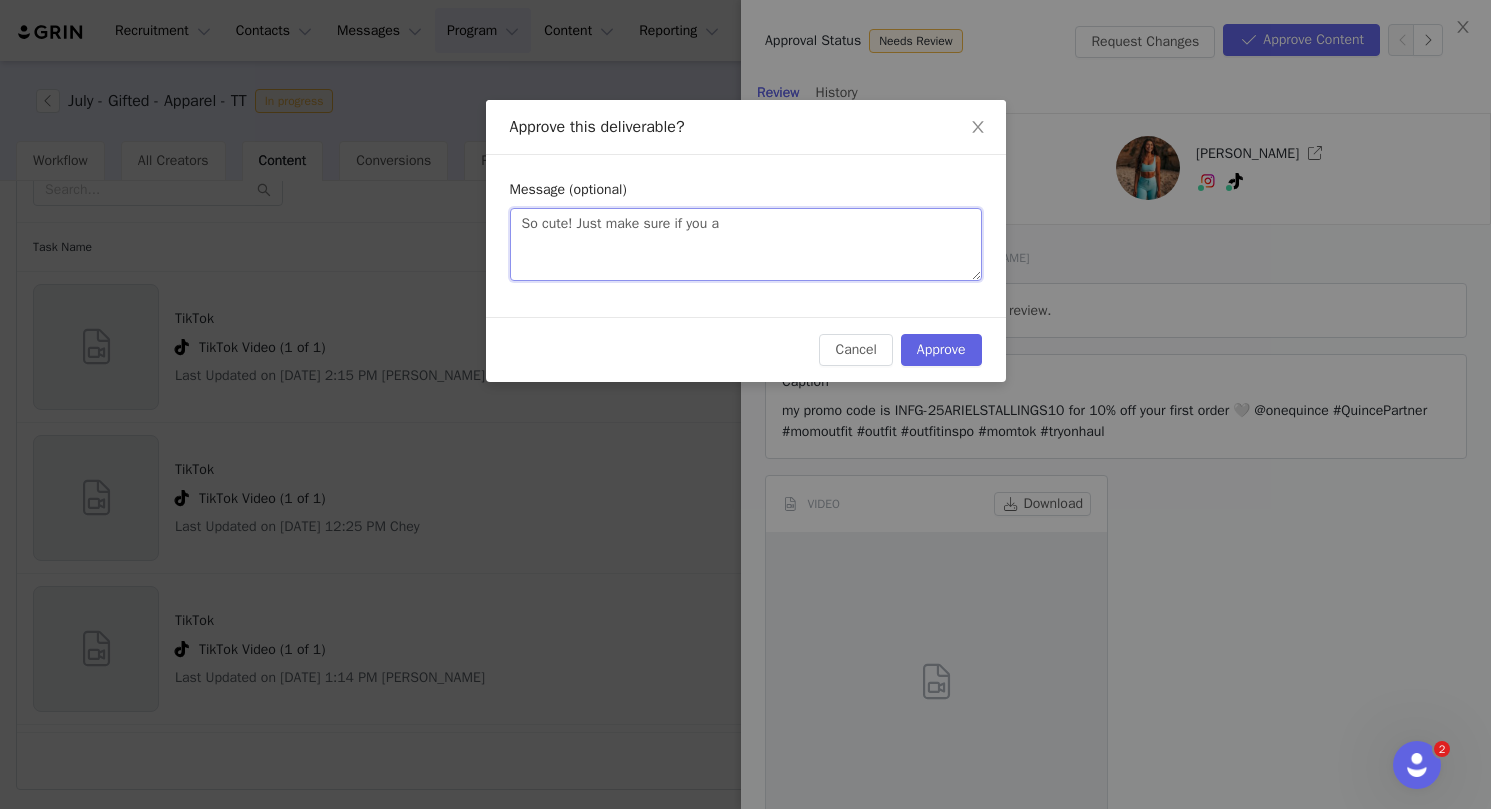 type on "So cute! Just make sure if you ad" 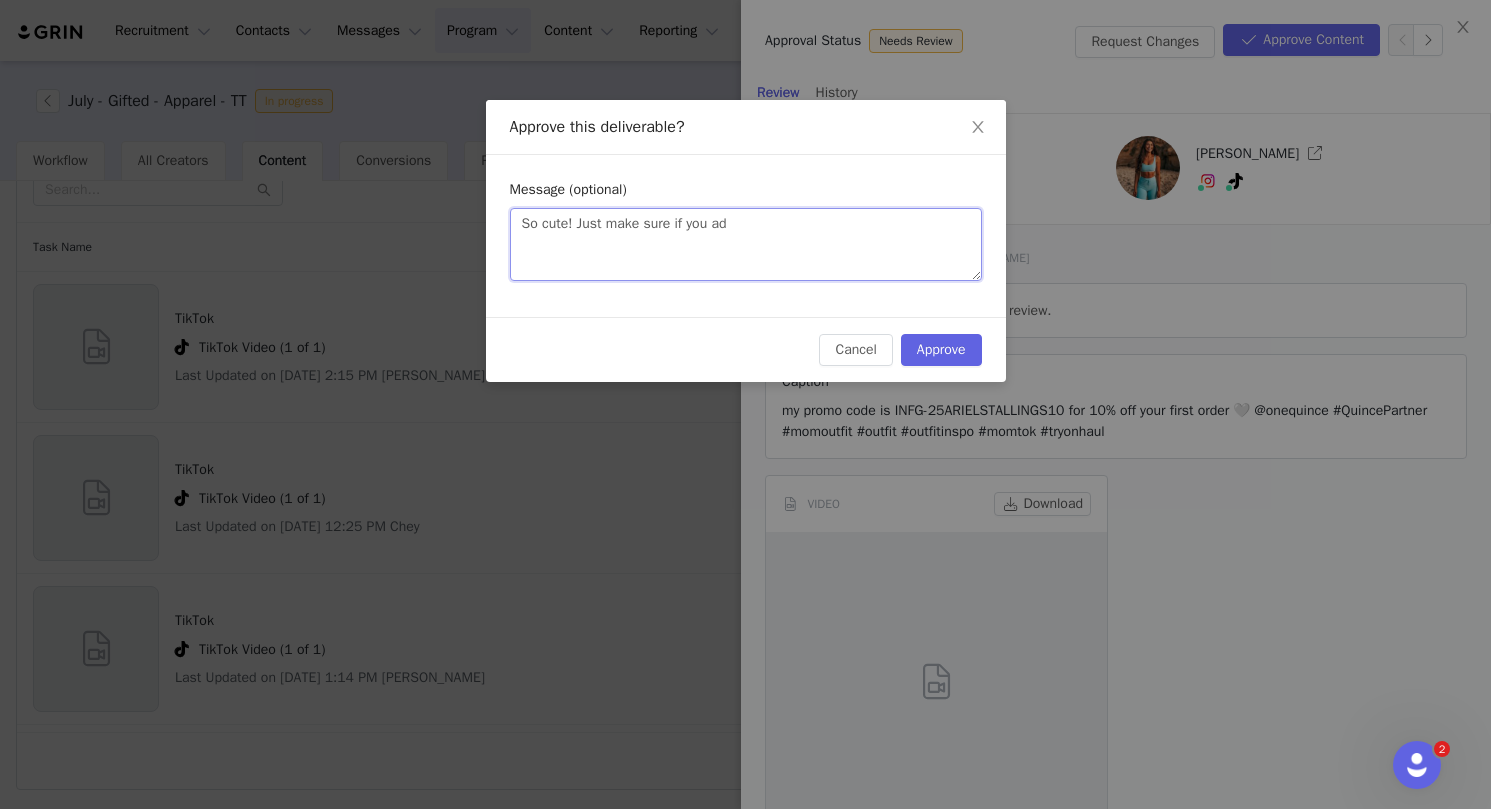 type on "So cute! Just make sure if you add" 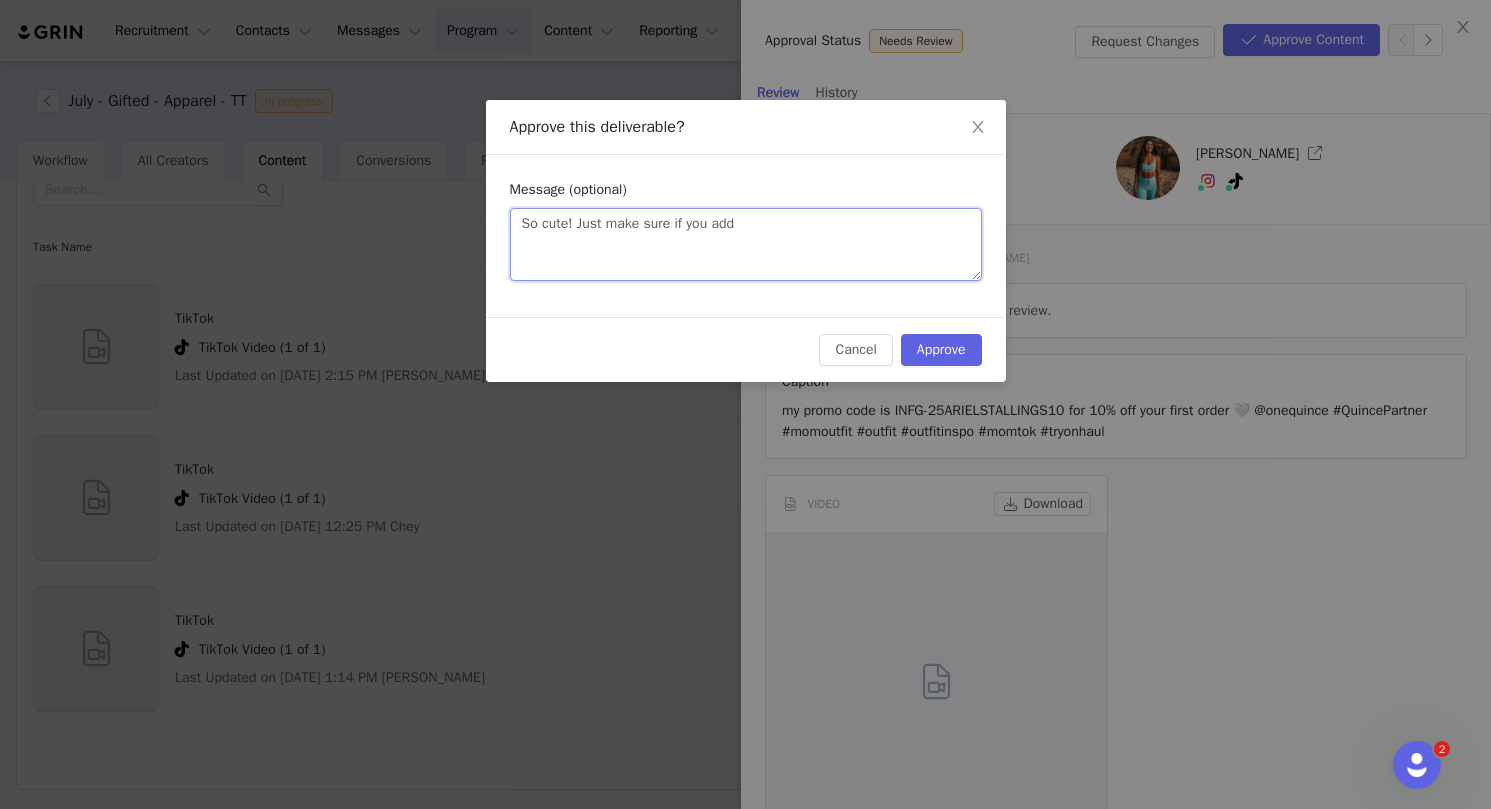 type on "So cute! Just make sure if you add" 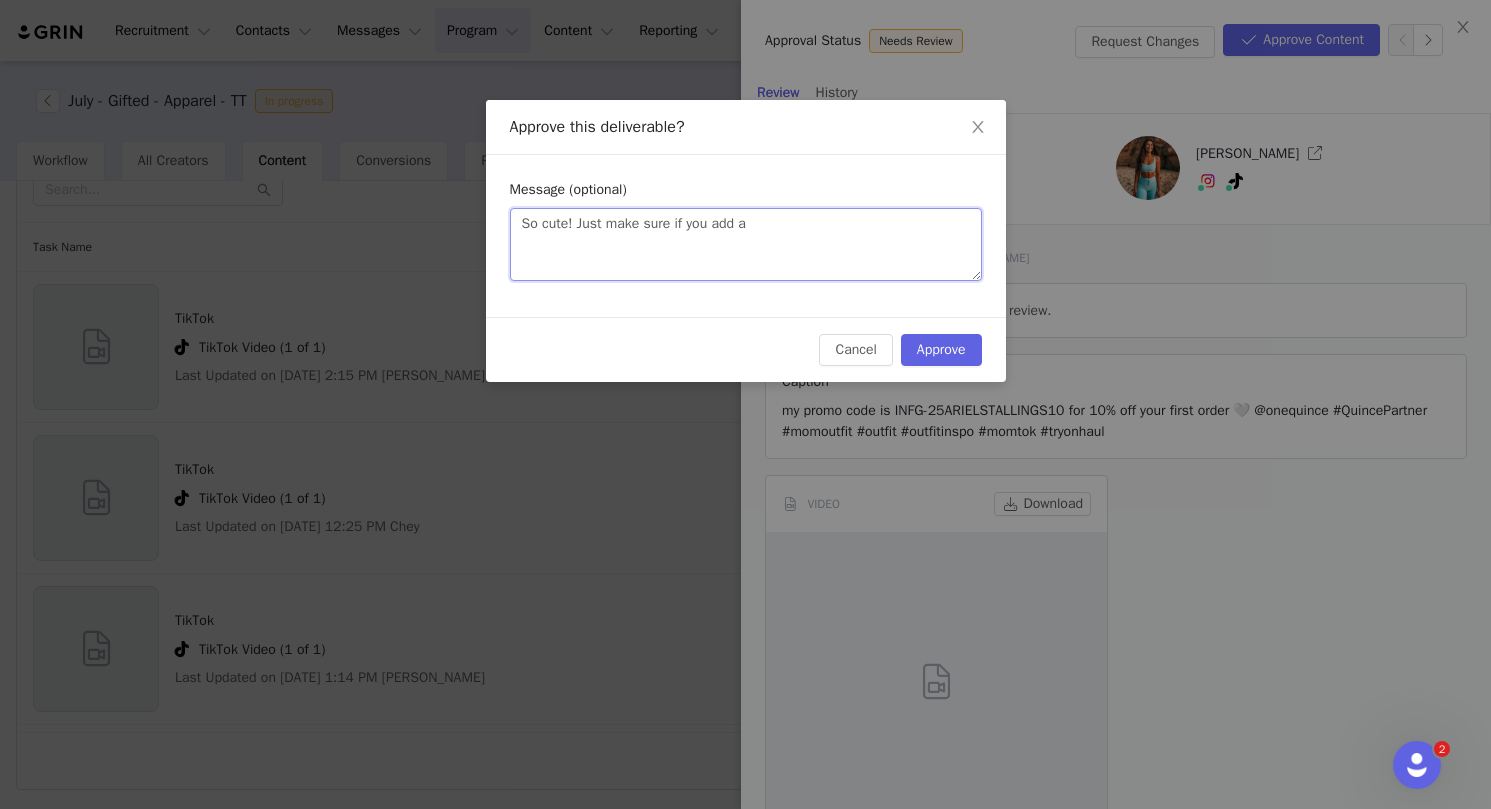 type on "So cute! Just make sure if you add an" 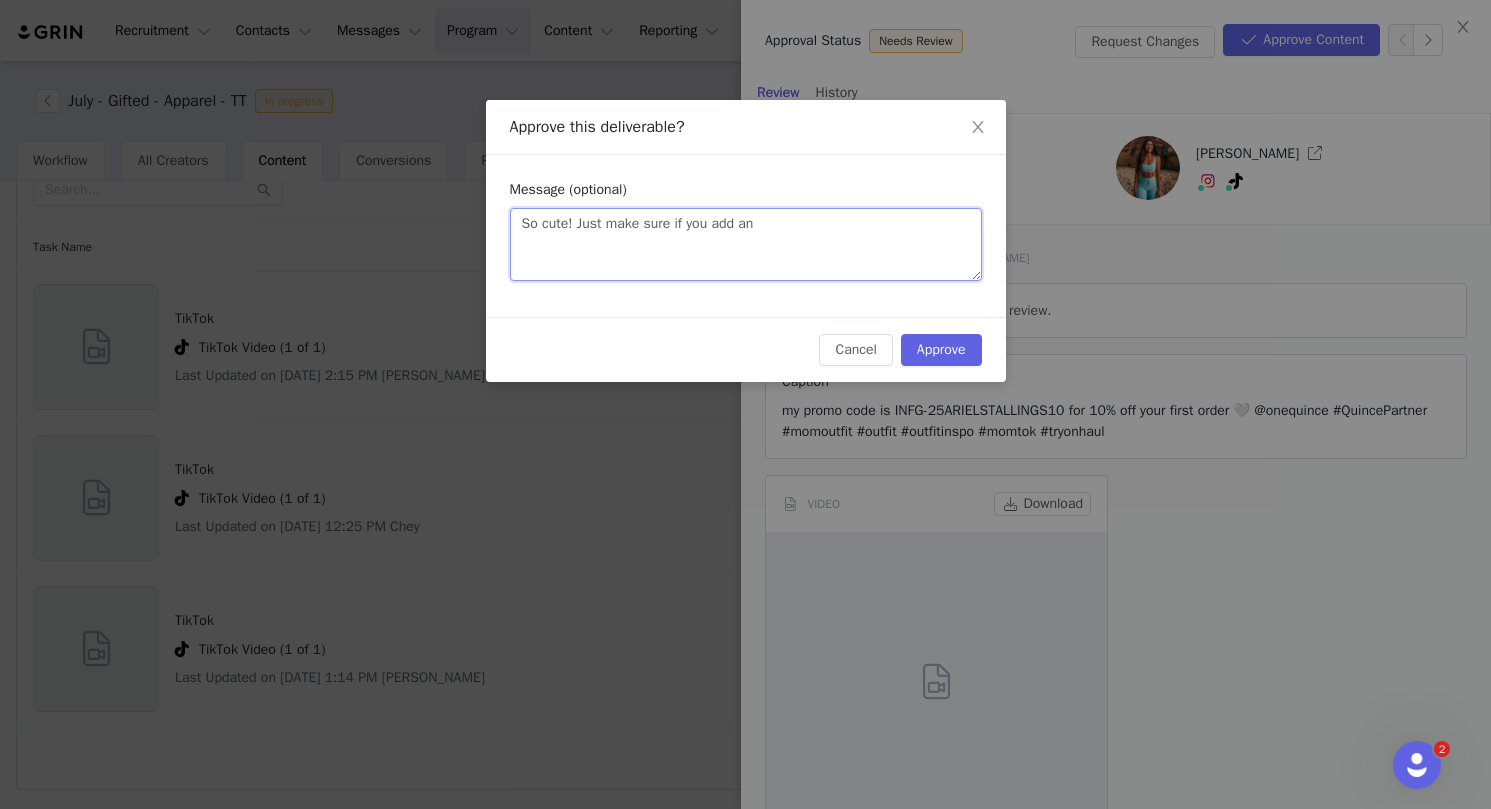 type on "So cute! Just make sure if you add any" 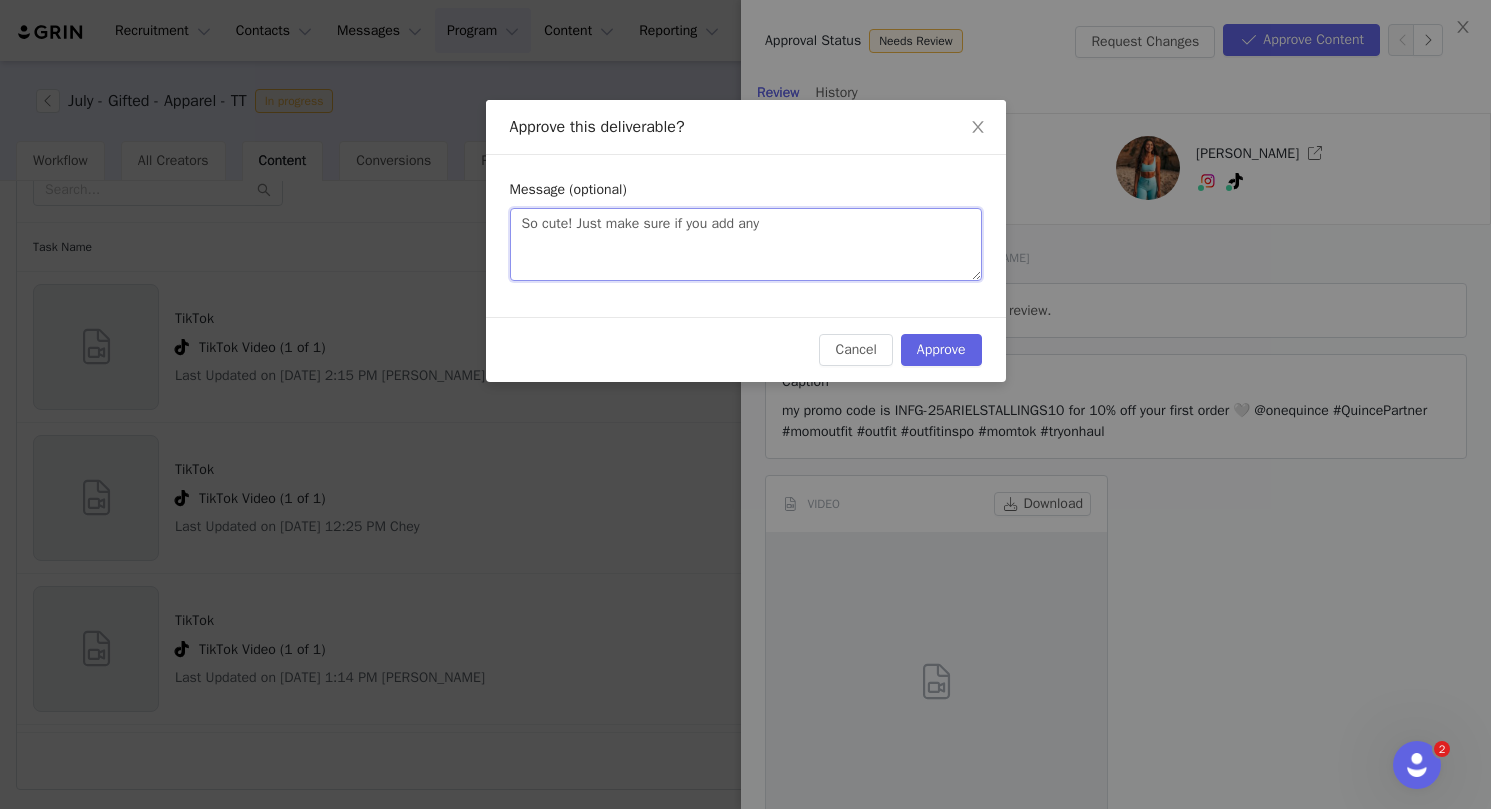 type on "So cute! Just make sure if you add any" 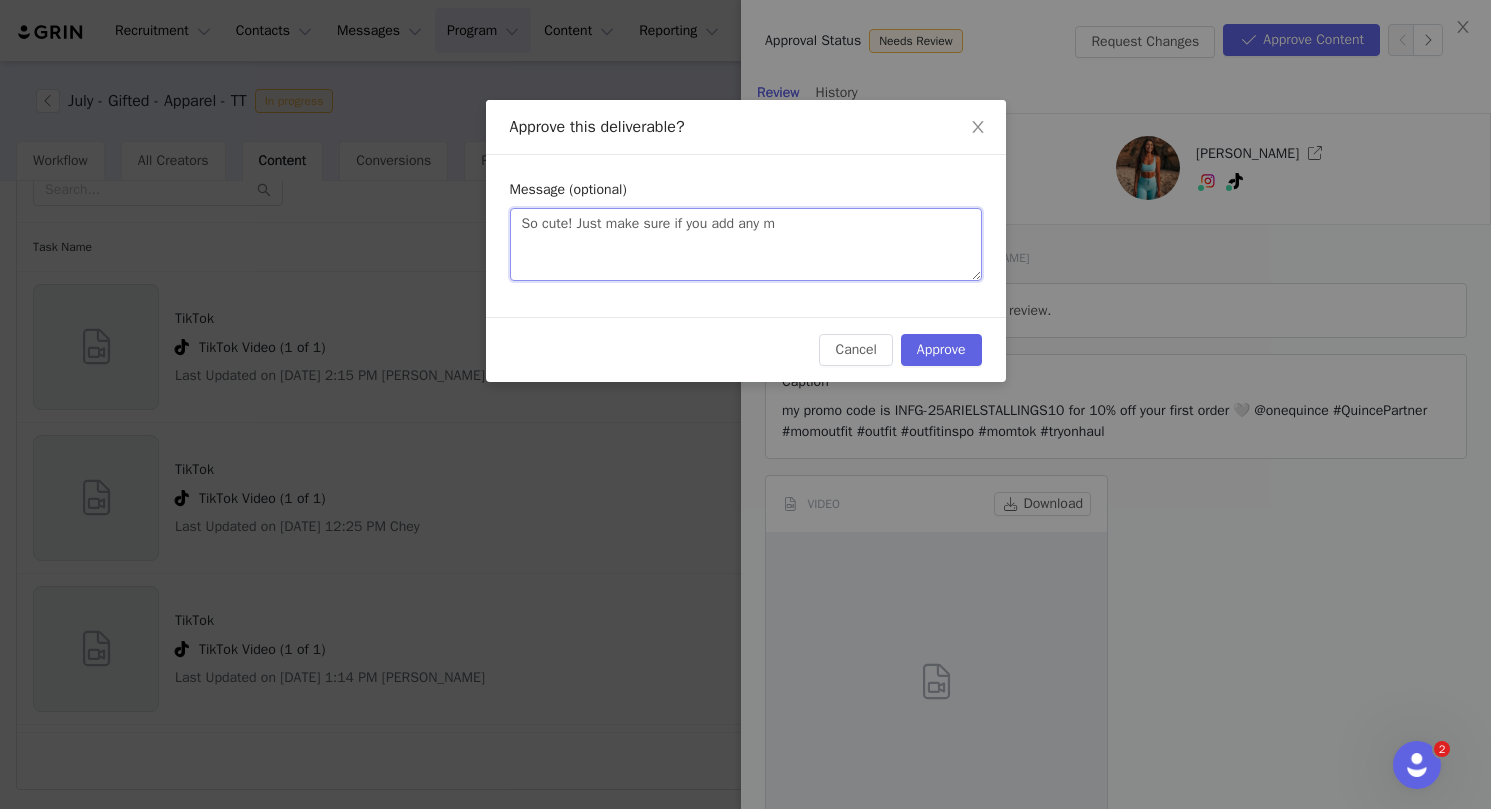 type on "So cute! Just make sure if you add any mu" 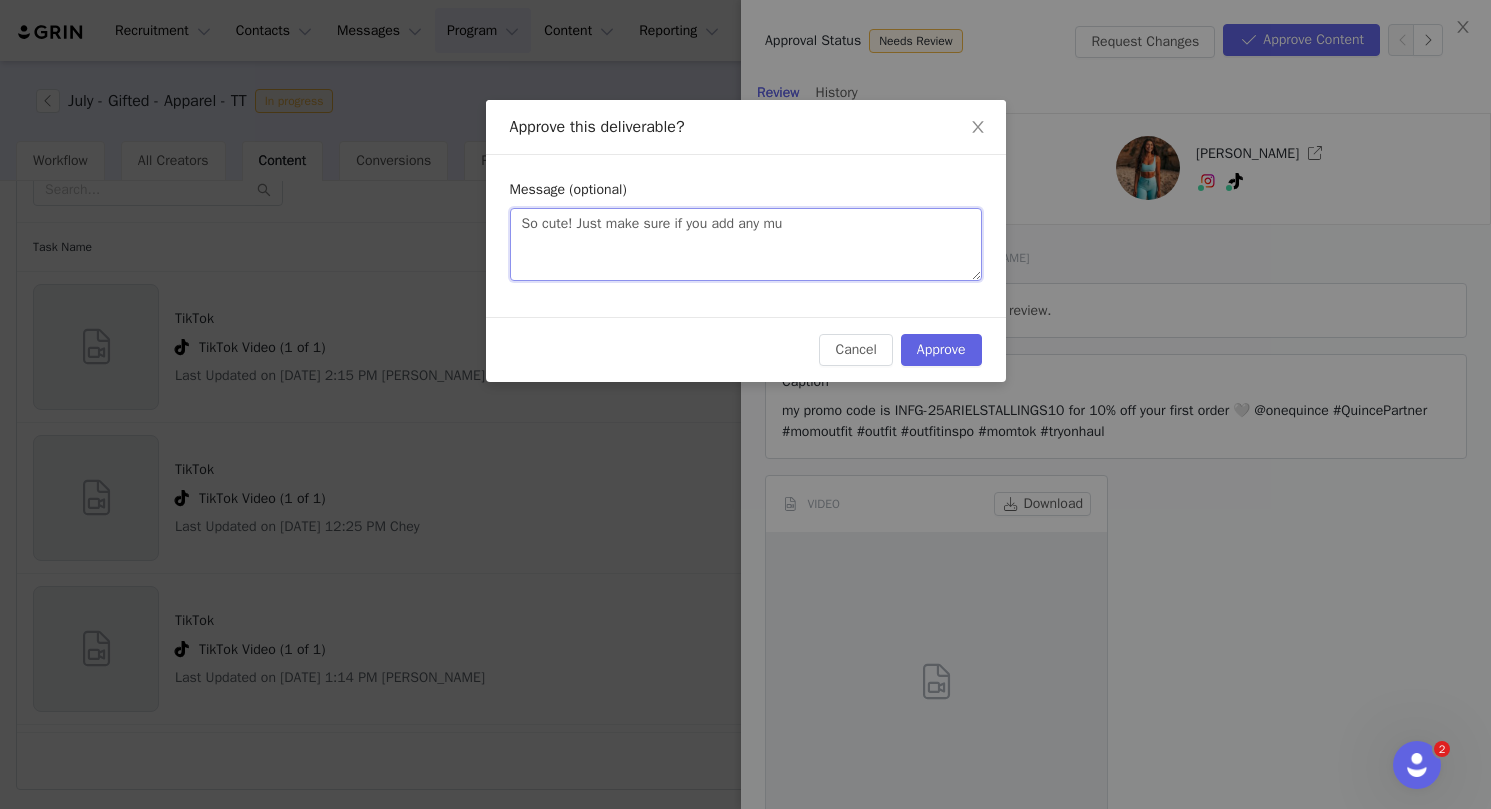 type on "So cute! Just make sure if you add any mus" 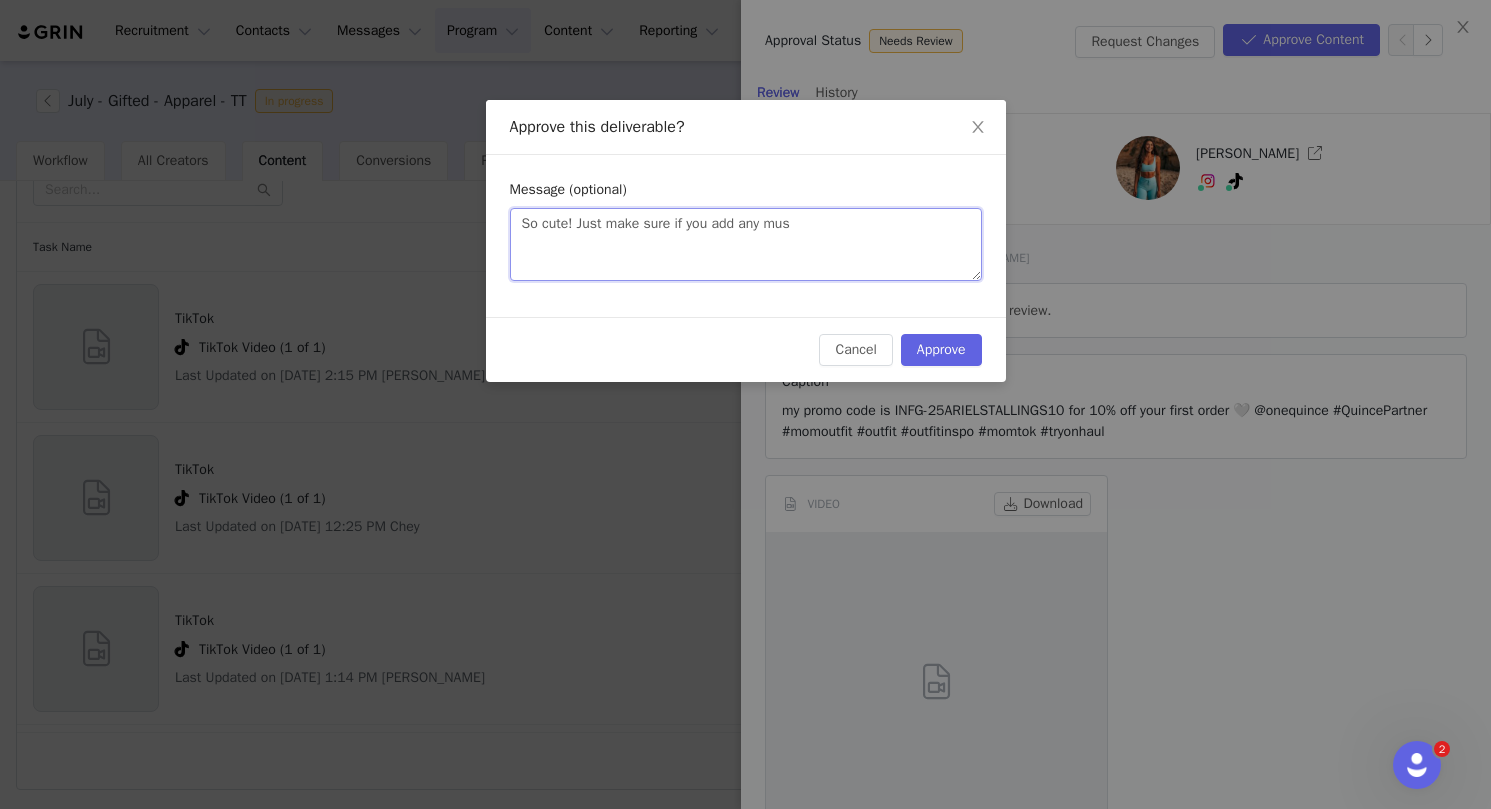 type on "So cute! Just make sure if you add any musi" 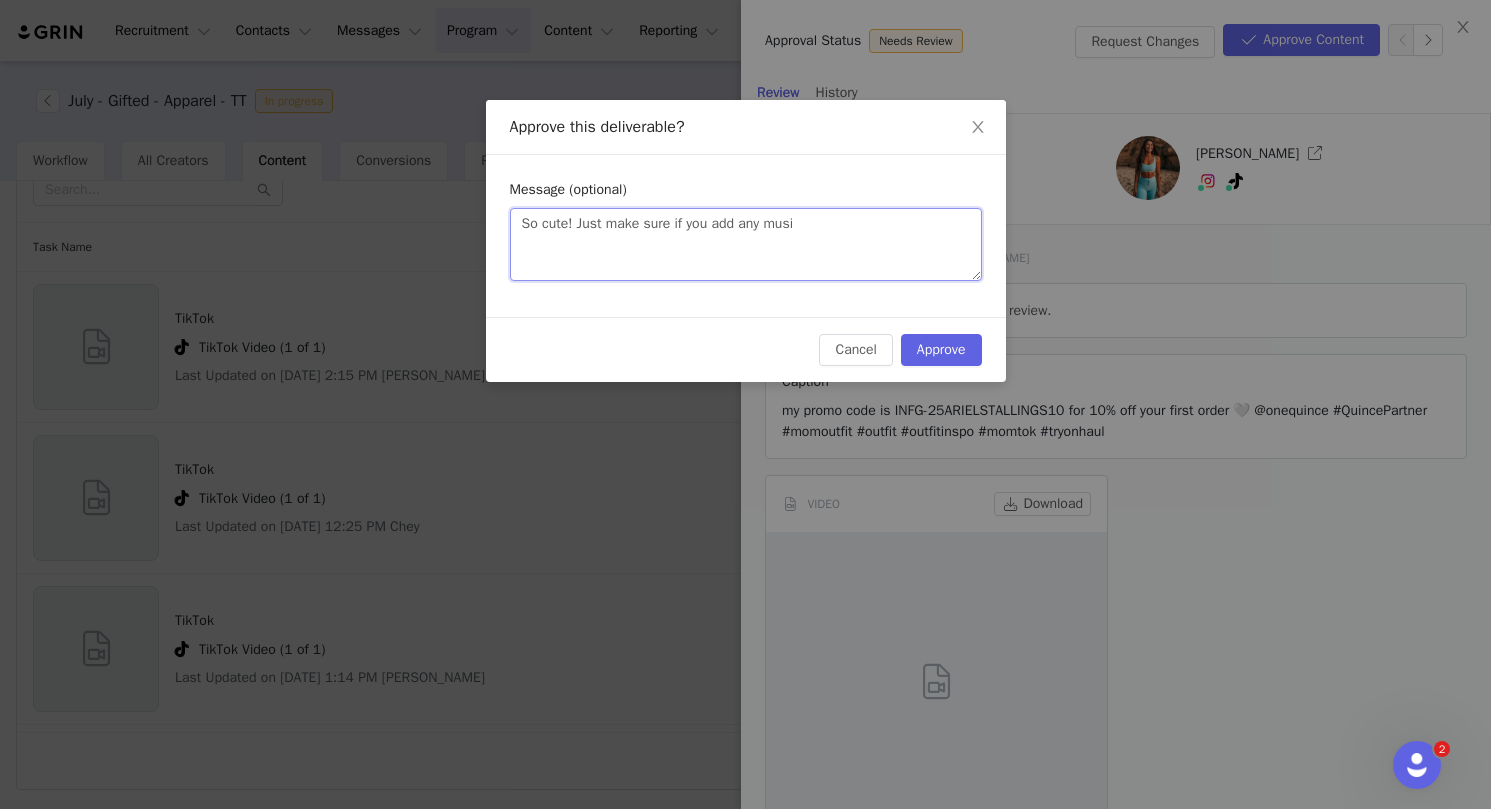 type on "So cute! Just make sure if you add any music" 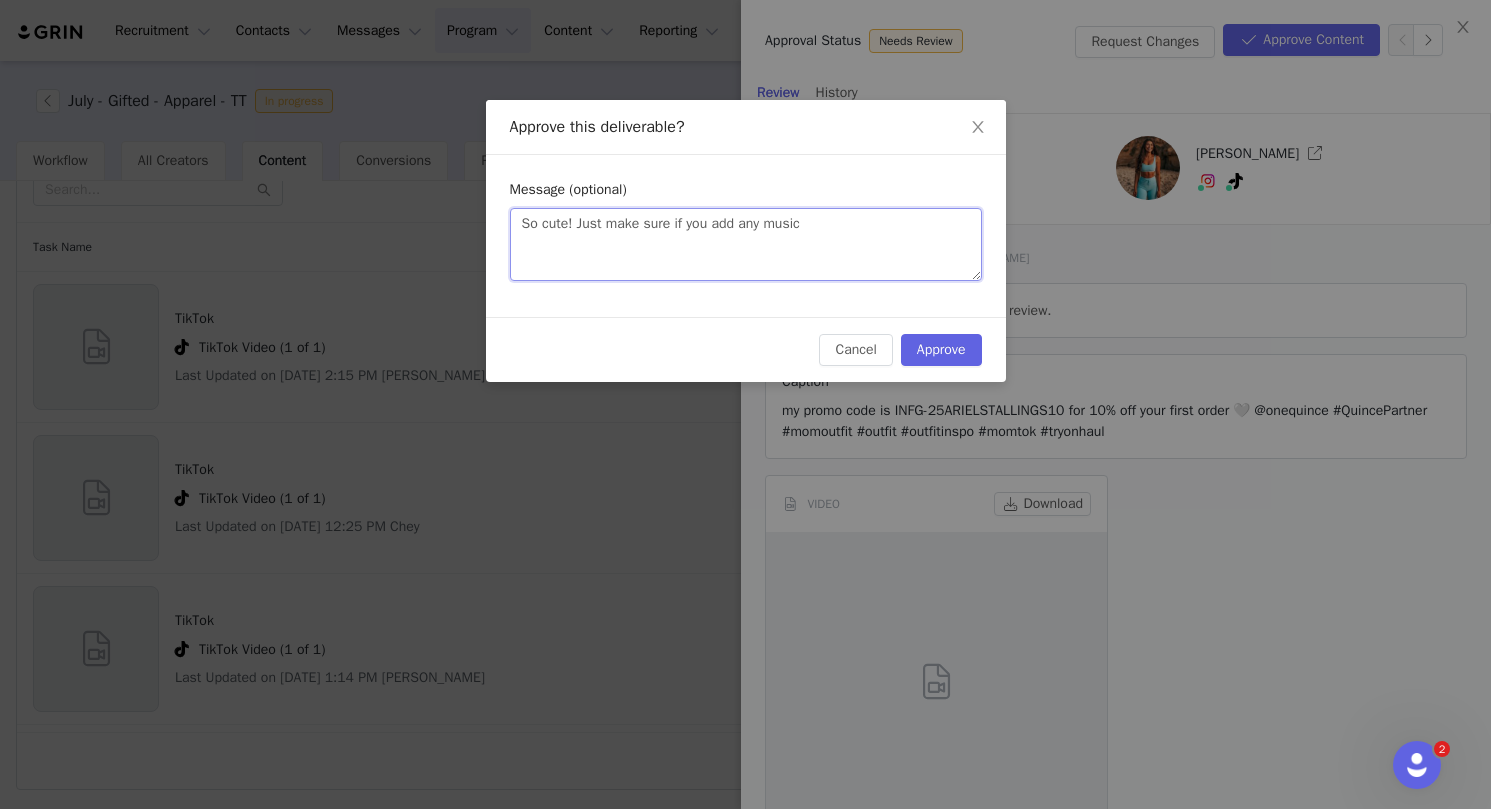 type on "So cute! Just make sure if you add any music" 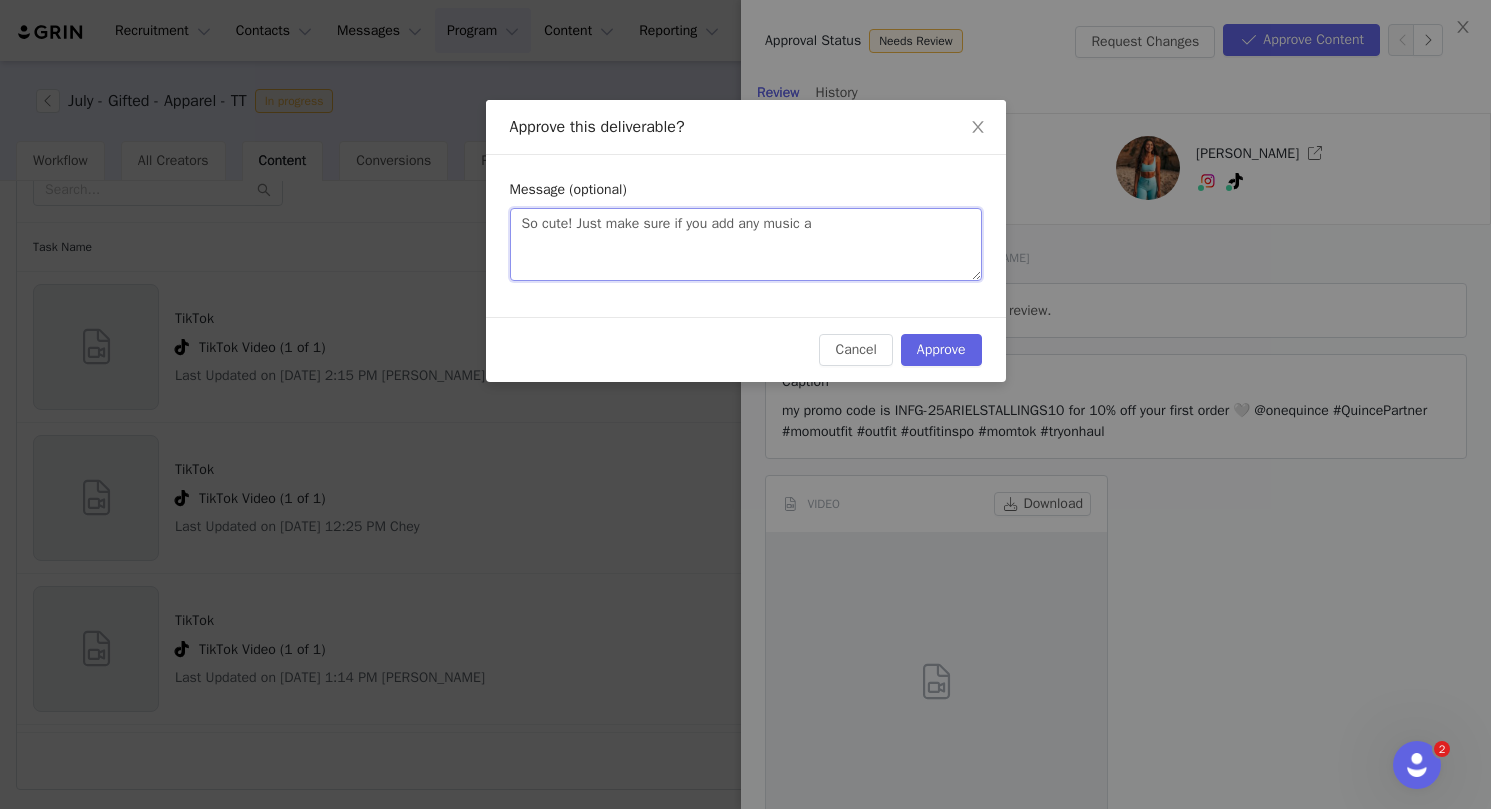 type on "So cute! Just make sure if you add any music as" 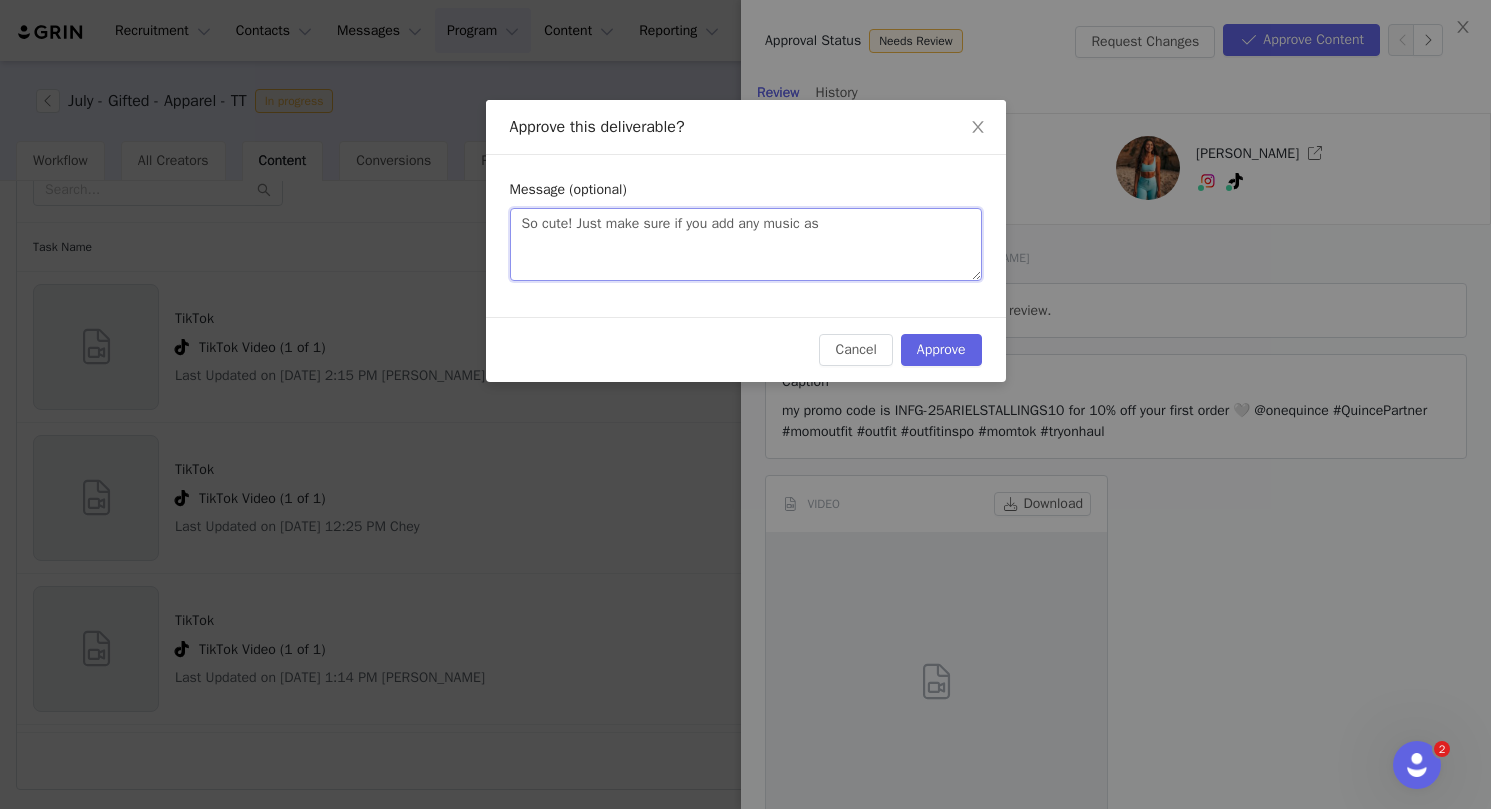 type on "So cute! Just make sure if you add any music a" 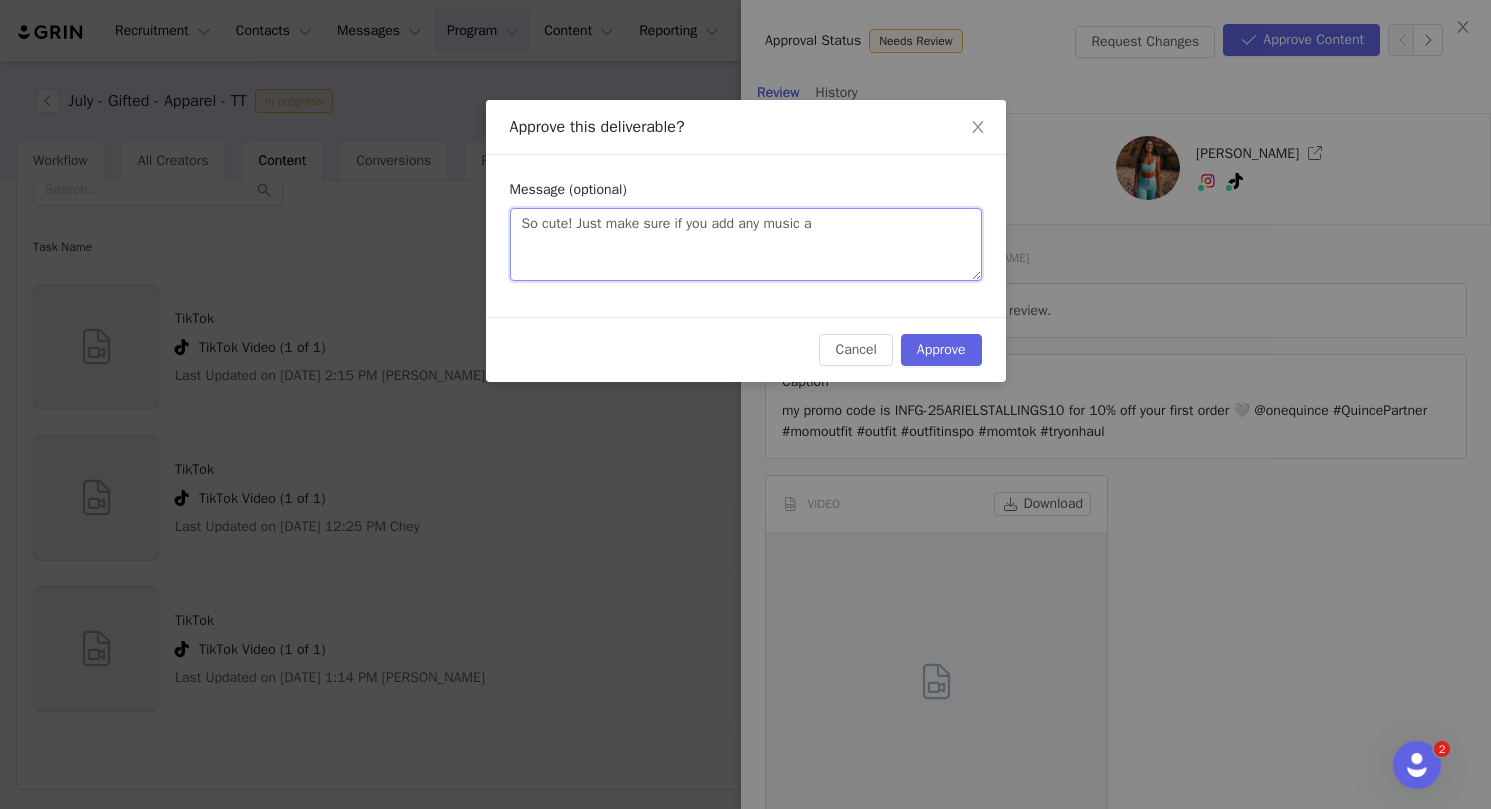 type on "So cute! Just make sure if you add any music" 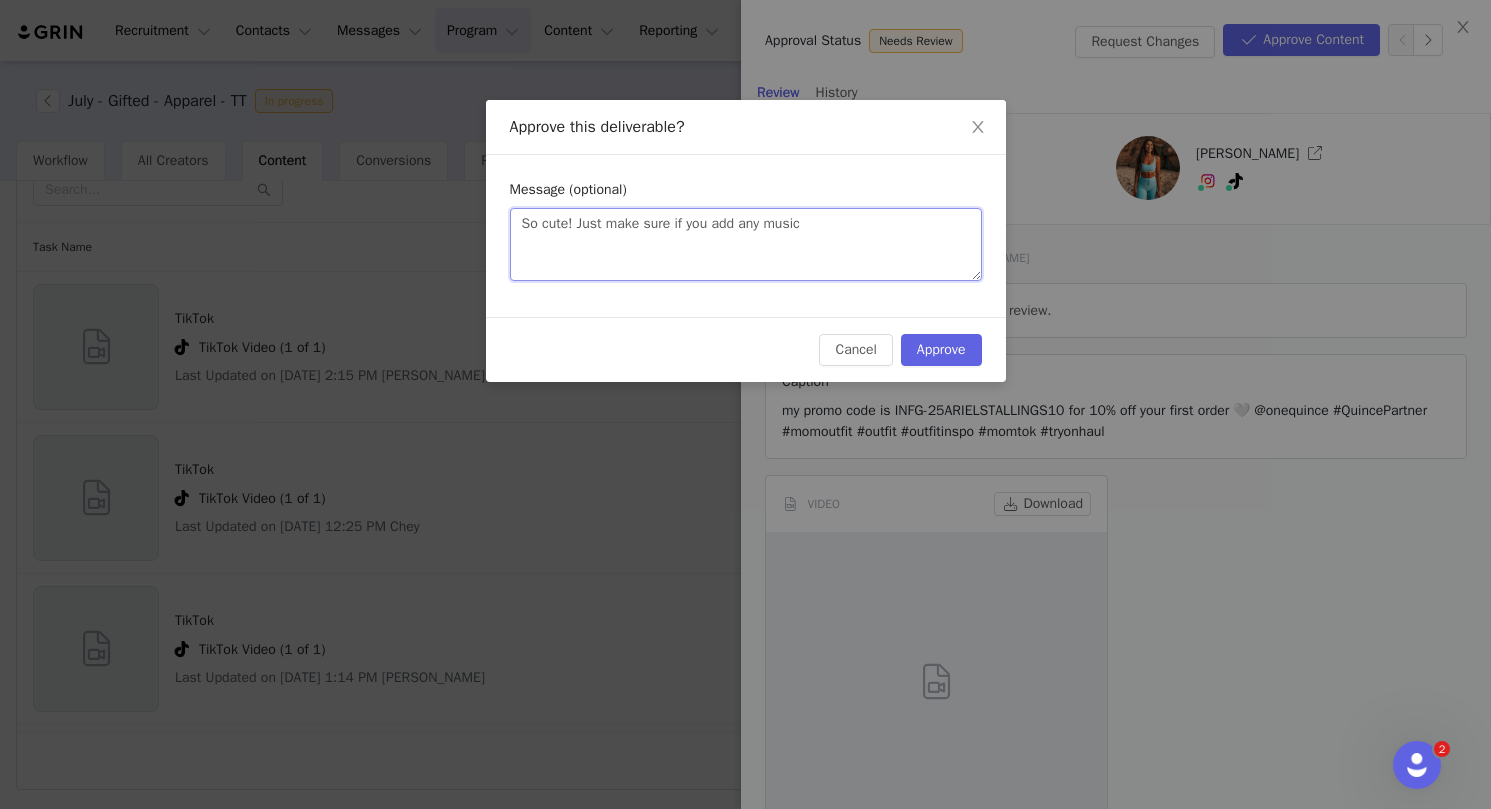 type on "So cute! Just make sure if you add any music" 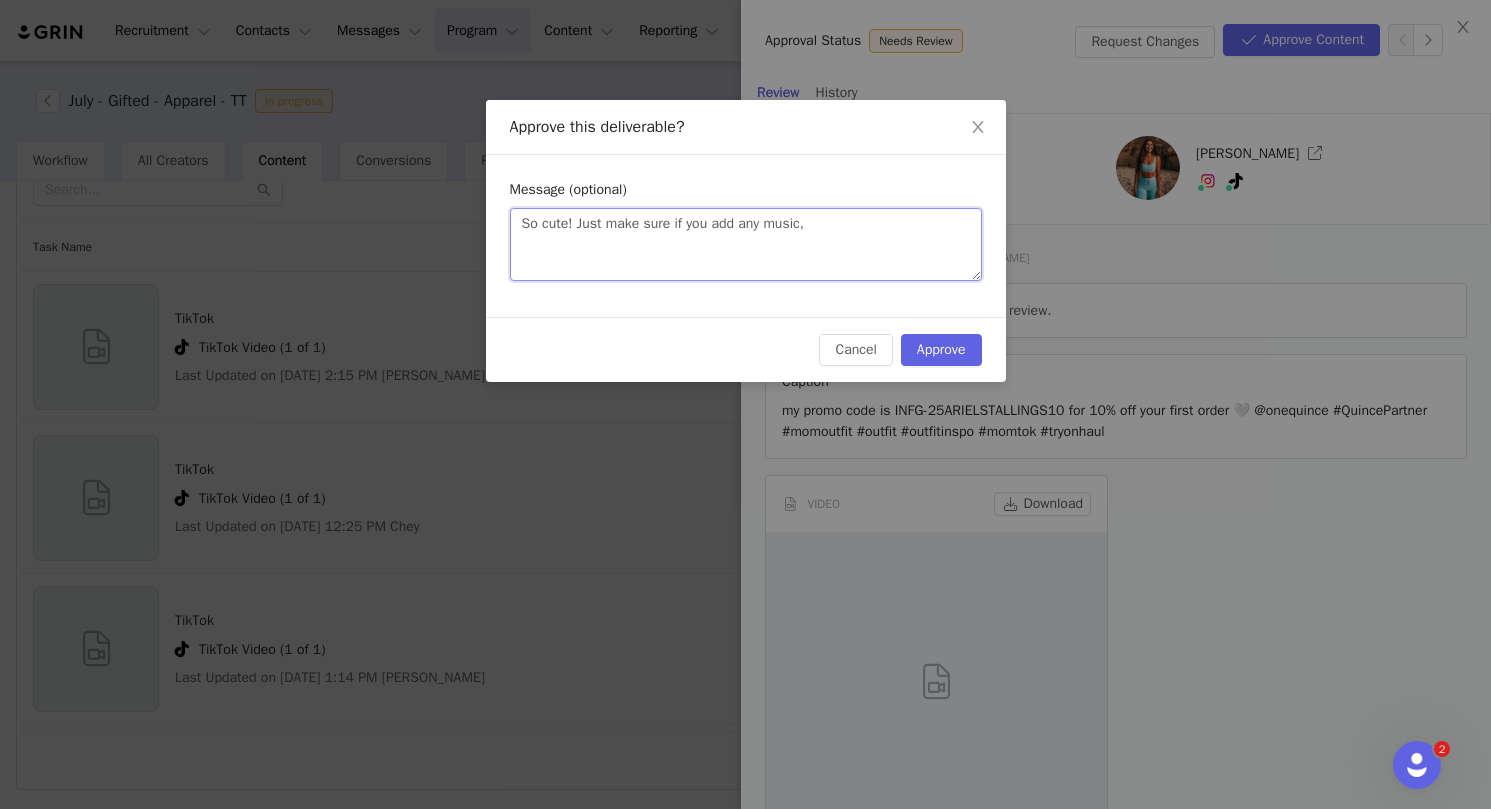 type on "So cute! Just make sure if you add any music," 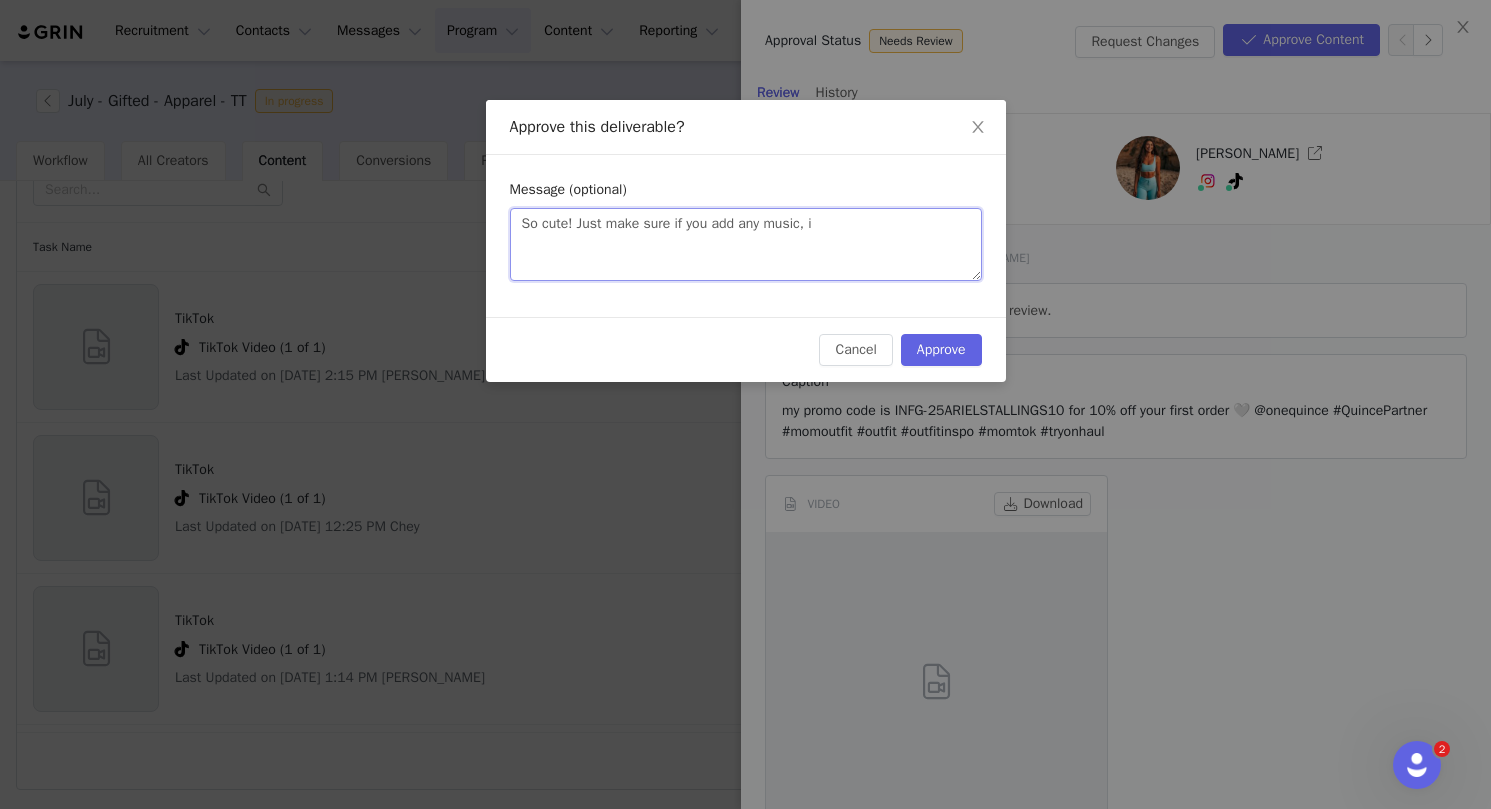 type on "So cute! Just make sure if you add any music, it" 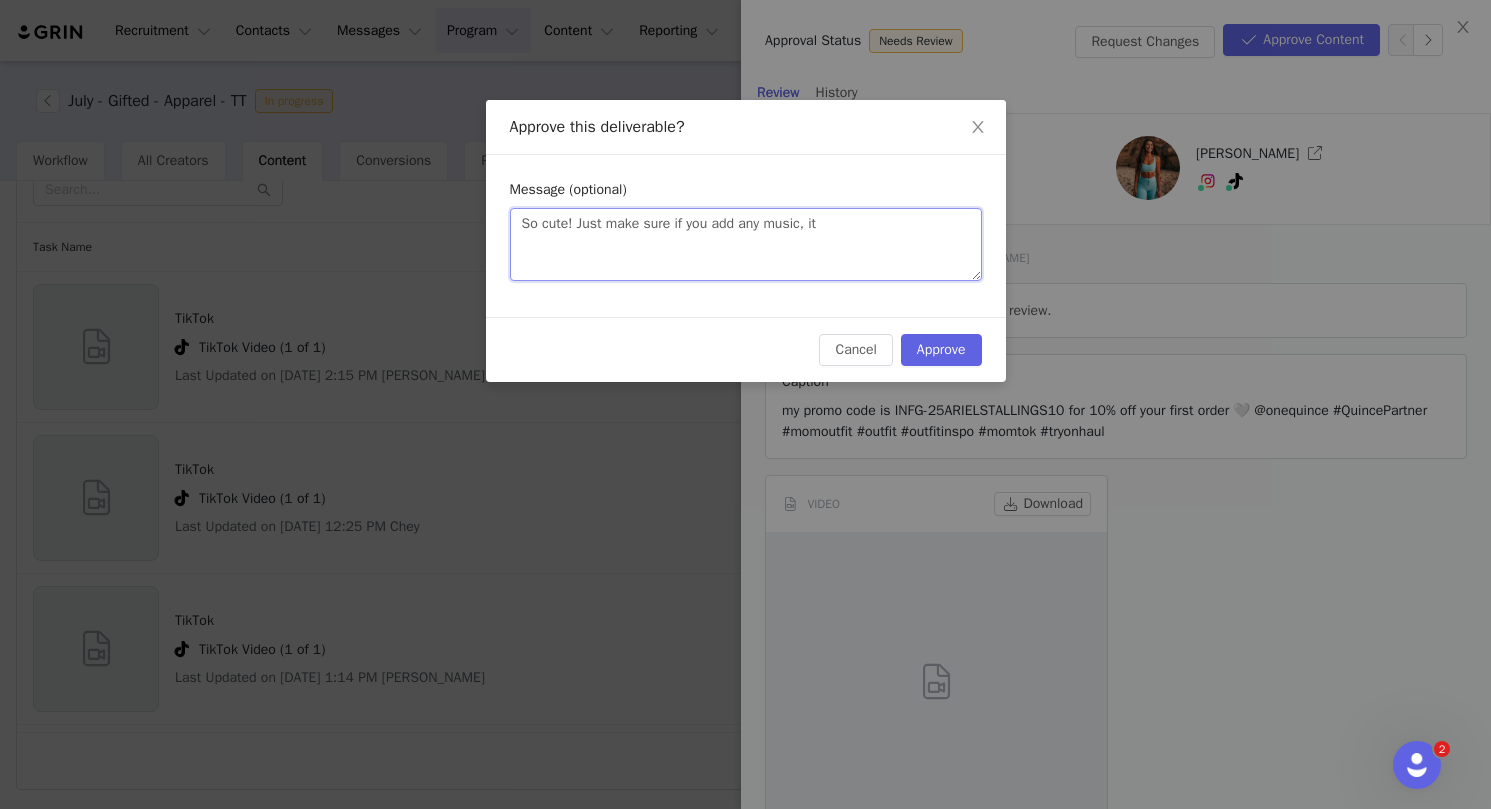 type on "So cute! Just make sure if you add any music, it'" 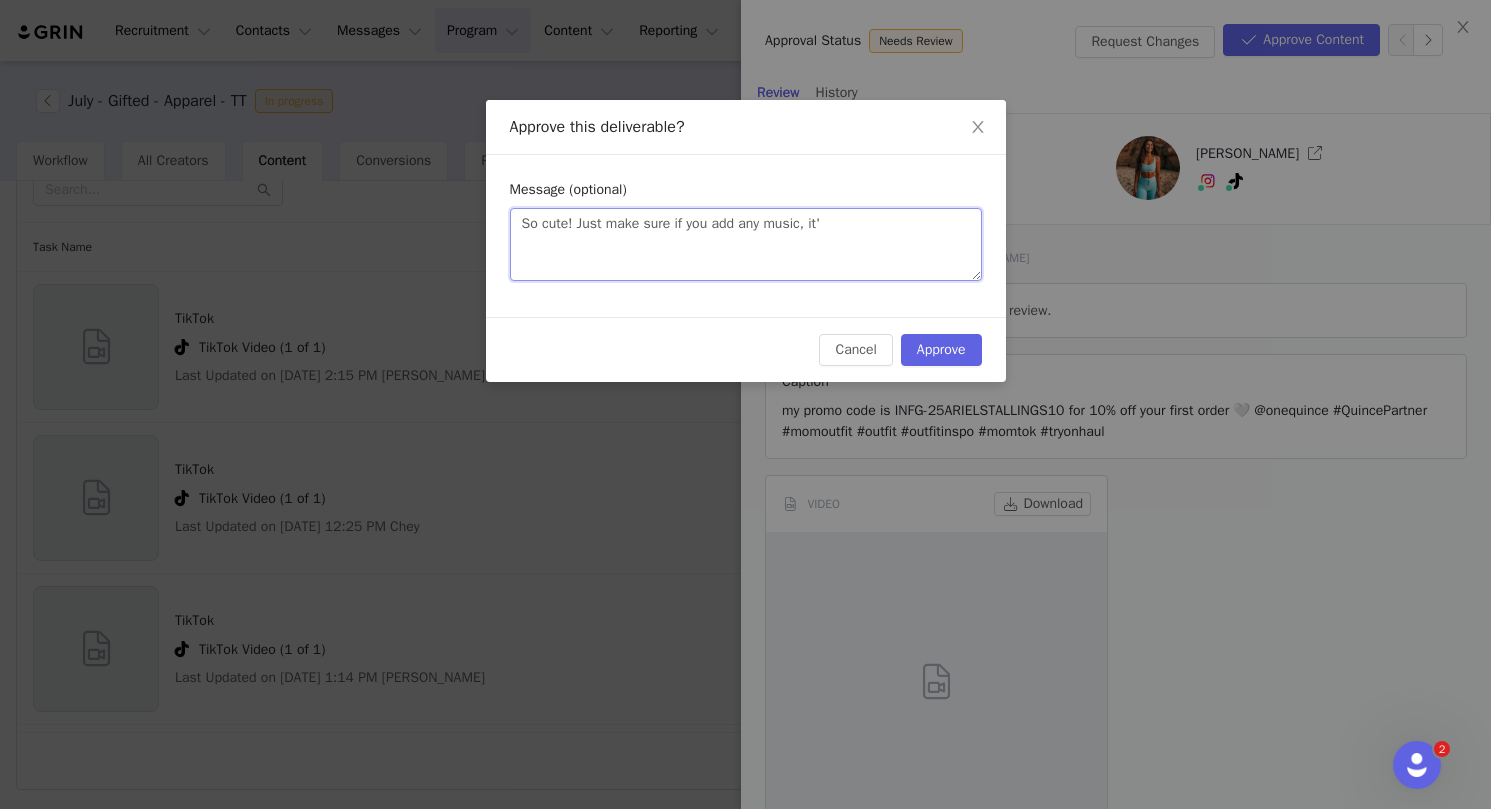 type on "So cute! Just make sure if you add any music, it's" 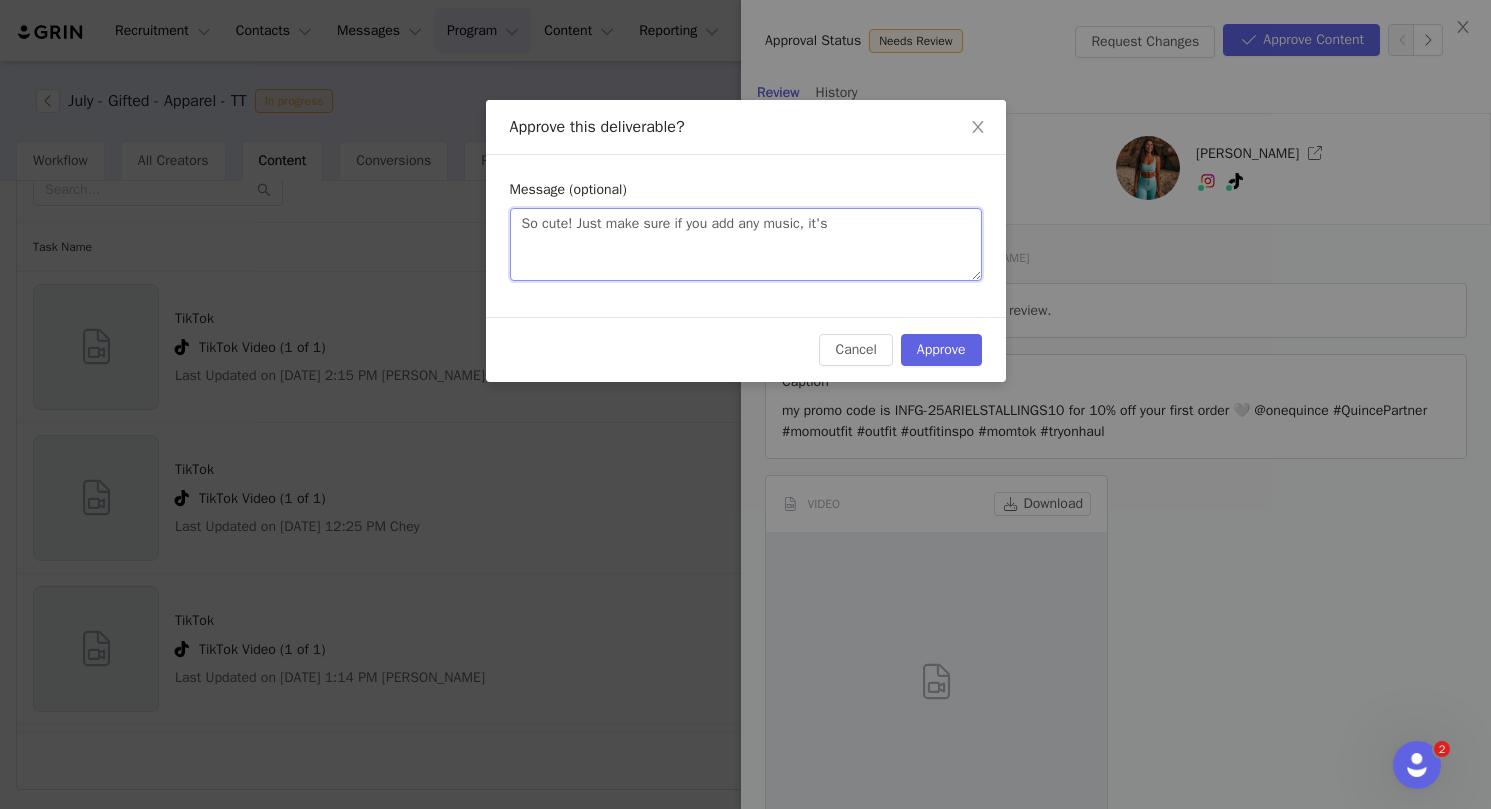 type 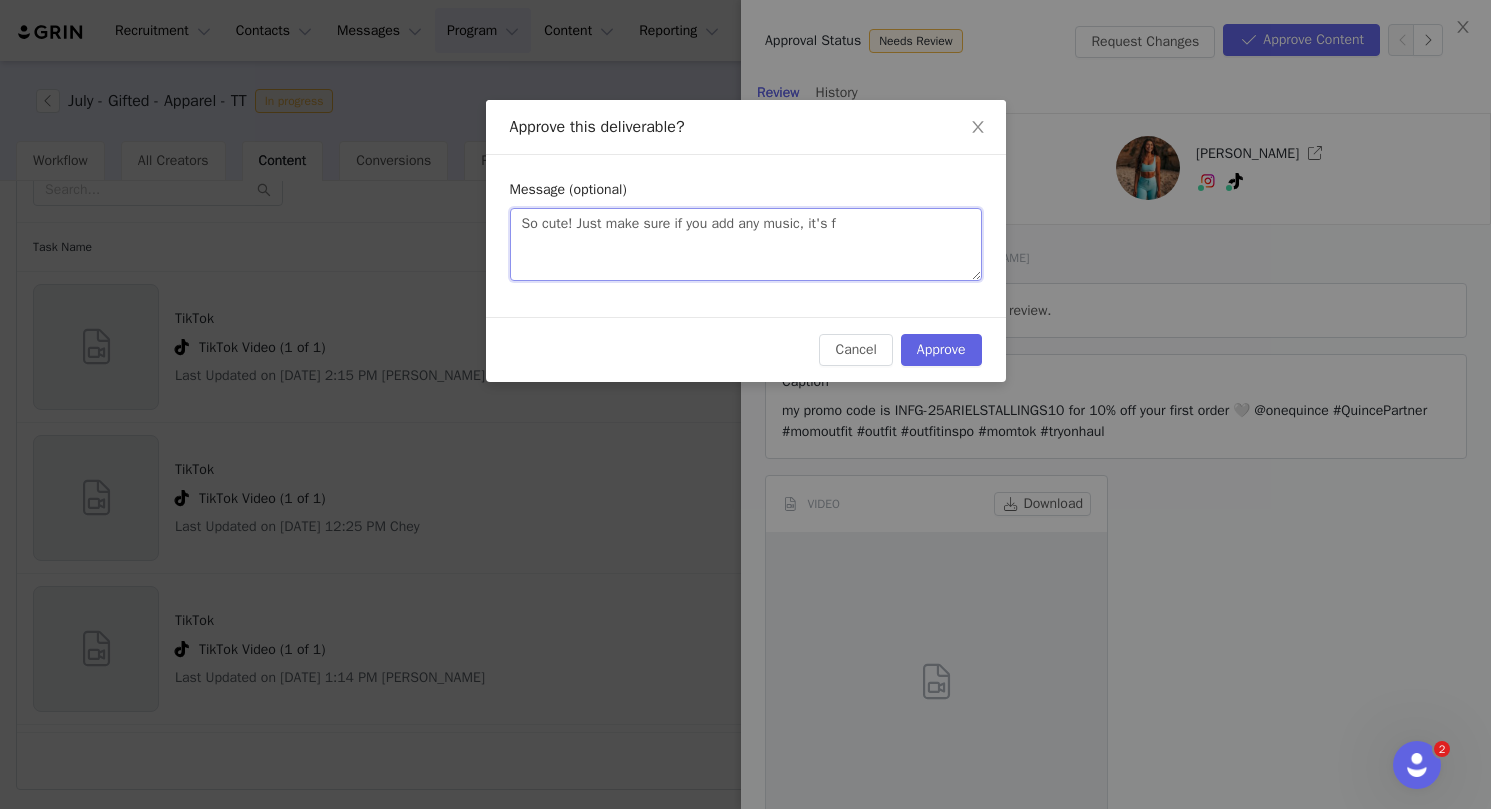 type on "So cute! Just make sure if you add any music, it's fr" 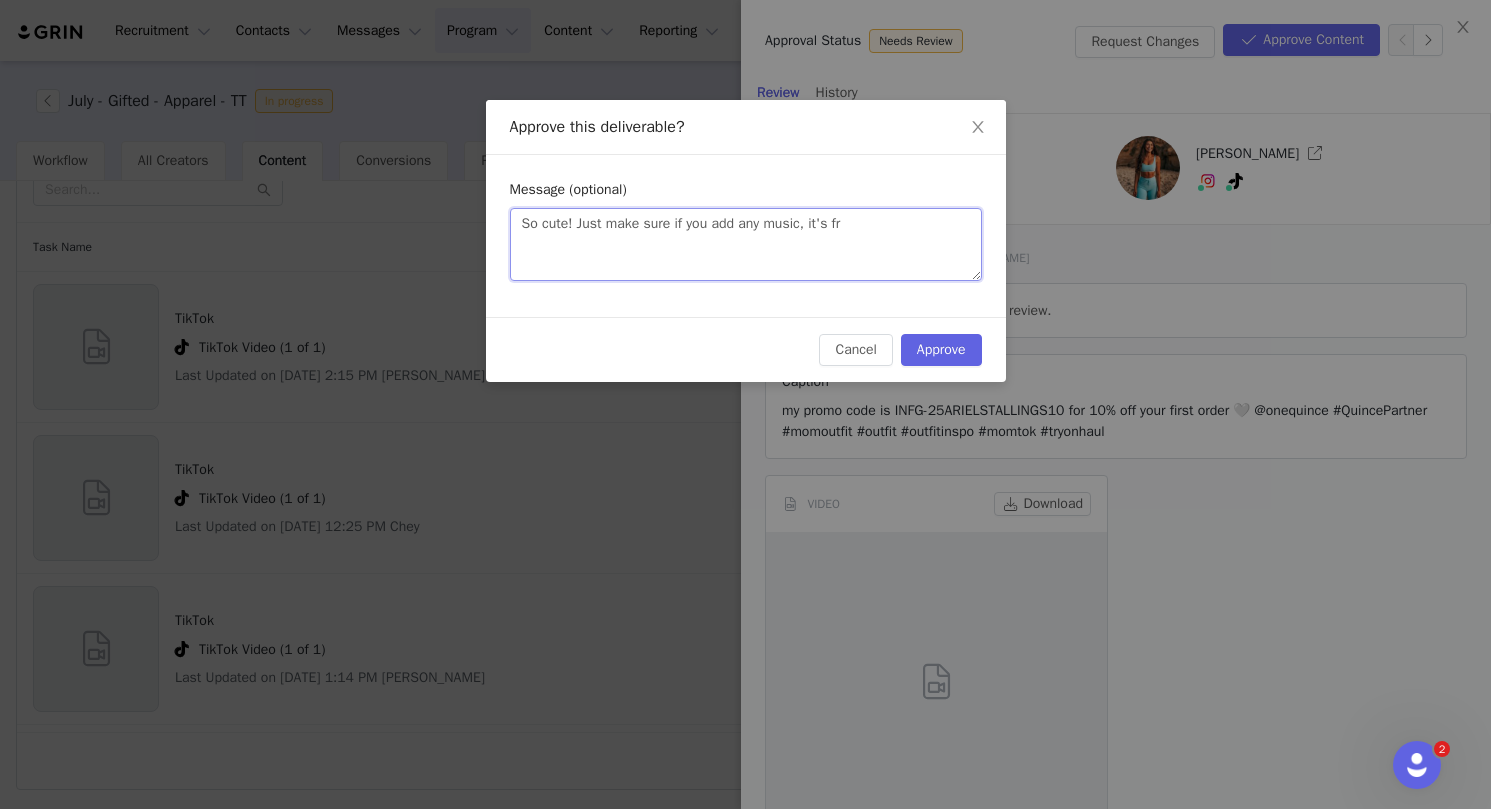 type on "So cute! Just make sure if you add any music, it's fro" 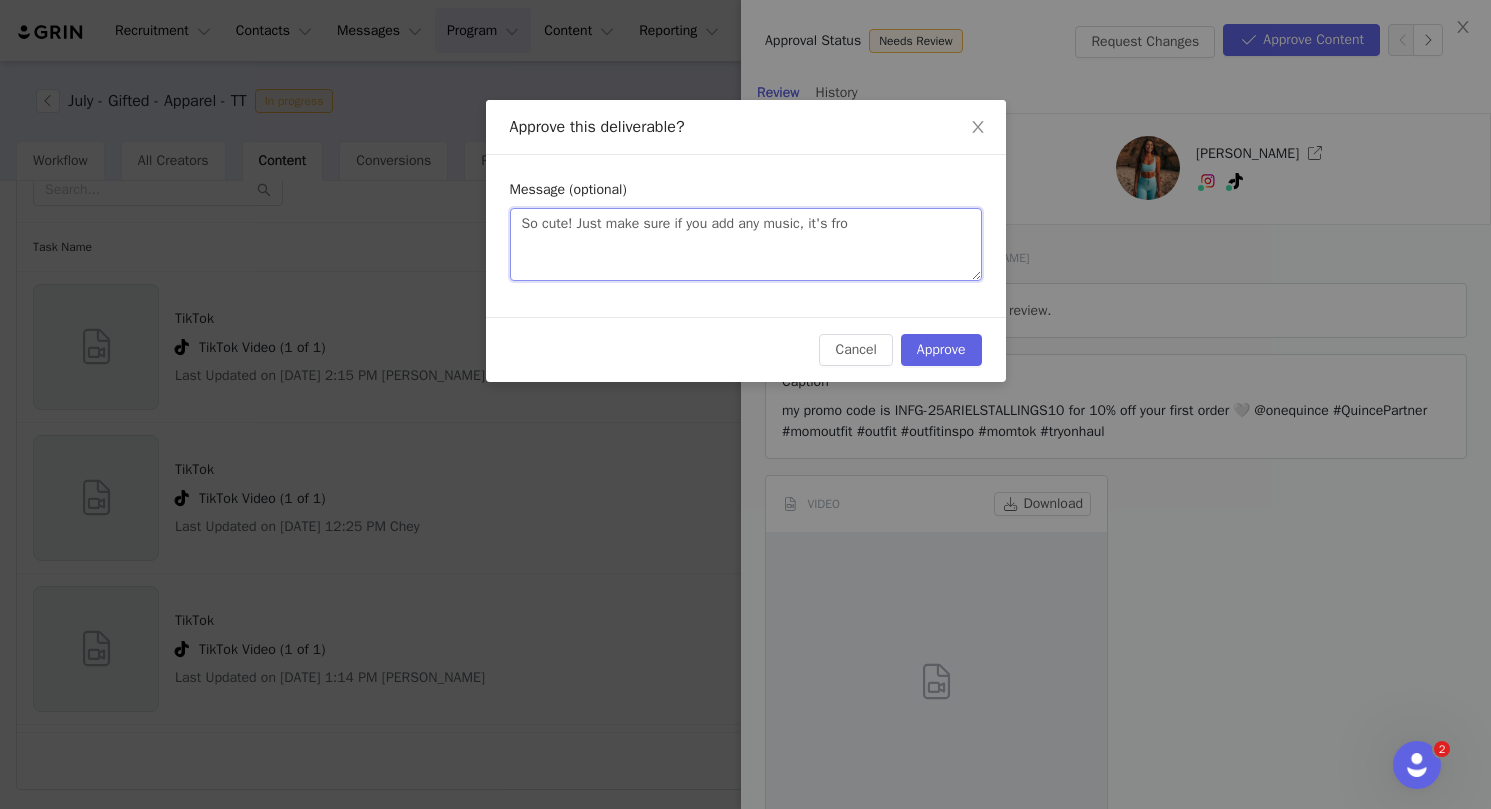 type on "So cute! Just make sure if you add any music, it's from" 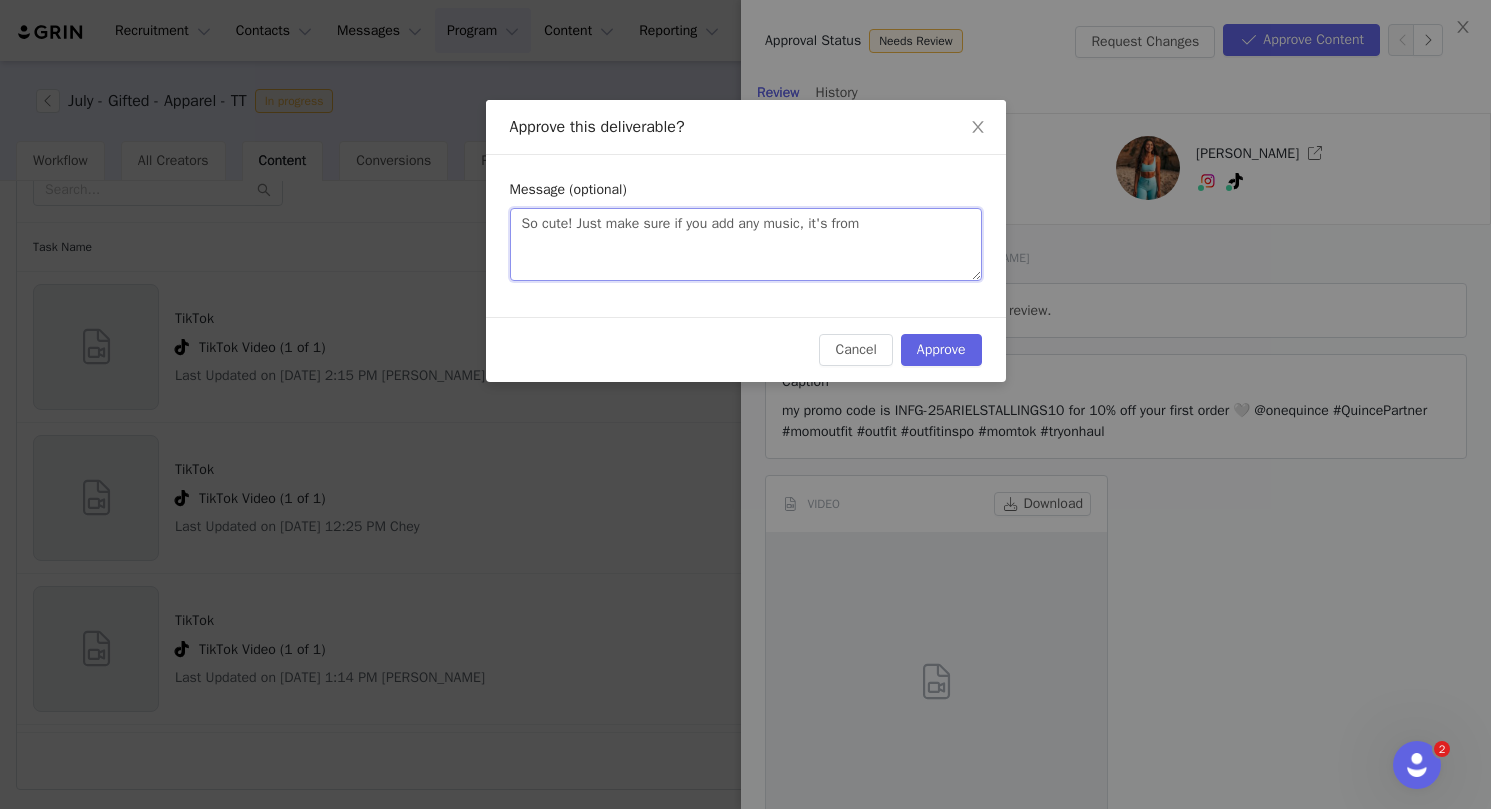 type on "So cute! Just make sure if you add any music, it's from" 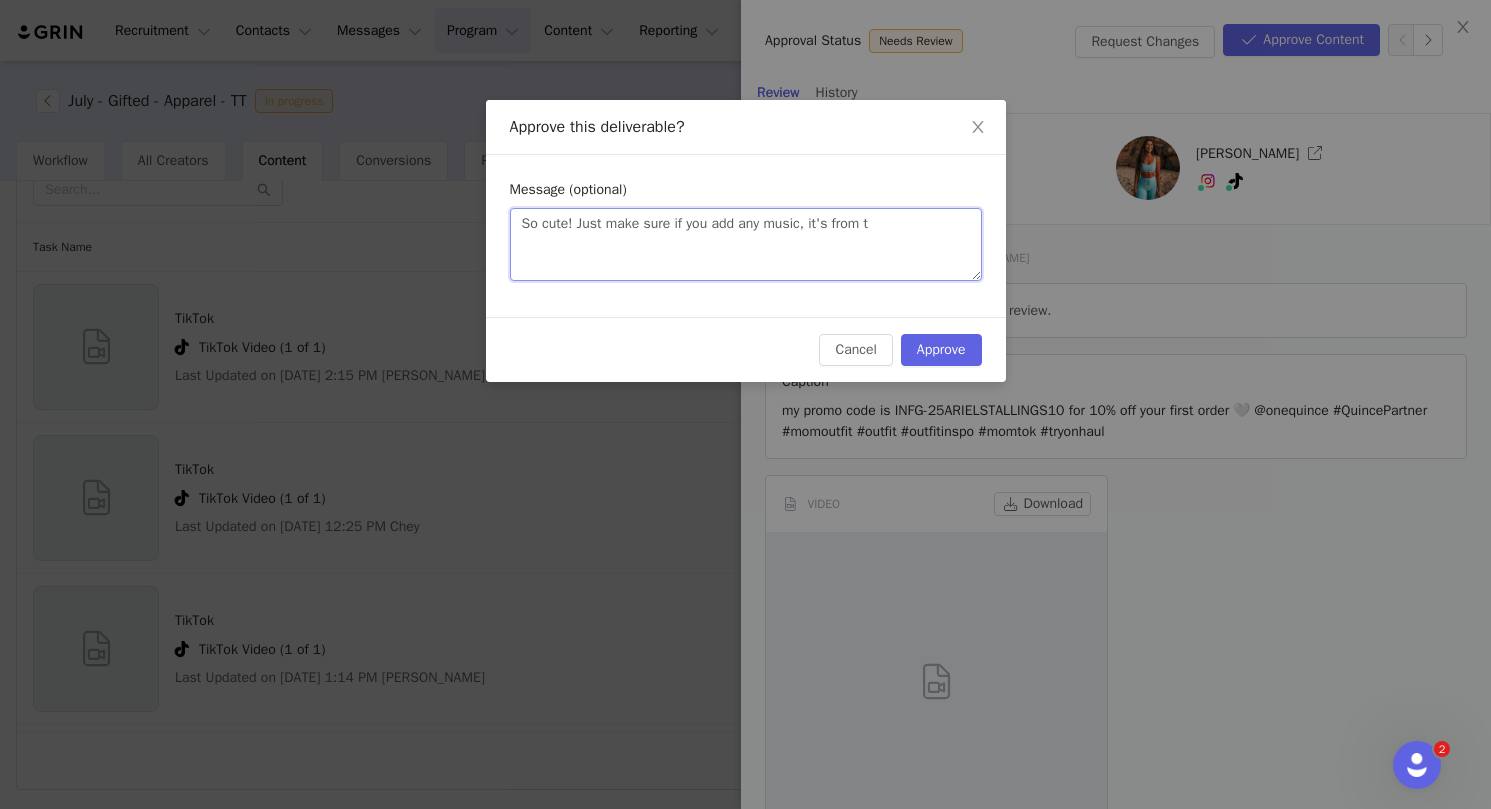 type on "So cute! Just make sure if you add any music, it's from th" 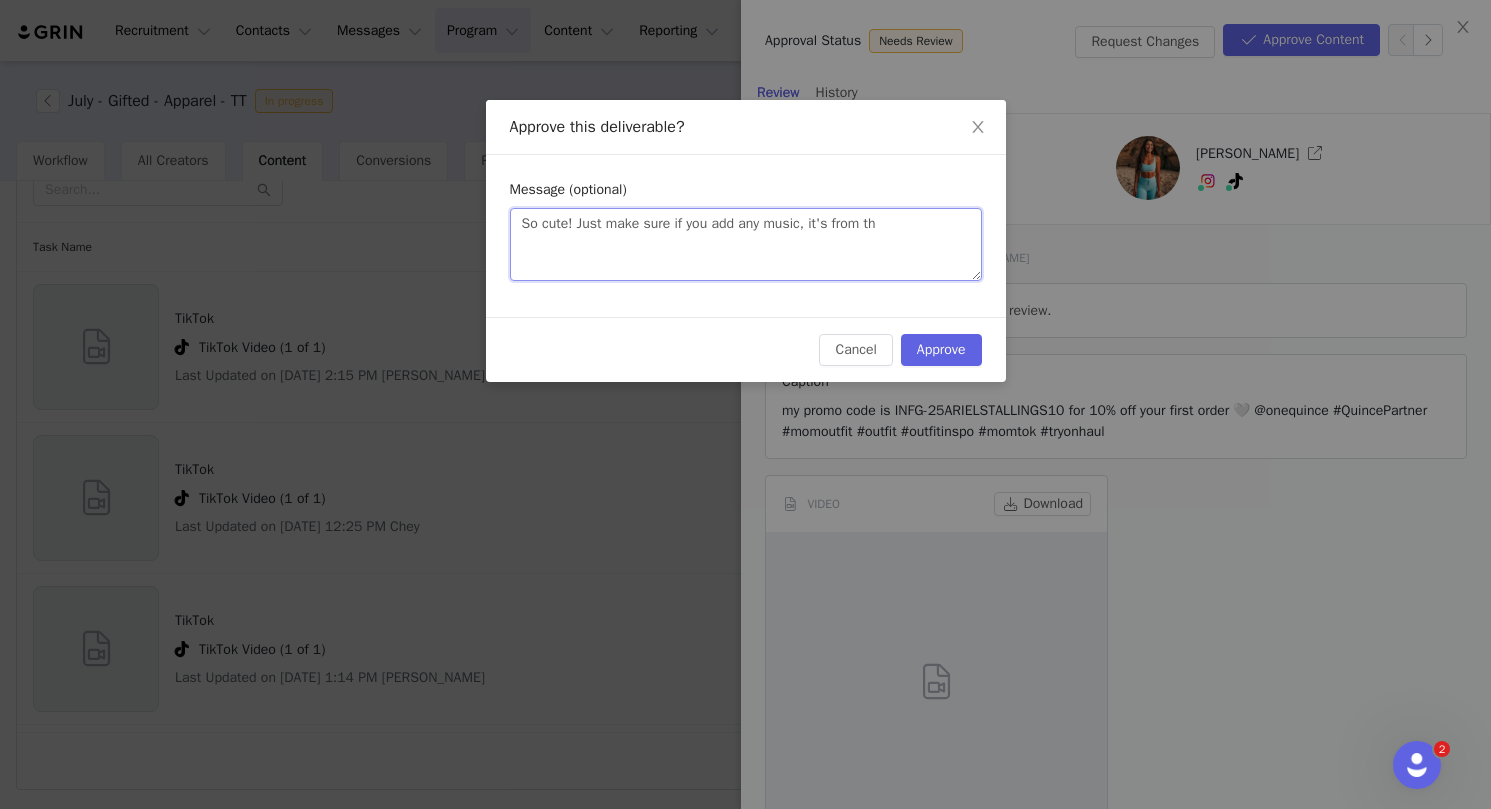 type on "So cute! Just make sure if you add any music, it's from the" 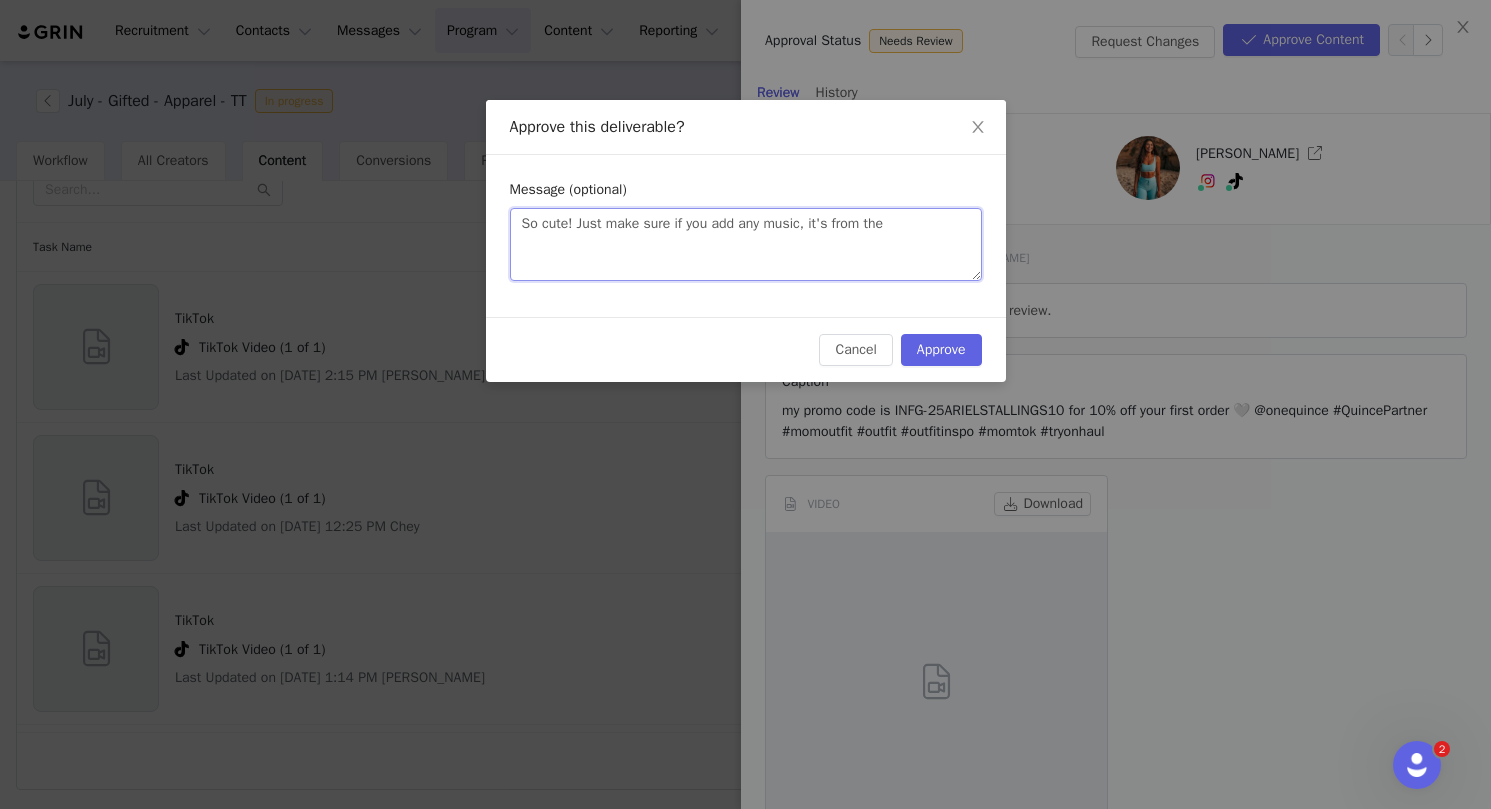 type on "So cute! Just make sure if you add any music, it's from the" 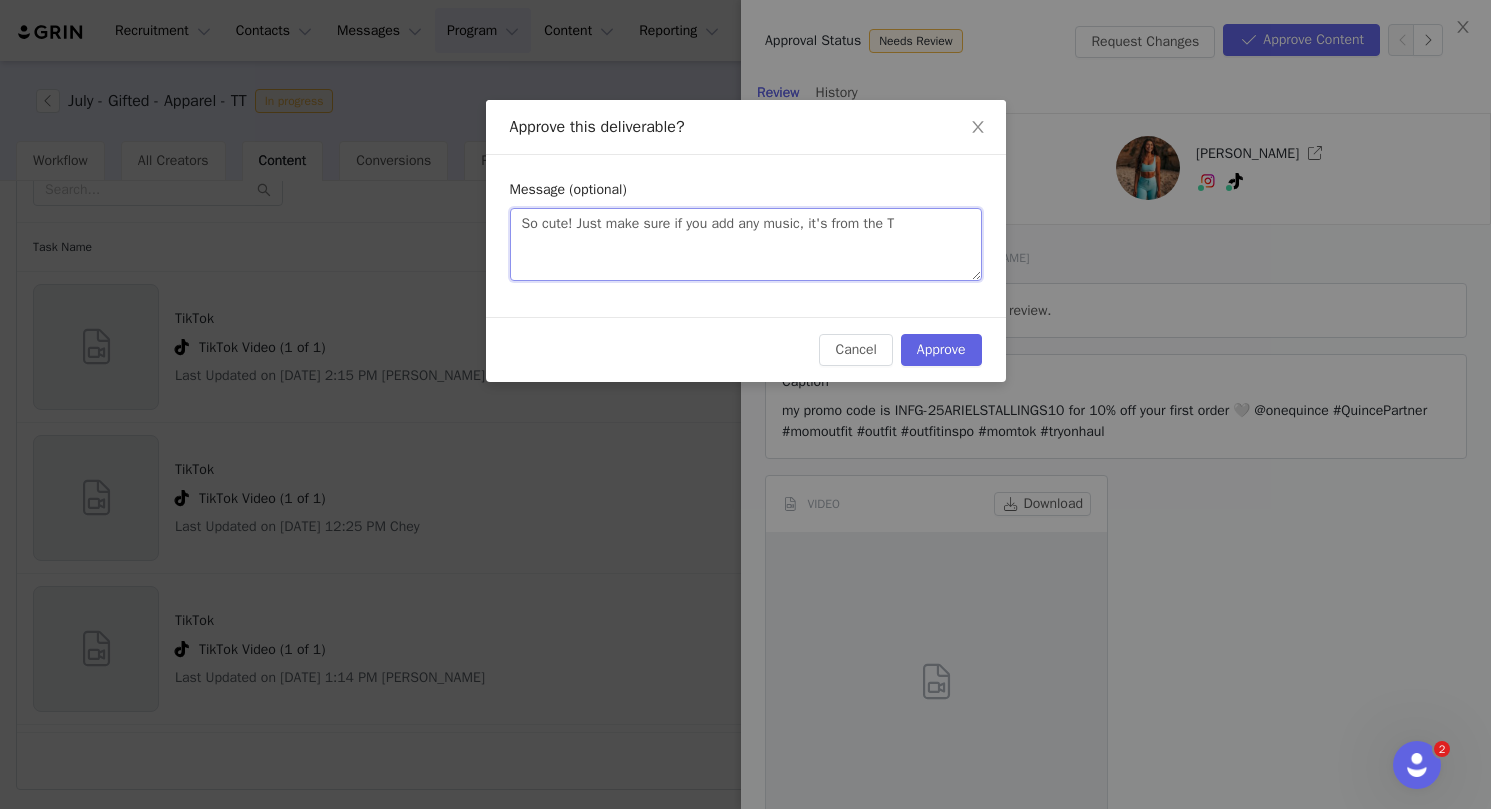 type on "So cute! Just make sure if you add any music, it's from the Ti" 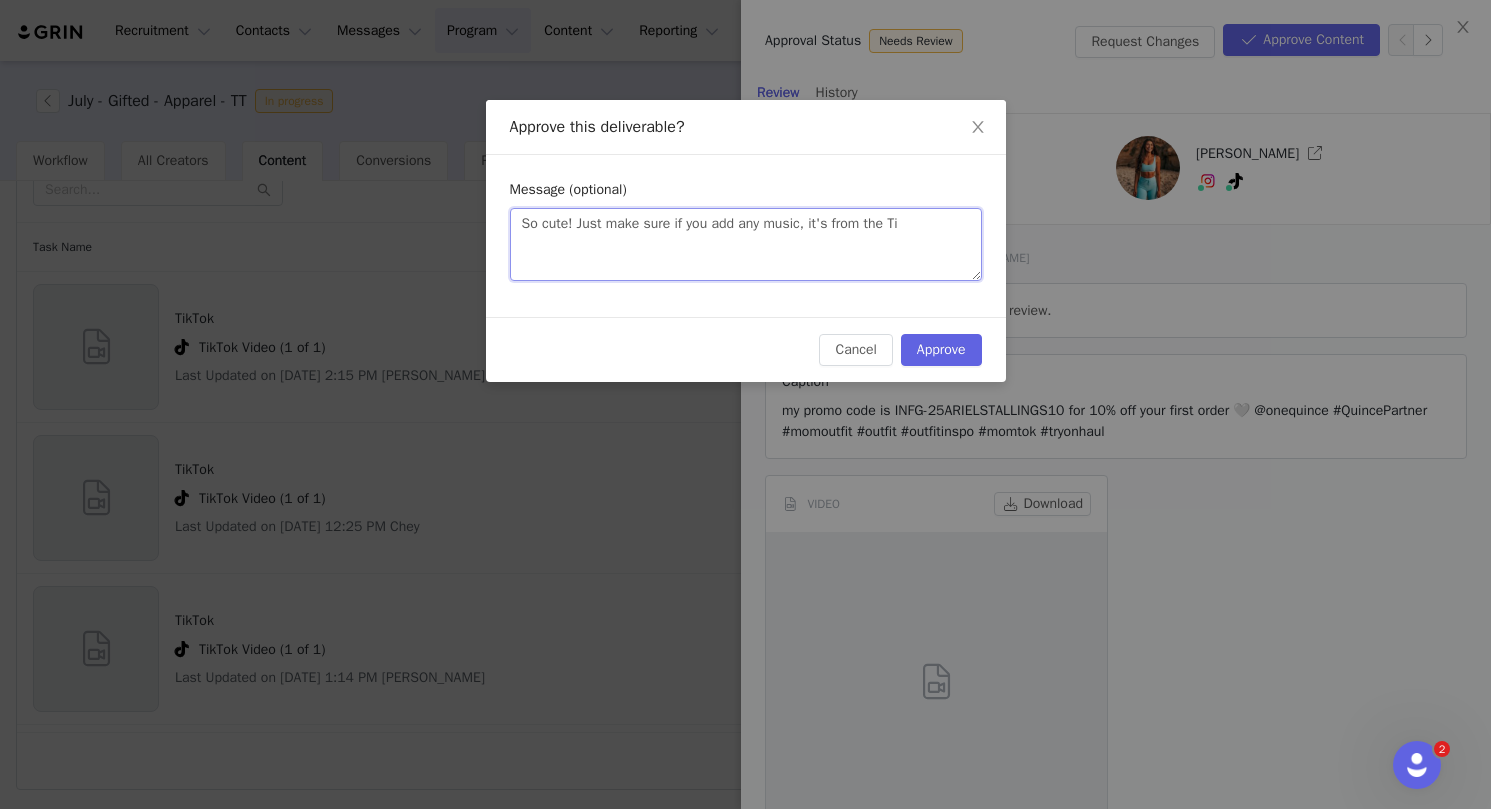 type on "So cute! Just make sure if you add any music, it's from the Tik" 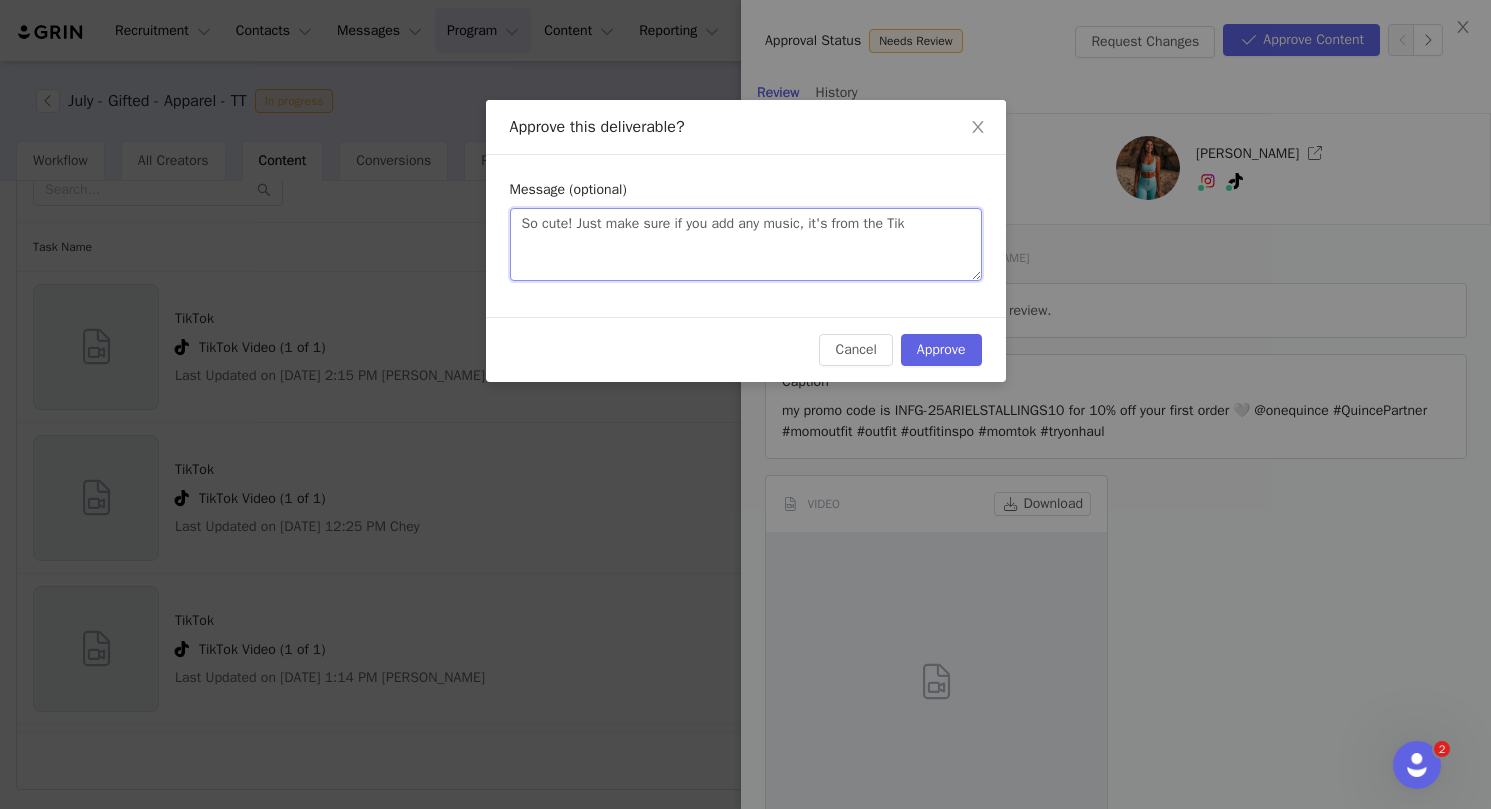 type on "So cute! Just make sure if you add any music, it's from the TikT" 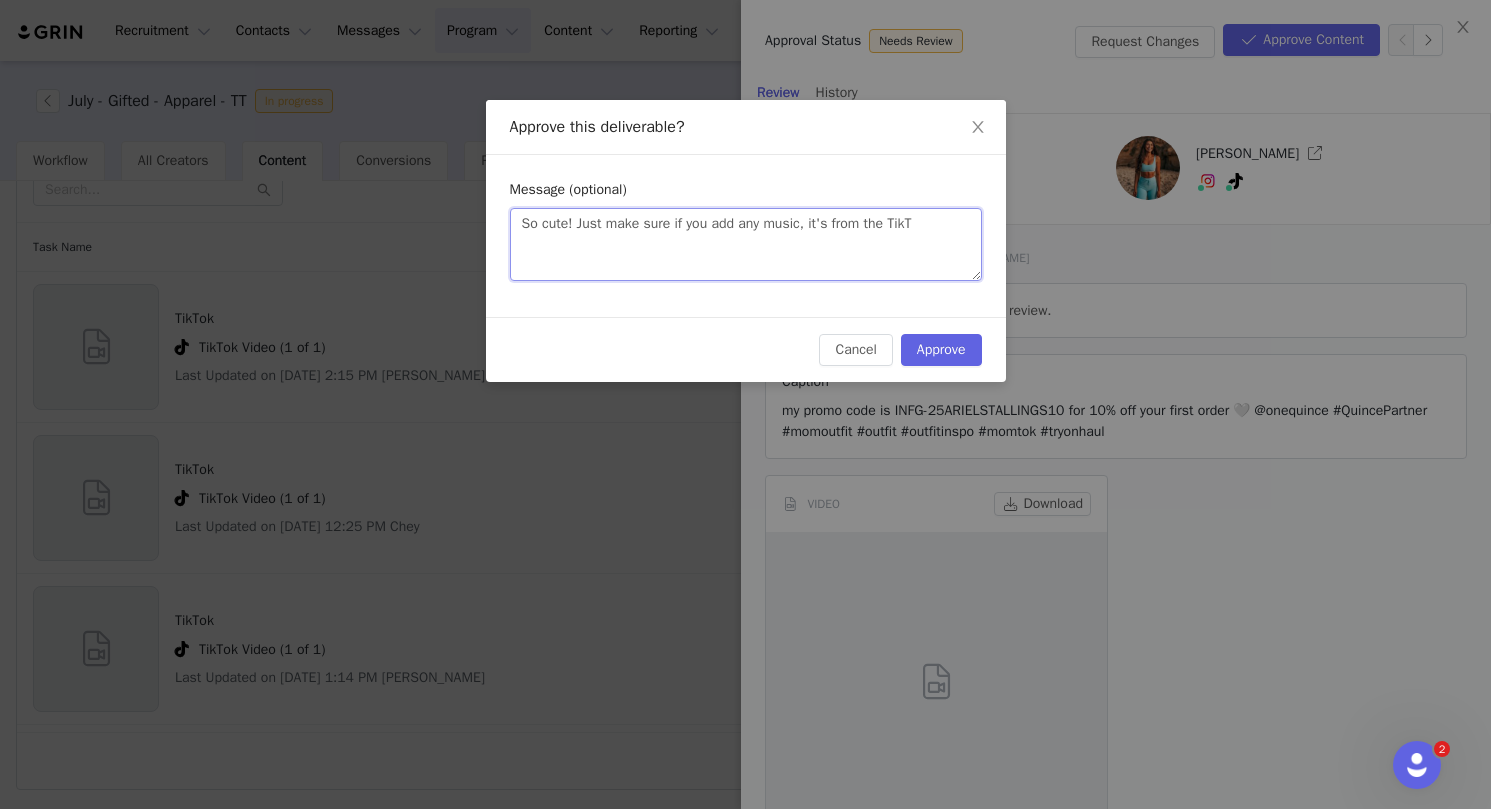 type on "So cute! Just make sure if you add any music, it's from the TikTo" 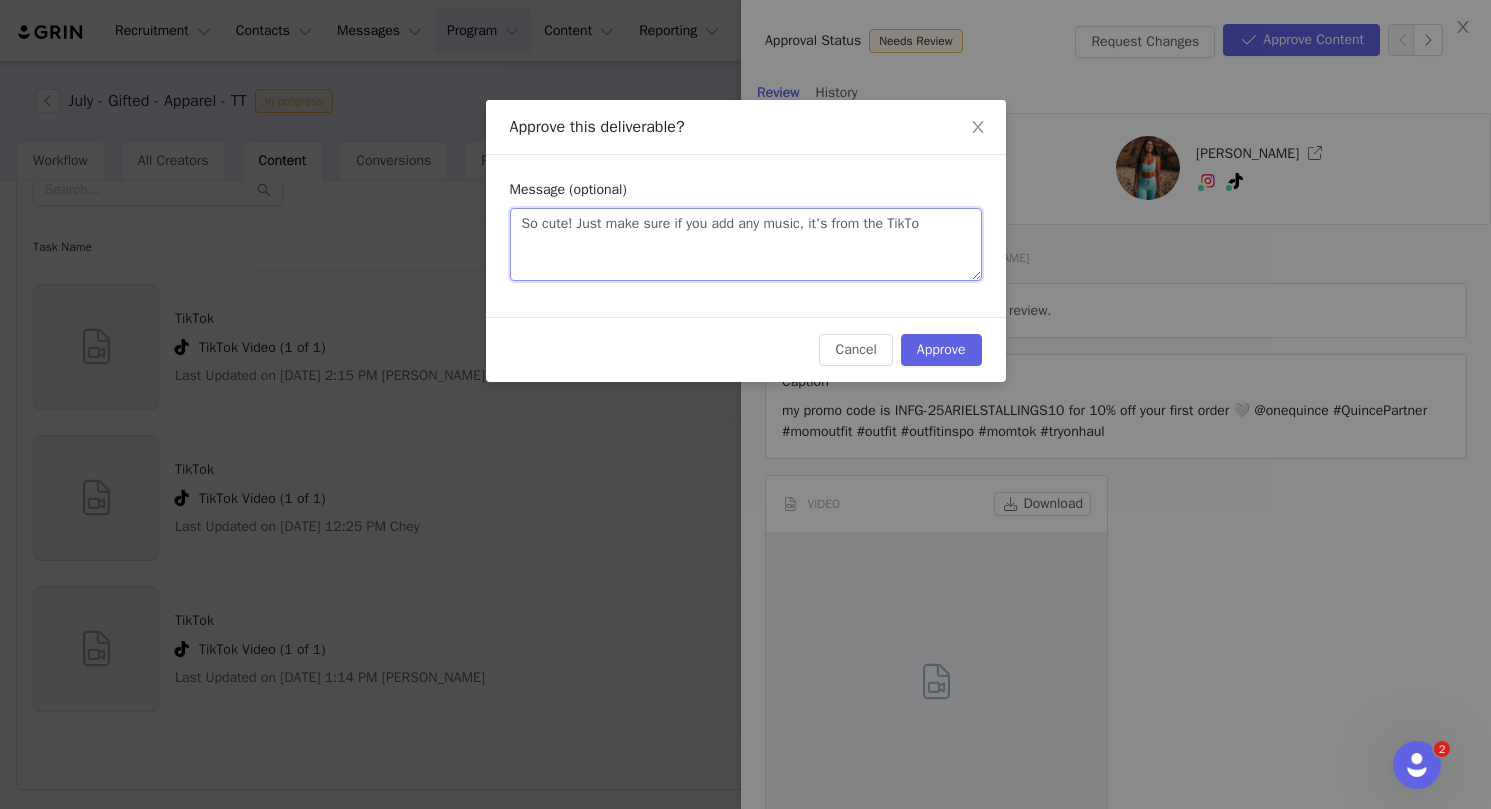 type on "So cute! Just make sure if you add any music, it's from the TikTok" 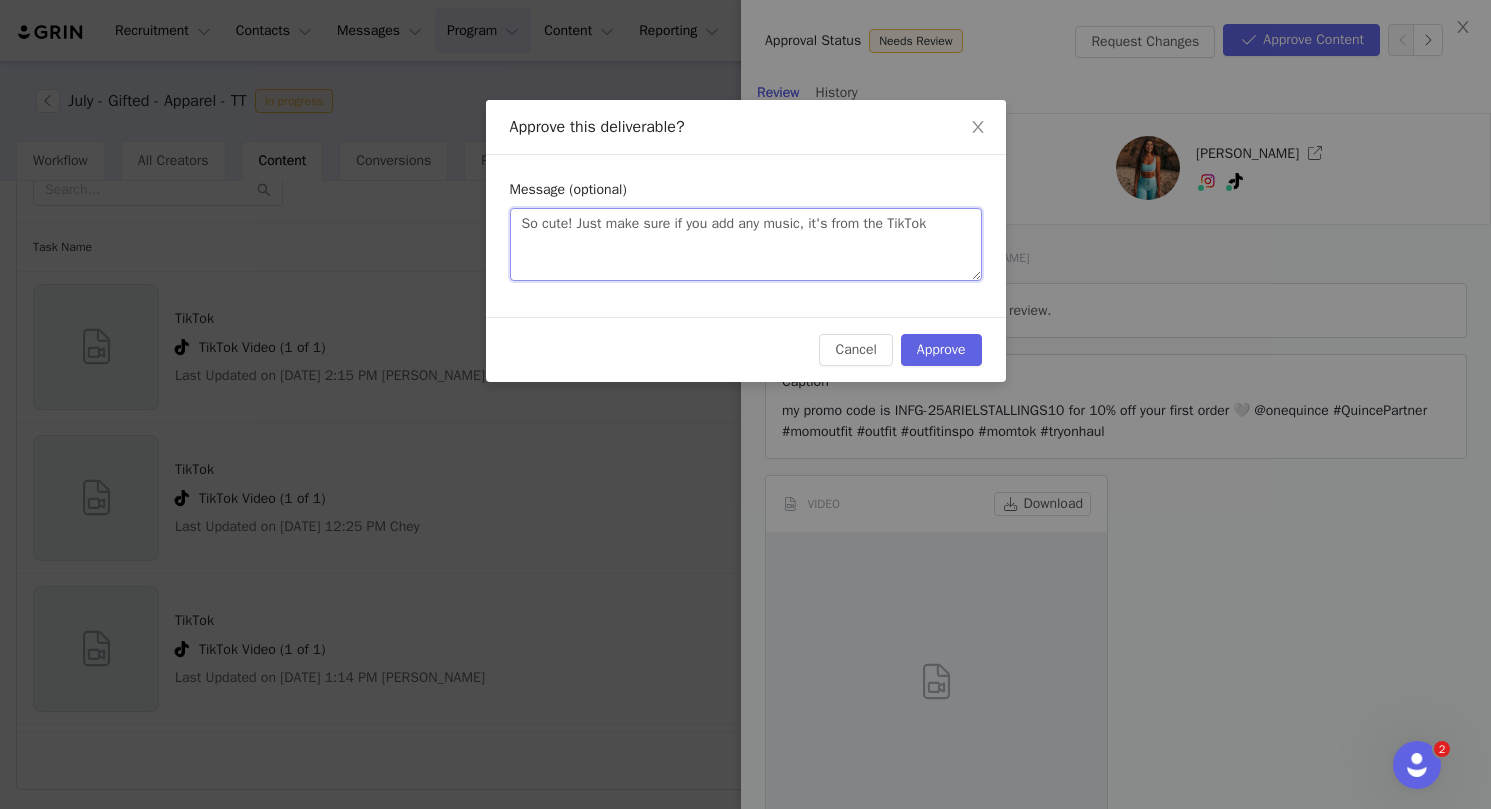 type on "So cute! Just make sure if you add any music, it's from the TikTok" 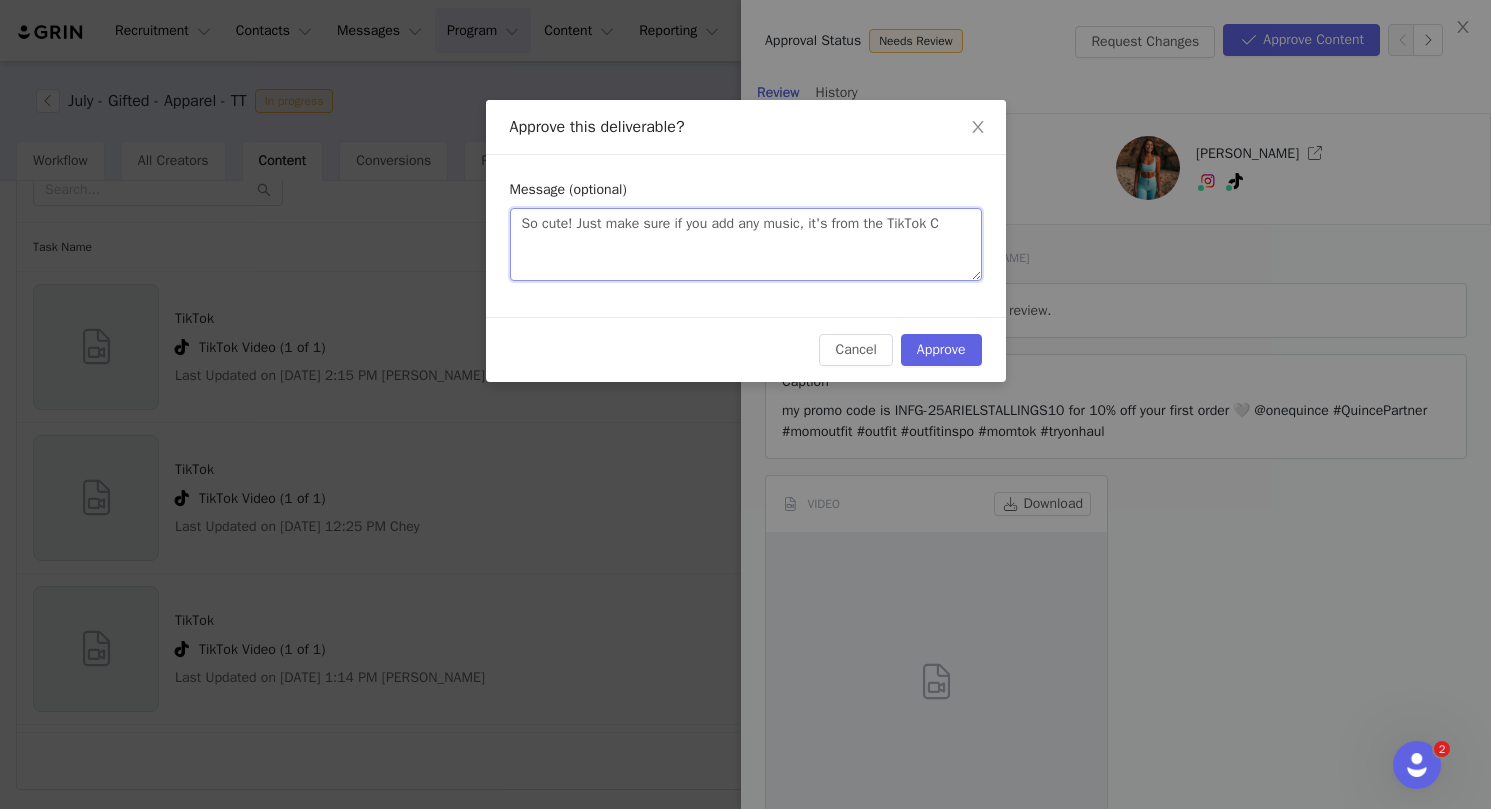 type on "So cute! Just make sure if you add any music, it's from the TikTok Co" 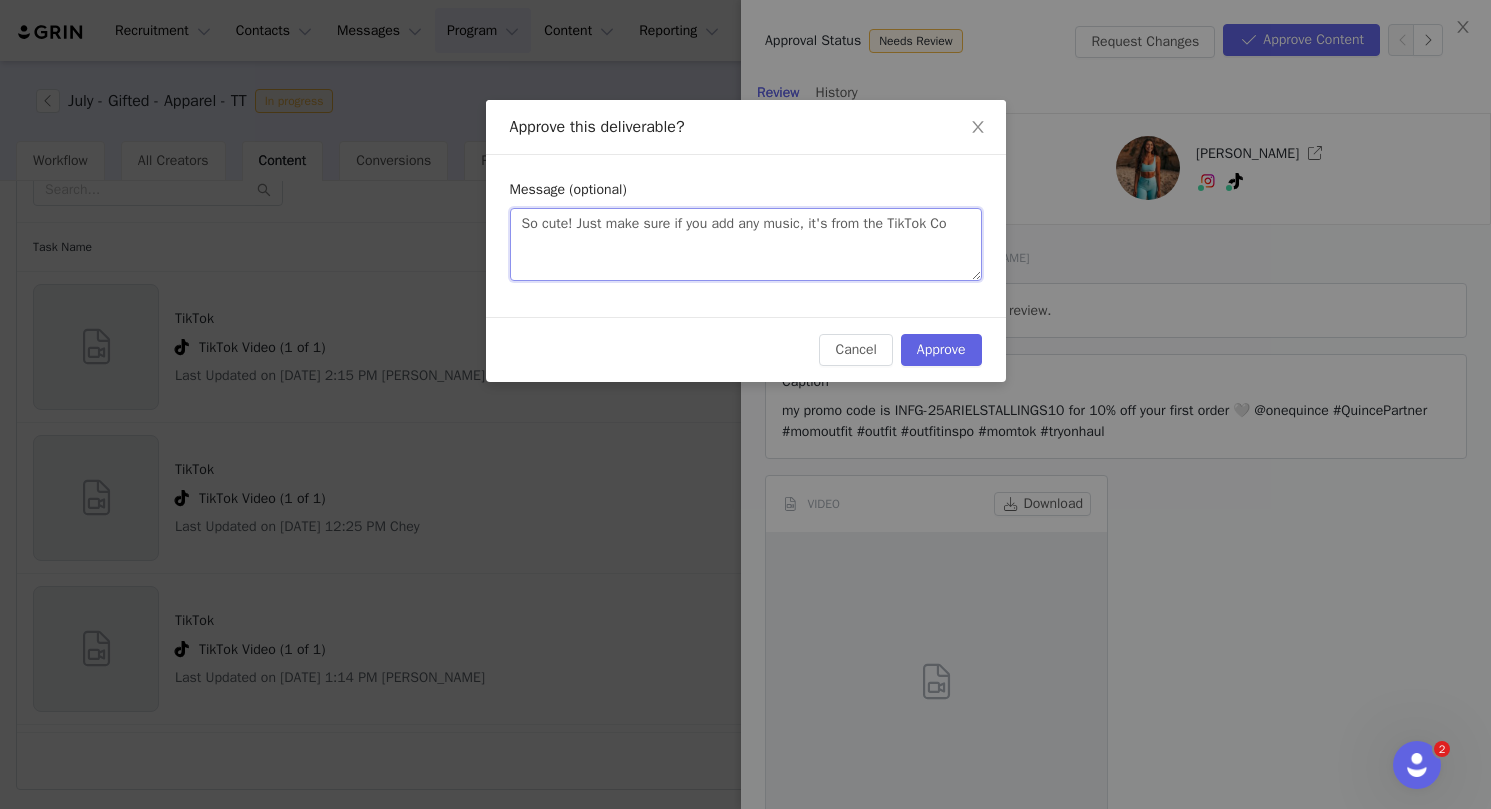 type on "So cute! Just make sure if you add any music, it's from the TikTok Com" 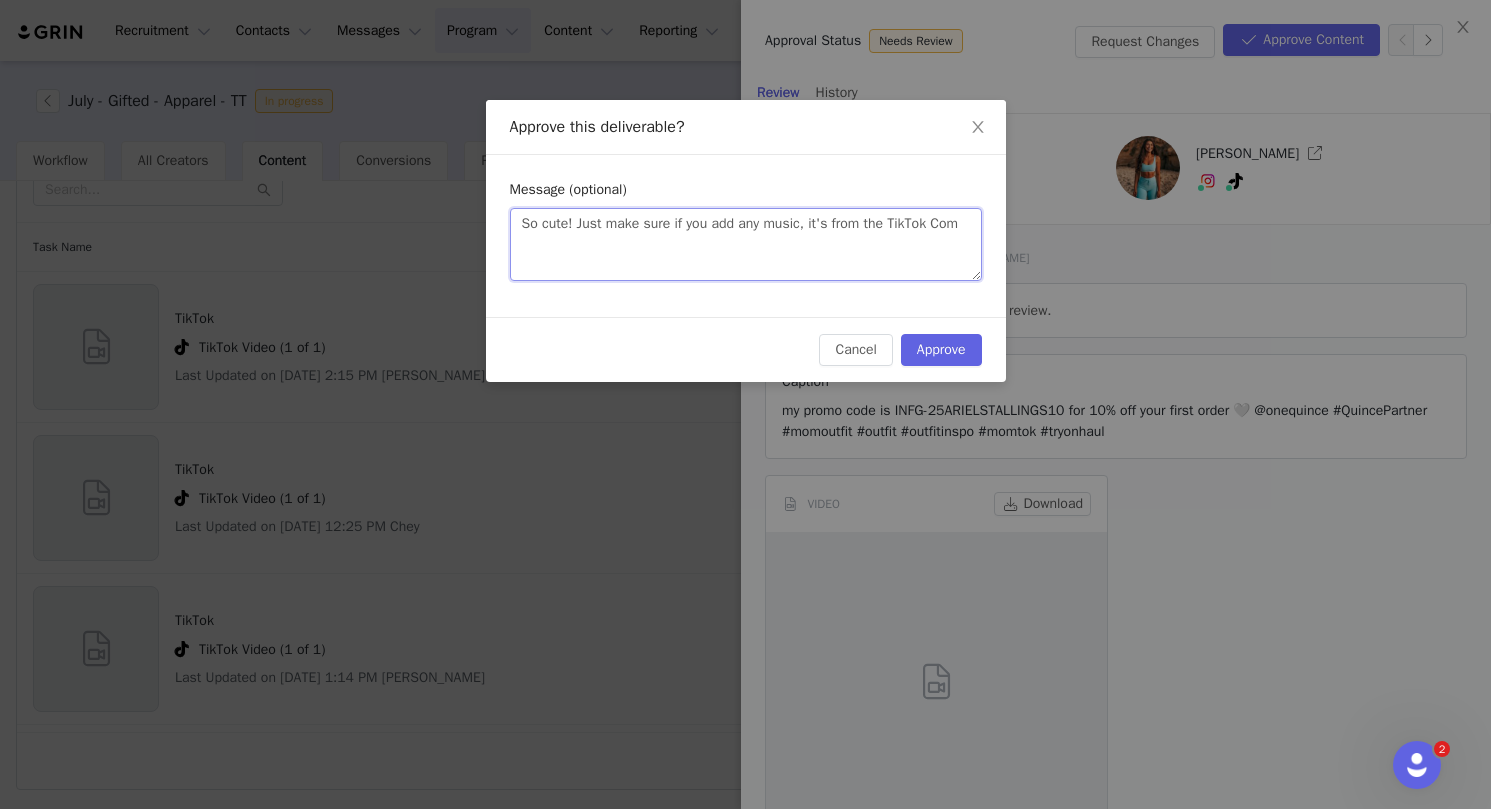 type on "So cute! Just make sure if you add any music, it's from the TikTok Comm" 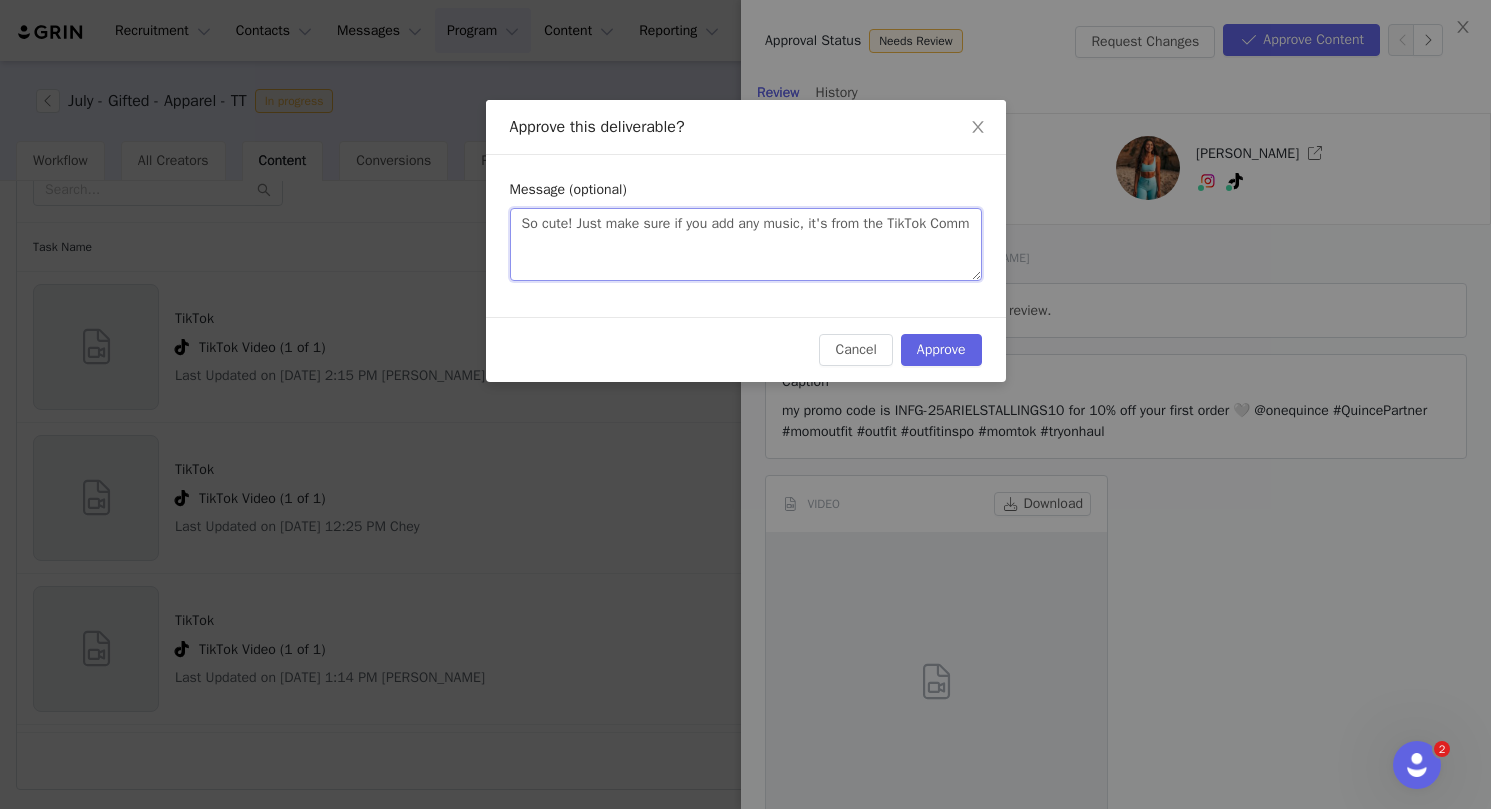 type 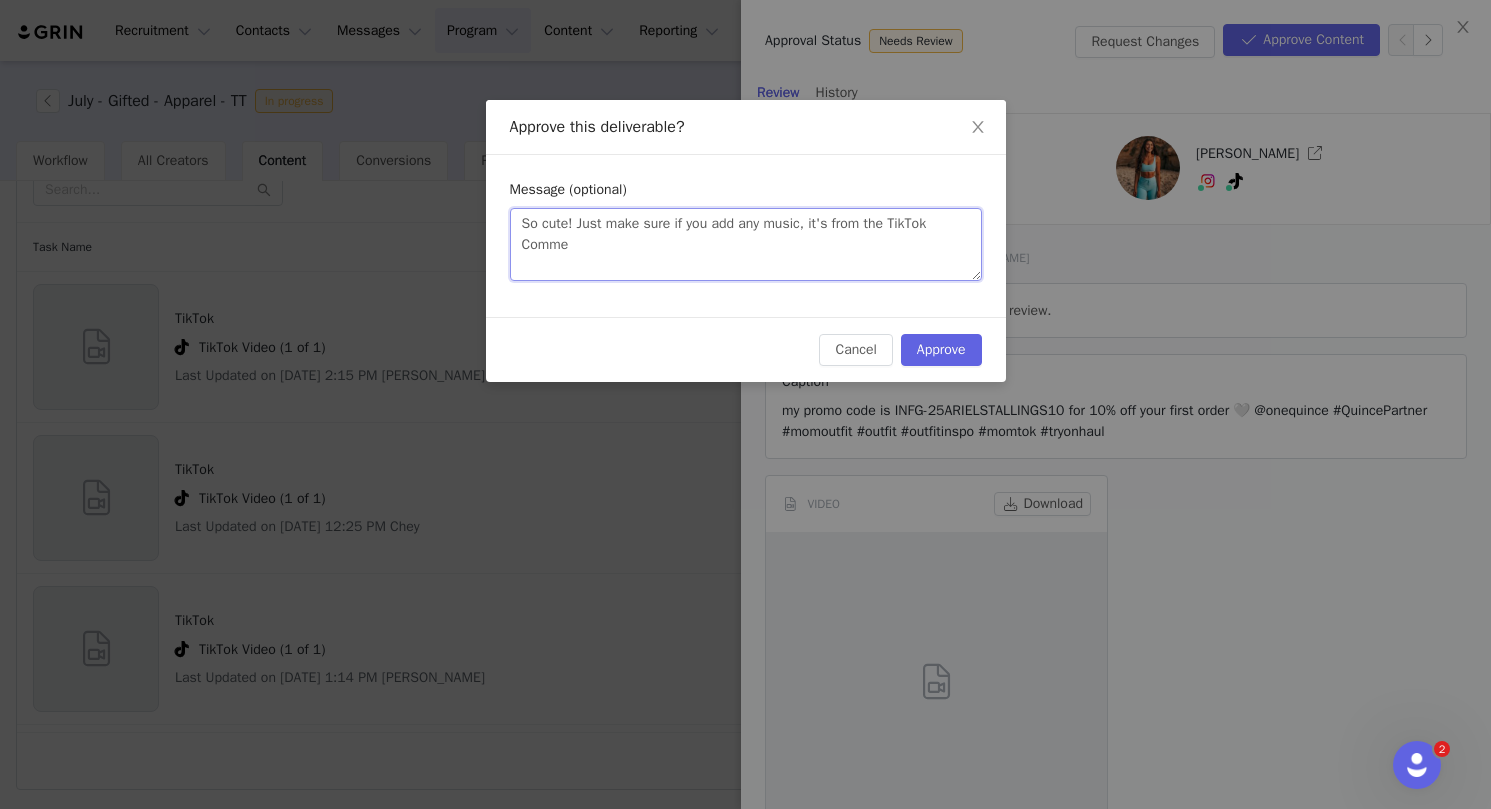type on "So cute! Just make sure if you add any music, it's from the TikTok Commer" 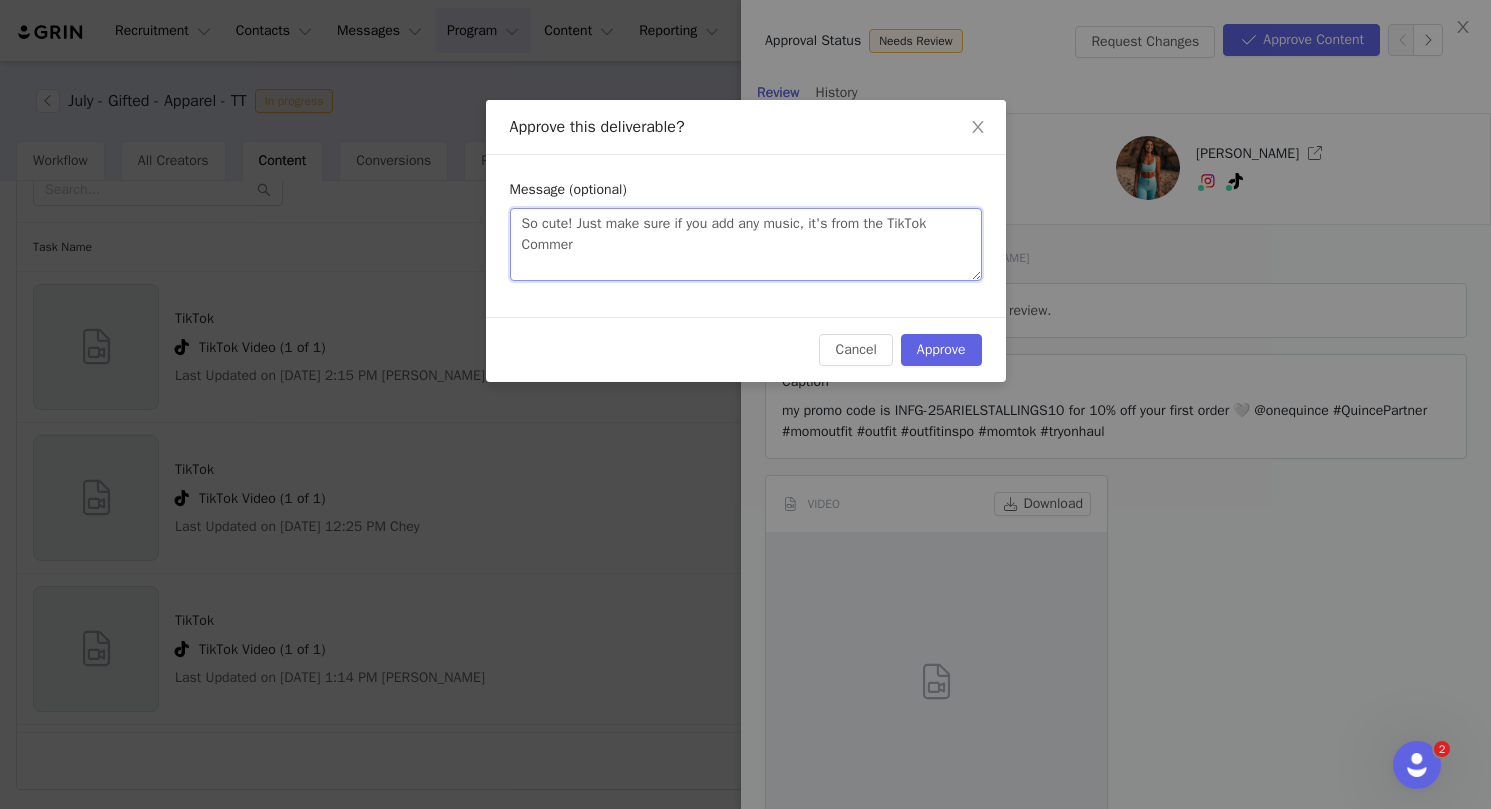 type on "So cute! Just make sure if you add any music, it's from the TikTok Commerc" 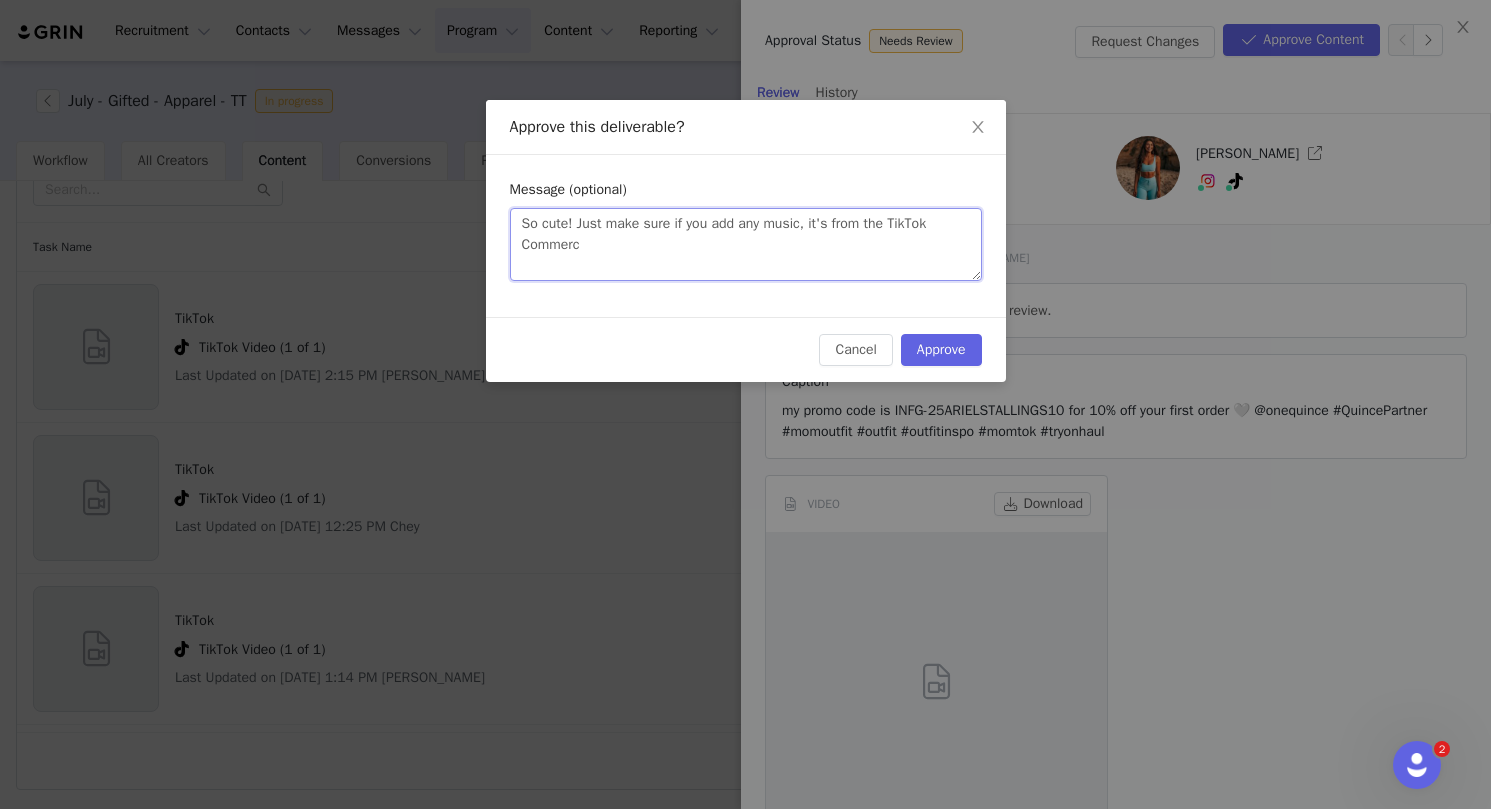 type on "So cute! Just make sure if you add any music, it's from the TikTok Commerci" 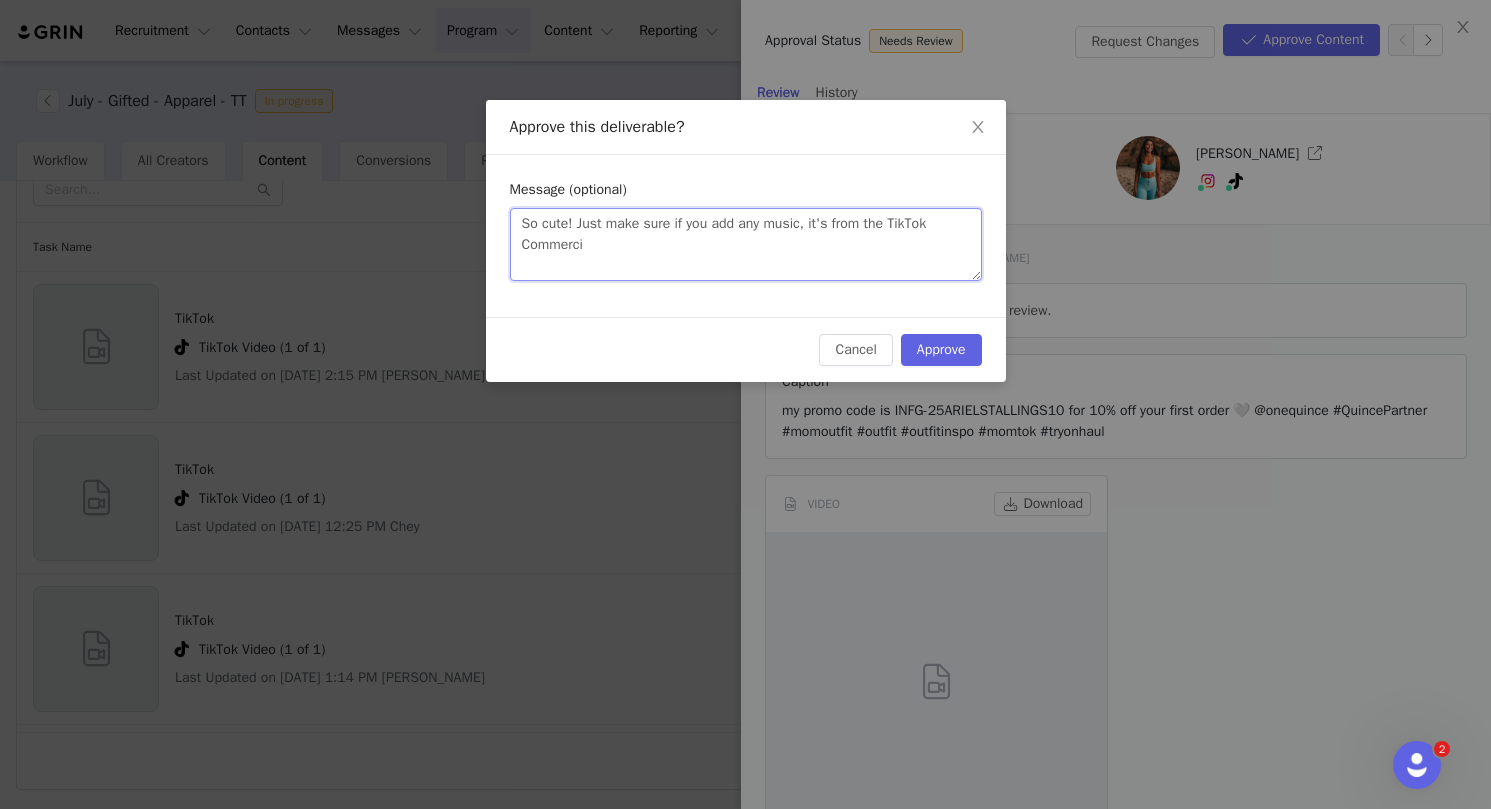 type on "So cute! Just make sure if you add any music, it's from the TikTok Commercia" 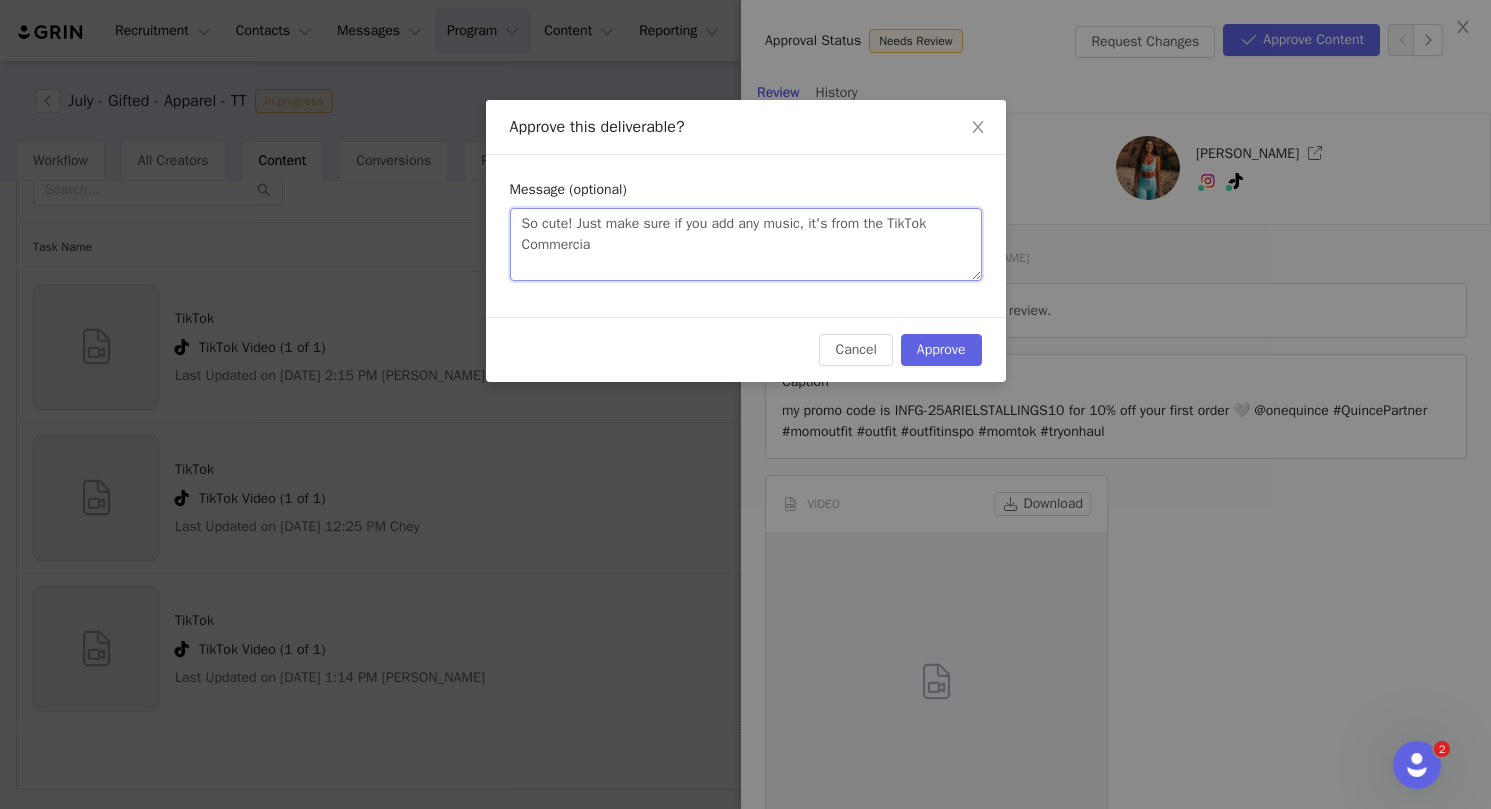 type on "So cute! Just make sure if you add any music, it's from the TikTok Commercial" 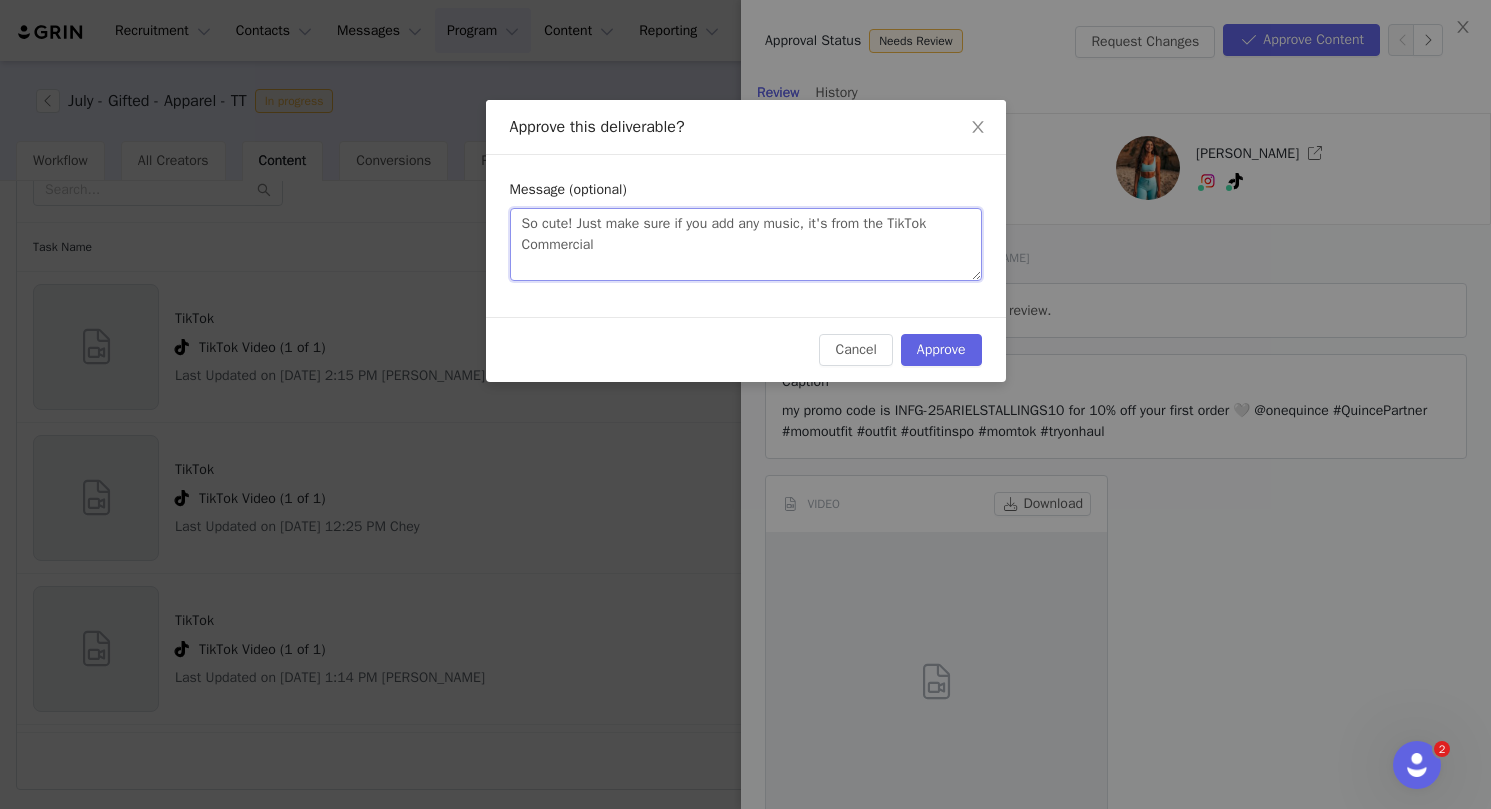 type on "So cute! Just make sure if you add any music, it's from the TikTok Commercial" 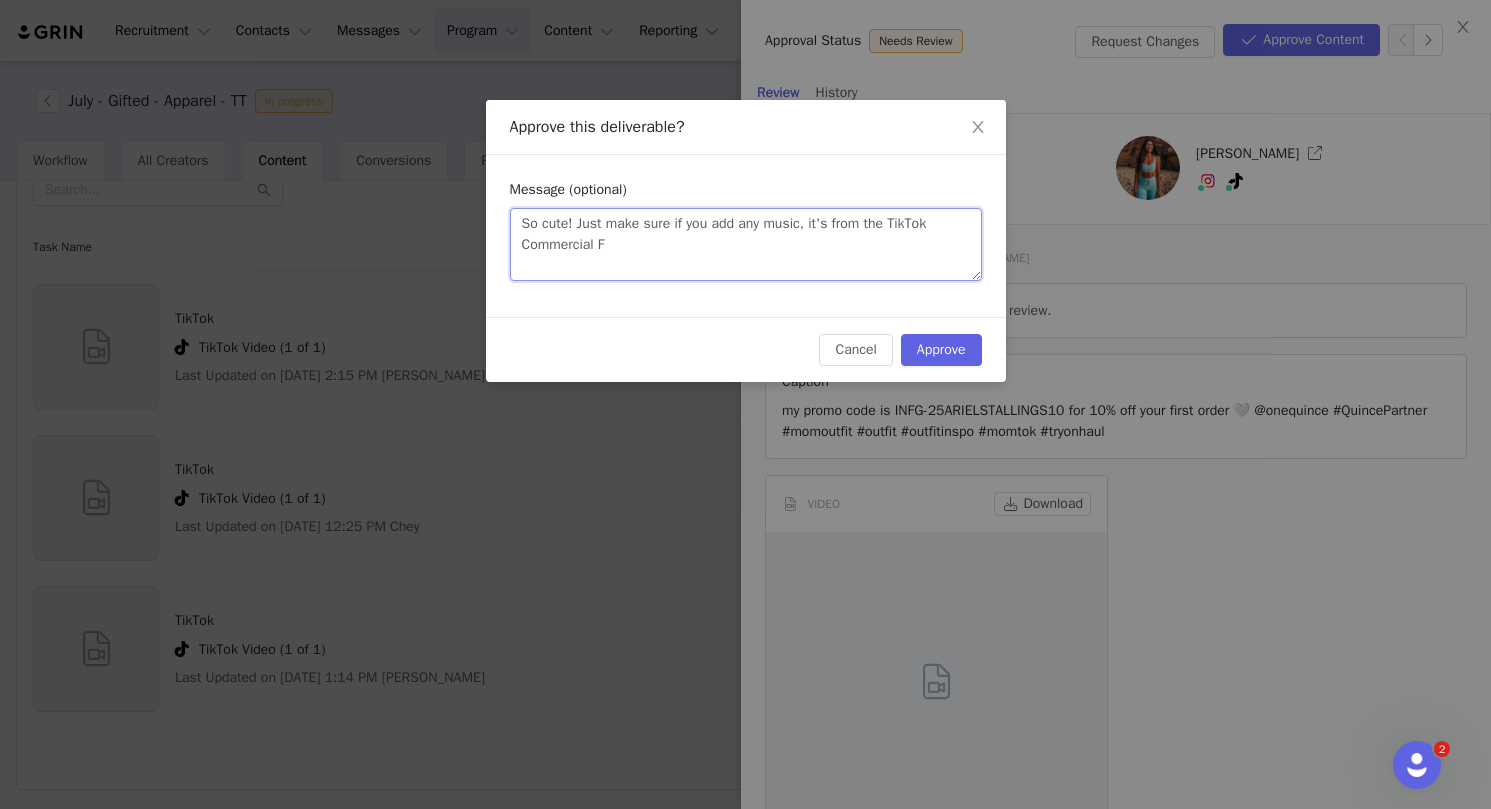 type on "So cute! Just make sure if you add any music, it's from the TikTok Commercial Fr" 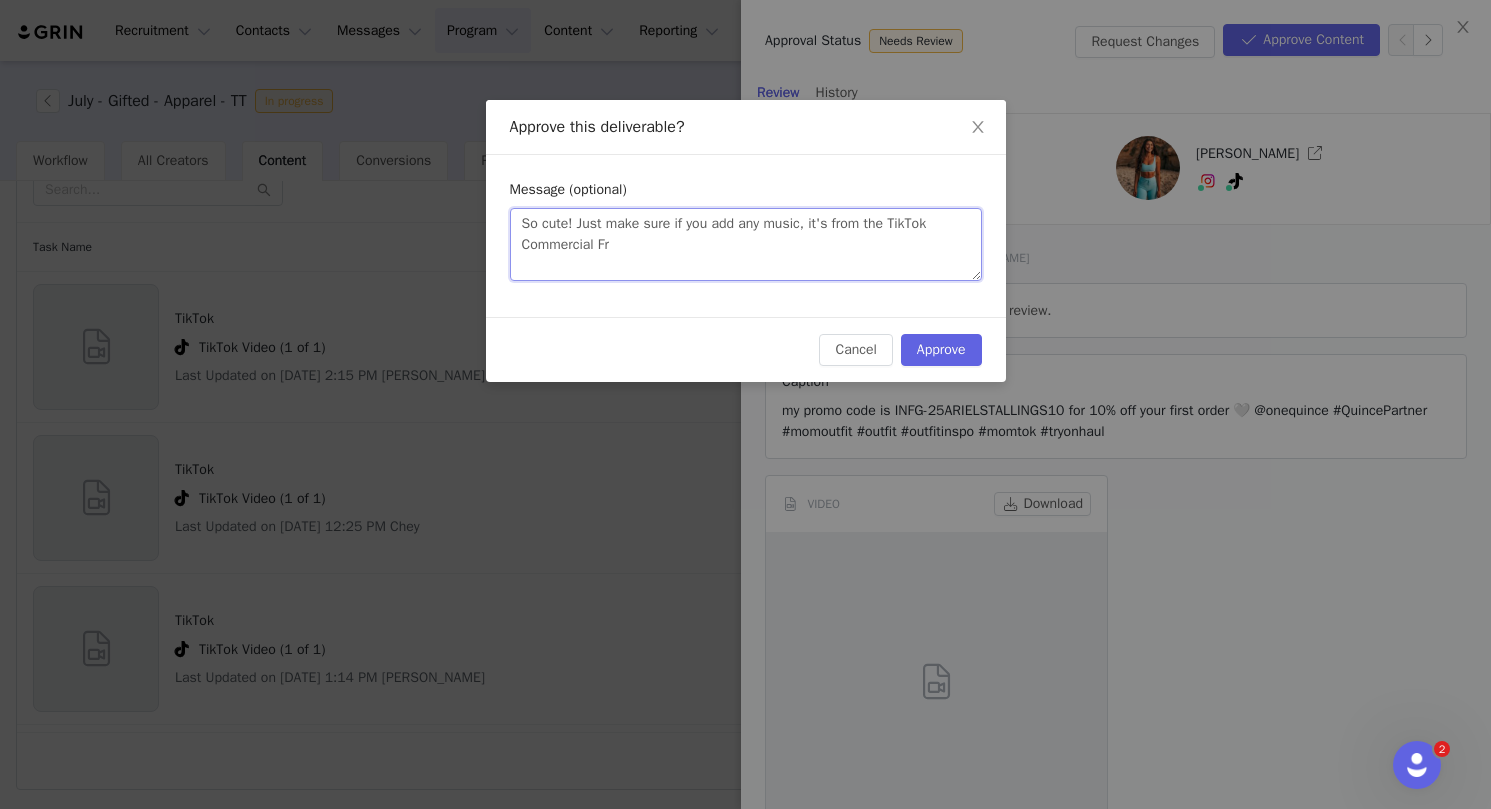 type on "So cute! Just make sure if you add any music, it's from the TikTok Commercial Fre" 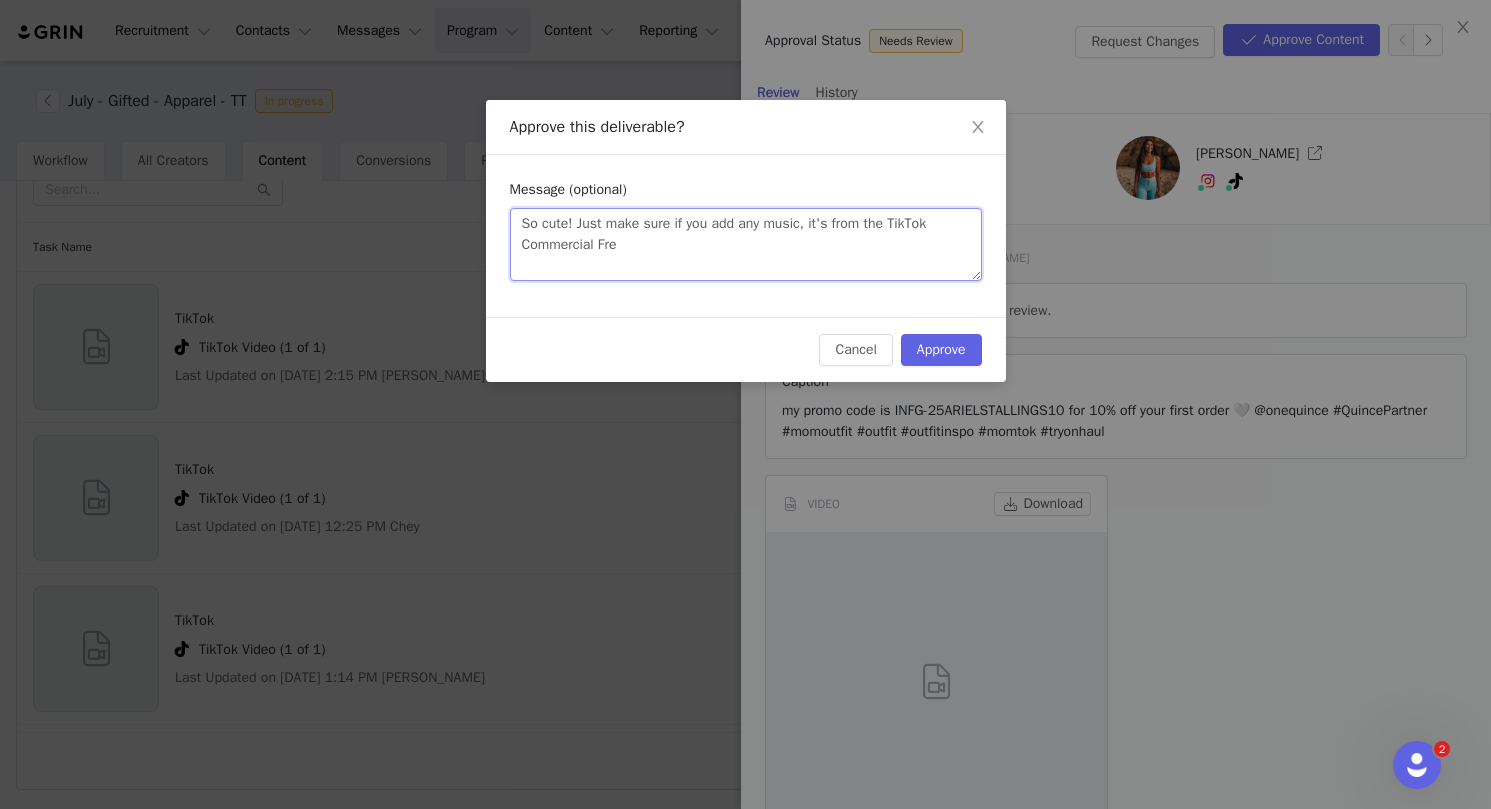 type on "So cute! Just make sure if you add any music, it's from the TikTok Commercial Free" 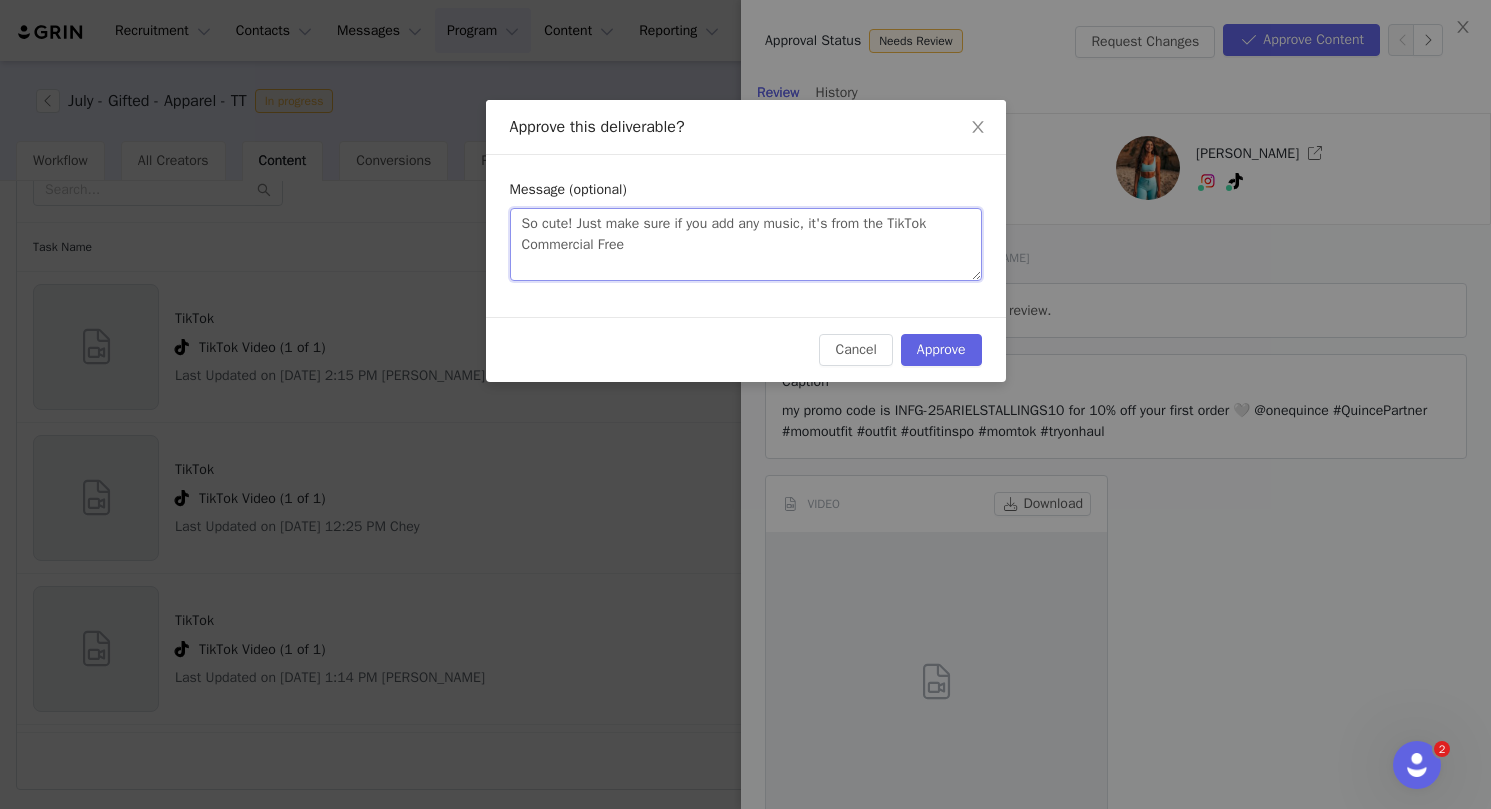type on "So cute! Just make sure if you add any music, it's from the TikTok Commercial Free" 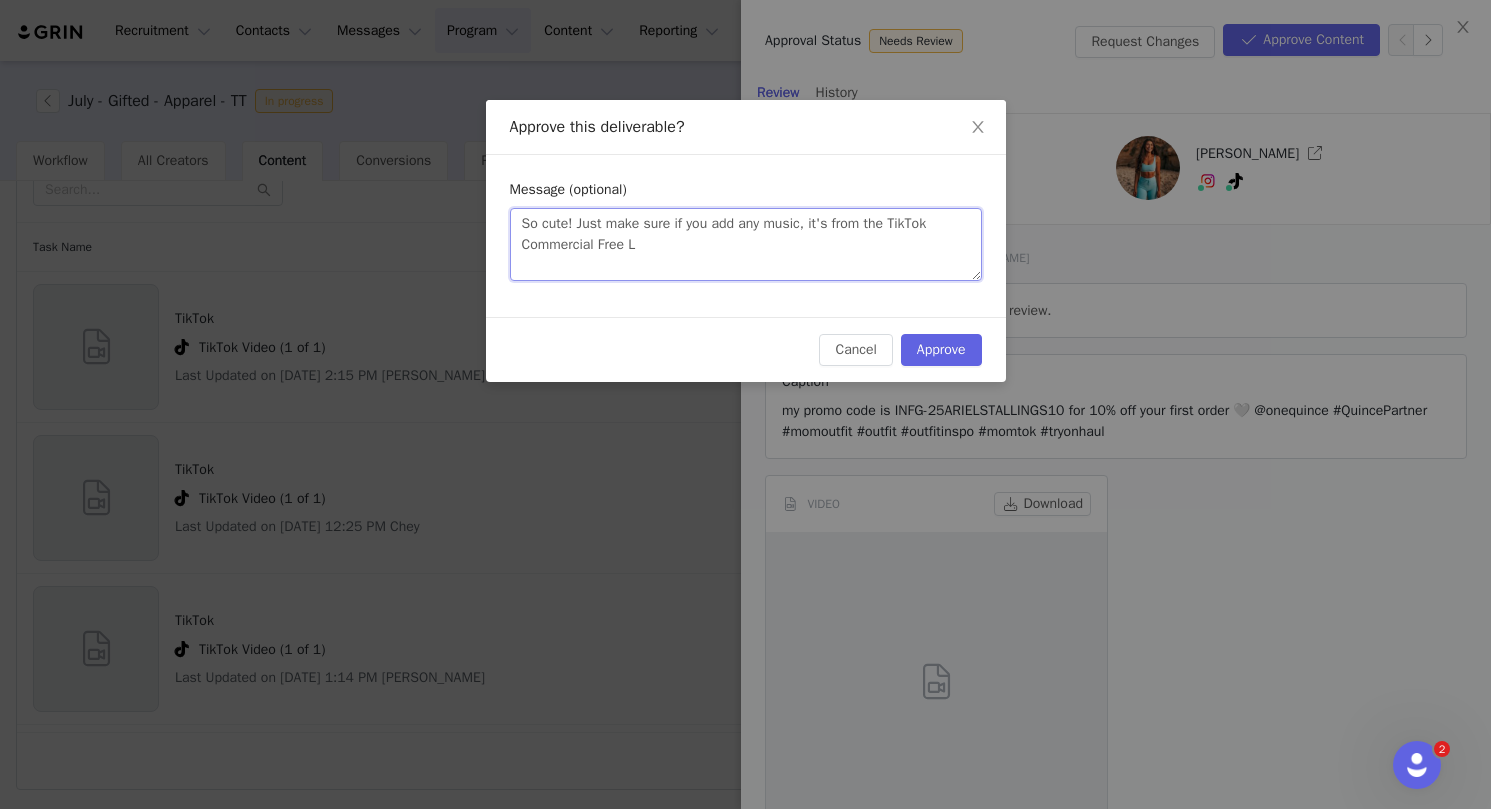 type on "So cute! Just make sure if you add any music, it's from the TikTok Commercial Free Li" 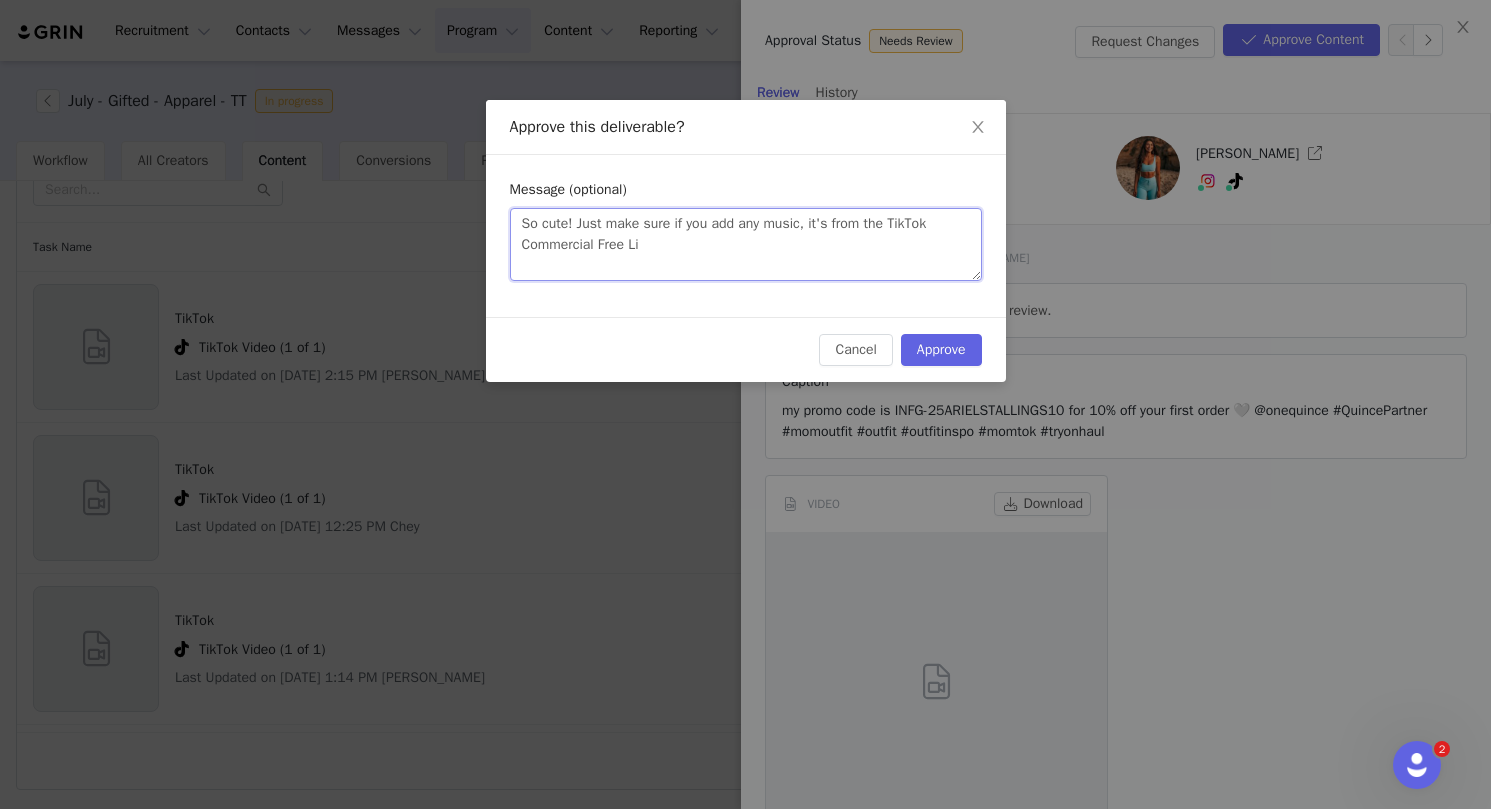type on "So cute! Just make sure if you add any music, it's from the TikTok Commercial Free Lib" 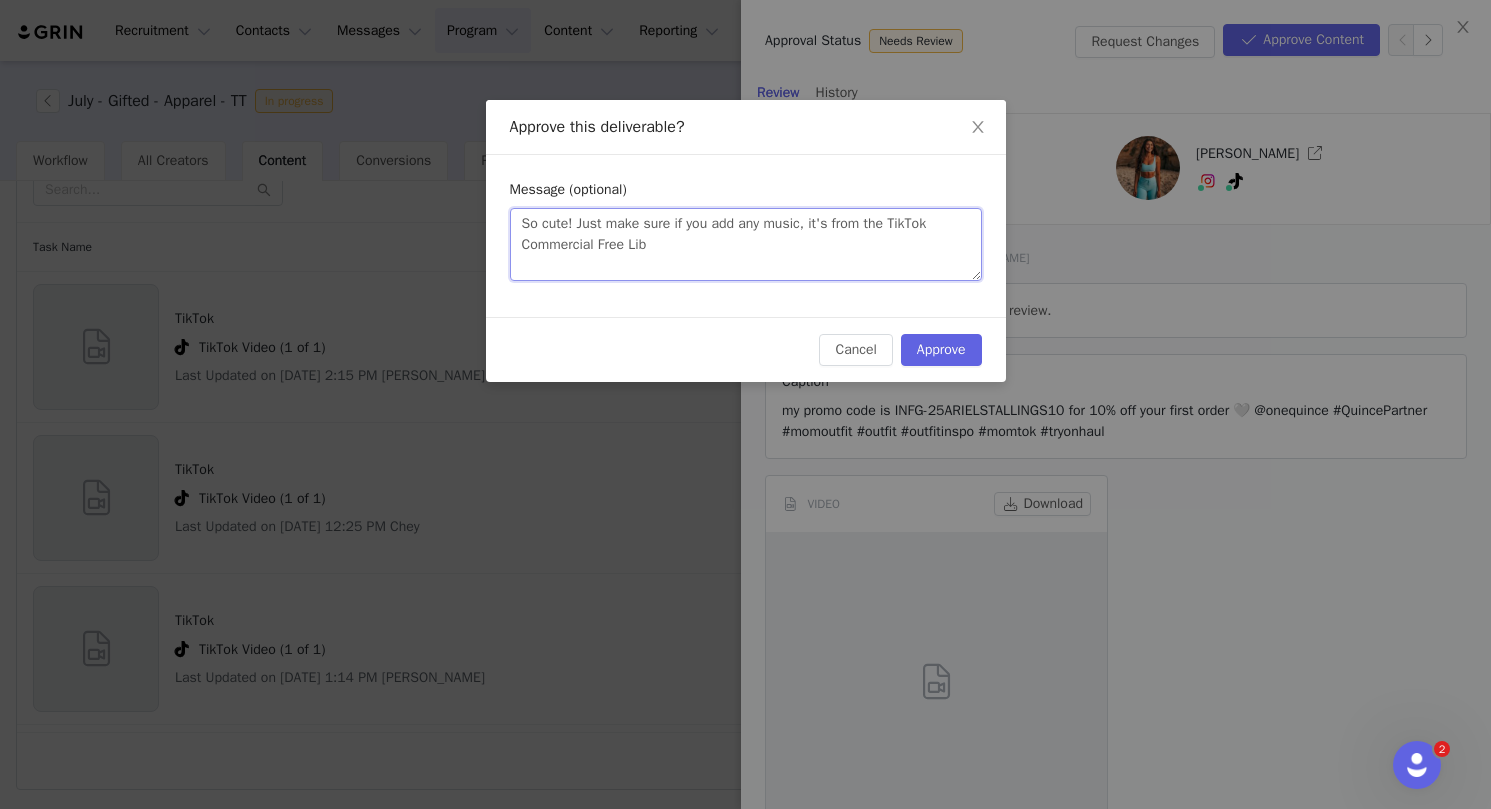 type on "So cute! Just make sure if you add any music, it's from the TikTok Commercial Free Libr" 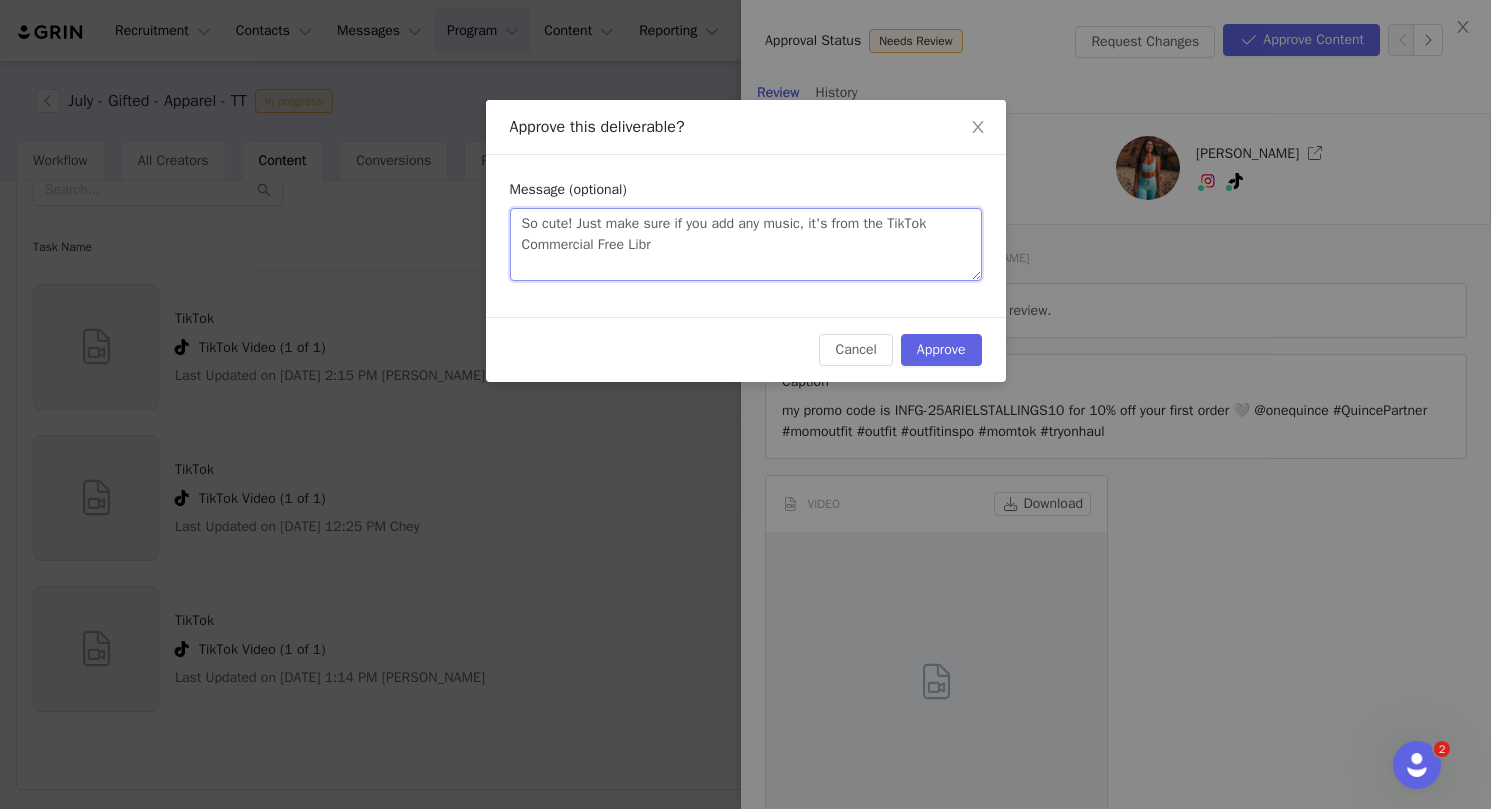 type 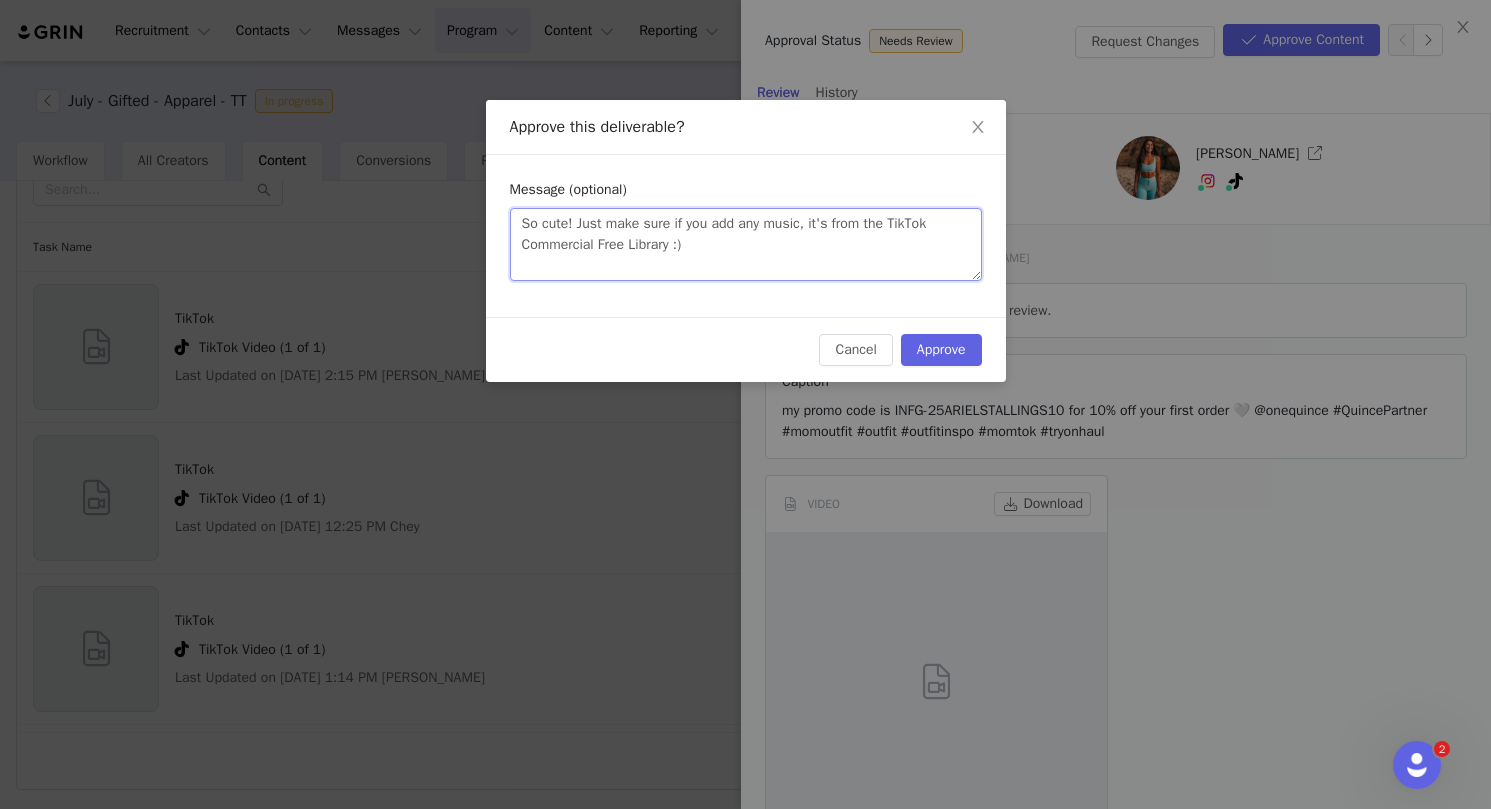 paste on "https://ads.tiktok.com/business/creativecenter/music/pc/en" 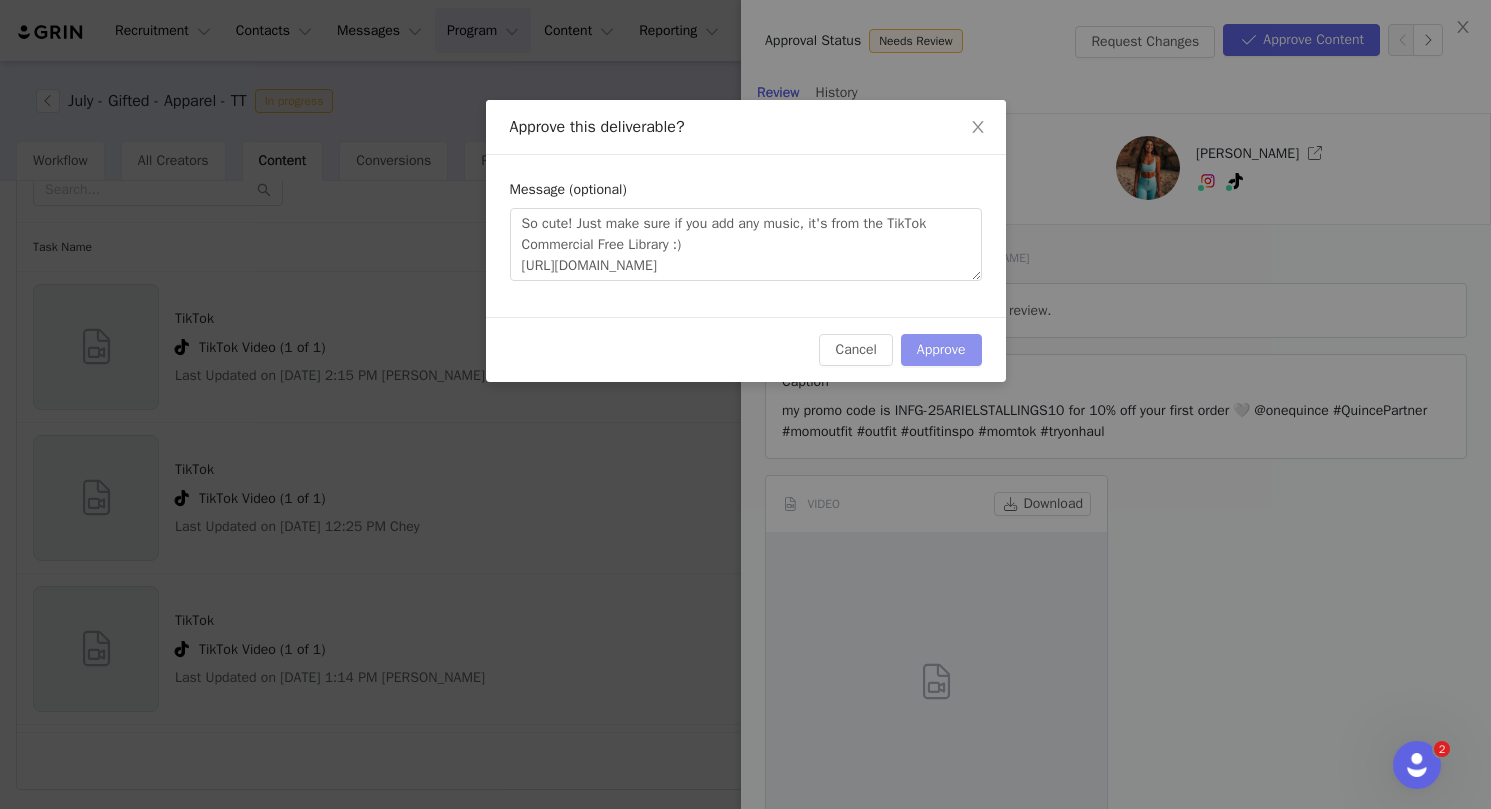 click on "Approve" at bounding box center (941, 350) 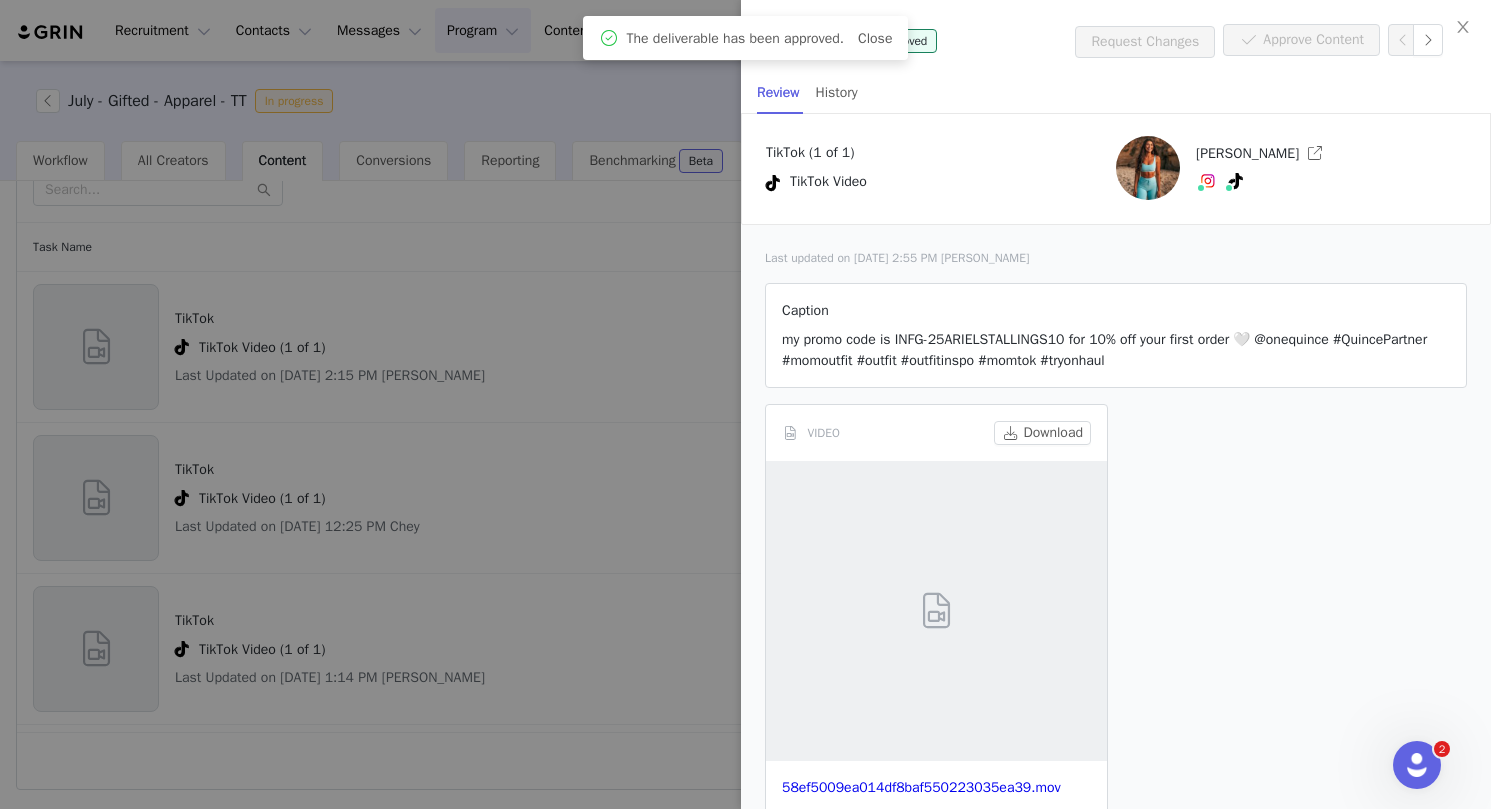 click at bounding box center (745, 404) 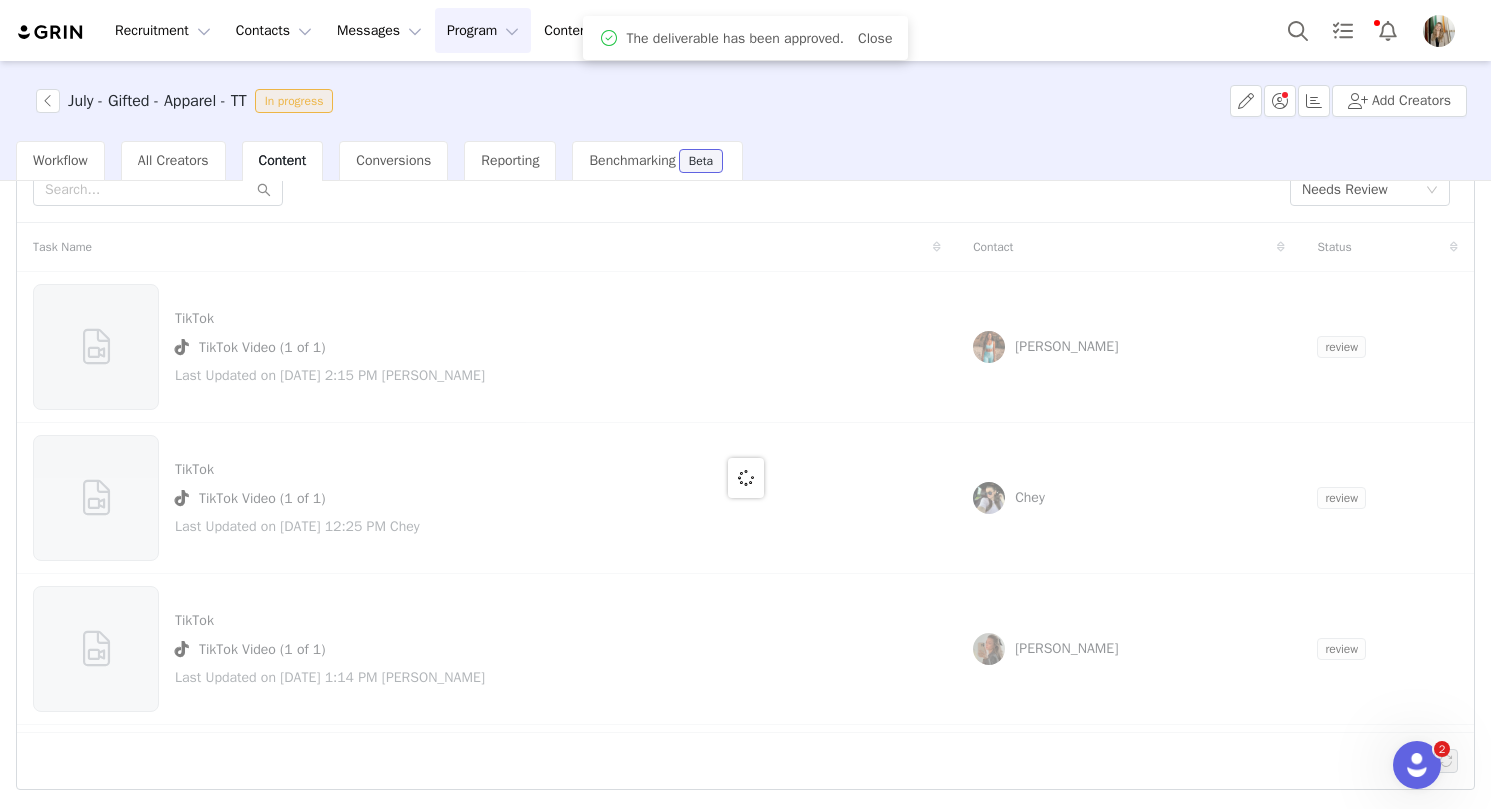 scroll, scrollTop: 76, scrollLeft: 0, axis: vertical 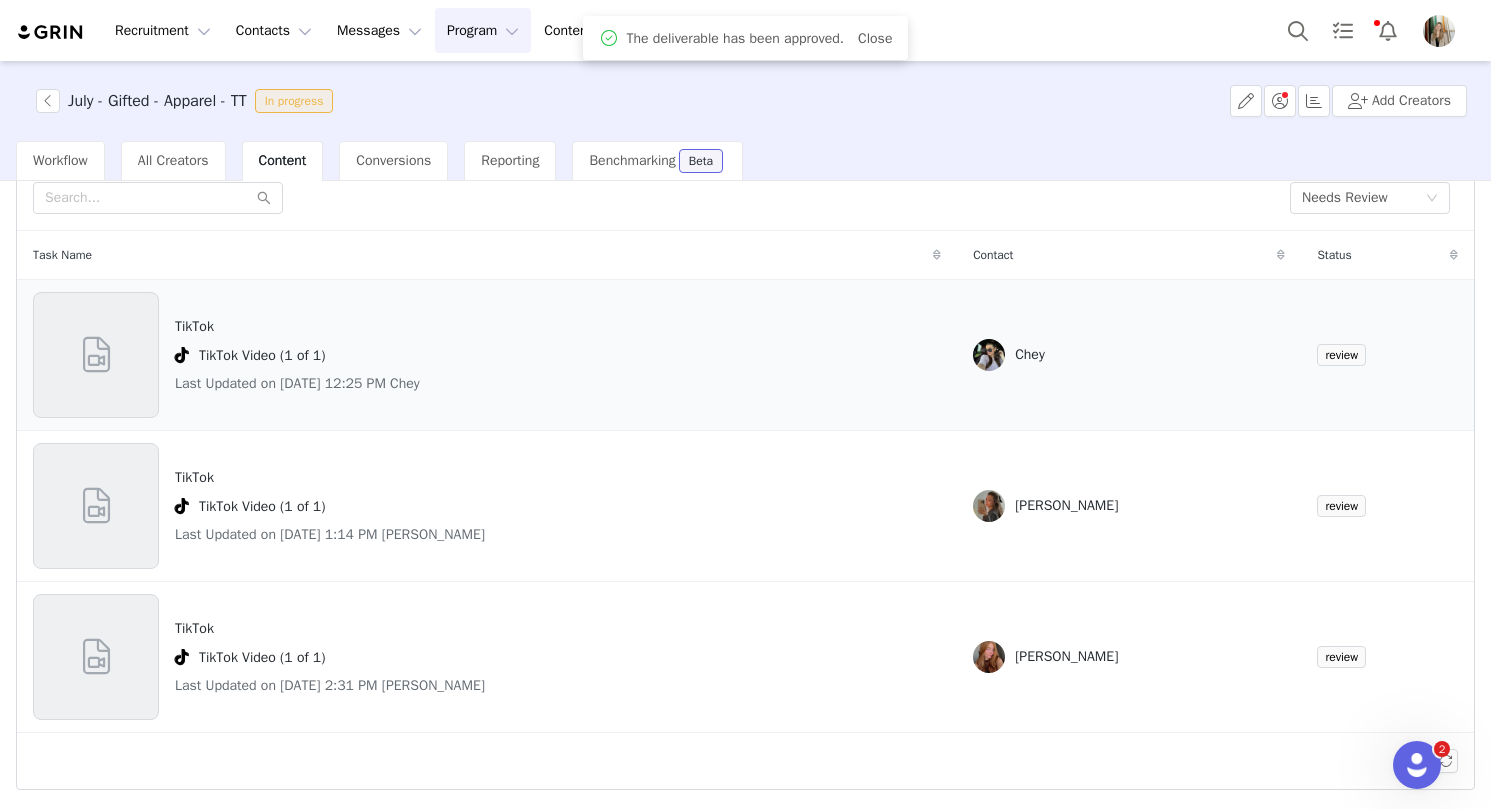click on "TikTok  TikTok Video (1 of 1)   Last Updated on Jul 10, 2025 12:25 PM Chey" at bounding box center [487, 355] 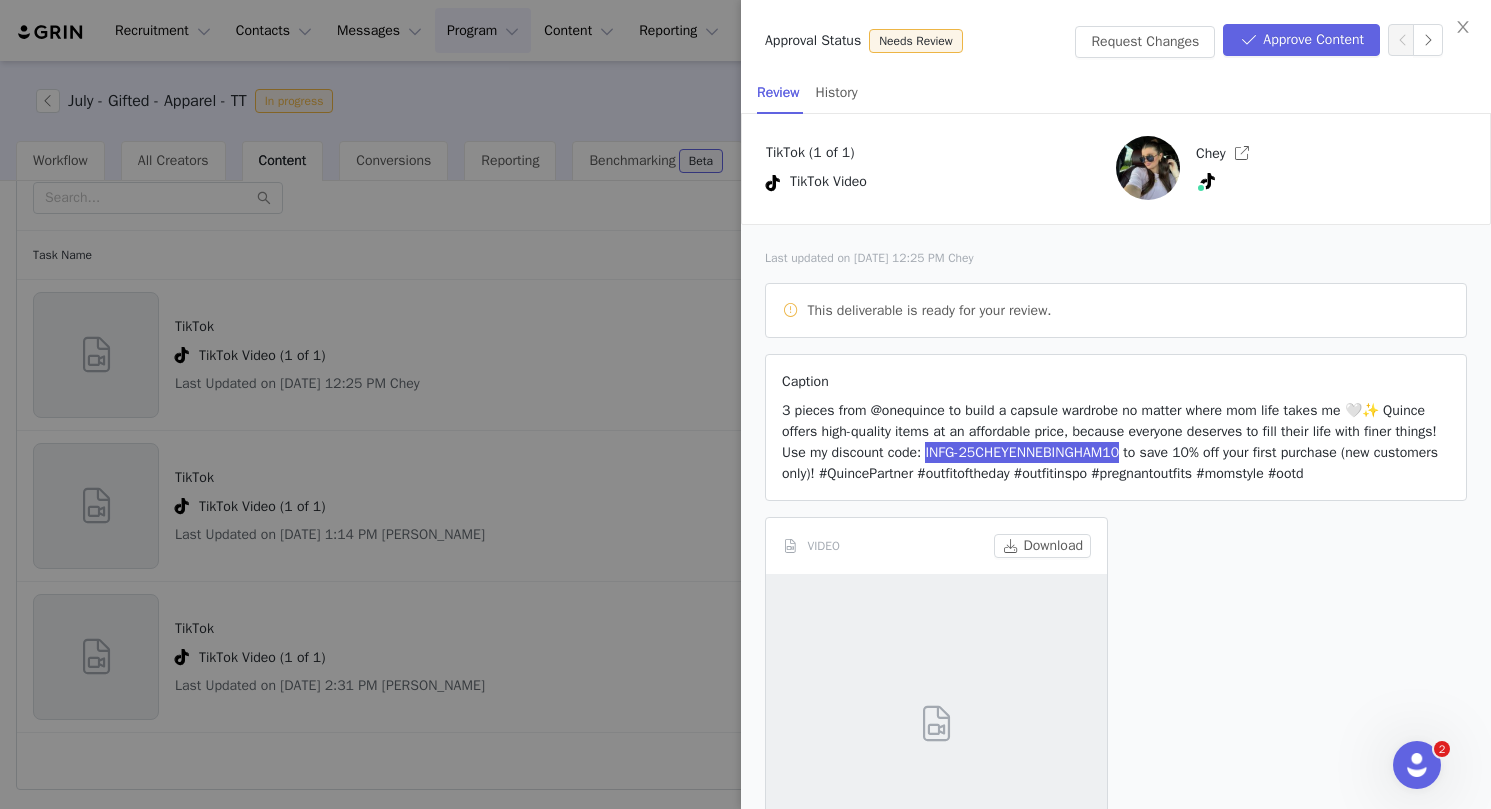 scroll, scrollTop: 172, scrollLeft: 0, axis: vertical 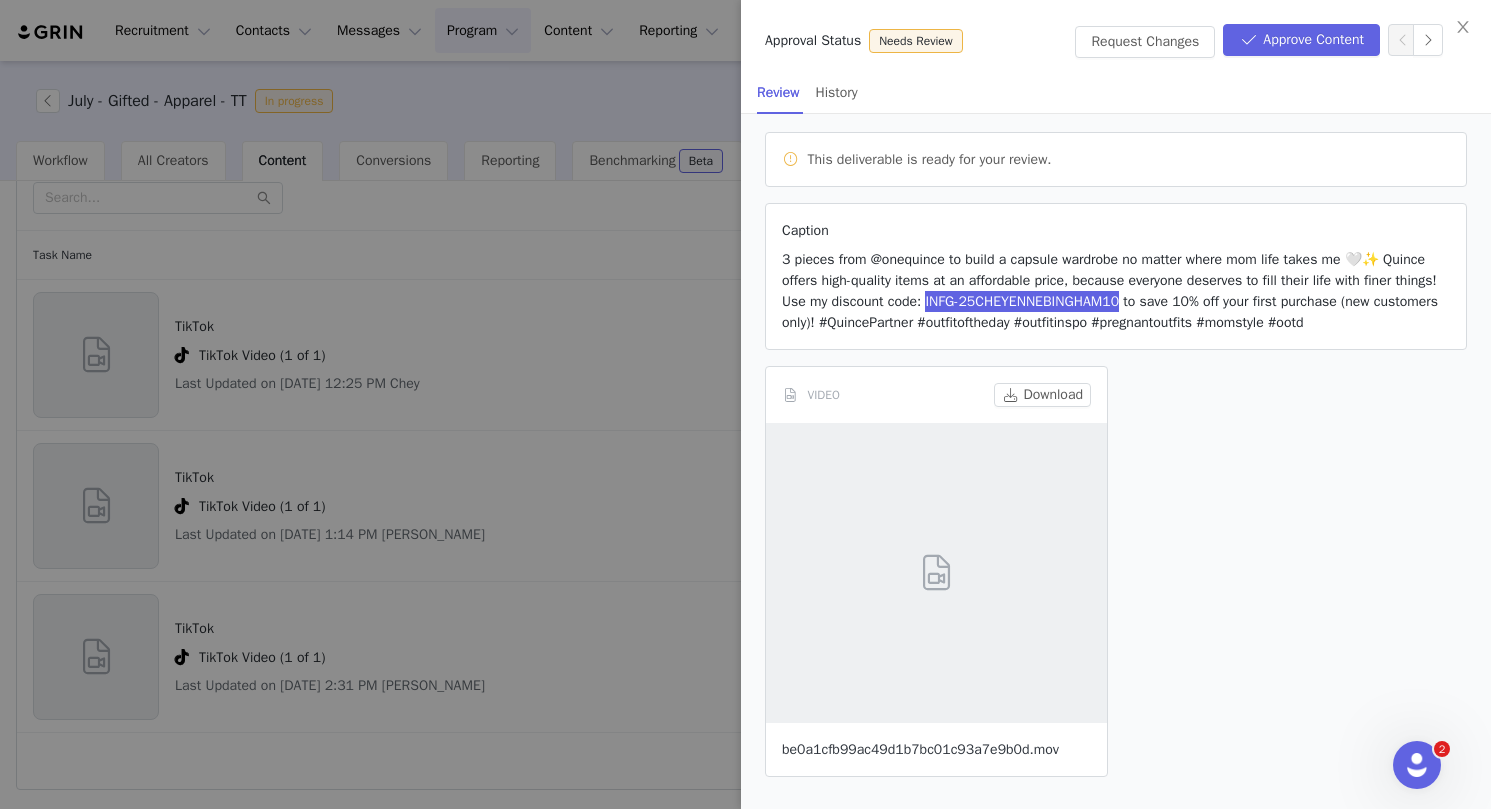 click on "be0a1cfb99ac49d1b7bc01c93a7e9b0d.mov" at bounding box center (920, 749) 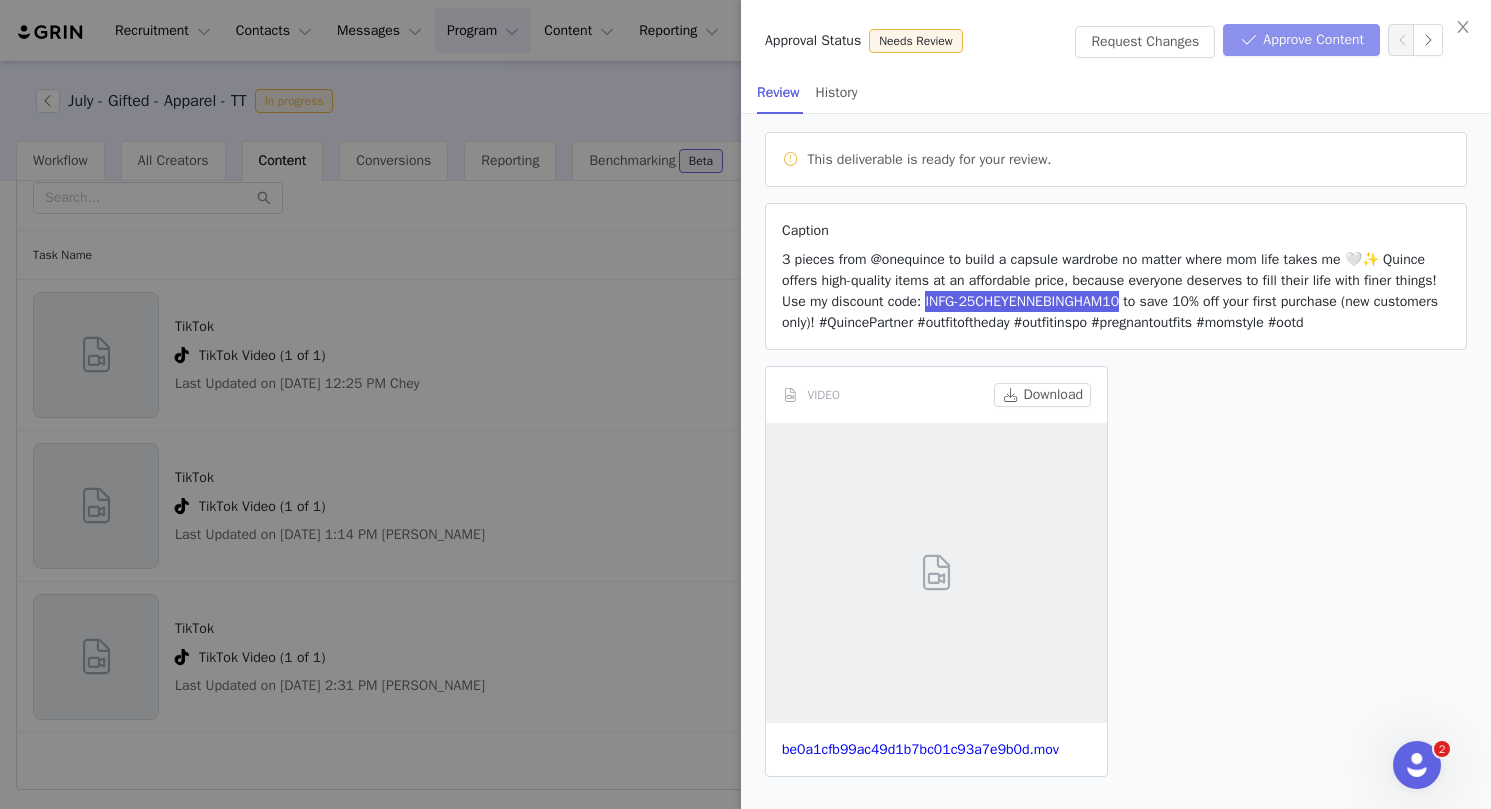 click on "Approve Content" at bounding box center [1301, 40] 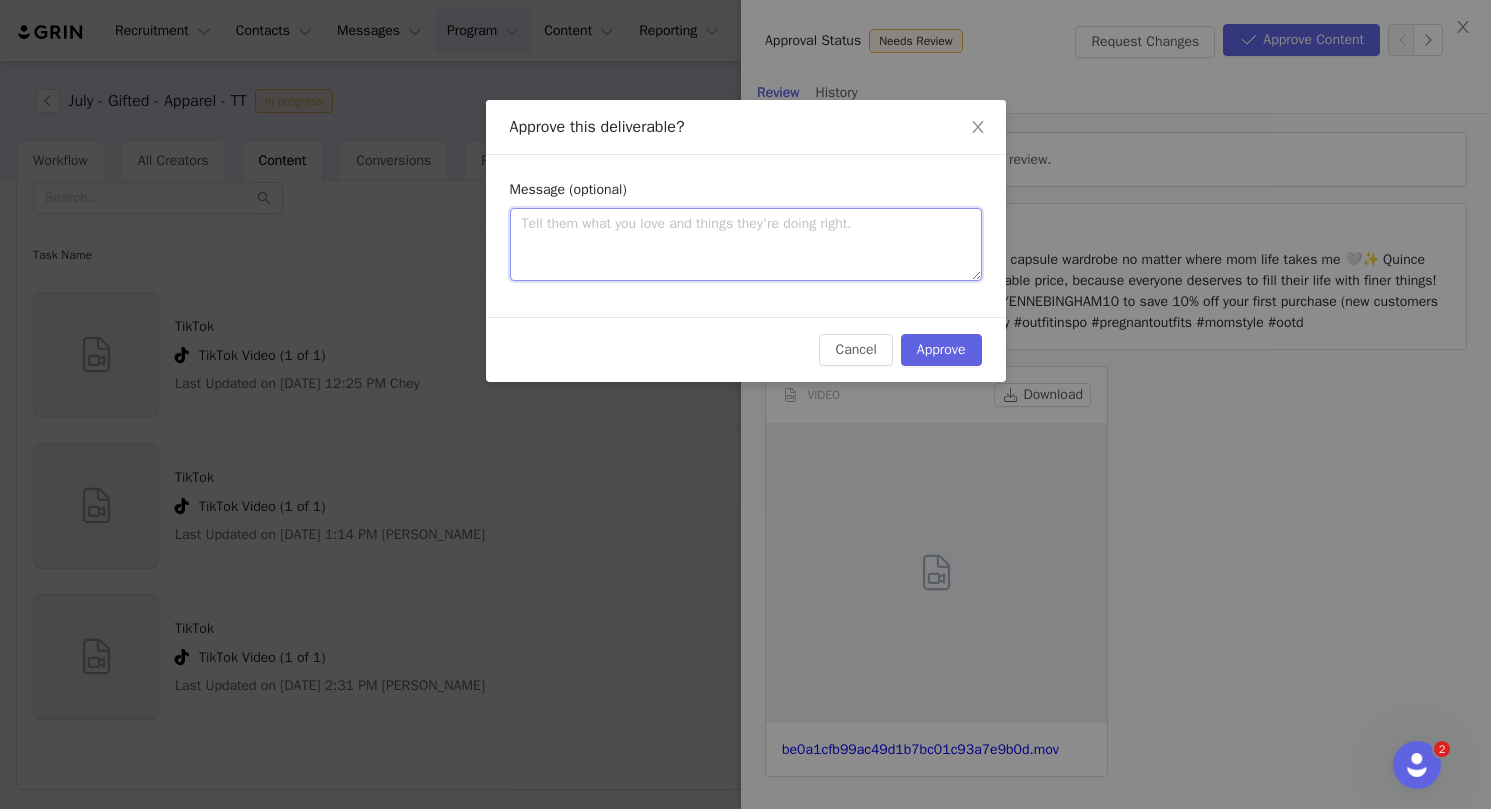 click at bounding box center [746, 244] 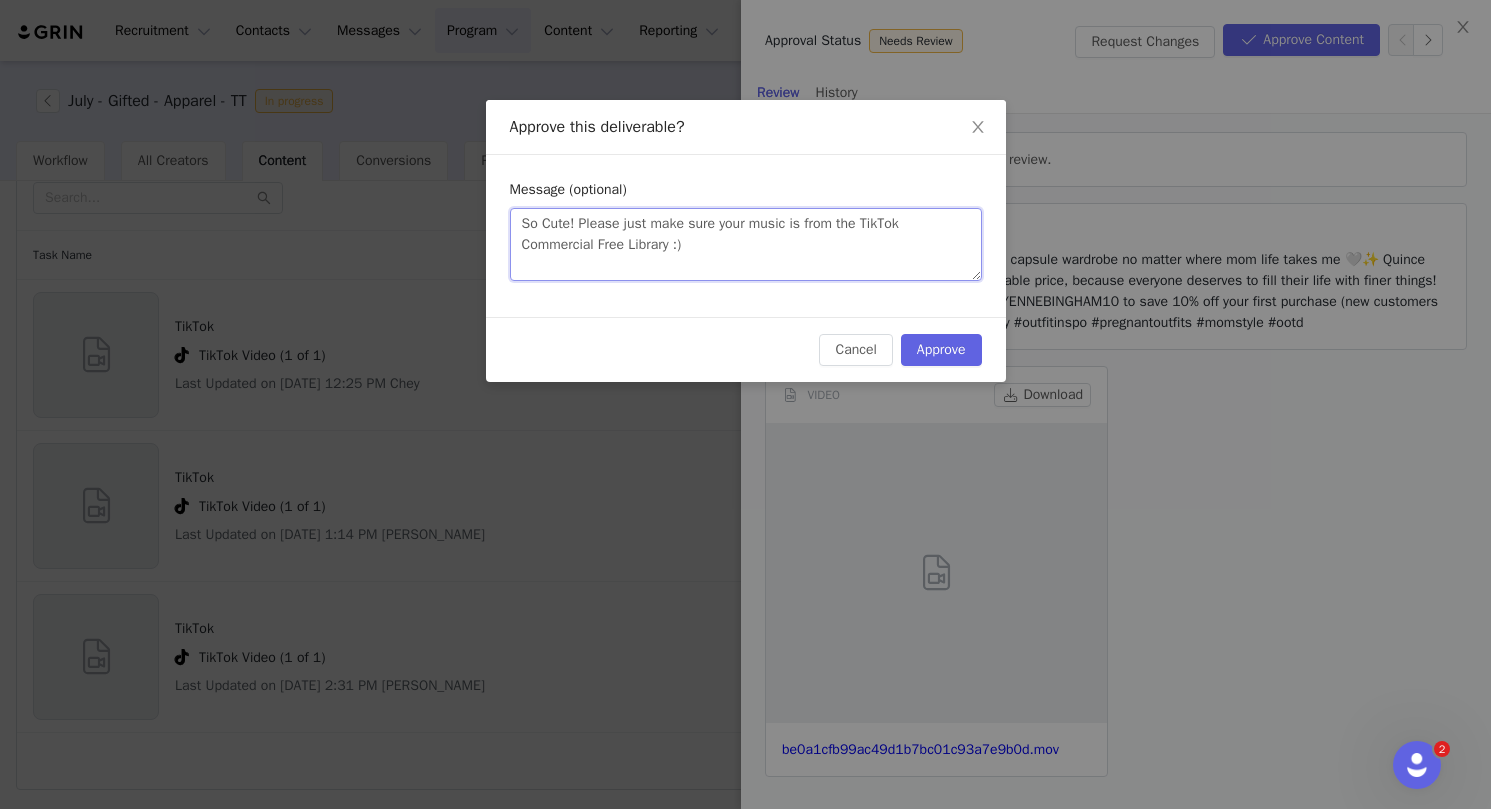 click on "So Cute! Please just make sure your music is from the TikTok Commercial Free Library :)" at bounding box center [746, 244] 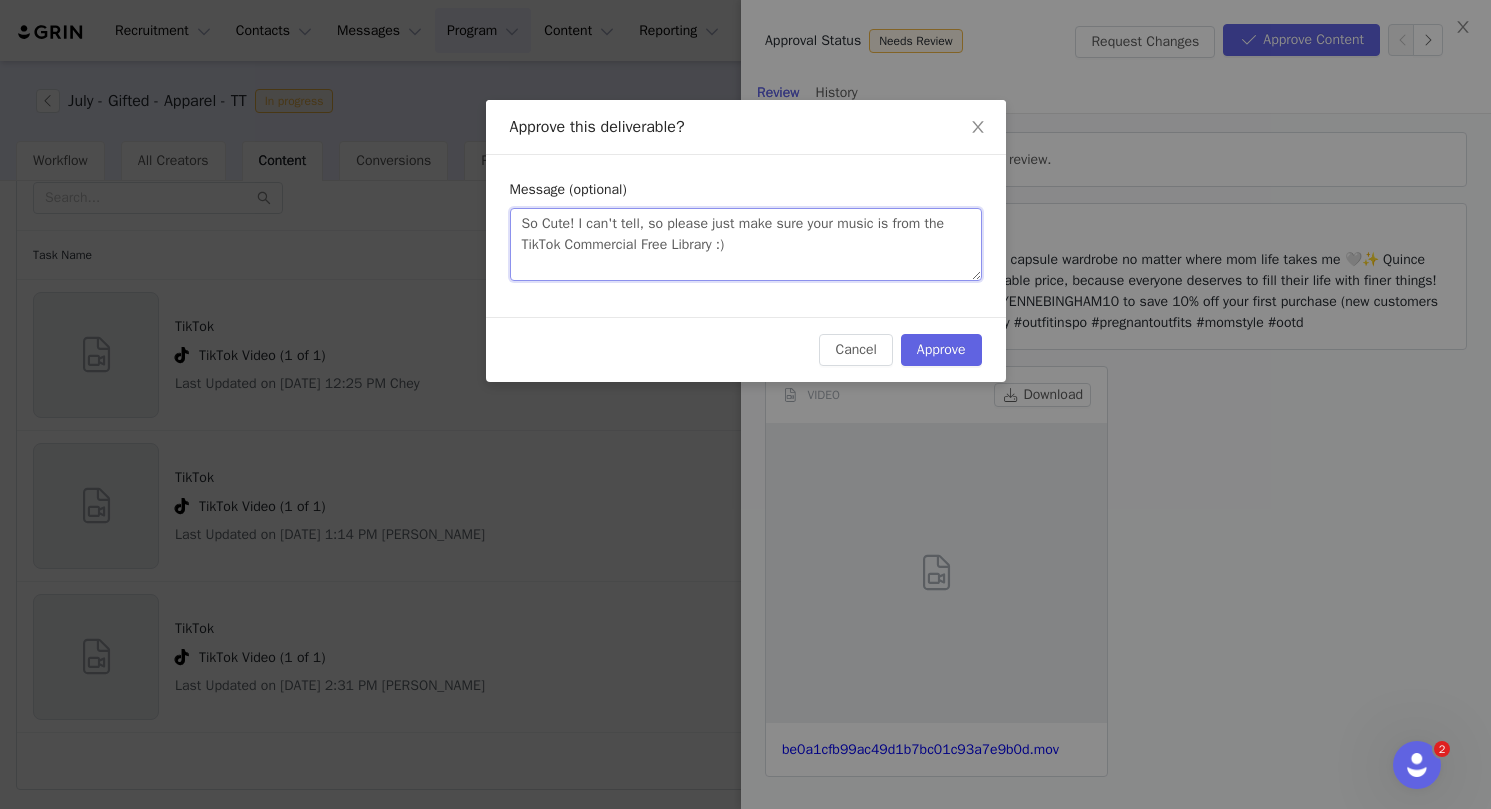 click on "So Cute! I can't tell, so please just make sure your music is from the TikTok Commercial Free Library :)" at bounding box center [746, 244] 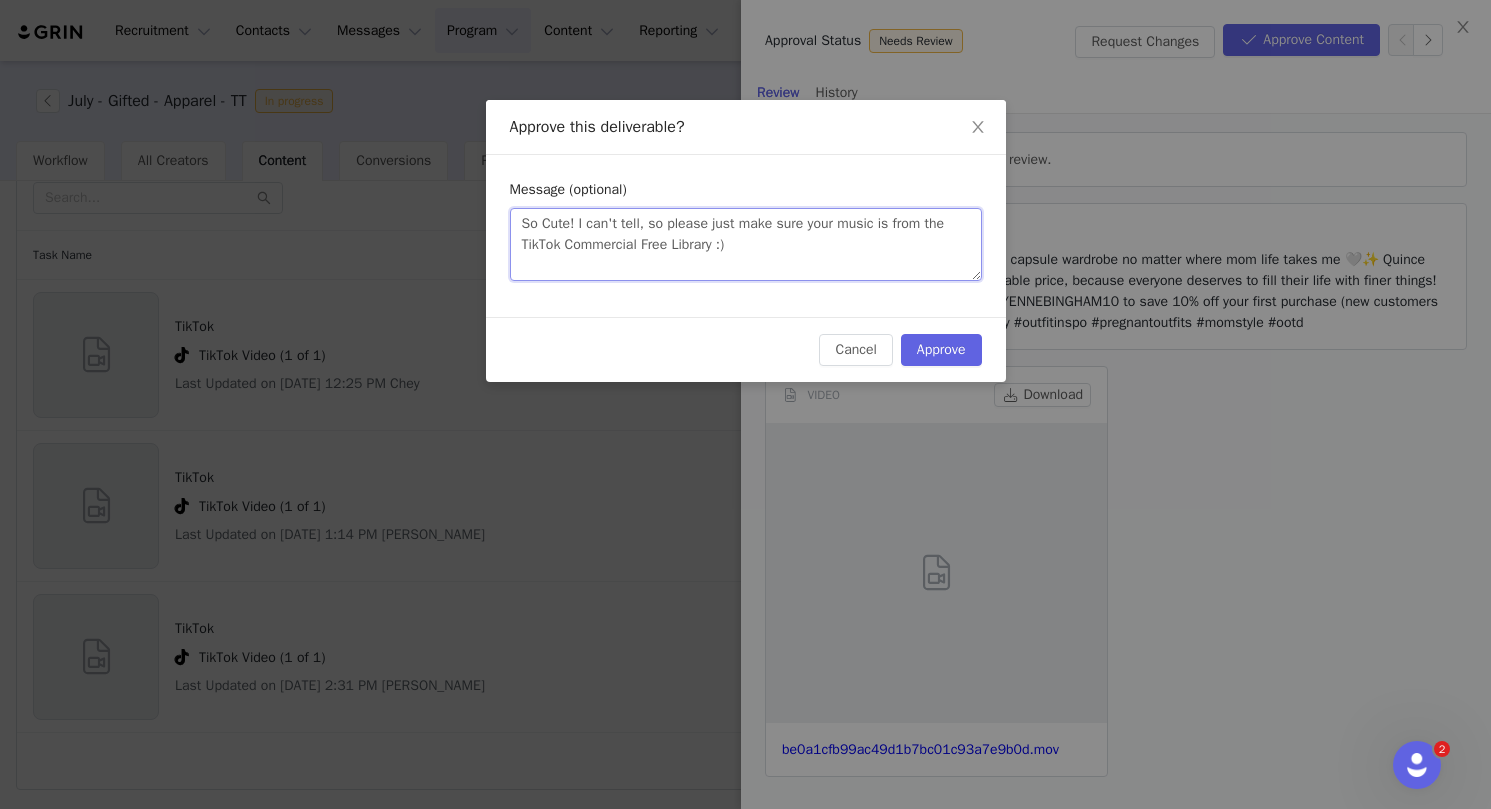 paste on "https://ads.tiktok.com/business/creativecenter/music/pc/en" 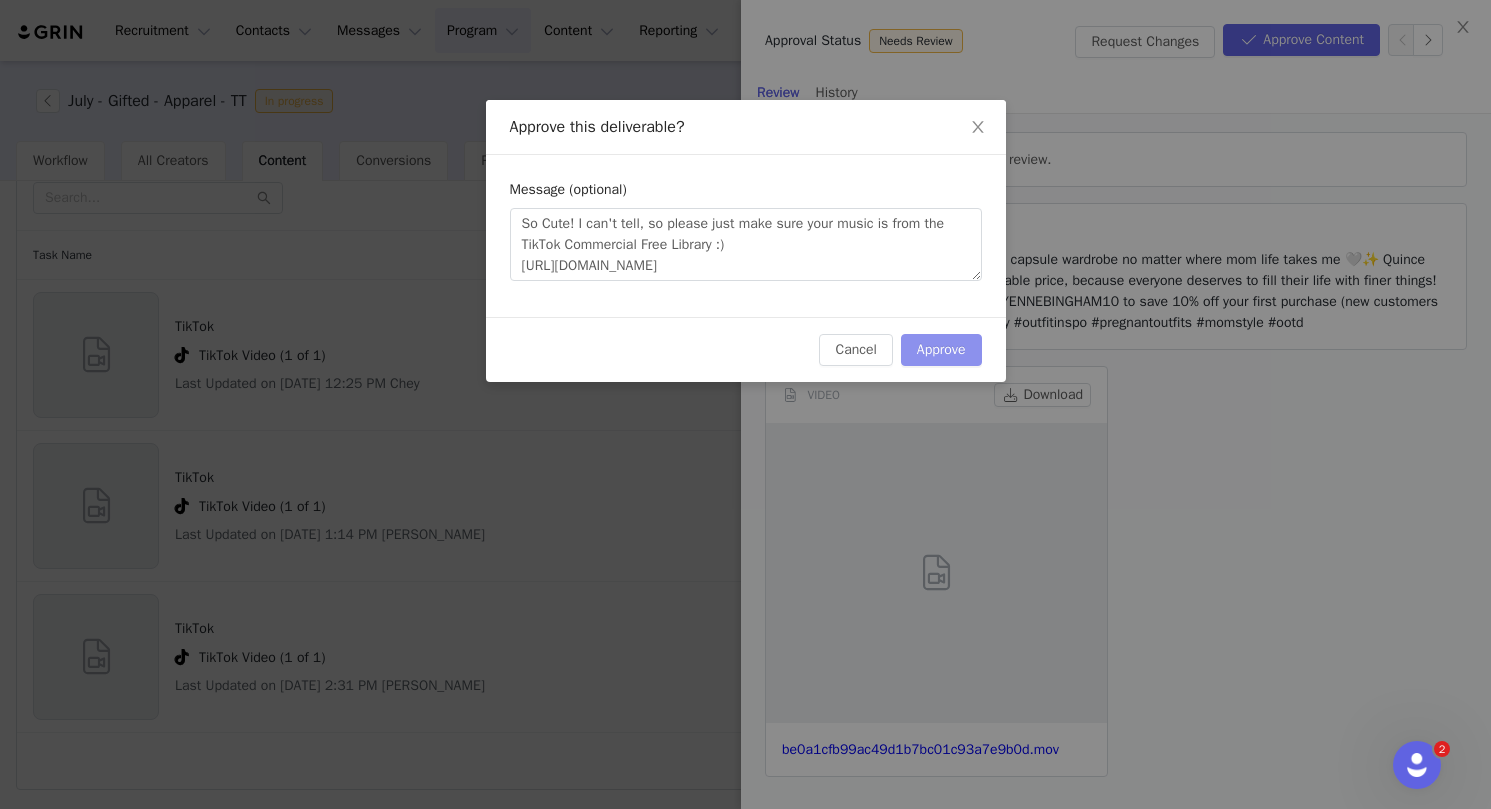click on "Approve" at bounding box center (941, 350) 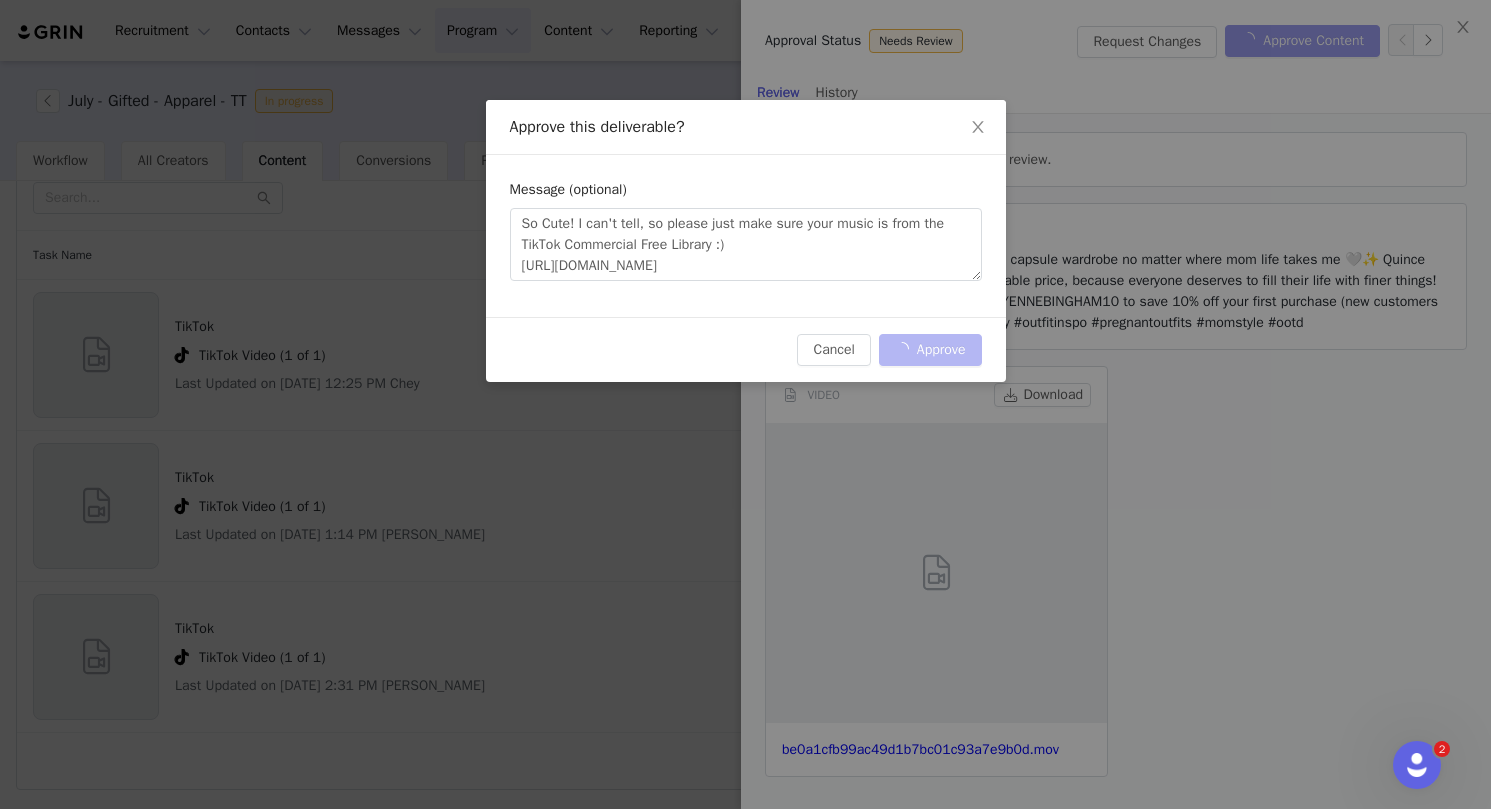 scroll, scrollTop: 0, scrollLeft: 0, axis: both 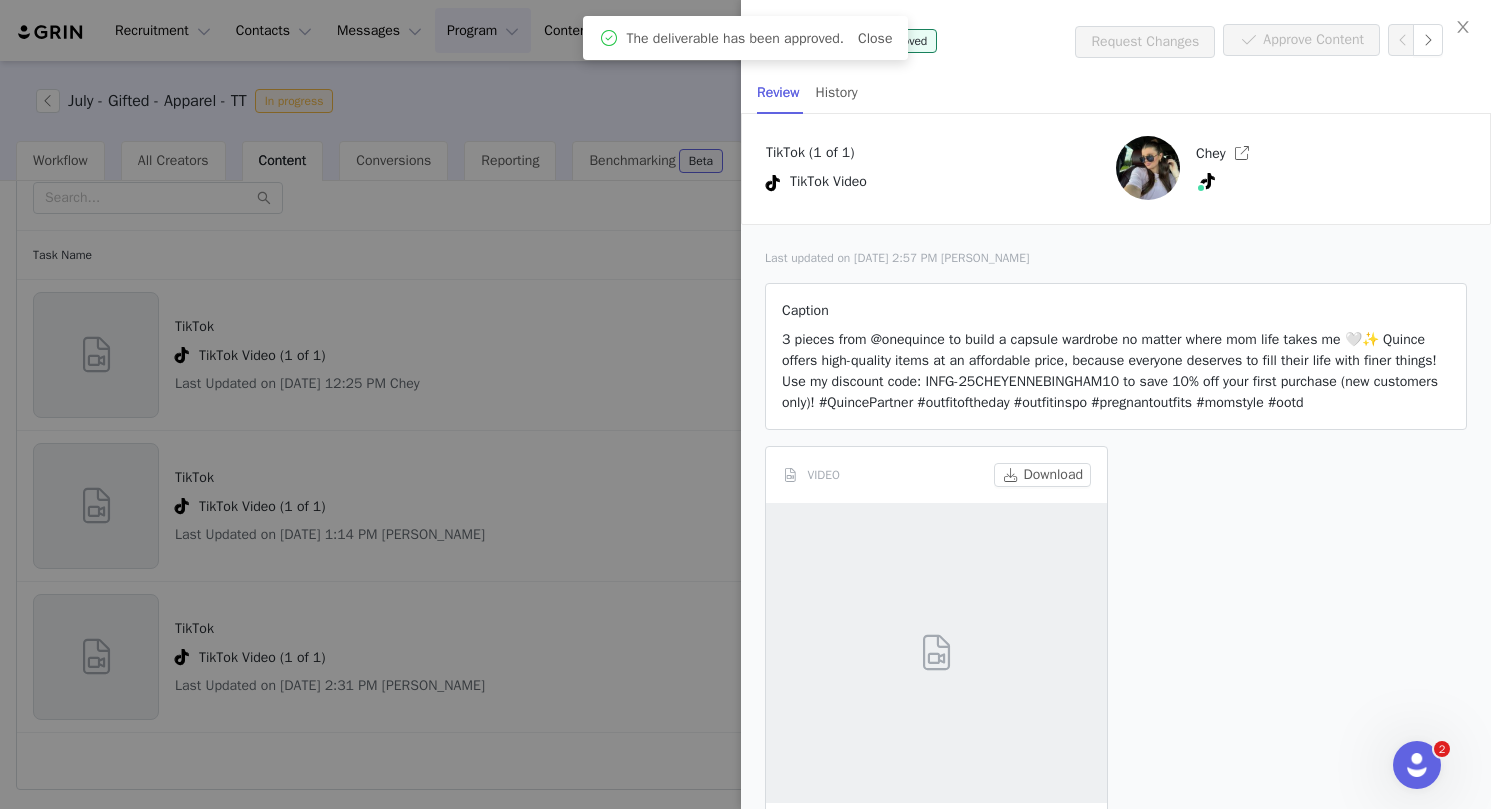 click at bounding box center (745, 404) 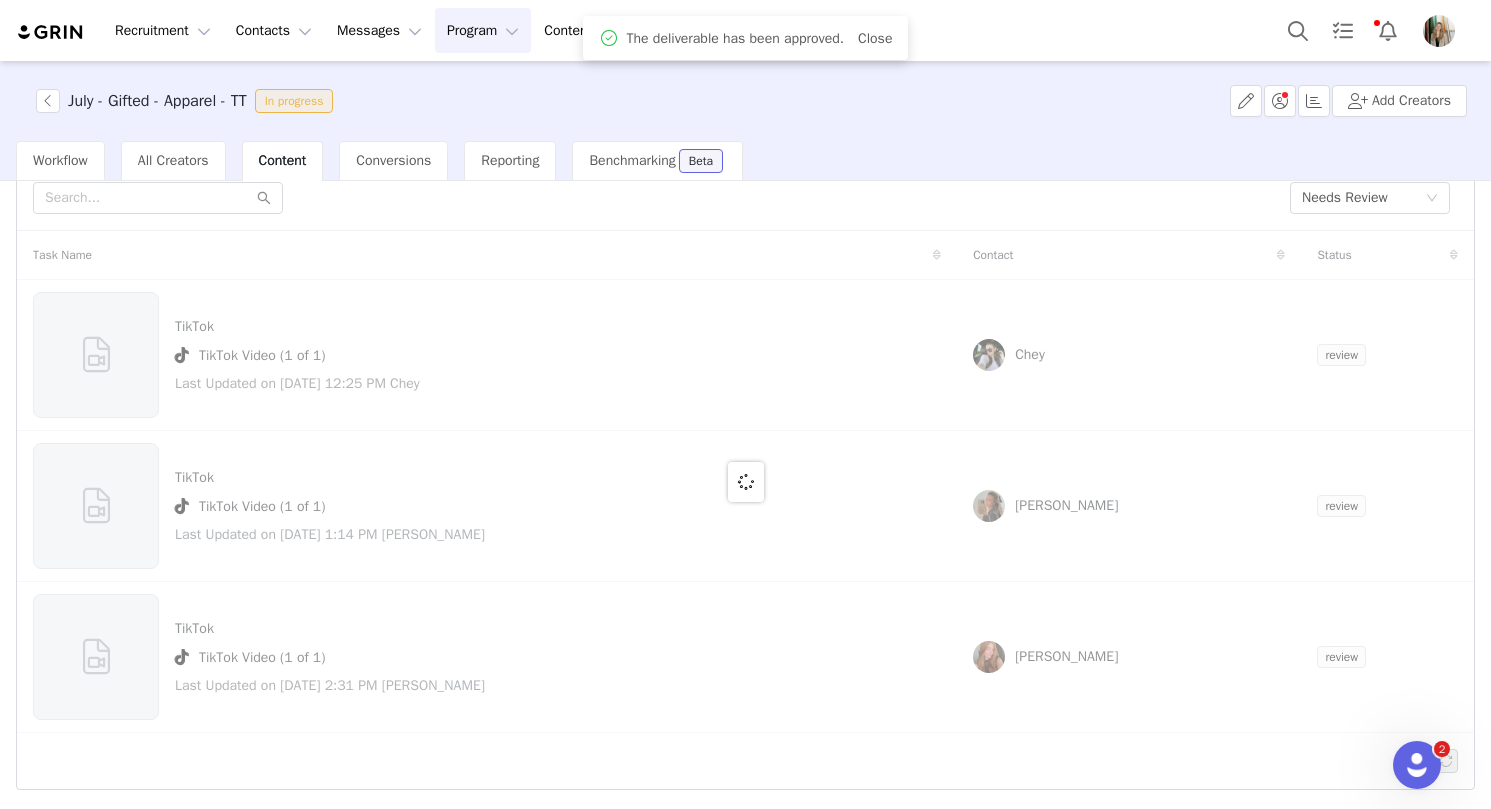 scroll, scrollTop: 0, scrollLeft: 0, axis: both 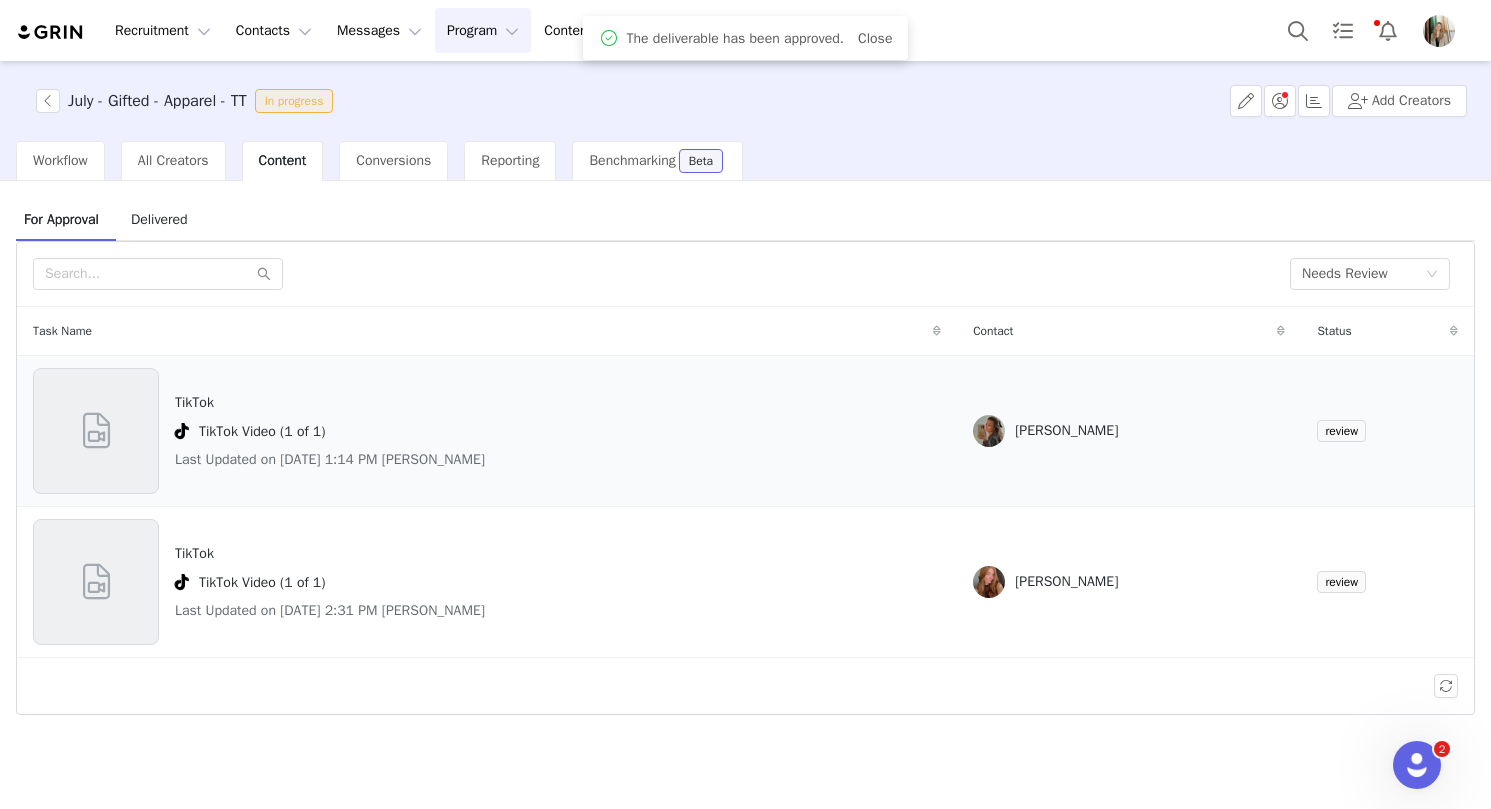 click on "TikTok  TikTok Video (1 of 1)   Last Updated on Jul 11, 2025 1:14 PM Sarah Schmitt" at bounding box center (487, 431) 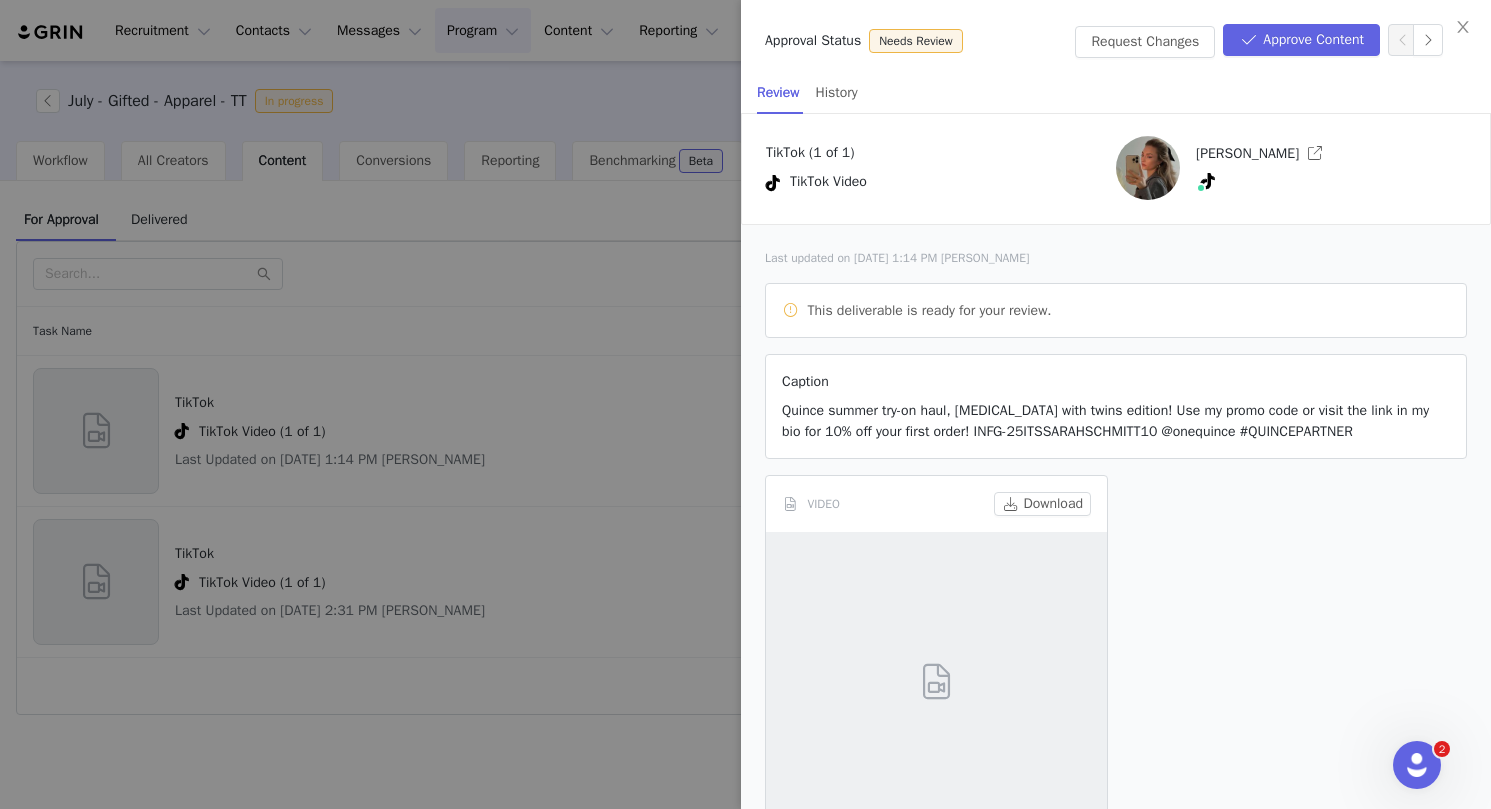 click on "VIDEO Download copy_4A72A61B-2B6B-489E-BDC2-8E6242C23CFF.mov" at bounding box center (1116, 691) 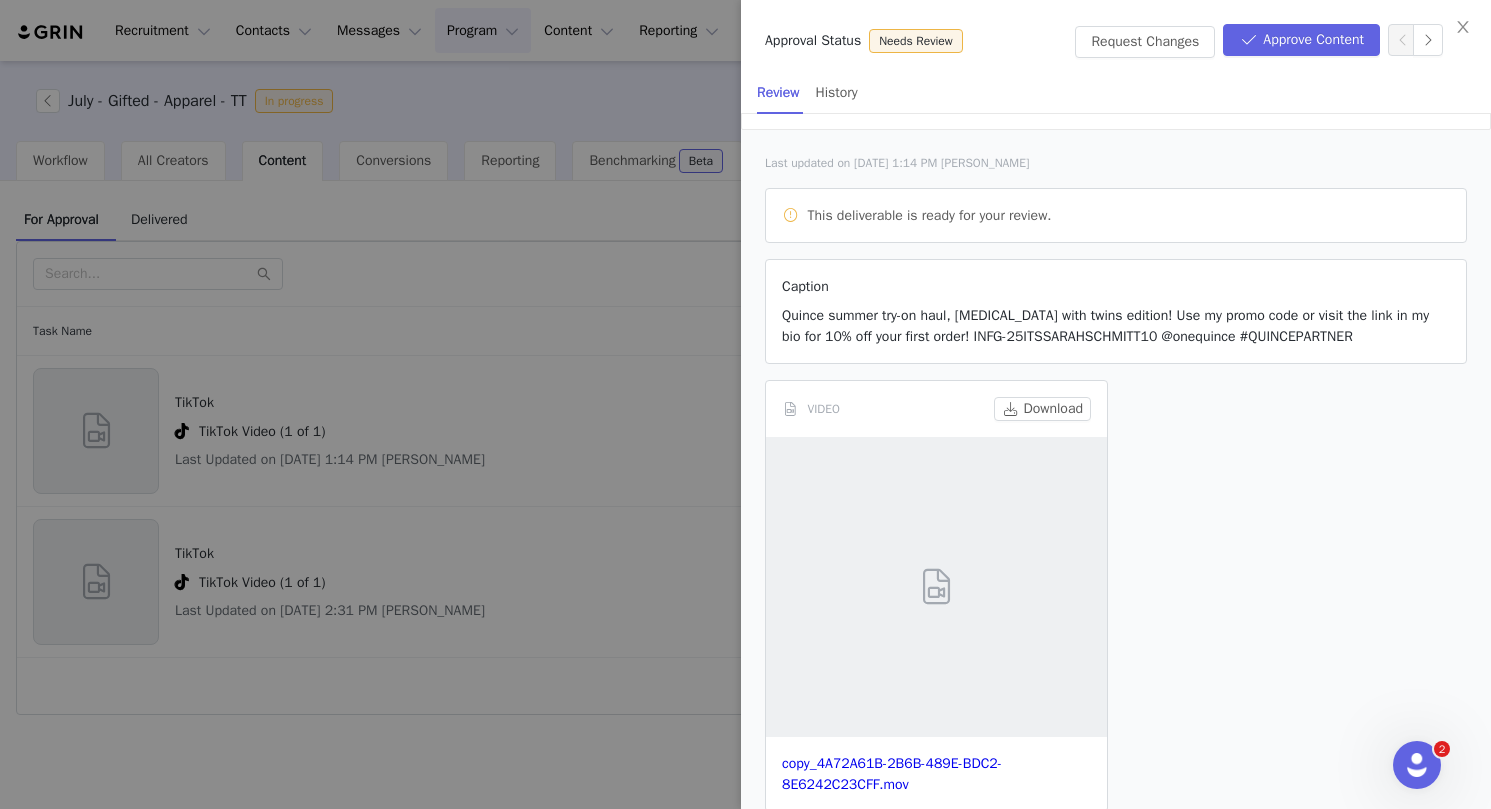 scroll, scrollTop: 151, scrollLeft: 0, axis: vertical 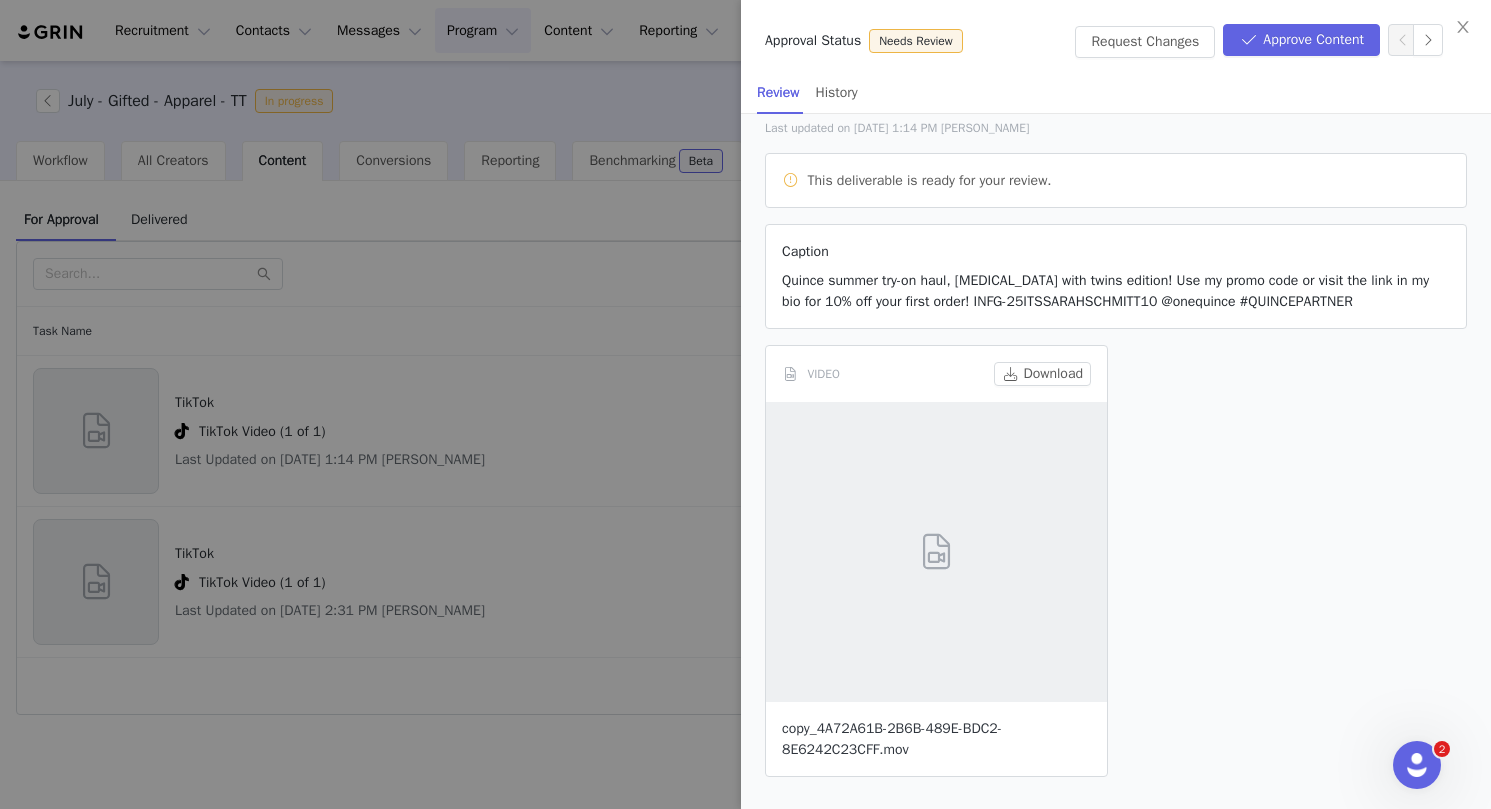 click on "copy_4A72A61B-2B6B-489E-BDC2-8E6242C23CFF.mov" at bounding box center (892, 739) 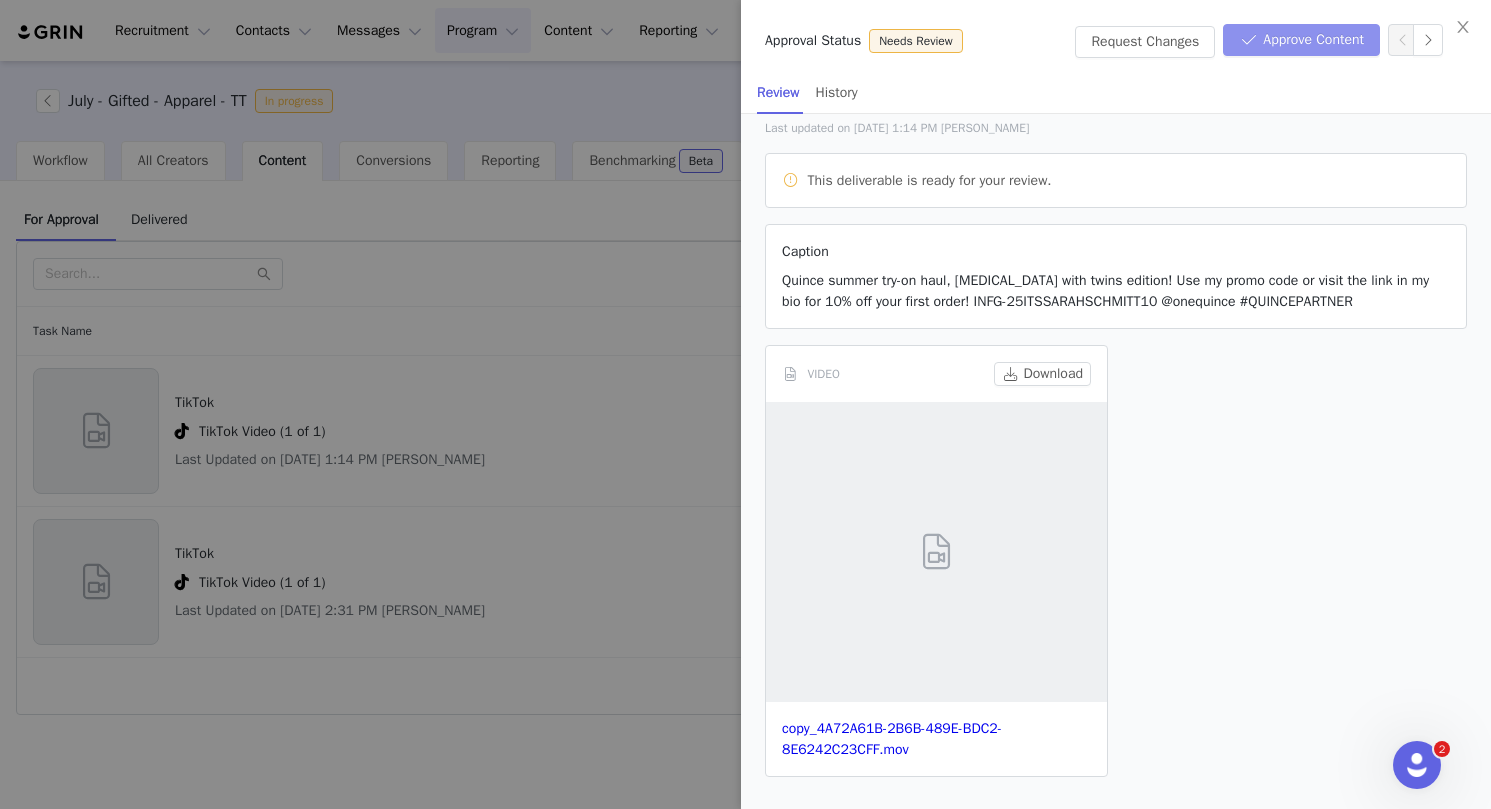 click on "Approve Content" at bounding box center [1301, 40] 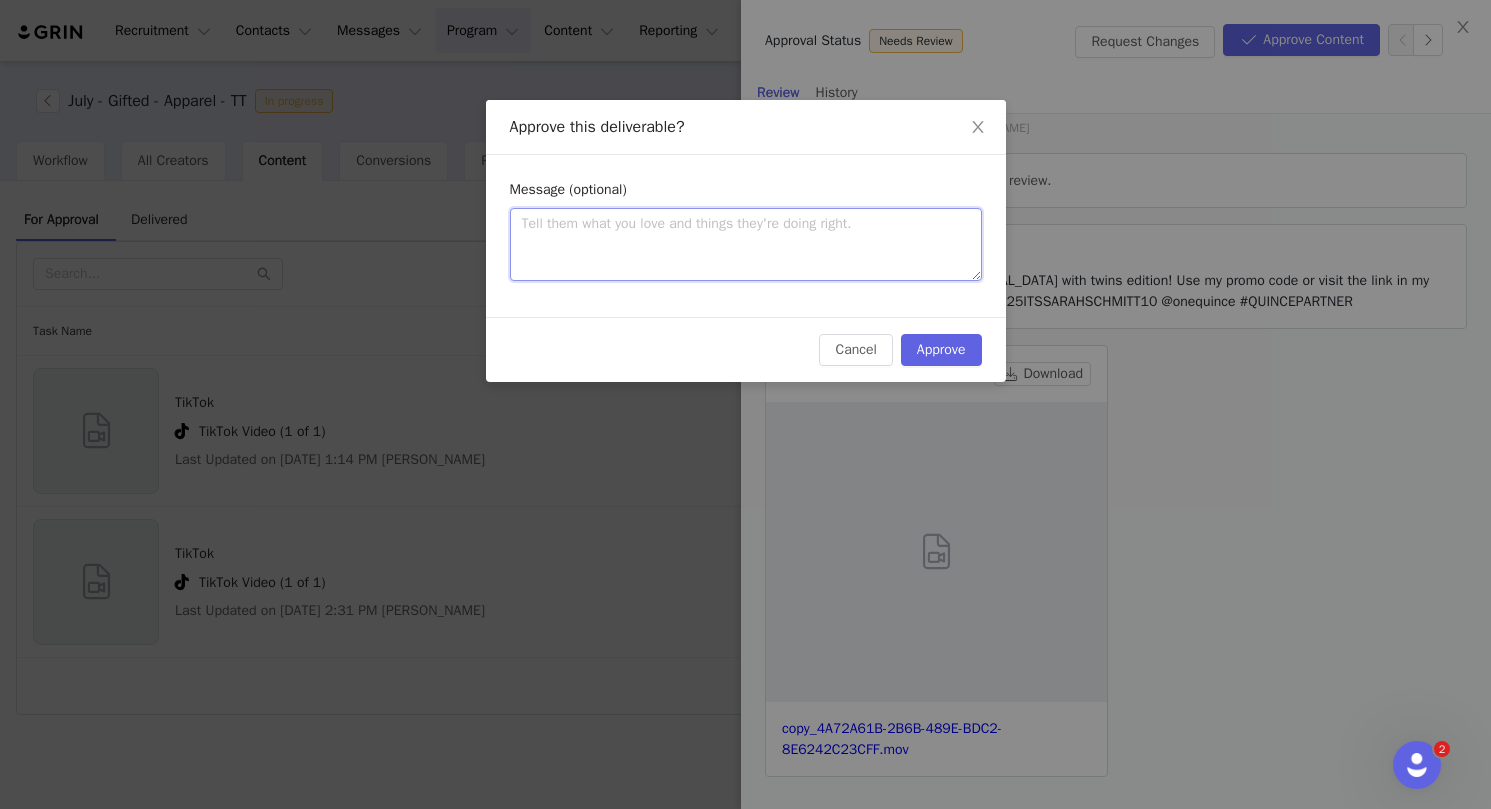 click at bounding box center (746, 244) 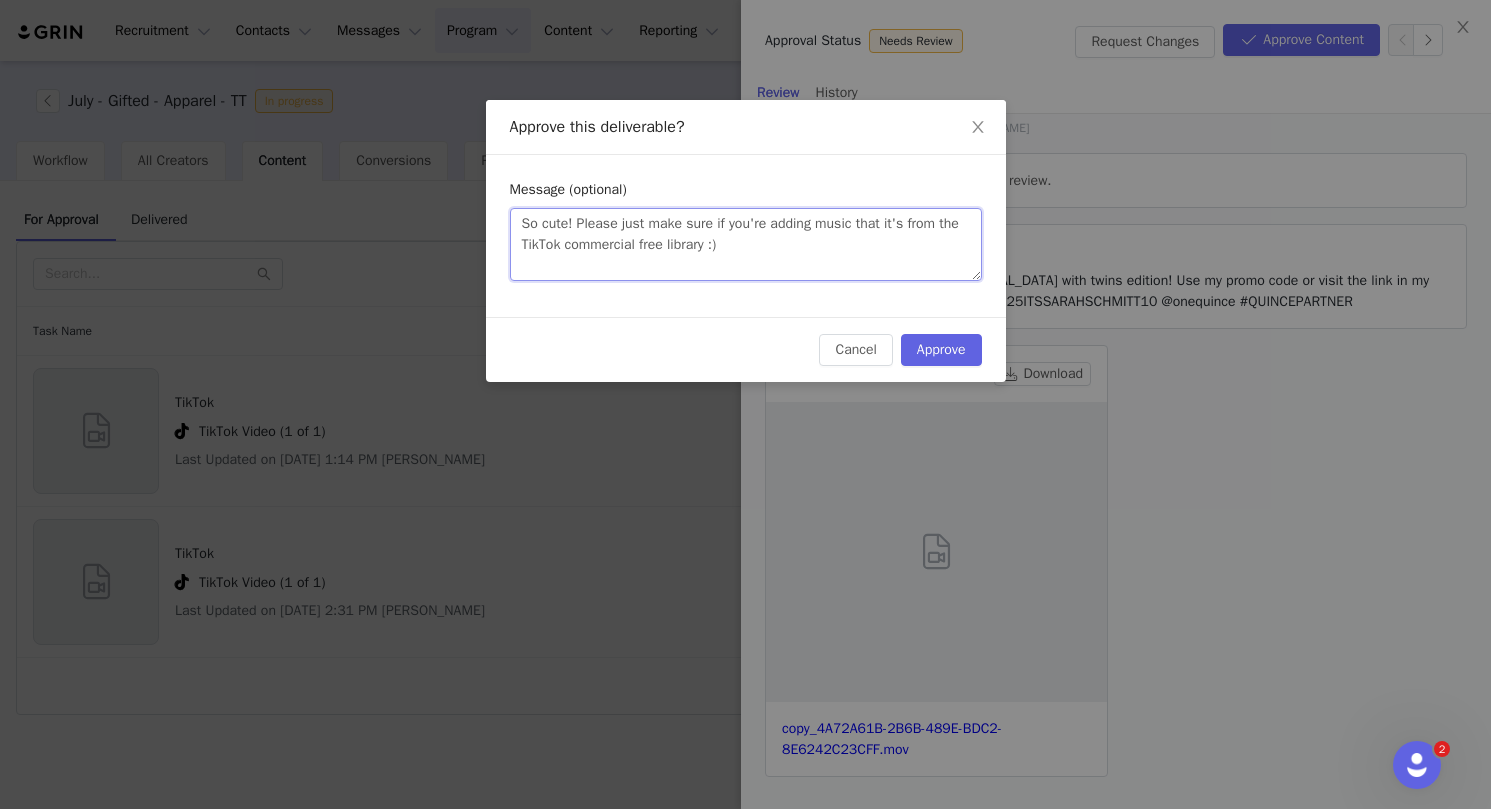 paste on "https://ads.tiktok.com/business/creativecenter/music/pc/en" 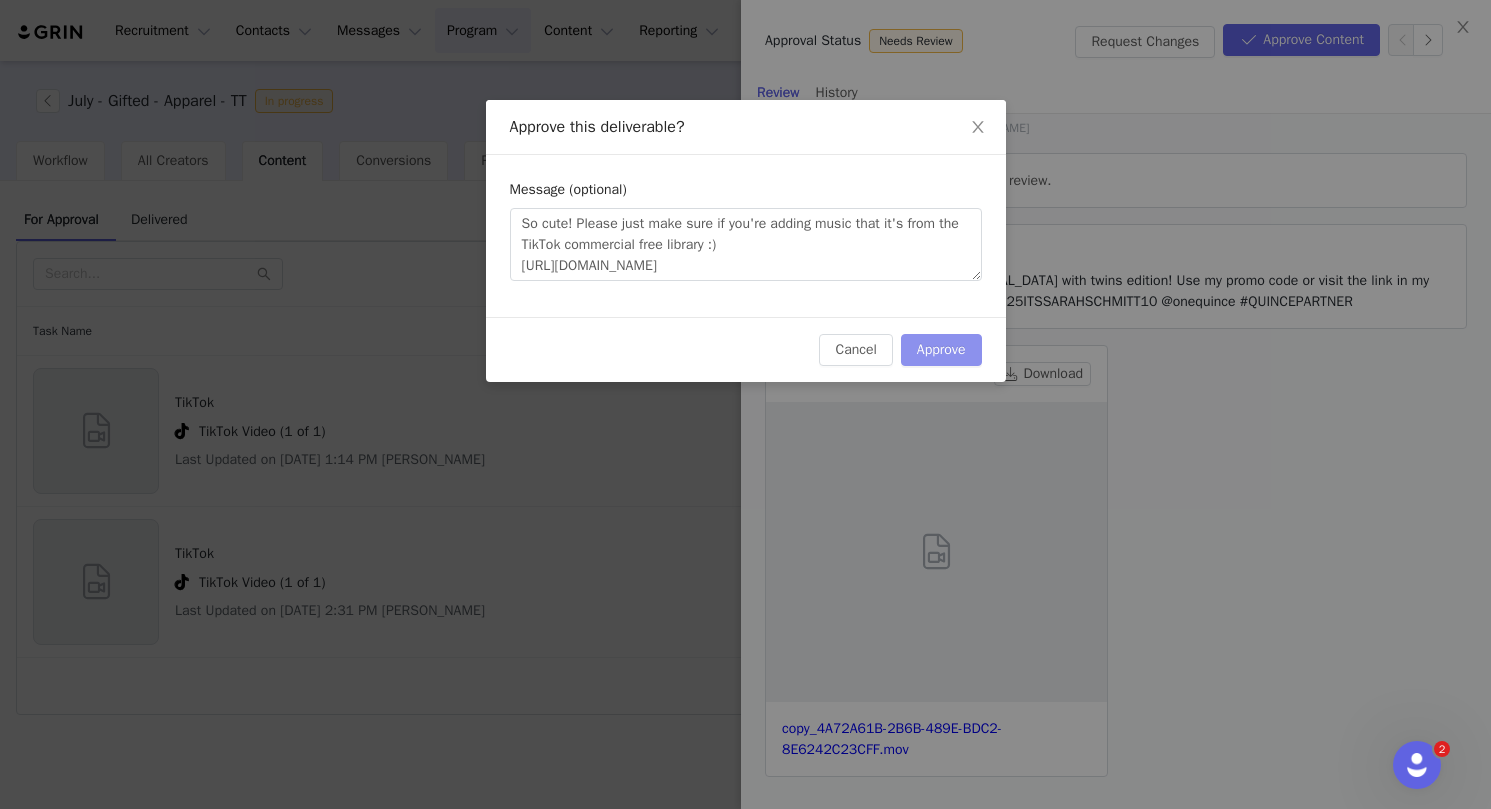 click on "Approve" at bounding box center [941, 350] 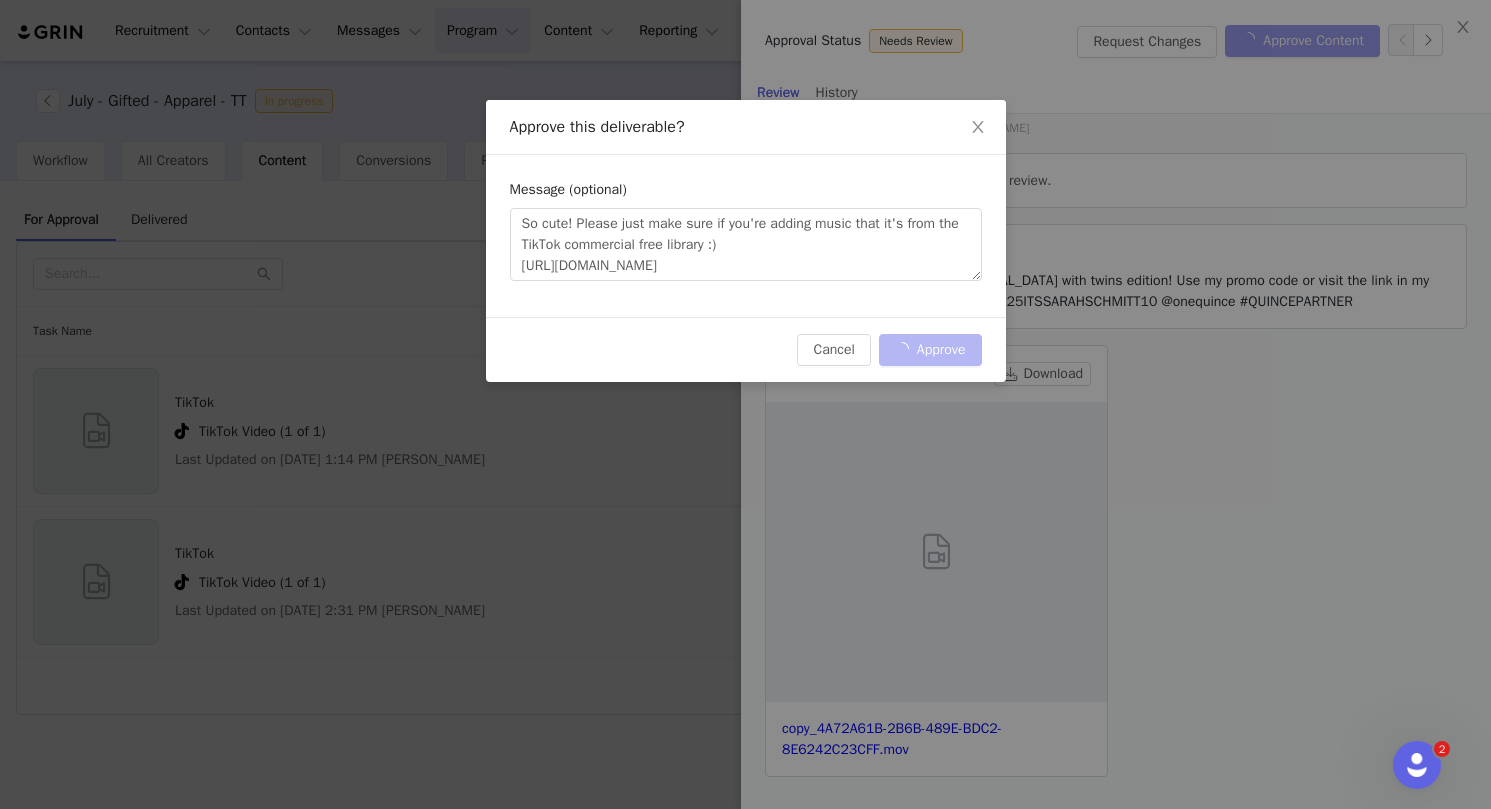 scroll, scrollTop: 0, scrollLeft: 0, axis: both 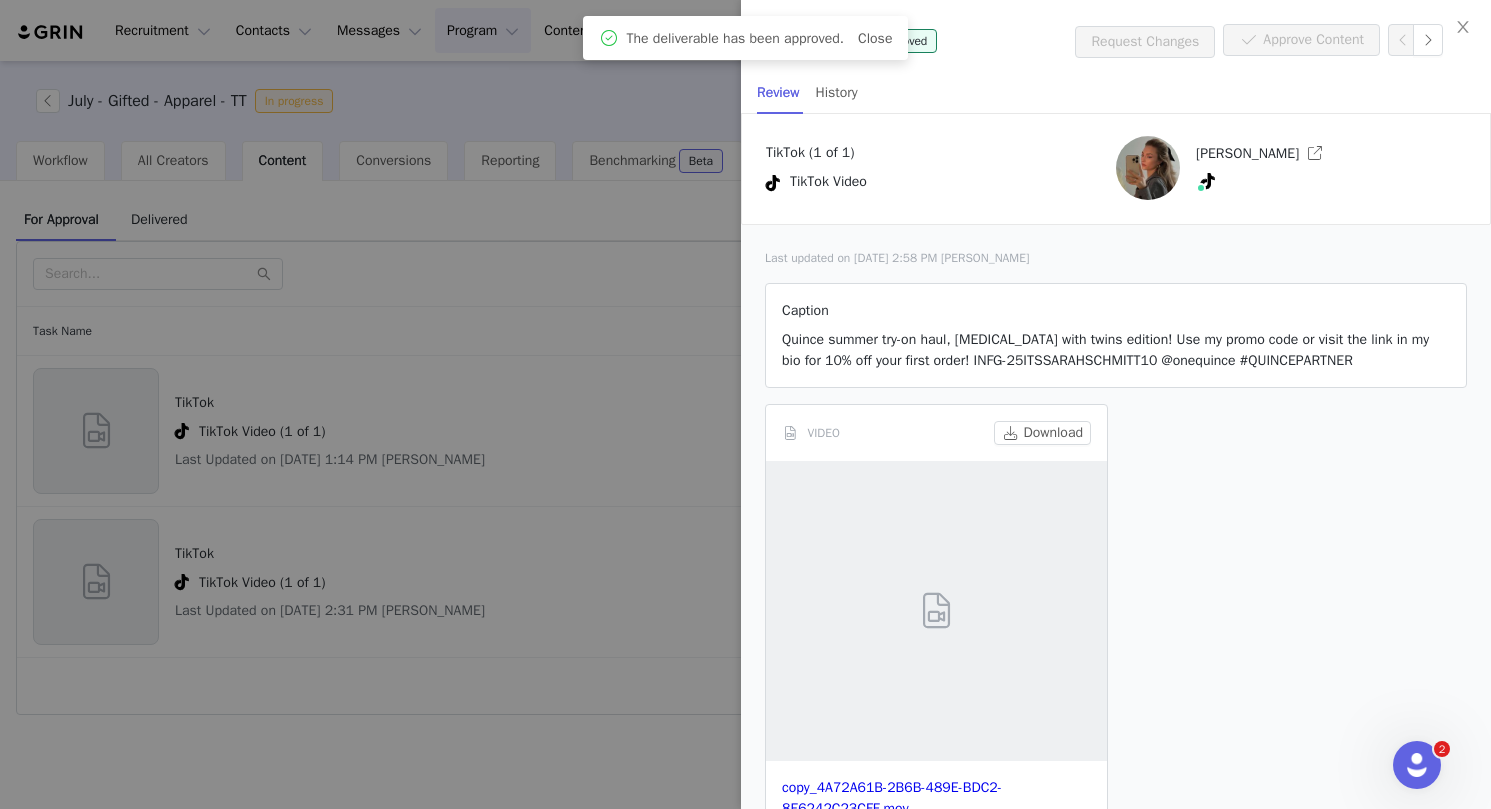 click at bounding box center (745, 404) 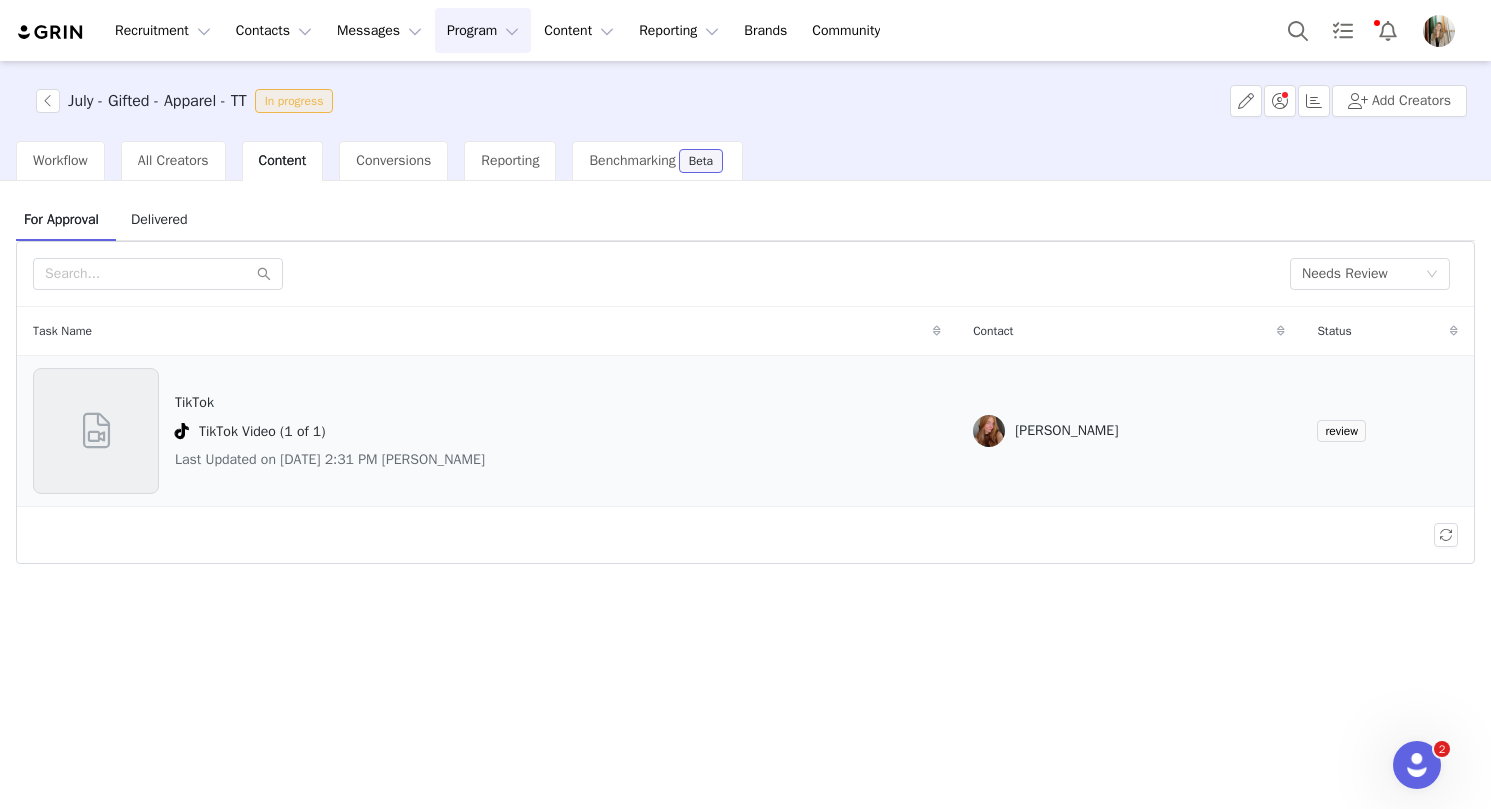 click on "TikTok  TikTok Video (1 of 1)   Last Updated on Jul 10, 2025 2:31 PM Shea Carroll" at bounding box center [487, 431] 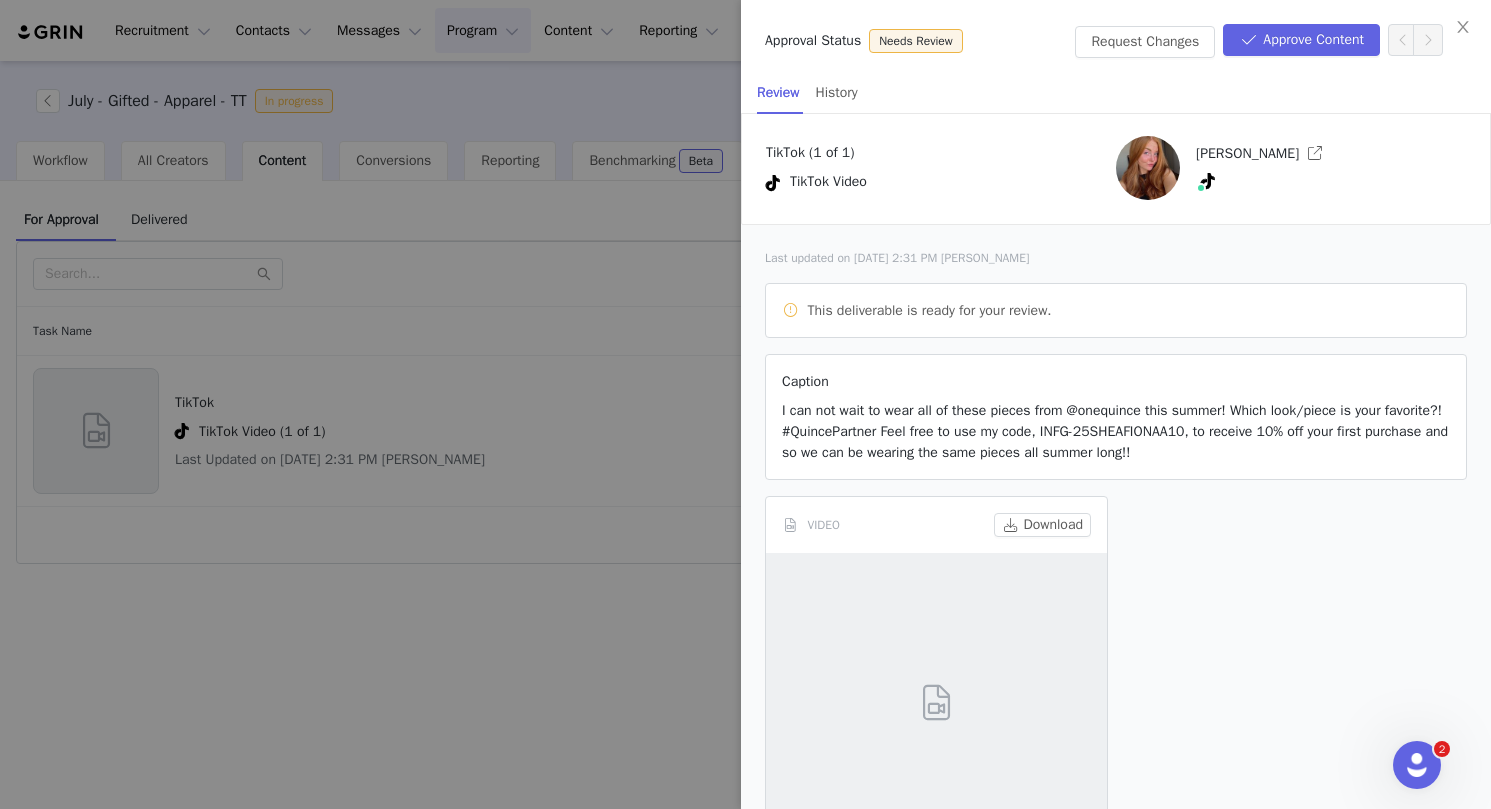 click on "VIDEO Download 9d84376bc03c4606b9bb858db1c5d7cf.mov" at bounding box center [1116, 701] 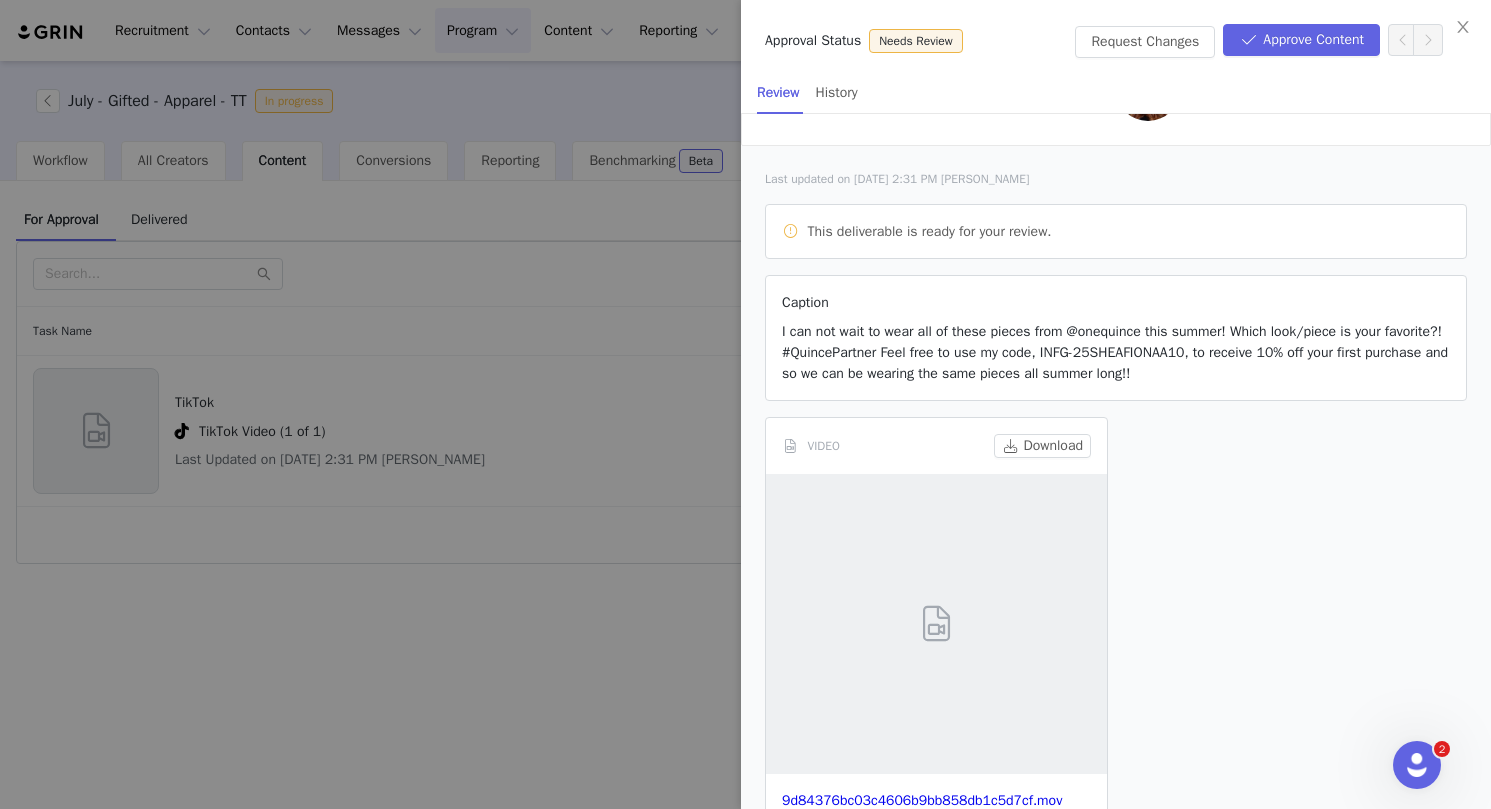 scroll, scrollTop: 130, scrollLeft: 0, axis: vertical 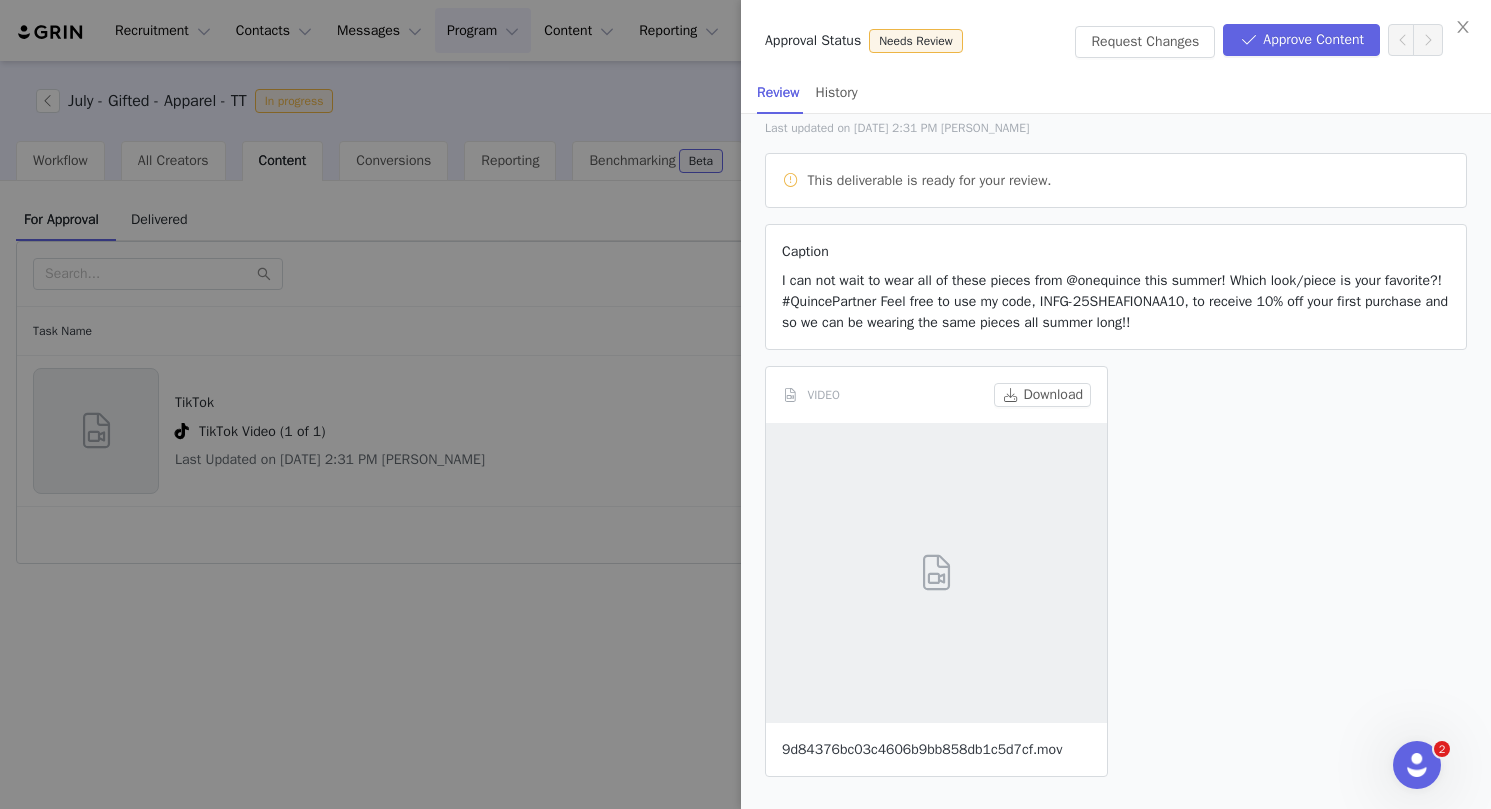 click on "9d84376bc03c4606b9bb858db1c5d7cf.mov" at bounding box center (922, 749) 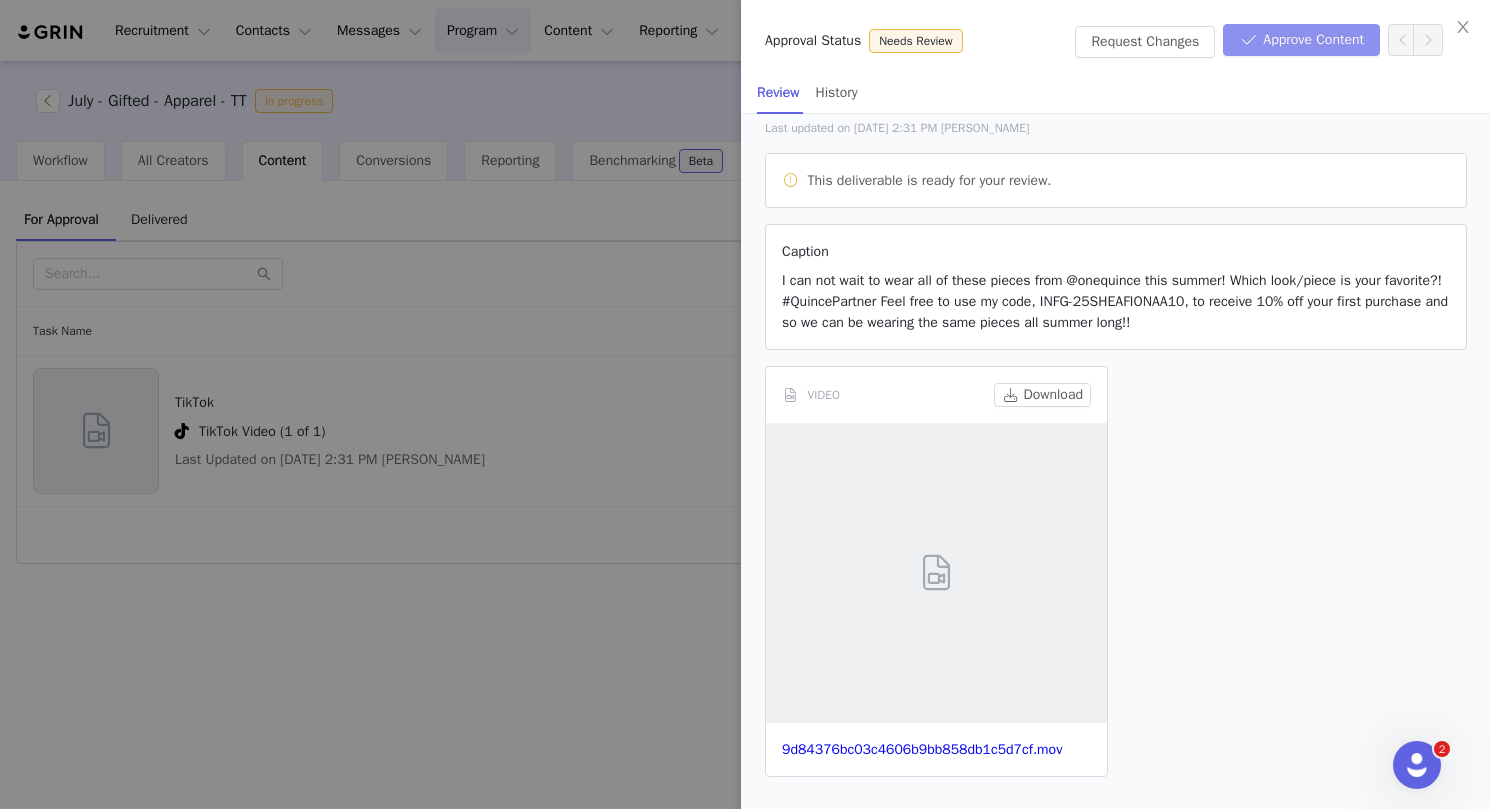 click on "Approve Content" at bounding box center (1301, 40) 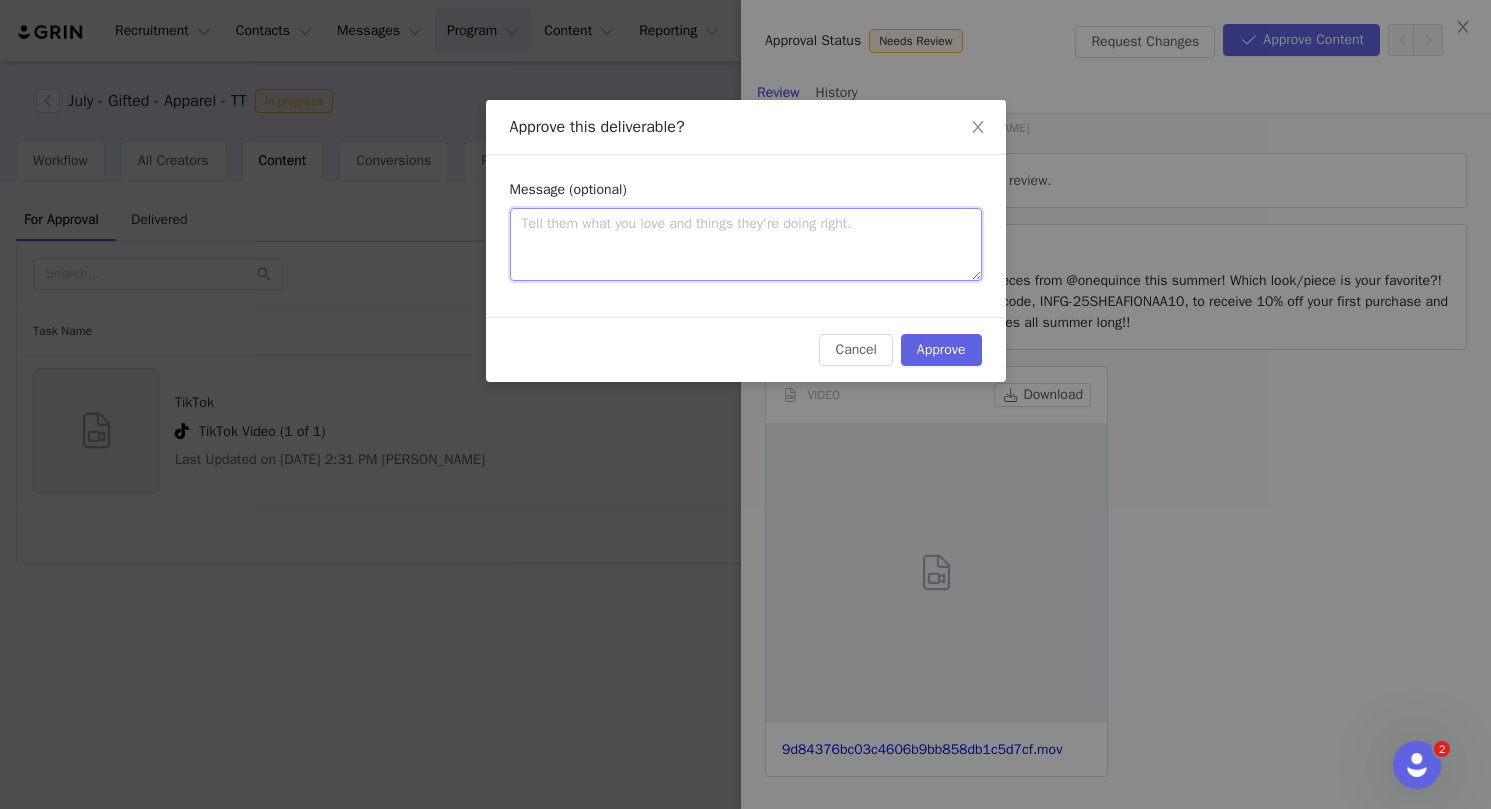 click at bounding box center (746, 244) 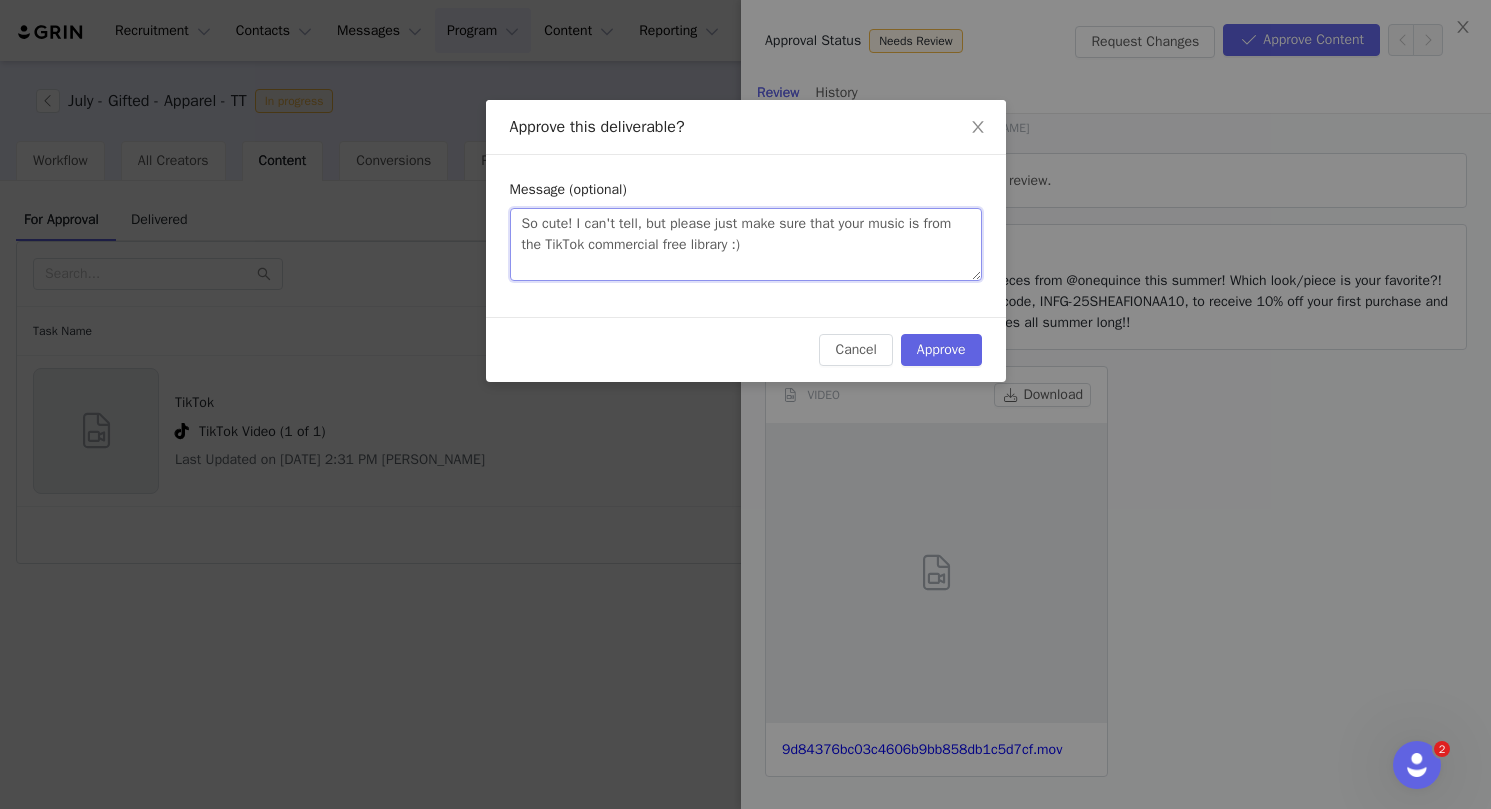 paste on "https://ads.tiktok.com/business/creativecenter/music/pc/en" 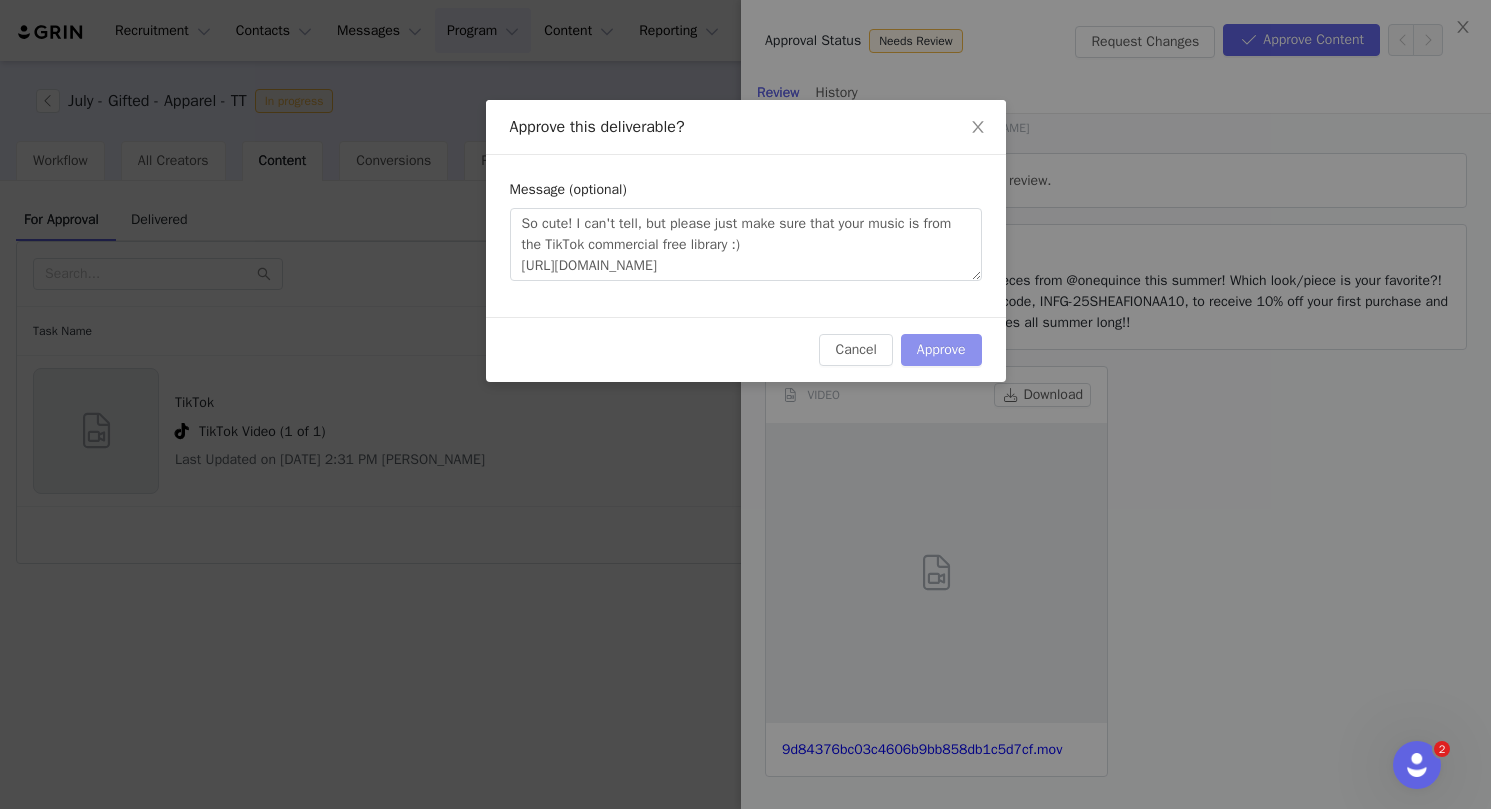 click on "Approve" at bounding box center (941, 350) 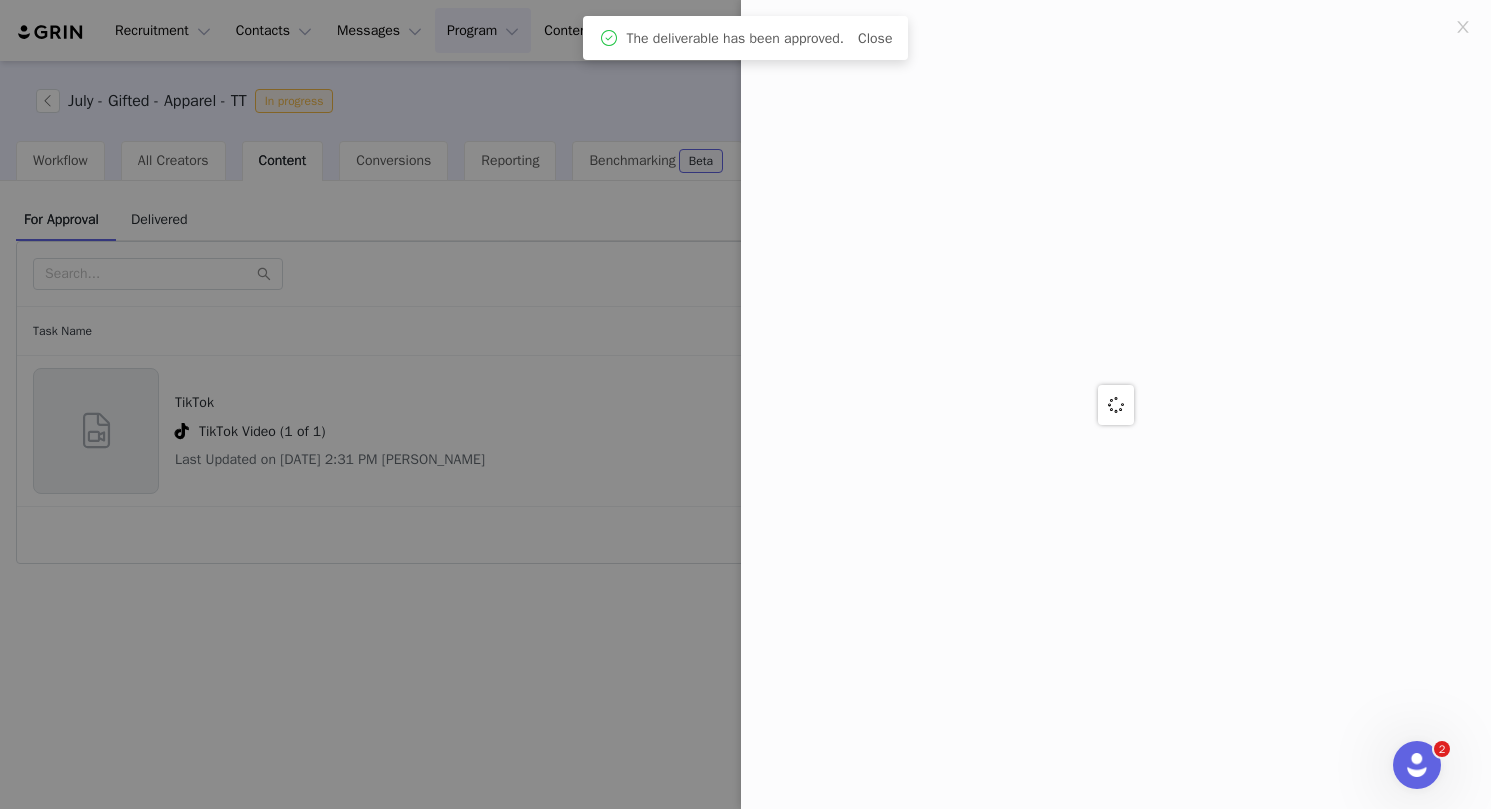 scroll, scrollTop: 0, scrollLeft: 0, axis: both 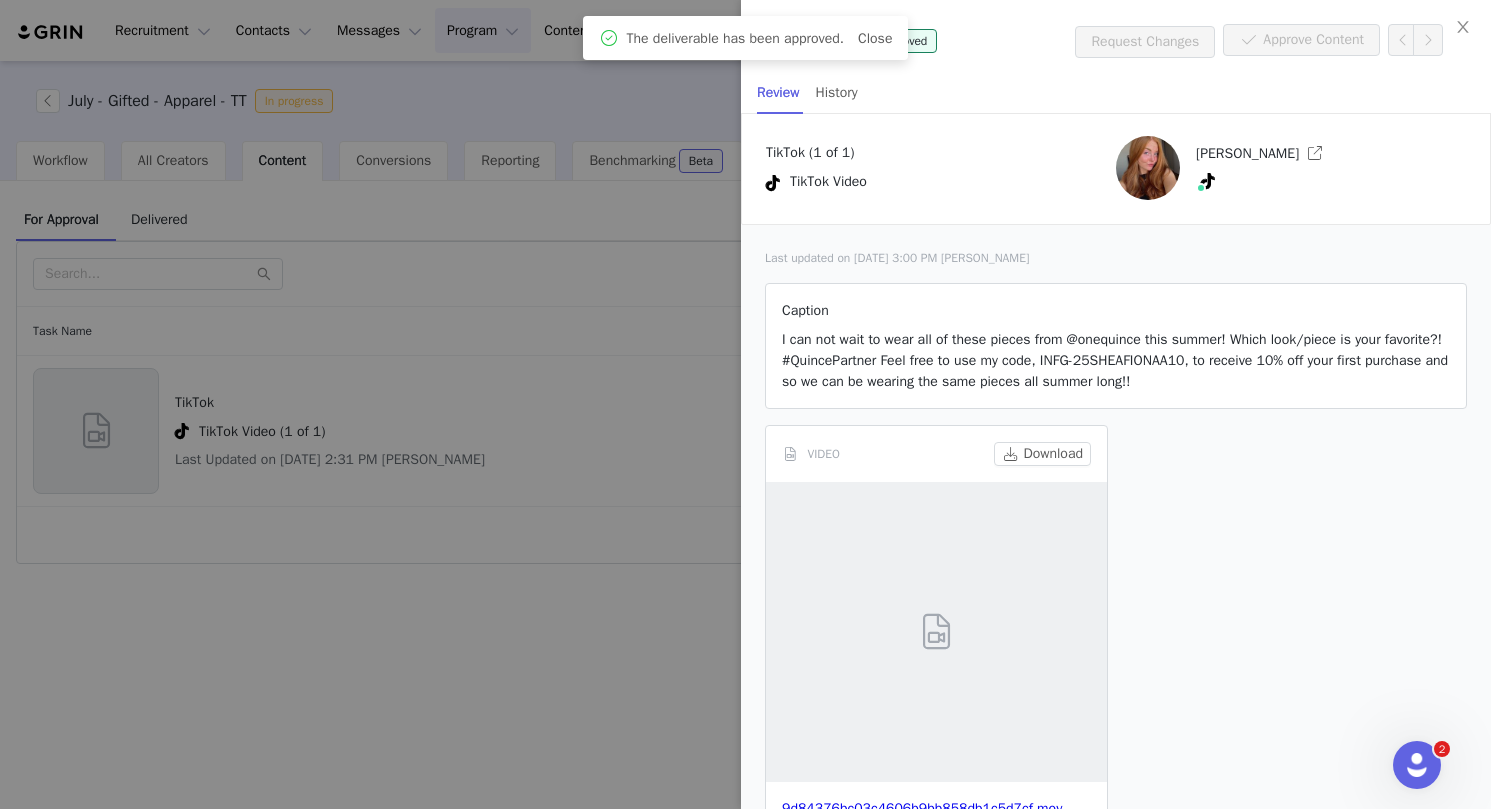 click at bounding box center [745, 404] 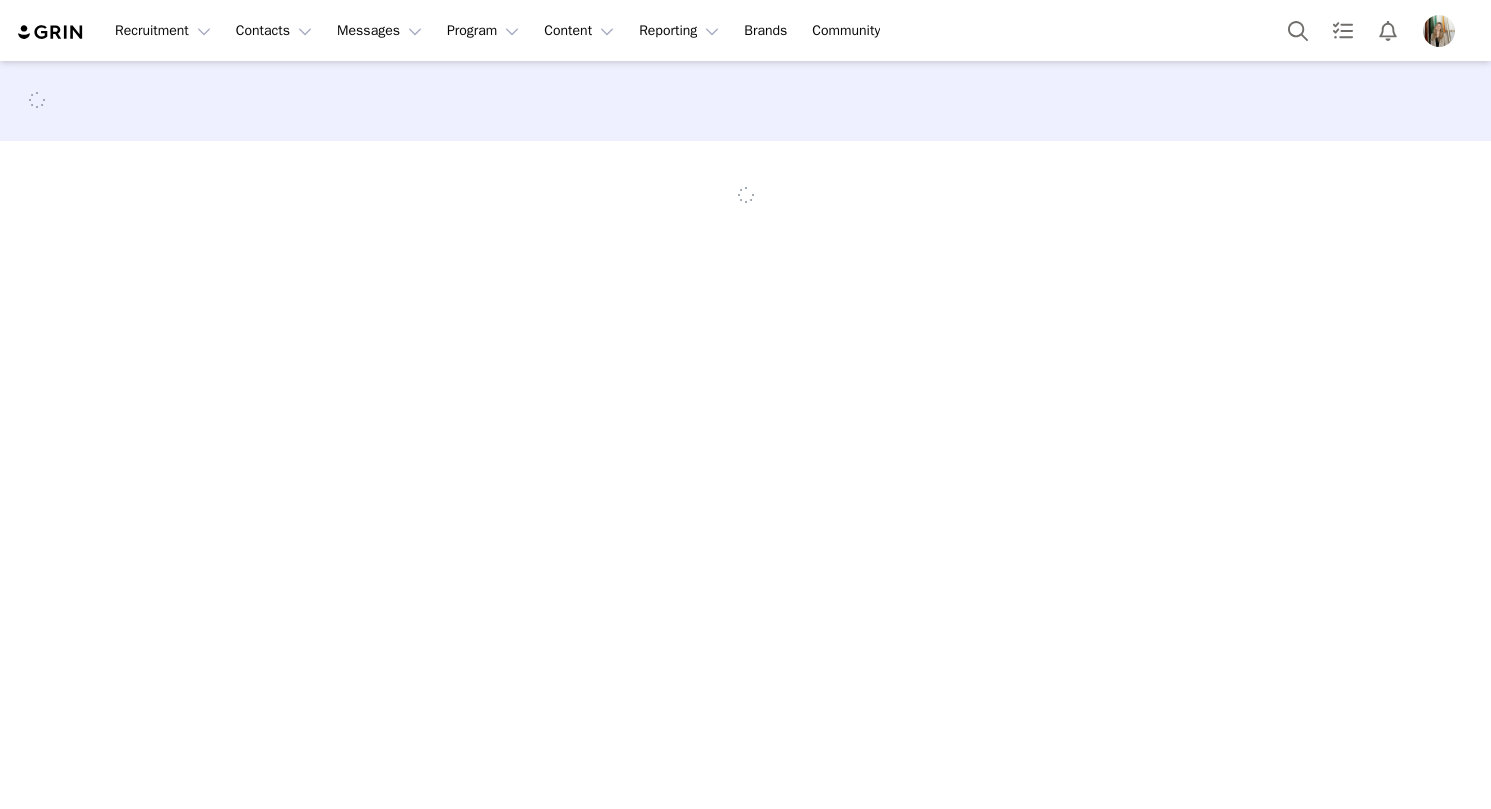 scroll, scrollTop: 0, scrollLeft: 0, axis: both 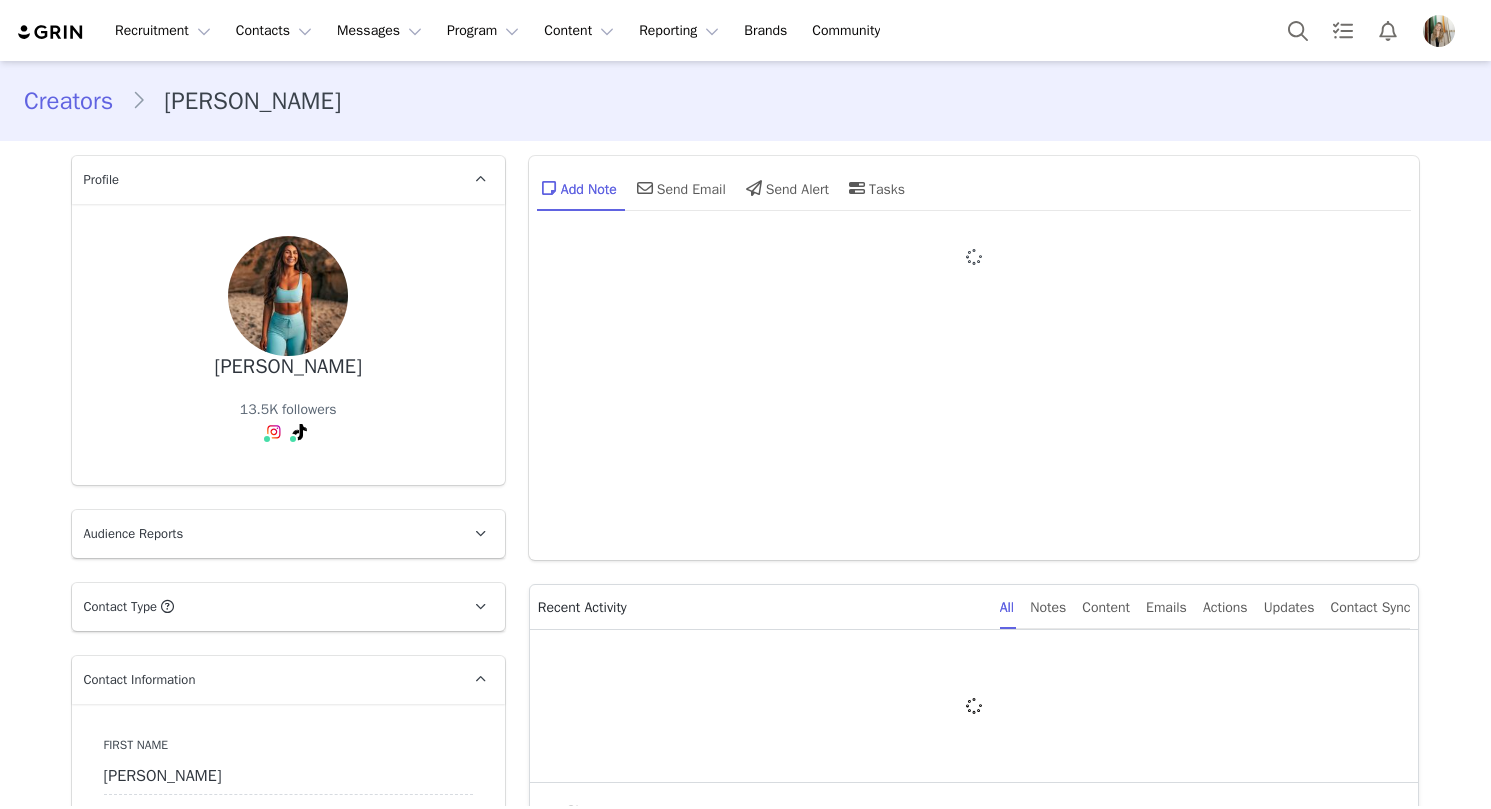 type on "+1 ([GEOGRAPHIC_DATA])" 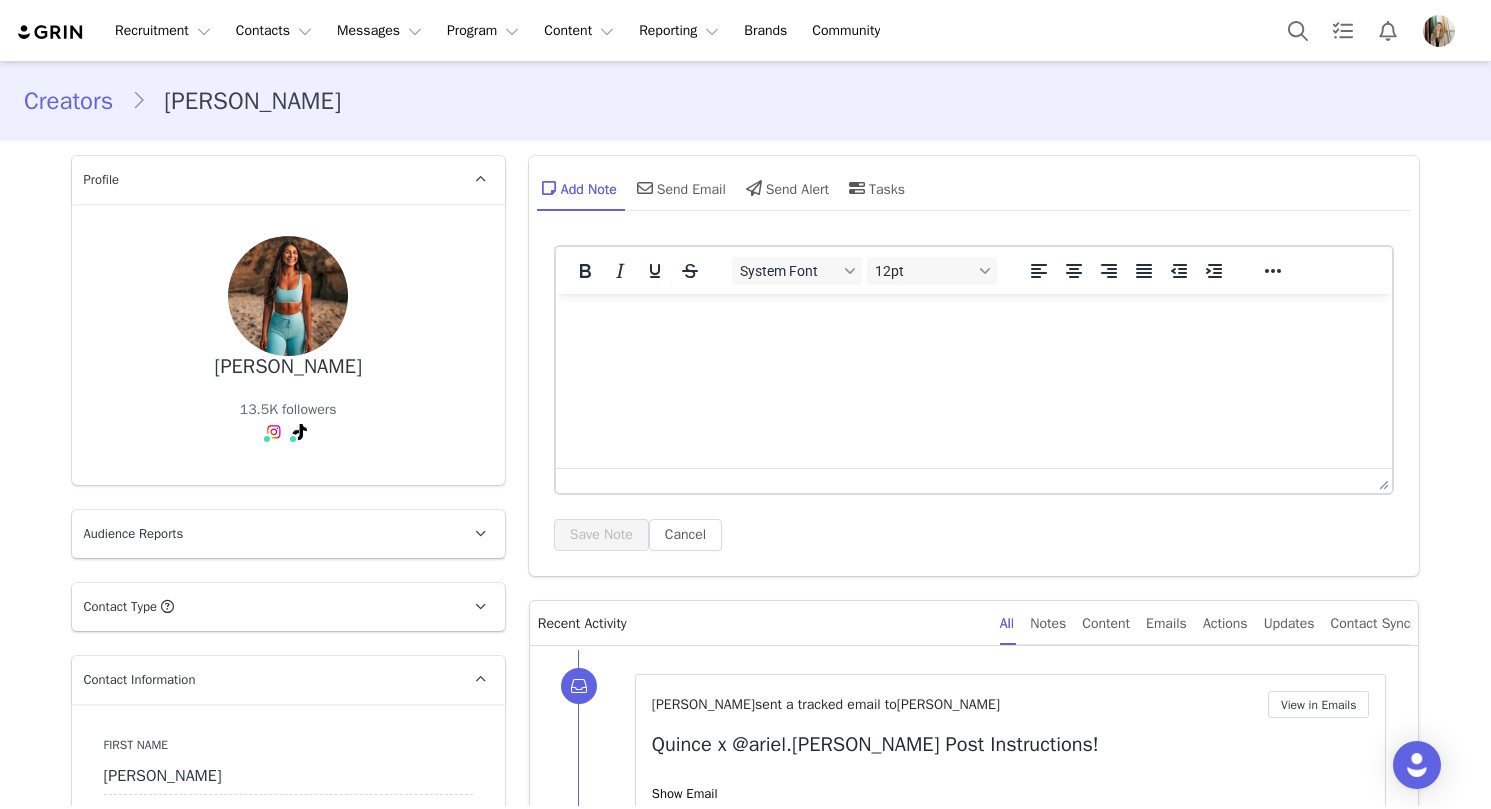 scroll, scrollTop: 0, scrollLeft: 0, axis: both 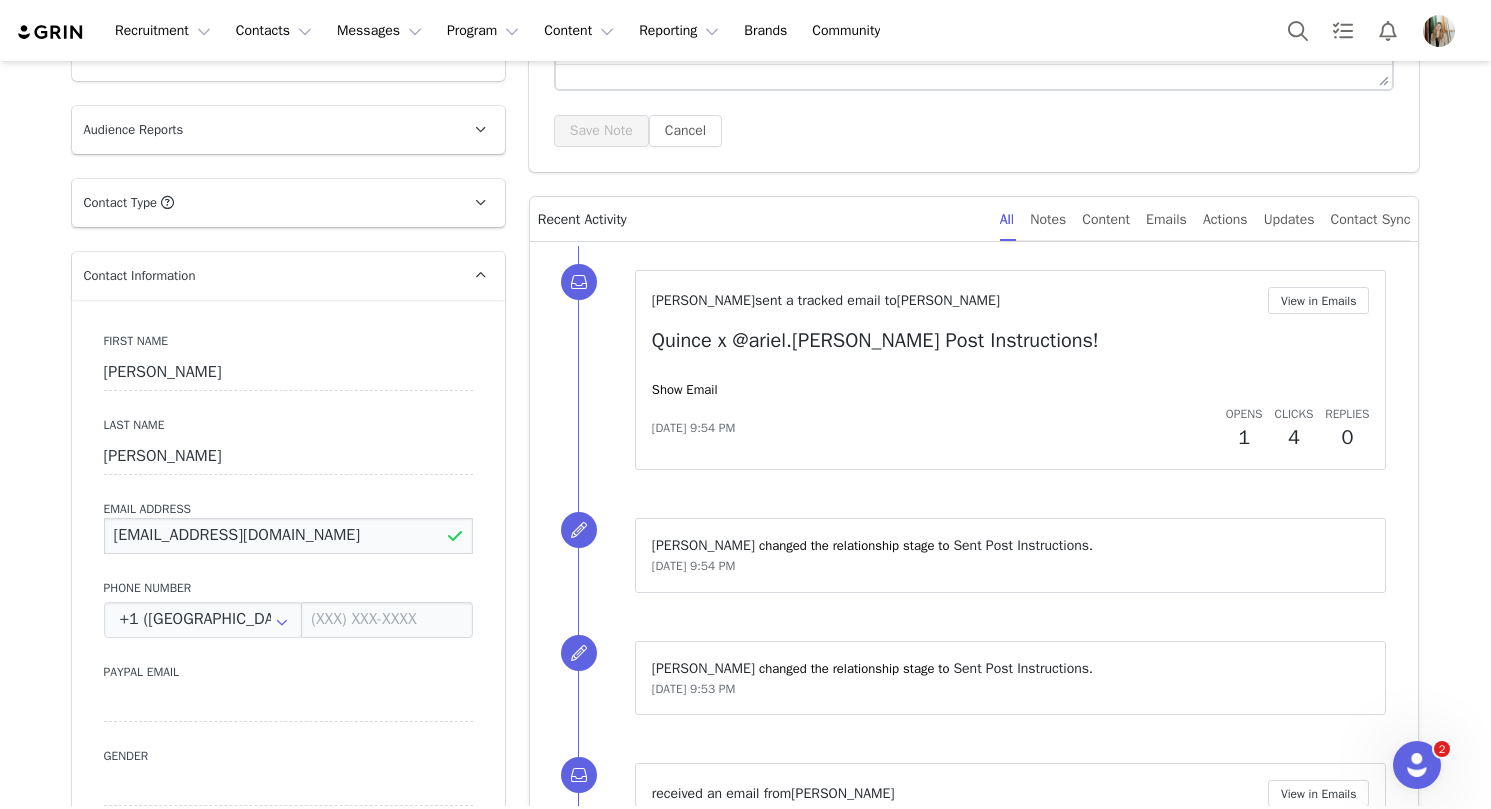 click on "[EMAIL_ADDRESS][DOMAIN_NAME]" at bounding box center (288, 536) 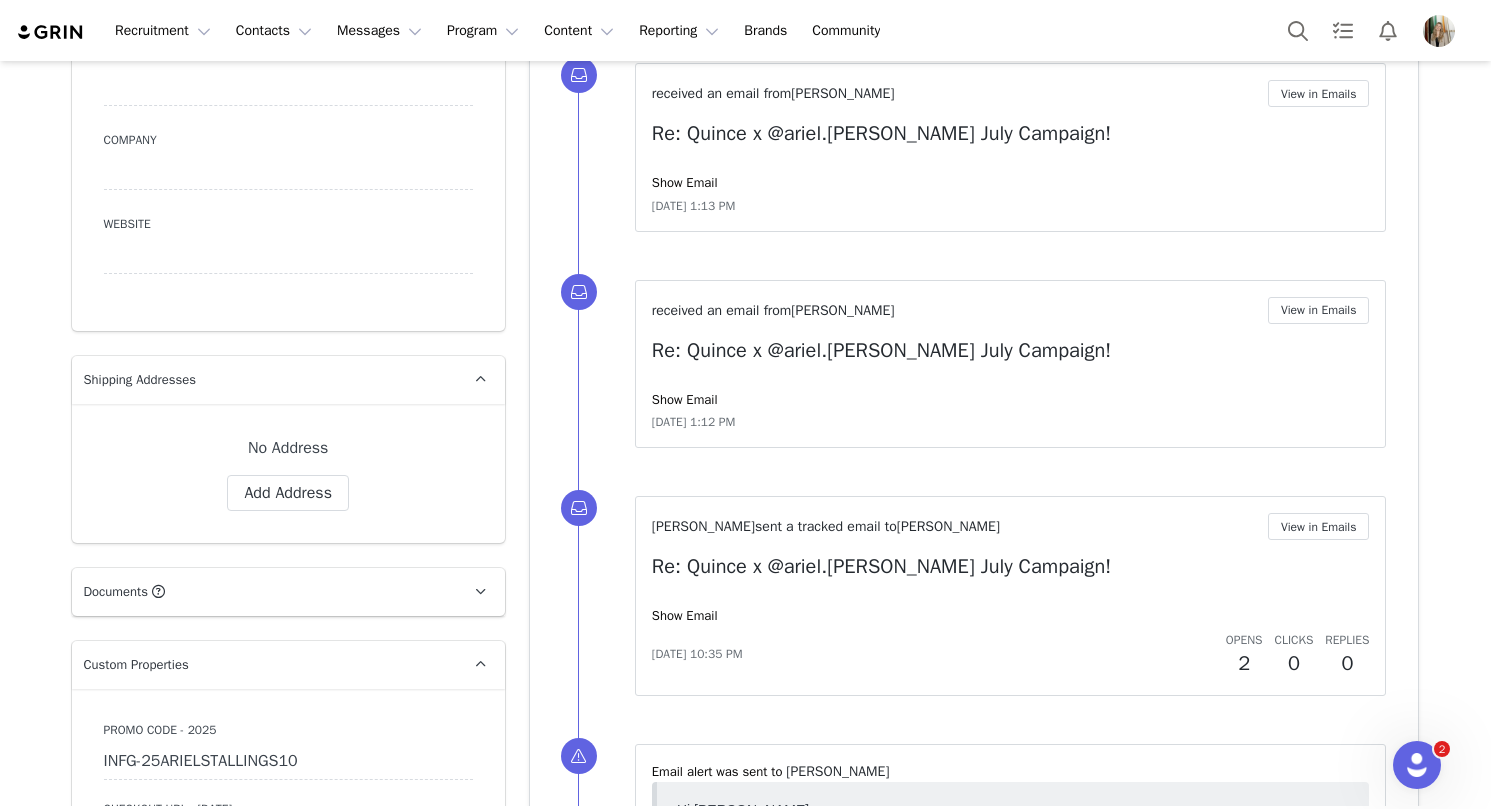 scroll, scrollTop: 1229, scrollLeft: 0, axis: vertical 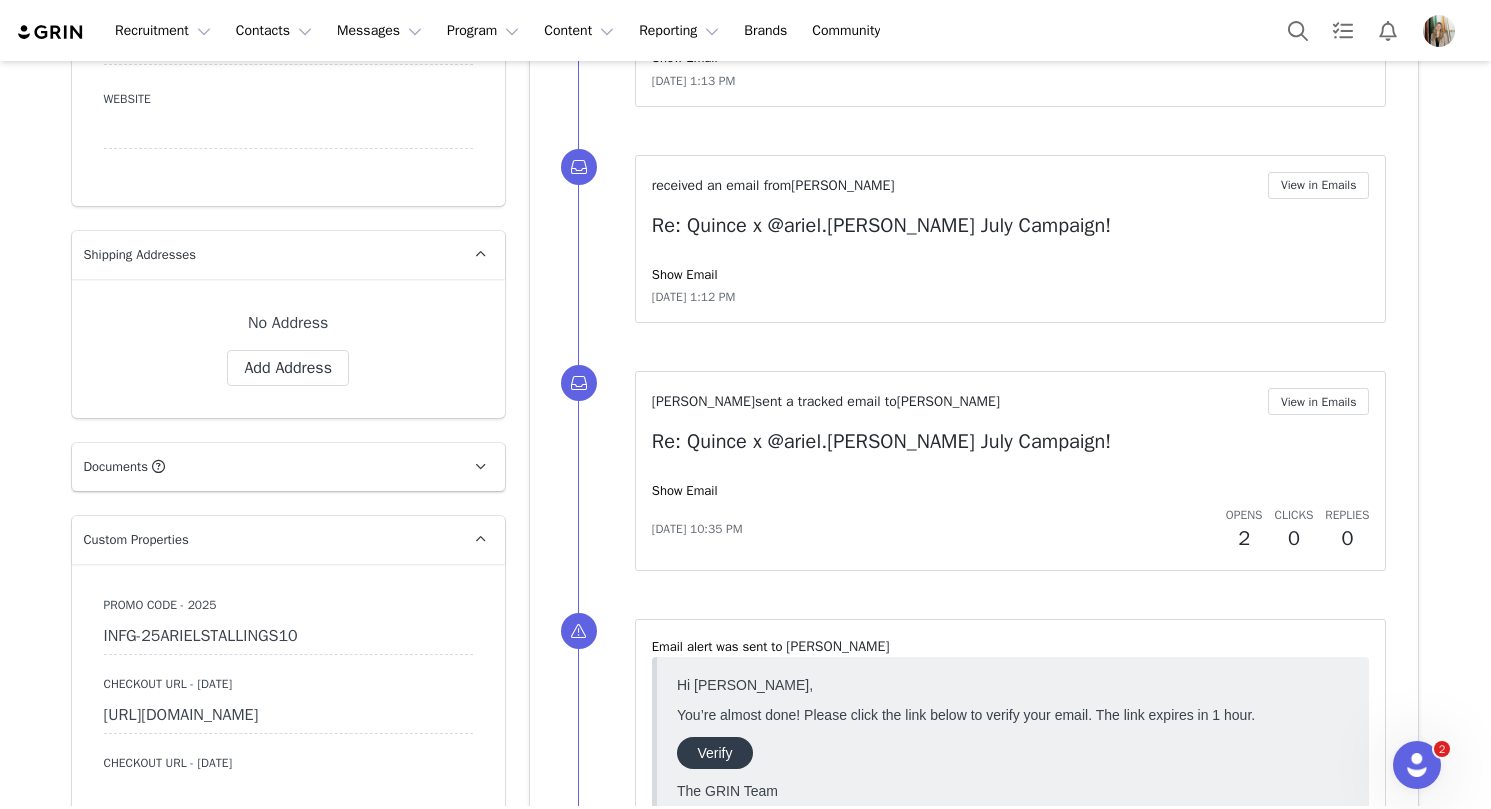 click on "INFG-25ARIELSTALLINGS10" at bounding box center [288, 637] 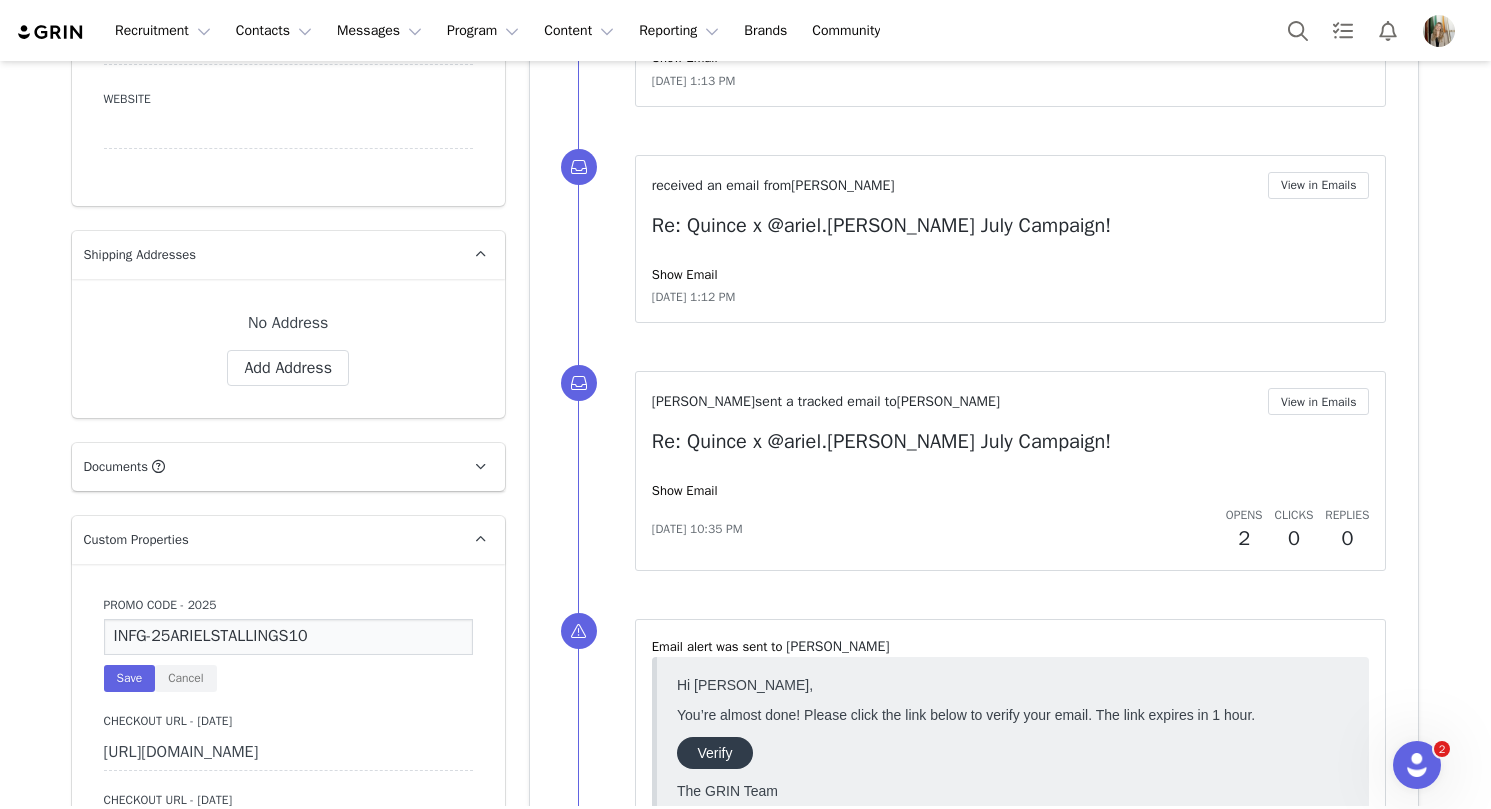 click on "INFG-25ARIELSTALLINGS10" at bounding box center [288, 637] 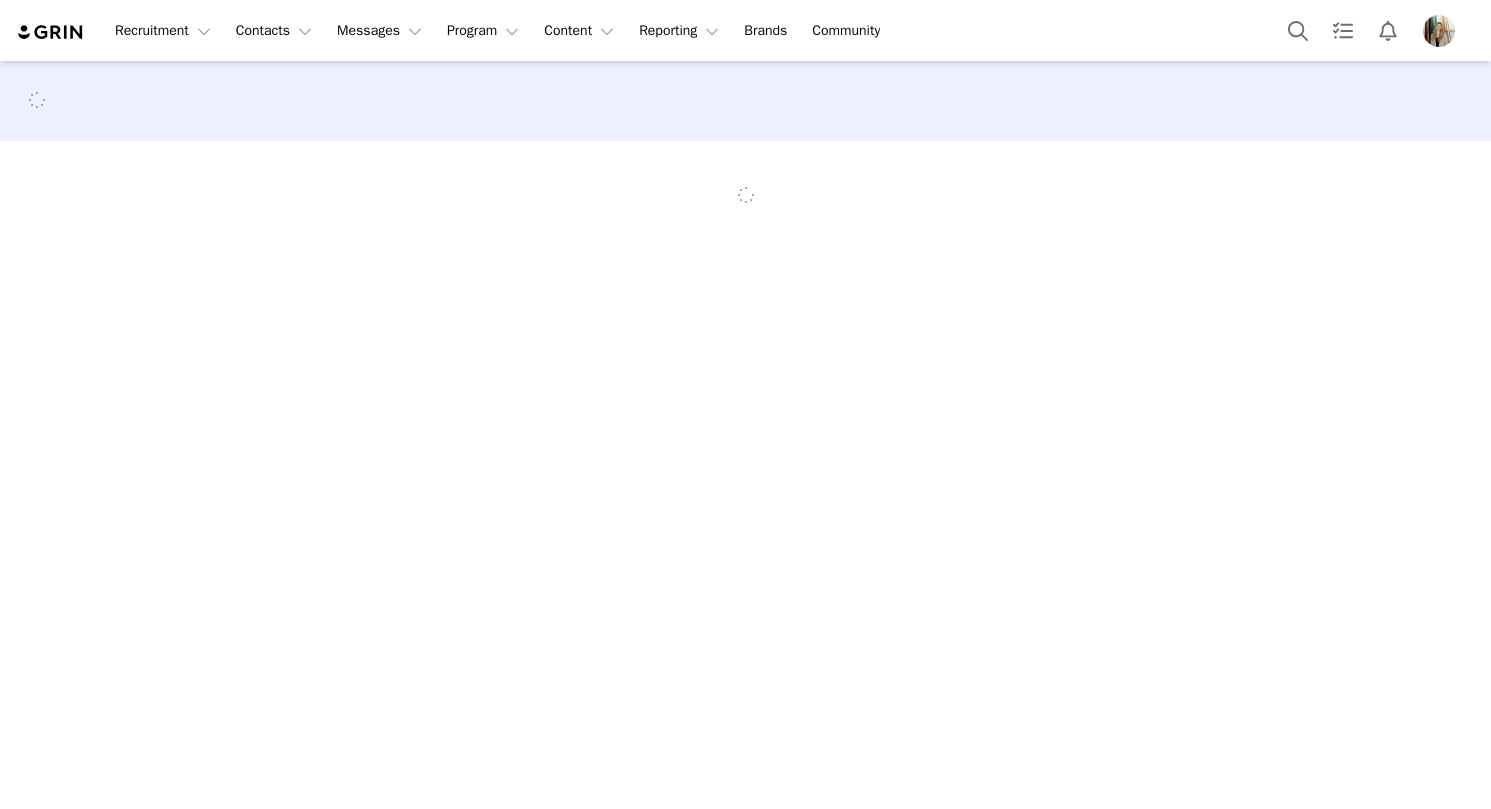 scroll, scrollTop: 0, scrollLeft: 0, axis: both 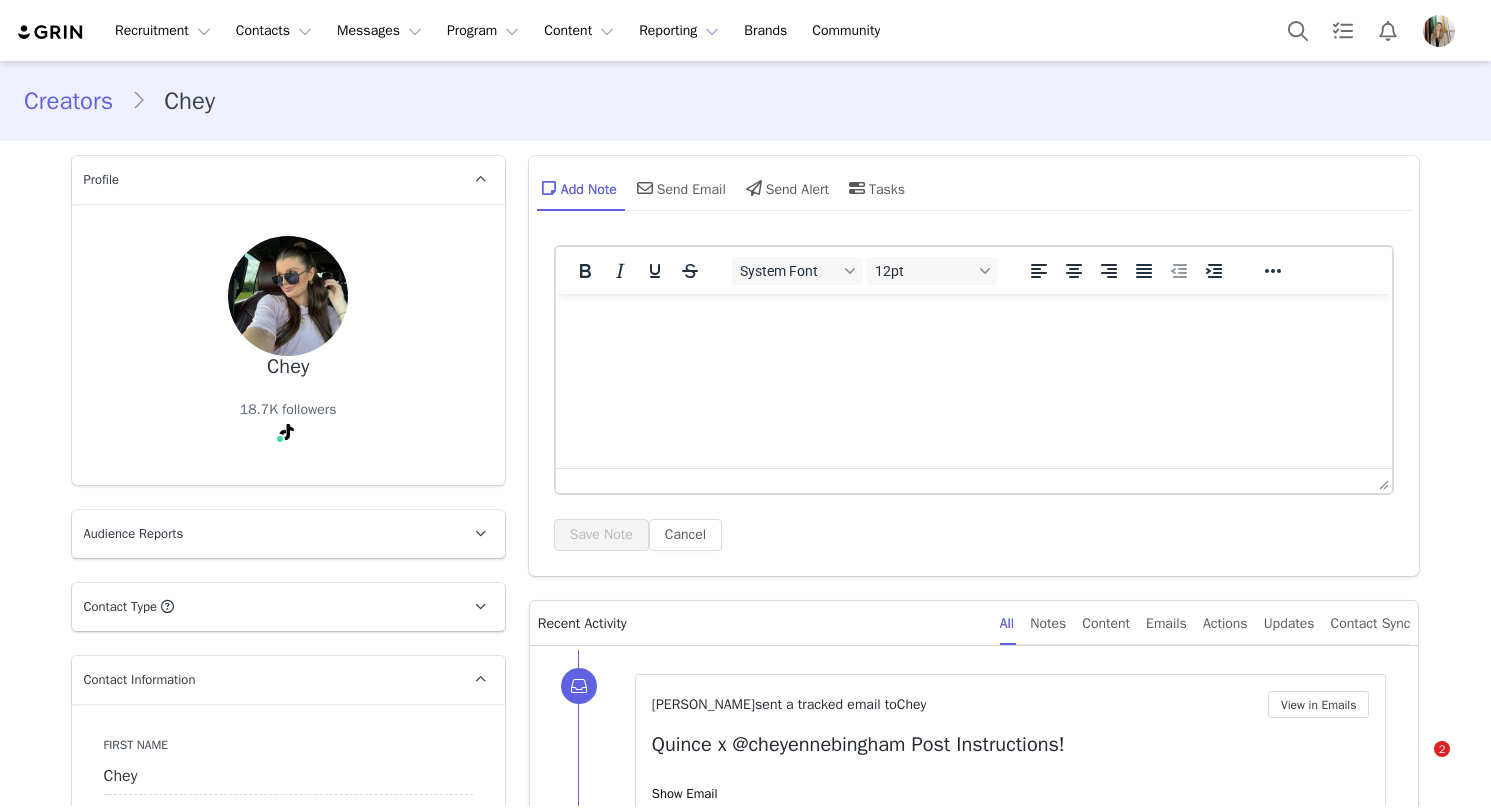 type on "+1 ([GEOGRAPHIC_DATA])" 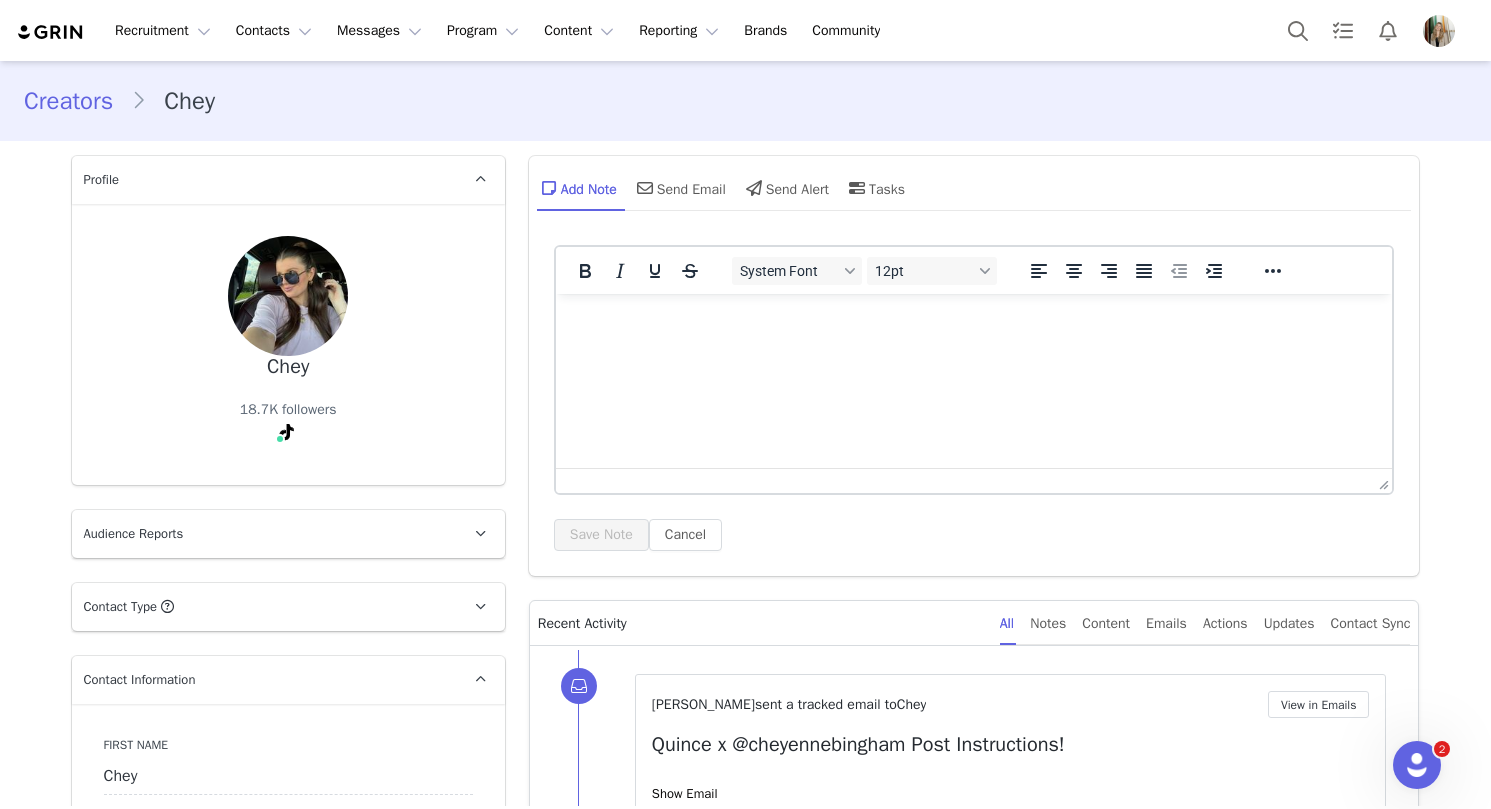 scroll, scrollTop: 0, scrollLeft: 0, axis: both 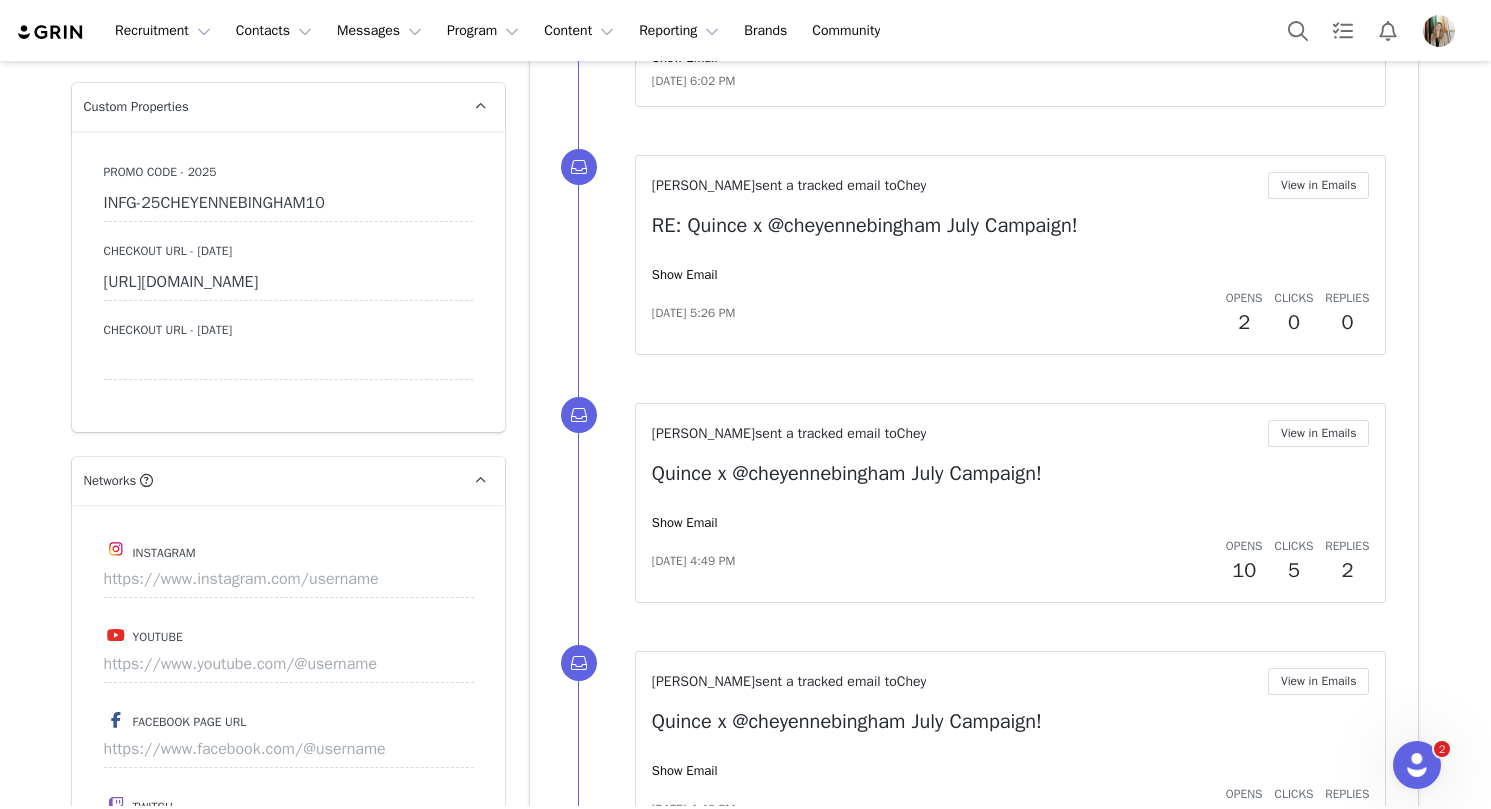 click on "INFG-25CHEYENNEBINGHAM10" at bounding box center (288, 204) 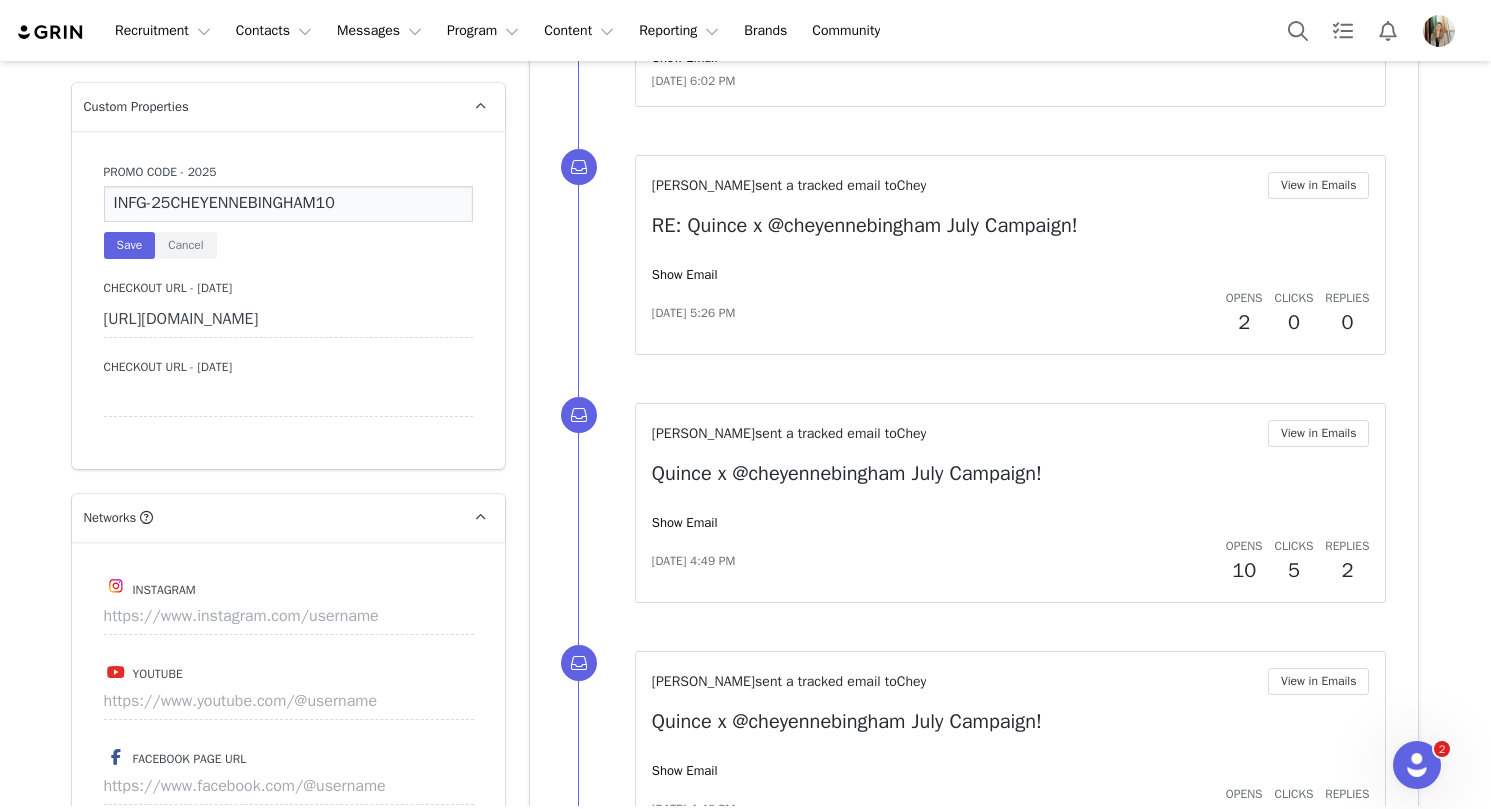 click on "INFG-25CHEYENNEBINGHAM10" at bounding box center (288, 204) 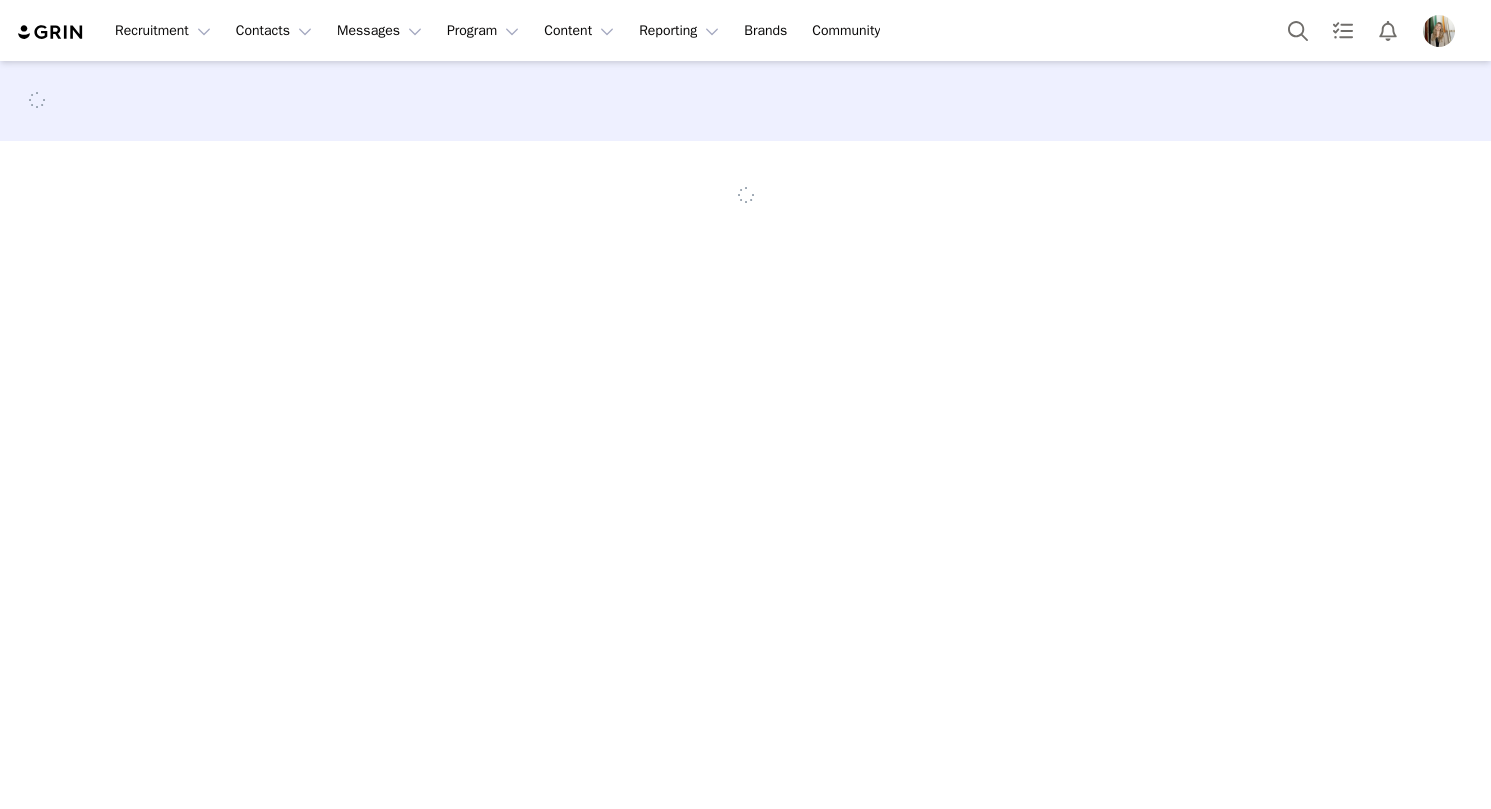 scroll, scrollTop: 0, scrollLeft: 0, axis: both 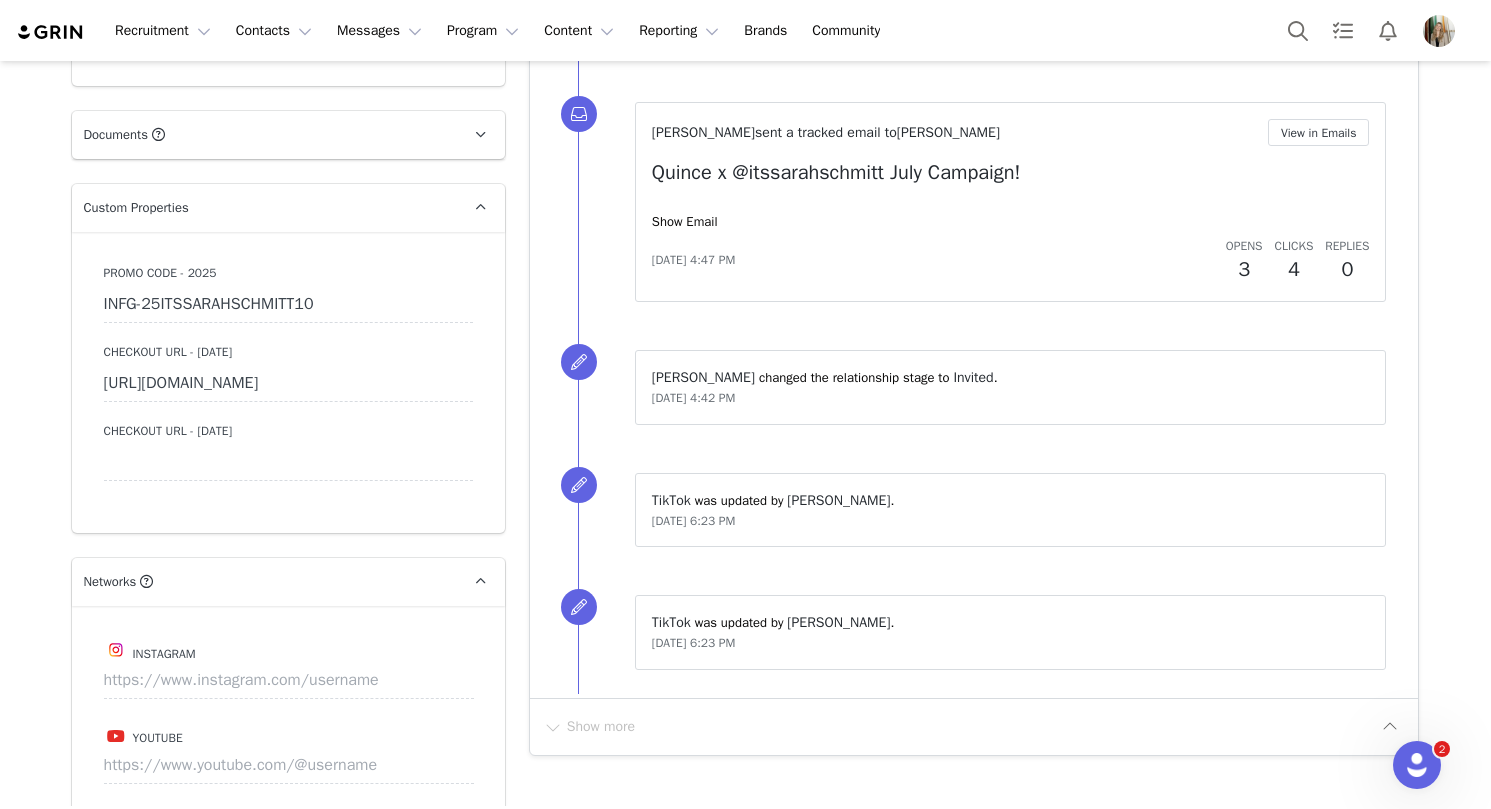 click on "INFG-25ITSSARAHSCHMITT10" at bounding box center [288, 305] 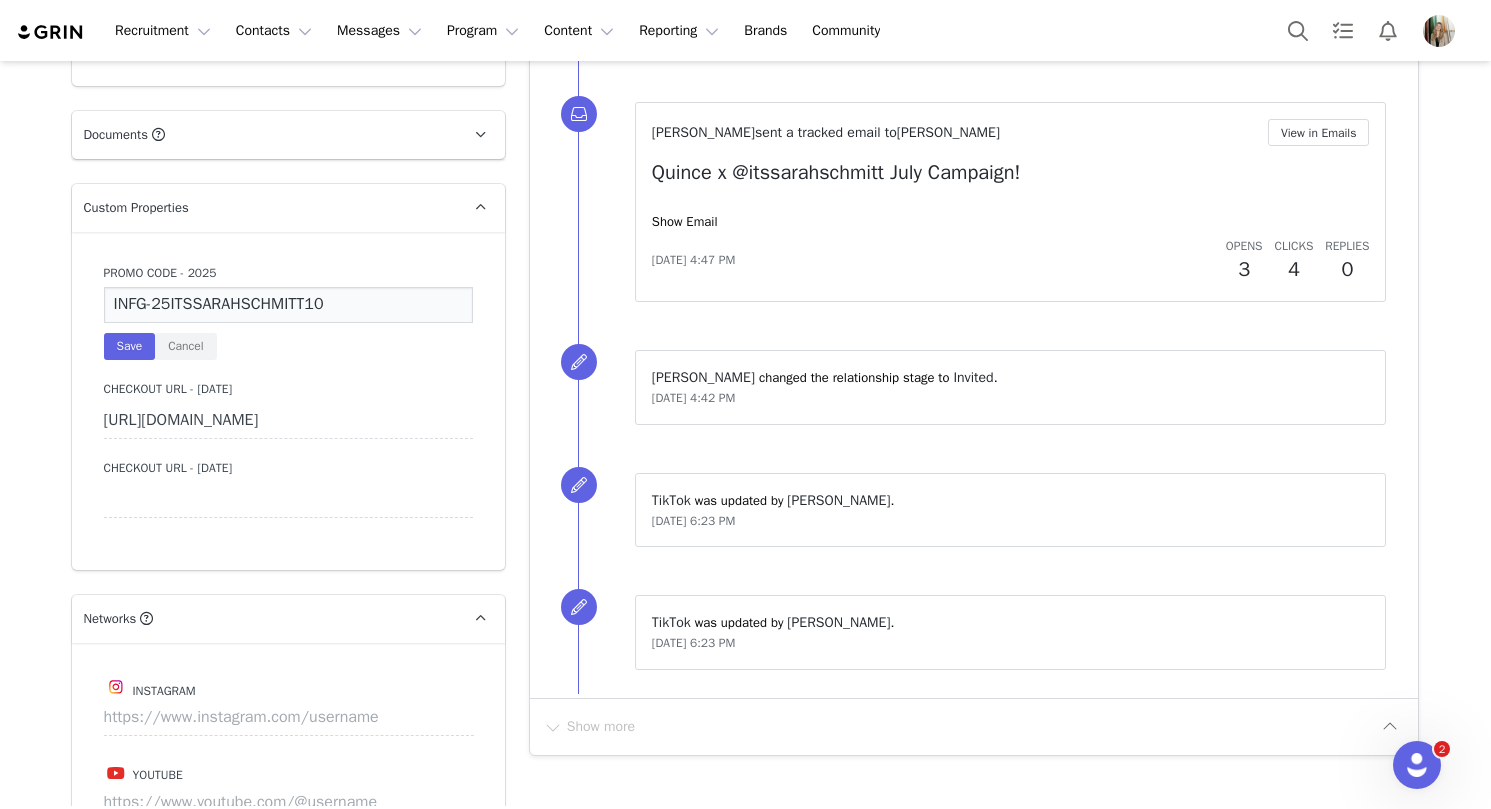 click on "INFG-25ITSSARAHSCHMITT10" at bounding box center [288, 305] 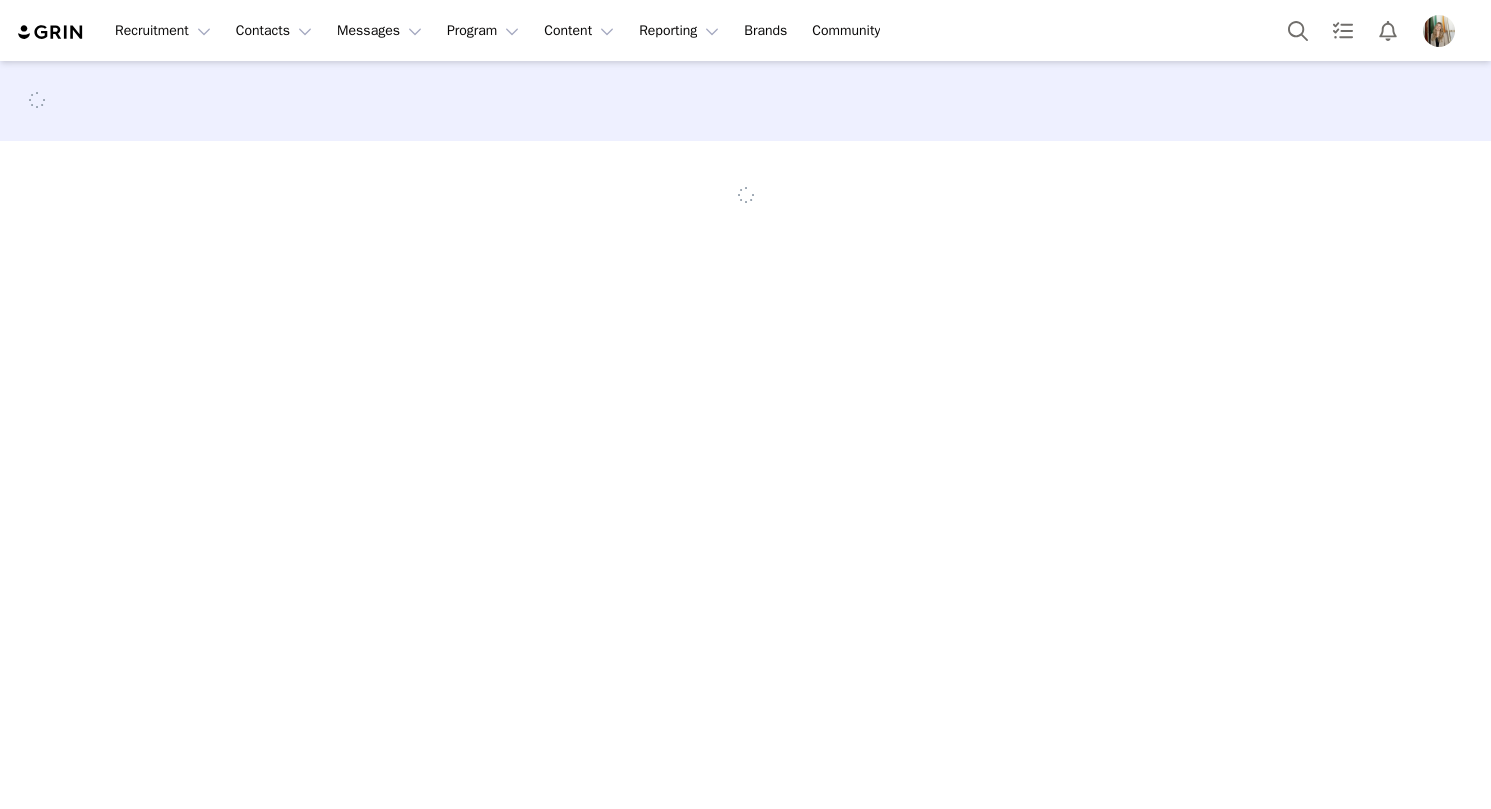 scroll, scrollTop: 0, scrollLeft: 0, axis: both 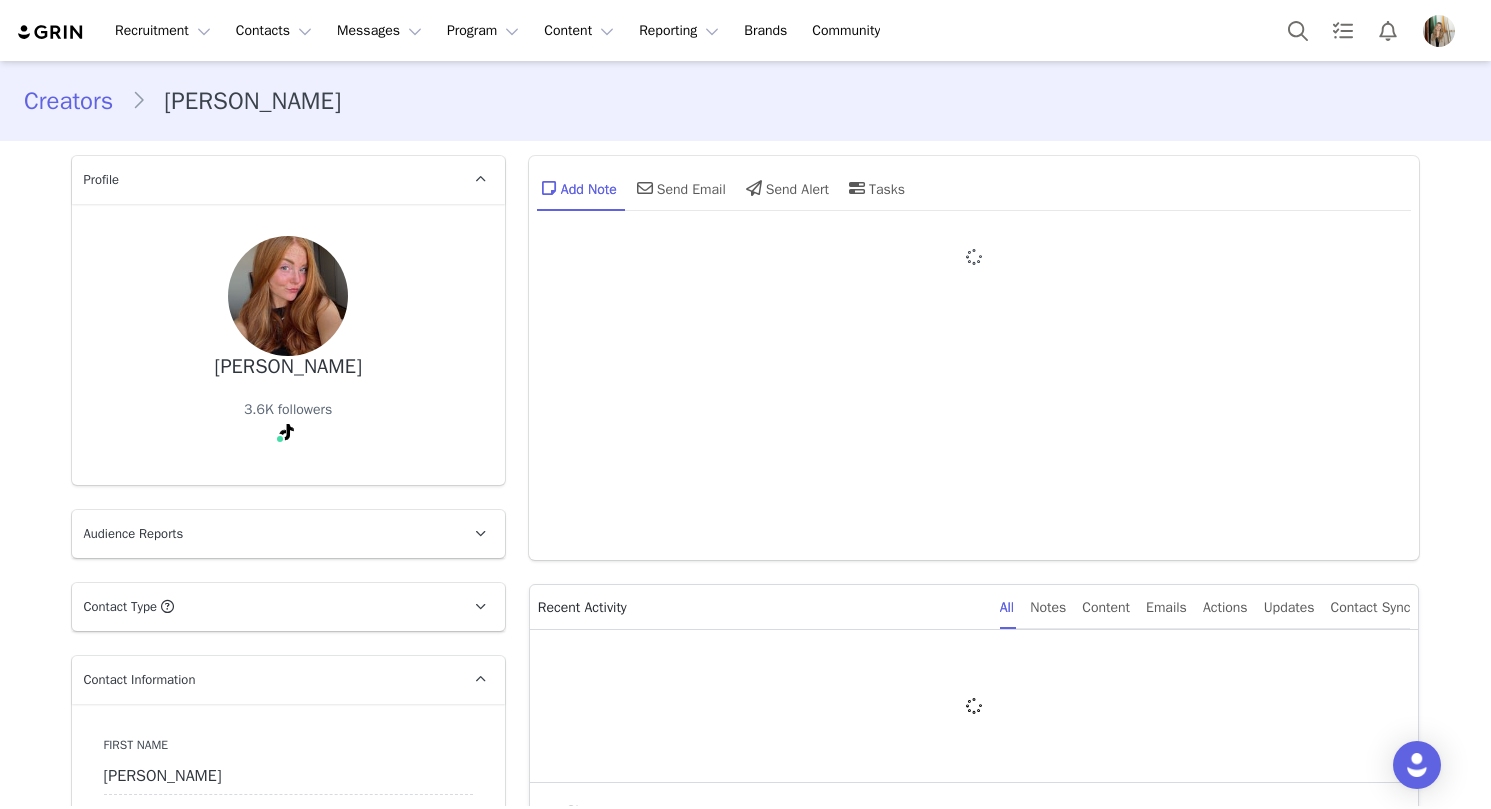 type on "+1 ([GEOGRAPHIC_DATA])" 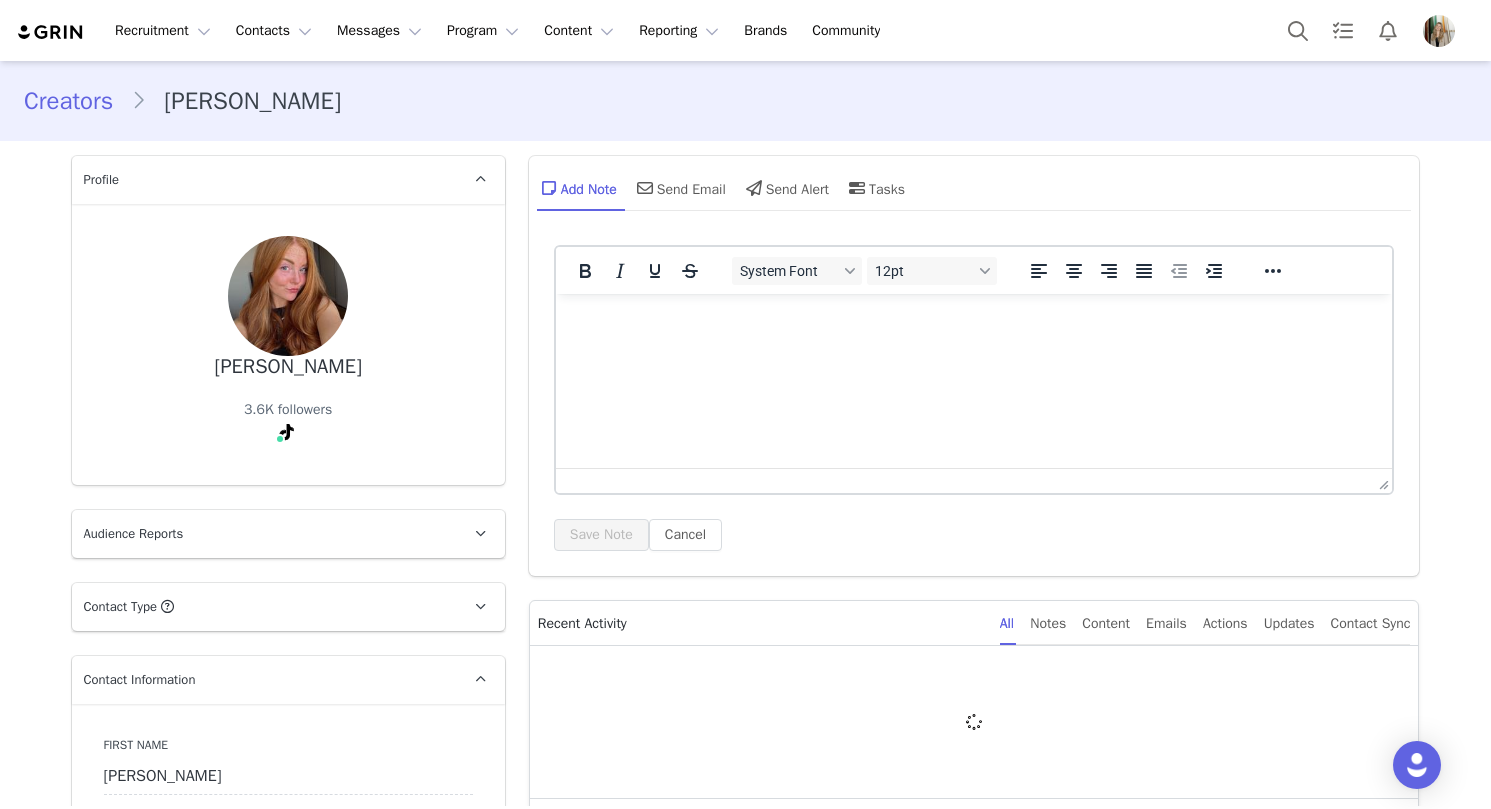 scroll, scrollTop: 0, scrollLeft: 0, axis: both 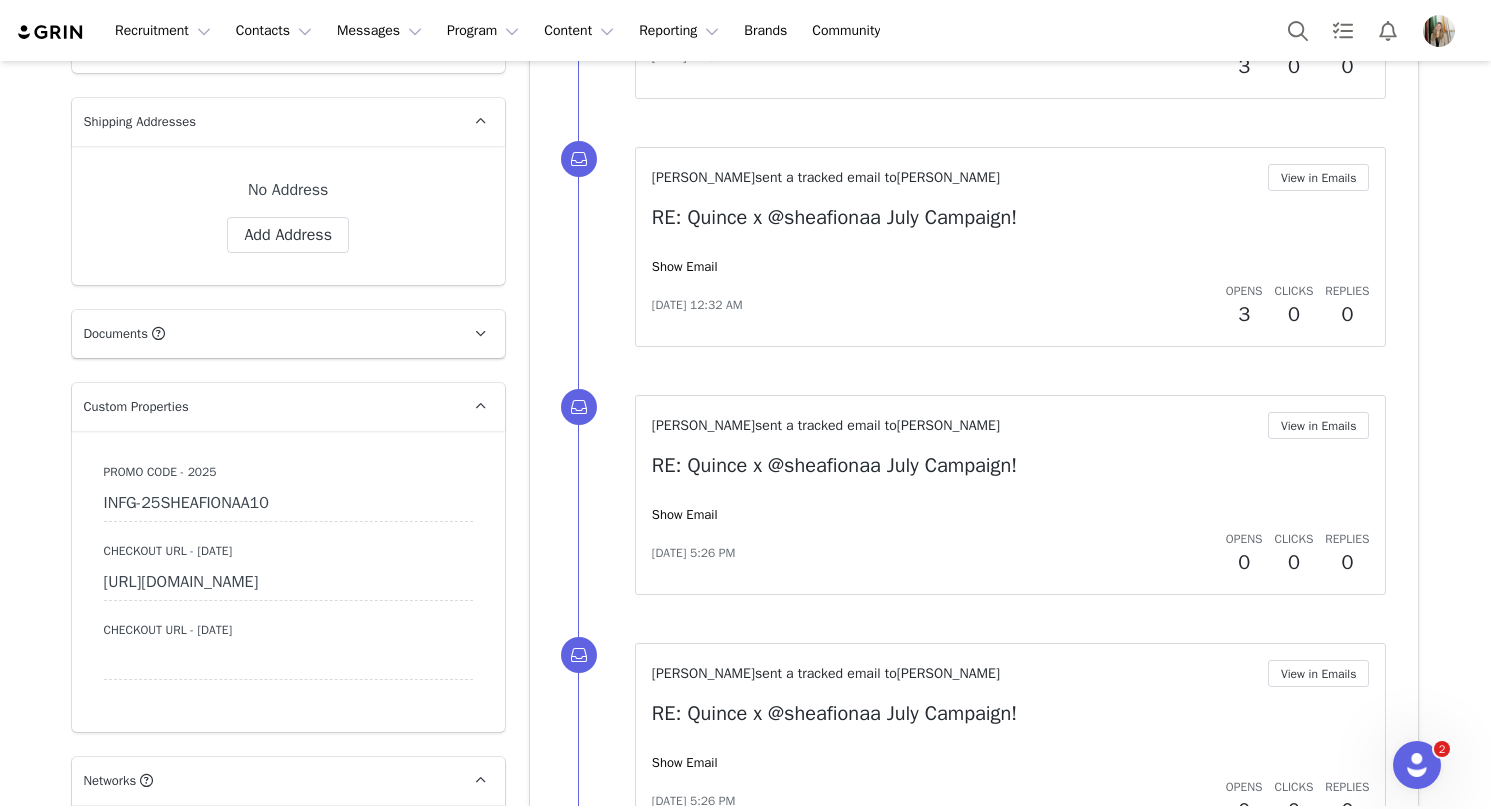 click on "INFG-25SHEAFIONAA10" at bounding box center [288, 504] 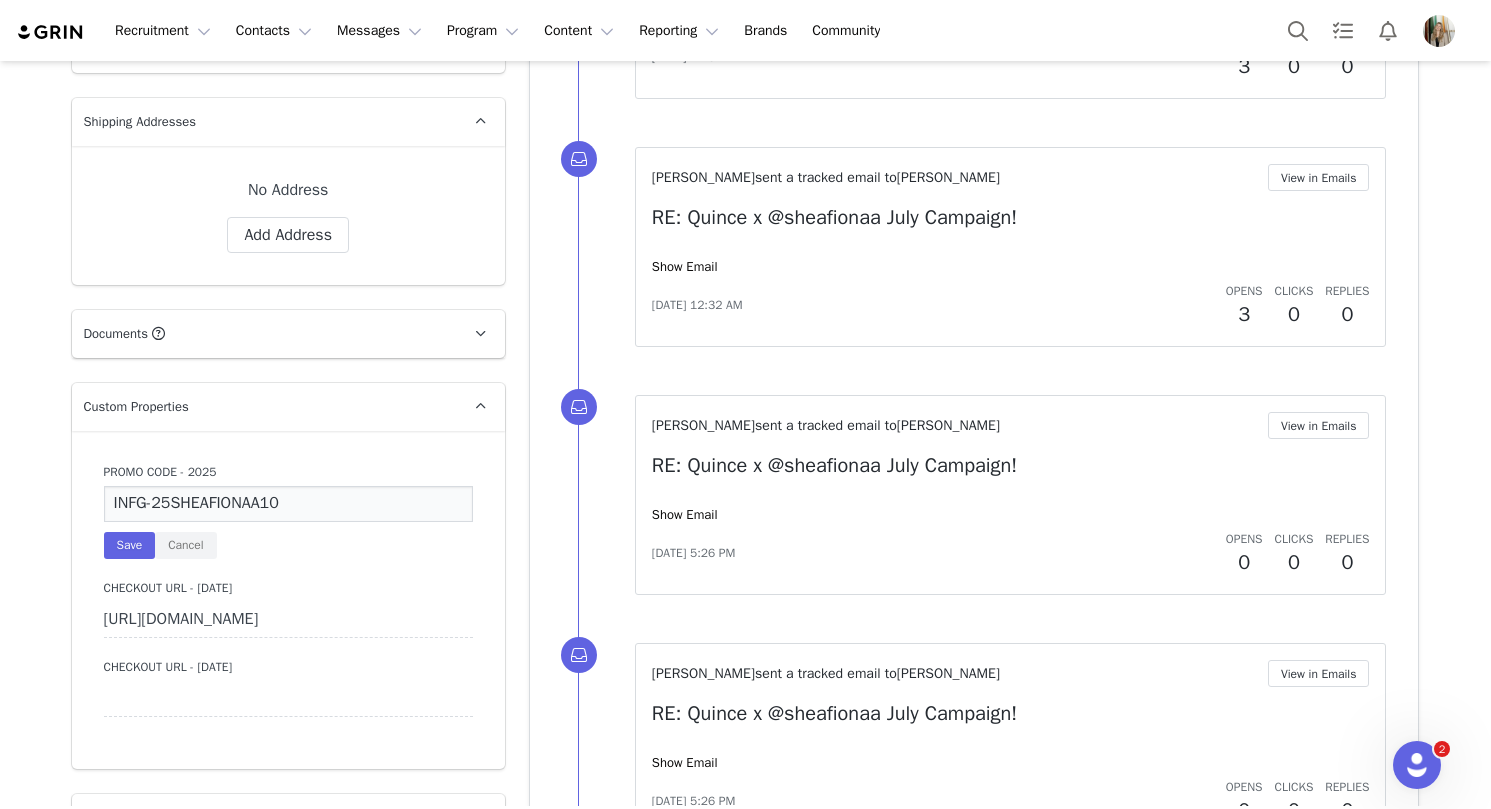 click on "INFG-25SHEAFIONAA10" at bounding box center [288, 504] 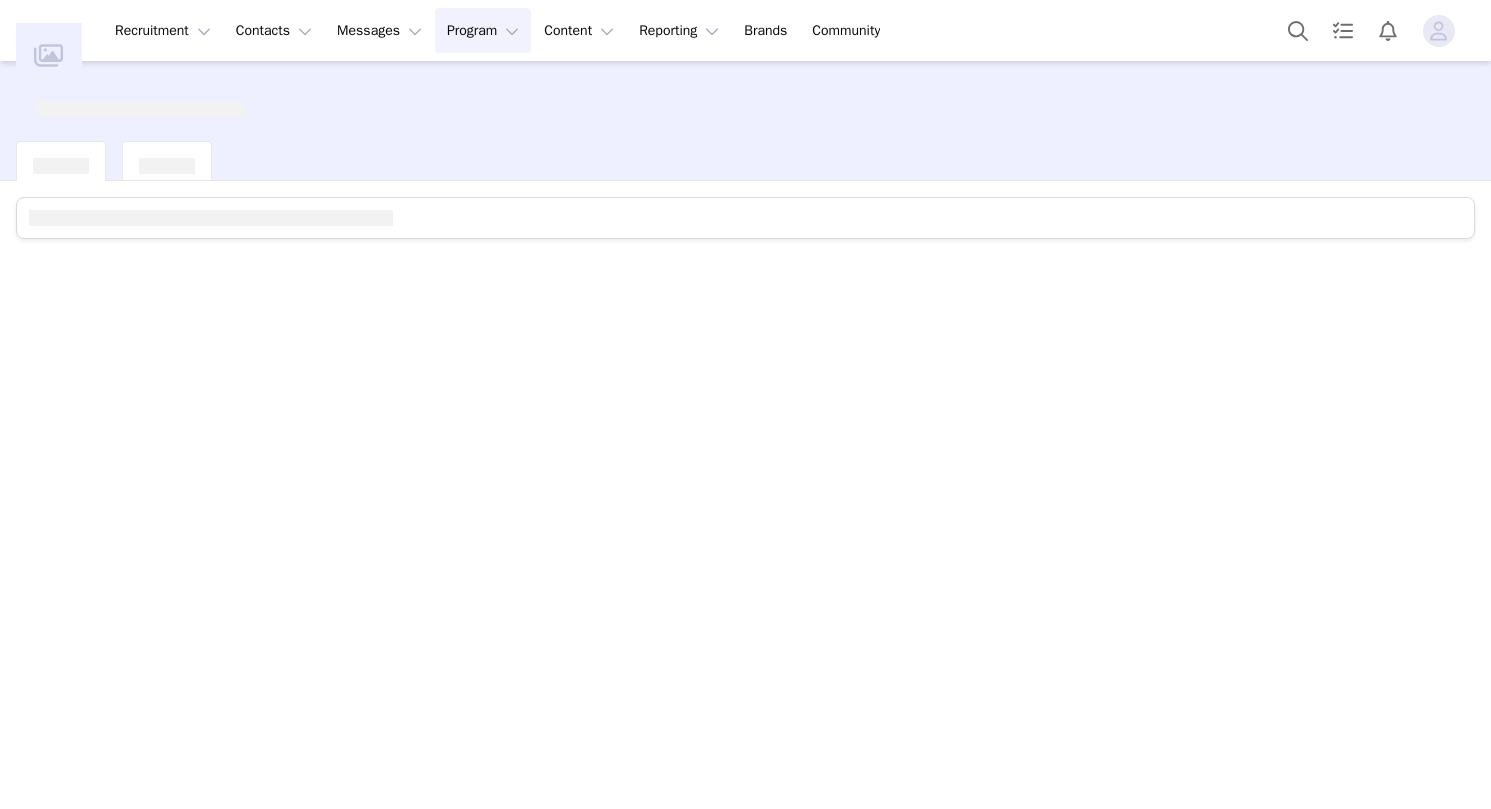 scroll, scrollTop: 0, scrollLeft: 0, axis: both 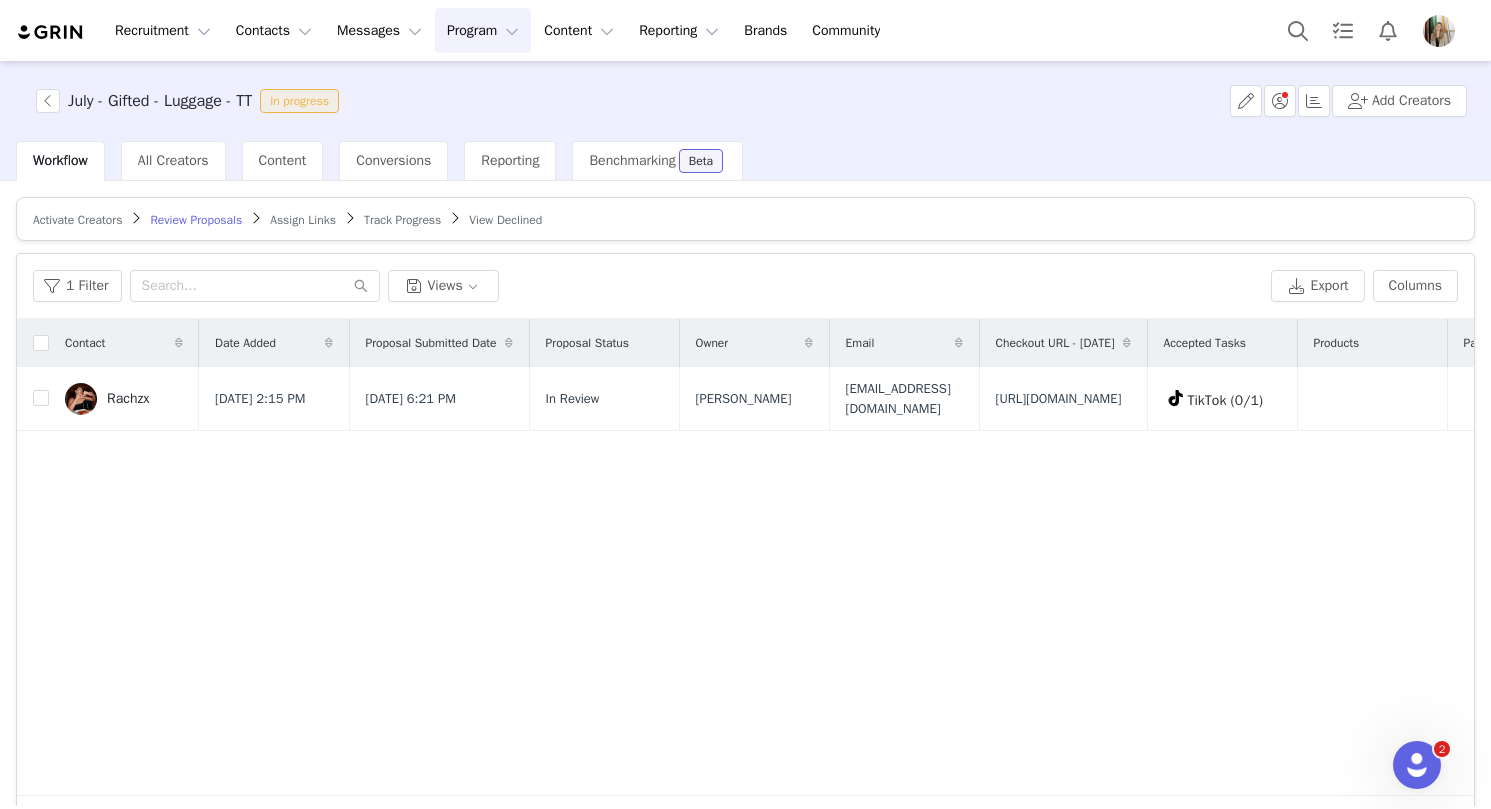 click on "Track Progress" at bounding box center (402, 220) 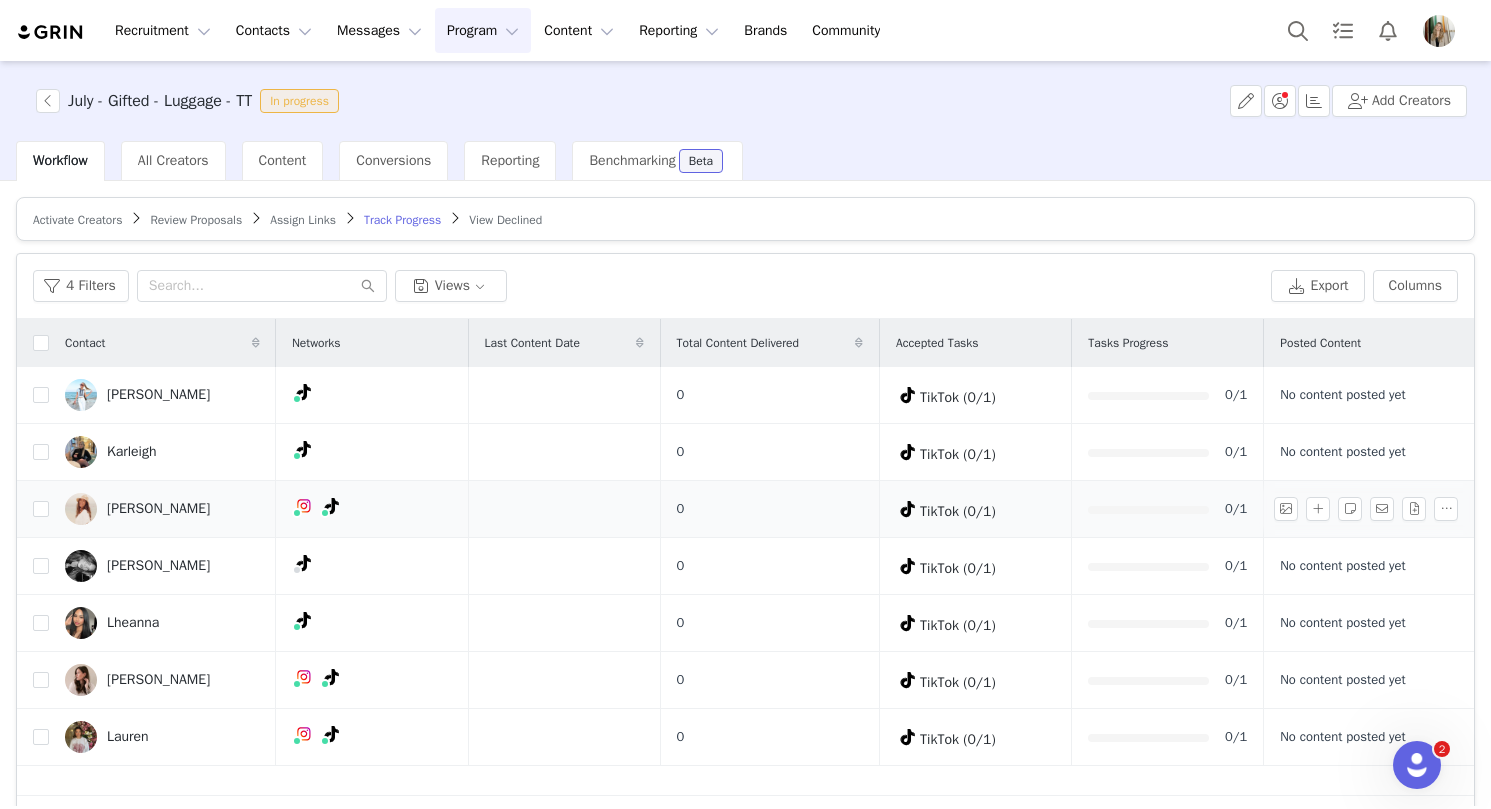 scroll, scrollTop: 62, scrollLeft: 0, axis: vertical 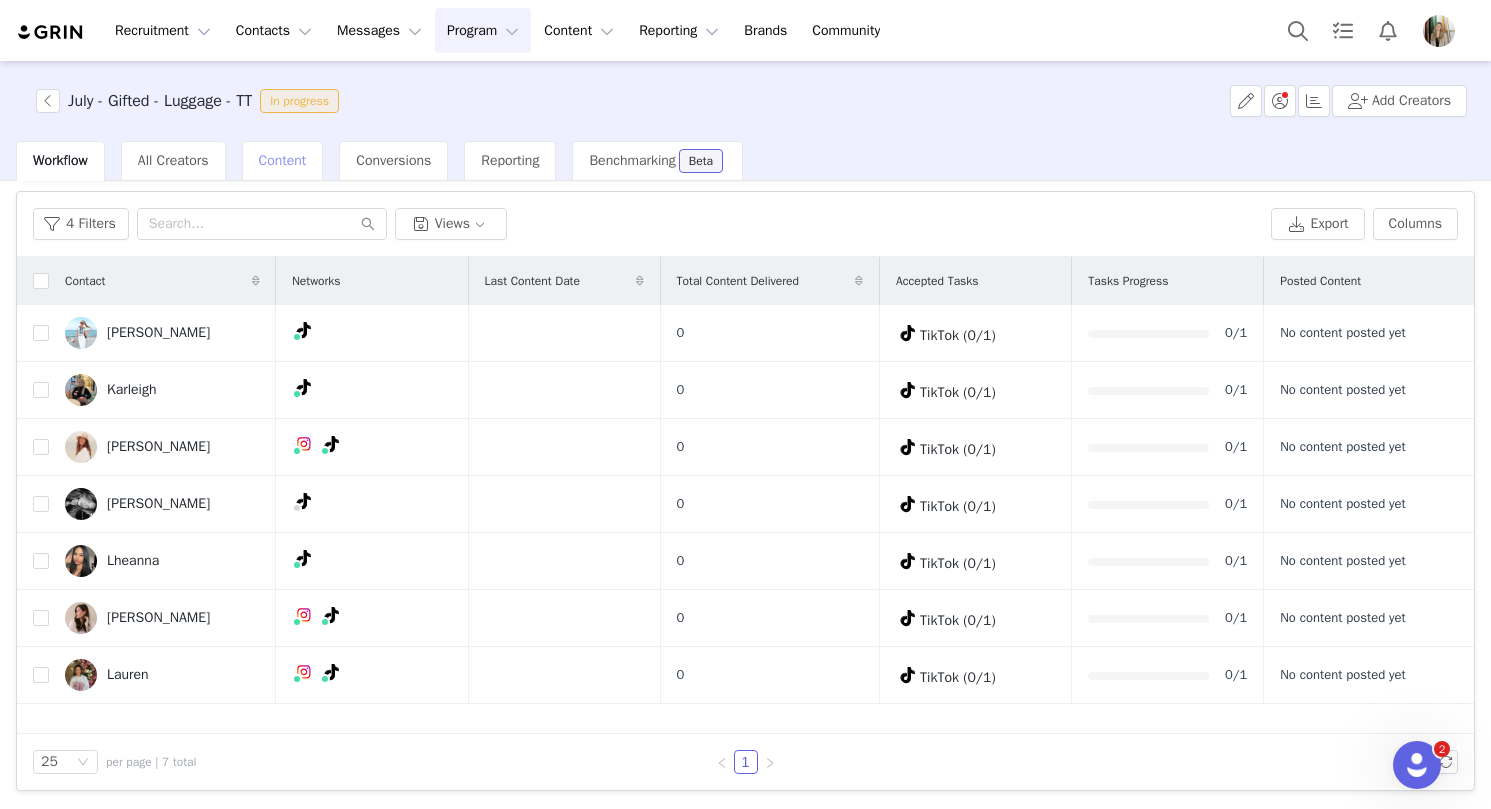 click on "Content" at bounding box center [283, 160] 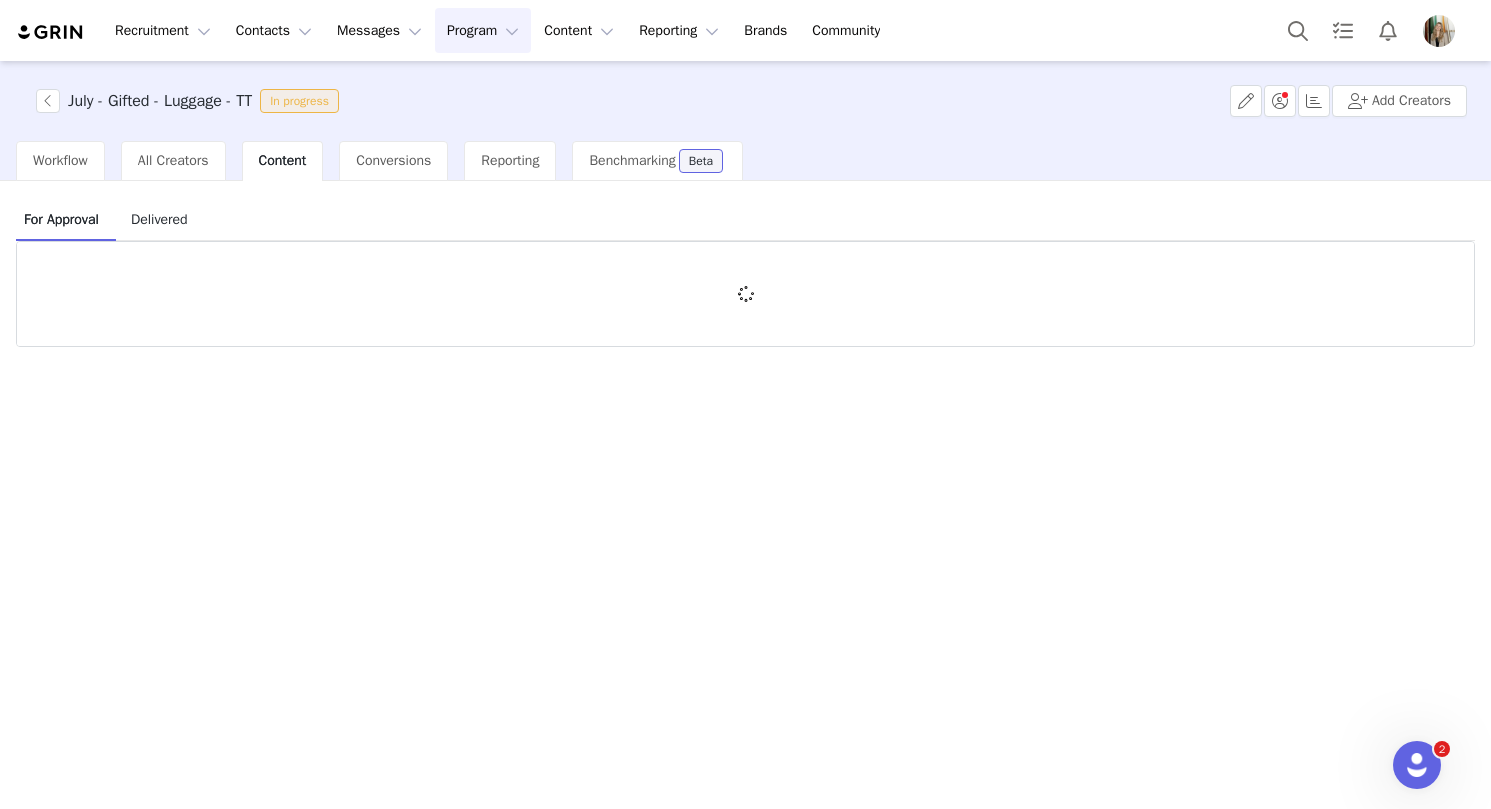 scroll, scrollTop: 0, scrollLeft: 0, axis: both 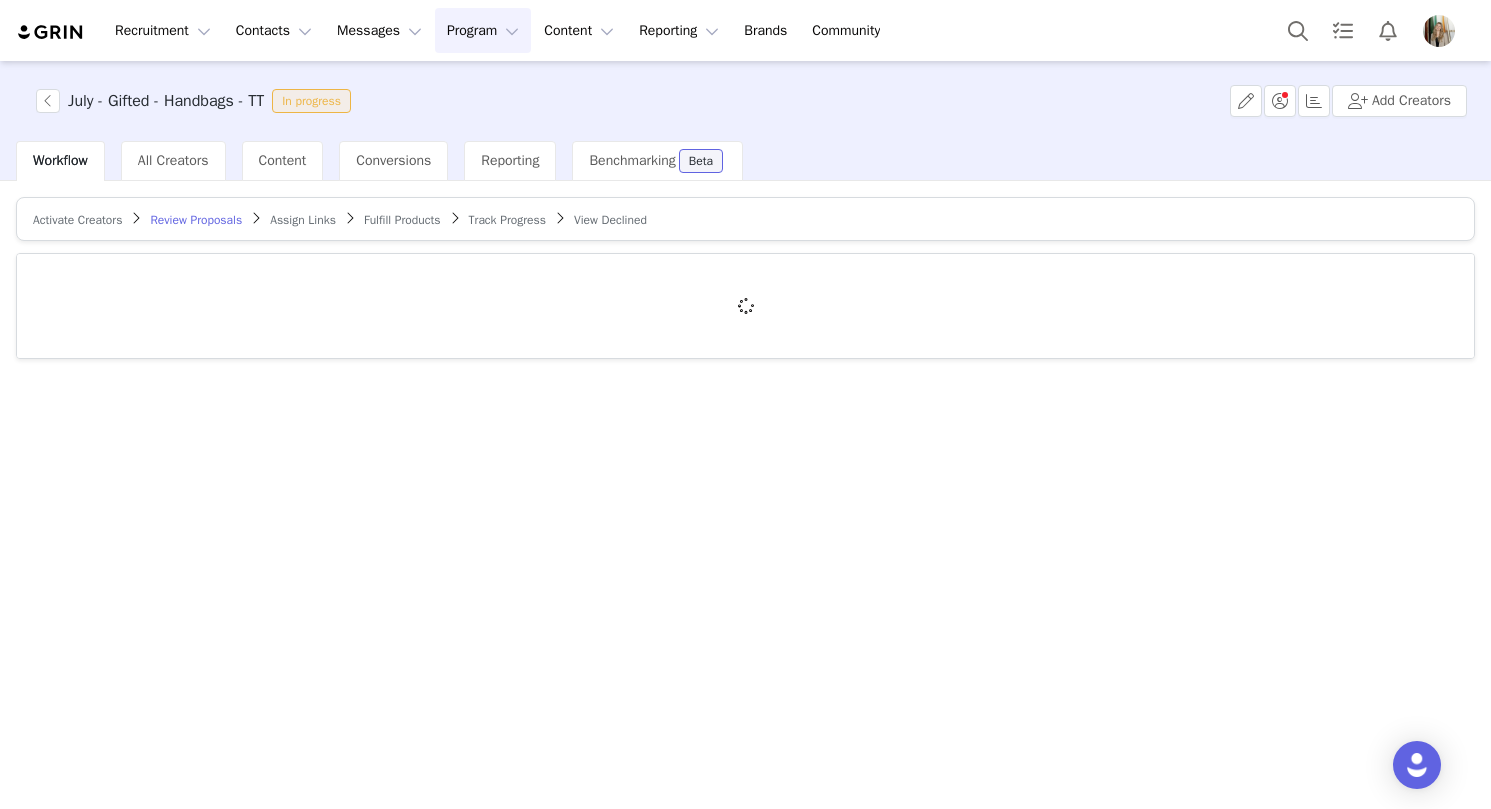 click on "Track Progress" at bounding box center (507, 220) 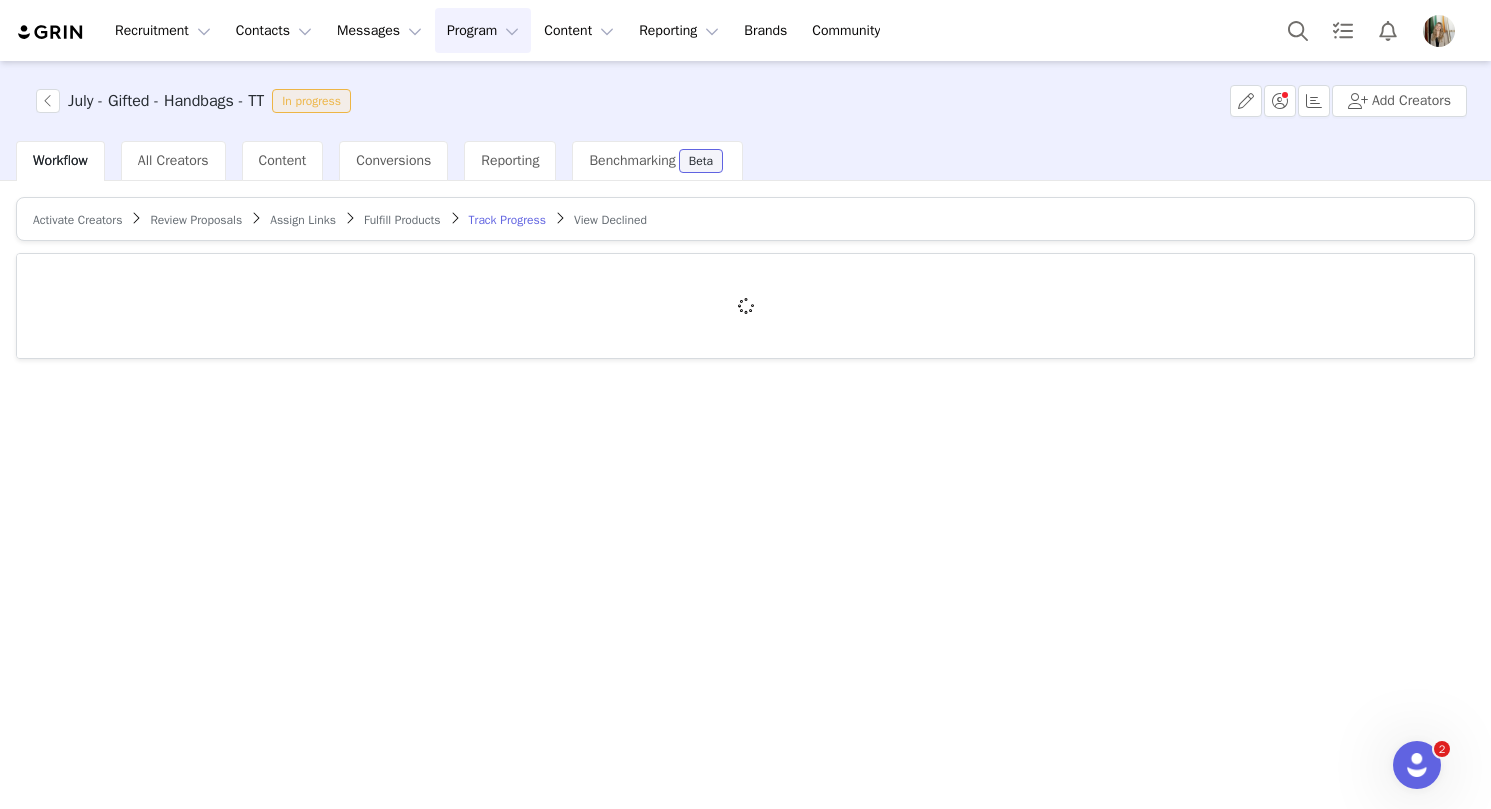 scroll, scrollTop: 0, scrollLeft: 0, axis: both 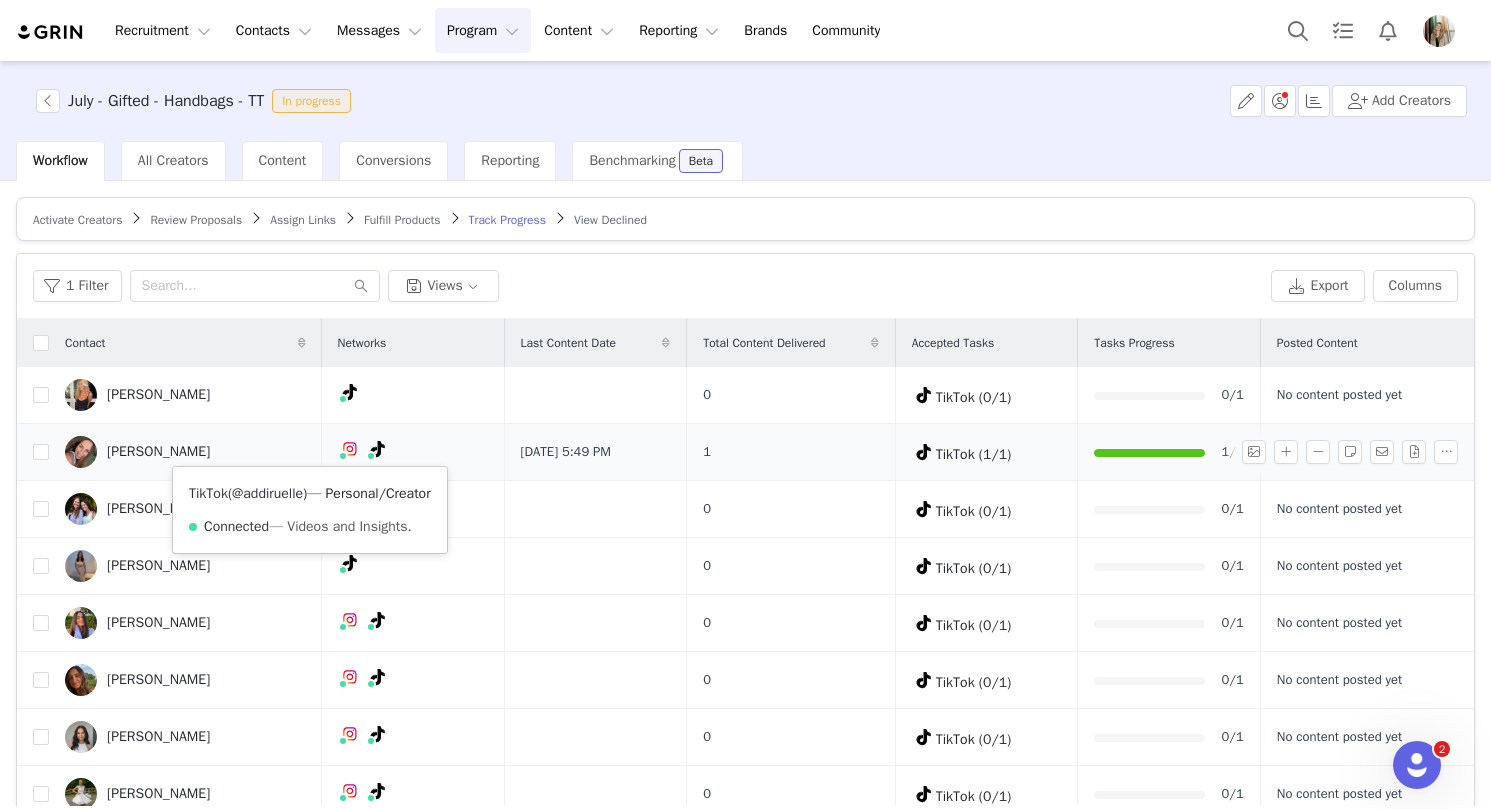 click on "@addiruelle" at bounding box center [267, 493] 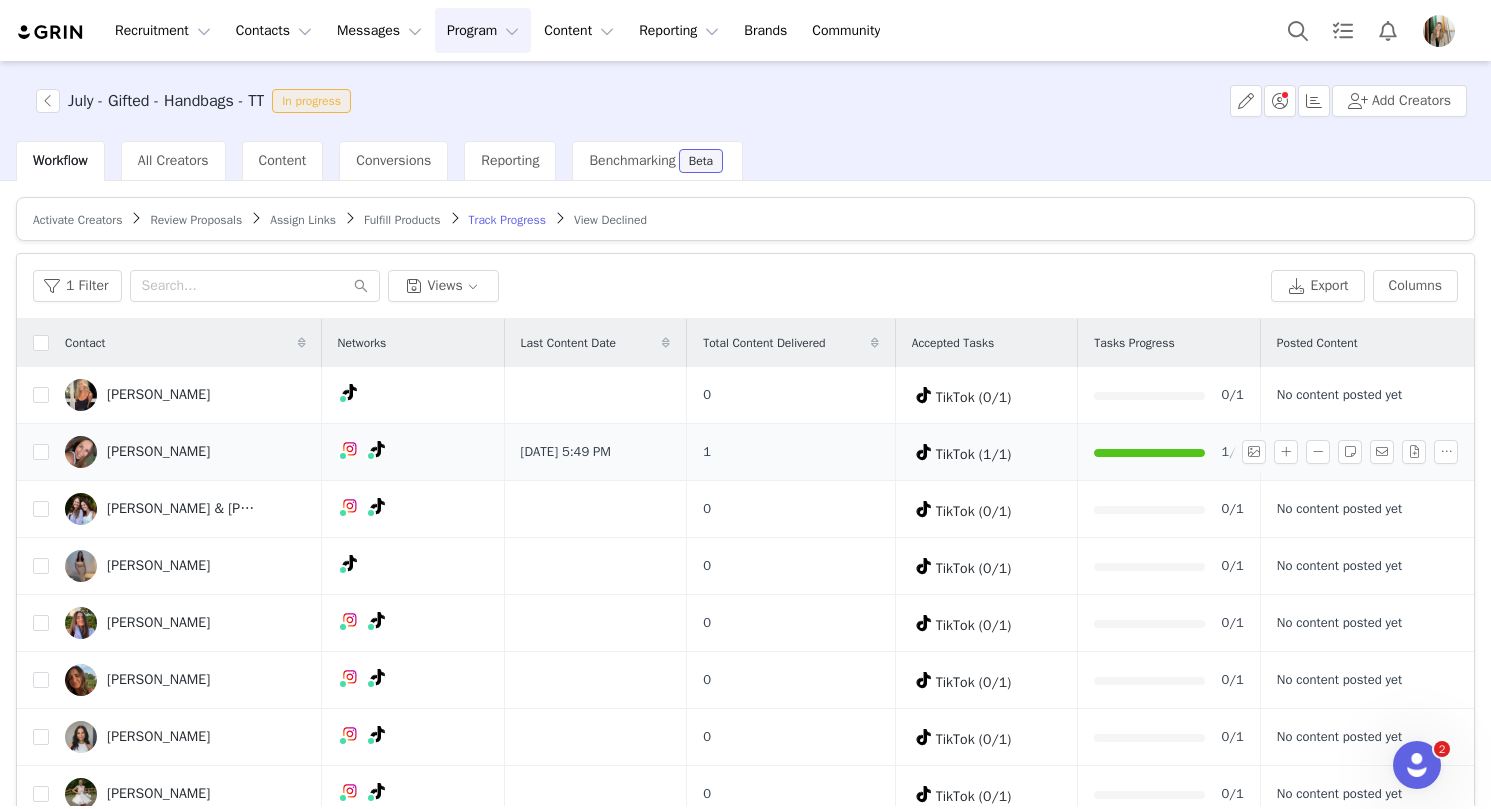 click on "Addi Ruelle" at bounding box center (158, 452) 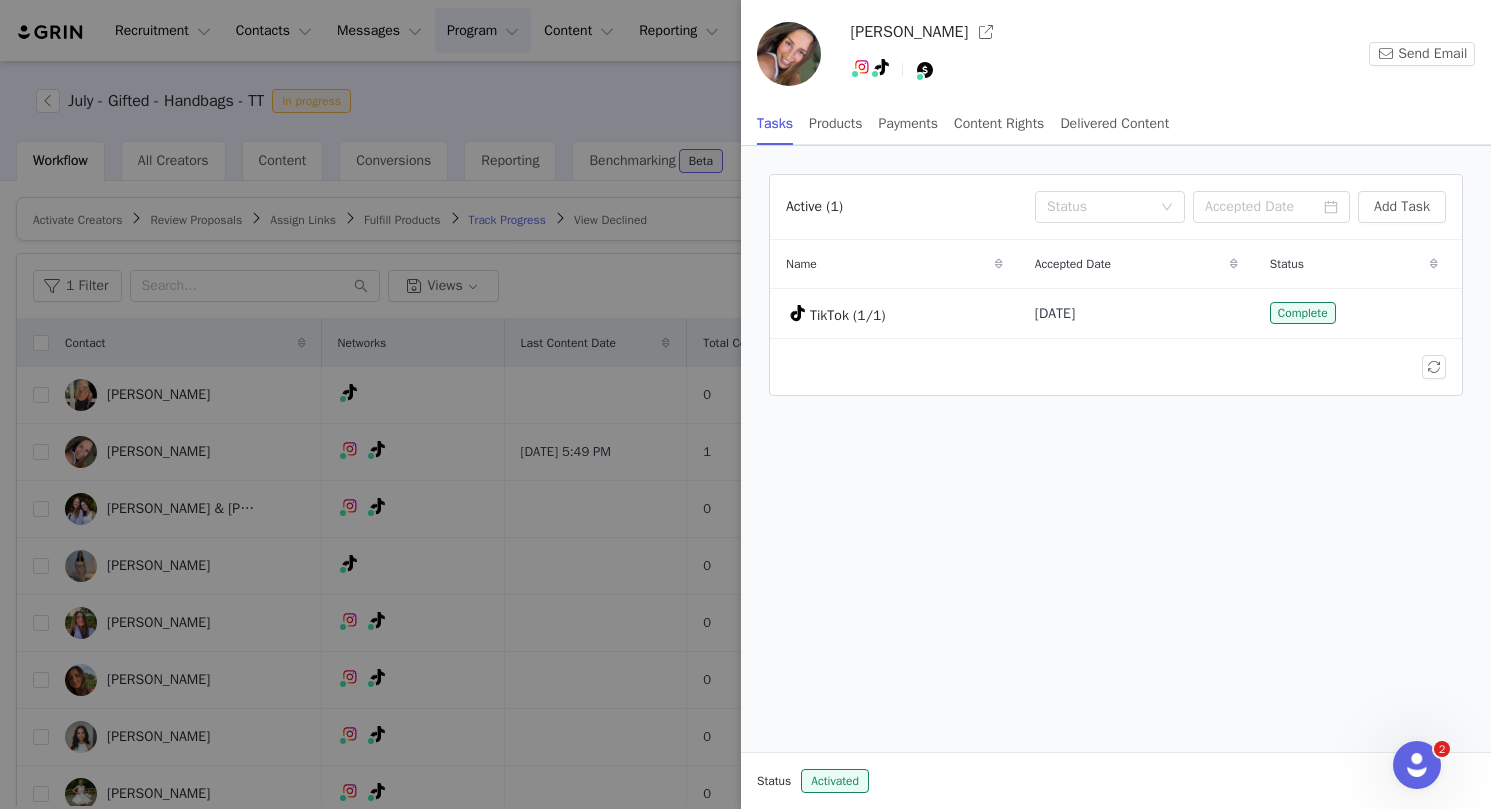 click at bounding box center (745, 404) 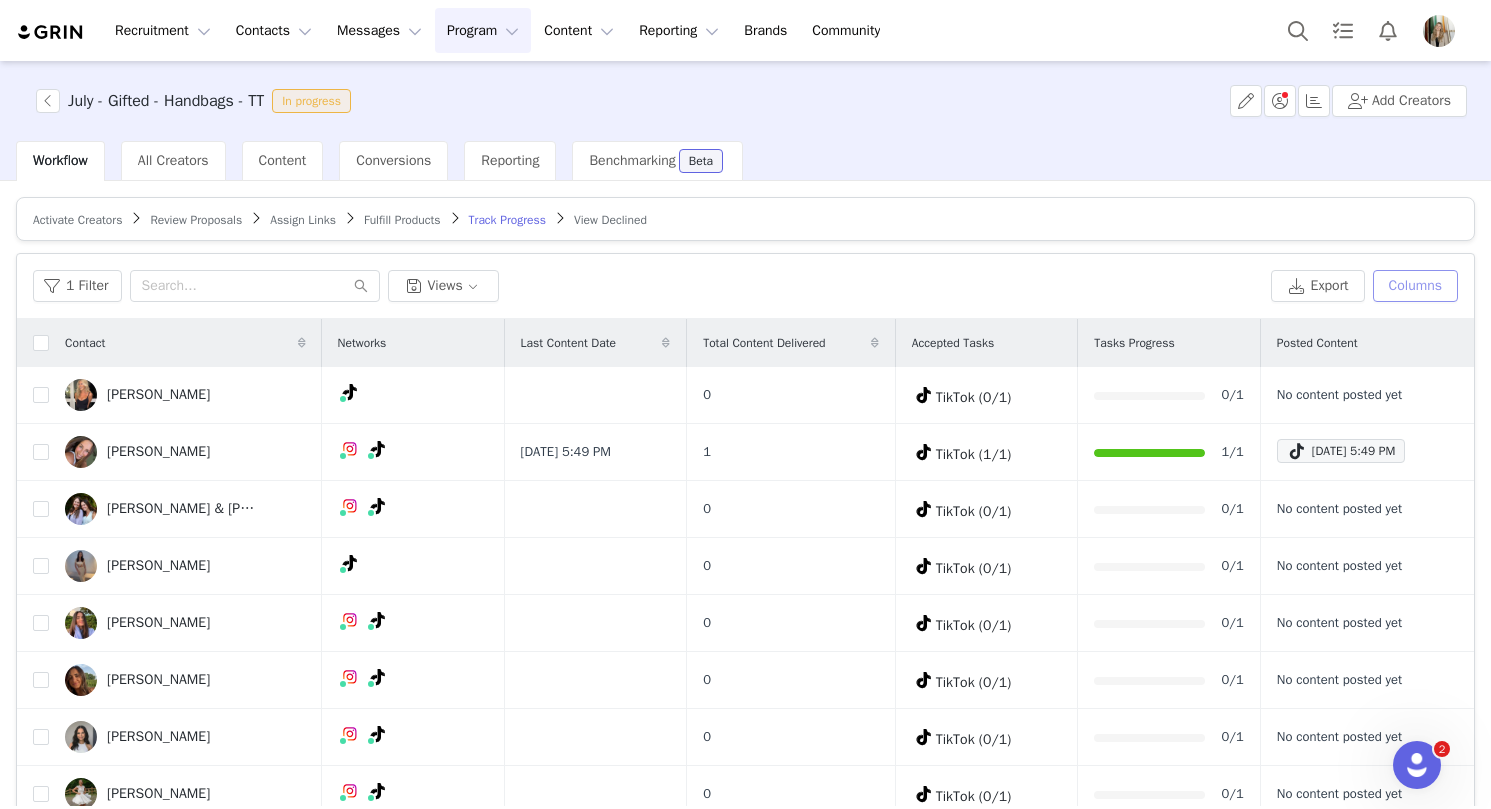 click on "Columns" at bounding box center [1415, 286] 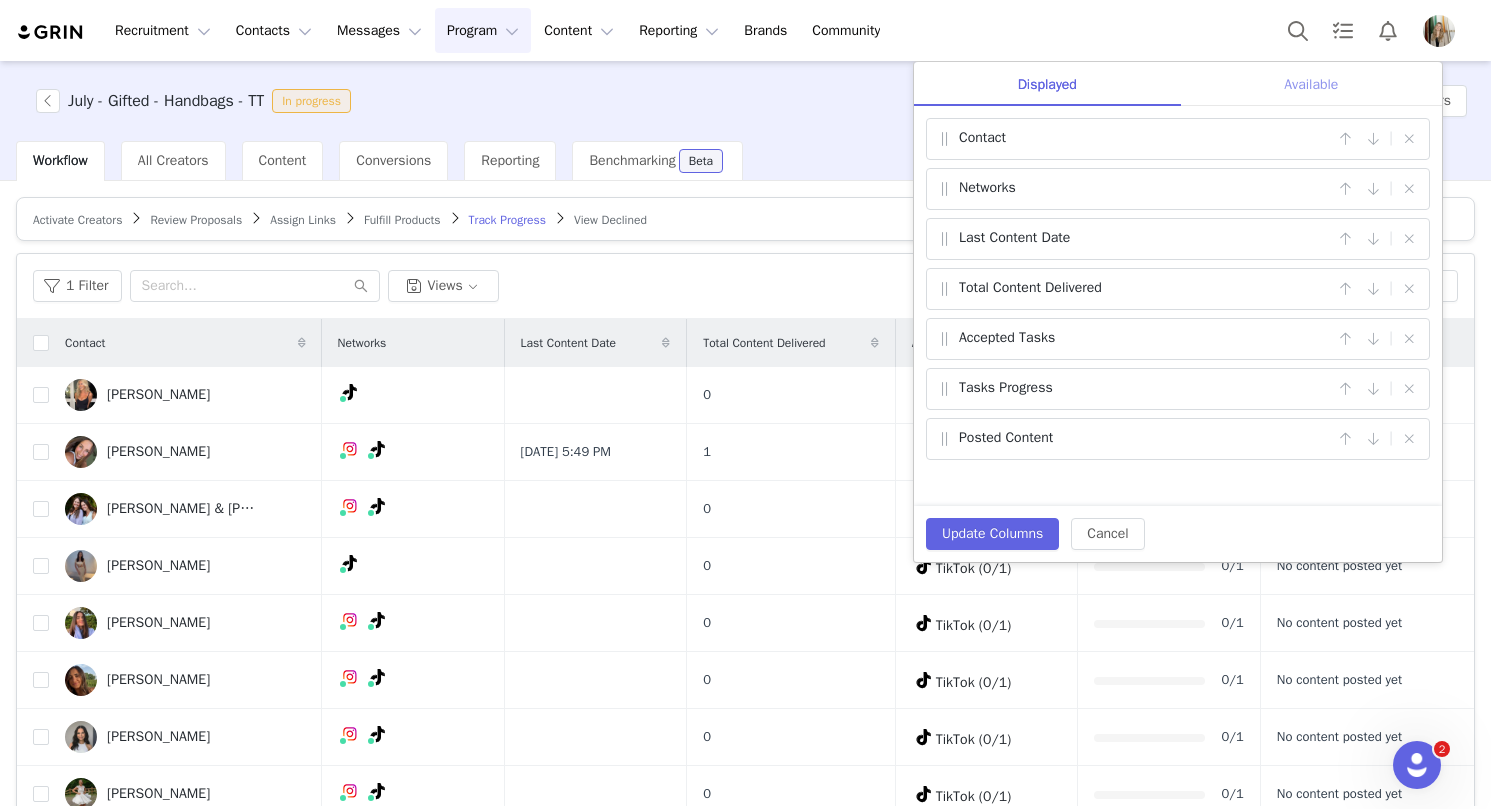click on "Available" at bounding box center [1311, 84] 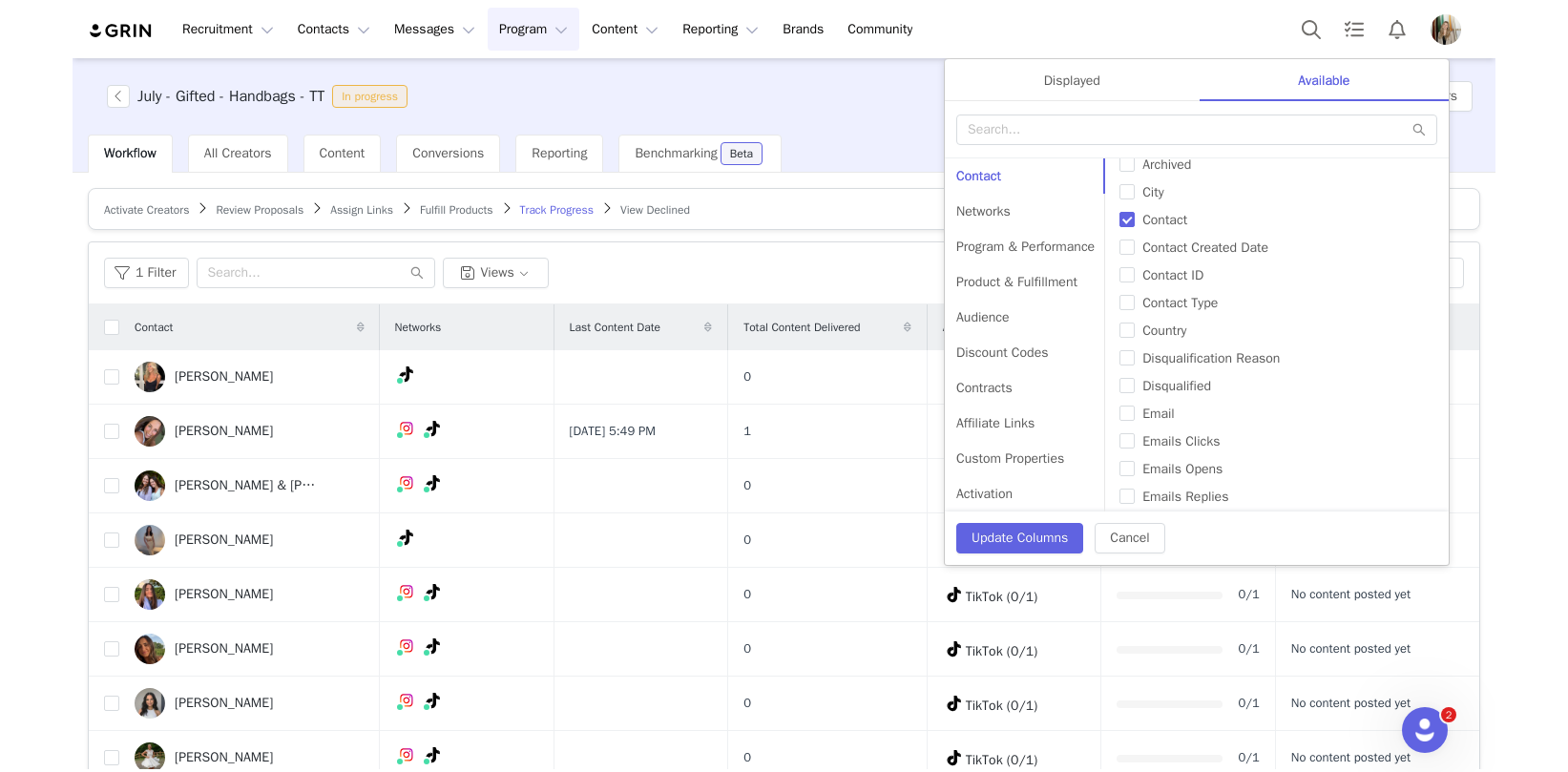 scroll, scrollTop: 14, scrollLeft: 0, axis: vertical 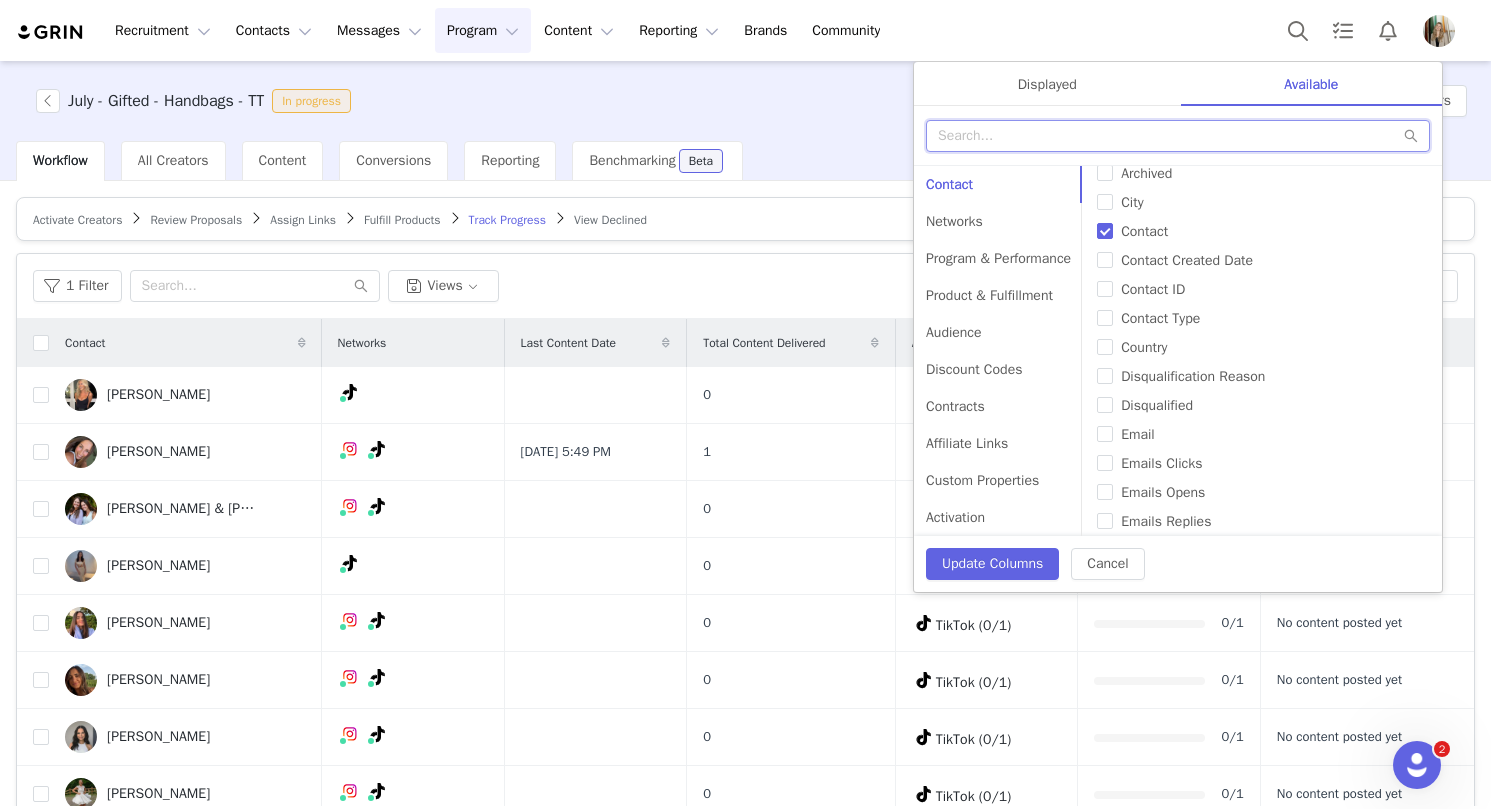 click at bounding box center [1178, 136] 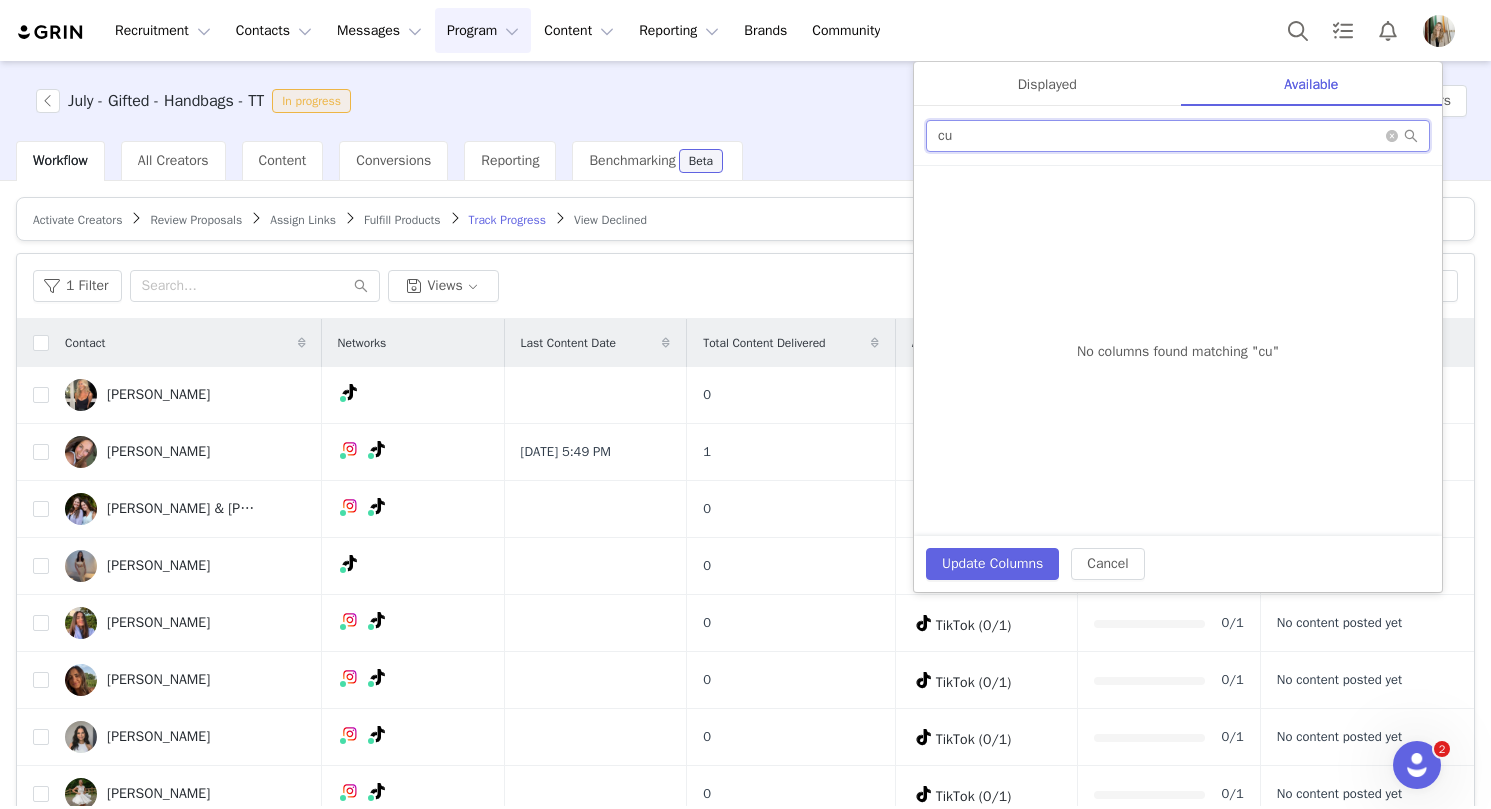 type on "c" 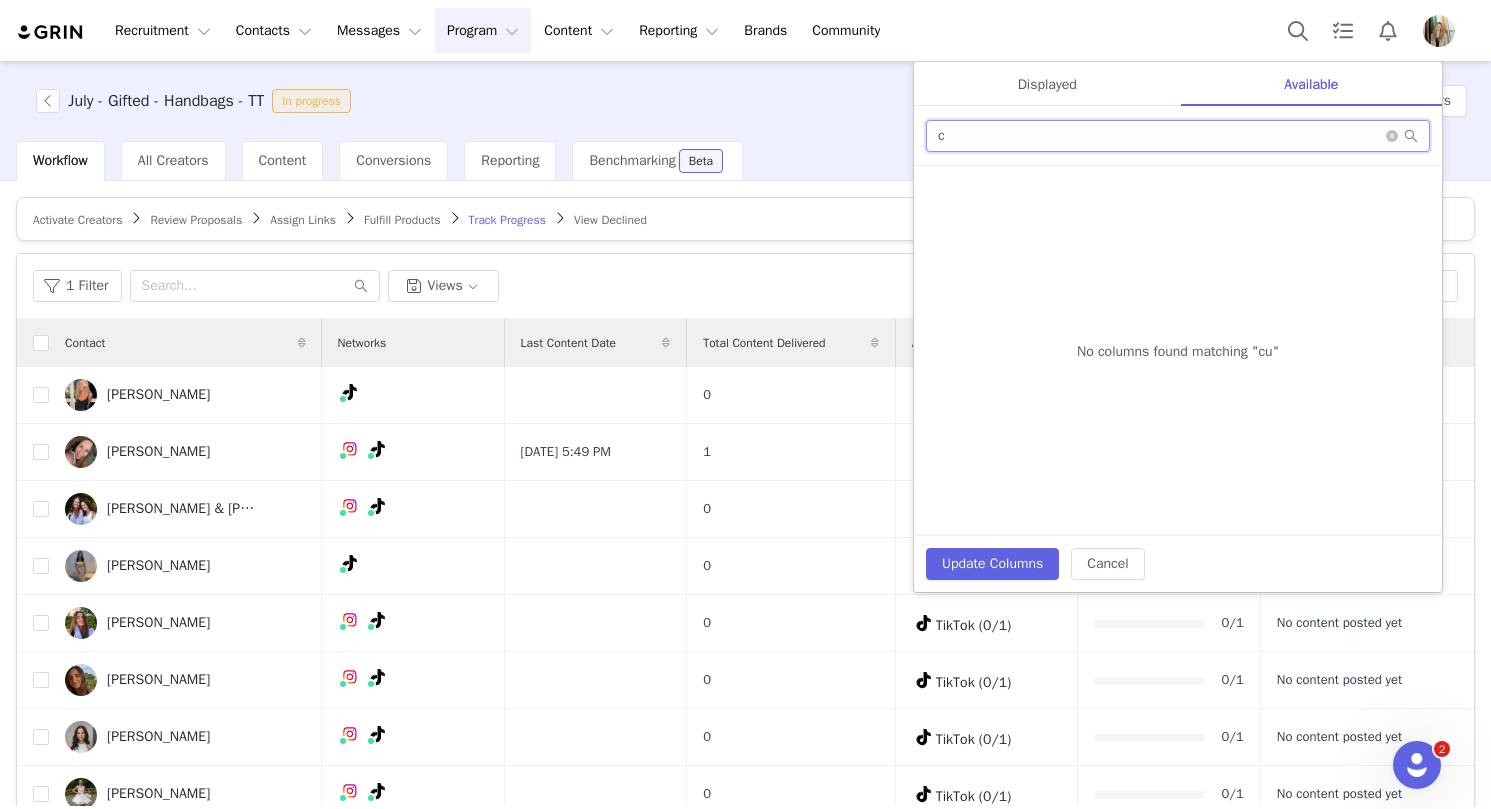 type 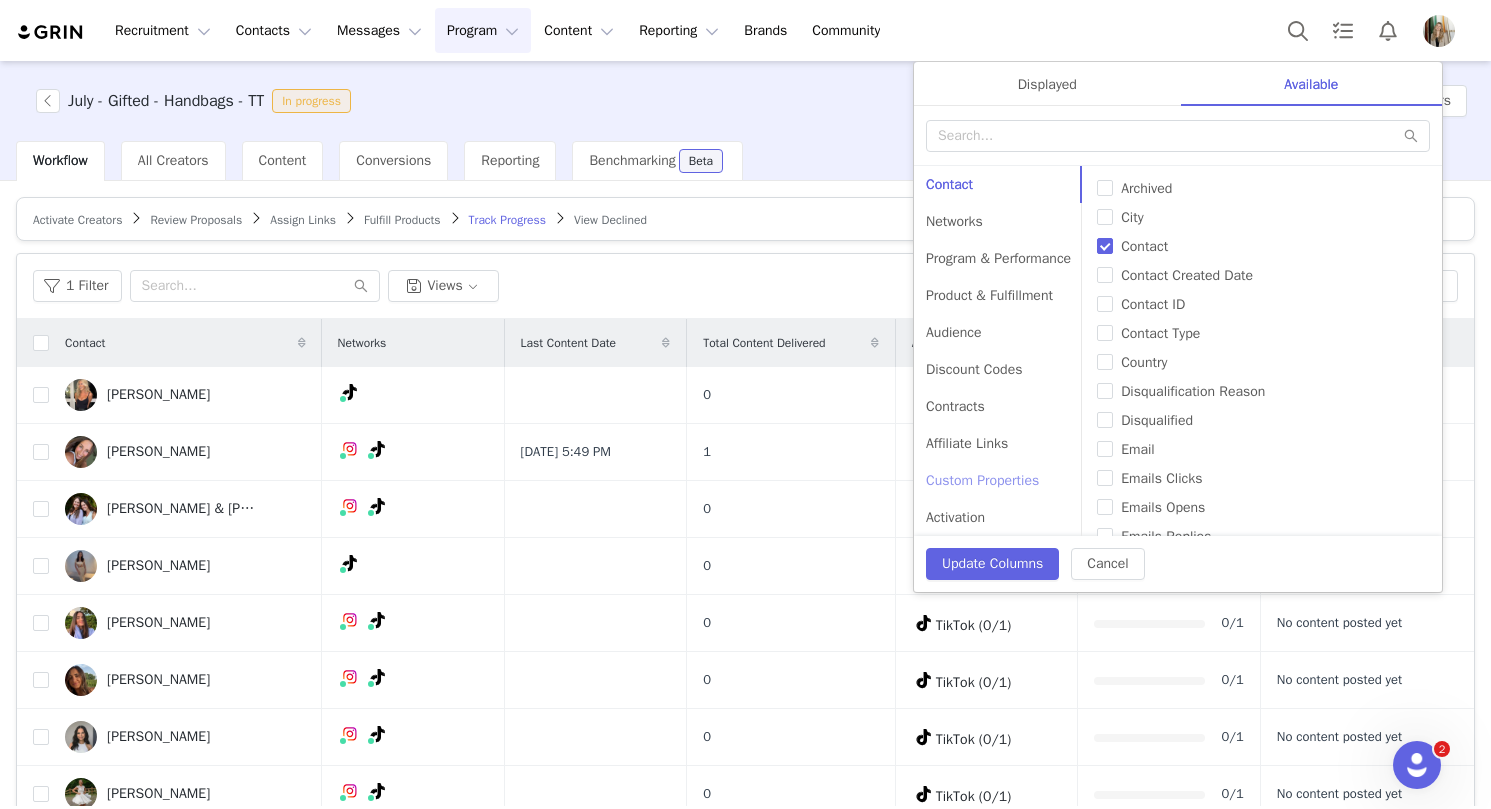 click on "Custom Properties" at bounding box center [998, 480] 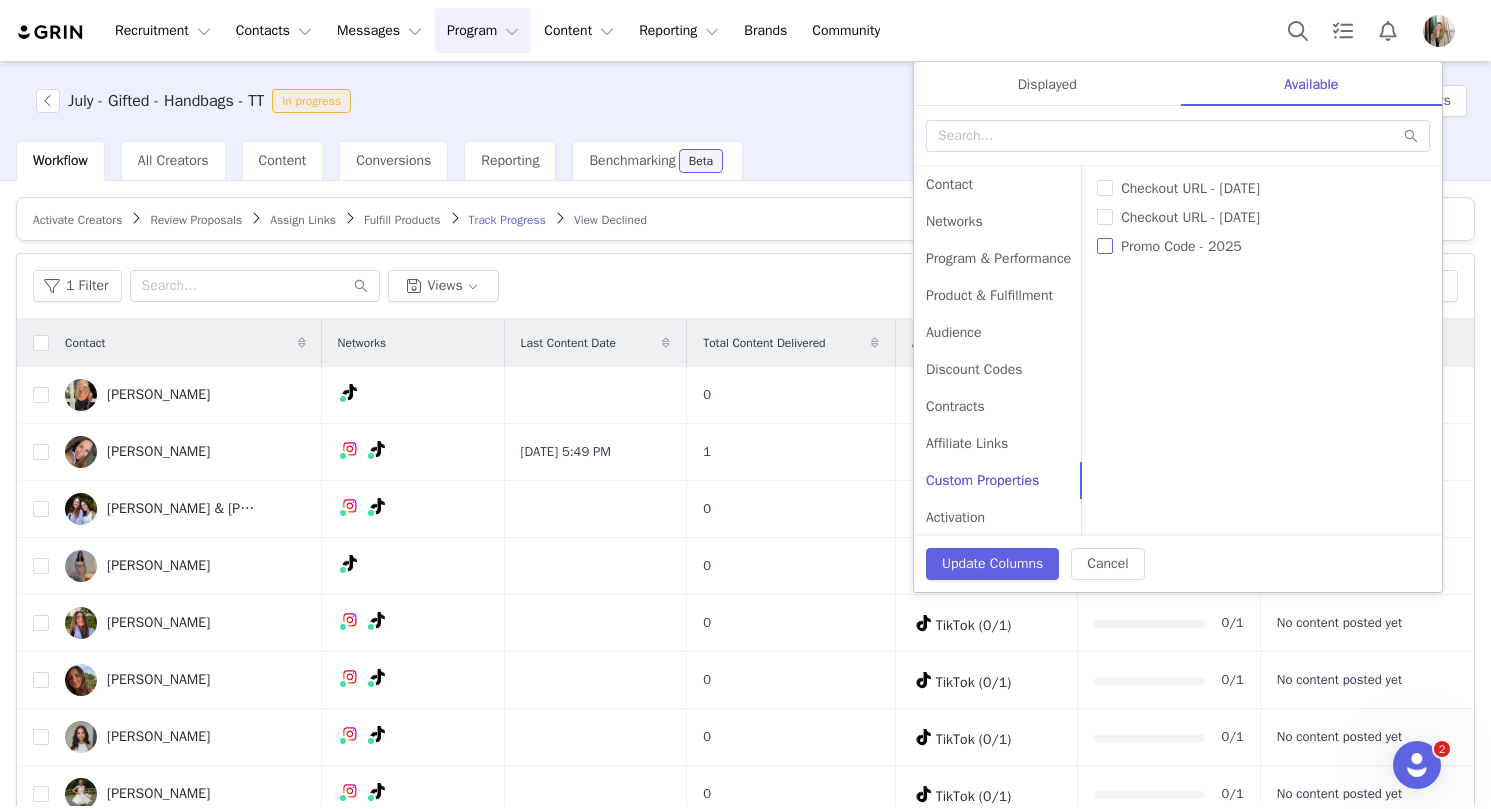 click on "Promo Code - 2025" at bounding box center [1105, 246] 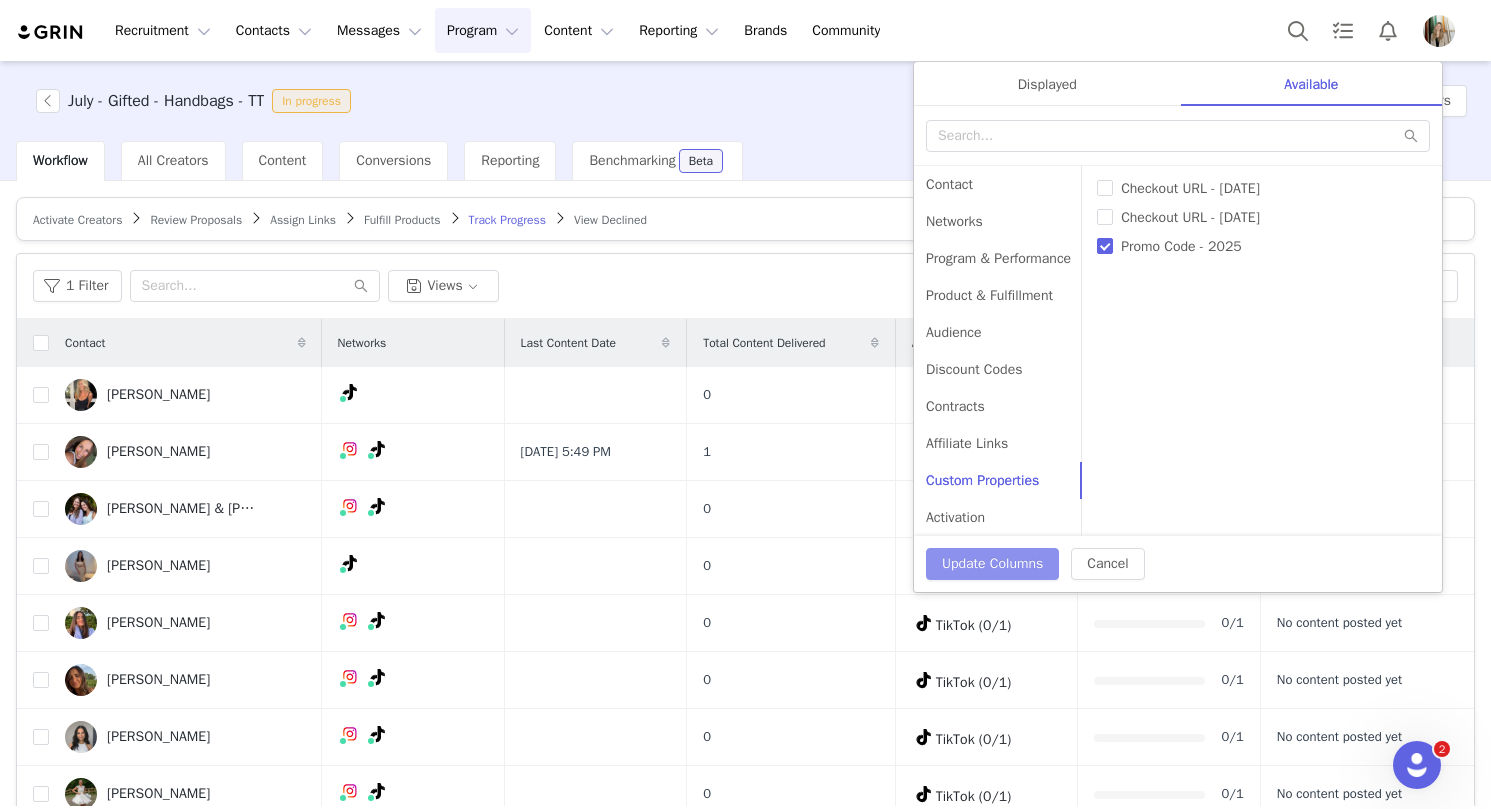 click on "Update Columns" at bounding box center (992, 564) 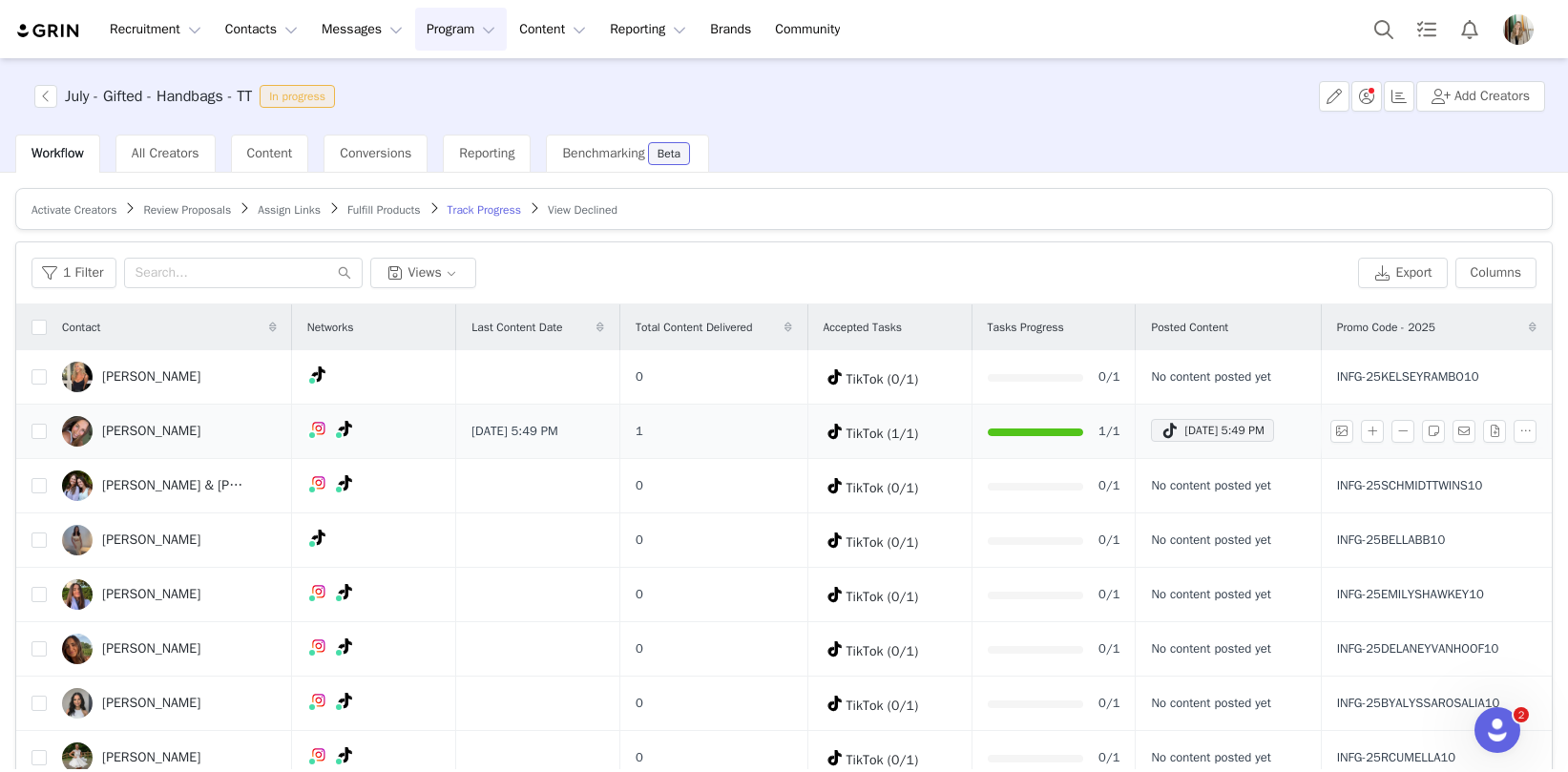click on "INFG-25ADDIRUELLE10" at bounding box center (1432, 431) 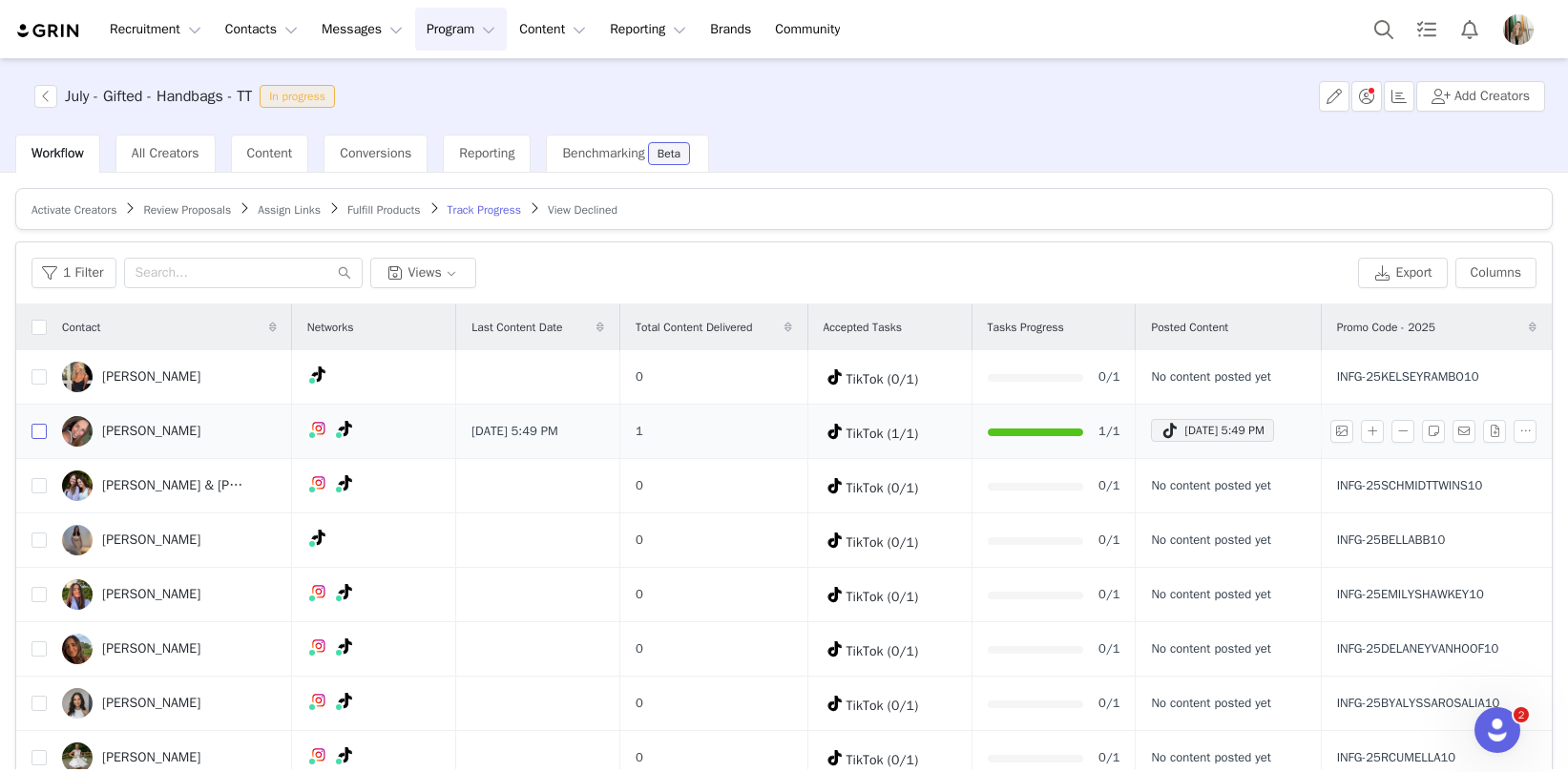 click at bounding box center [39, 431] 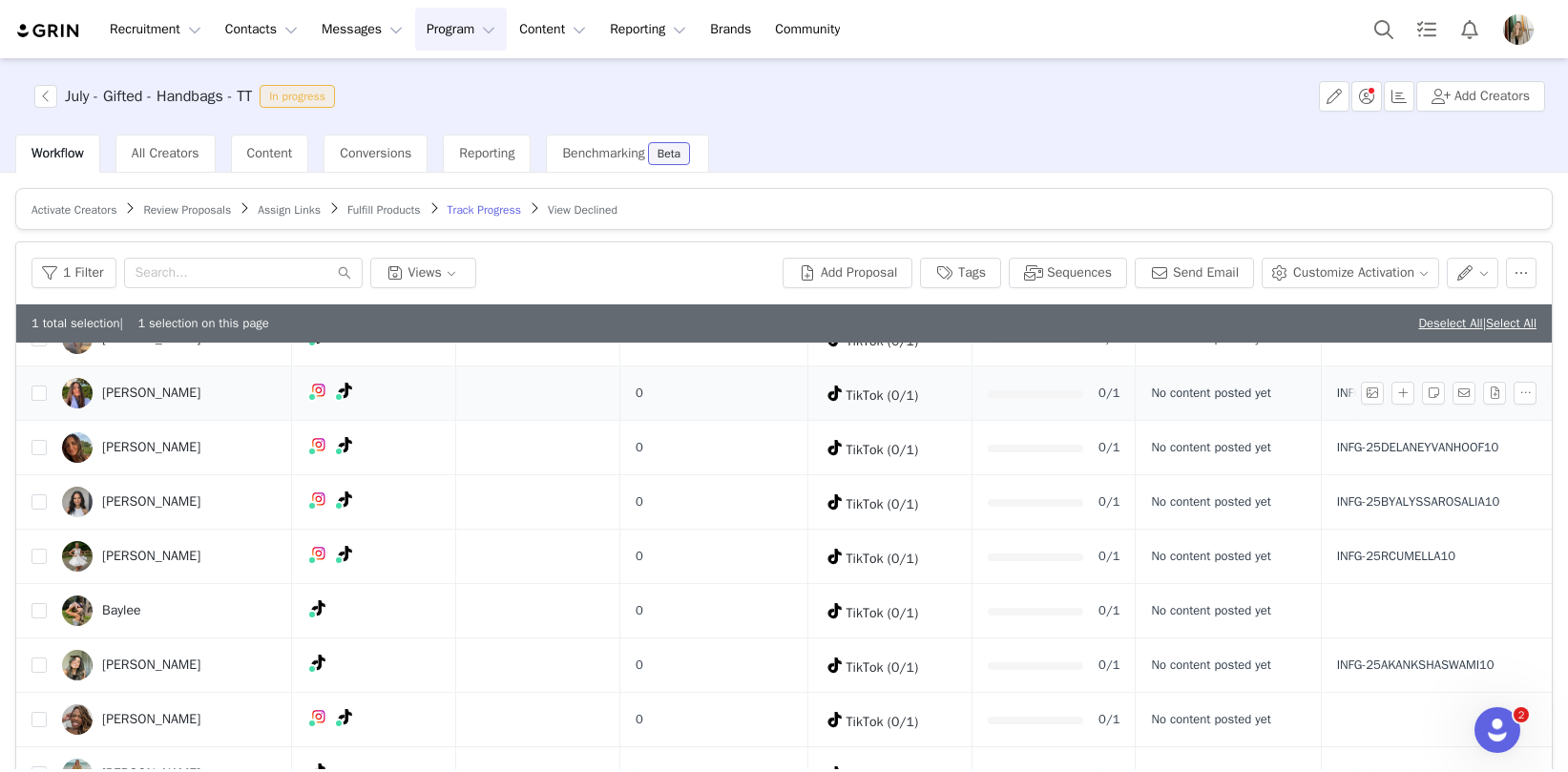scroll, scrollTop: 250, scrollLeft: 0, axis: vertical 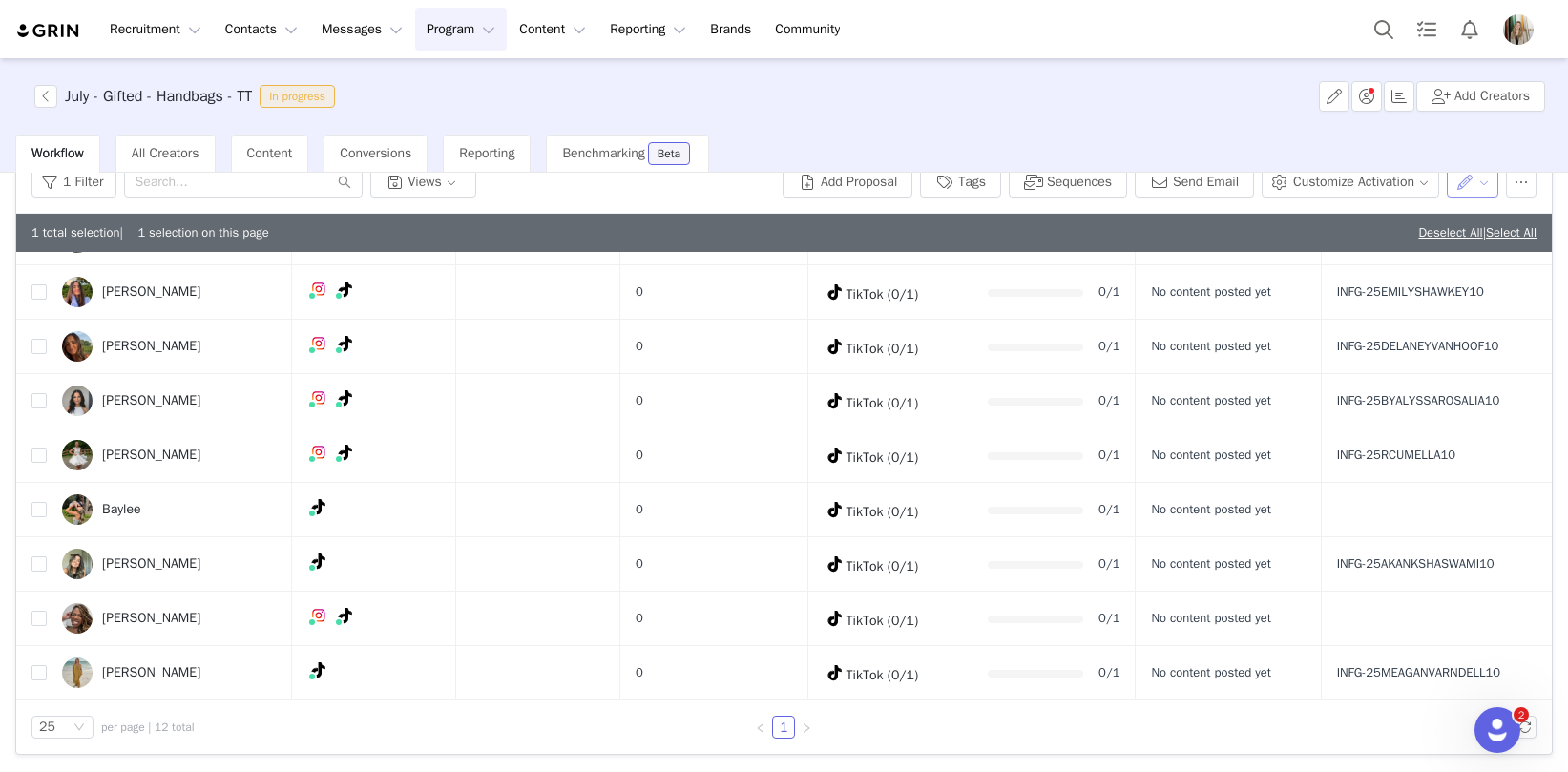 click at bounding box center (1473, 182) 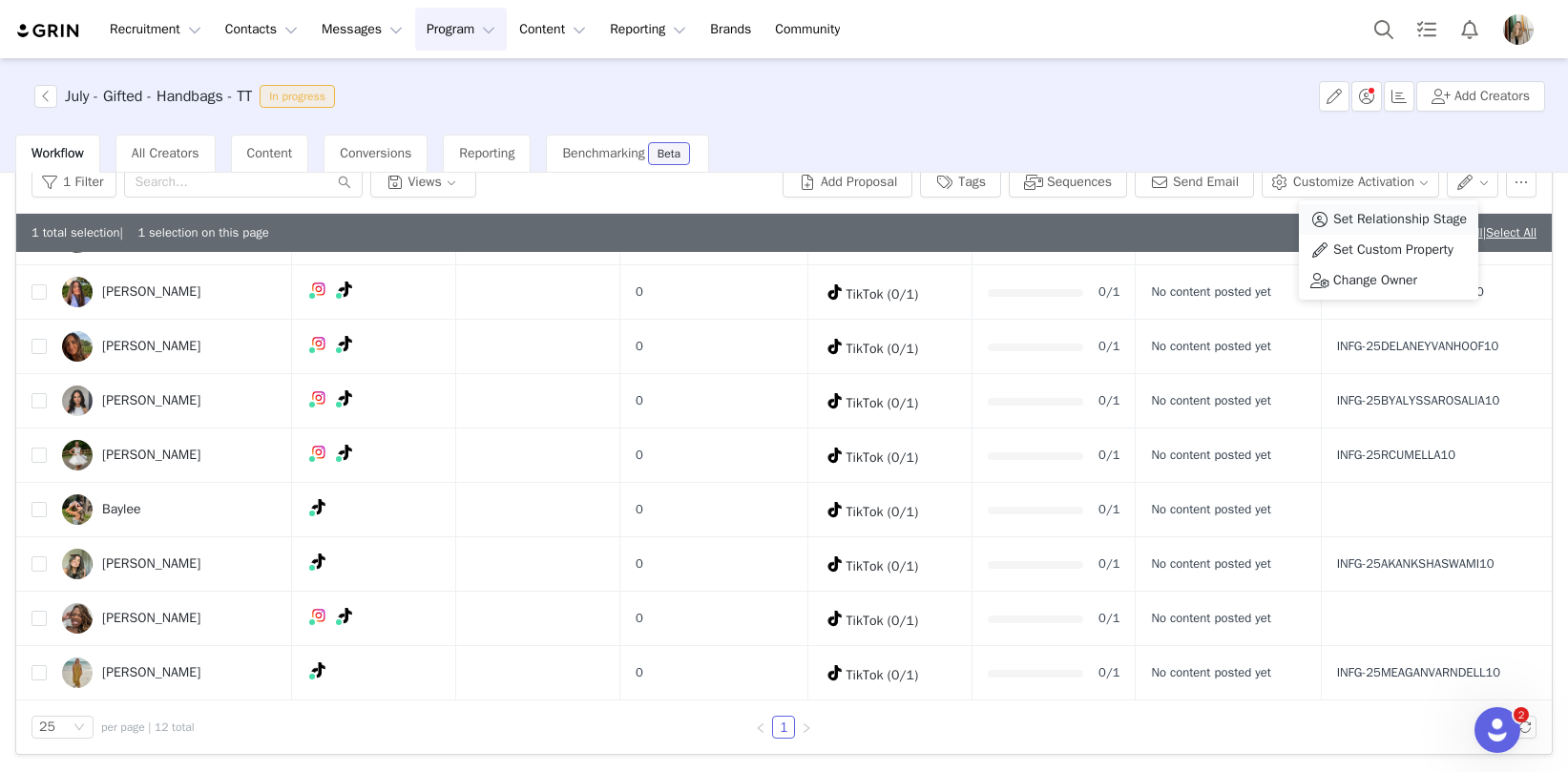 click on "Set Relationship Stage" at bounding box center [1400, 219] 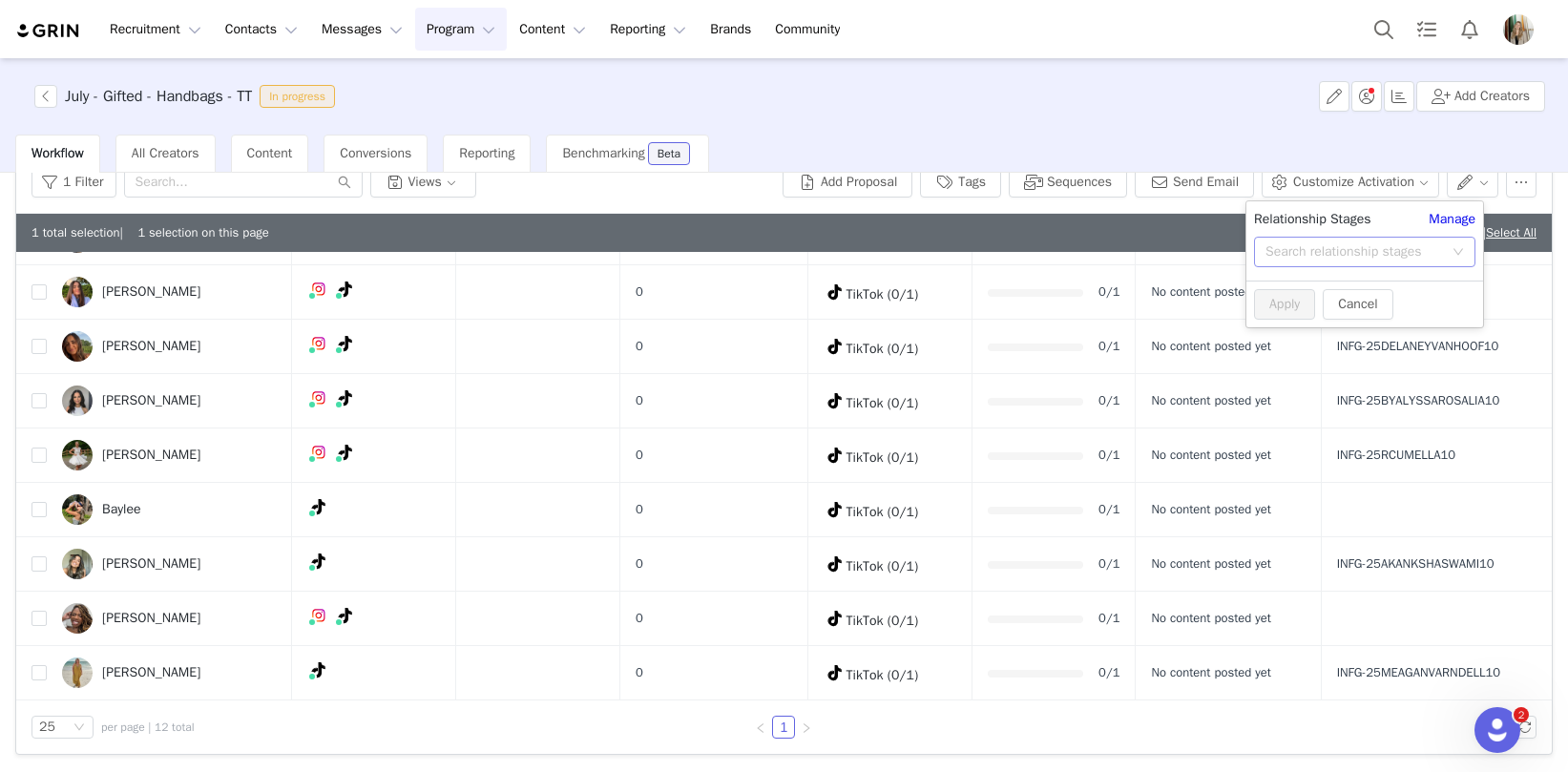 click on "Search relationship stages" at bounding box center (1354, 252) 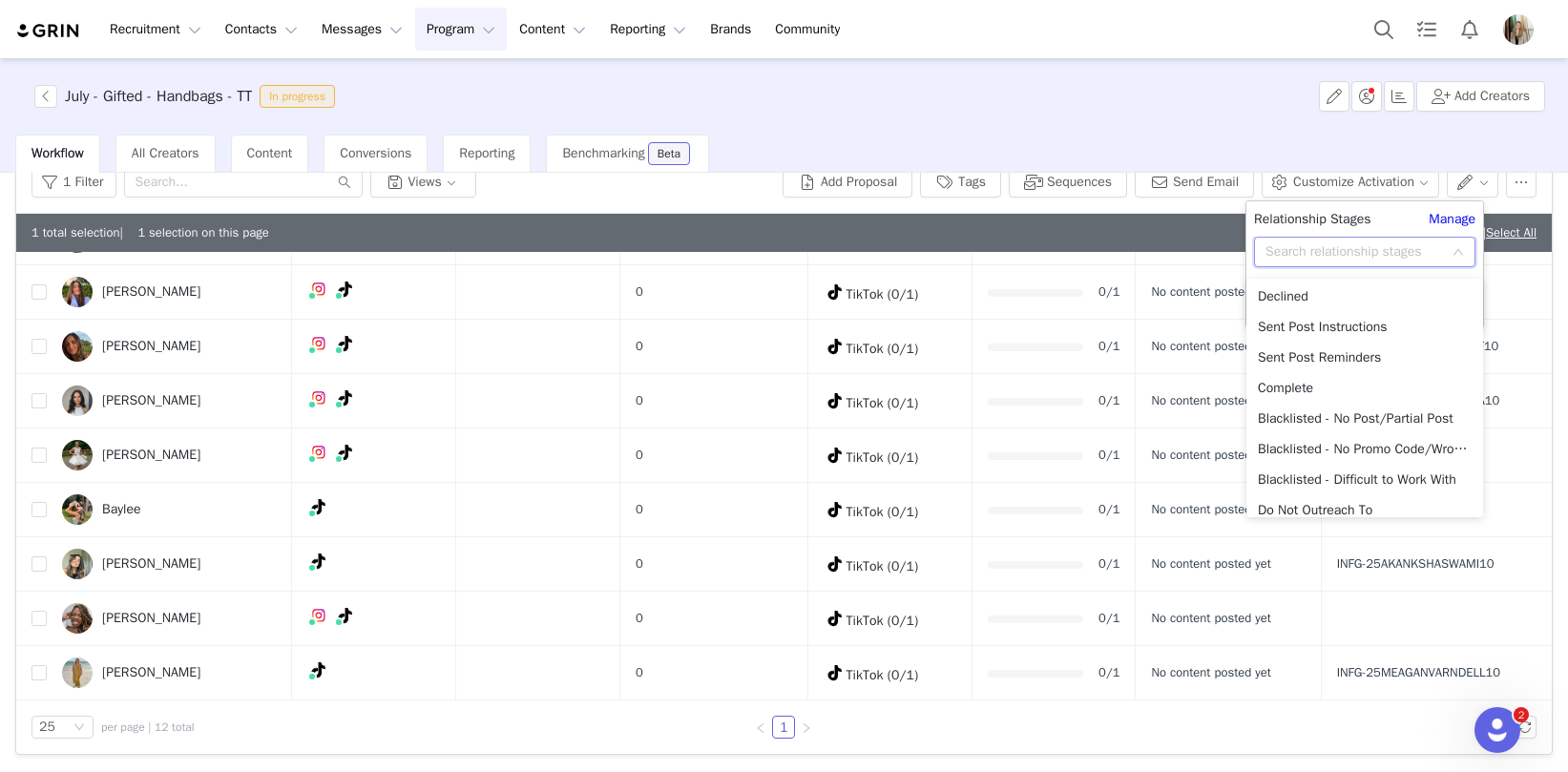 scroll, scrollTop: 166, scrollLeft: 0, axis: vertical 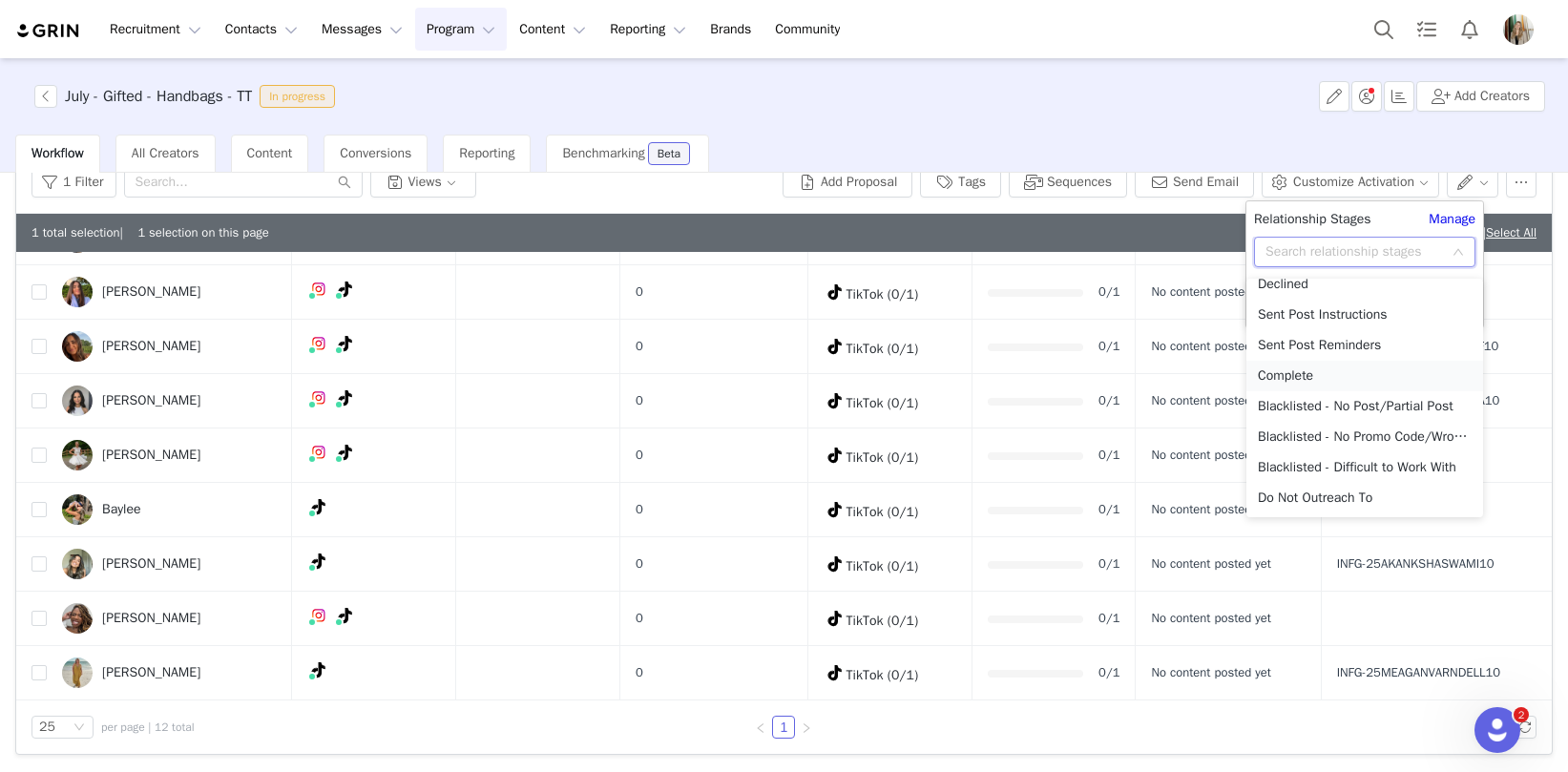 click on "Complete" at bounding box center (1365, 376) 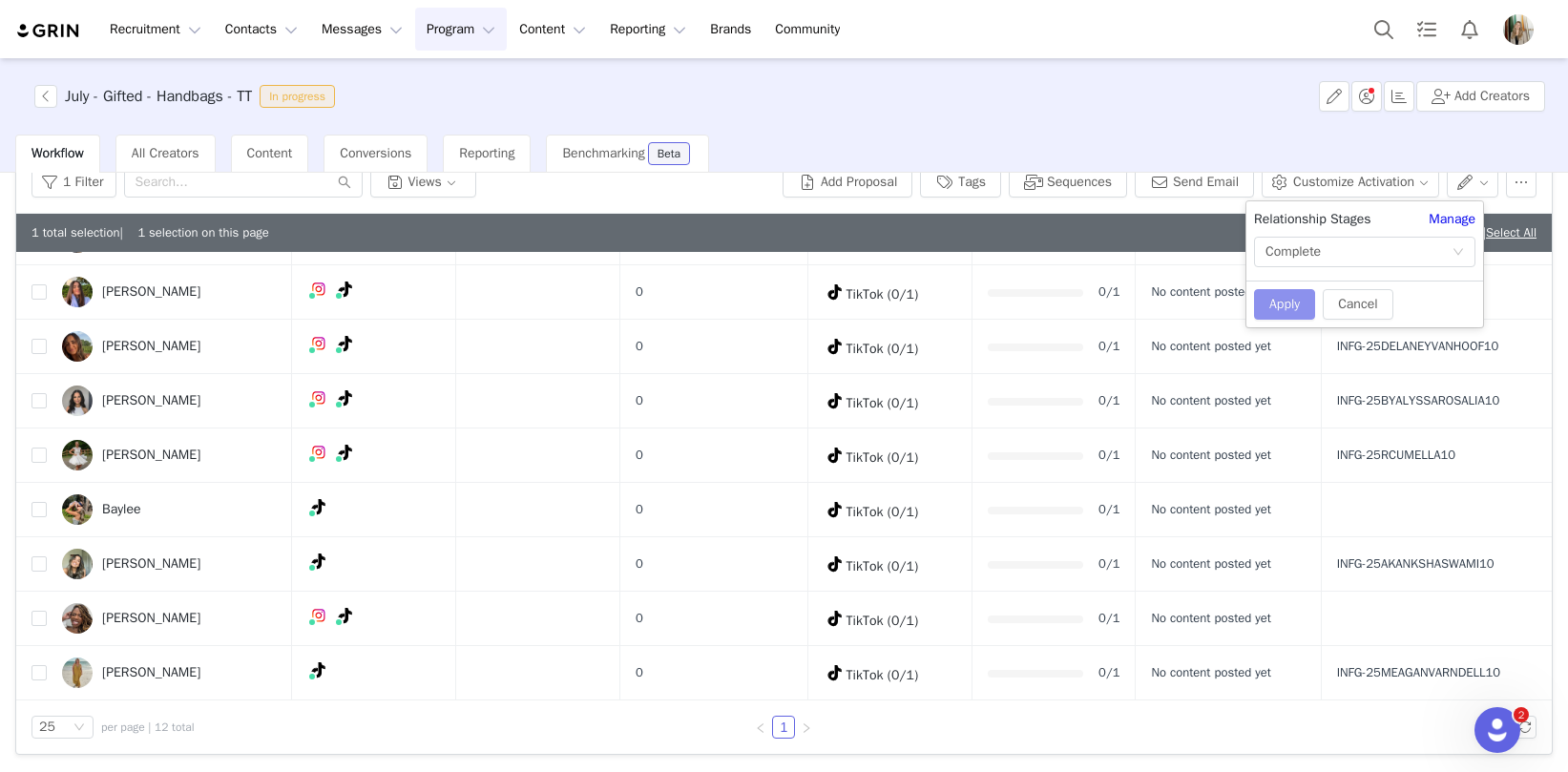 click on "Apply" at bounding box center (1285, 304) 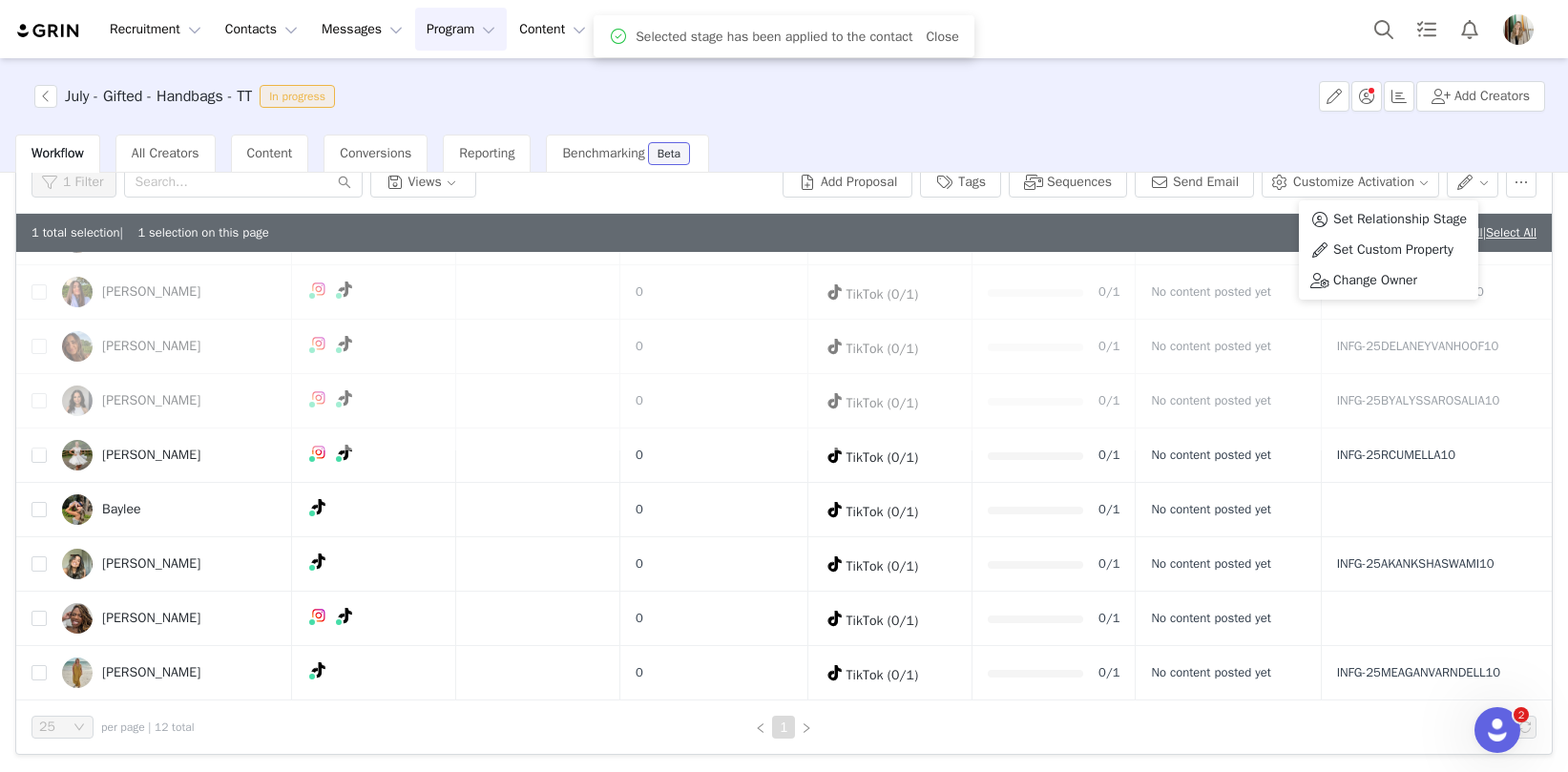 scroll, scrollTop: 0, scrollLeft: 0, axis: both 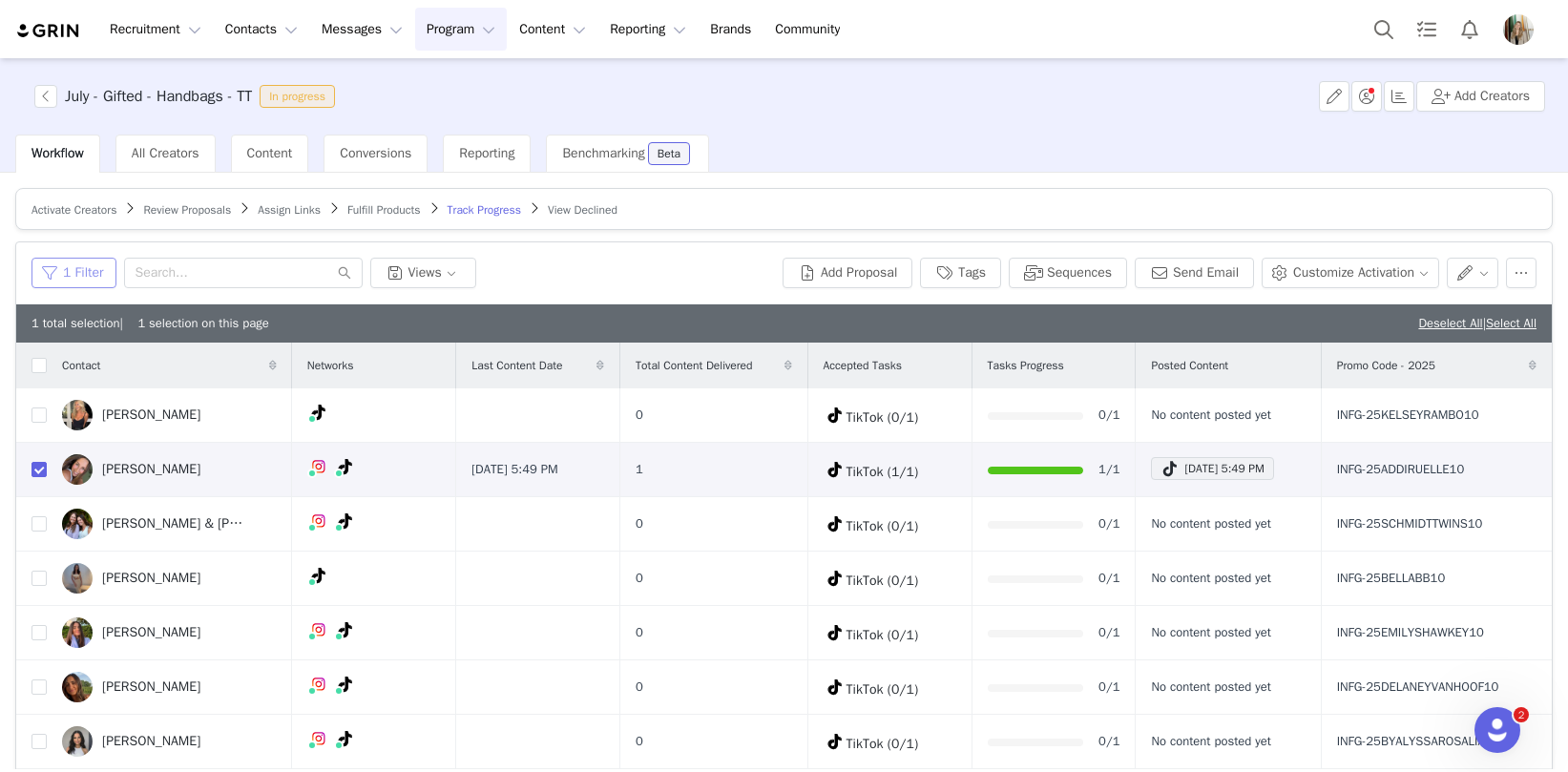 click on "1 Filter" at bounding box center (73, 273) 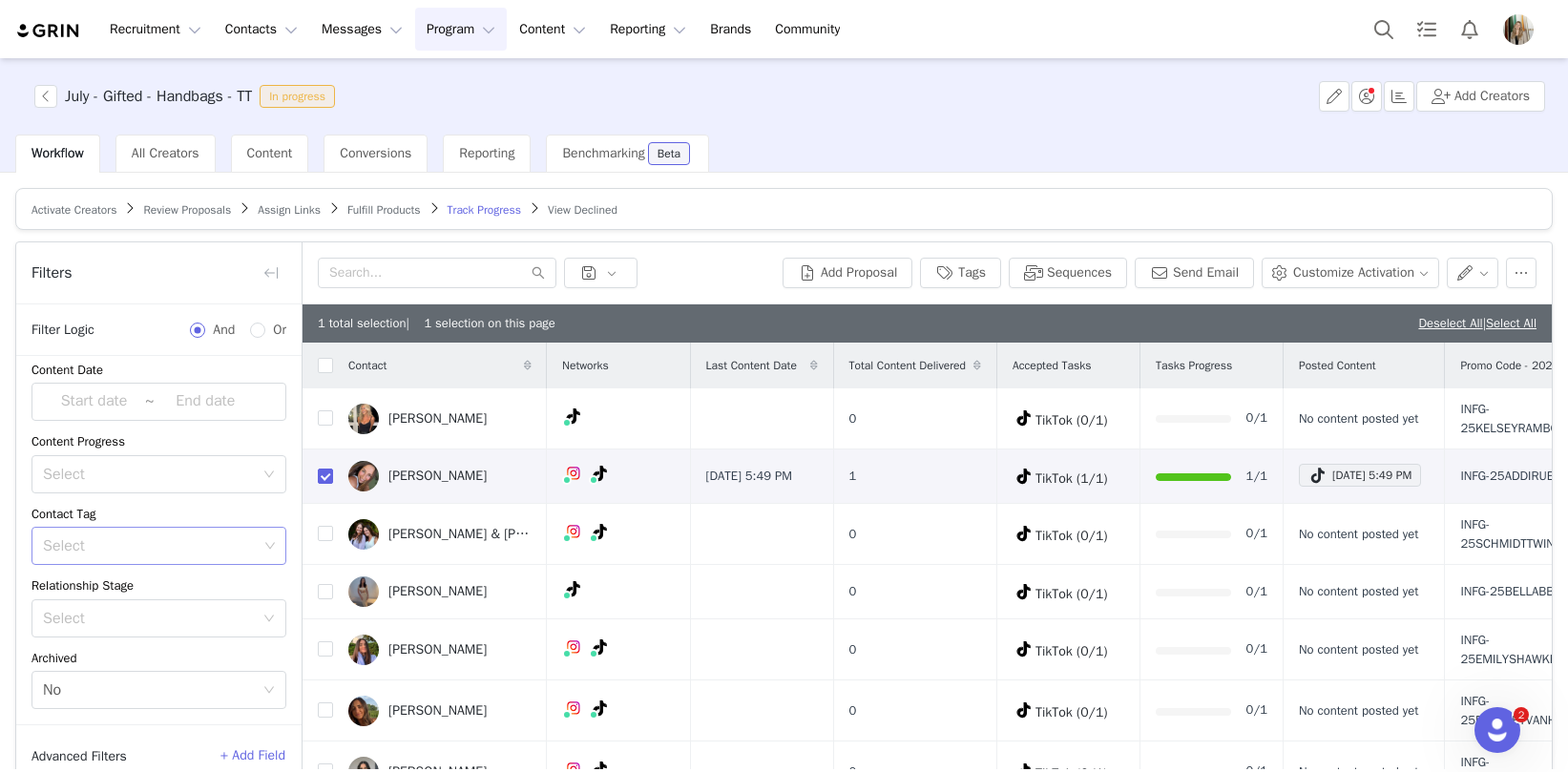 scroll, scrollTop: 94, scrollLeft: 0, axis: vertical 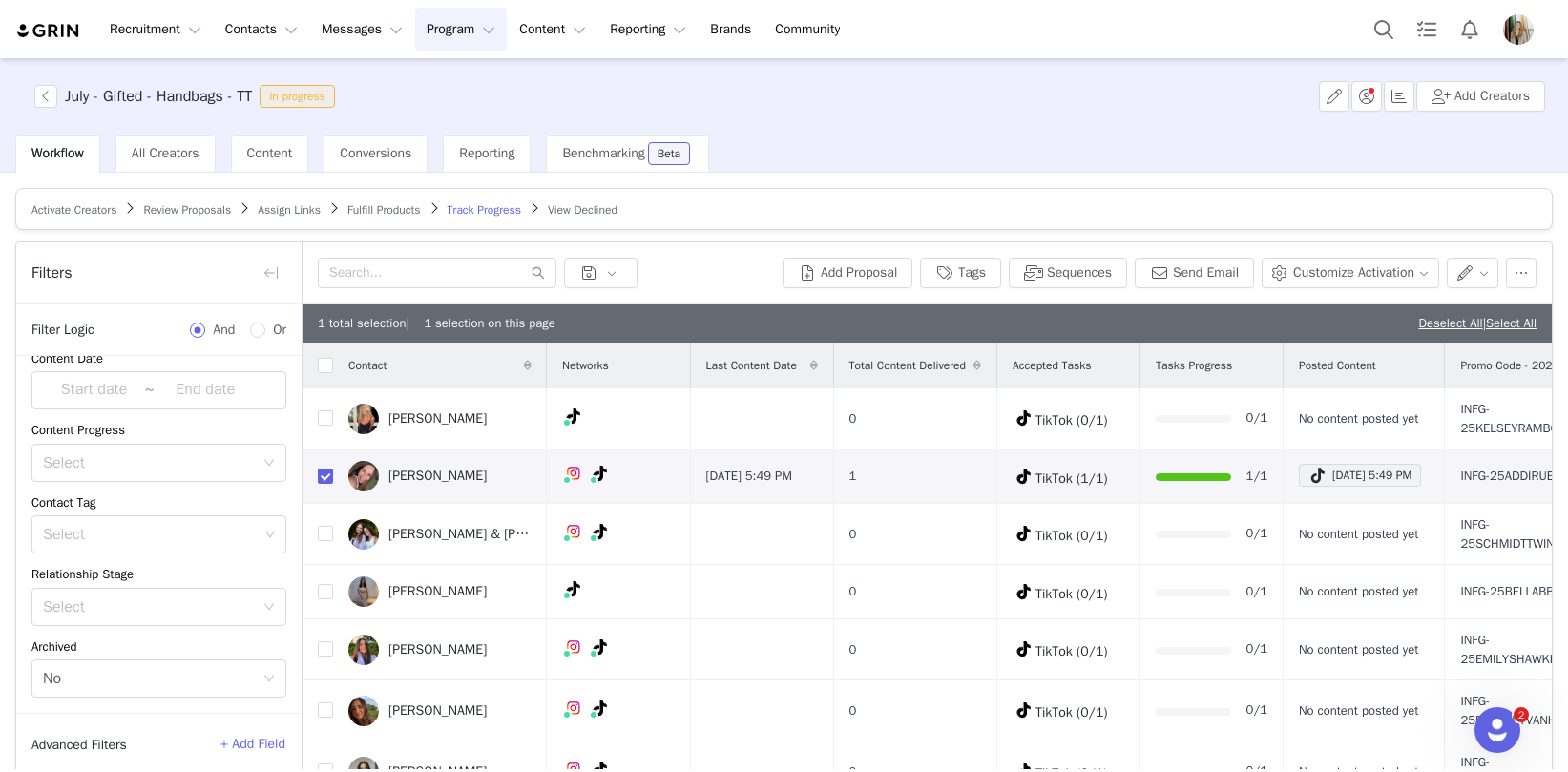 click on "+ Add Field" at bounding box center (253, 744) 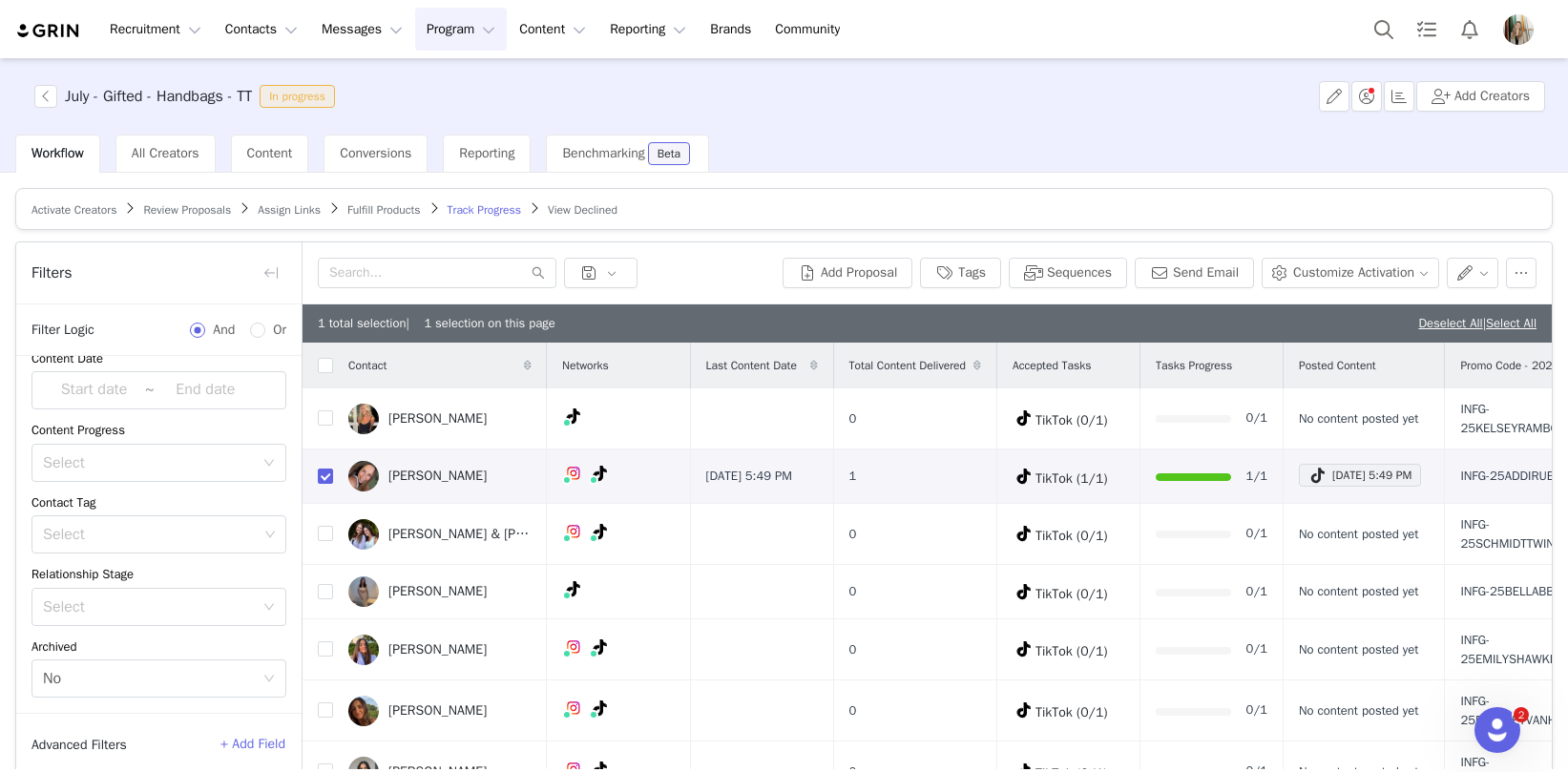 scroll, scrollTop: 171, scrollLeft: 0, axis: vertical 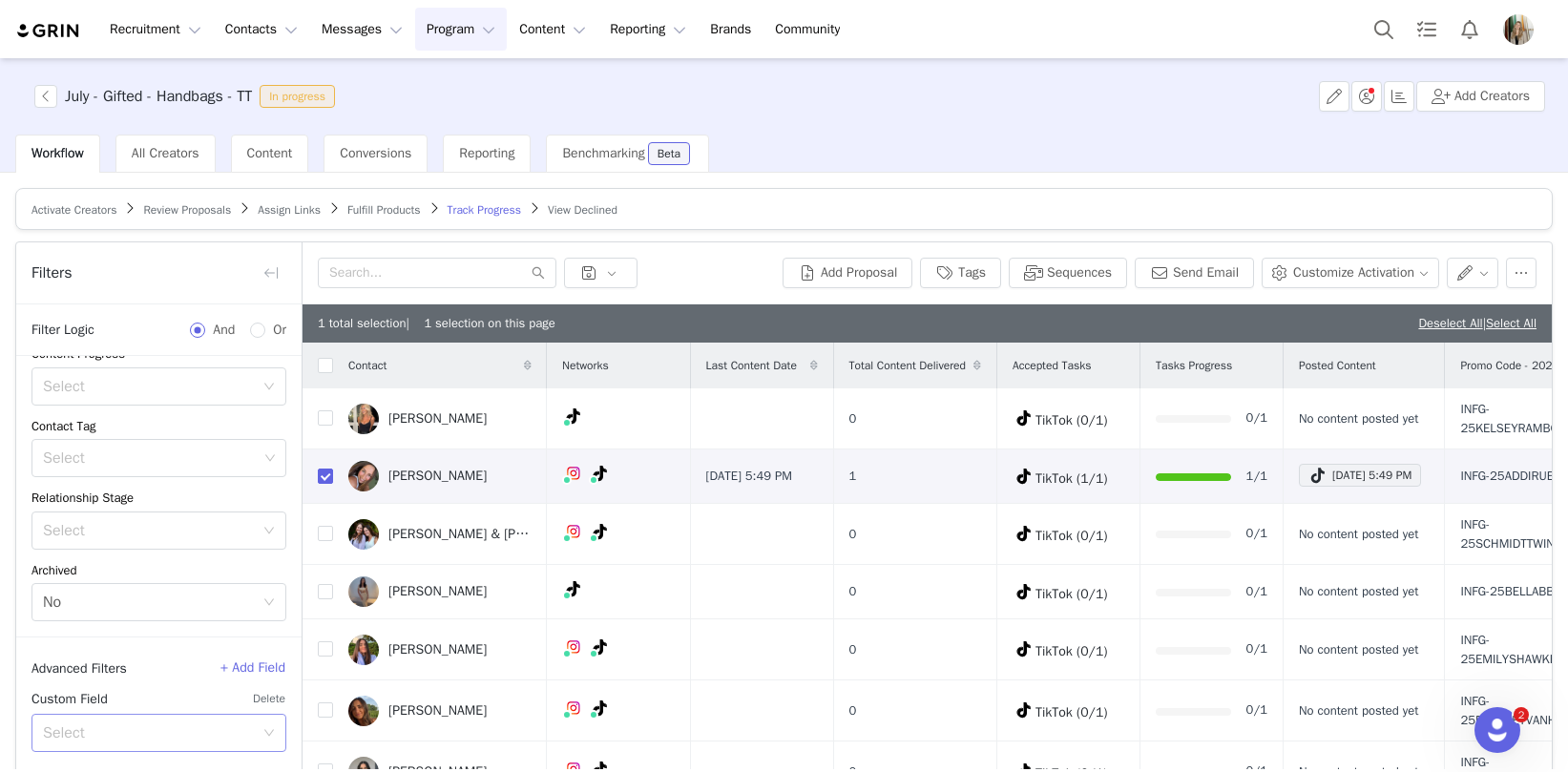 click on "Select" at bounding box center (148, 733) 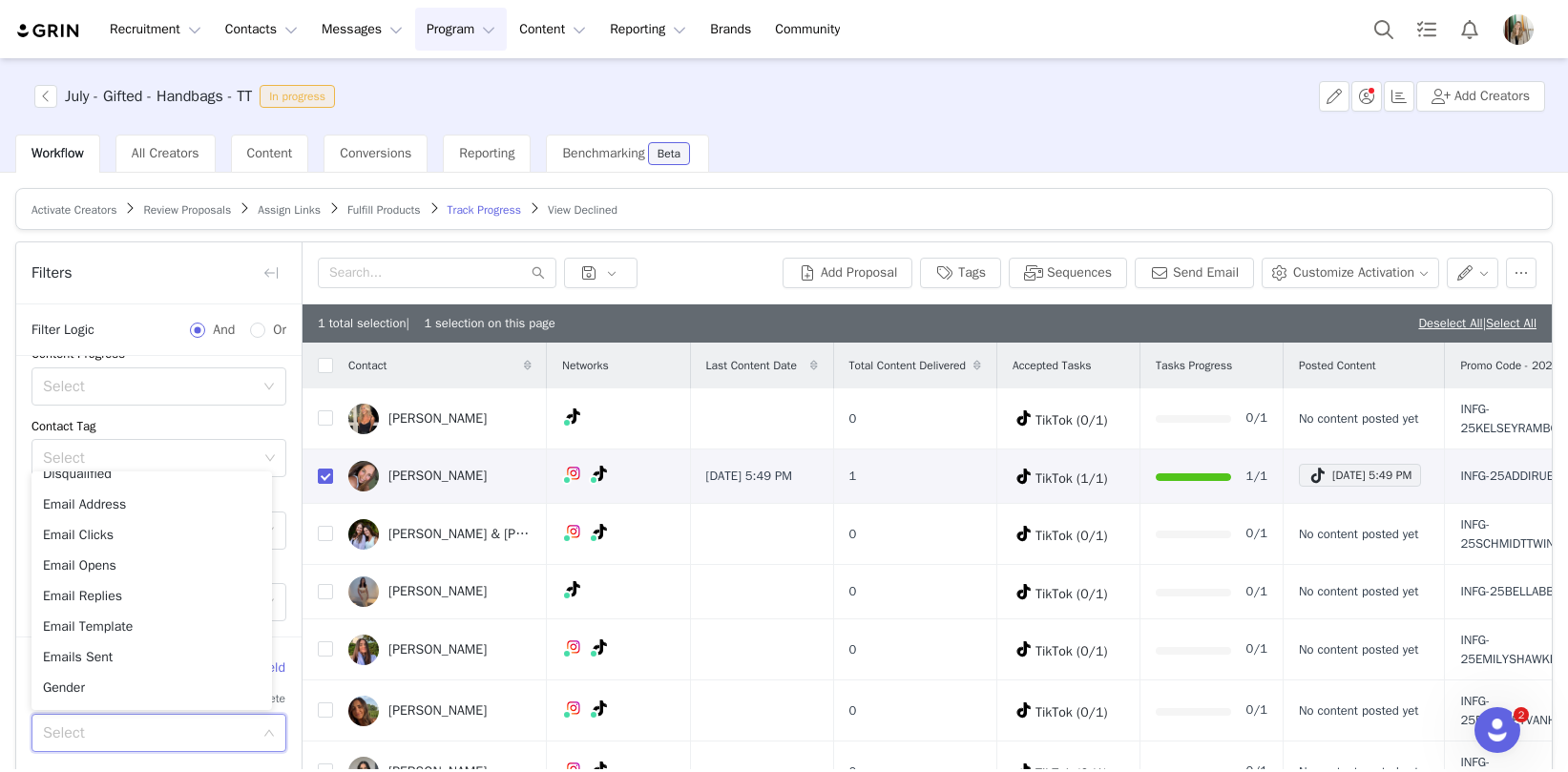 scroll, scrollTop: 0, scrollLeft: 0, axis: both 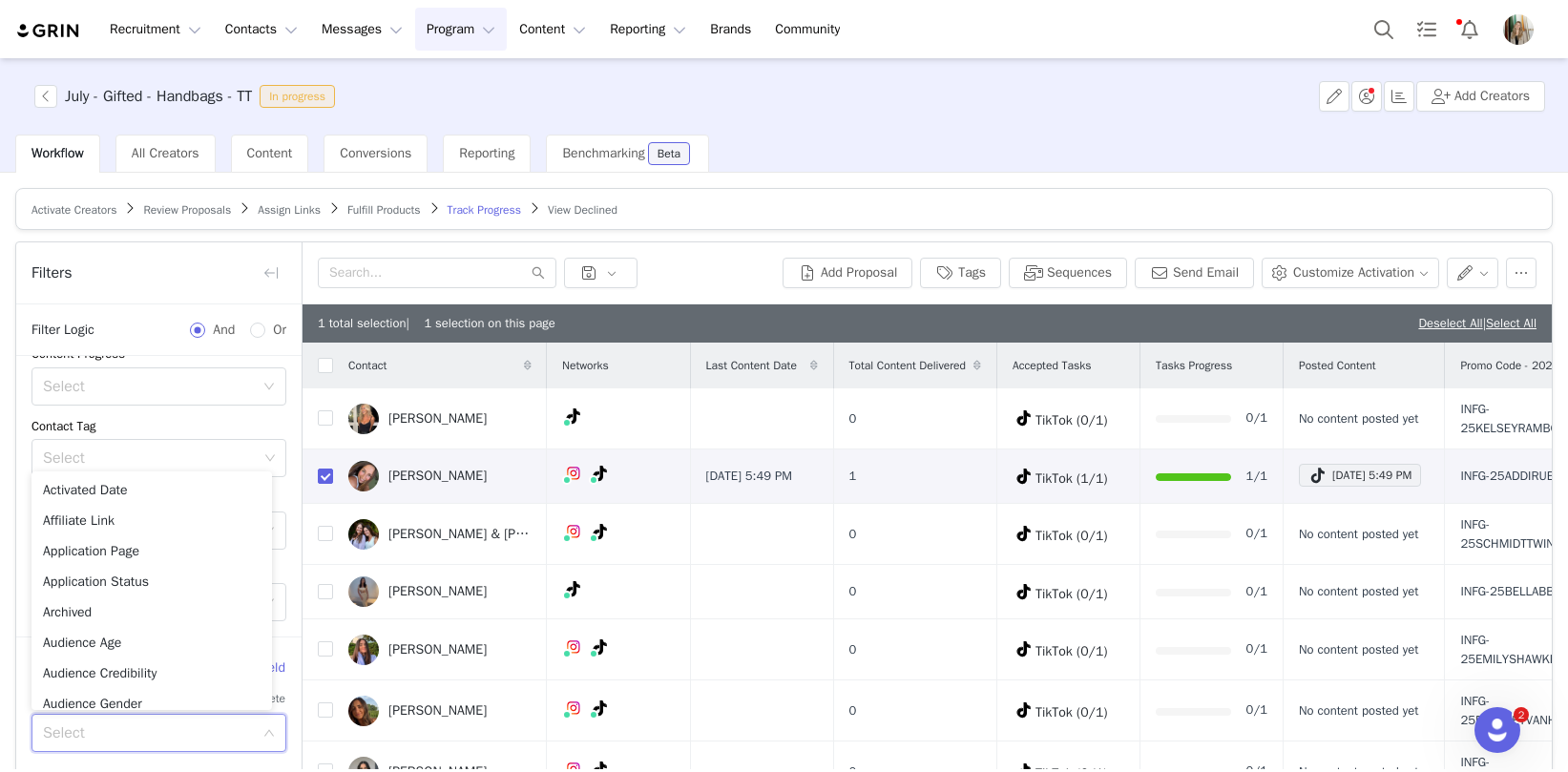 click on "Contact Tag" at bounding box center (158, 427) 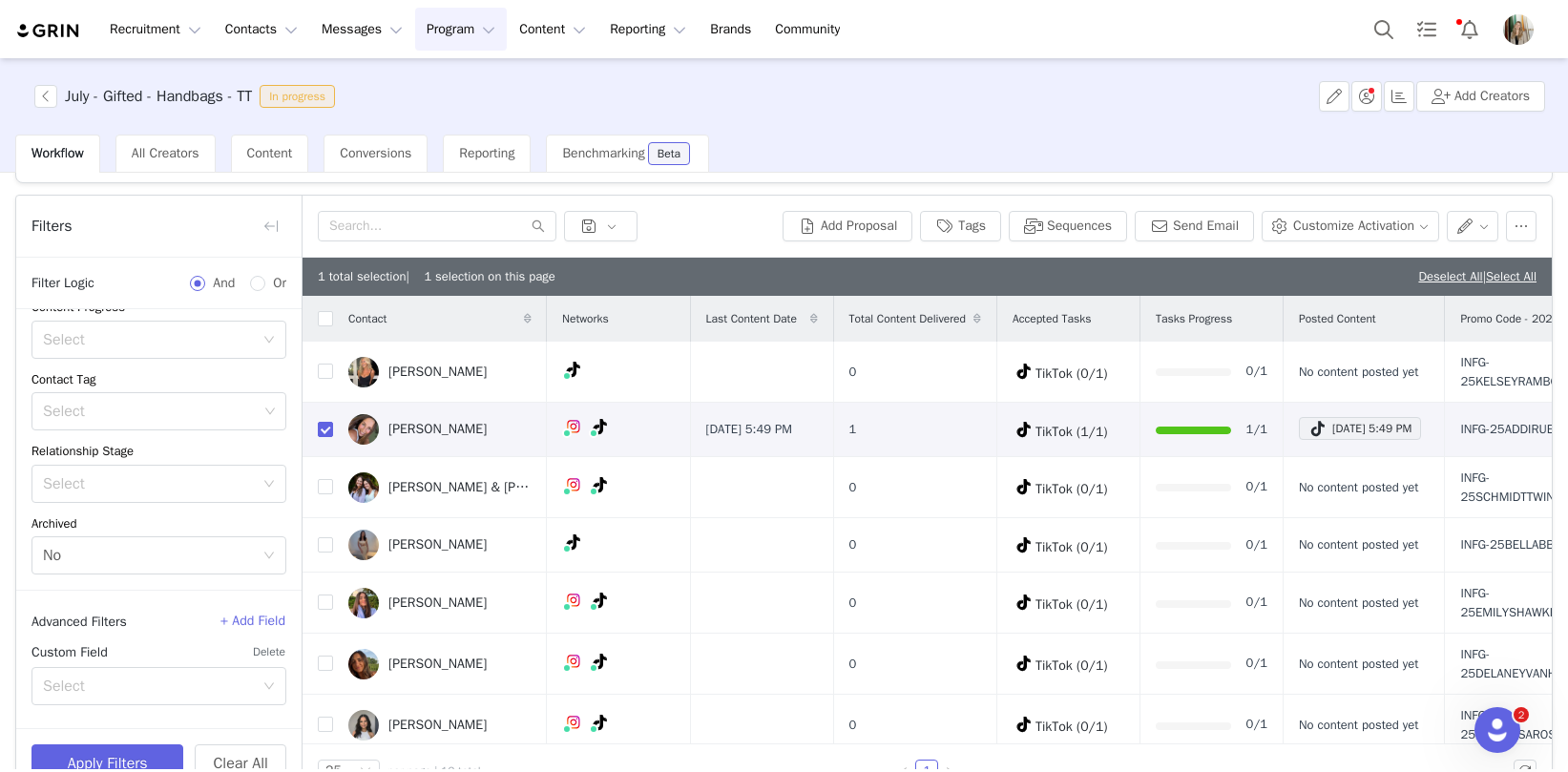 scroll, scrollTop: 91, scrollLeft: 0, axis: vertical 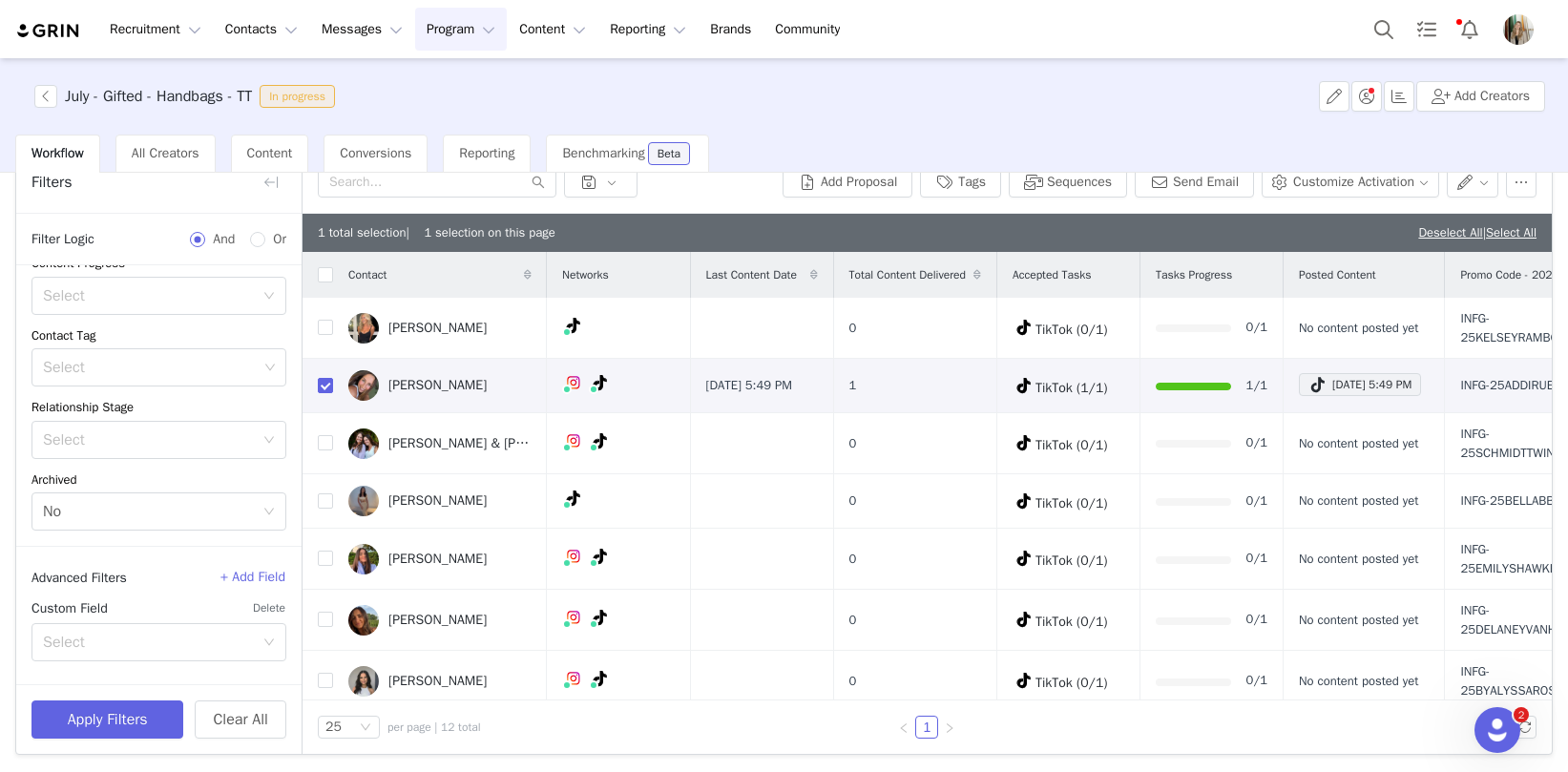 click on "+ Add Field" at bounding box center [253, 577] 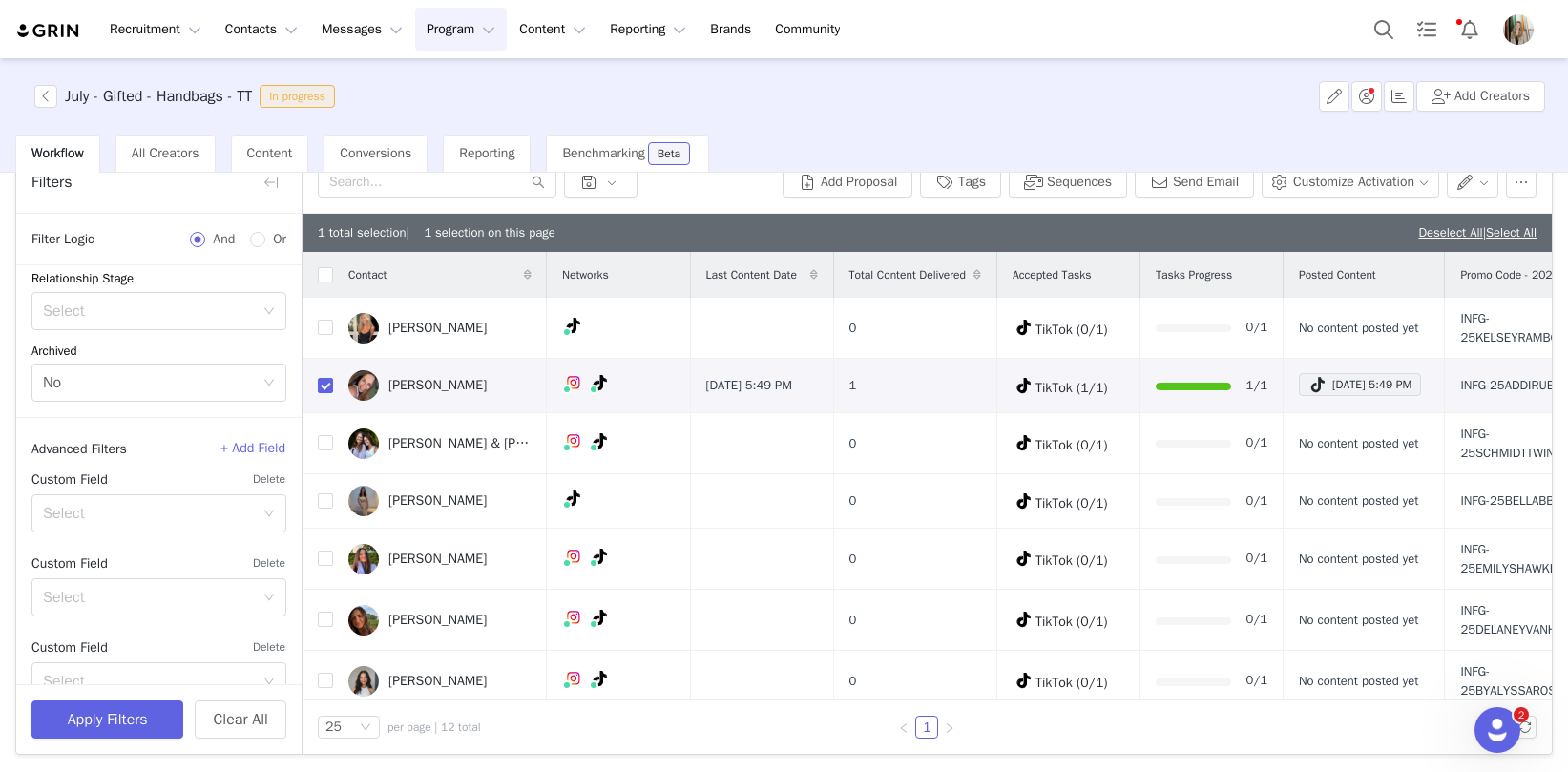 scroll, scrollTop: 339, scrollLeft: 0, axis: vertical 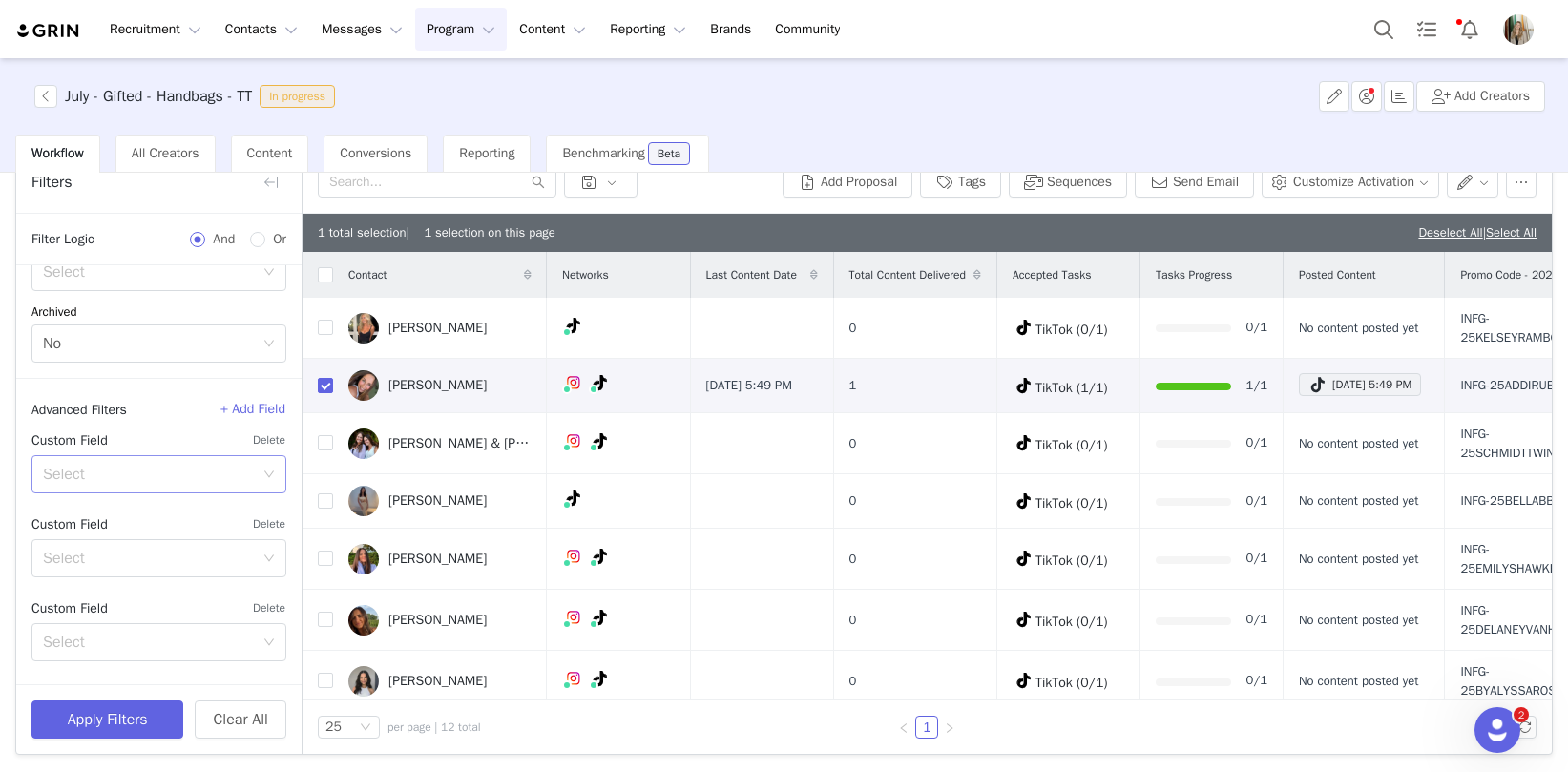 click on "Select" at bounding box center [148, 474] 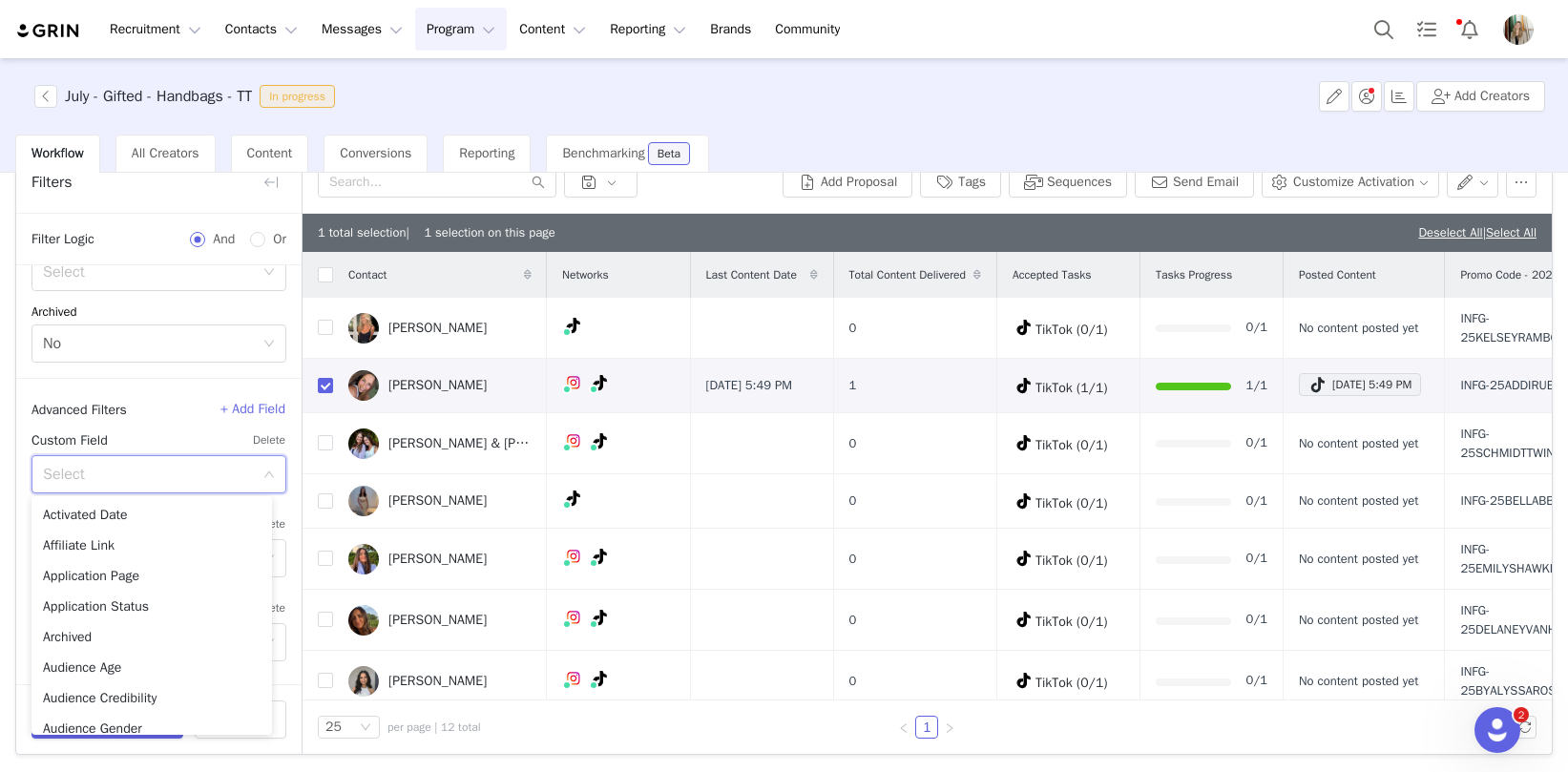 type on "t" 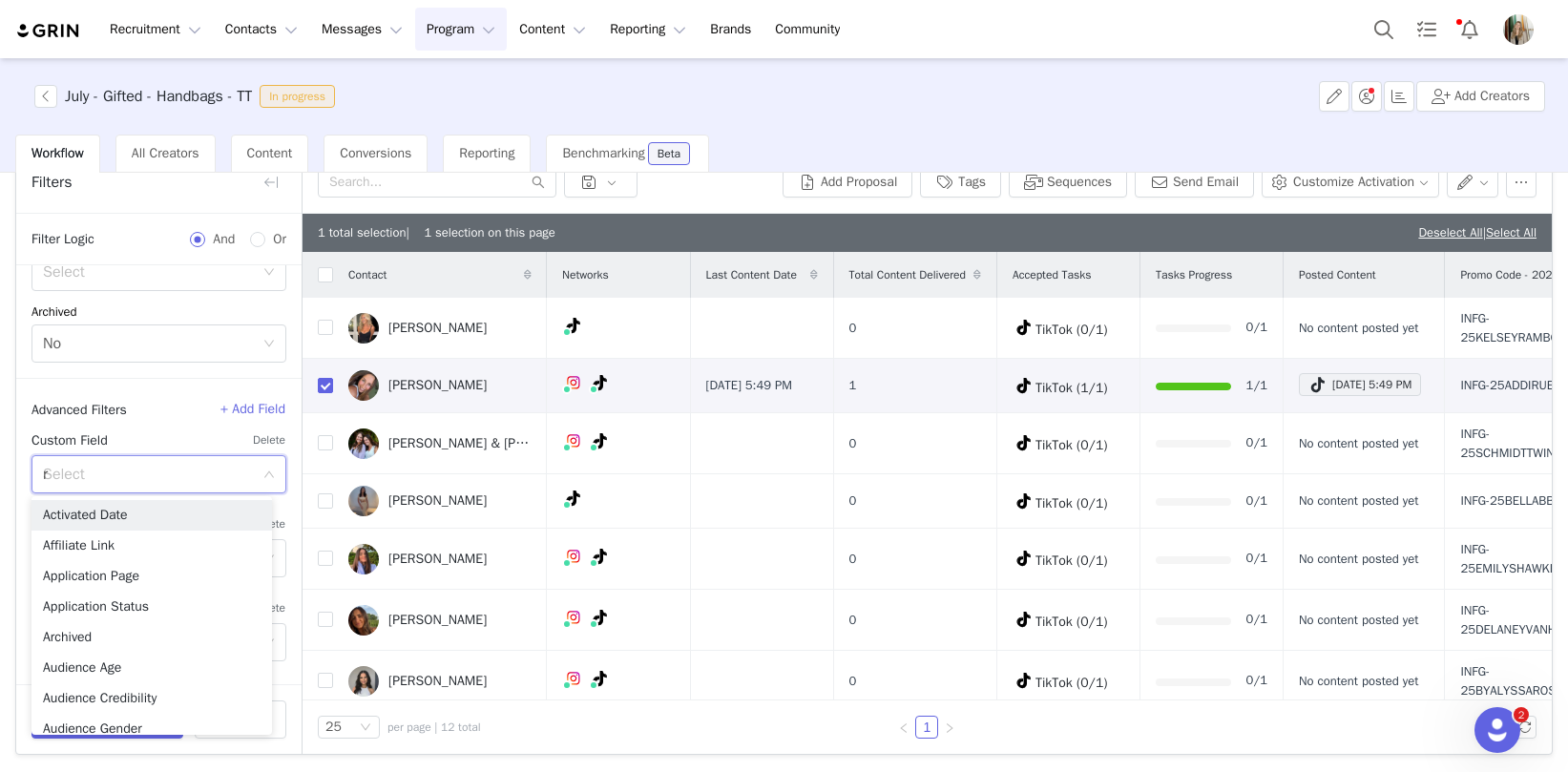 type on "re" 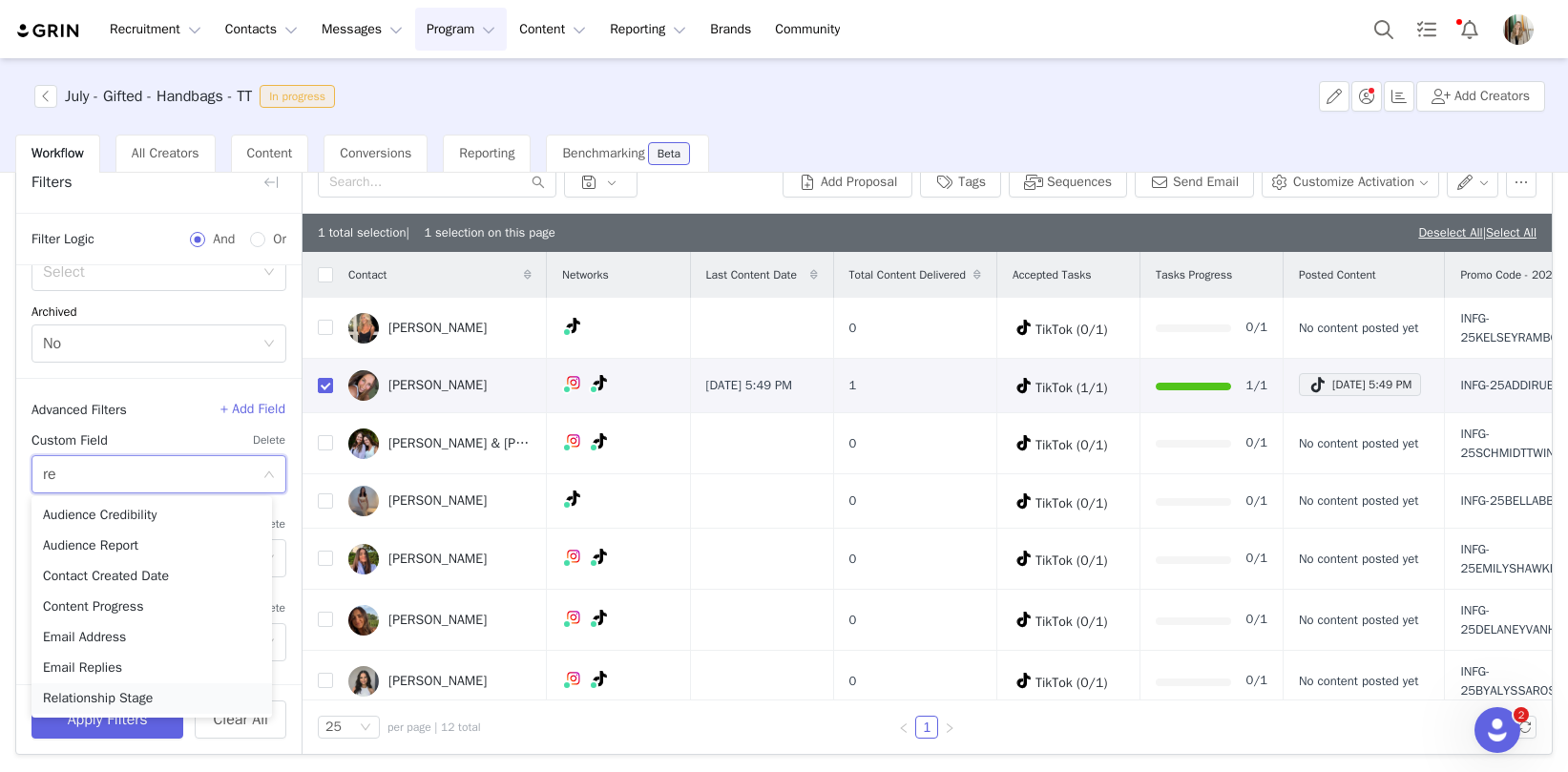 click on "Relationship Stage" at bounding box center (152, 699) 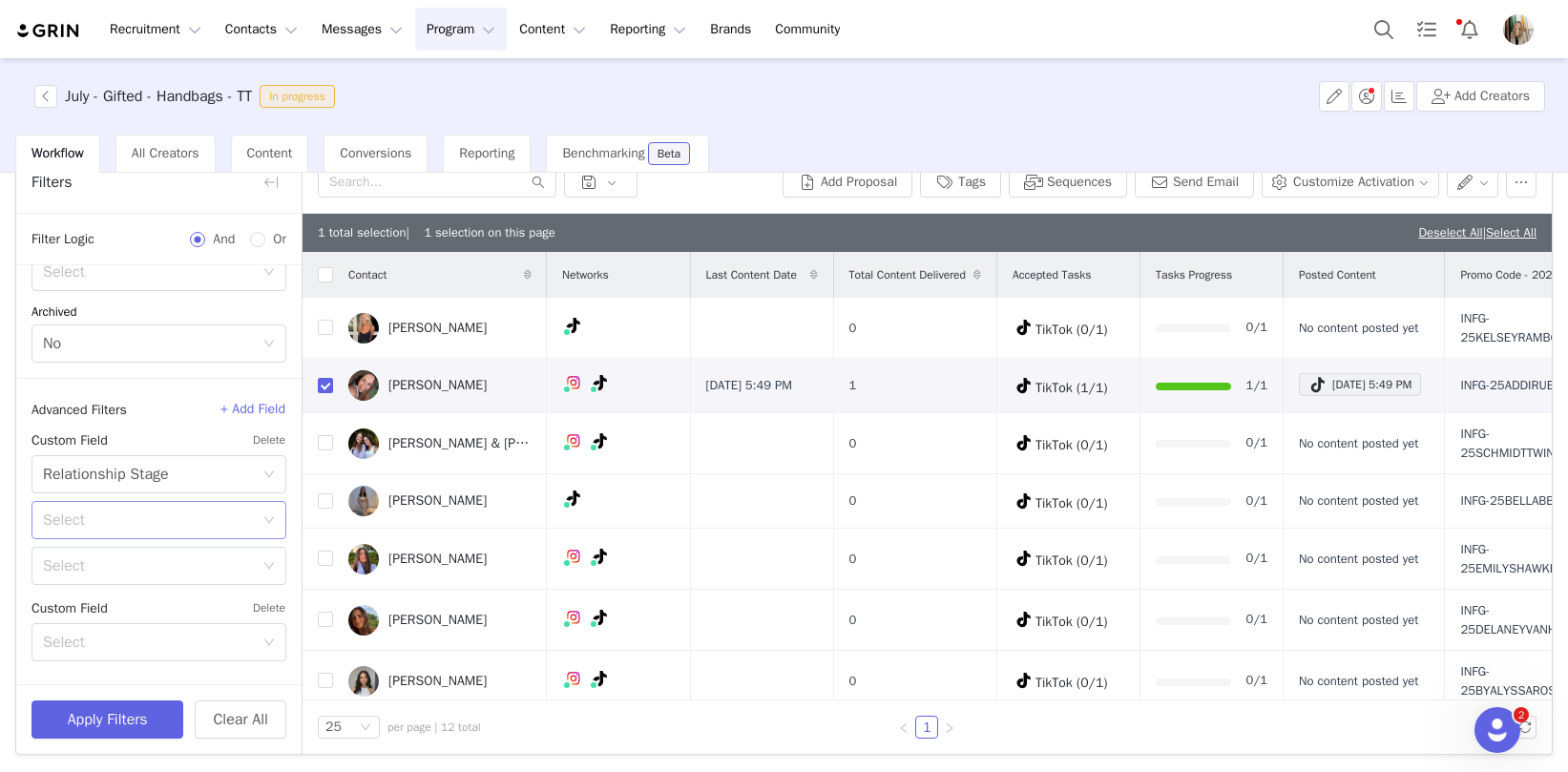 click on "Select" at bounding box center [153, 520] 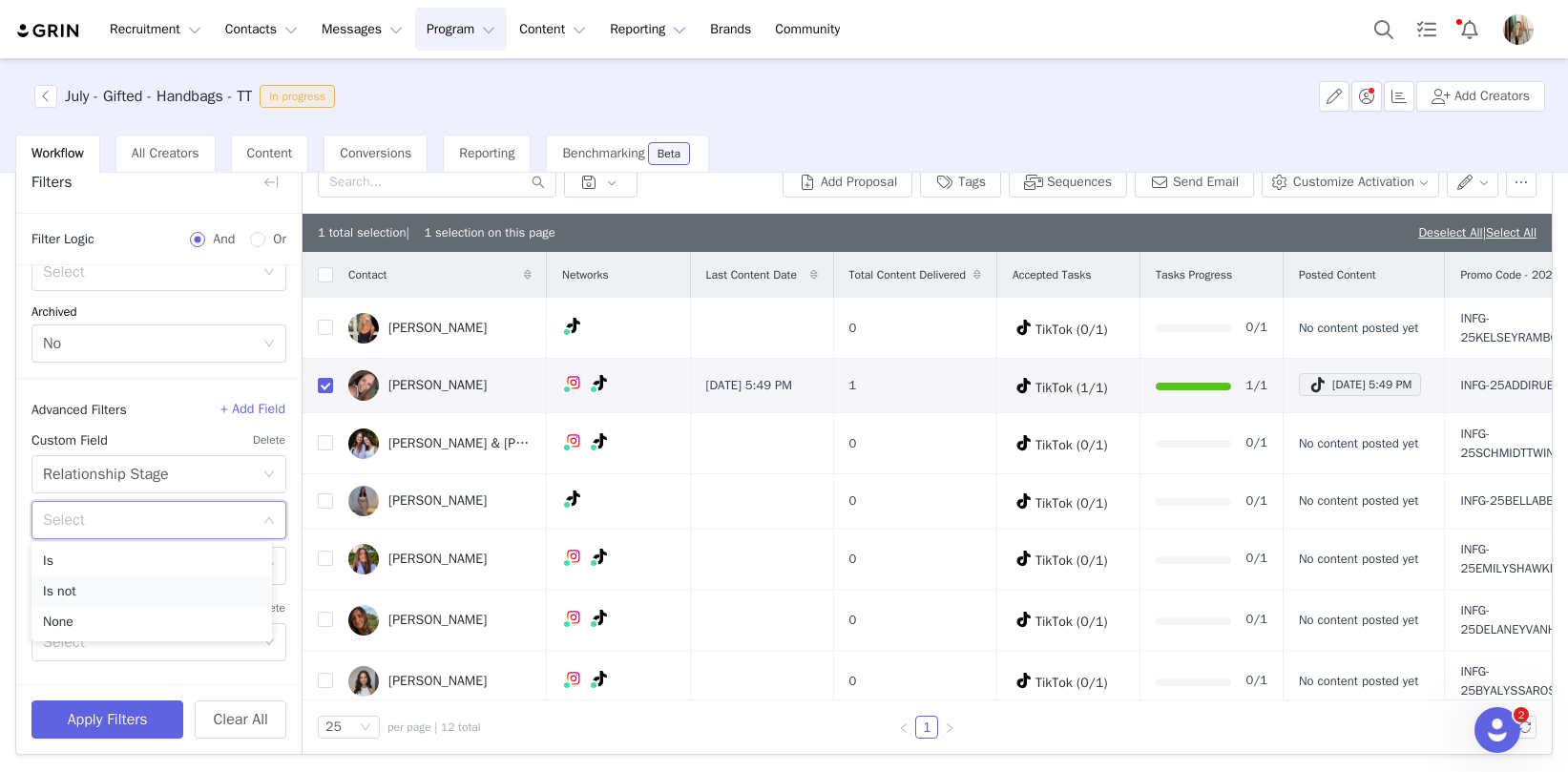 click on "Is not" at bounding box center (152, 592) 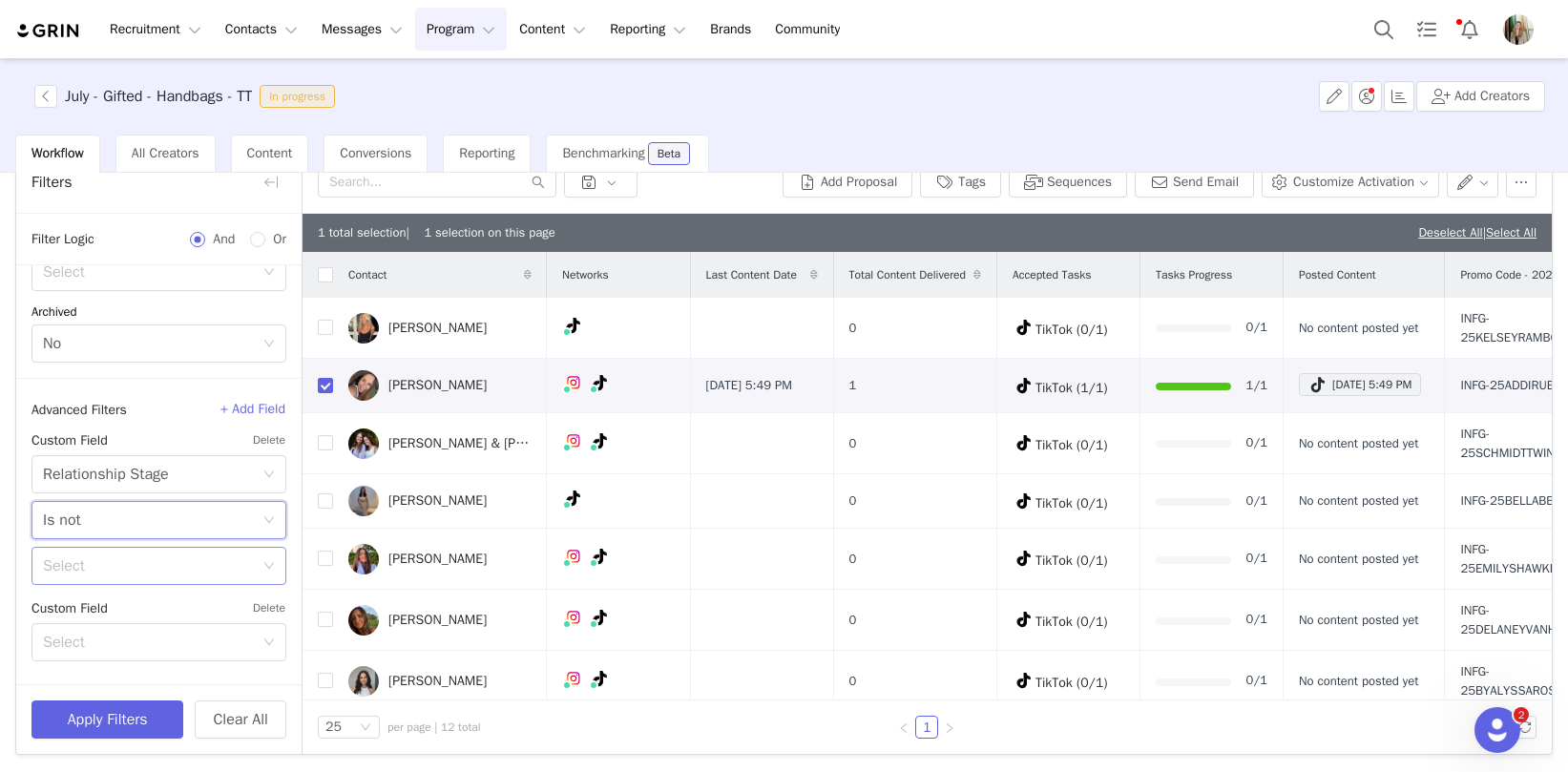 click on "Select" at bounding box center [148, 566] 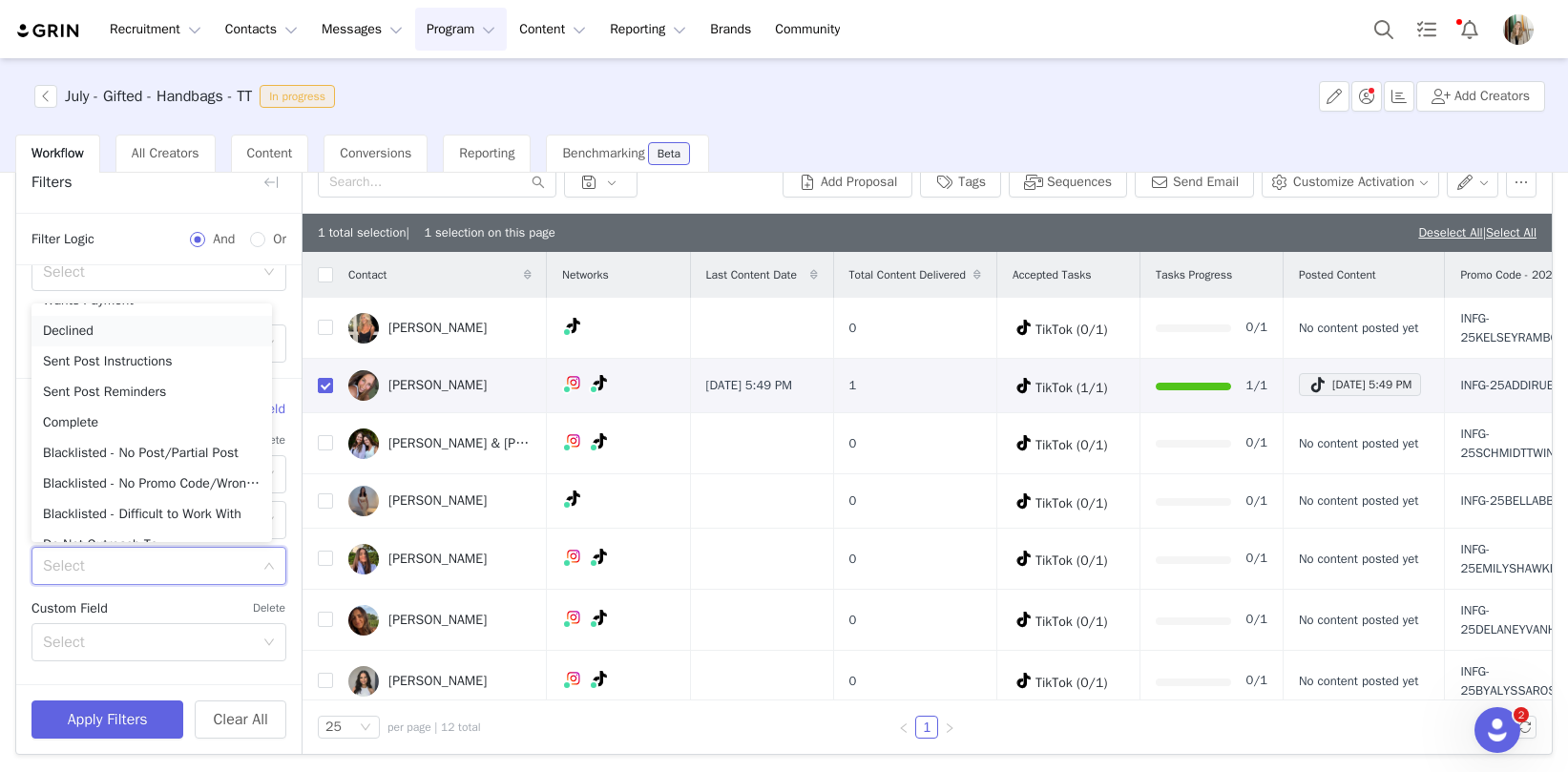 scroll, scrollTop: 166, scrollLeft: 0, axis: vertical 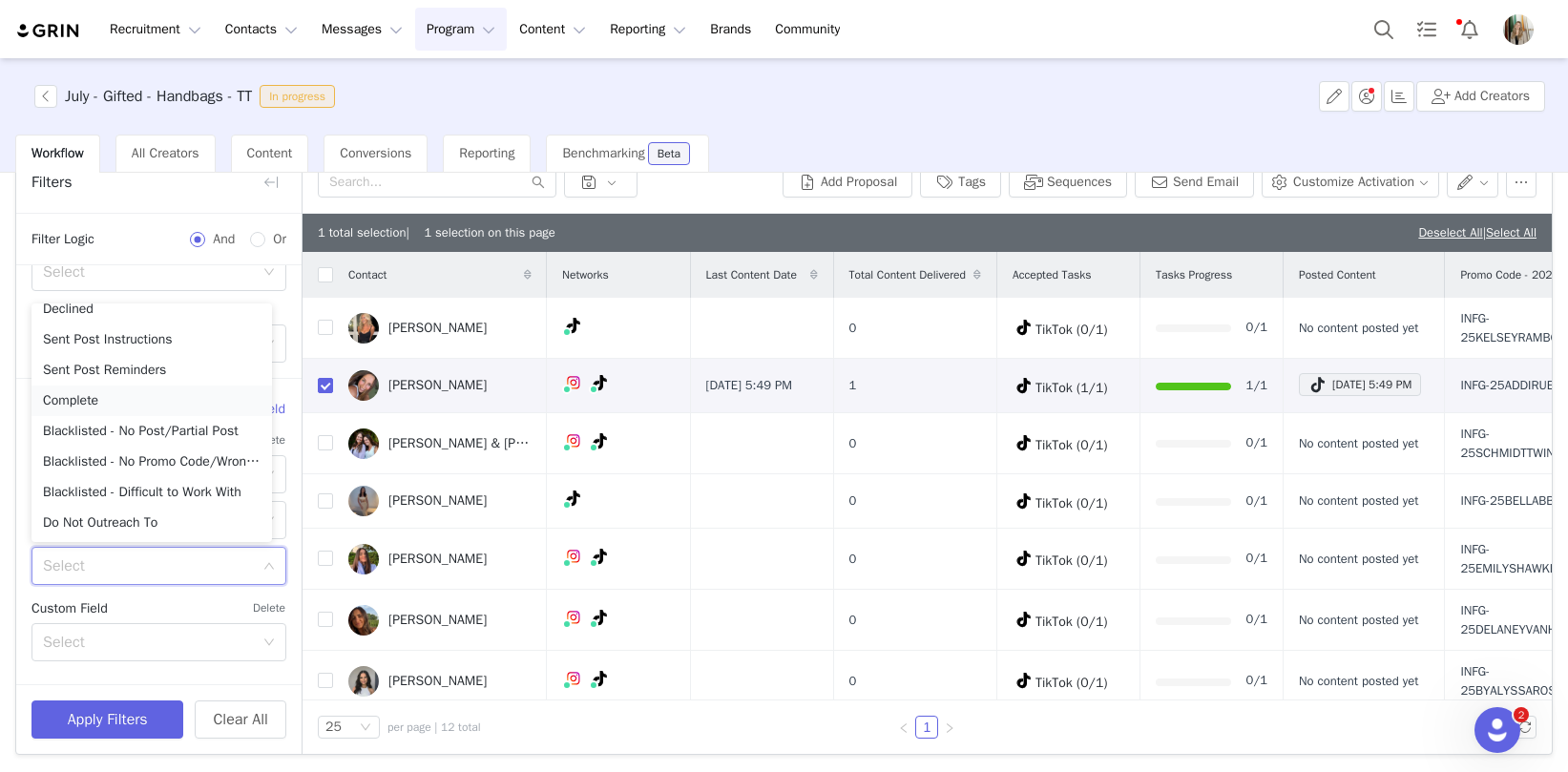 click on "Complete" at bounding box center (152, 401) 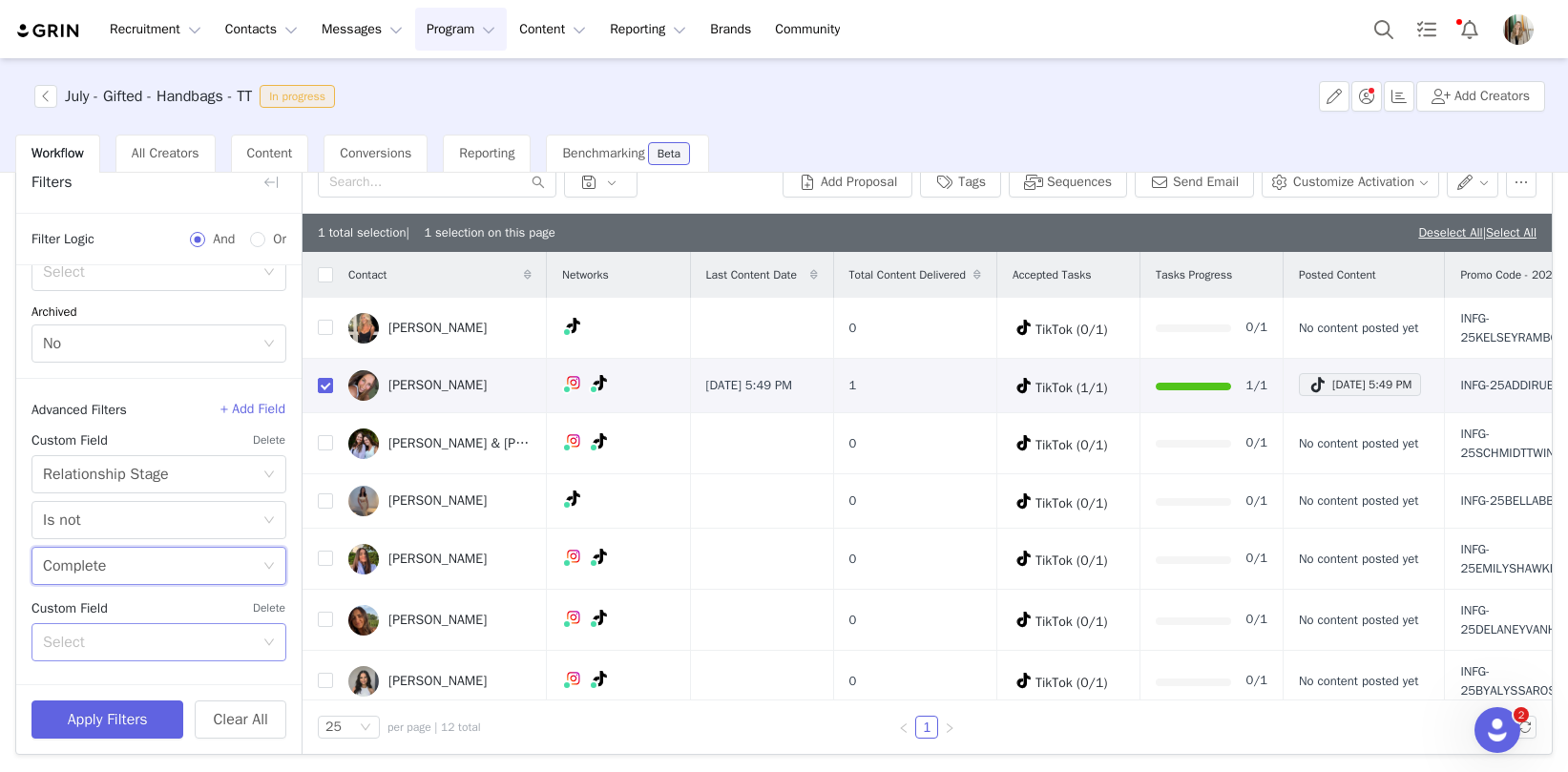 click on "Select" at bounding box center (148, 642) 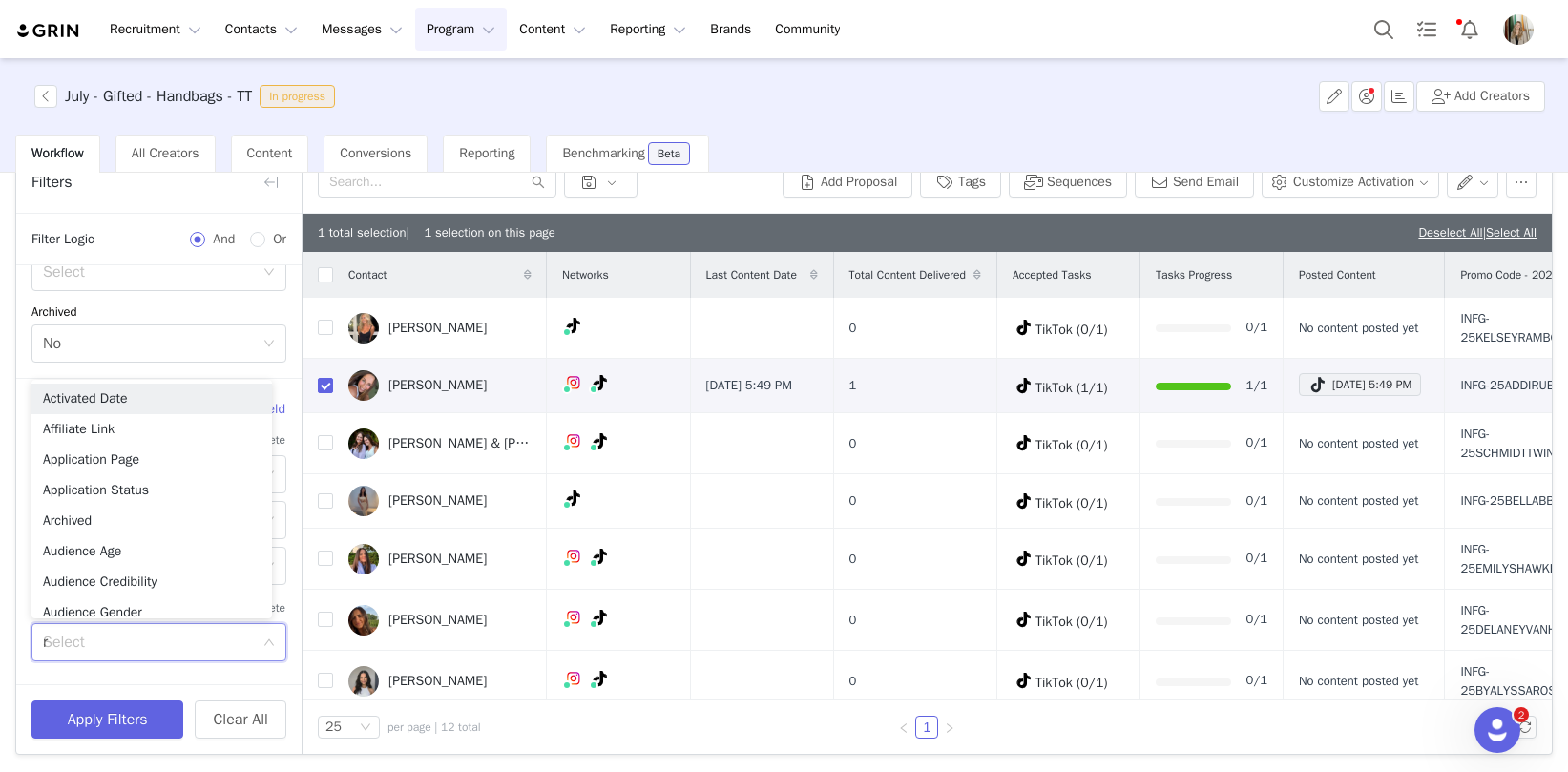 type on "re" 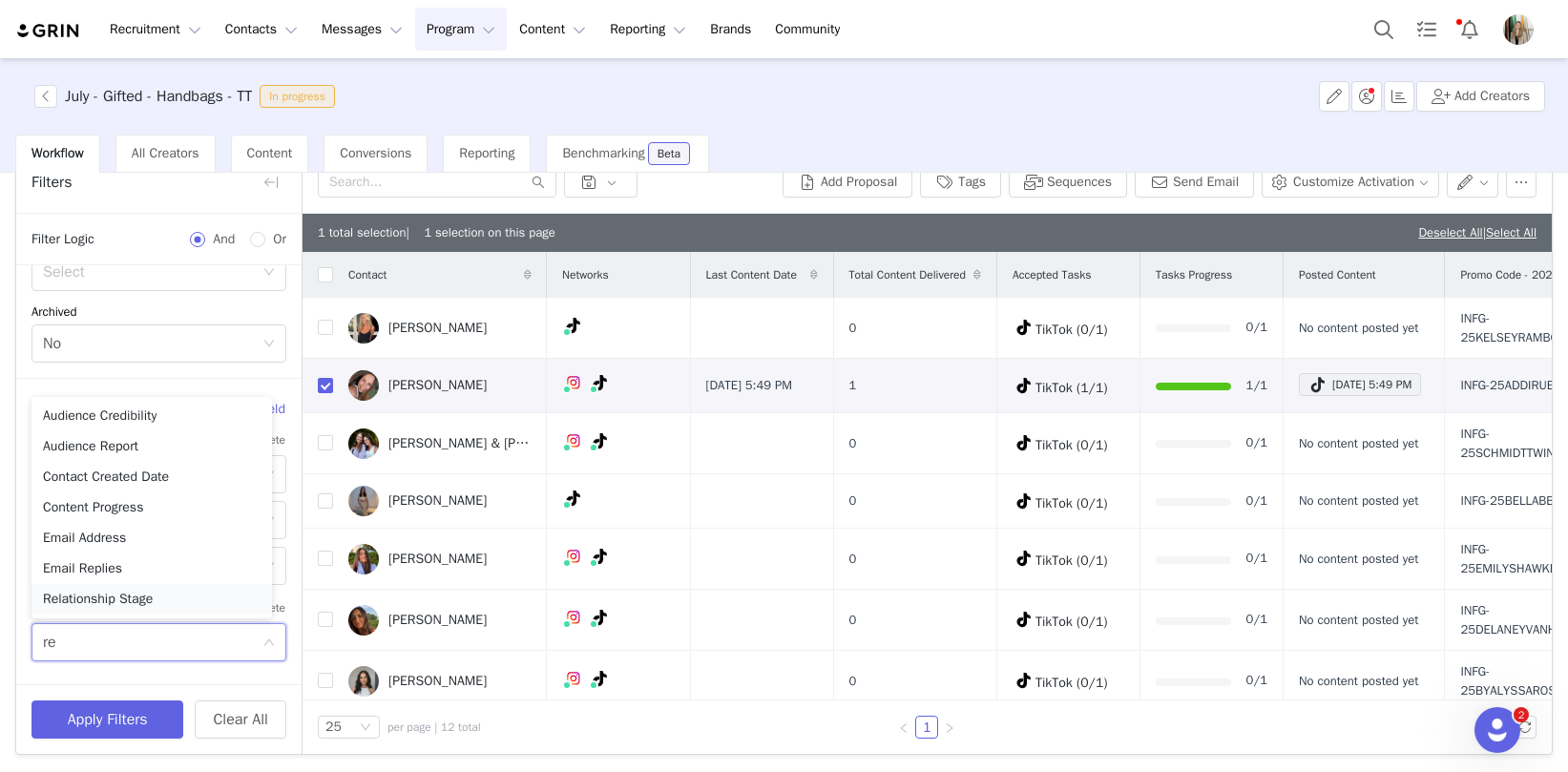 click on "Relationship Stage" at bounding box center (152, 599) 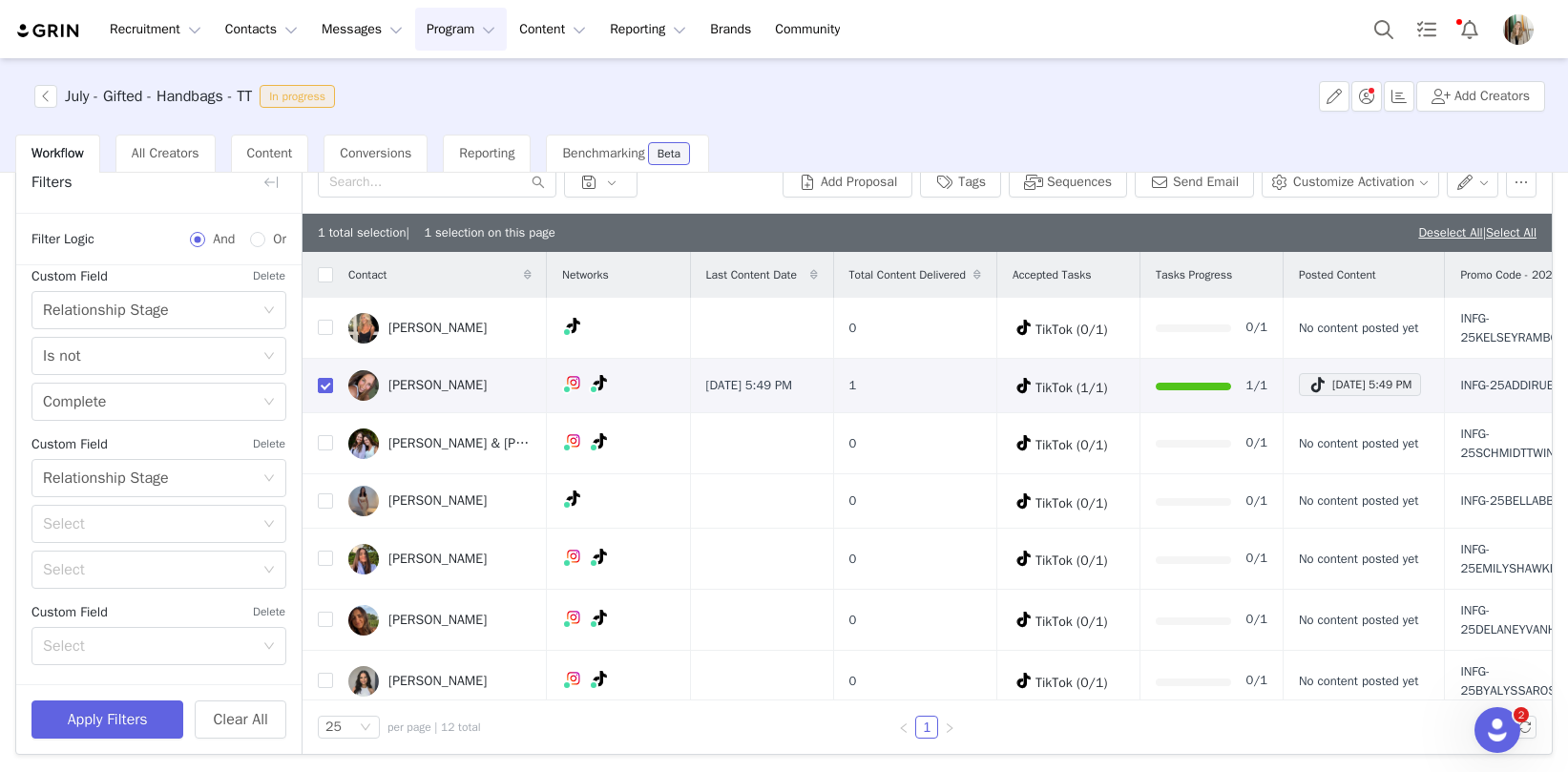 scroll, scrollTop: 507, scrollLeft: 0, axis: vertical 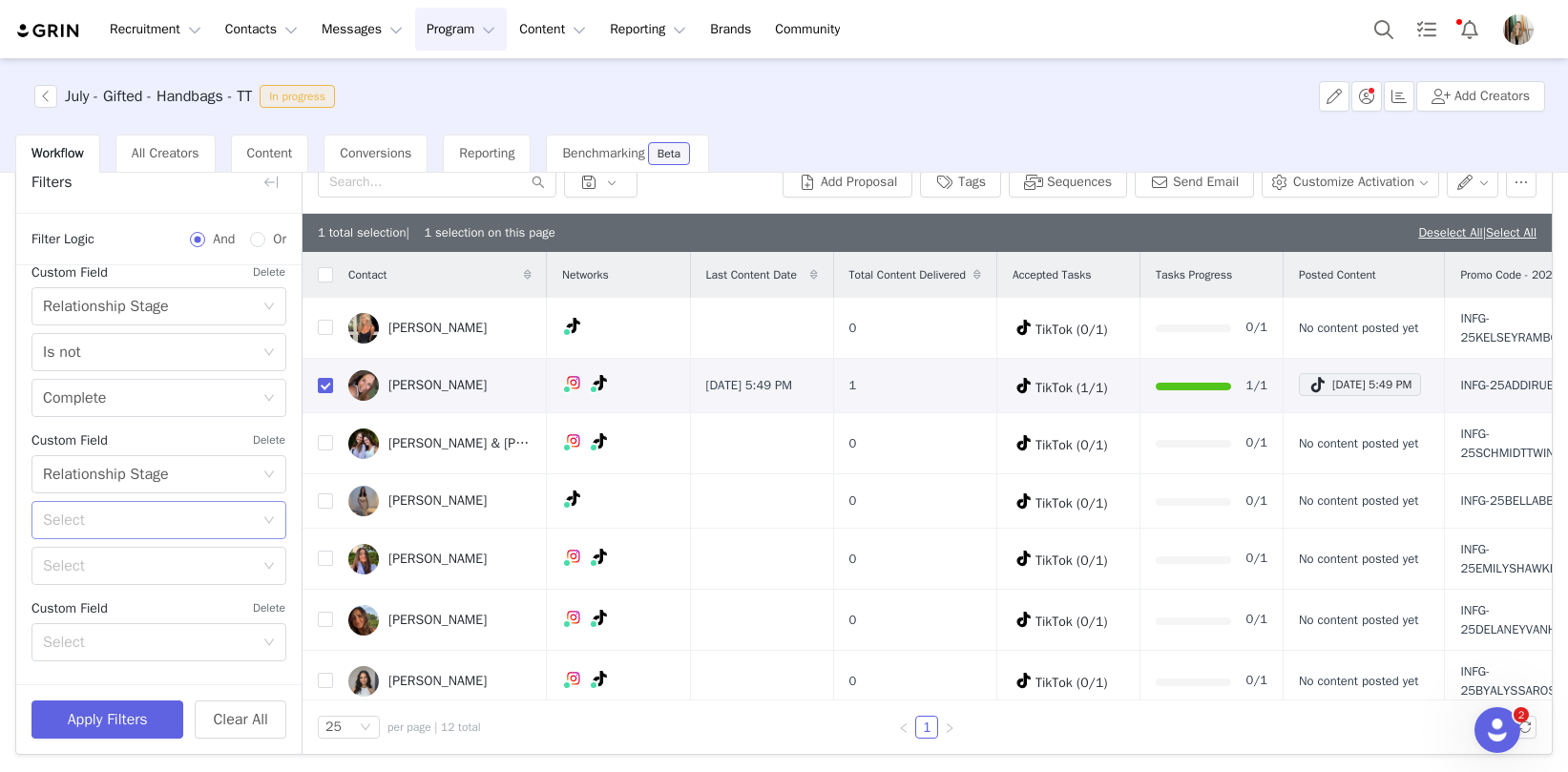 click on "Select" at bounding box center [153, 520] 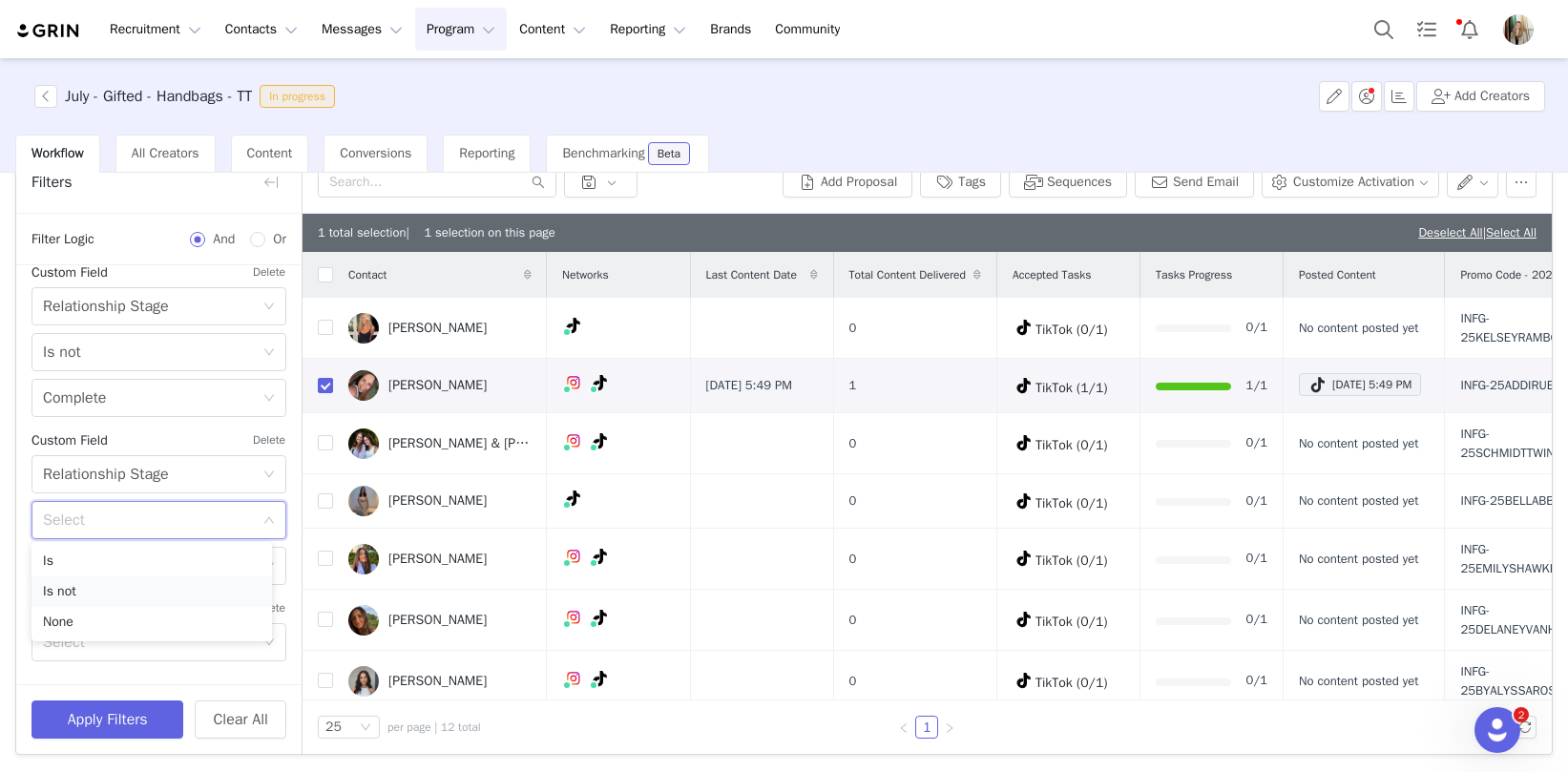 click on "Is not" at bounding box center [152, 592] 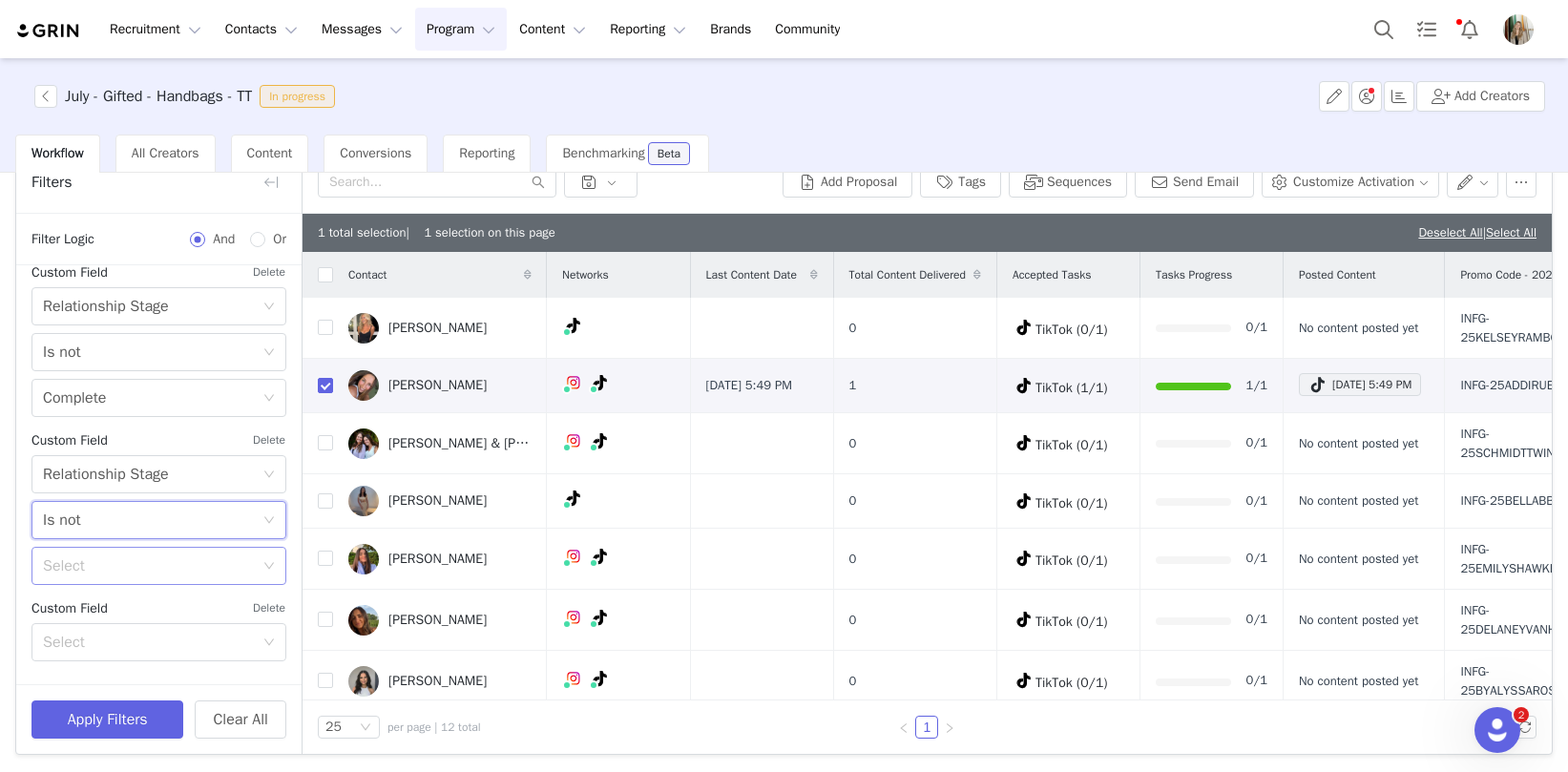 click on "Select" at bounding box center (148, 566) 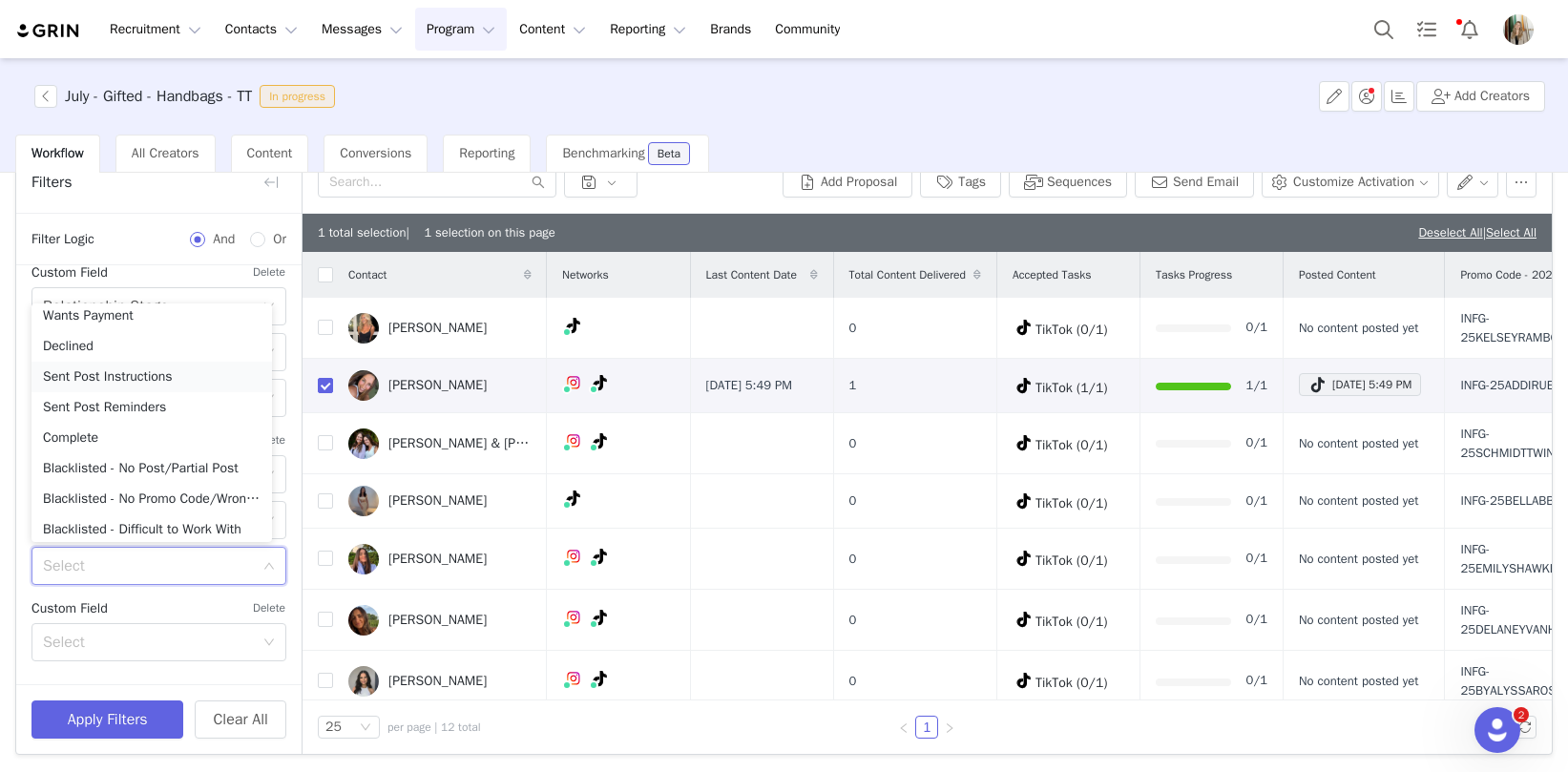 scroll, scrollTop: 166, scrollLeft: 0, axis: vertical 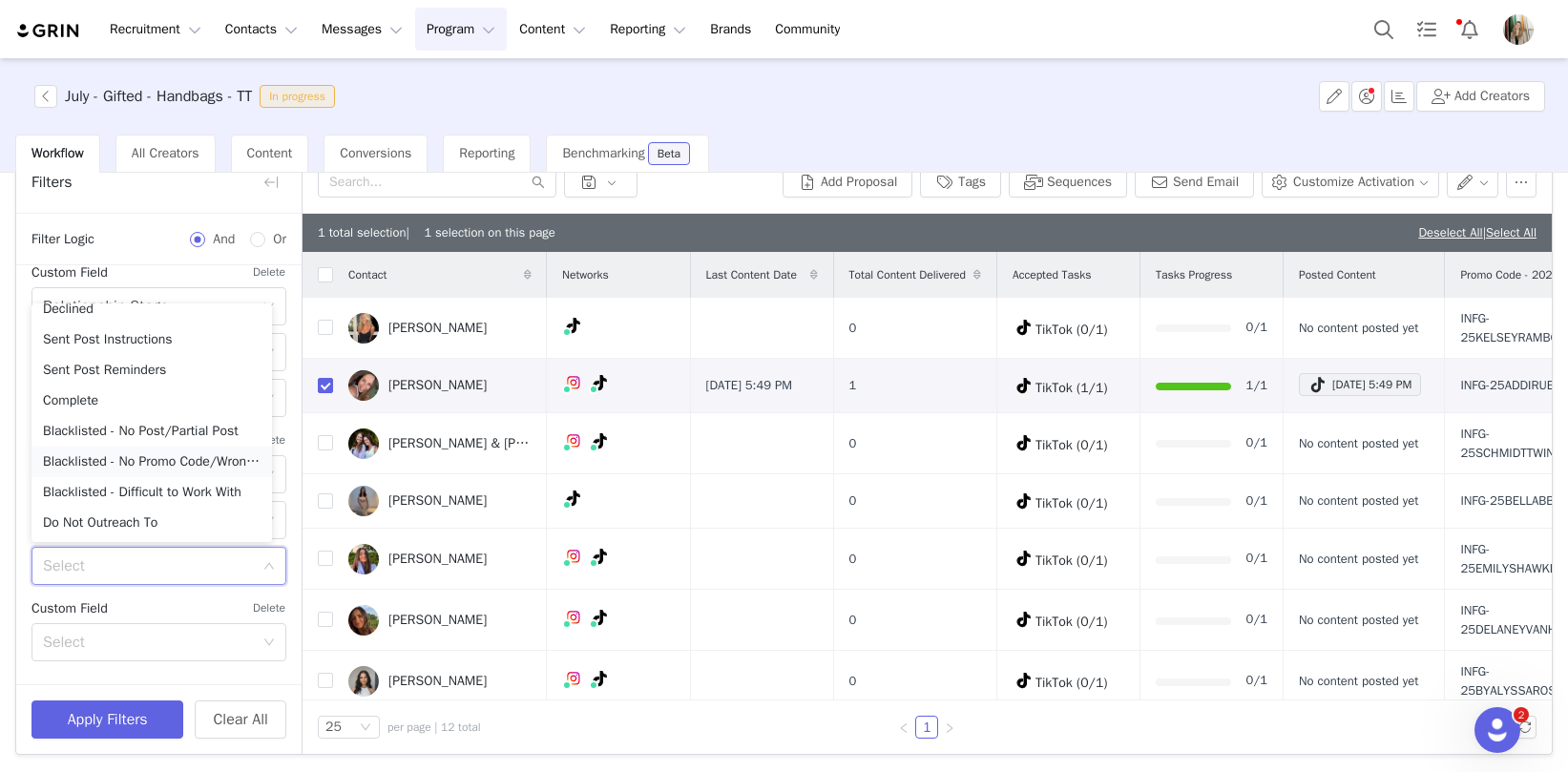 click on "Blacklisted - No Promo Code/Wrong Promo Code" at bounding box center (152, 462) 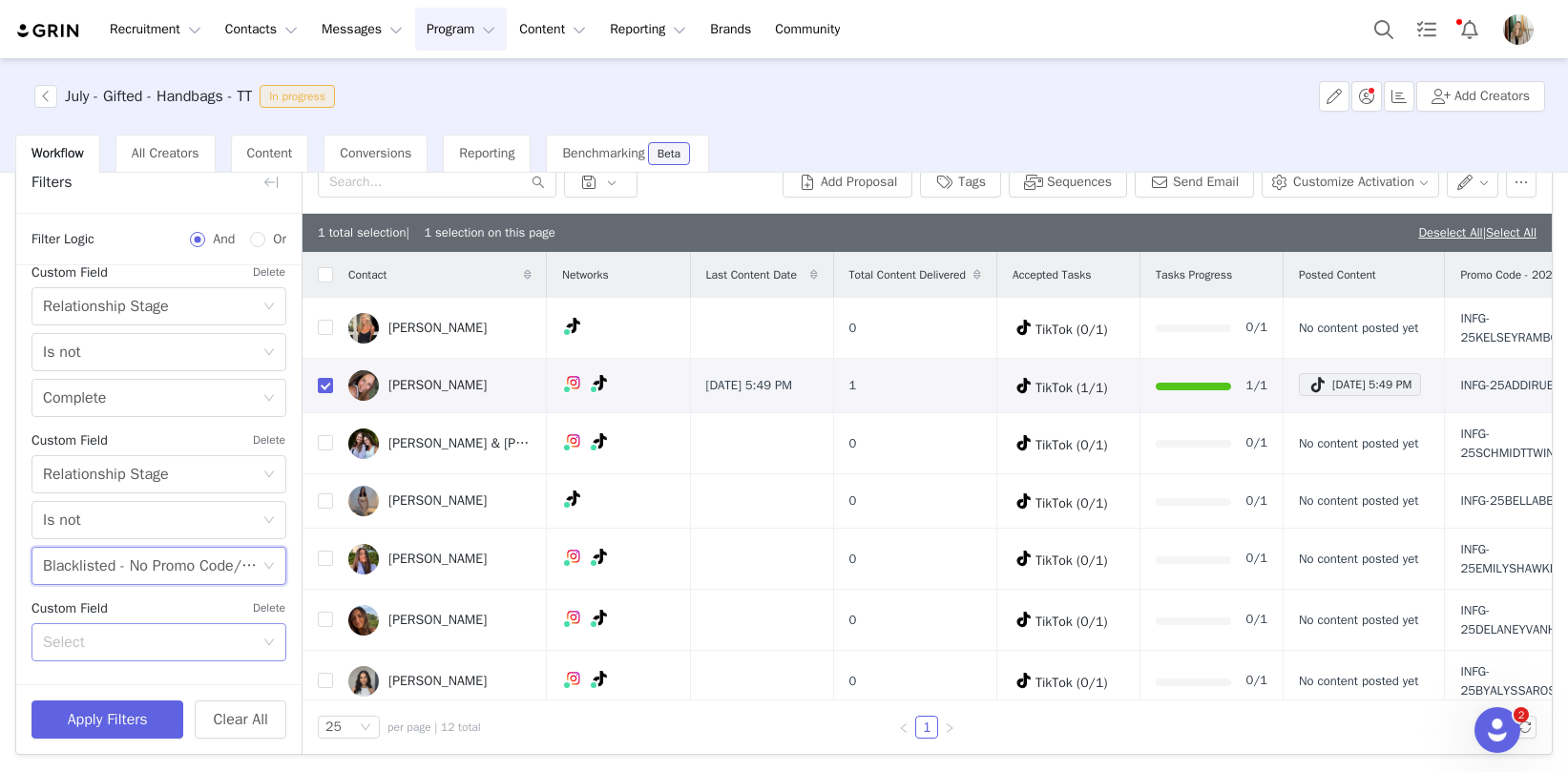 click on "Select" at bounding box center (148, 642) 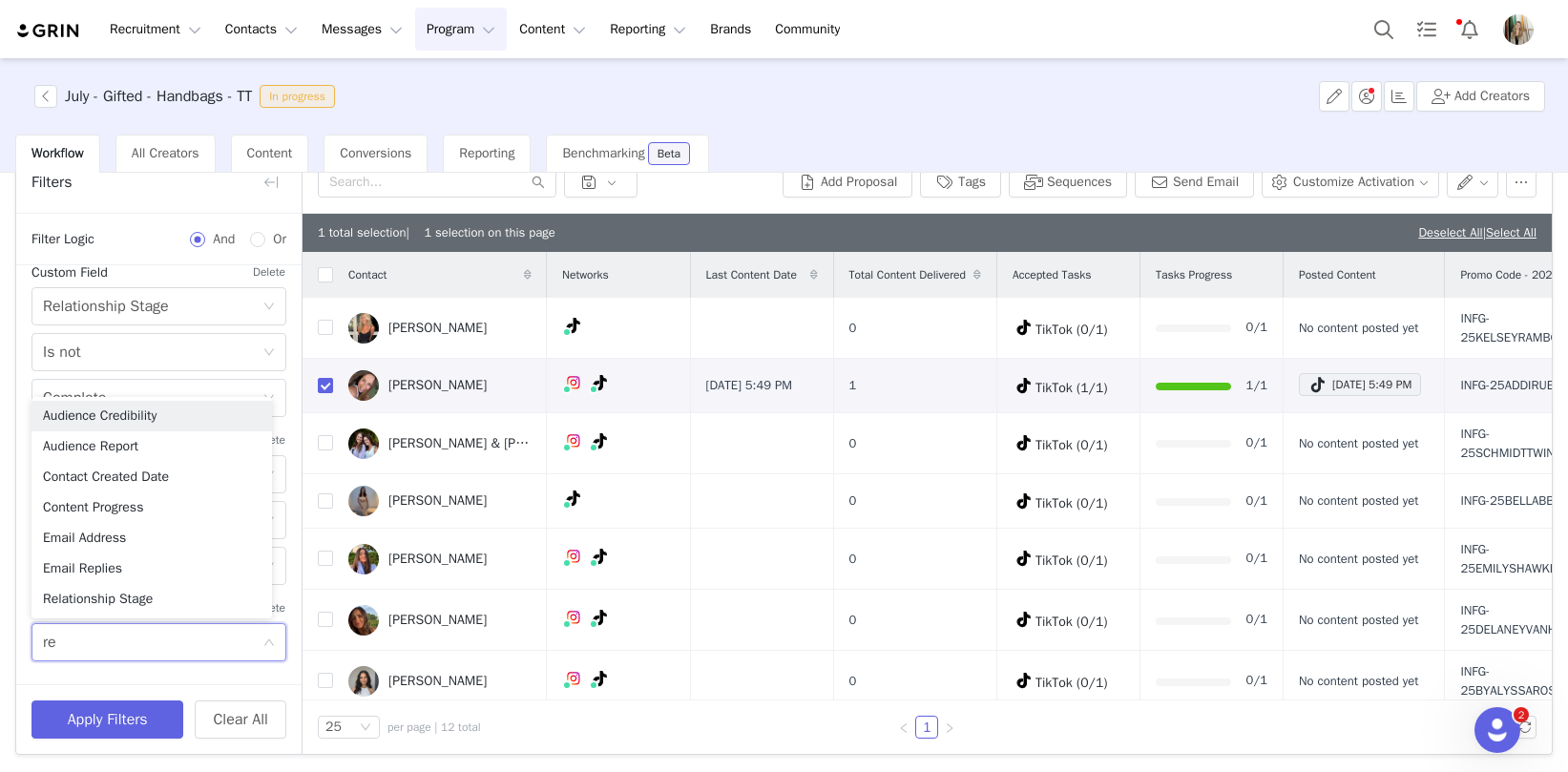 type on "rel" 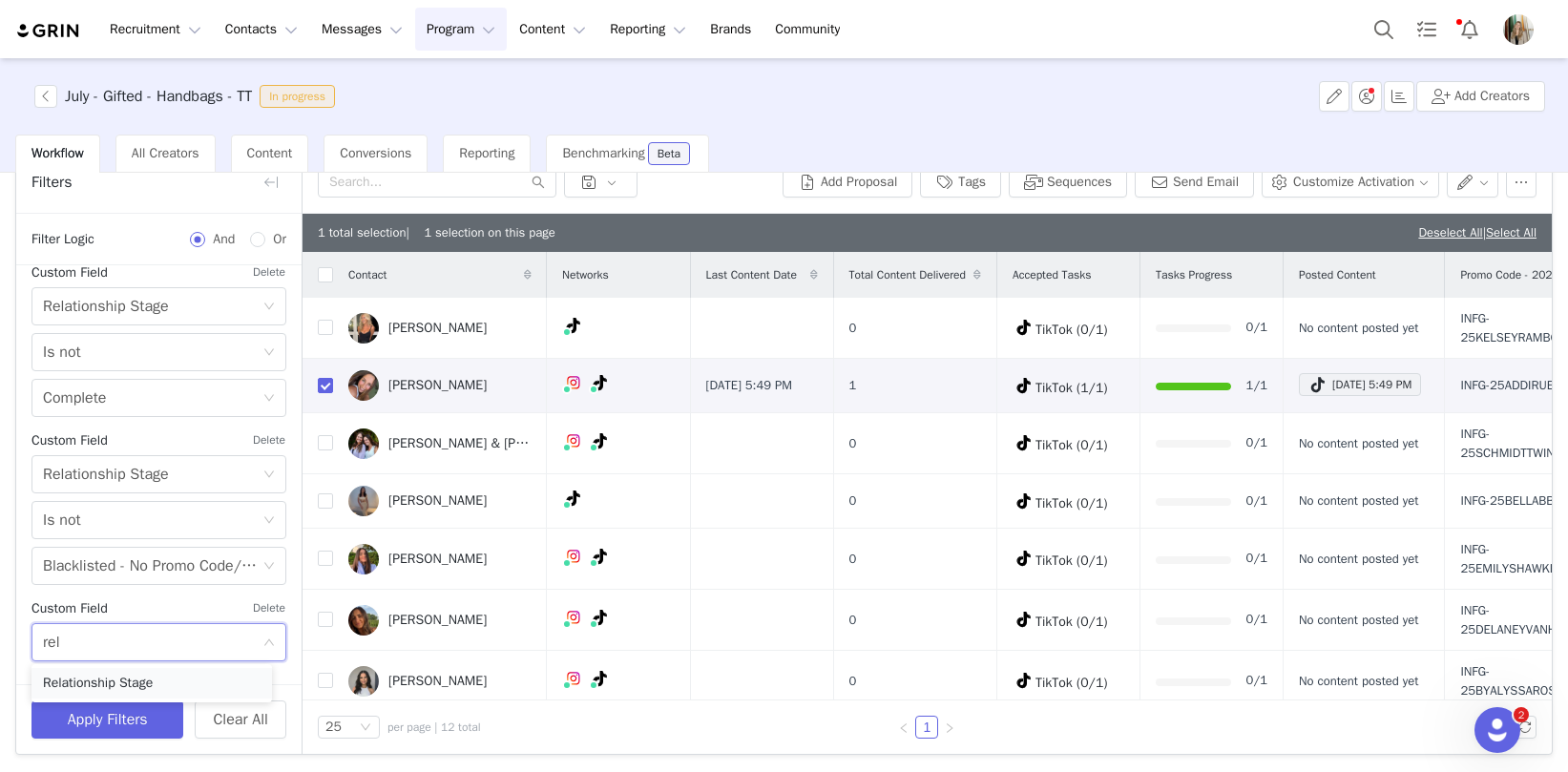 click on "Relationship Stage" at bounding box center (152, 683) 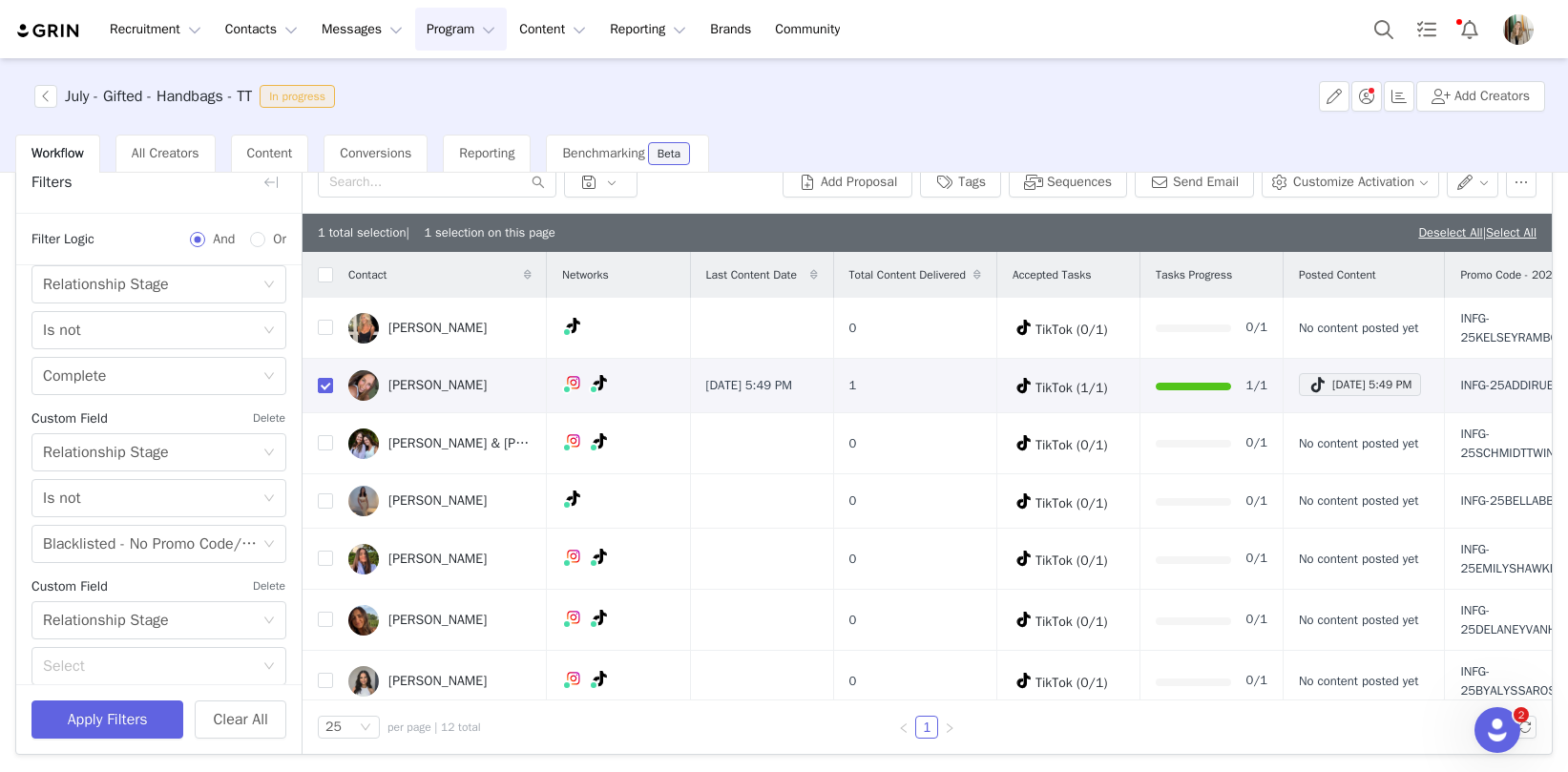 scroll, scrollTop: 591, scrollLeft: 0, axis: vertical 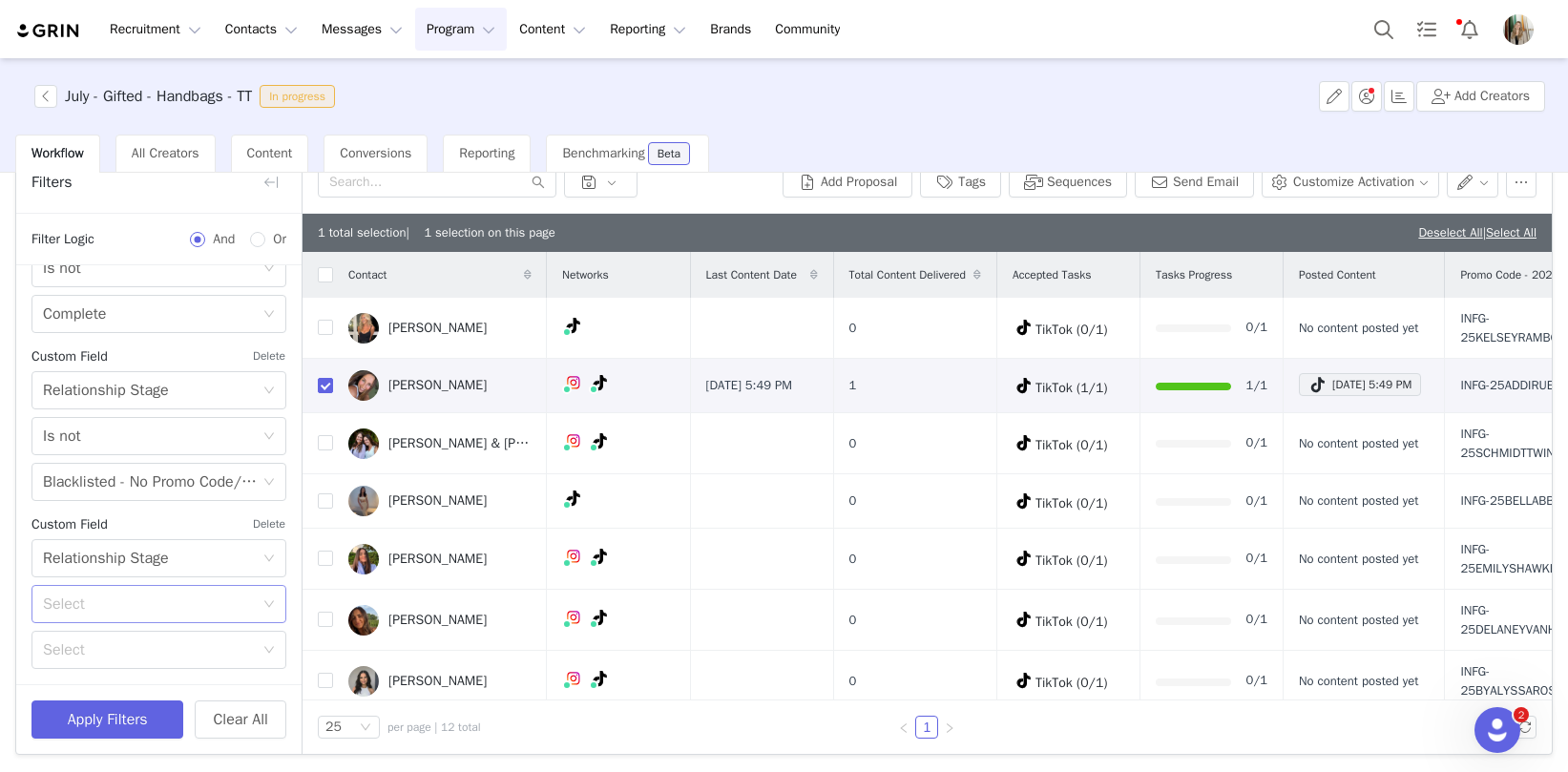 click on "Select" at bounding box center [148, 604] 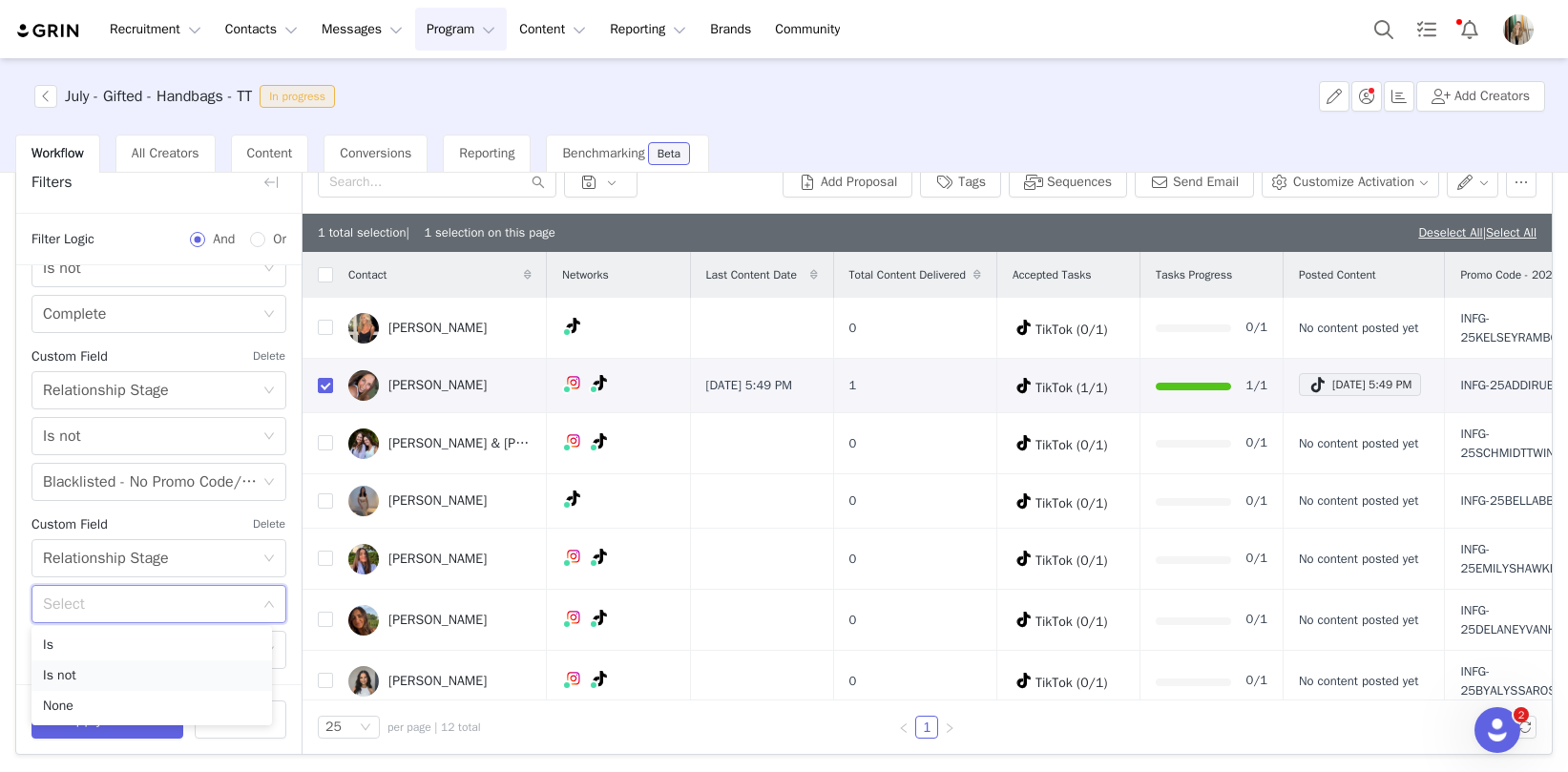 click on "Is not" at bounding box center (152, 676) 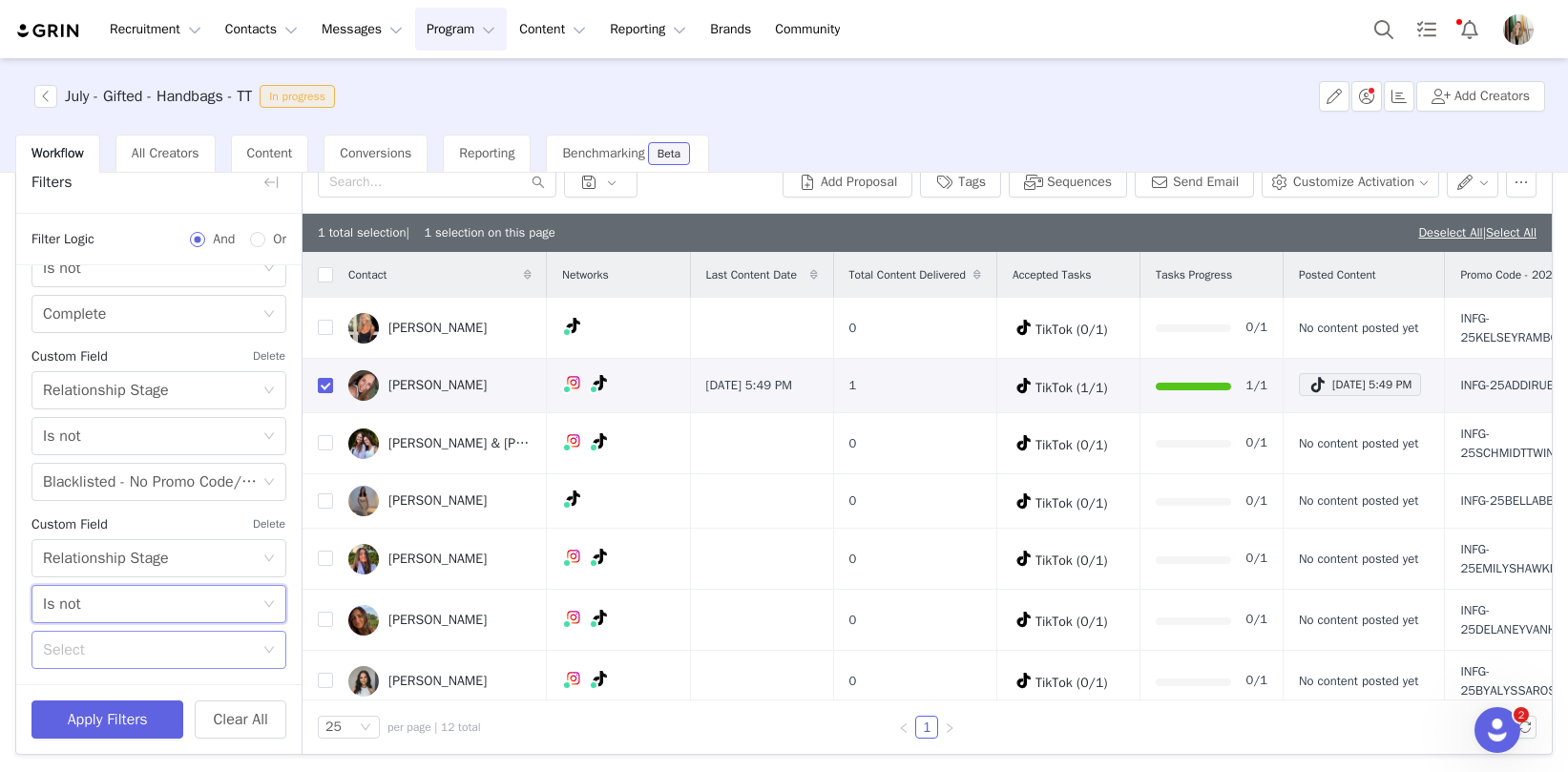 click on "Select" at bounding box center (148, 650) 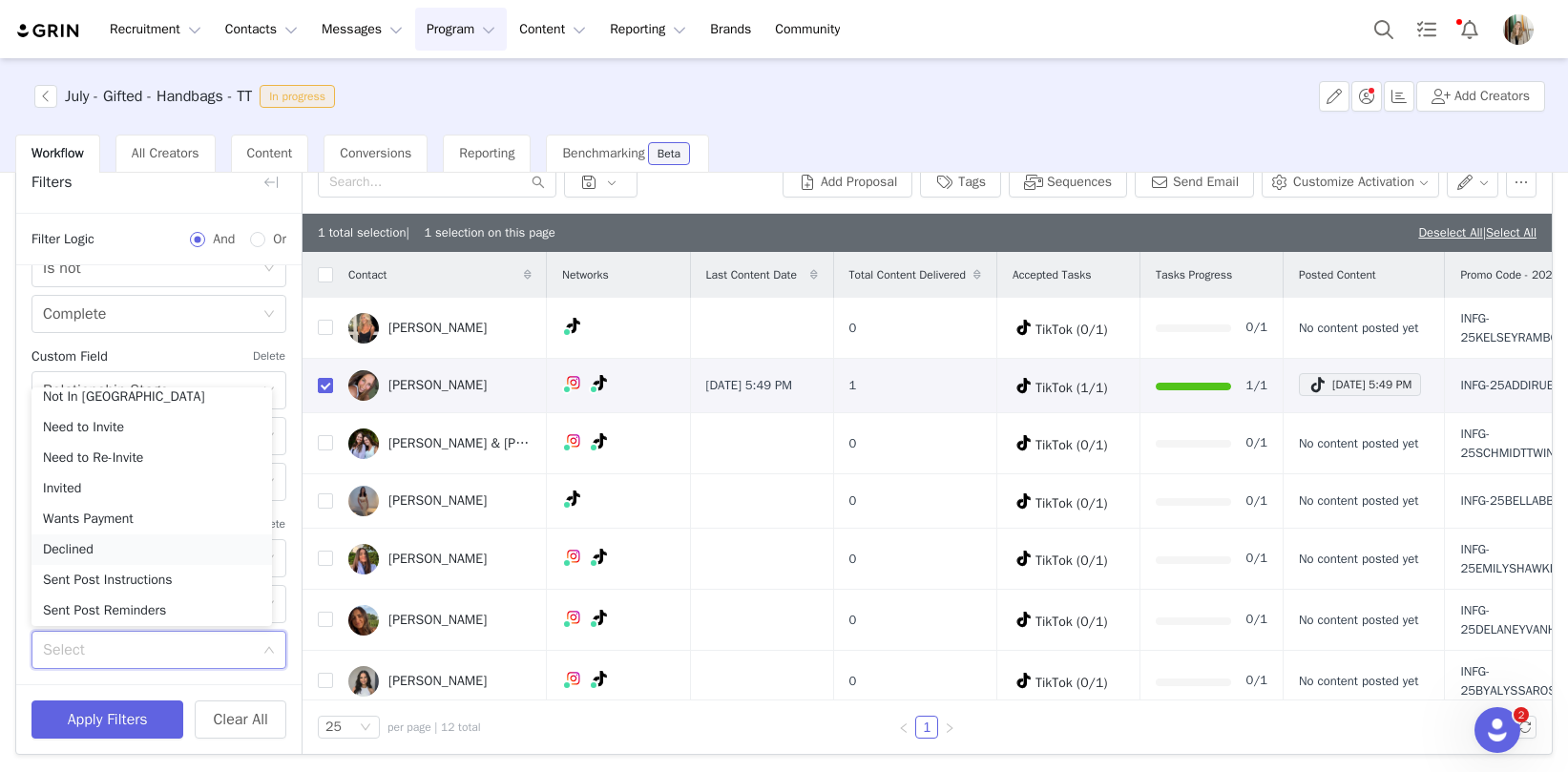 scroll, scrollTop: 166, scrollLeft: 0, axis: vertical 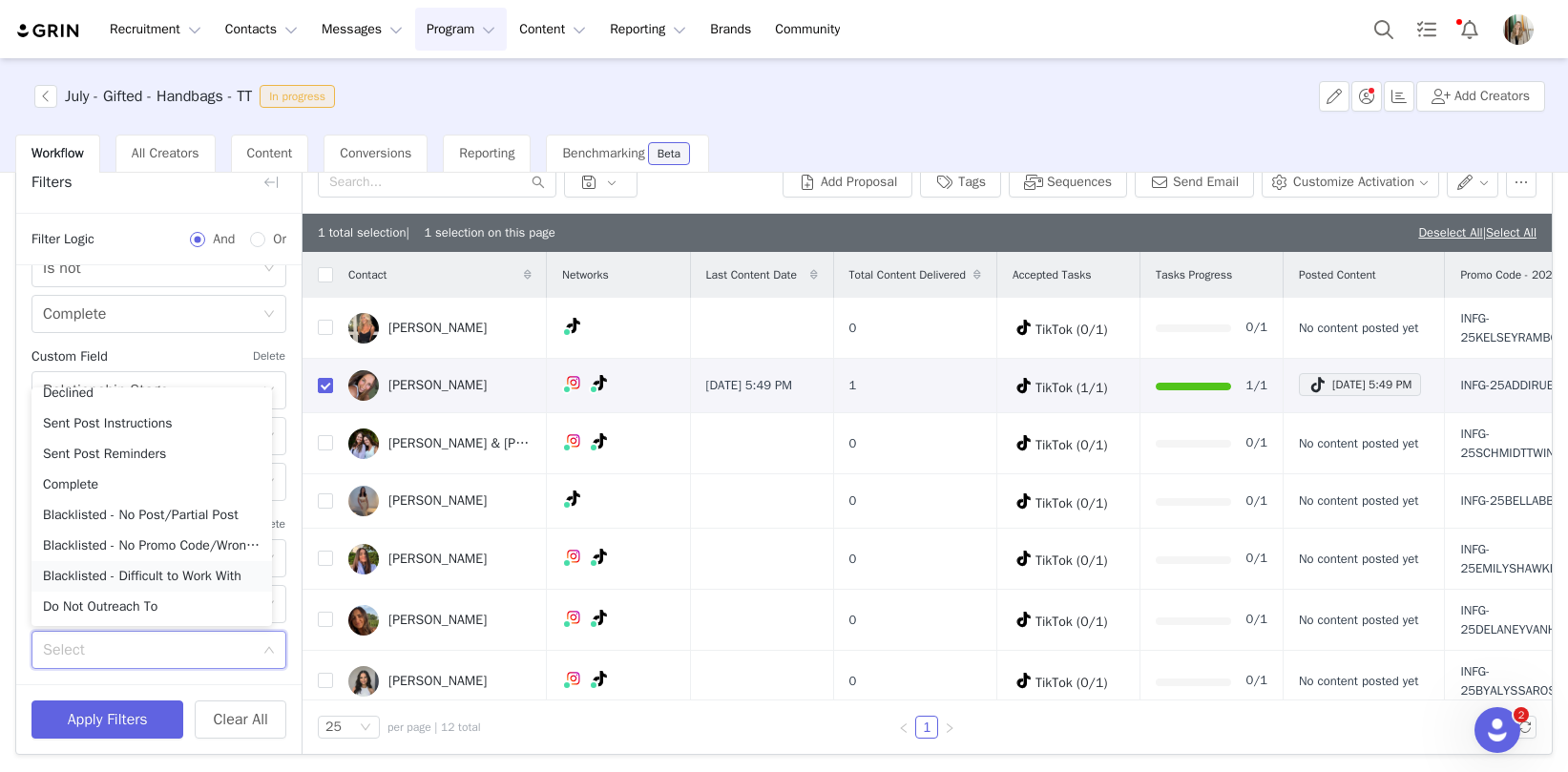 click on "Blacklisted - Difficult to Work With" at bounding box center [152, 576] 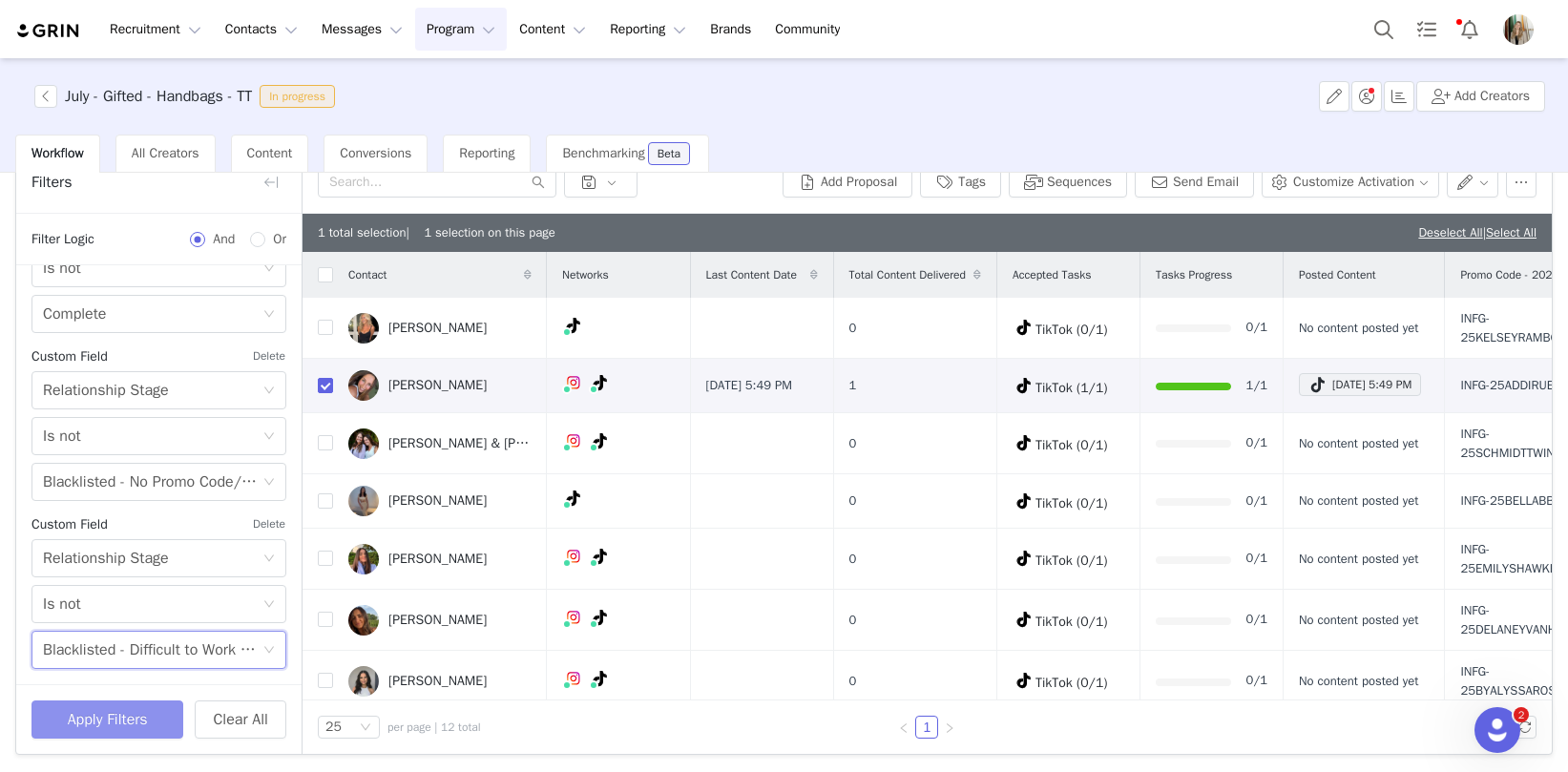 click on "Apply Filters" at bounding box center [107, 720] 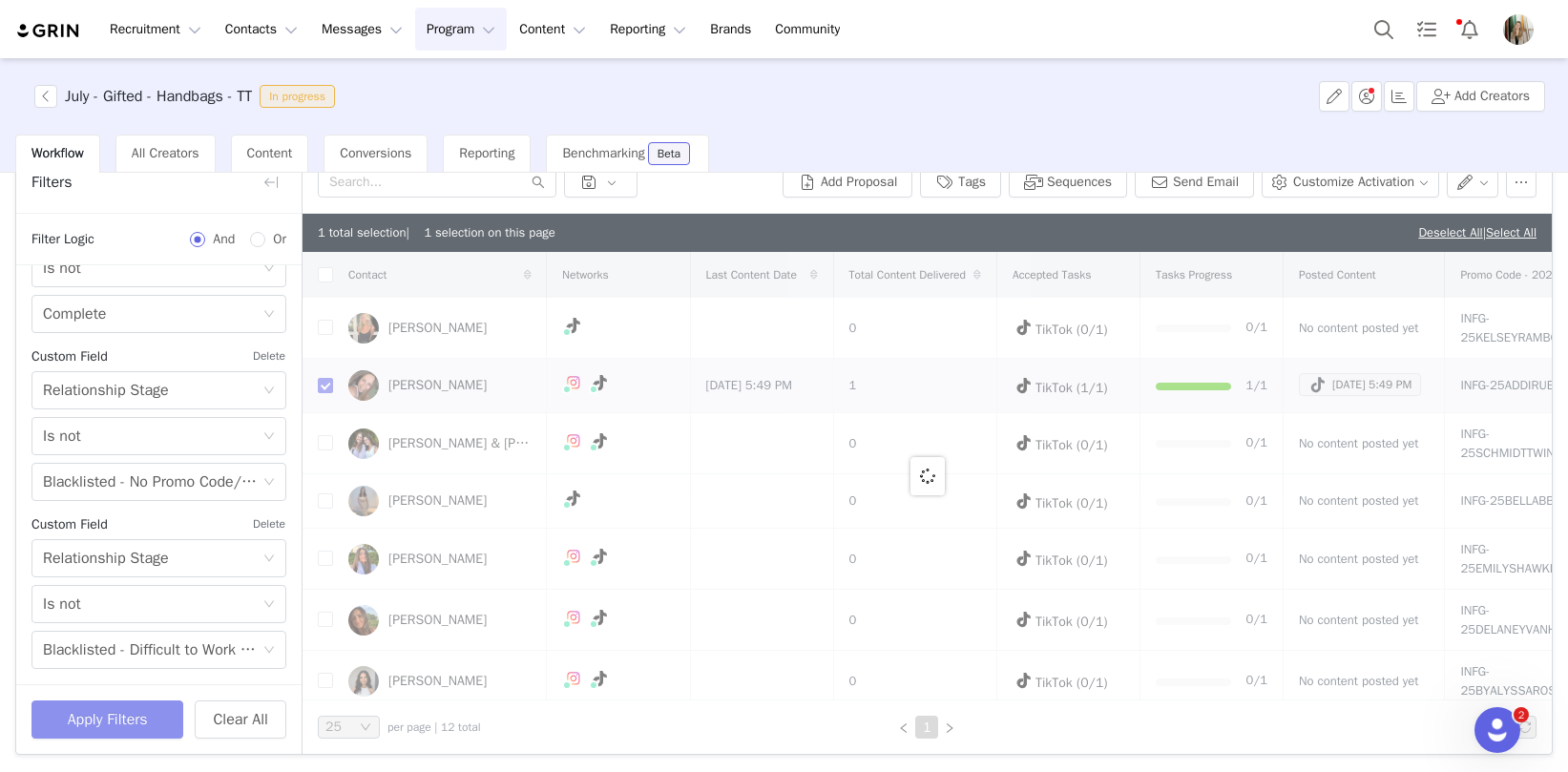 checkbox on "false" 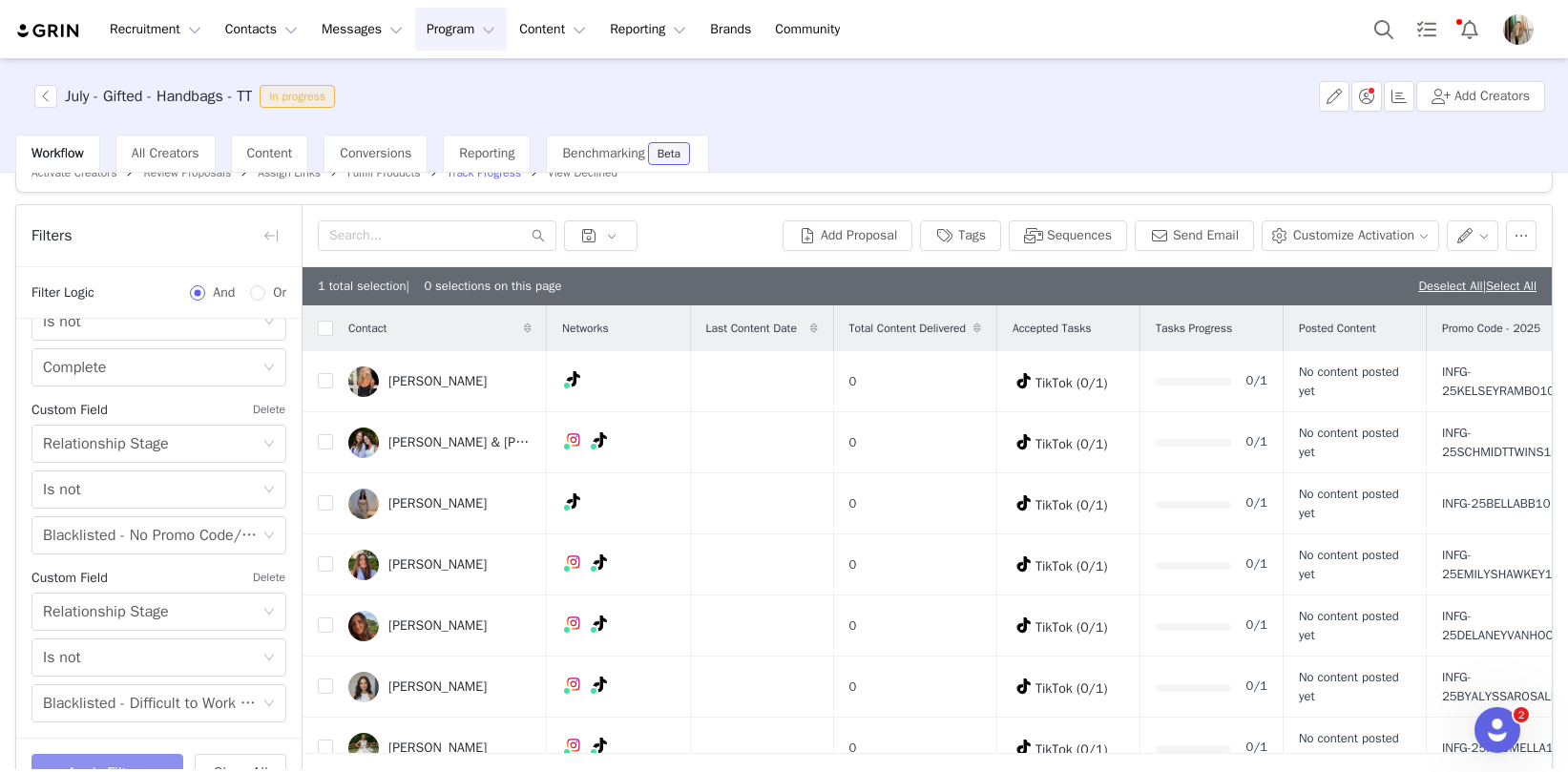 scroll, scrollTop: 0, scrollLeft: 0, axis: both 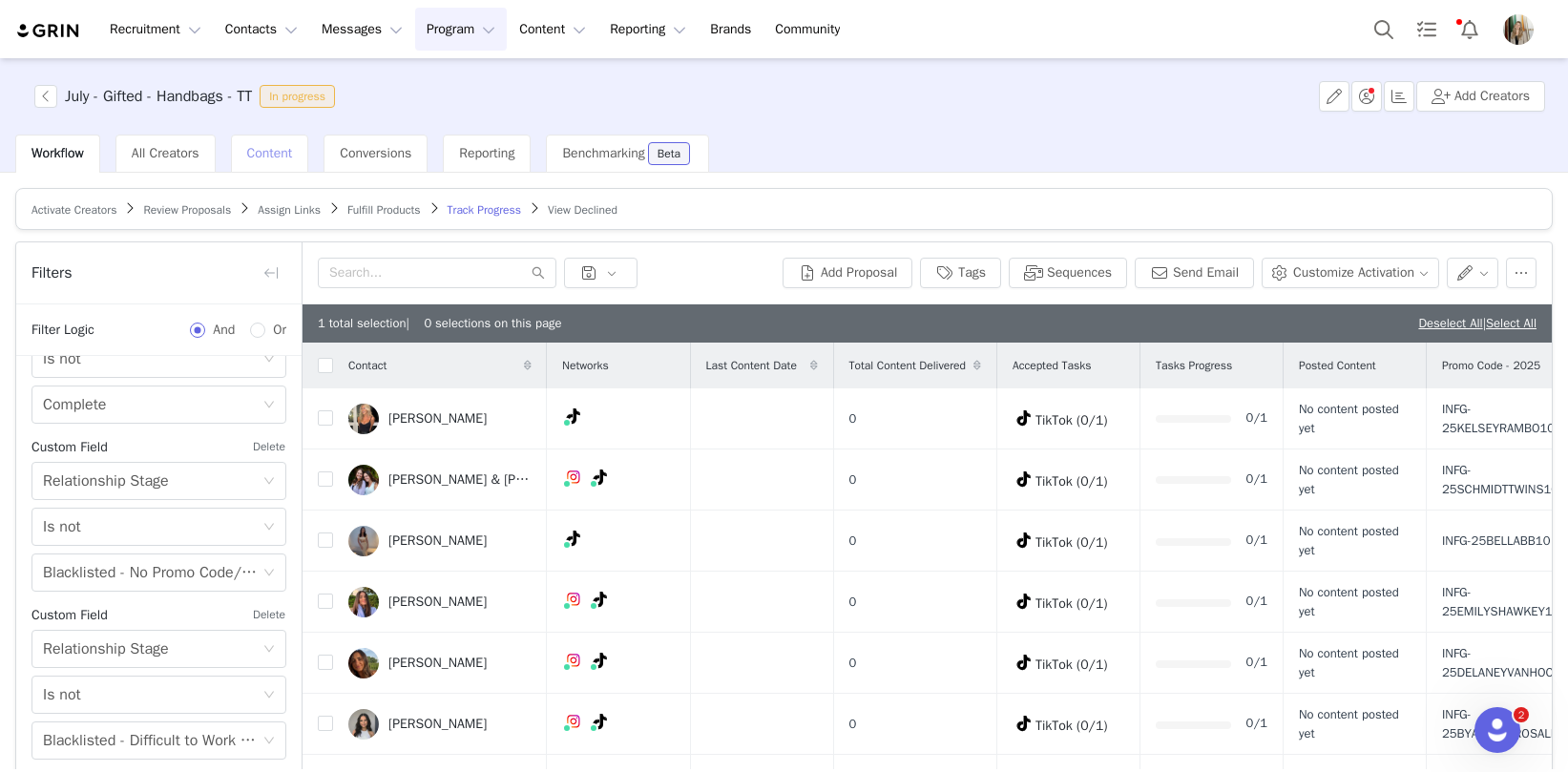 click on "Content" at bounding box center (270, 153) 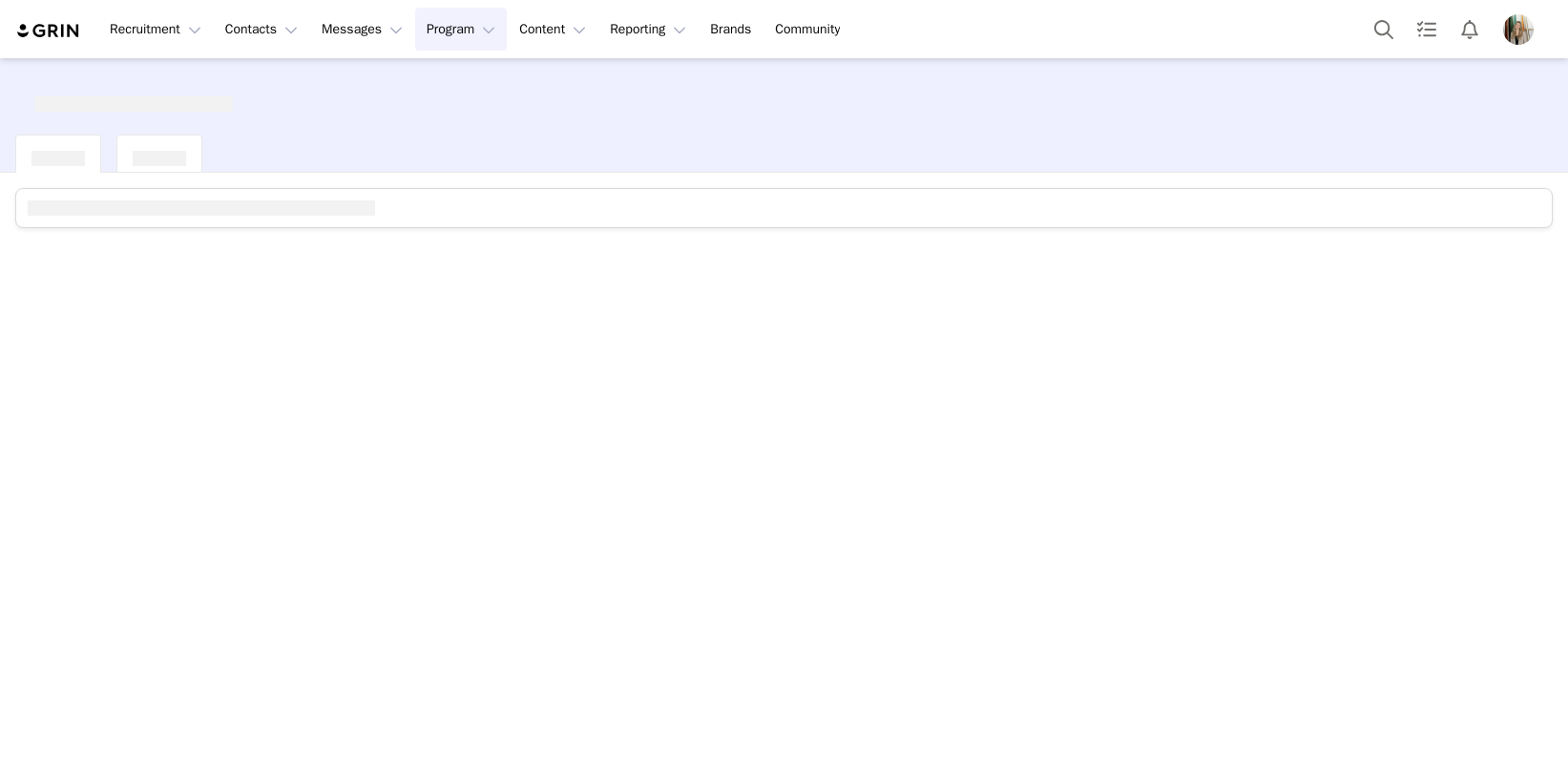 scroll, scrollTop: 0, scrollLeft: 0, axis: both 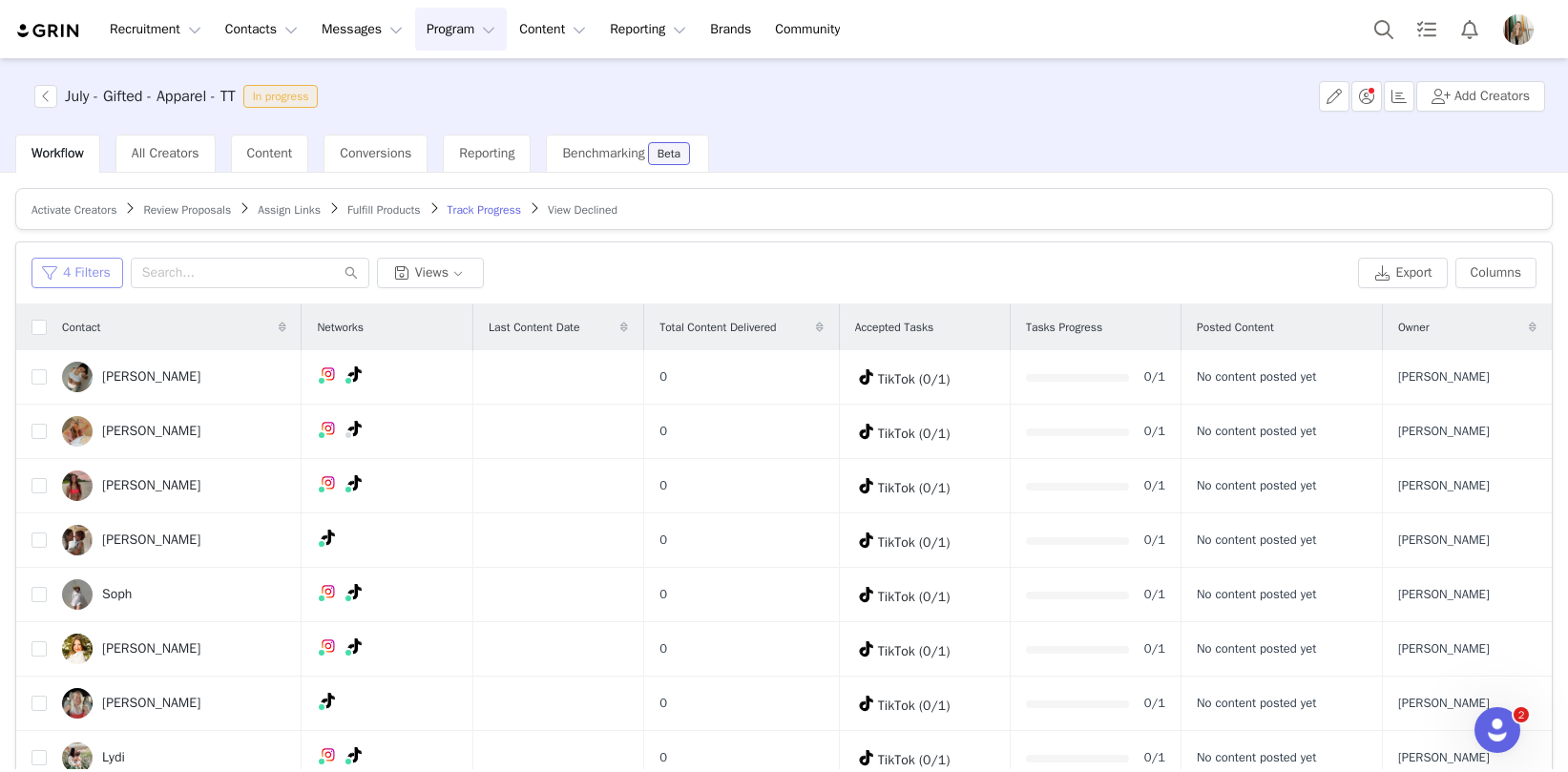 click on "4 Filters" at bounding box center (77, 273) 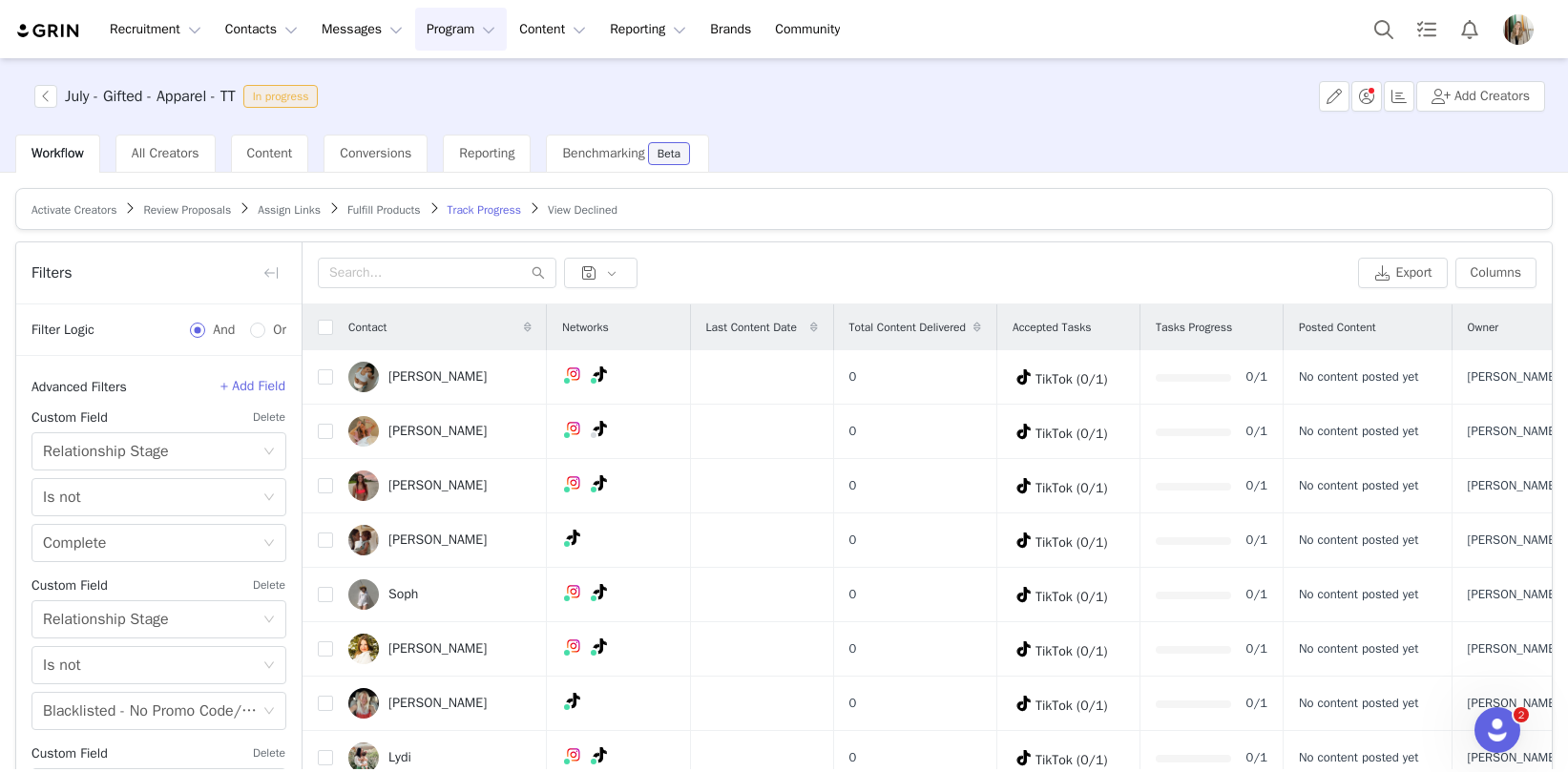 scroll, scrollTop: 591, scrollLeft: 0, axis: vertical 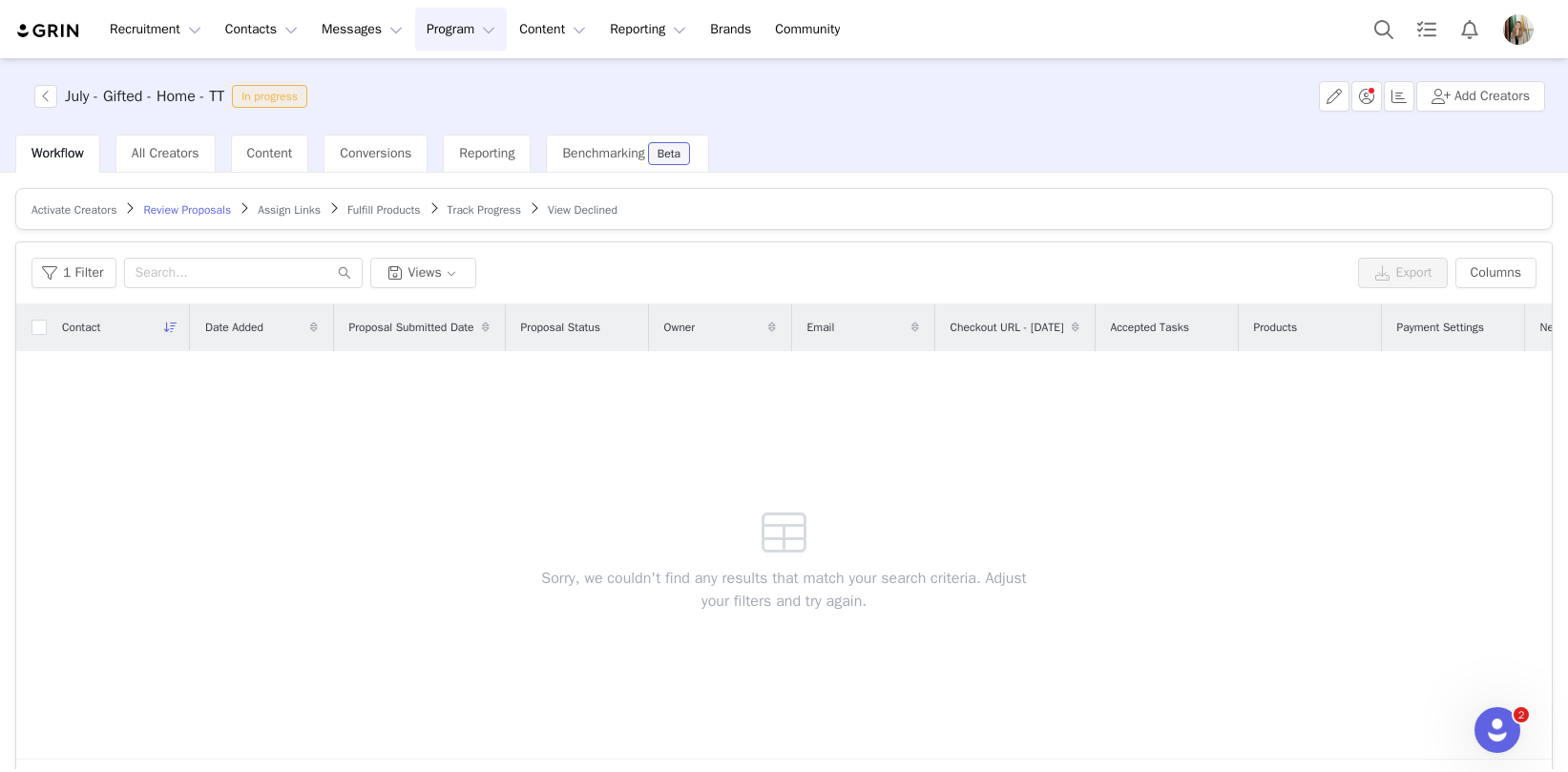 click on "Track Progress" at bounding box center (484, 210) 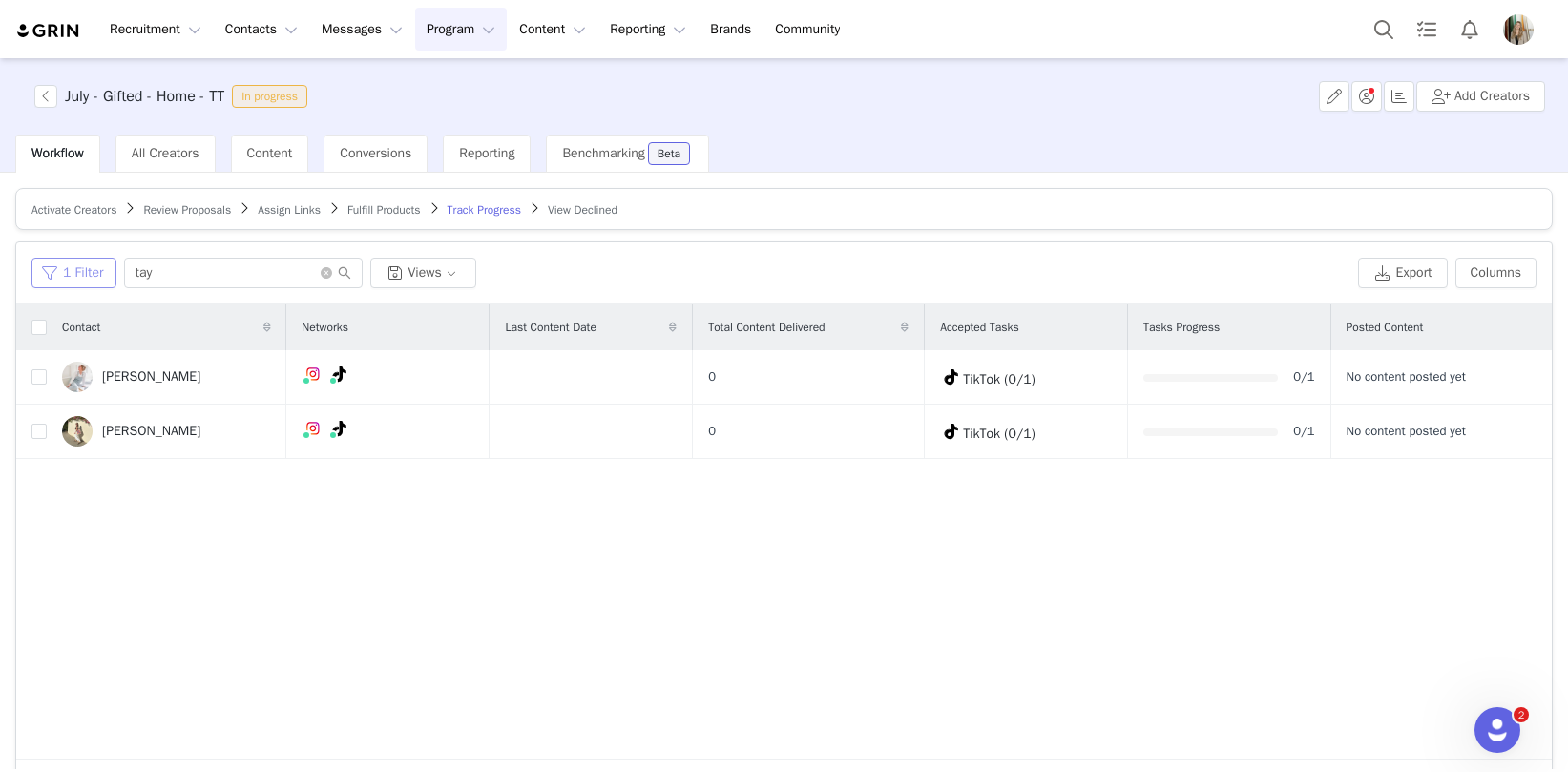 click on "1 Filter" at bounding box center (73, 273) 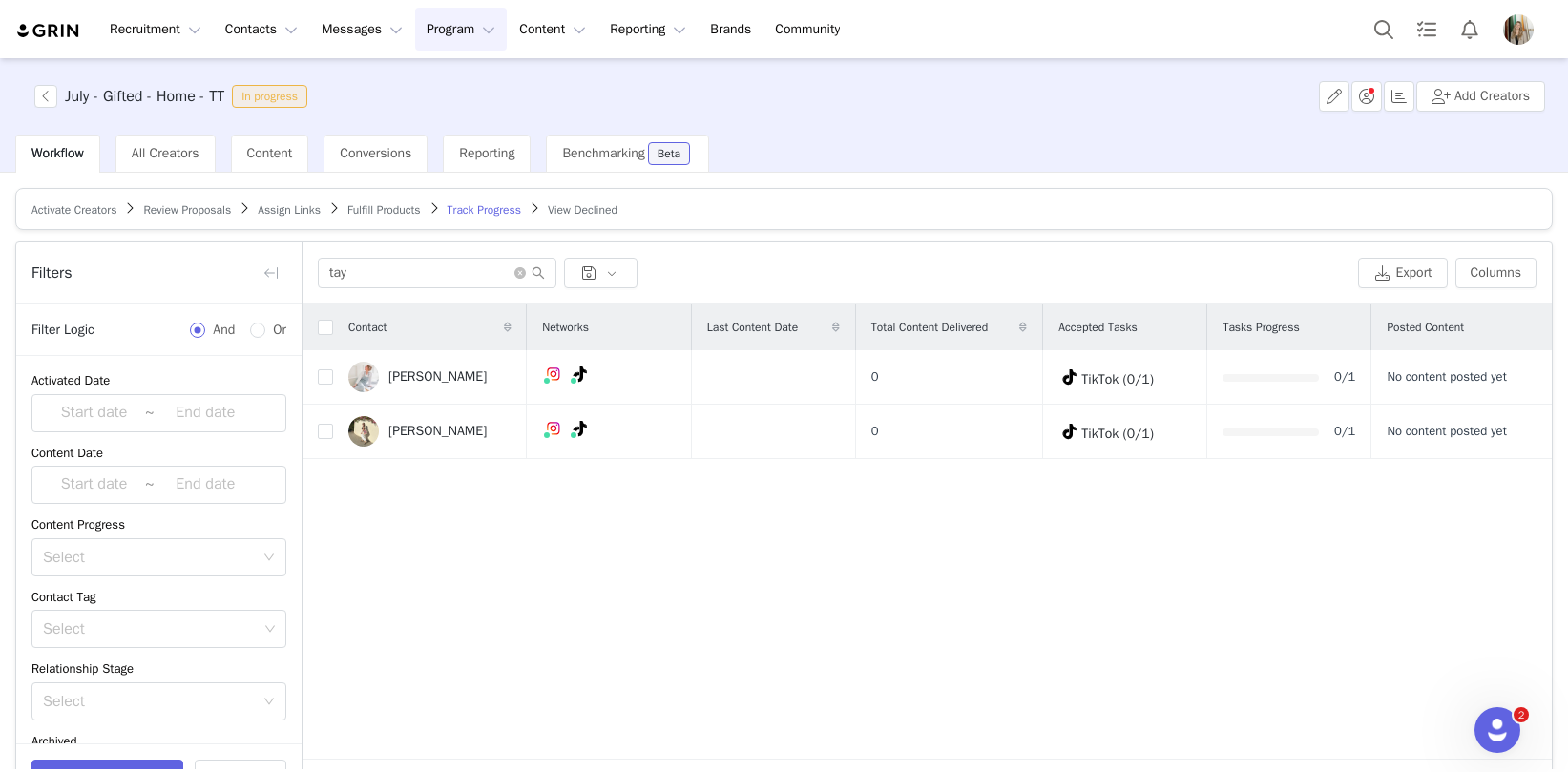 scroll, scrollTop: 126, scrollLeft: 0, axis: vertical 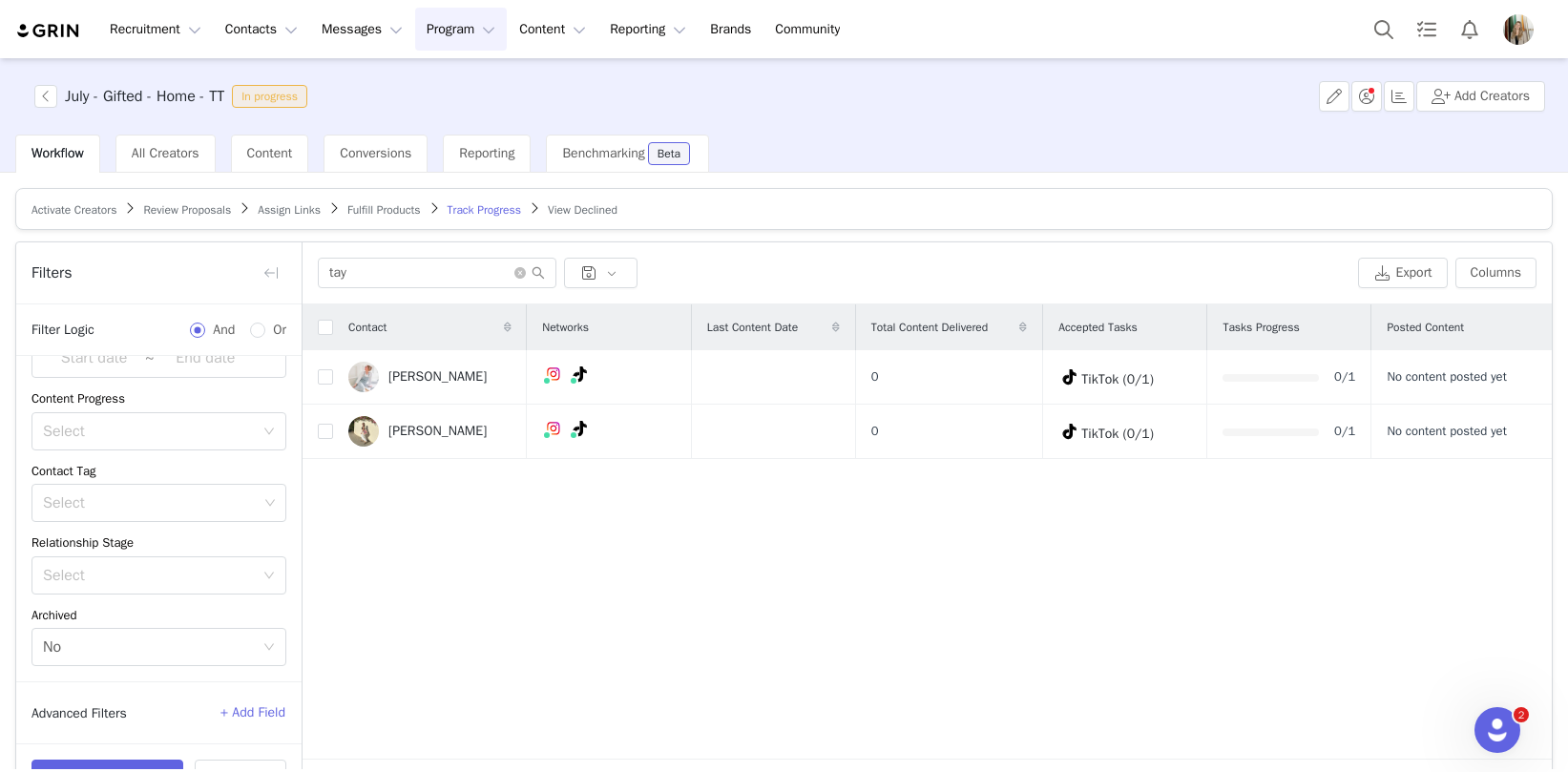 click on "+ Add Field" at bounding box center (253, 713) 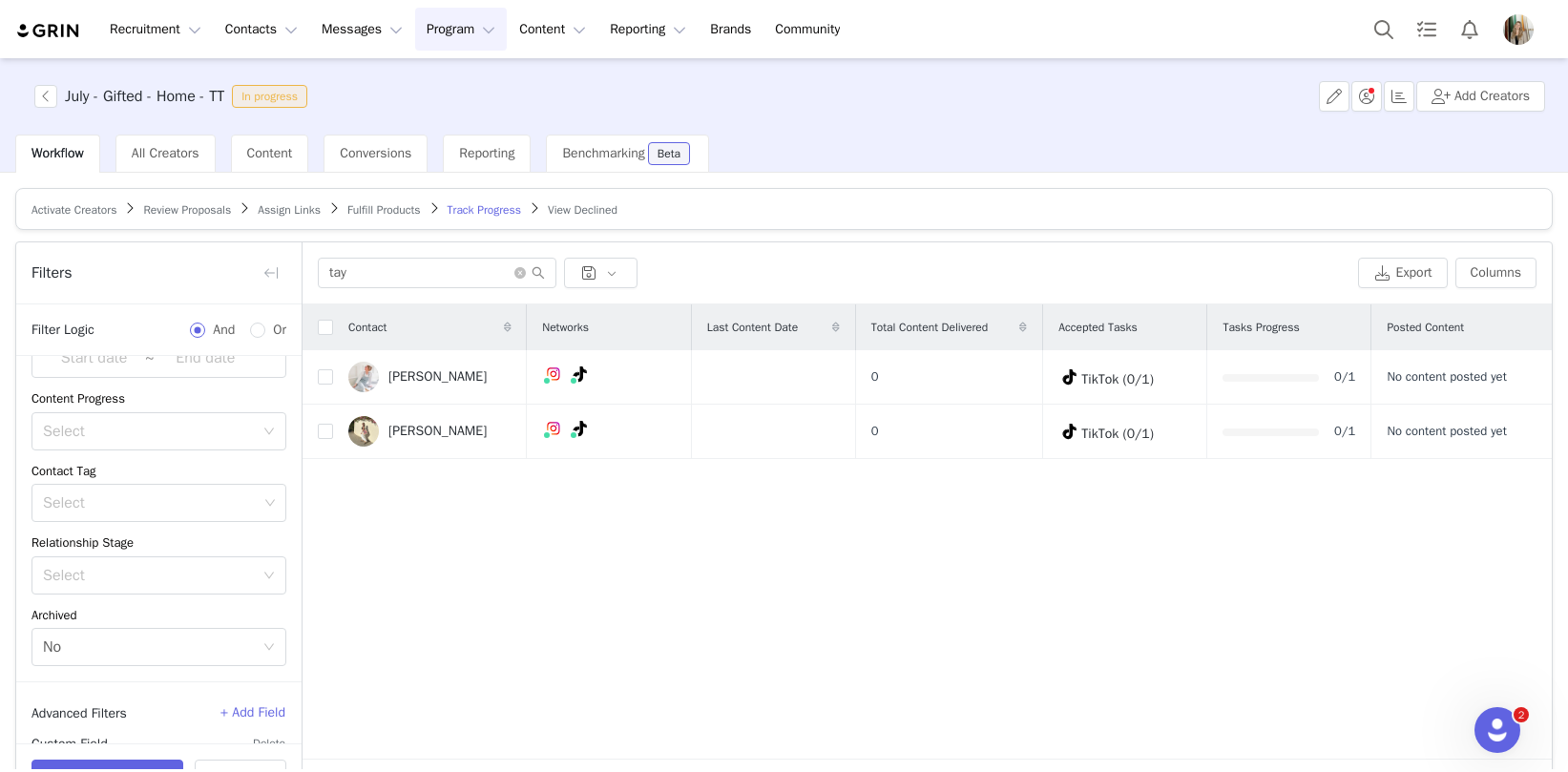 click on "+ Add Field" at bounding box center (253, 713) 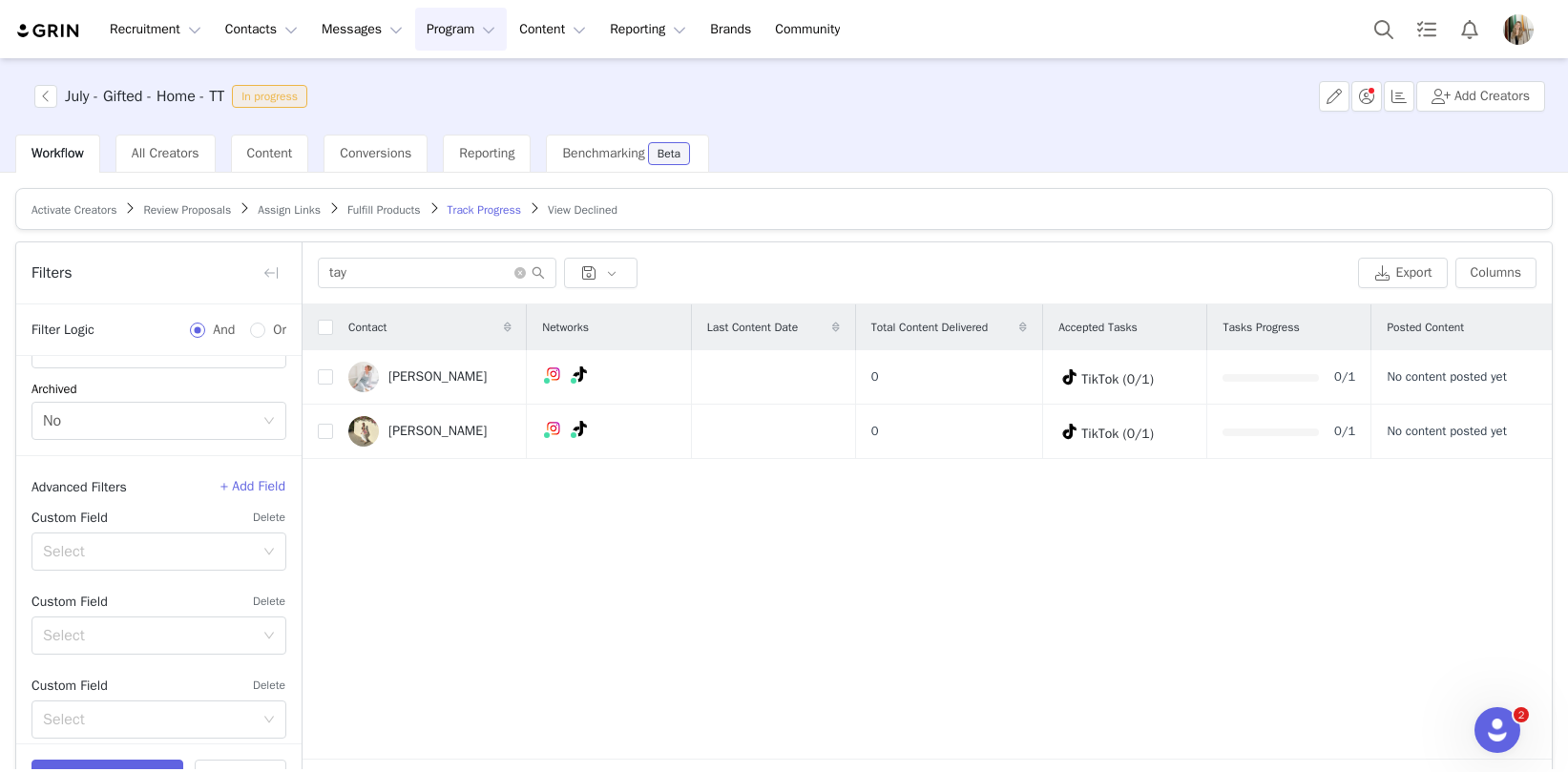scroll, scrollTop: 370, scrollLeft: 0, axis: vertical 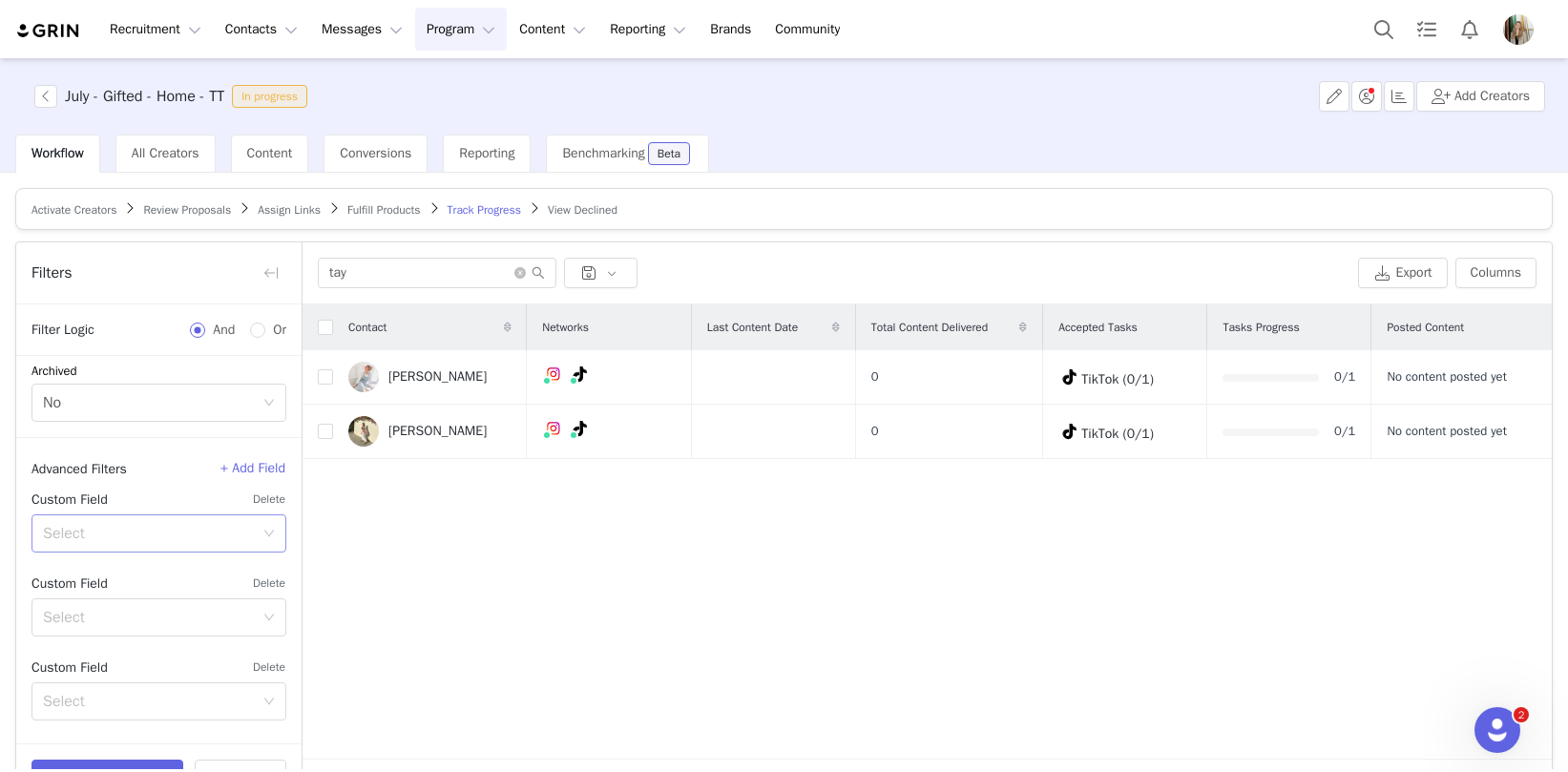 click on "Select" at bounding box center [148, 533] 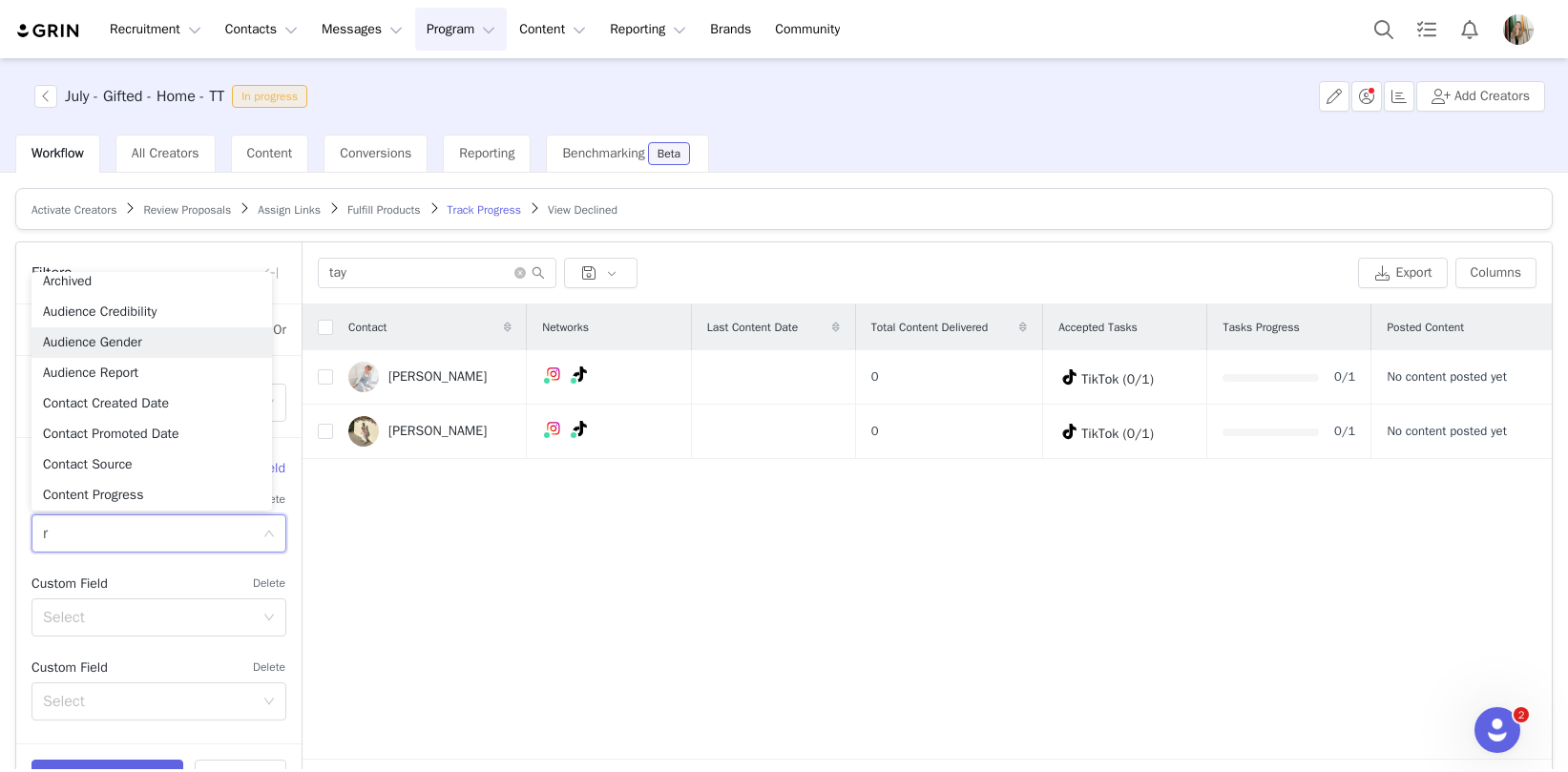 scroll, scrollTop: 4, scrollLeft: 0, axis: vertical 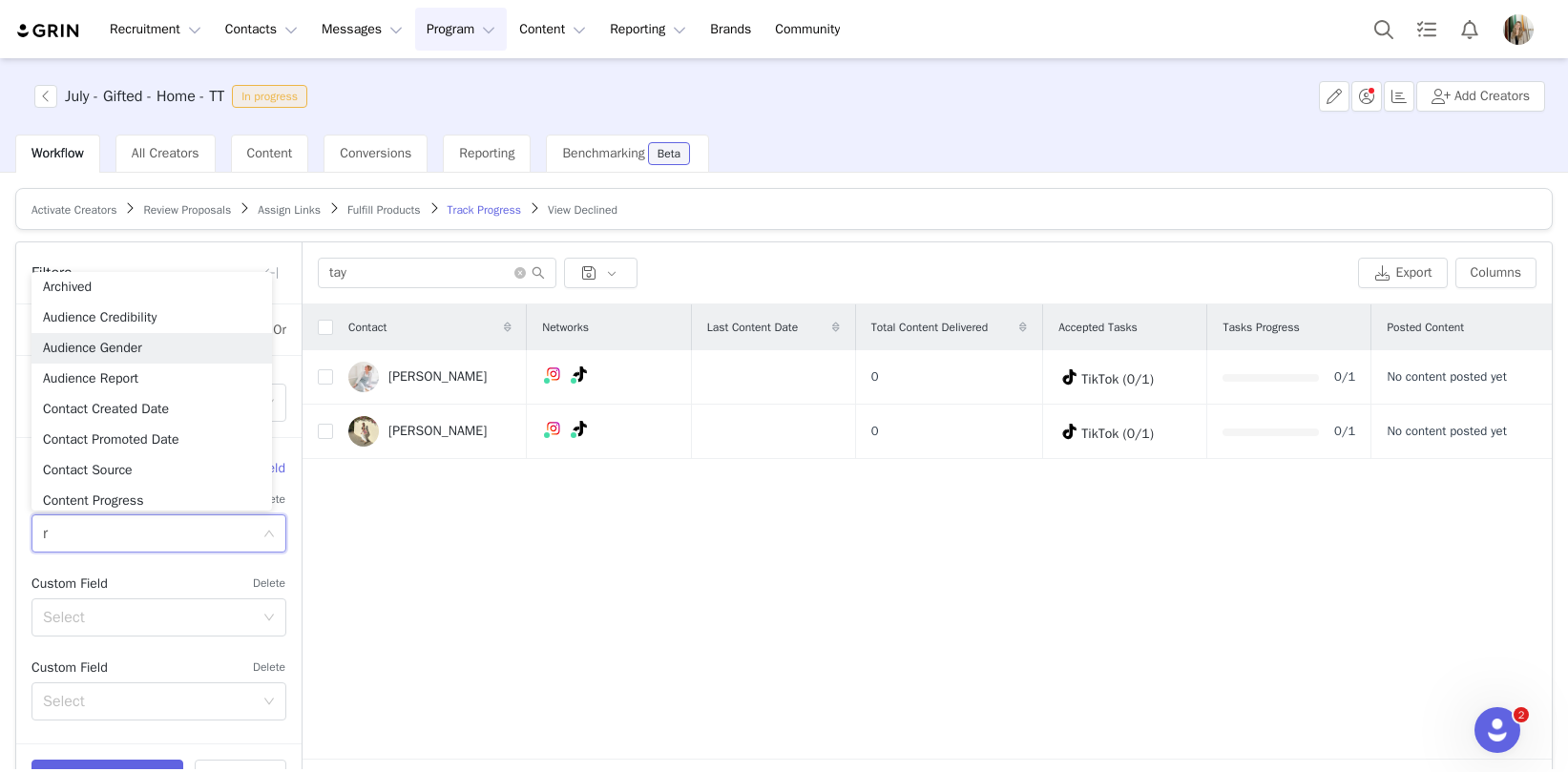 type on "re" 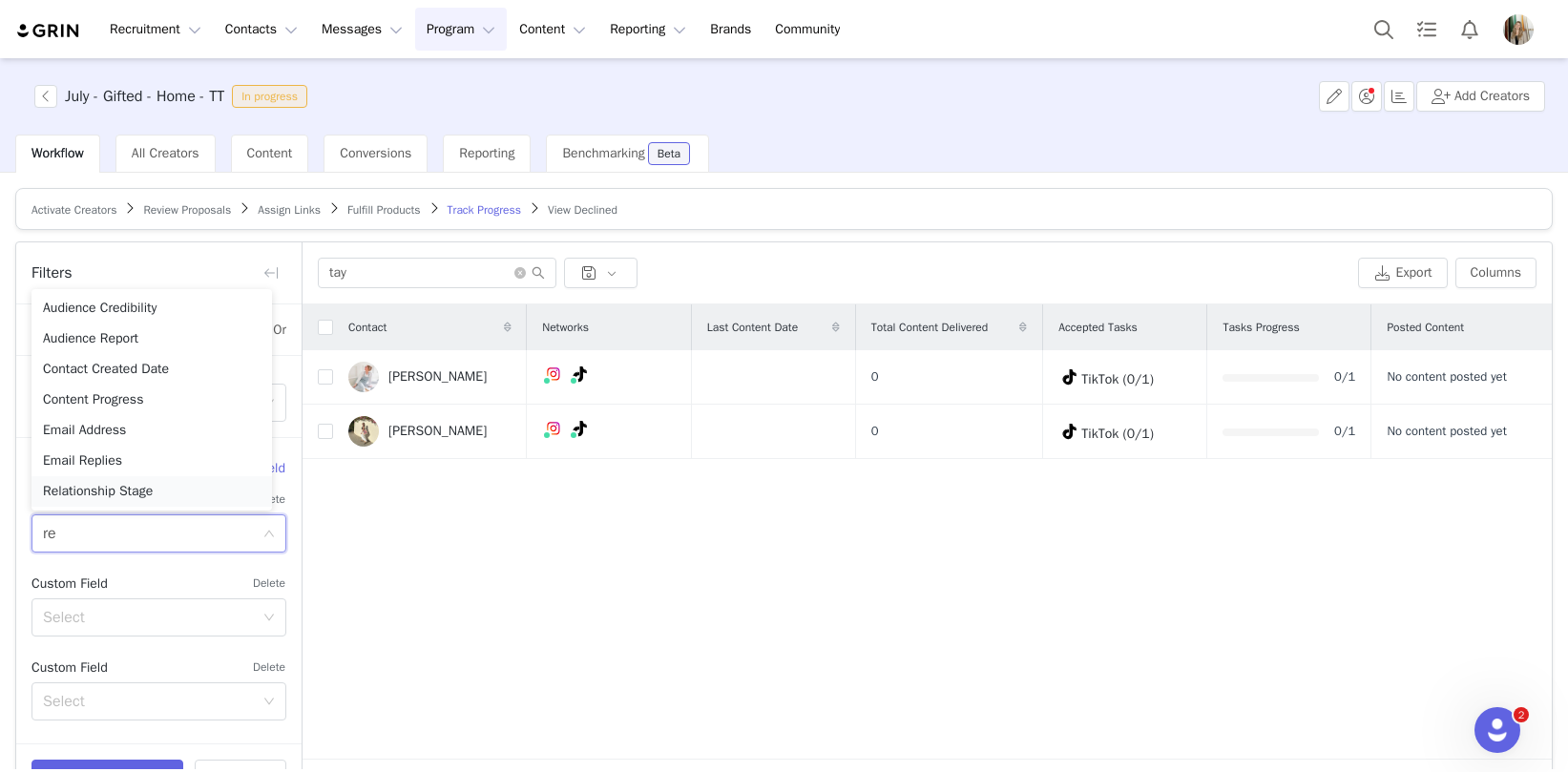 click on "Relationship Stage" at bounding box center (152, 491) 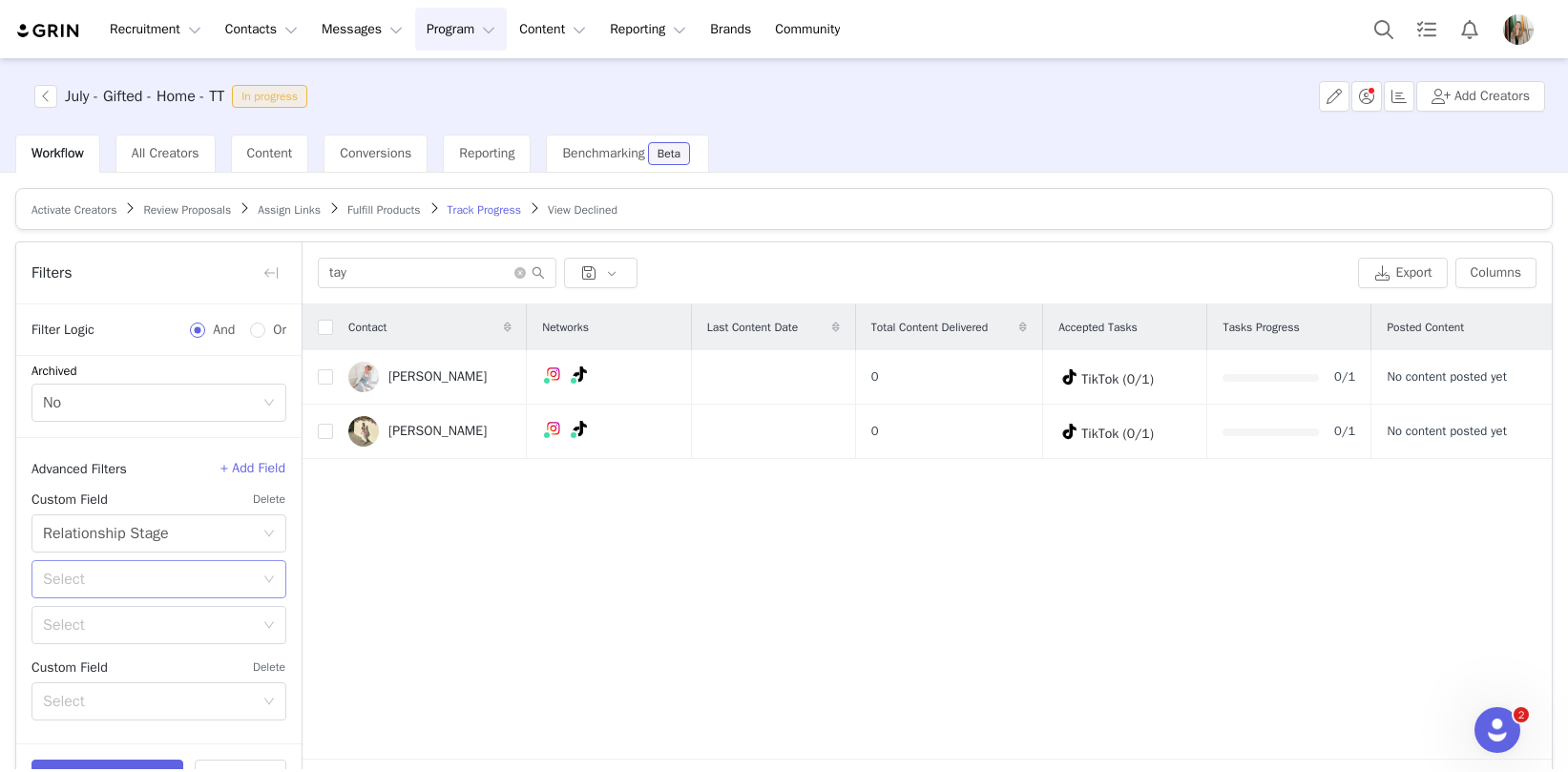 click on "Select" at bounding box center [153, 579] 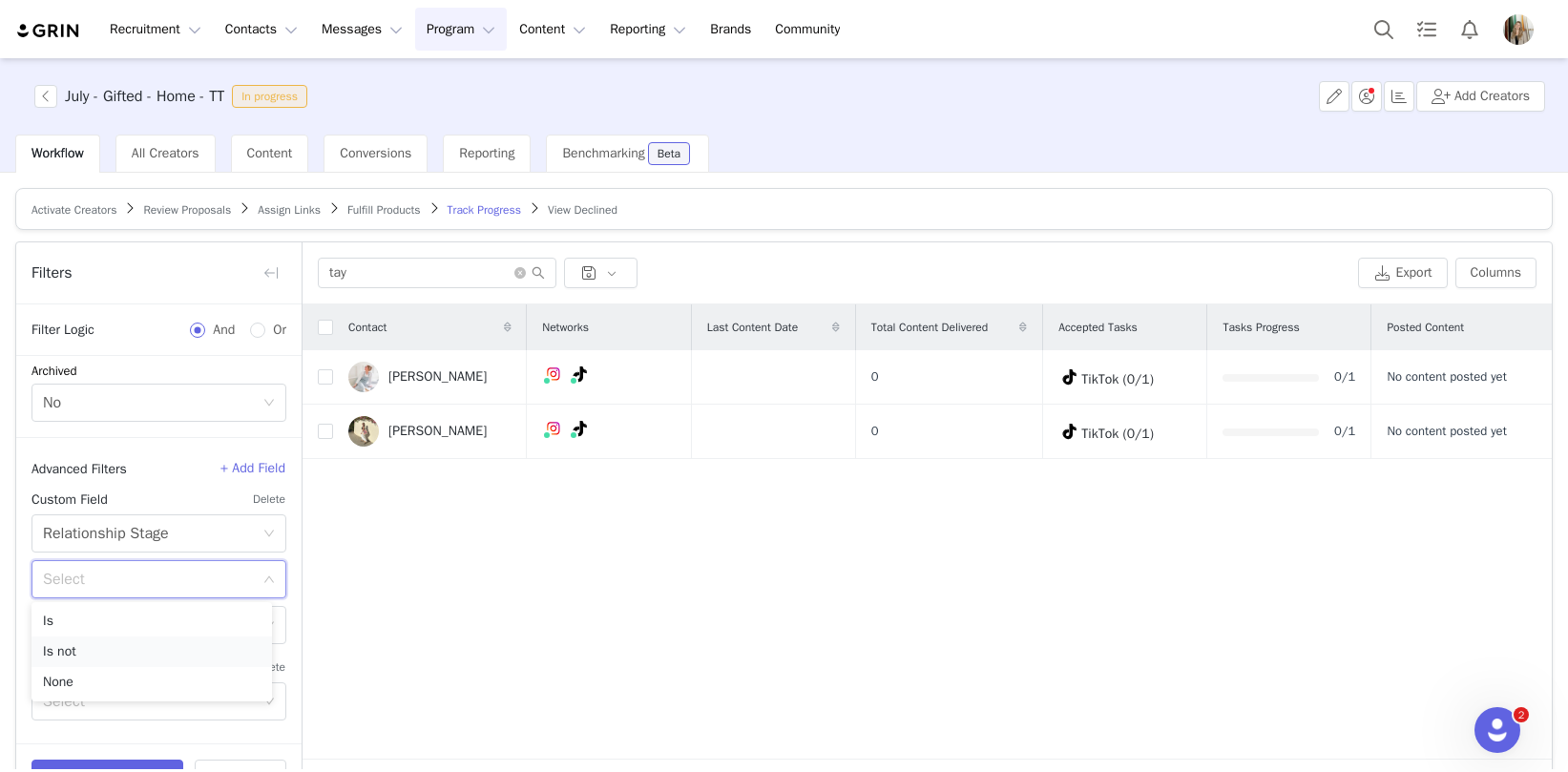 click on "Is not" at bounding box center (152, 652) 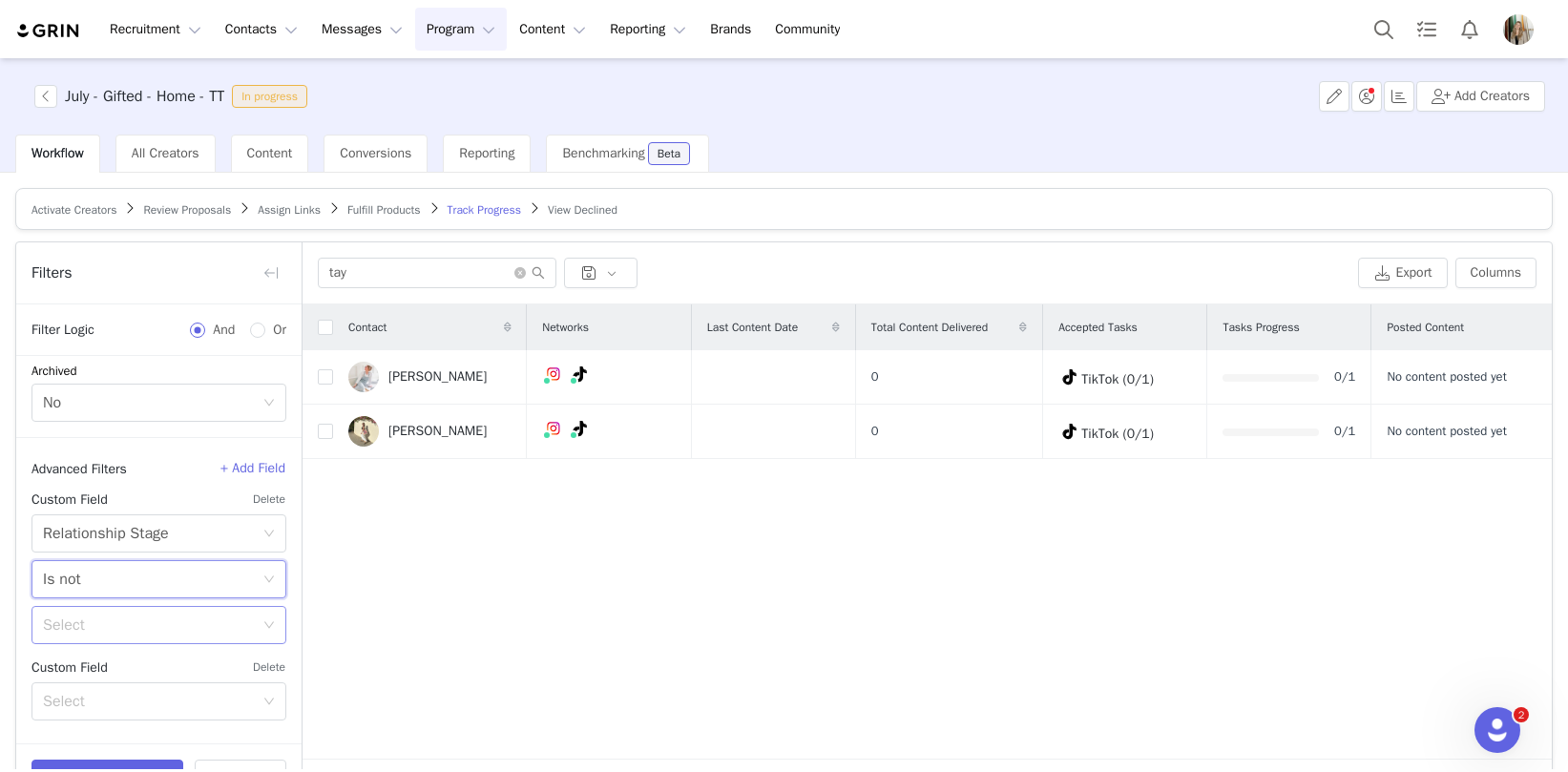 click on "Select" at bounding box center [148, 625] 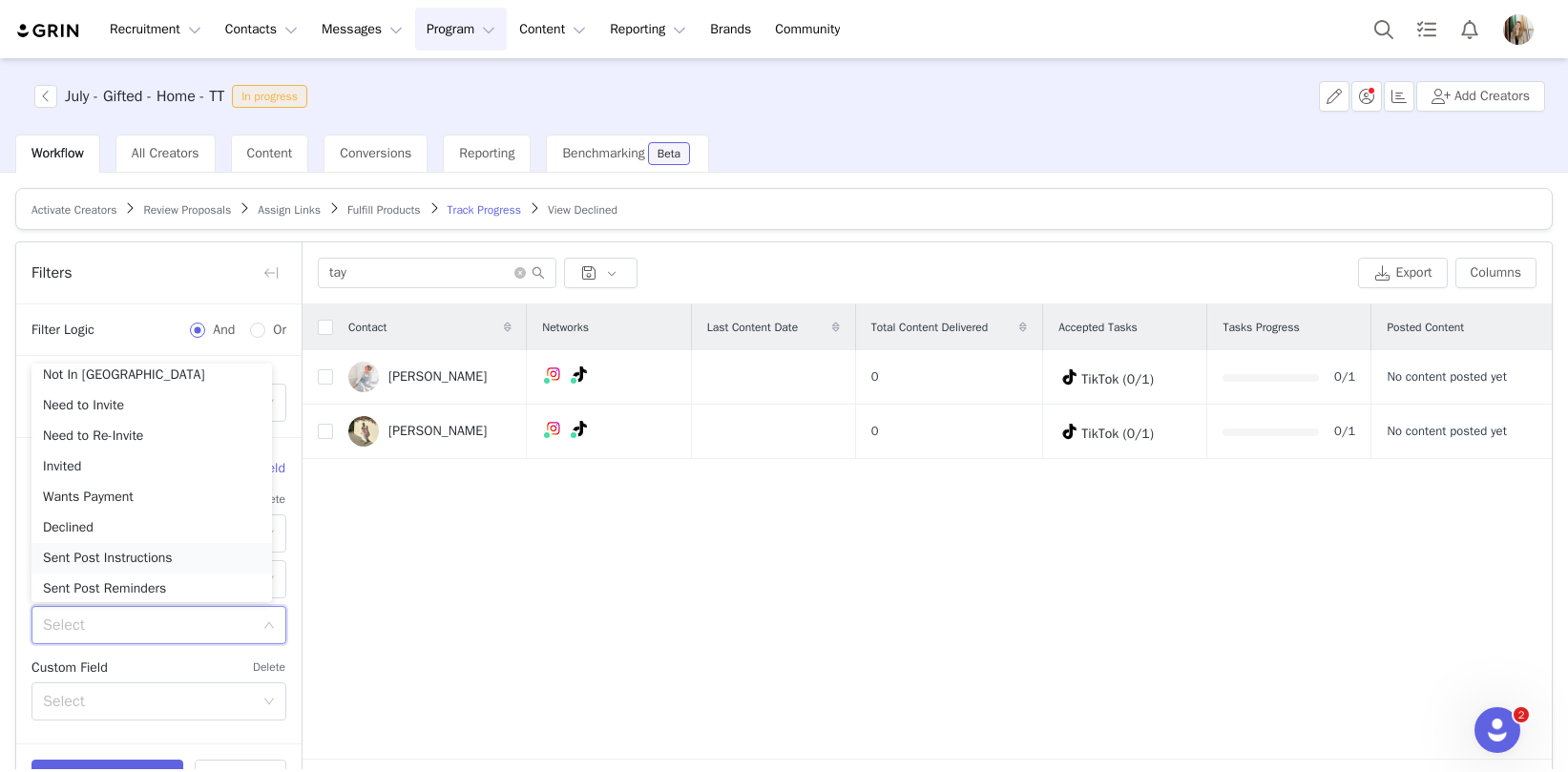 scroll, scrollTop: 166, scrollLeft: 0, axis: vertical 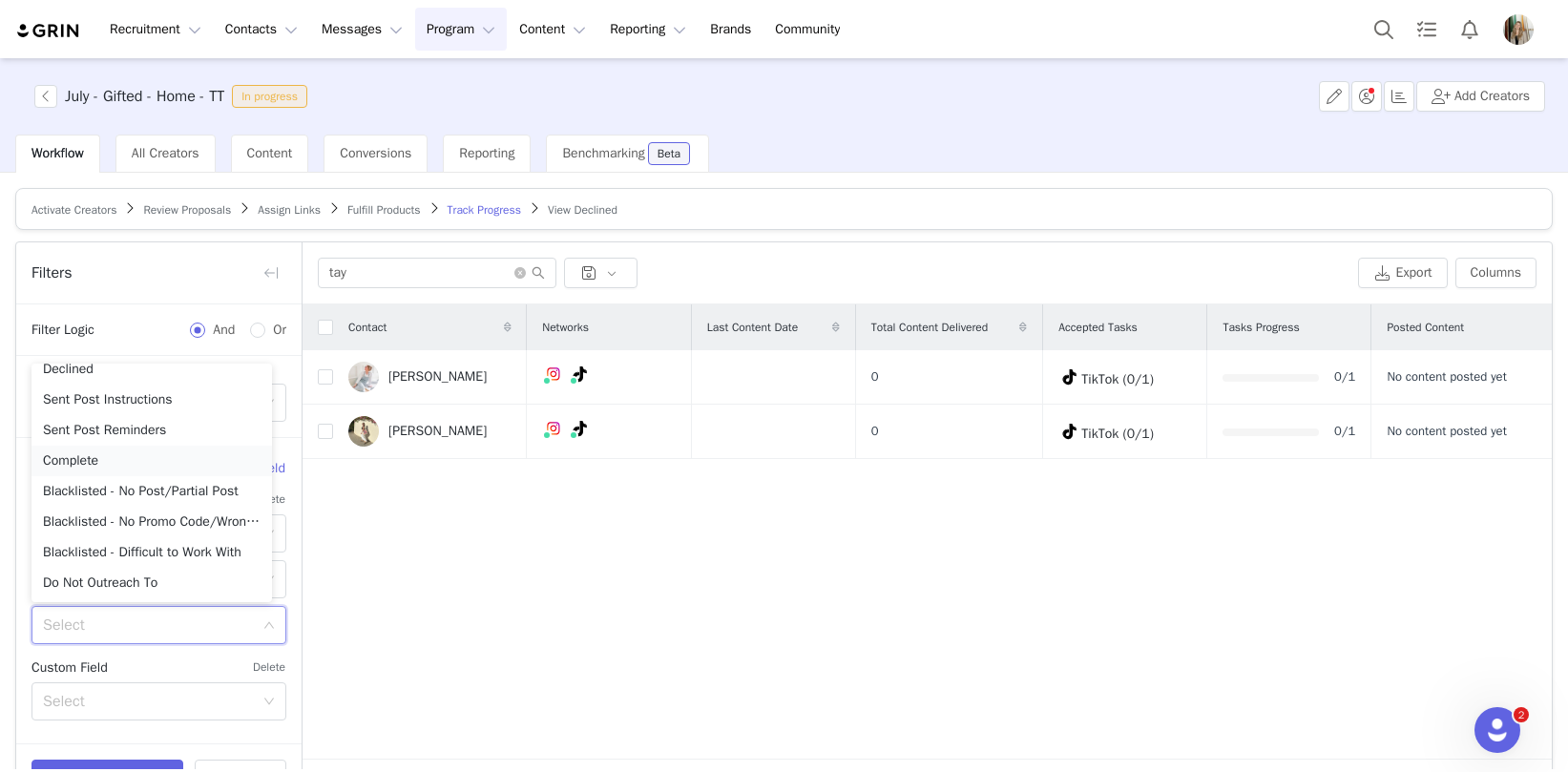 click on "Complete" at bounding box center [152, 461] 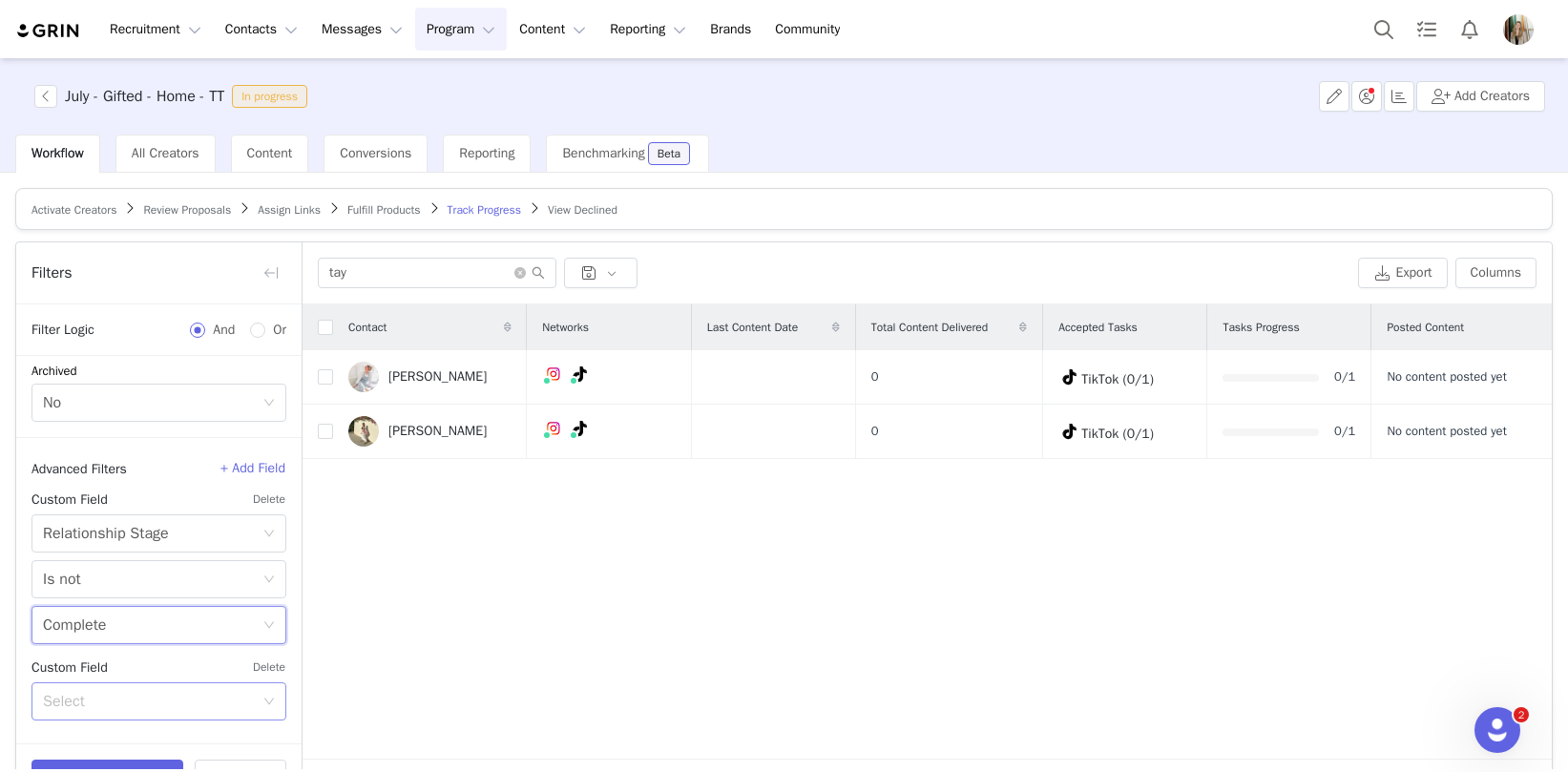 click on "Select" at bounding box center [148, 701] 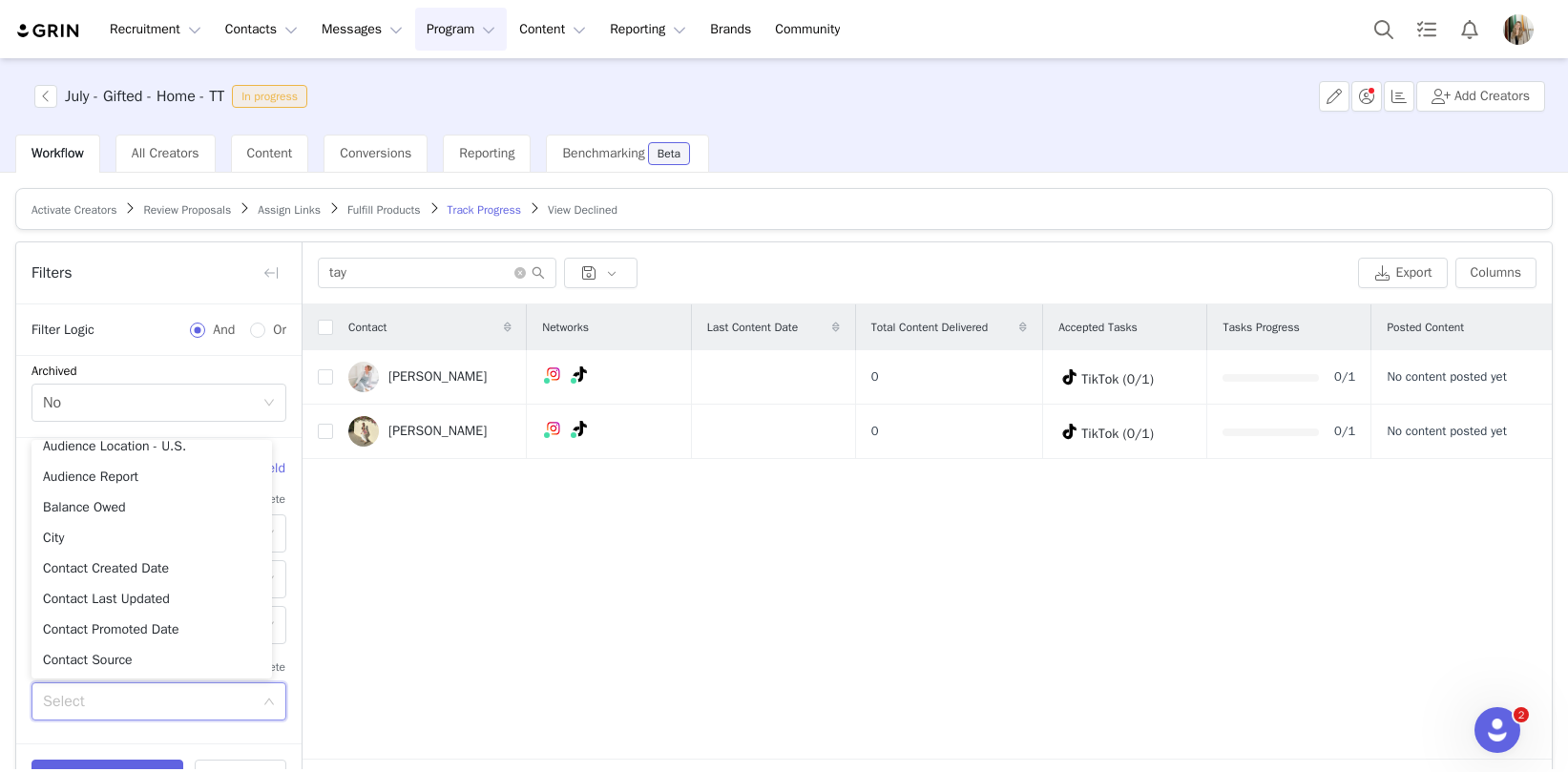 scroll, scrollTop: 588, scrollLeft: 0, axis: vertical 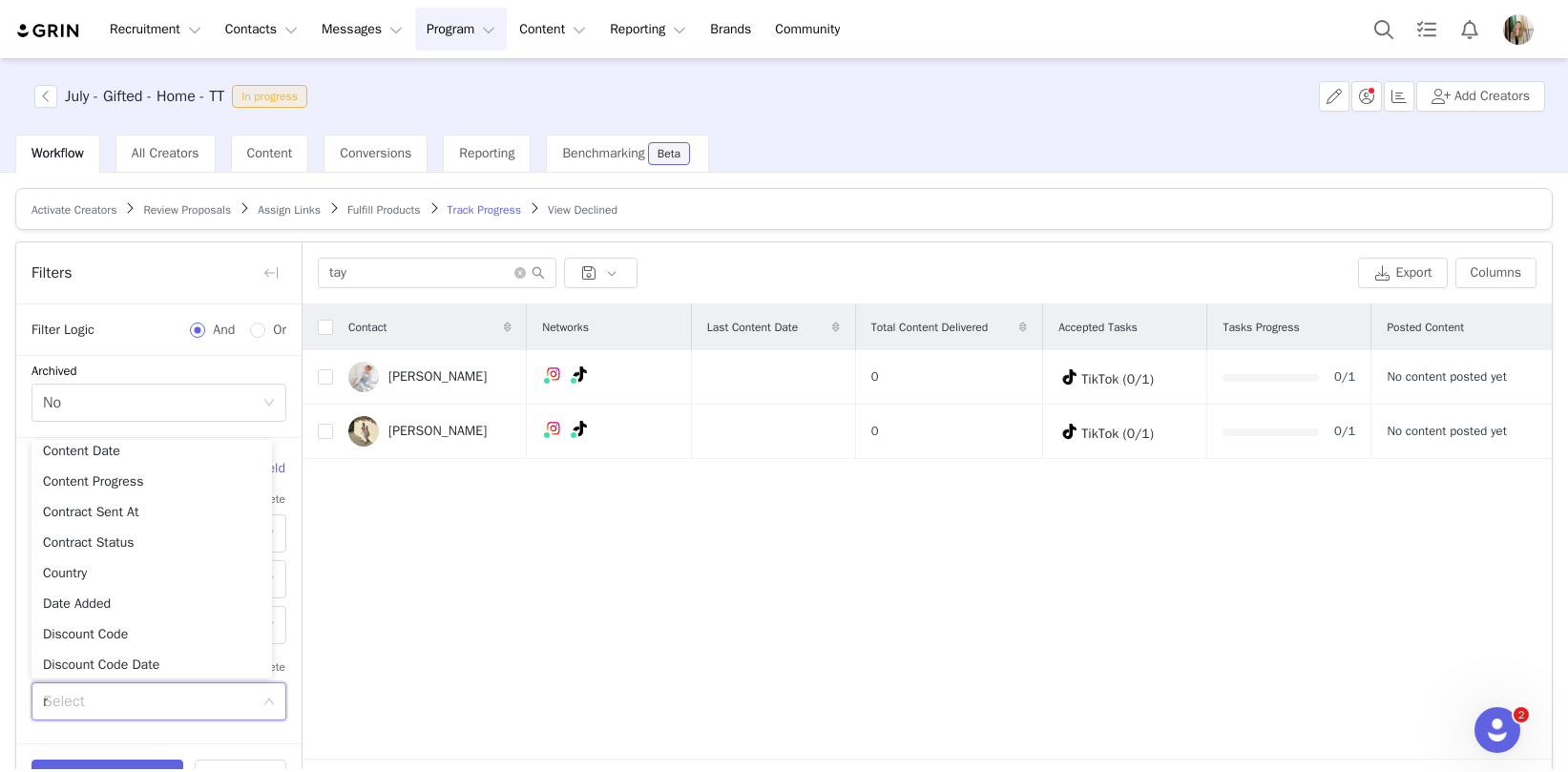 type on "re" 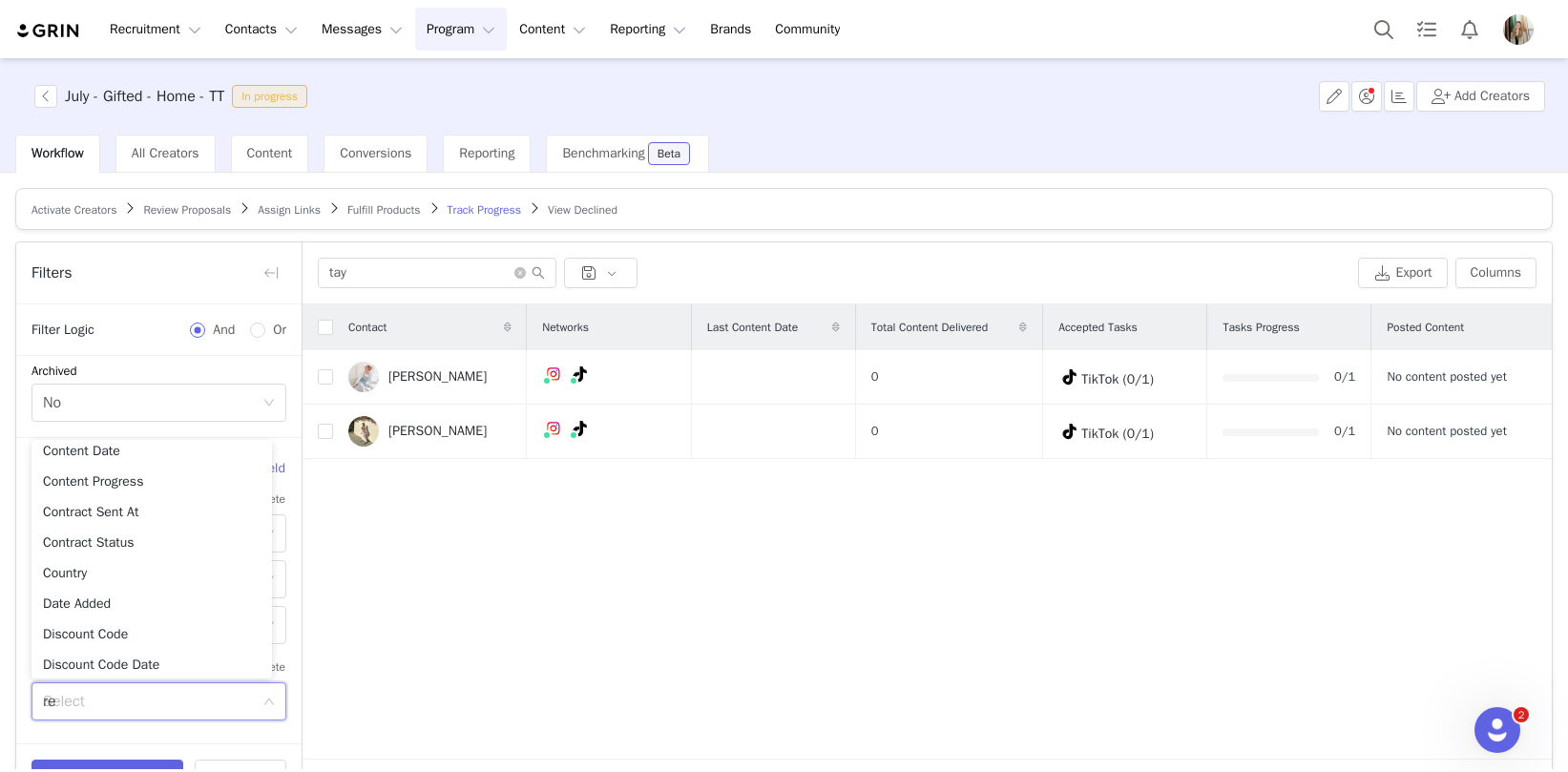 scroll, scrollTop: 0, scrollLeft: 0, axis: both 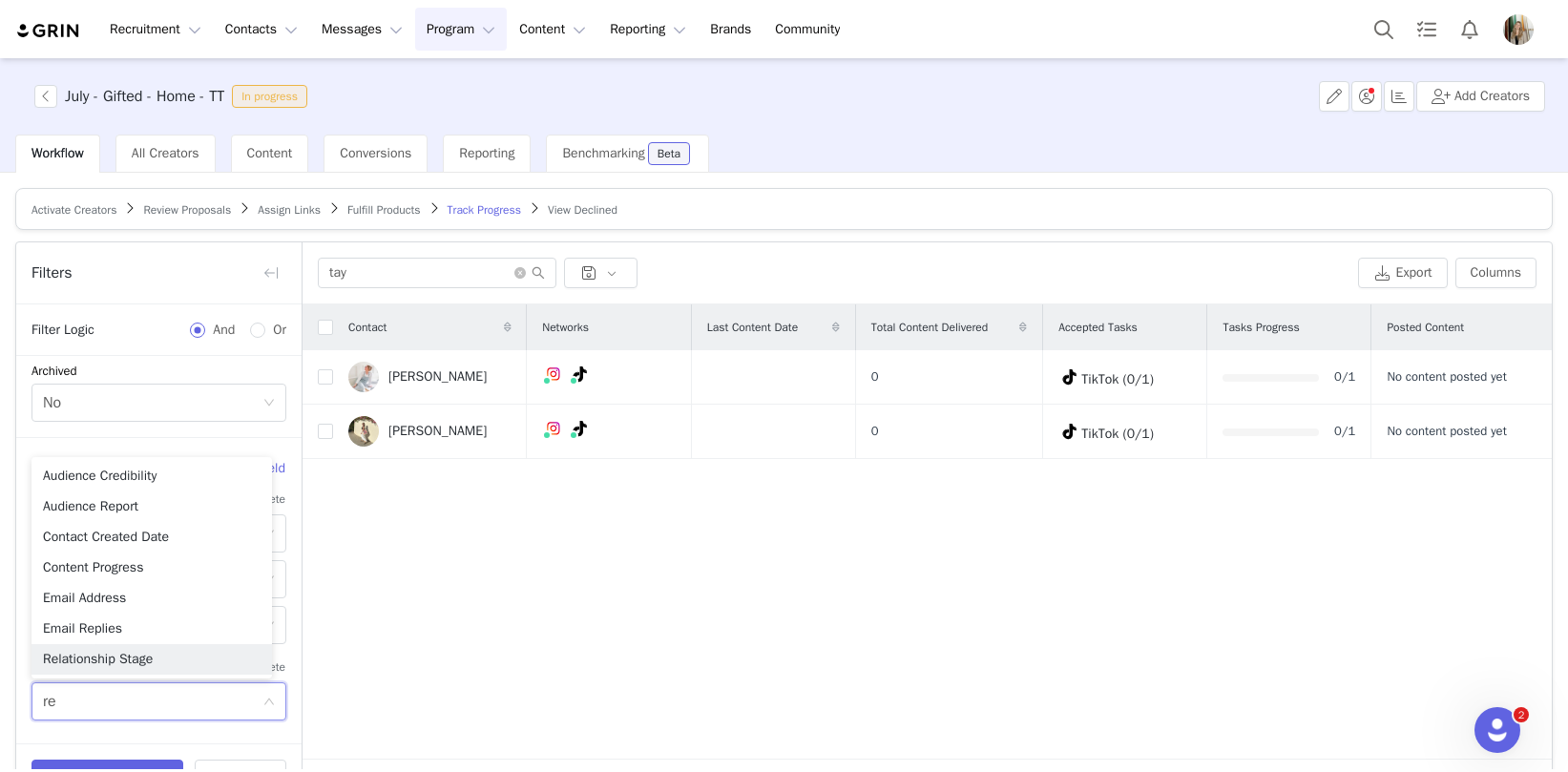 click on "Relationship Stage" at bounding box center [152, 659] 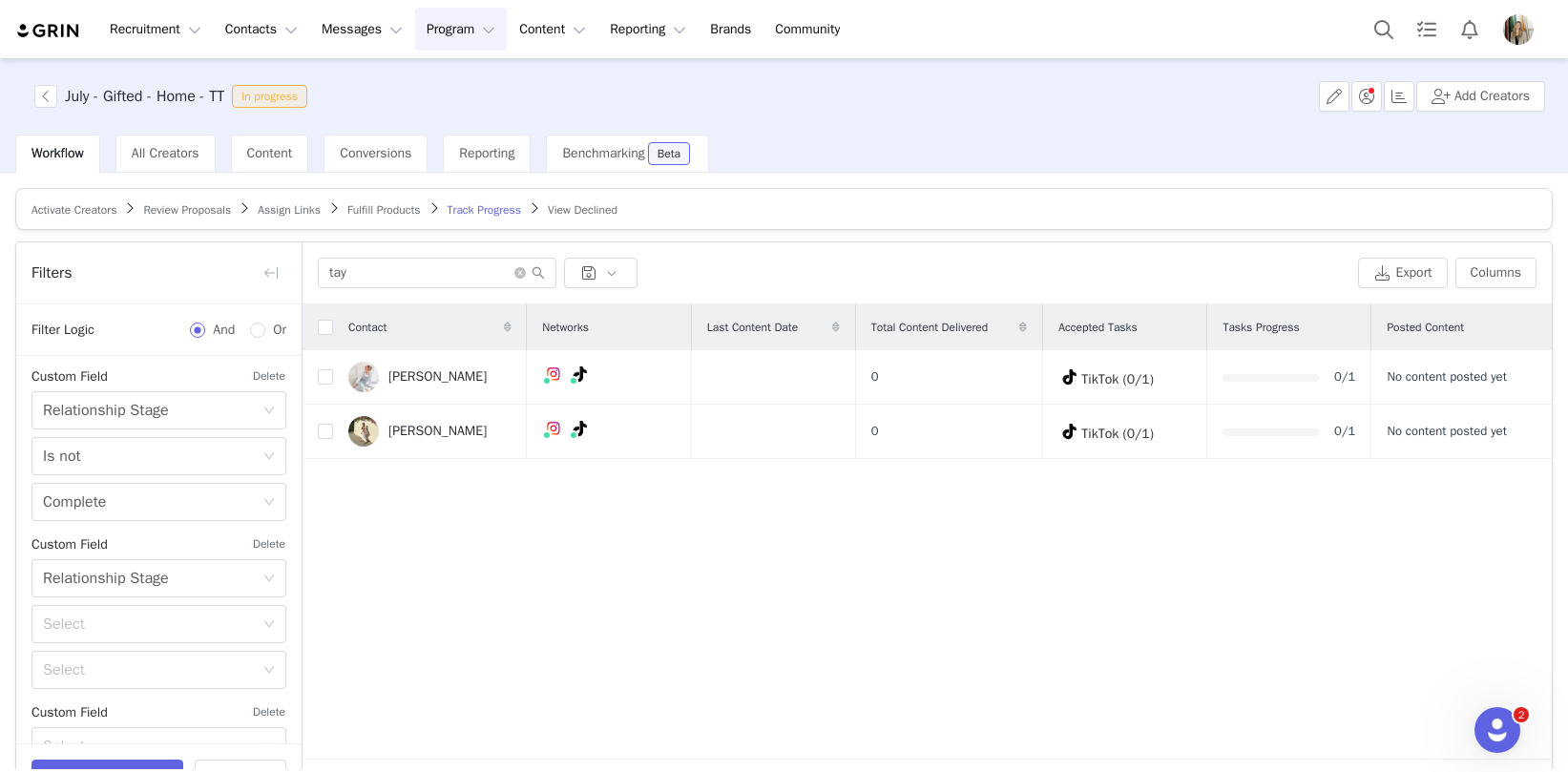 scroll, scrollTop: 538, scrollLeft: 0, axis: vertical 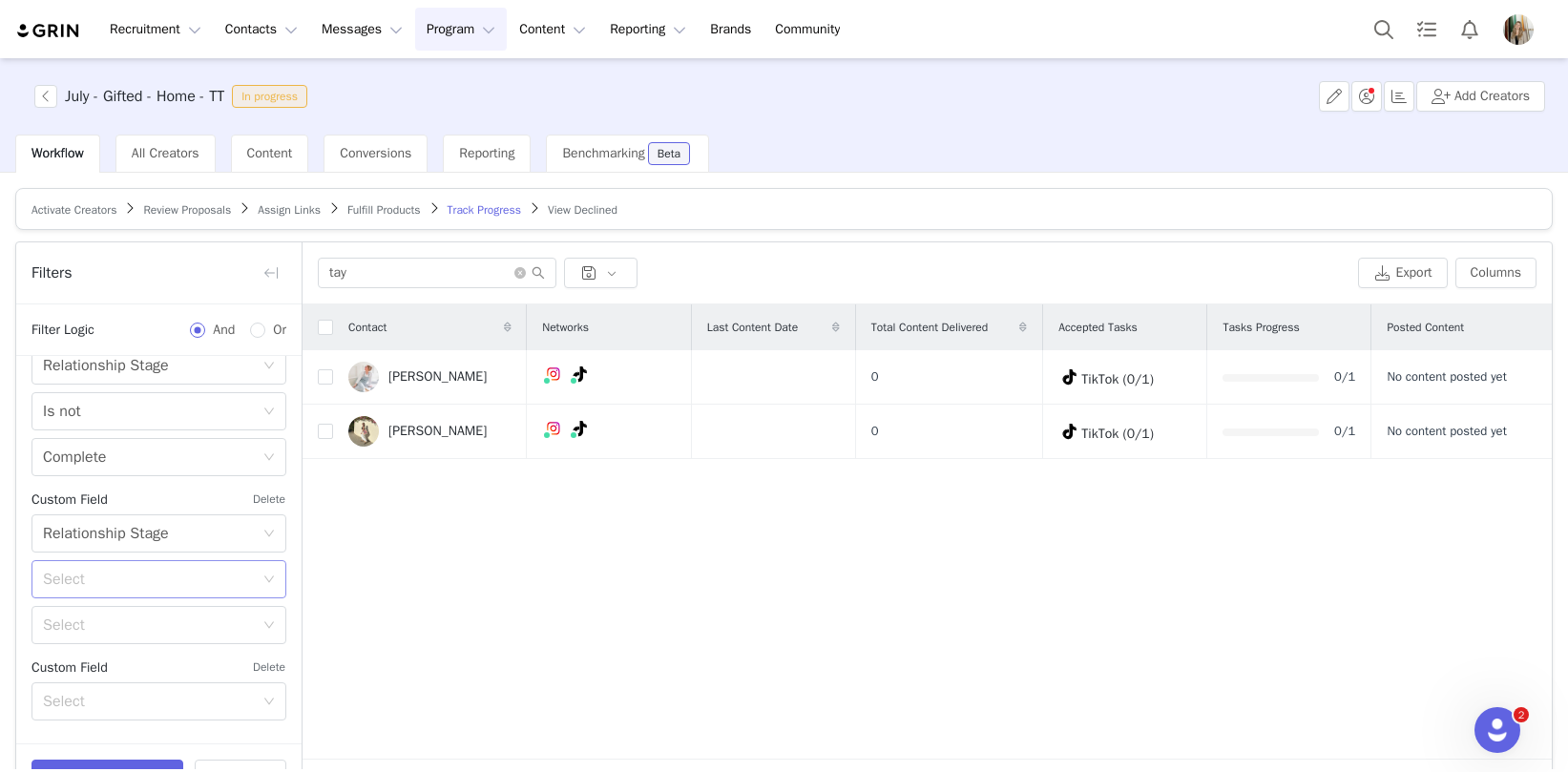 click on "Select" at bounding box center [148, 579] 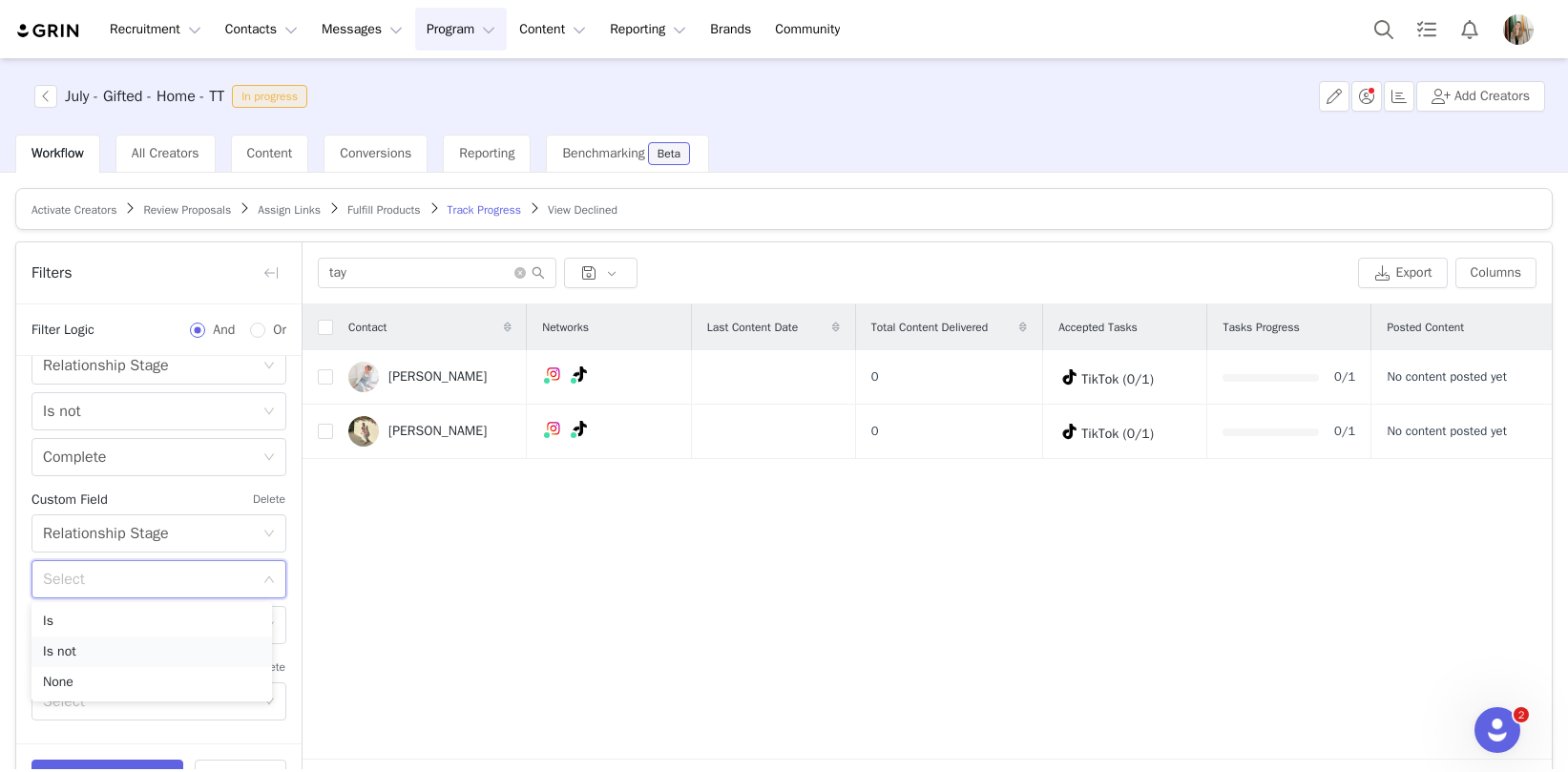 click on "Is not" at bounding box center (152, 652) 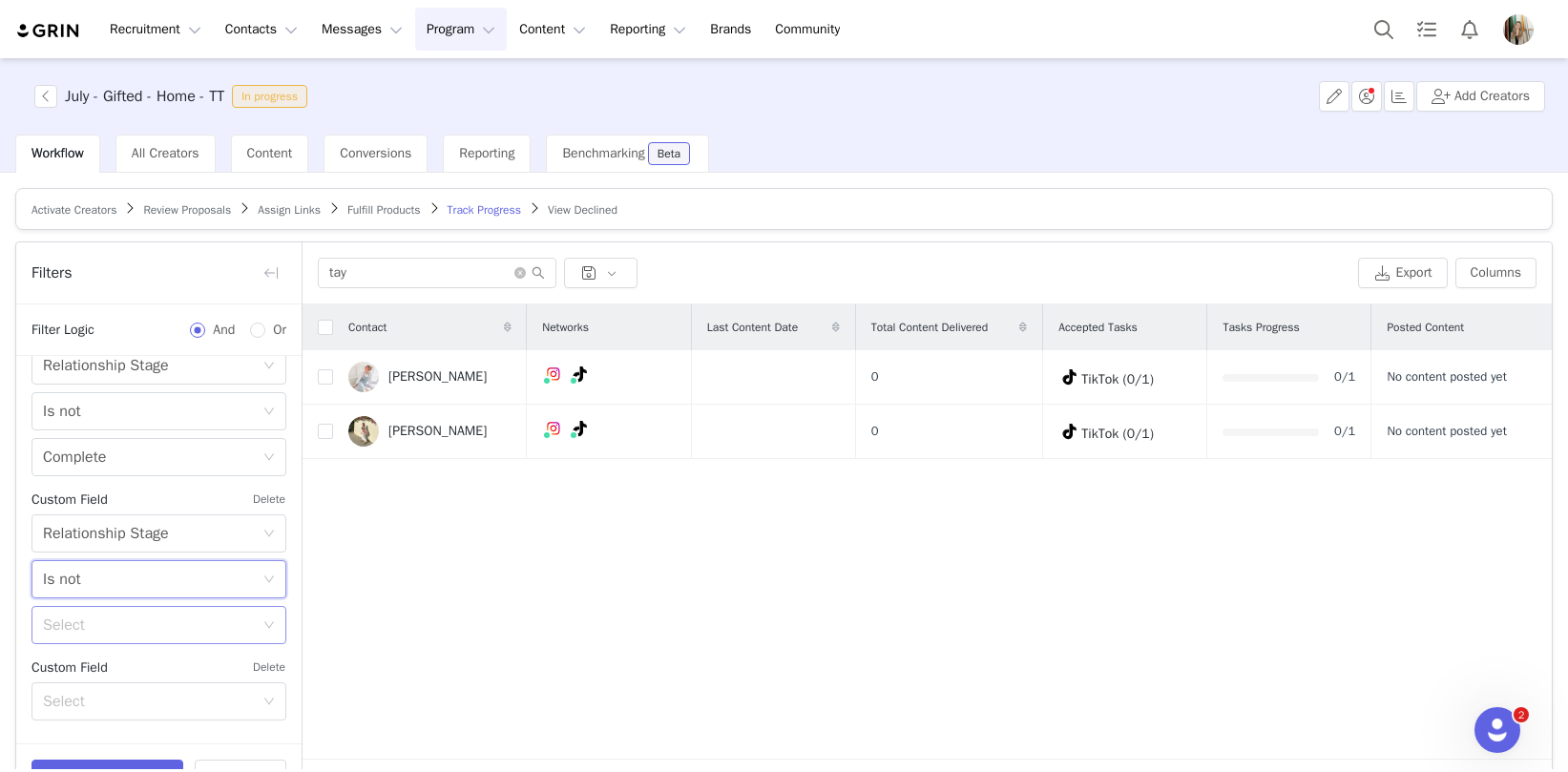 click on "Select" at bounding box center (148, 625) 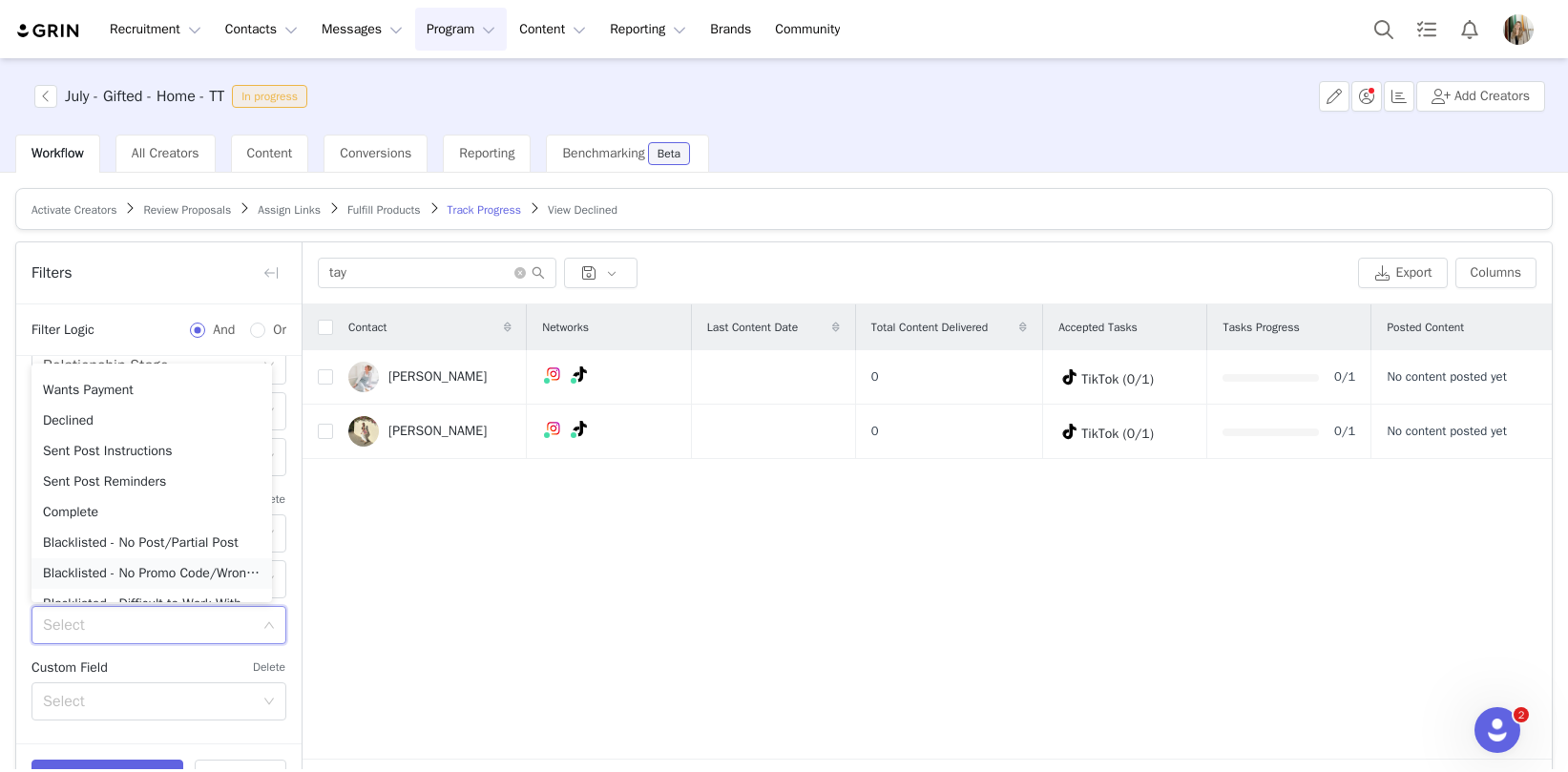 scroll, scrollTop: 166, scrollLeft: 0, axis: vertical 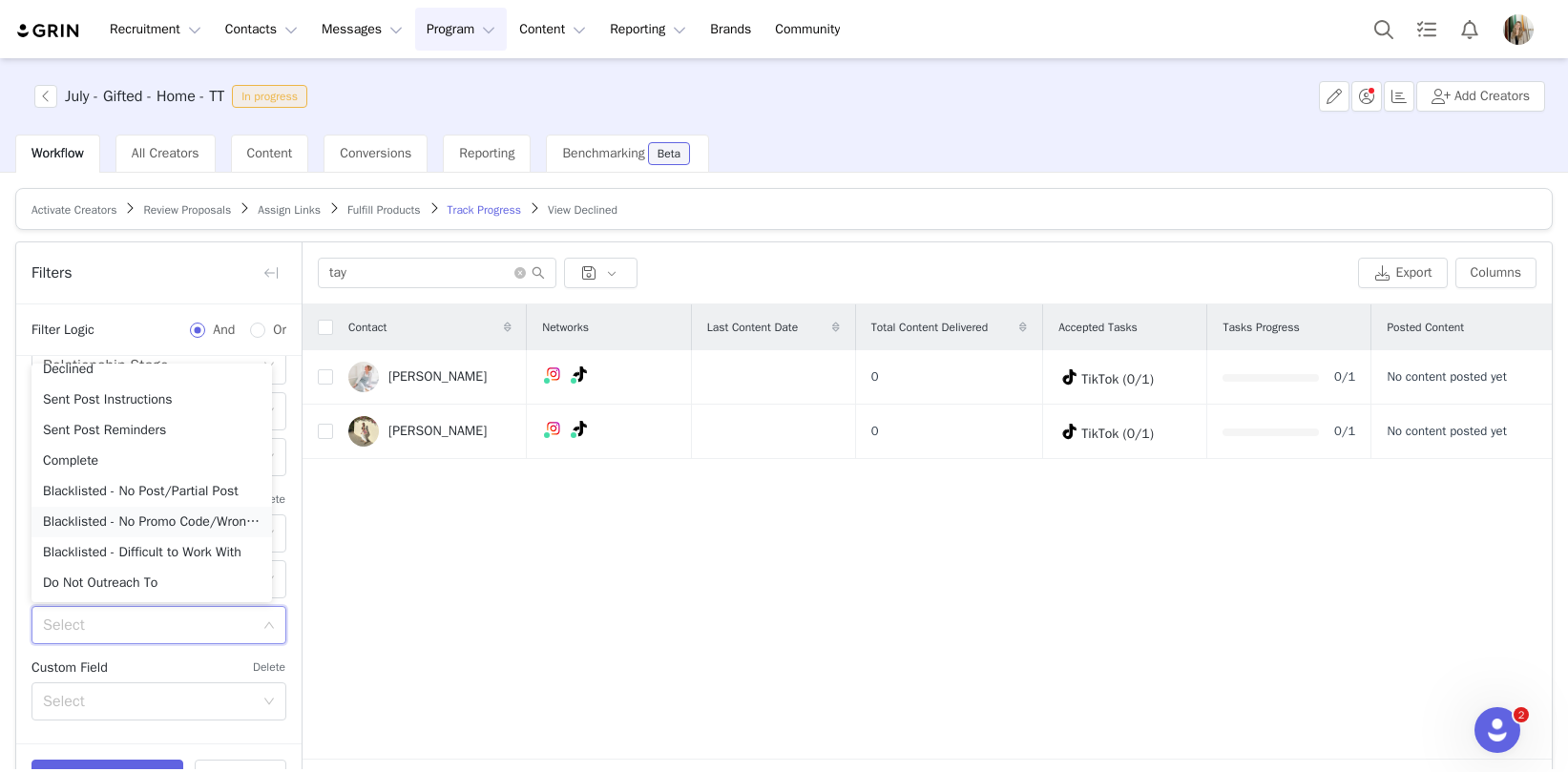 click on "Blacklisted - No Promo Code/Wrong Promo Code" at bounding box center (152, 522) 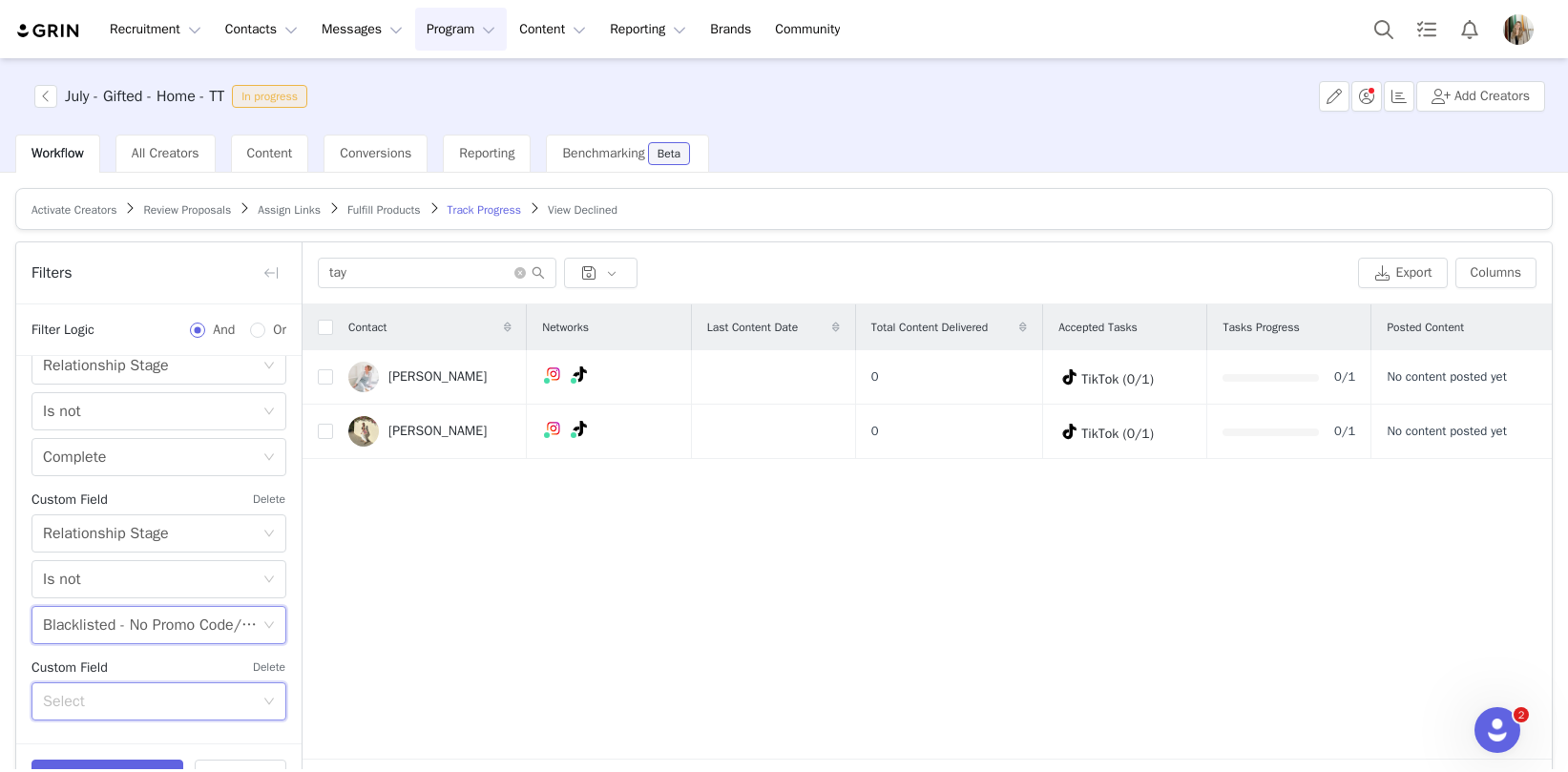 click on "Select" at bounding box center [153, 701] 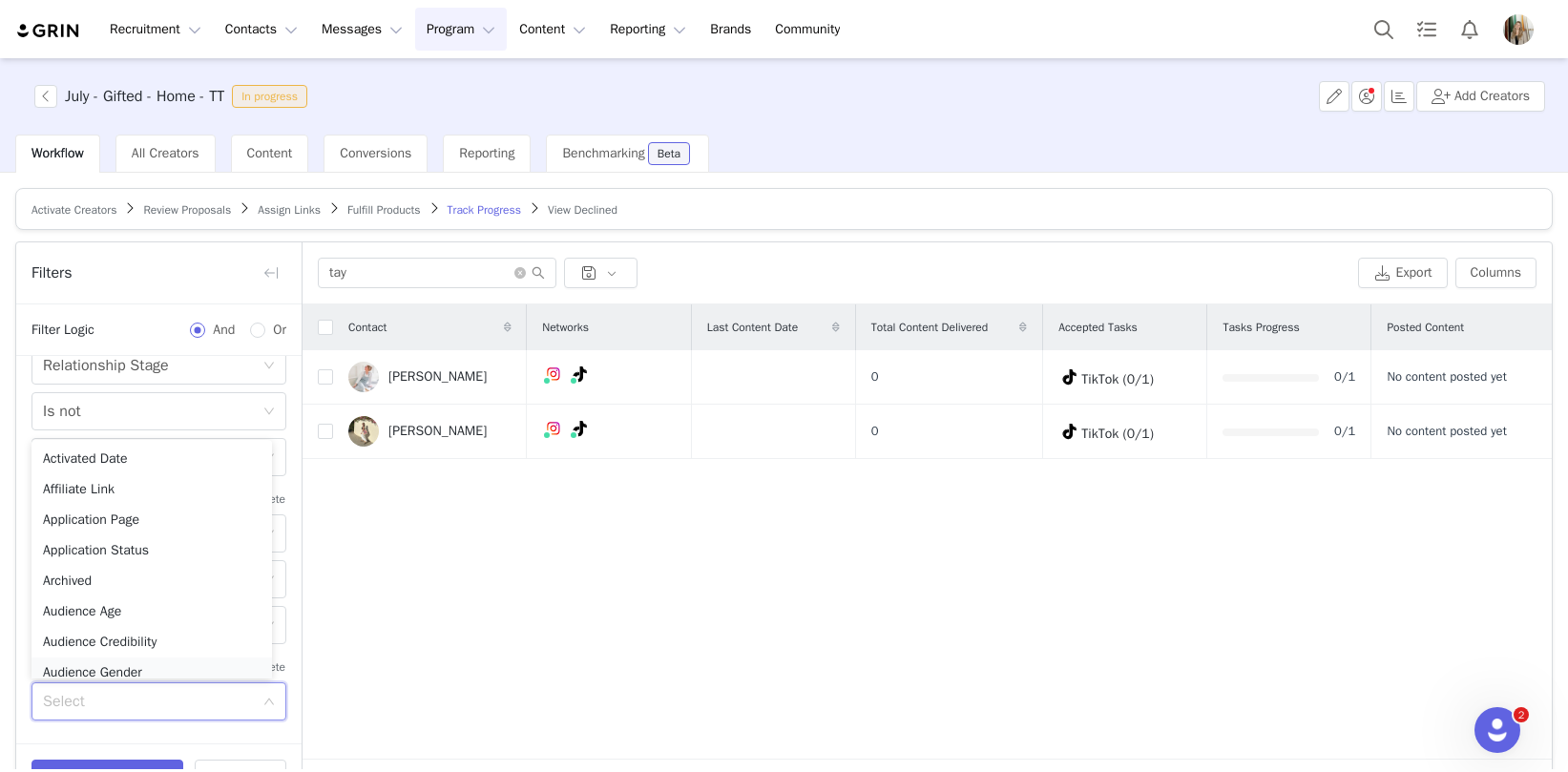 scroll, scrollTop: 8, scrollLeft: 0, axis: vertical 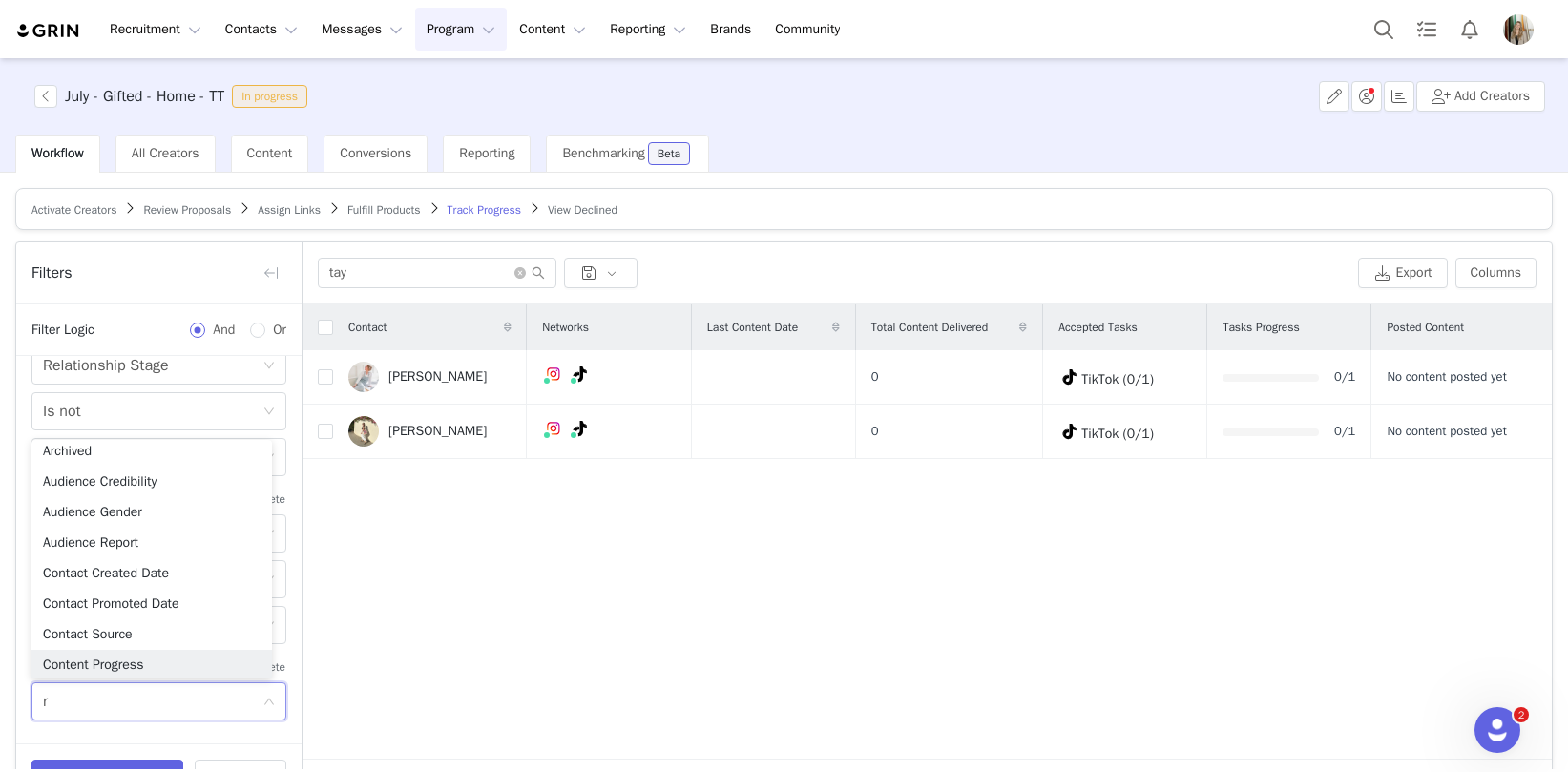 type on "re" 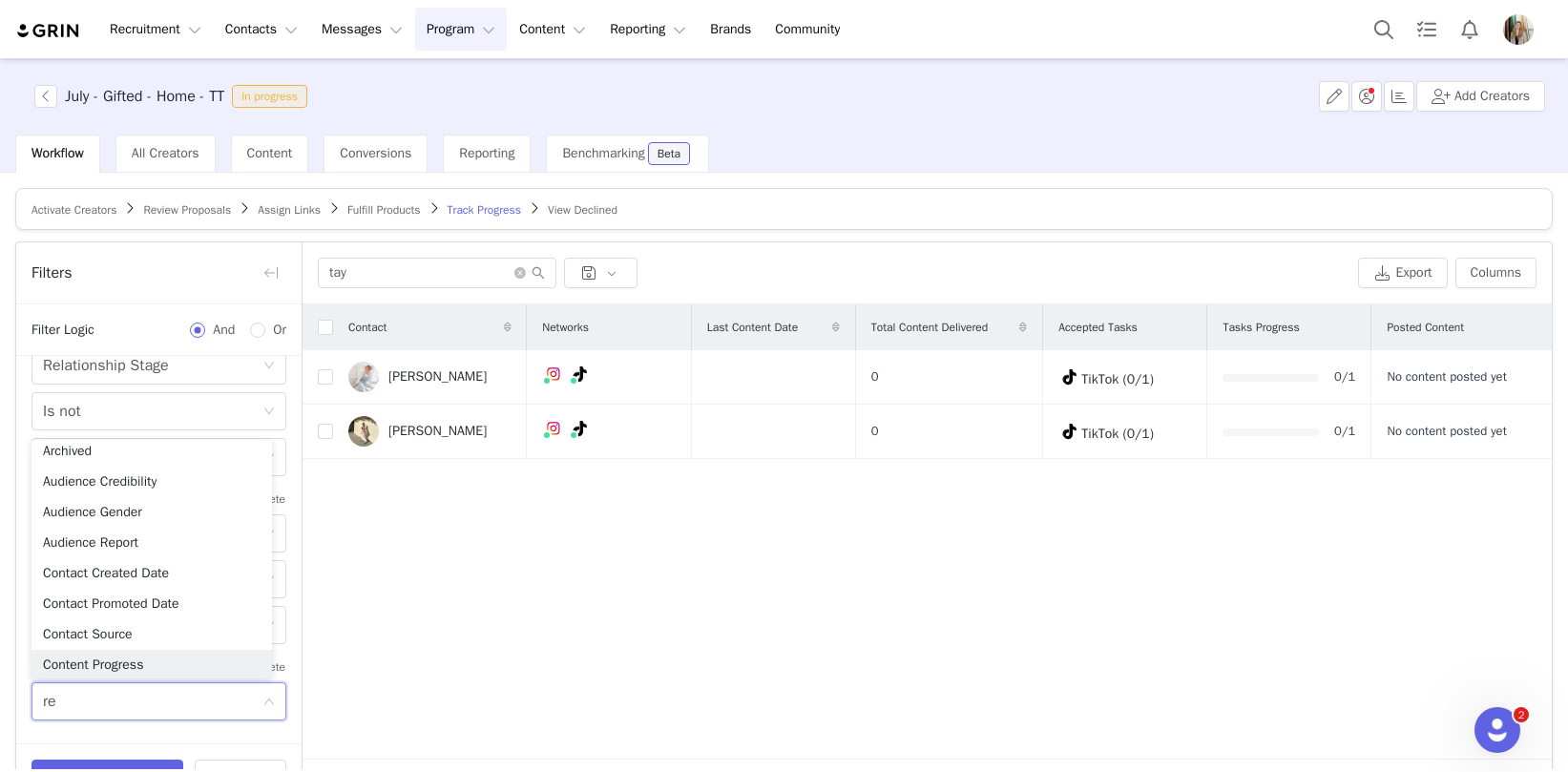 scroll, scrollTop: 0, scrollLeft: 0, axis: both 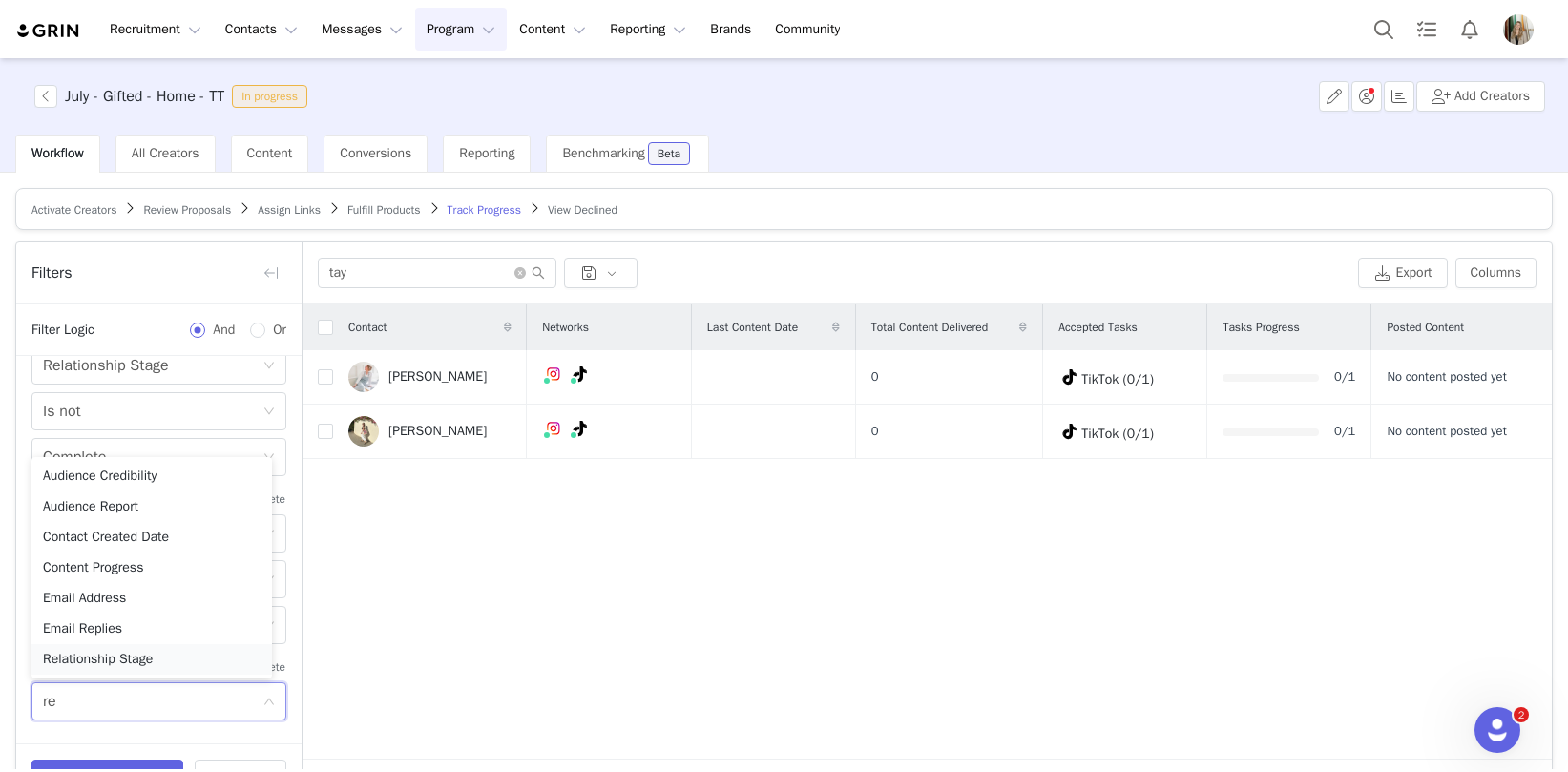 click on "Relationship Stage" at bounding box center (152, 659) 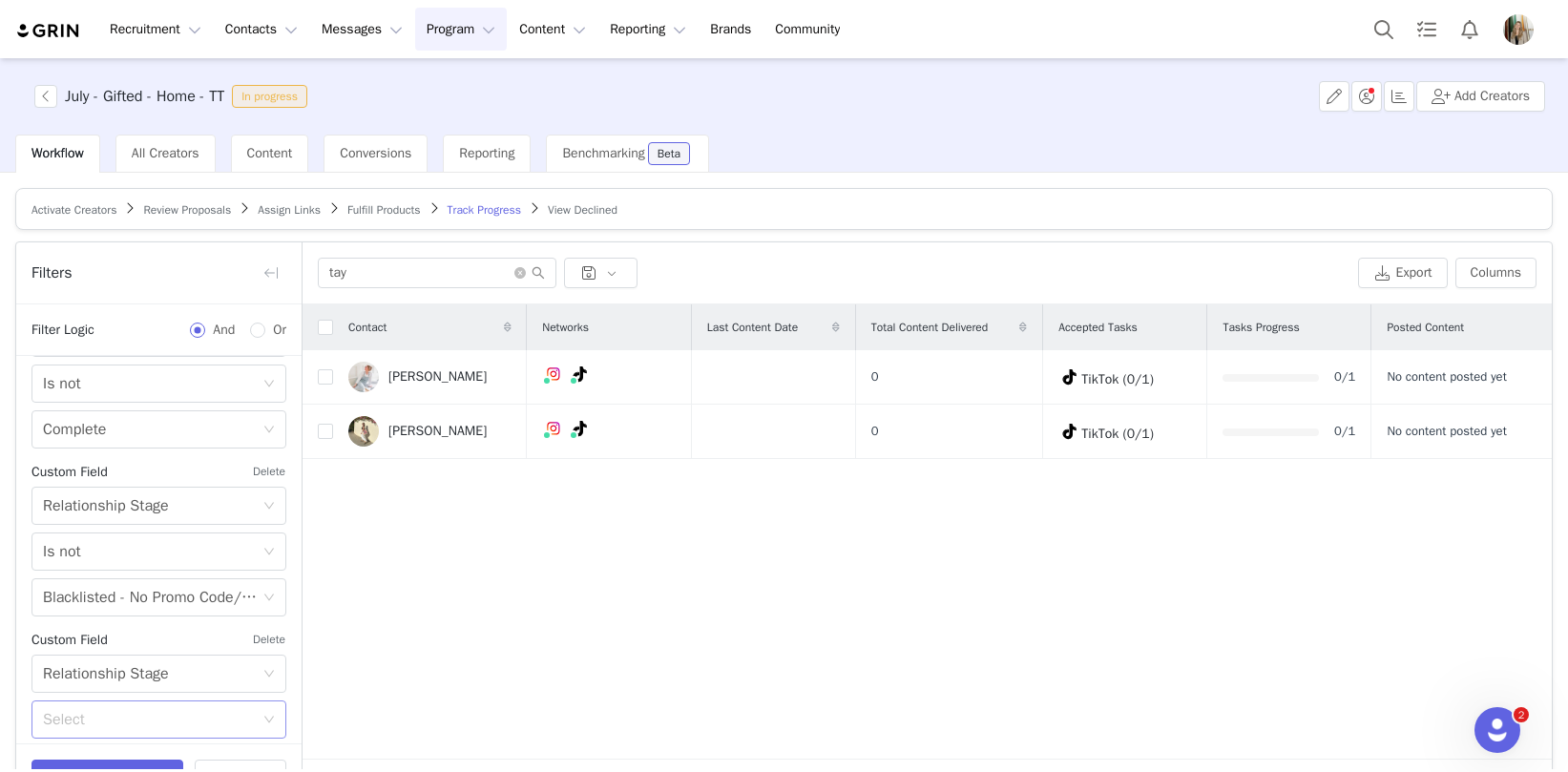 scroll, scrollTop: 622, scrollLeft: 0, axis: vertical 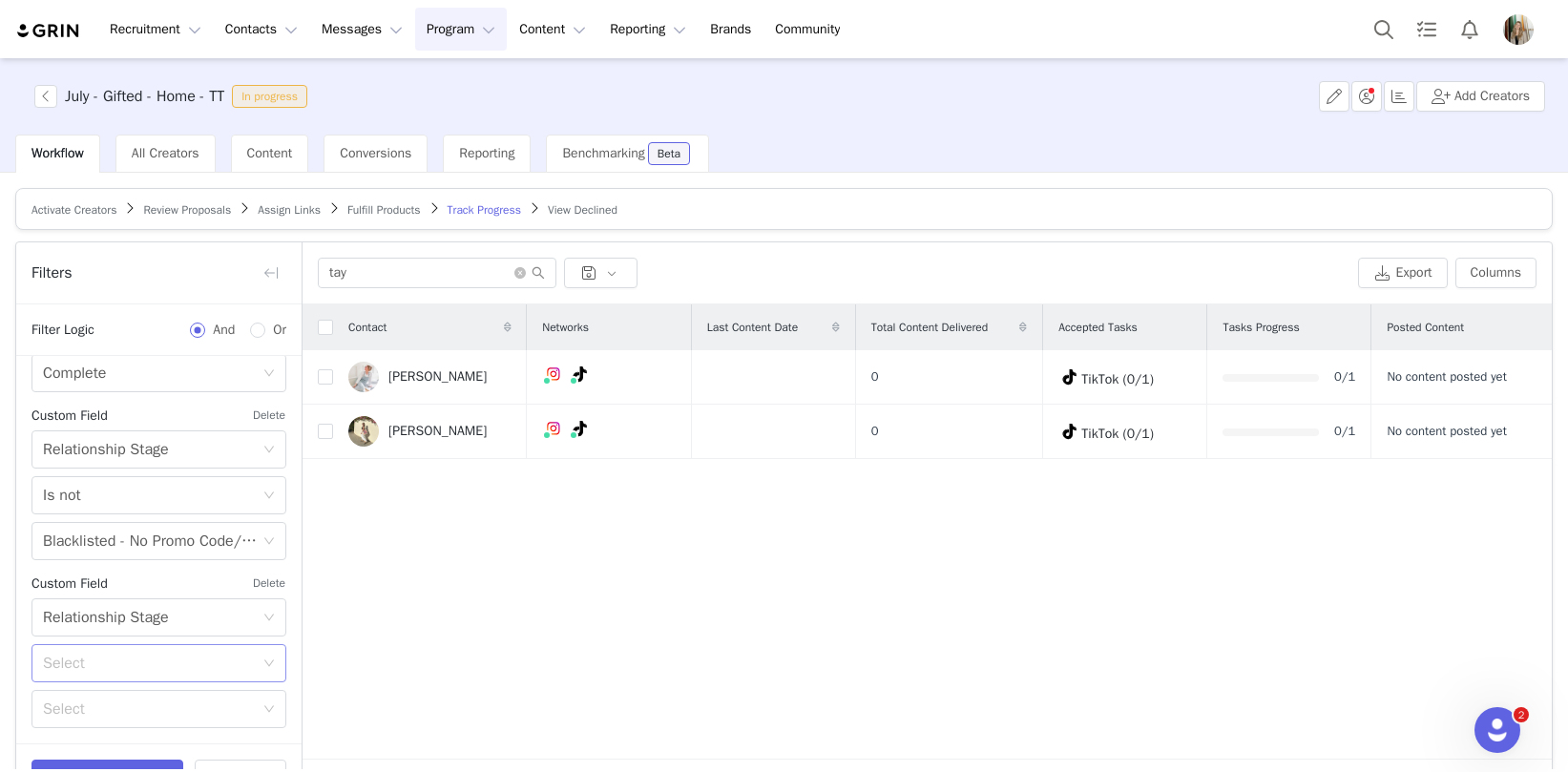 click on "Select" at bounding box center [148, 663] 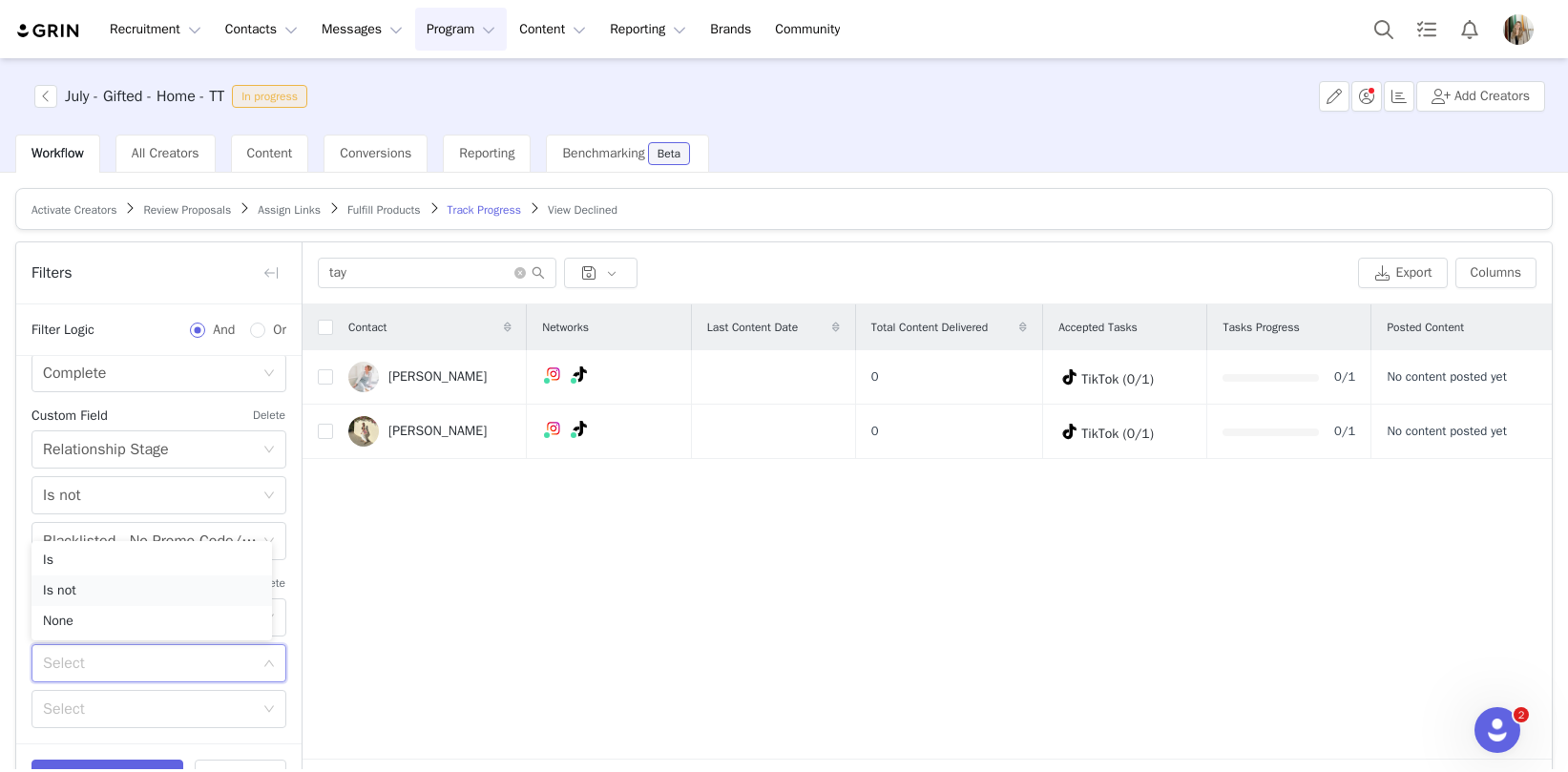 click on "Is not" at bounding box center (152, 591) 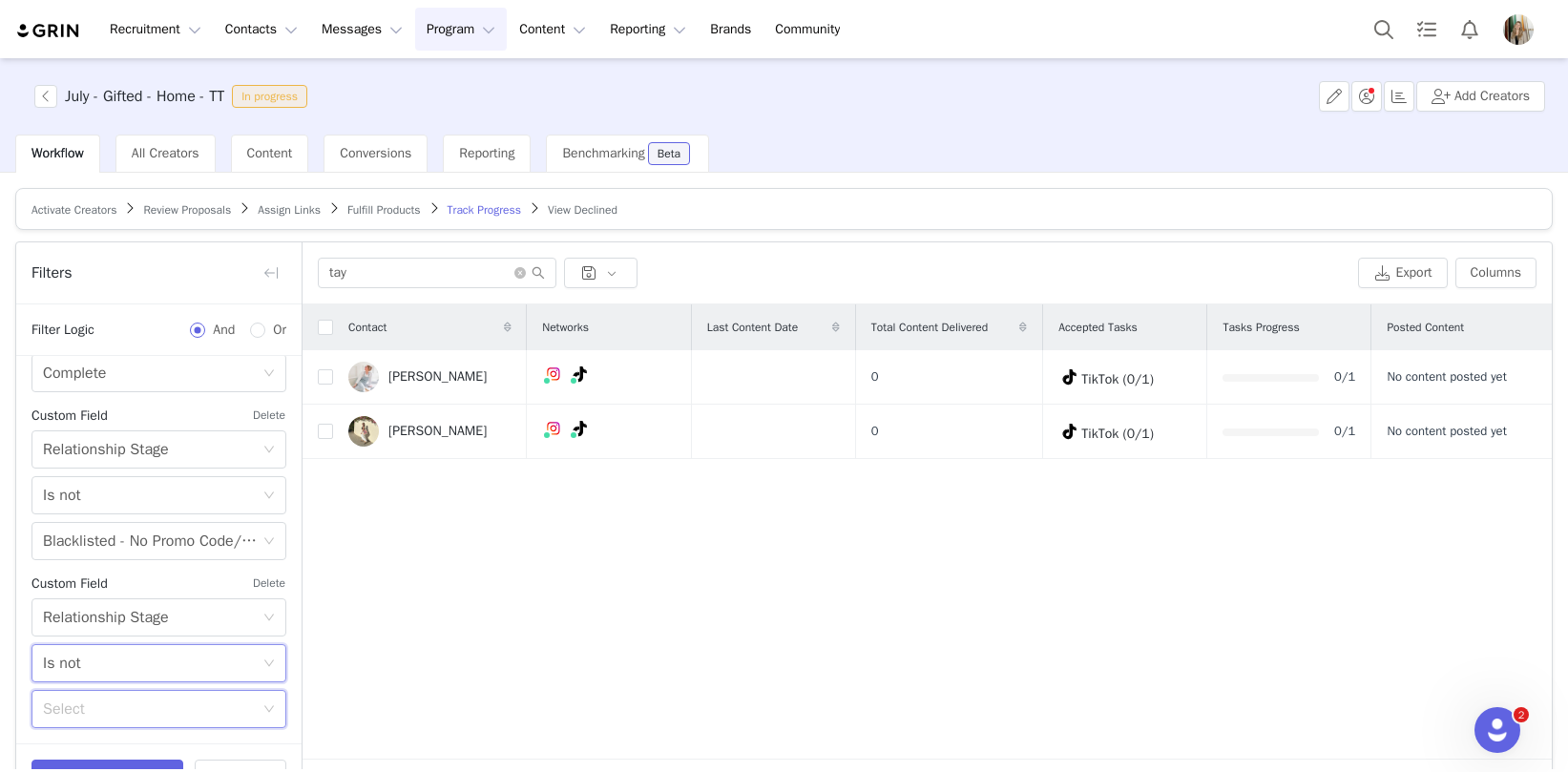 click on "Select" at bounding box center [153, 709] 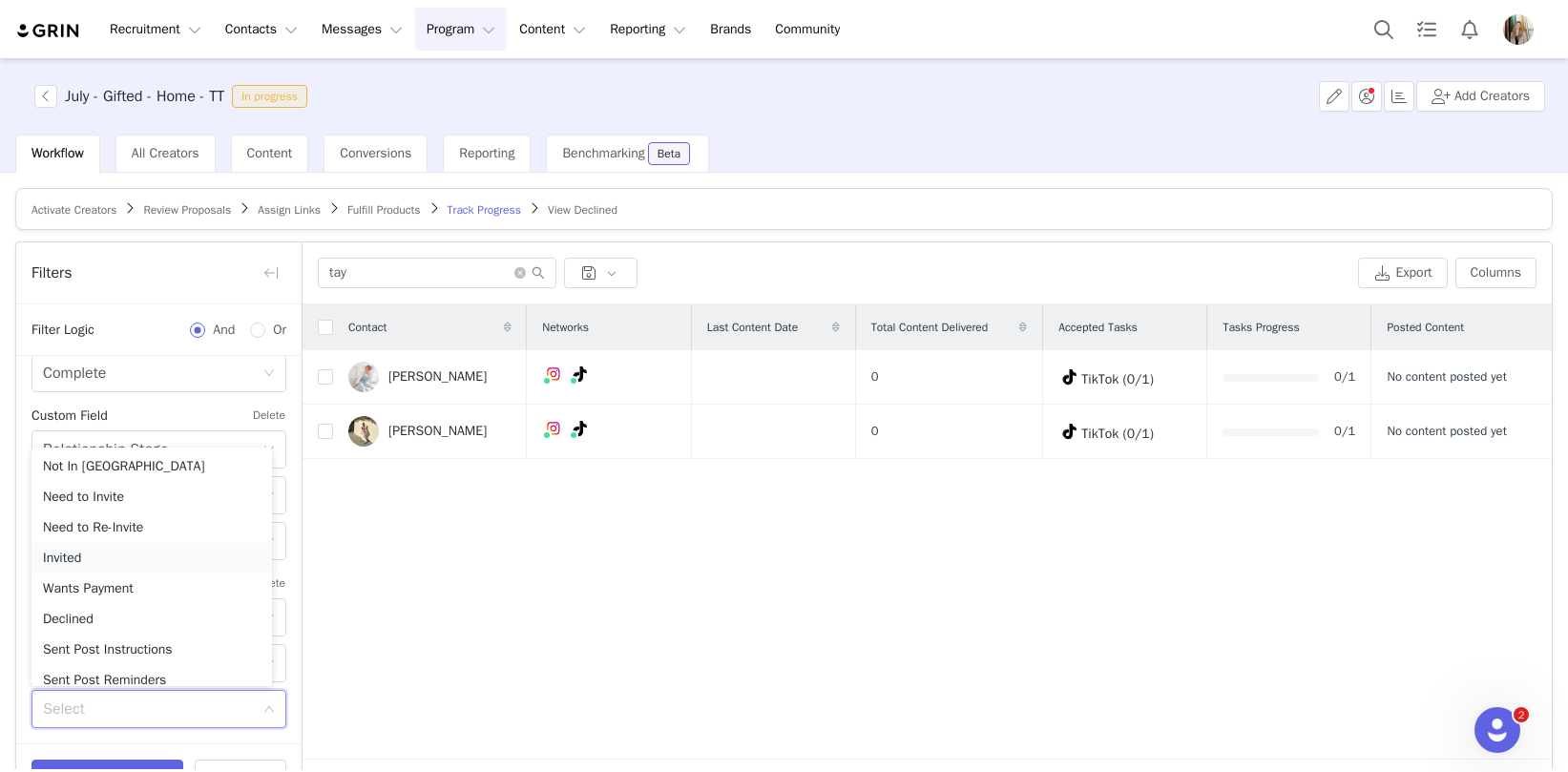 scroll, scrollTop: 166, scrollLeft: 0, axis: vertical 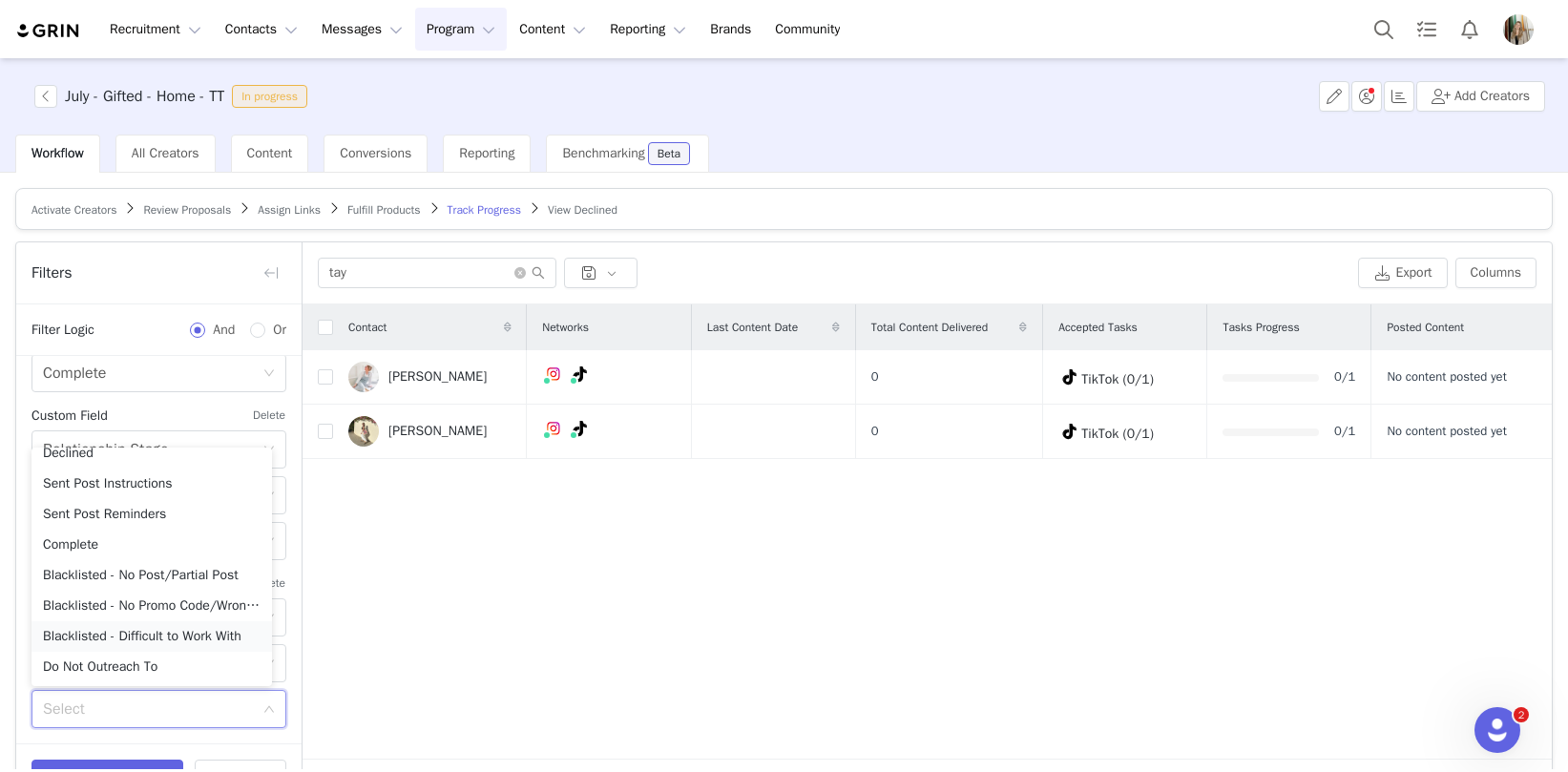 click on "Blacklisted - Difficult to Work With" at bounding box center (152, 636) 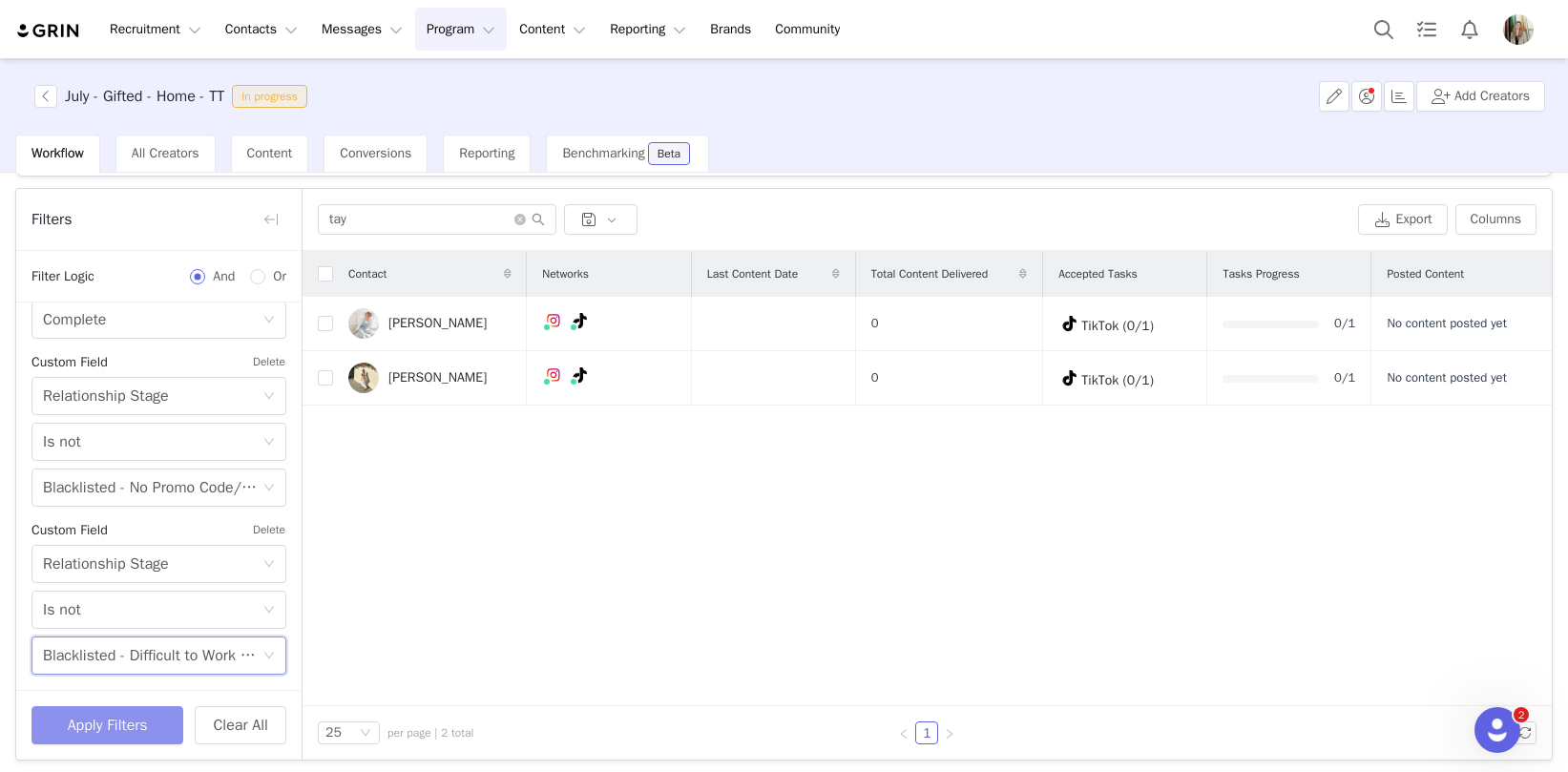 scroll, scrollTop: 59, scrollLeft: 0, axis: vertical 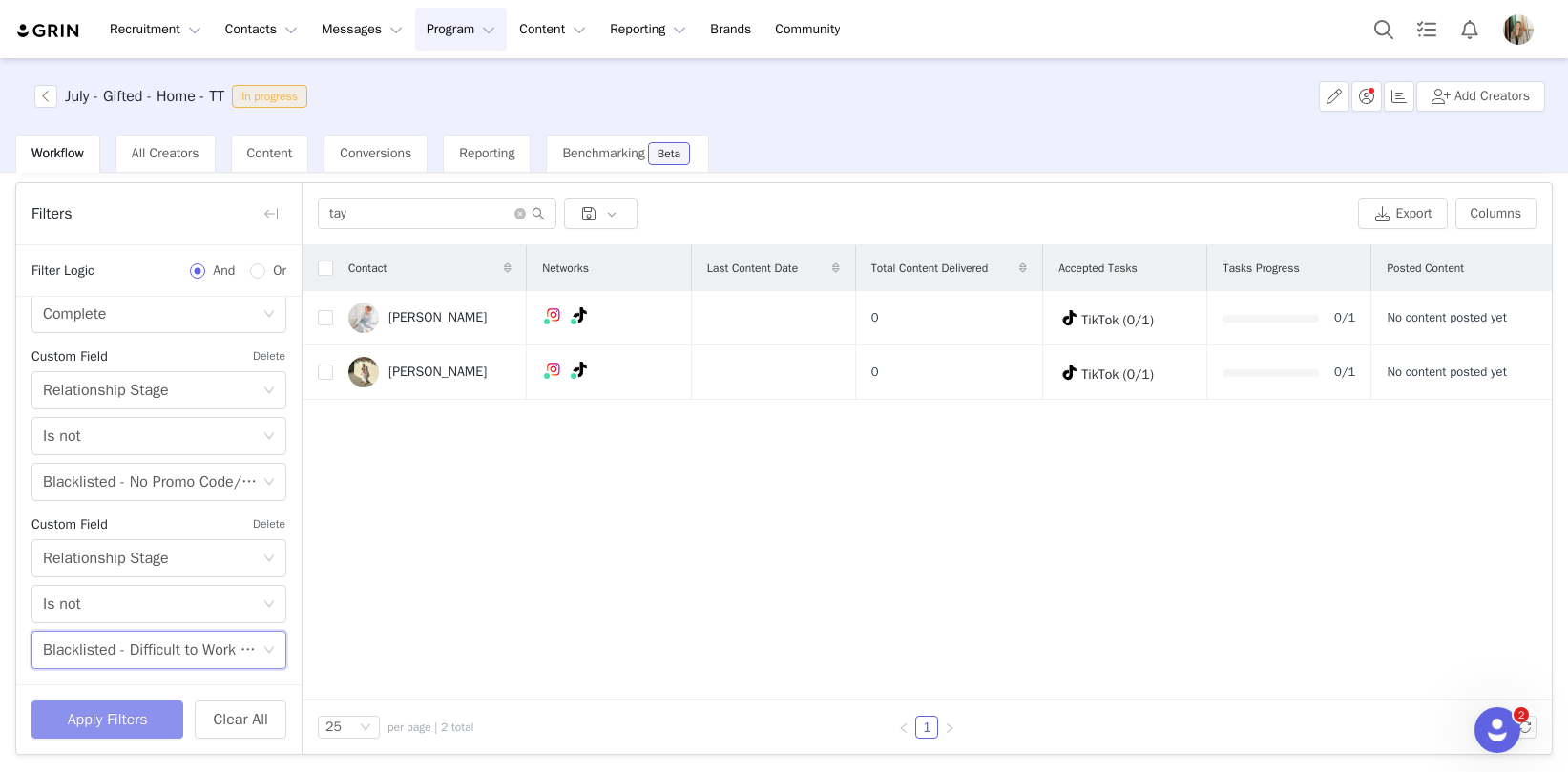 click on "Apply Filters" at bounding box center (107, 720) 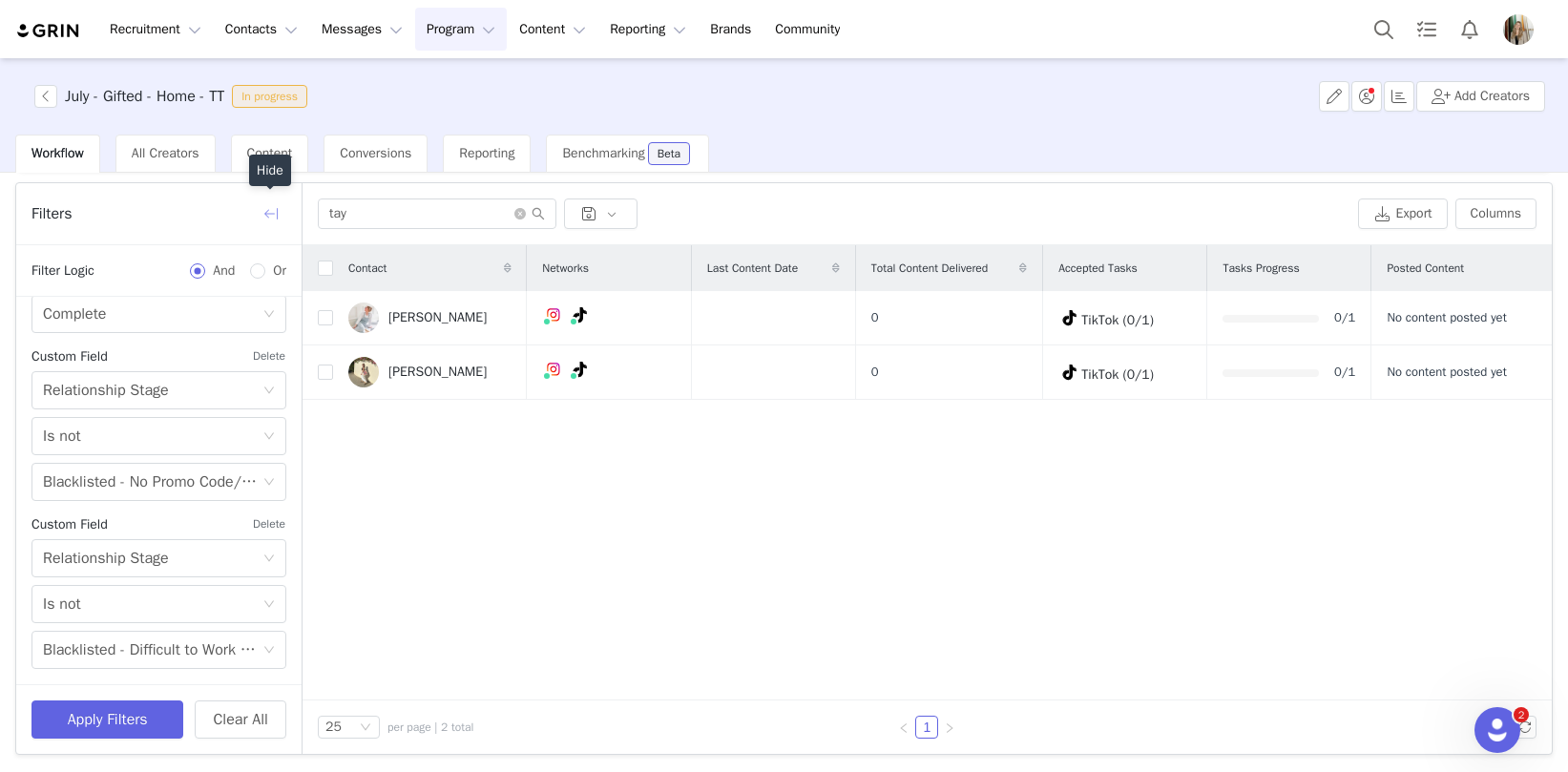 click at bounding box center [271, 214] 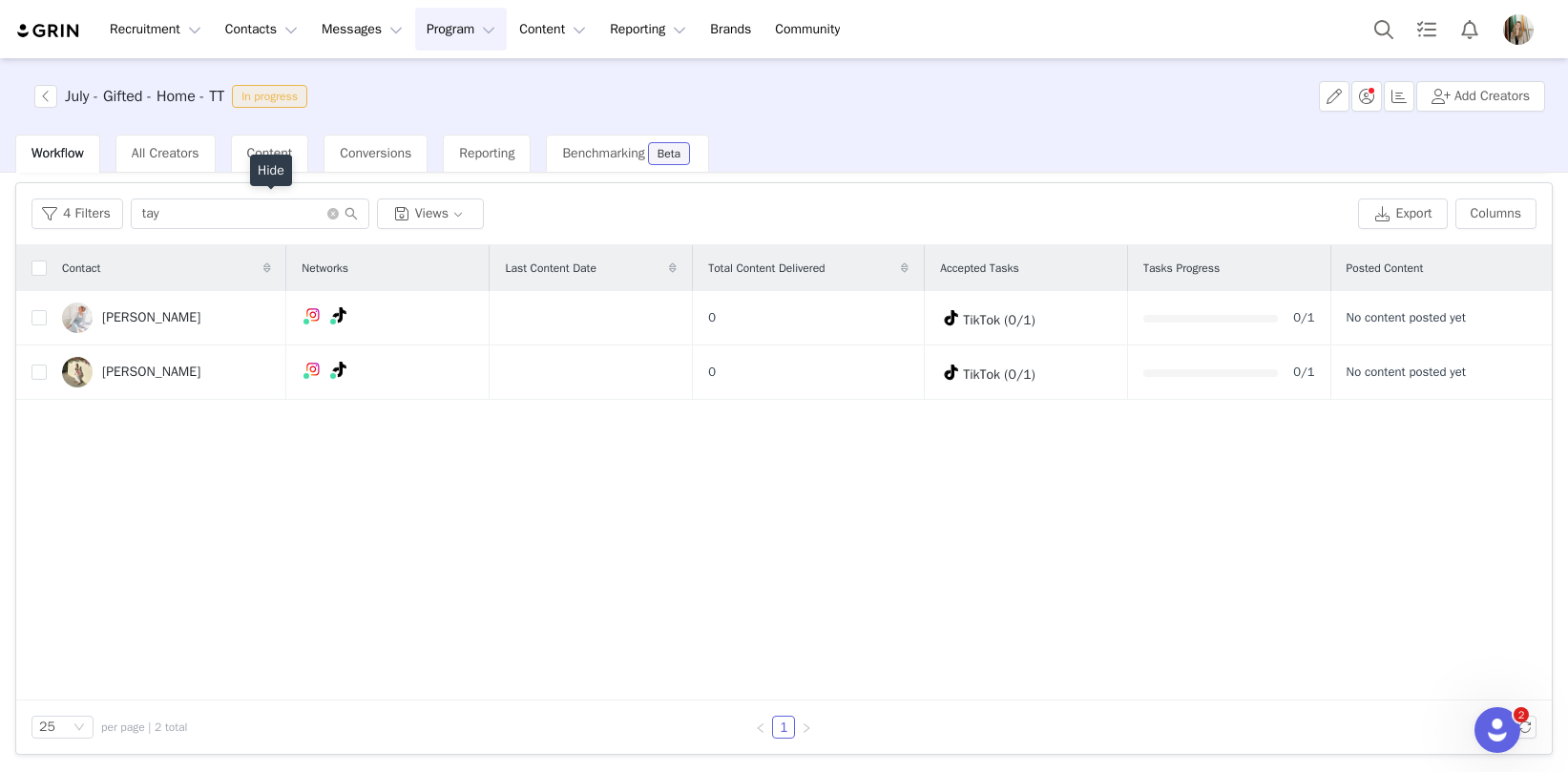 scroll, scrollTop: 704, scrollLeft: 0, axis: vertical 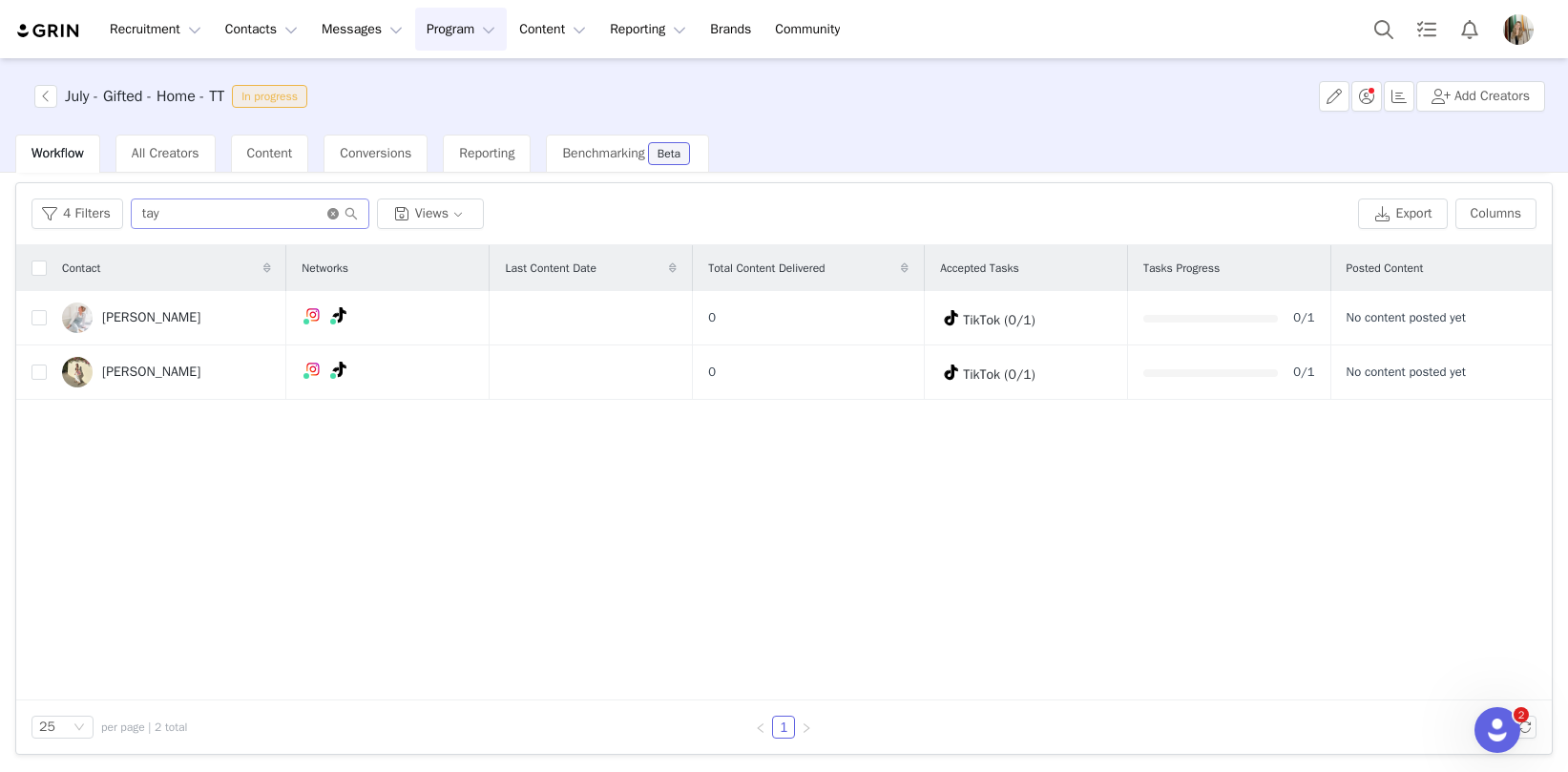 click 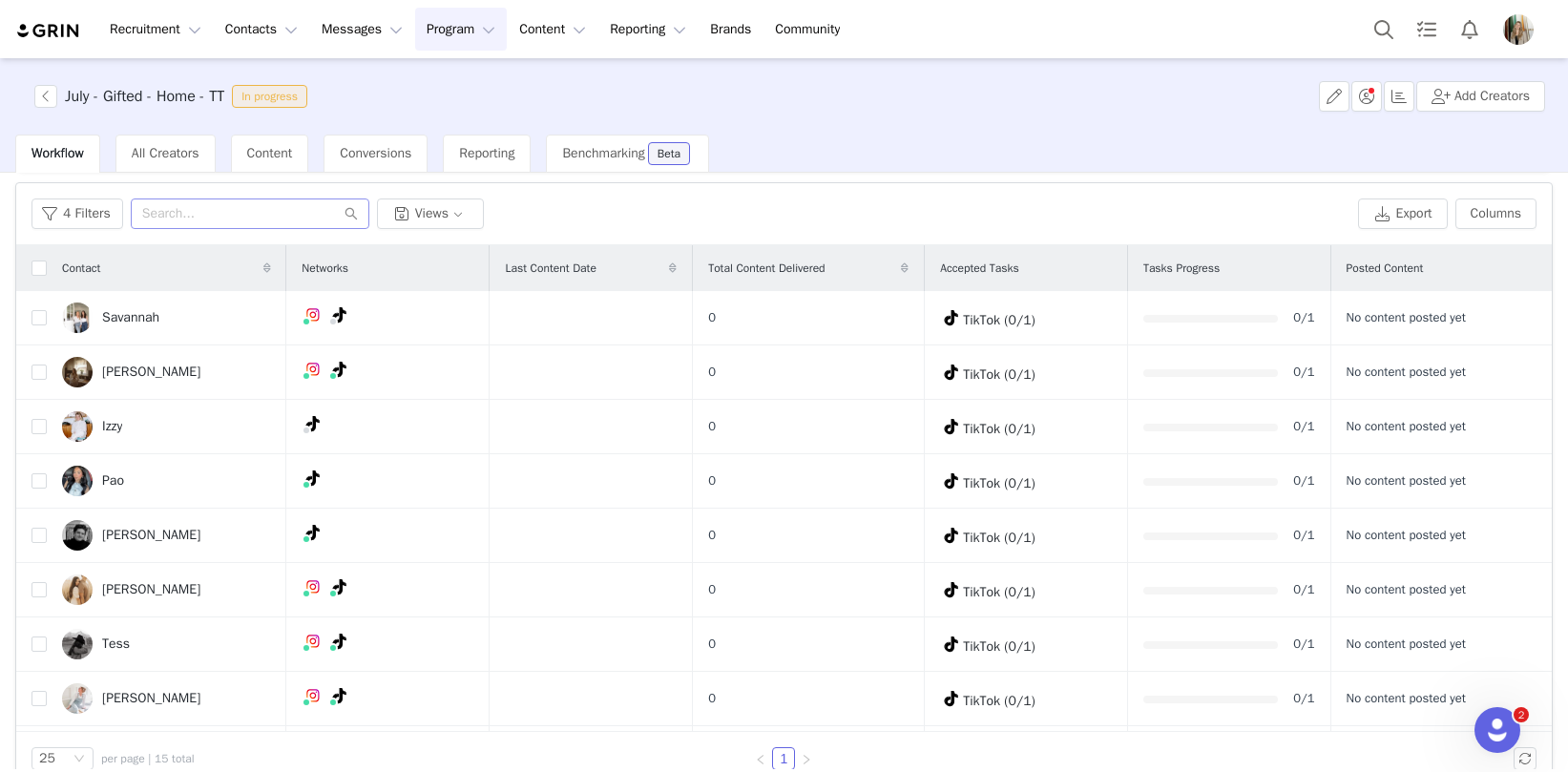 scroll, scrollTop: 687, scrollLeft: 0, axis: vertical 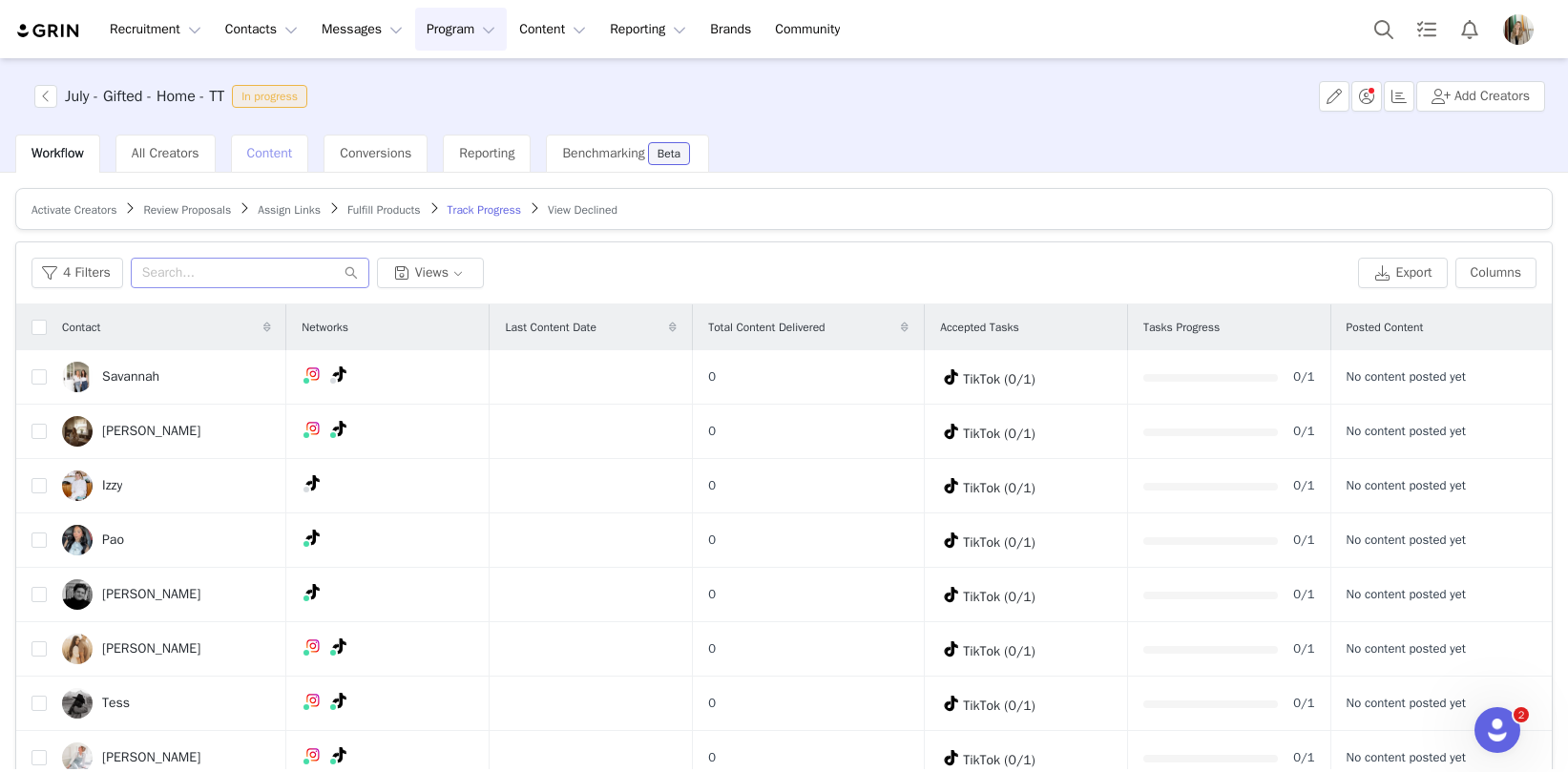 click on "Content" at bounding box center [270, 153] 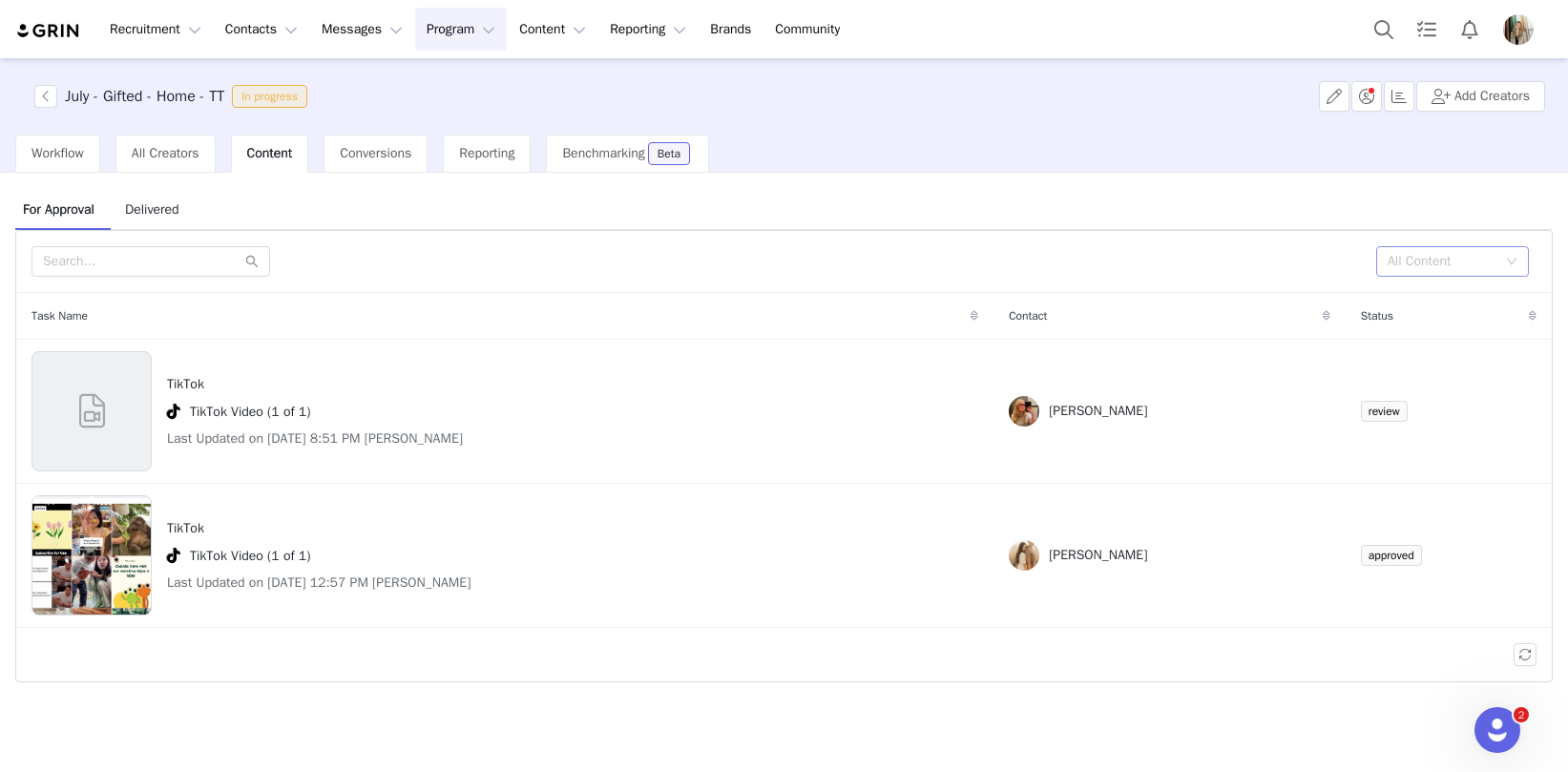 click on "All Content" at bounding box center [1442, 261] 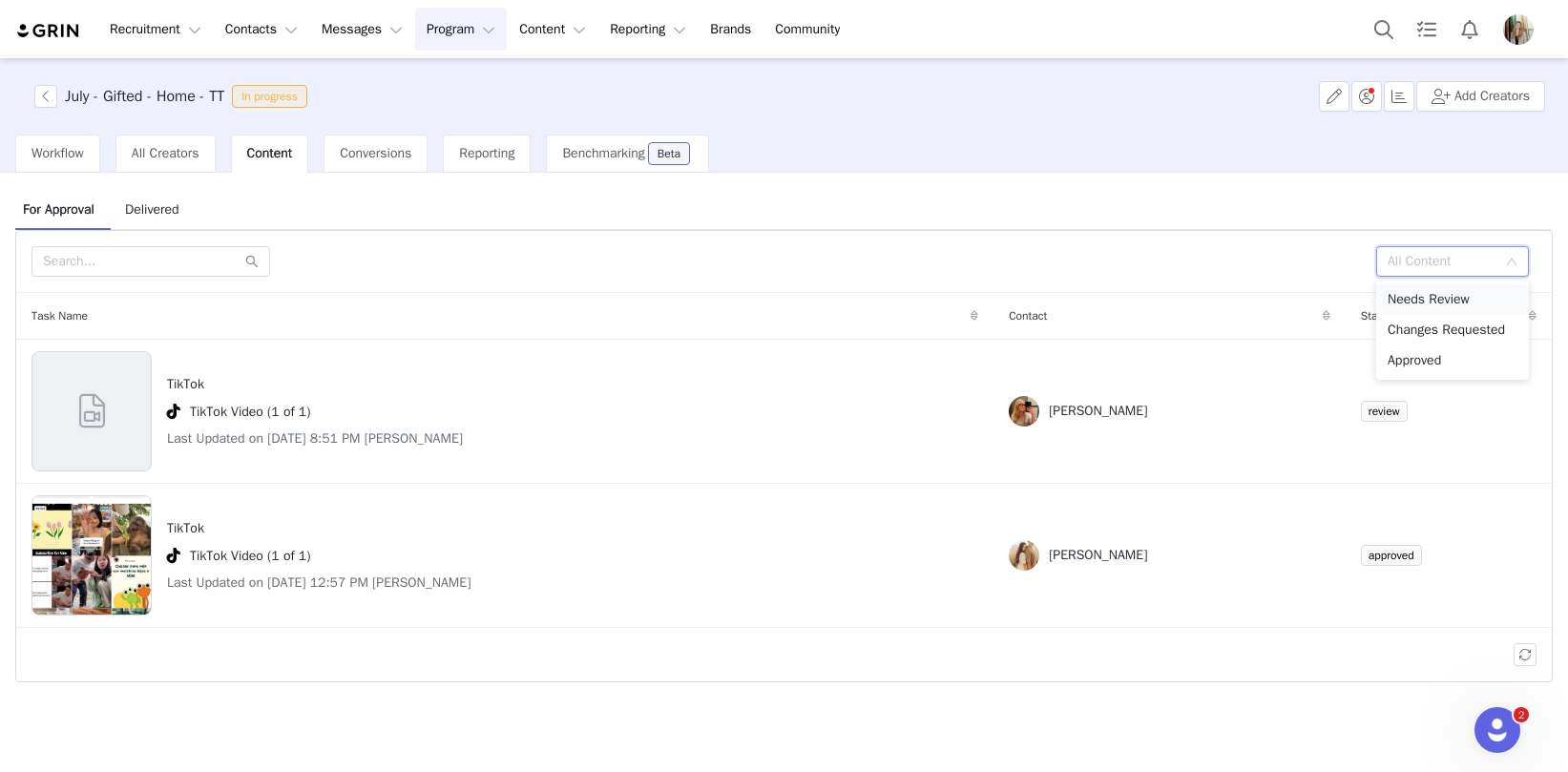 click on "Needs Review" at bounding box center (1453, 300) 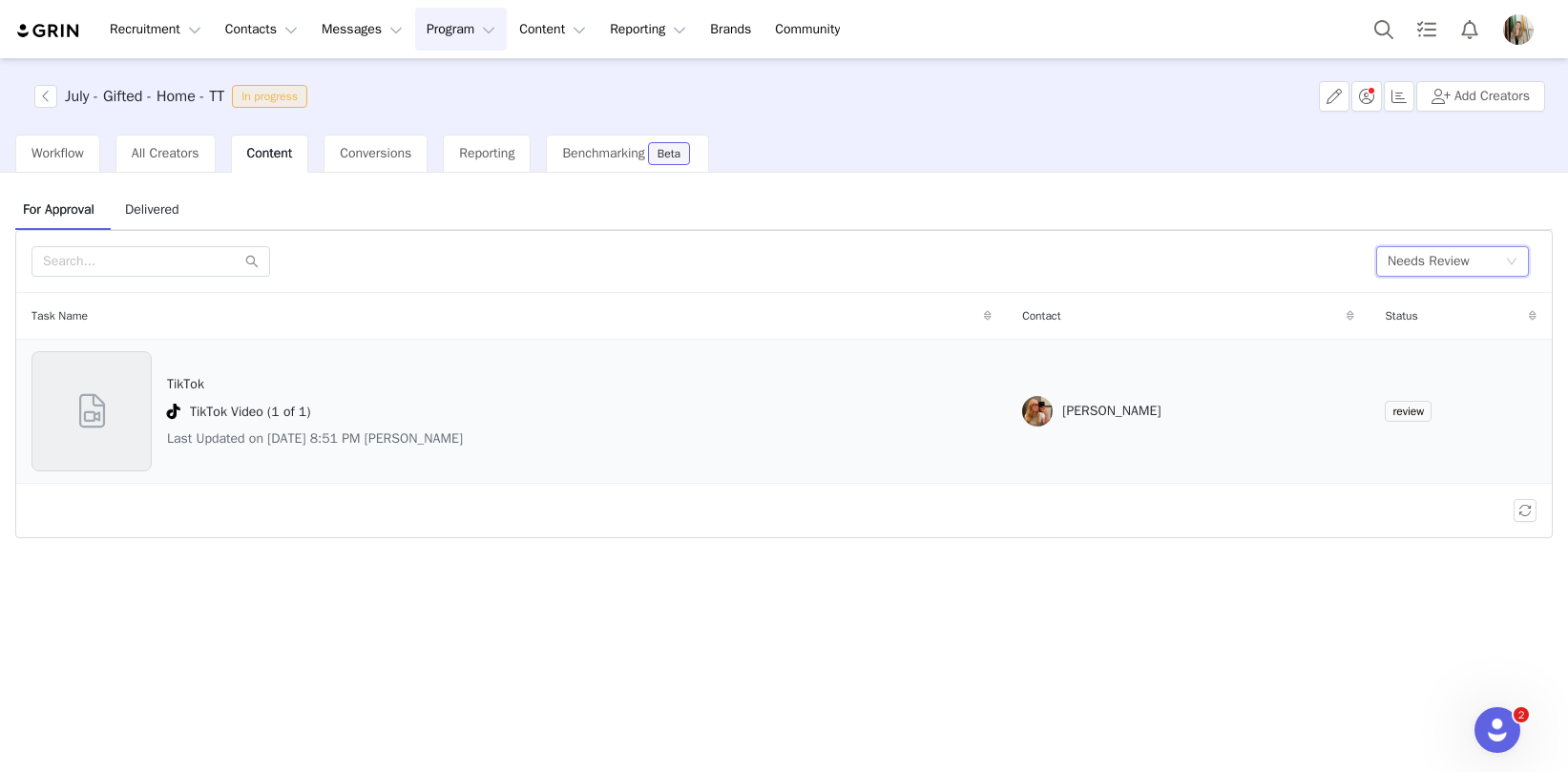 click on "[PERSON_NAME]" at bounding box center (1188, 411) 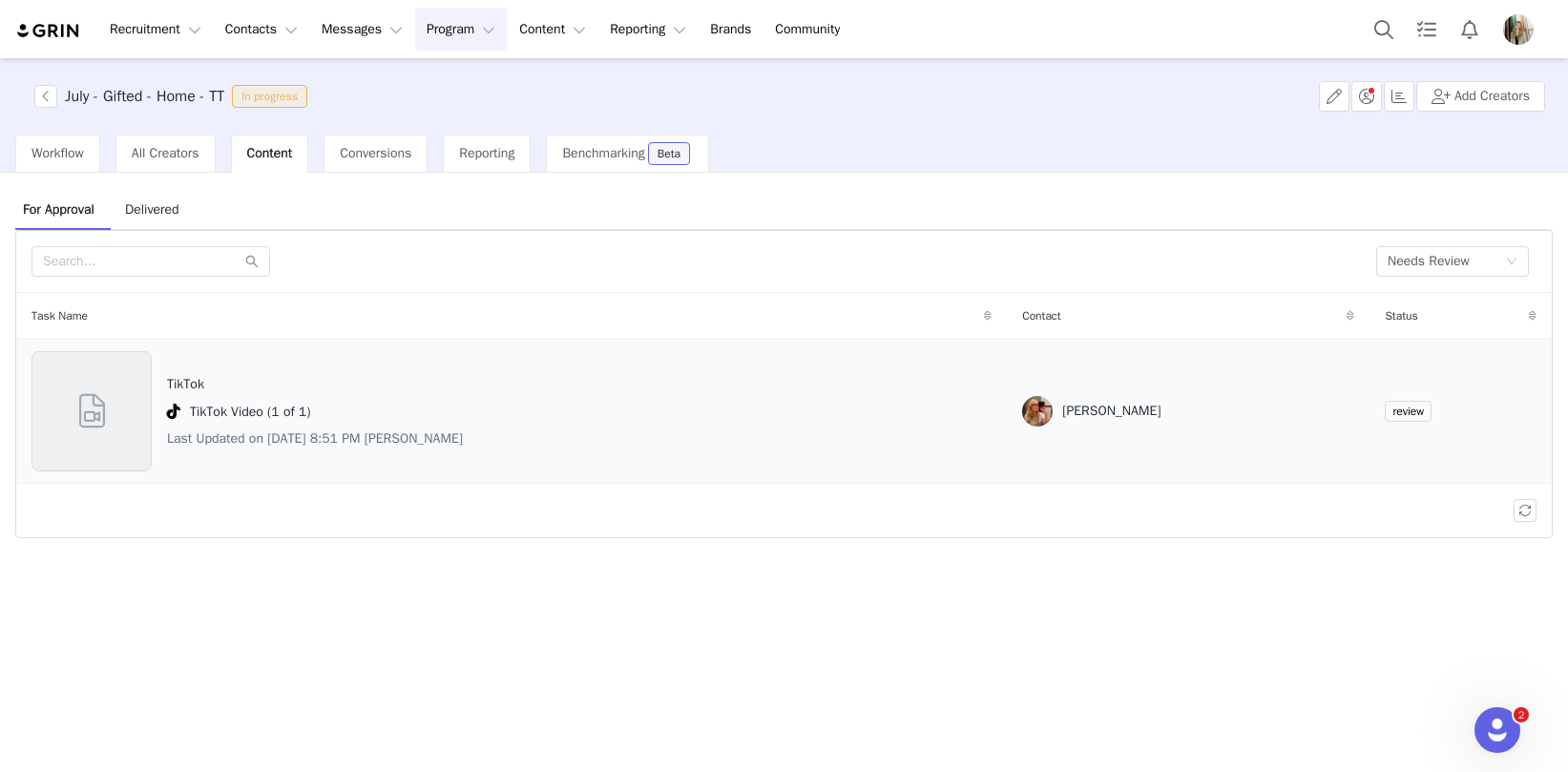 click on "TikTok  TikTok Video (1 of 1)   Last Updated on [DATE] 8:51 PM [PERSON_NAME]" at bounding box center [512, 411] 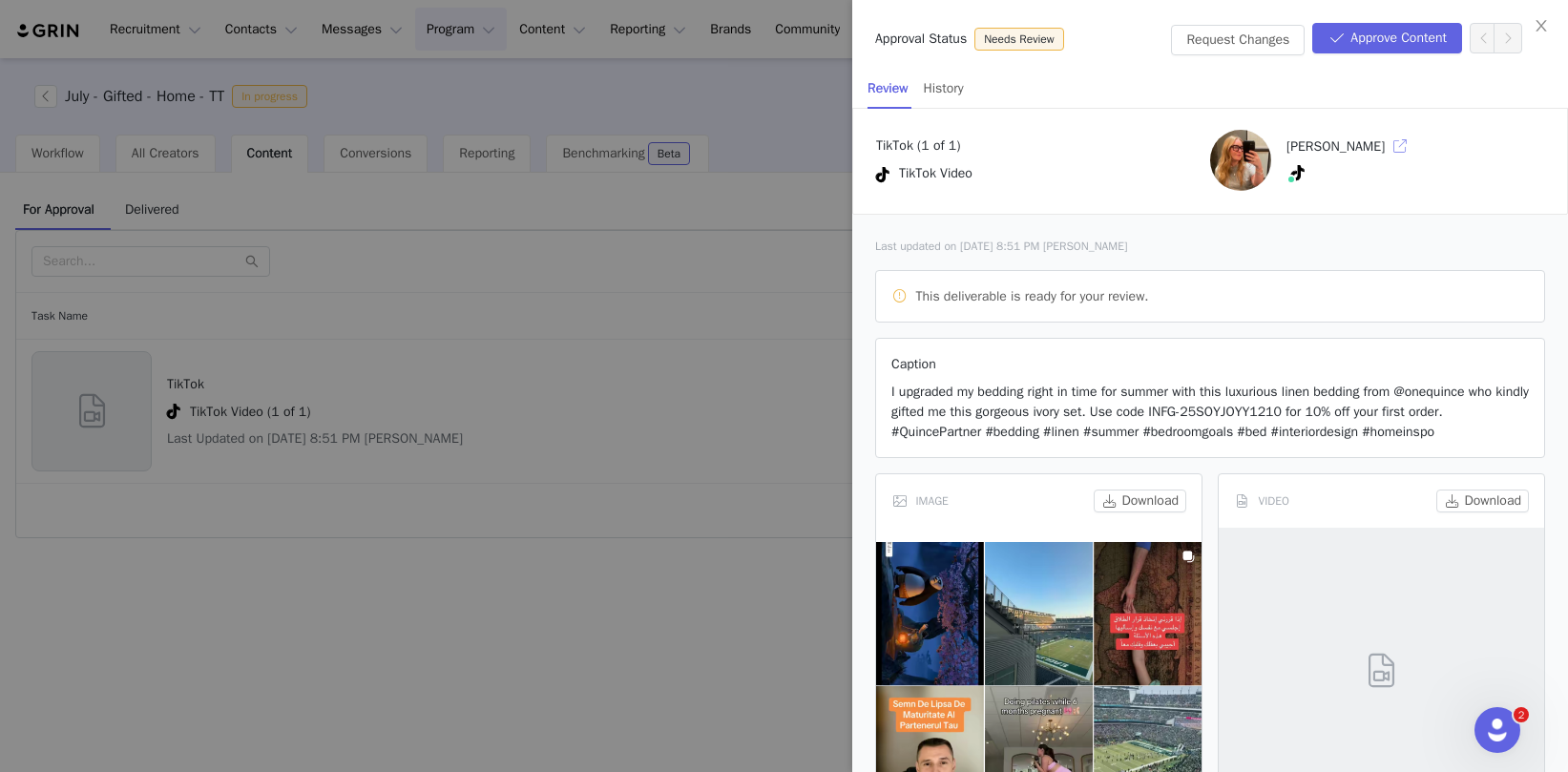 type 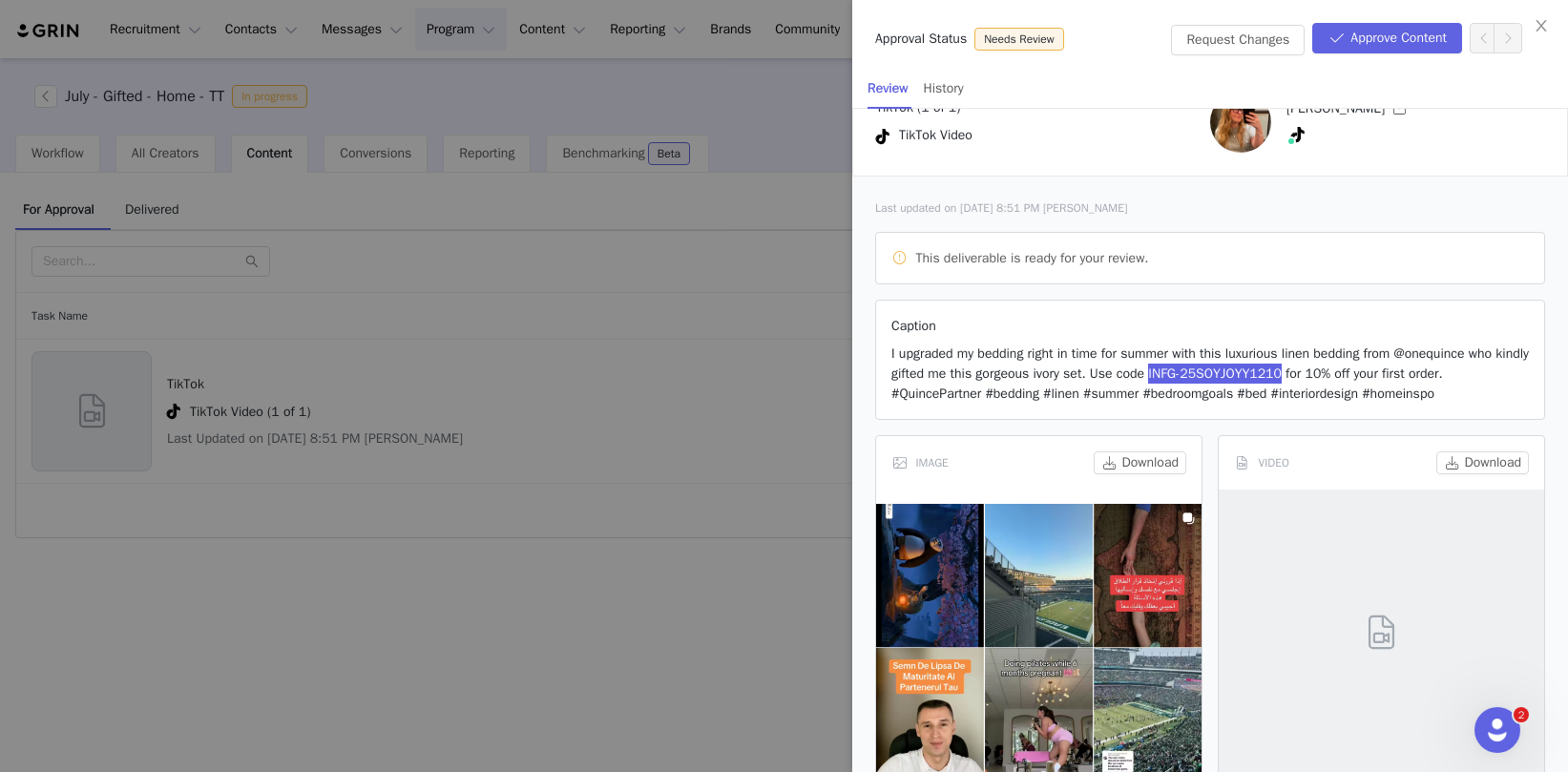 scroll, scrollTop: 124, scrollLeft: 0, axis: vertical 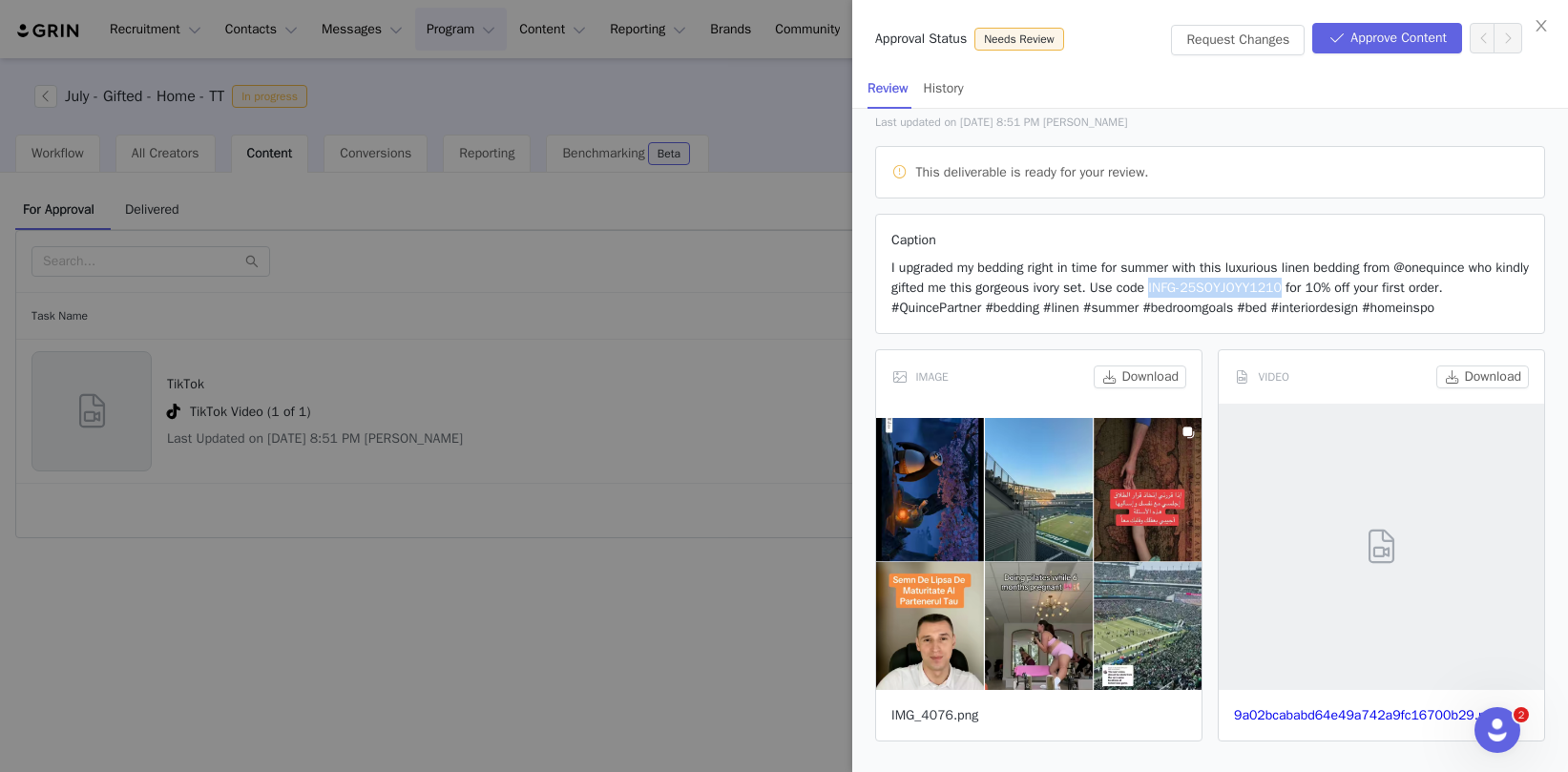 click on "IMG_4076.png" at bounding box center [934, 715] 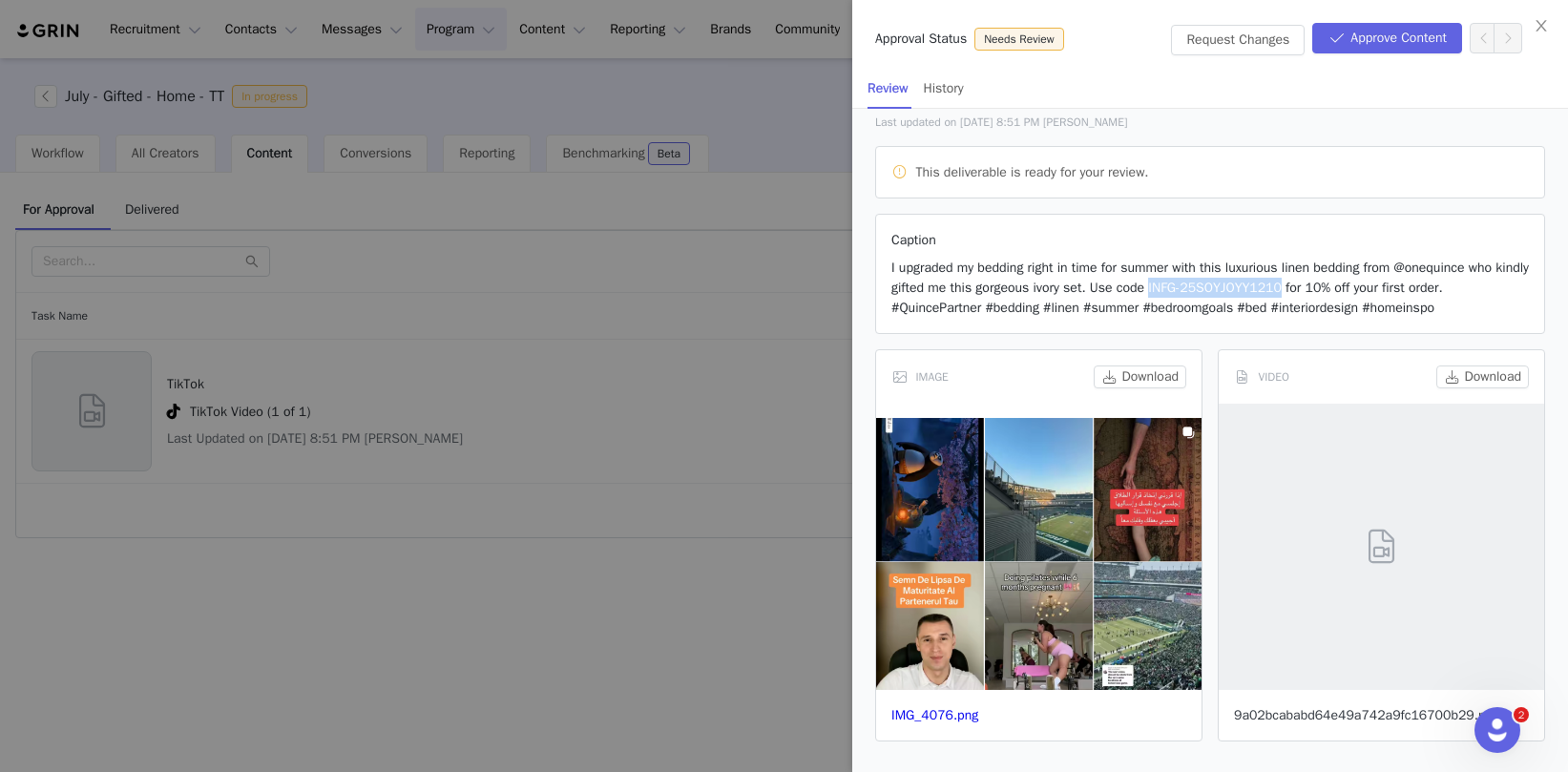 click on "9a02bcababd64e49a742a9fc16700b29.mov" at bounding box center (1368, 715) 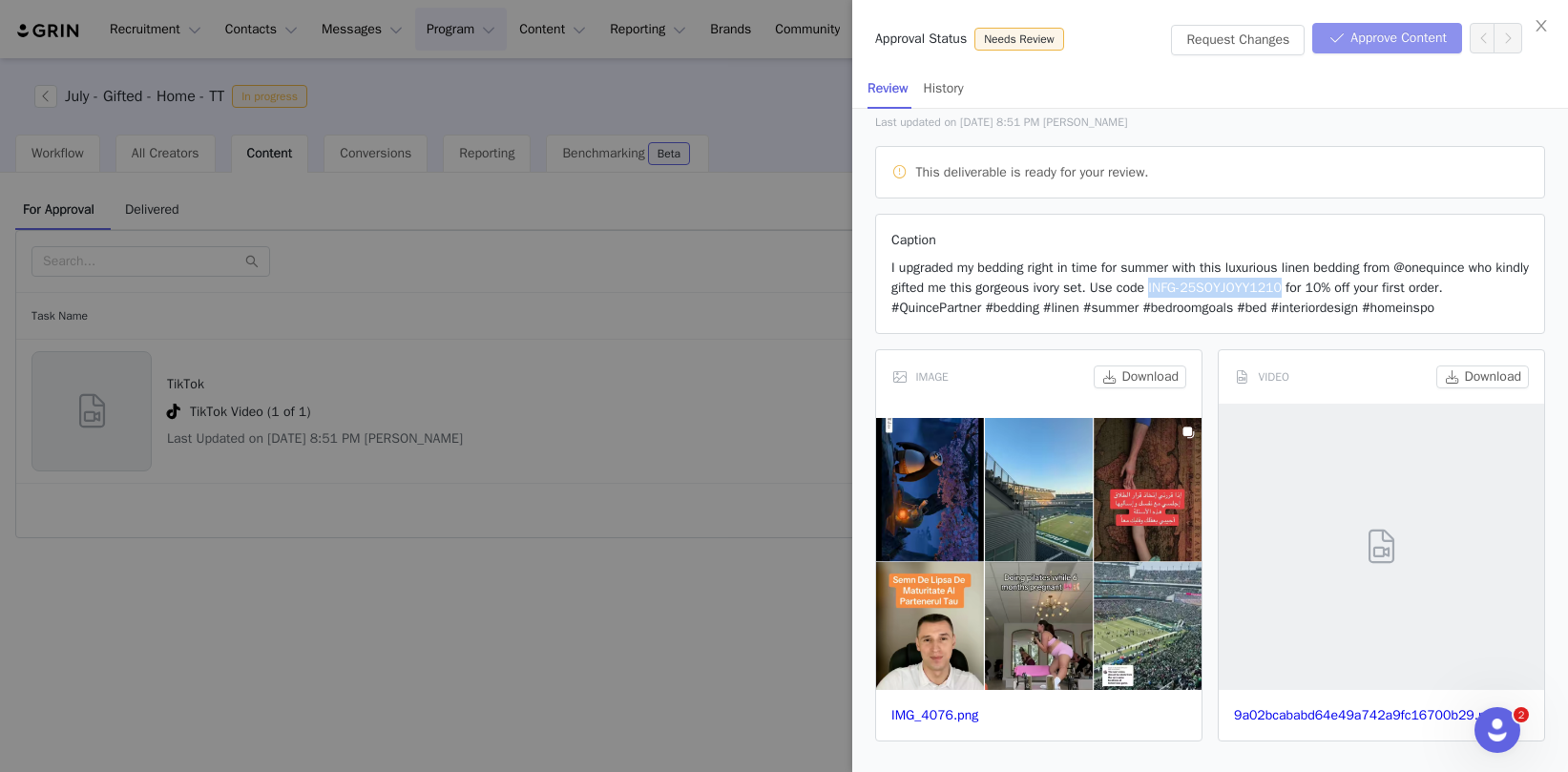 click on "Approve Content" at bounding box center (1387, 38) 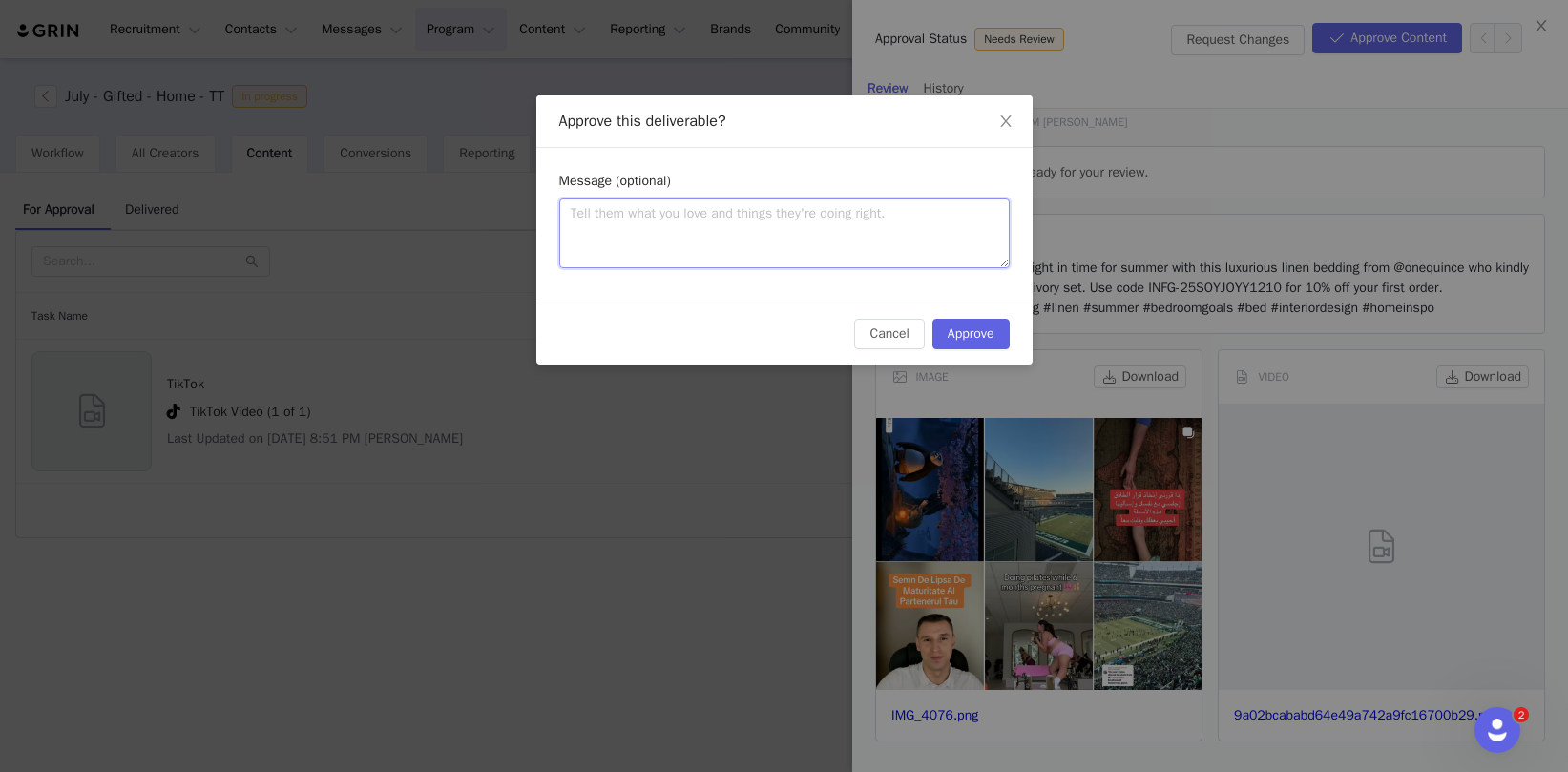 click at bounding box center [784, 233] 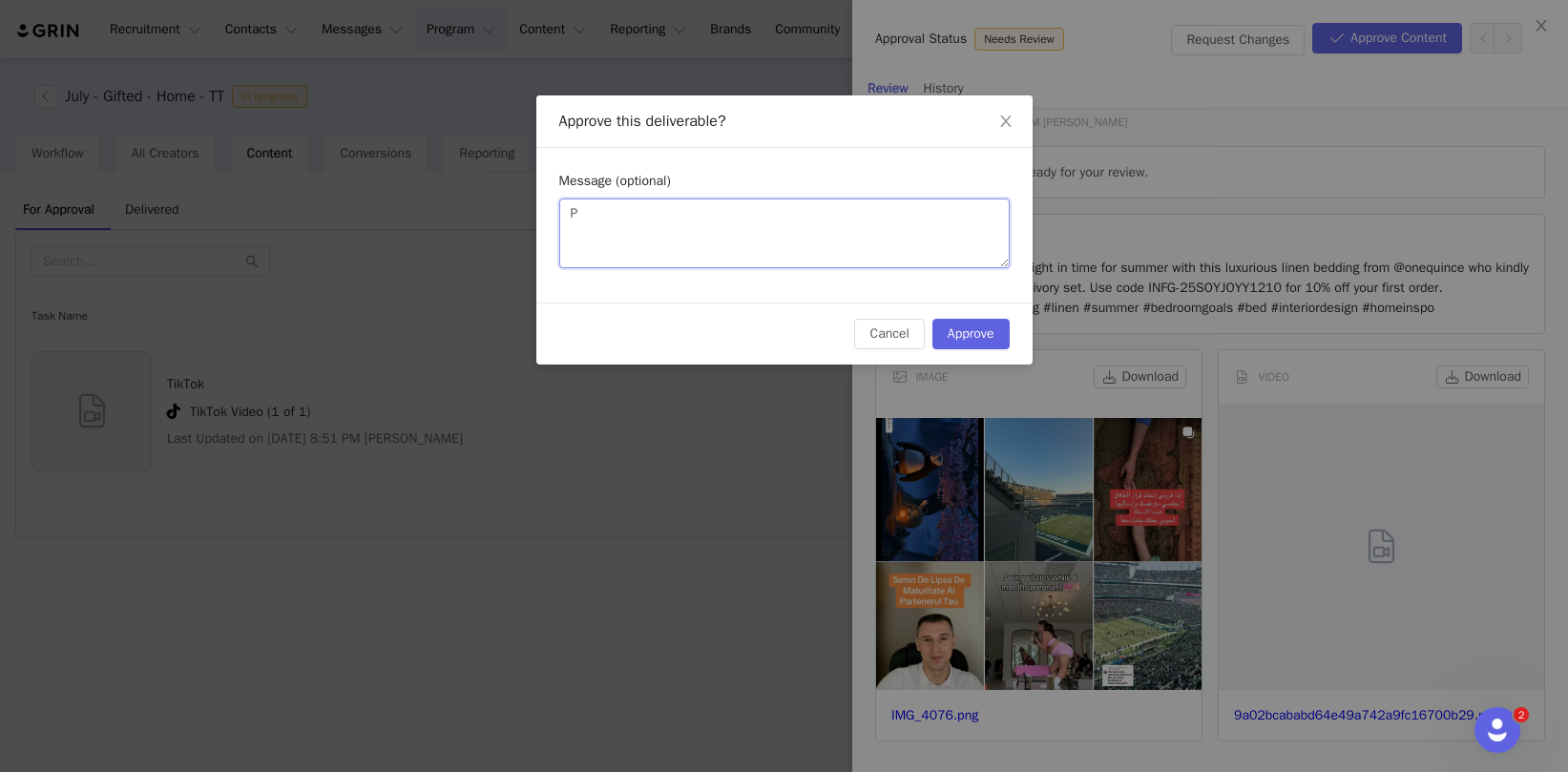 type on "Pe" 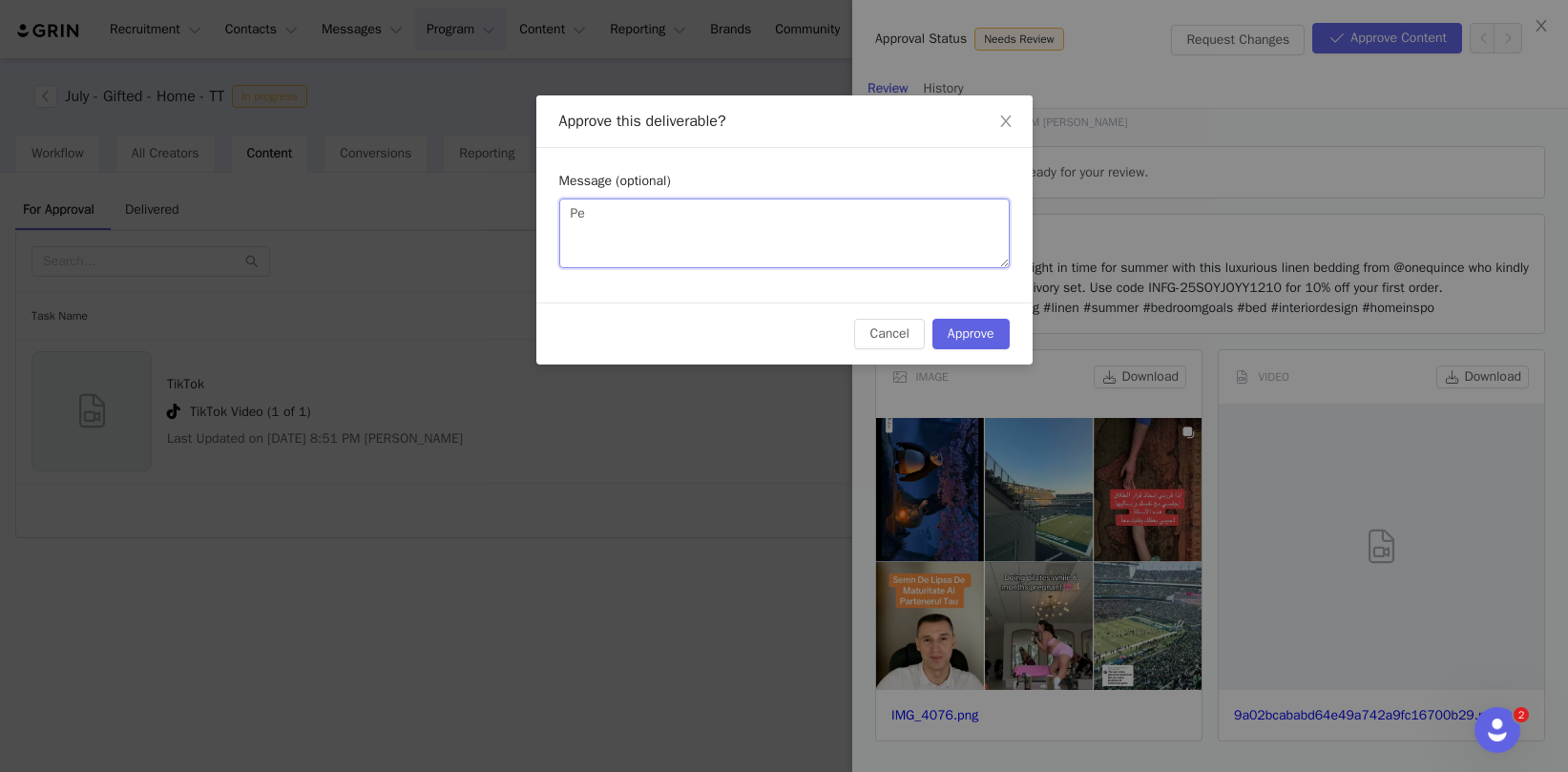 type on "Per" 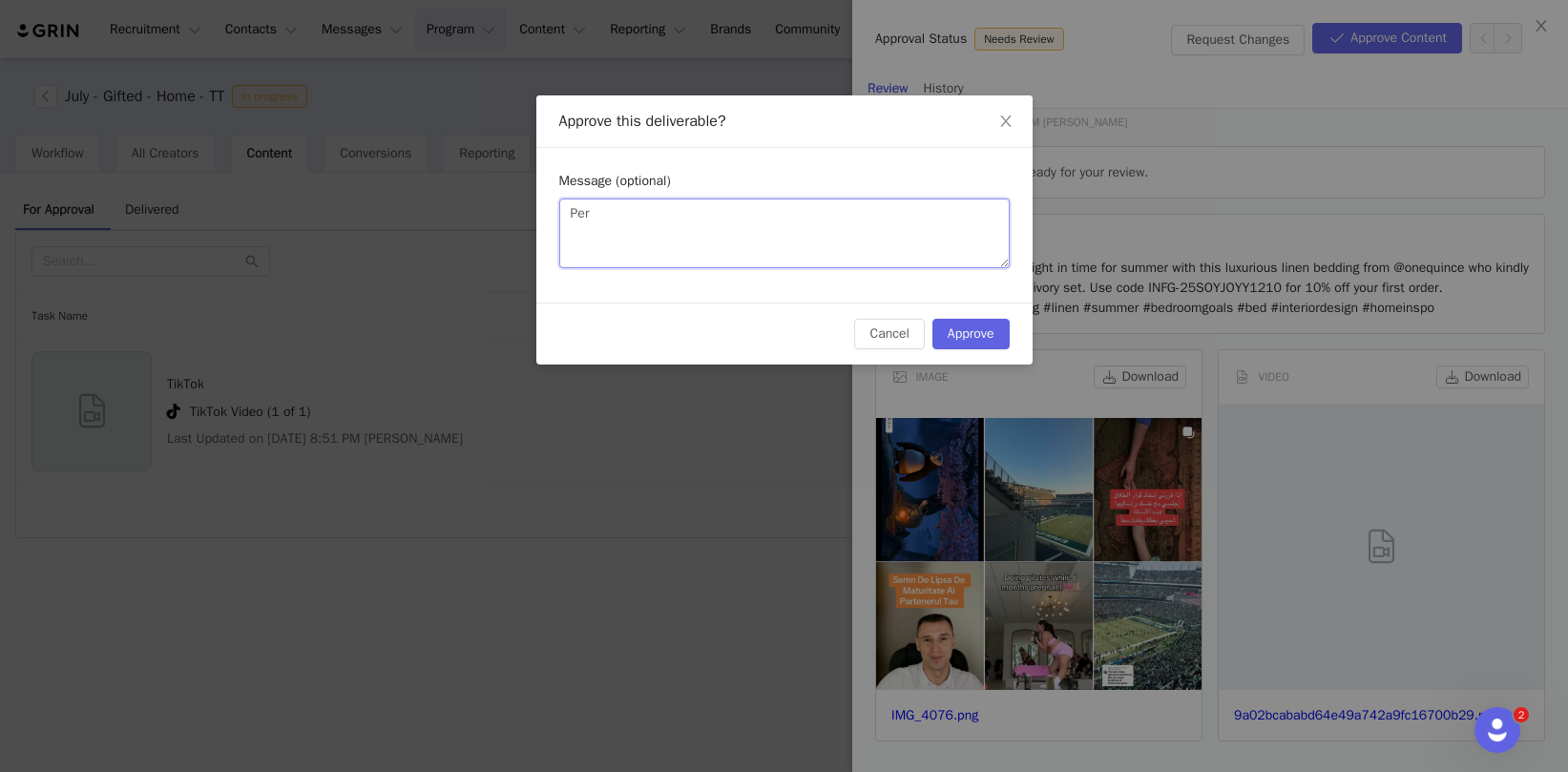 type on "Perf" 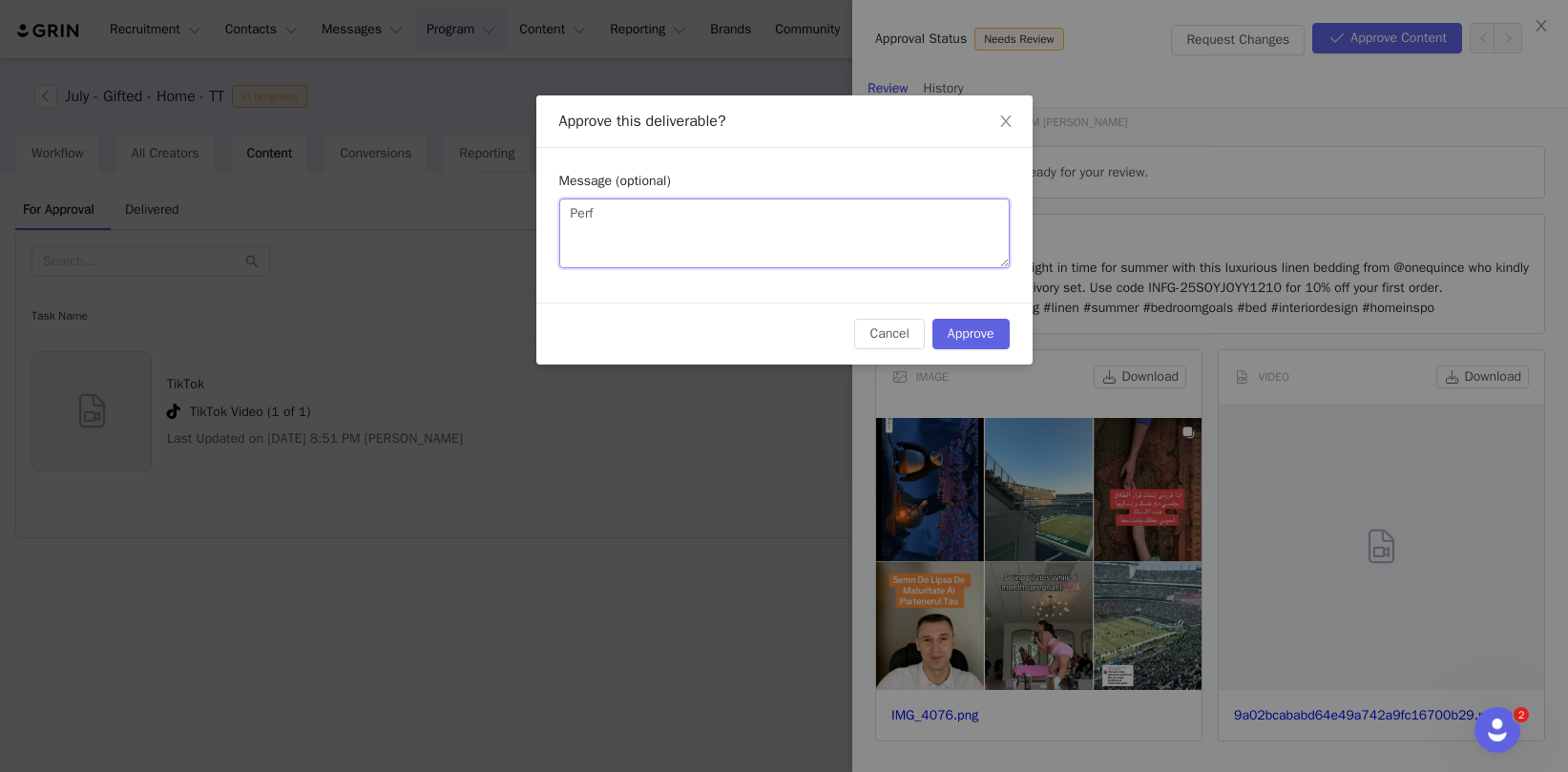type on "Perfe" 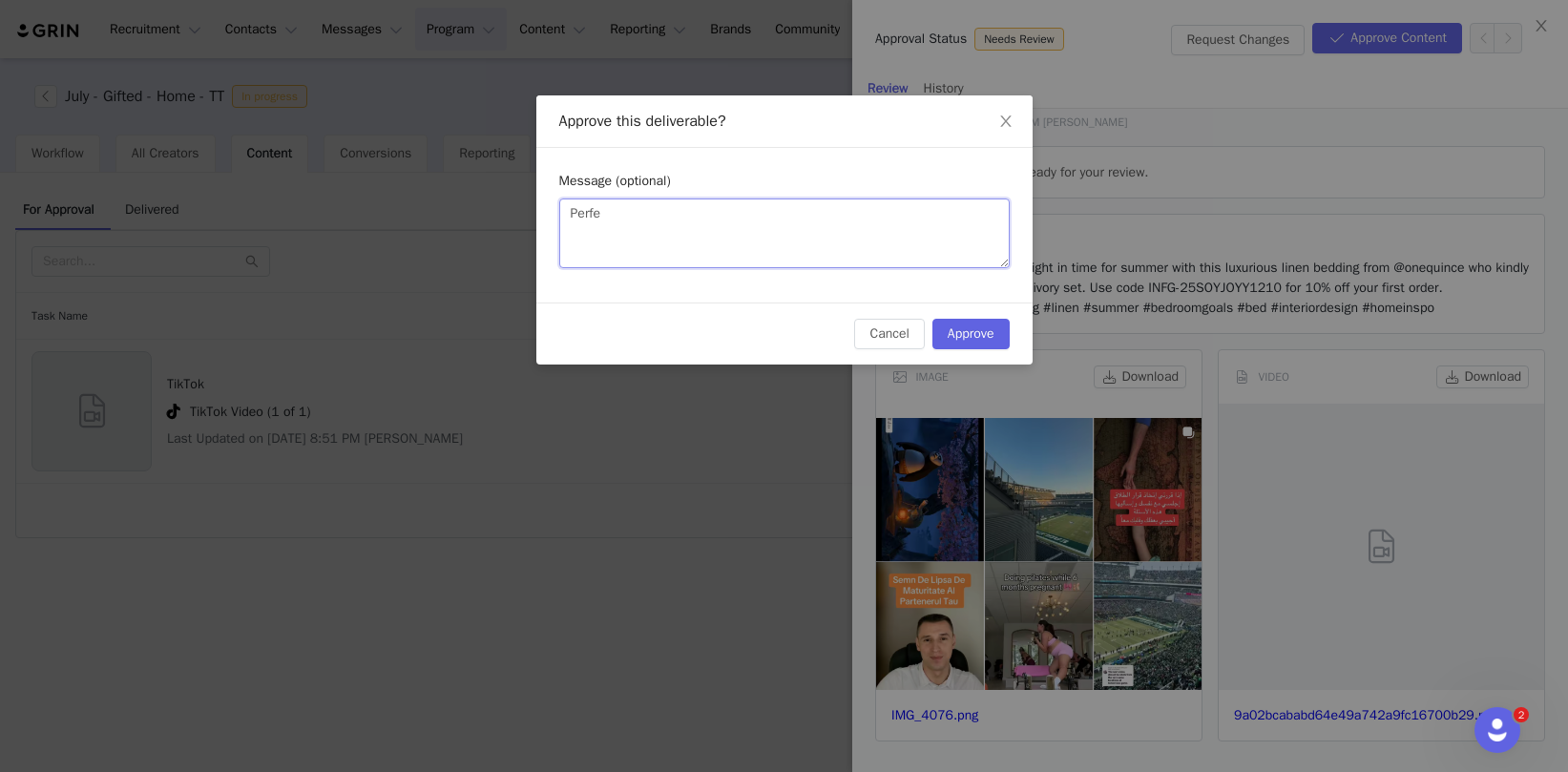 type on "Perfec" 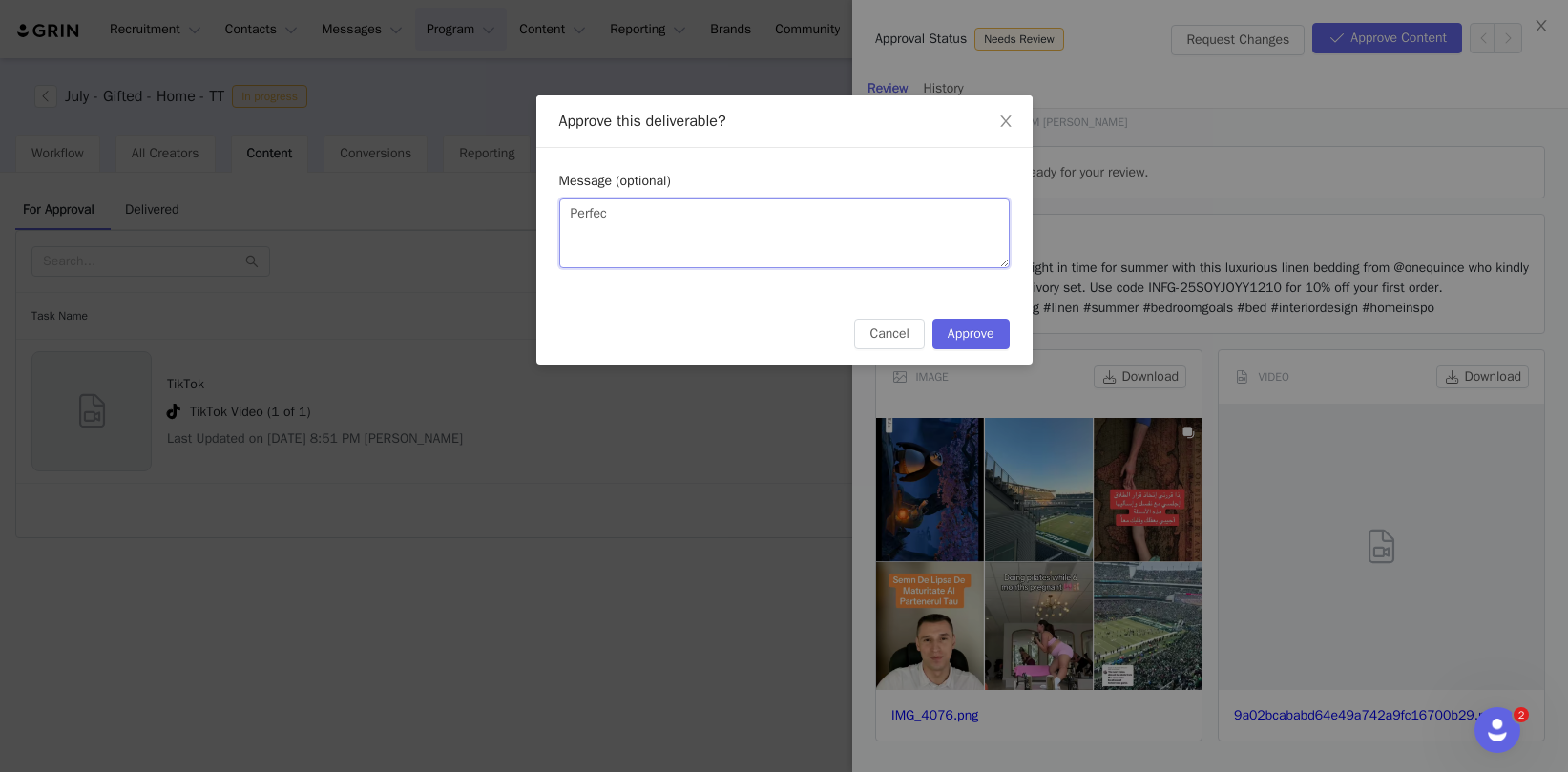type on "Perfect" 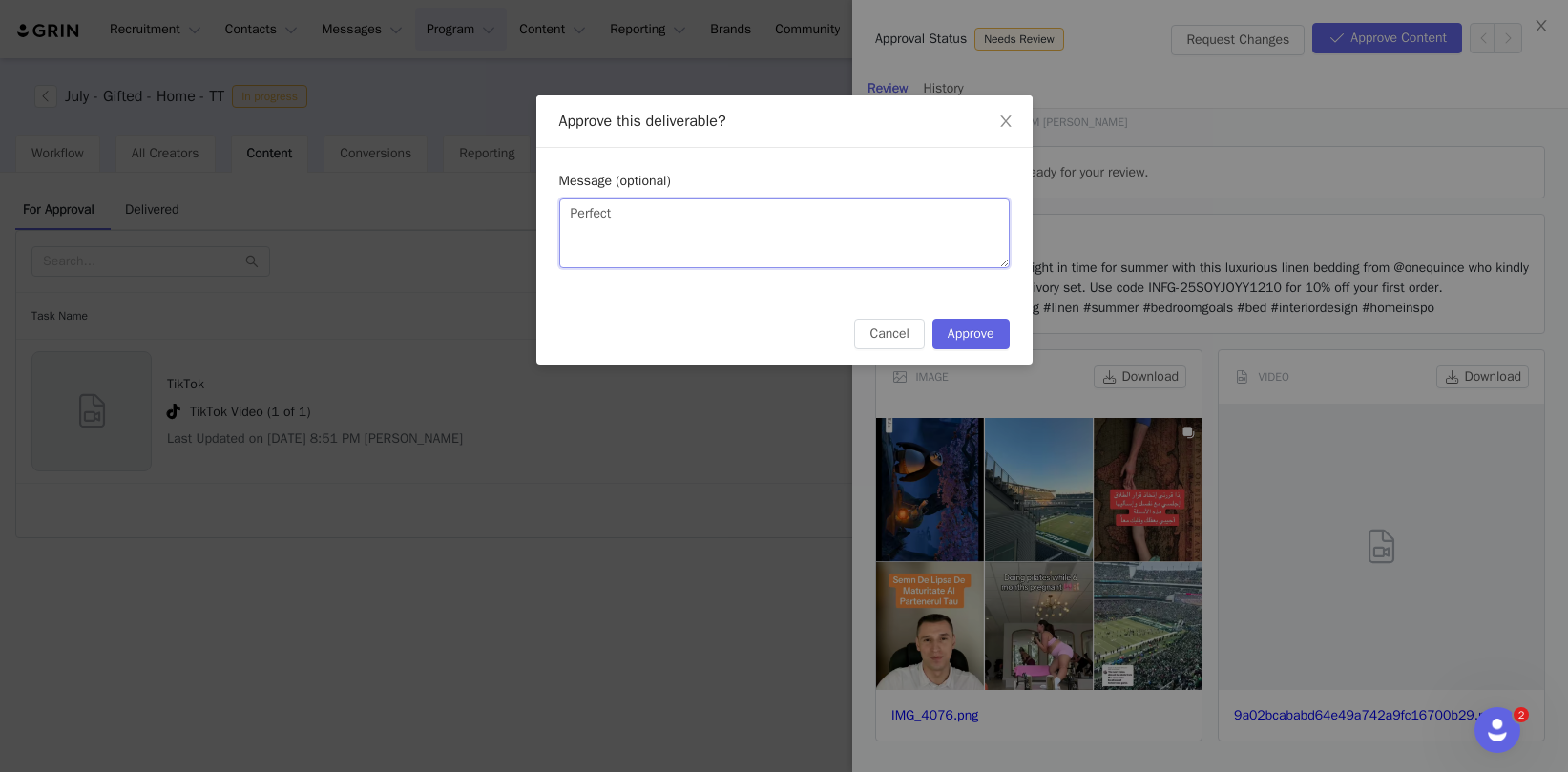 type on "Perfect!" 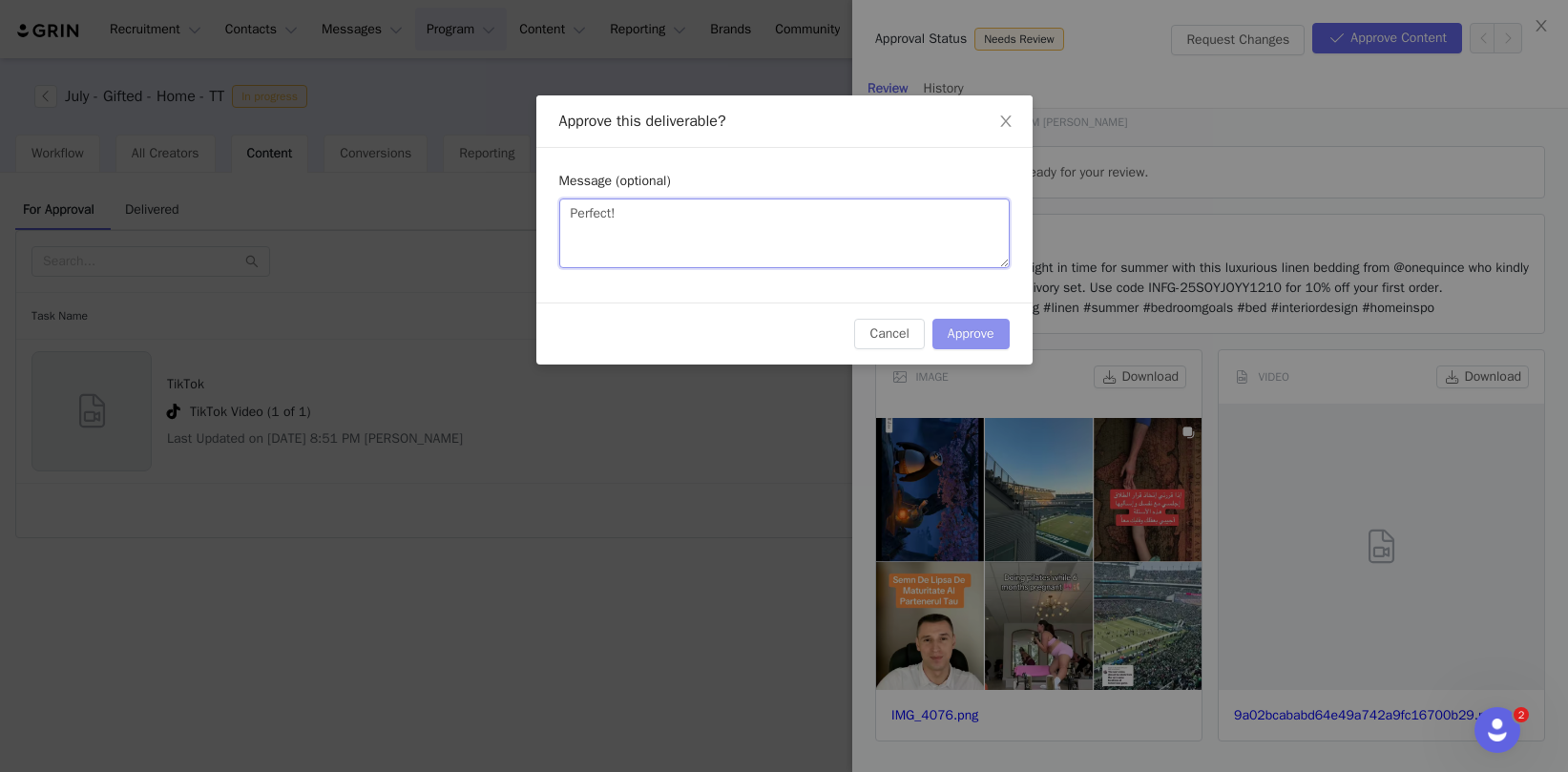 type on "Perfect!" 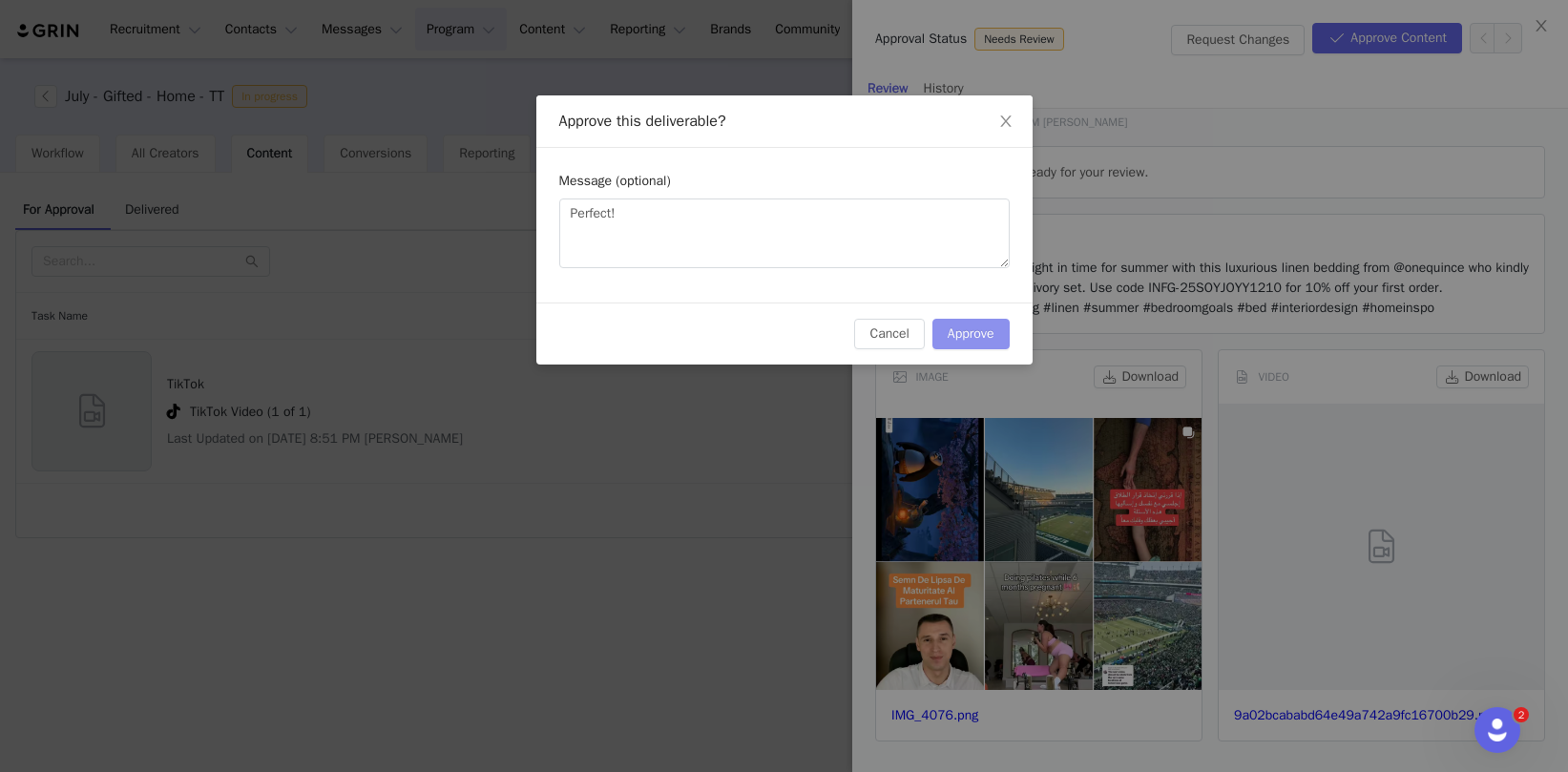 click on "Approve" at bounding box center [971, 334] 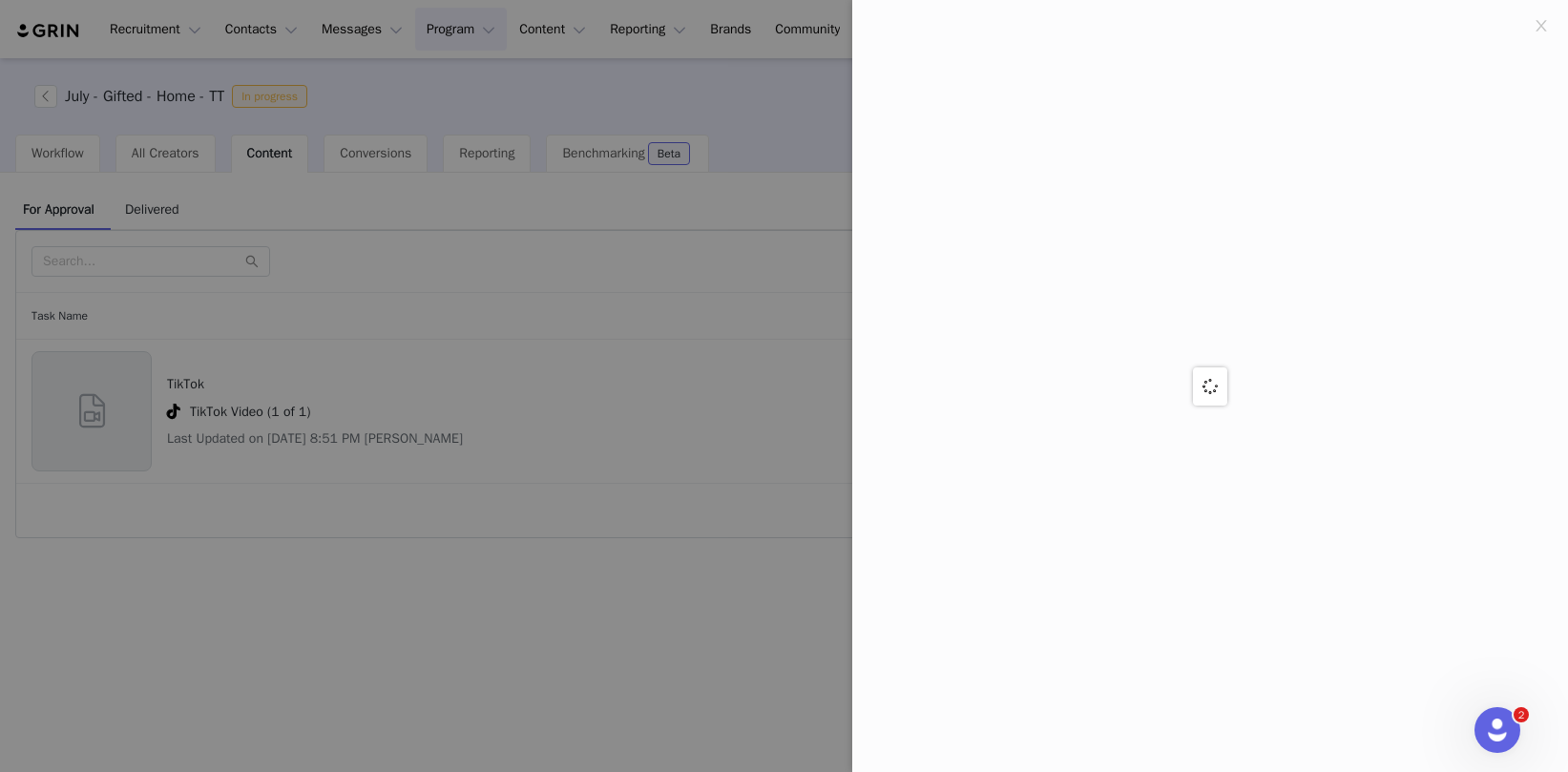 scroll, scrollTop: 0, scrollLeft: 0, axis: both 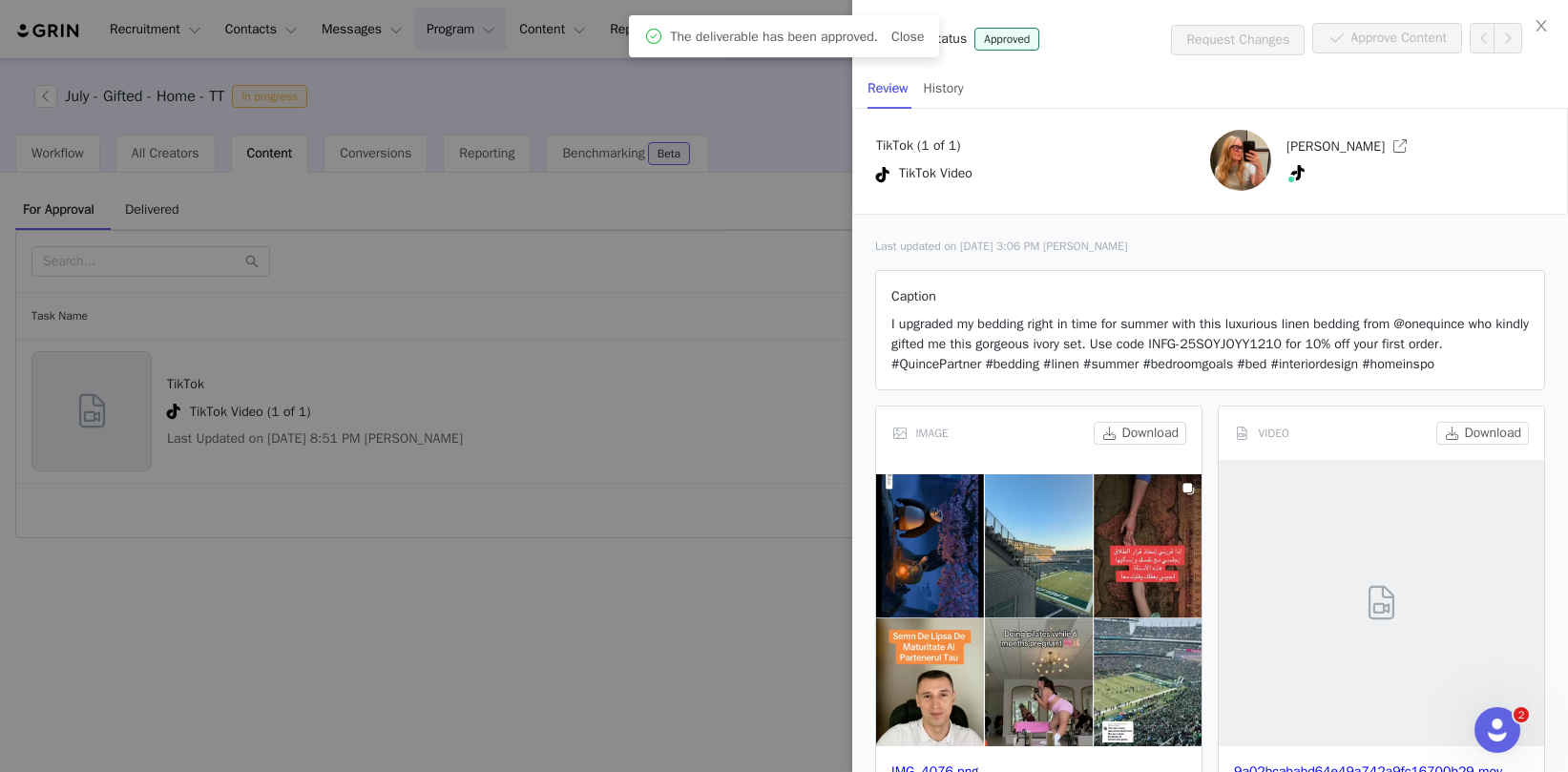click at bounding box center [784, 386] 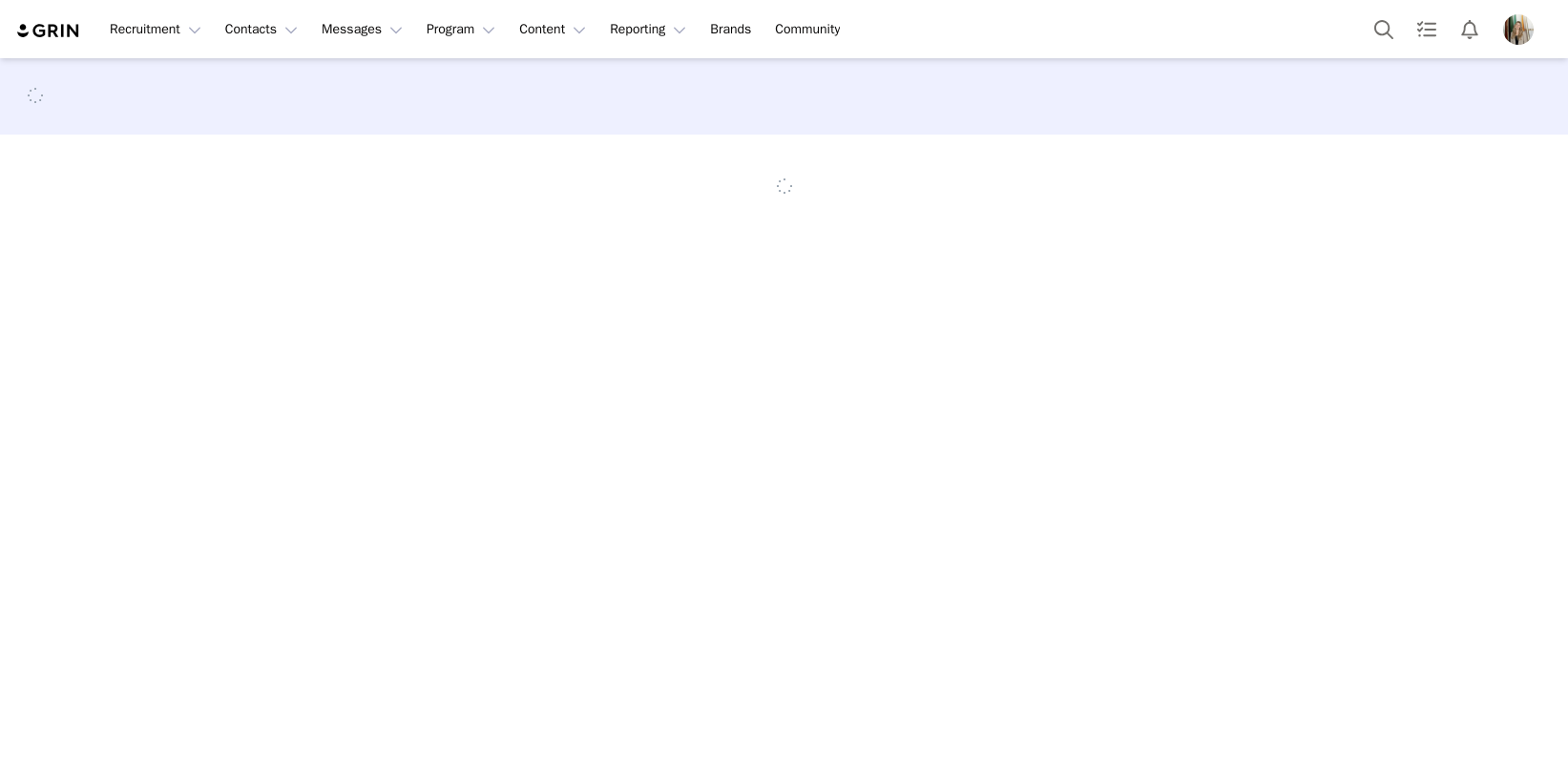 scroll, scrollTop: 0, scrollLeft: 0, axis: both 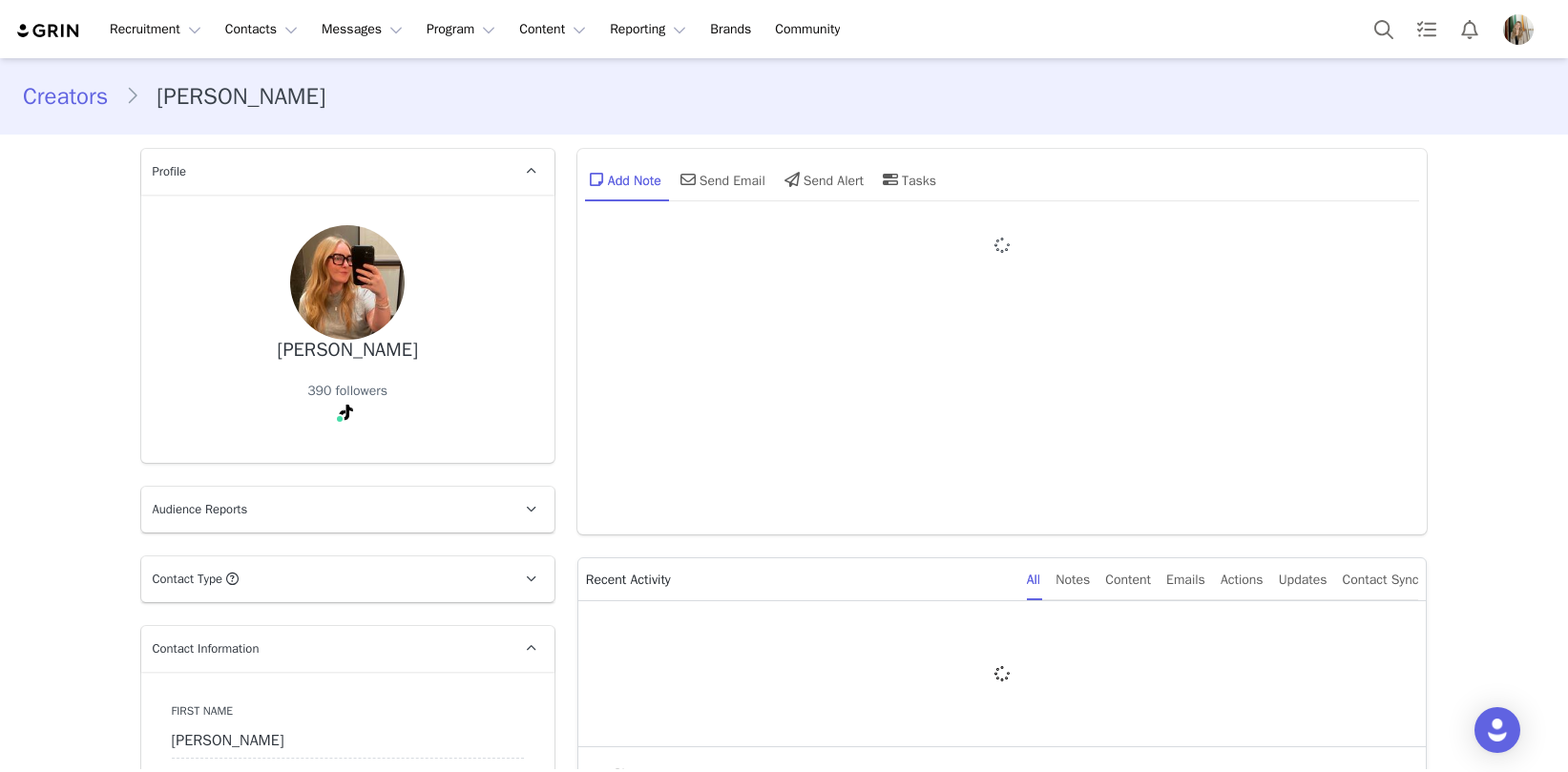 type on "+1 ([GEOGRAPHIC_DATA])" 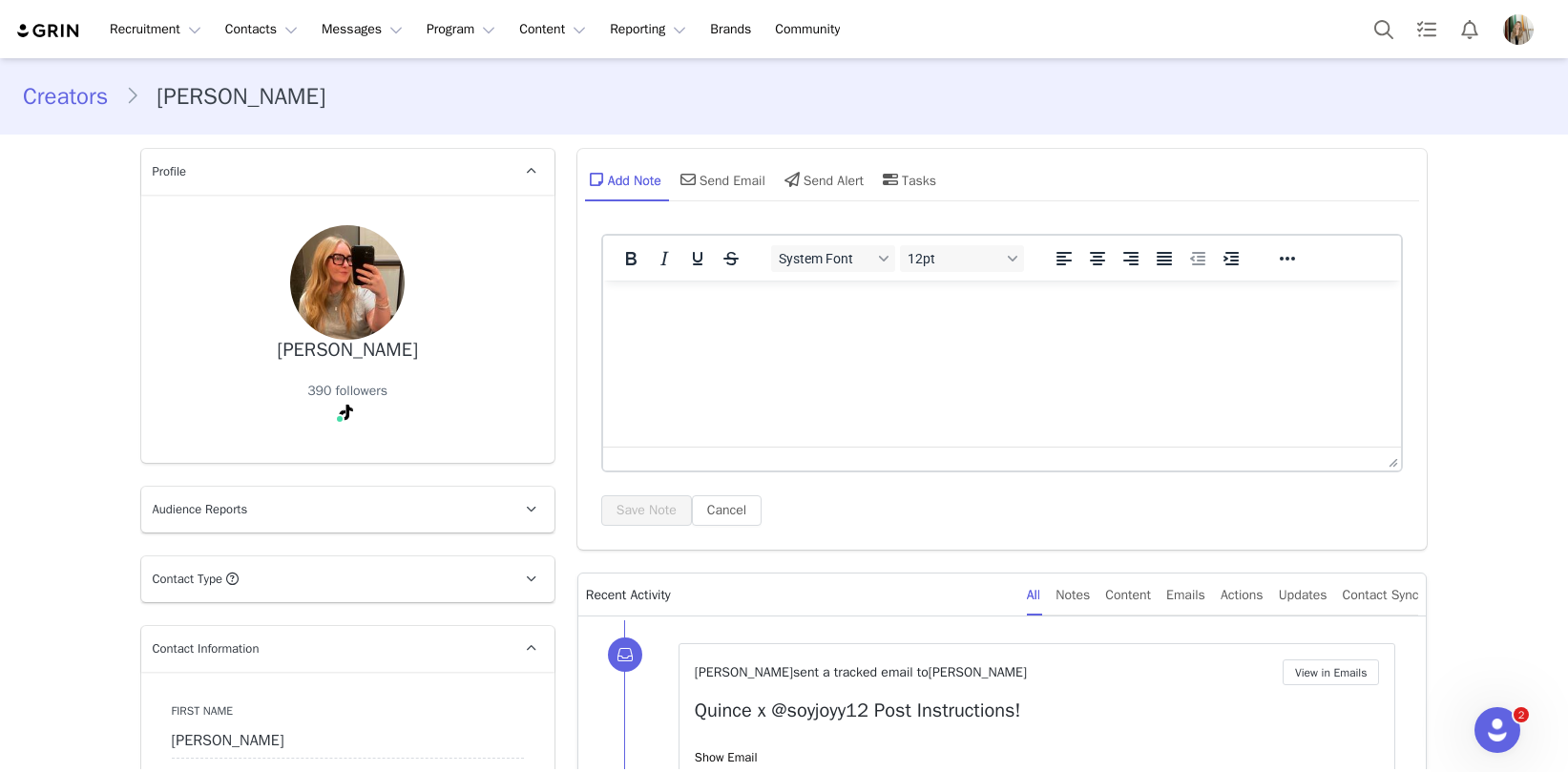 scroll, scrollTop: 0, scrollLeft: 0, axis: both 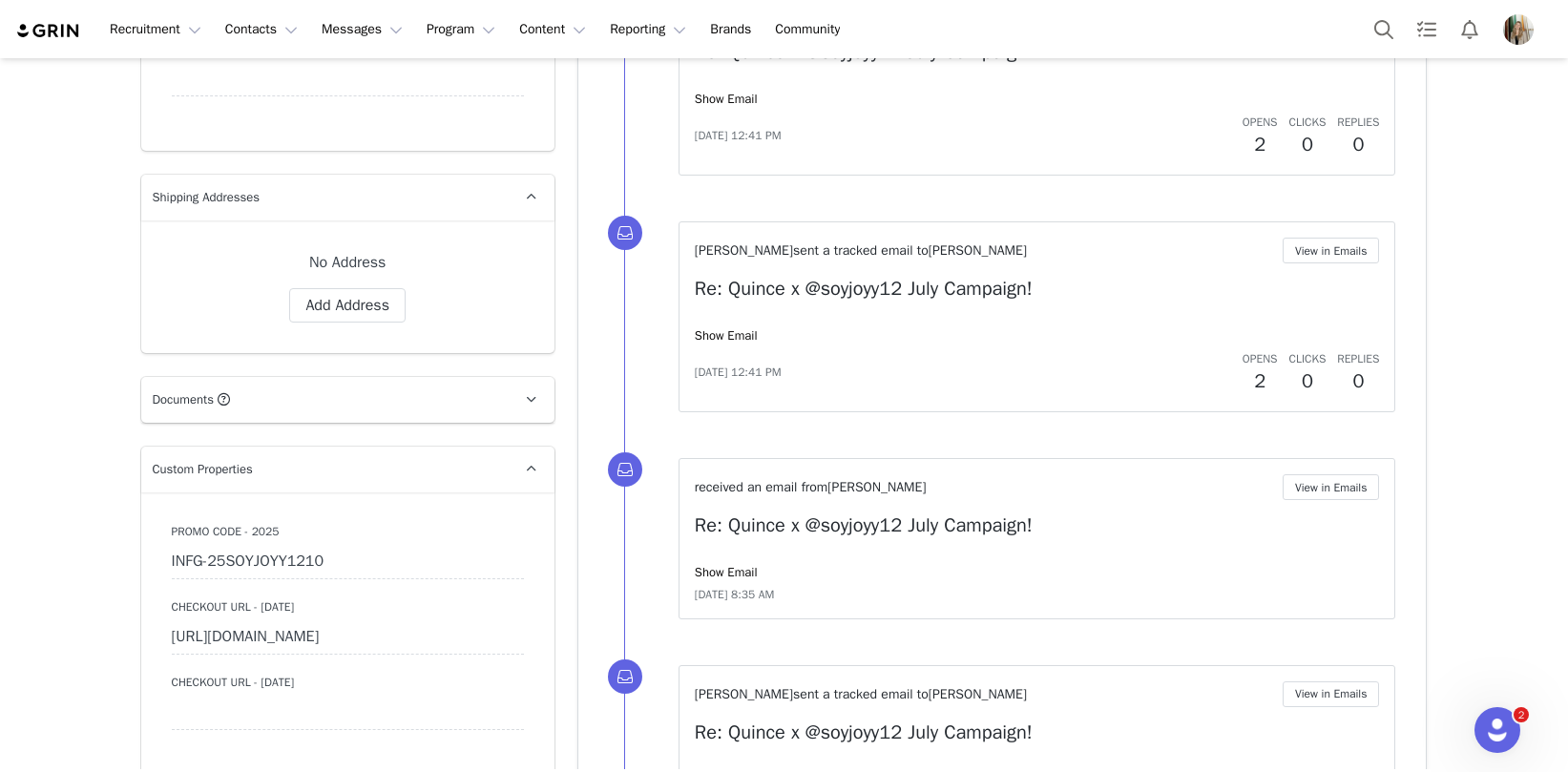 click on "INFG-25SOYJOYY1210" at bounding box center [347, 562] 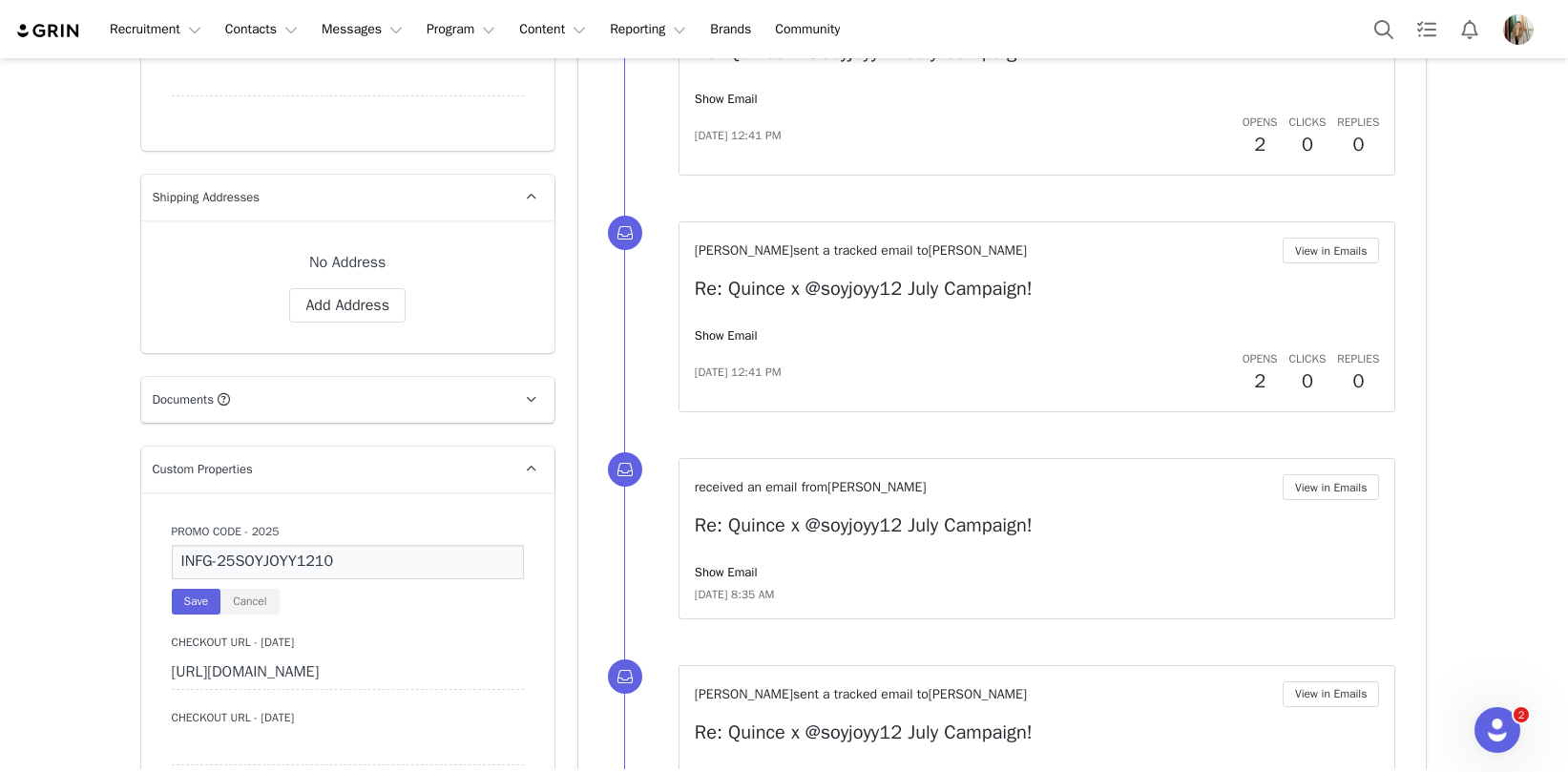 click on "INFG-25SOYJOYY1210" at bounding box center (347, 562) 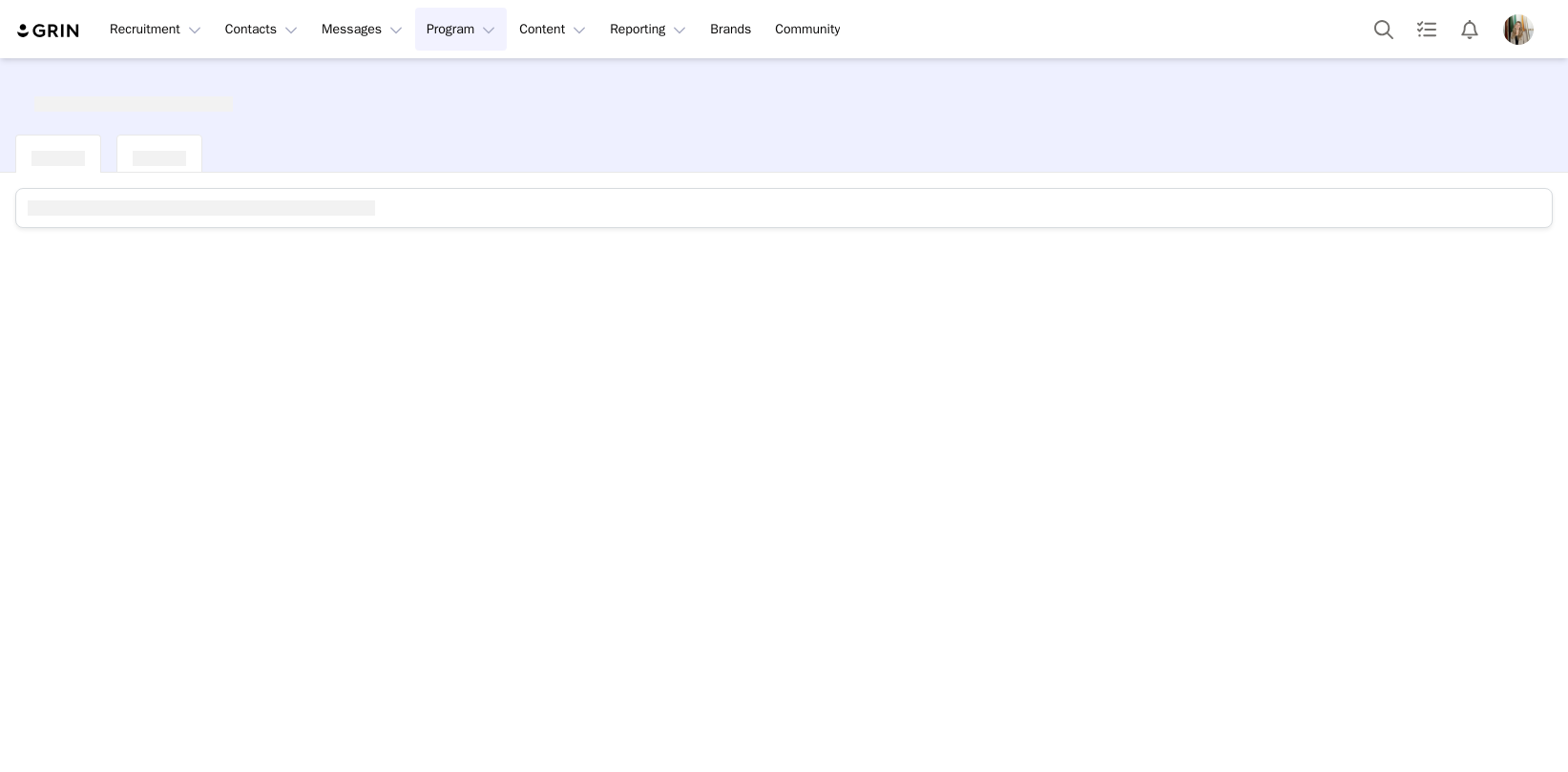 scroll, scrollTop: 0, scrollLeft: 0, axis: both 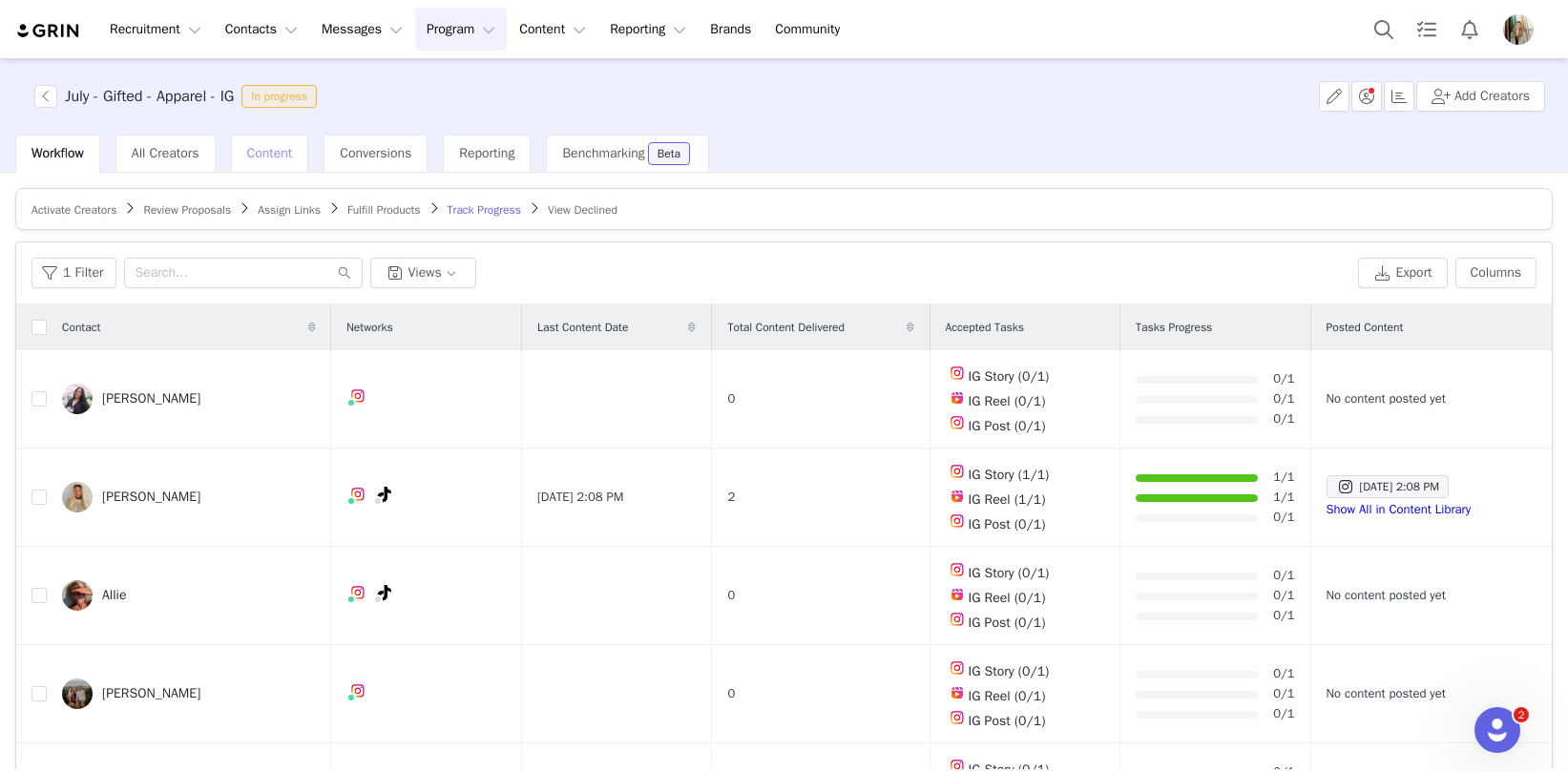 click on "Content" at bounding box center [270, 153] 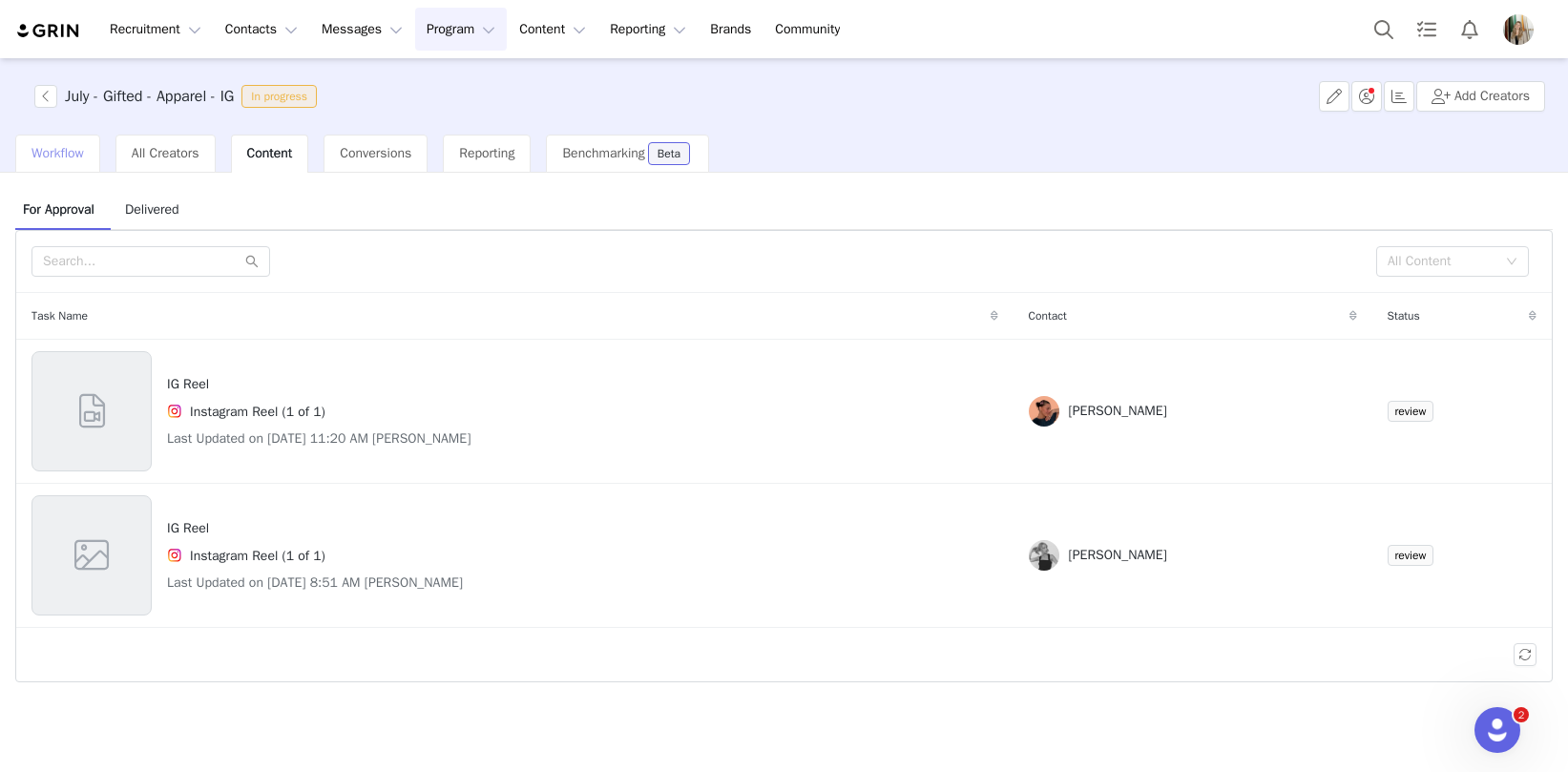 click on "Workflow" at bounding box center (57, 153) 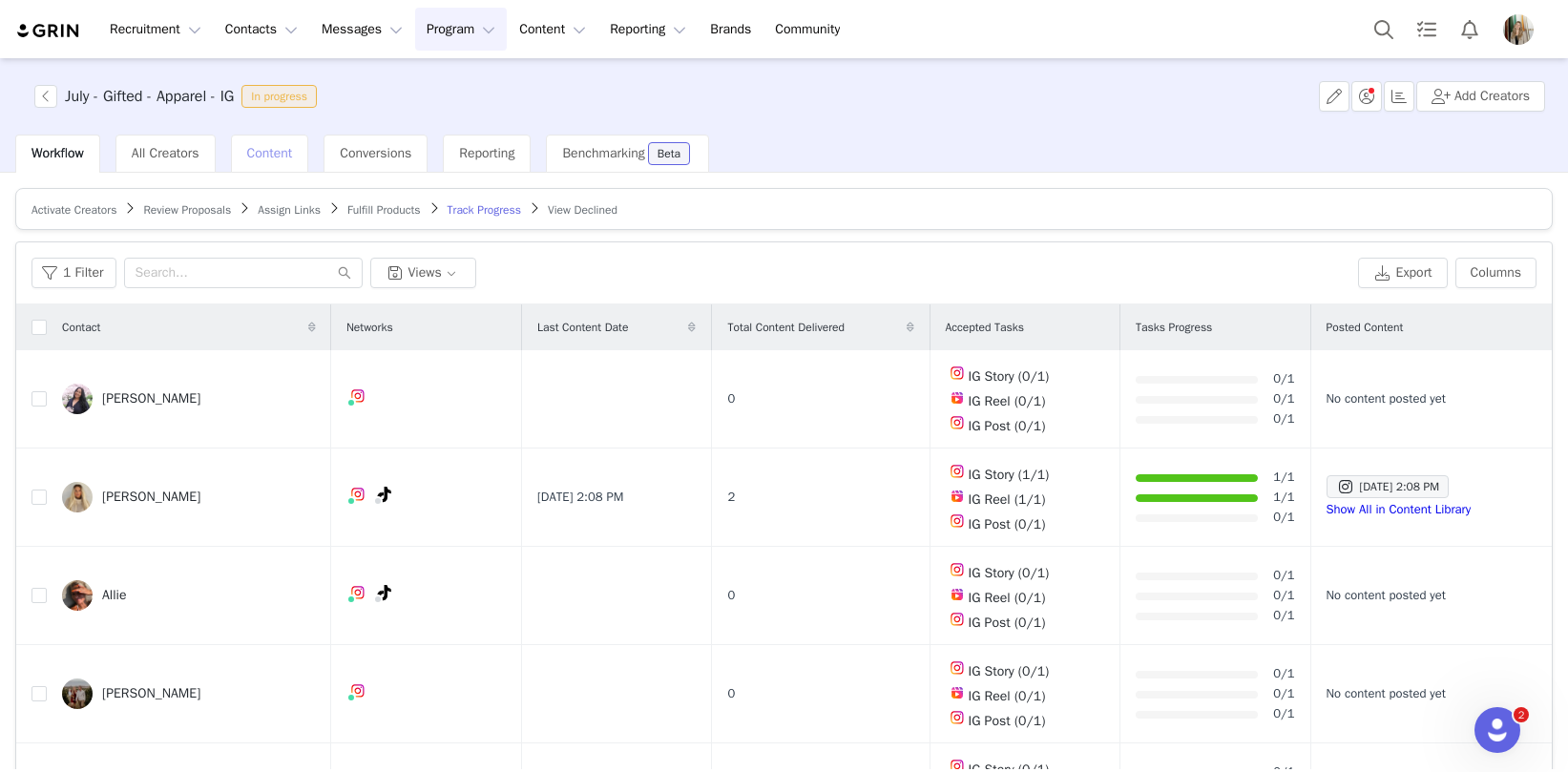 click on "Content" at bounding box center (270, 153) 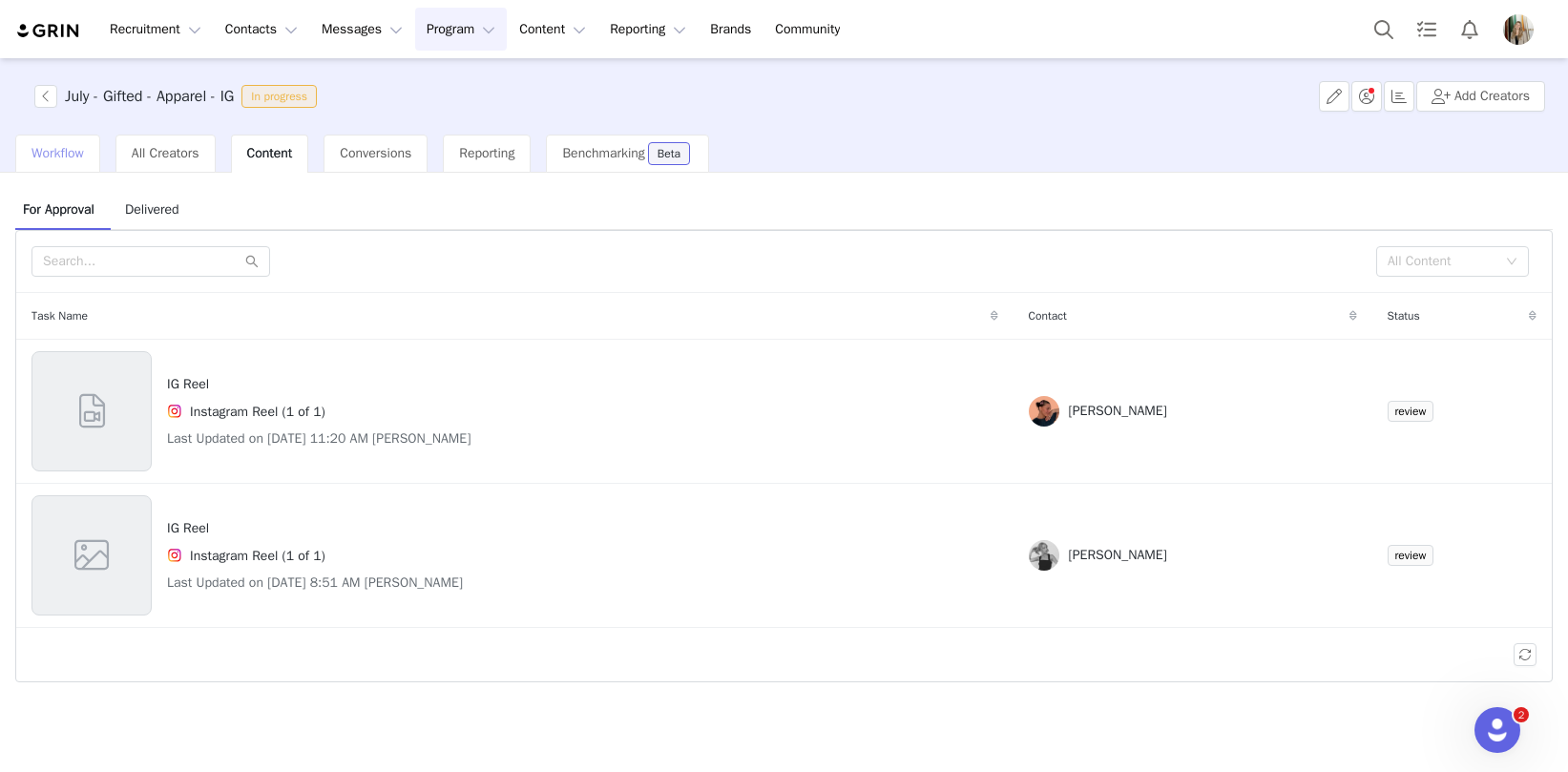 click on "Workflow" at bounding box center [57, 153] 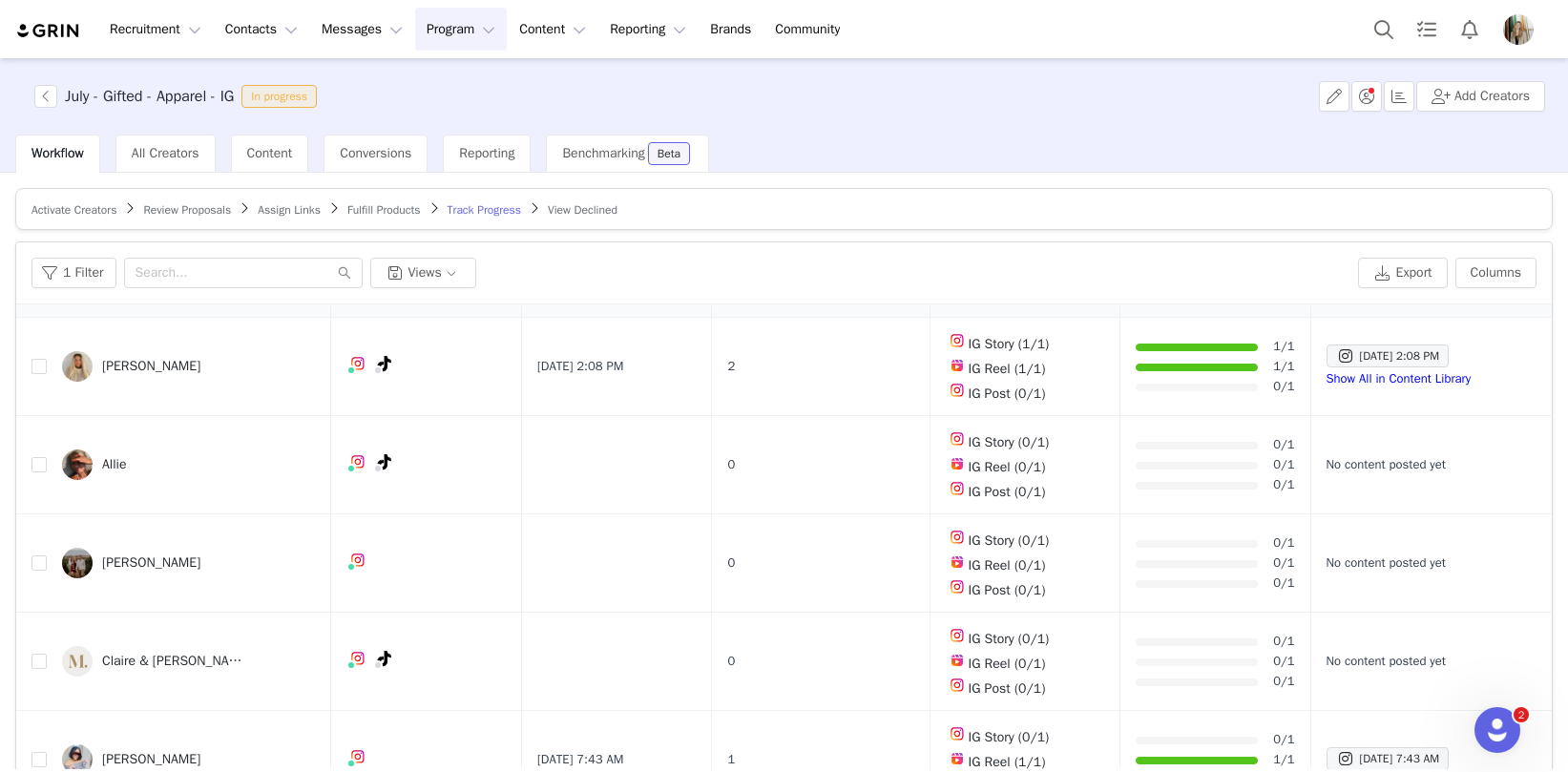 scroll, scrollTop: 0, scrollLeft: 0, axis: both 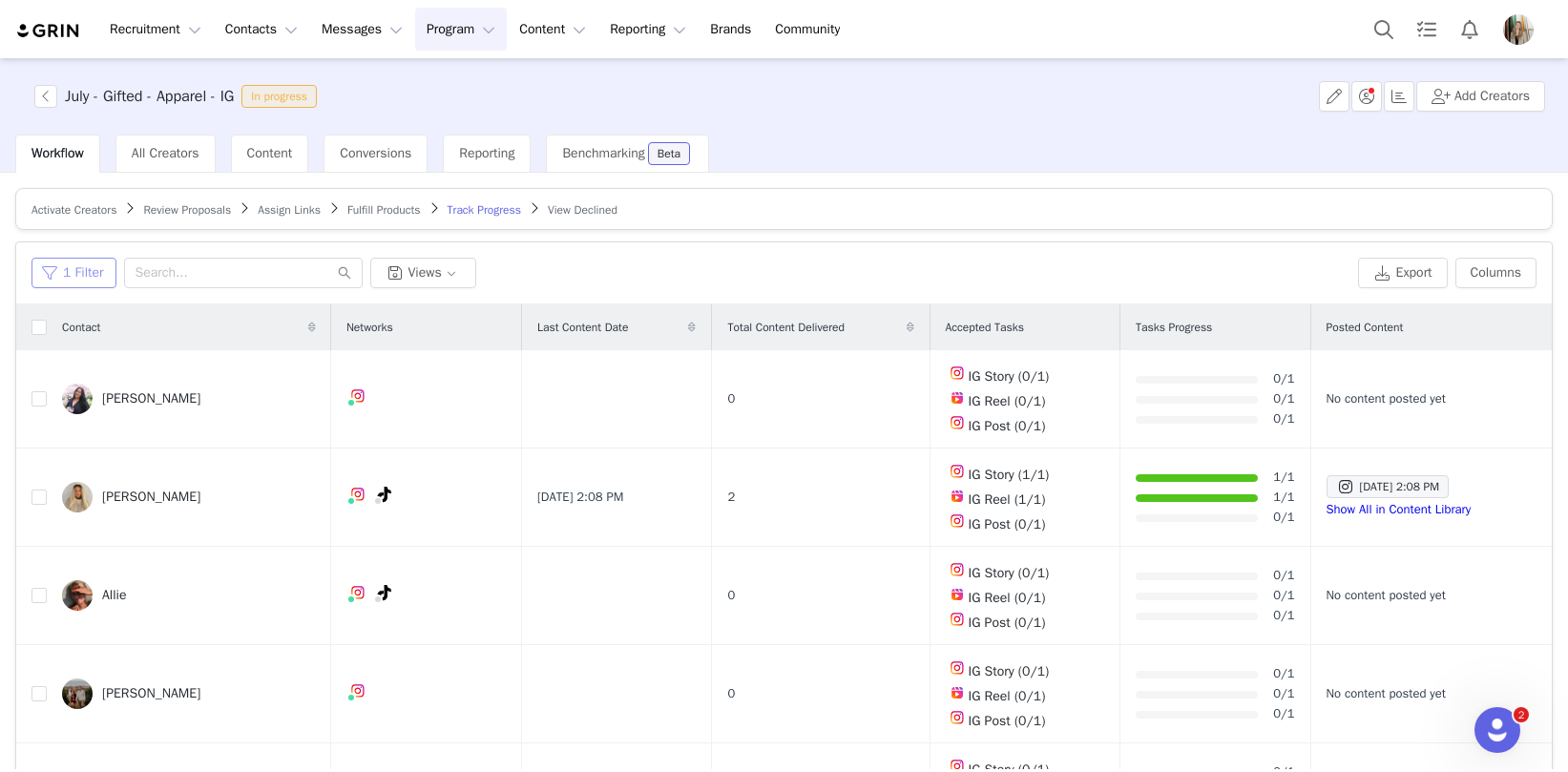 click on "1 Filter" at bounding box center [73, 273] 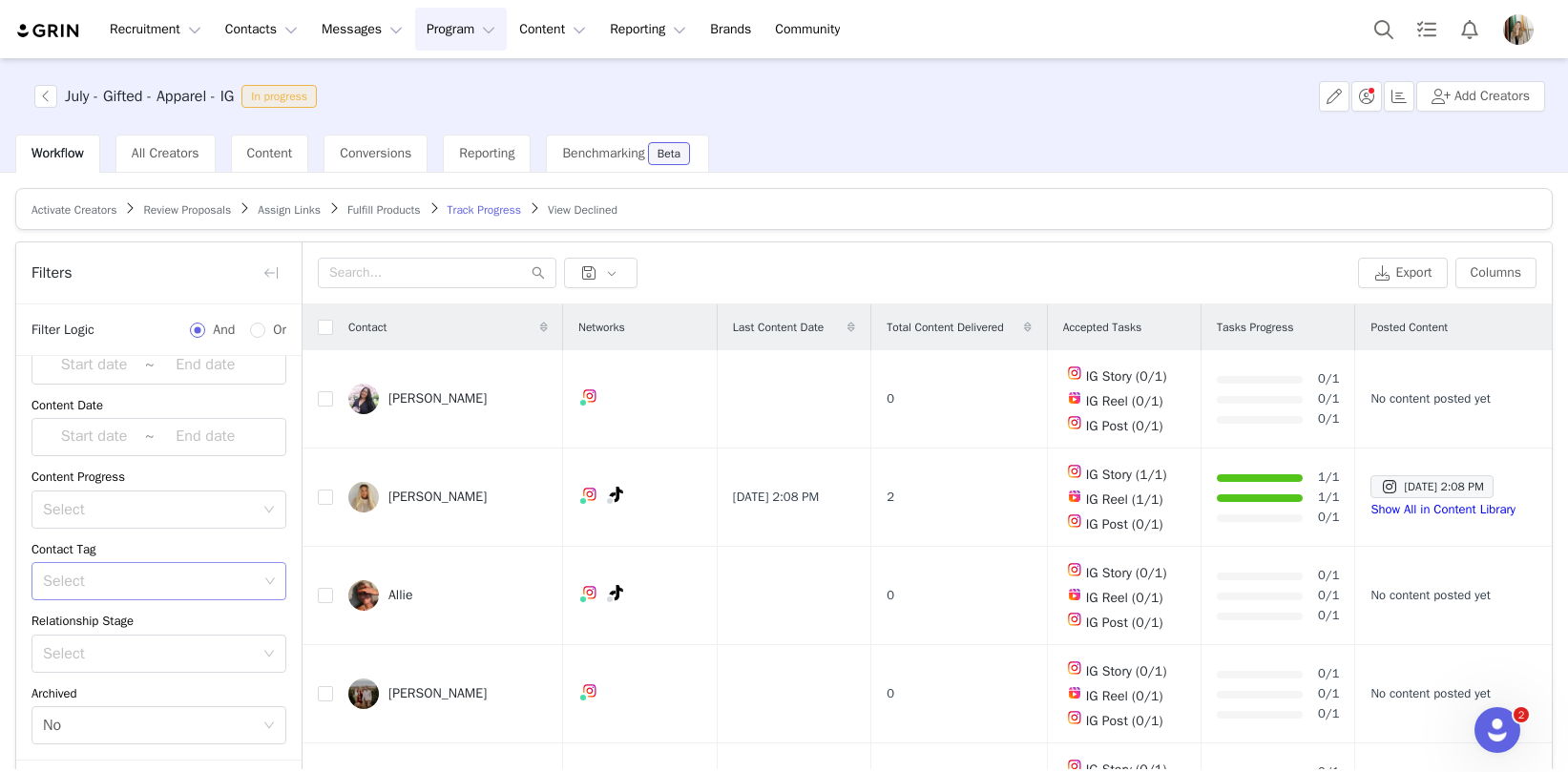 scroll, scrollTop: 94, scrollLeft: 0, axis: vertical 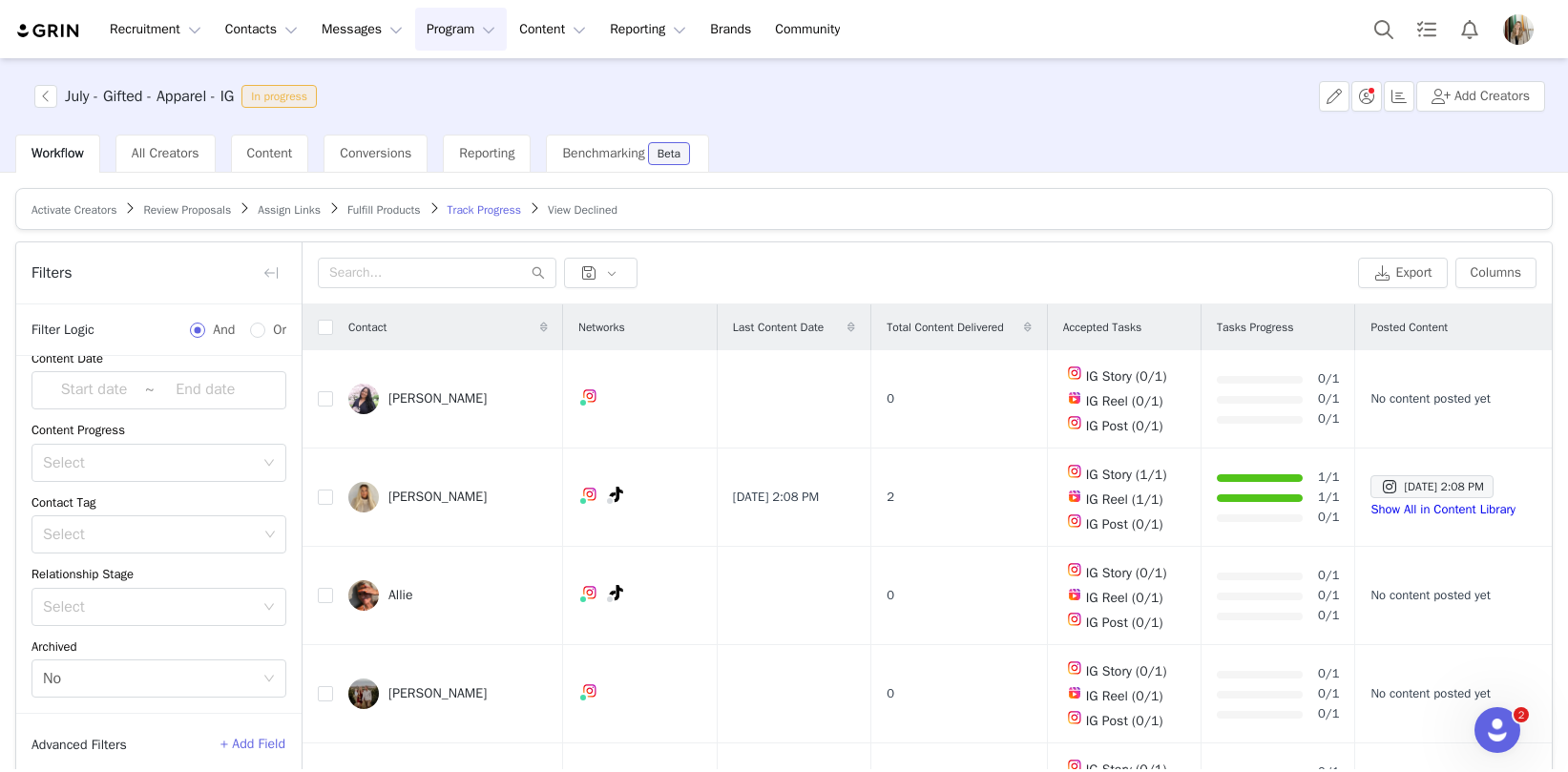 click on "+ Add Field" at bounding box center [253, 744] 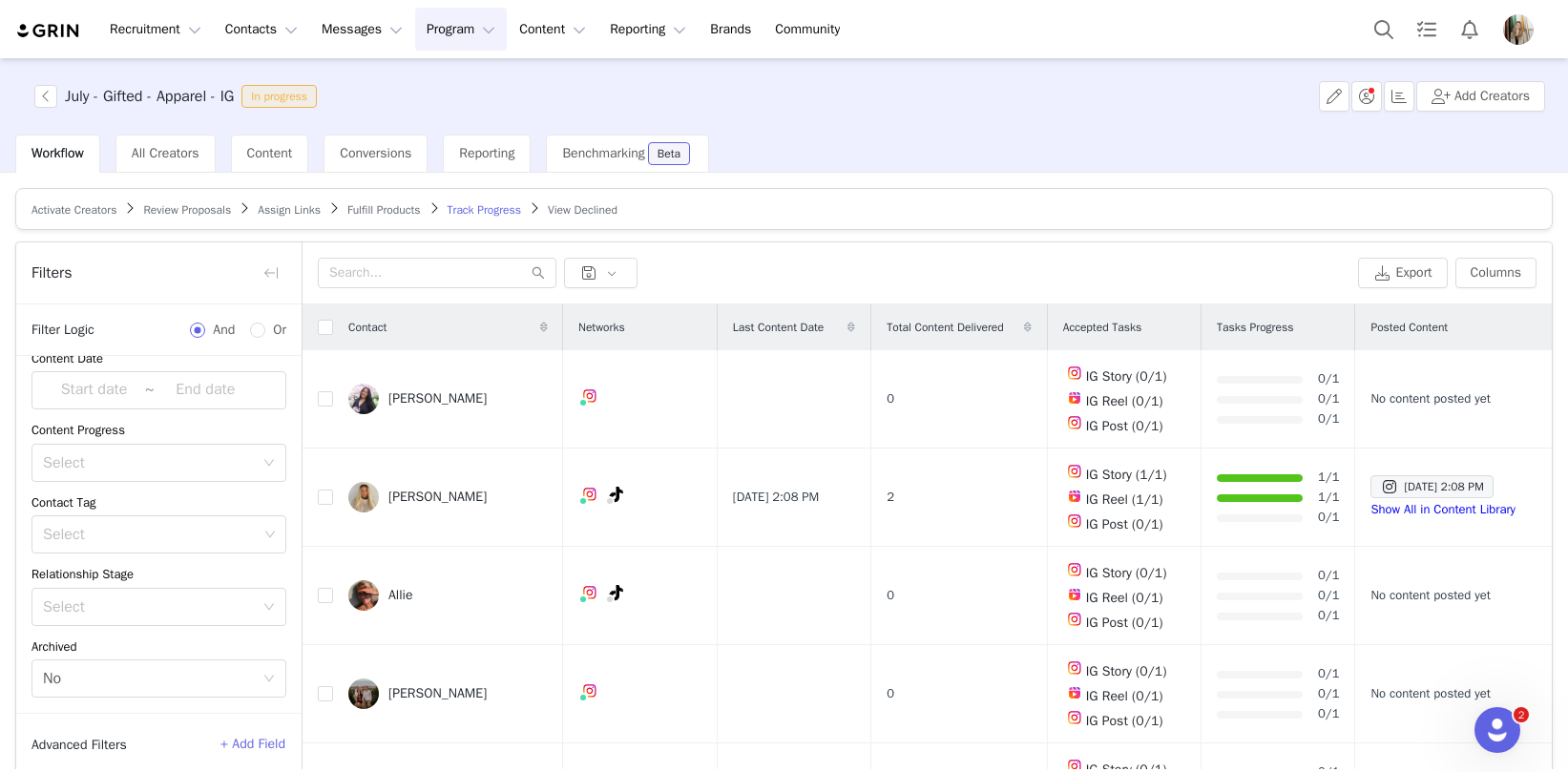 click on "+ Add Field" at bounding box center [253, 744] 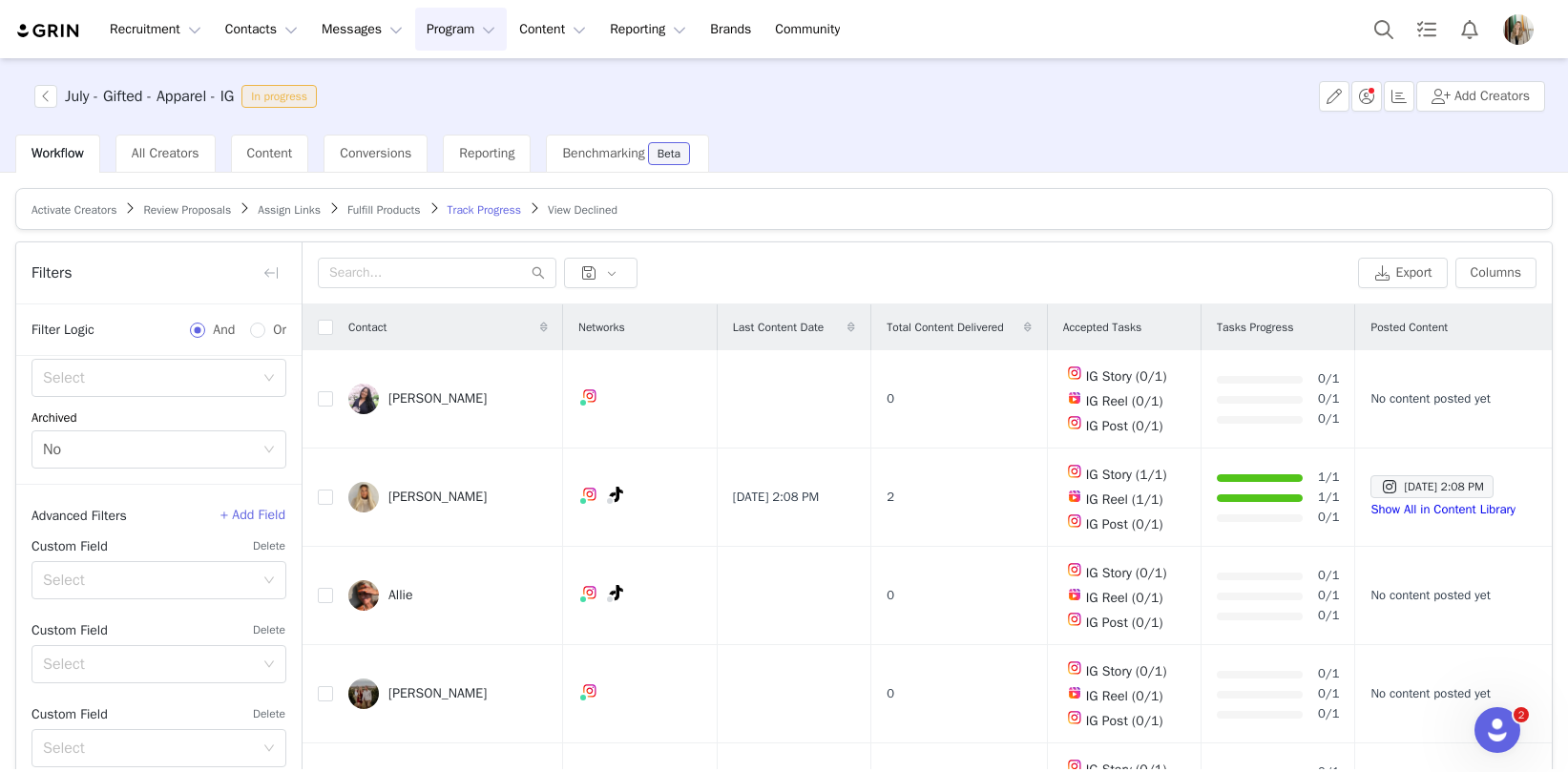 scroll, scrollTop: 339, scrollLeft: 0, axis: vertical 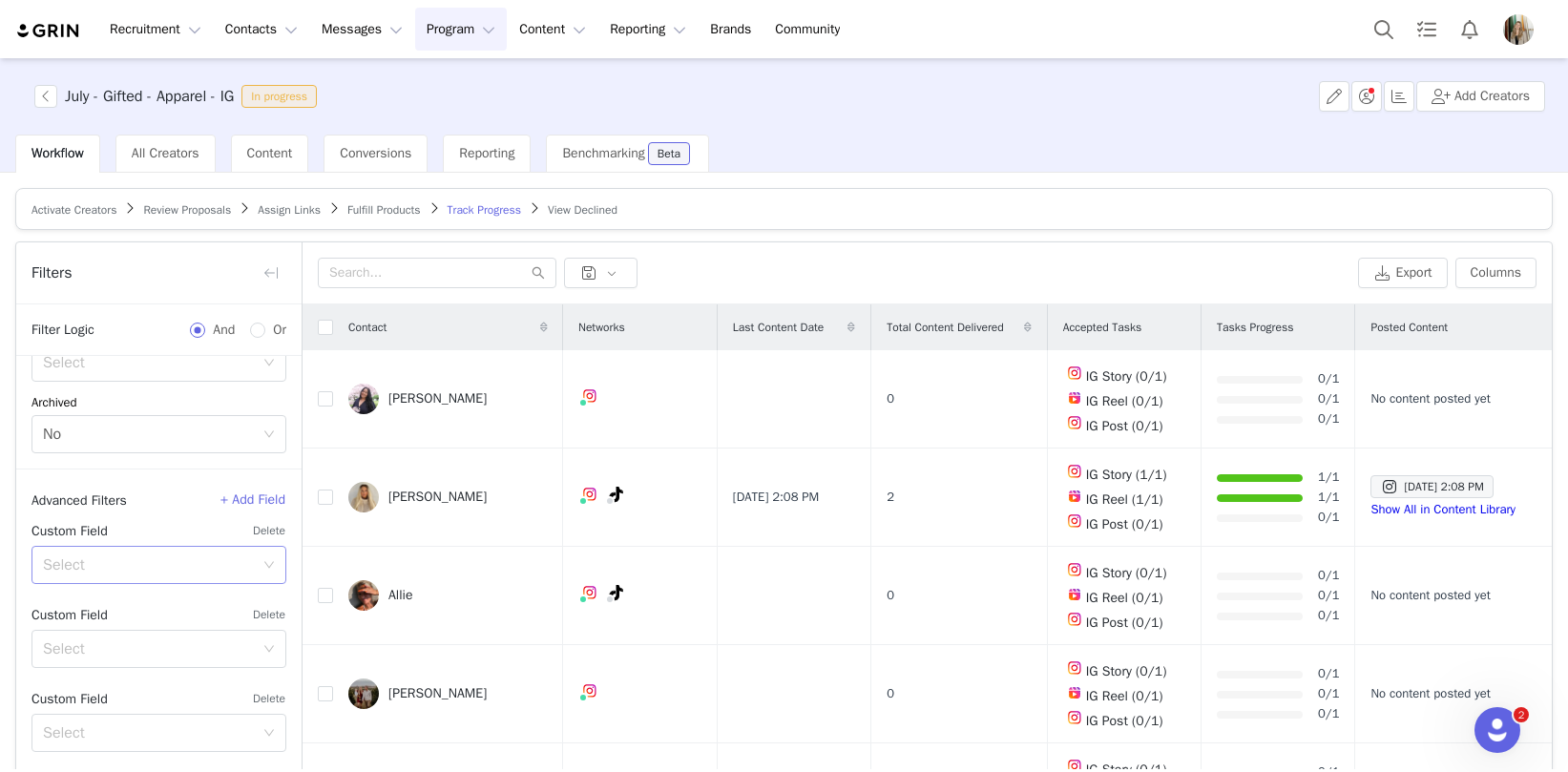 click on "Select" at bounding box center (148, 565) 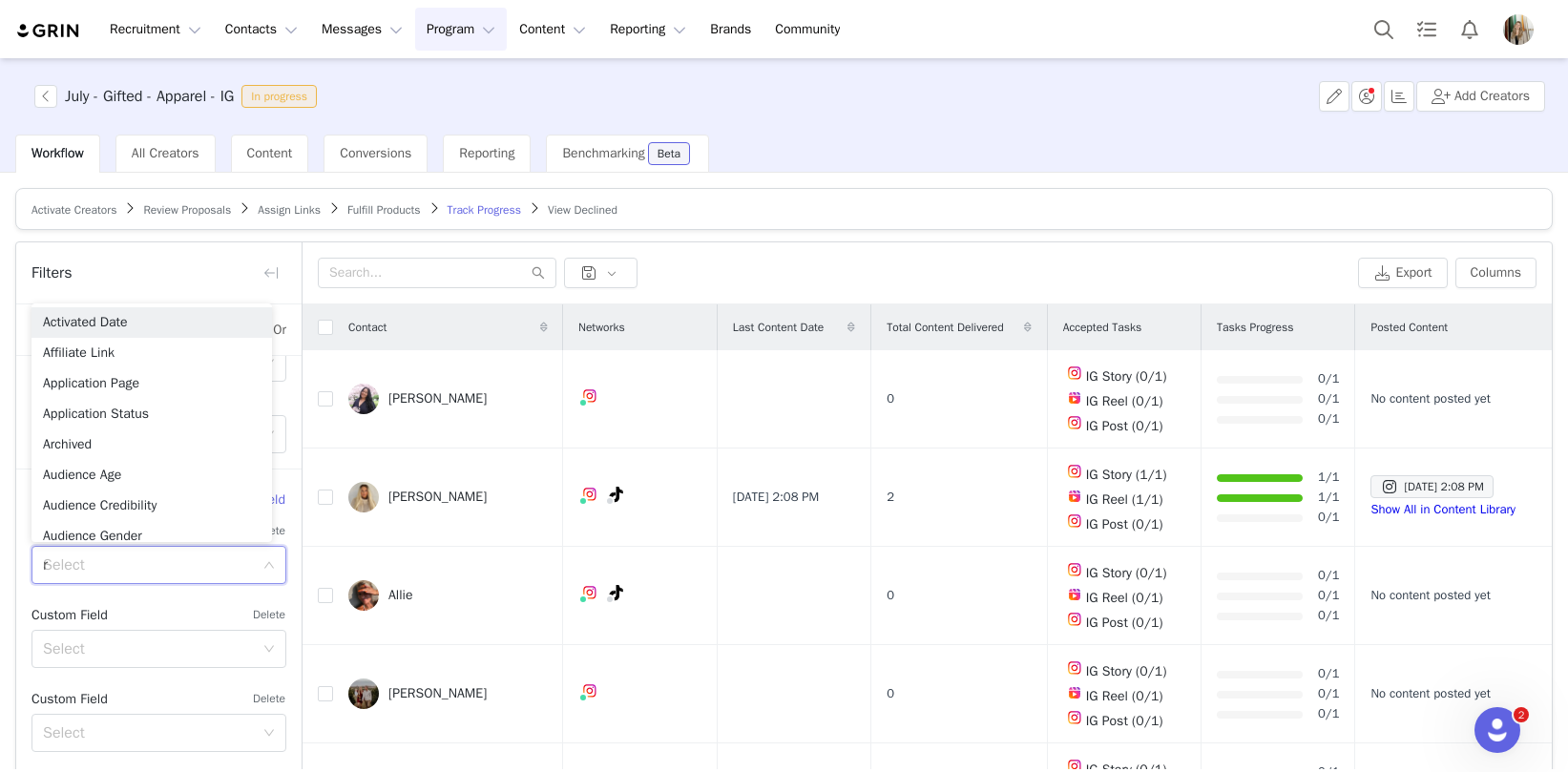 type on "re" 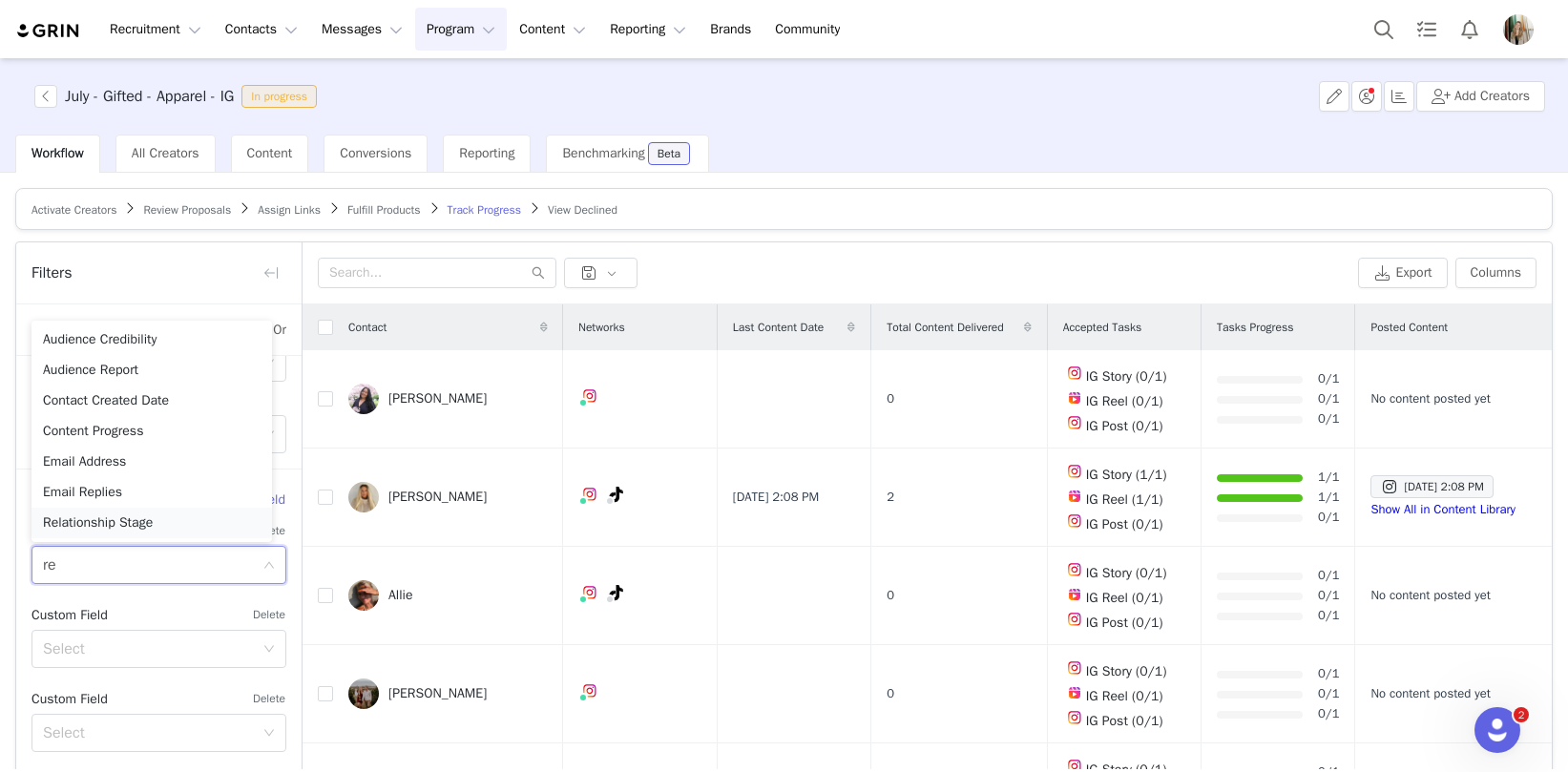 click on "Relationship Stage" at bounding box center [152, 523] 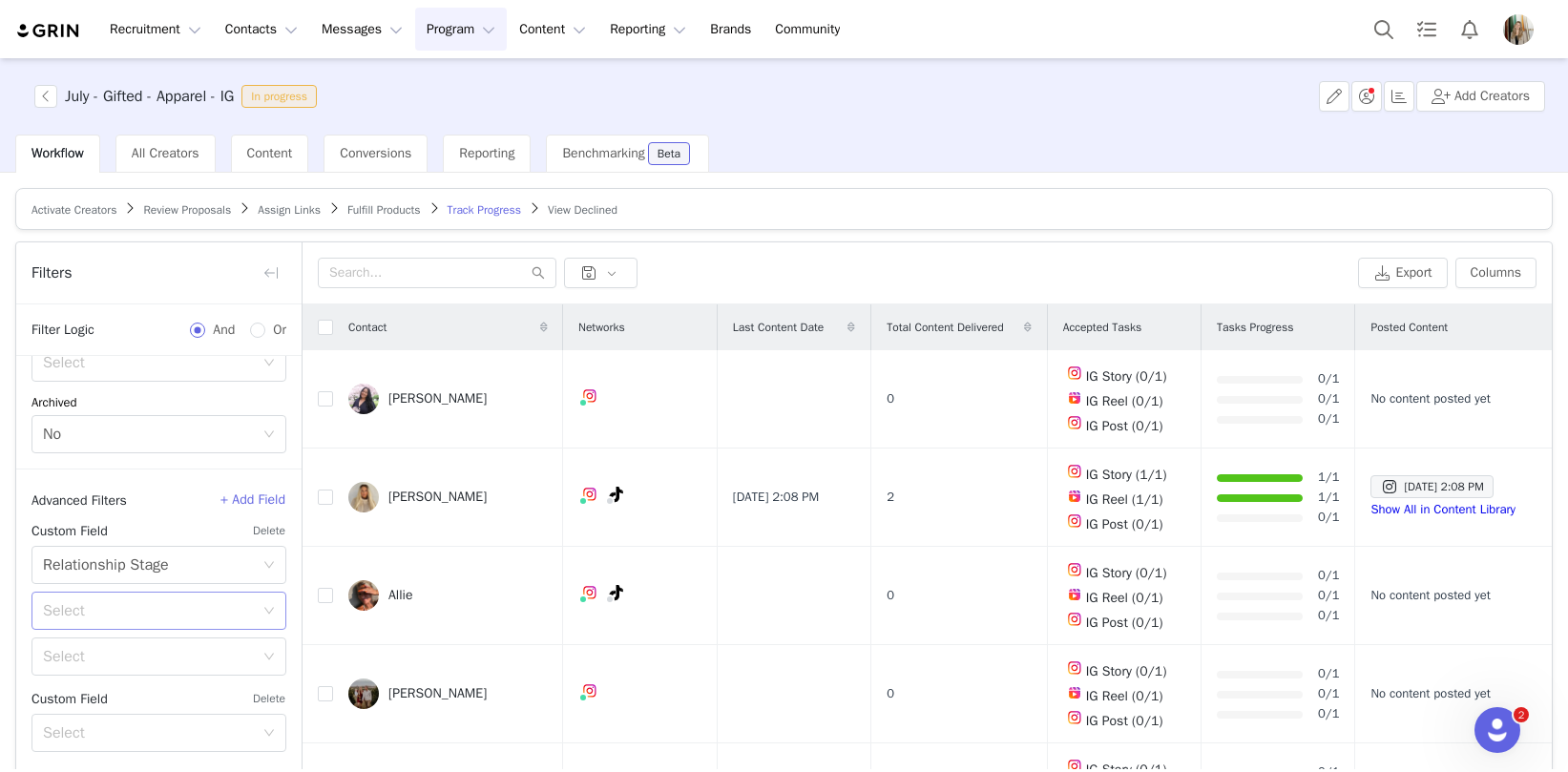 click on "Select" at bounding box center [148, 611] 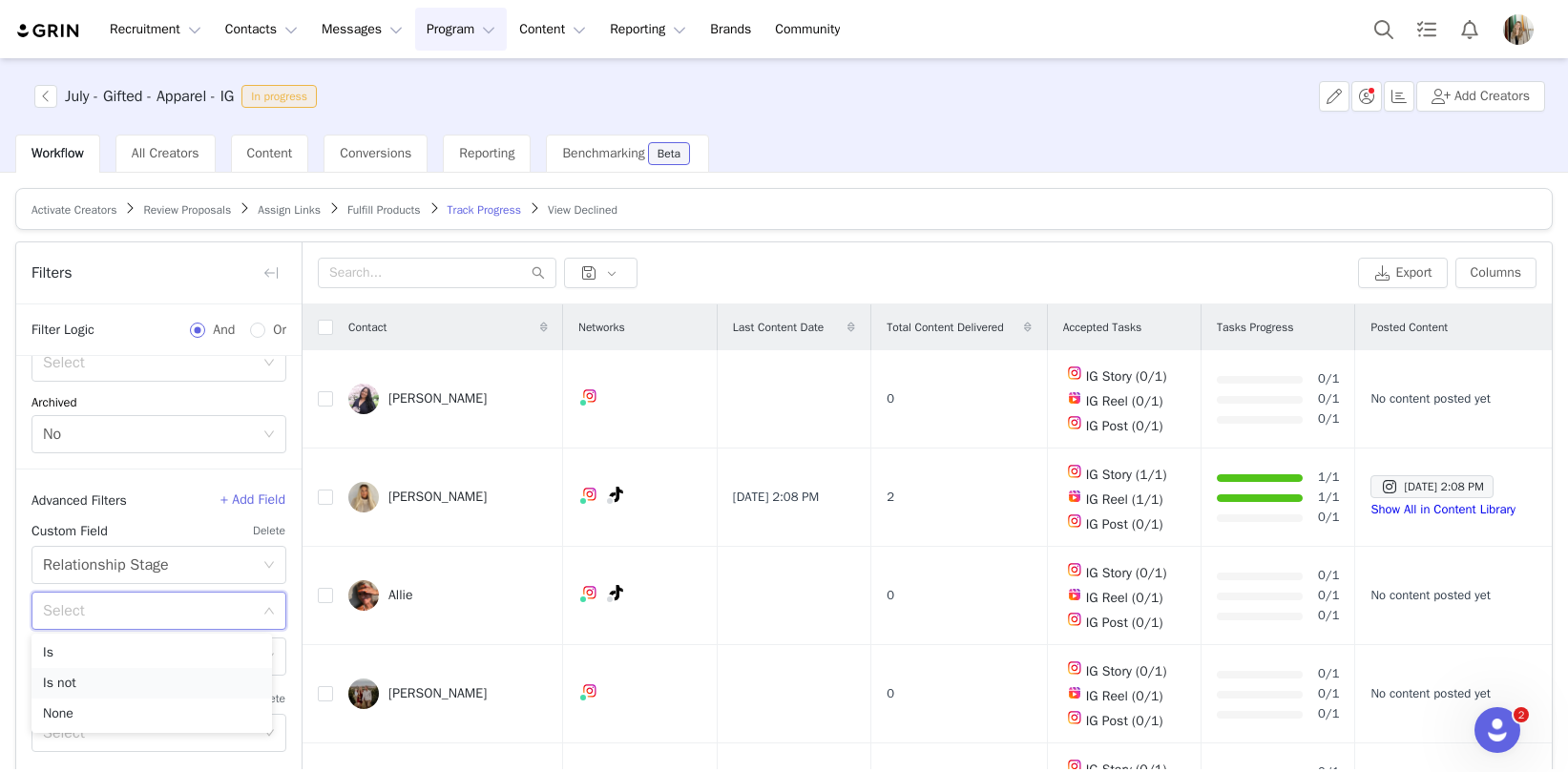 click on "Is not" at bounding box center (152, 683) 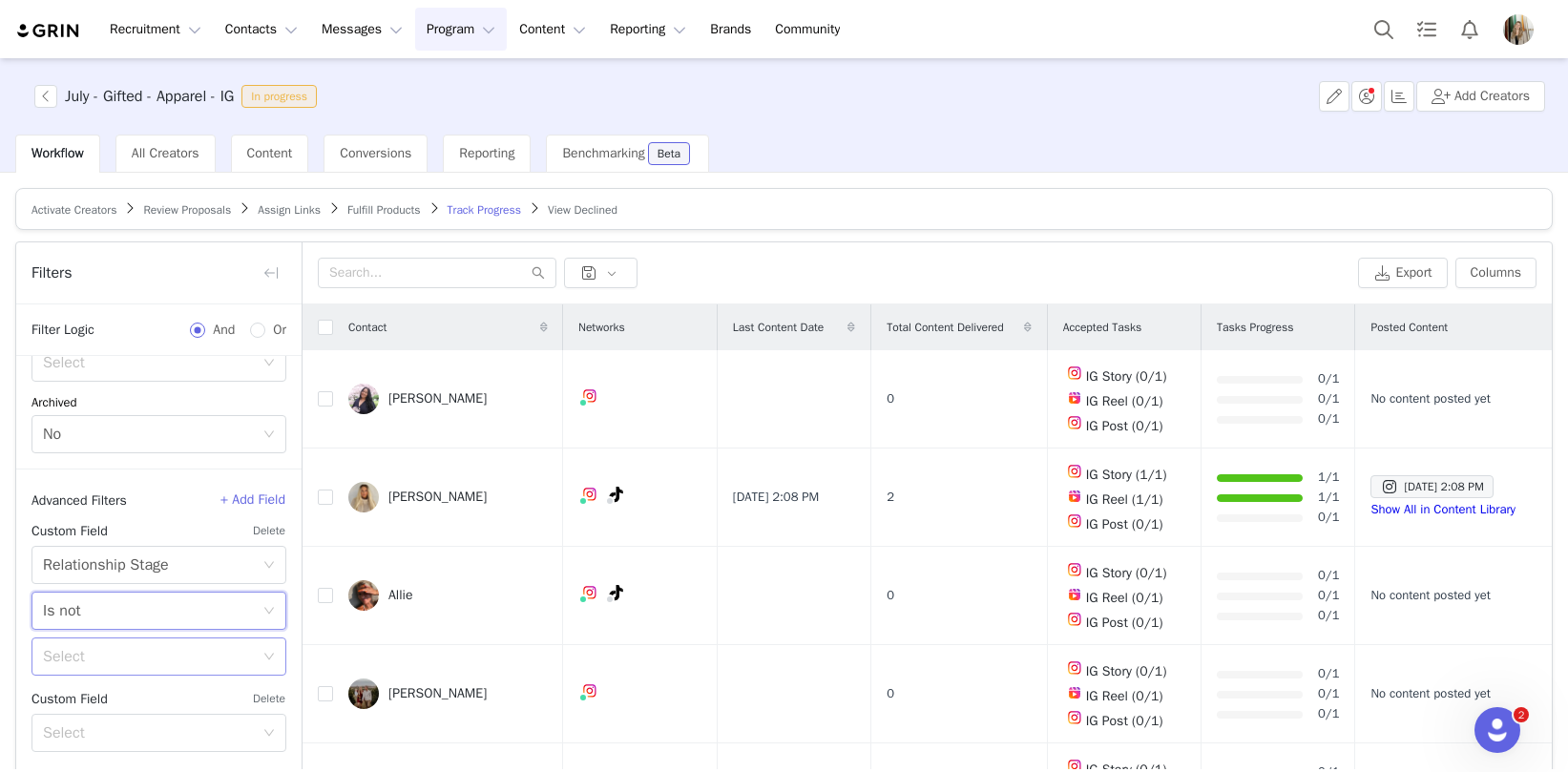 click on "Select" at bounding box center [148, 657] 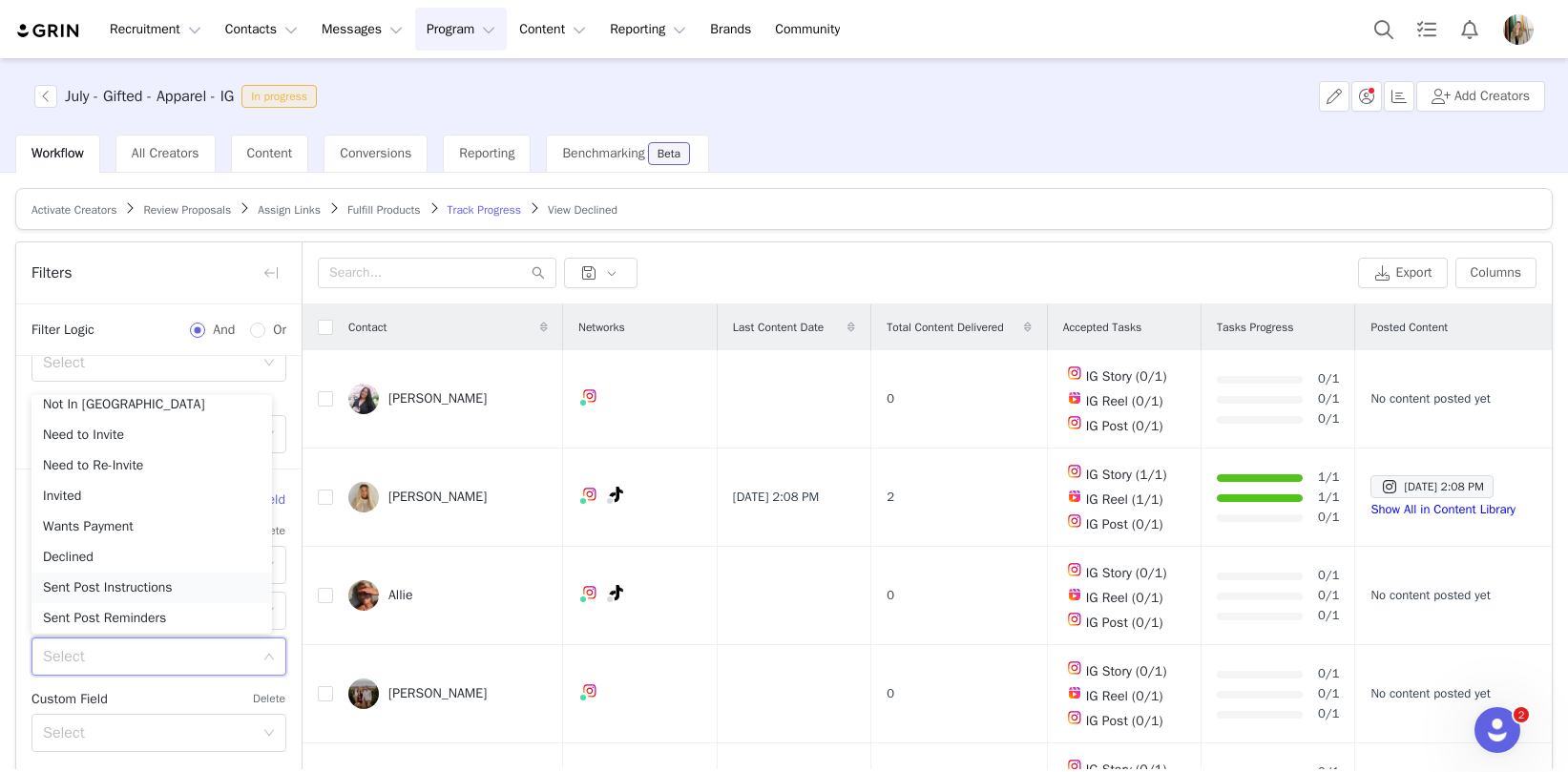 scroll, scrollTop: 166, scrollLeft: 0, axis: vertical 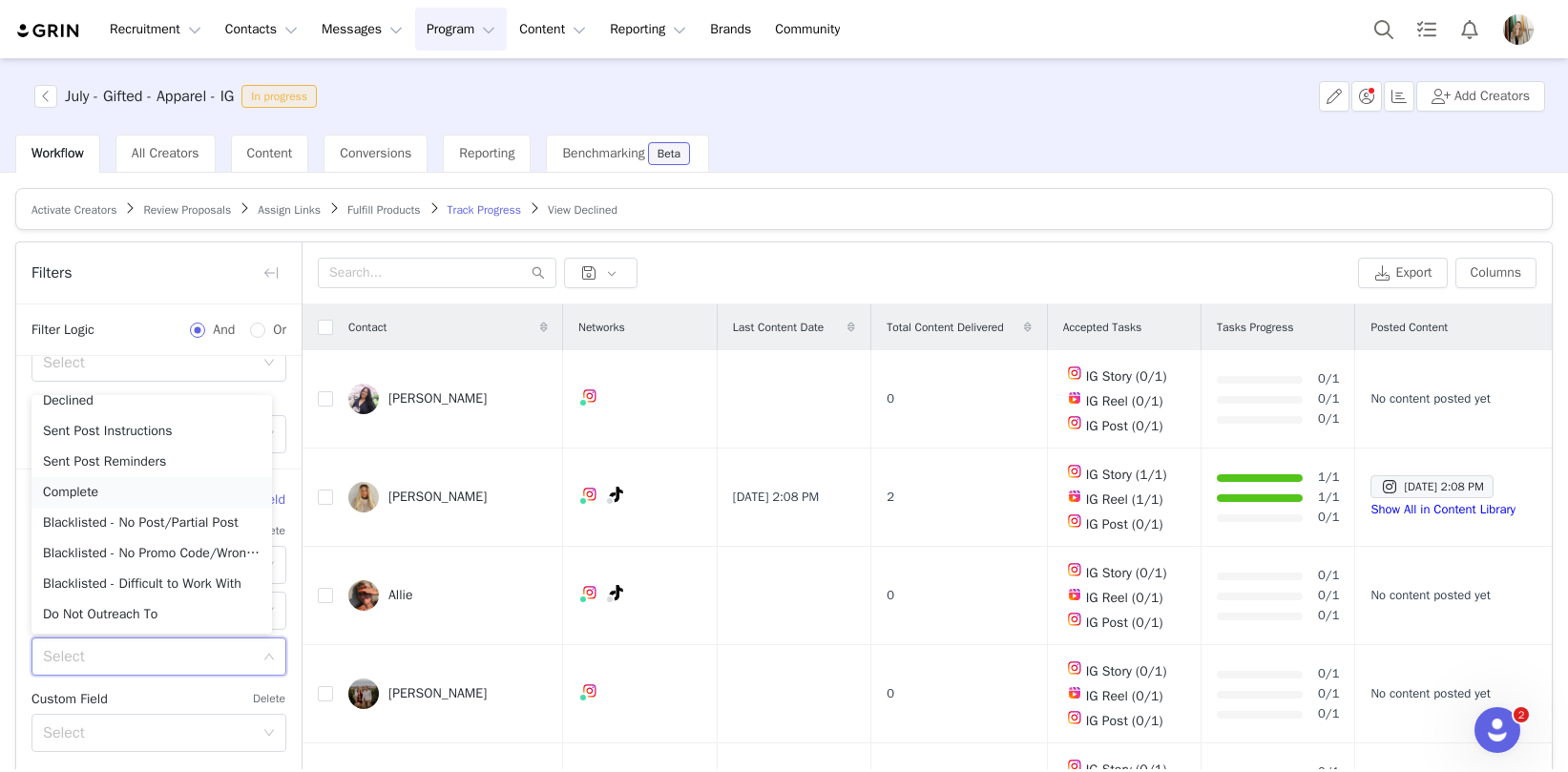 click on "Complete" at bounding box center [152, 492] 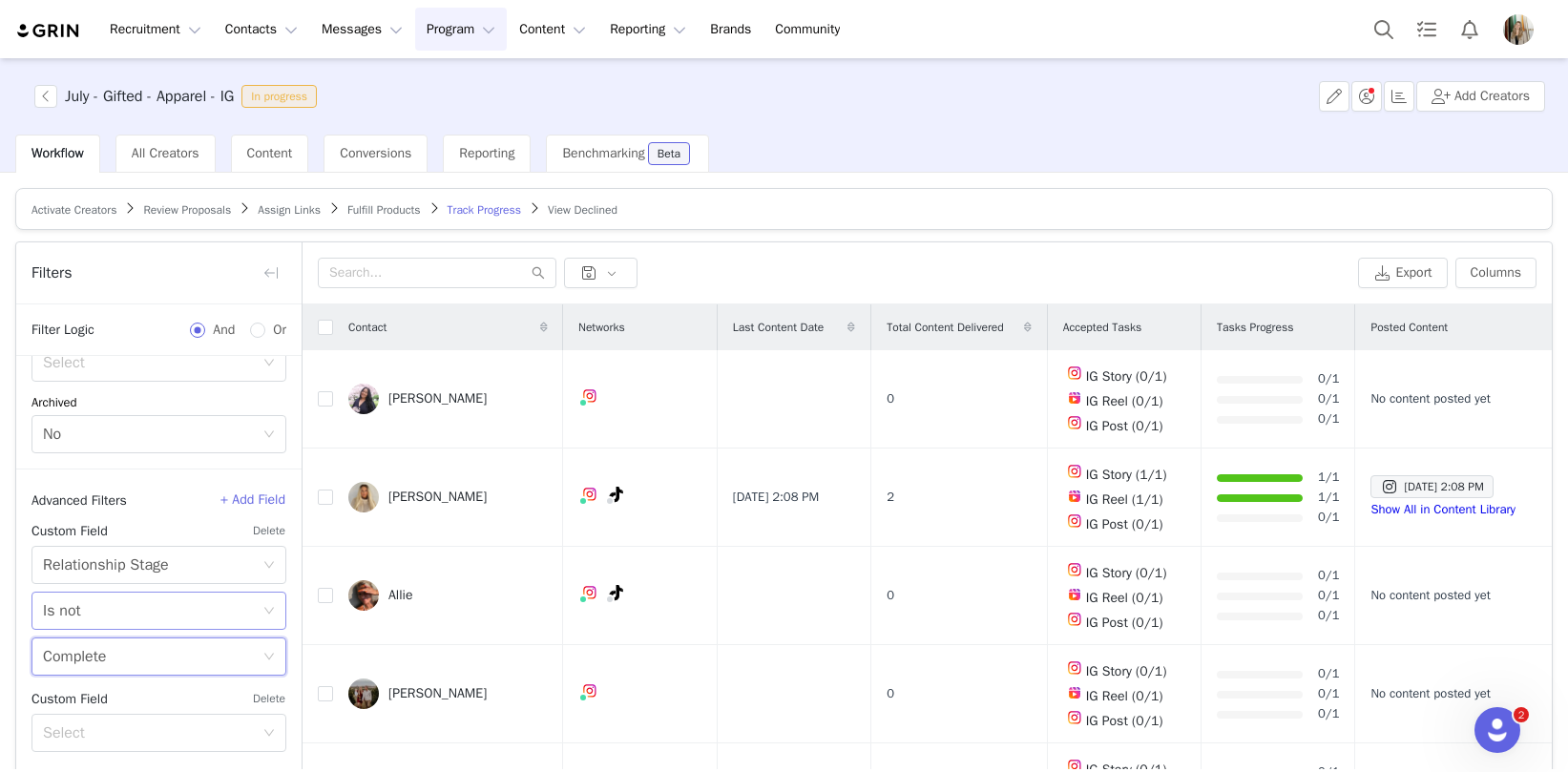 scroll, scrollTop: 423, scrollLeft: 0, axis: vertical 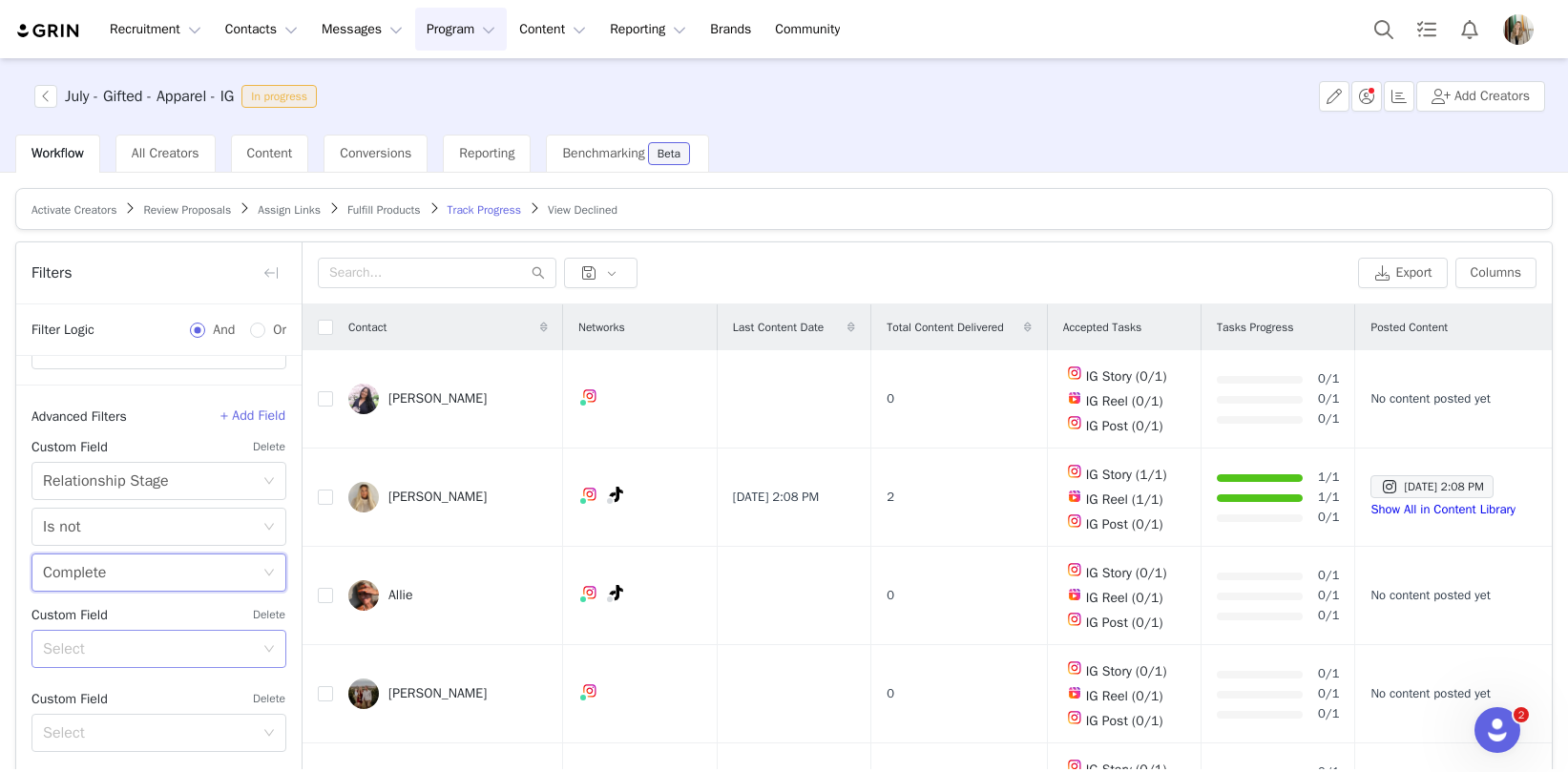 click on "Select" at bounding box center [148, 649] 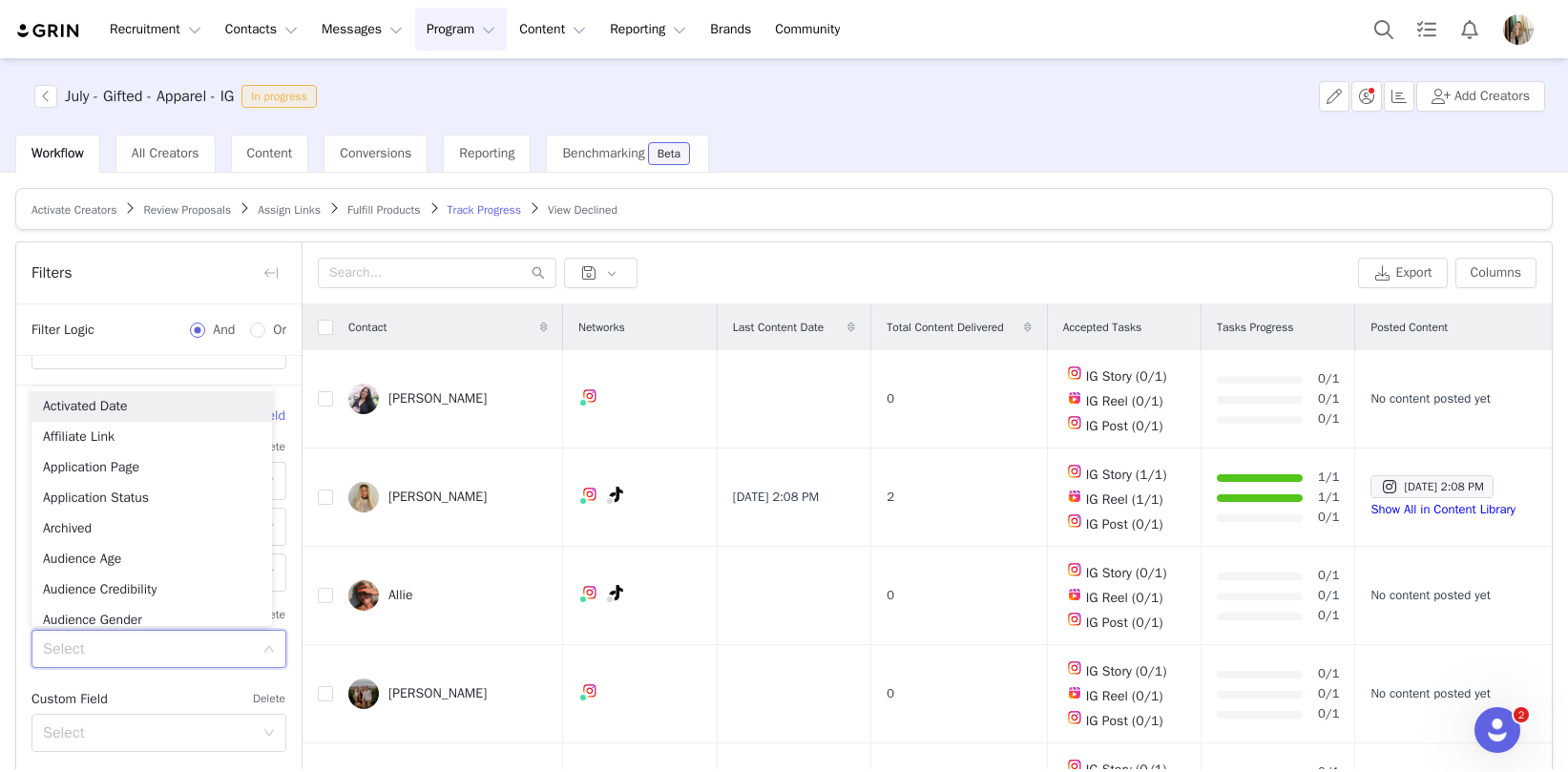 type on "e" 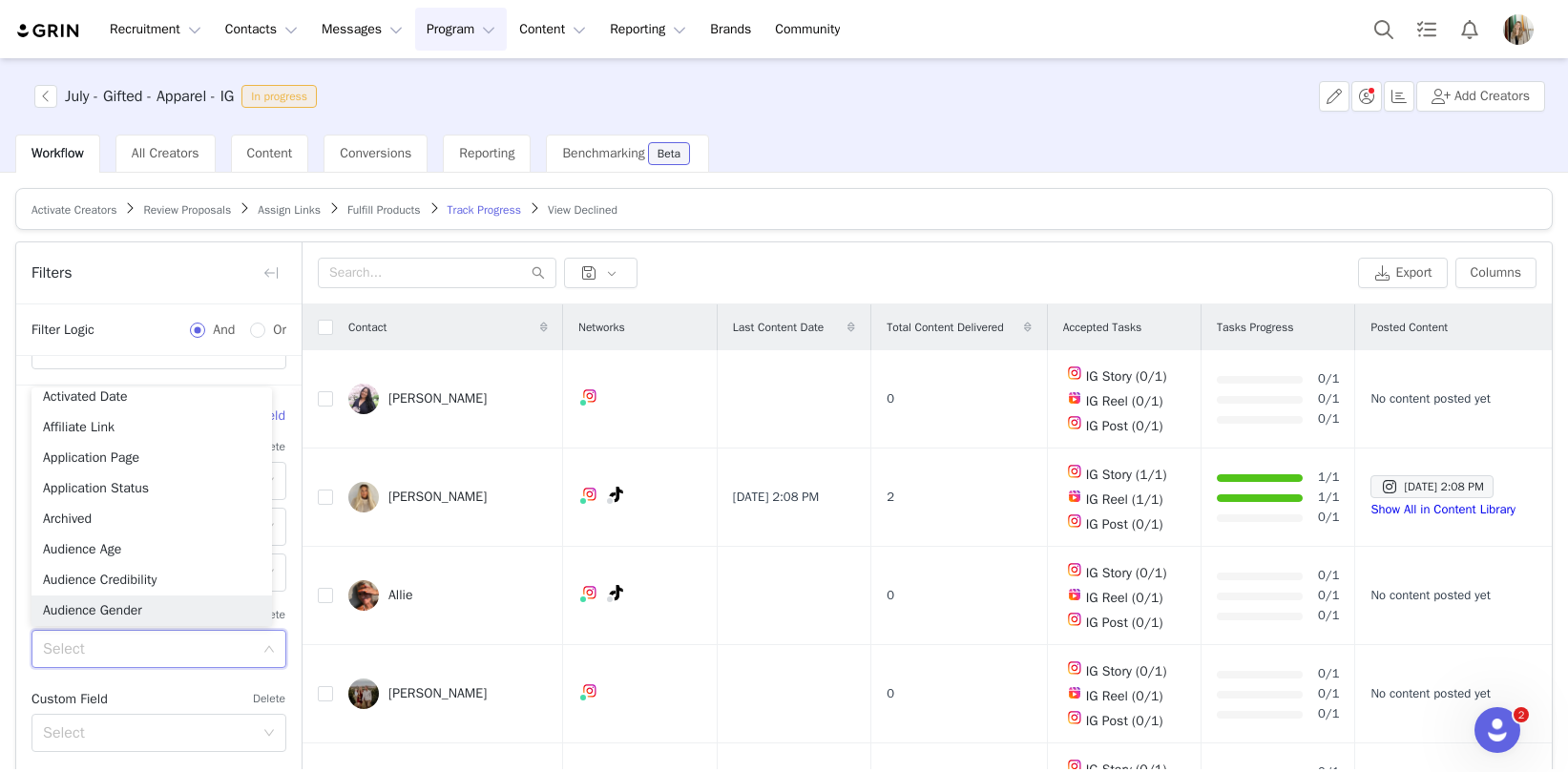 scroll, scrollTop: 10, scrollLeft: 0, axis: vertical 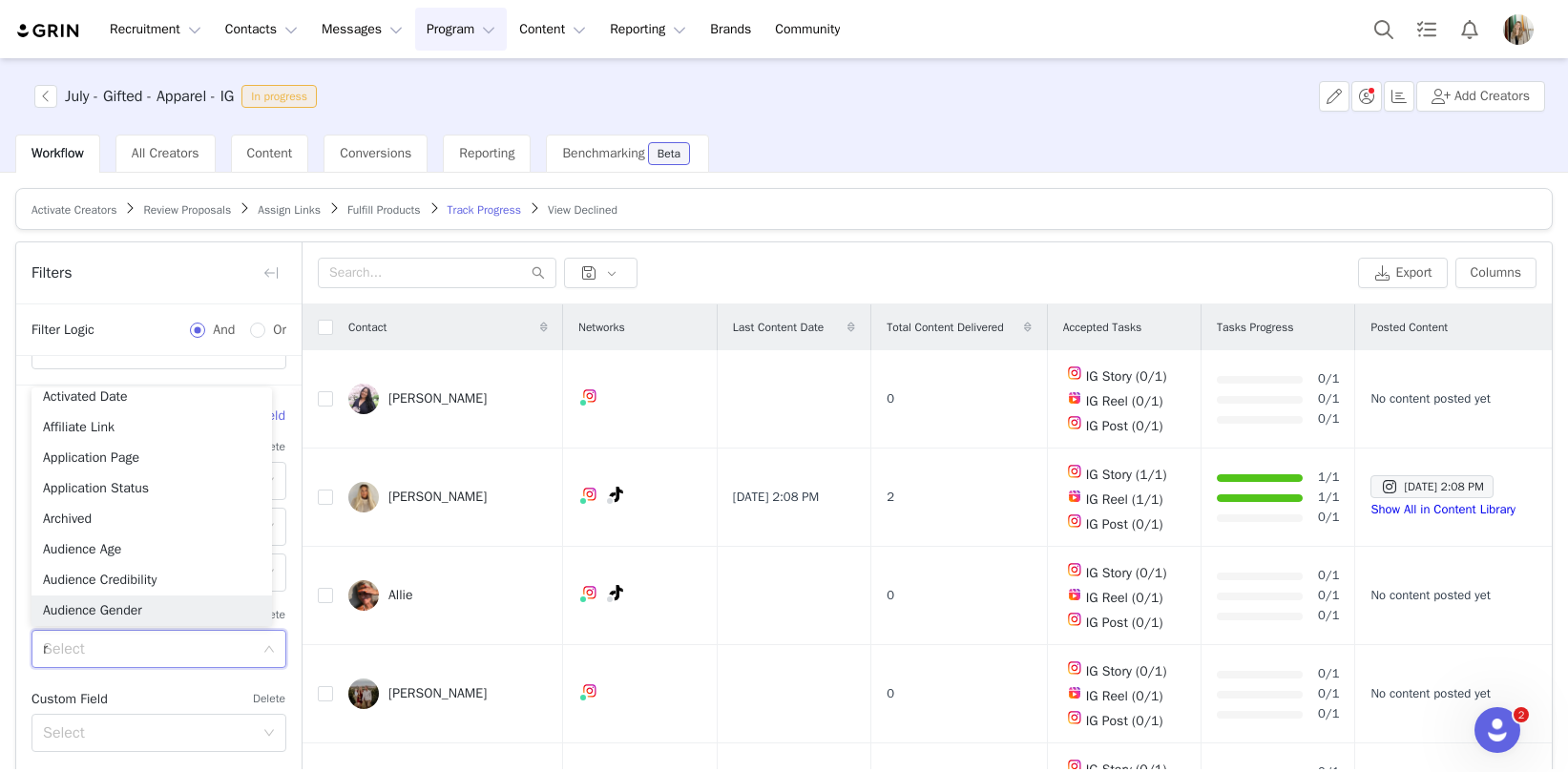 type on "re" 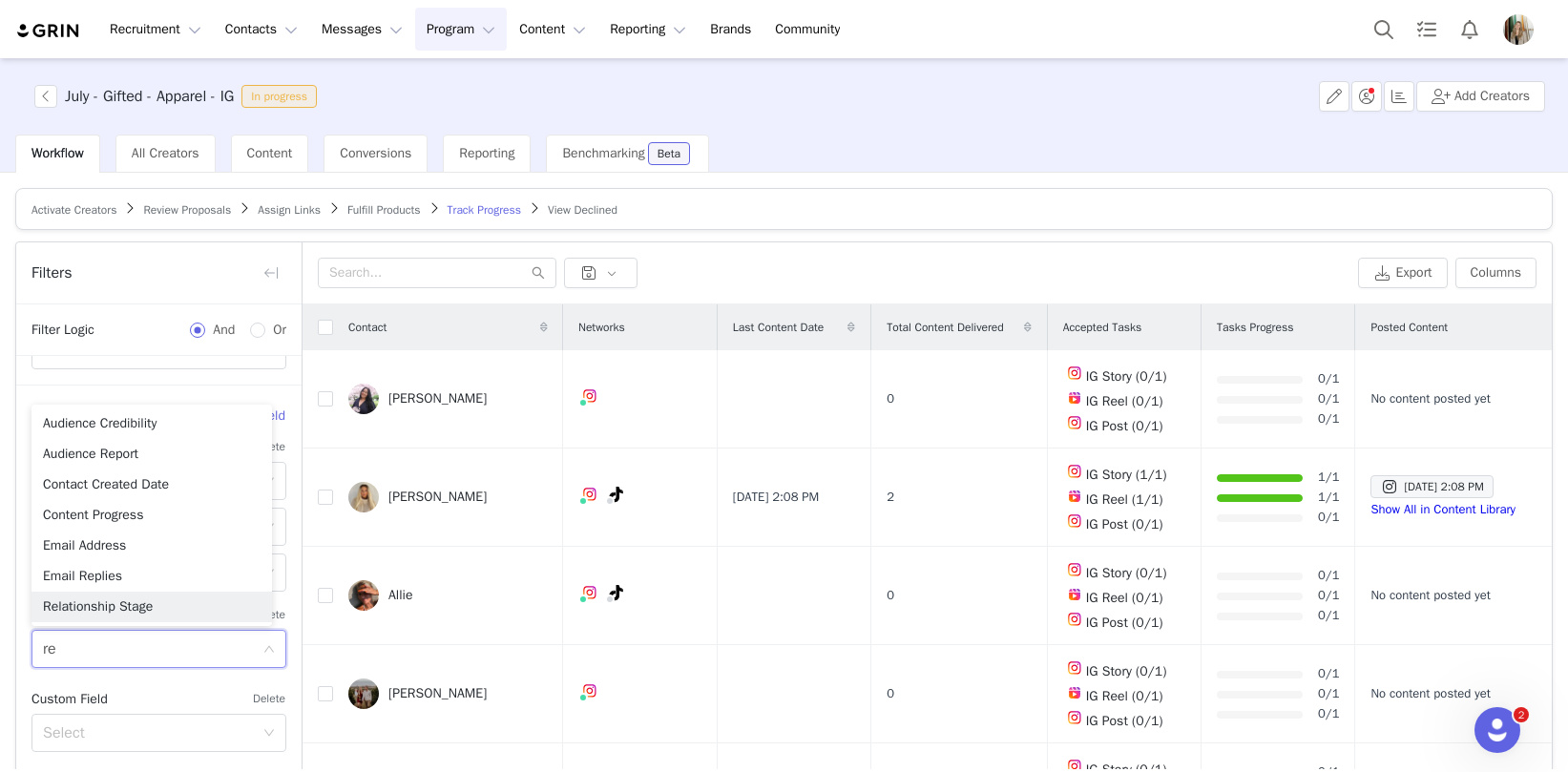 scroll, scrollTop: 0, scrollLeft: 0, axis: both 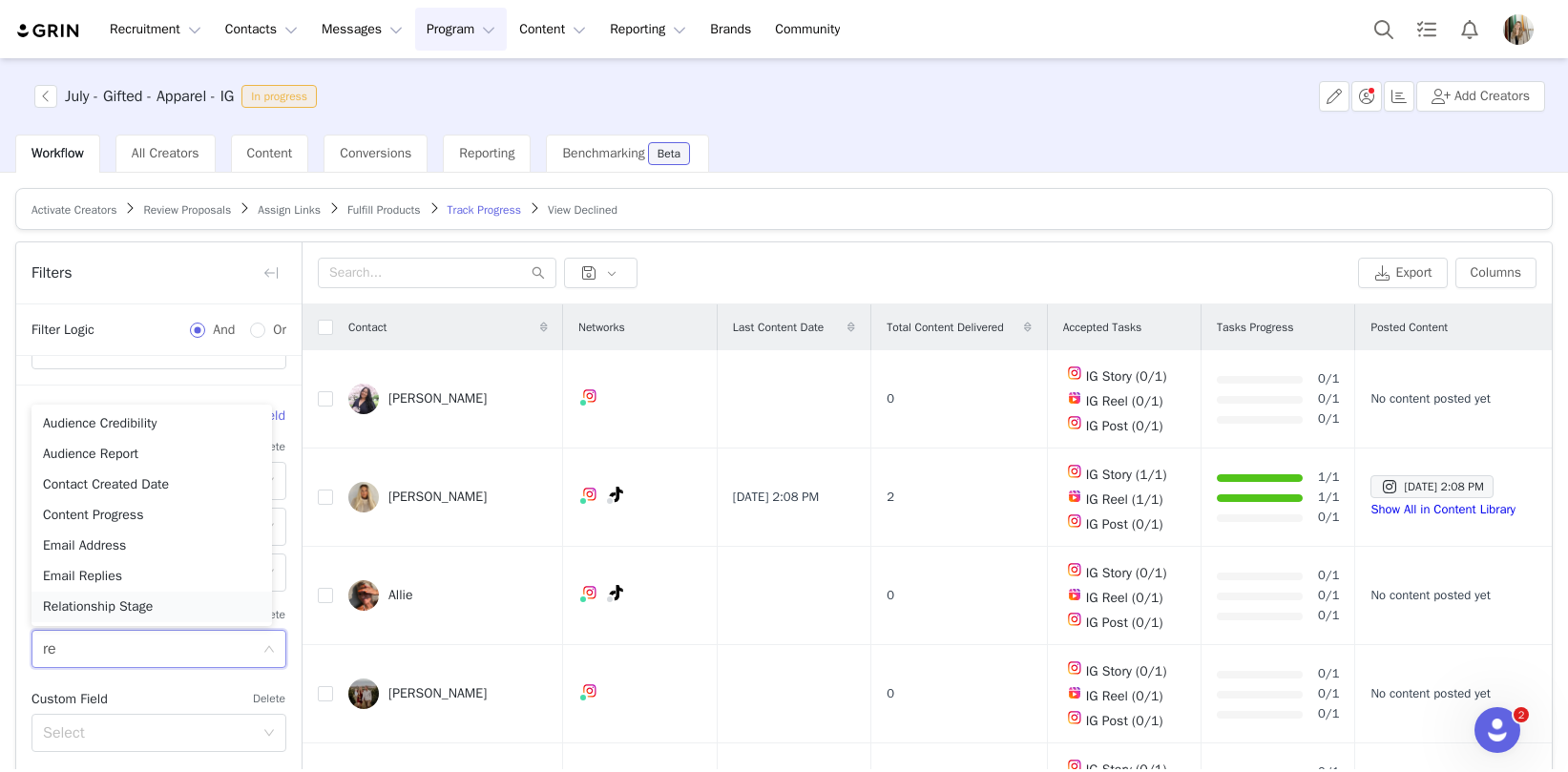 click on "Relationship Stage" at bounding box center [152, 607] 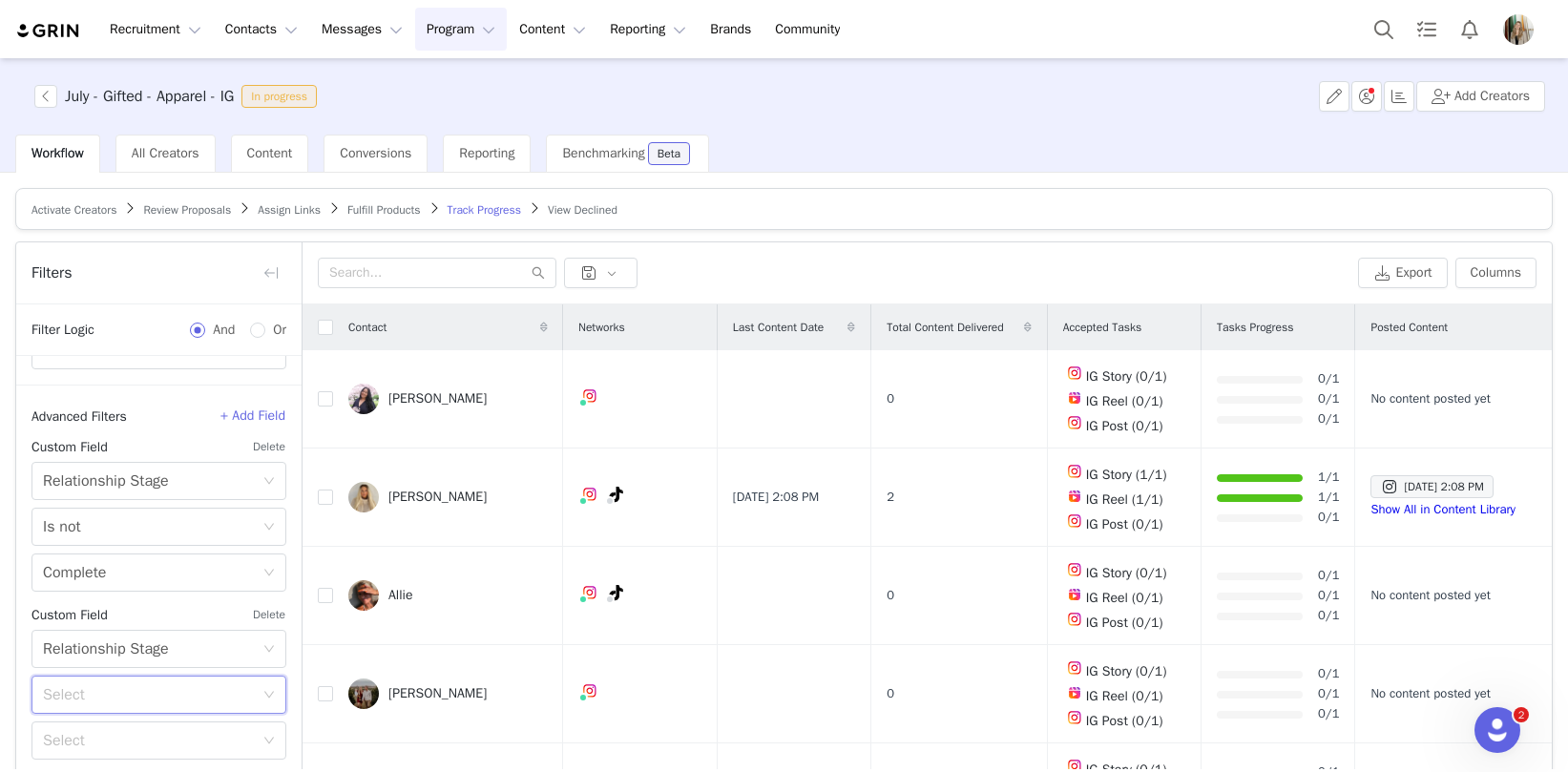 click on "Select" at bounding box center [153, 695] 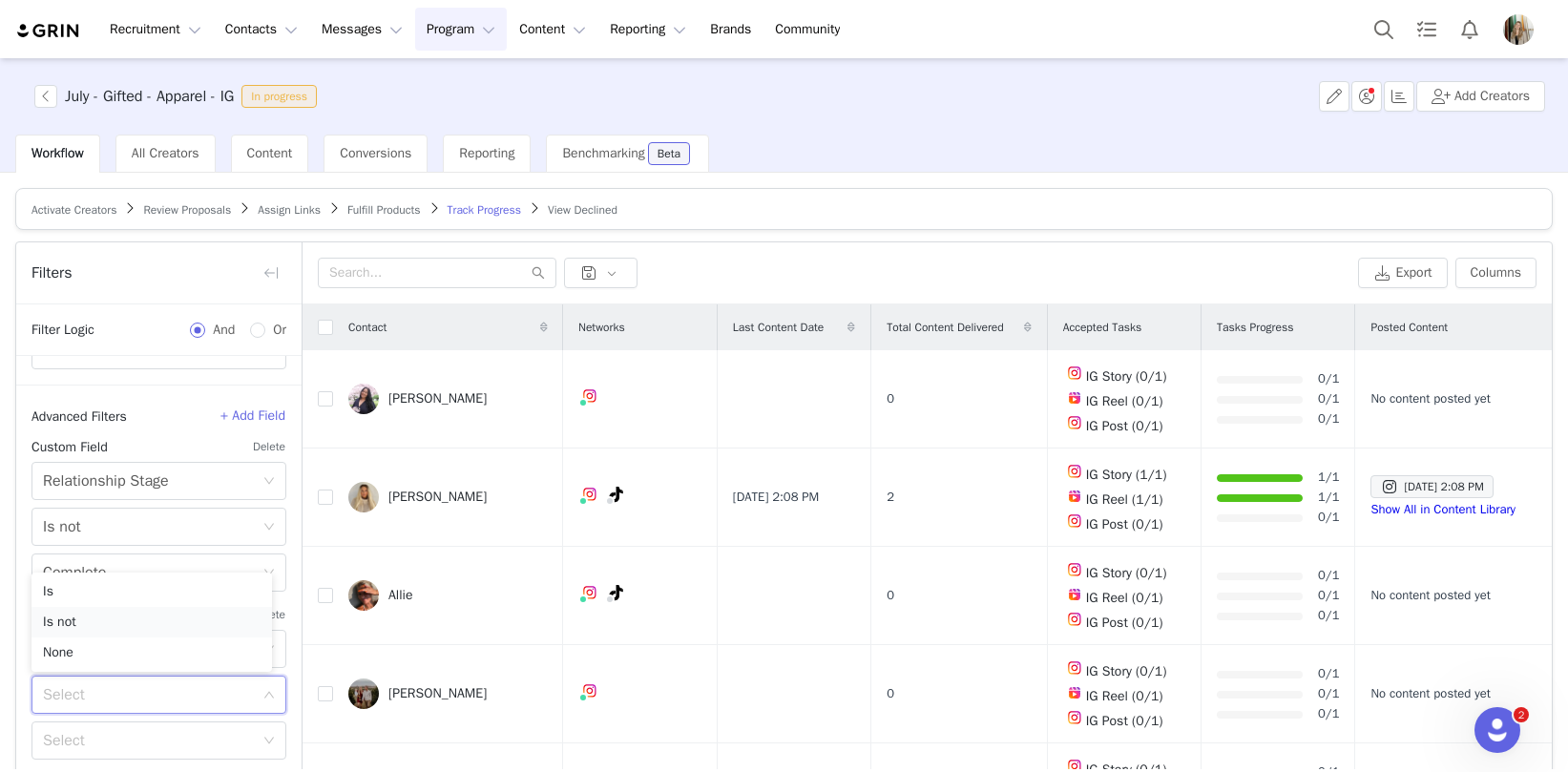 click on "Is not" at bounding box center (152, 622) 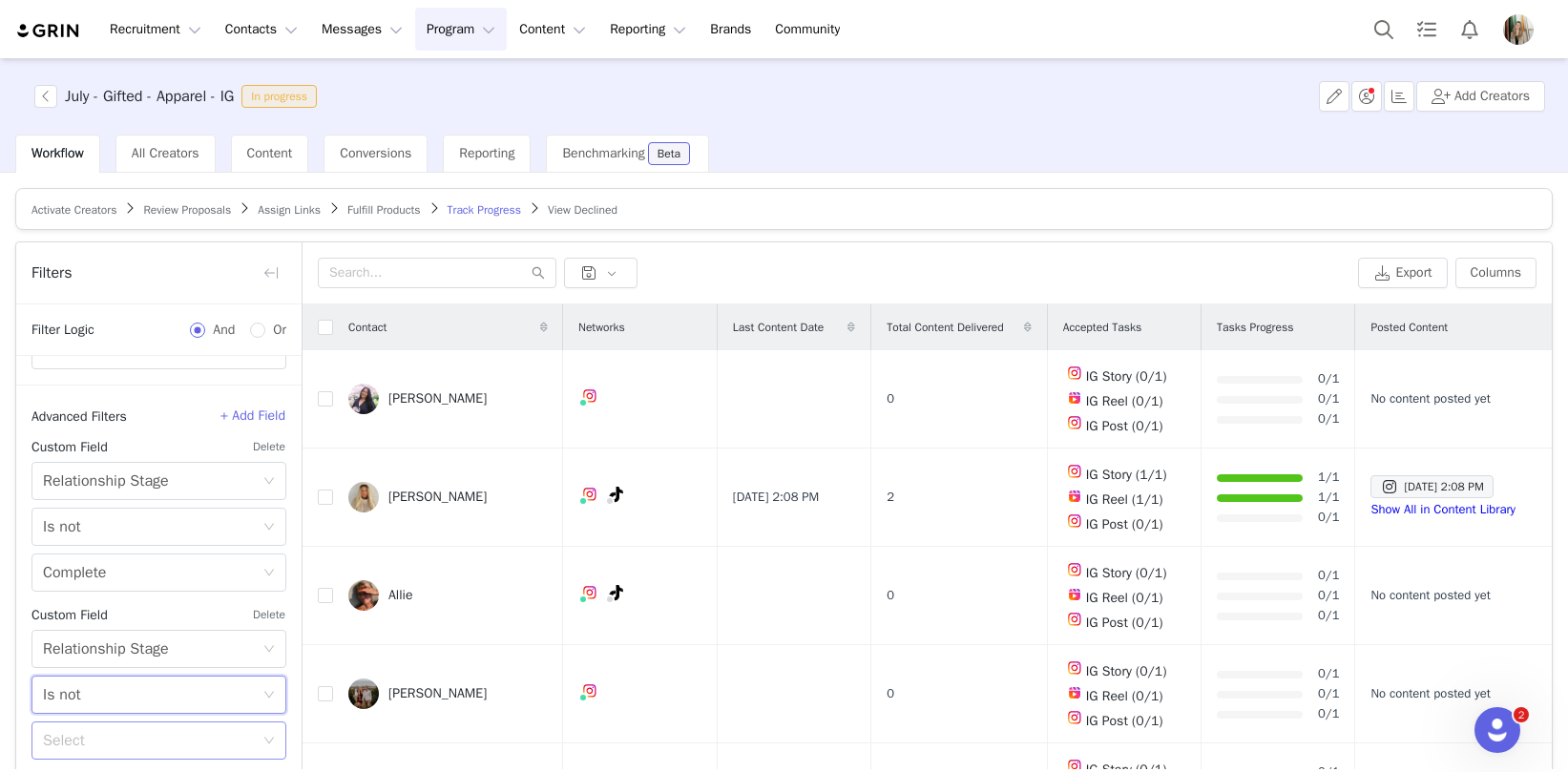 click on "Select" at bounding box center [148, 741] 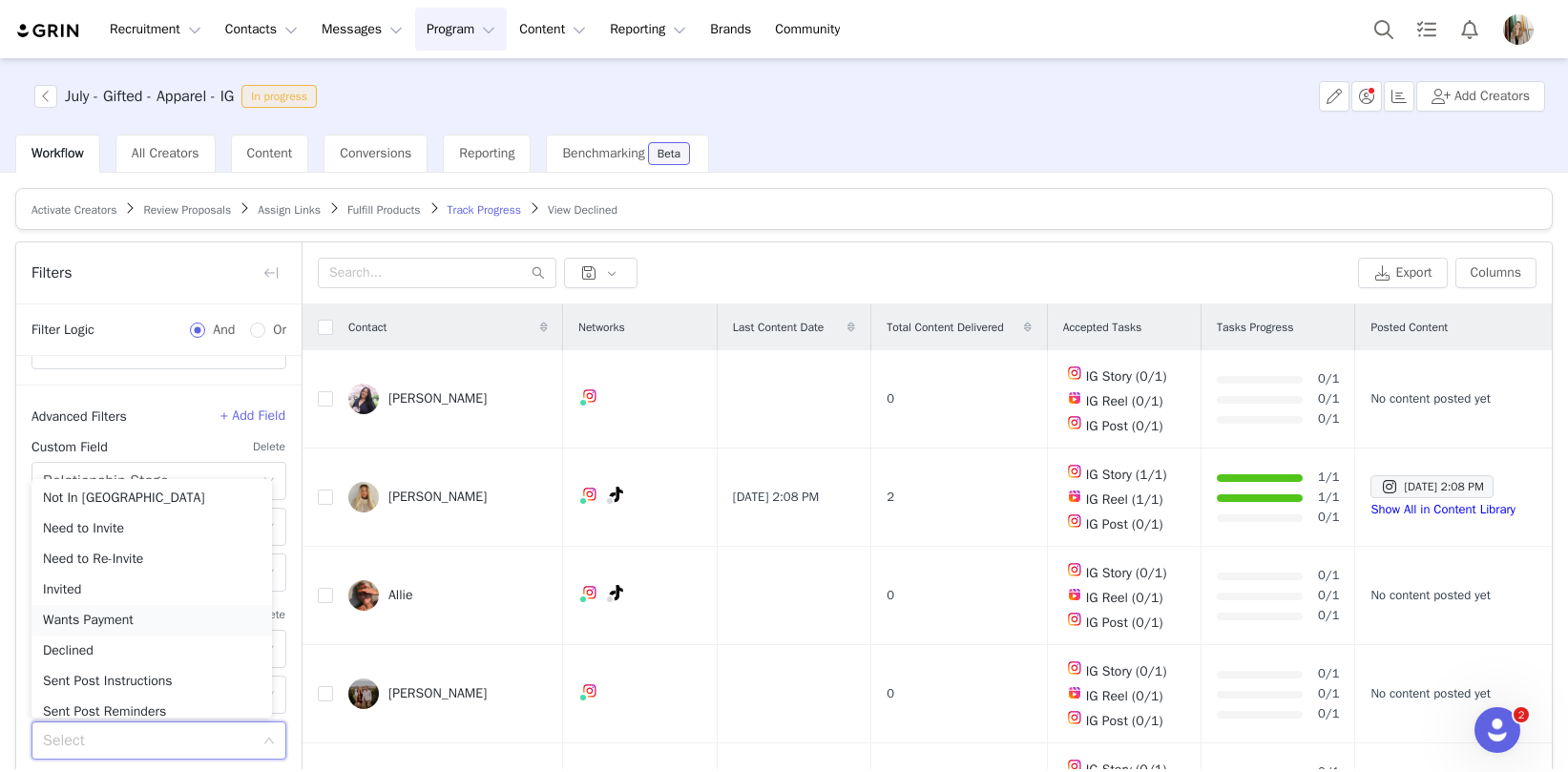 scroll, scrollTop: 166, scrollLeft: 0, axis: vertical 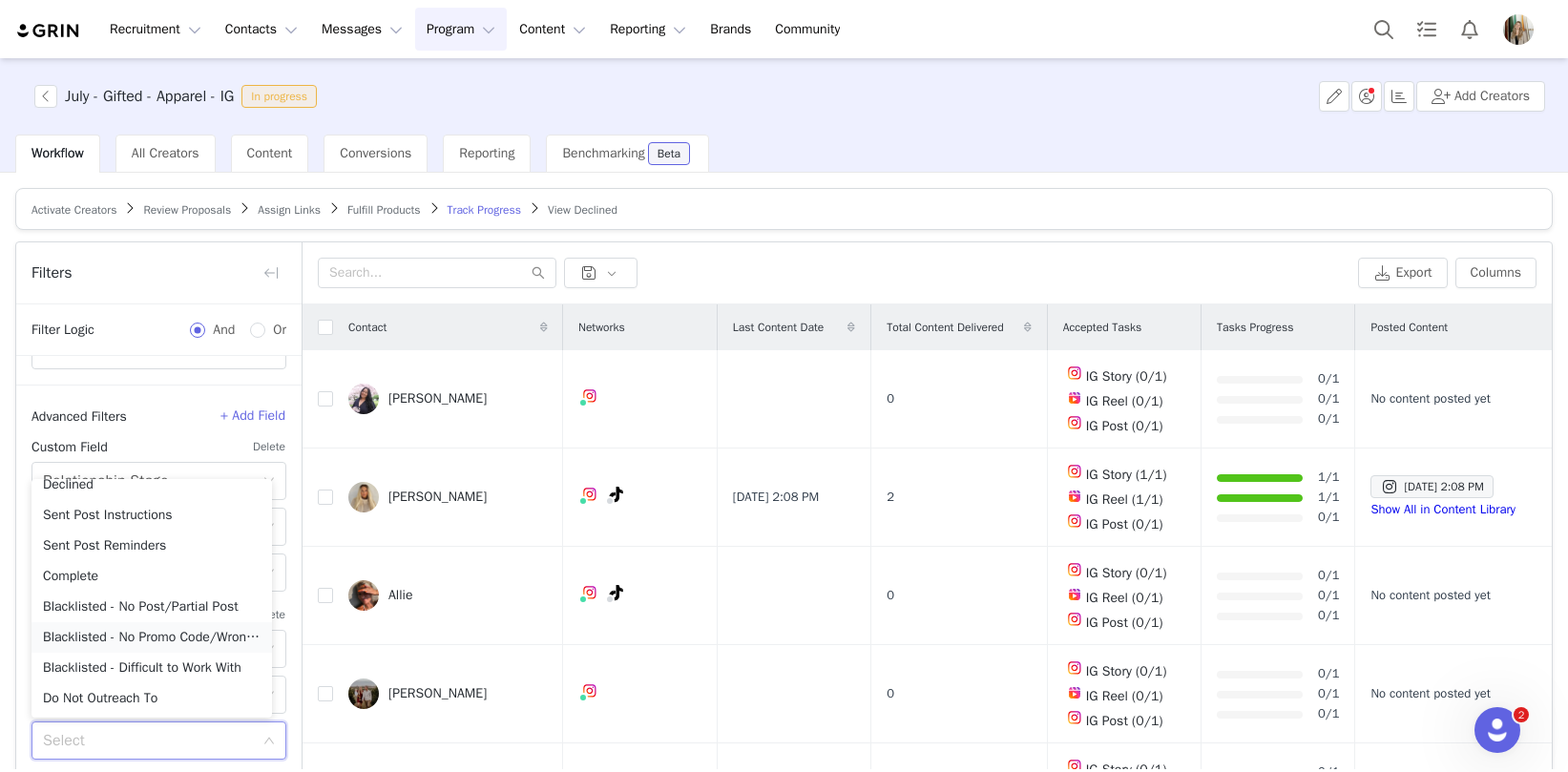 click on "Blacklisted - No Promo Code/Wrong Promo Code" at bounding box center (152, 637) 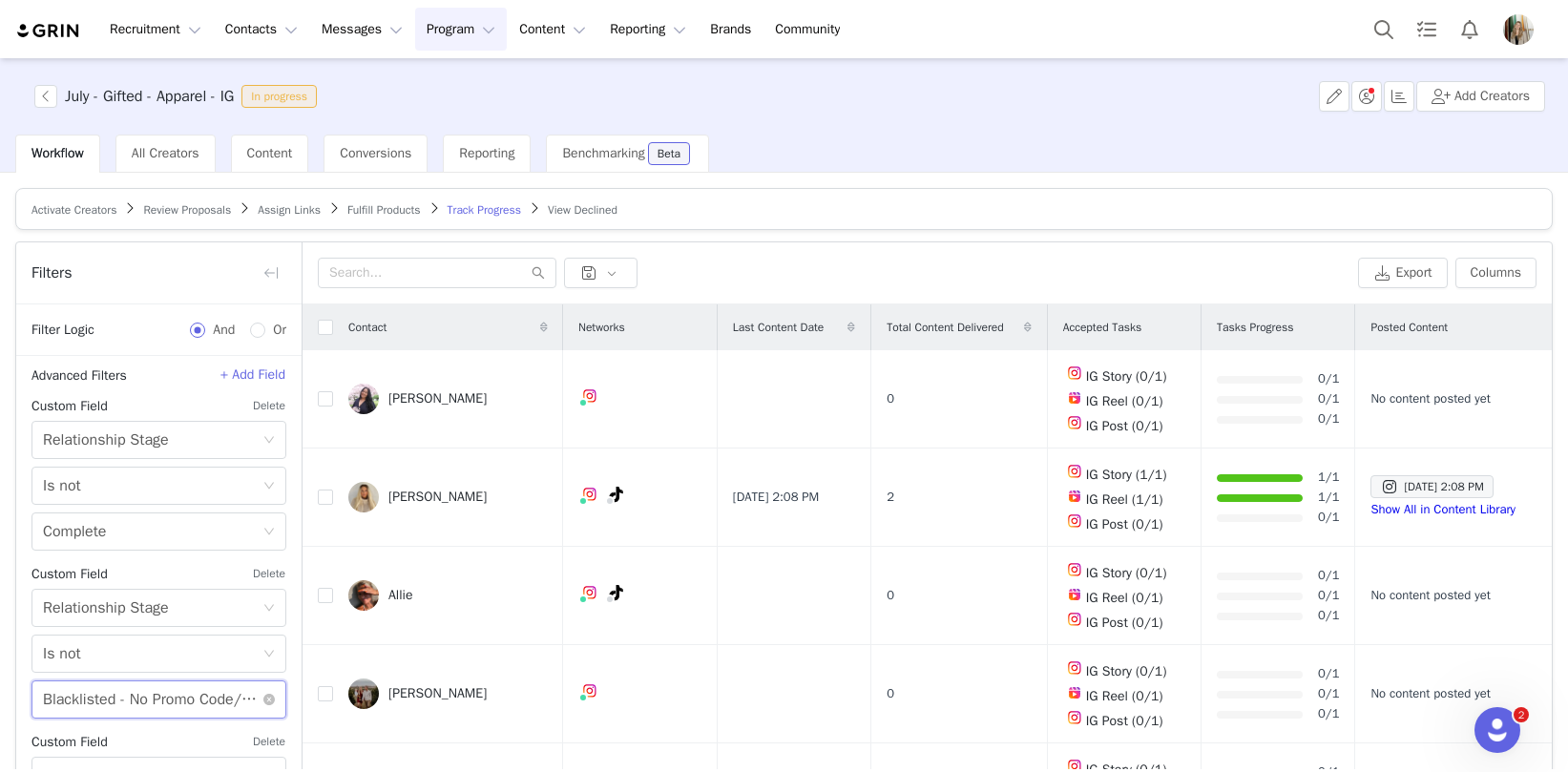 scroll, scrollTop: 507, scrollLeft: 0, axis: vertical 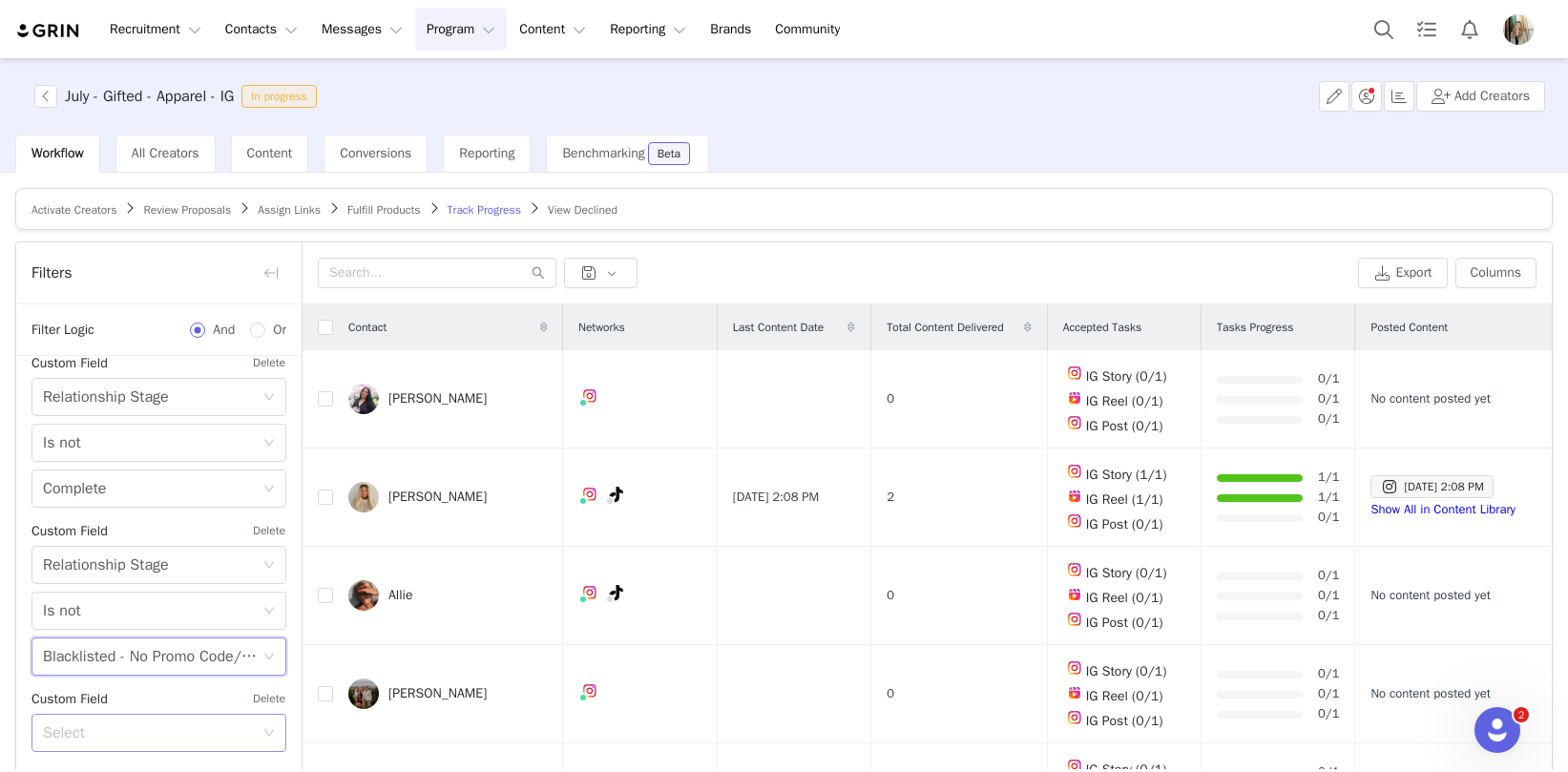 click on "Select" at bounding box center (148, 733) 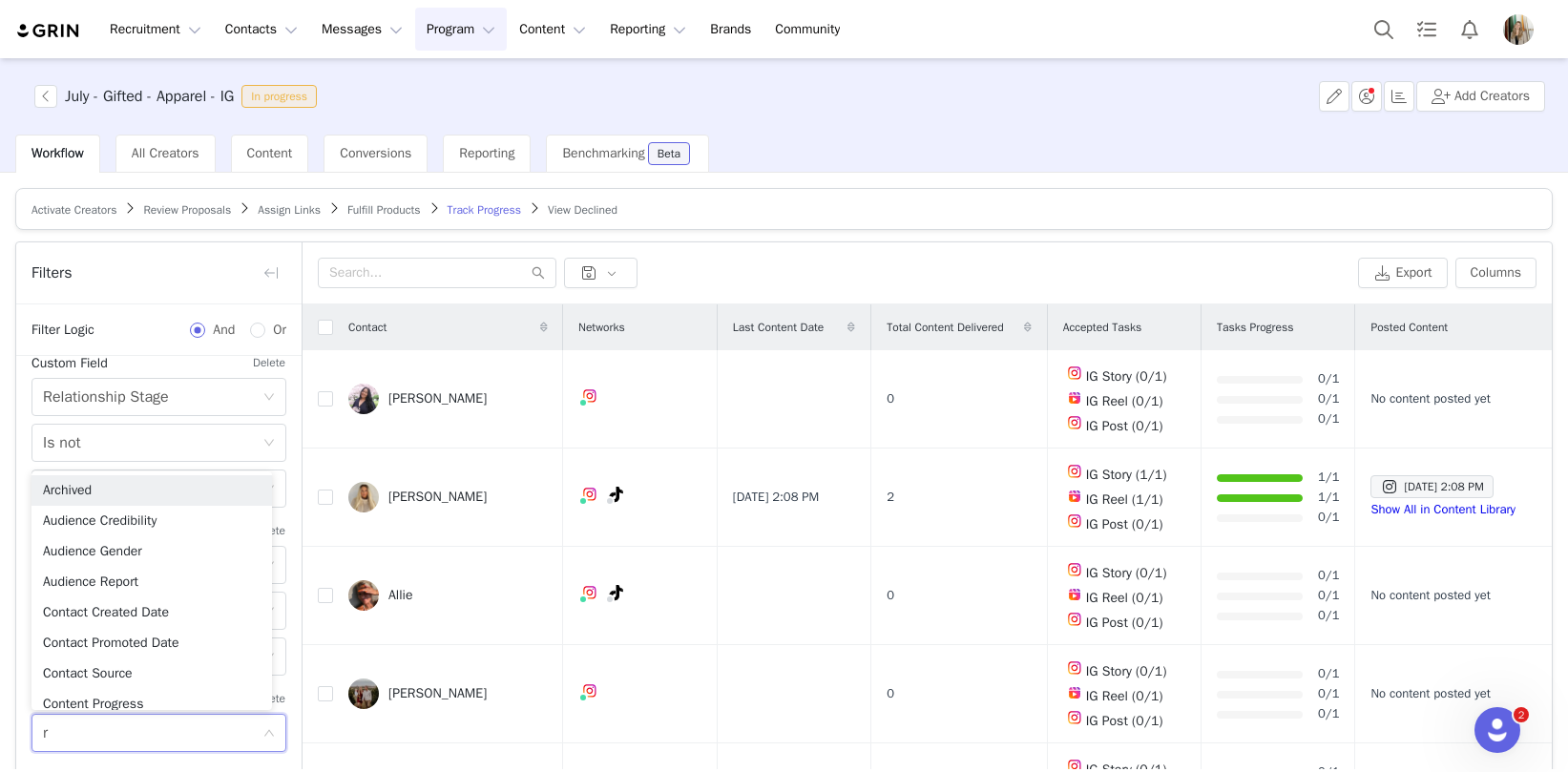 type on "re" 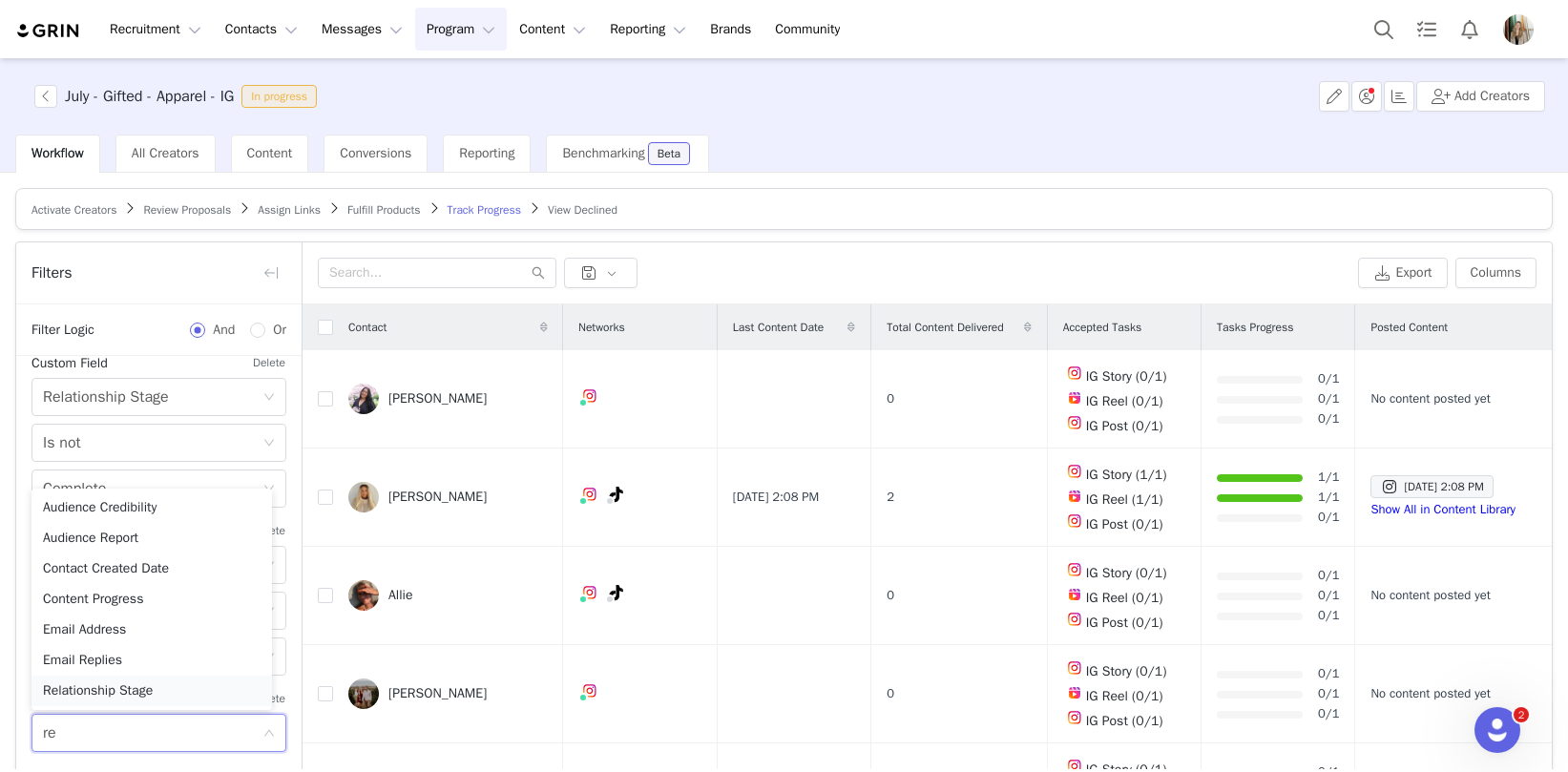 click on "Relationship Stage" at bounding box center (152, 691) 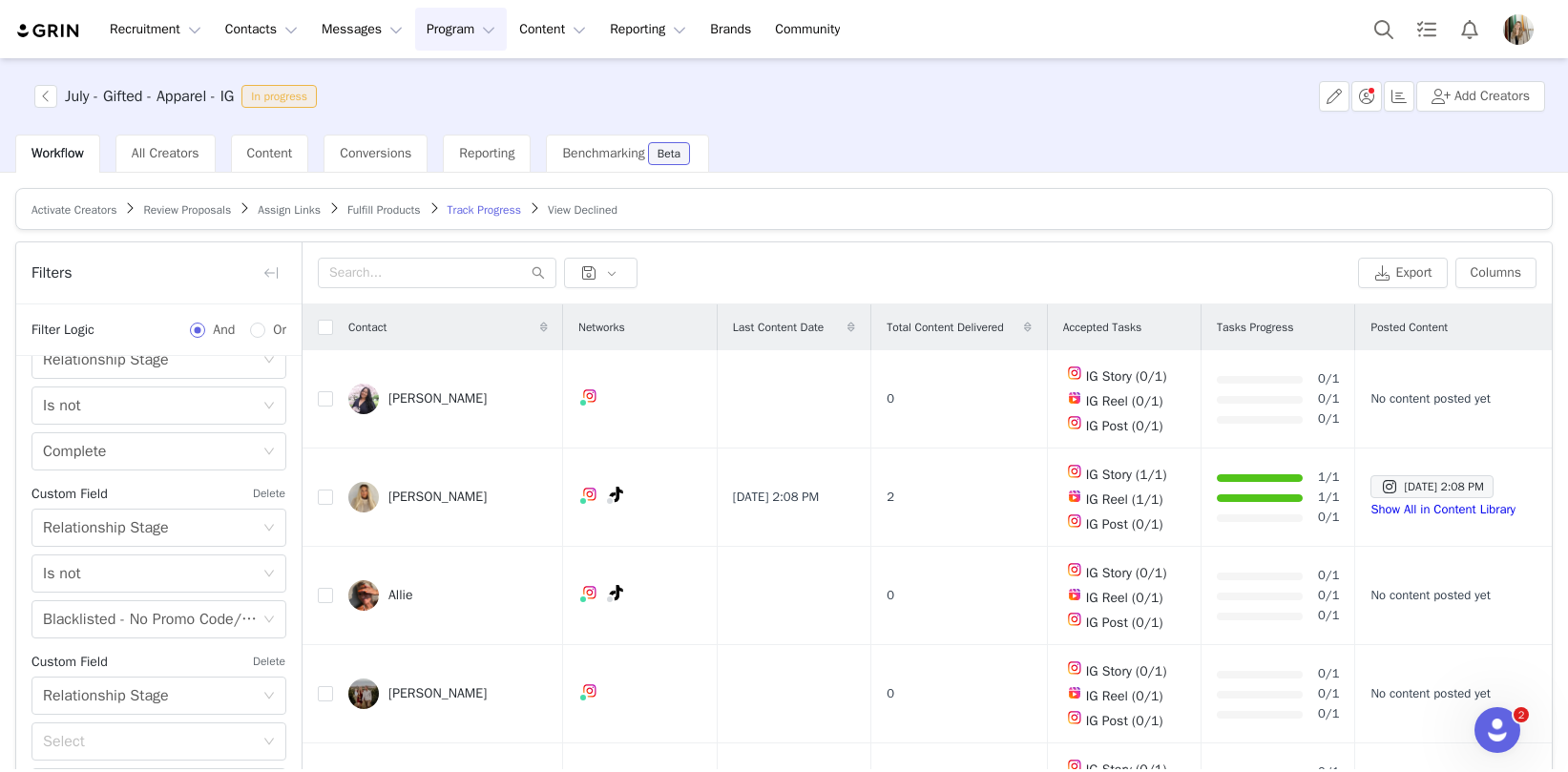 scroll, scrollTop: 591, scrollLeft: 0, axis: vertical 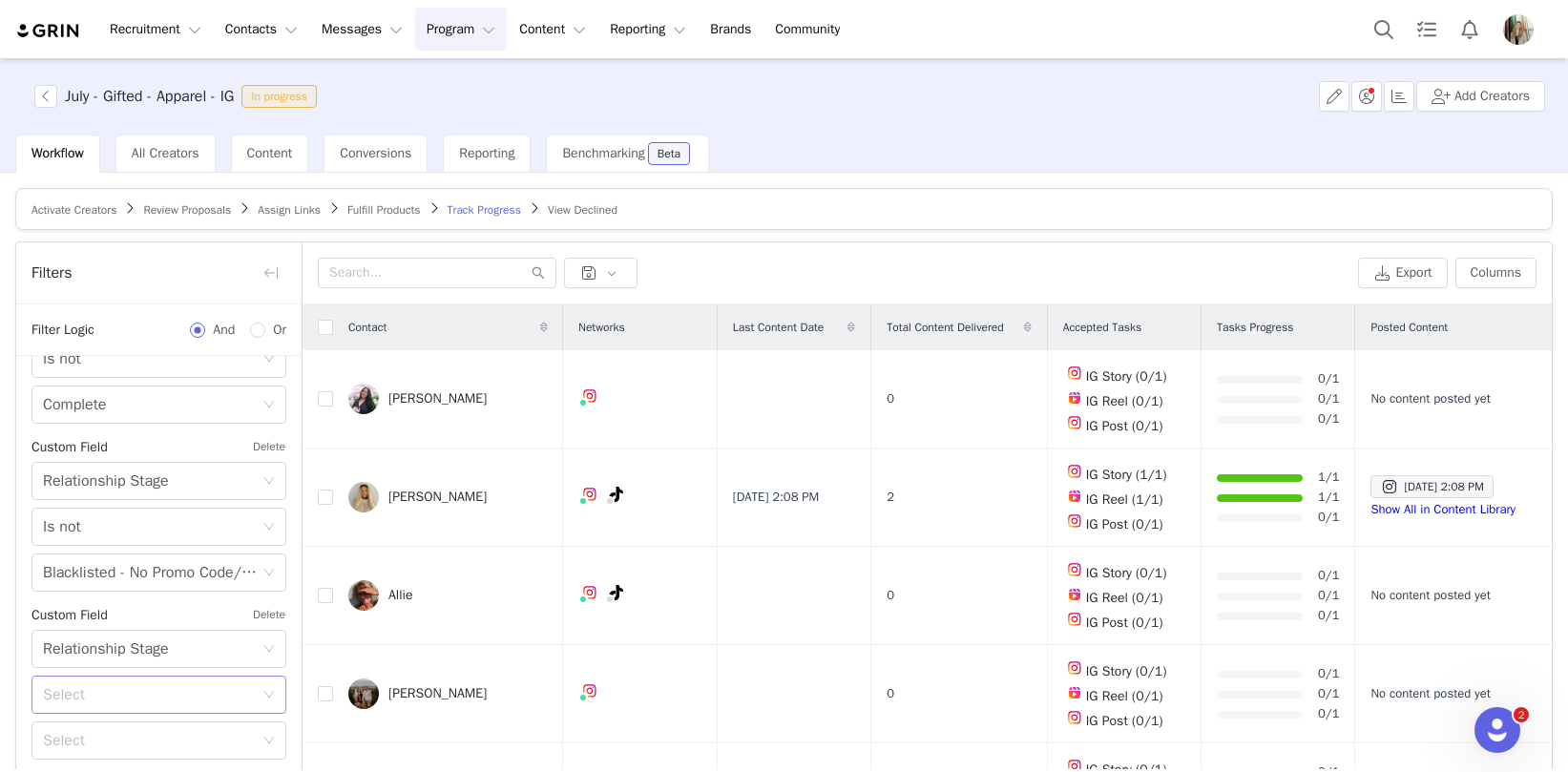 click on "Select" at bounding box center [148, 695] 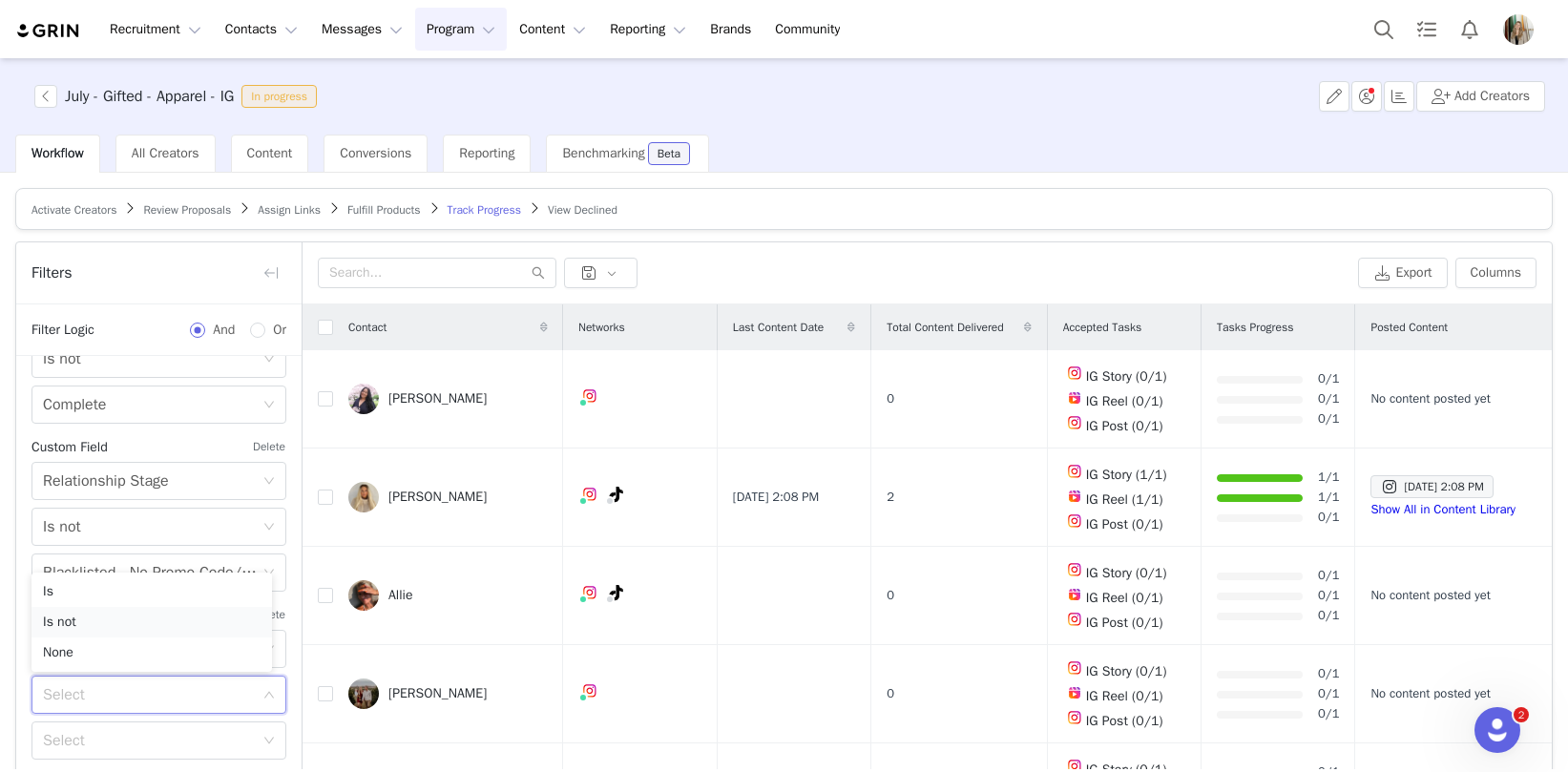 click on "Is not" at bounding box center [152, 622] 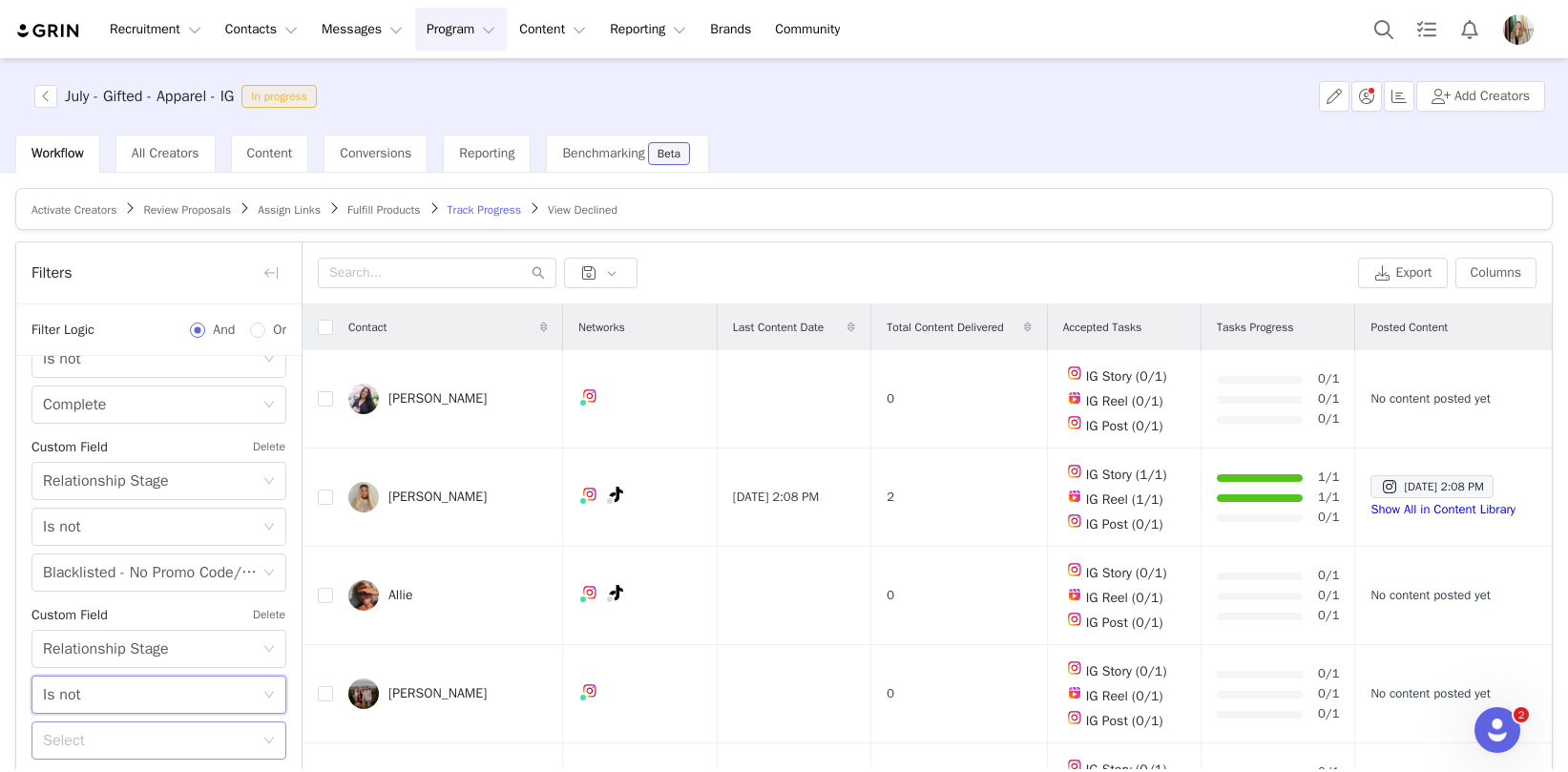 click on "Select" at bounding box center [148, 741] 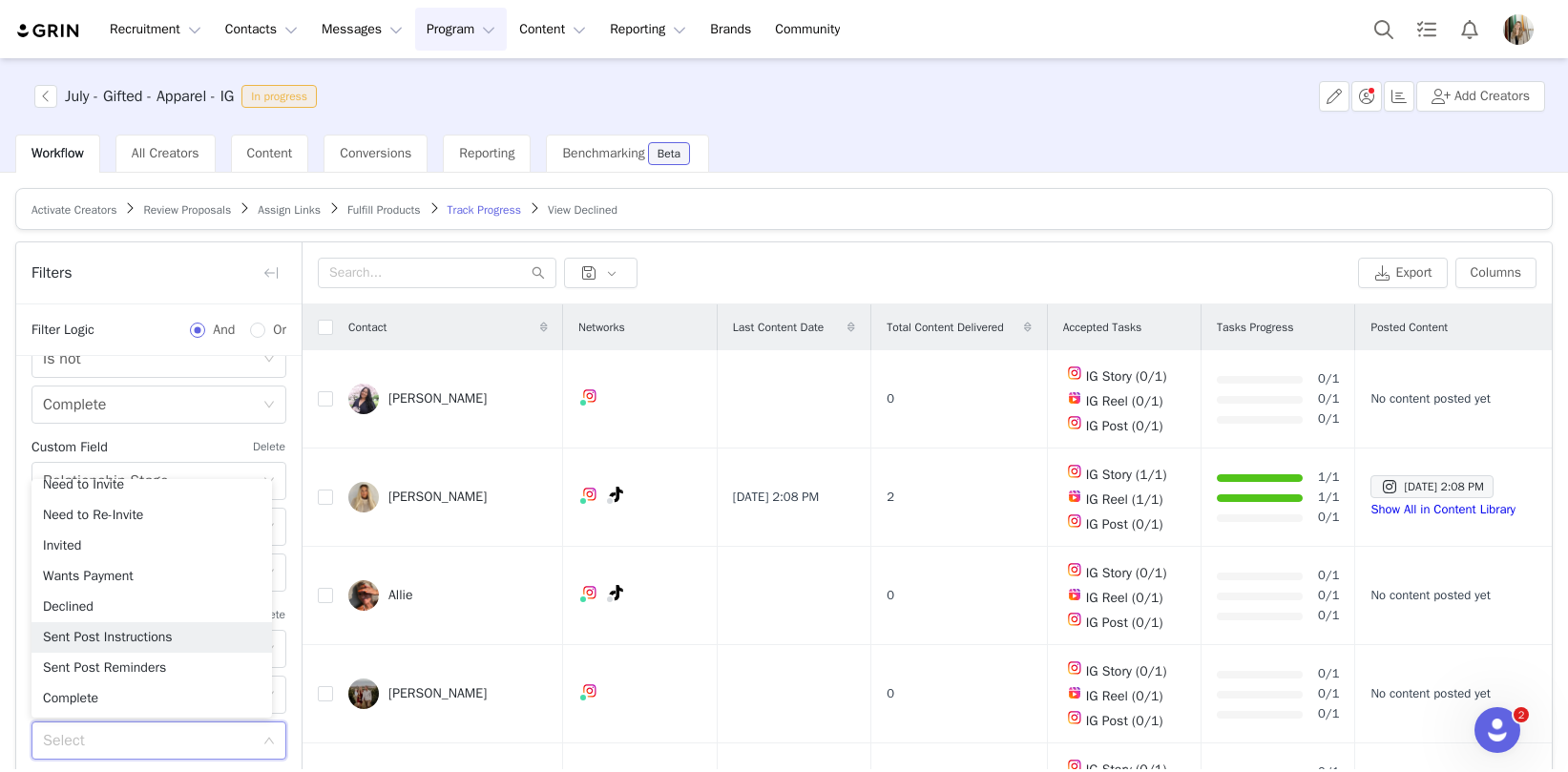 scroll, scrollTop: 166, scrollLeft: 0, axis: vertical 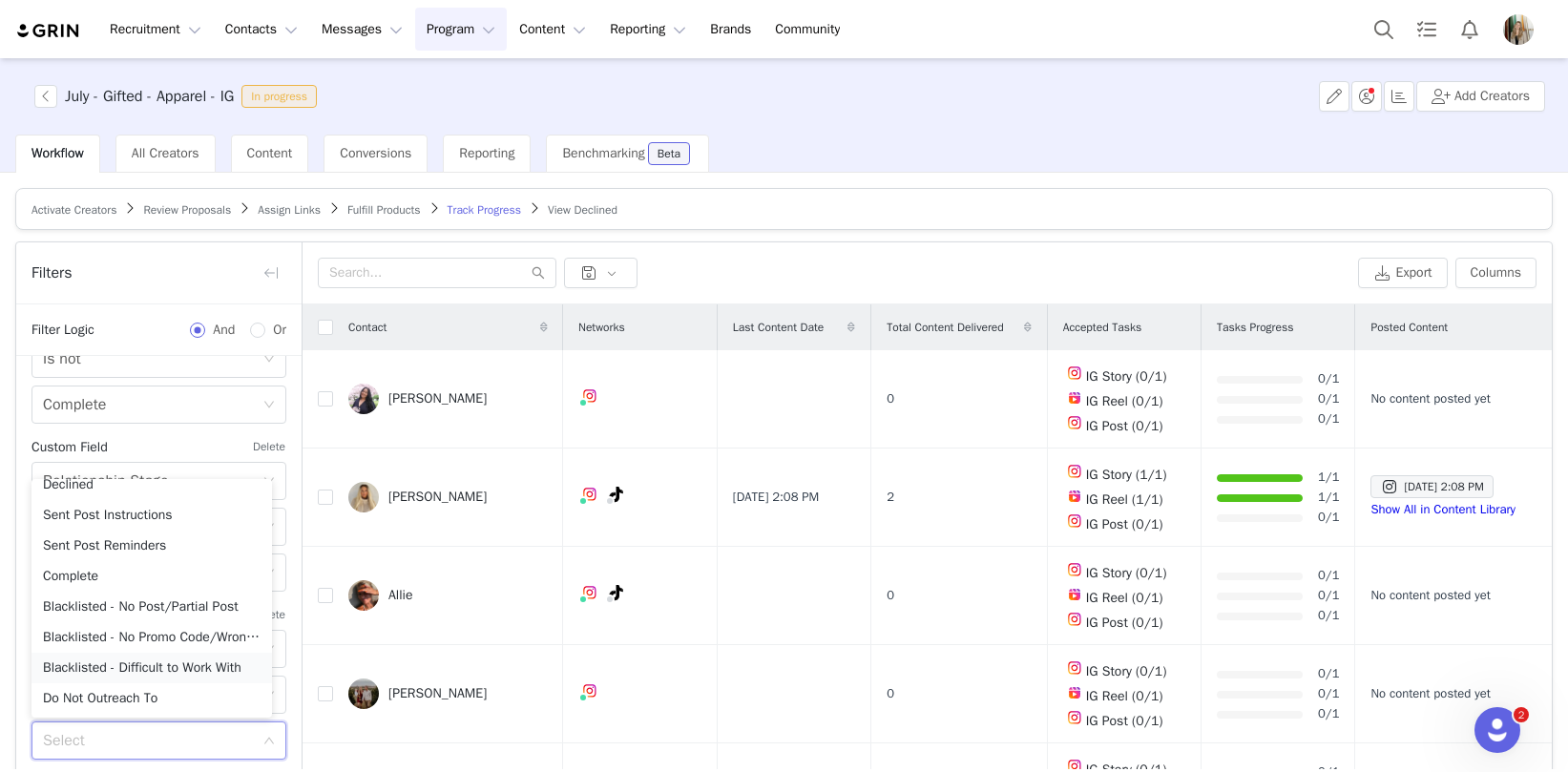 click on "Blacklisted - Difficult to Work With" at bounding box center (152, 668) 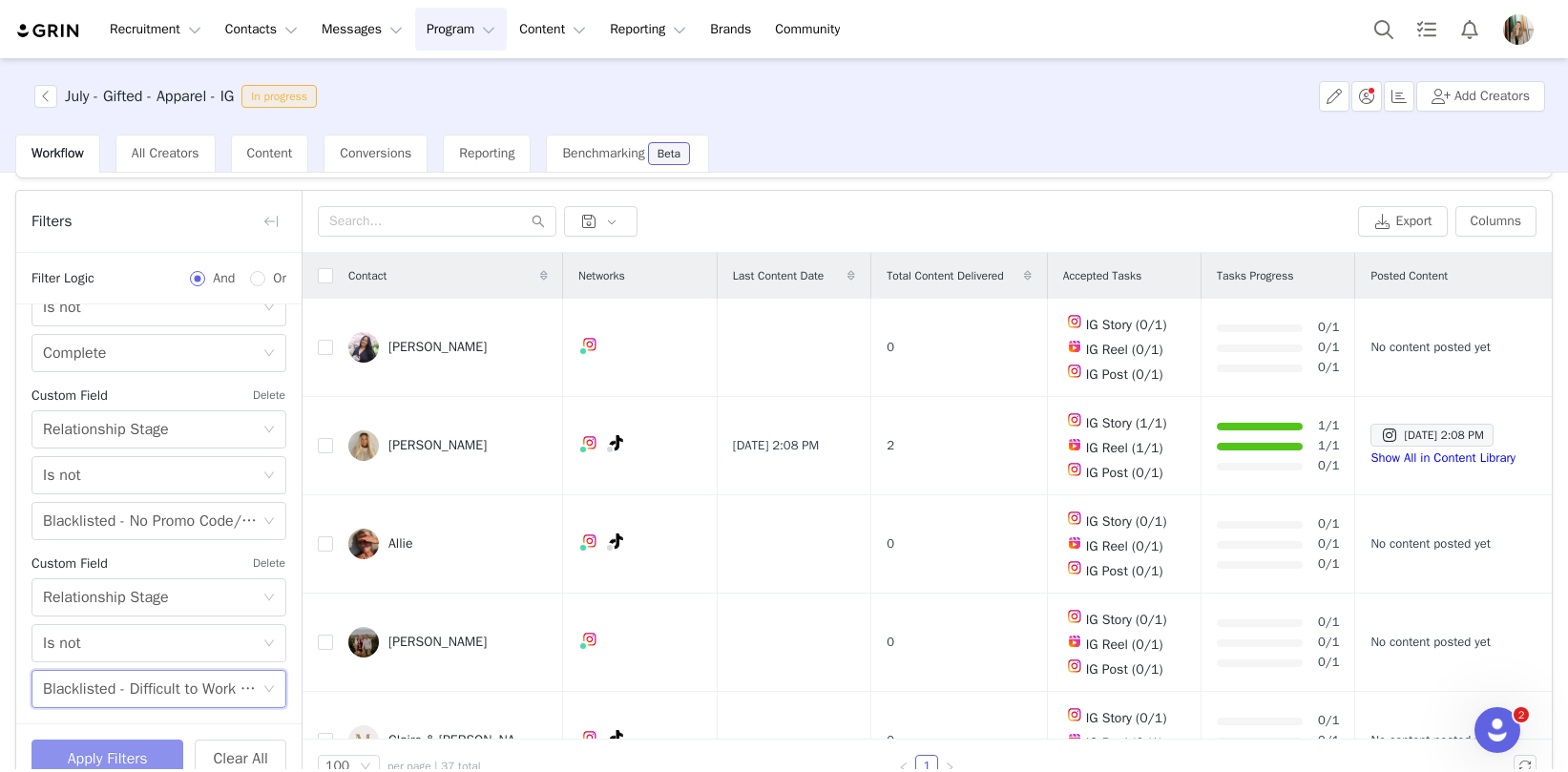 scroll, scrollTop: 91, scrollLeft: 0, axis: vertical 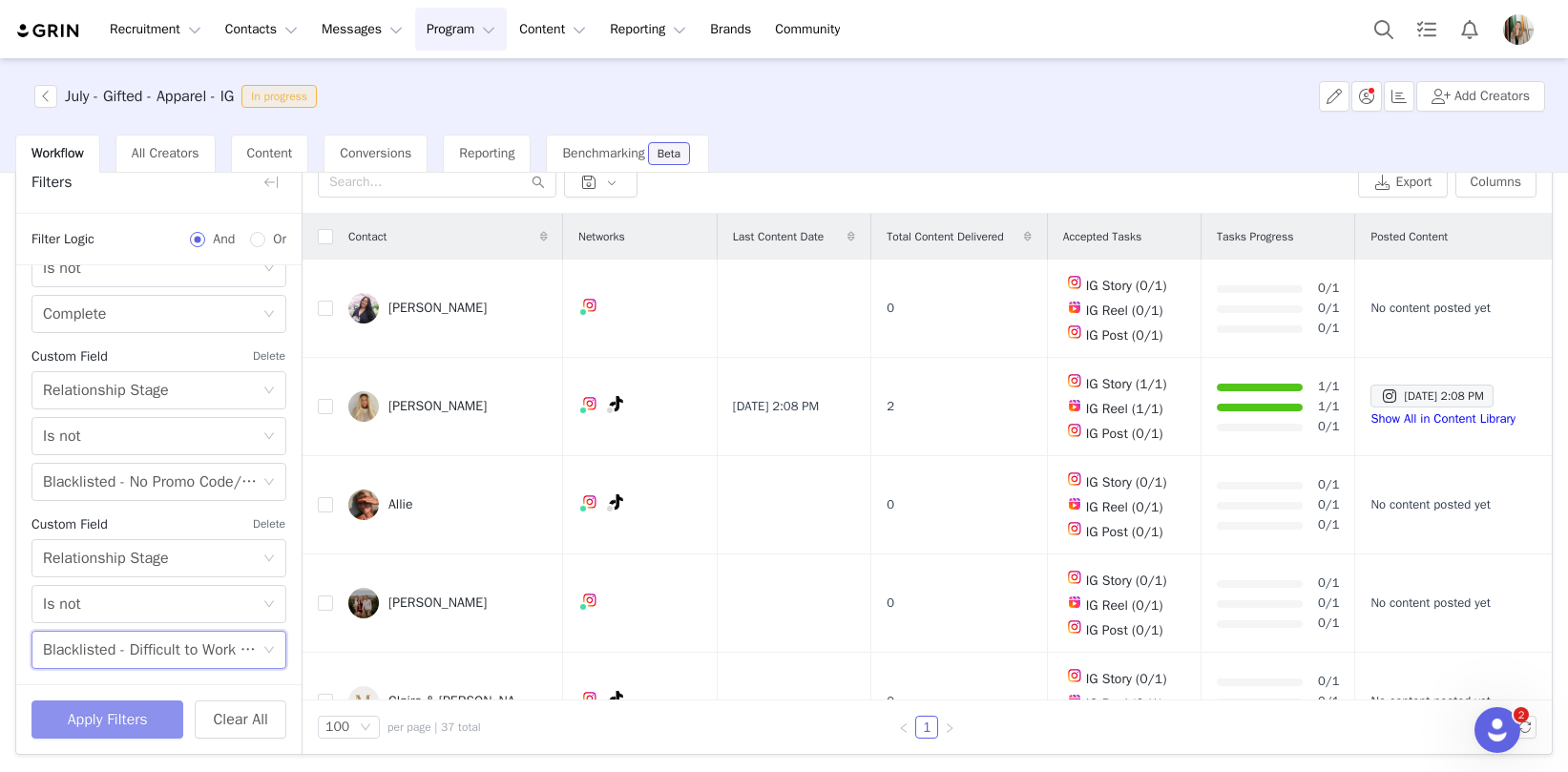 click on "Apply Filters" at bounding box center [107, 720] 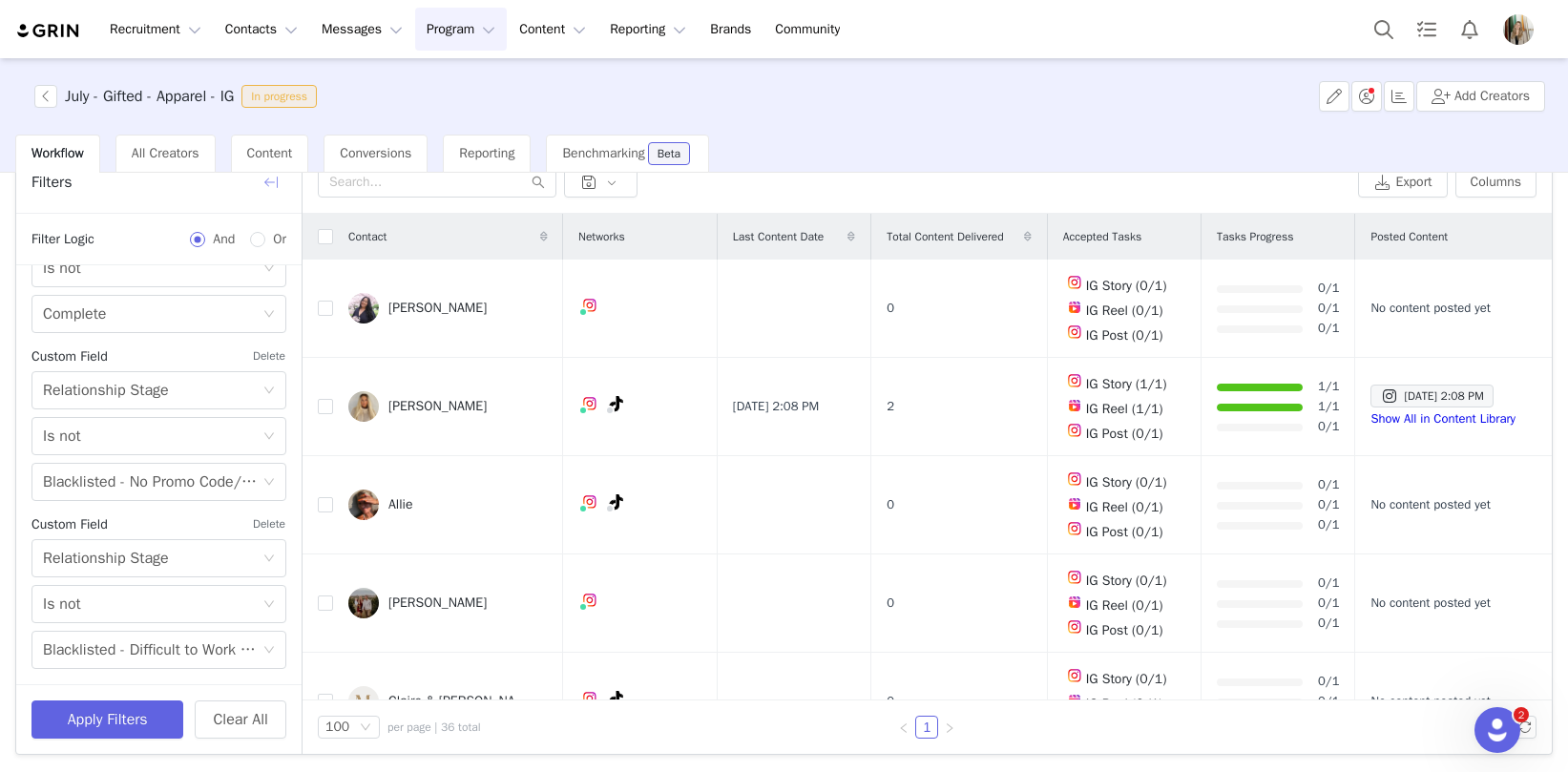 click at bounding box center (271, 182) 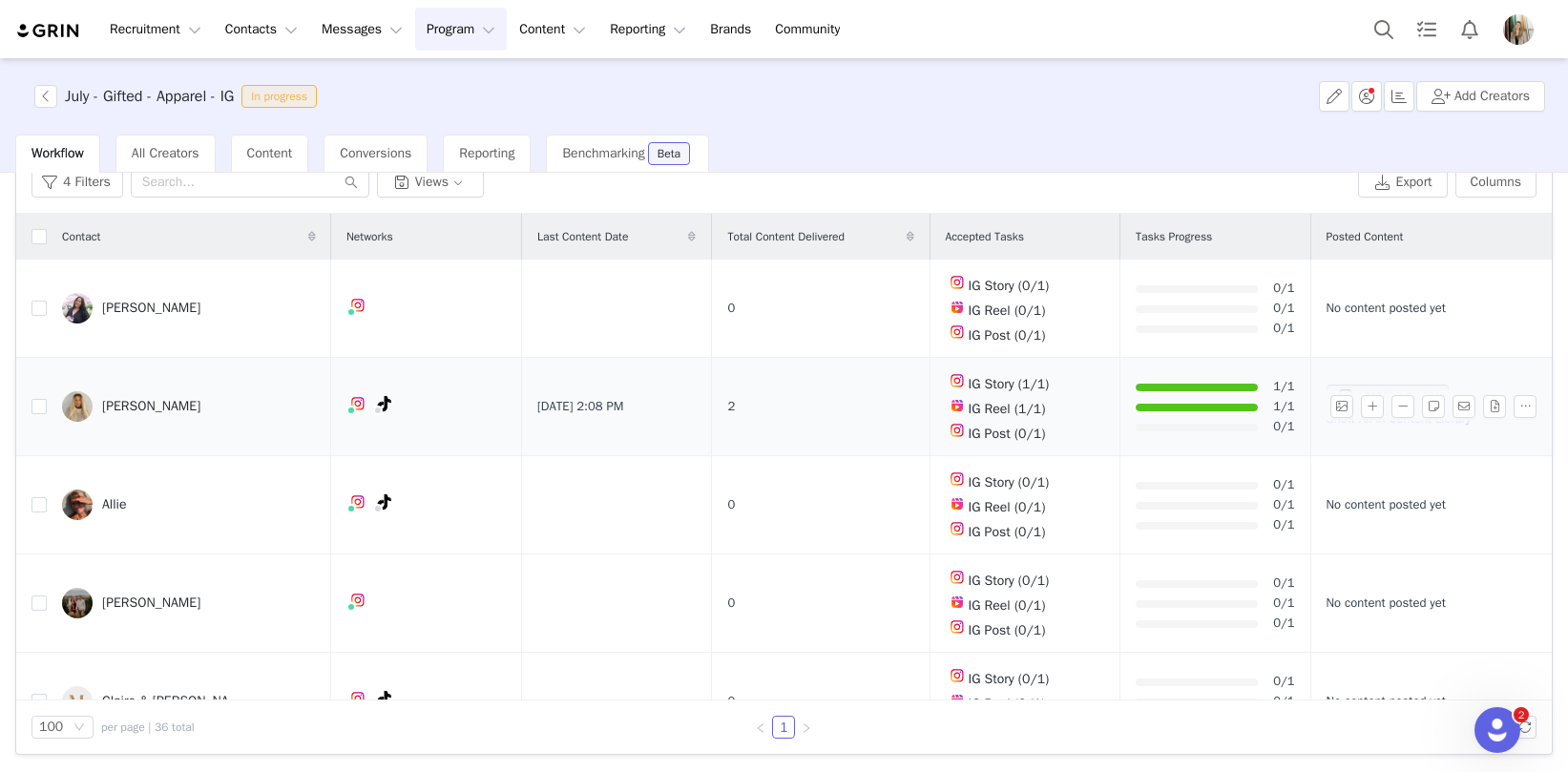 scroll, scrollTop: 673, scrollLeft: 0, axis: vertical 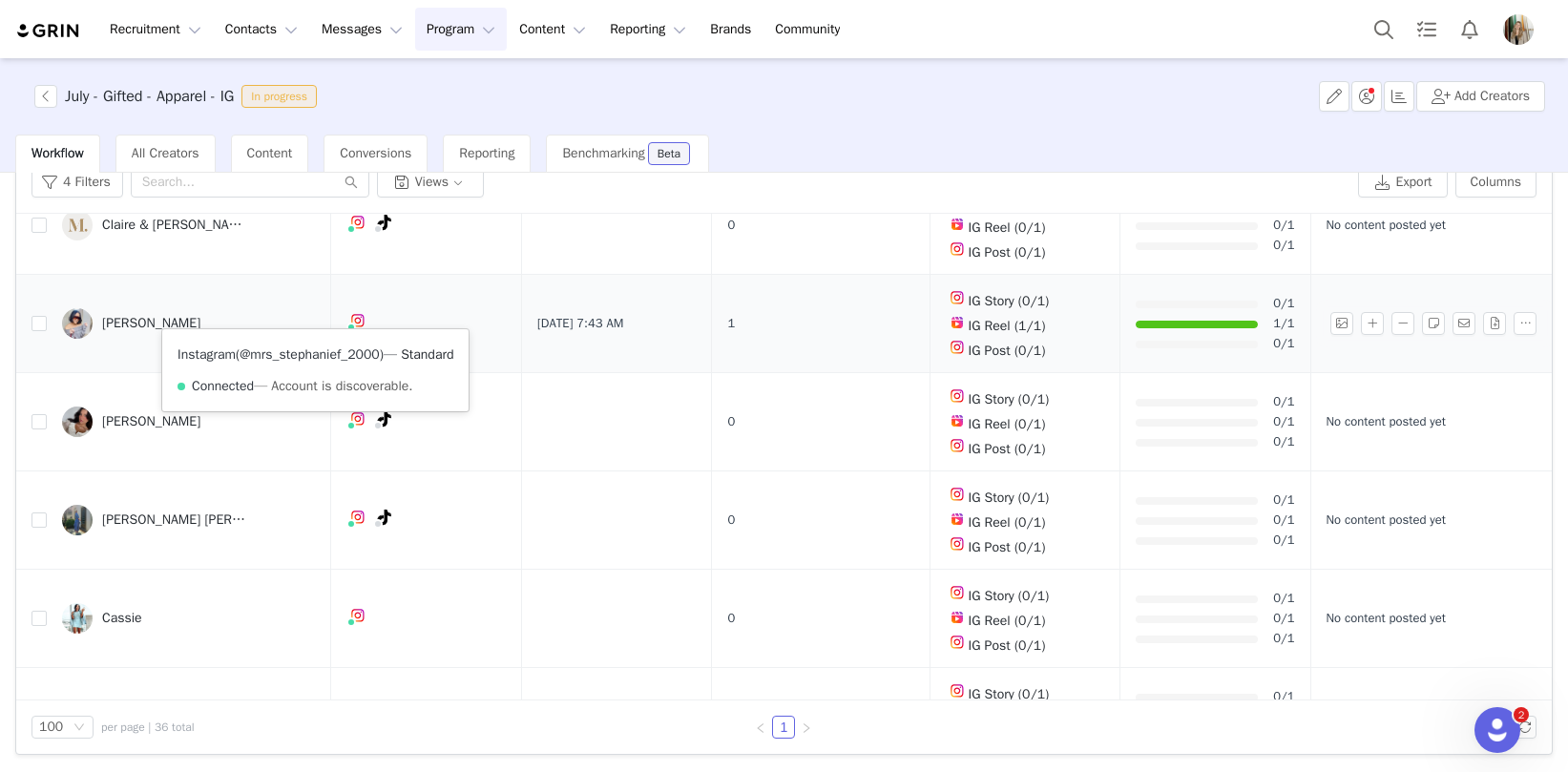 click on "@mrs_stephanief_2000" at bounding box center [309, 354] 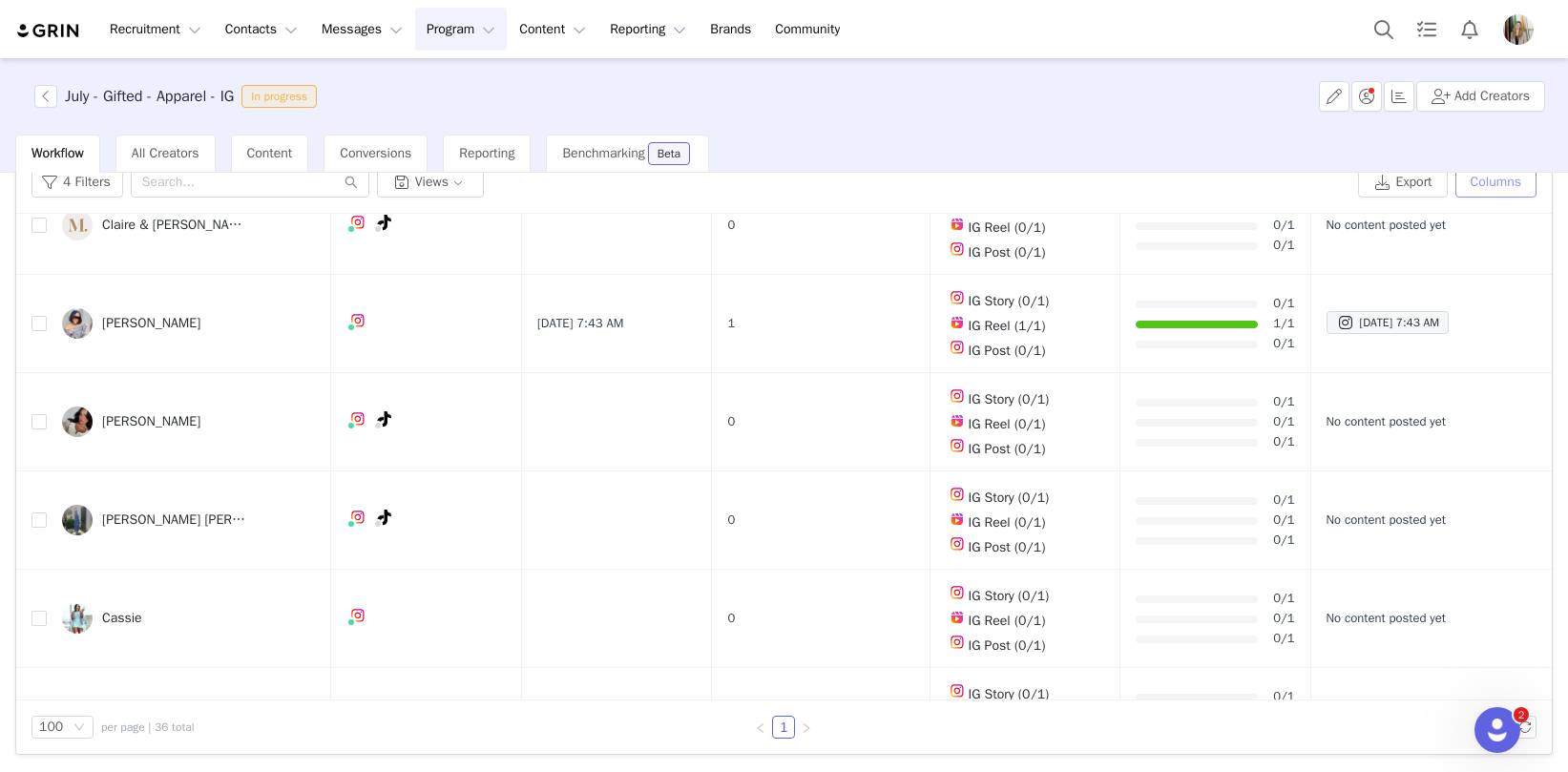 click on "Columns" at bounding box center (1495, 182) 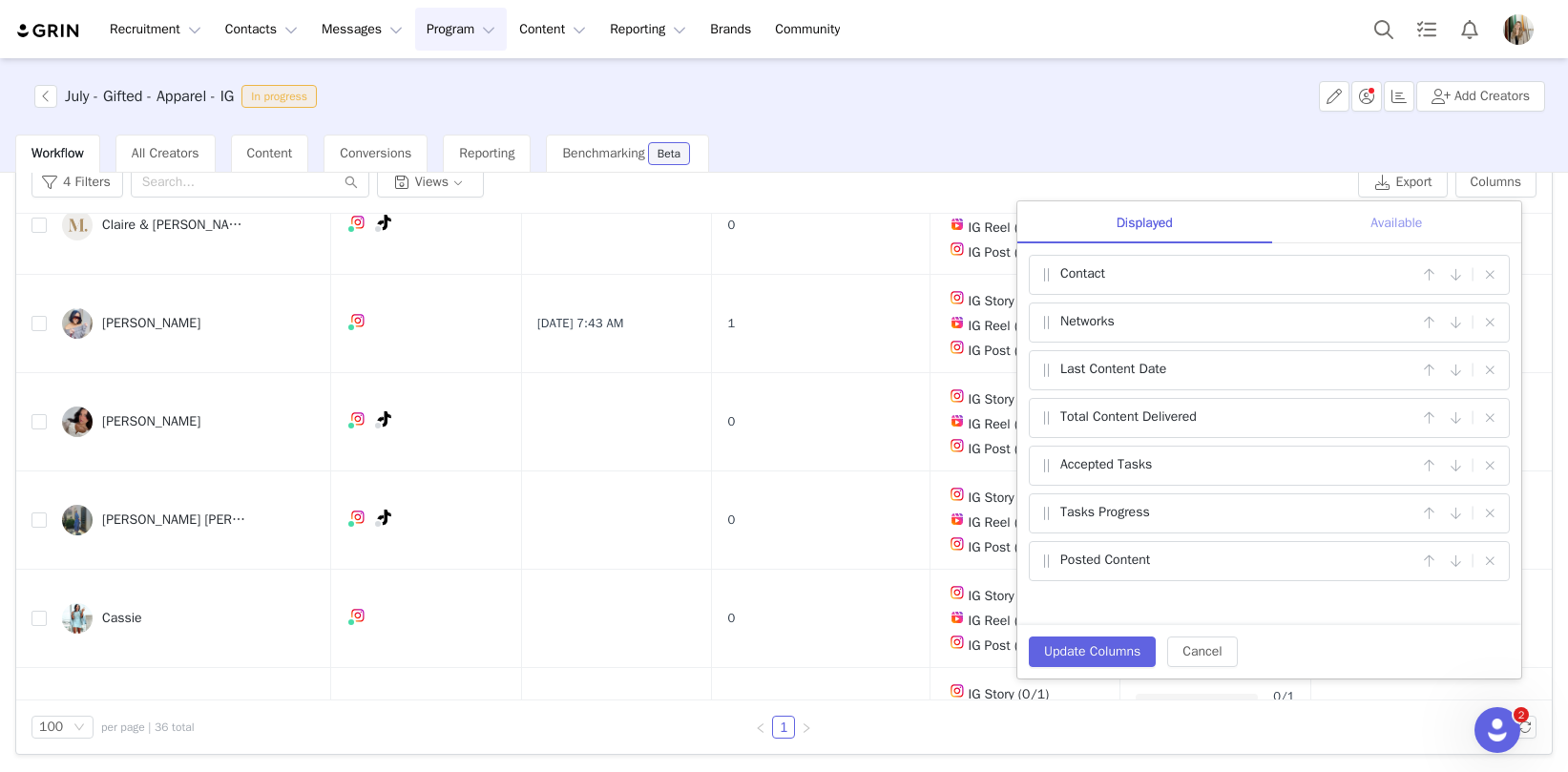 click on "Available" at bounding box center [1396, 222] 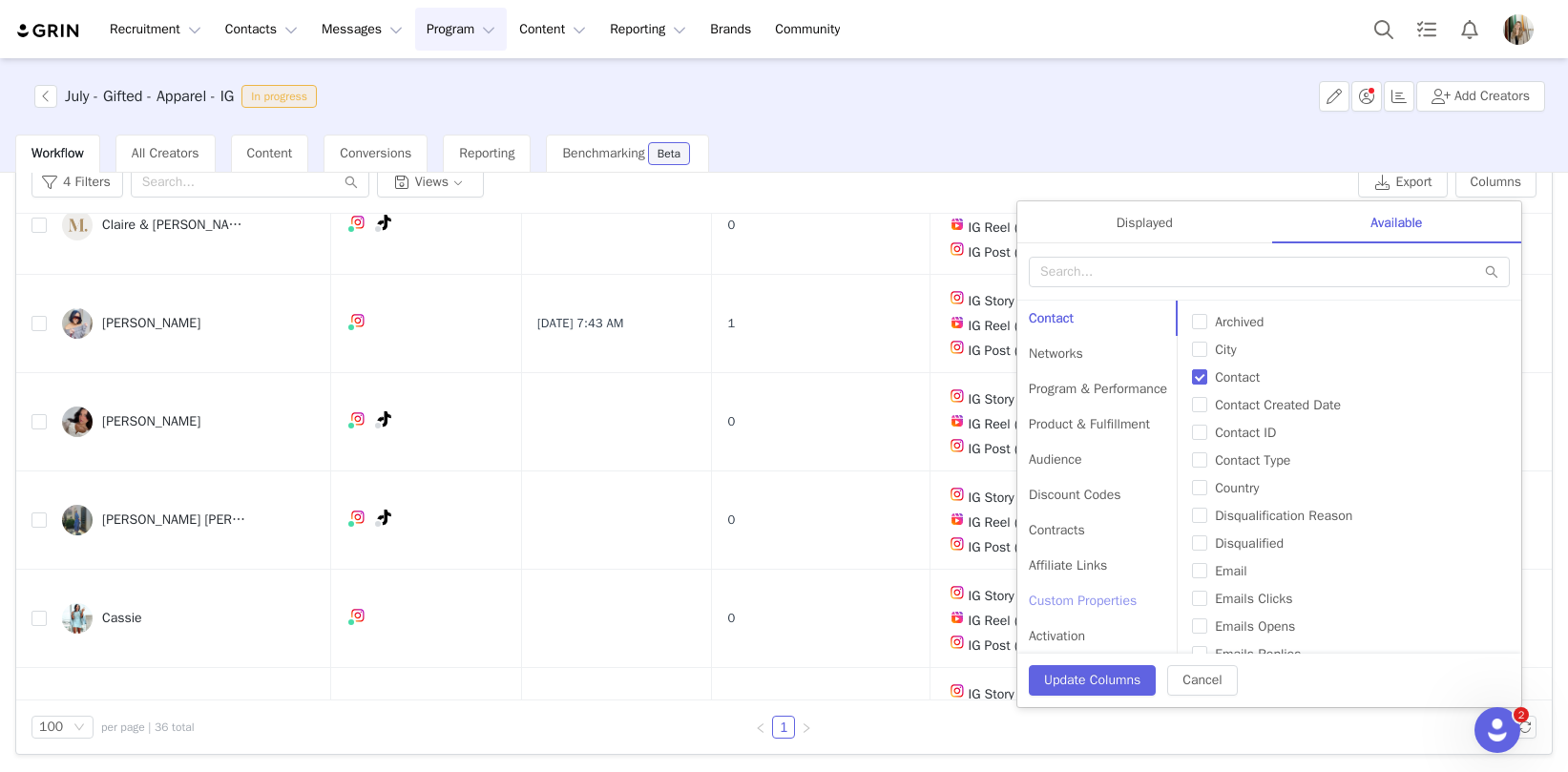 click on "Custom Properties" at bounding box center [1098, 600] 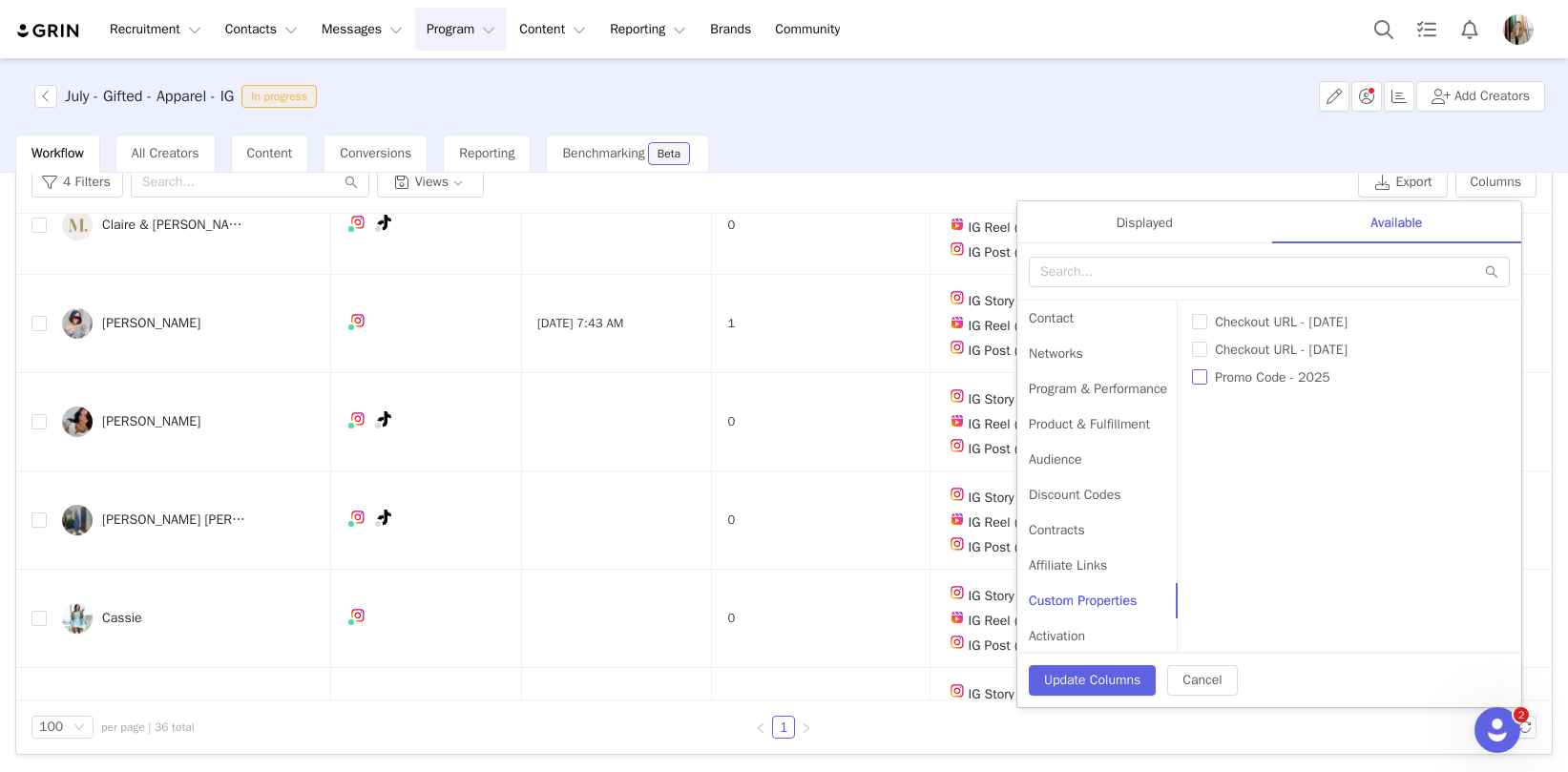 click on "Promo Code - 2025" at bounding box center (1272, 377) 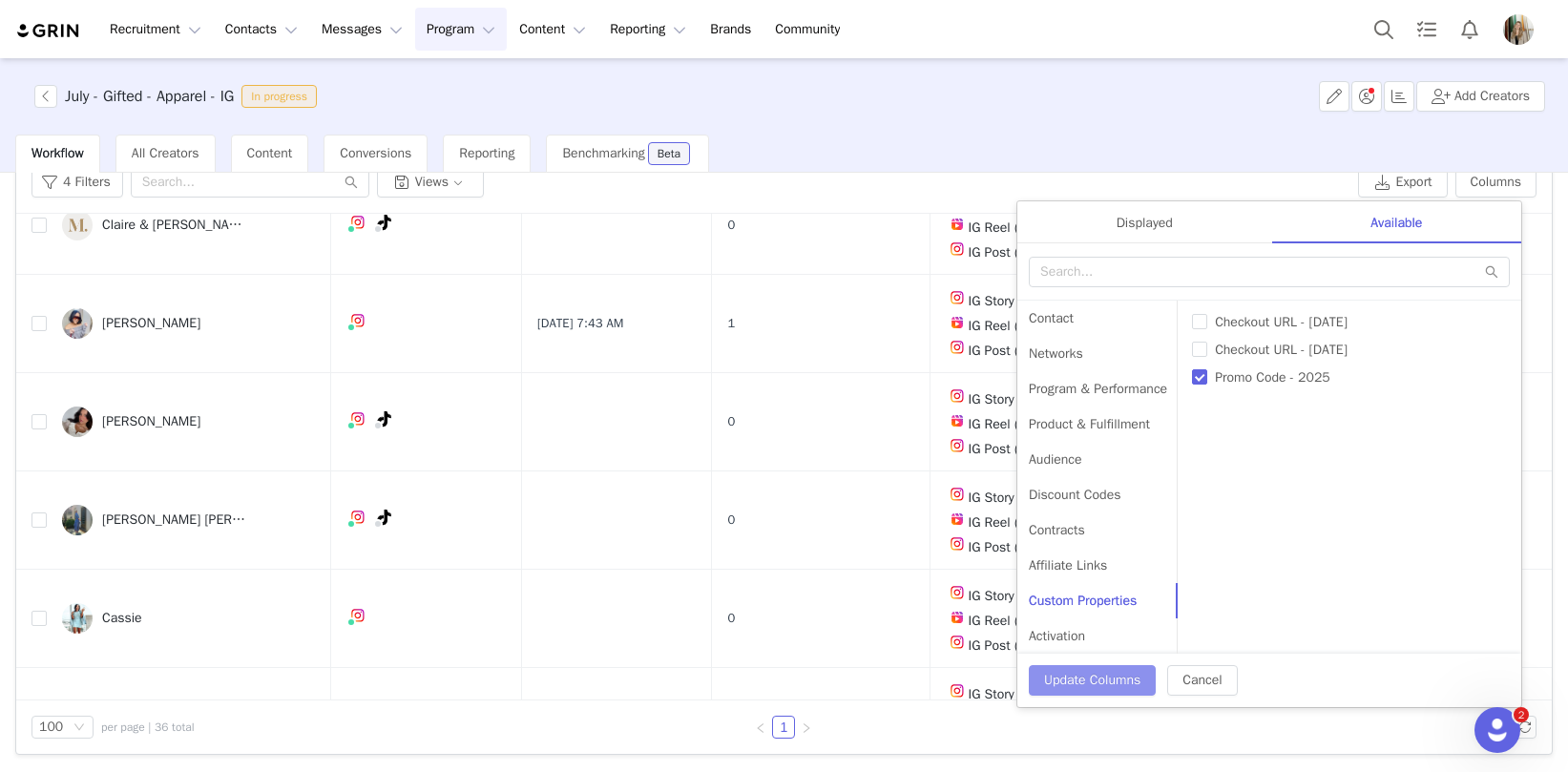 click on "Update Columns" at bounding box center [1092, 680] 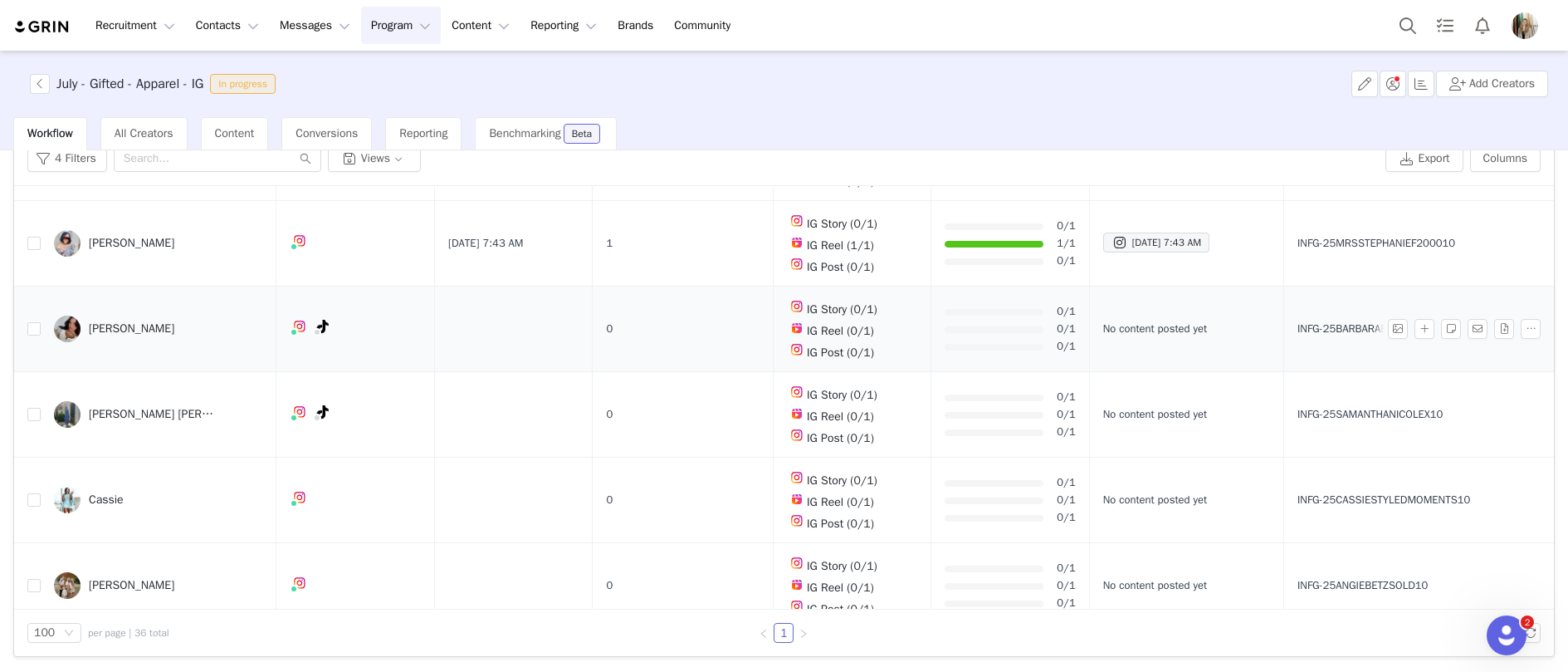 scroll, scrollTop: 452, scrollLeft: 0, axis: vertical 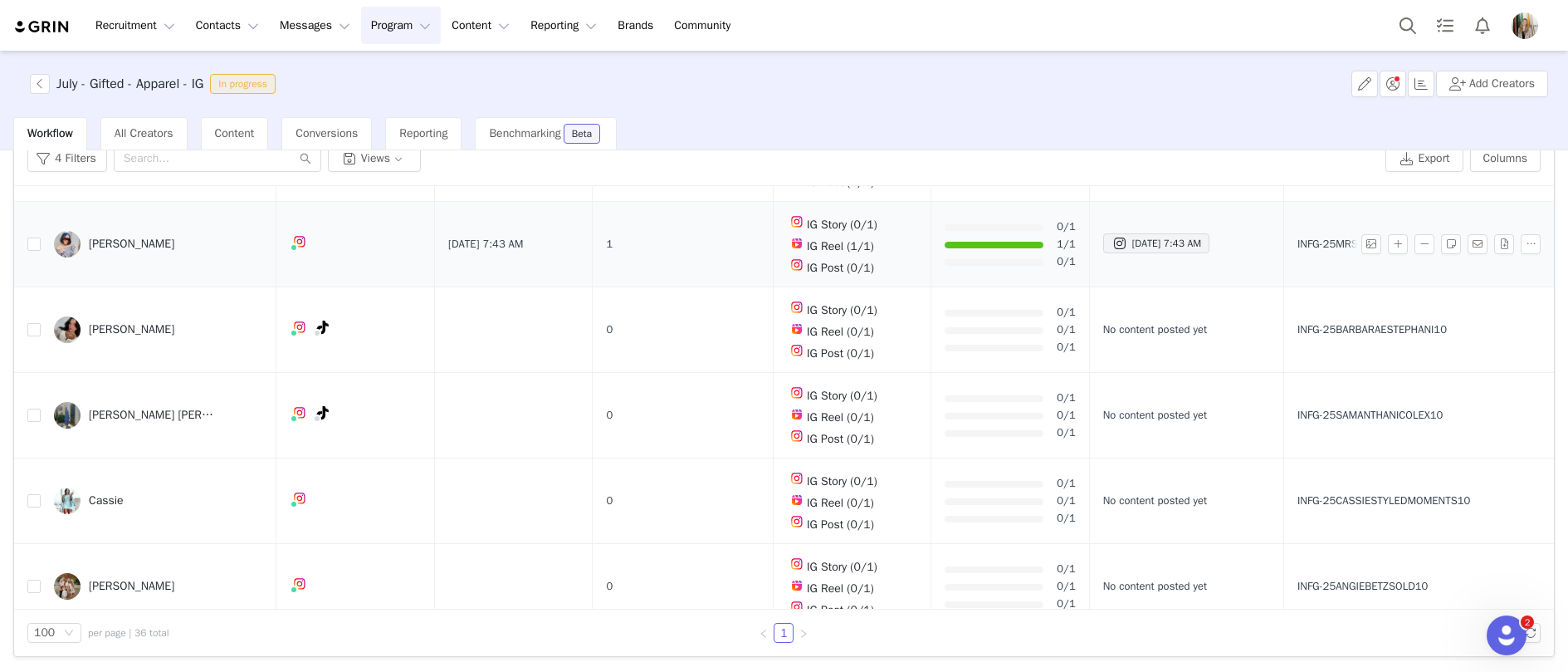 click on "INFG-25MRSSTEPHANIEF200010" at bounding box center (1376, 244) 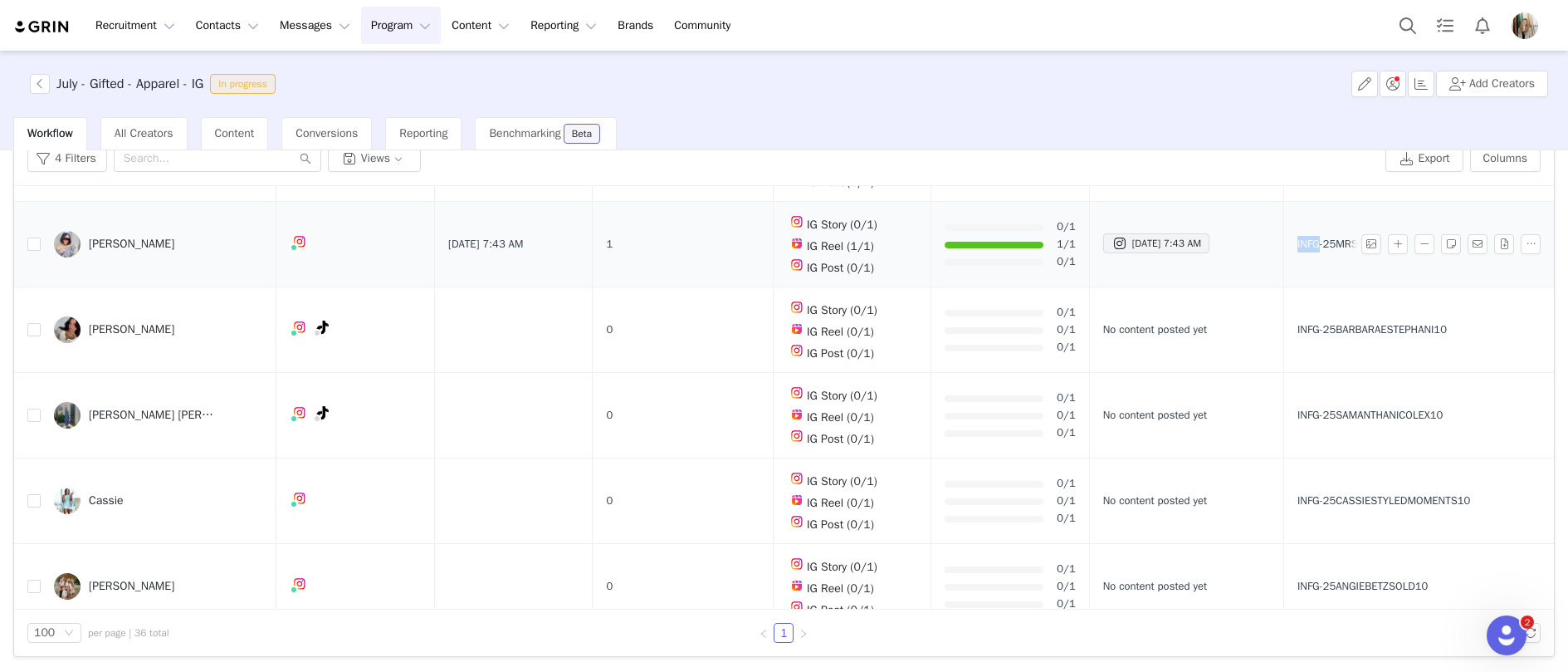 click on "INFG-25MRSSTEPHANIEF200010" at bounding box center (1376, 244) 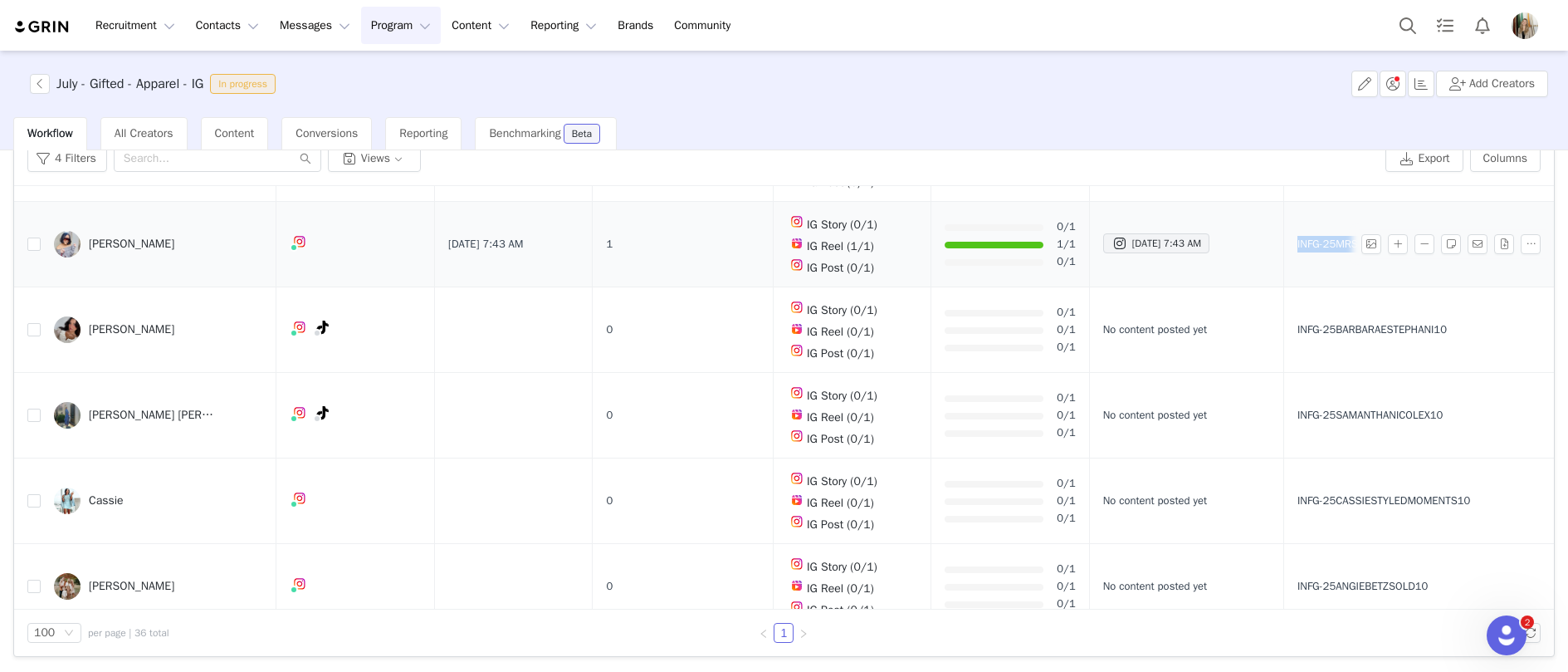 click on "INFG-25MRSSTEPHANIEF200010" at bounding box center [1376, 244] 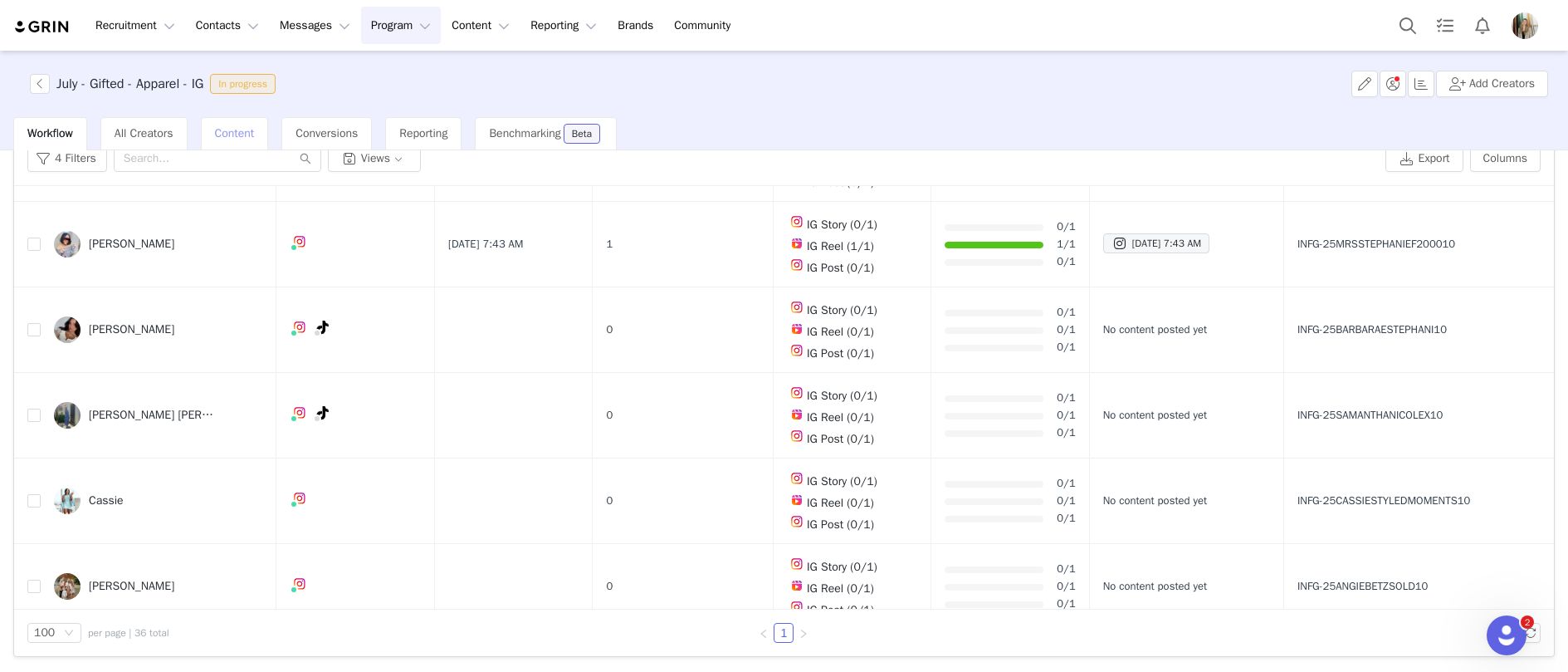 click on "Content" at bounding box center (235, 133) 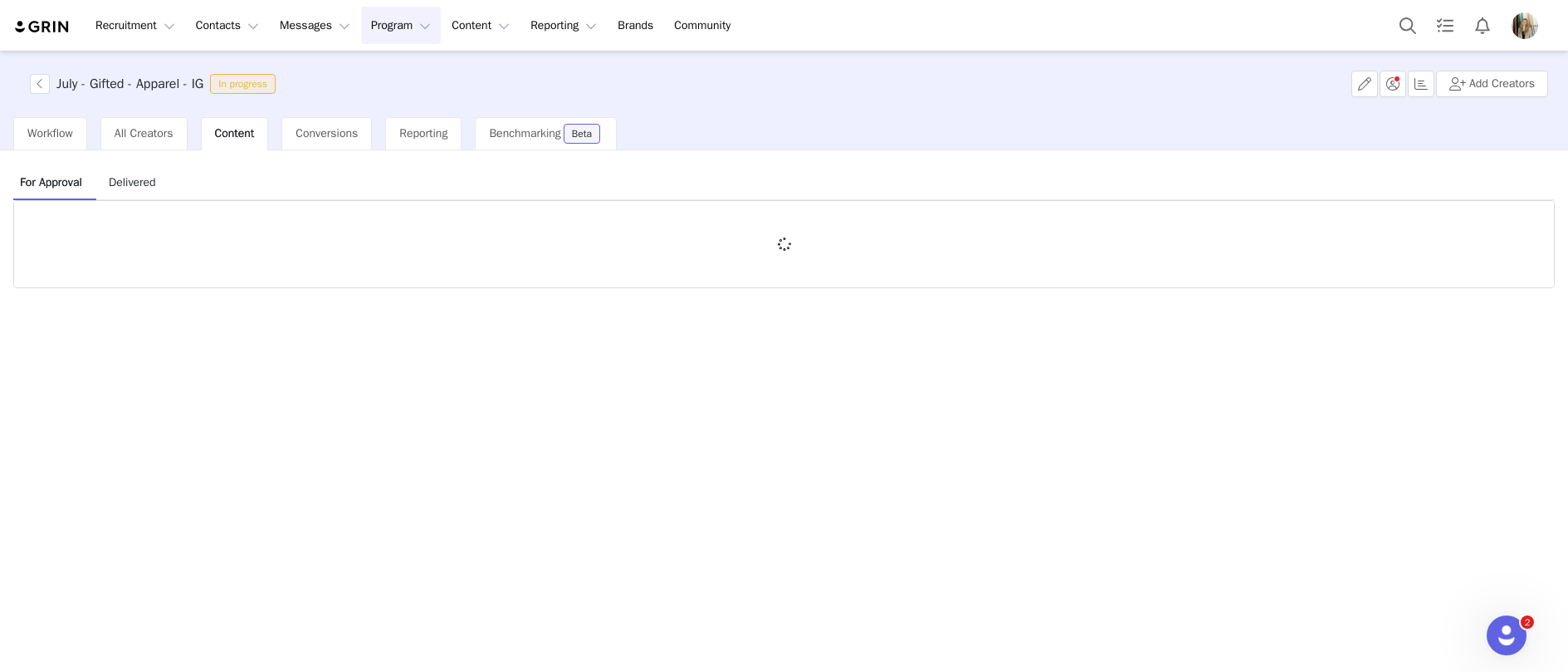 scroll, scrollTop: 0, scrollLeft: 0, axis: both 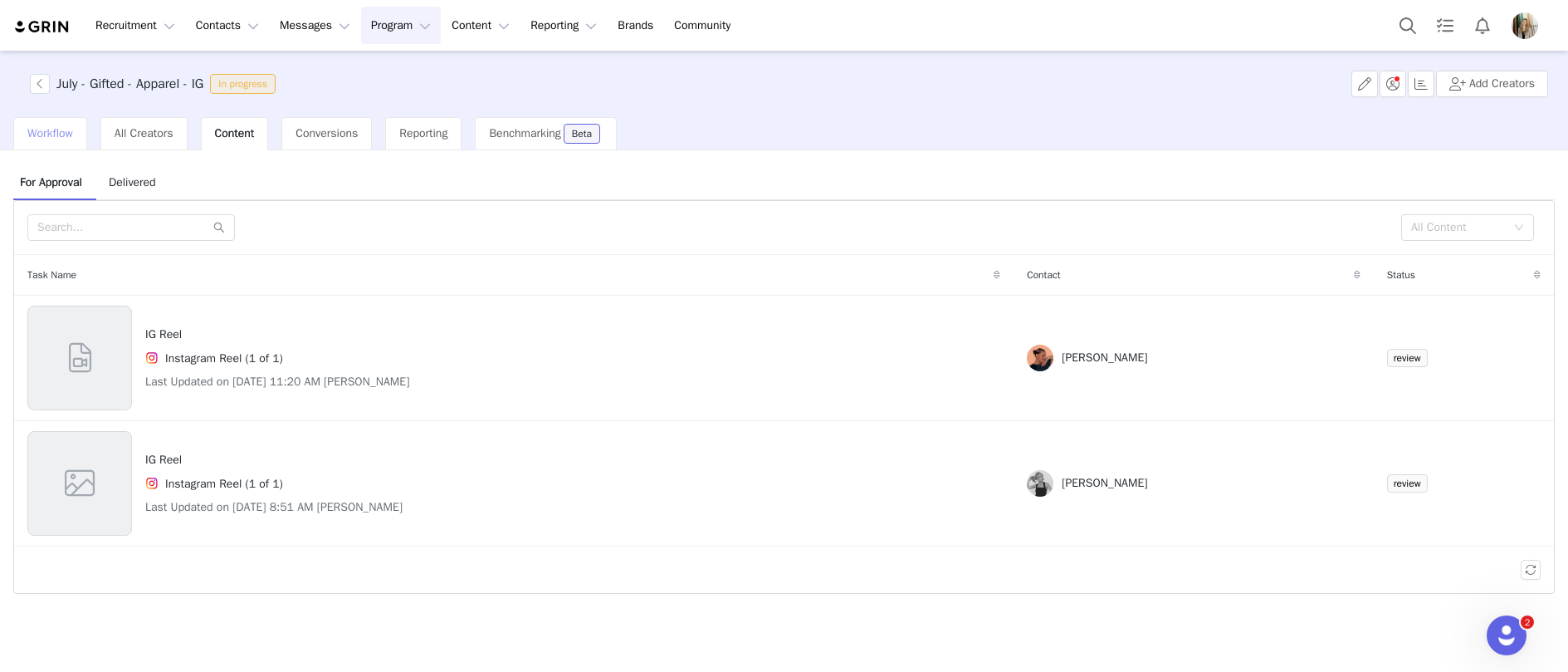 click on "Workflow" at bounding box center [50, 133] 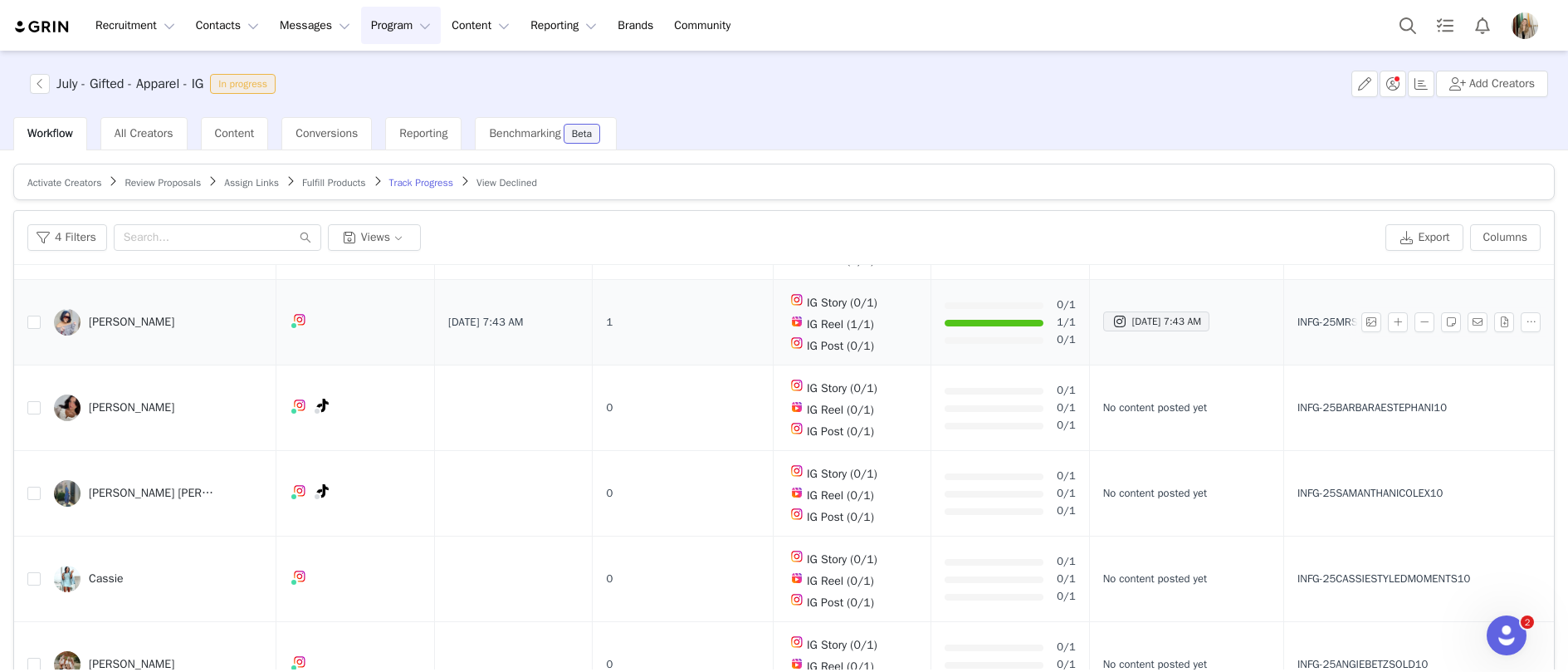 scroll, scrollTop: 452, scrollLeft: 0, axis: vertical 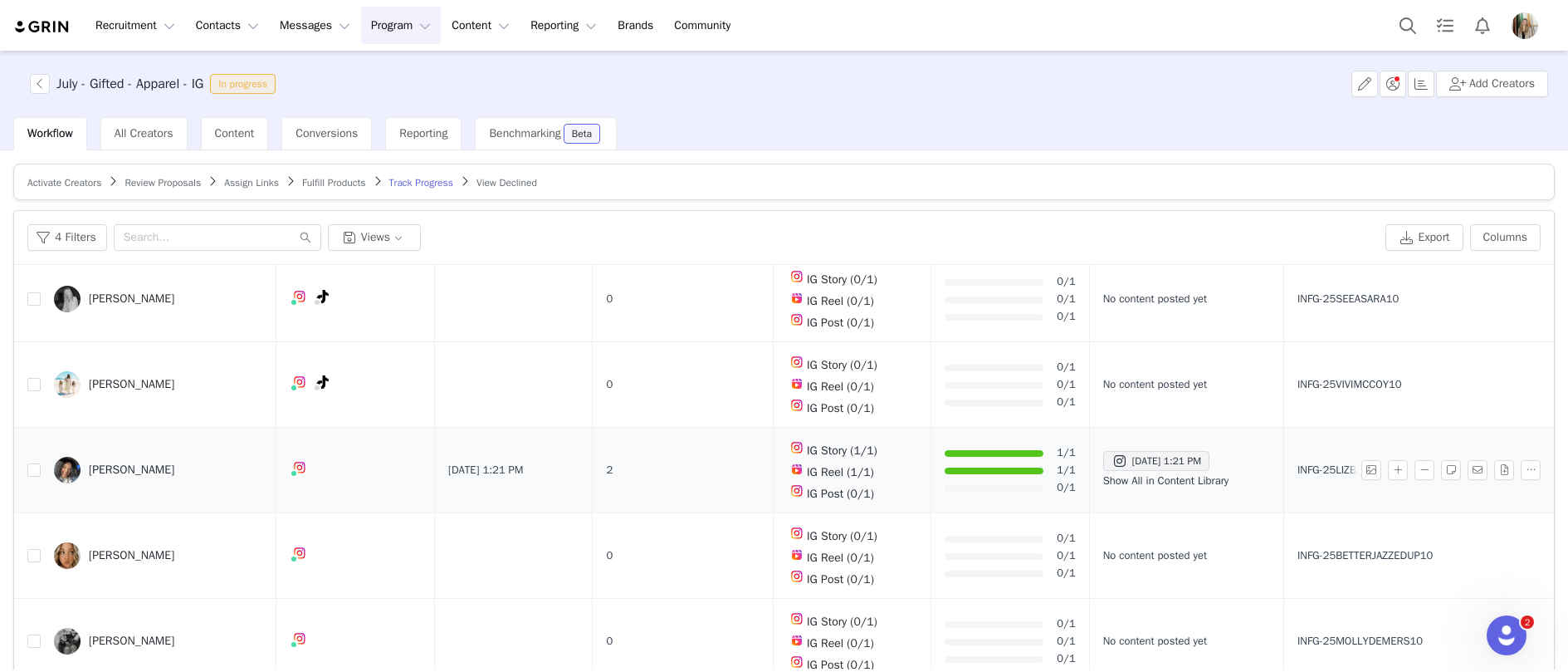 click on "Show All in Content Library" at bounding box center [1166, 480] 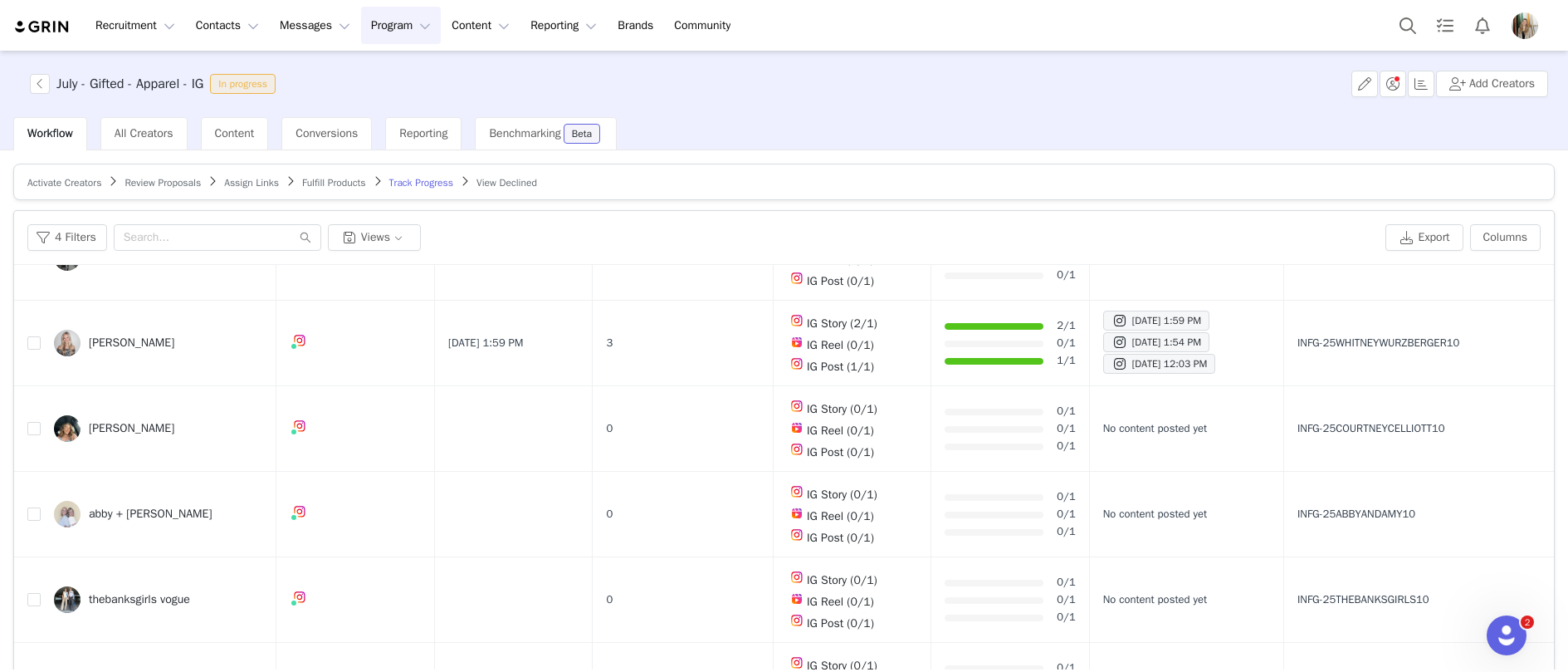 scroll, scrollTop: 2313, scrollLeft: 0, axis: vertical 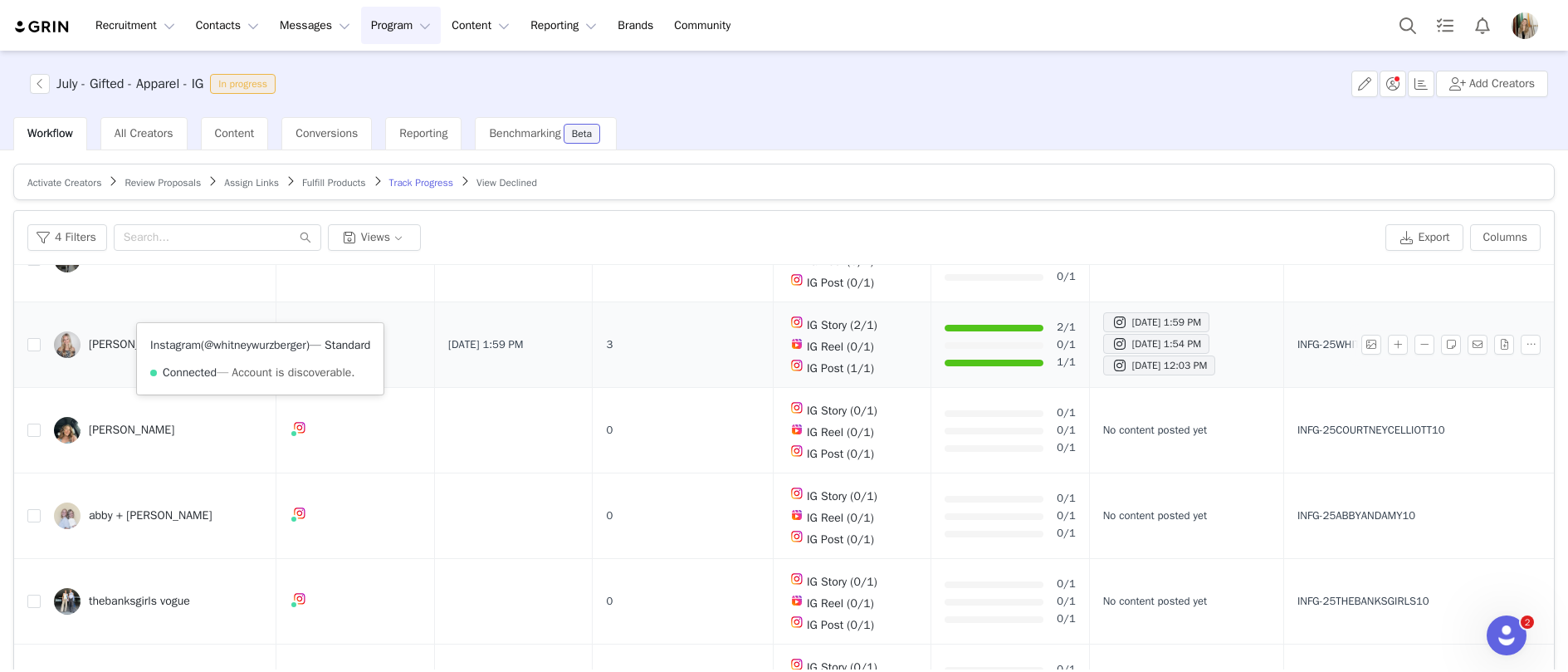 click on "@whitneywurzberger" at bounding box center [255, 345] 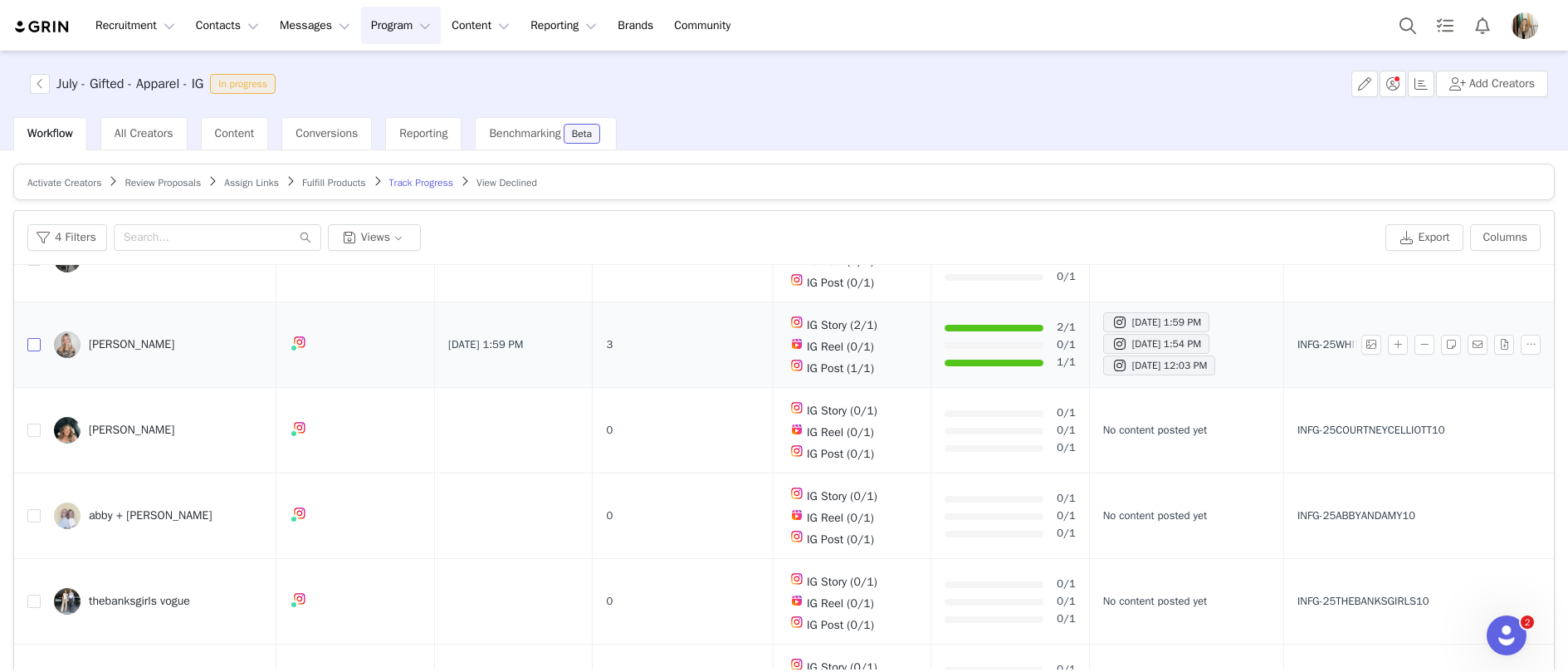 click at bounding box center [34, 345] 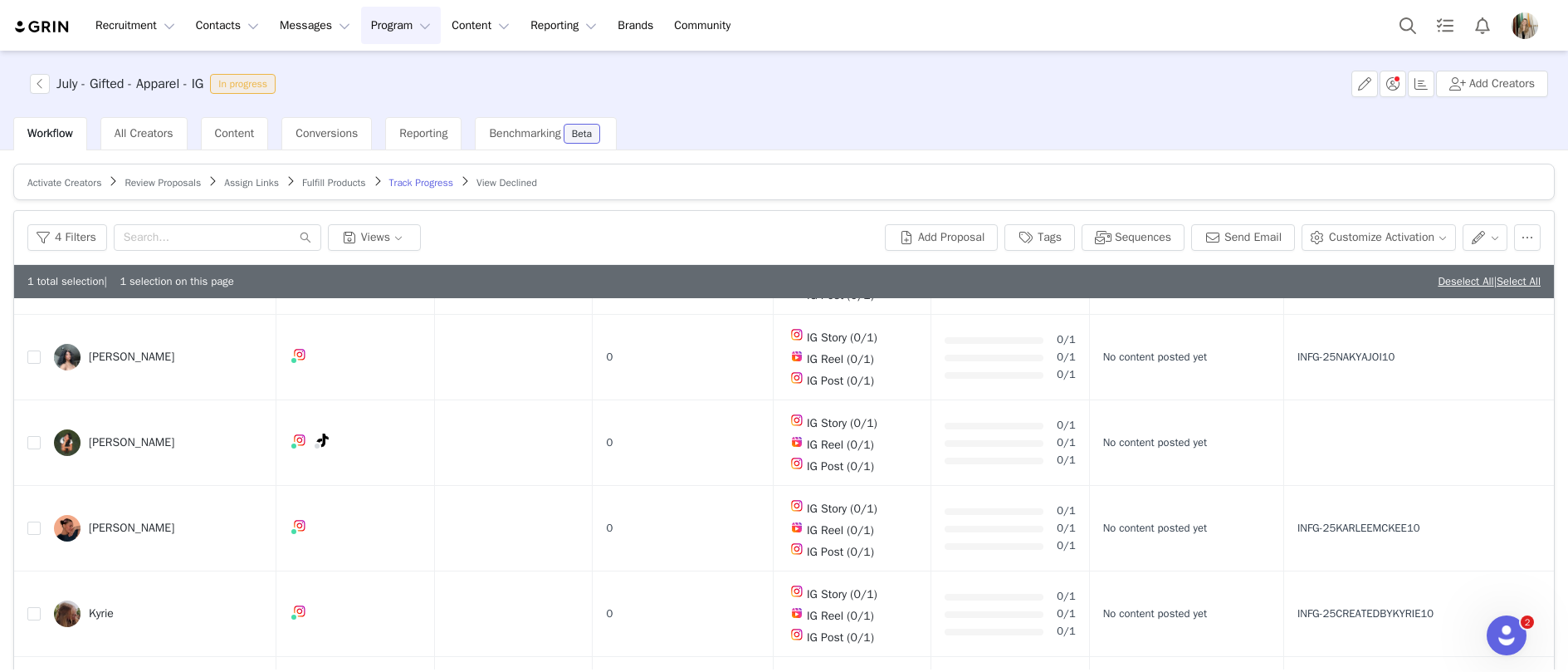 scroll, scrollTop: 2686, scrollLeft: 0, axis: vertical 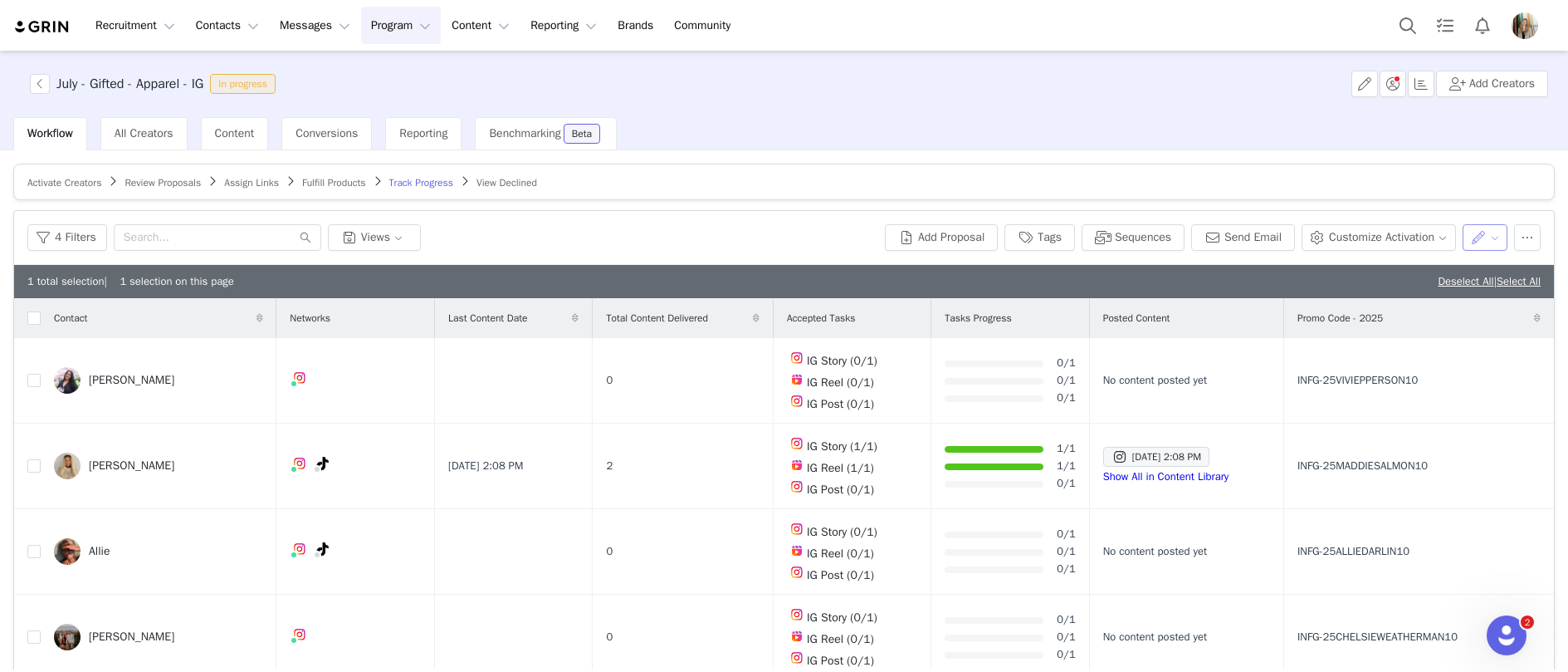 click at bounding box center [1485, 238] 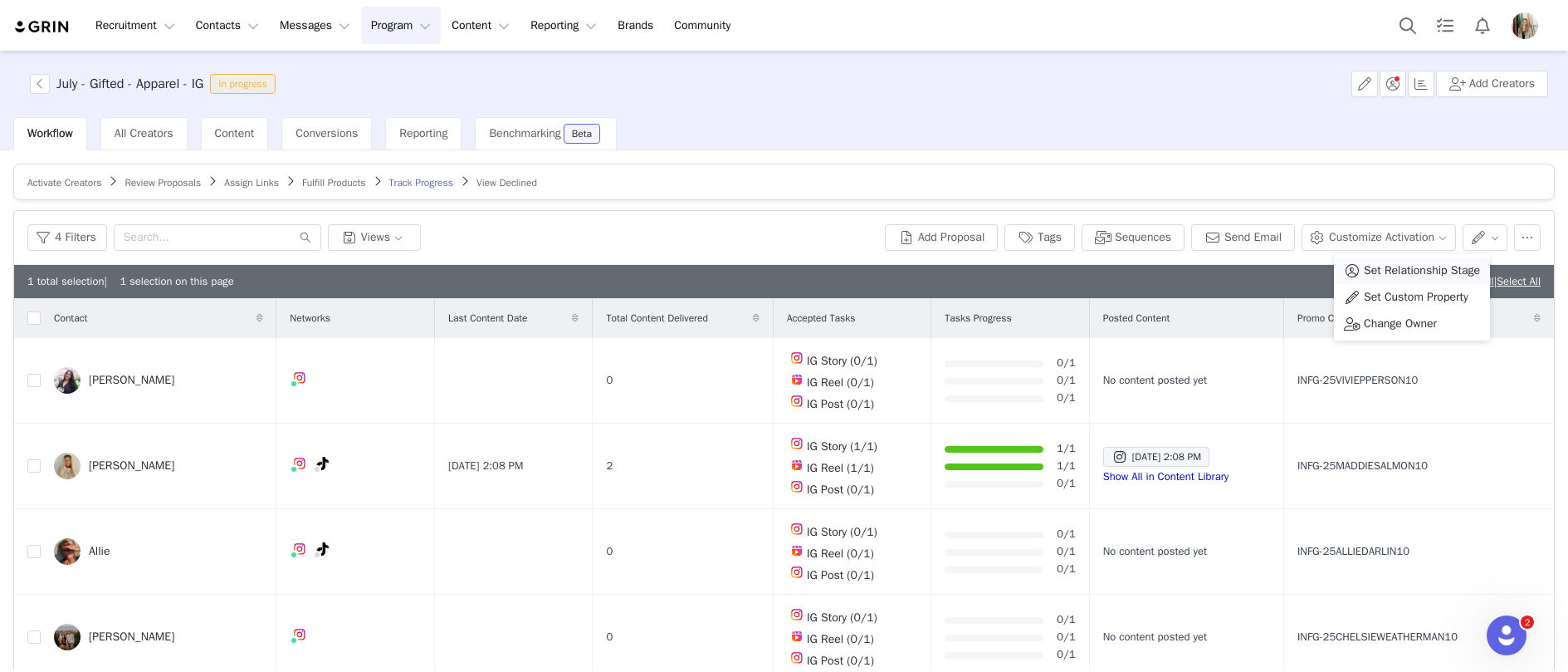 click on "Set Relationship Stage" at bounding box center (1422, 271) 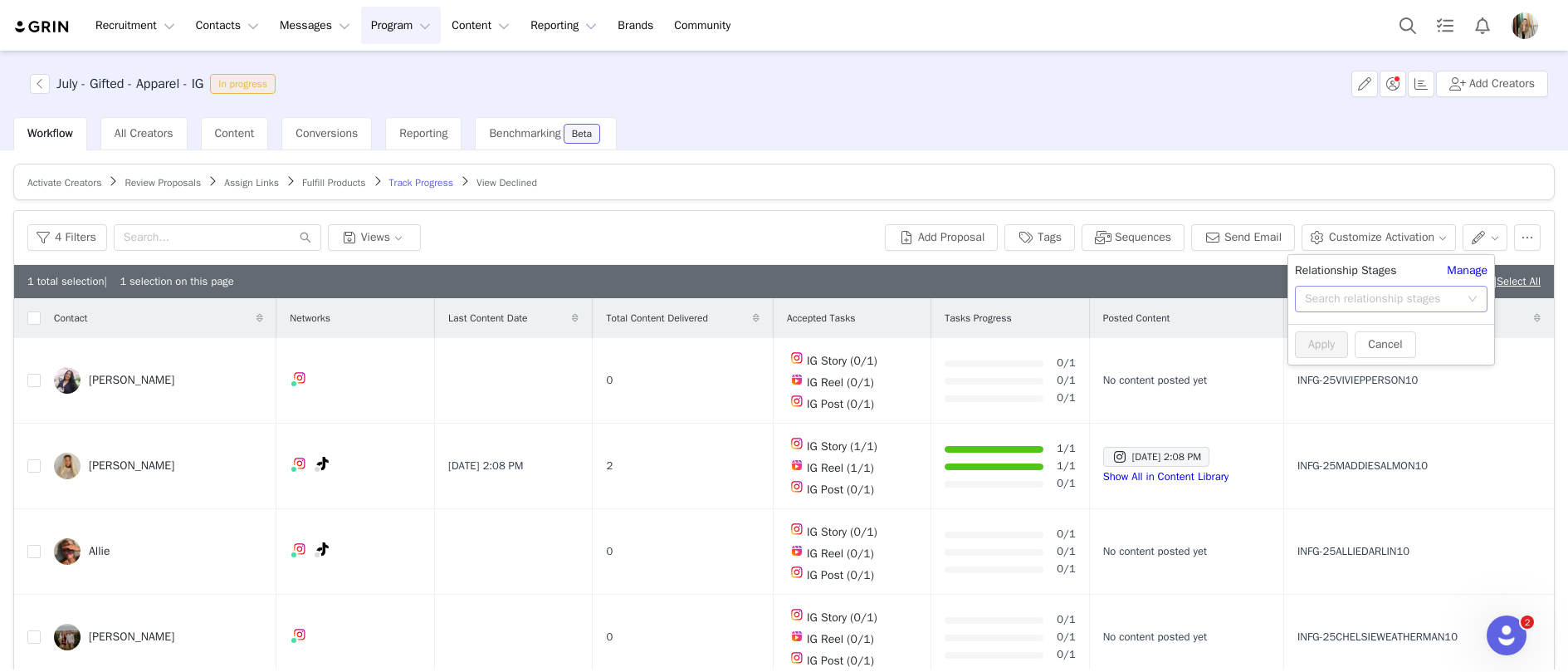 click on "Search relationship stages" at bounding box center (1382, 299) 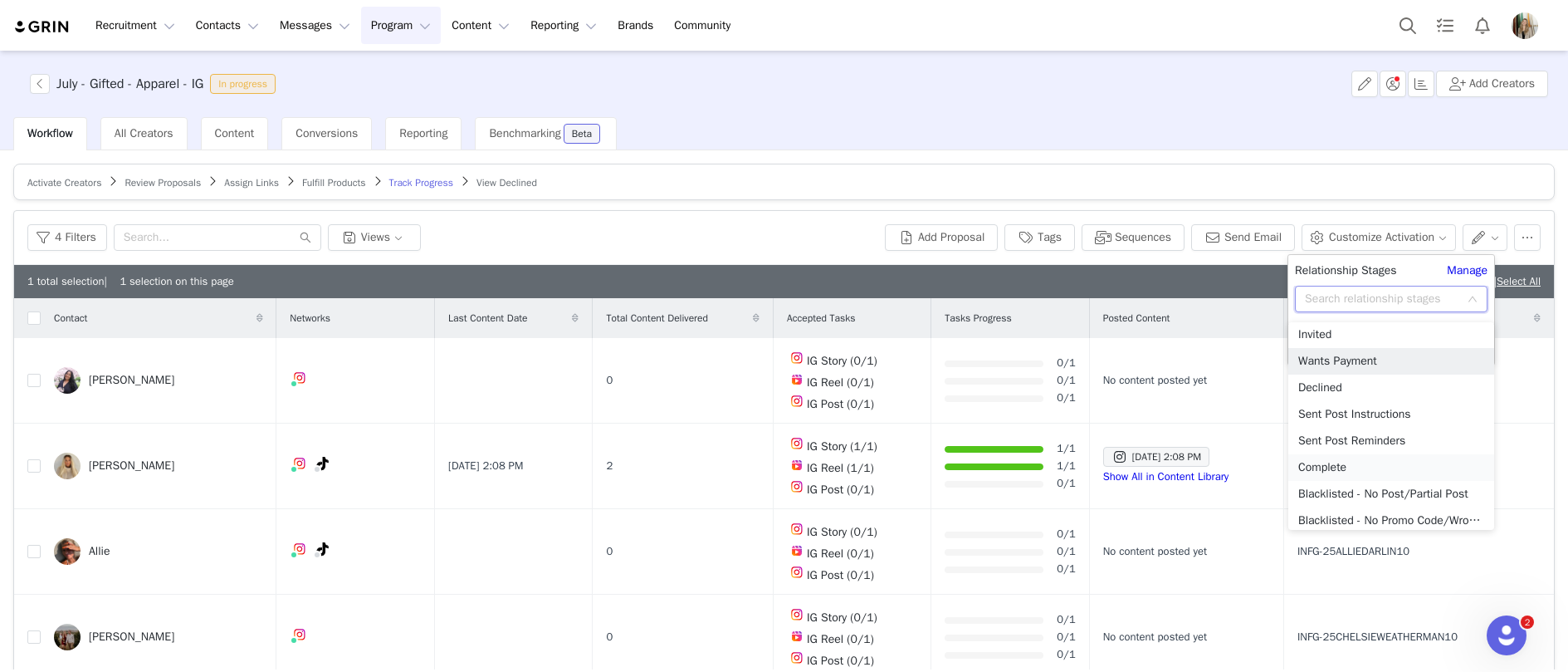 scroll, scrollTop: 85, scrollLeft: 0, axis: vertical 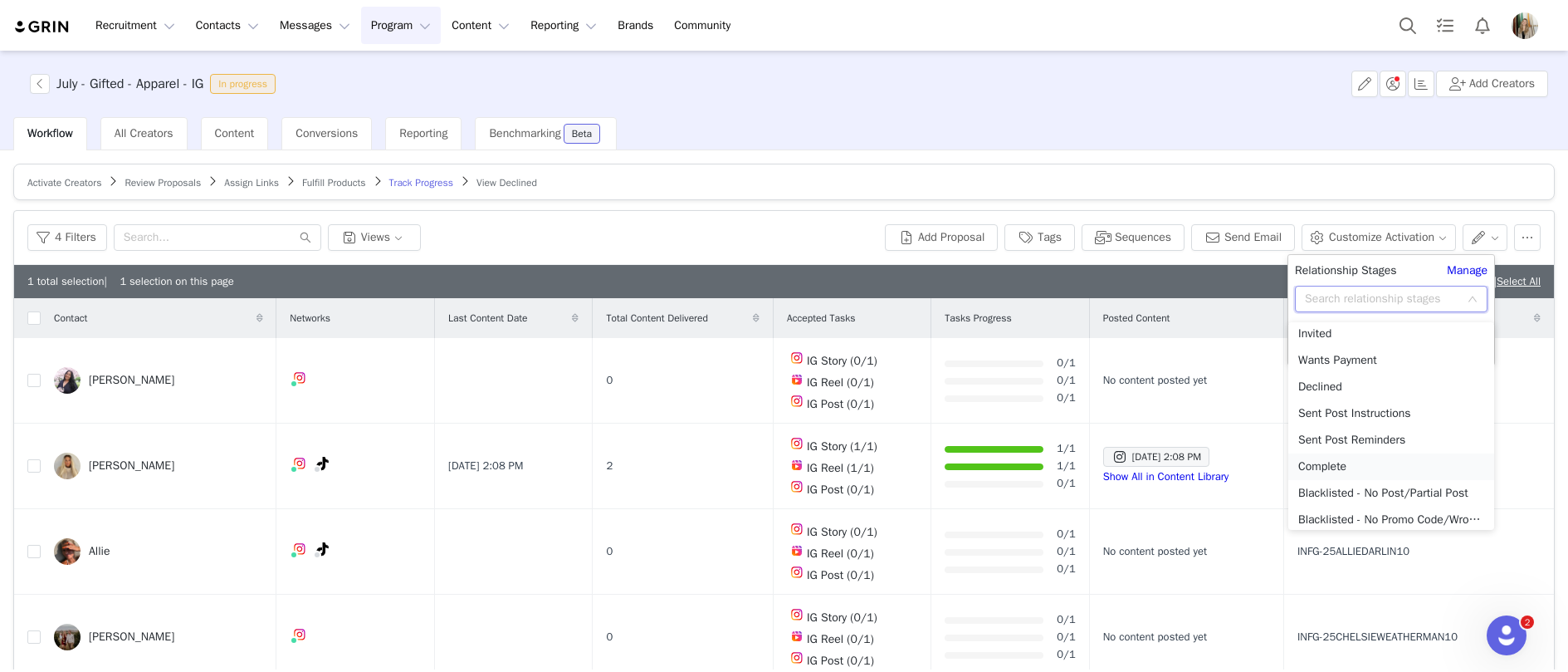 click on "Complete" at bounding box center [1391, 467] 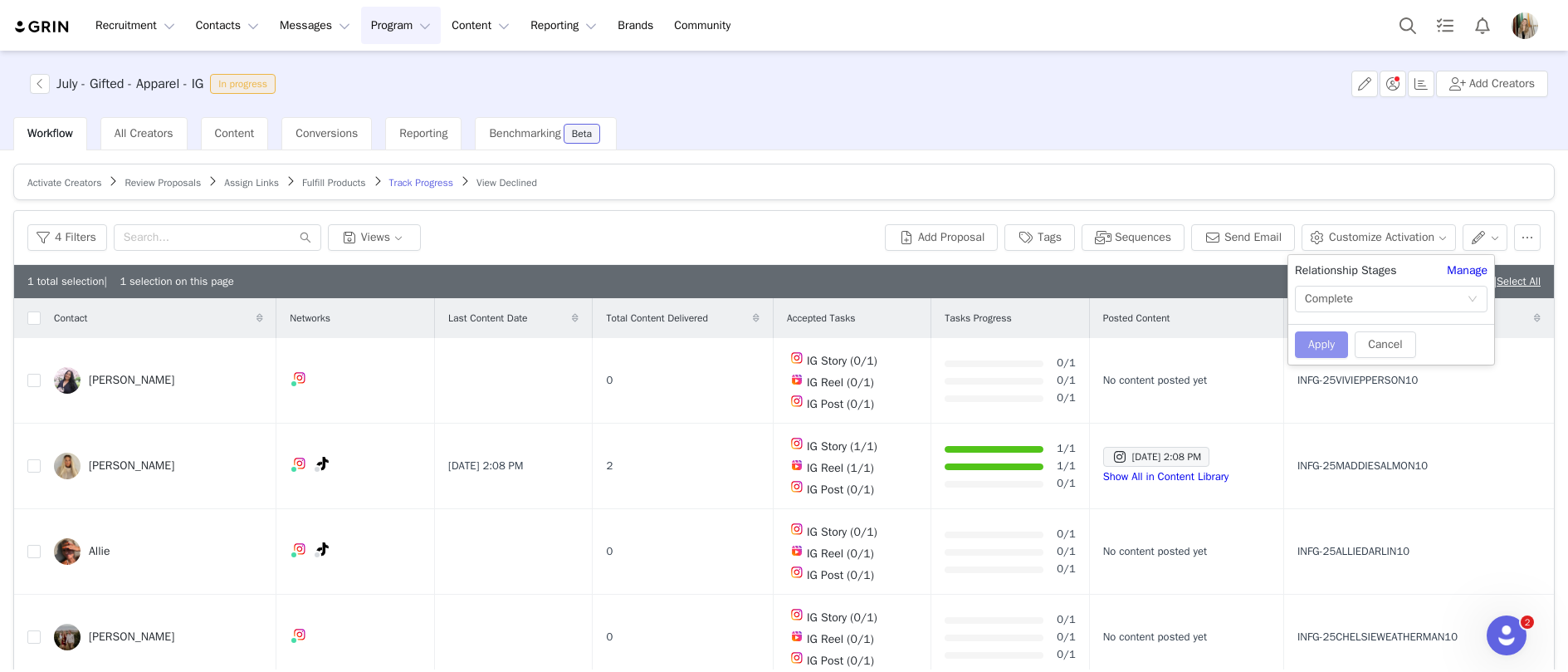 click on "Apply" at bounding box center [1321, 345] 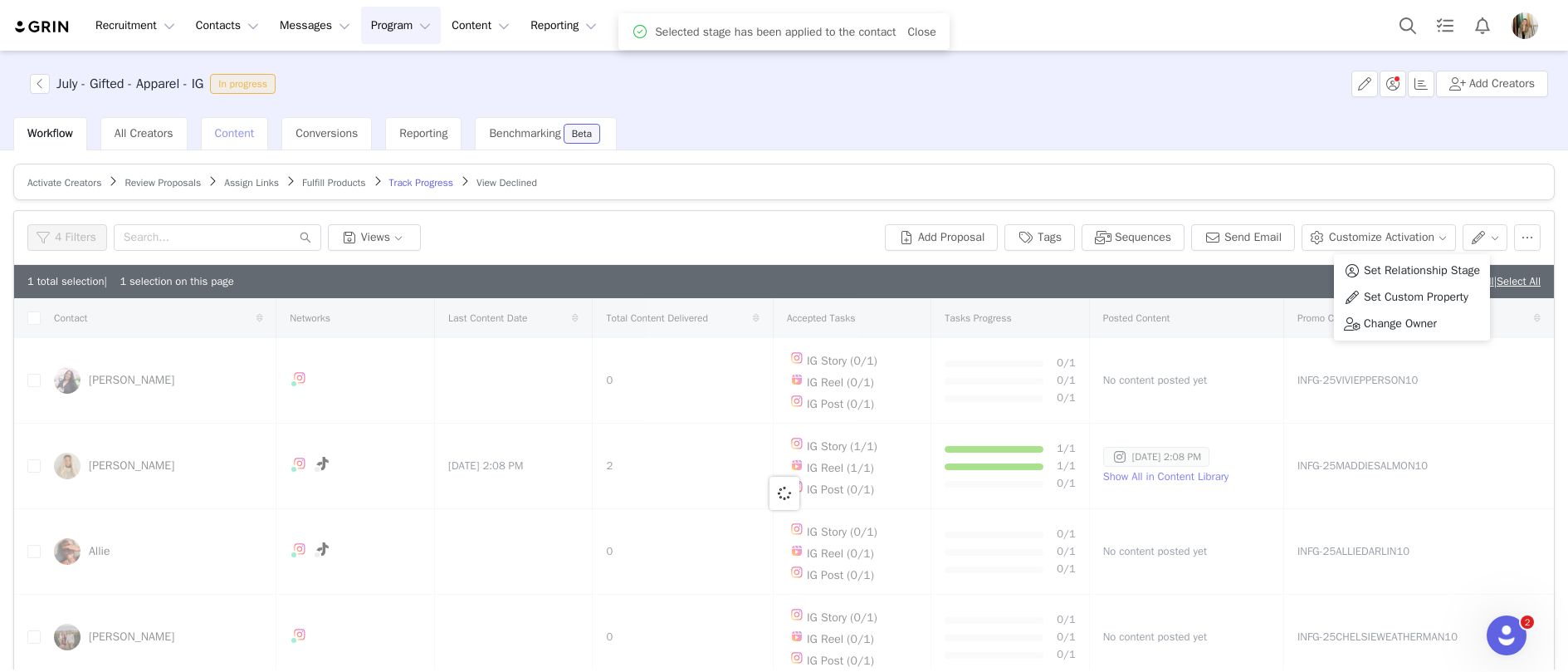 checkbox on "false" 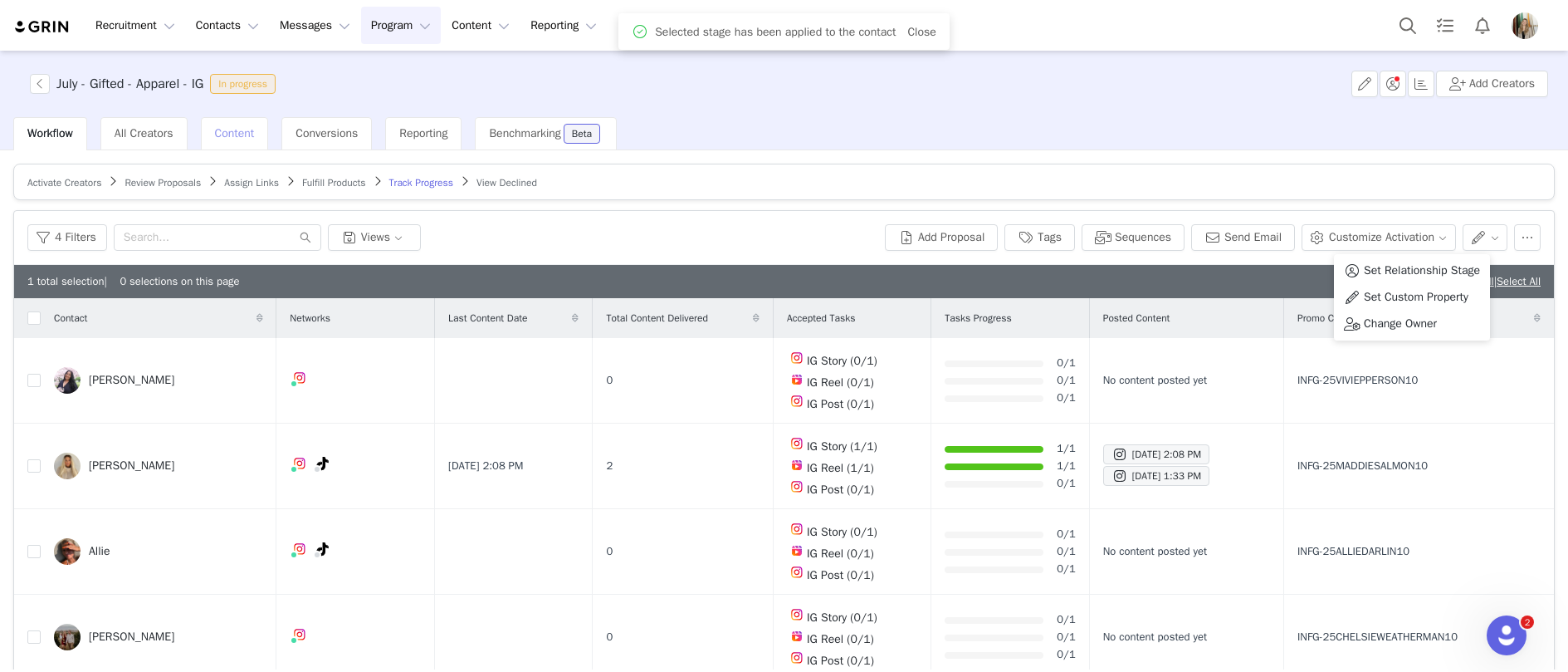 click on "Content" at bounding box center (235, 133) 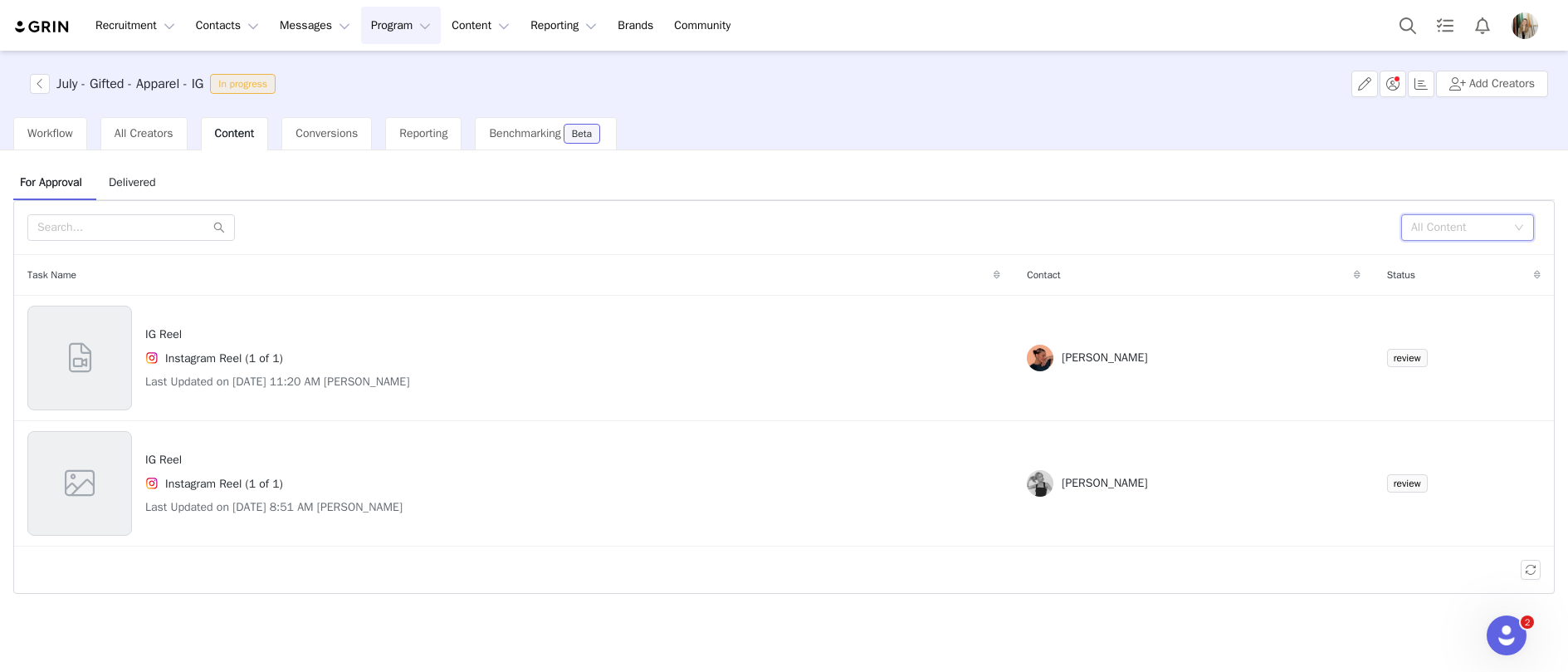 click on "All Content" at bounding box center (1462, 228) 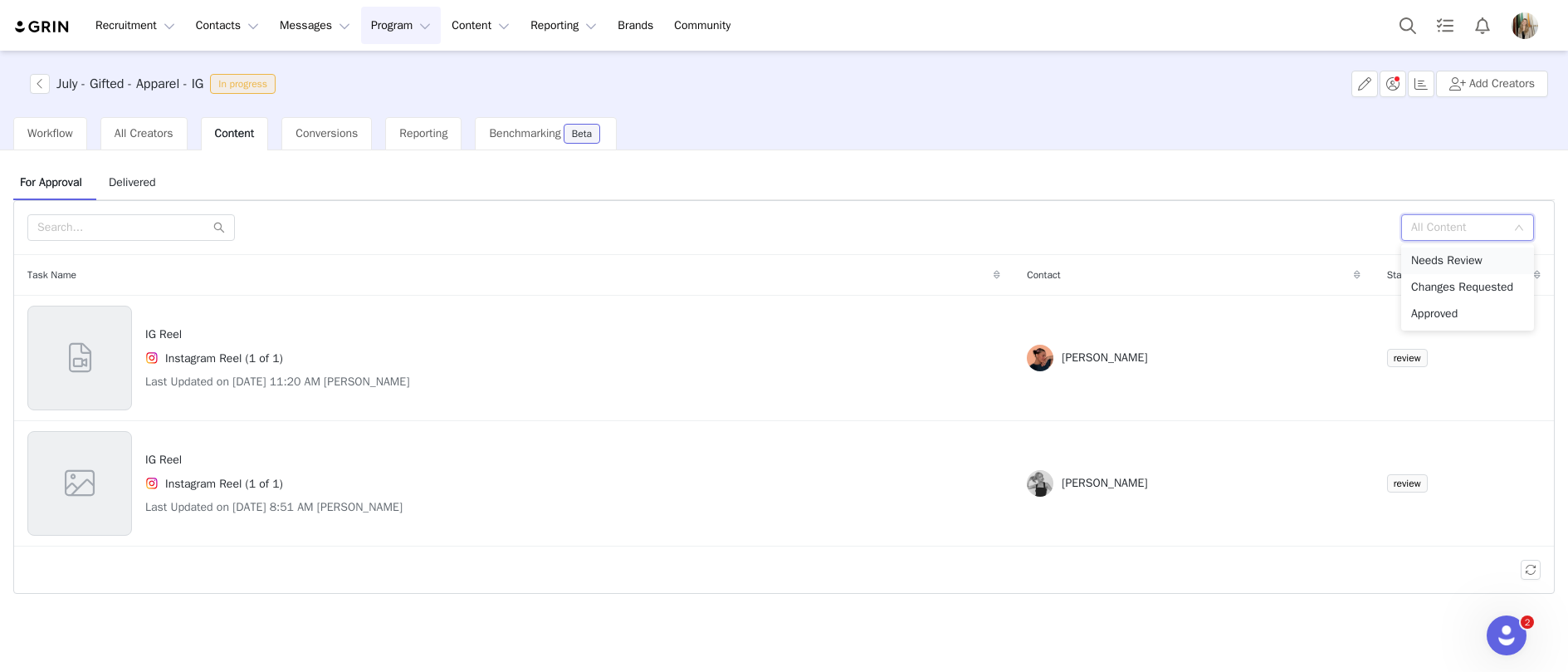 click on "Needs Review" at bounding box center [1468, 261] 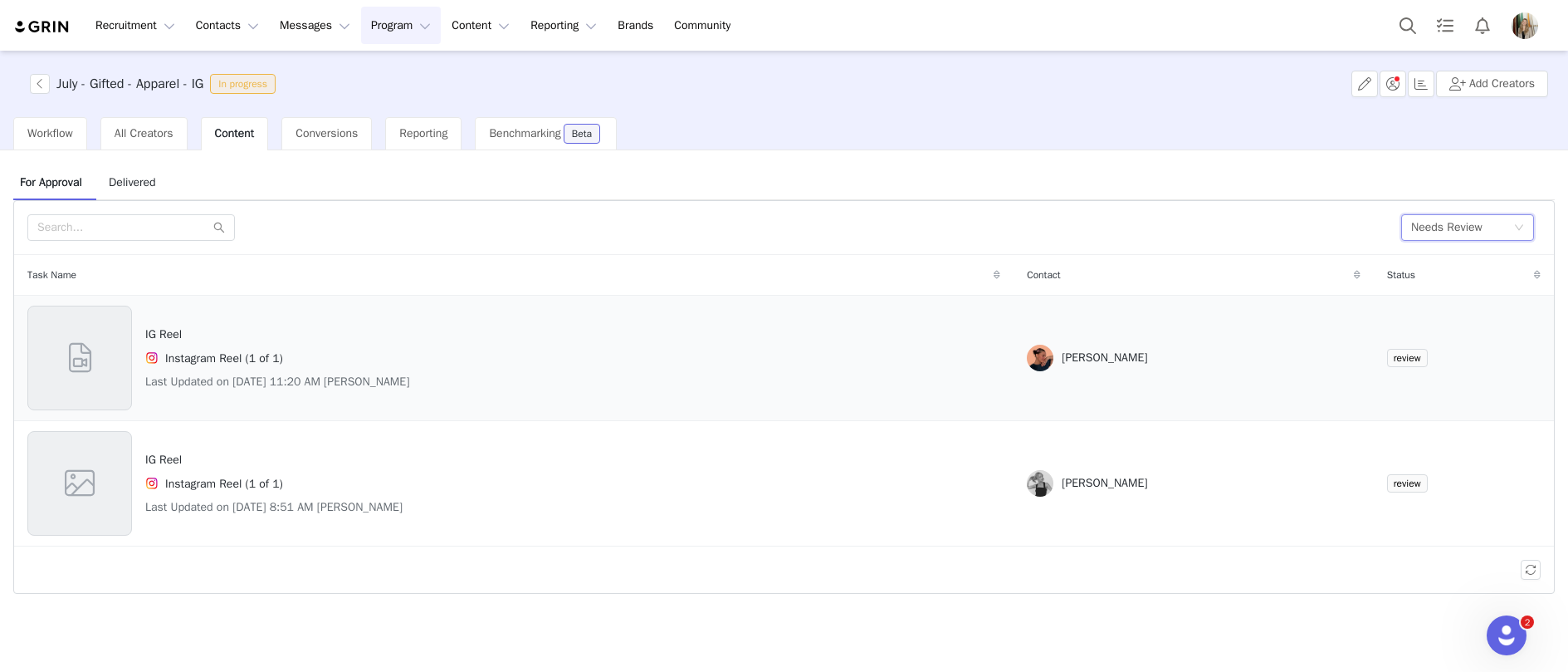click on "IG Reel  Instagram Reel (1 of 1)   Last Updated on Jul 11, 2025 11:20 AM Karlee McKee" at bounding box center (514, 358) 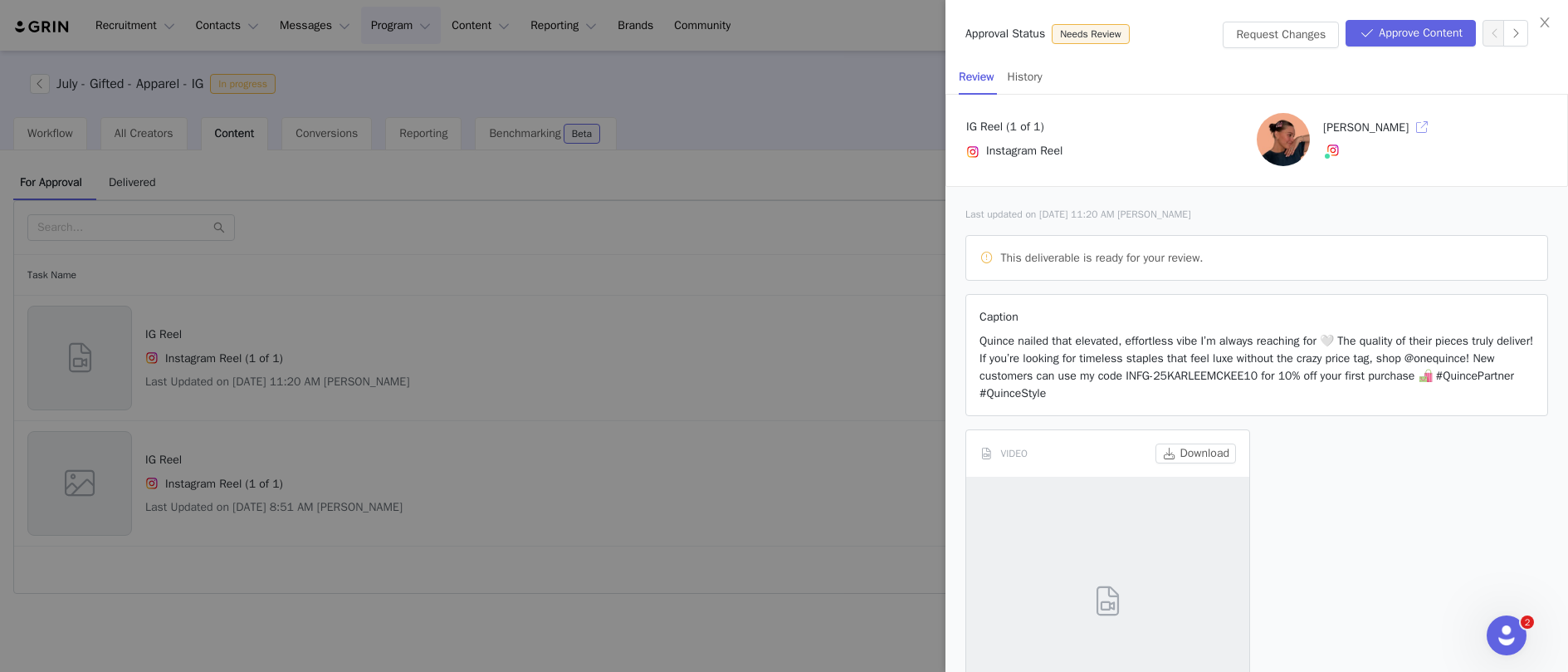 type 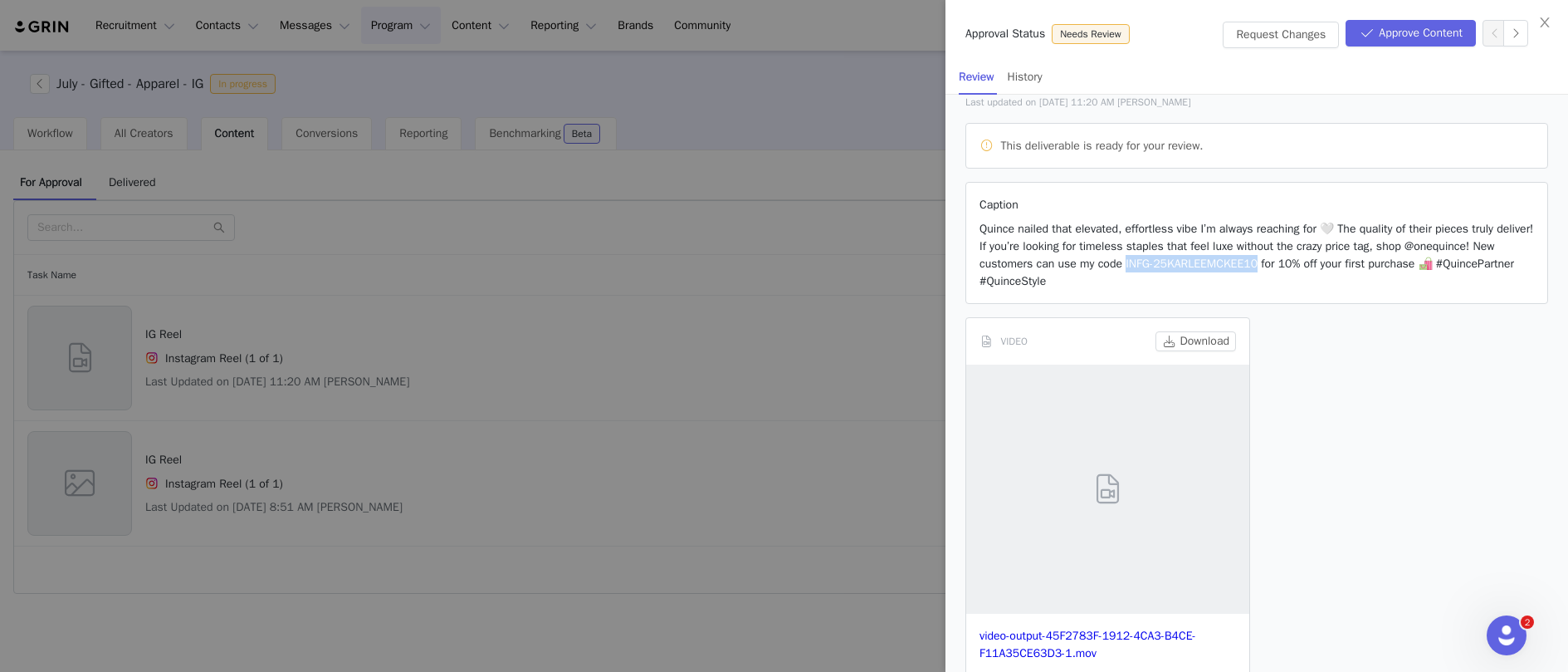 scroll, scrollTop: 143, scrollLeft: 0, axis: vertical 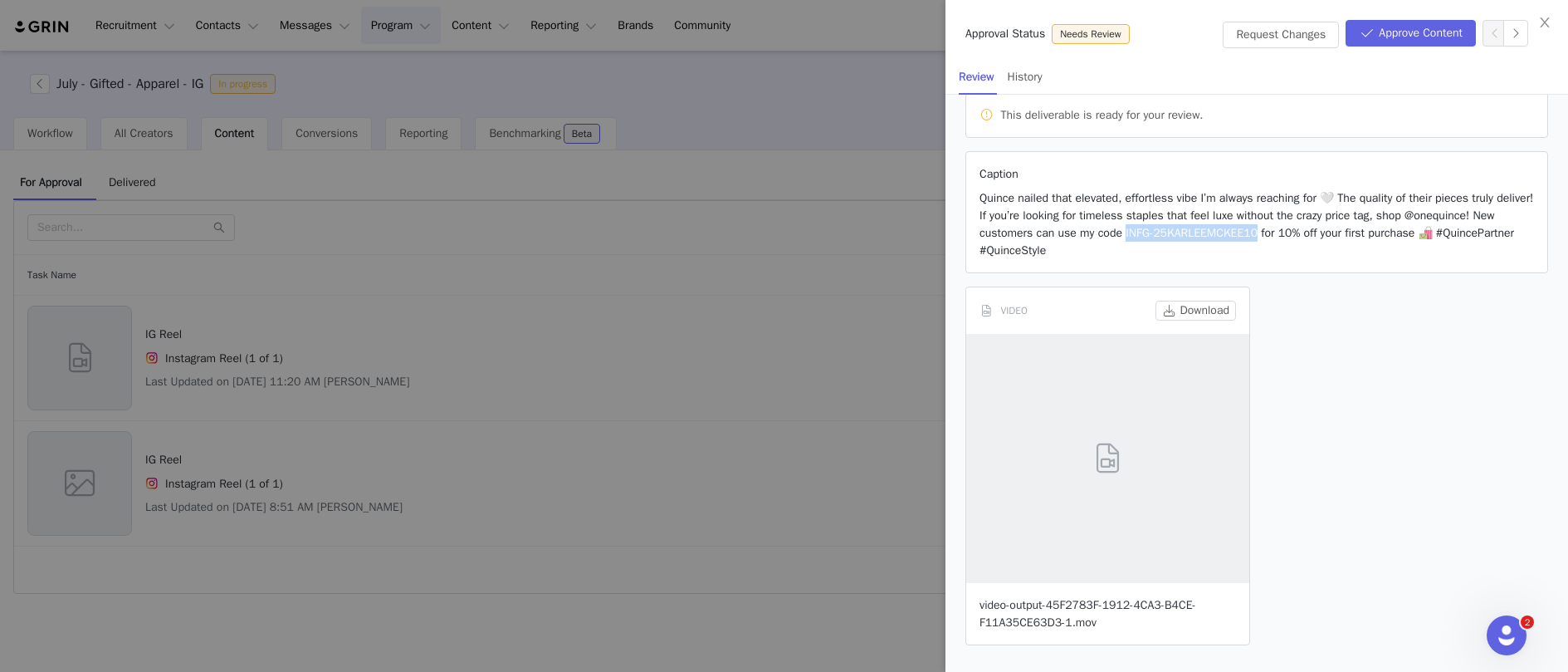 click on "video-output-45F2783F-1912-4CA3-B4CE-F11A35CE63D3-1.mov" at bounding box center (1087, 614) 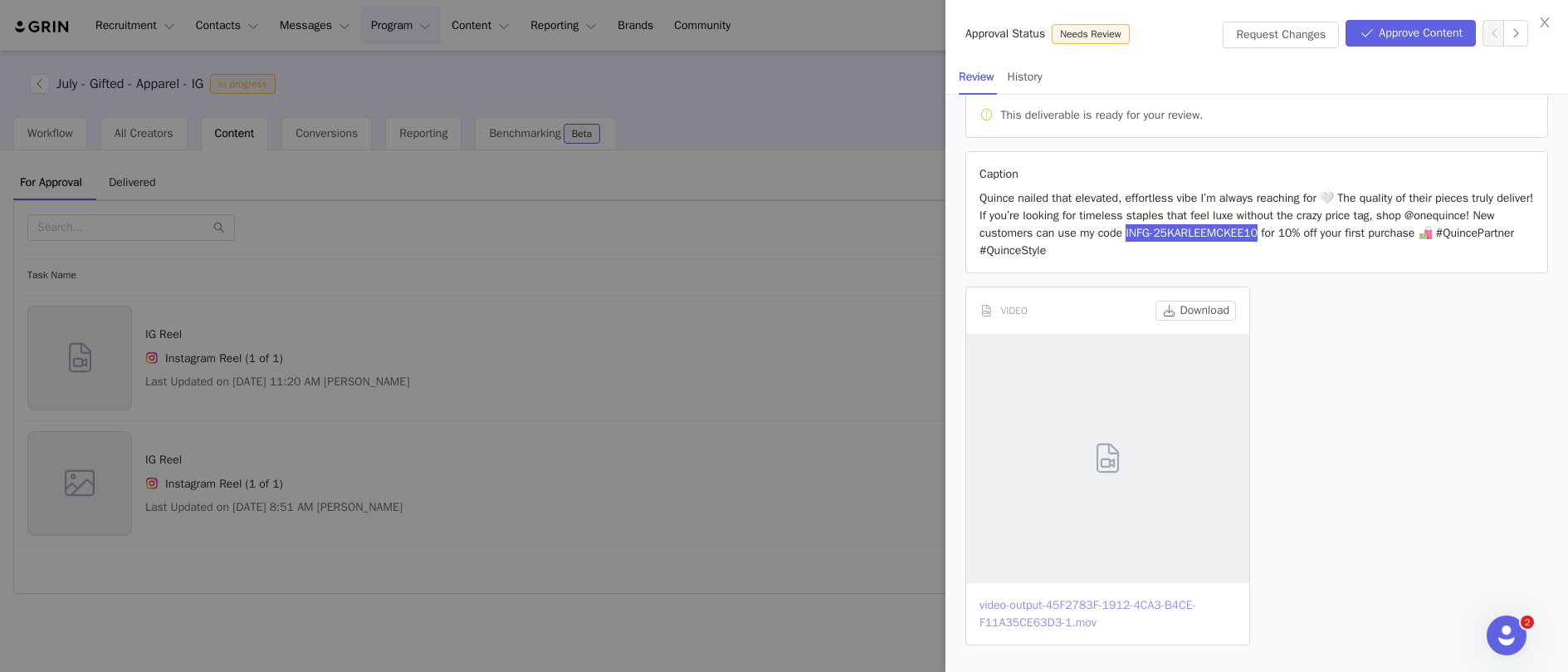 scroll, scrollTop: 0, scrollLeft: 0, axis: both 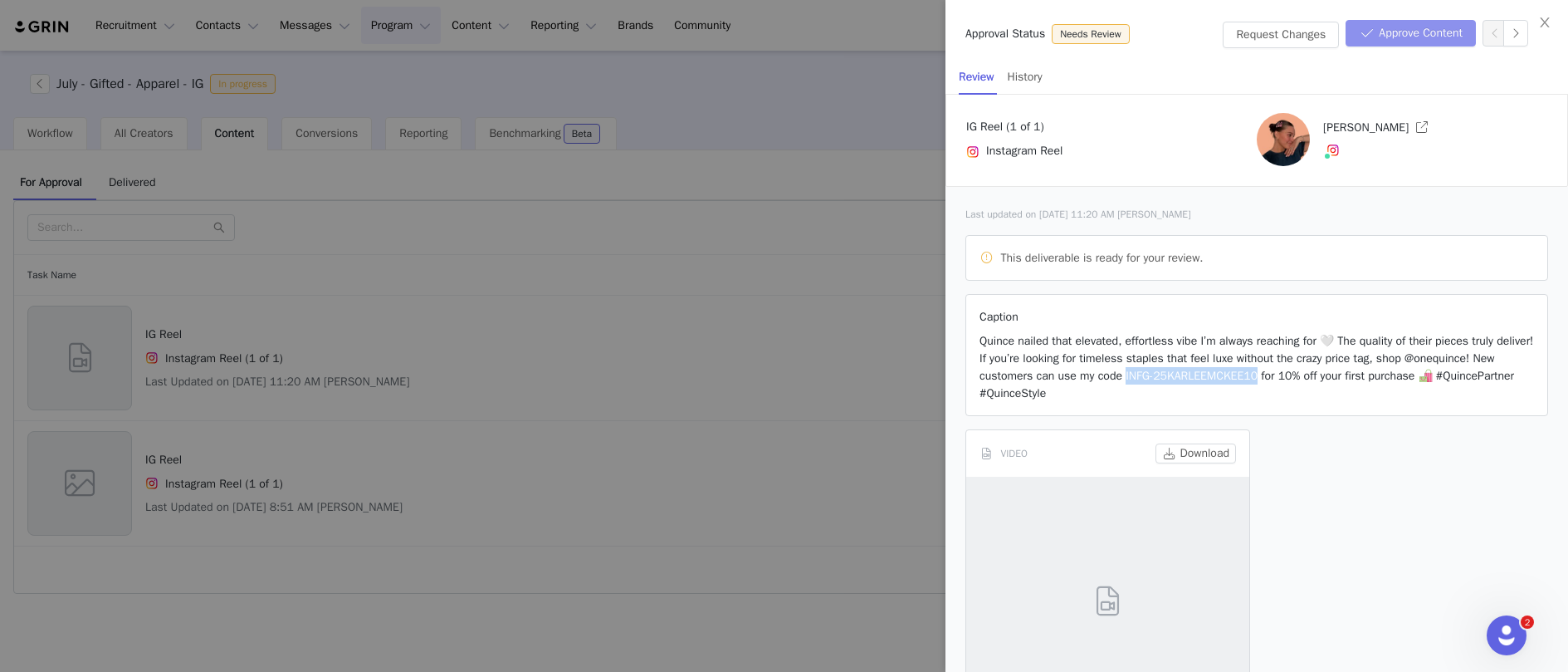 click on "Approve Content" at bounding box center (1410, 33) 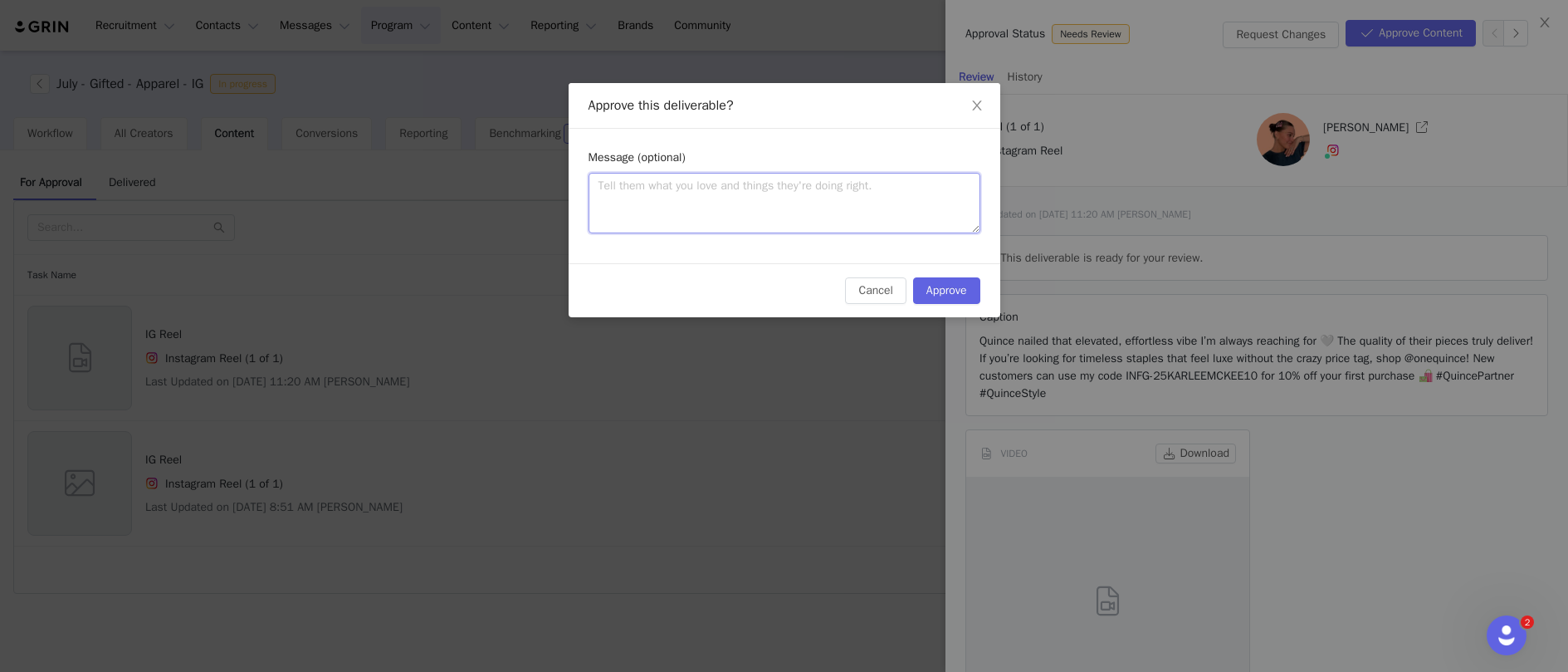click at bounding box center (784, 203) 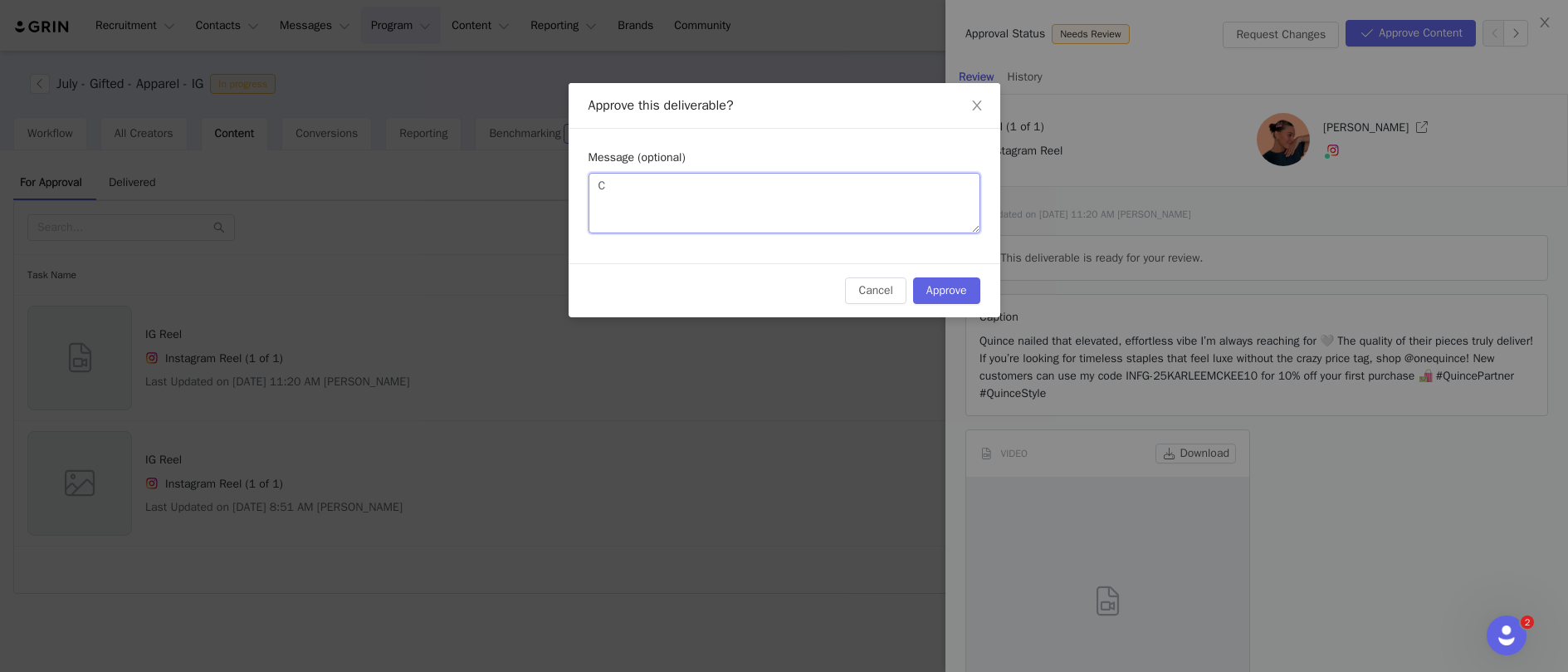 type on "Ci" 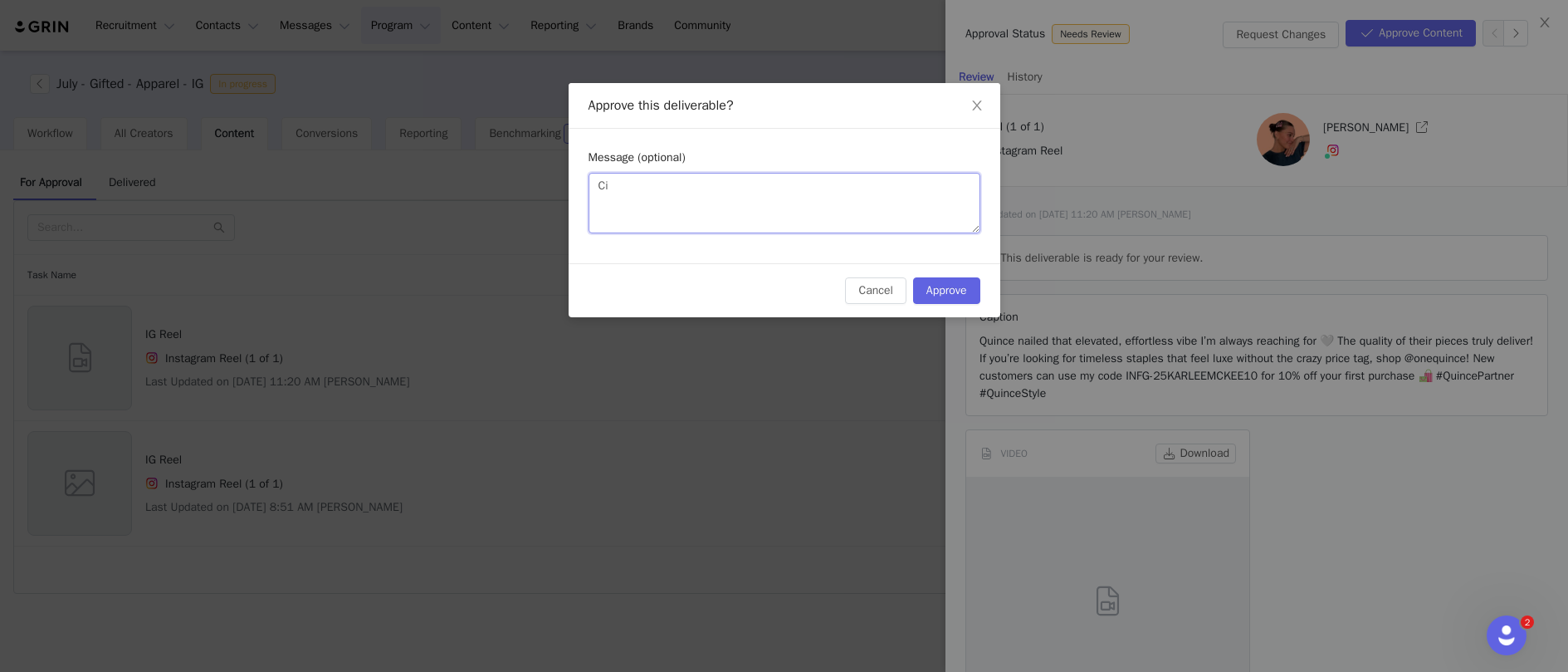 type 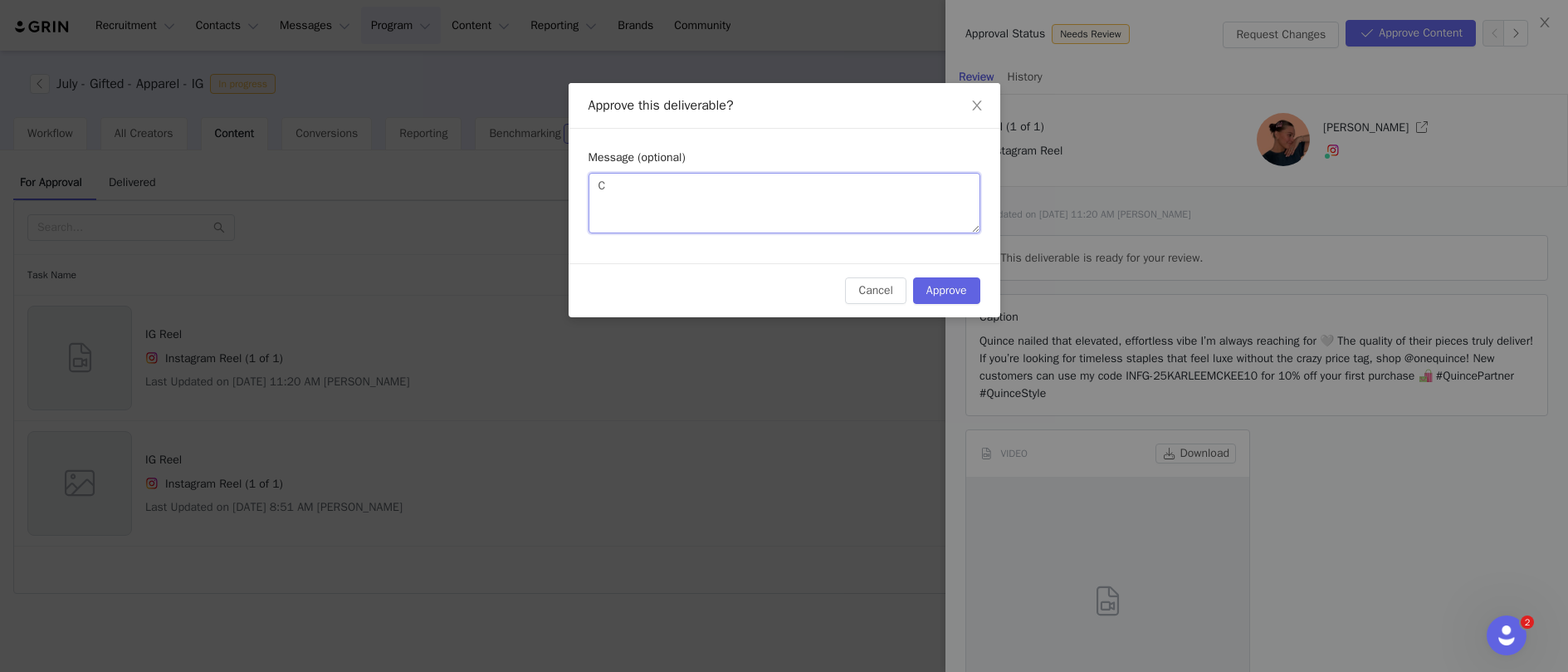 type on "Cu" 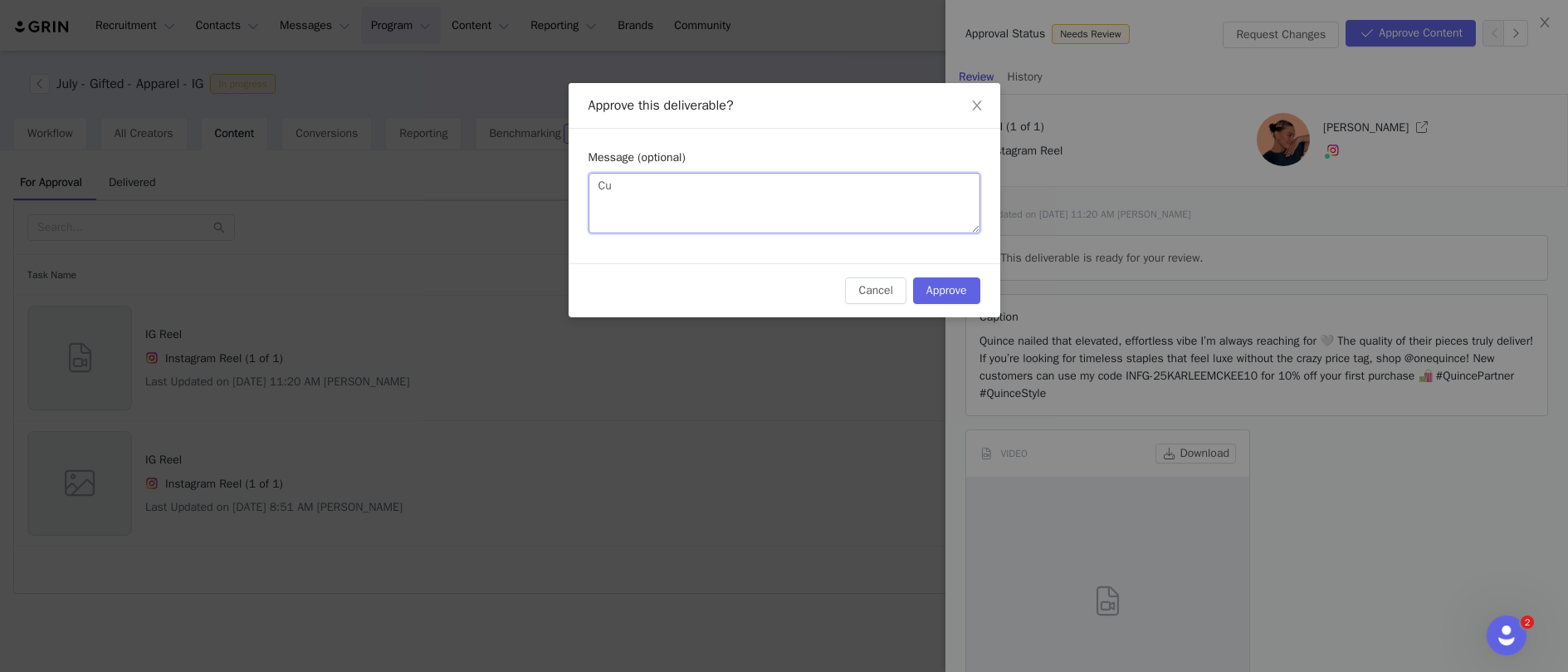 type on "Cut" 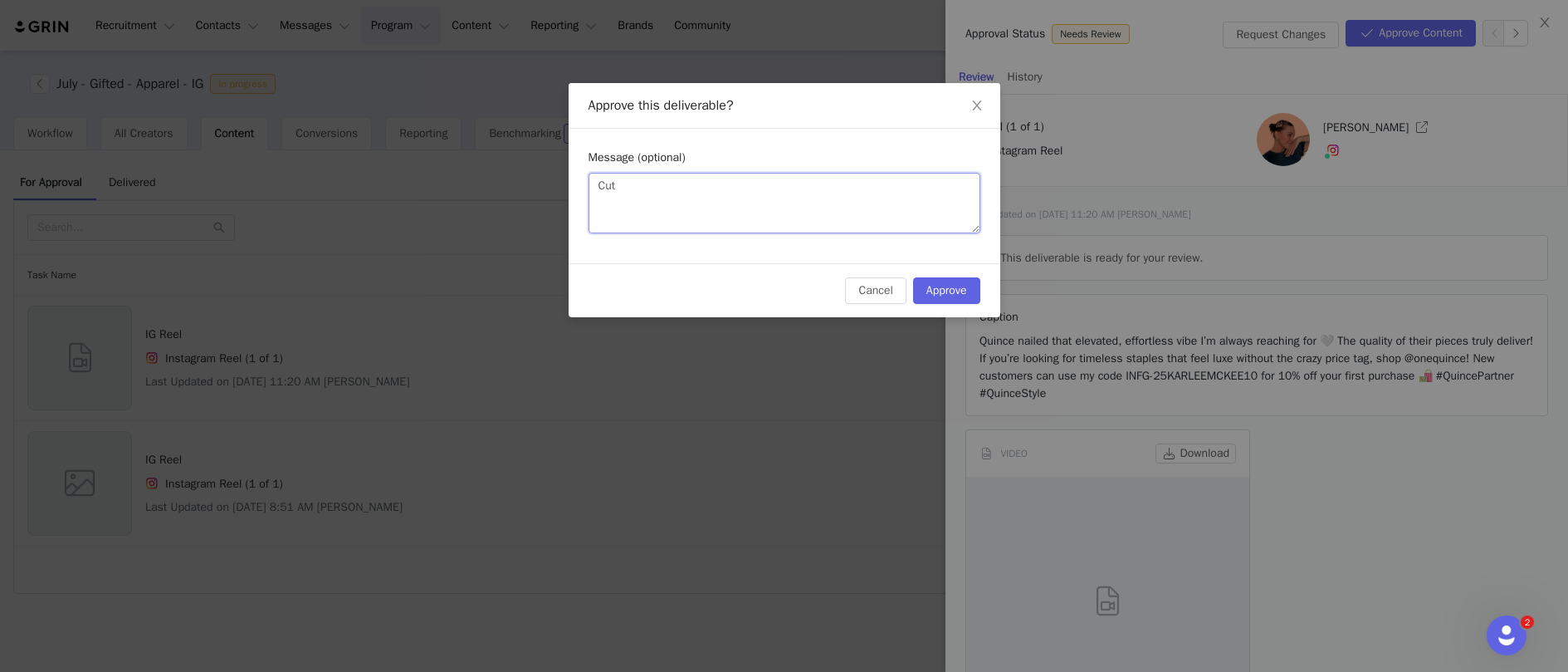 type on "Cute" 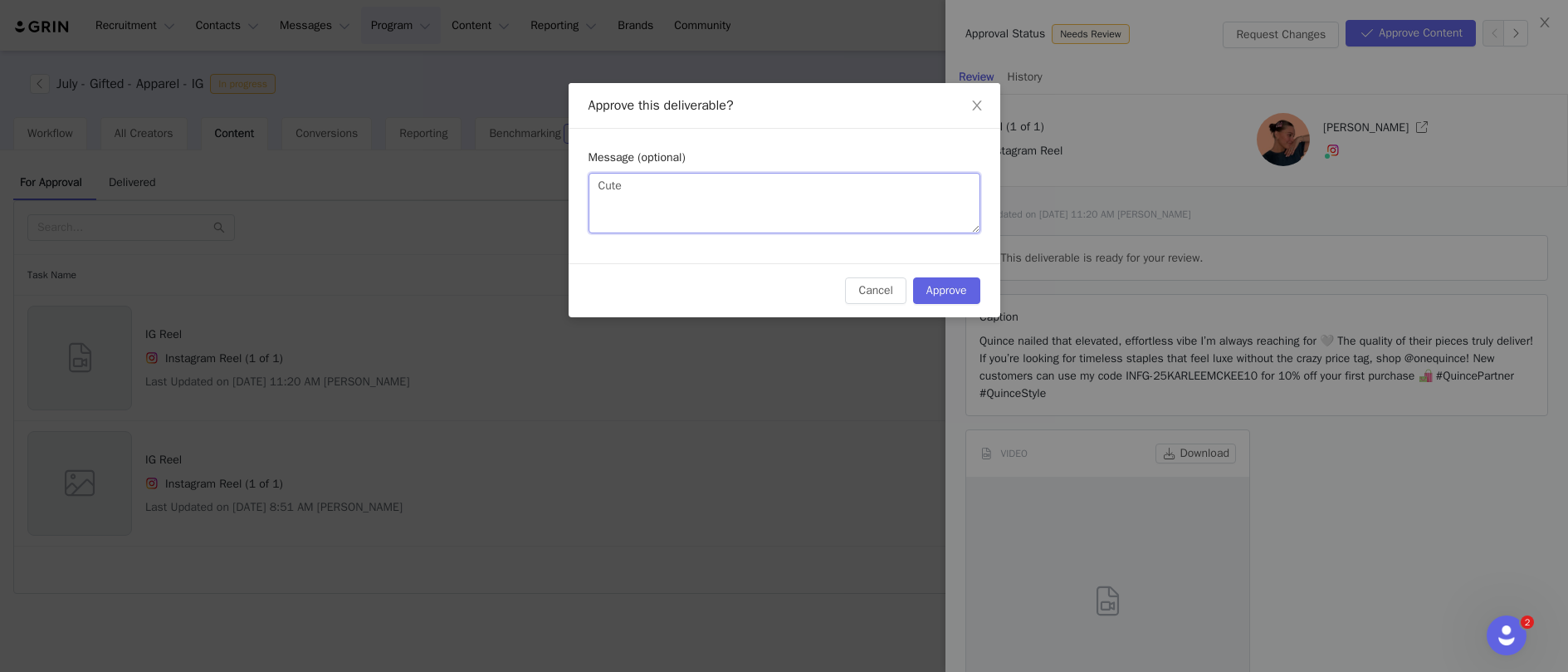 type on "Cute" 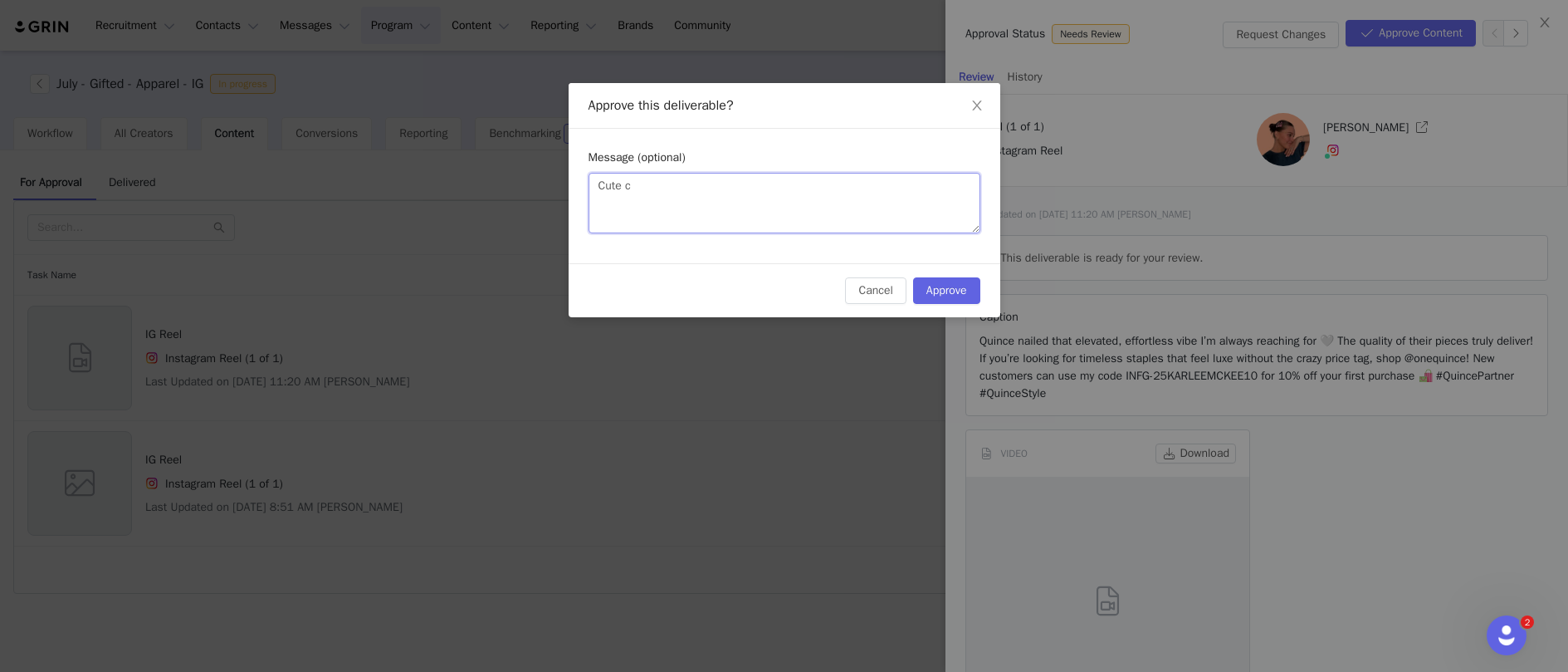 type on "Cute cu" 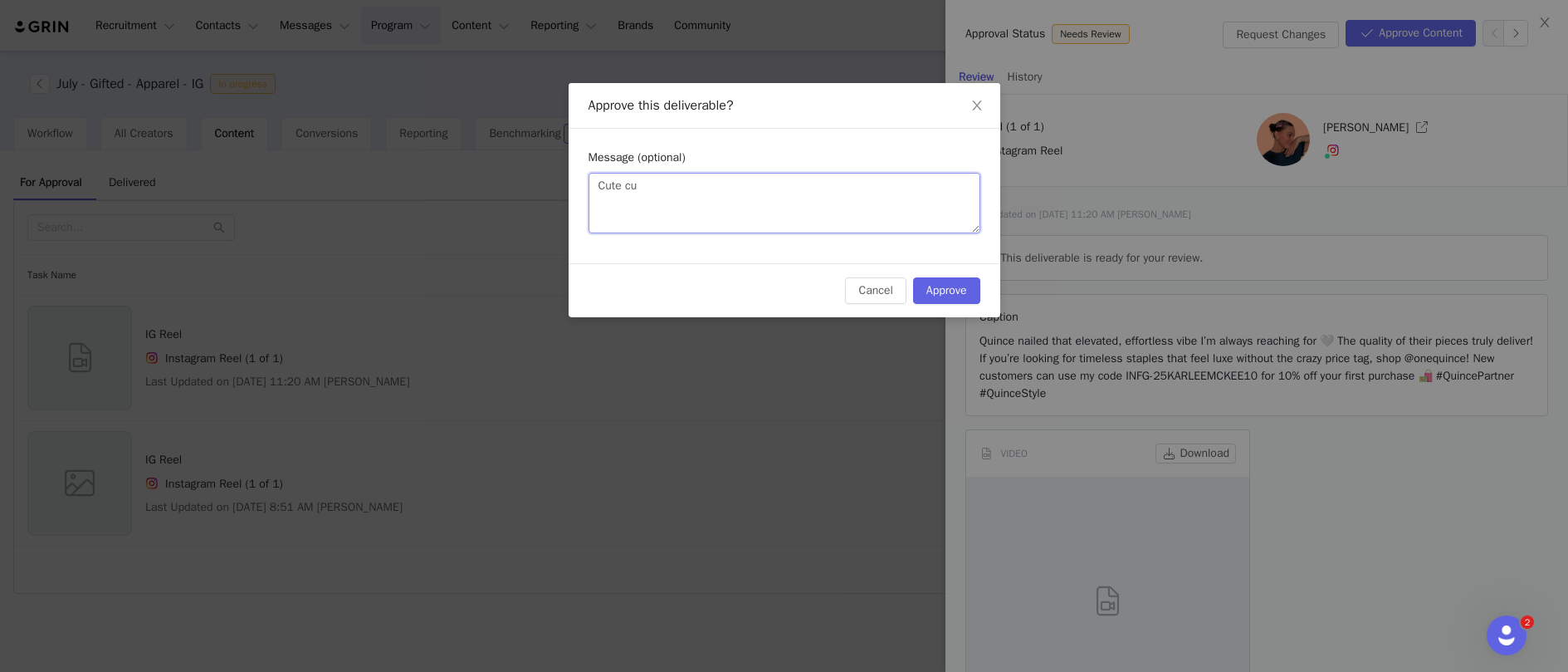 type on "Cute cut" 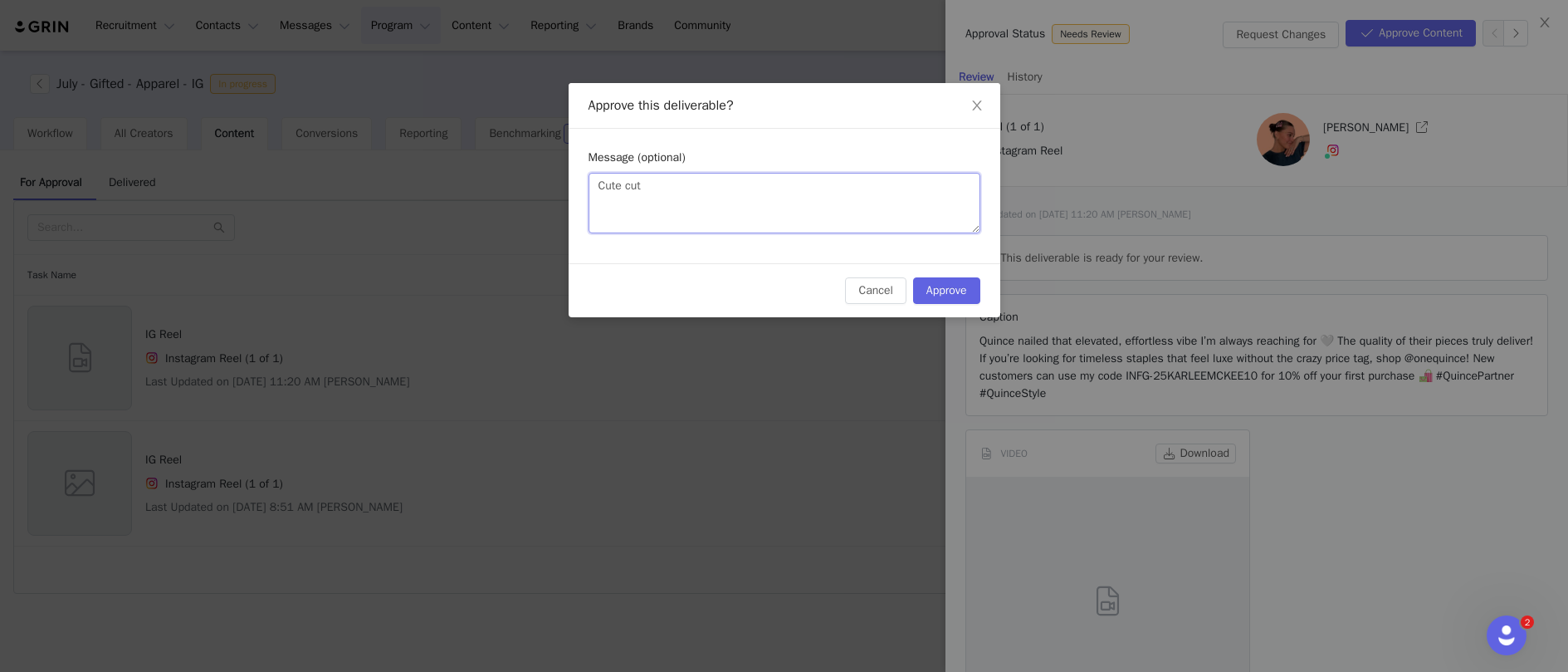 type on "Cute cute" 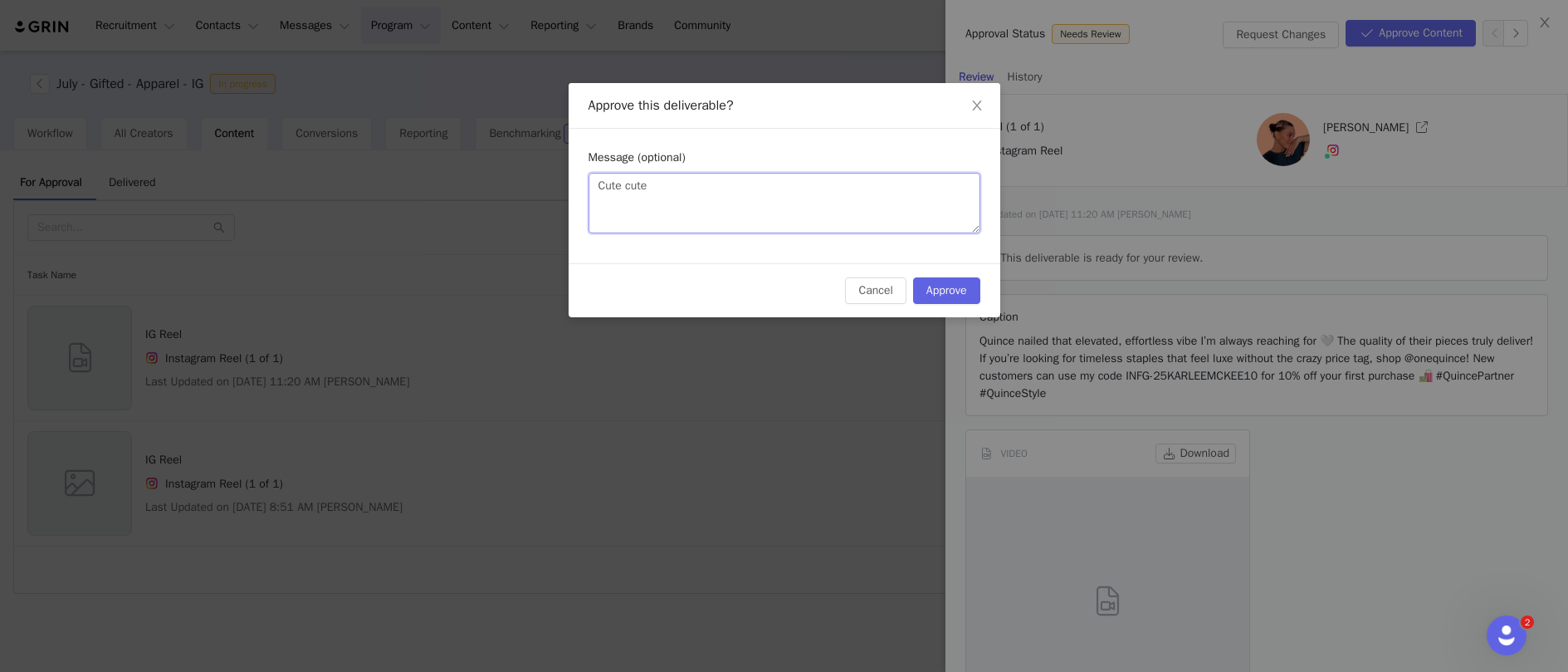 type on "Cute cute!" 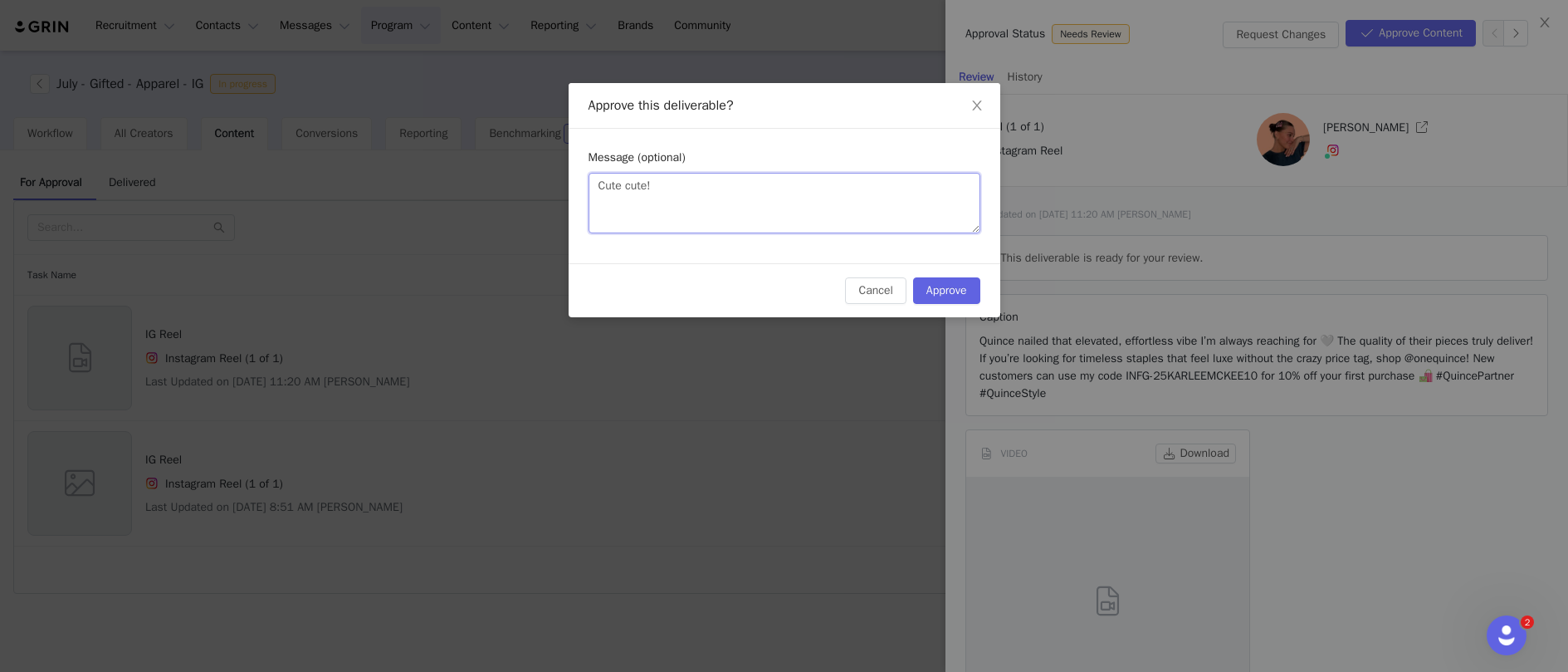 type on "Cute cute!" 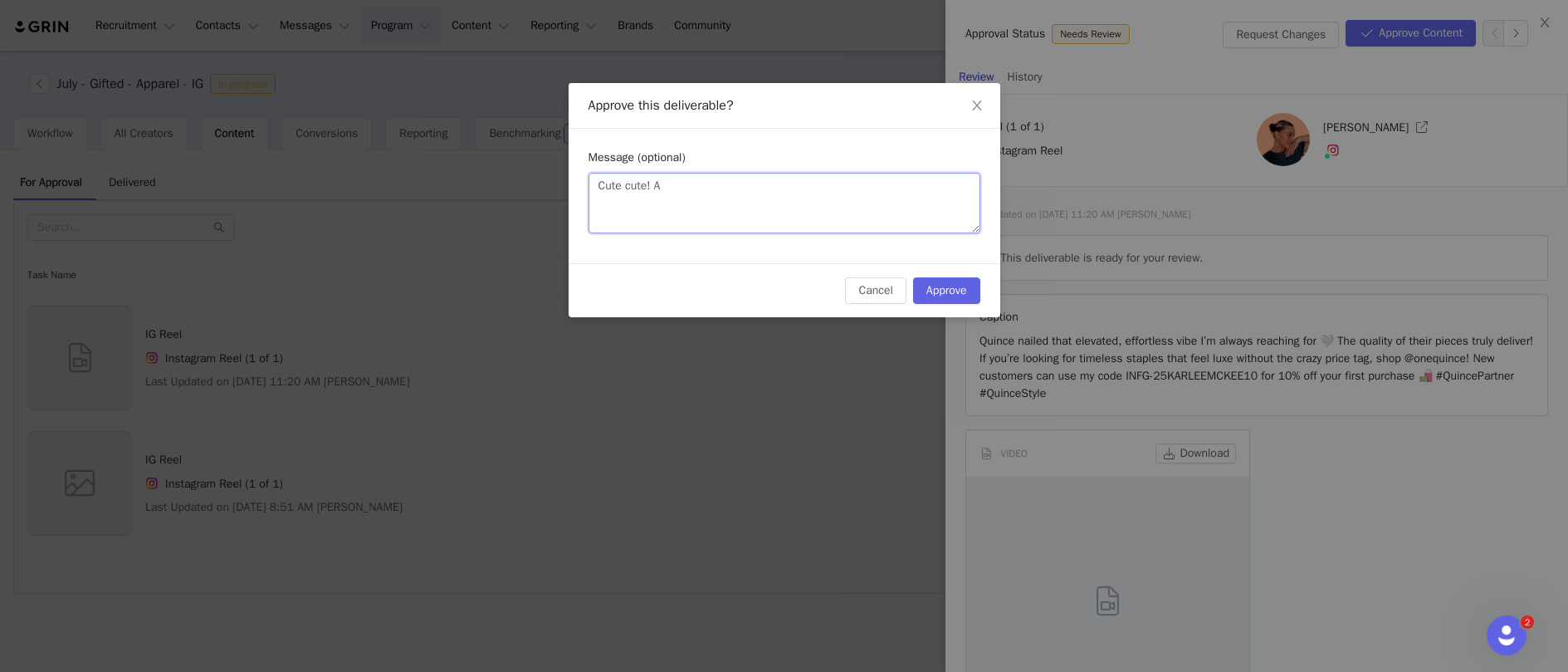 type 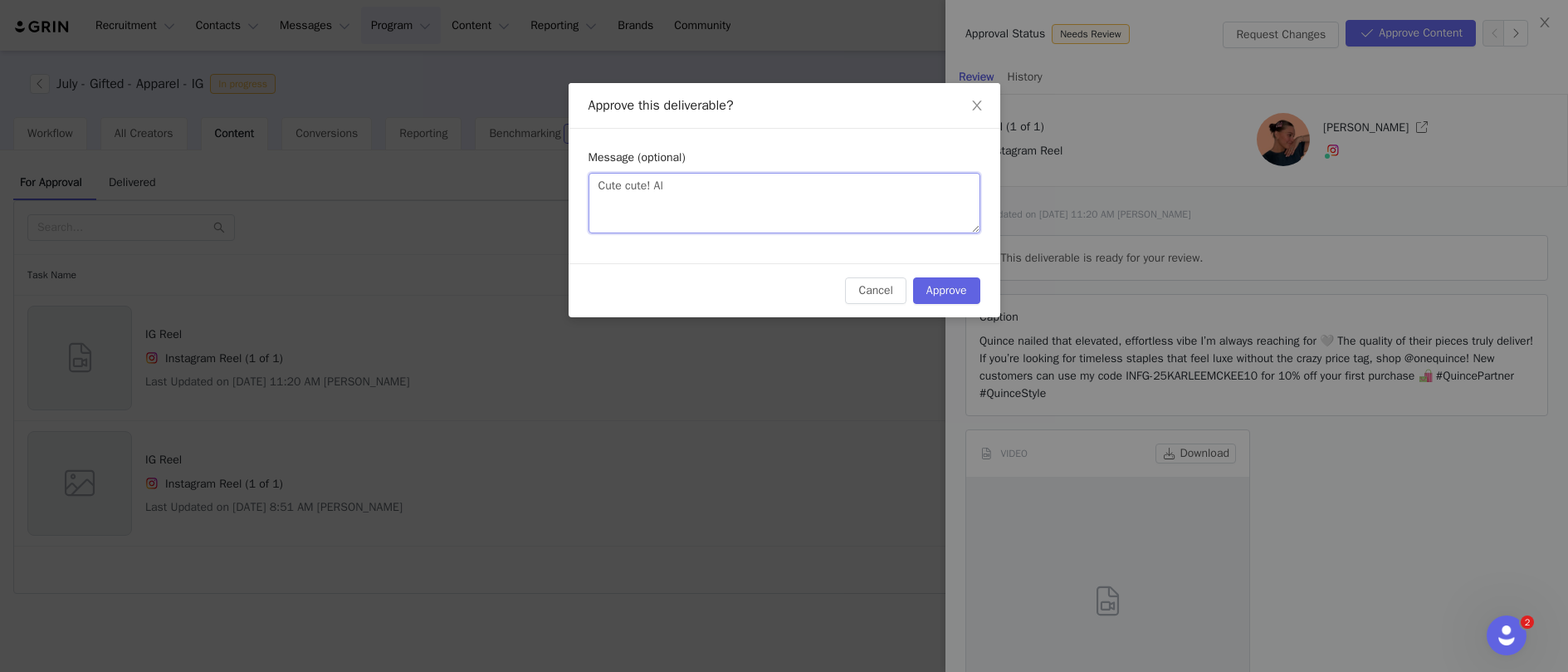 type on "Cute cute! All" 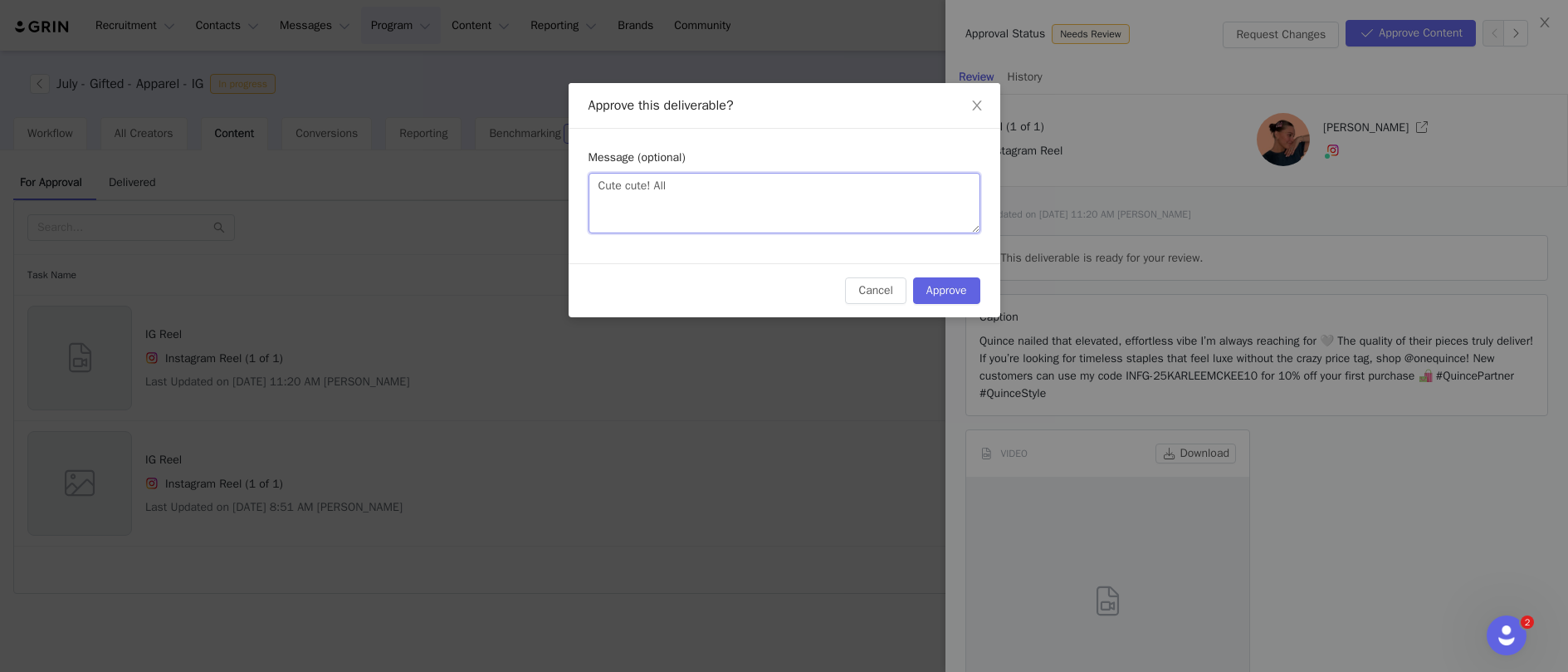 type on "Cute cute! All" 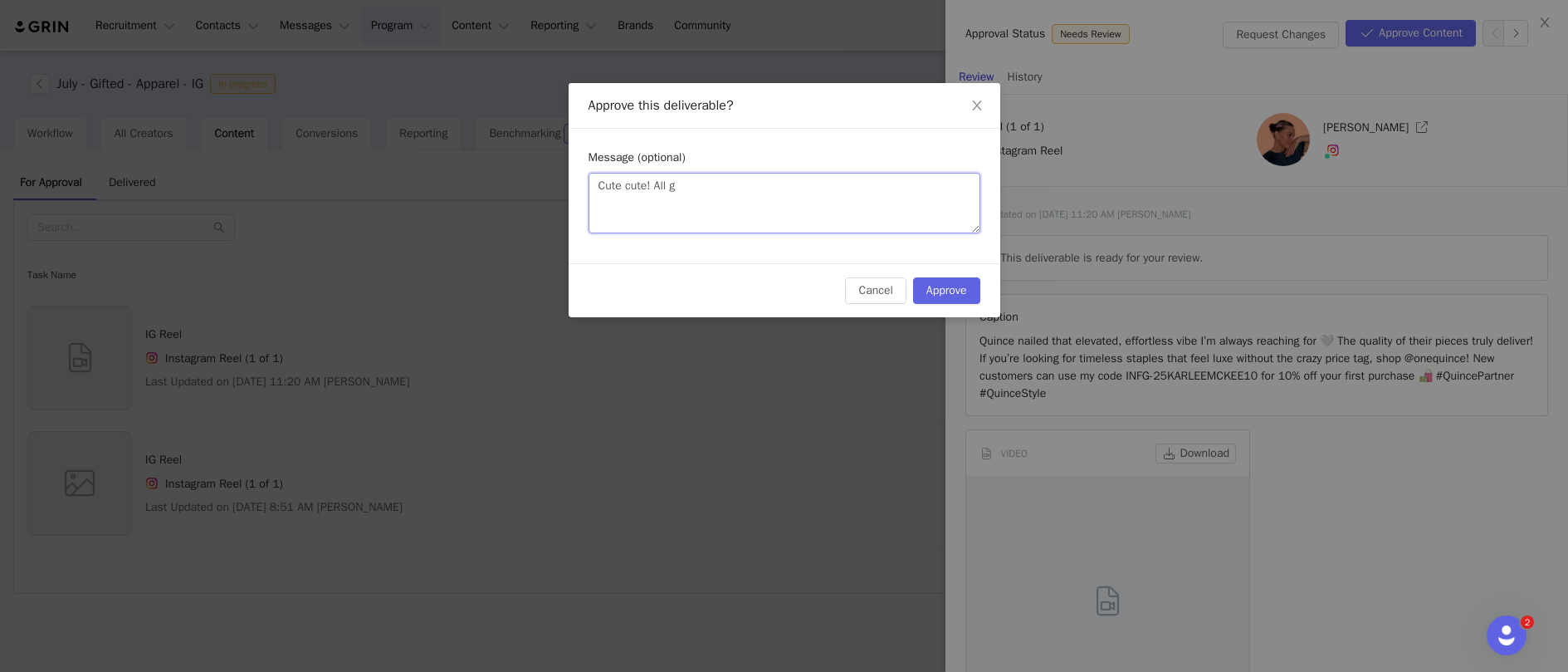 type on "Cute cute! All go" 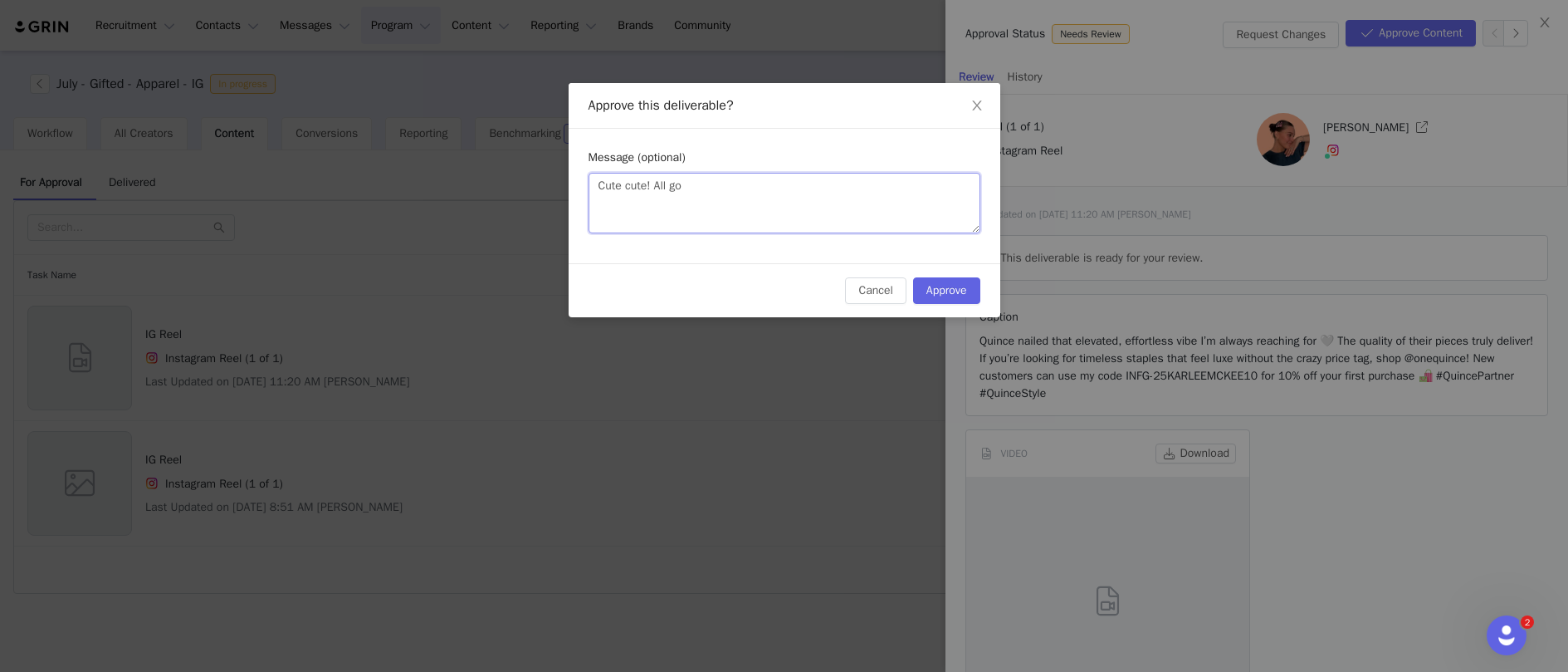 type on "Cute cute! All goo" 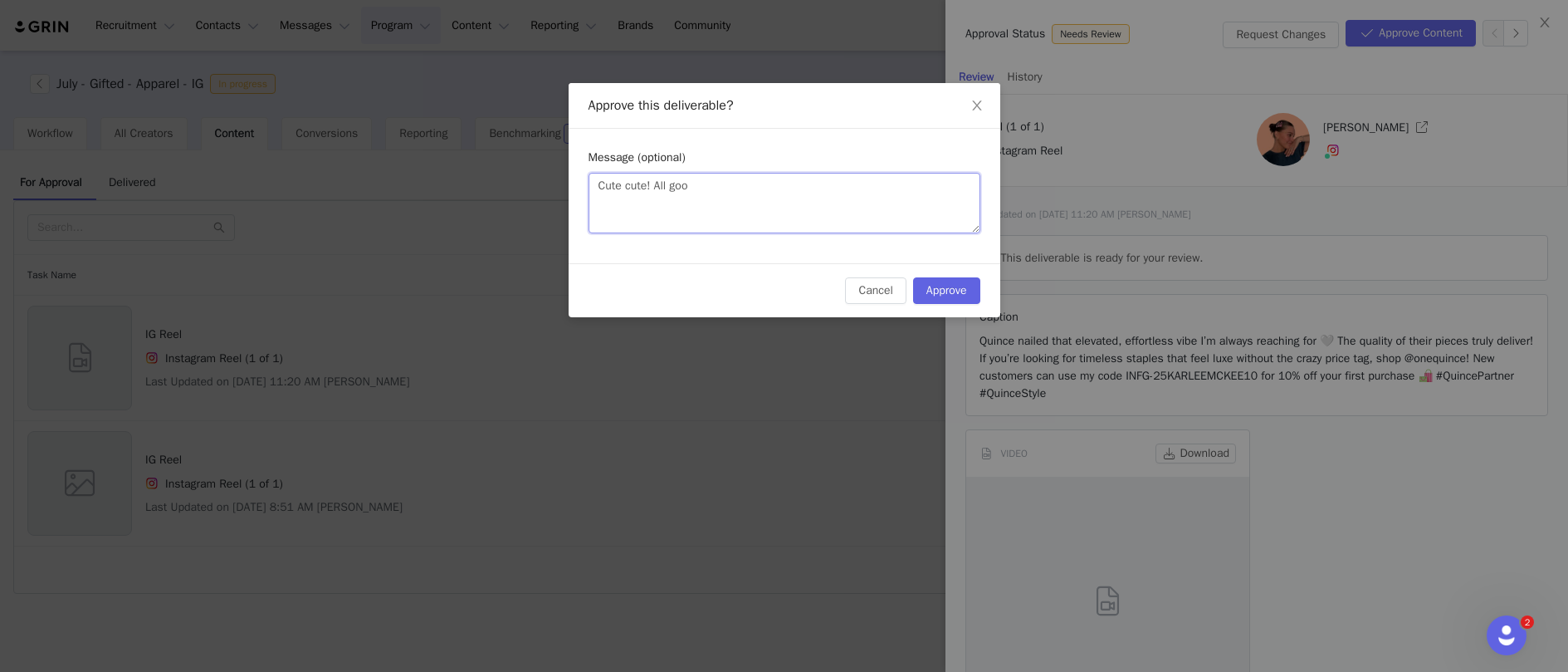 type on "Cute cute! All good" 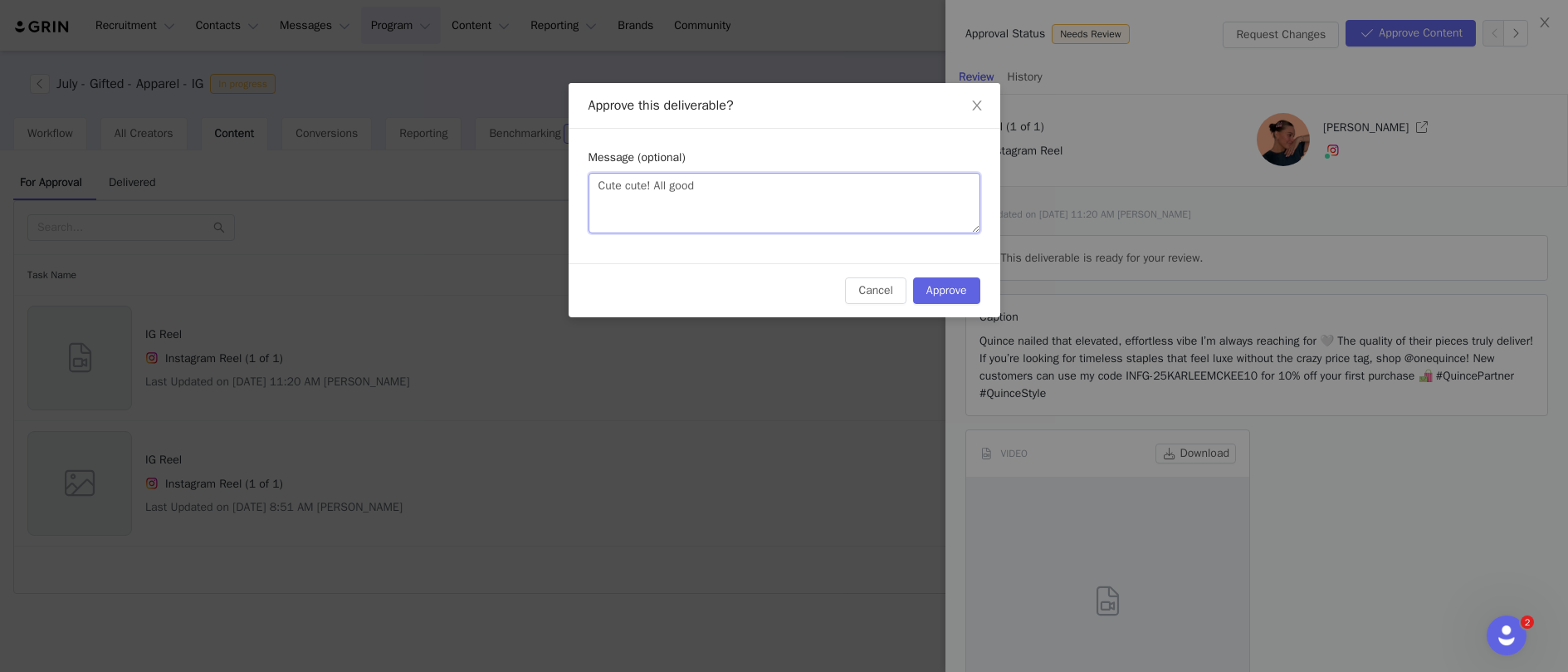 type on "Cute cute! All good" 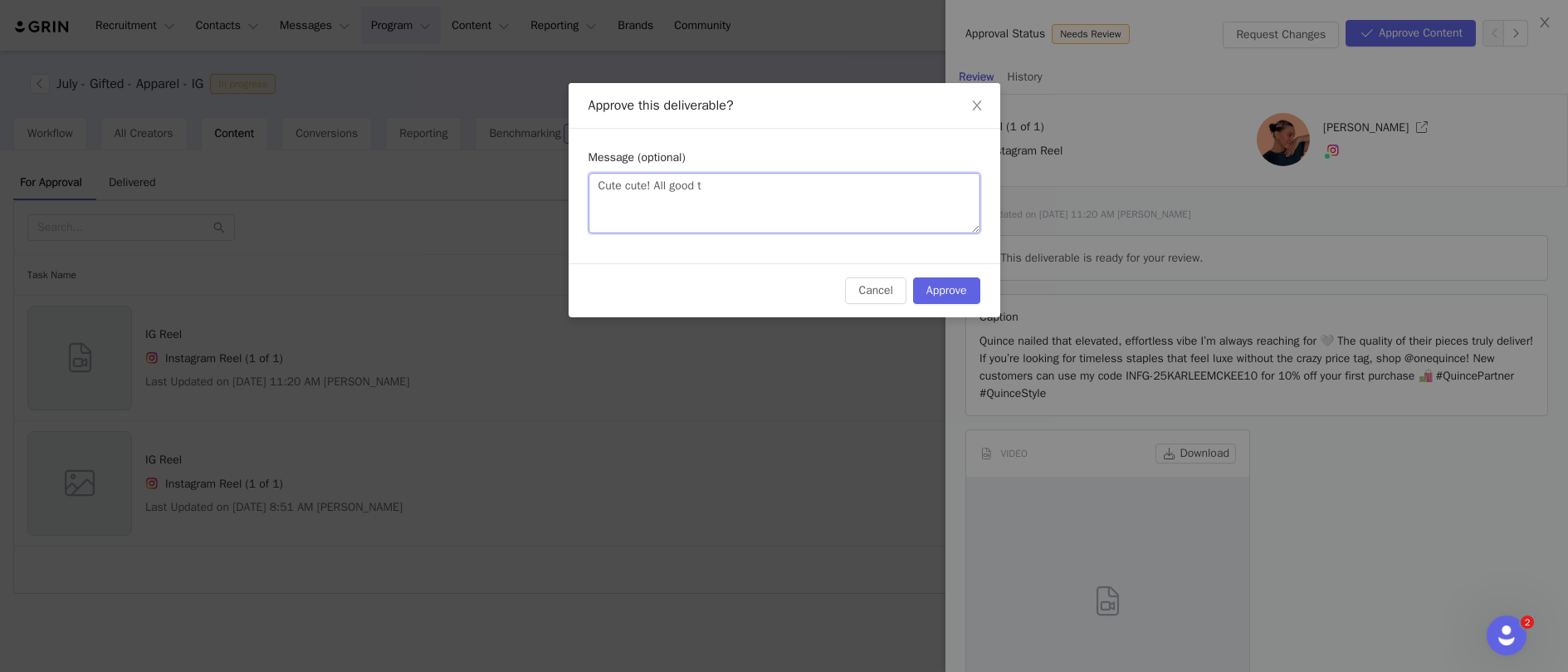 type on "Cute cute! All good to" 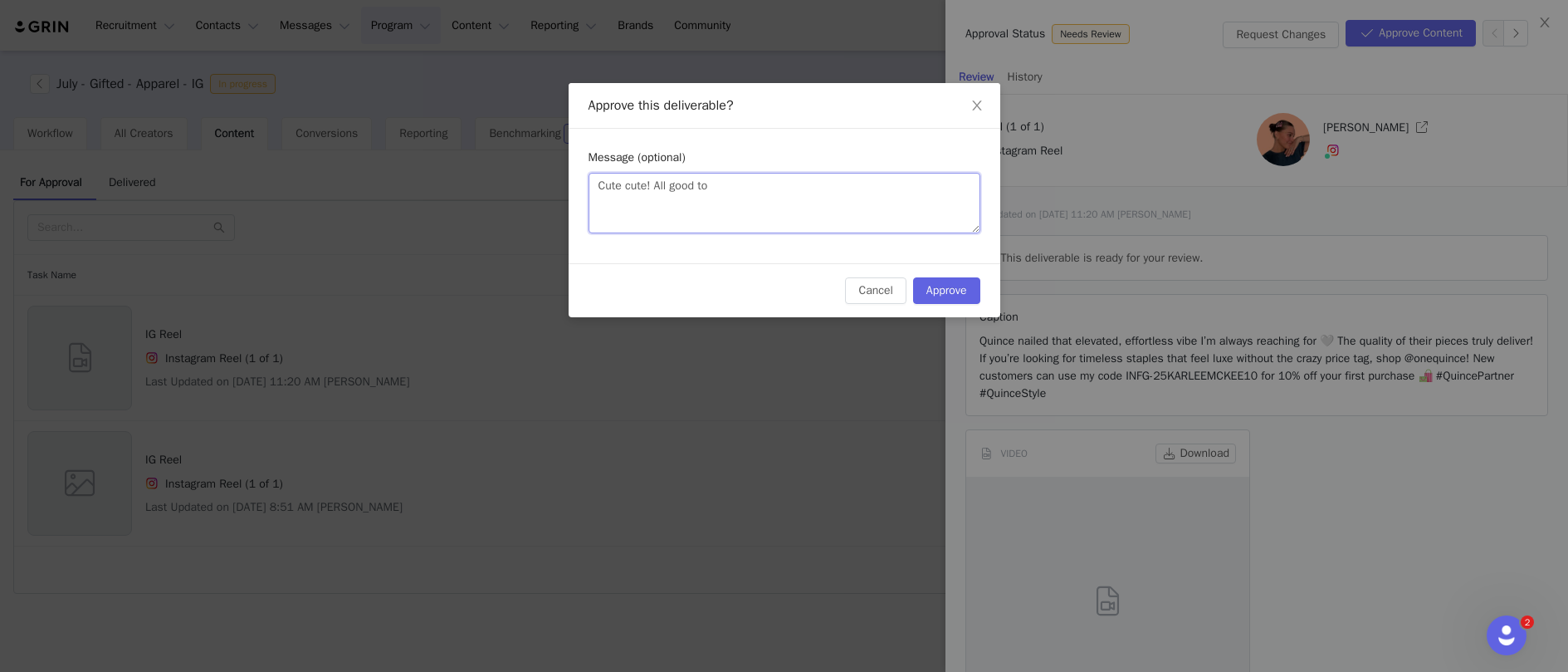 type on "Cute cute! All good tod" 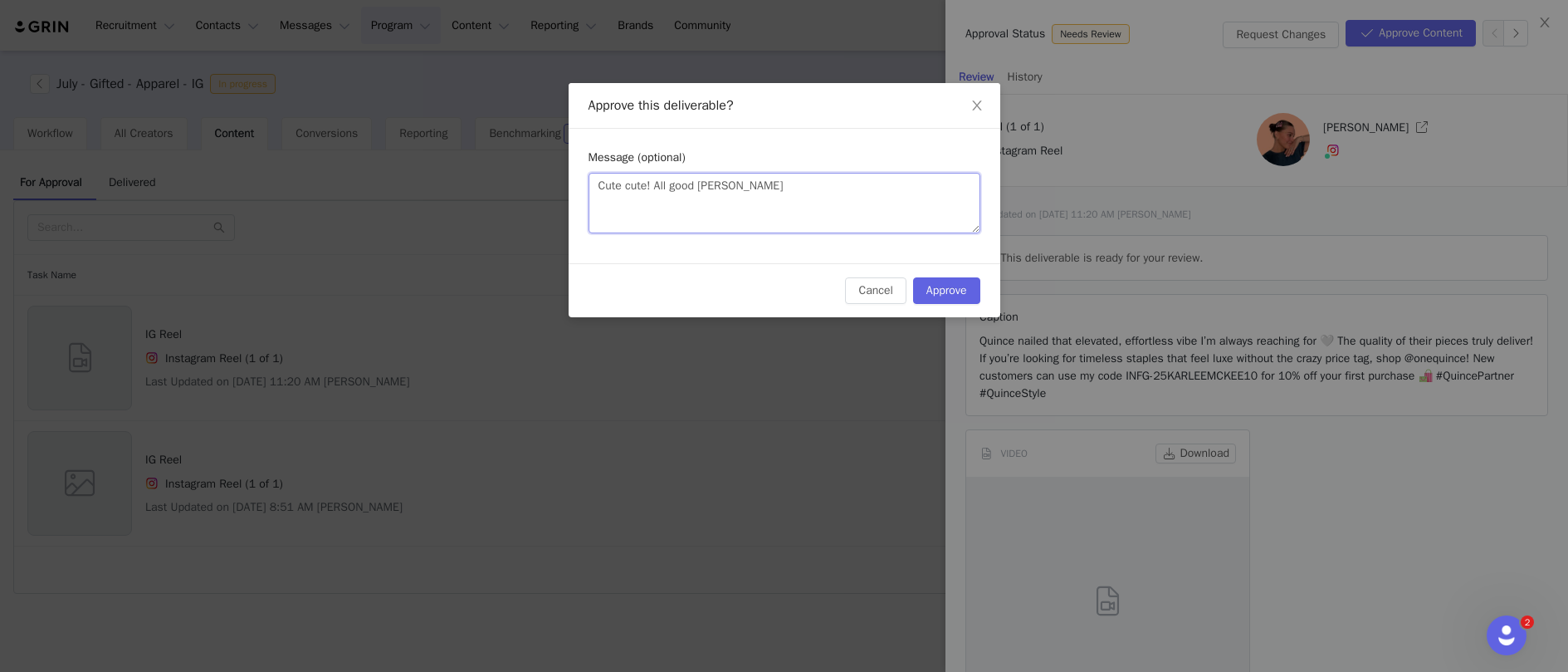 type on "Cute cute! All good to" 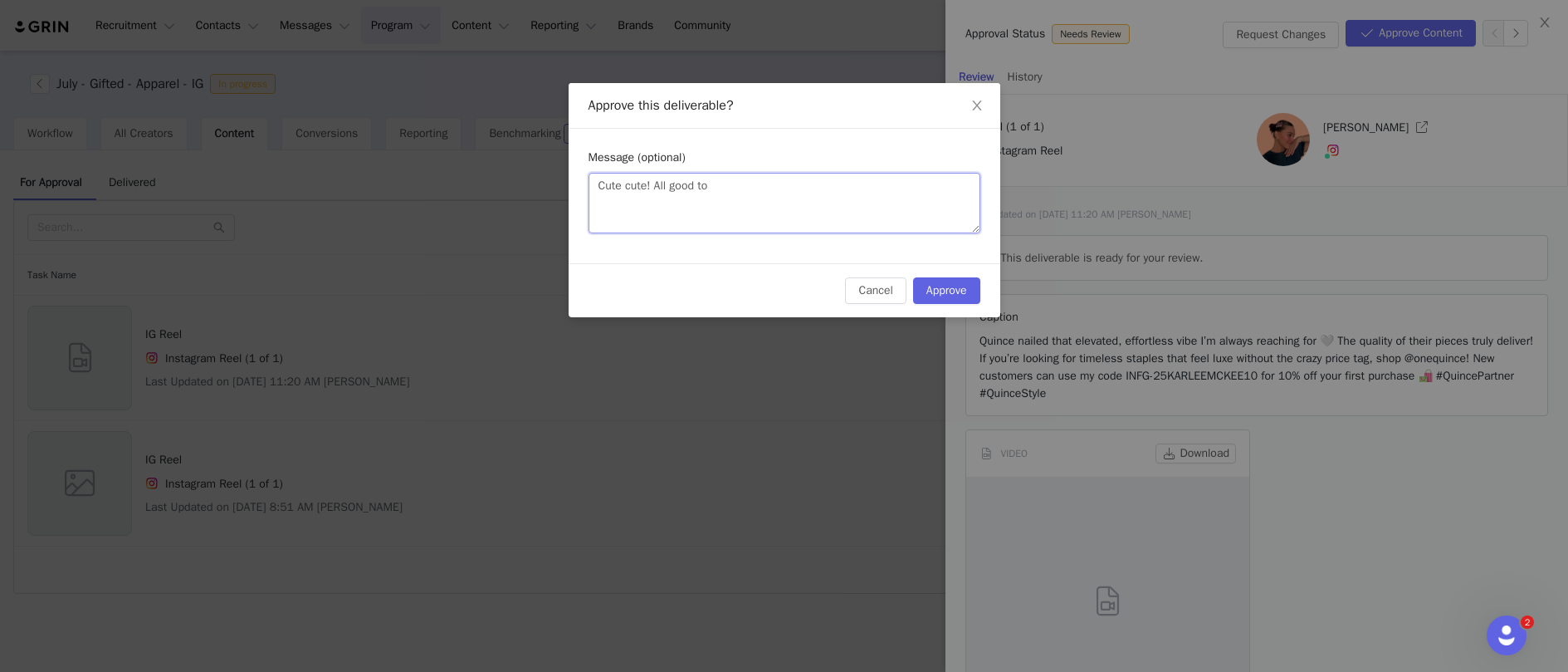 type on "Cute cute! All good tog" 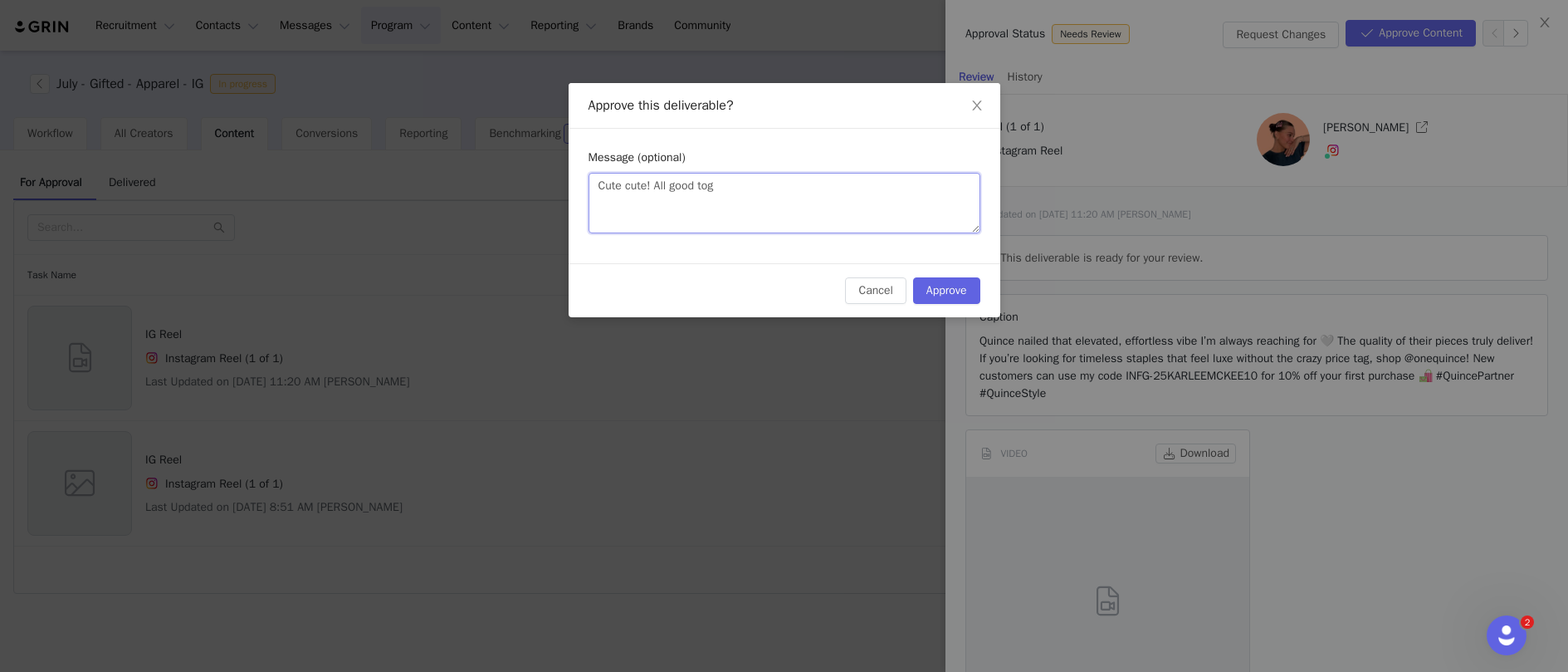 type on "Cute cute! All good togo" 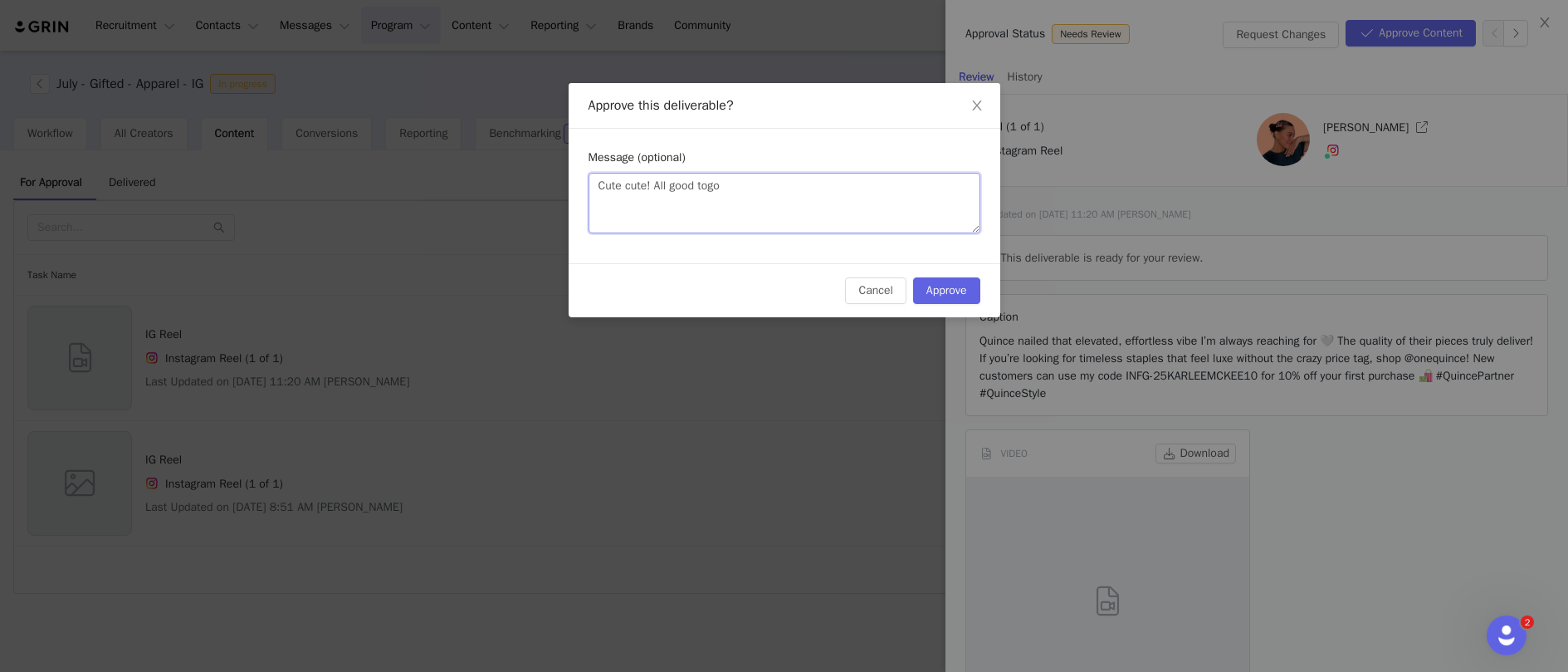 type on "Cute cute! All good togo!" 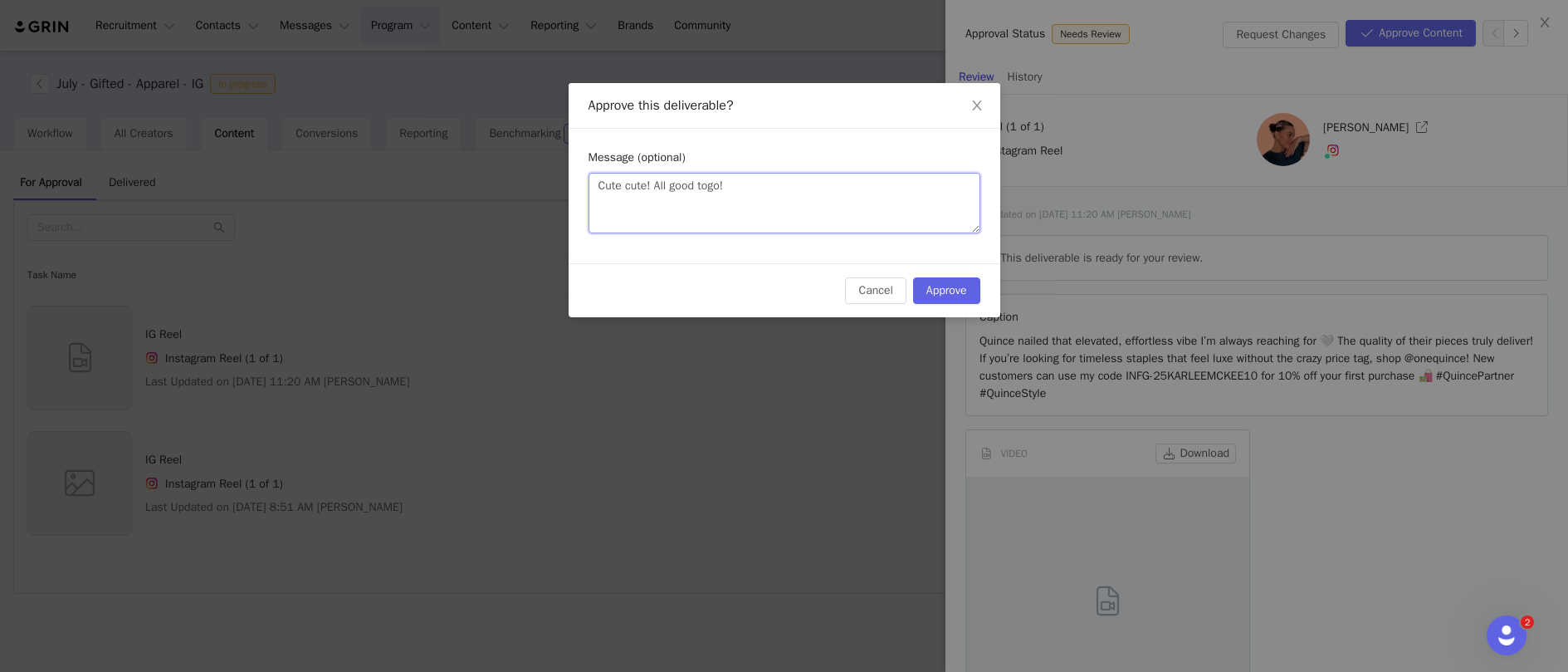 type on "Cute cute! All good togo!" 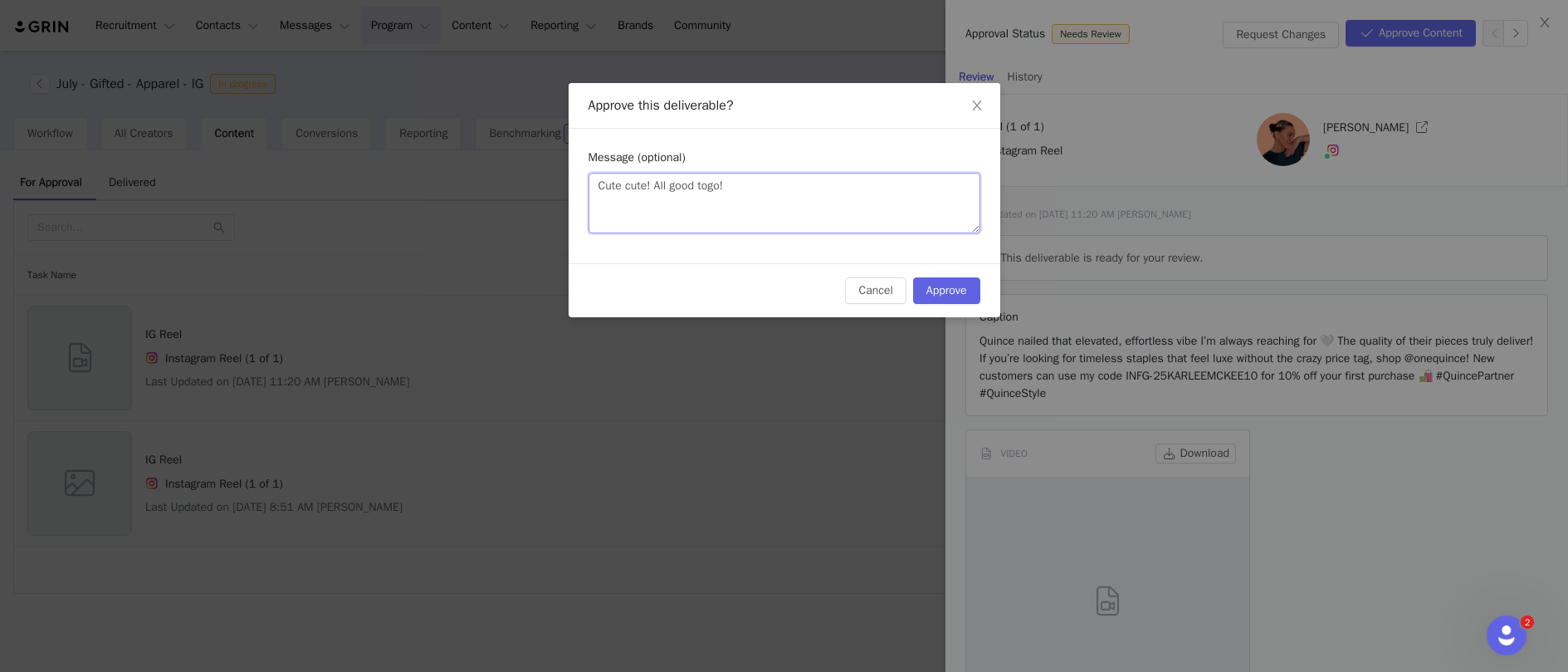 type on "Cute cute! All good to go!" 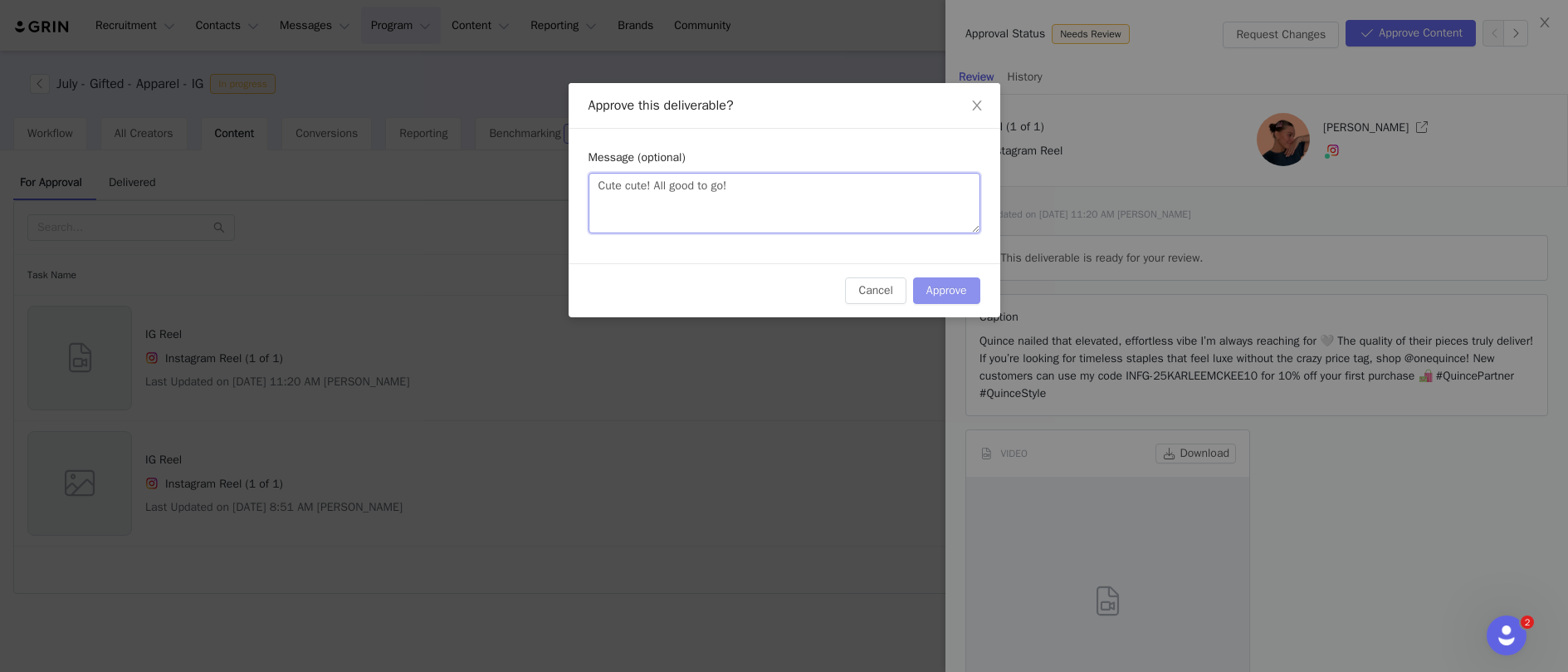 type on "Cute cute! All good to go!" 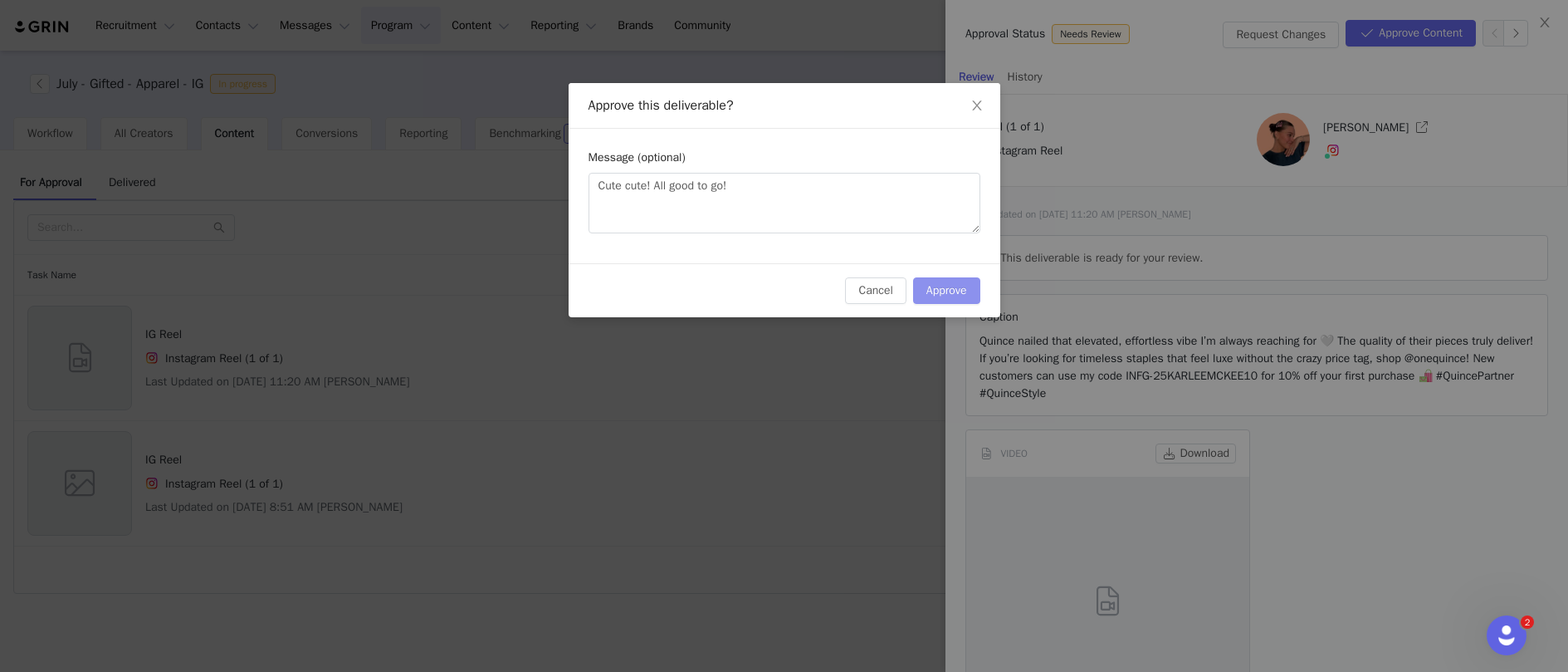 click on "Approve" at bounding box center (946, 291) 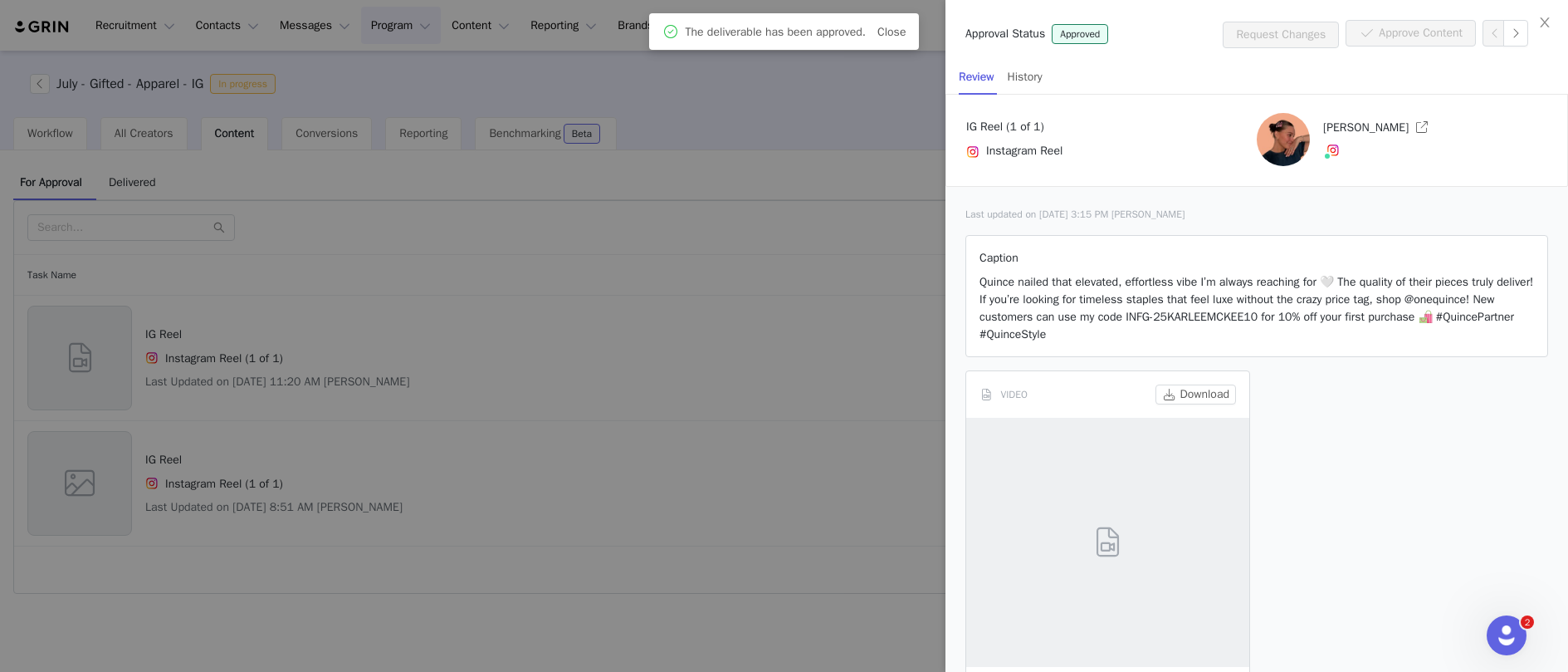 click at bounding box center [784, 336] 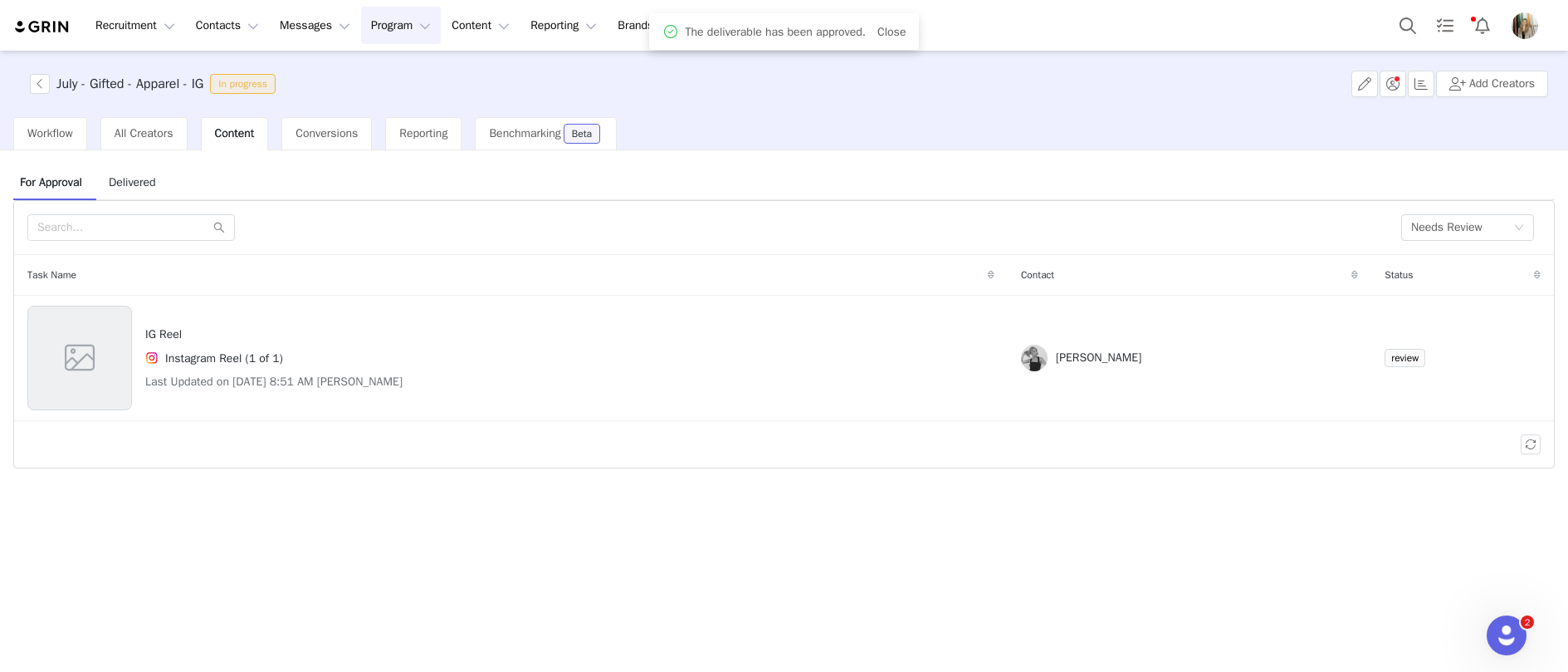 click on "IG Reel  Instagram Reel (1 of 1)   Last Updated on Jul 10, 2025 8:51 AM Selwyn livingston" at bounding box center [510, 358] 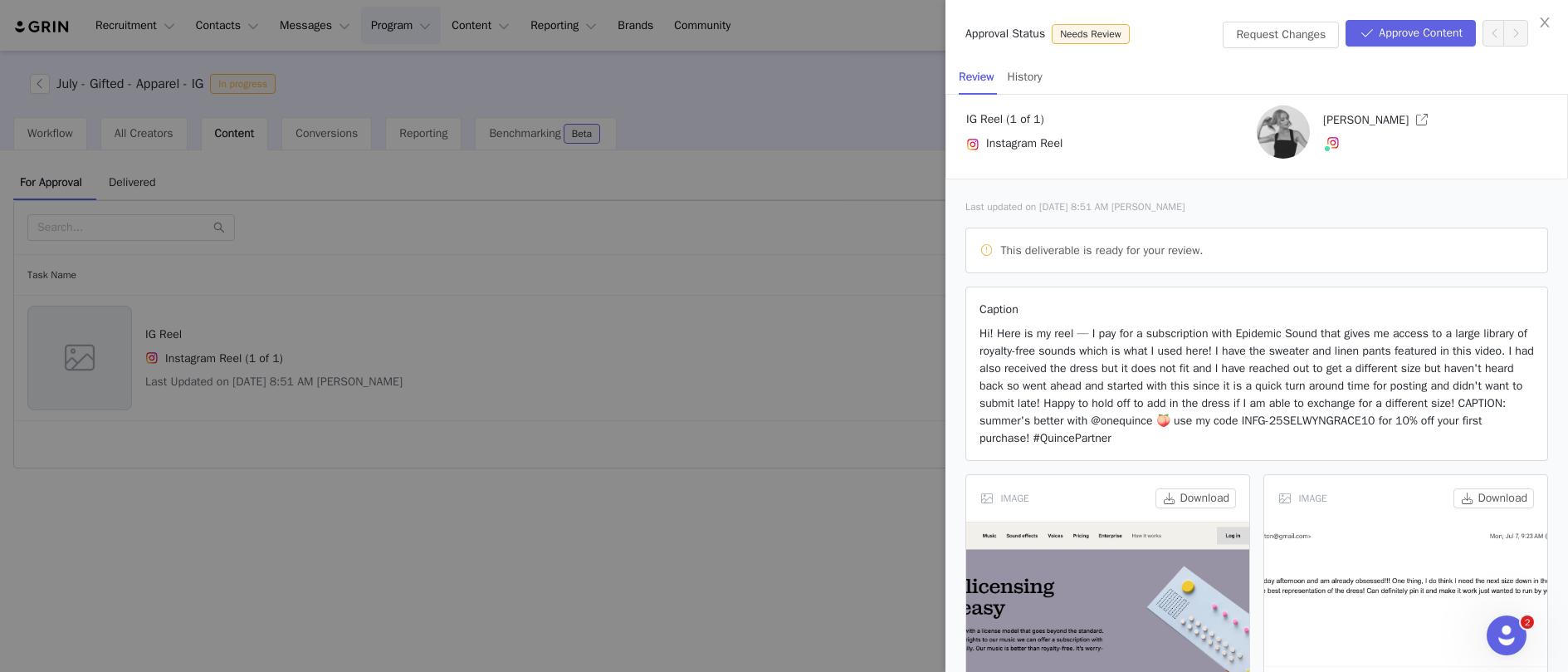 scroll, scrollTop: 0, scrollLeft: 0, axis: both 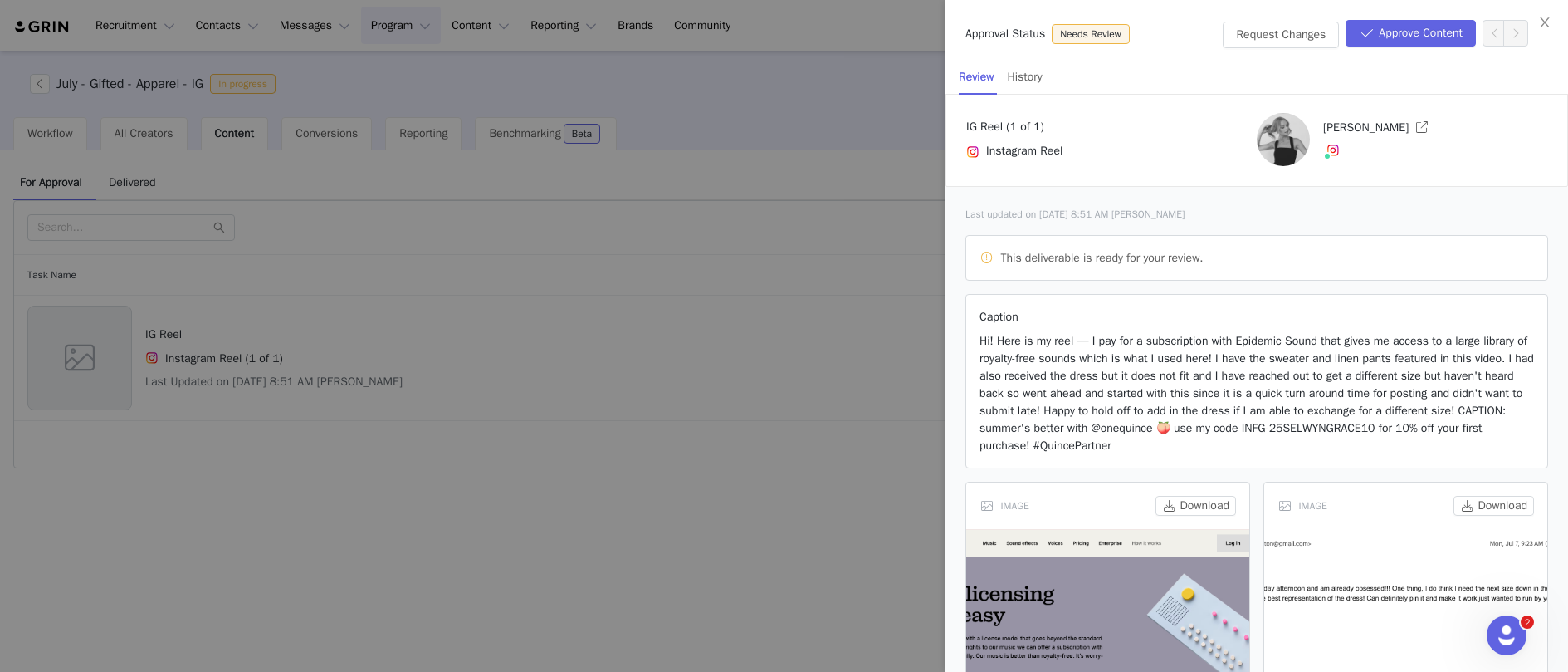 click at bounding box center (784, 336) 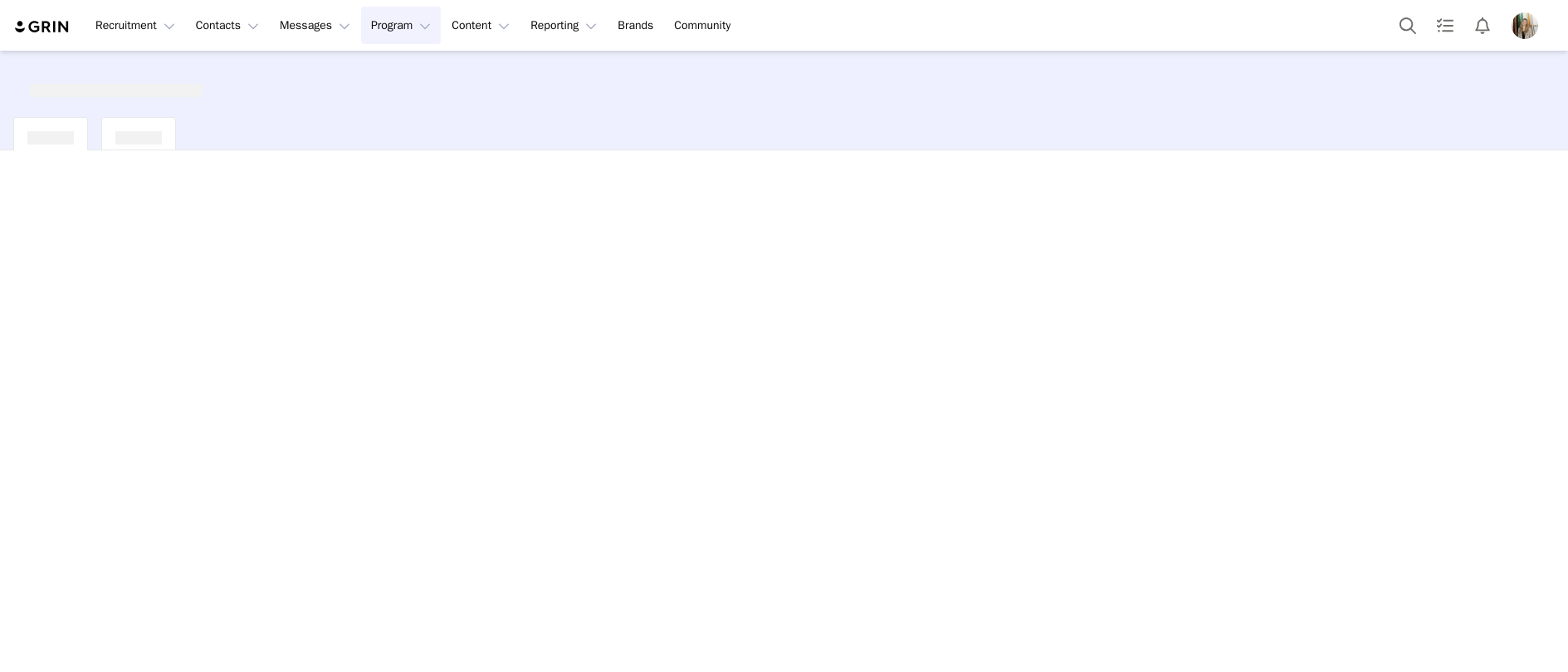 scroll, scrollTop: 0, scrollLeft: 0, axis: both 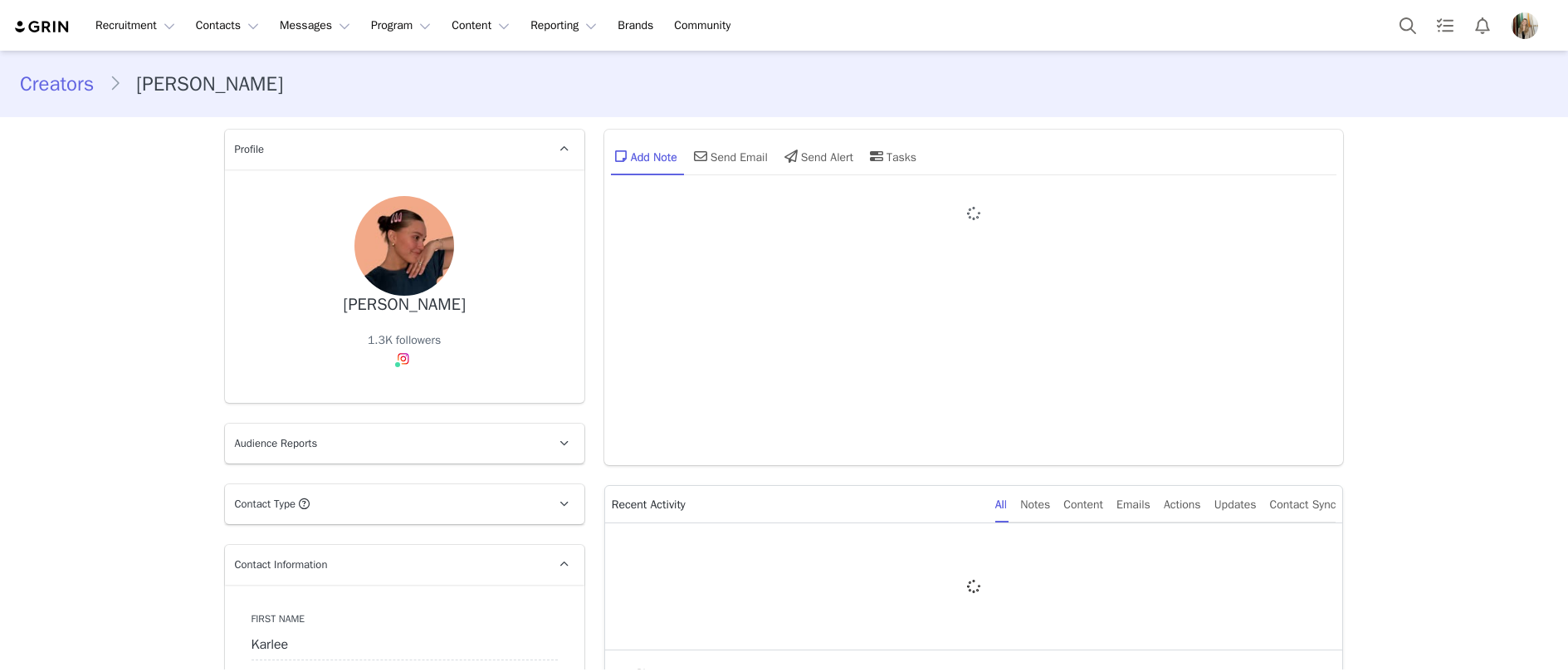 type on "+1 (United States)" 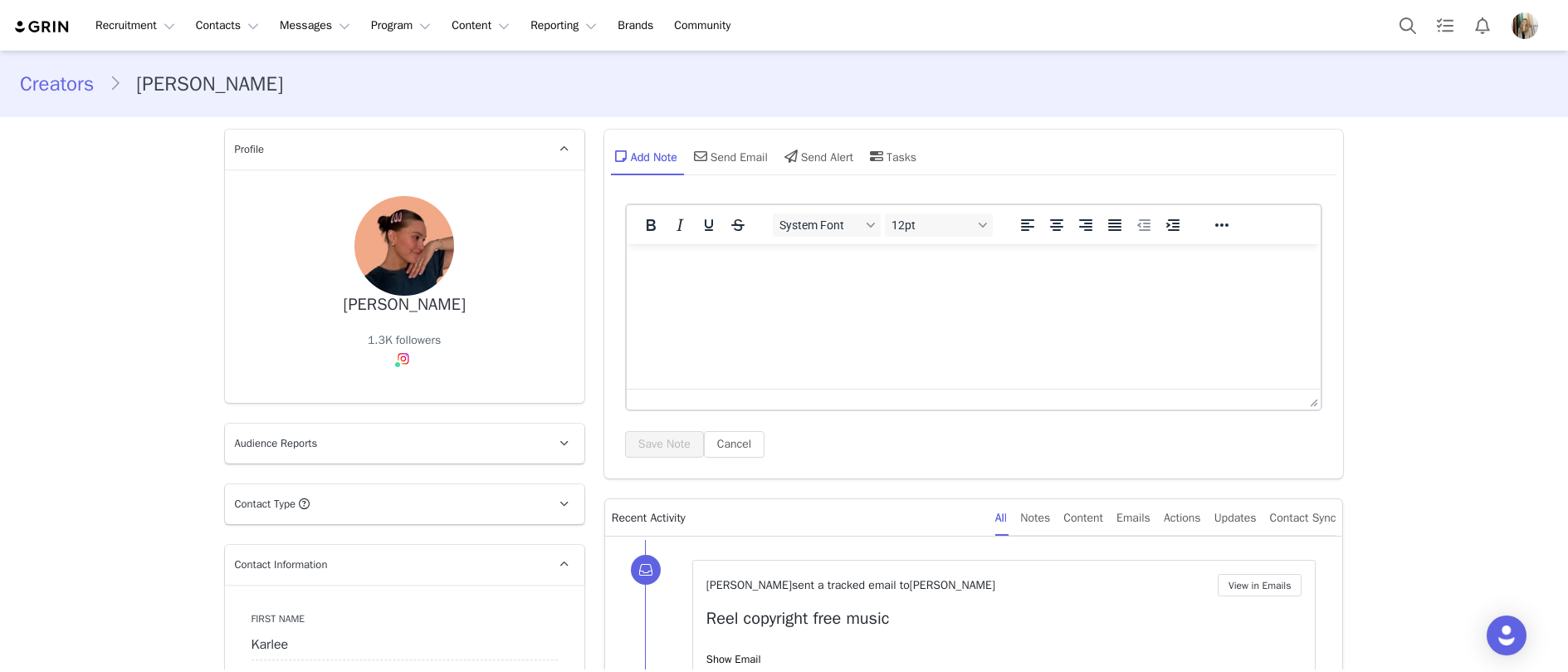 scroll, scrollTop: 0, scrollLeft: 0, axis: both 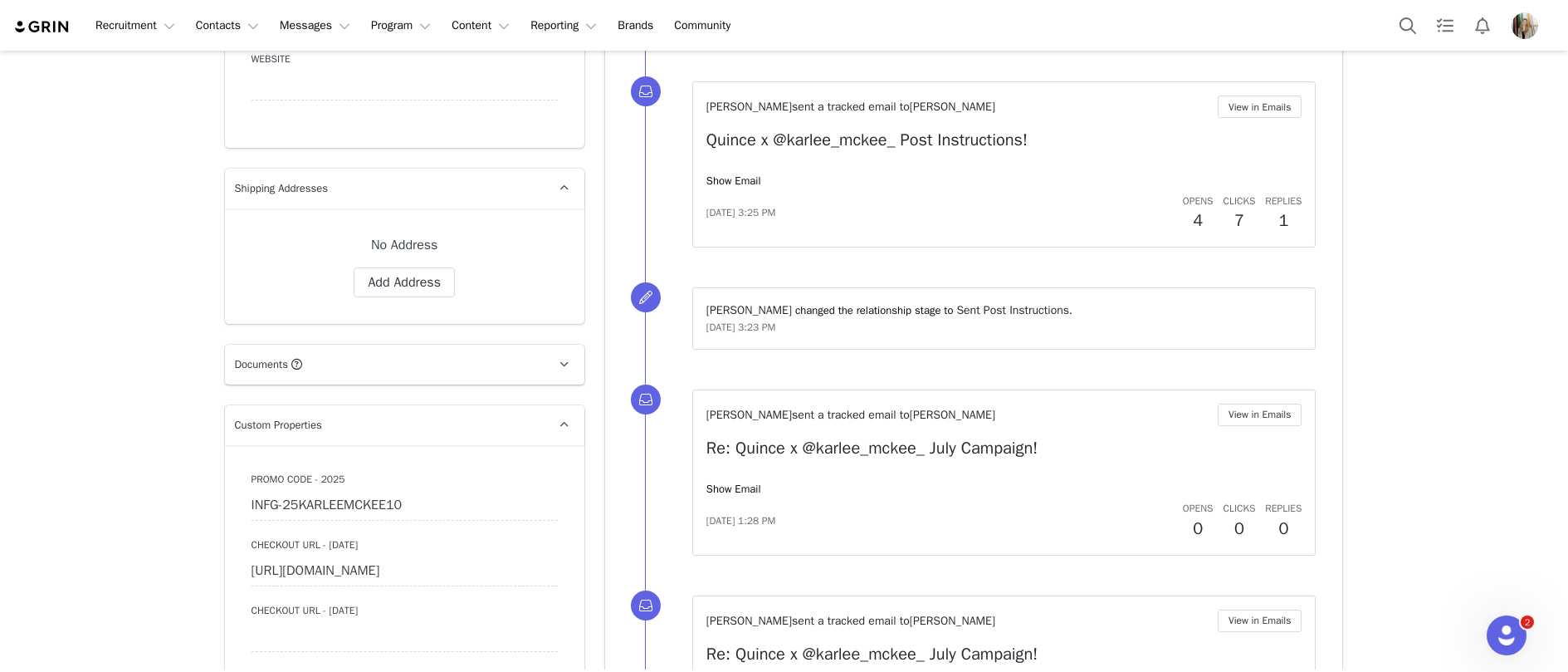 click on "INFG-25KARLEEMCKEE10" at bounding box center (404, 506) 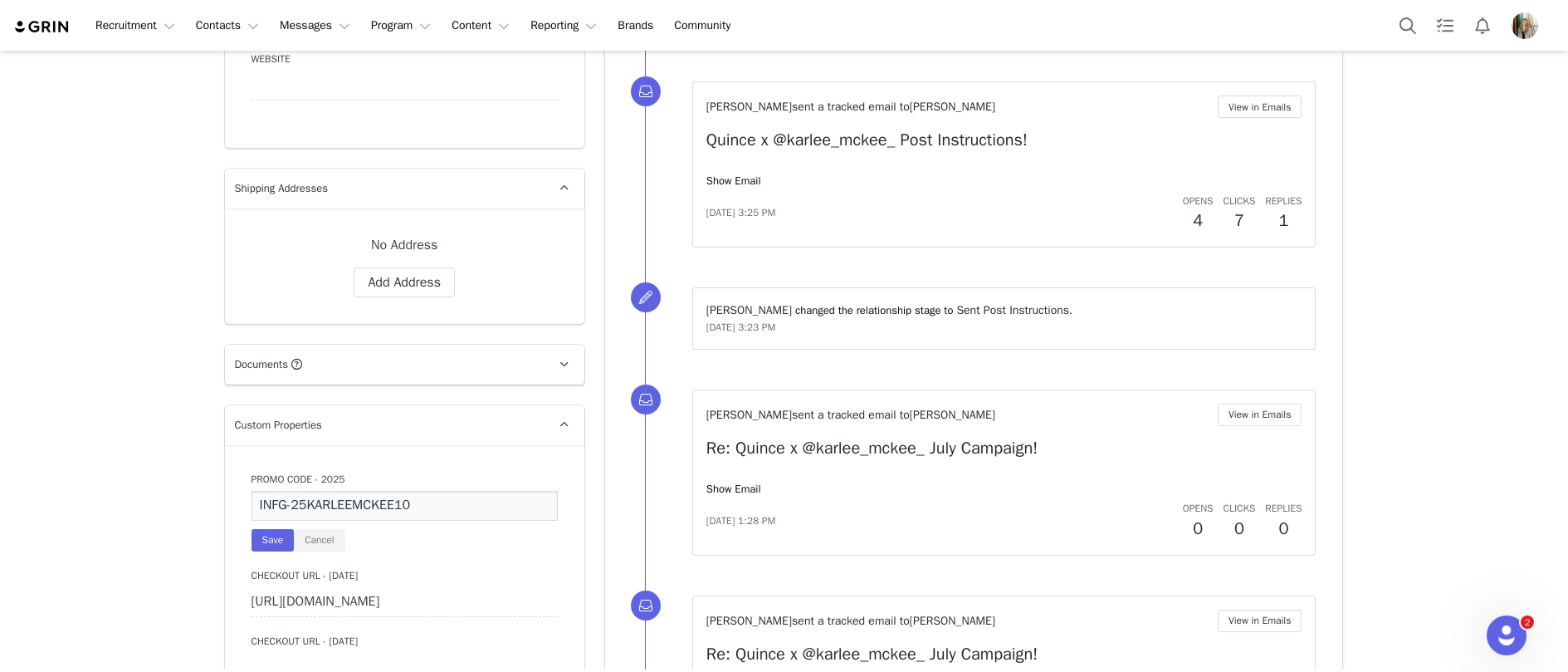 click on "INFG-25KARLEEMCKEE10" at bounding box center [404, 506] 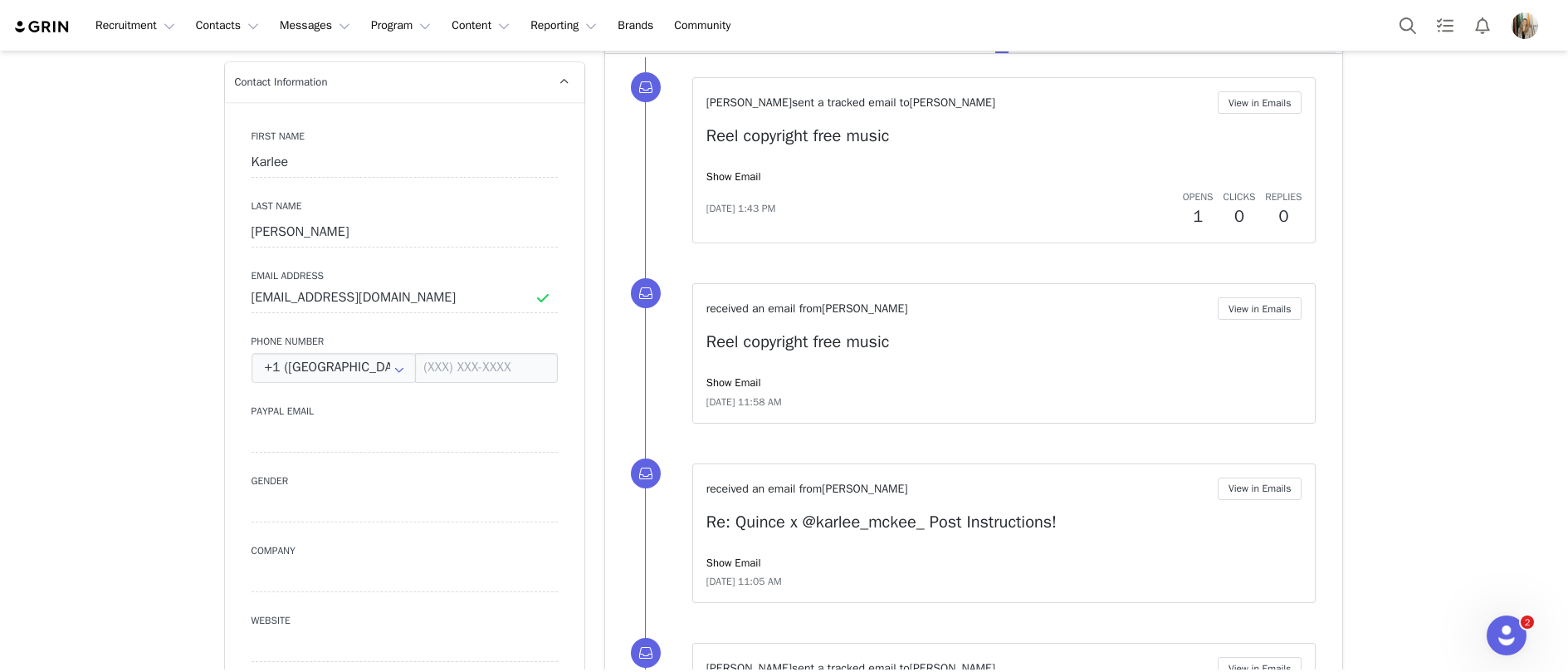 scroll, scrollTop: 426, scrollLeft: 0, axis: vertical 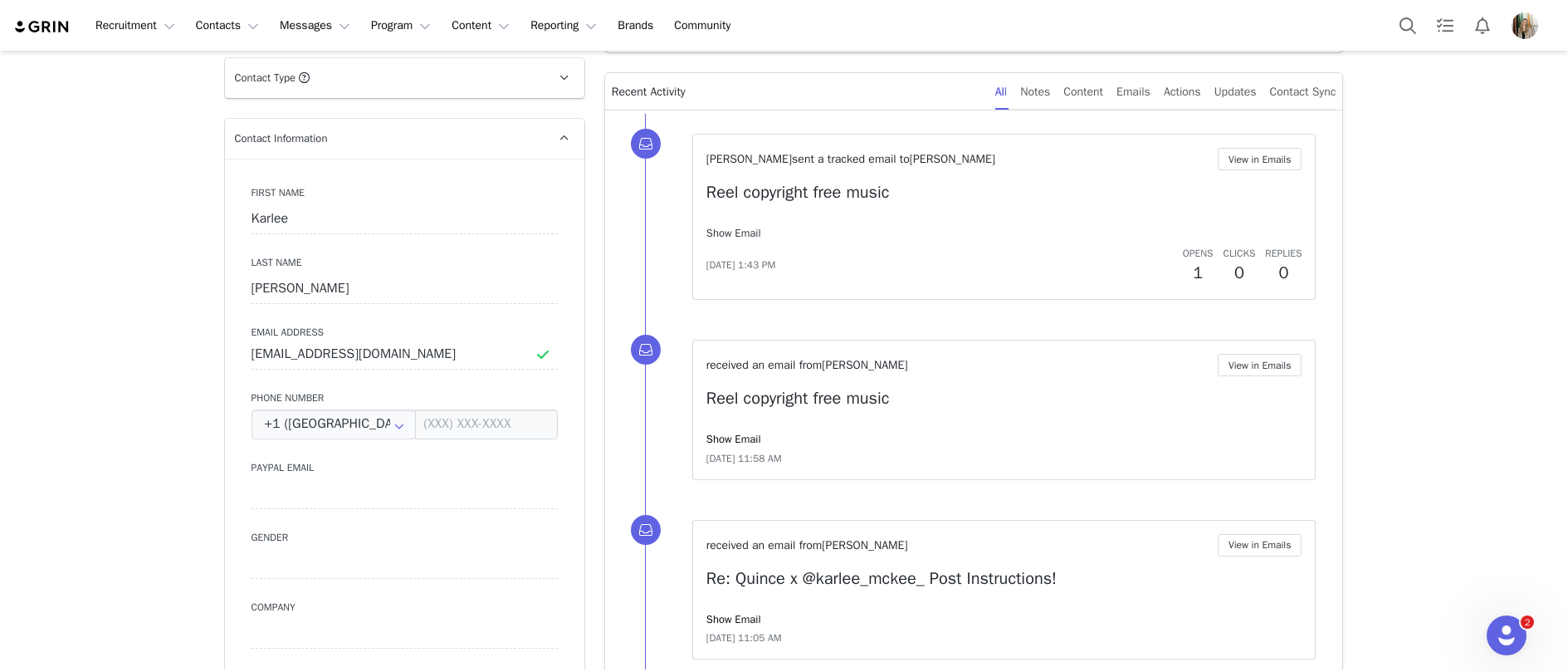 click on "Show Email" at bounding box center (734, 233) 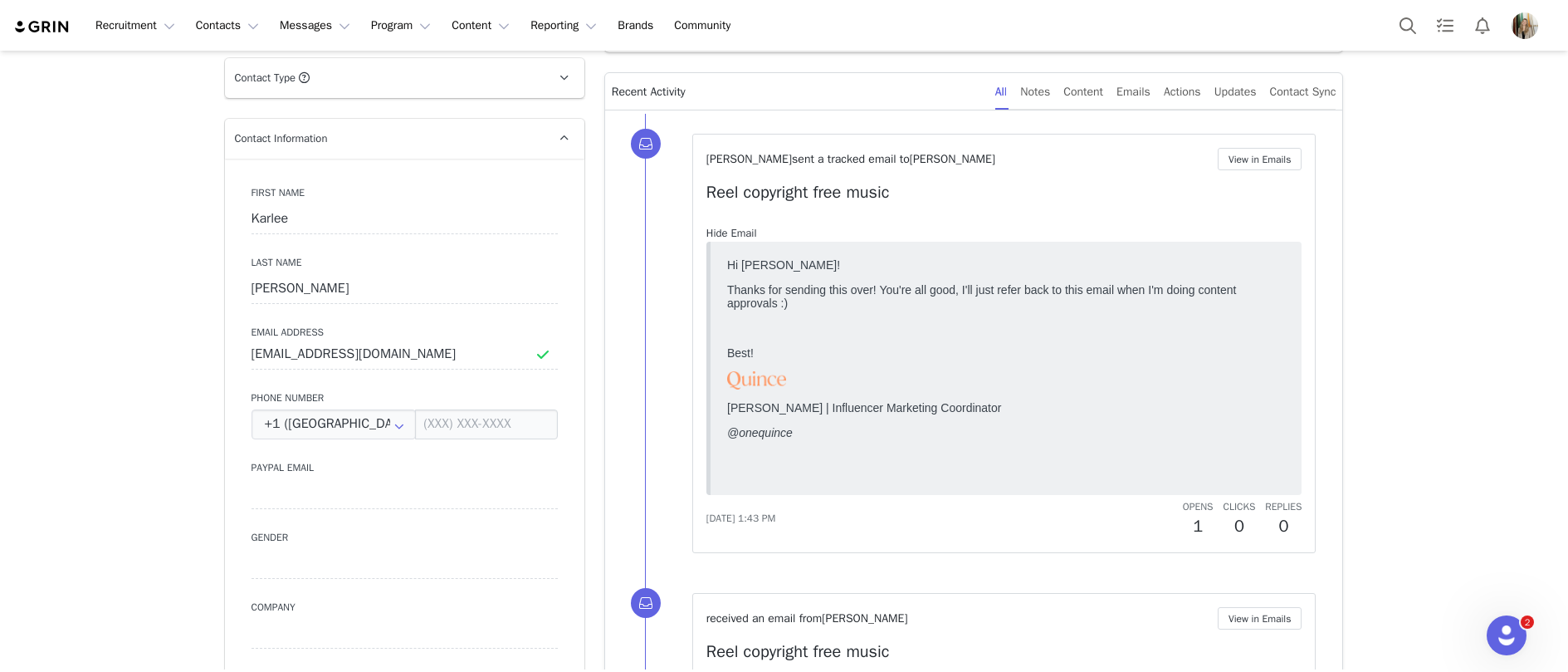 scroll, scrollTop: 0, scrollLeft: 0, axis: both 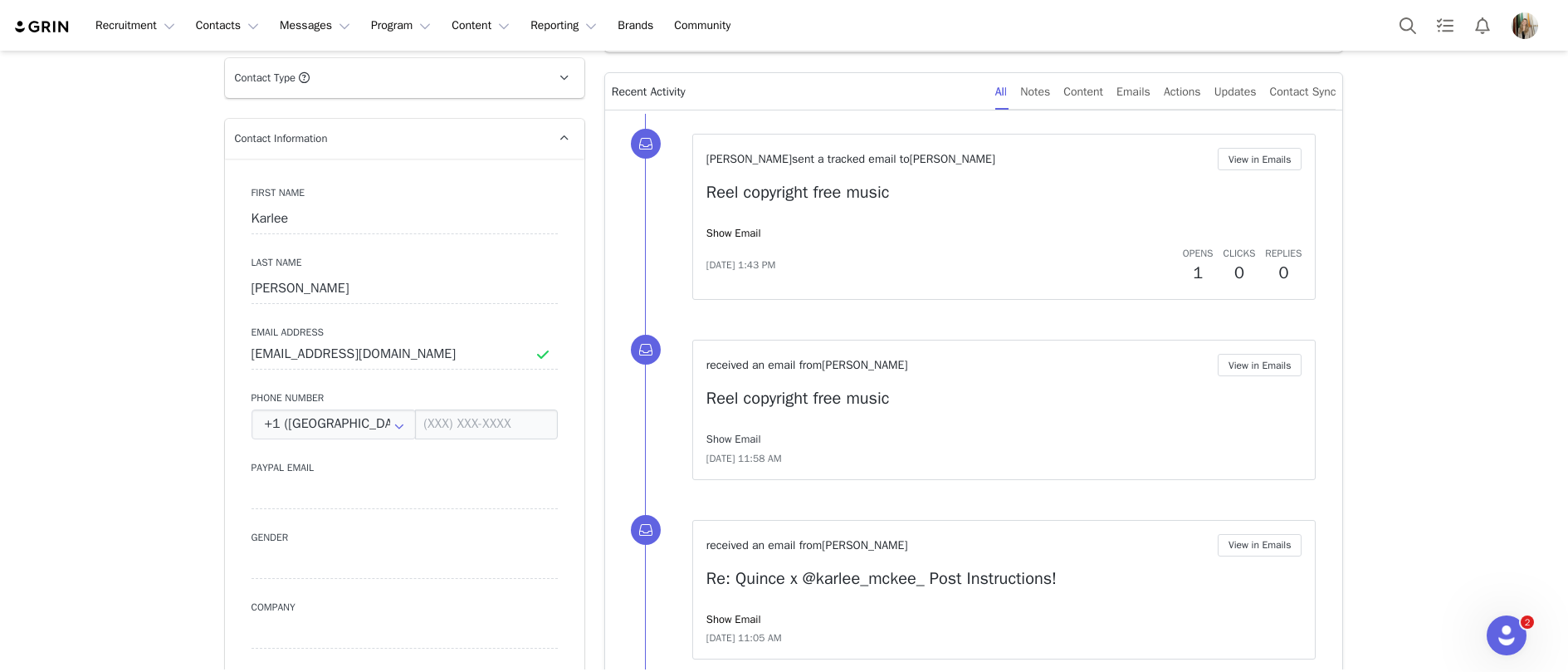 click on "Show Email" at bounding box center (734, 439) 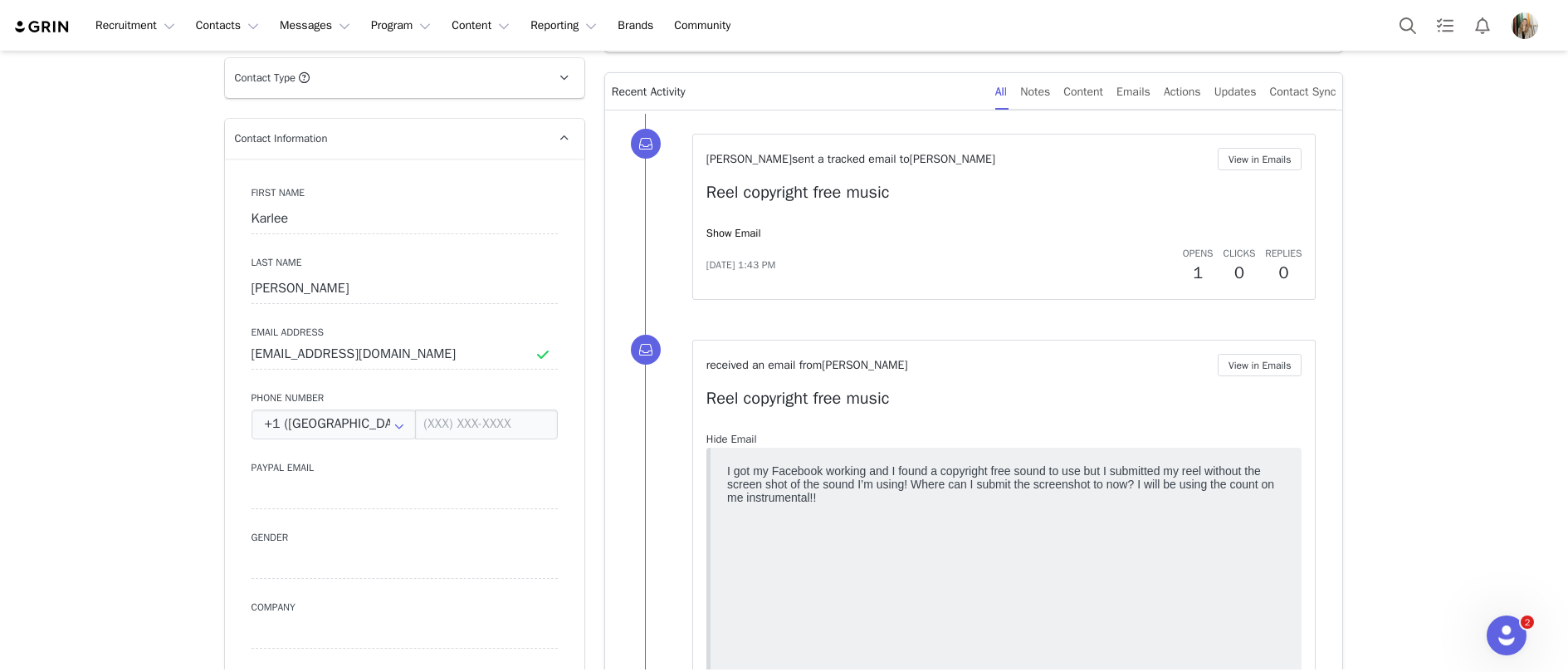 scroll, scrollTop: 0, scrollLeft: 0, axis: both 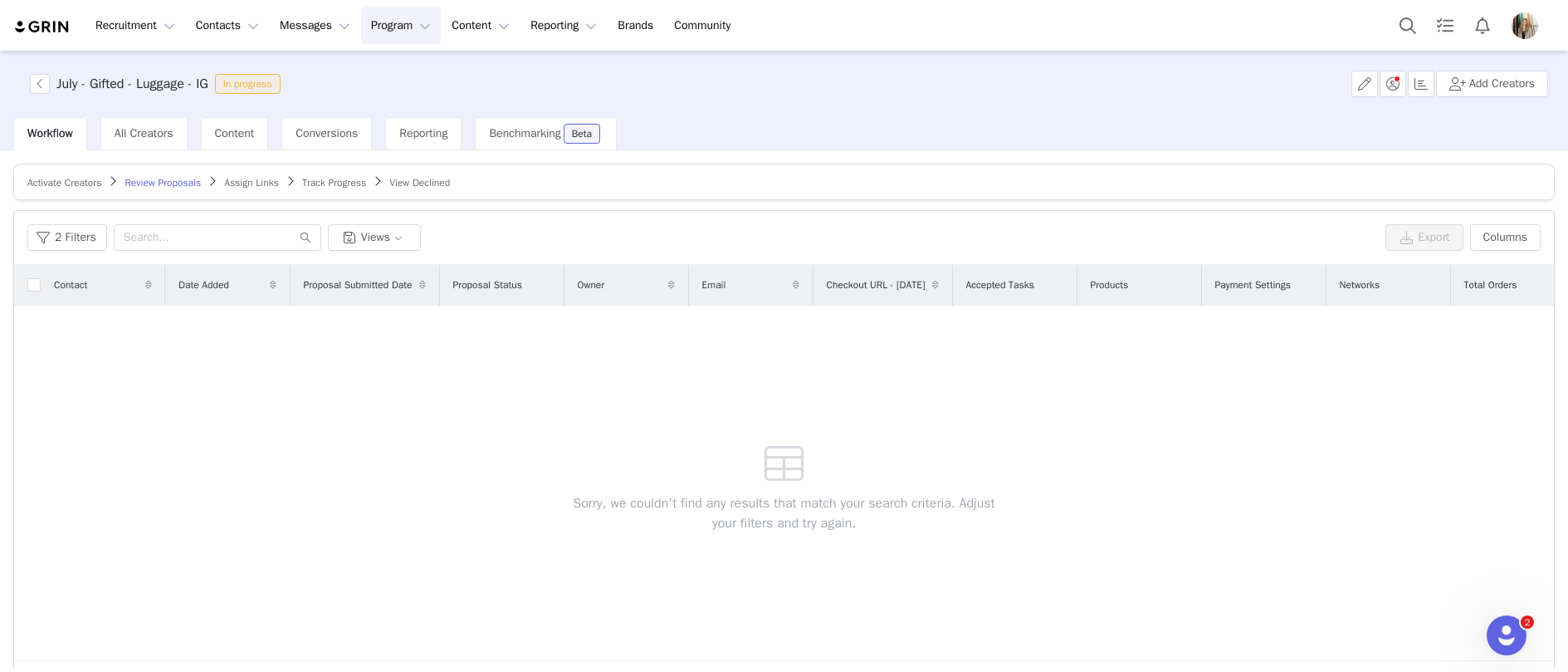 click on "Track Progress" at bounding box center [334, 183] 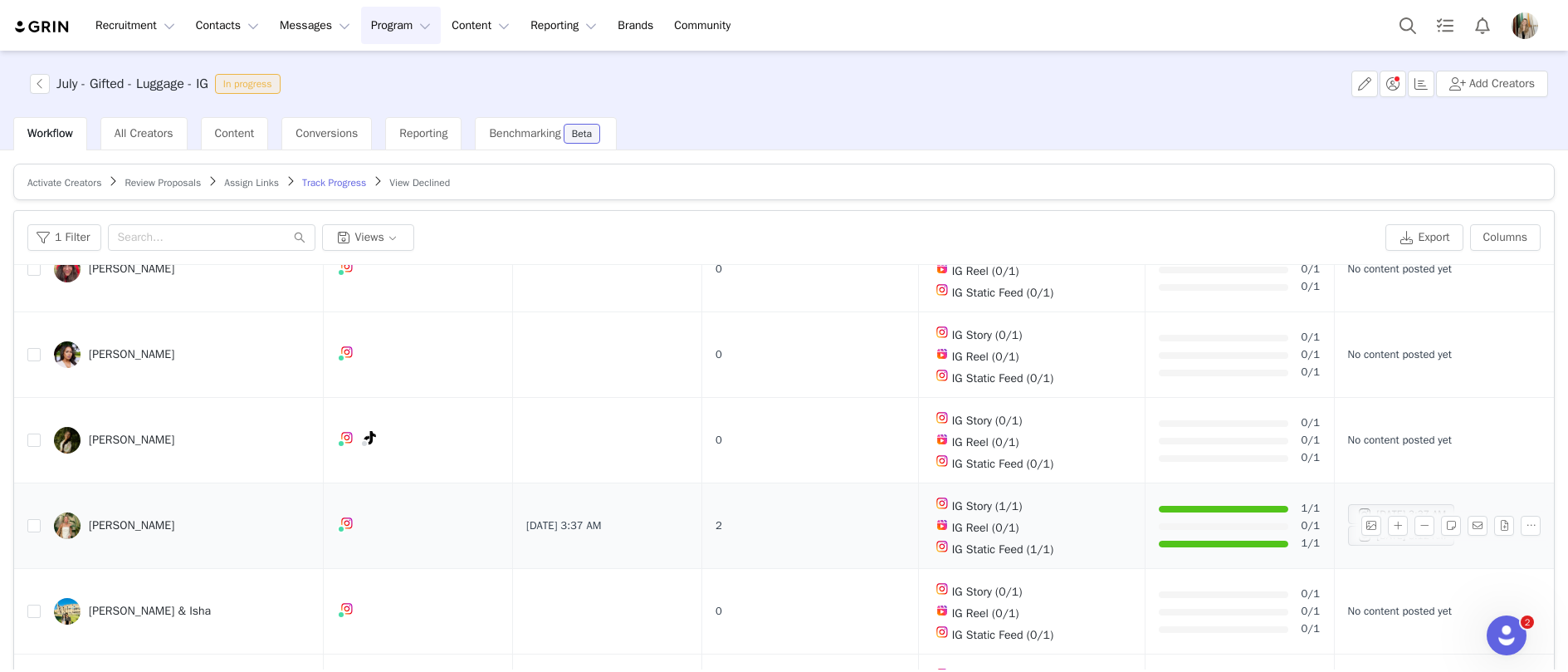scroll, scrollTop: 459, scrollLeft: 0, axis: vertical 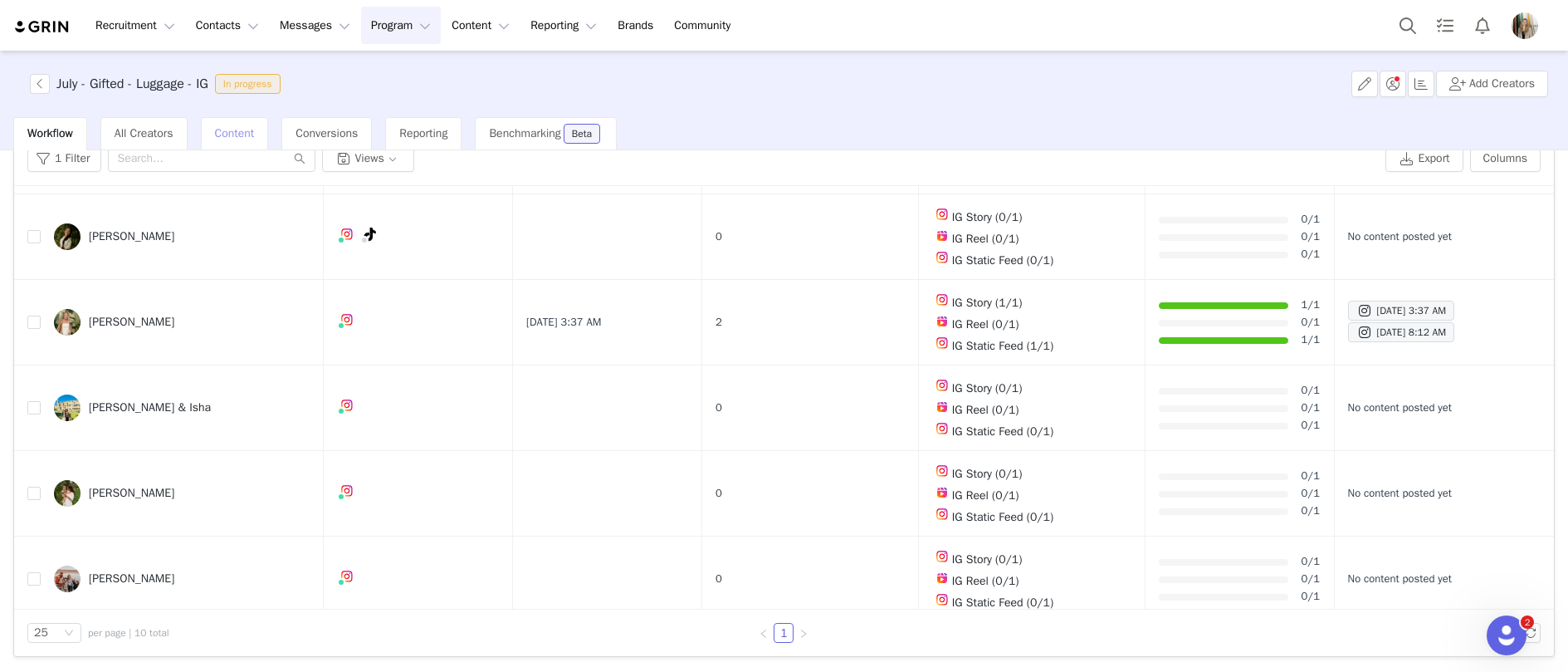 click on "Content" at bounding box center [235, 133] 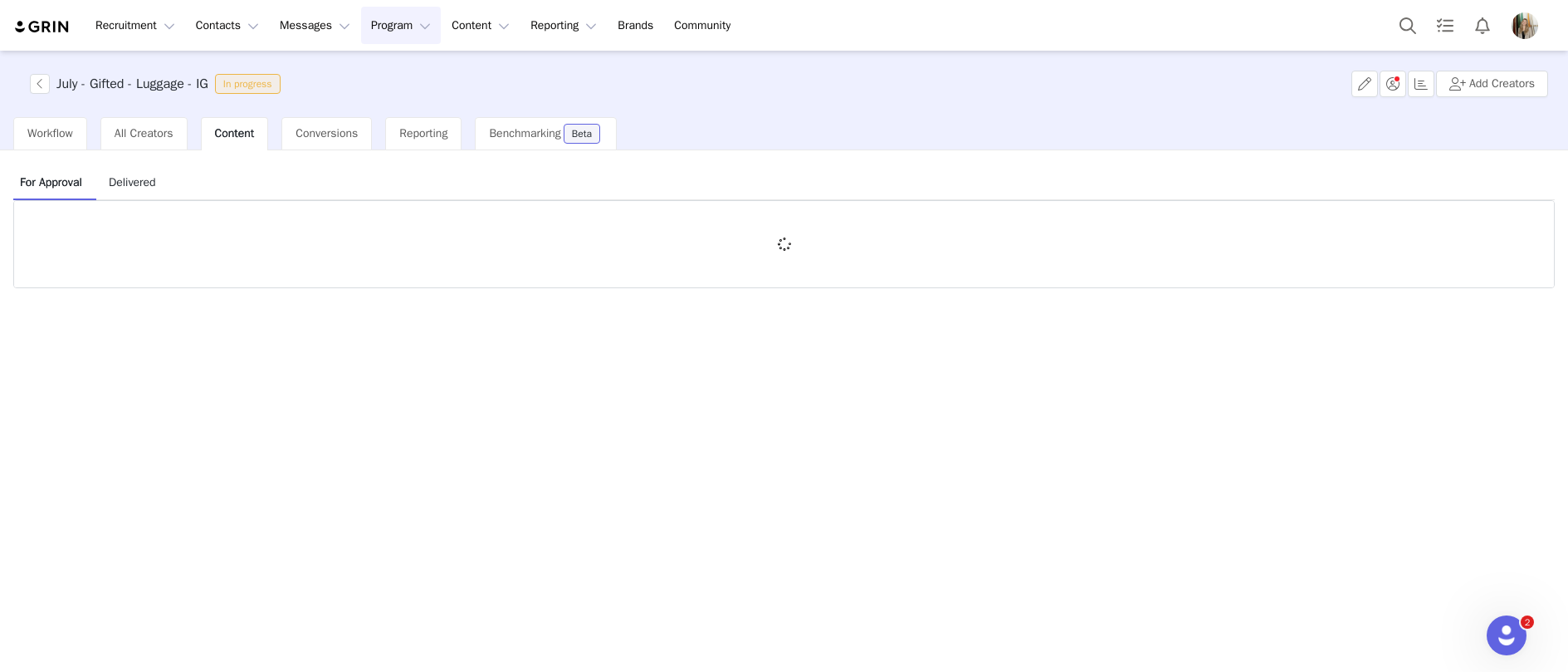 scroll, scrollTop: 0, scrollLeft: 0, axis: both 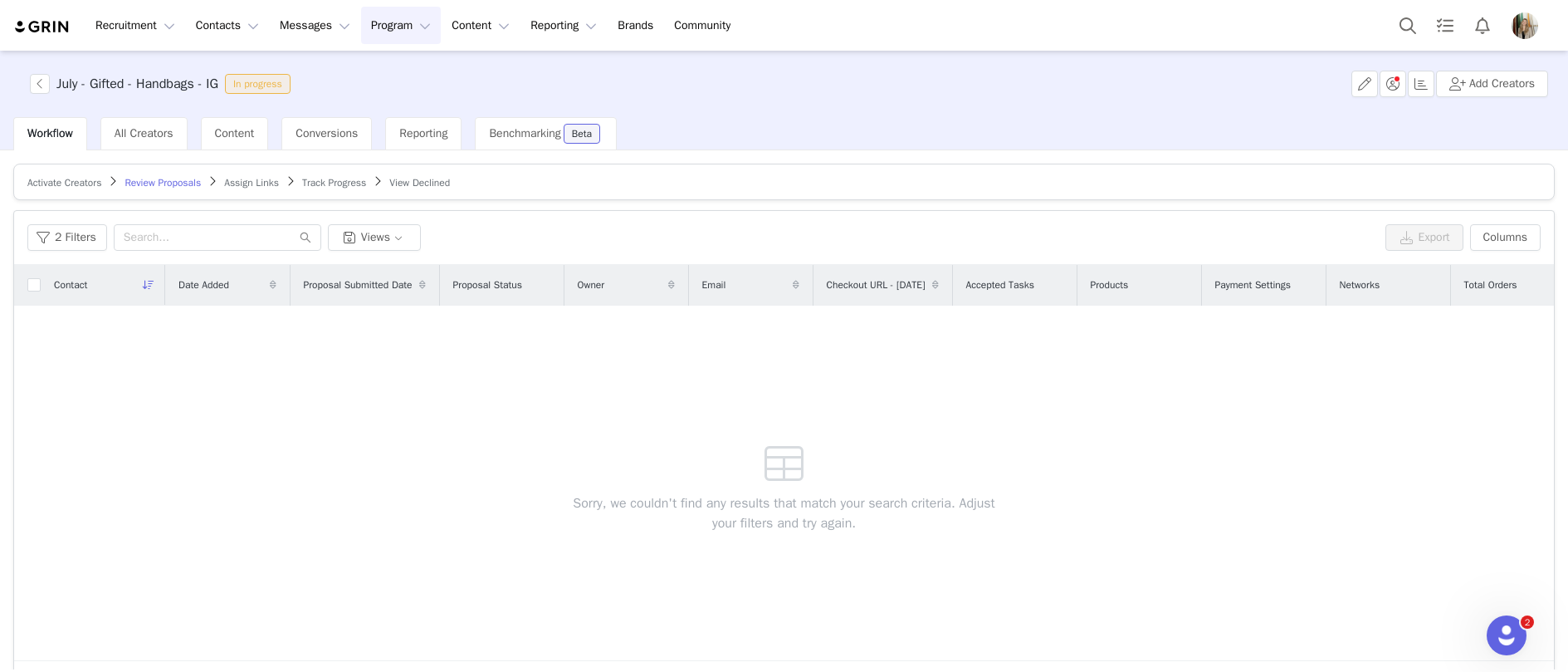 click on "Track Progress" at bounding box center [334, 183] 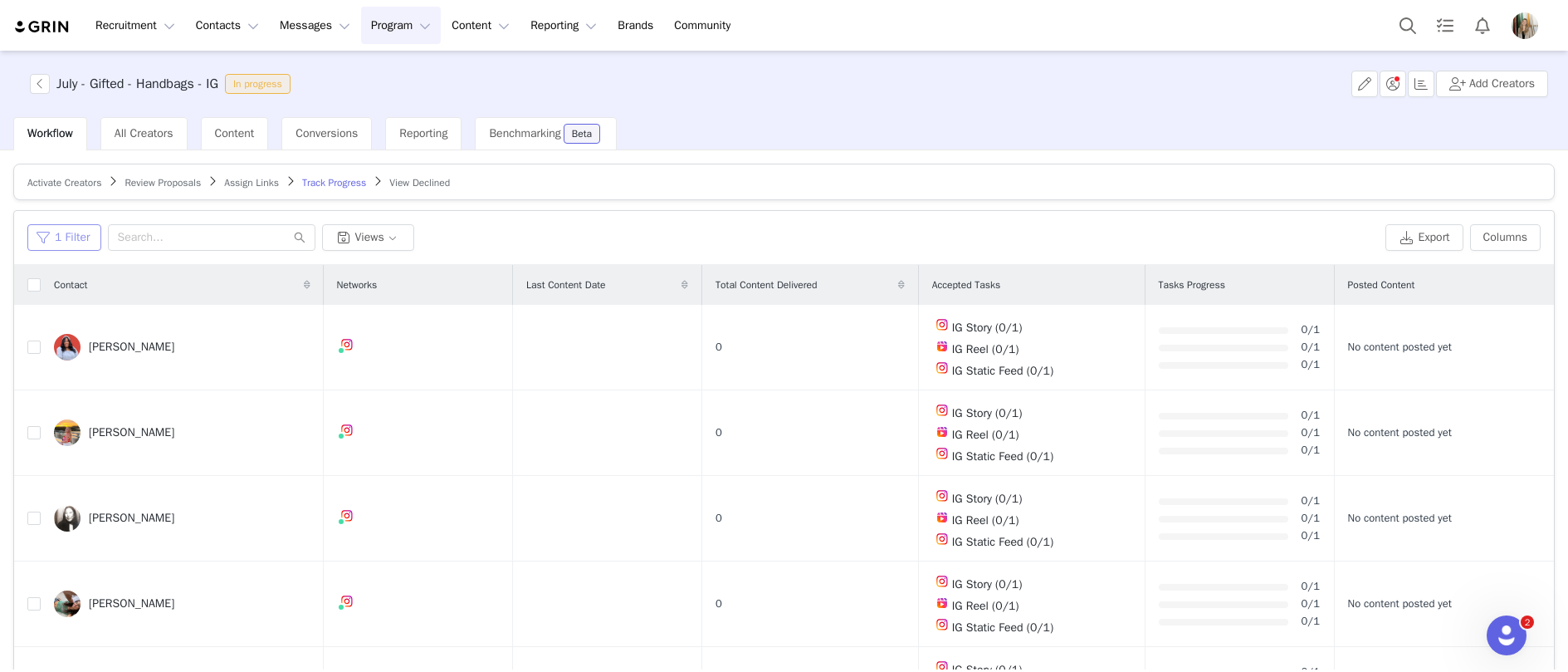 click on "1 Filter" at bounding box center (64, 238) 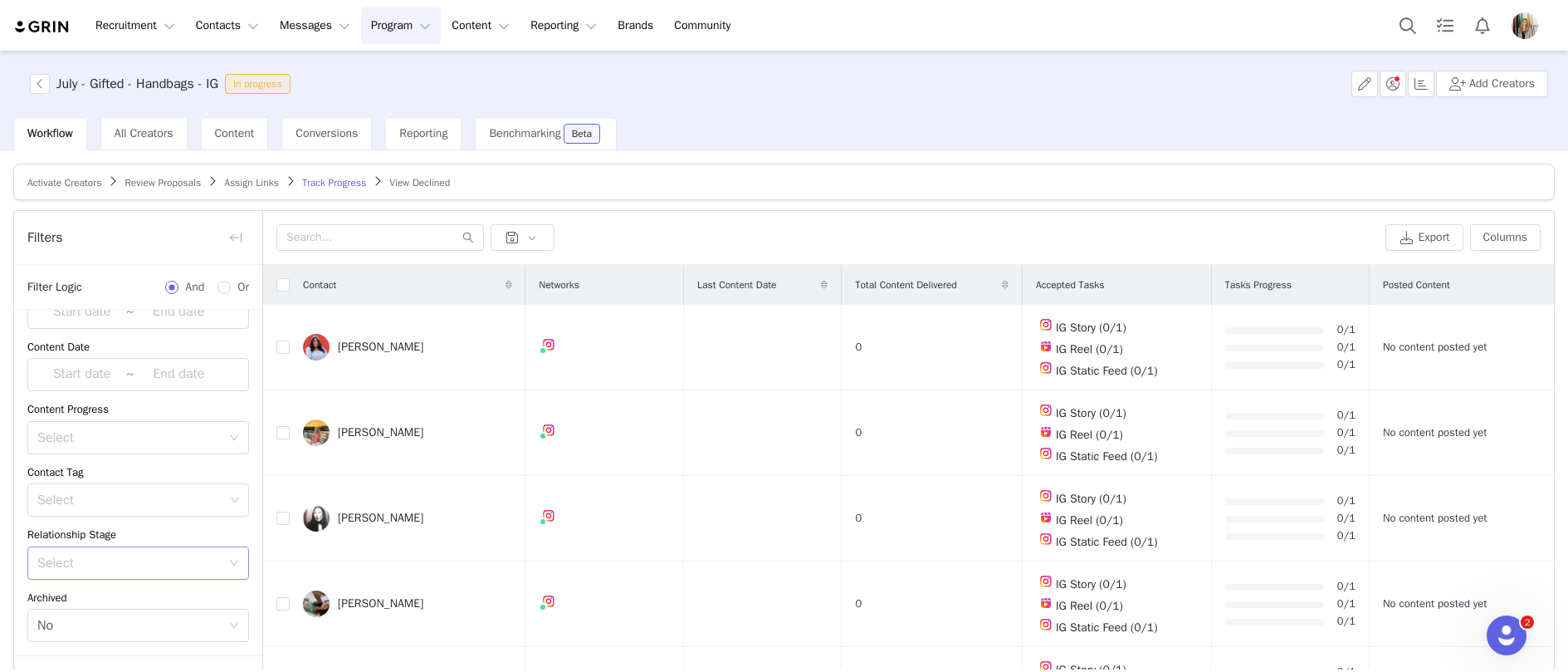 scroll, scrollTop: 82, scrollLeft: 0, axis: vertical 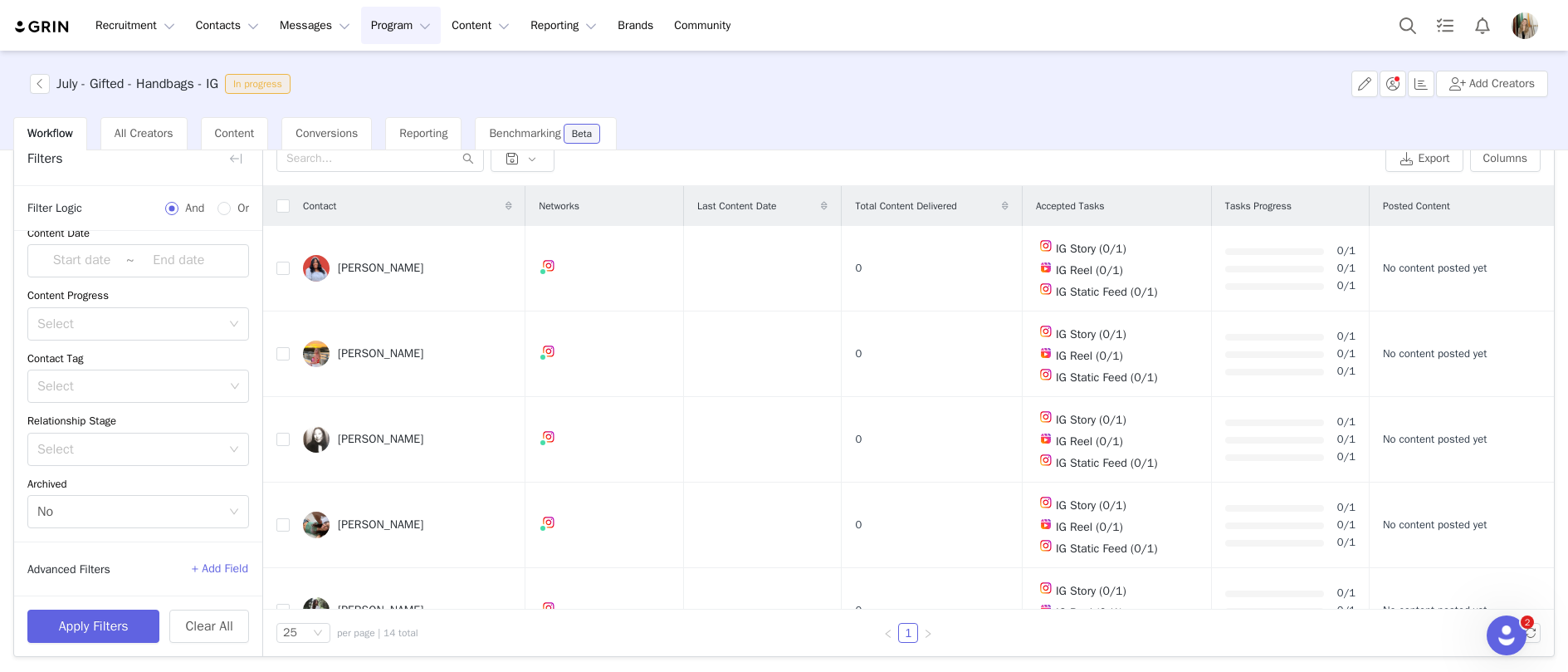 click on "+ Add Field" at bounding box center [220, 569] 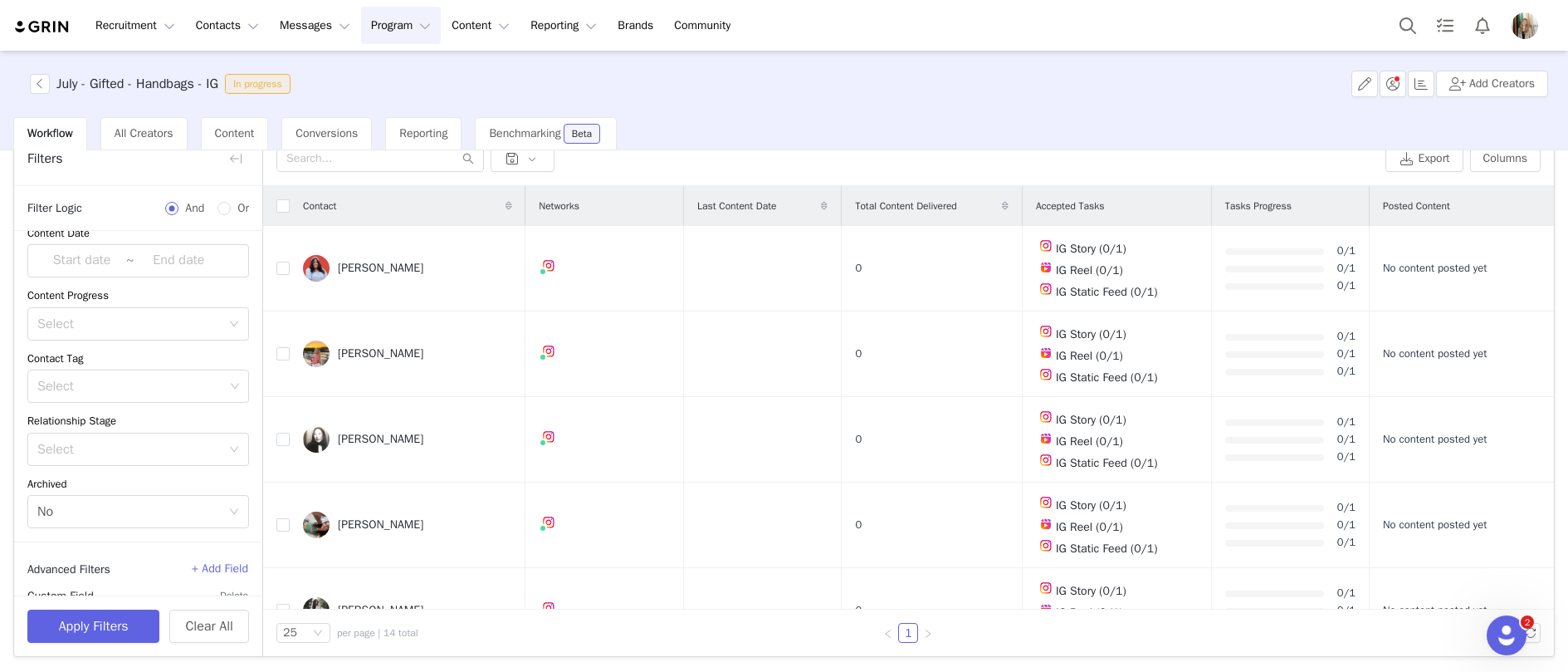 click on "+ Add Field" at bounding box center [220, 569] 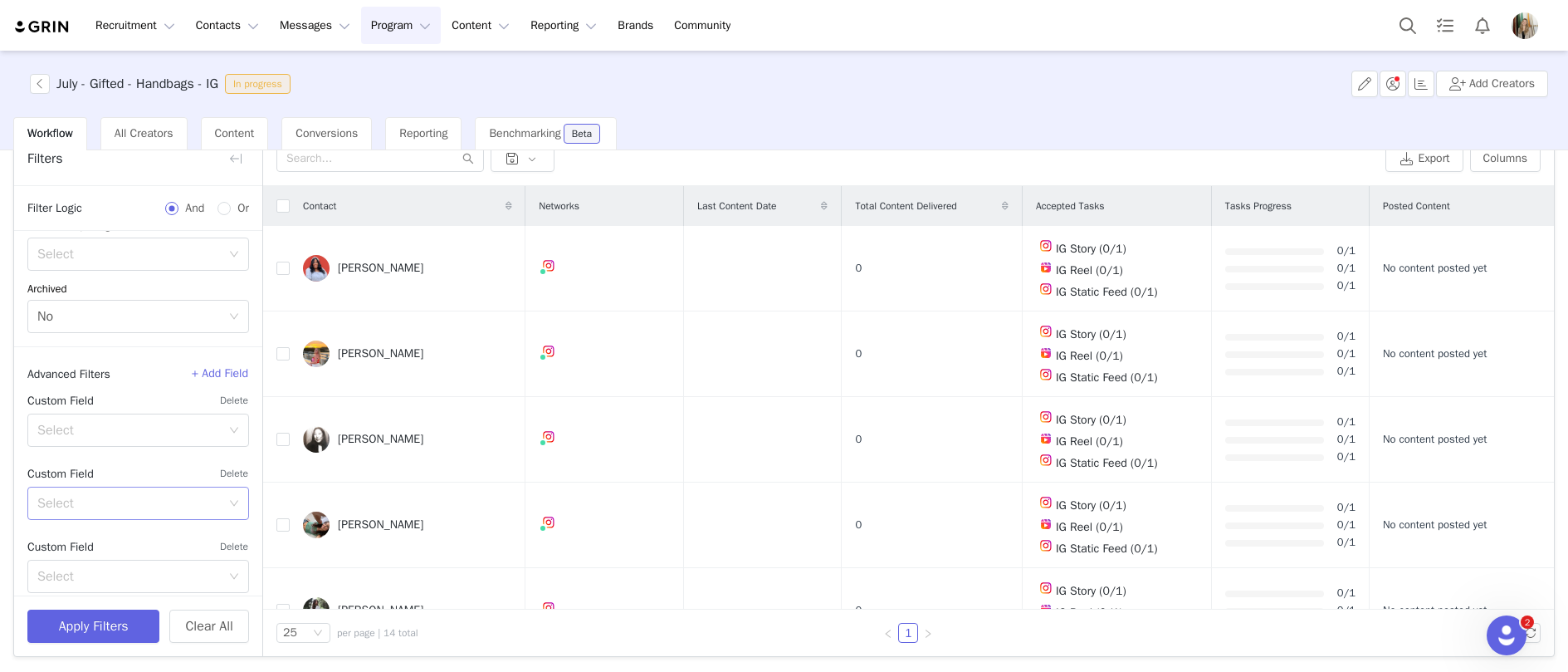 scroll, scrollTop: 295, scrollLeft: 0, axis: vertical 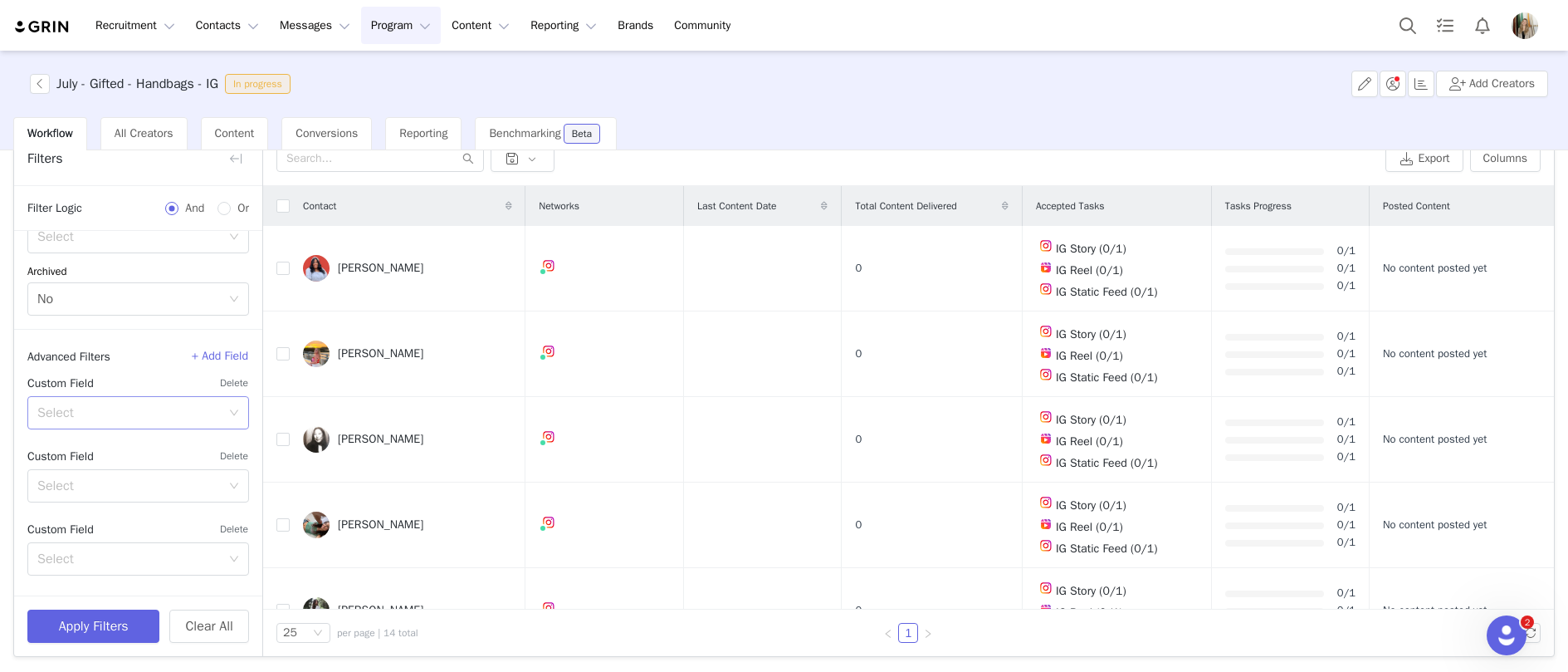 click on "Select" at bounding box center [129, 413] 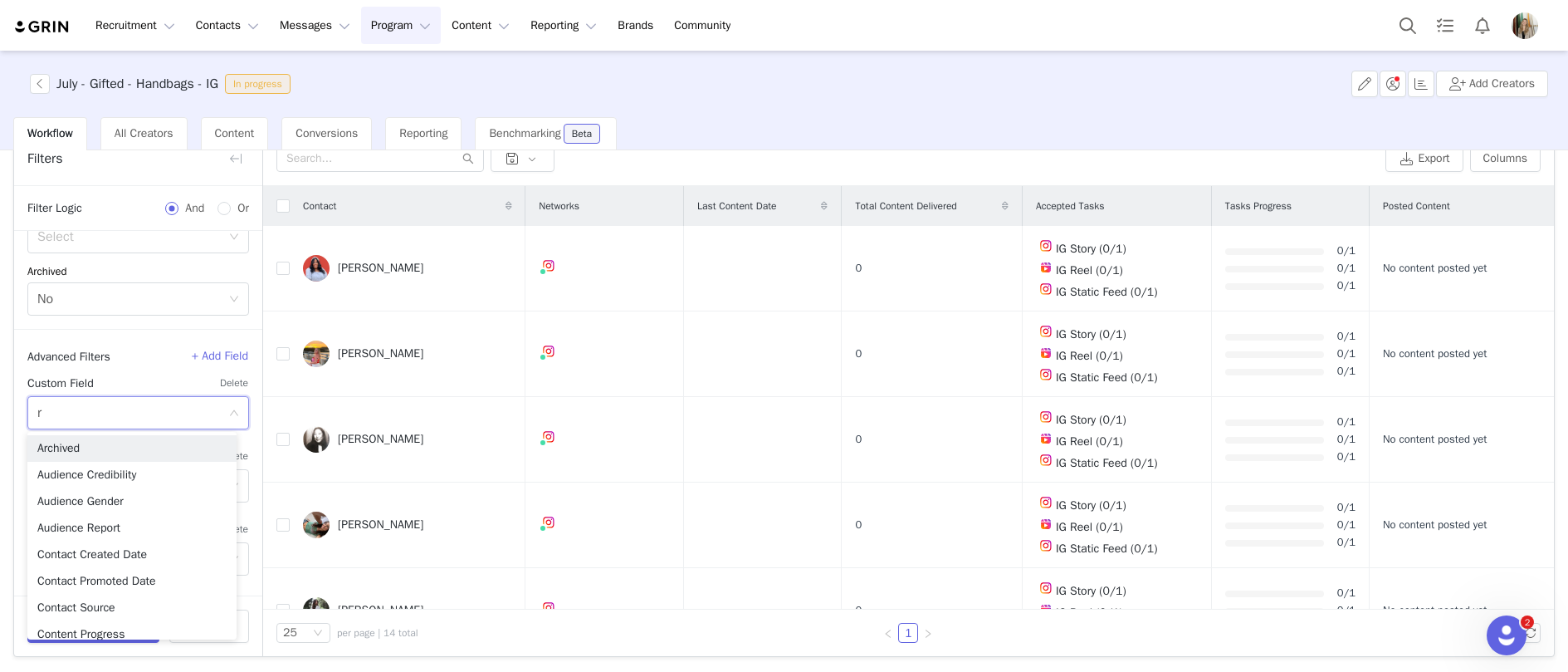type on "re" 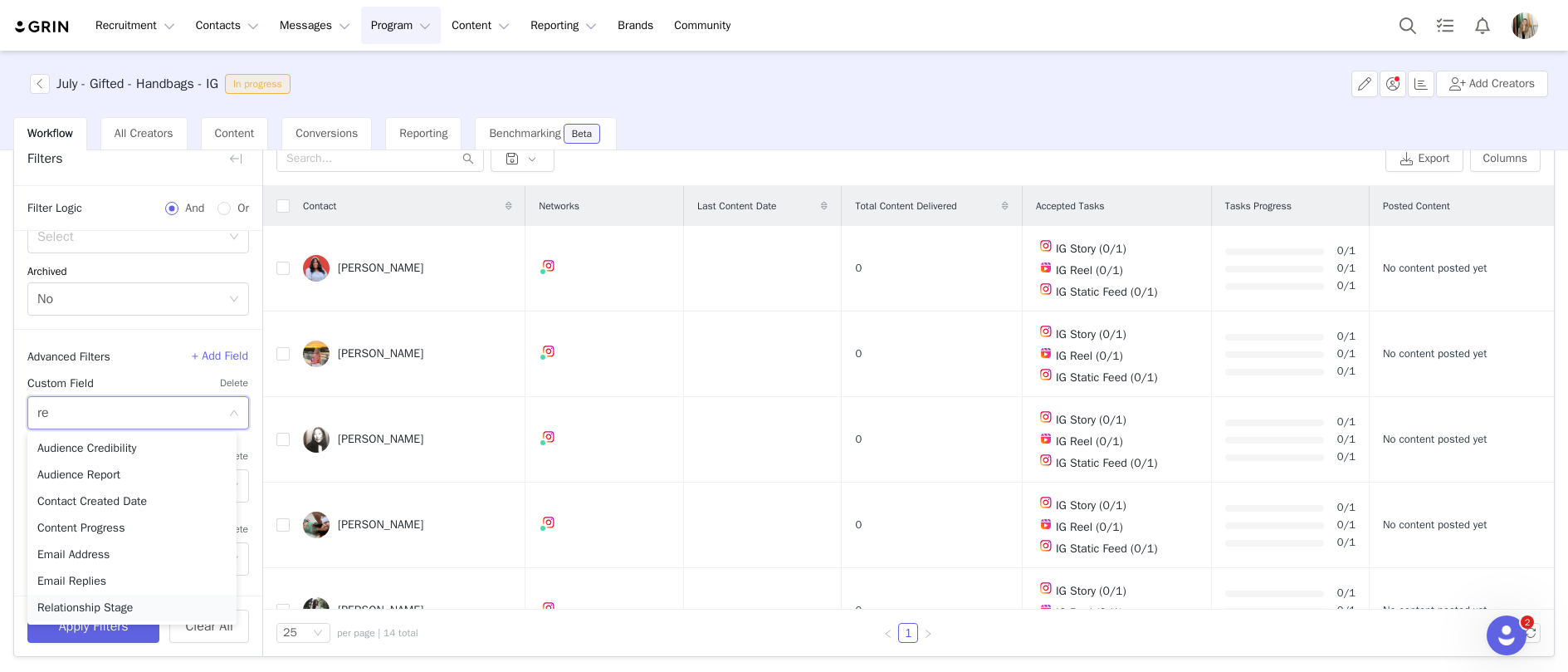 click on "Relationship Stage" at bounding box center [132, 608] 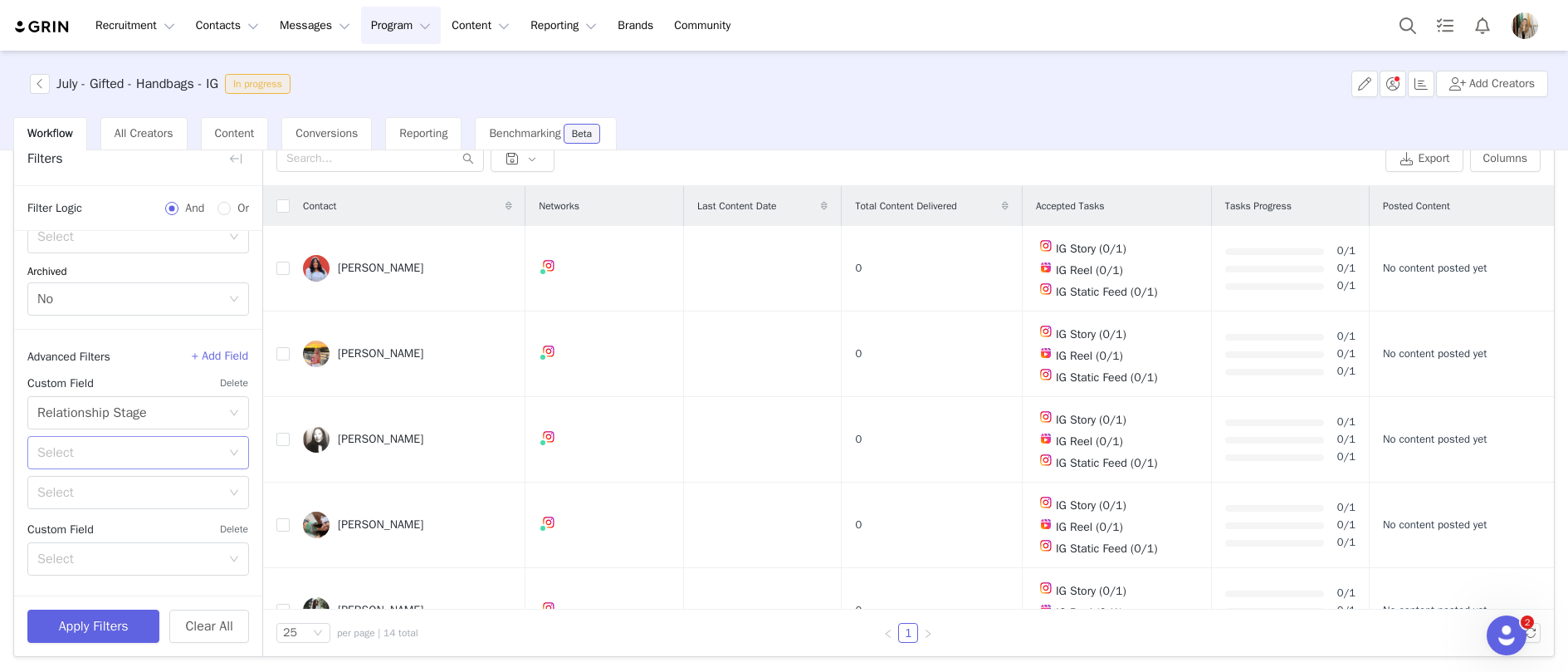 click on "Select" at bounding box center [129, 453] 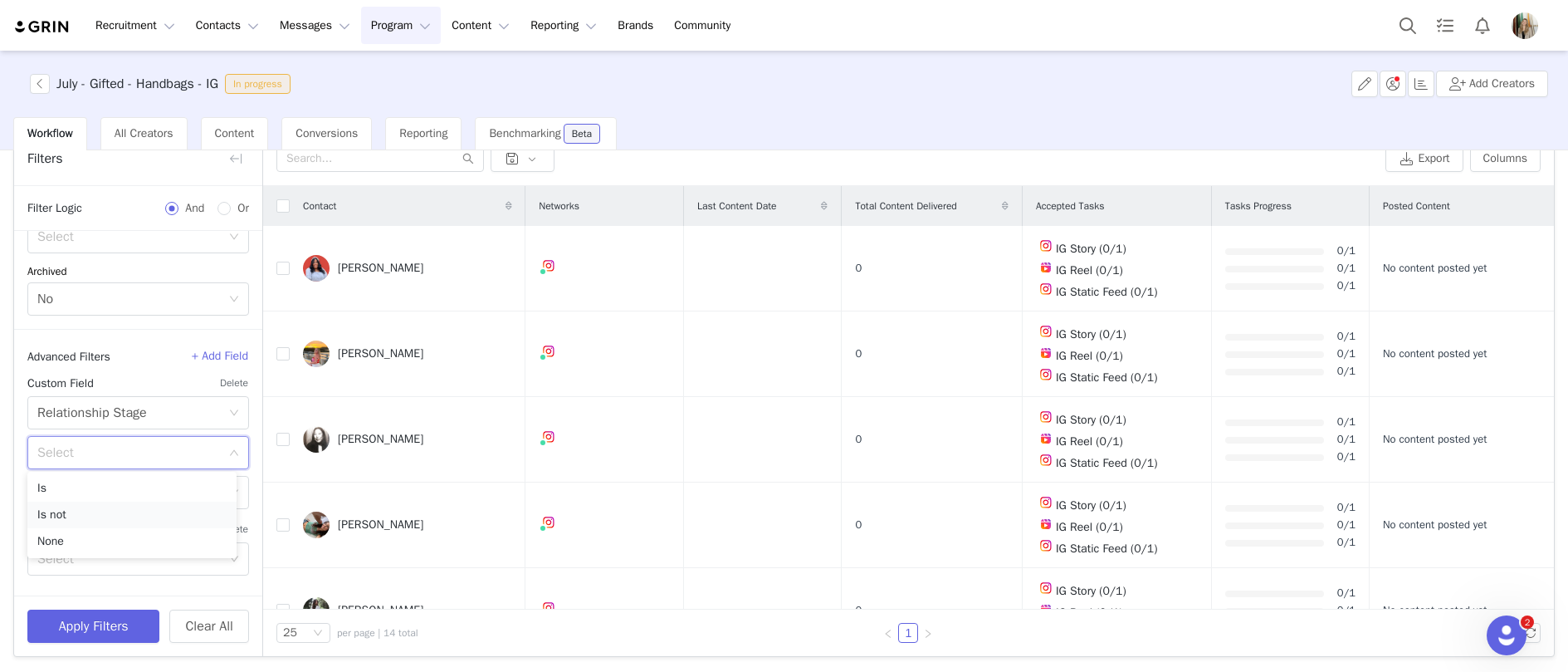 click on "Is not" at bounding box center [132, 515] 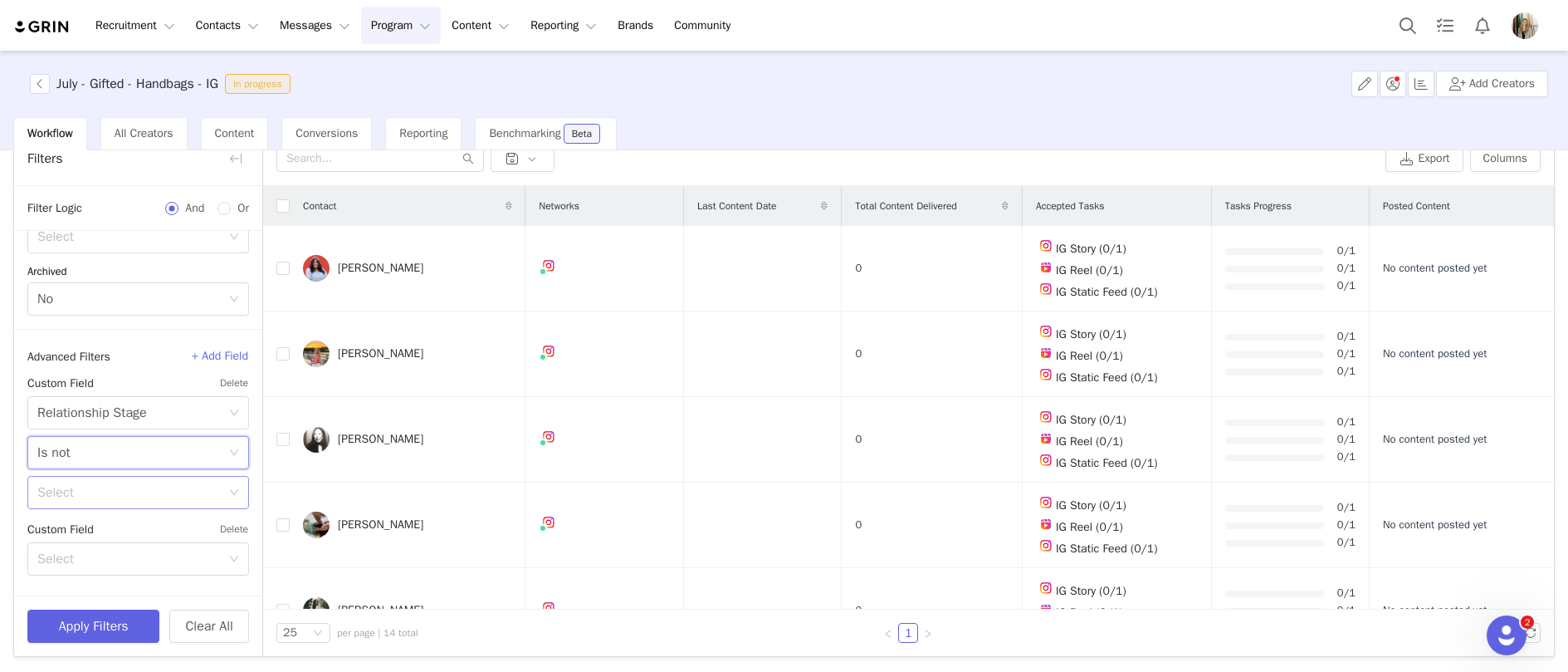 click on "Select" at bounding box center [133, 493] 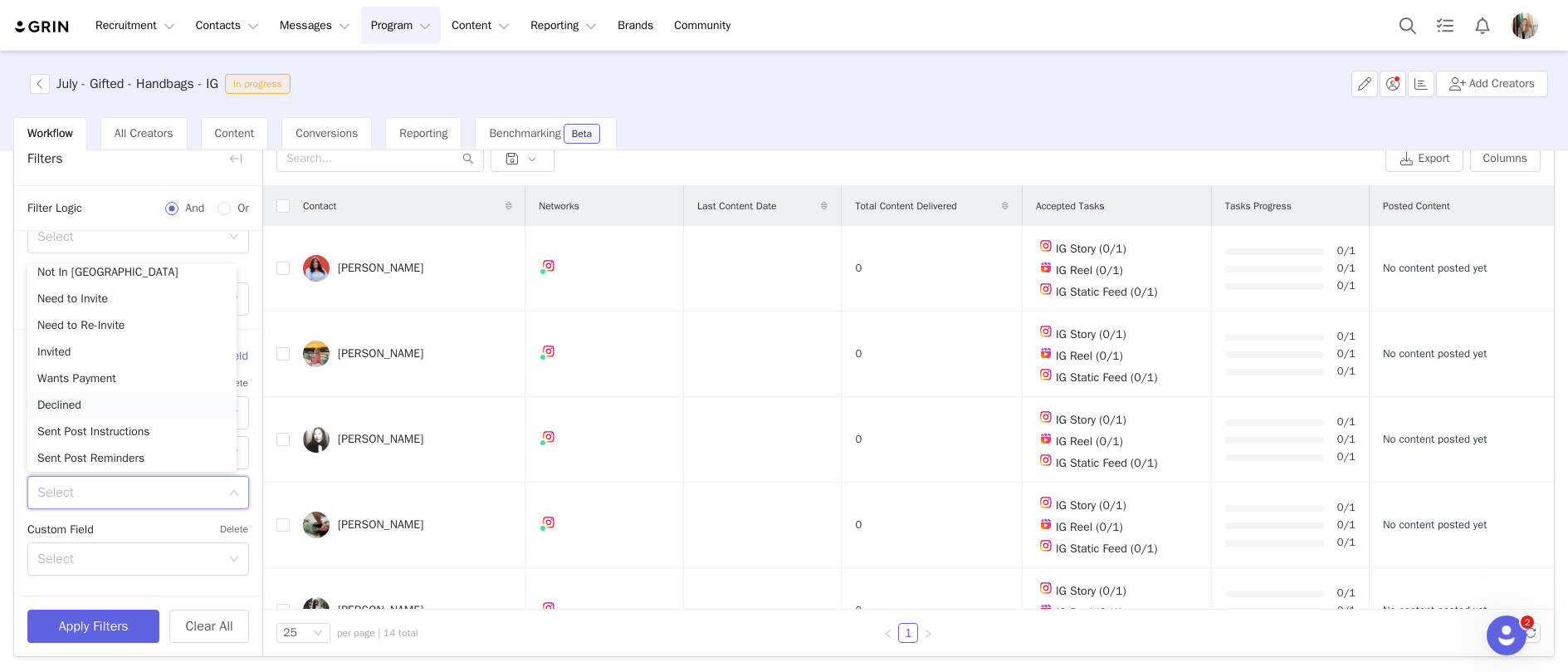 scroll, scrollTop: 145, scrollLeft: 0, axis: vertical 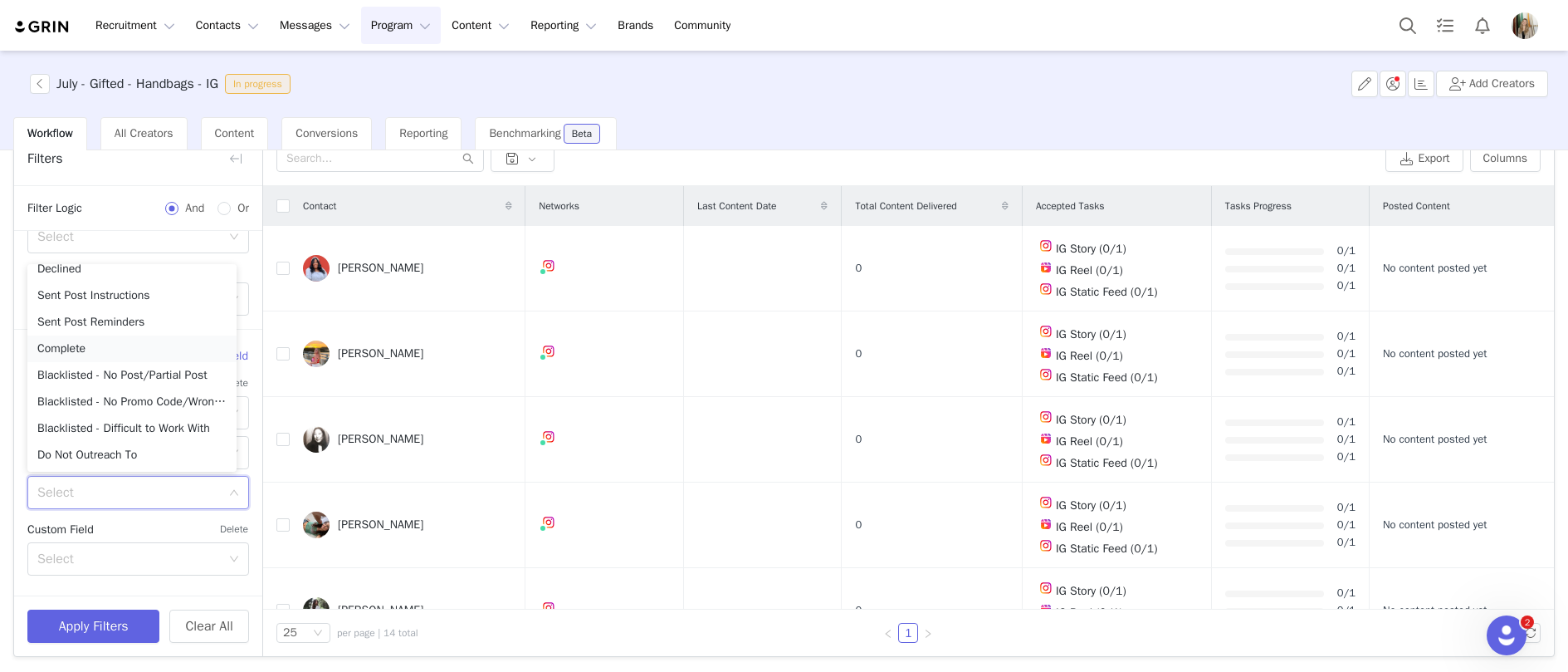click on "Complete" at bounding box center (132, 349) 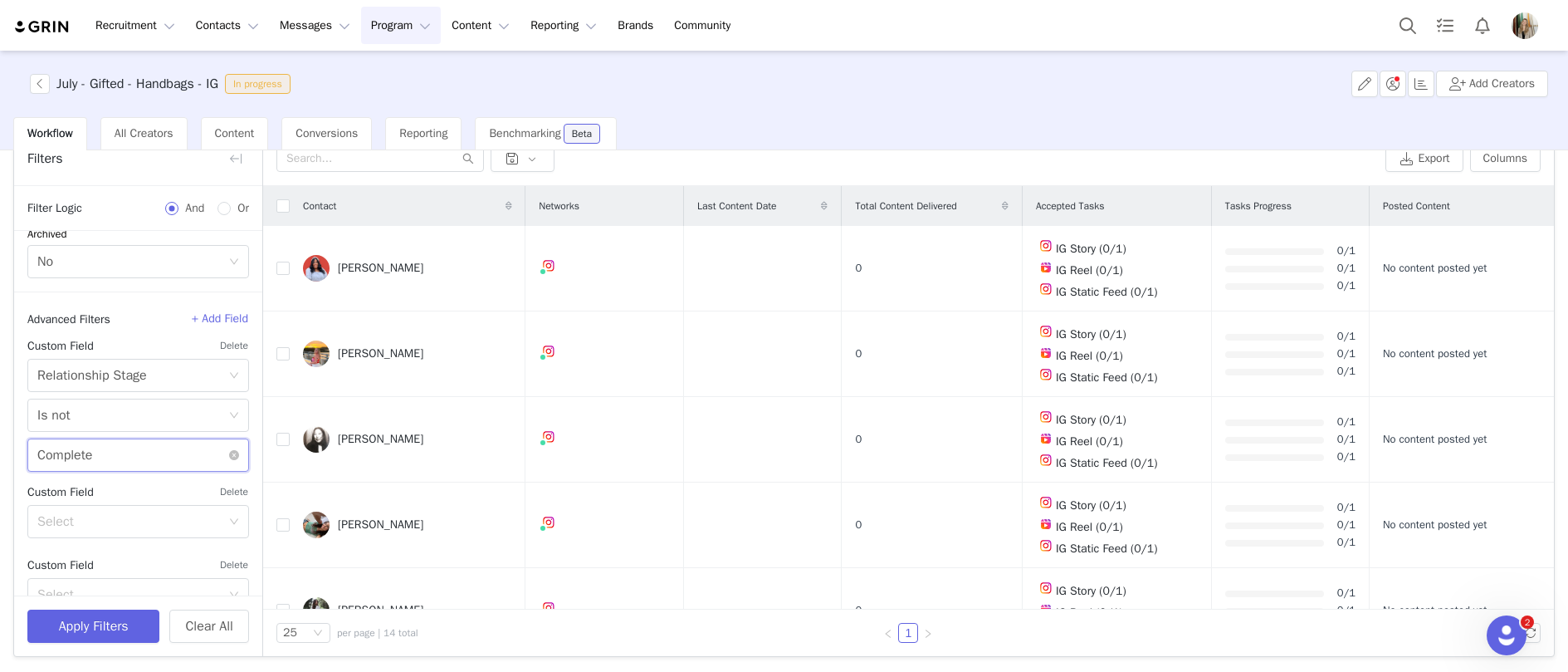 scroll, scrollTop: 368, scrollLeft: 0, axis: vertical 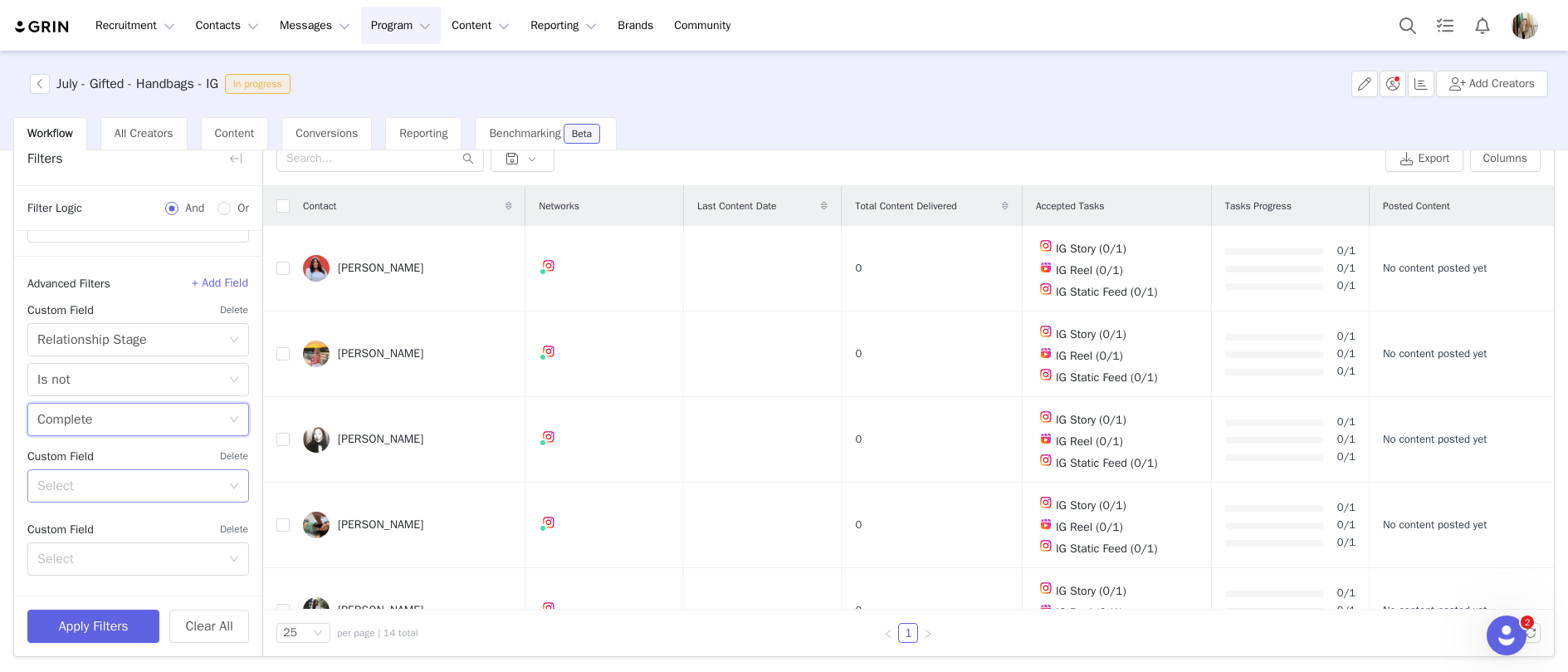 click on "Select" at bounding box center (129, 486) 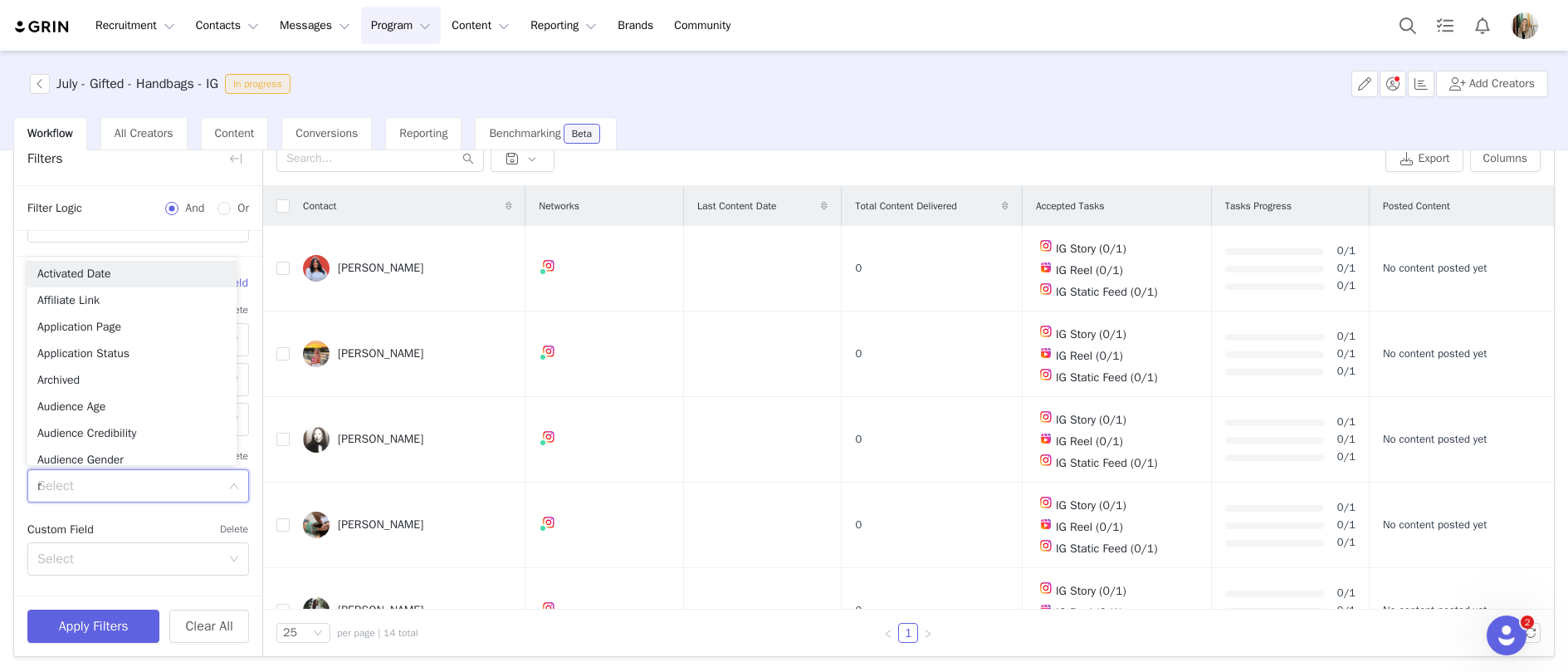 type on "re" 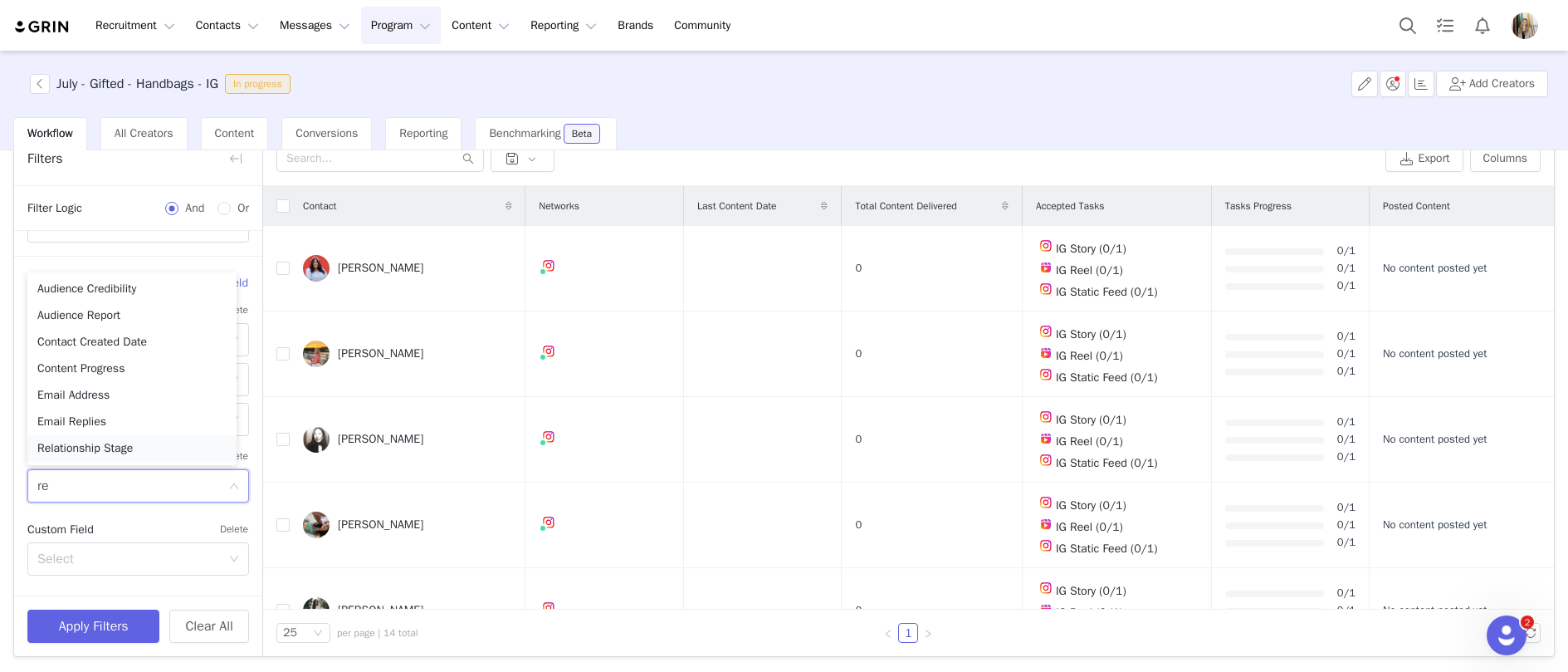 click on "Relationship Stage" at bounding box center (132, 449) 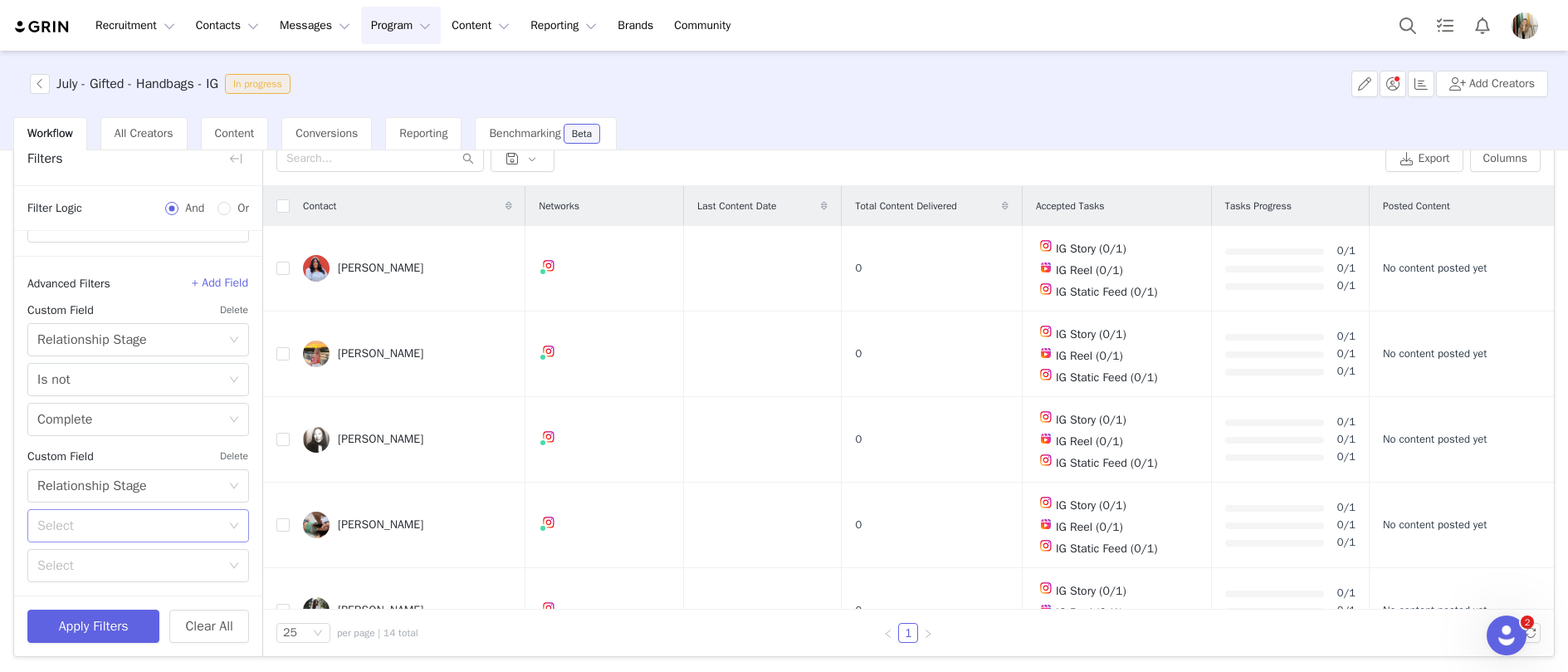 click on "Select" at bounding box center (129, 526) 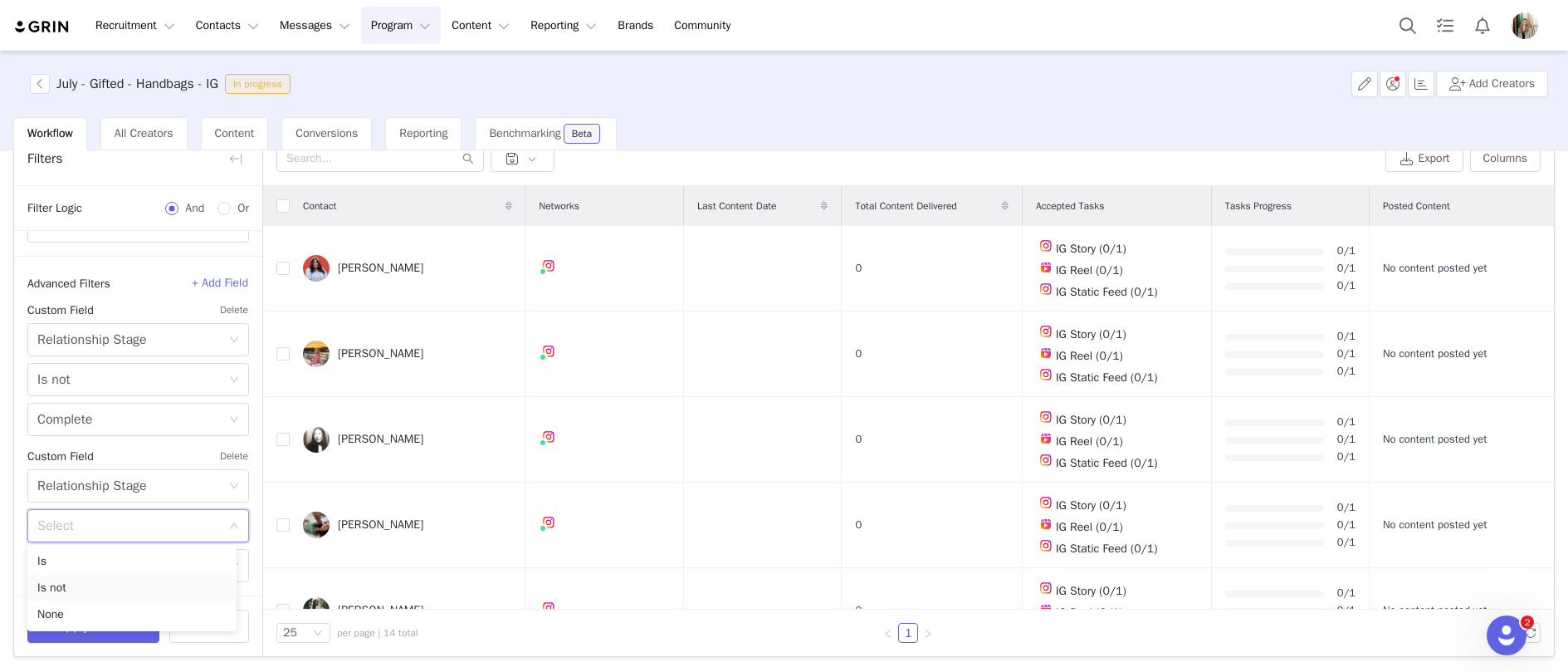 click on "Is not" at bounding box center [132, 588] 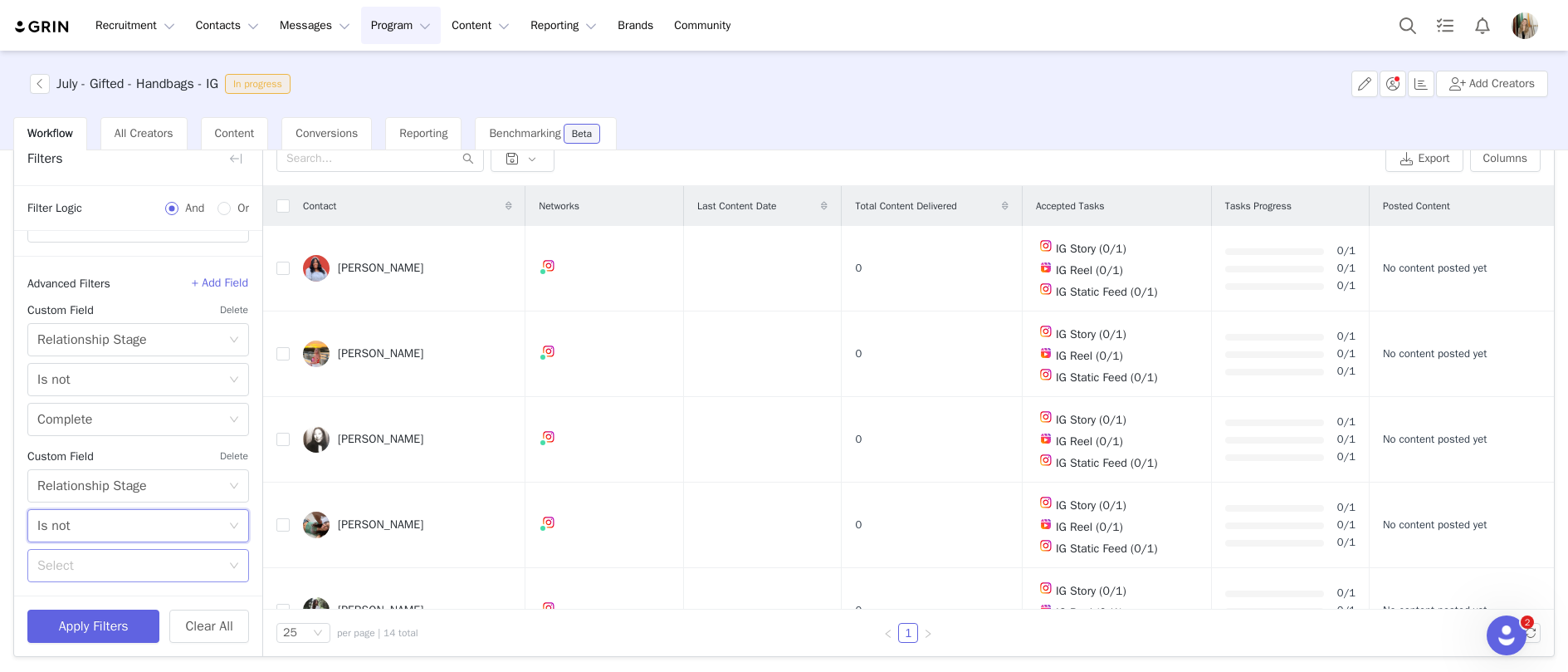 drag, startPoint x: 119, startPoint y: 552, endPoint x: 115, endPoint y: 562, distance: 10.77033 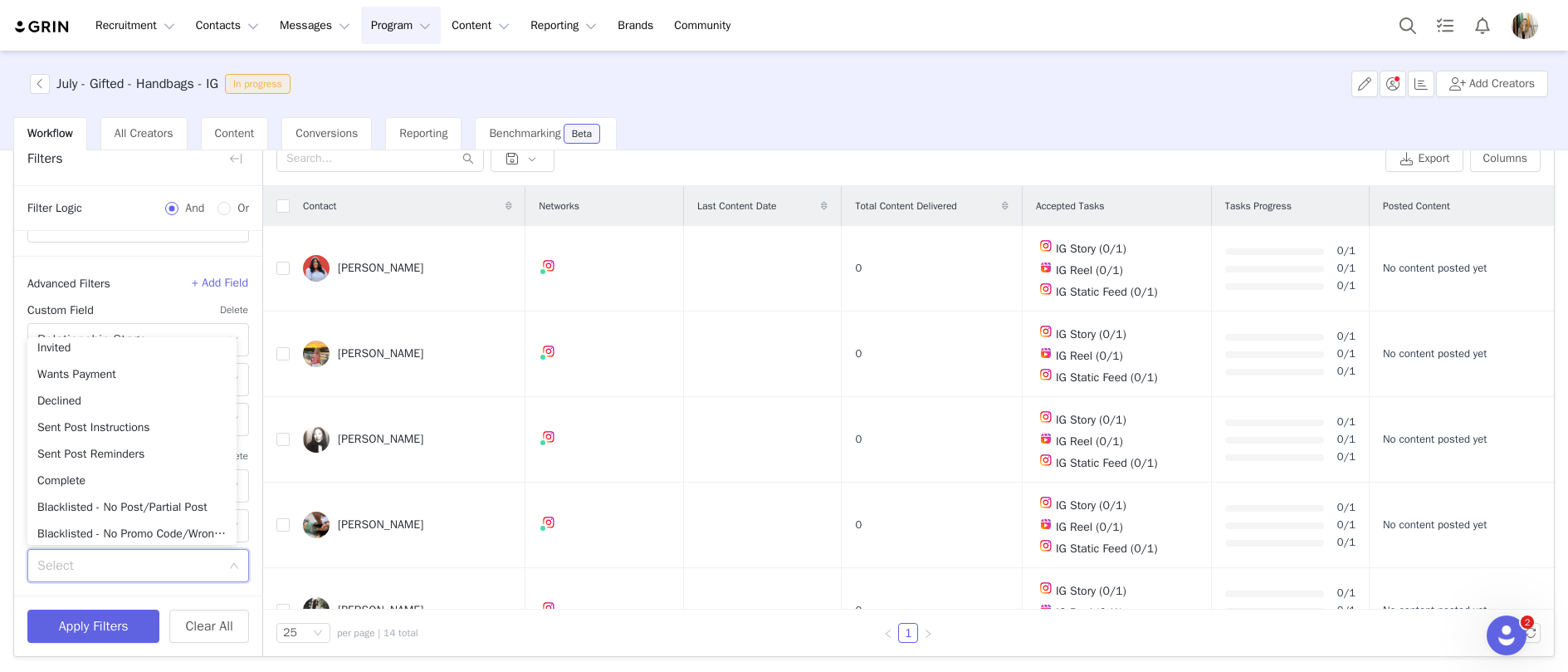 scroll, scrollTop: 145, scrollLeft: 0, axis: vertical 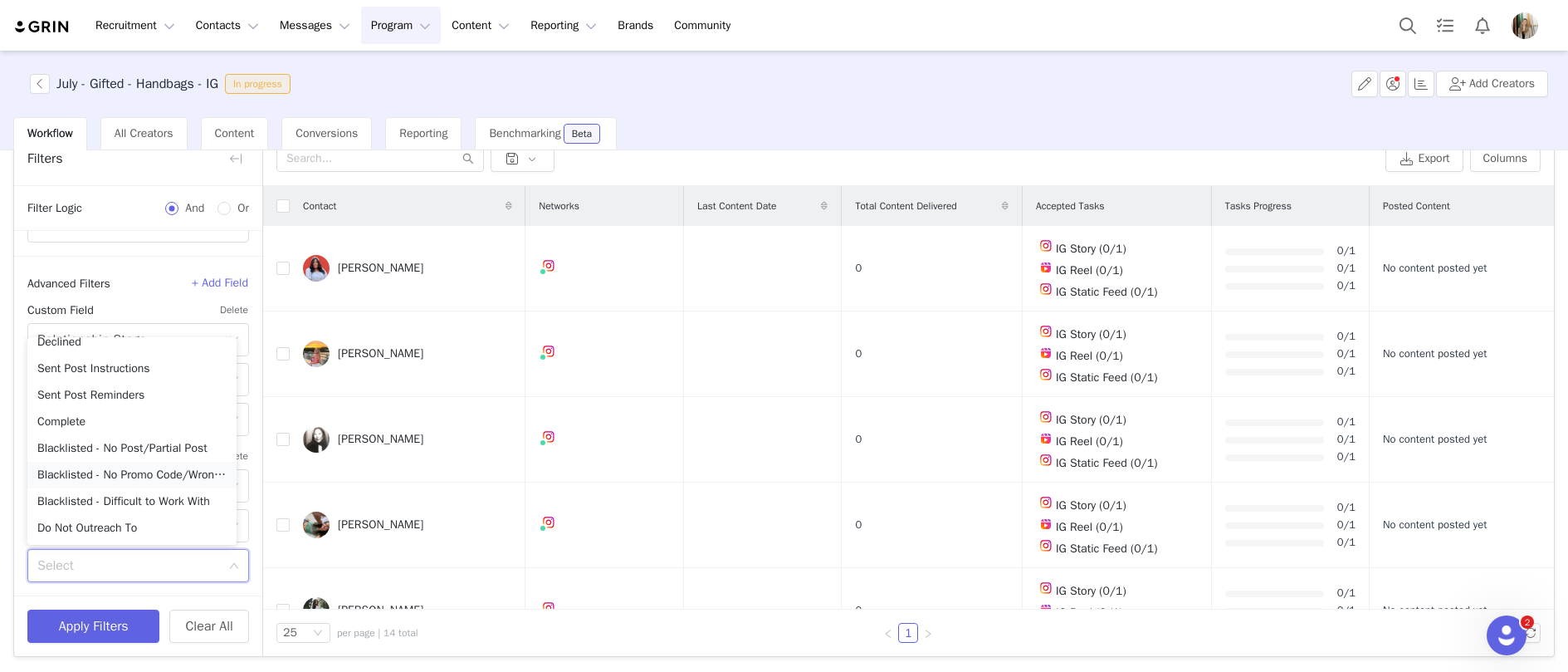 click on "Blacklisted - No Promo Code/Wrong Promo Code" at bounding box center [132, 475] 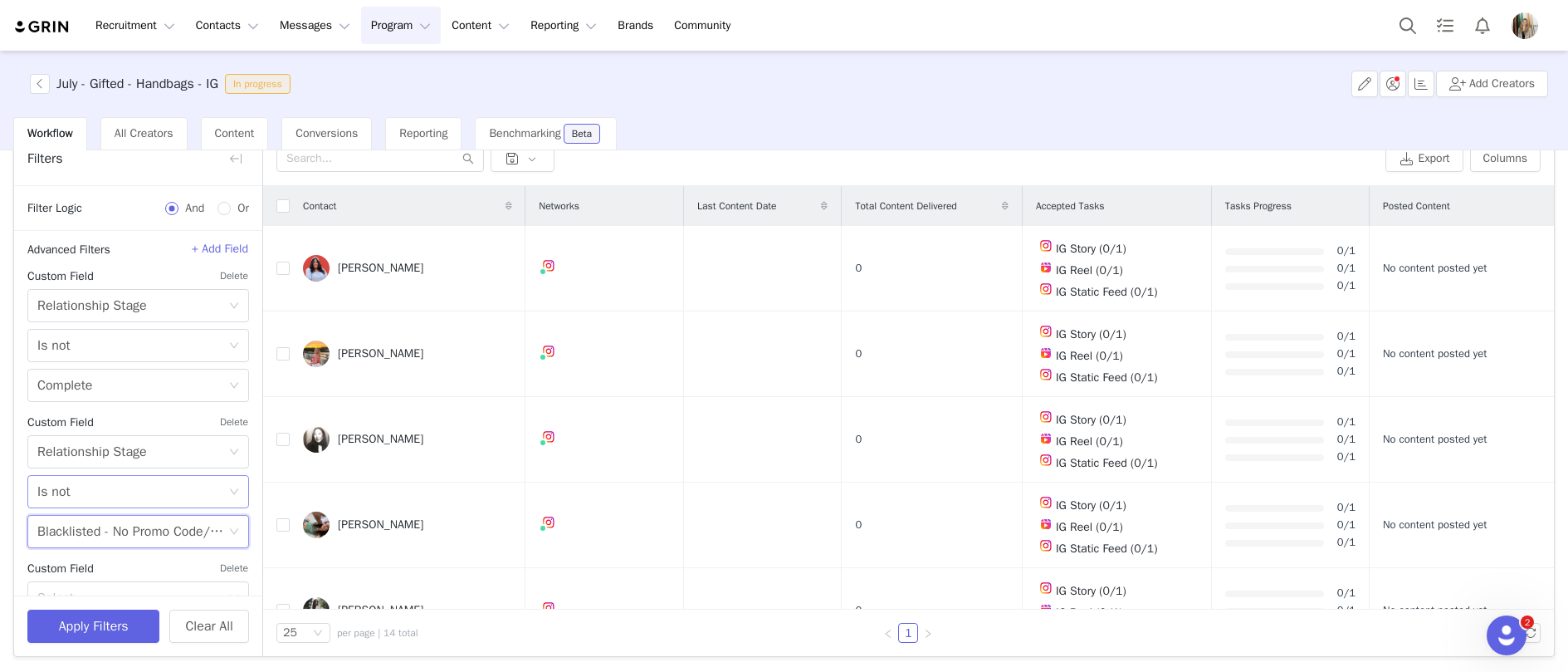 scroll, scrollTop: 441, scrollLeft: 0, axis: vertical 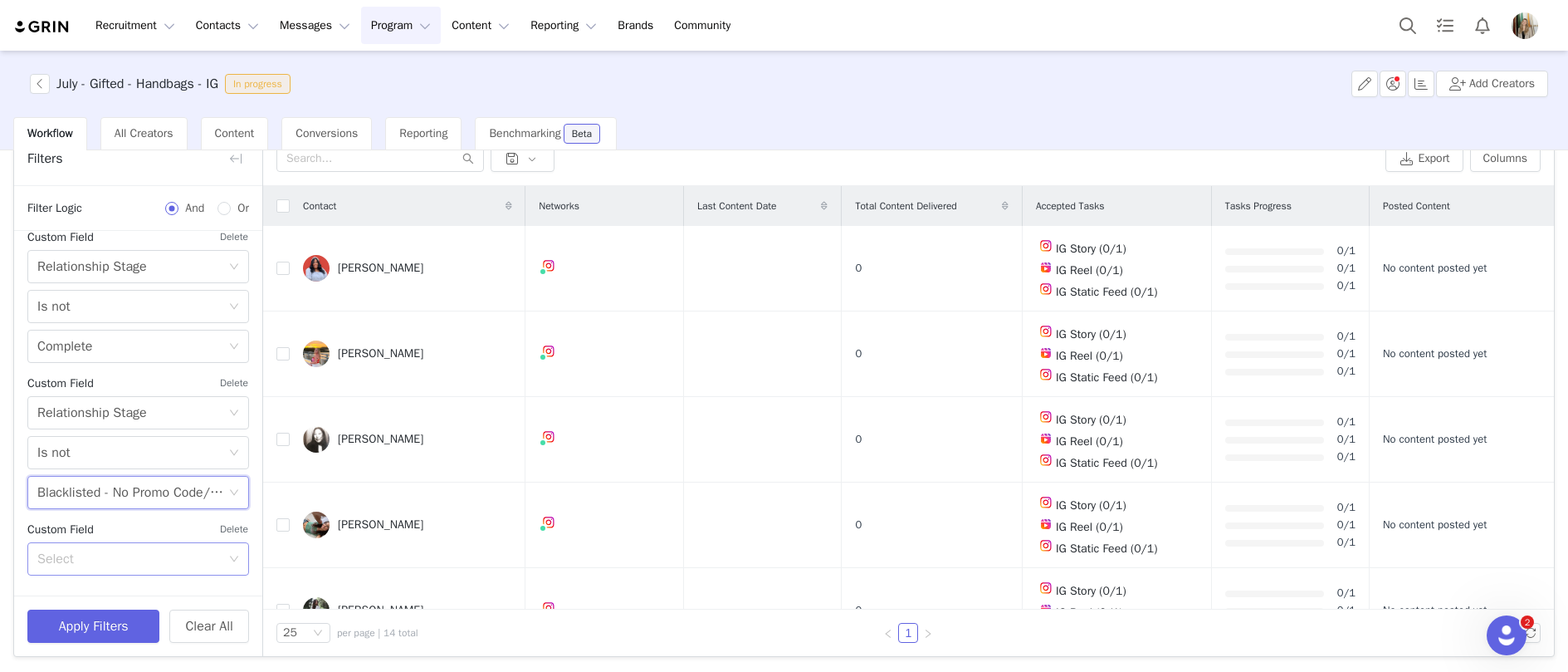 click on "Select" at bounding box center [129, 559] 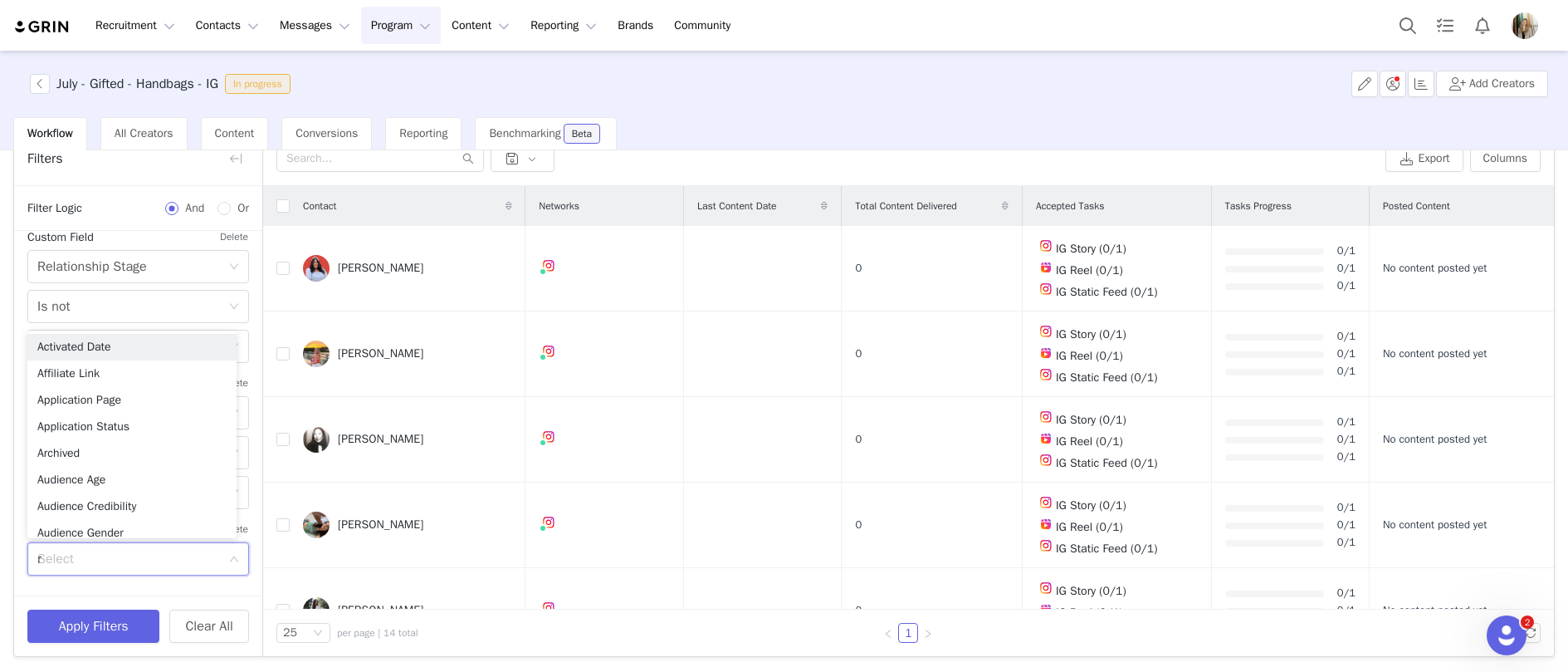 type on "re" 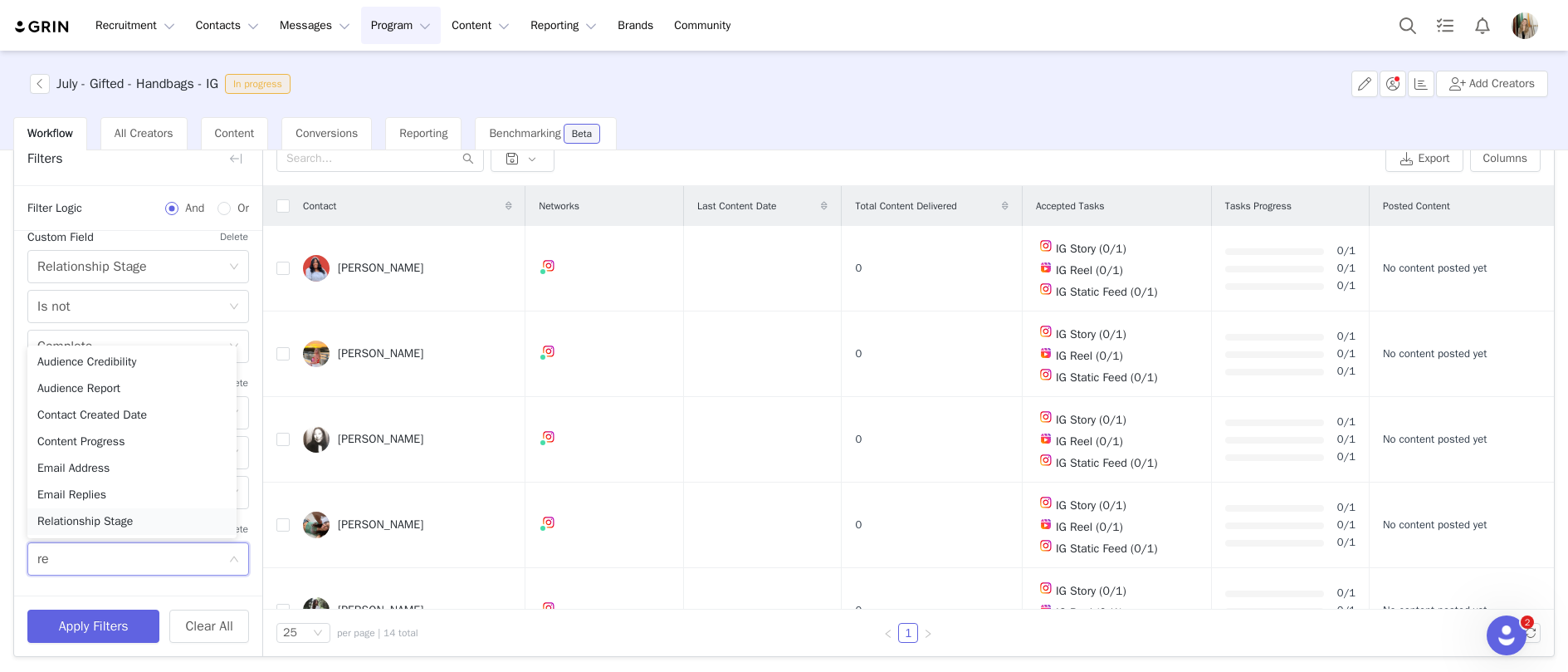 click on "Relationship Stage" at bounding box center (132, 522) 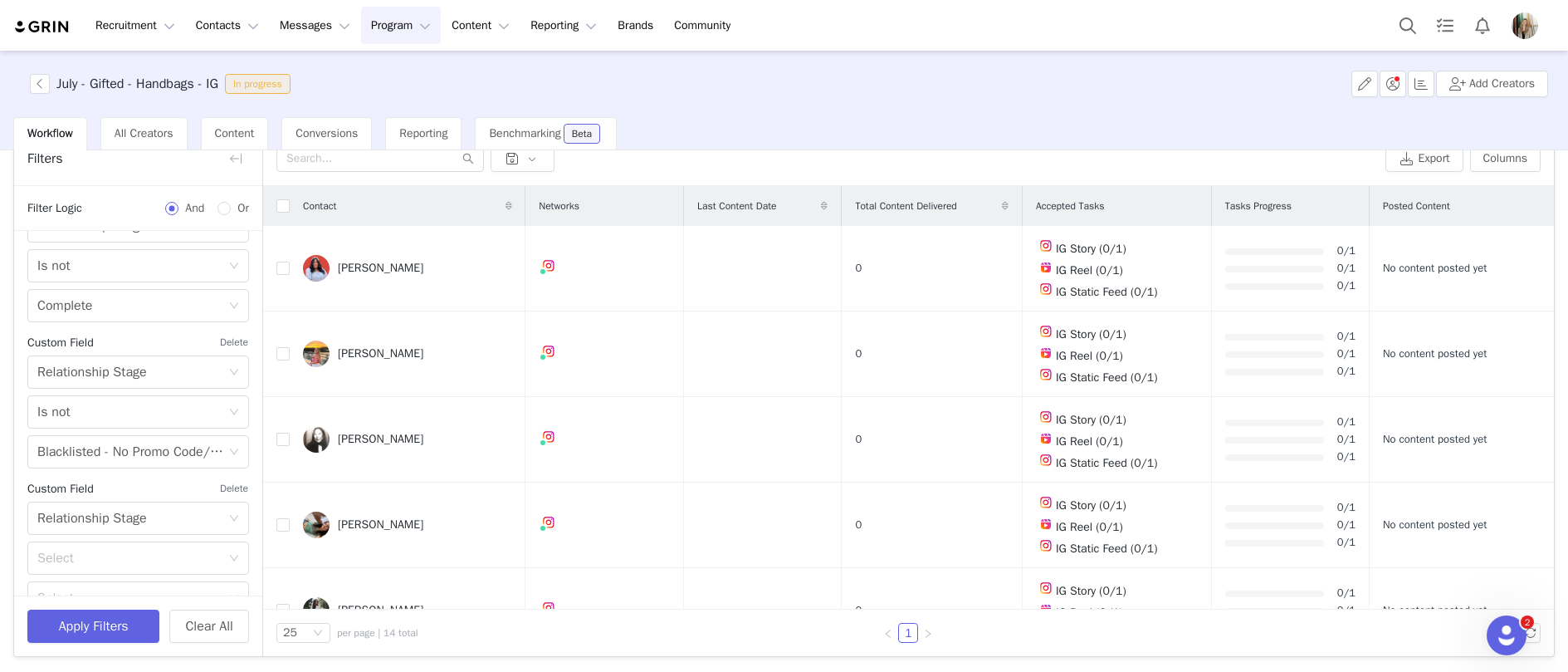 scroll, scrollTop: 514, scrollLeft: 0, axis: vertical 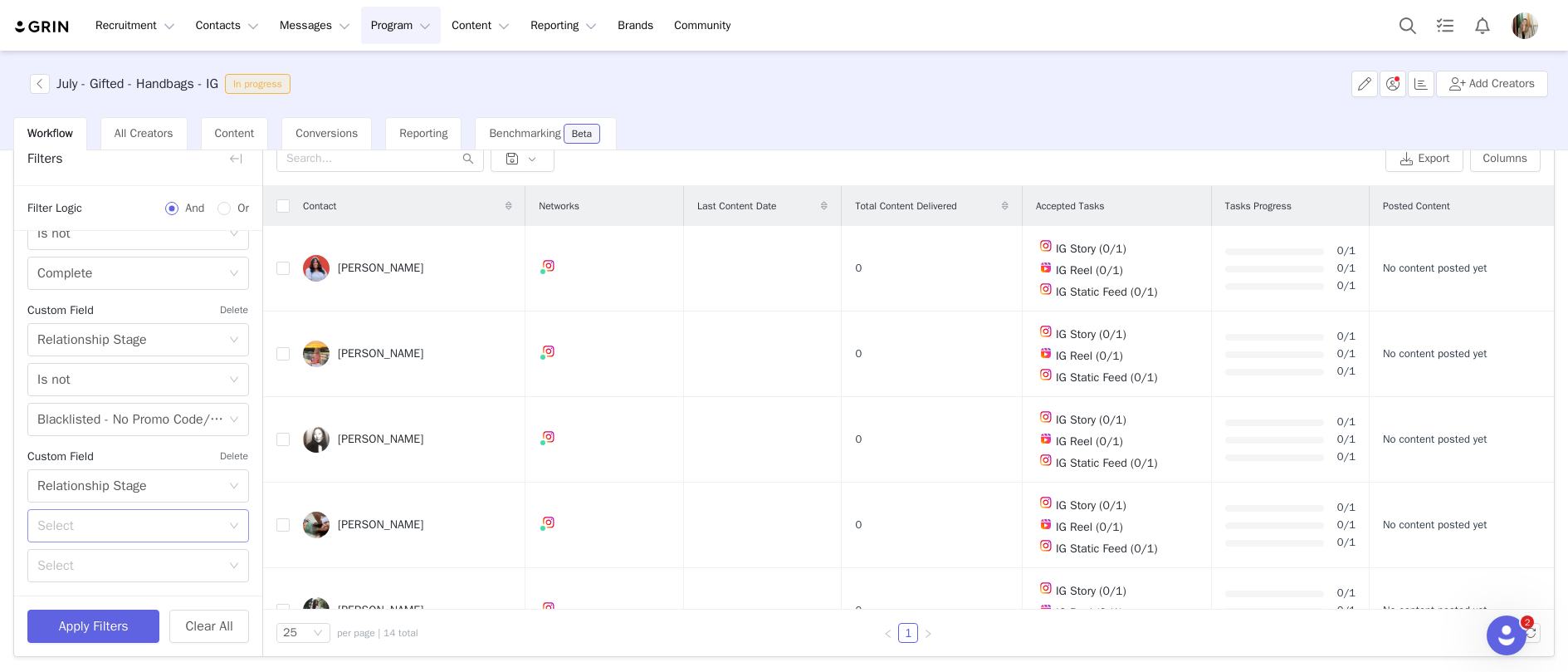 click on "Select" at bounding box center (129, 526) 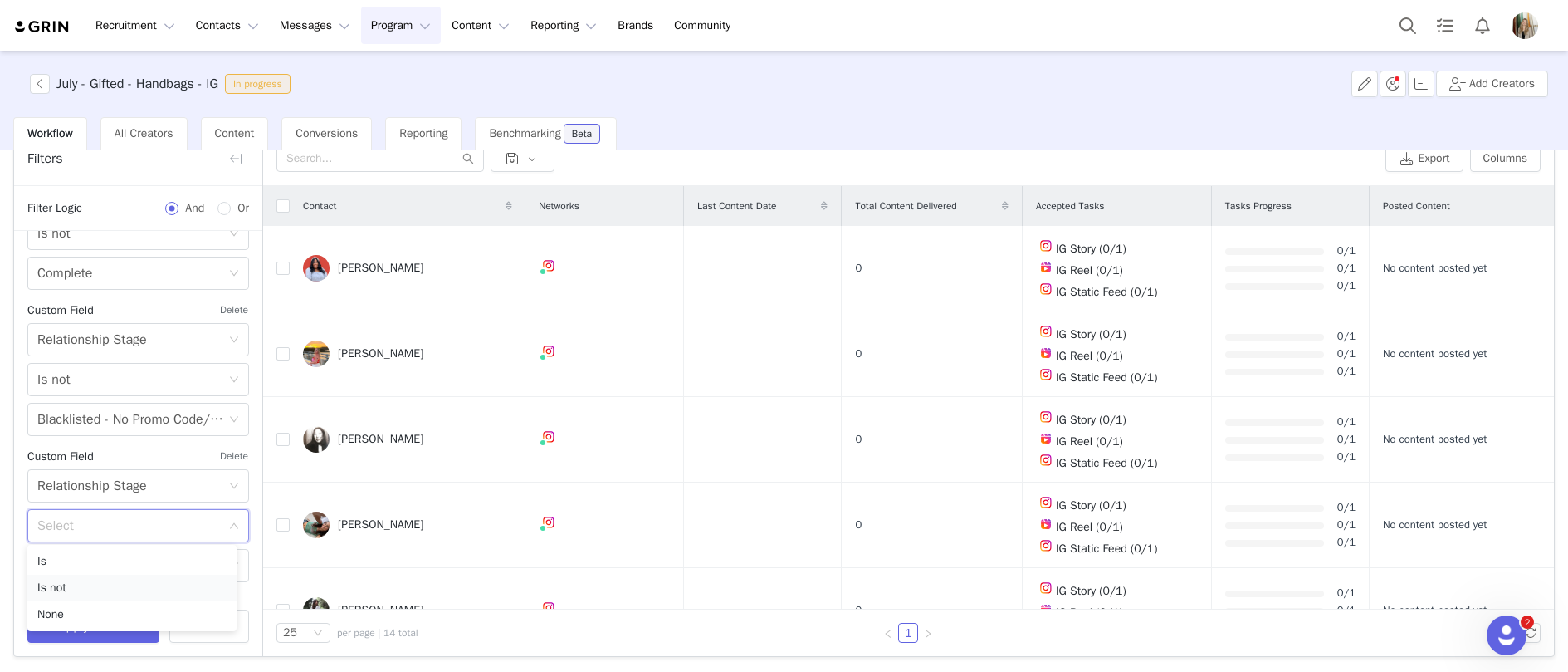 click on "Is not" at bounding box center (132, 588) 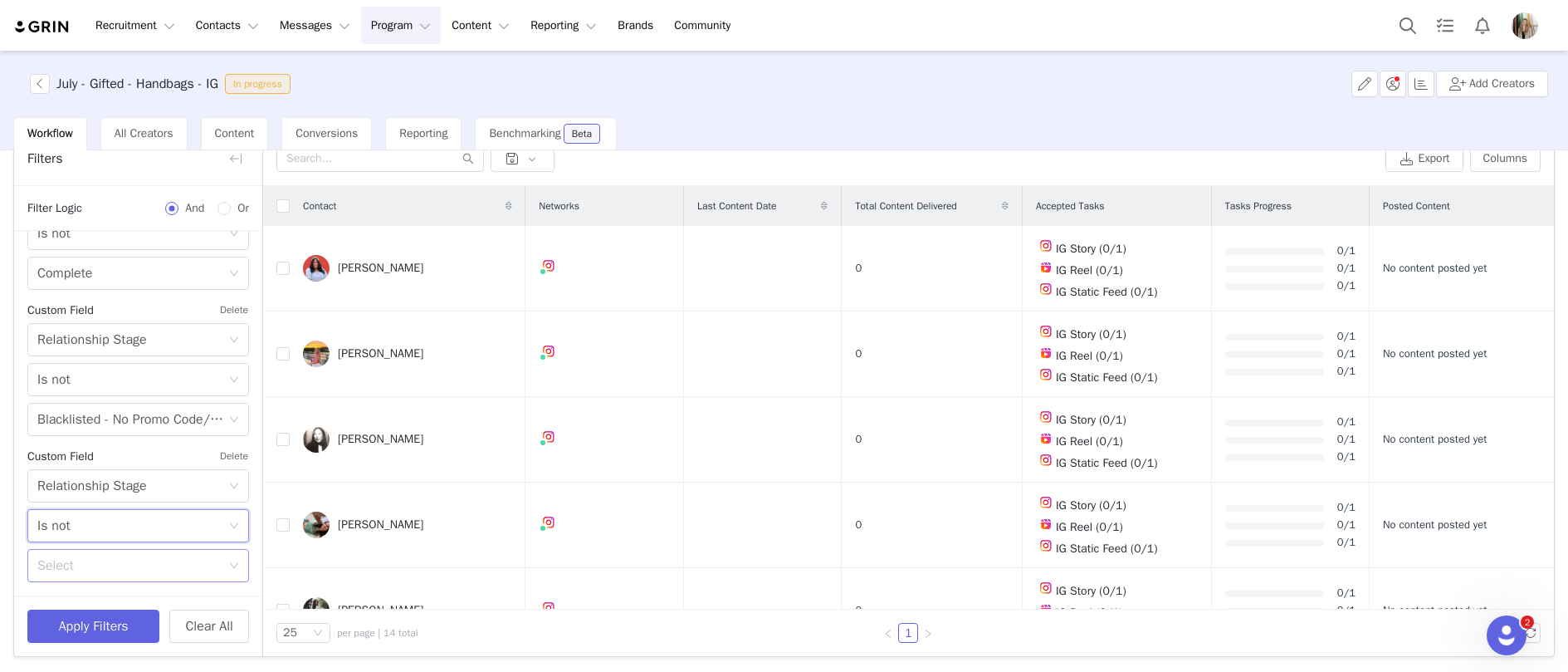 click on "Select" at bounding box center [129, 566] 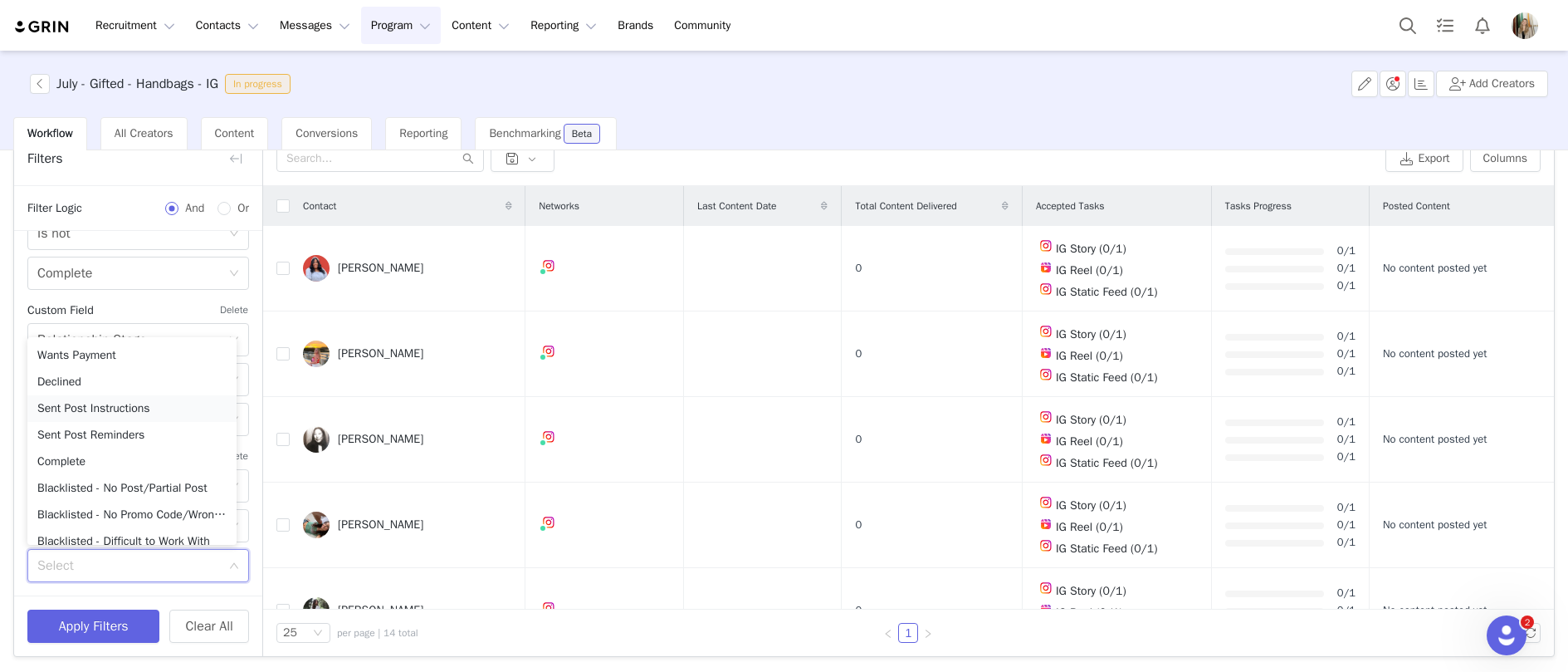scroll, scrollTop: 145, scrollLeft: 0, axis: vertical 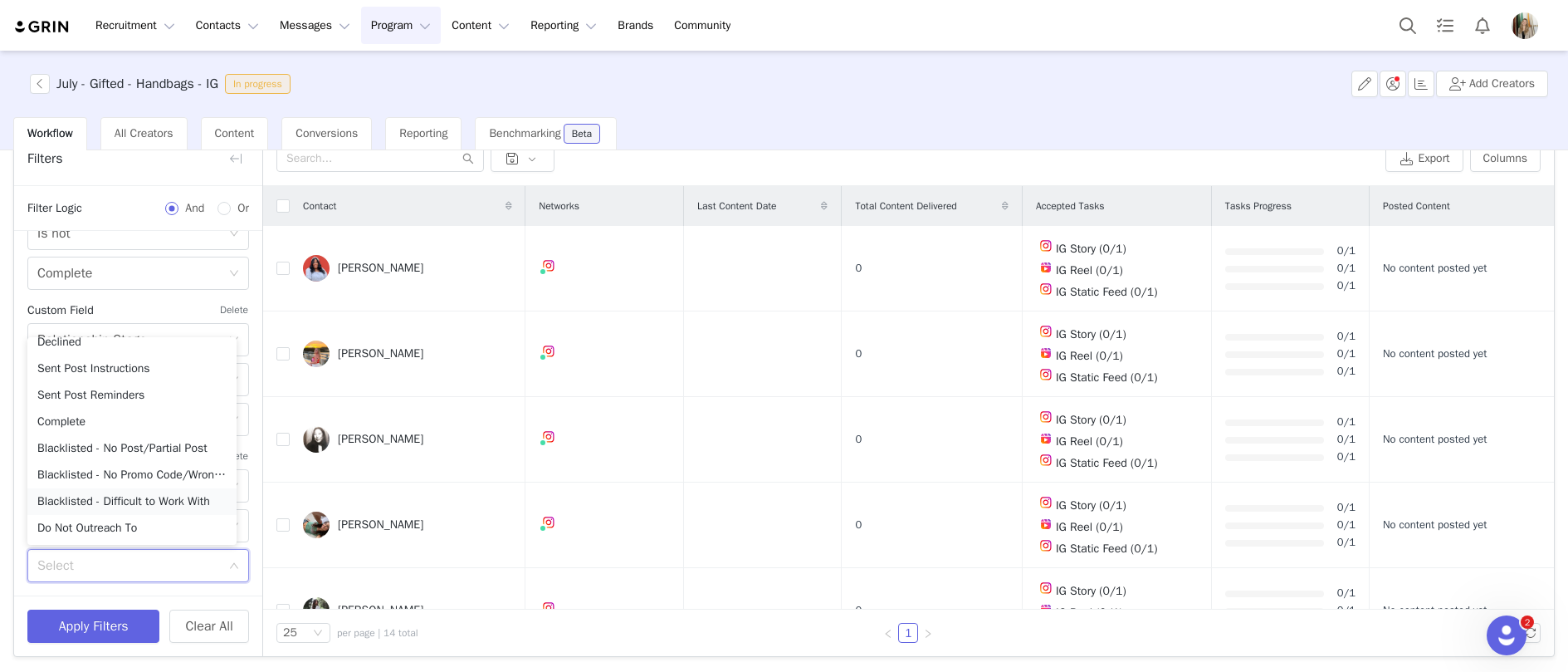 click on "Blacklisted - Difficult to Work With" at bounding box center [132, 502] 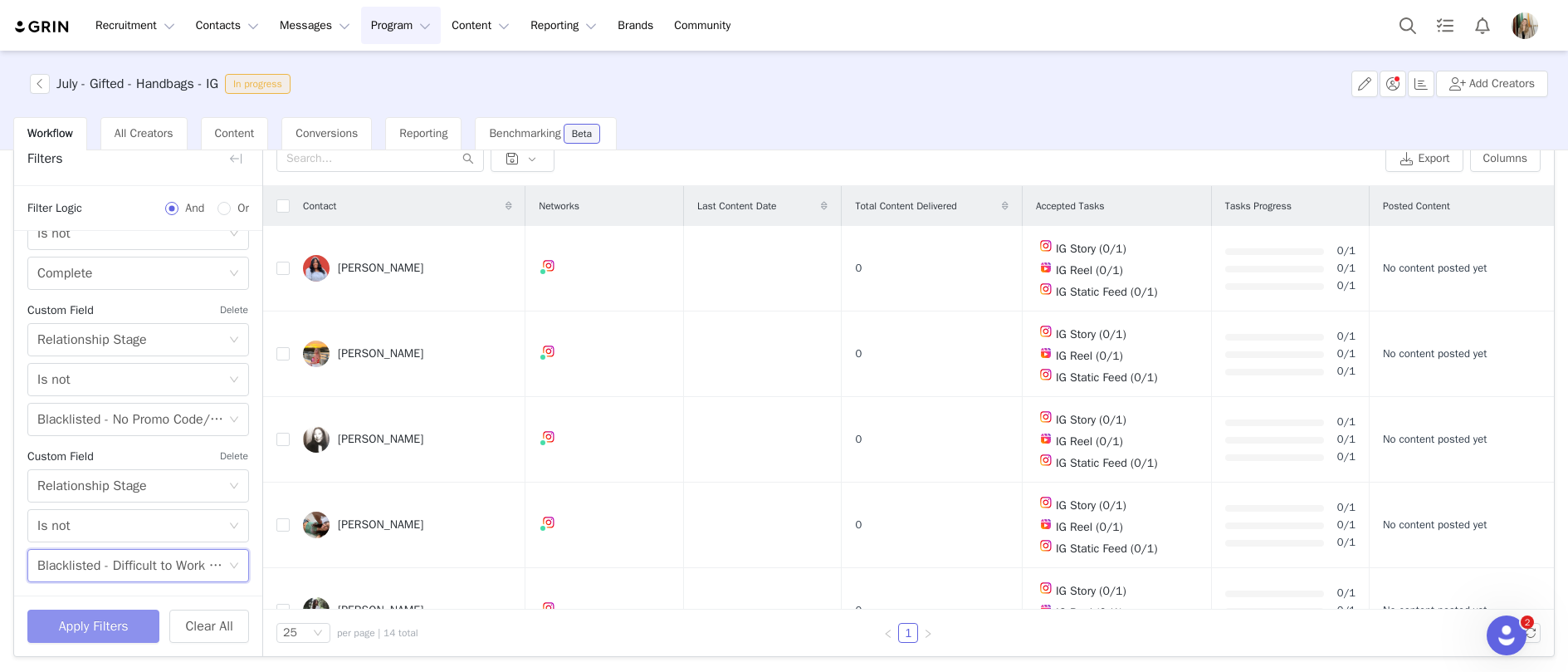 click on "Apply Filters" at bounding box center (93, 626) 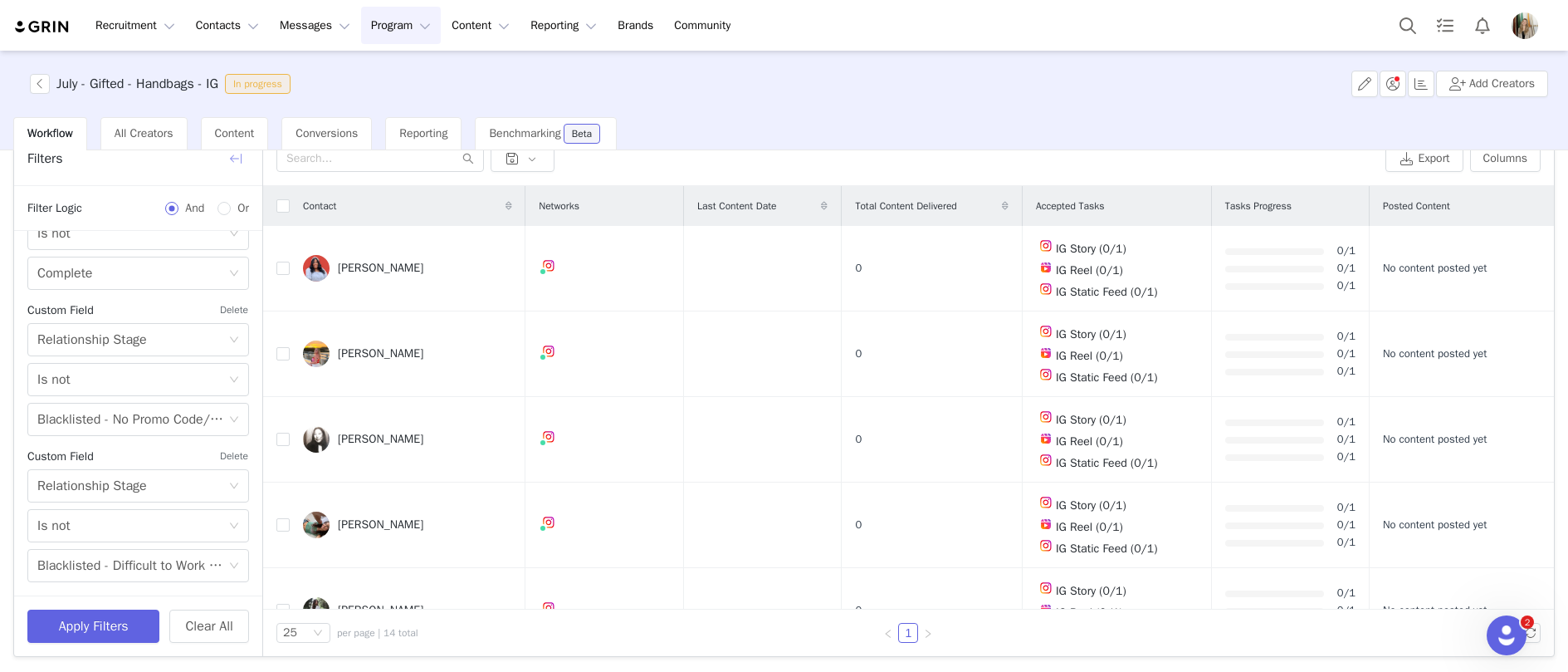 click at bounding box center (236, 159) 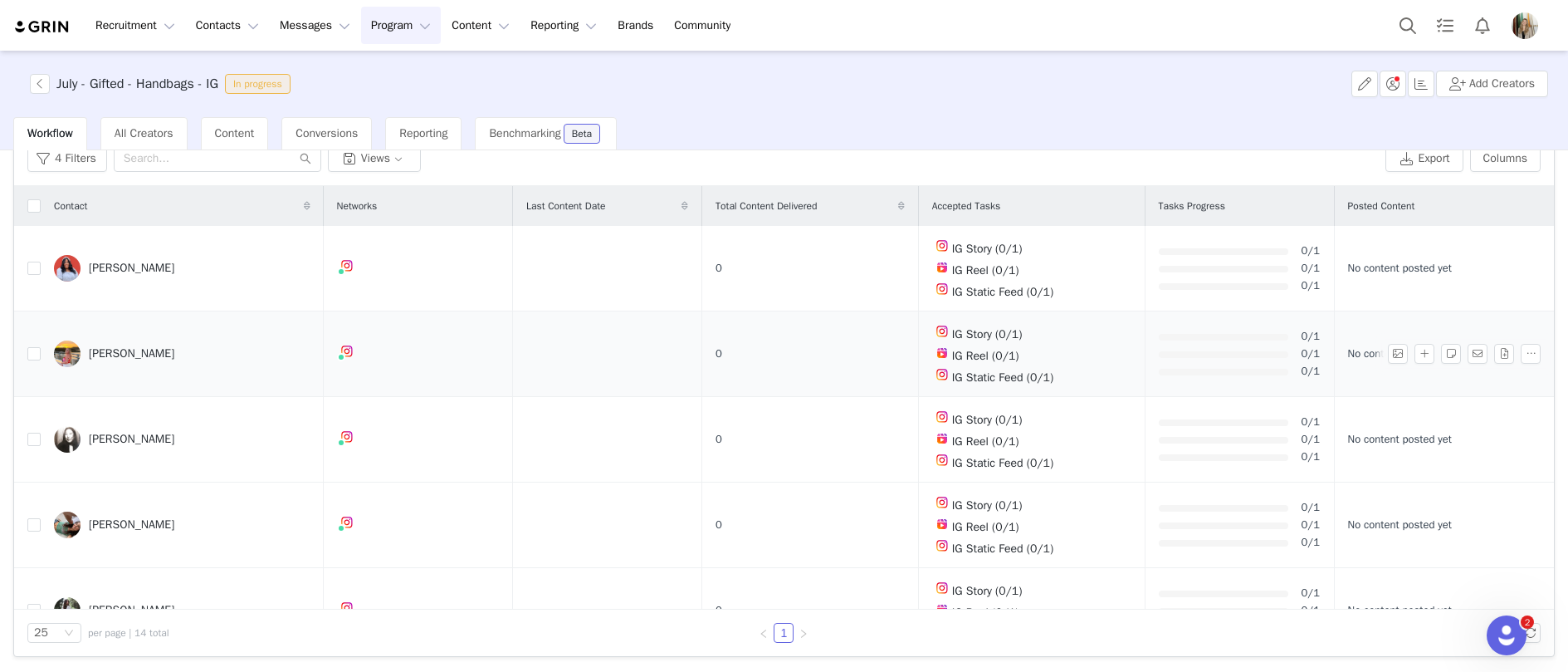 scroll, scrollTop: 586, scrollLeft: 0, axis: vertical 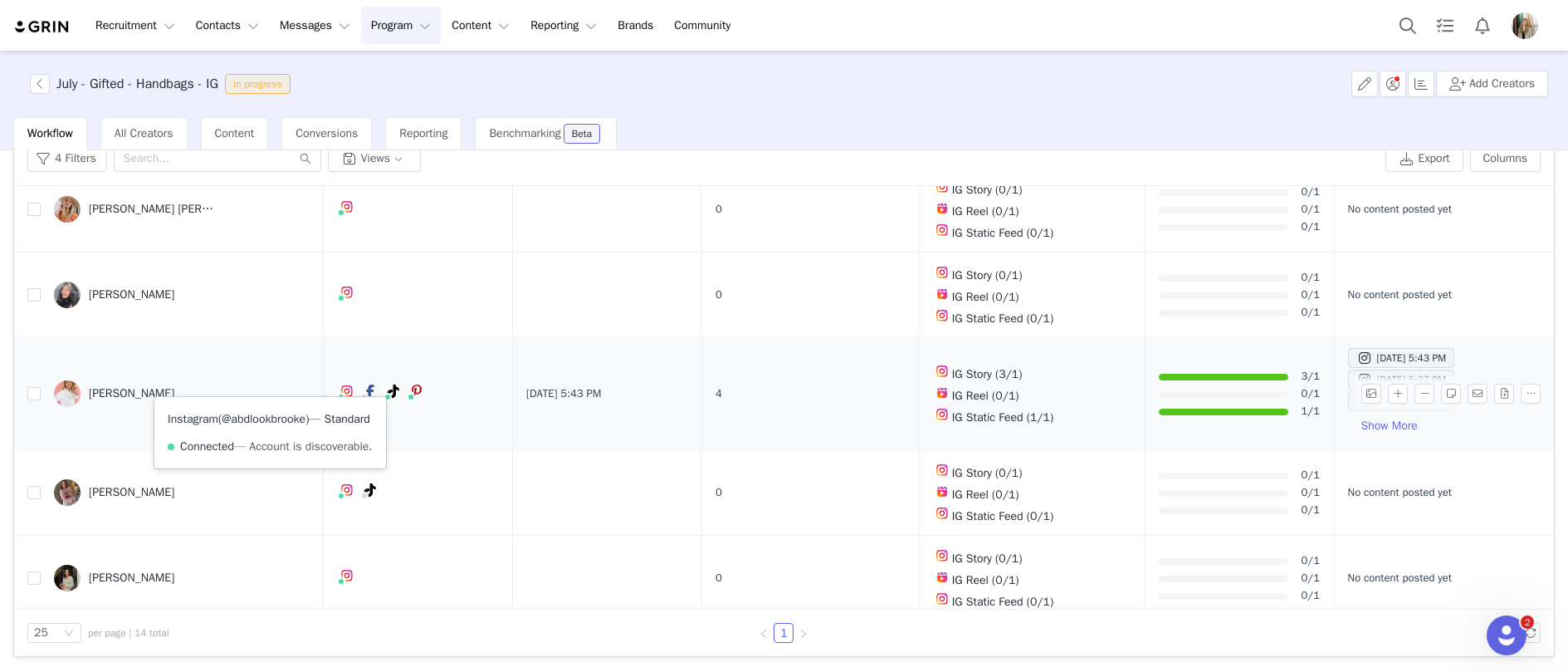 click on "@abdlookbrooke" at bounding box center (263, 419) 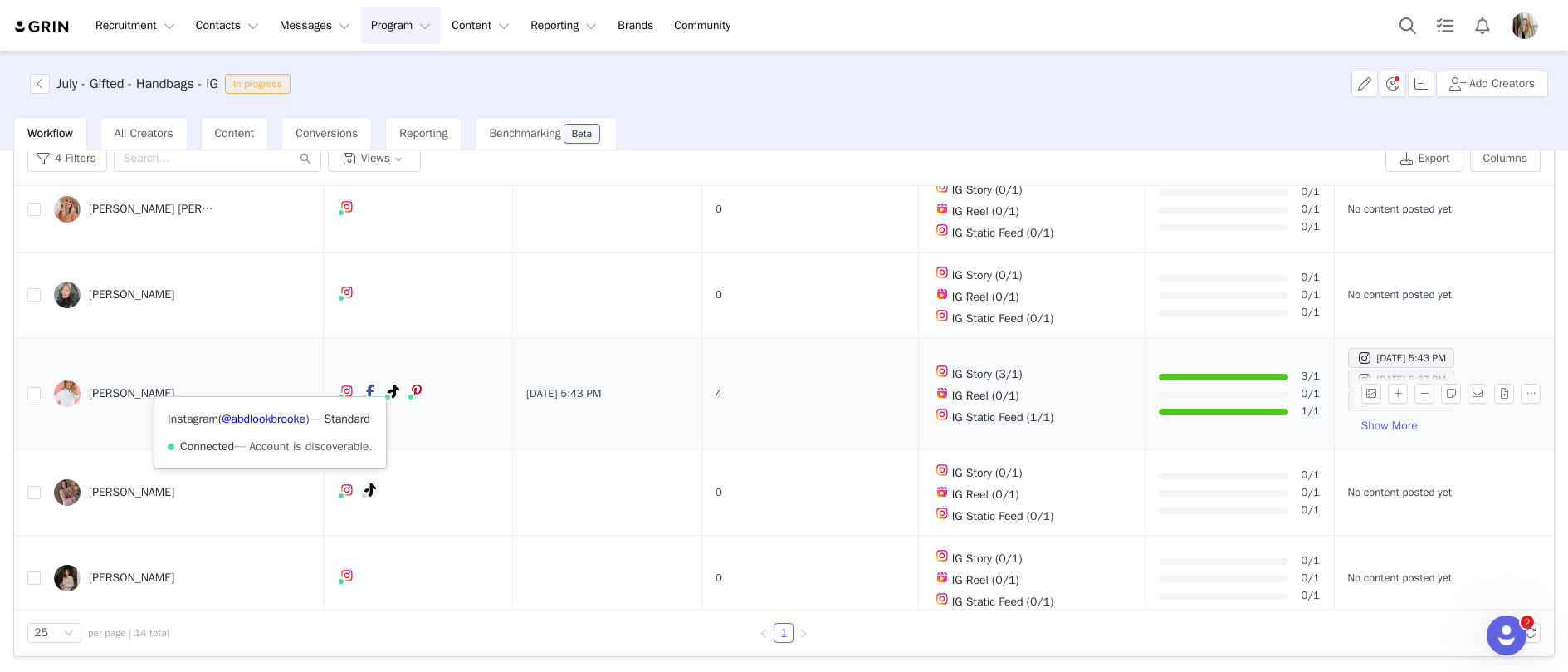 drag, startPoint x: 602, startPoint y: 312, endPoint x: 596, endPoint y: 355, distance: 43.41659 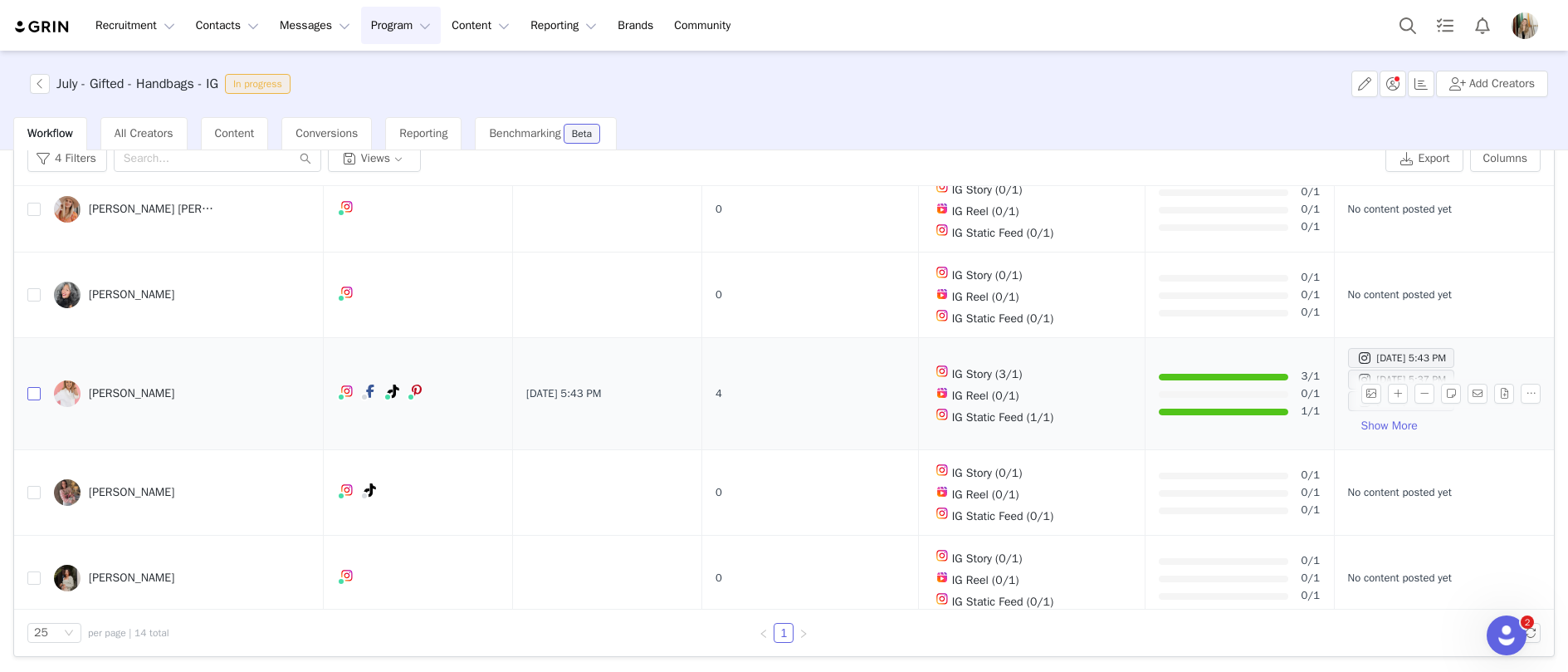 click at bounding box center [34, 394] 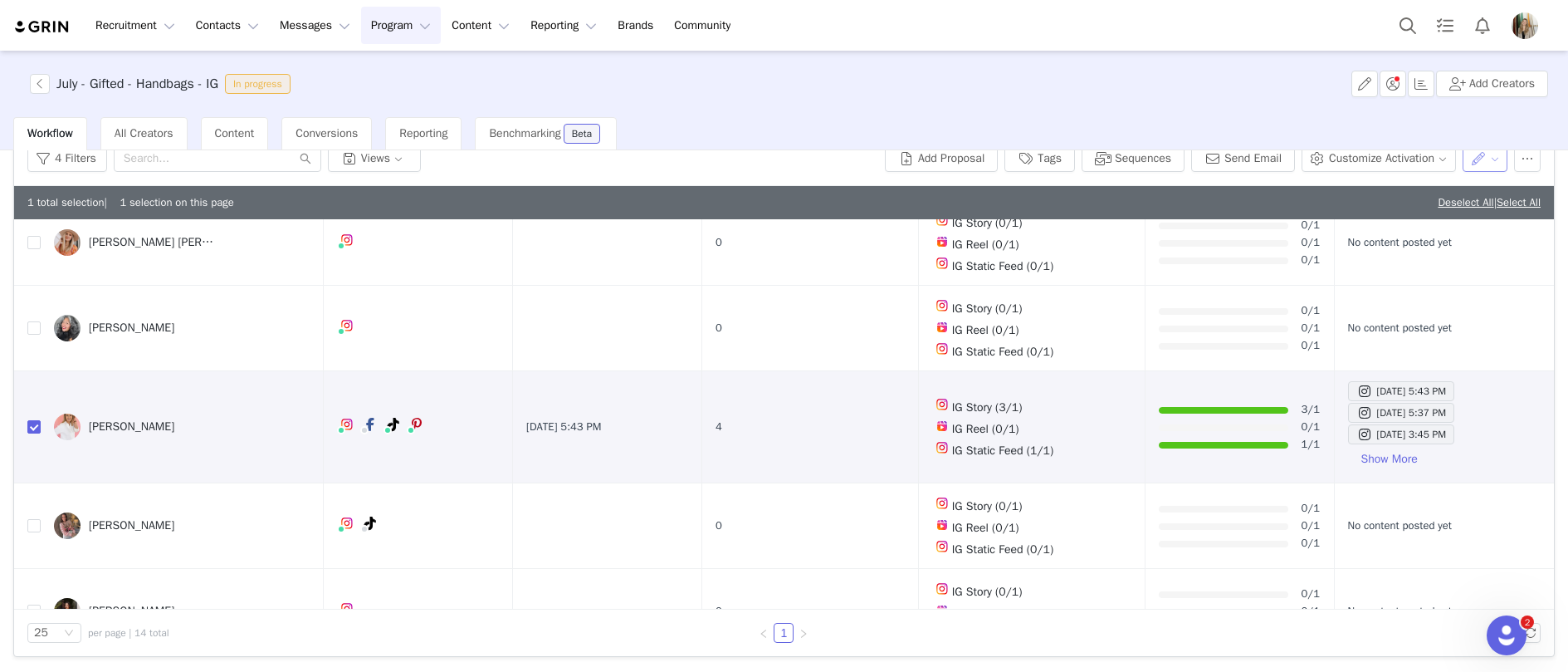 click at bounding box center (1485, 159) 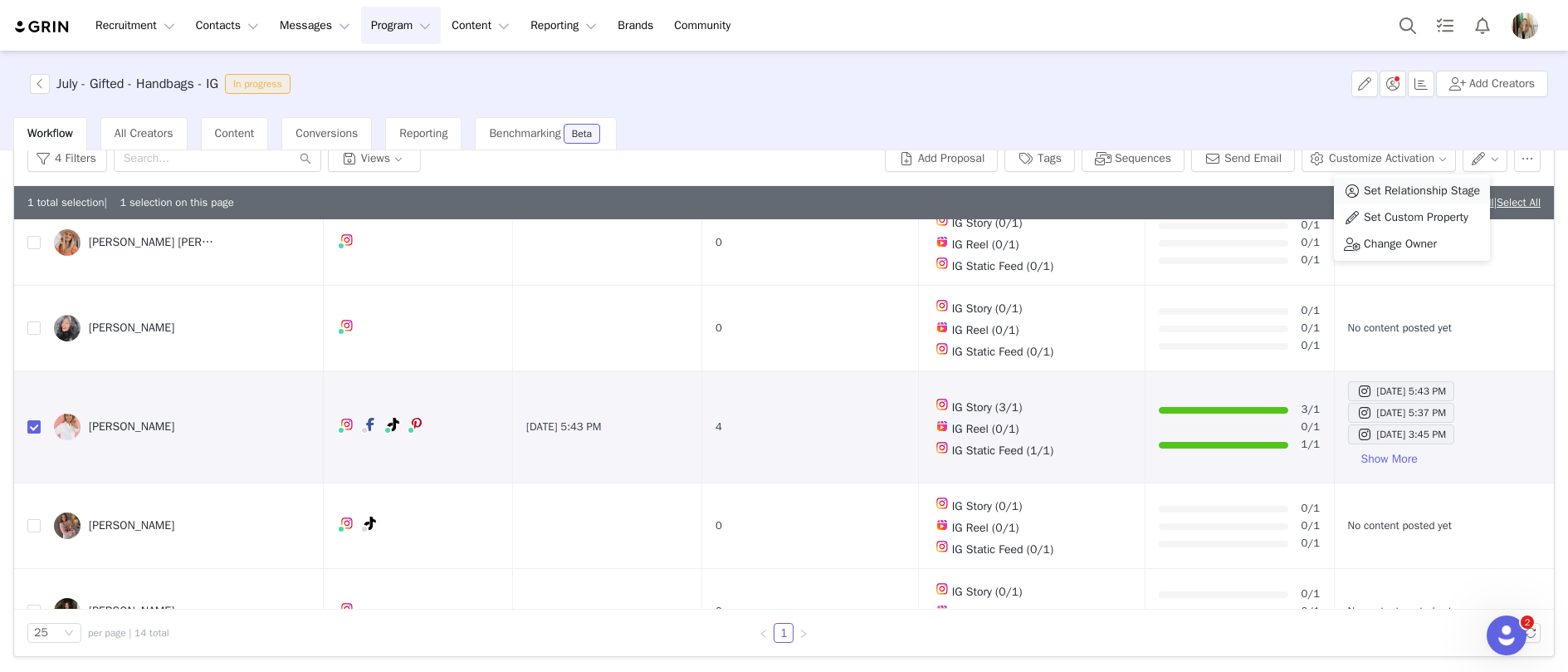 click on "Set Relationship Stage" at bounding box center [1422, 191] 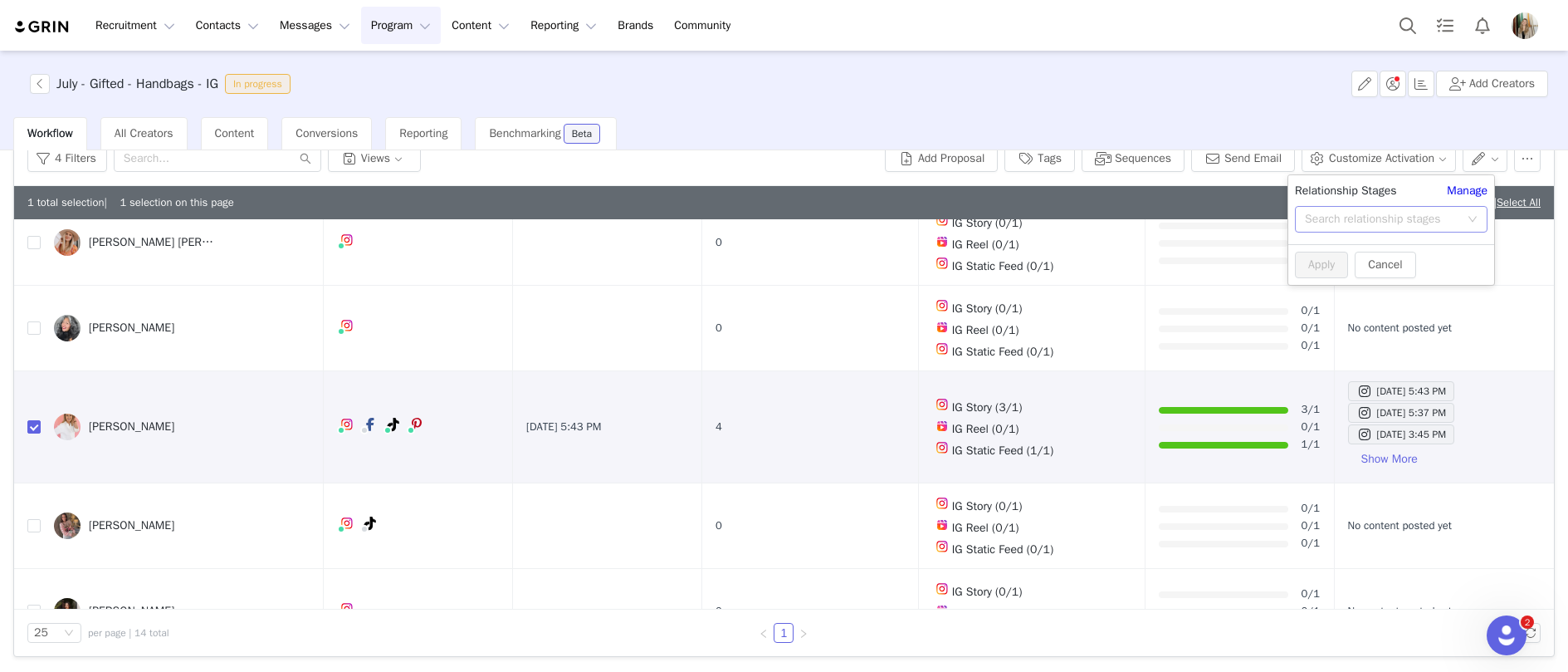 click on "Search relationship stages" at bounding box center [1385, 219] 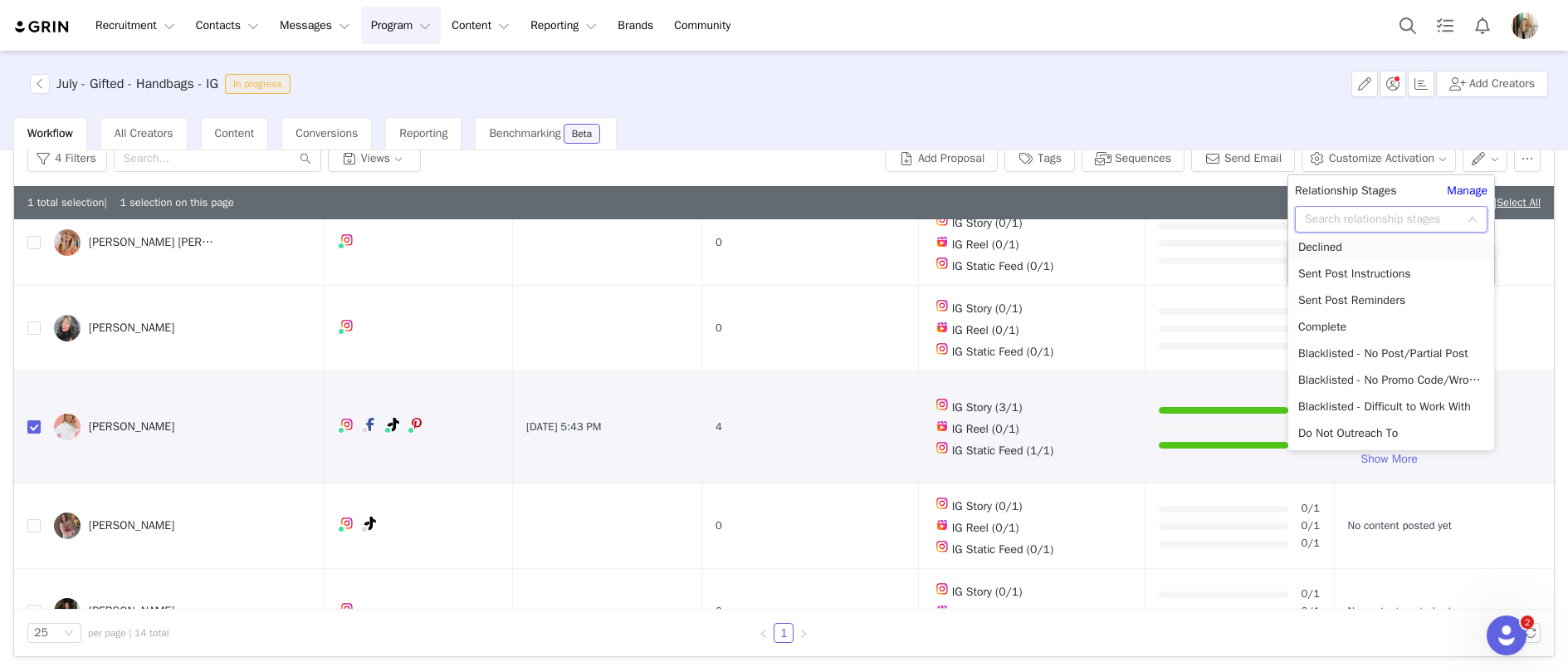 scroll, scrollTop: 141, scrollLeft: 0, axis: vertical 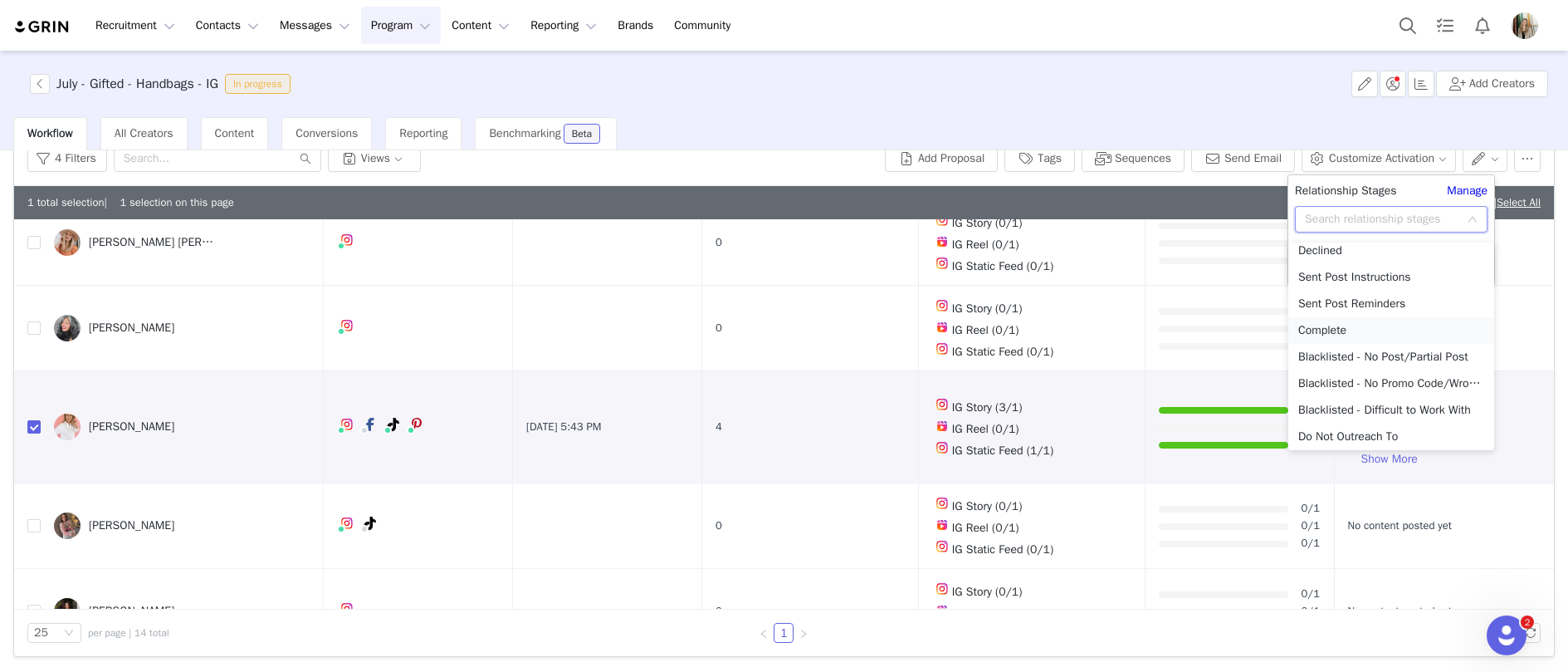 click on "Complete" at bounding box center [1391, 331] 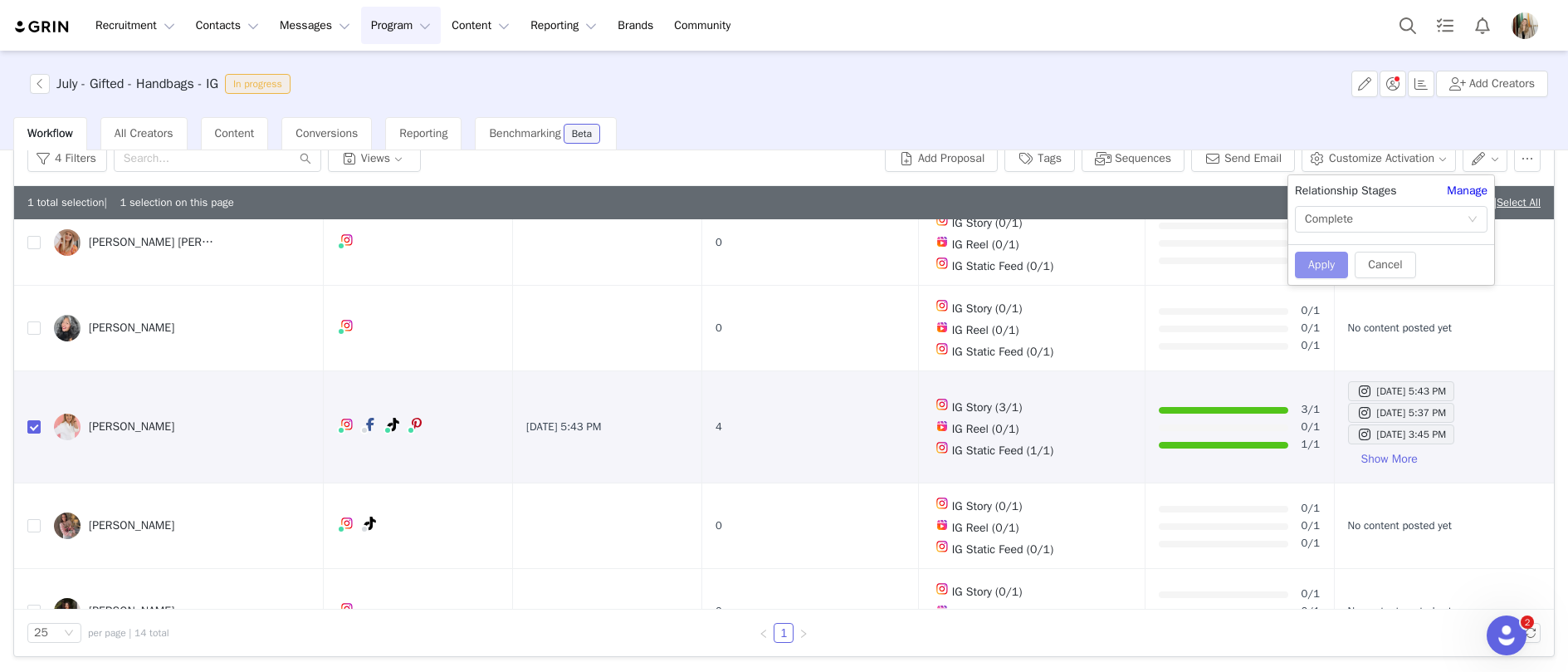 click on "Apply" at bounding box center (1321, 265) 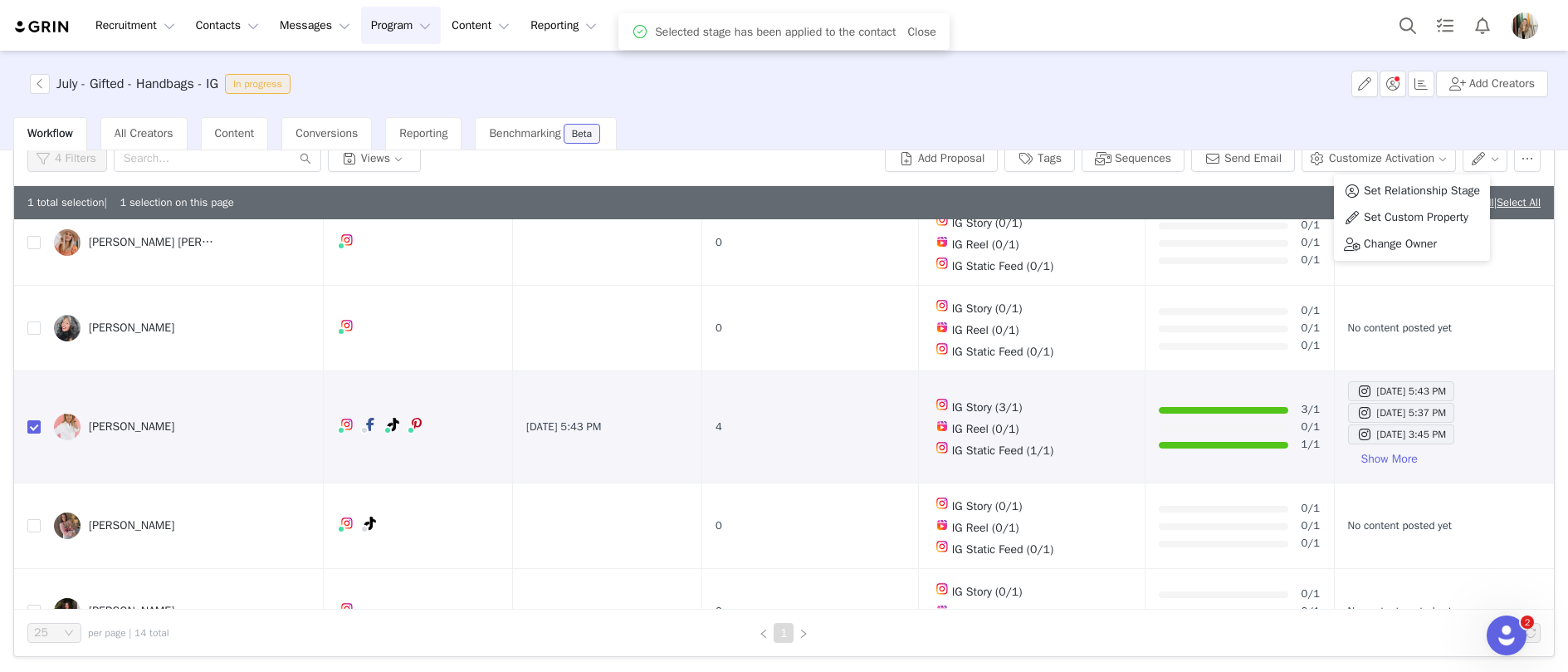 scroll, scrollTop: 0, scrollLeft: 0, axis: both 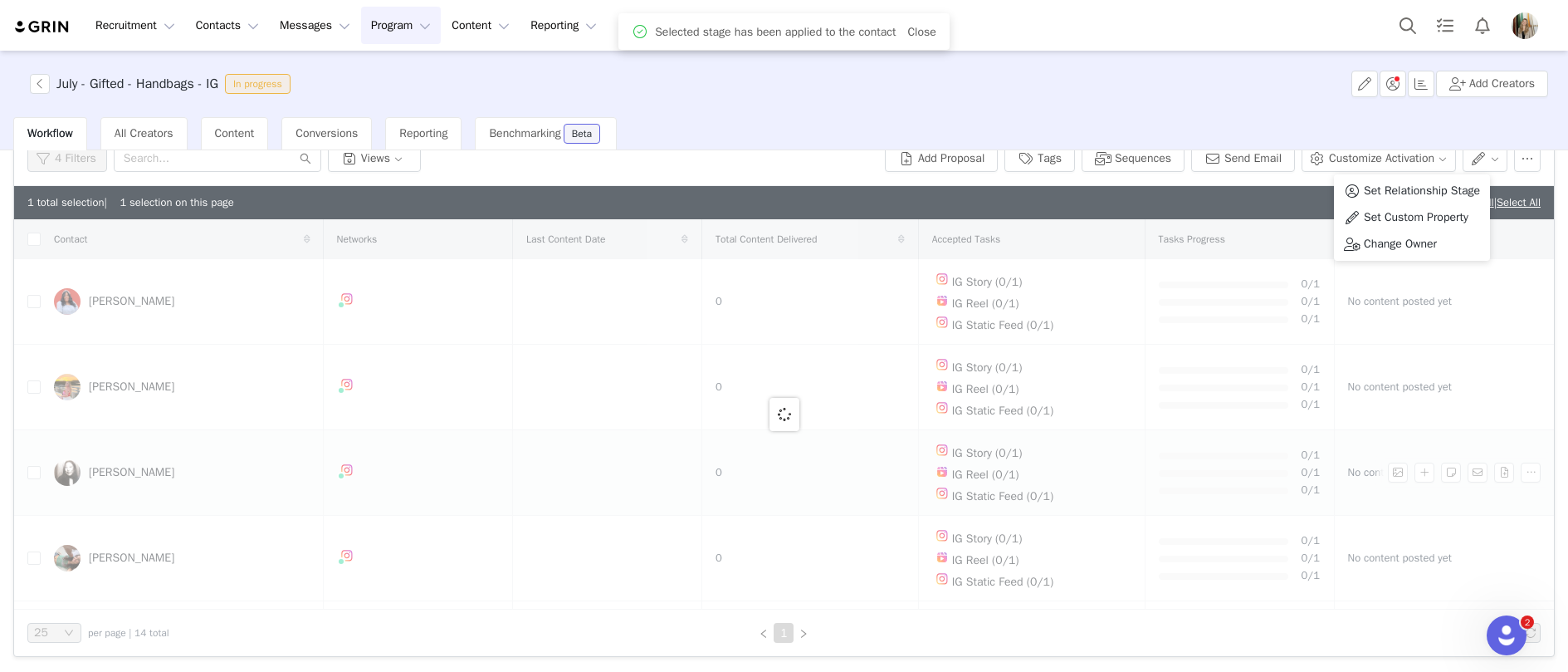 checkbox on "false" 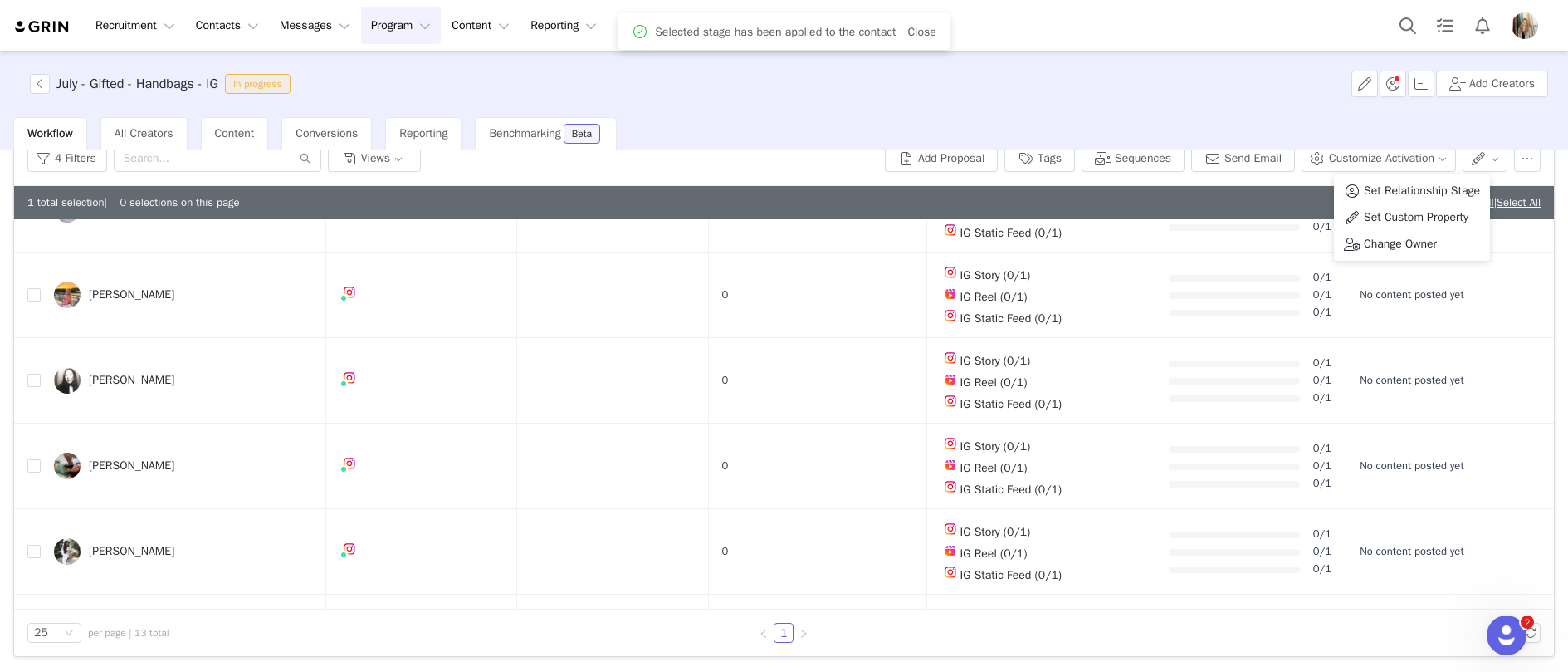 scroll, scrollTop: 0, scrollLeft: 0, axis: both 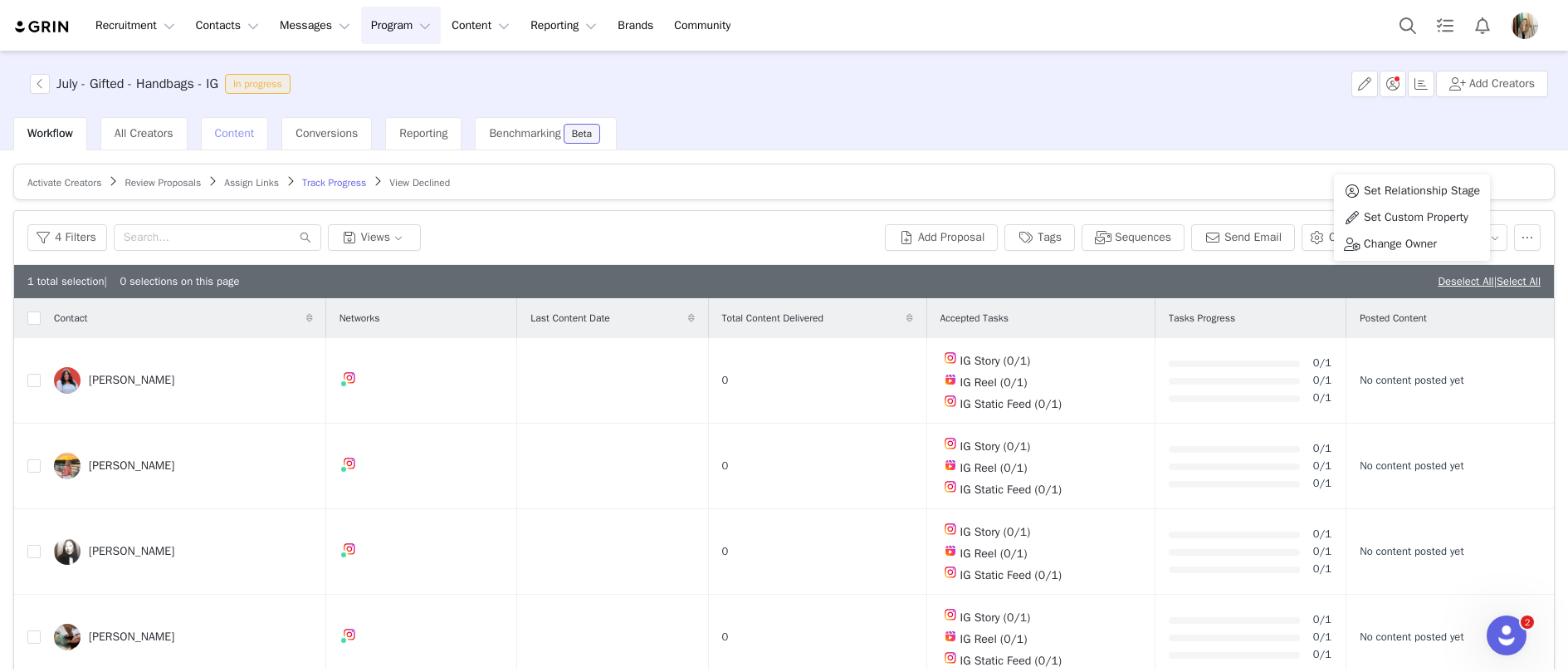click on "Content" at bounding box center (235, 133) 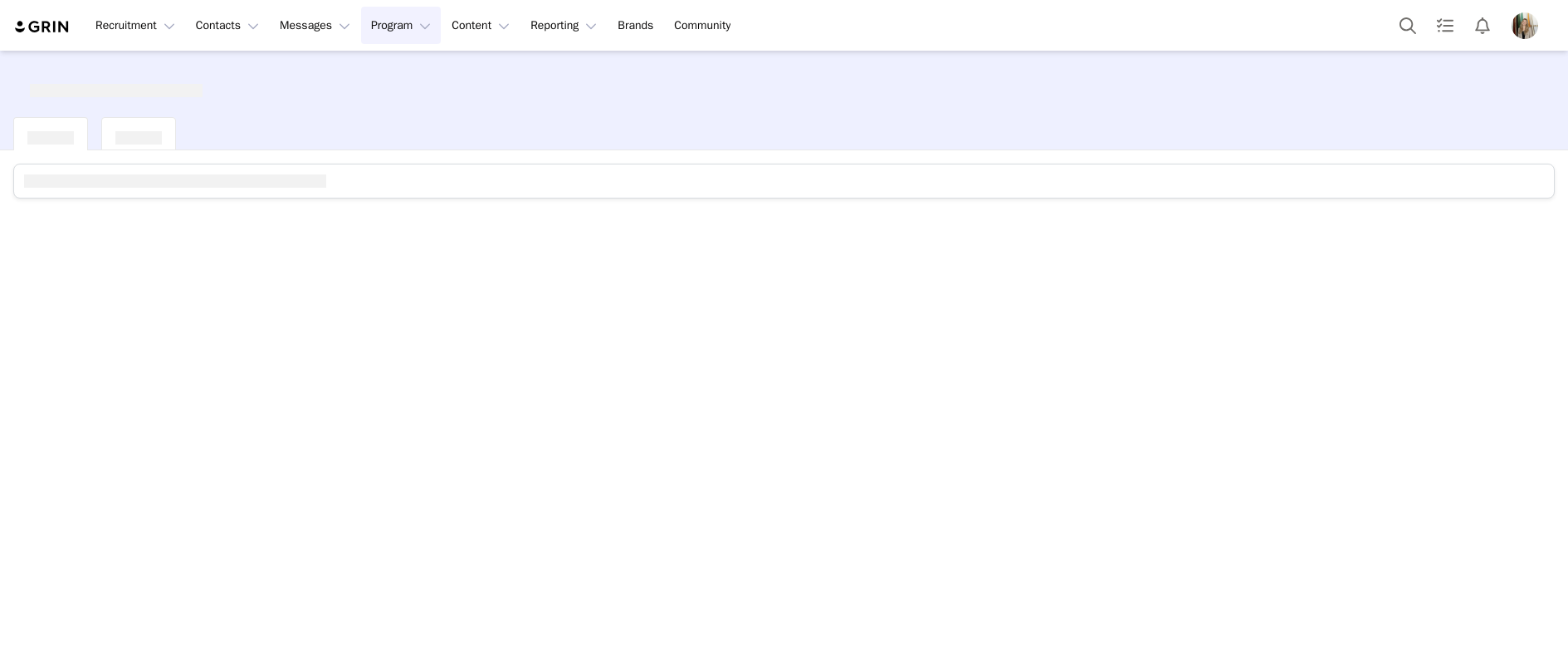 scroll, scrollTop: 0, scrollLeft: 0, axis: both 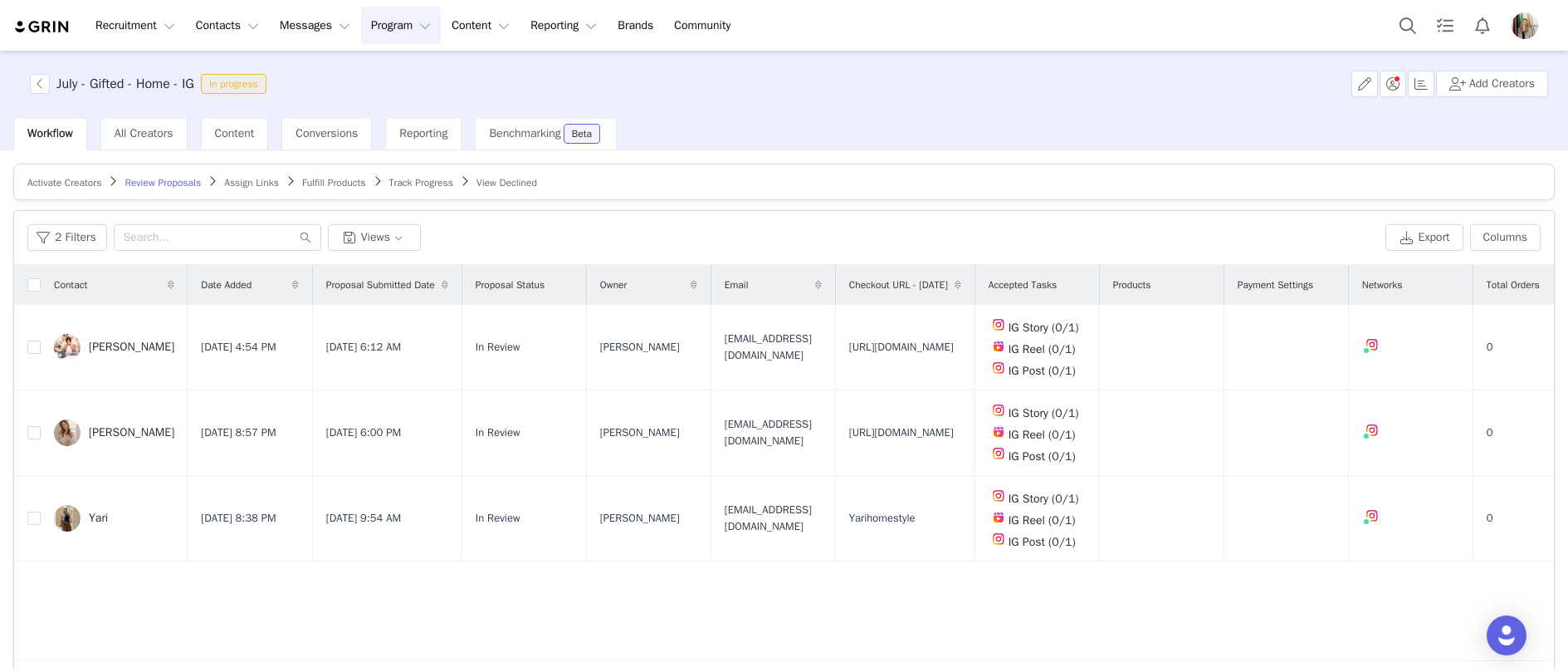 click on "Track Progress" at bounding box center (421, 183) 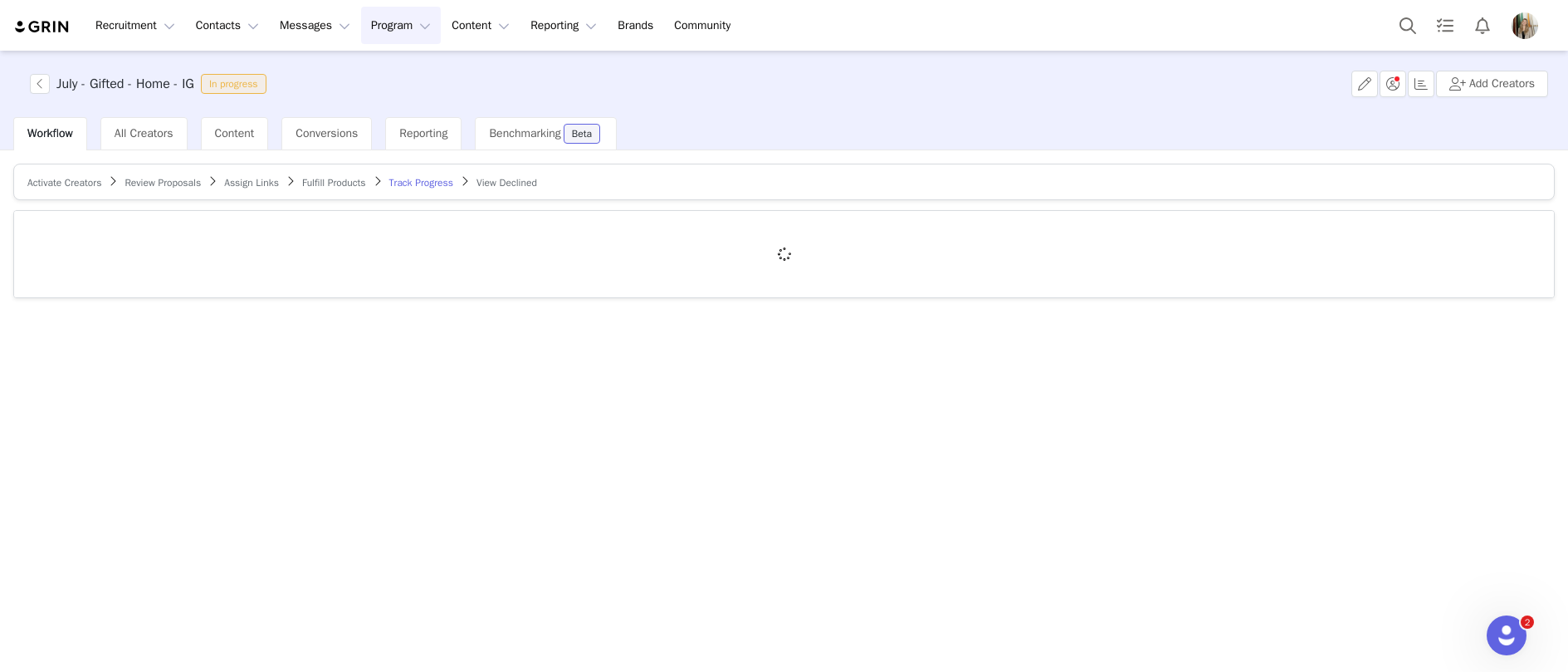 scroll, scrollTop: 0, scrollLeft: 0, axis: both 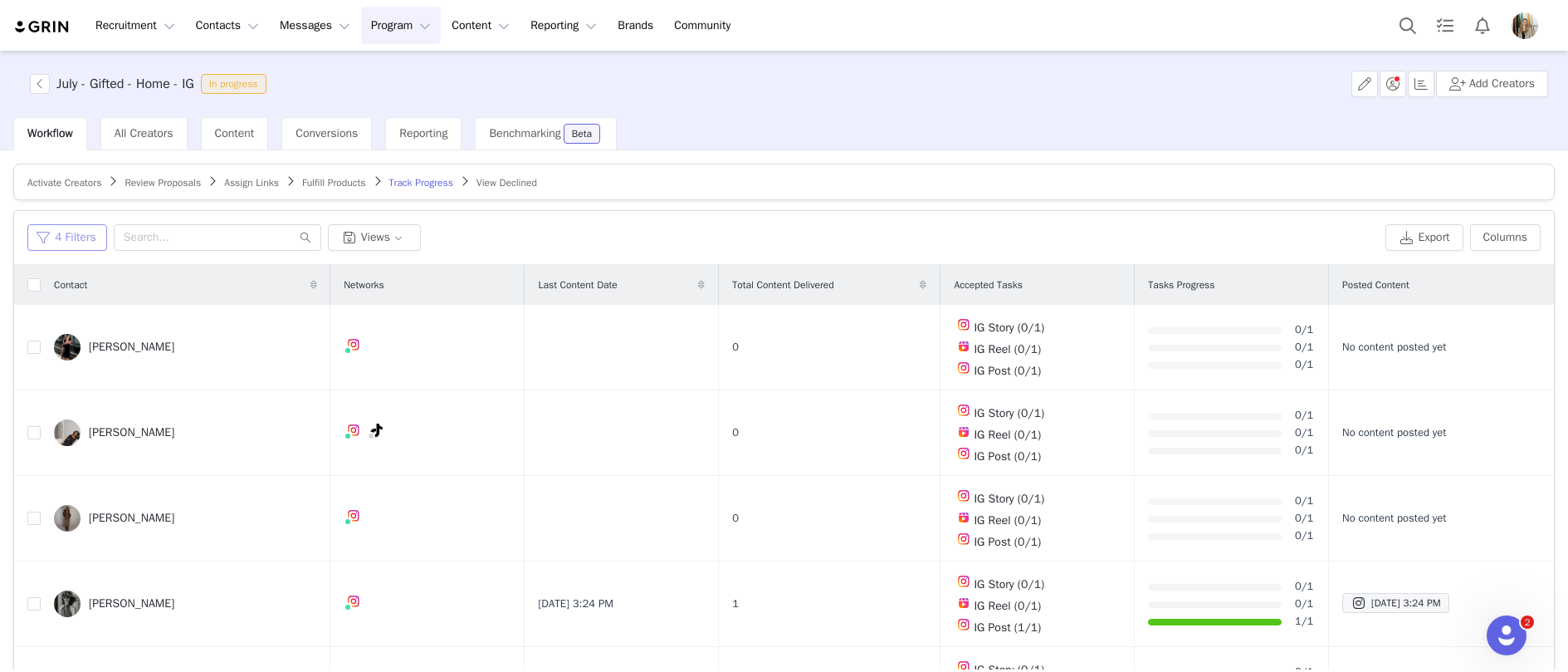 click on "4 Filters" at bounding box center (67, 238) 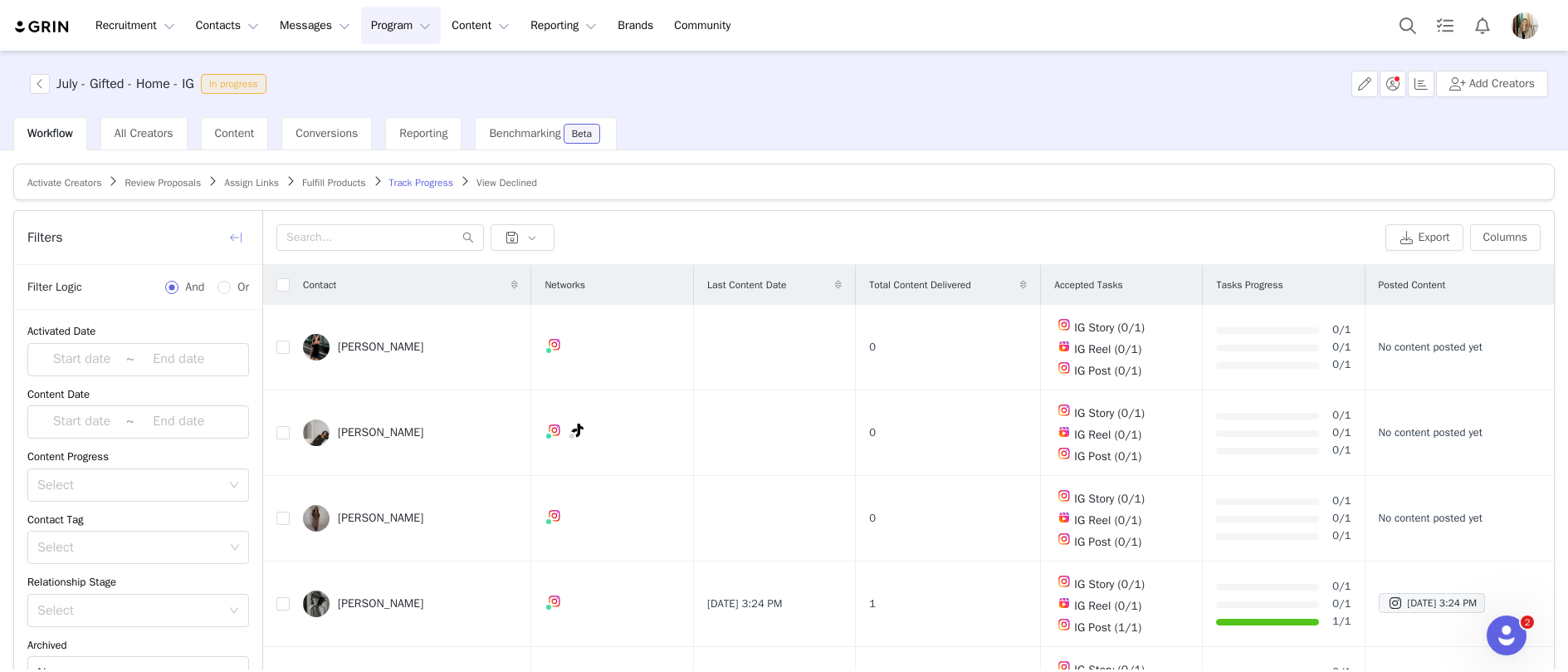 click at bounding box center (236, 238) 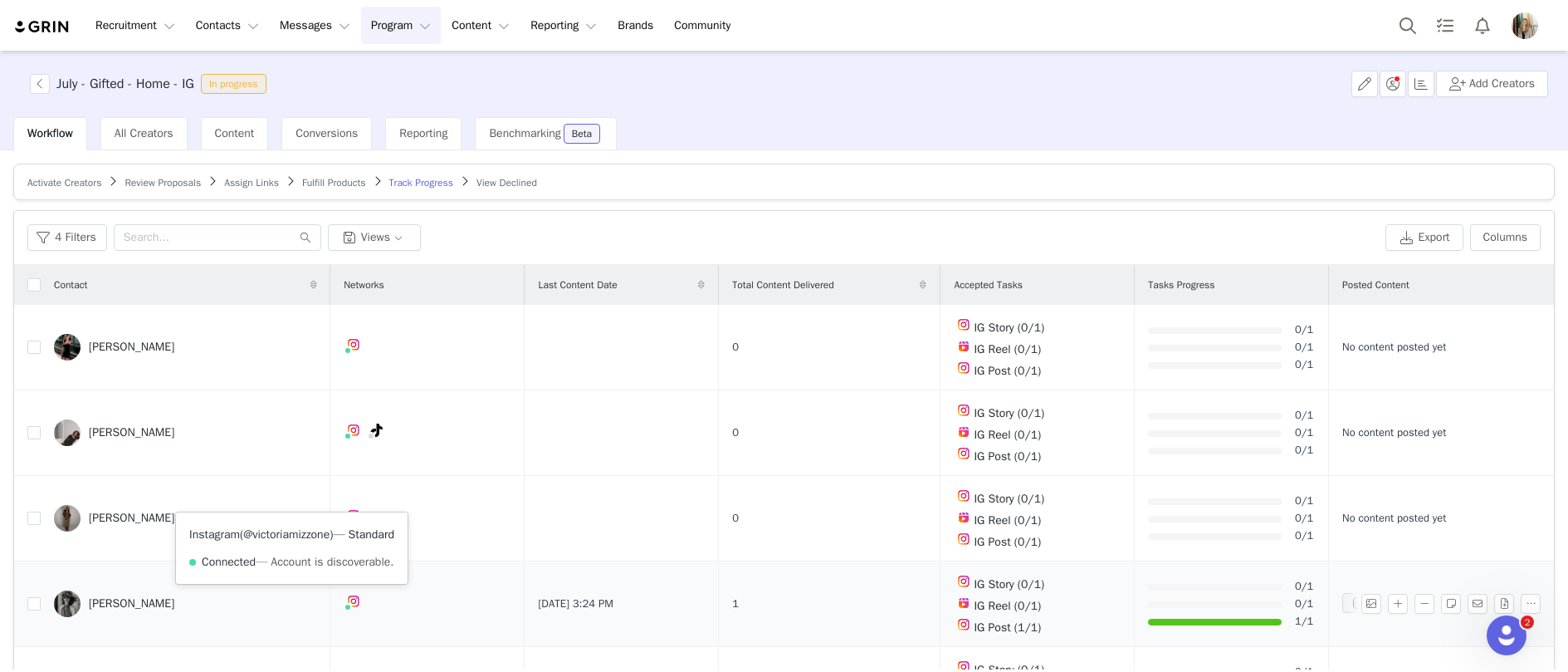 click on "@victoriamizzone" at bounding box center (286, 534) 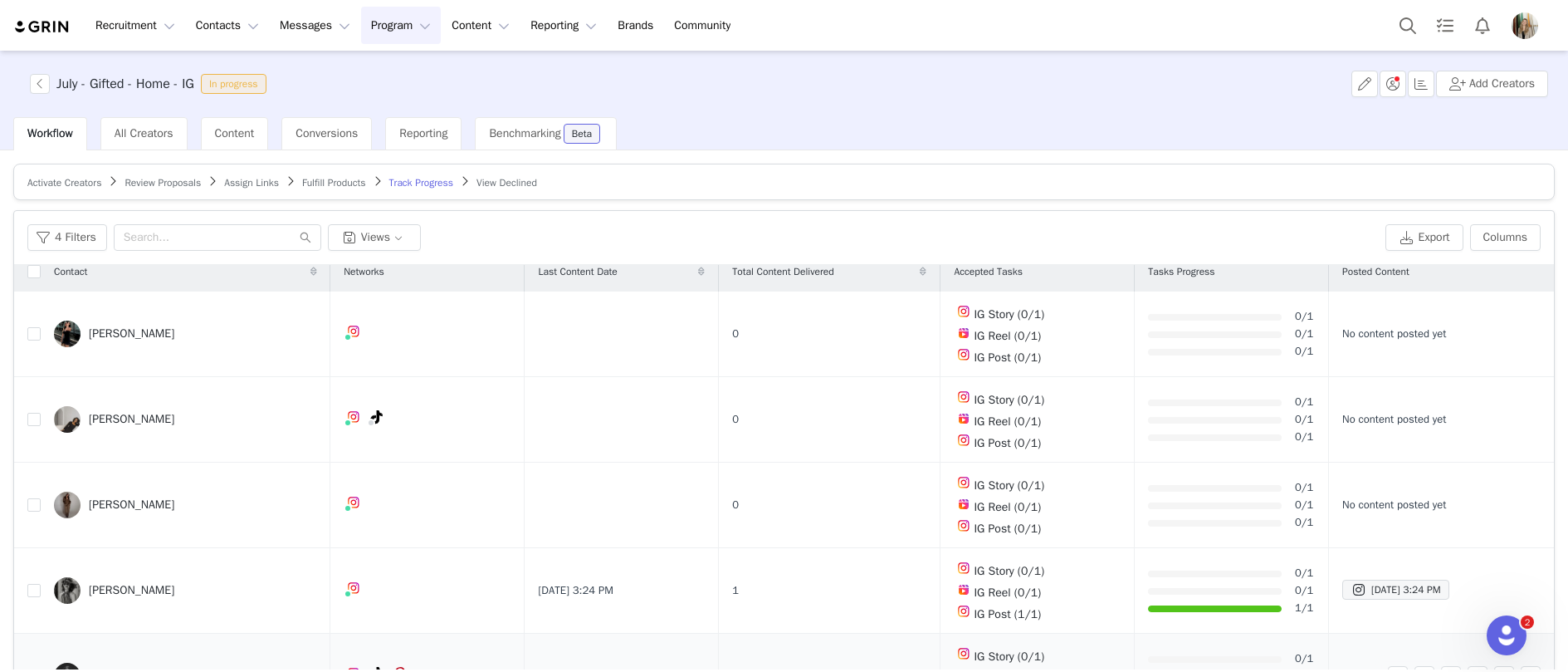 scroll, scrollTop: 98, scrollLeft: 0, axis: vertical 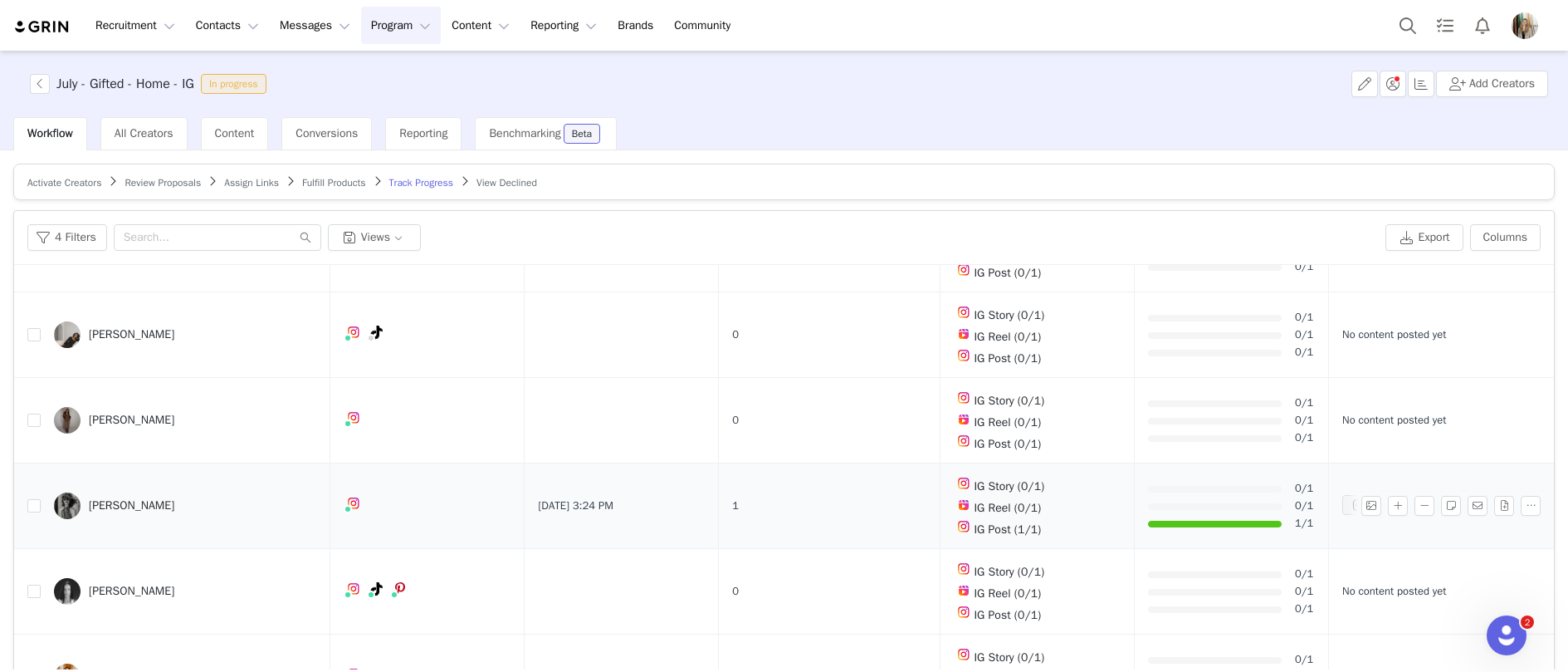 click at bounding box center (1359, 505) 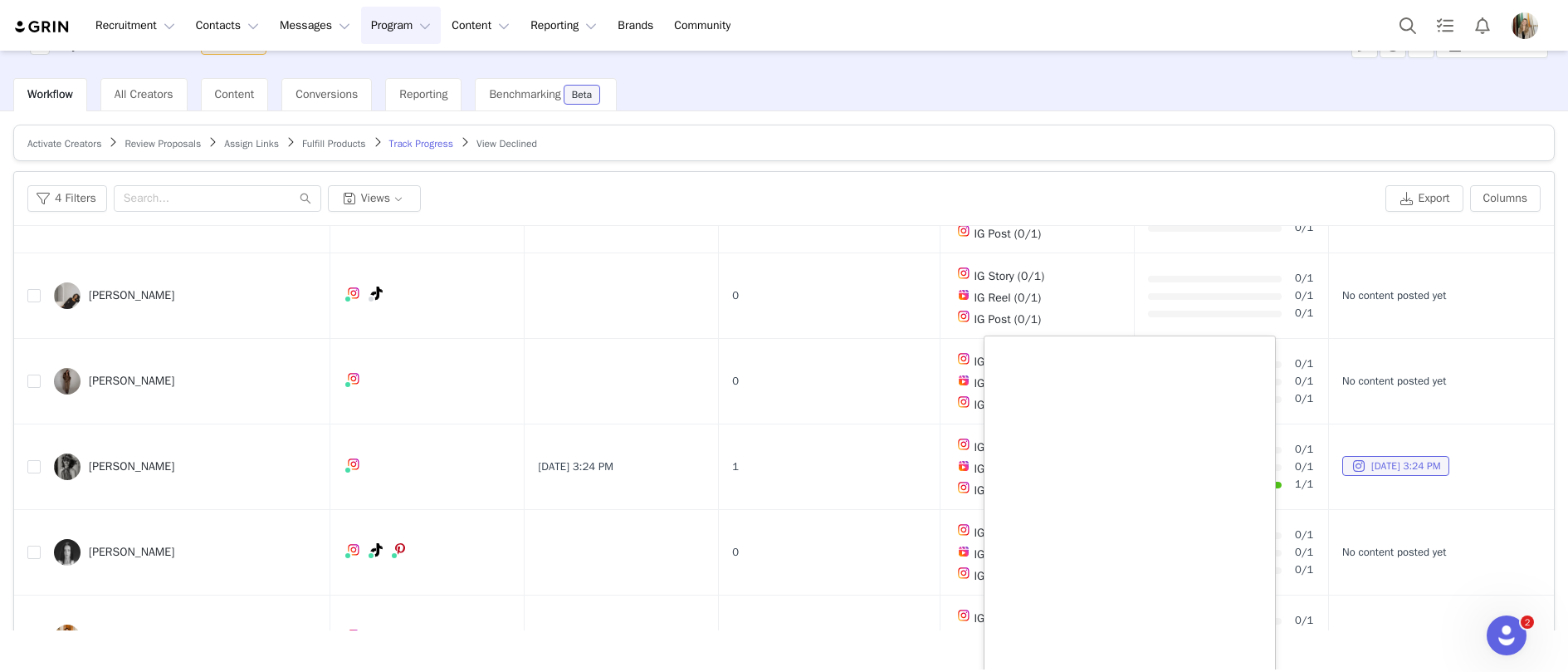 scroll, scrollTop: 94, scrollLeft: 0, axis: vertical 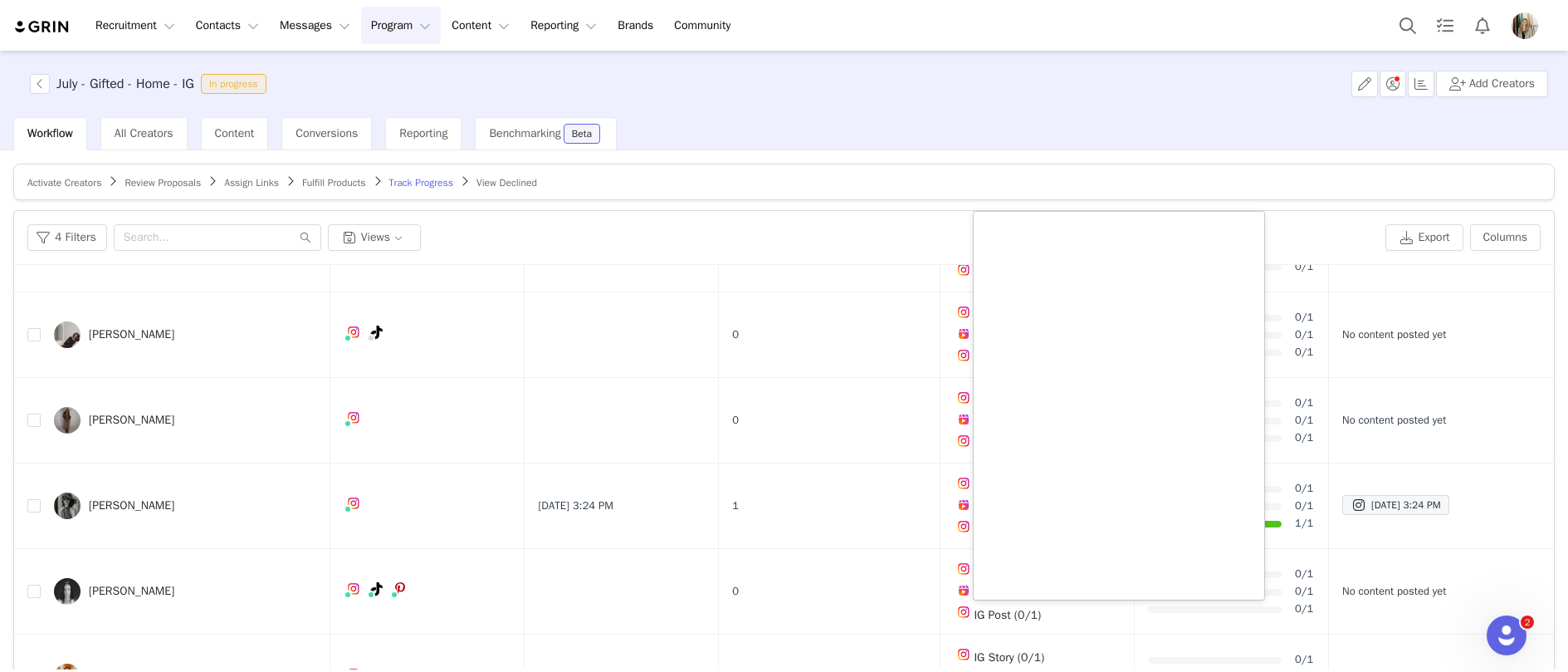 click on "July - Gifted - Home - IG In progress     Add Creators Workflow All Creators Content Conversions Reporting Benchmarking Beta Activate Creators Review Proposals Assign Links Fulfill Products Track Progress View Declined  Filters   Filter Logic  And Or  Activated Date   ~   Content Date   ~   Content Progress  Select  Contact Tag  Select    Relationship Stage  Select  Archived  Select No  Advanced Filters   + Add Field   Custom Field   Delete  Select Relationship Stage   Select  Is not  Select Complete  Custom Field   Delete  Select Relationship Stage   Select  Is not  Select Blacklisted - No Promo Code/Wrong Promo Code  Custom Field   Delete  Select Relationship Stage   Select  Is not  Select Blacklisted - Difficult to Work With Apply Filters Clear All 4 Filters Views     Export     Columns  Contact   Networks   Last Content Date   Total Content Delivered   Accepted Tasks   Tasks Progress   Posted Content   [PERSON_NAME]  0 IG Story (0/1) IG Reel (0/1) IG Post (0/1)  0/1      0/1      0/1      [PERSON_NAME]   0  0/1" at bounding box center (784, 360) 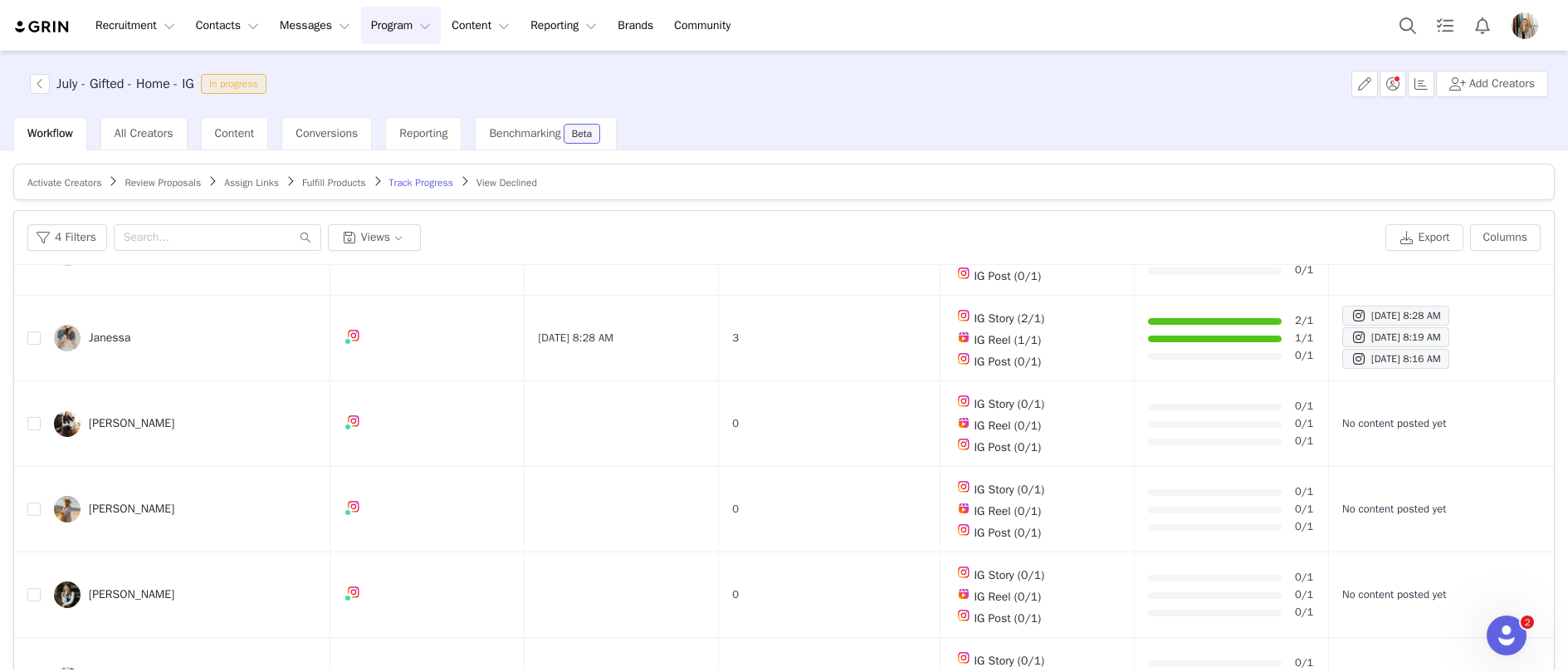 scroll, scrollTop: 503, scrollLeft: 0, axis: vertical 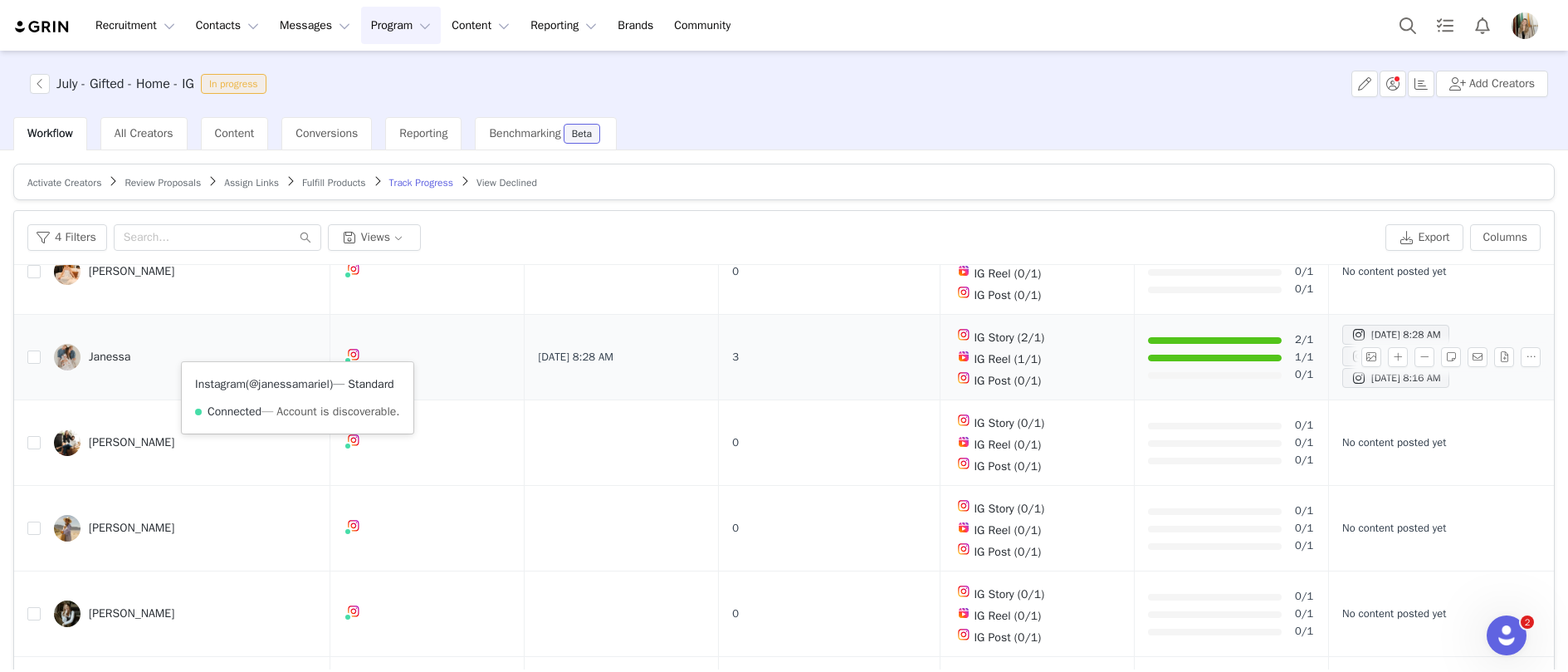 click on "@janessamariel" at bounding box center [289, 384] 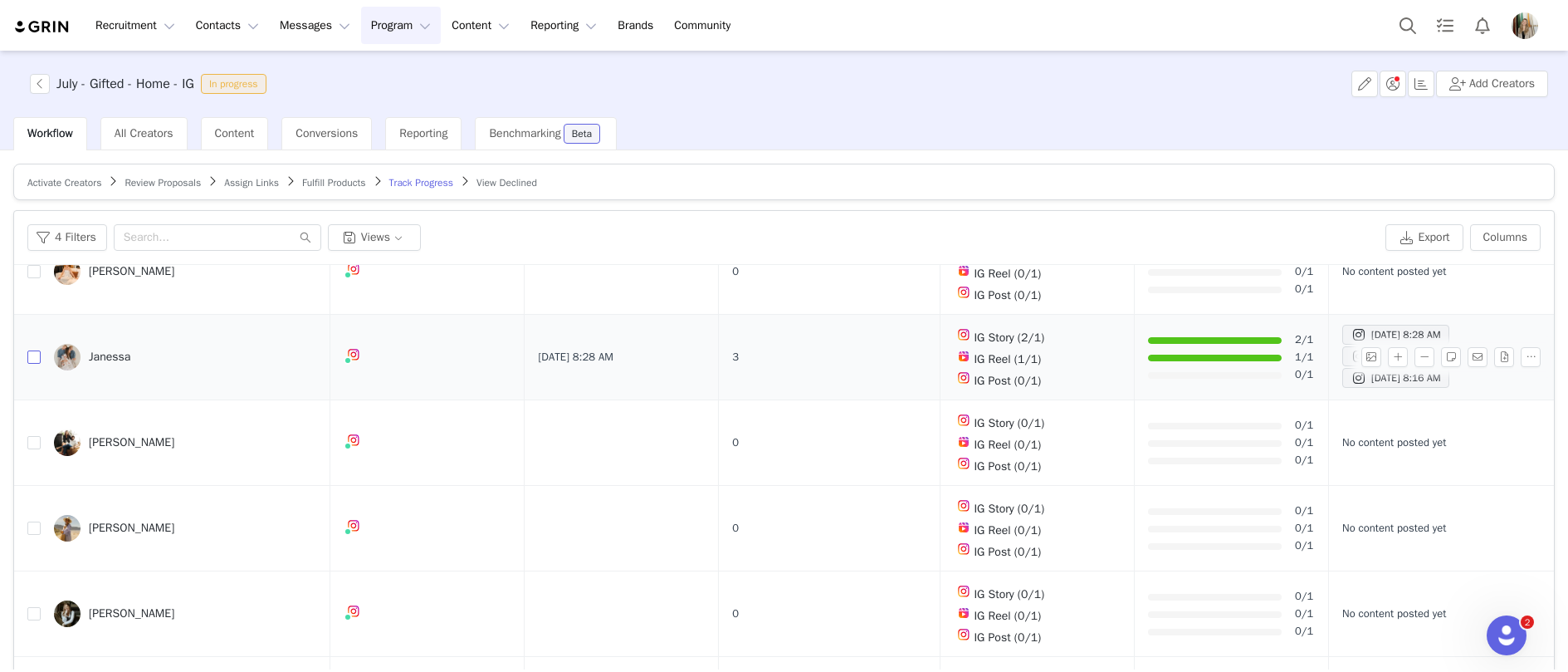 click at bounding box center (34, 357) 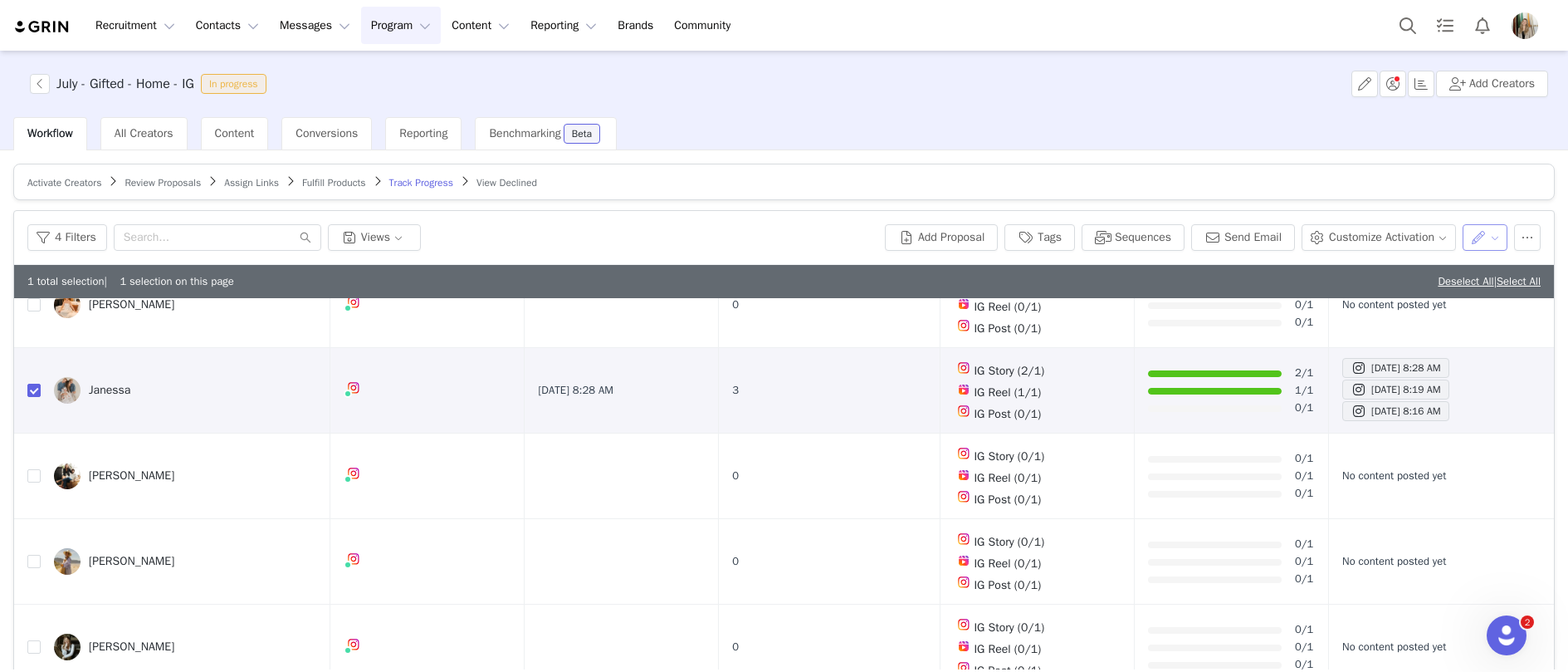 click at bounding box center (1485, 238) 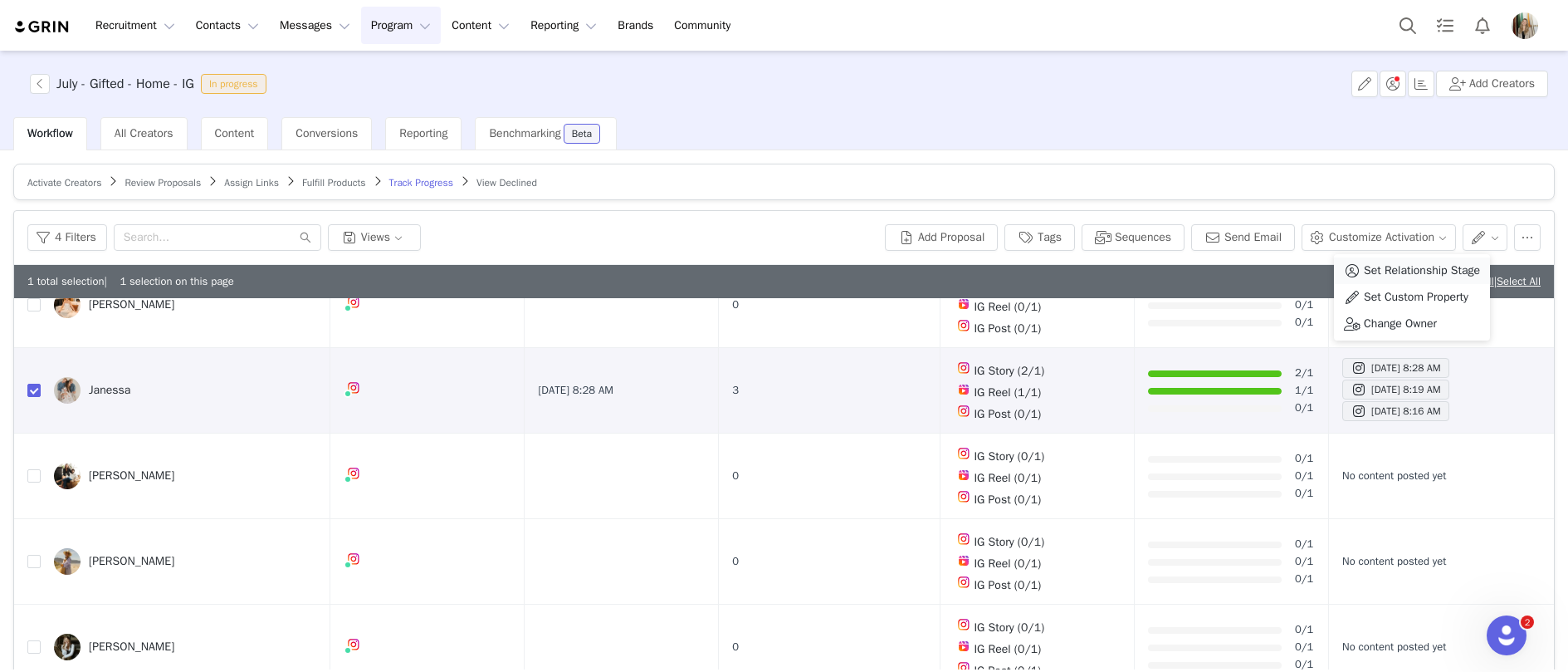 click on "Set Relationship Stage" at bounding box center [1422, 271] 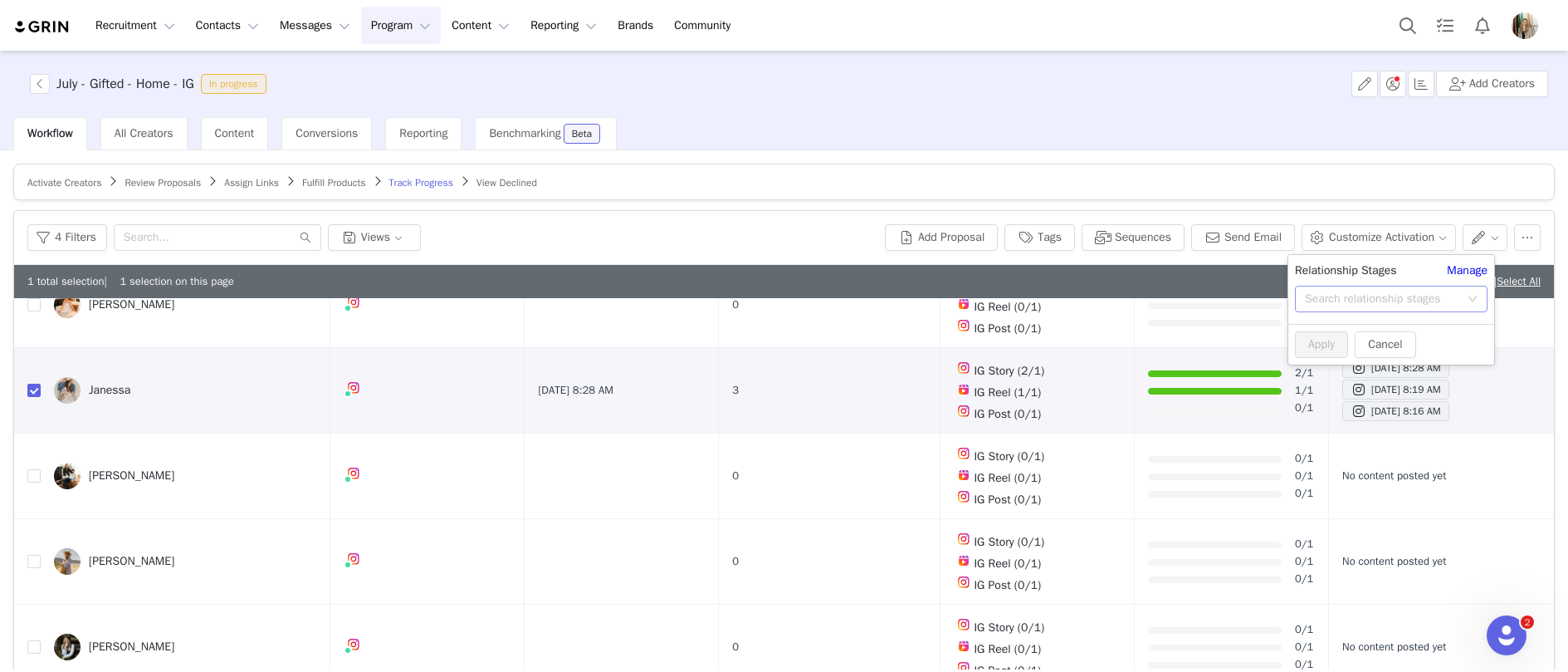 click on "Search relationship stages" at bounding box center (1385, 299) 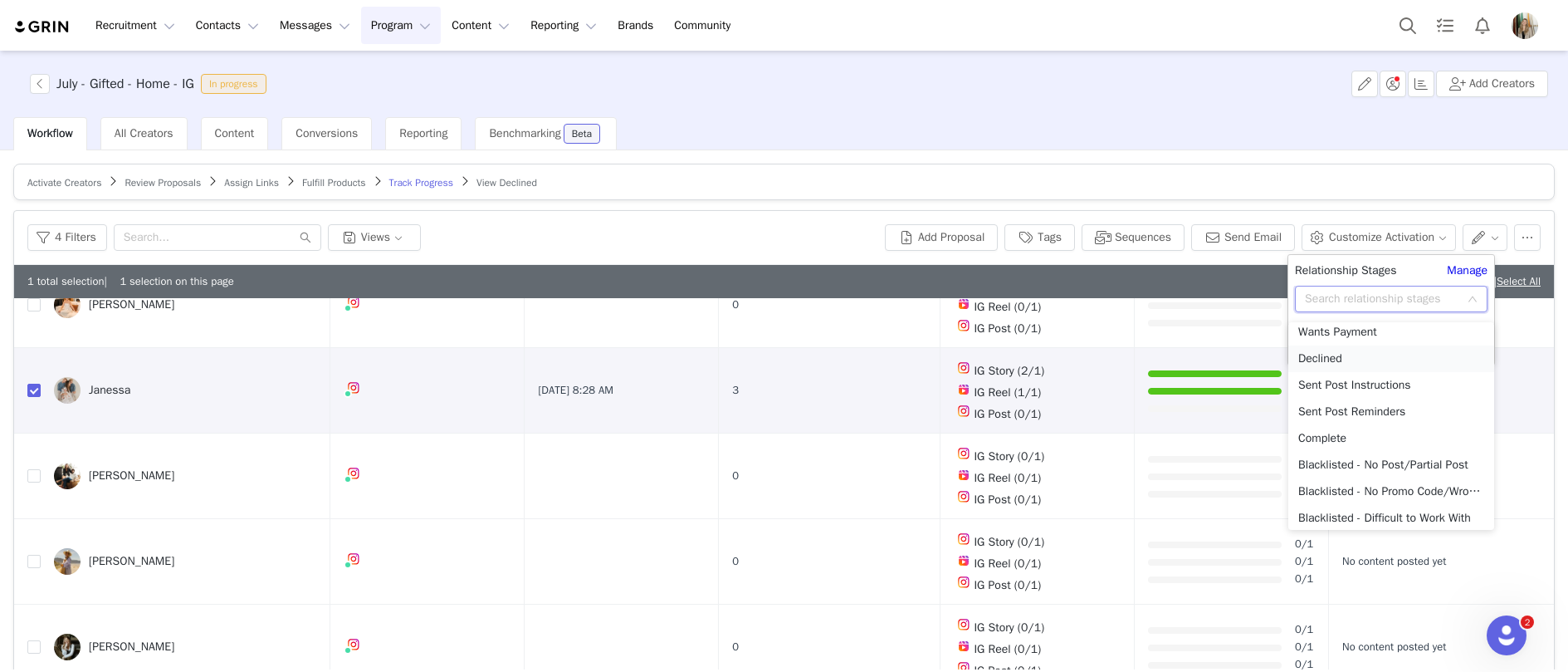 scroll, scrollTop: 145, scrollLeft: 0, axis: vertical 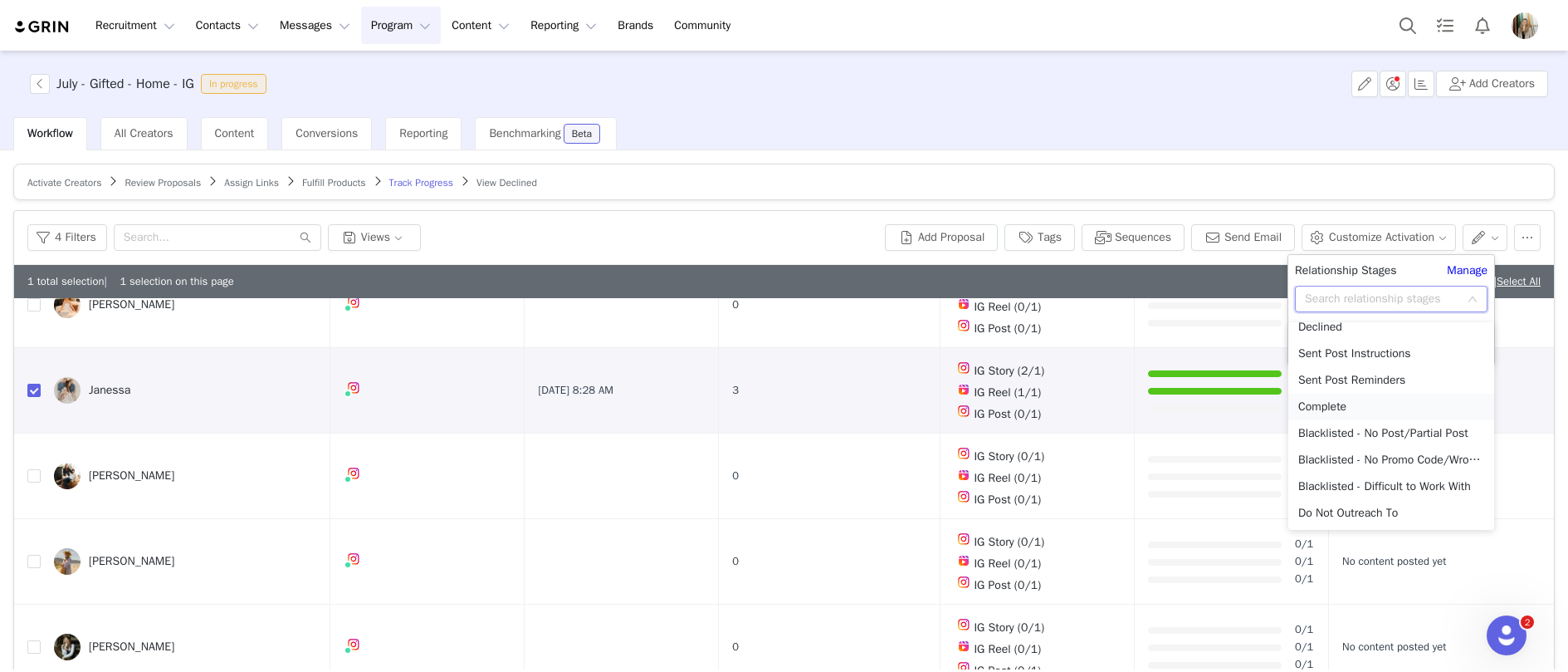 click on "Complete" at bounding box center (1391, 407) 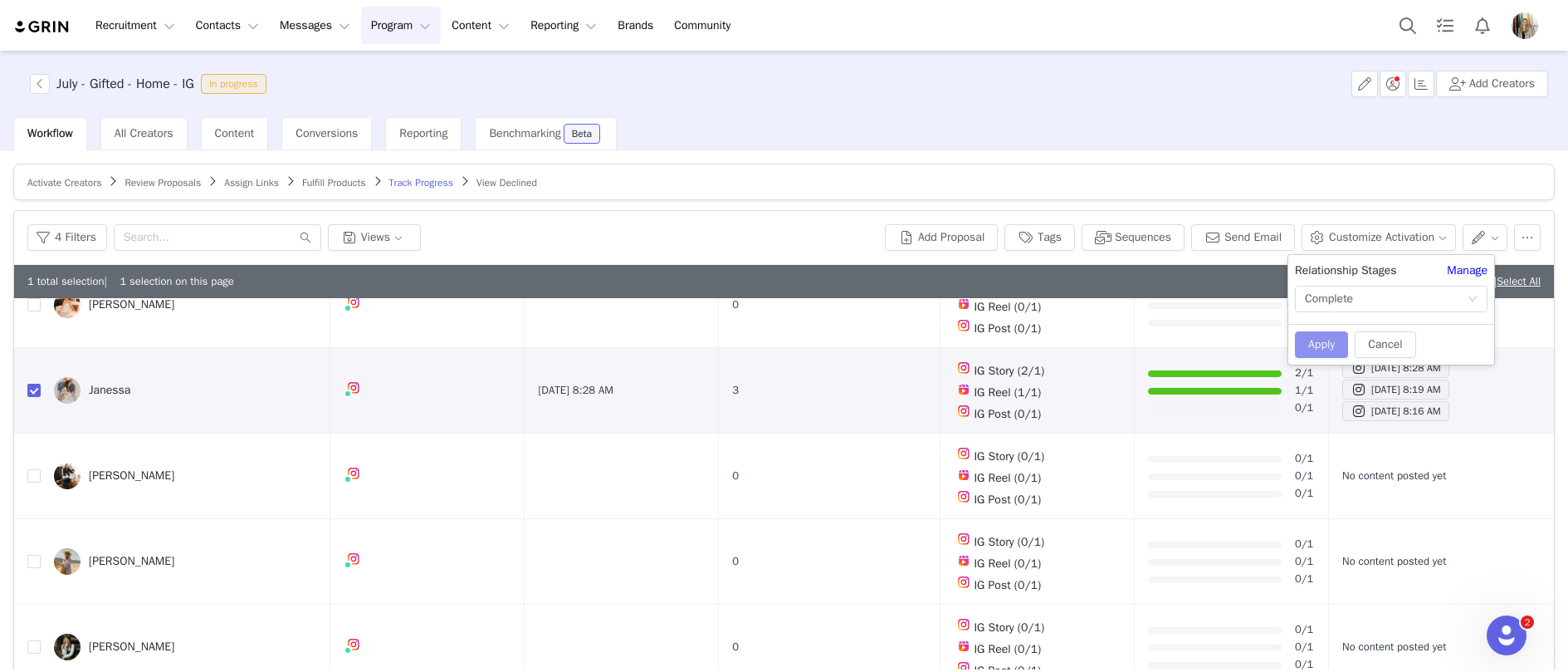 click on "Apply" at bounding box center [1321, 345] 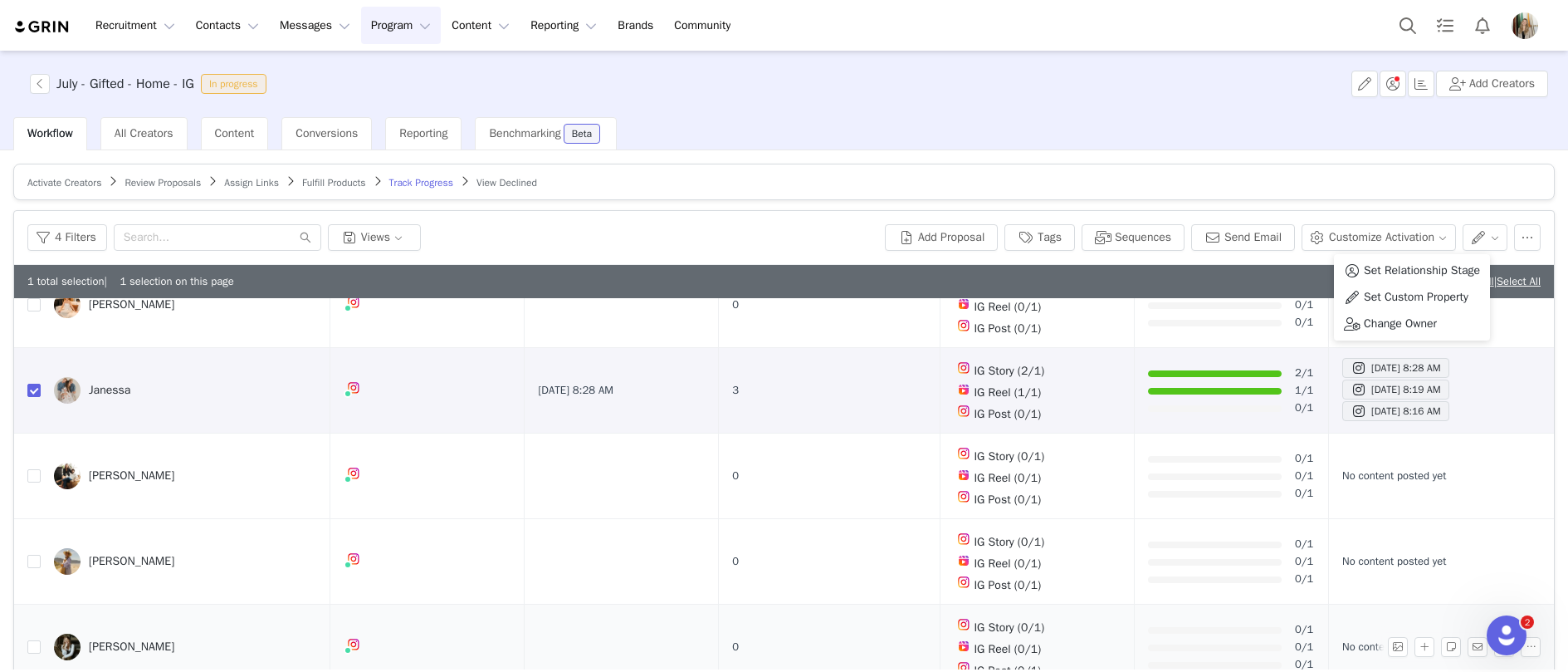 scroll, scrollTop: 0, scrollLeft: 0, axis: both 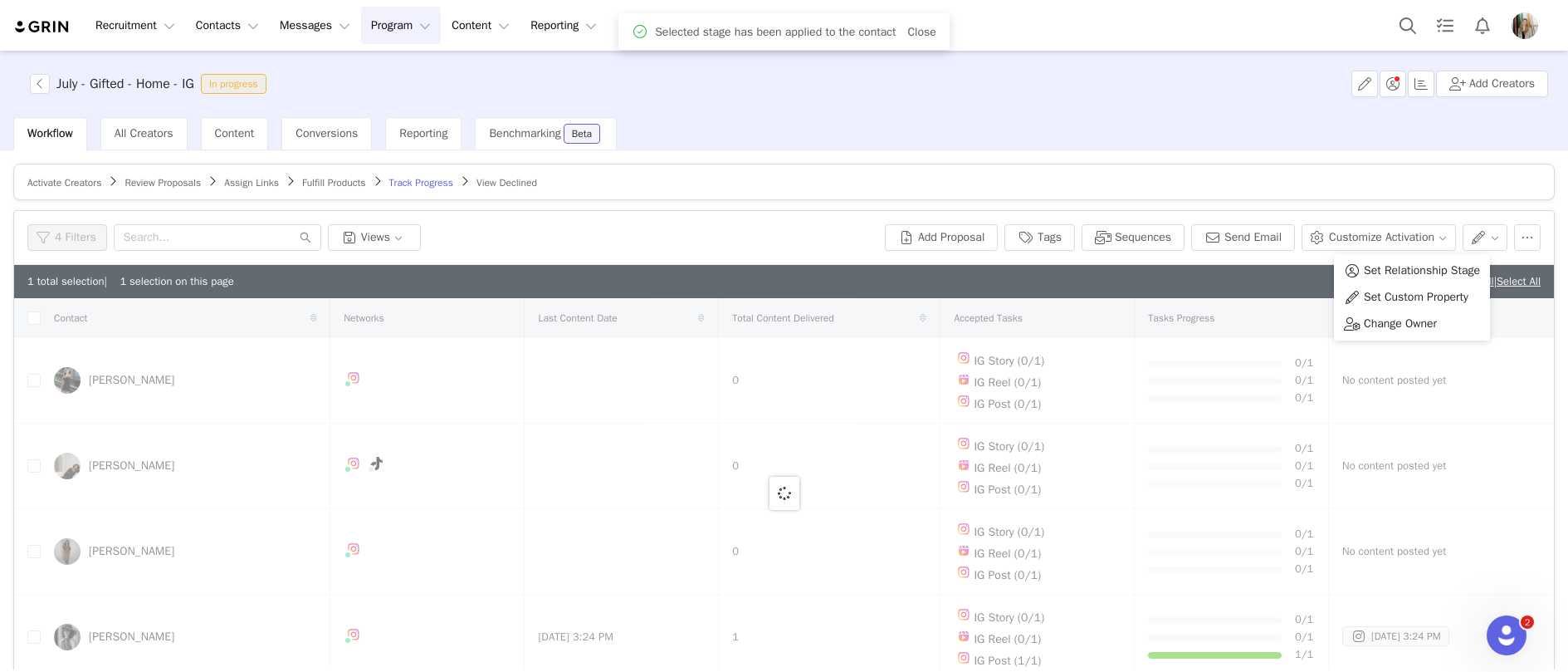 checkbox on "false" 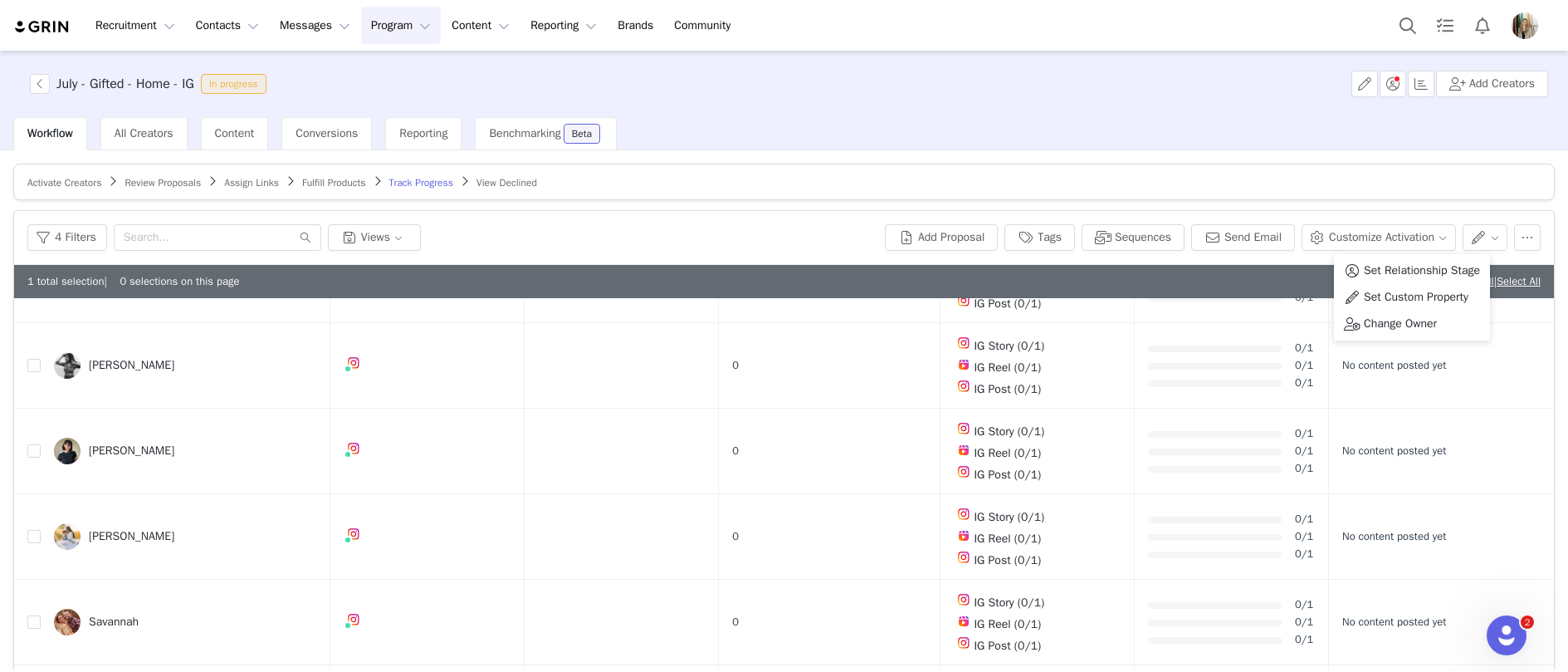 scroll, scrollTop: 1757, scrollLeft: 0, axis: vertical 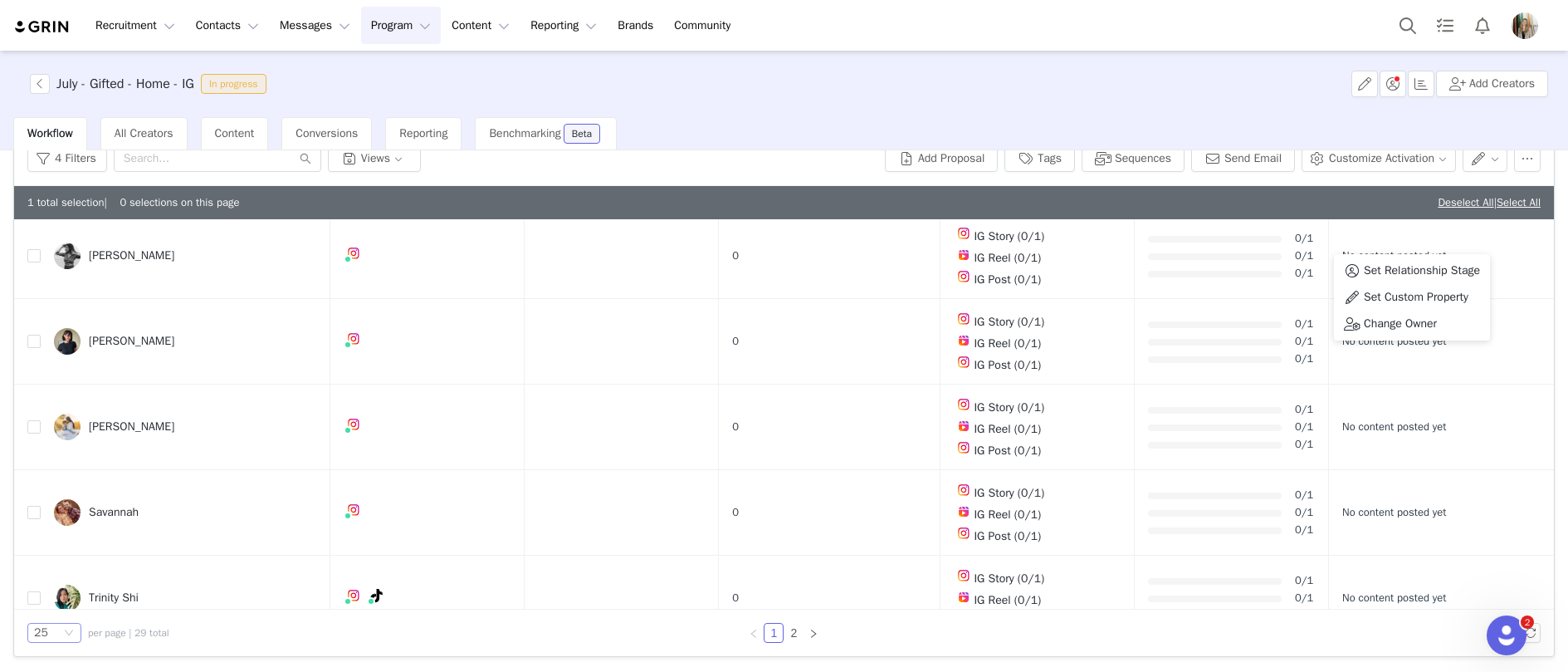 click on "25" at bounding box center (47, 633) 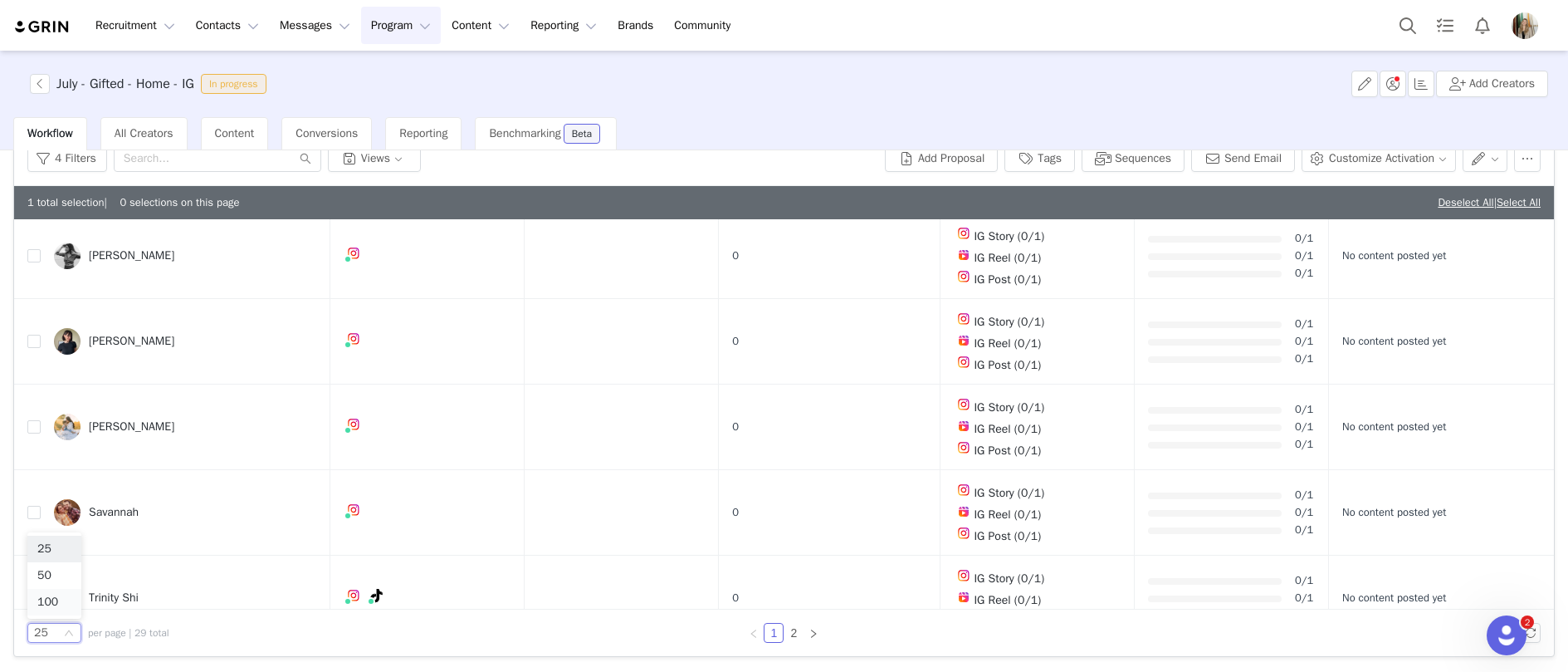 click on "100" at bounding box center [54, 602] 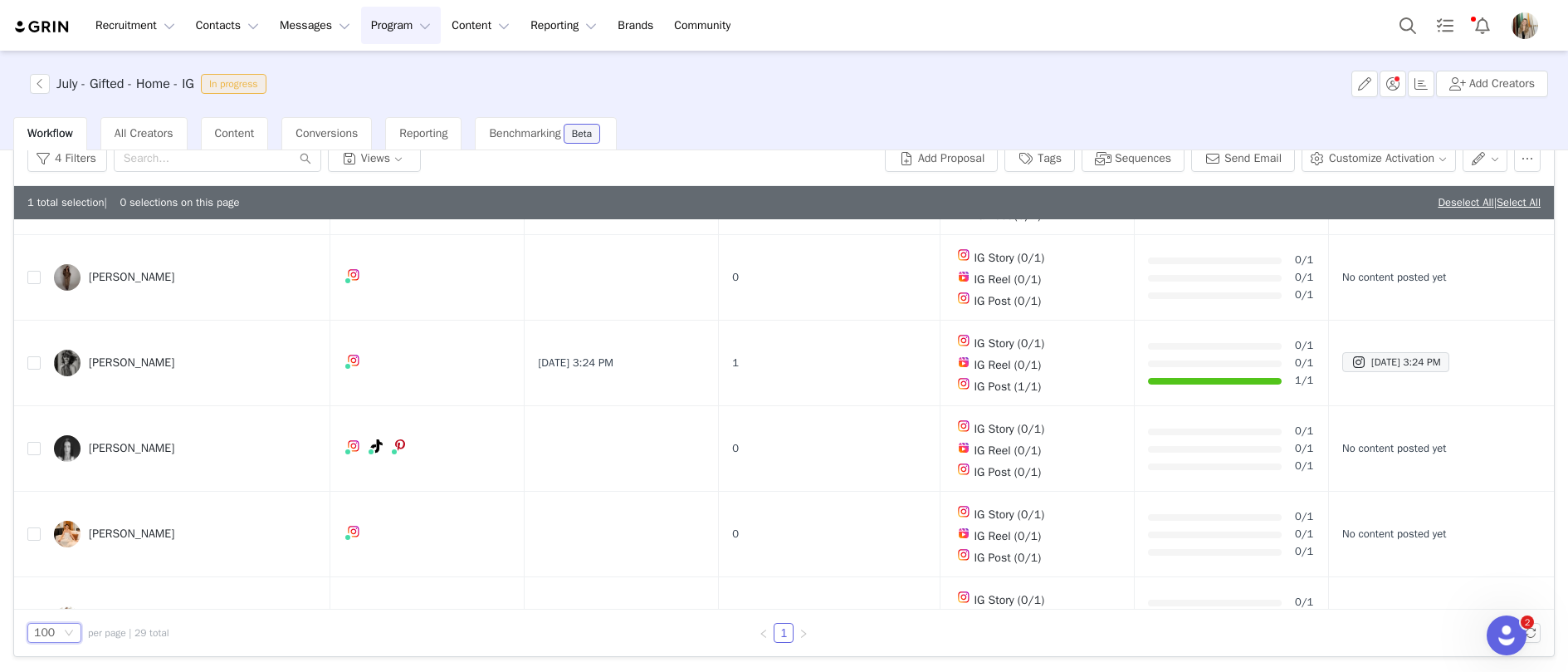 scroll, scrollTop: 0, scrollLeft: 0, axis: both 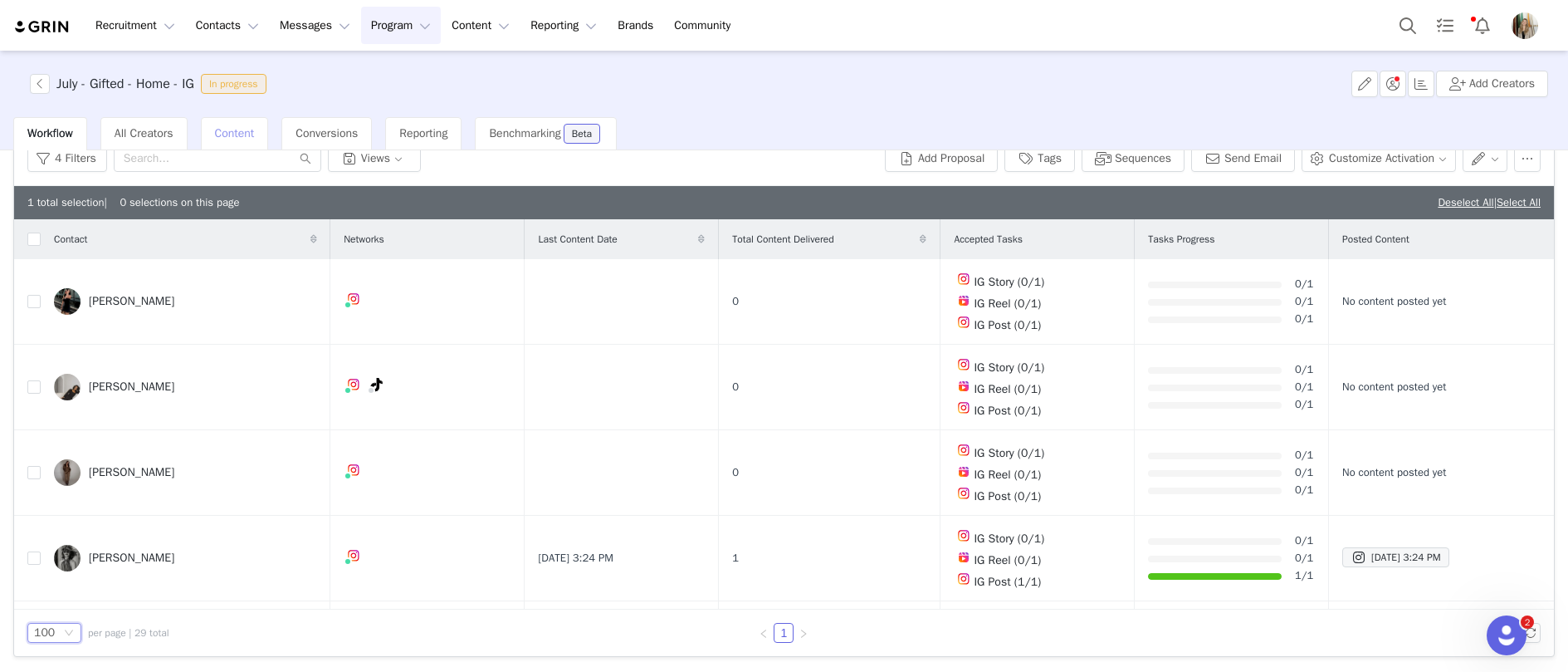 click on "Content" at bounding box center [235, 134] 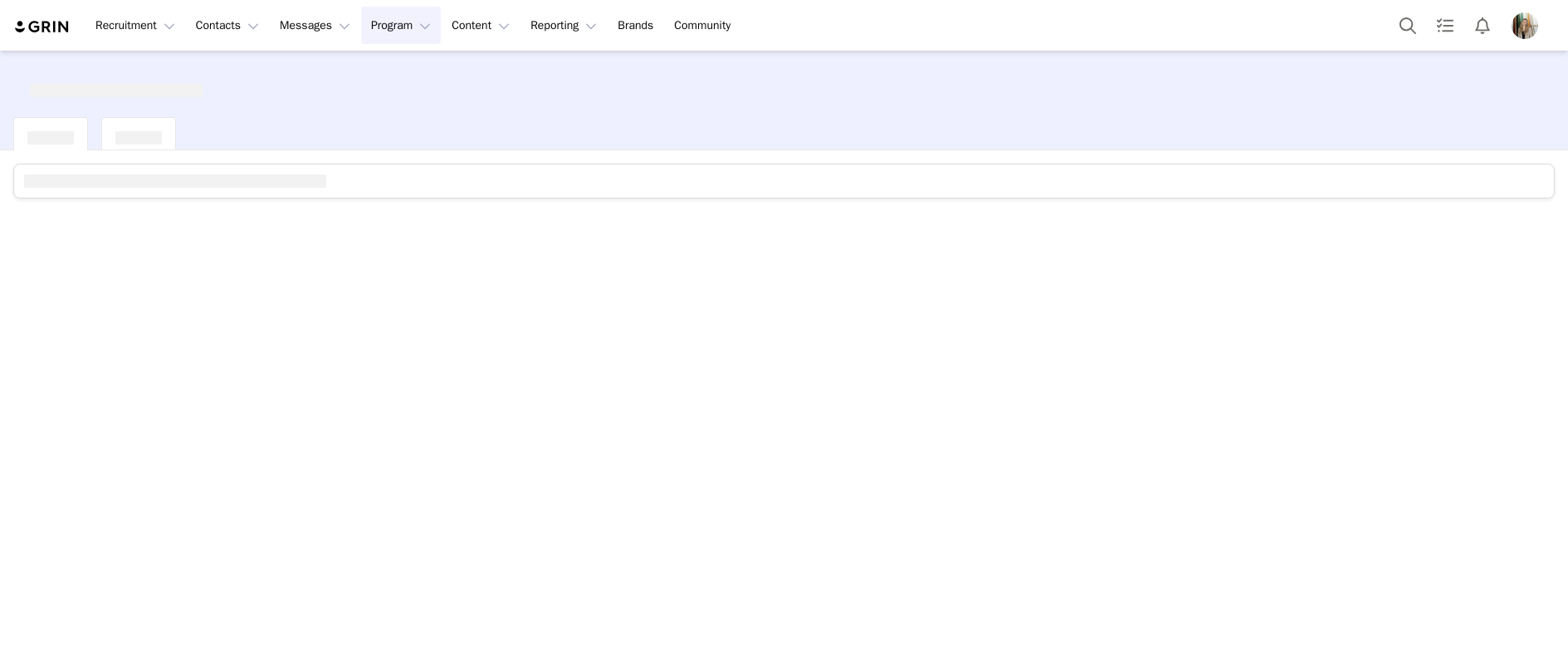 scroll, scrollTop: 0, scrollLeft: 0, axis: both 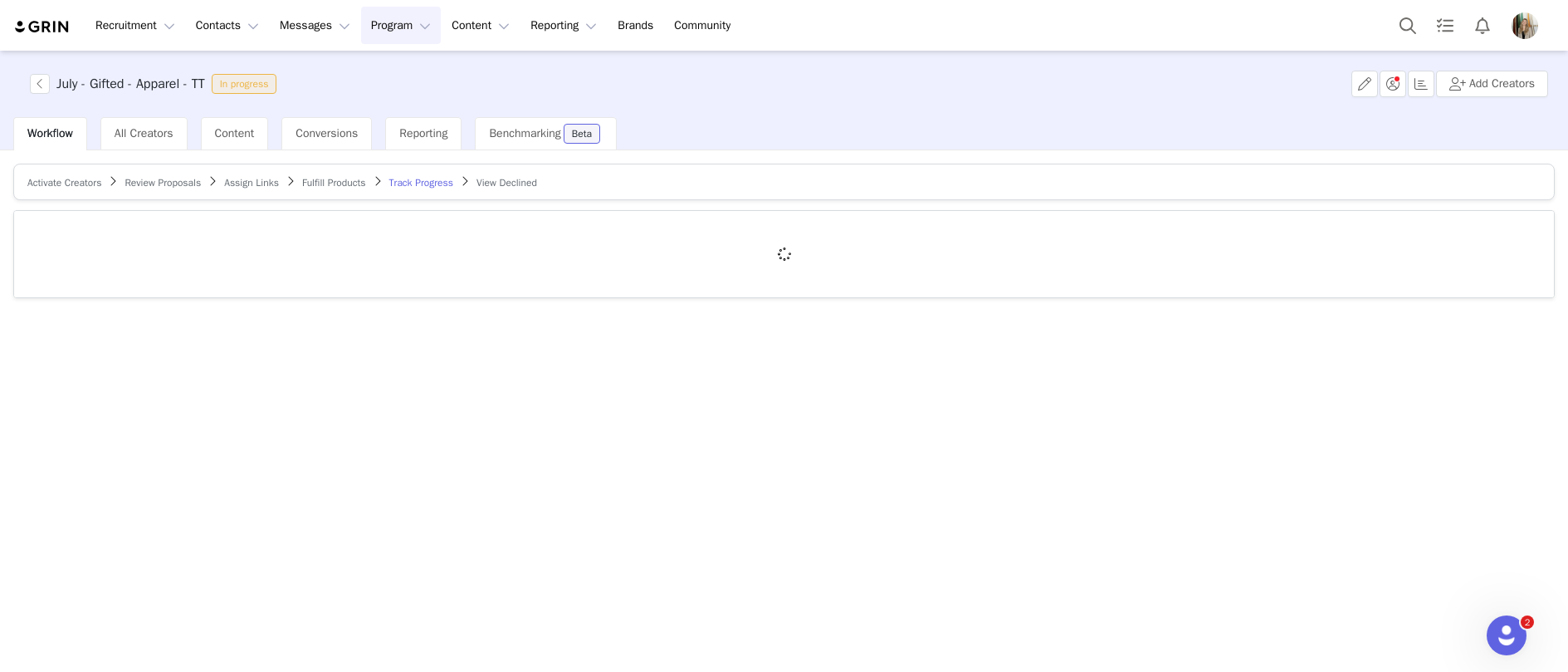 click on "Assign Links" at bounding box center [252, 183] 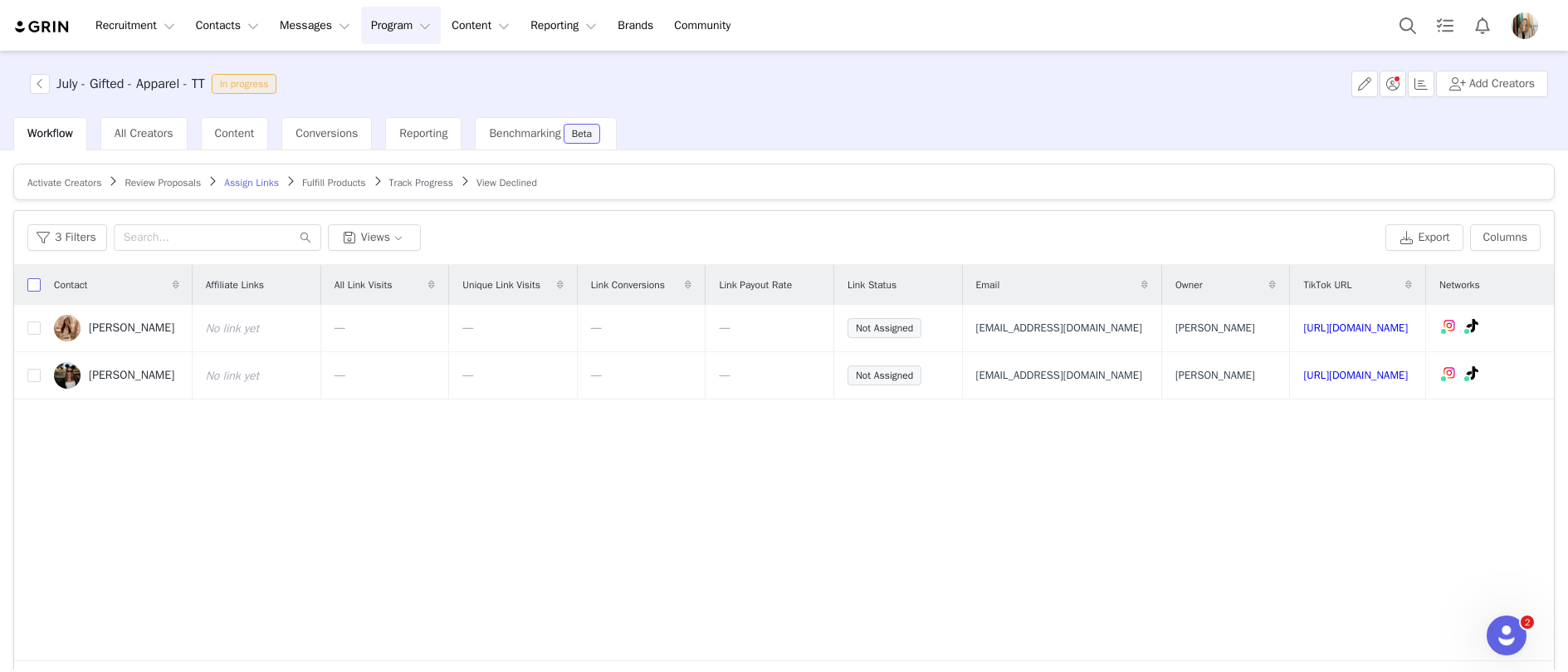 click at bounding box center [34, 285] 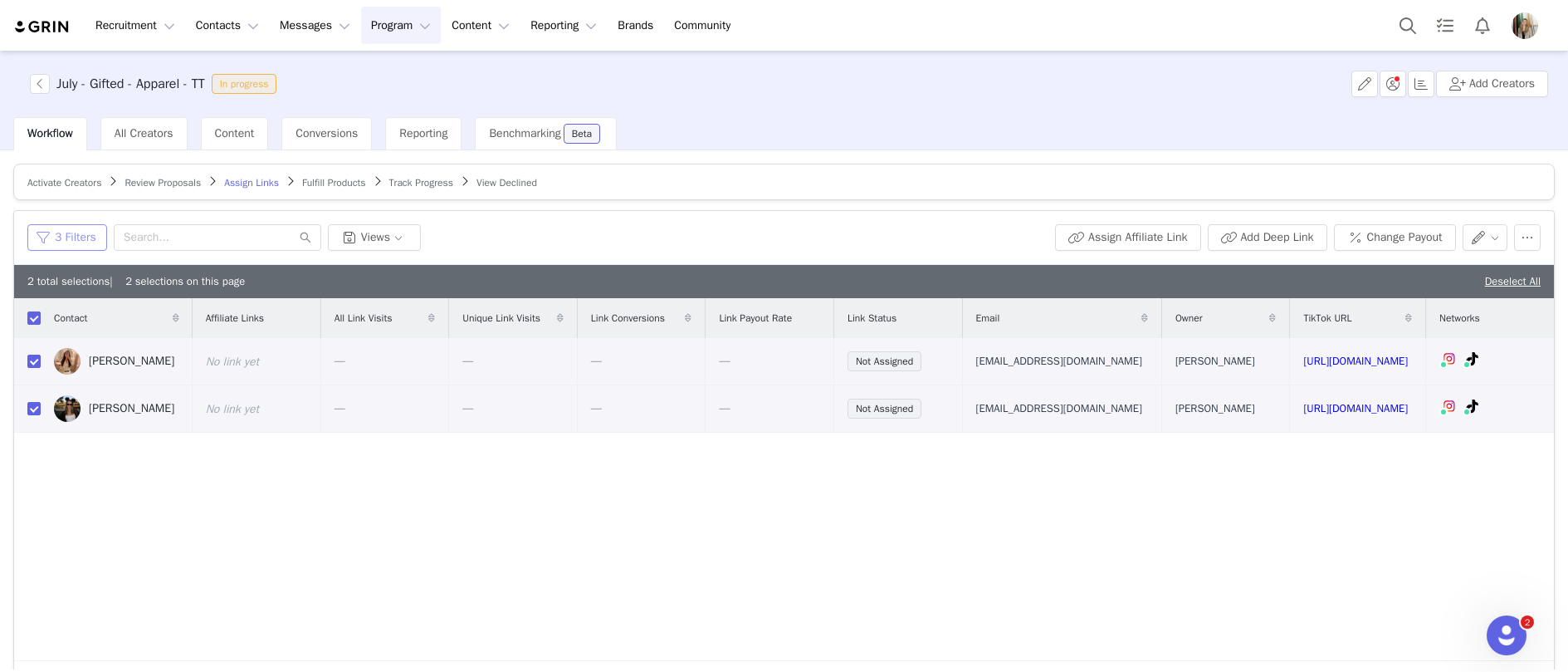 click on "3 Filters" at bounding box center (67, 238) 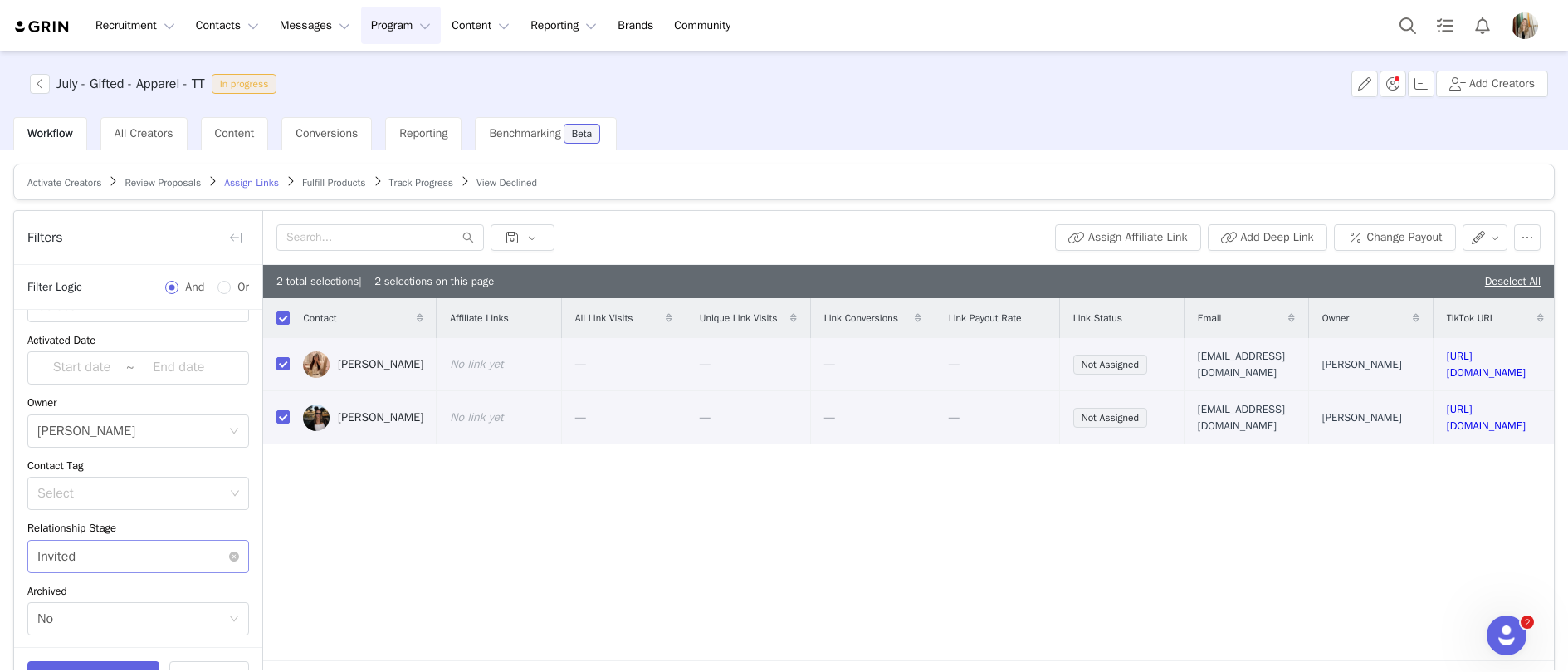 click on "Select Invited" at bounding box center (138, 557) 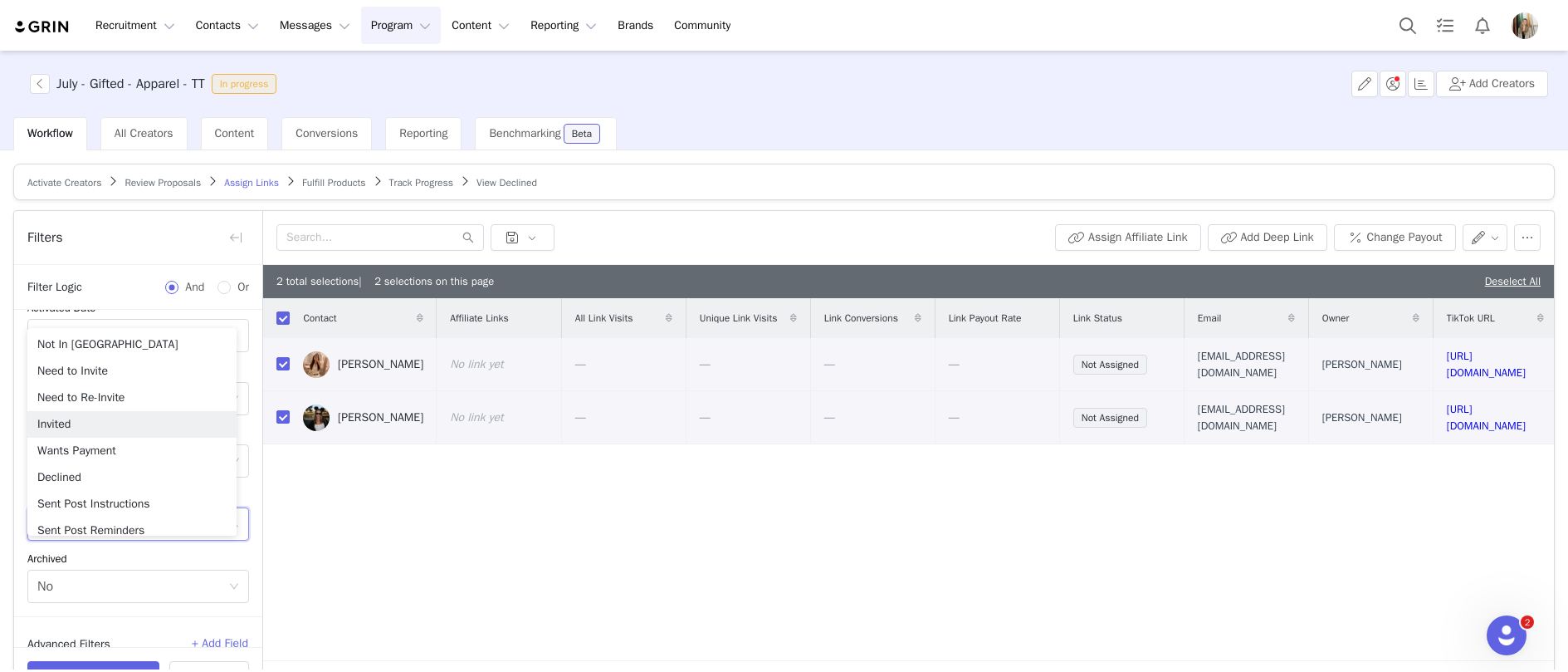 scroll, scrollTop: 110, scrollLeft: 0, axis: vertical 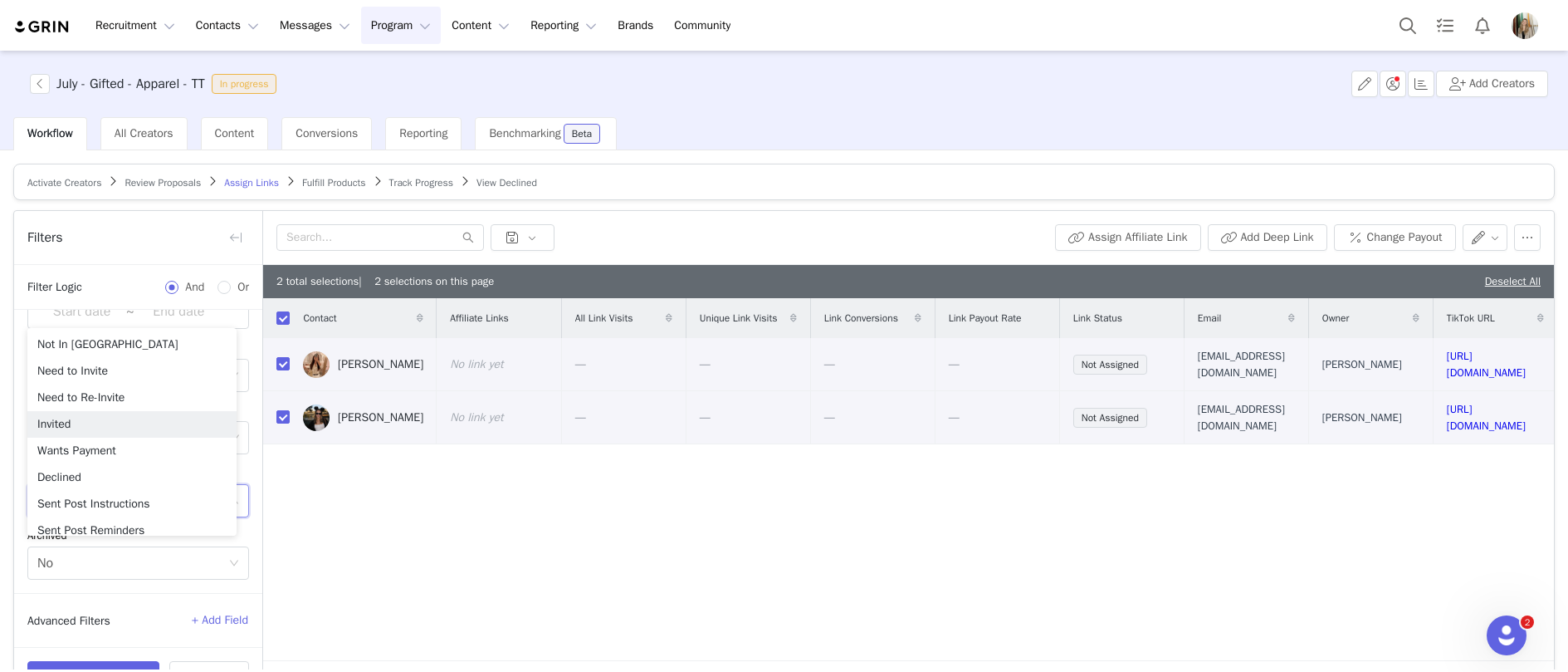 click on "Affiliate Link  Select  Activated Date   ~   Owner  Select [PERSON_NAME]  Contact Tag  Select    Relationship Stage  Select Invited  Archived  Select No" at bounding box center [138, 396] 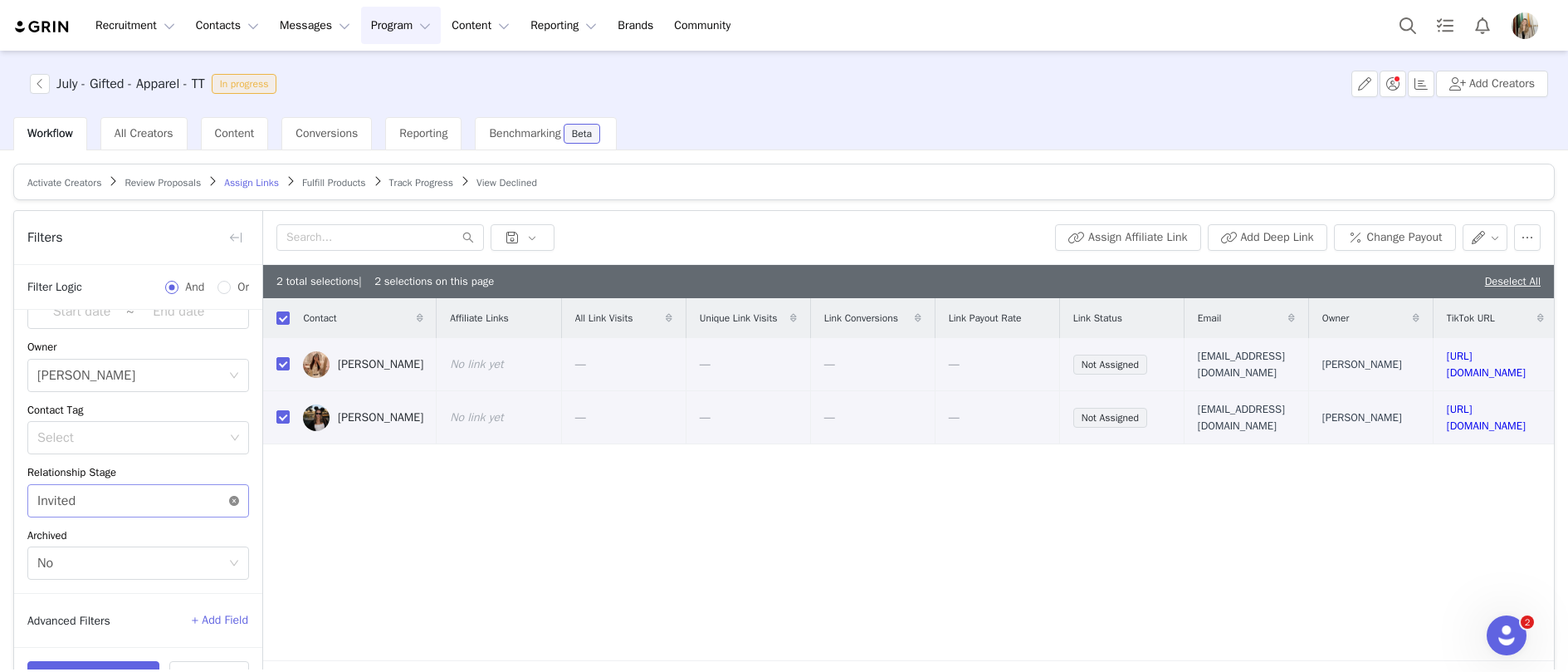 click 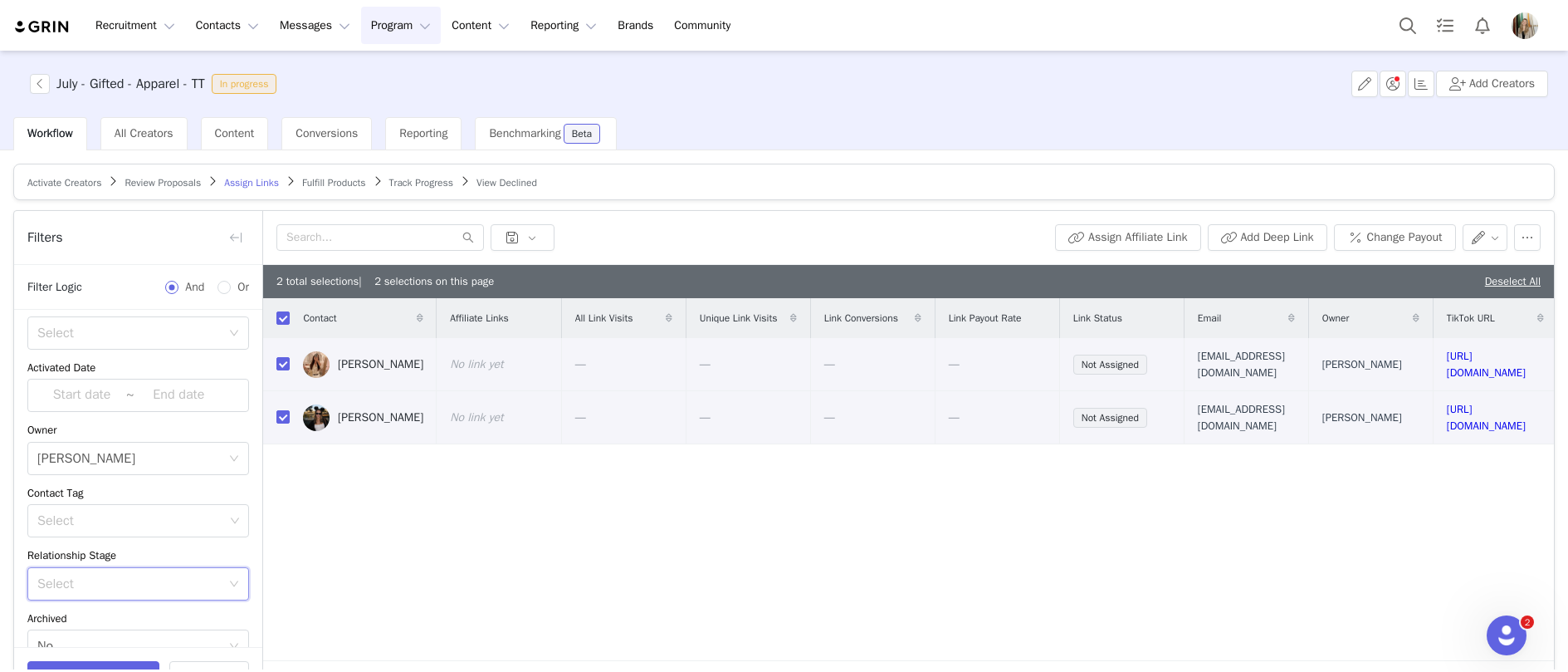 scroll, scrollTop: 0, scrollLeft: 0, axis: both 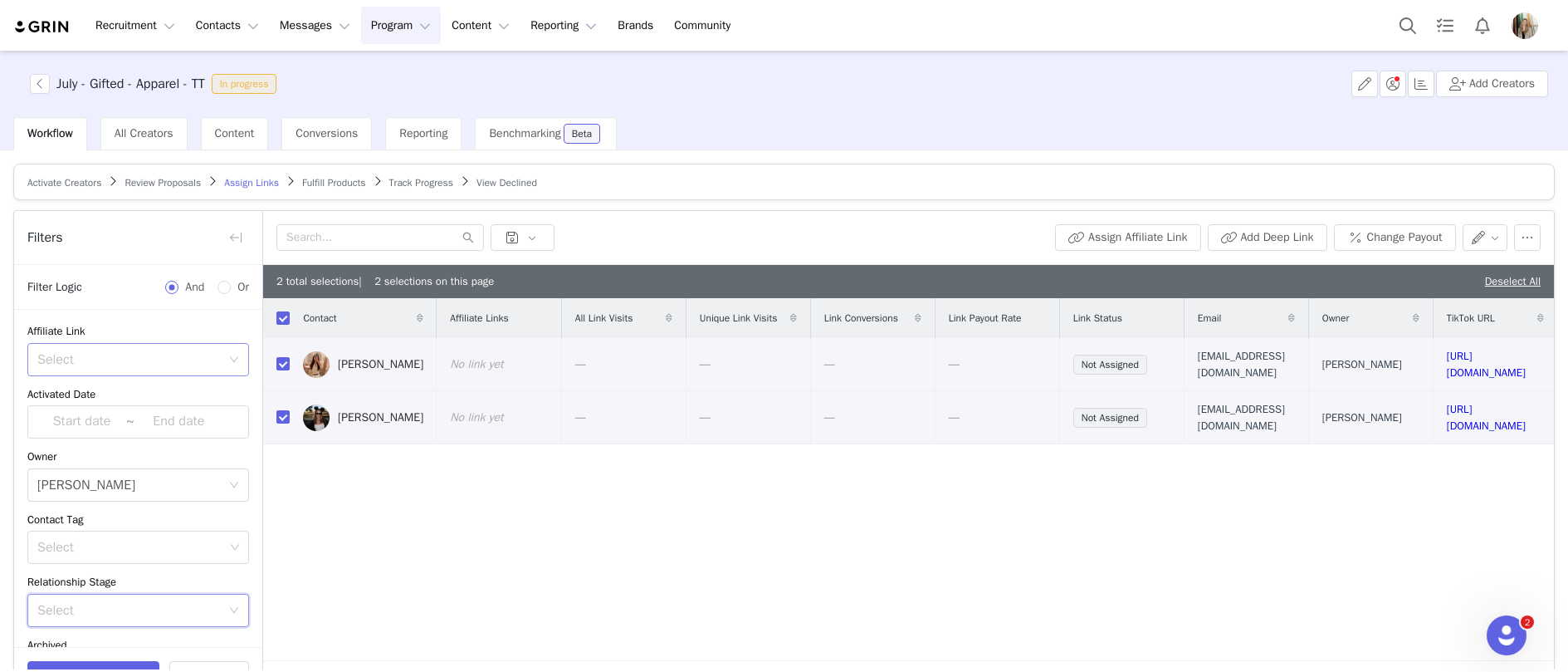 click on "Select" at bounding box center (129, 360) 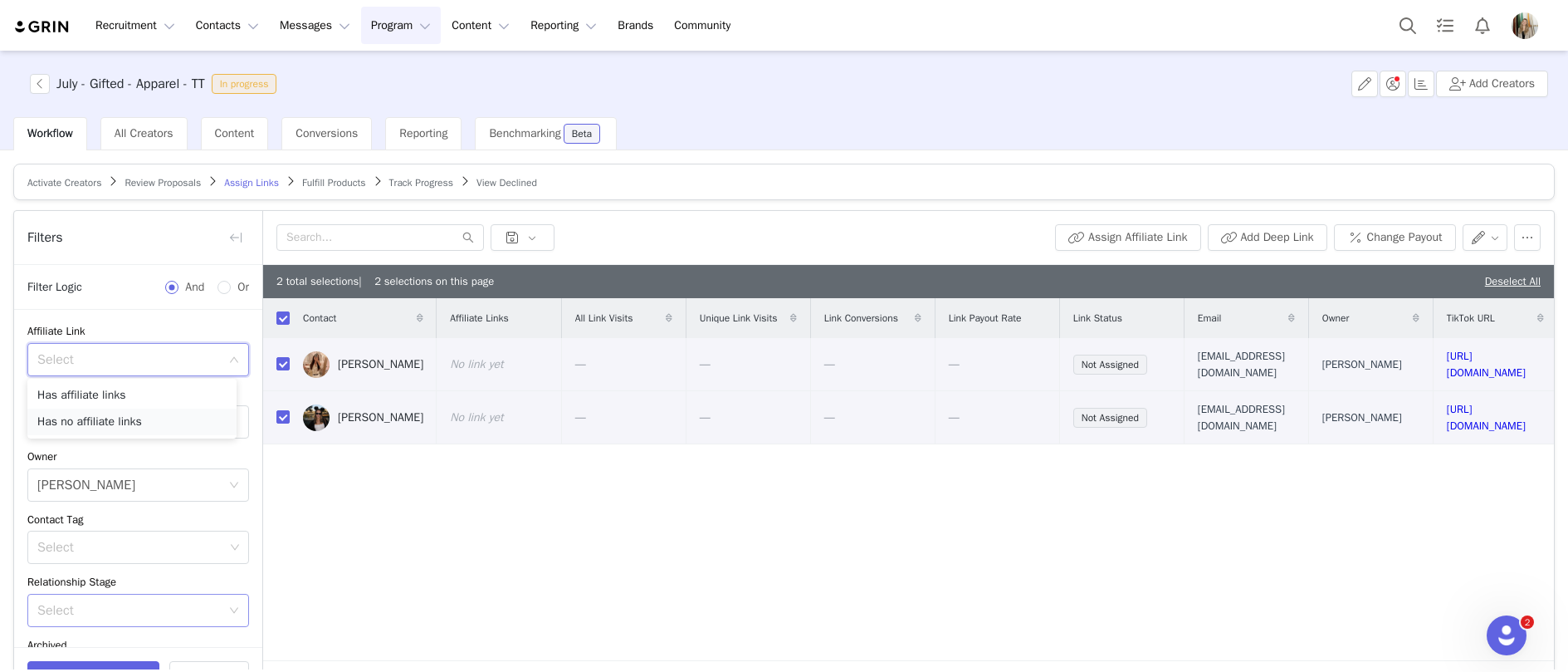 click on "Has no affiliate links" at bounding box center [132, 422] 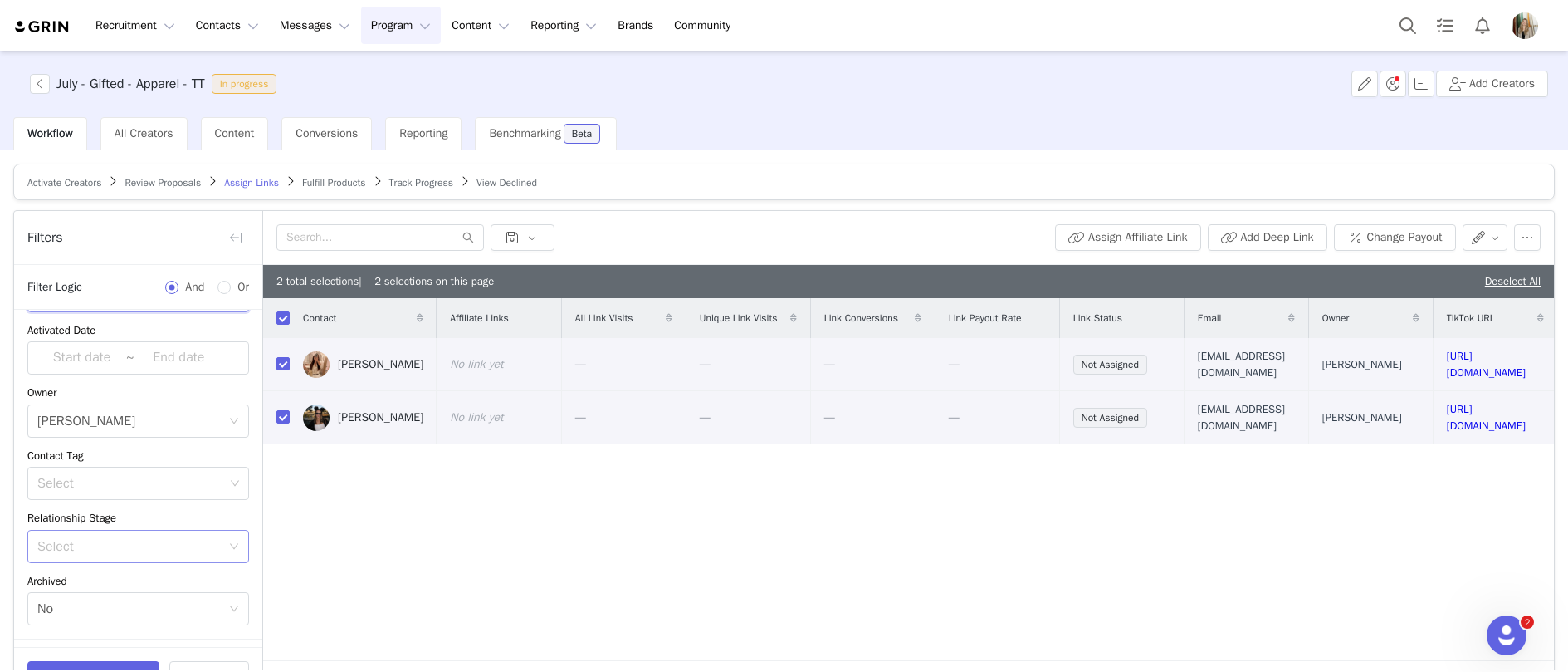 scroll, scrollTop: 110, scrollLeft: 0, axis: vertical 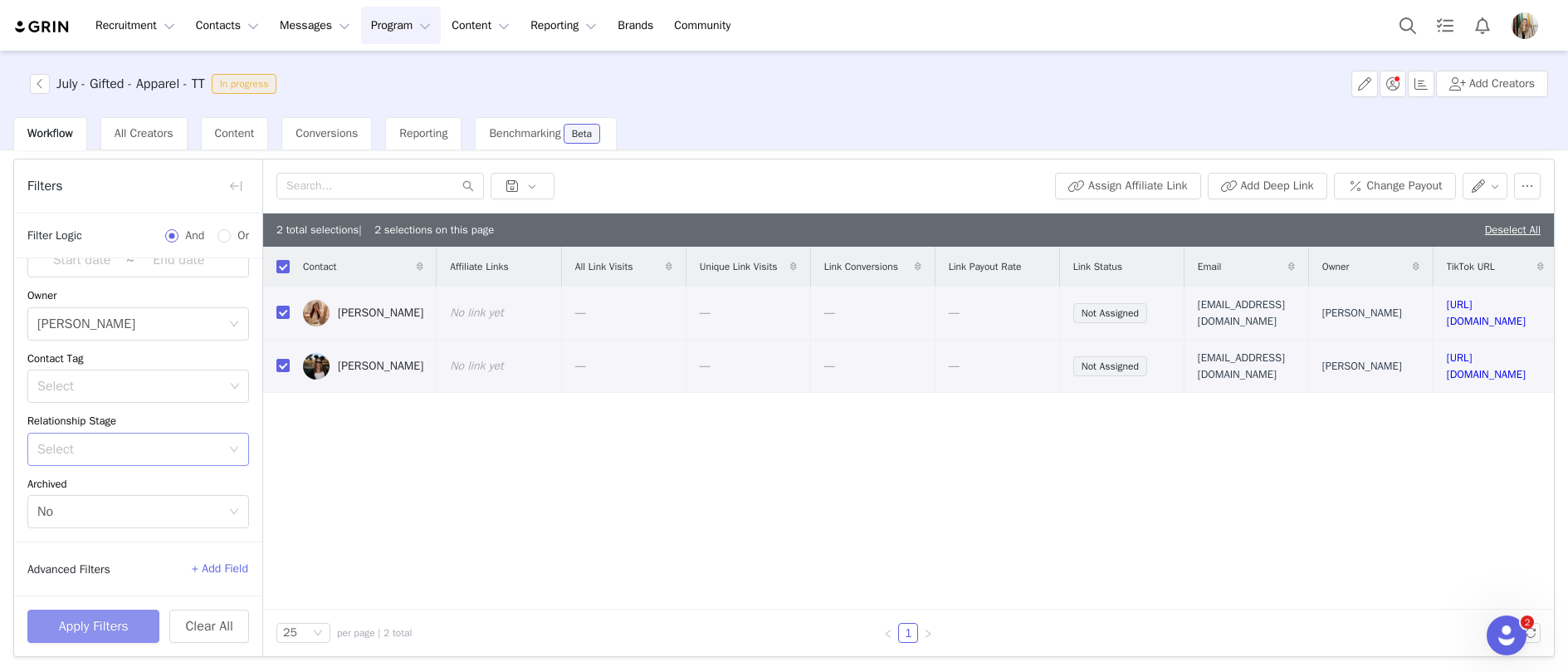 click on "Apply Filters" at bounding box center (93, 626) 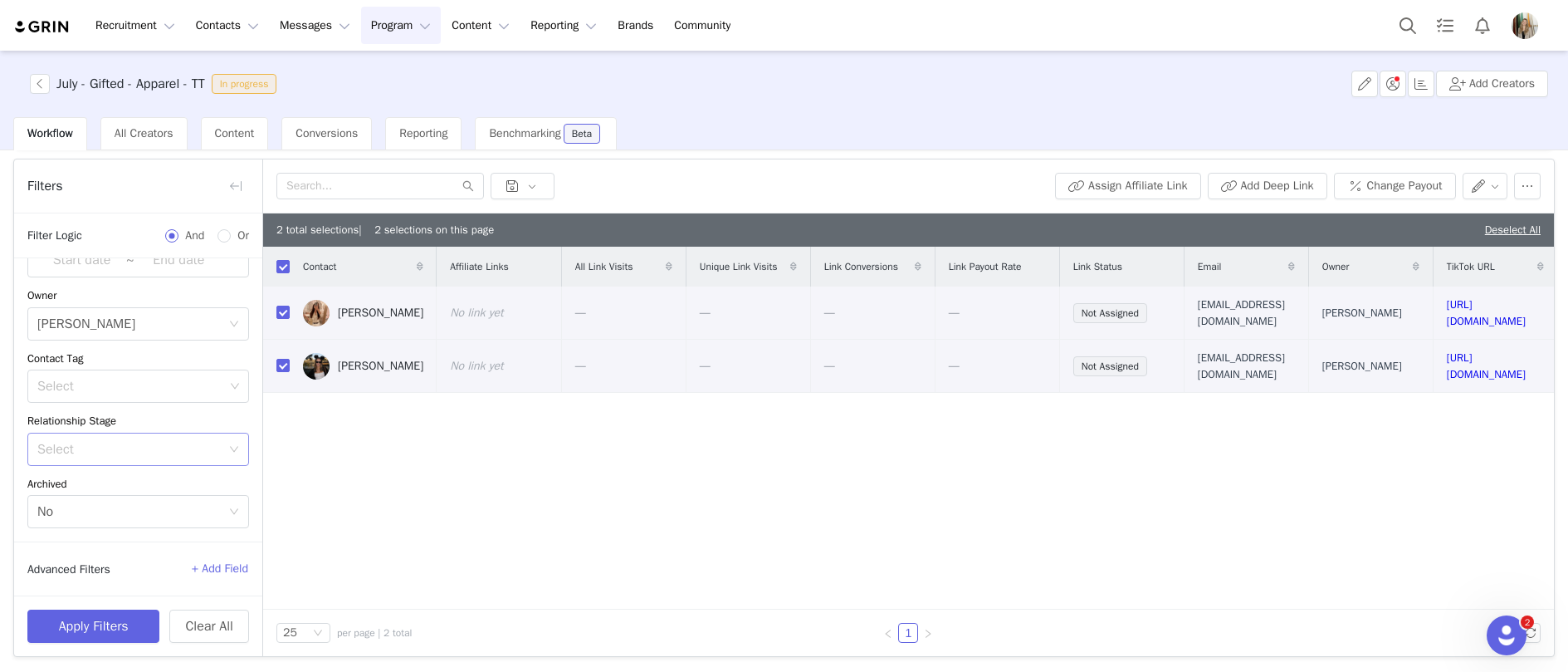 click on "Deselect All" at bounding box center (1512, 230) 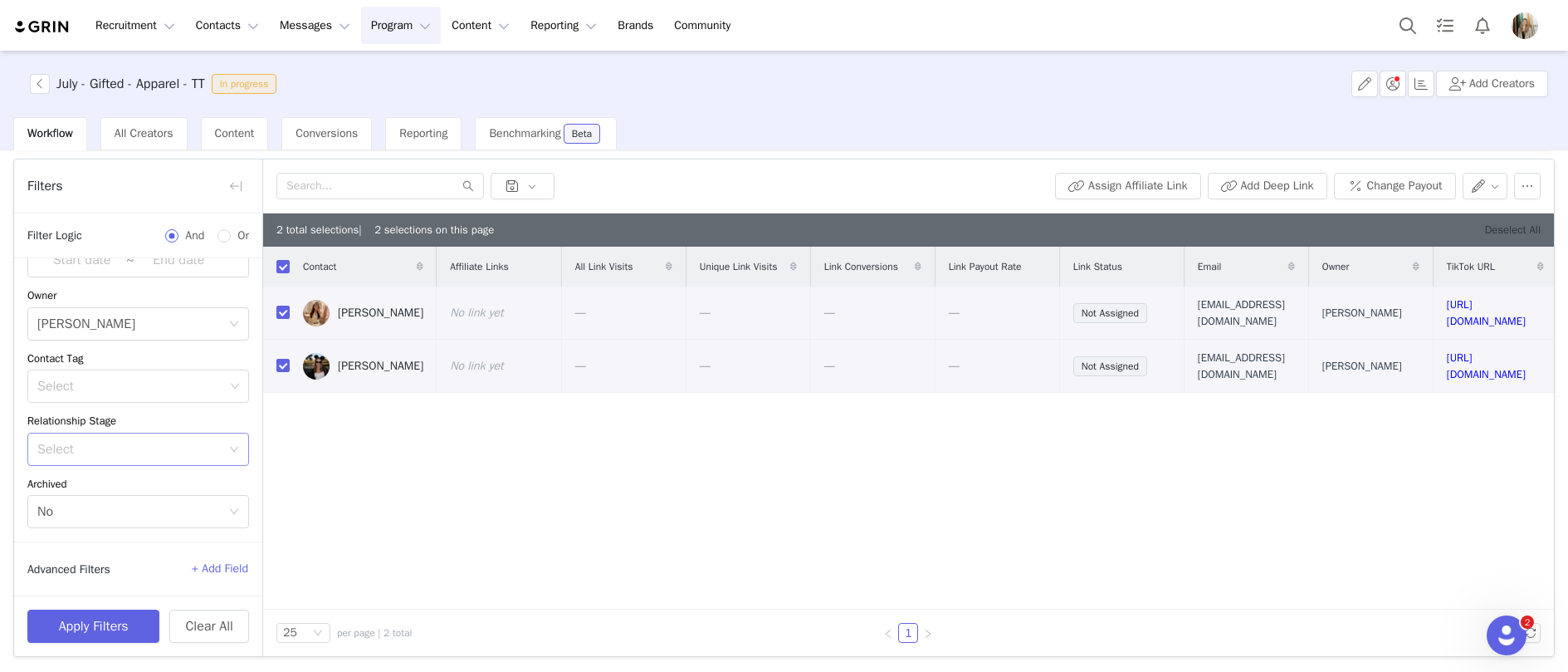 click on "Deselect All" at bounding box center (1512, 229) 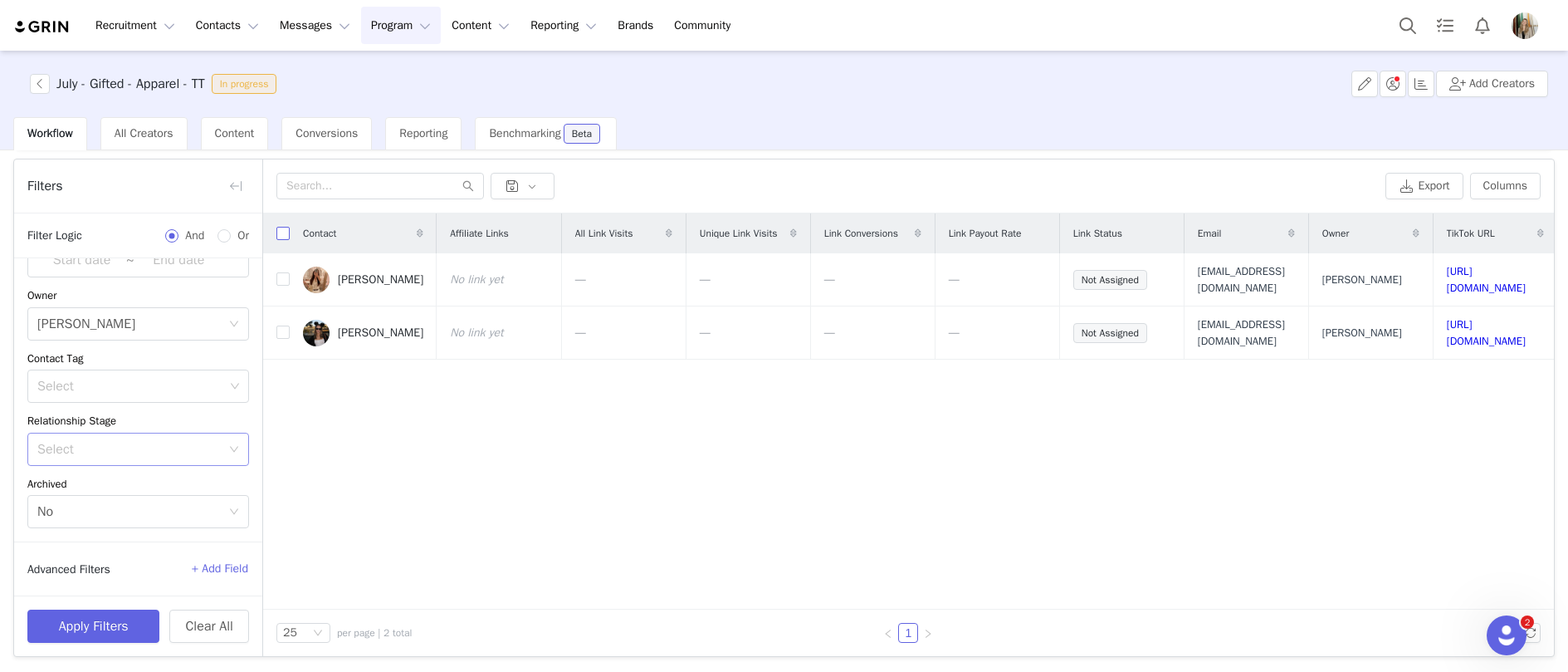 click at bounding box center [283, 233] 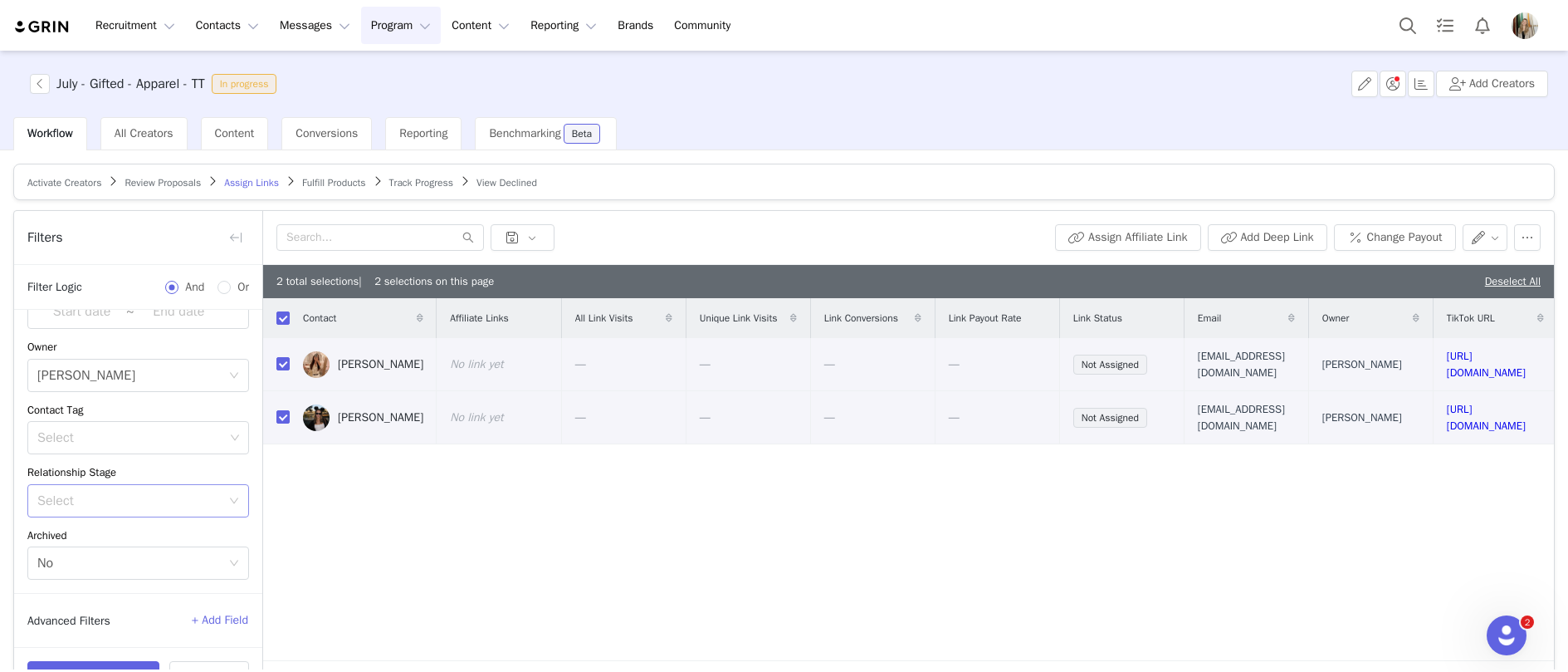 scroll, scrollTop: 0, scrollLeft: 0, axis: both 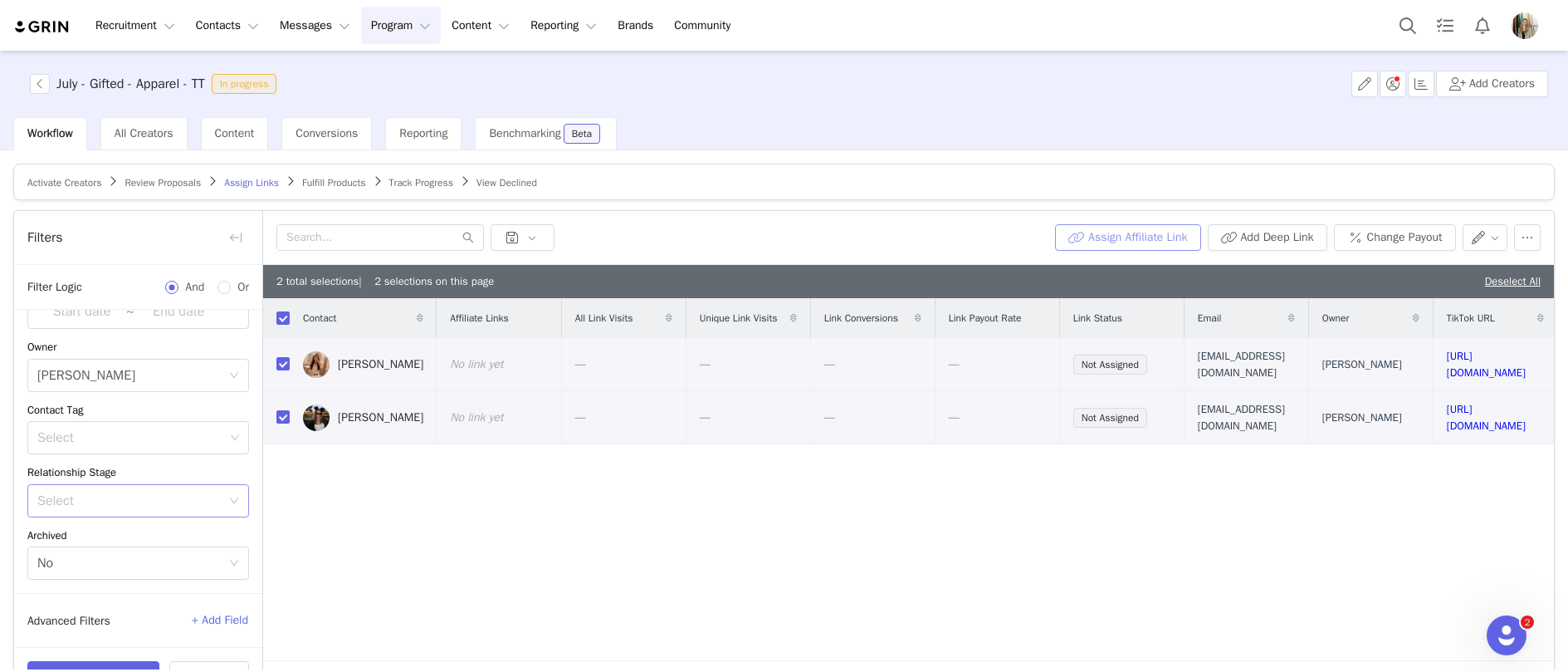 click on "Assign Affiliate Link" at bounding box center (1127, 238) 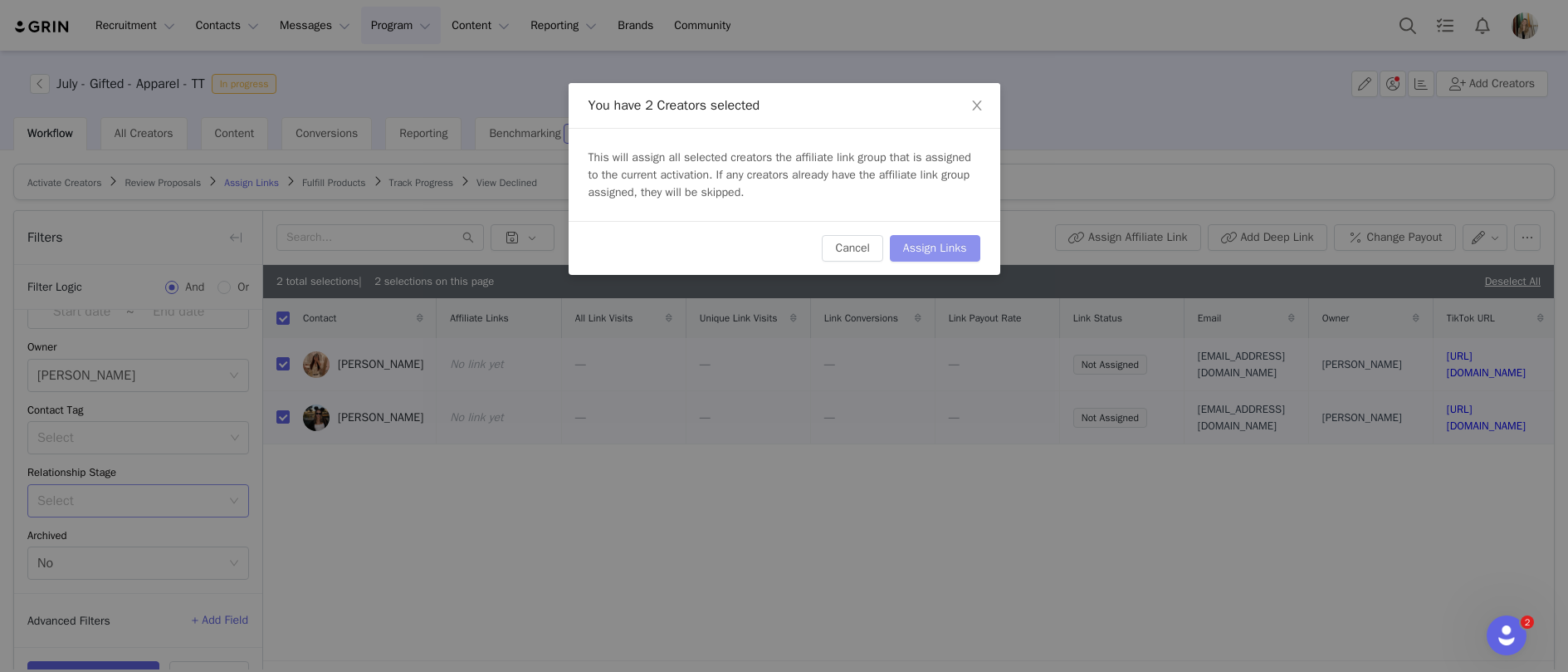click on "Assign Links" at bounding box center [935, 248] 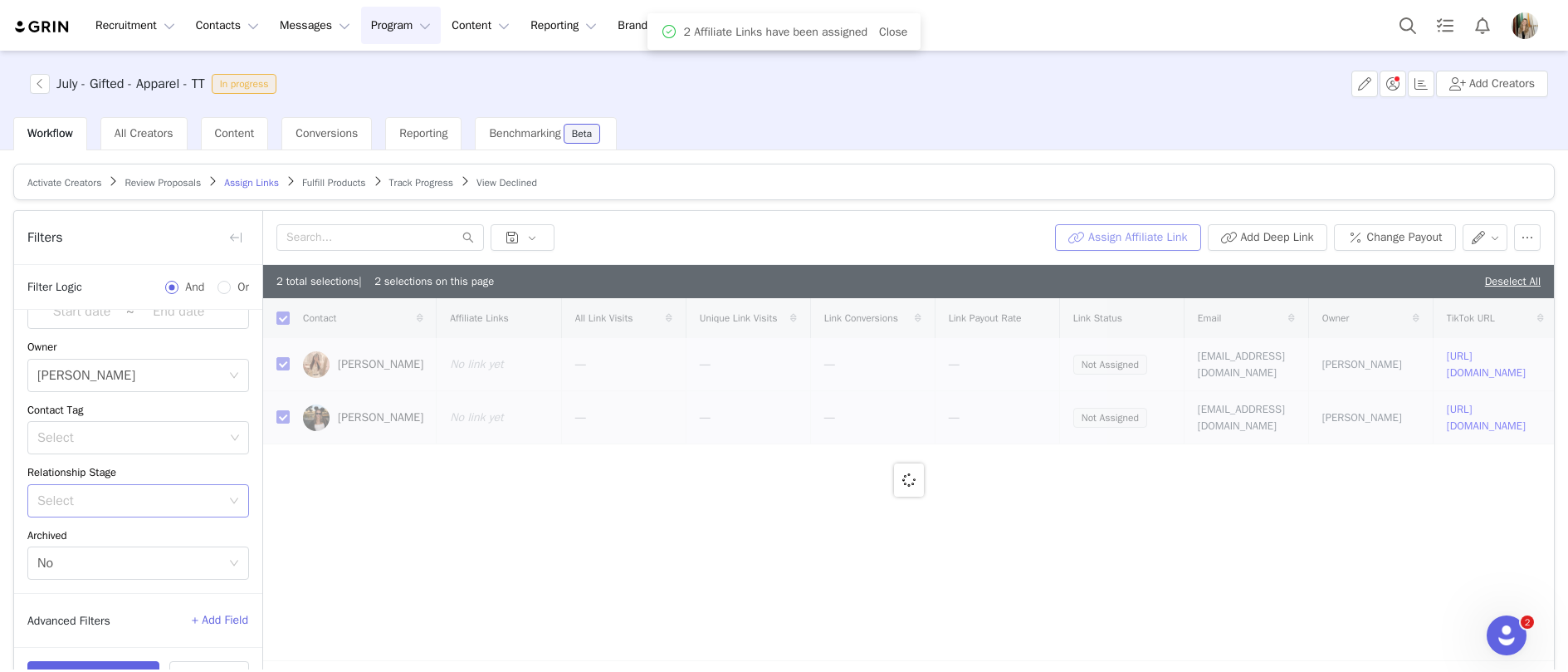 checkbox on "false" 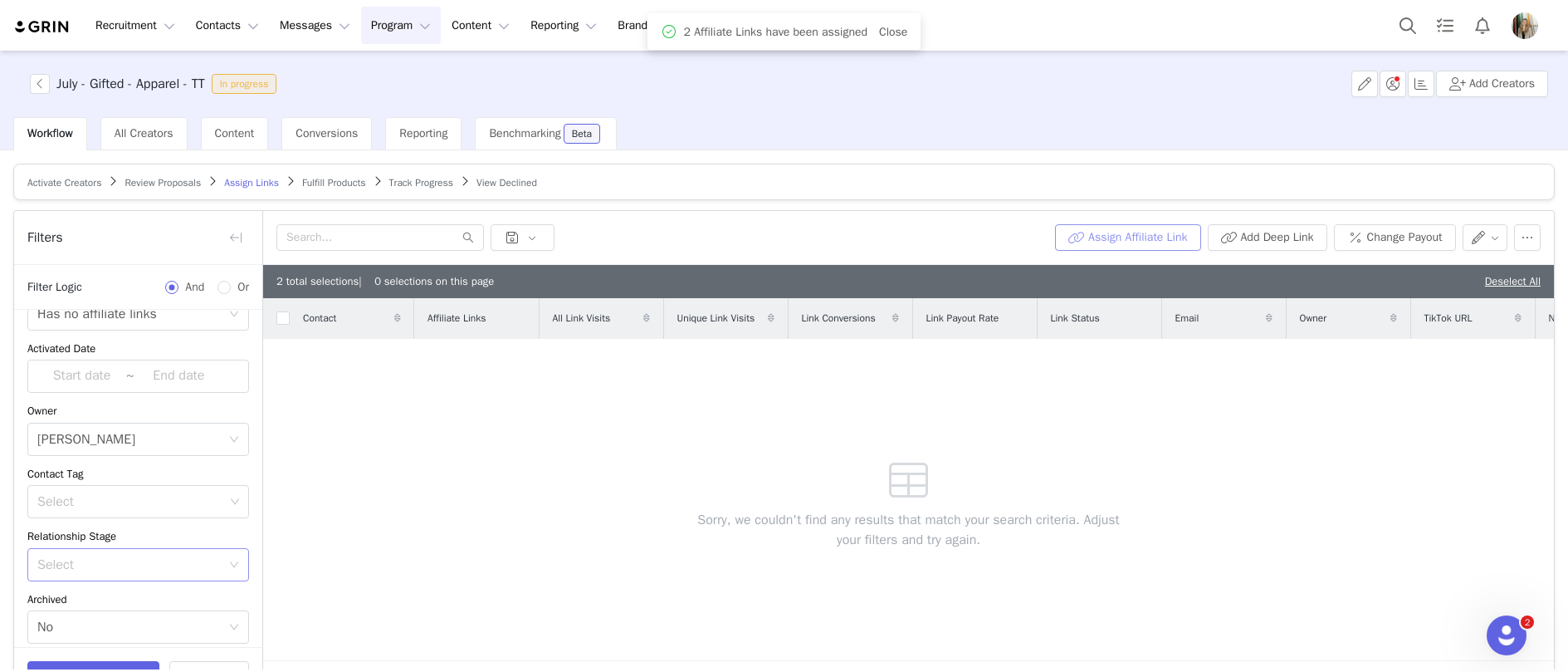scroll, scrollTop: 0, scrollLeft: 0, axis: both 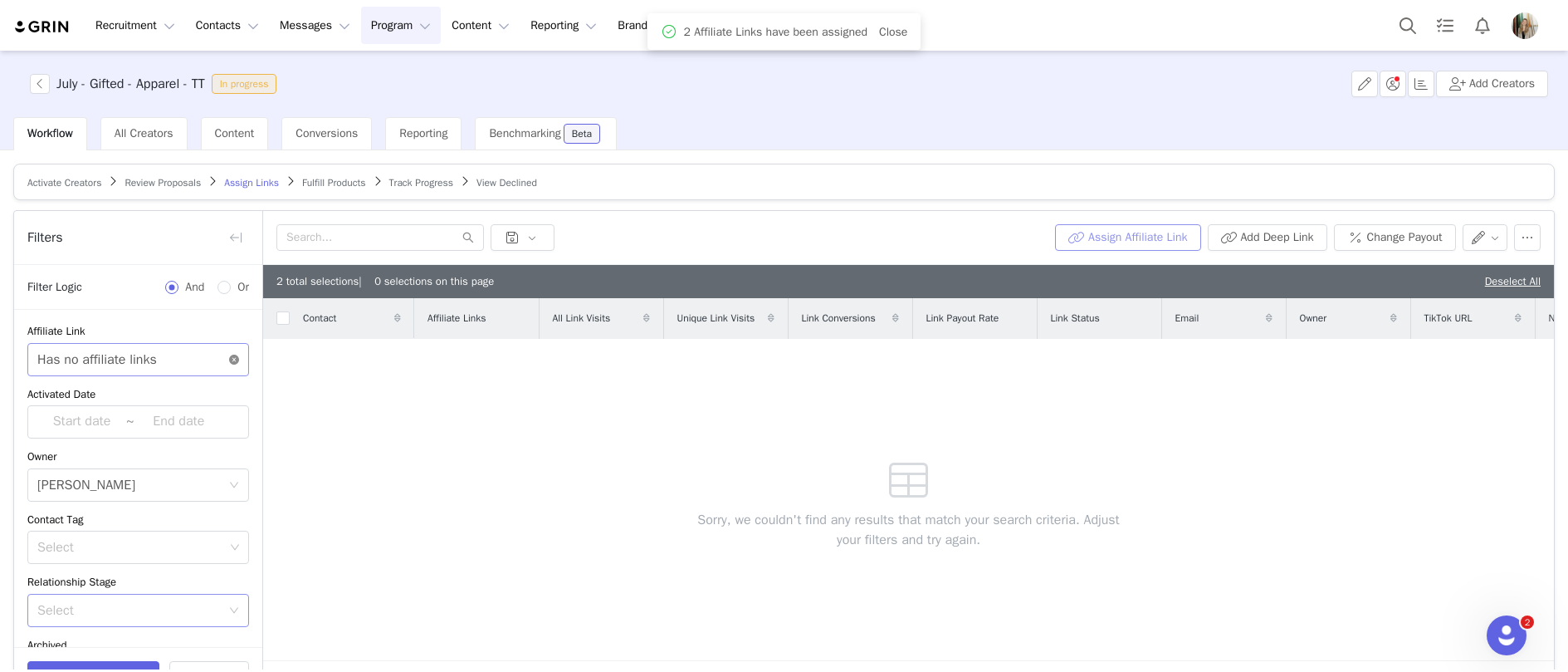 click 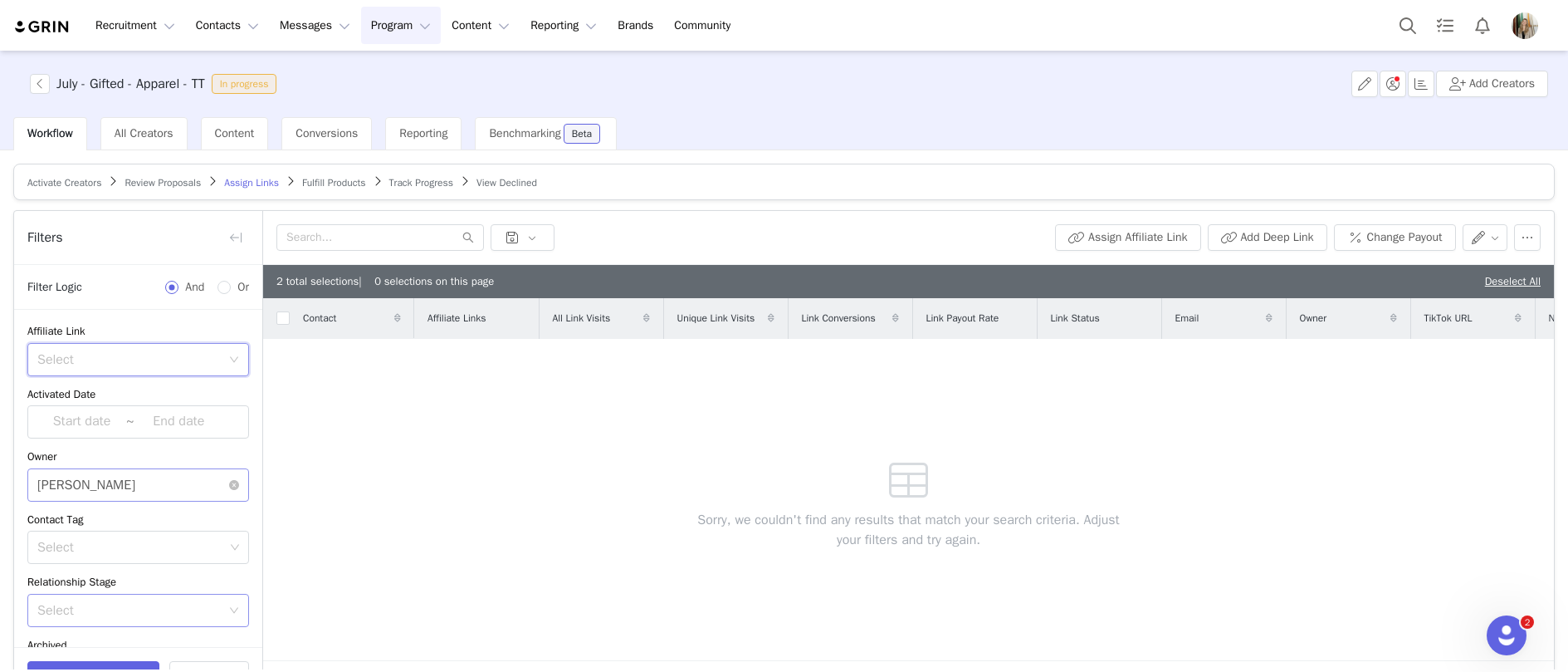 scroll, scrollTop: 110, scrollLeft: 0, axis: vertical 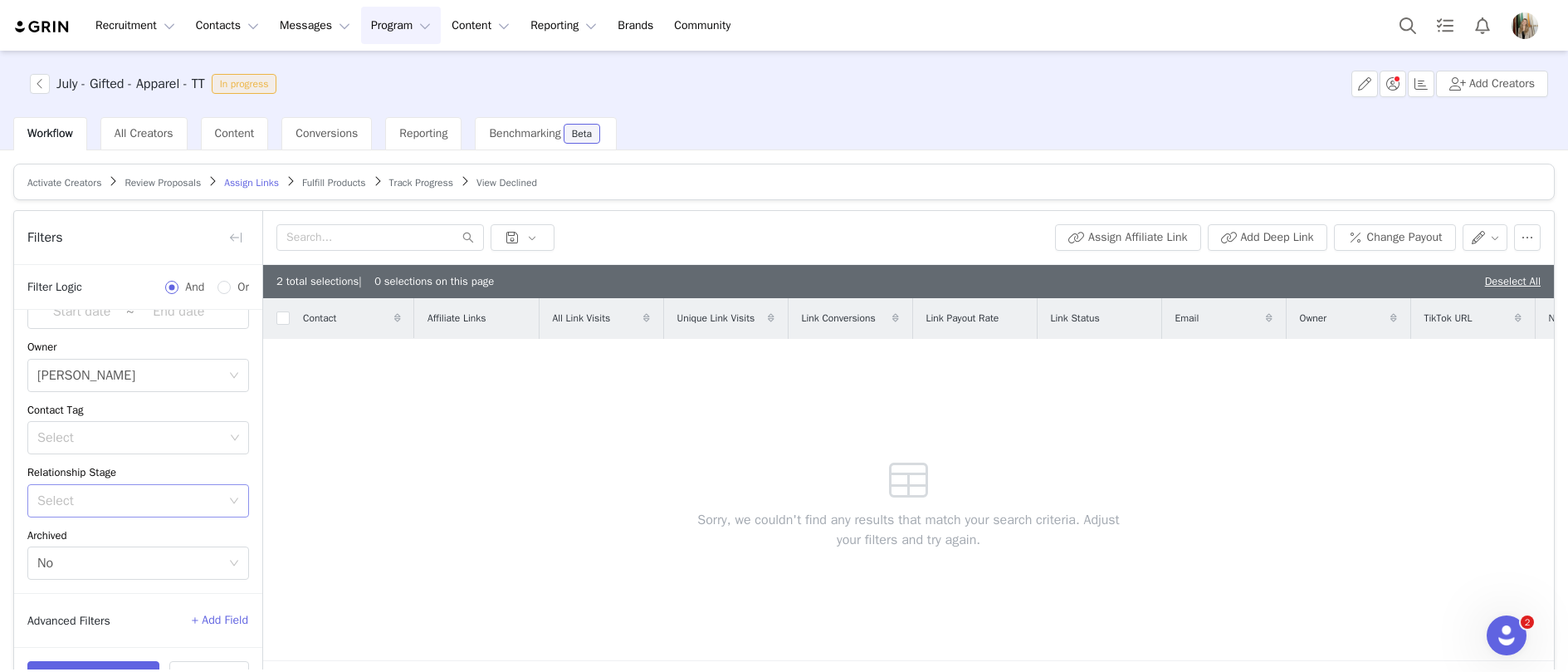 click on "+ Add Field" at bounding box center [220, 620] 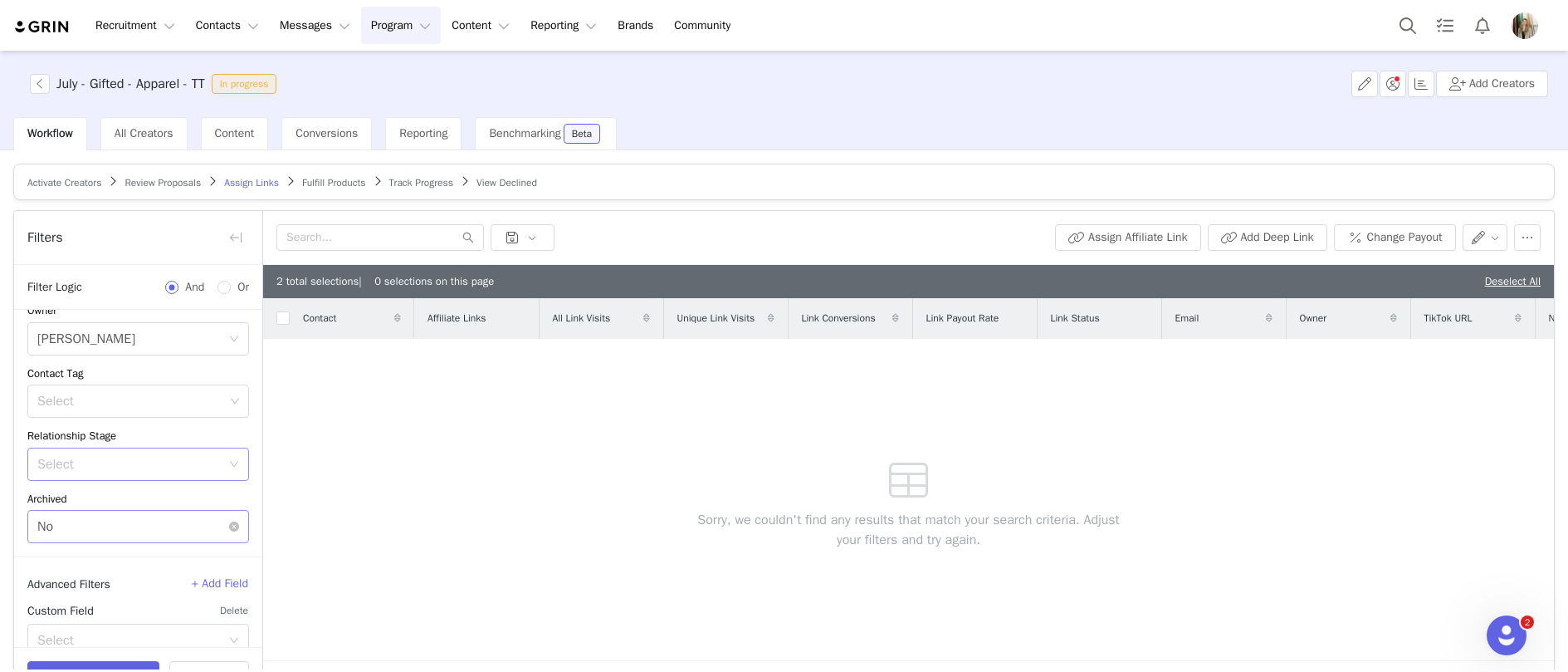 scroll, scrollTop: 176, scrollLeft: 0, axis: vertical 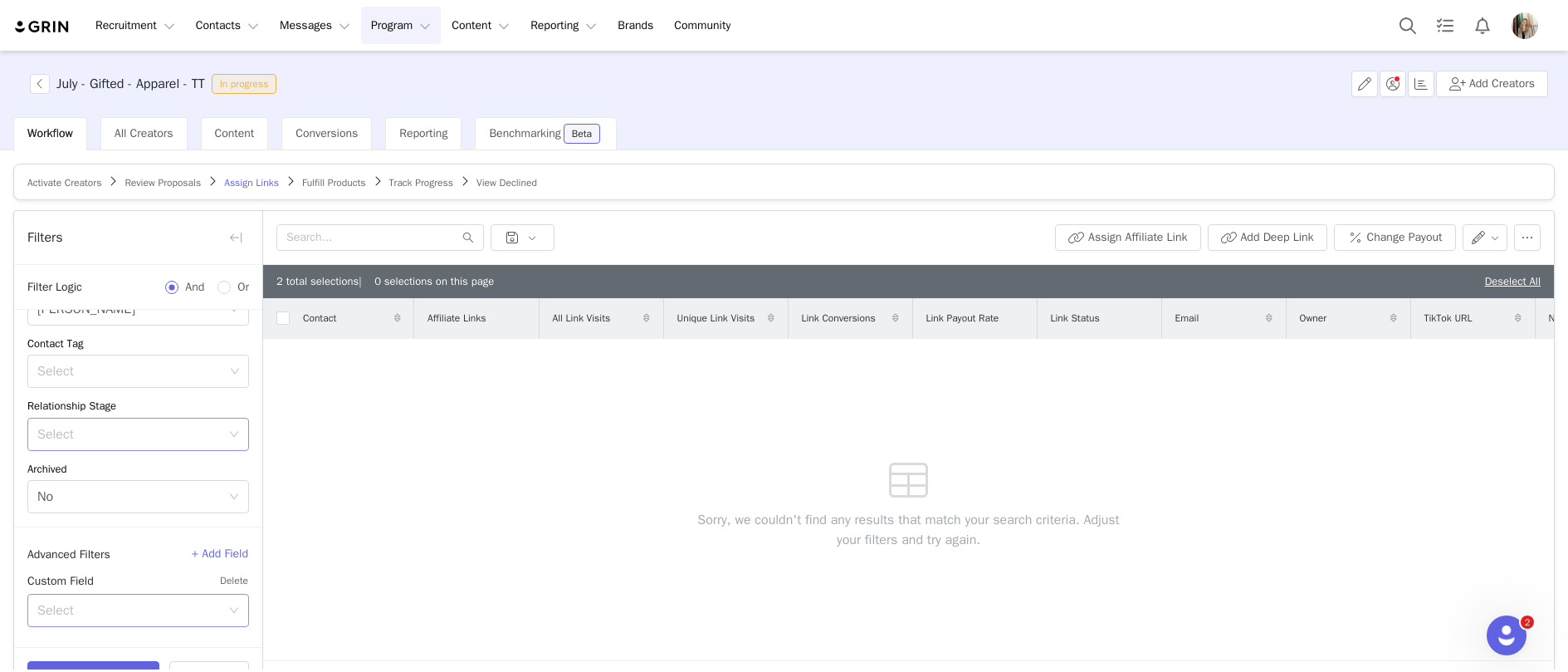 click on "Select" at bounding box center [129, 611] 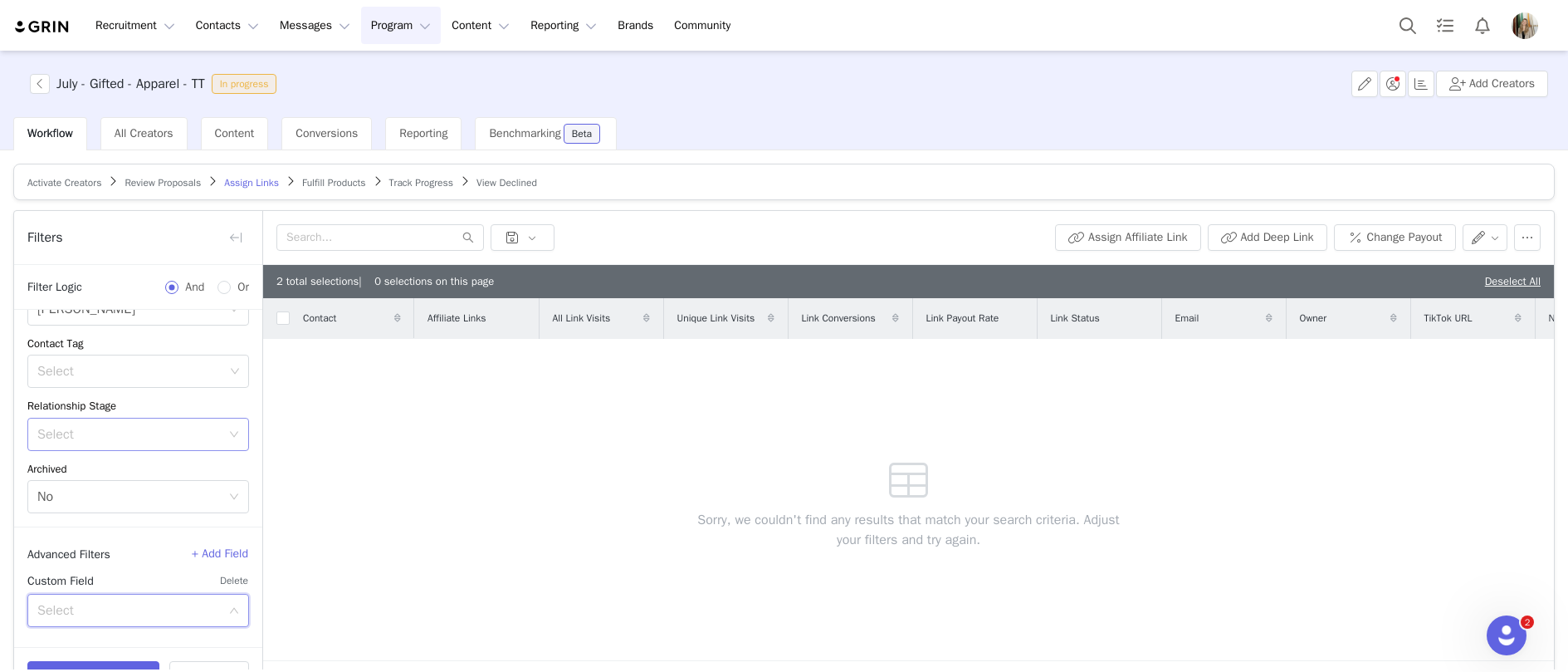 scroll, scrollTop: 6, scrollLeft: 0, axis: vertical 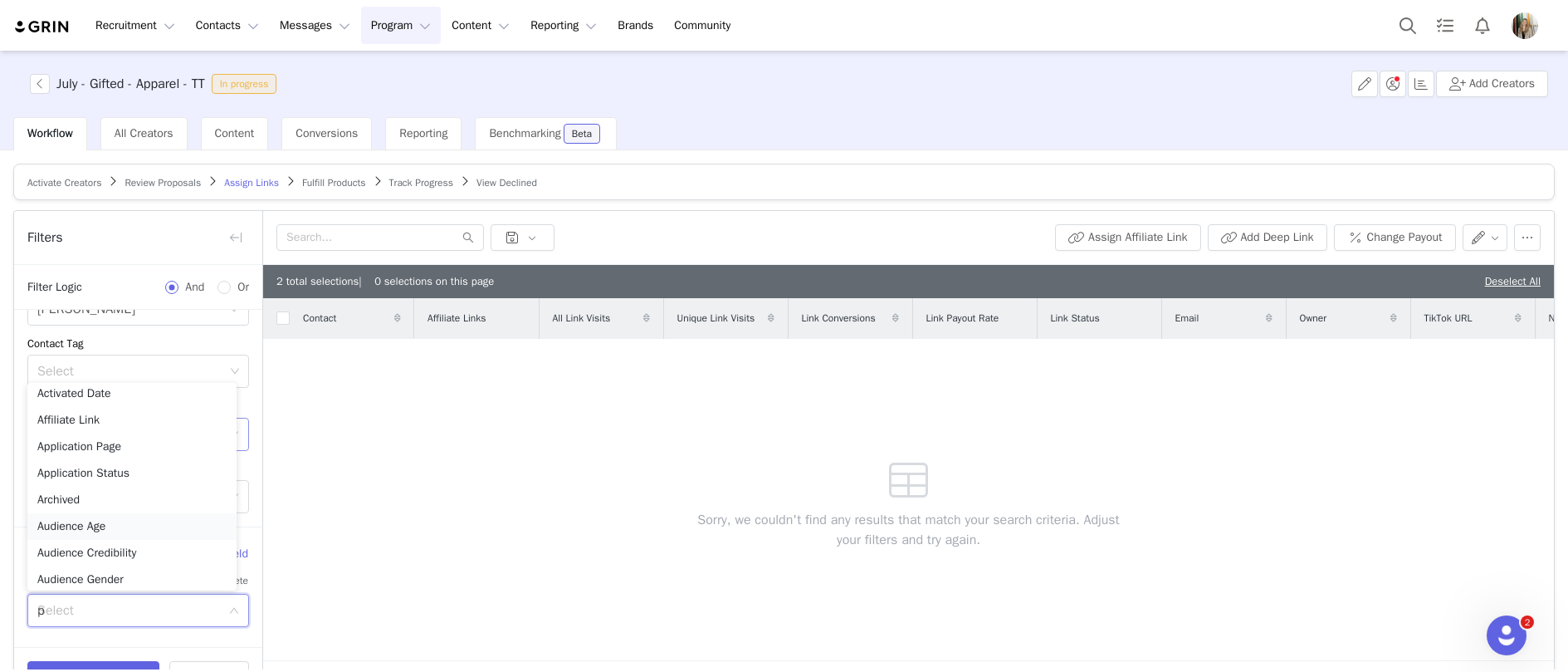 type on "pr" 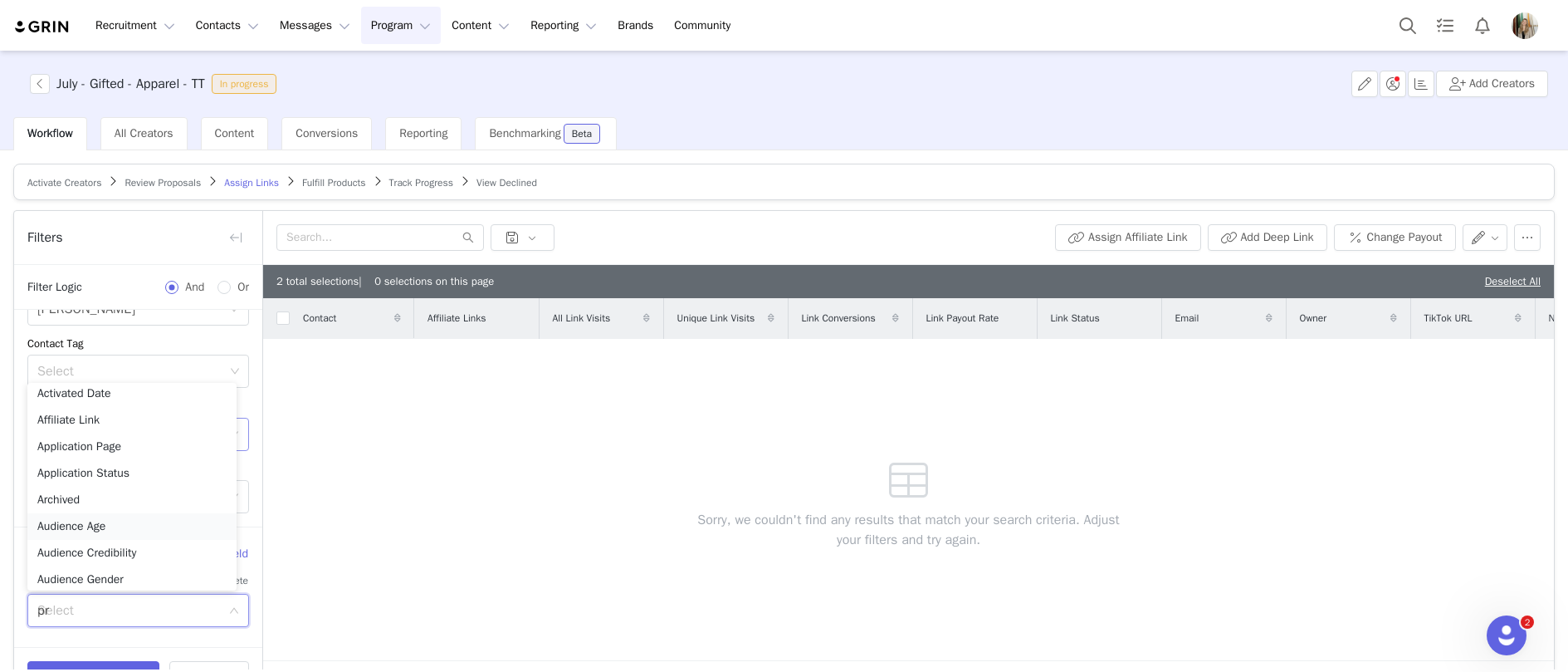 scroll, scrollTop: 0, scrollLeft: 0, axis: both 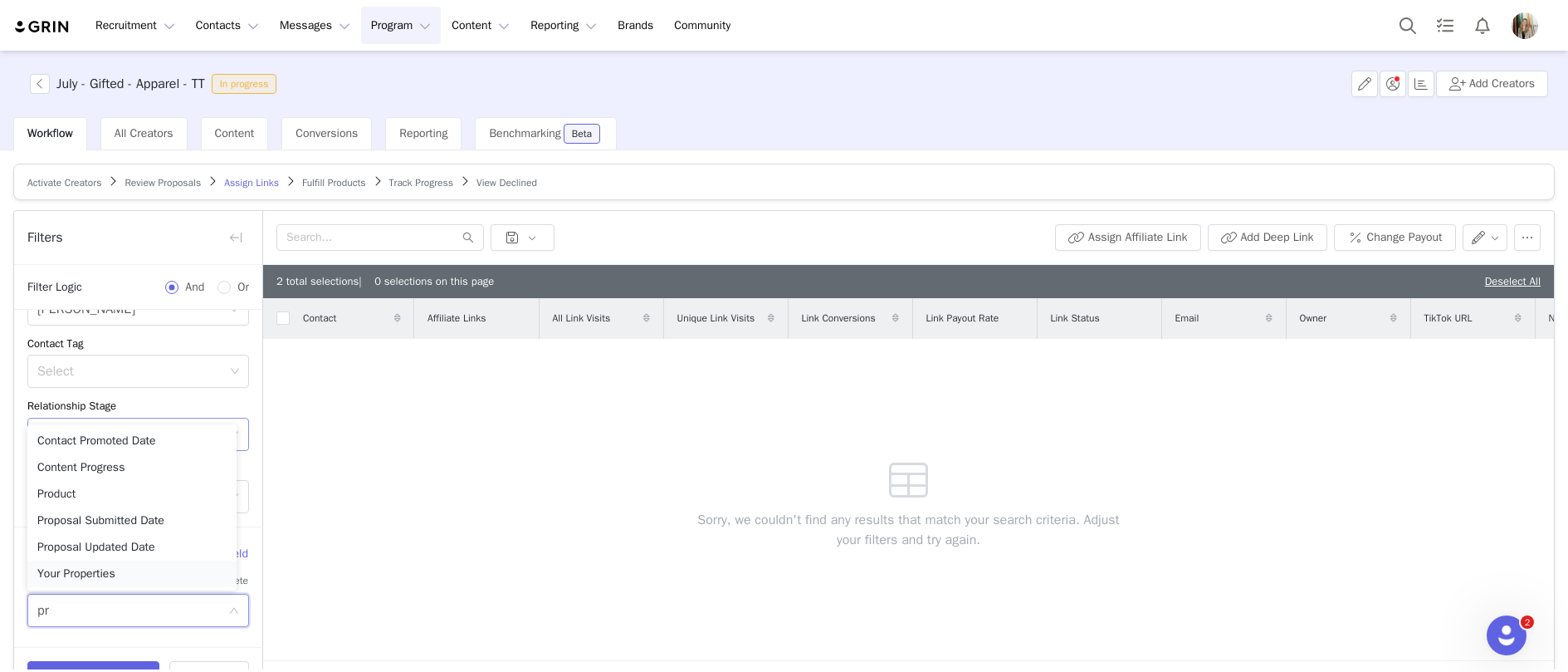 click on "Your Properties" at bounding box center [132, 574] 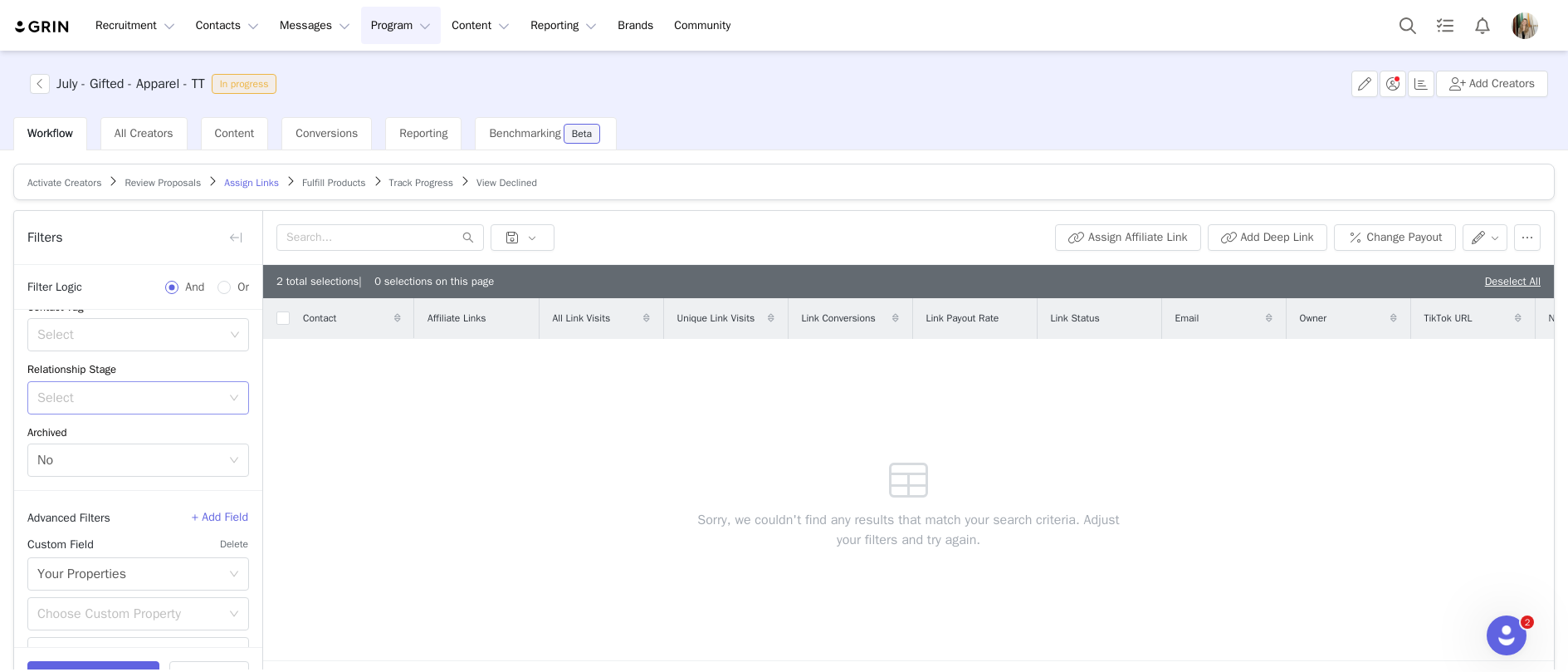 scroll, scrollTop: 256, scrollLeft: 0, axis: vertical 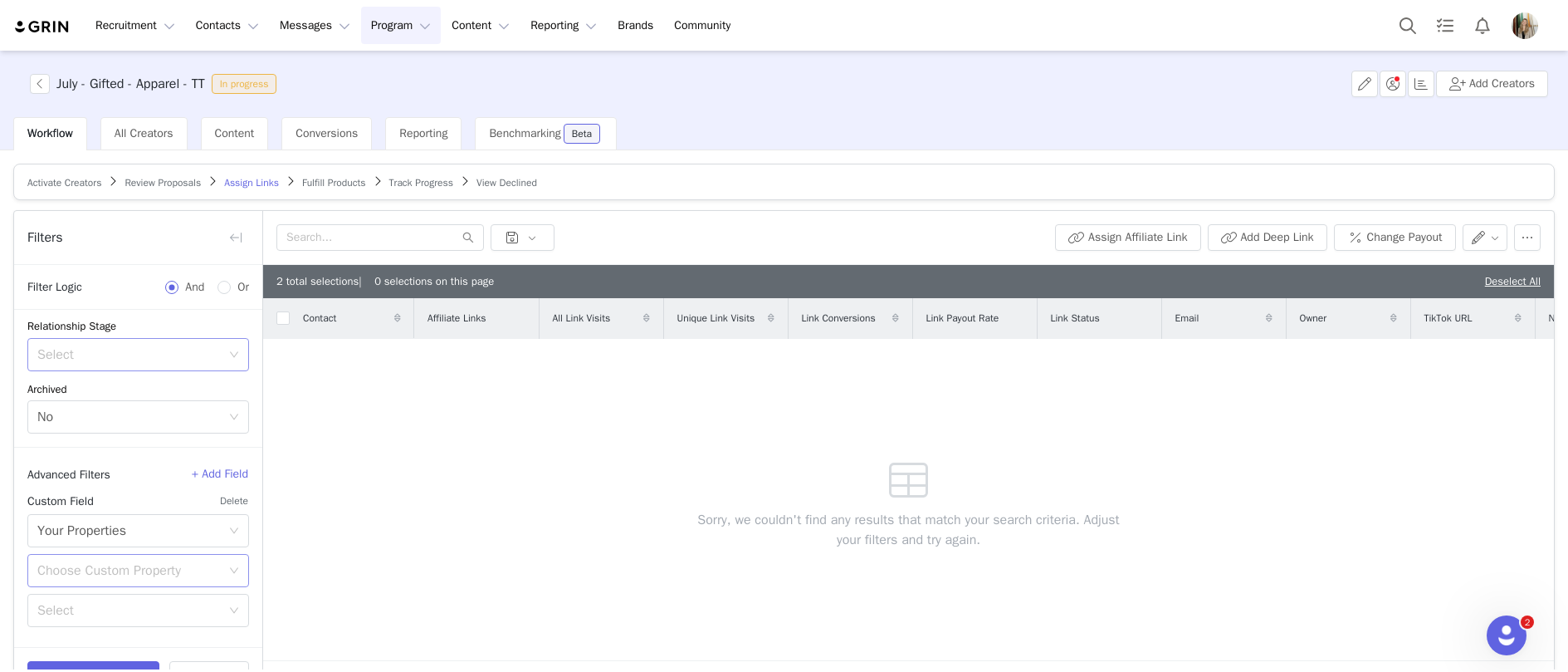 click on "Choose Custom Property" at bounding box center [129, 571] 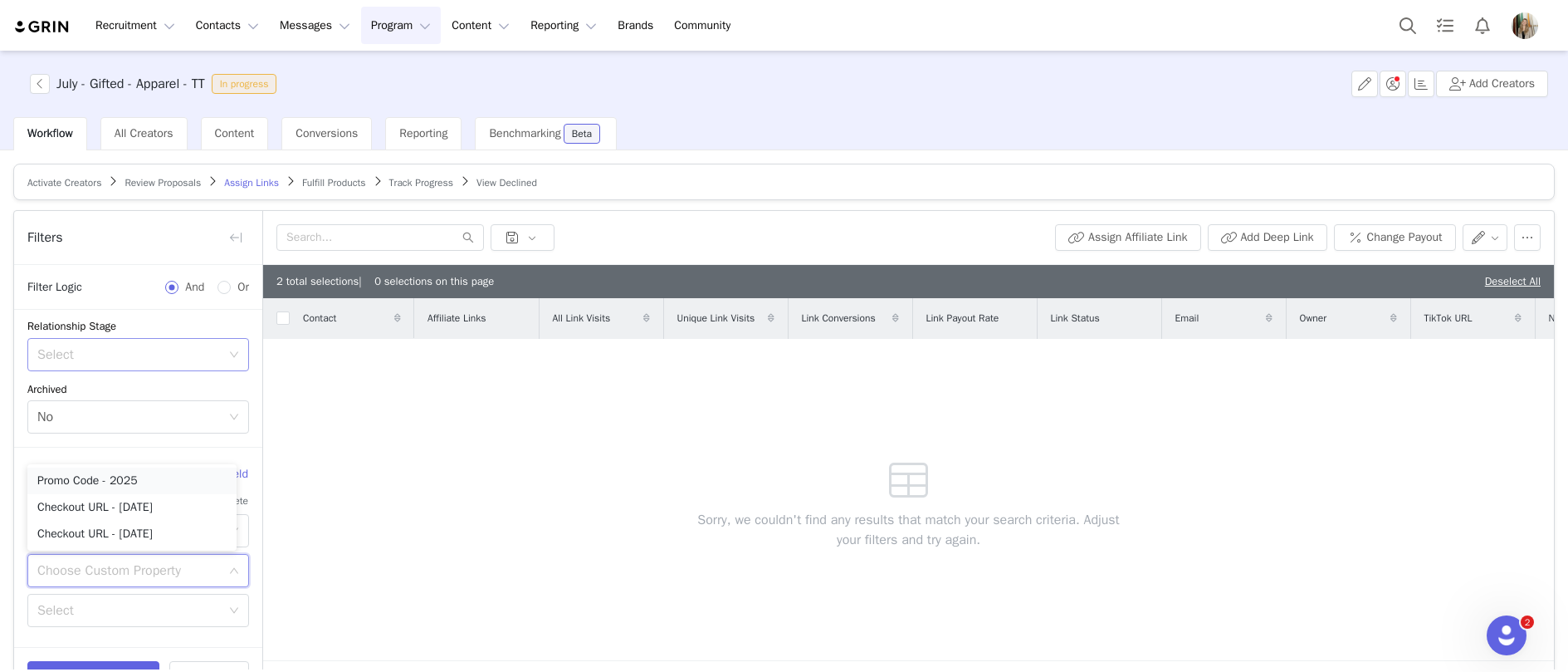 click on "Promo Code - 2025" at bounding box center (132, 481) 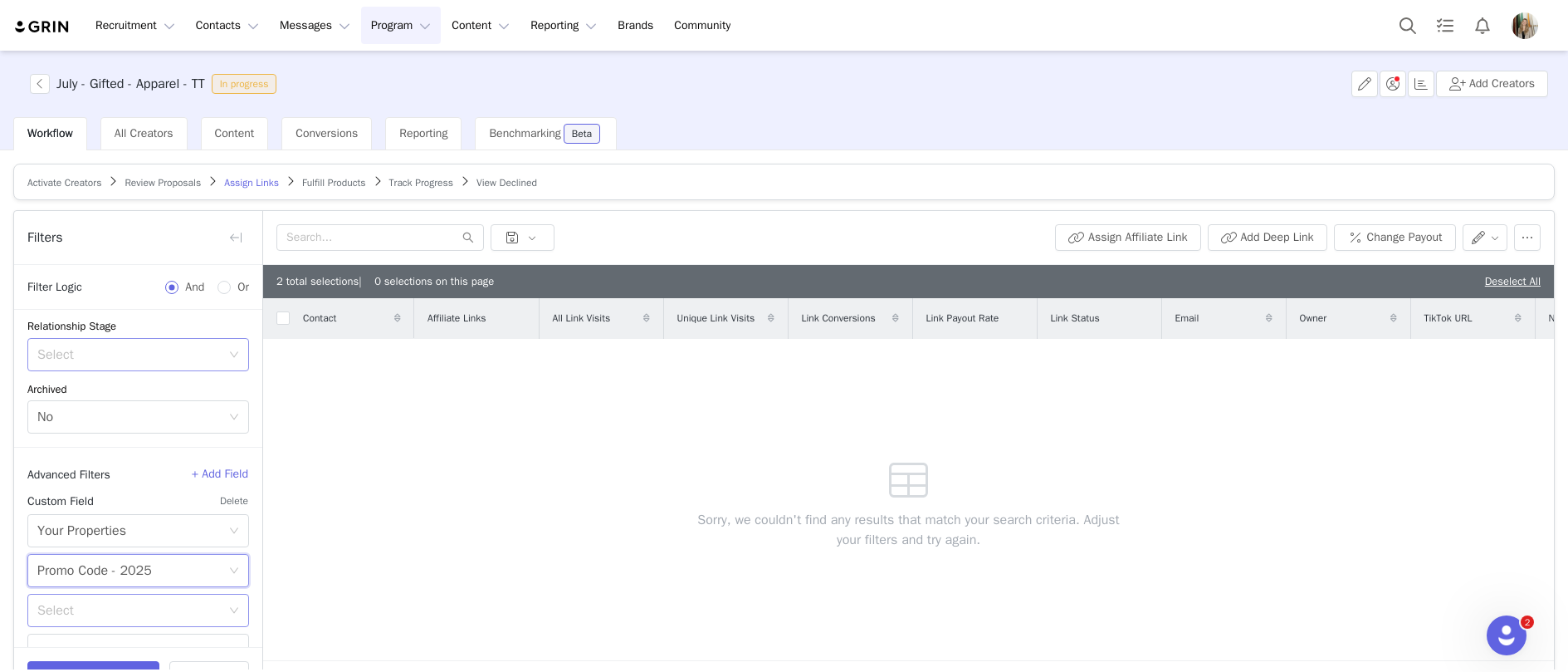 click on "Select" at bounding box center (129, 611) 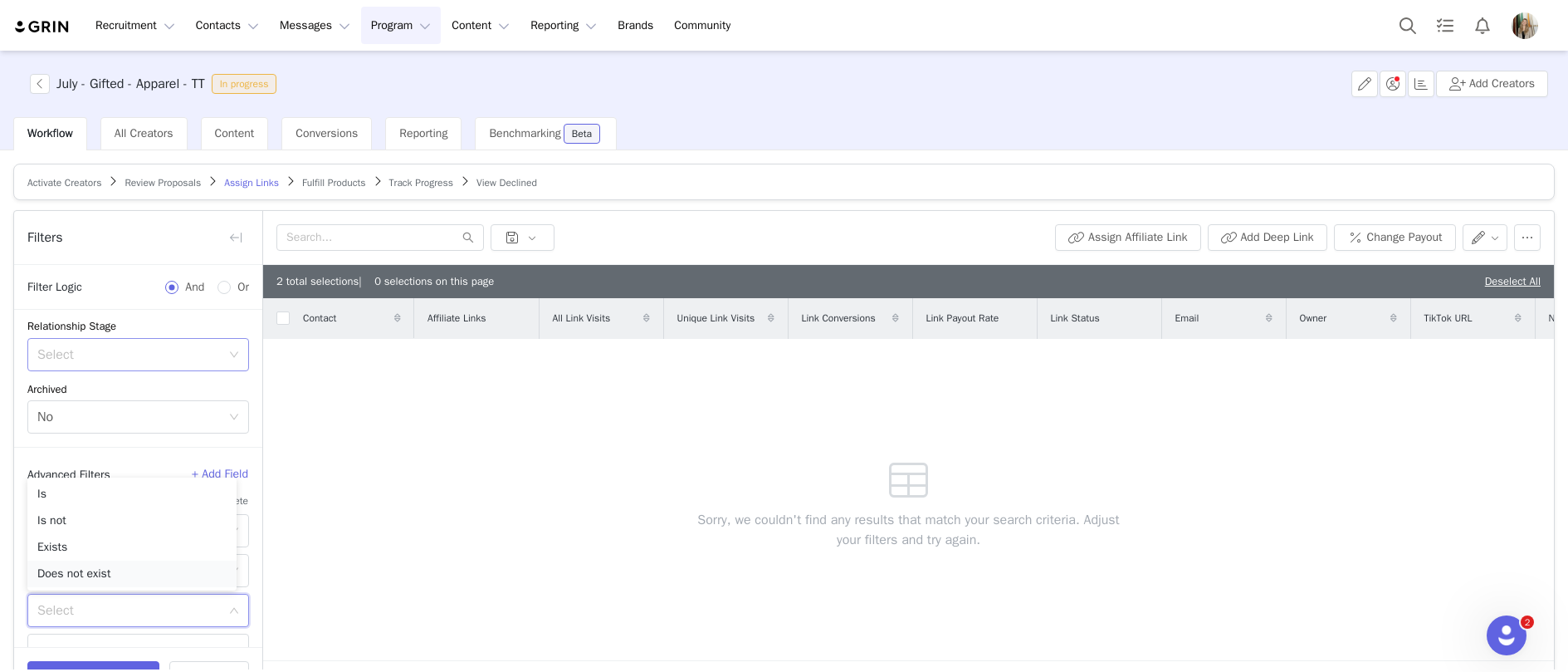 click on "Does not exist" at bounding box center (132, 574) 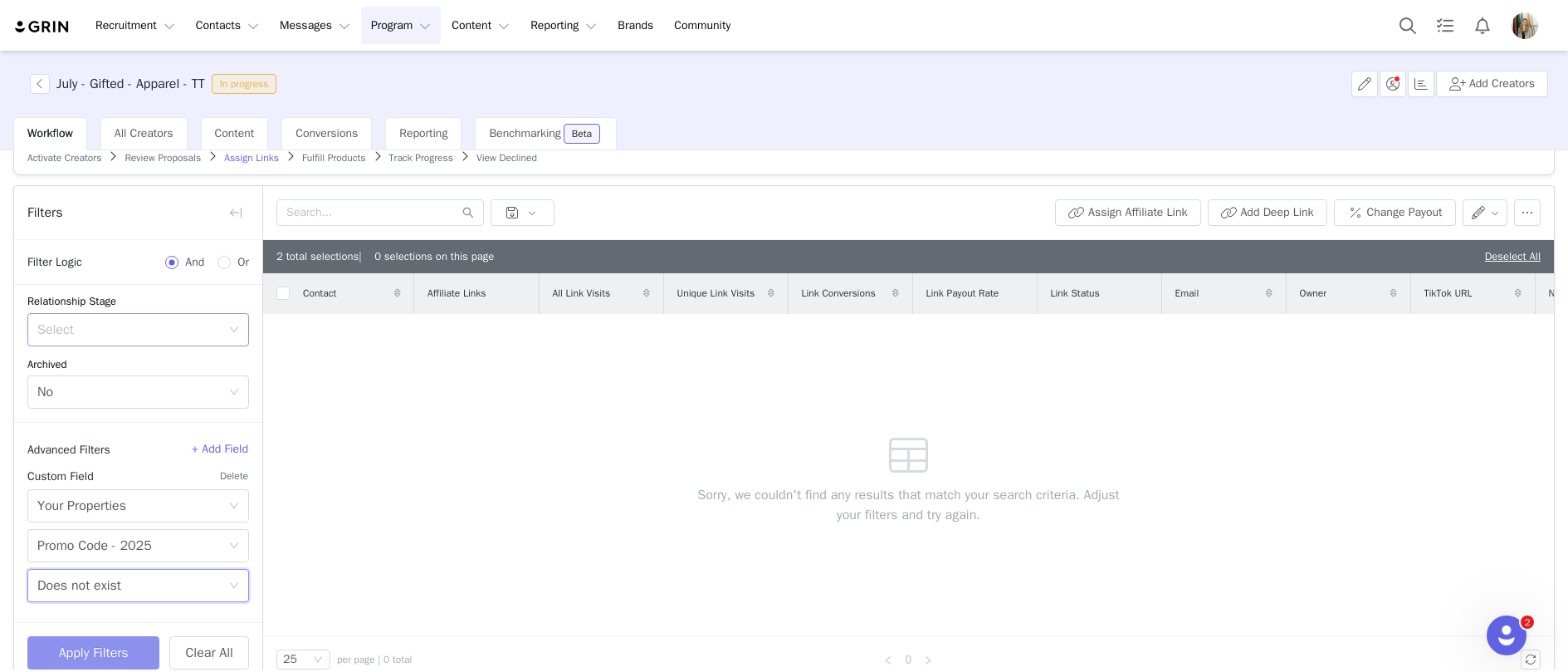 scroll, scrollTop: 52, scrollLeft: 0, axis: vertical 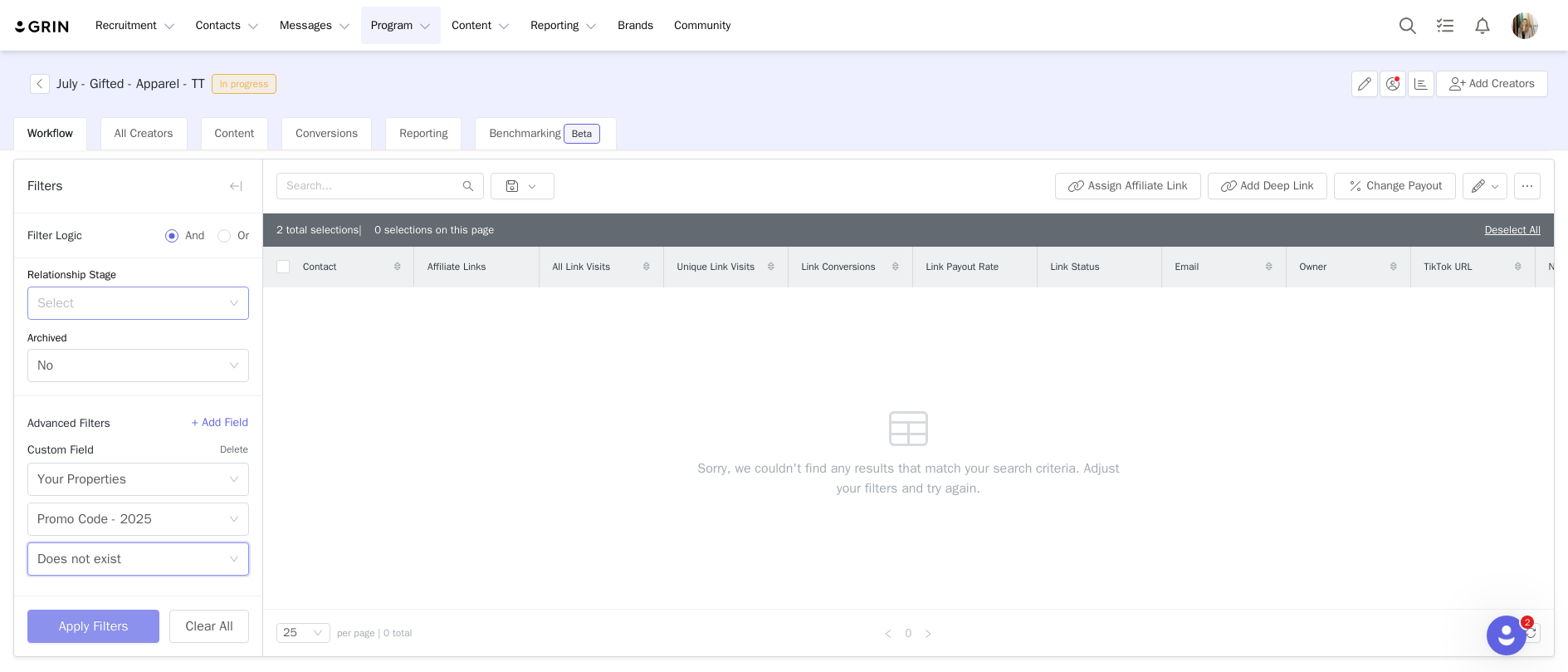 click on "Apply Filters" at bounding box center (93, 626) 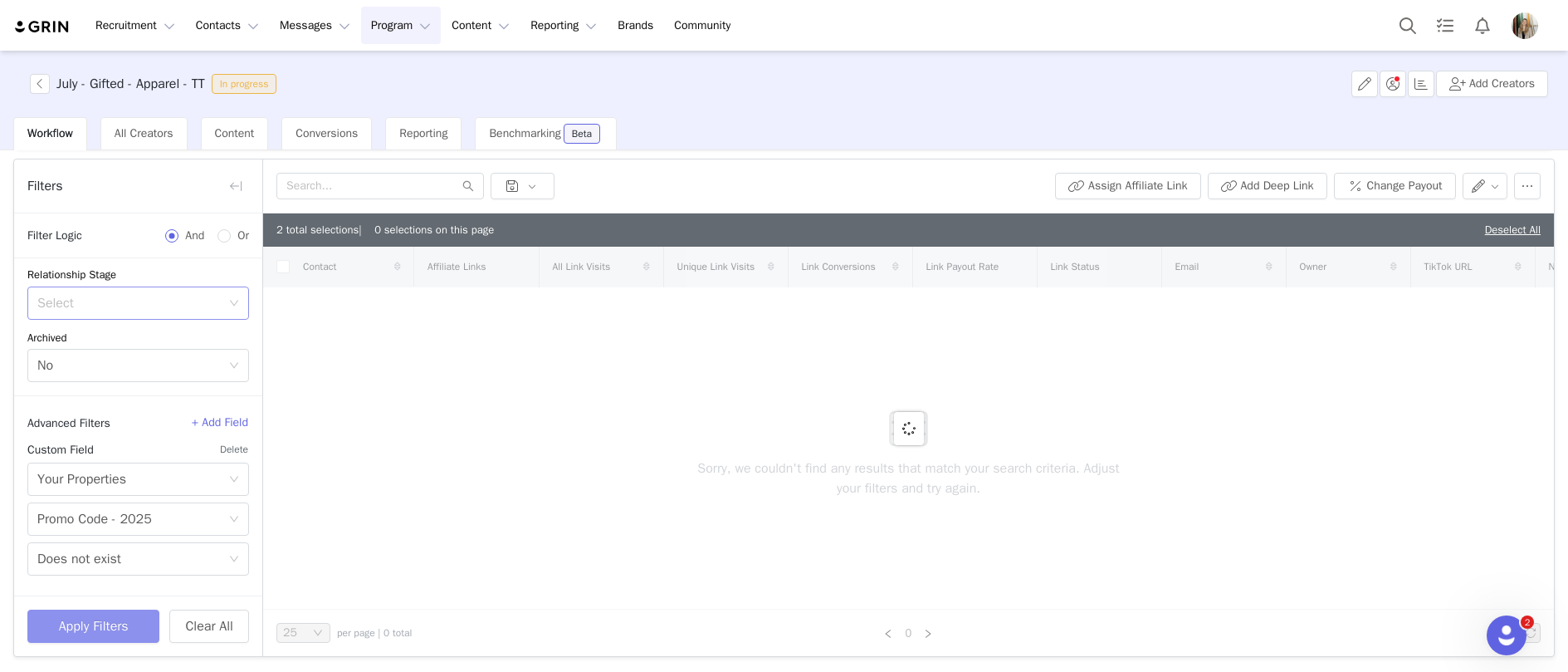 checkbox on "true" 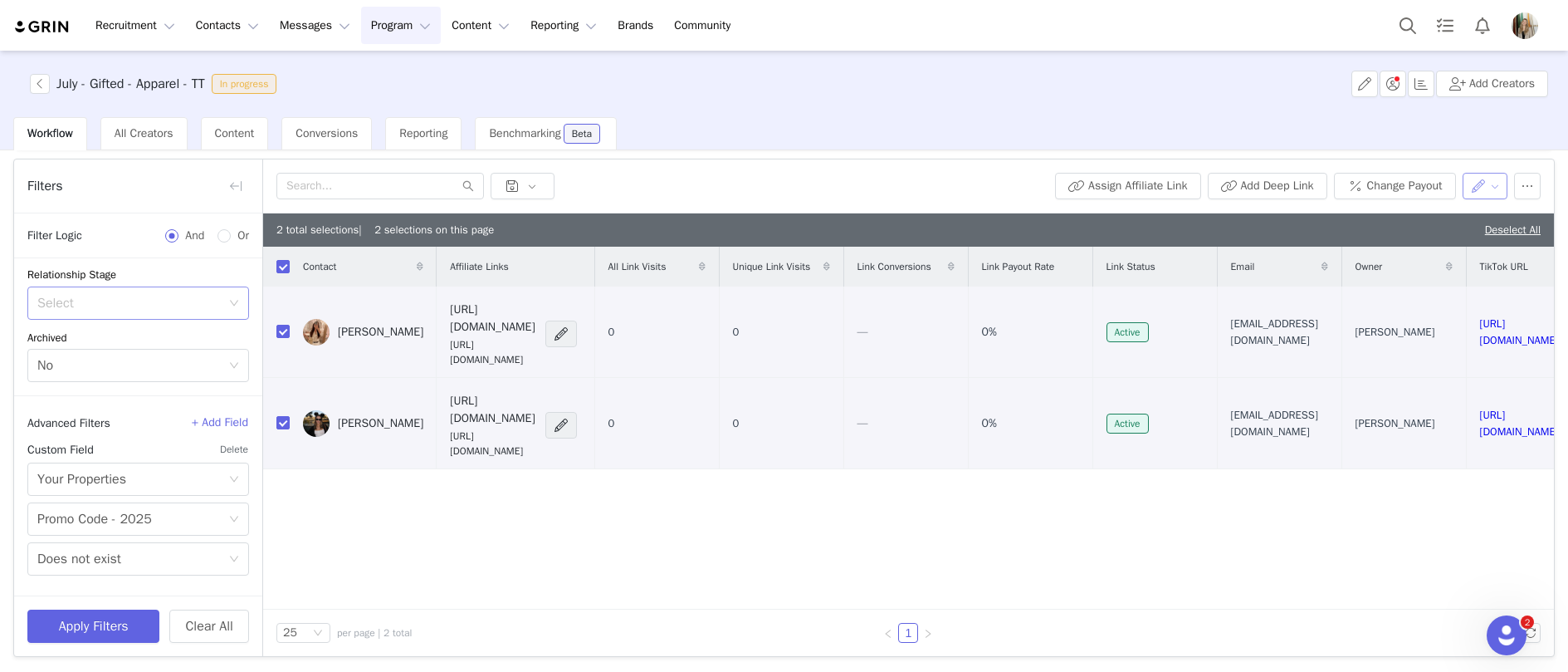 click at bounding box center [1485, 186] 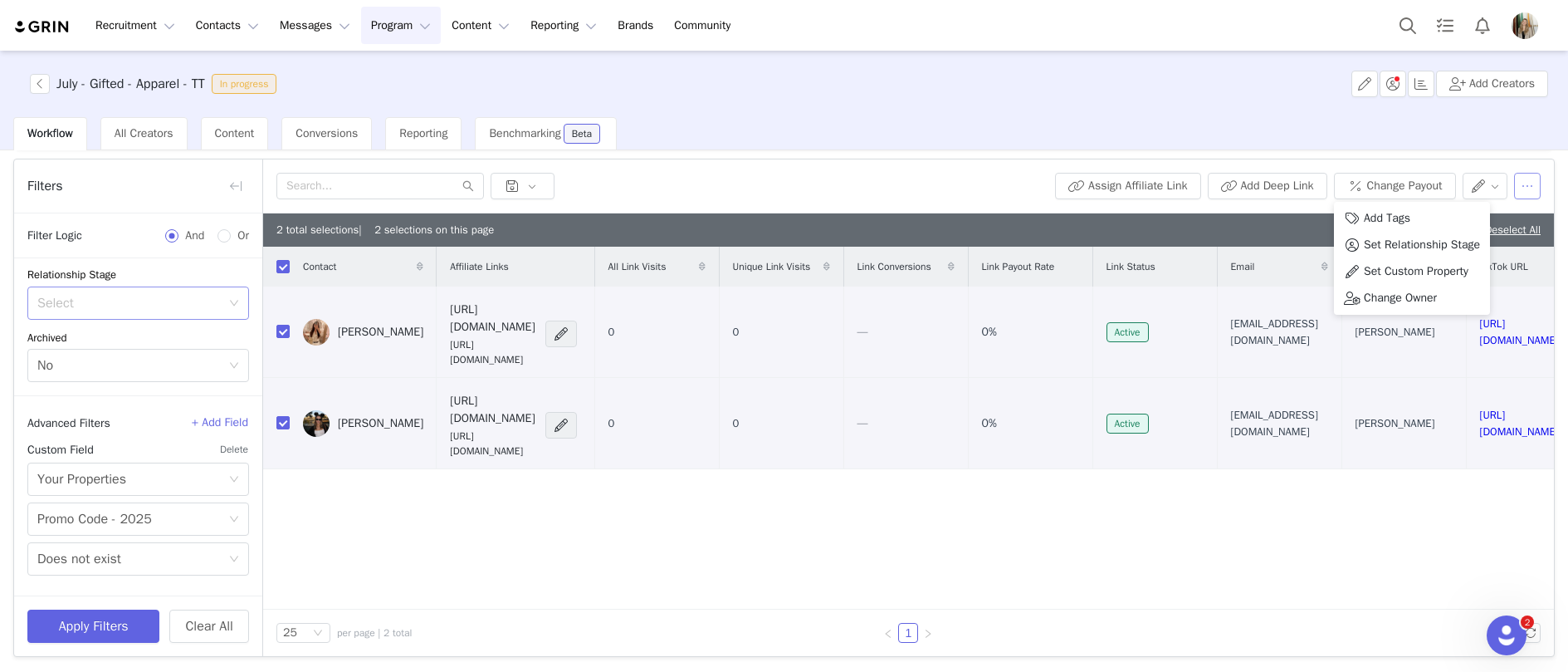 click at bounding box center (1527, 186) 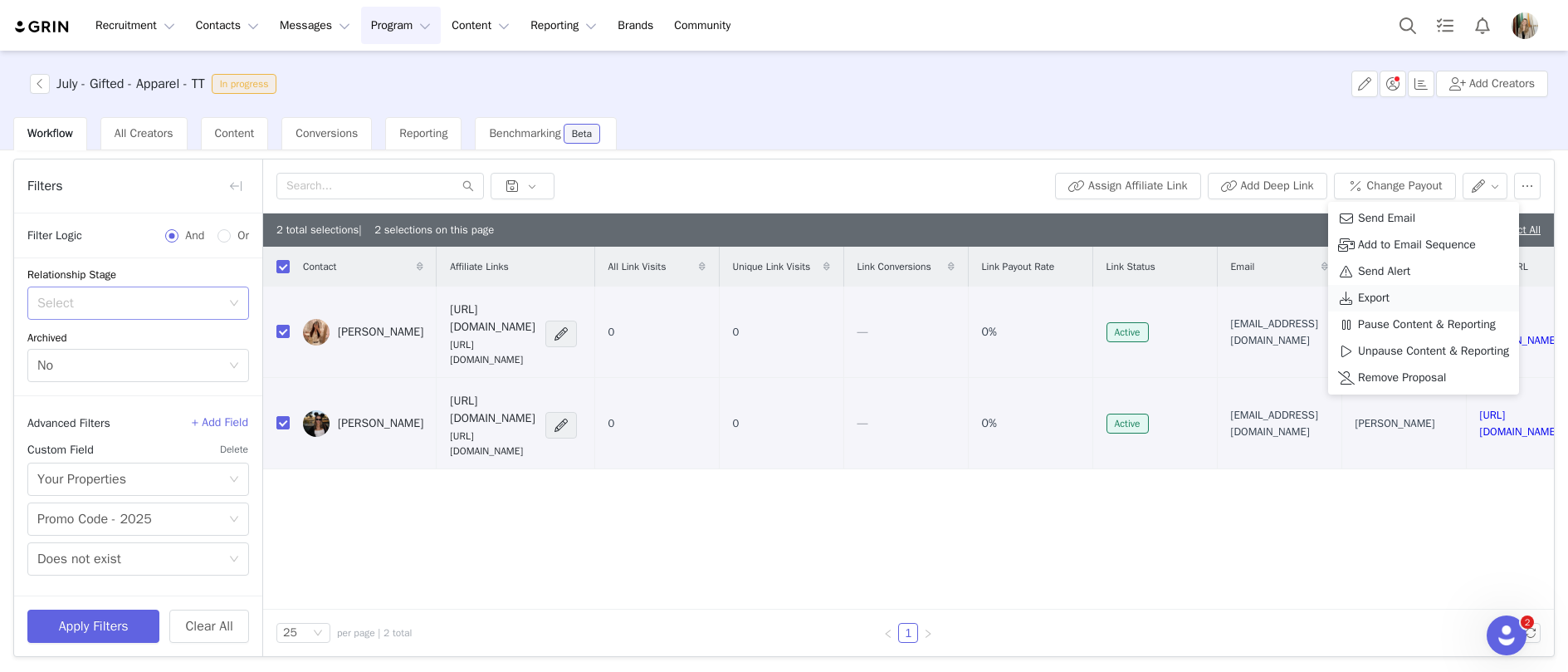 click on "Export" at bounding box center [1374, 298] 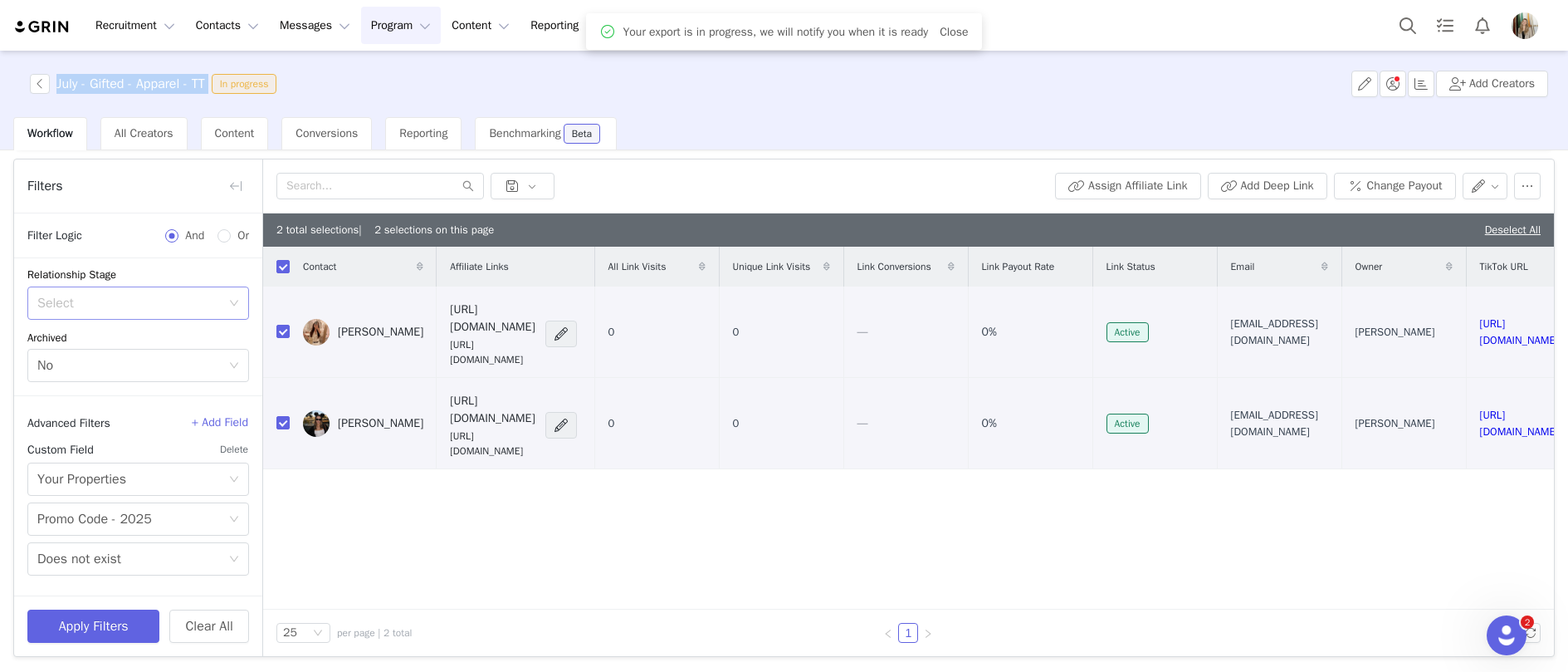 drag, startPoint x: 56, startPoint y: 90, endPoint x: 224, endPoint y: 91, distance: 168.00298 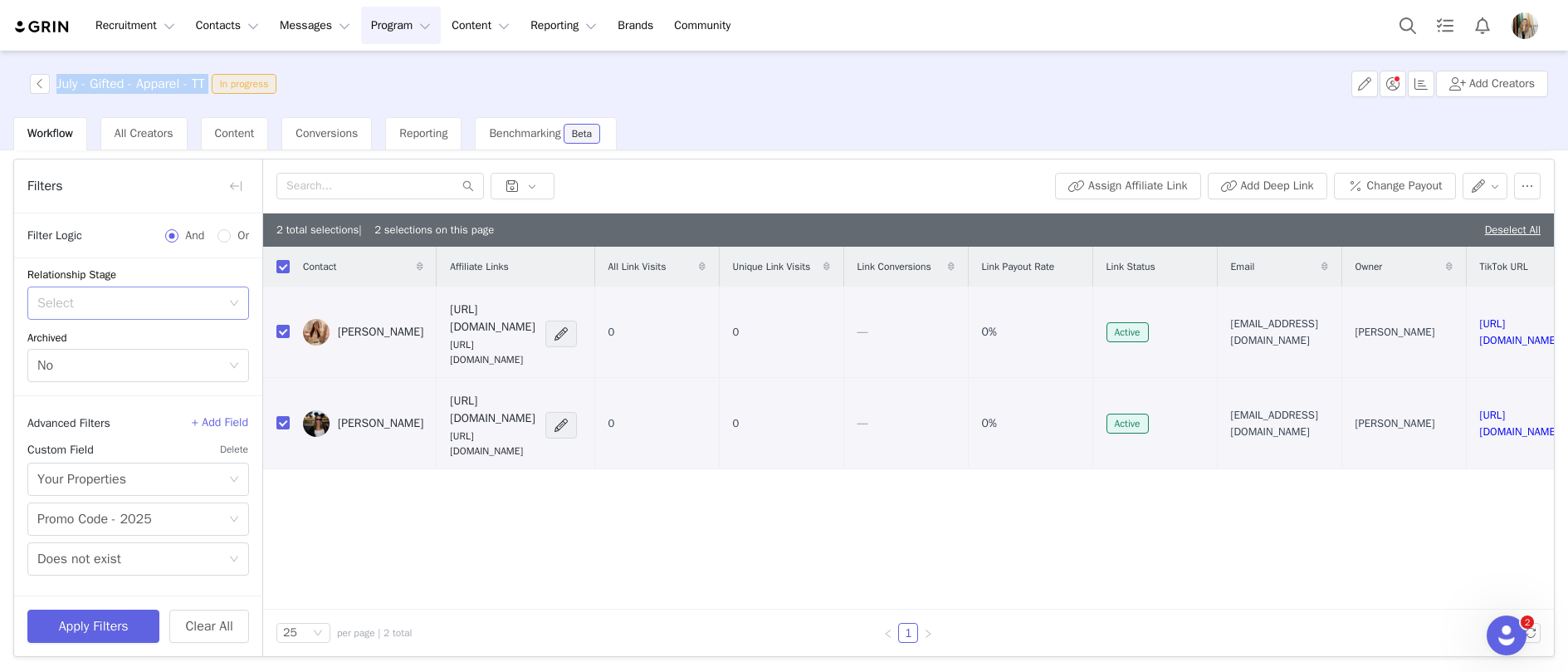 copy on "July - Gifted - Apparel - TT" 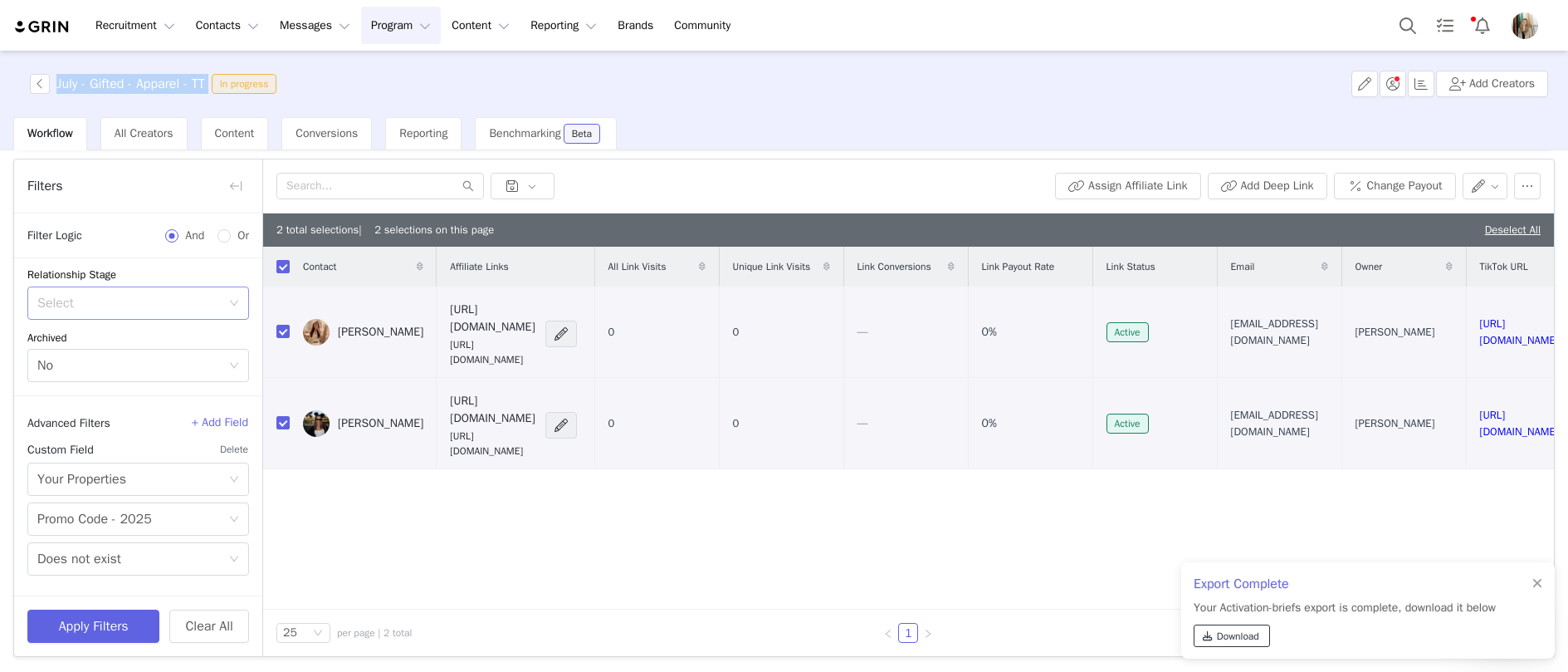 click at bounding box center [1208, 636] 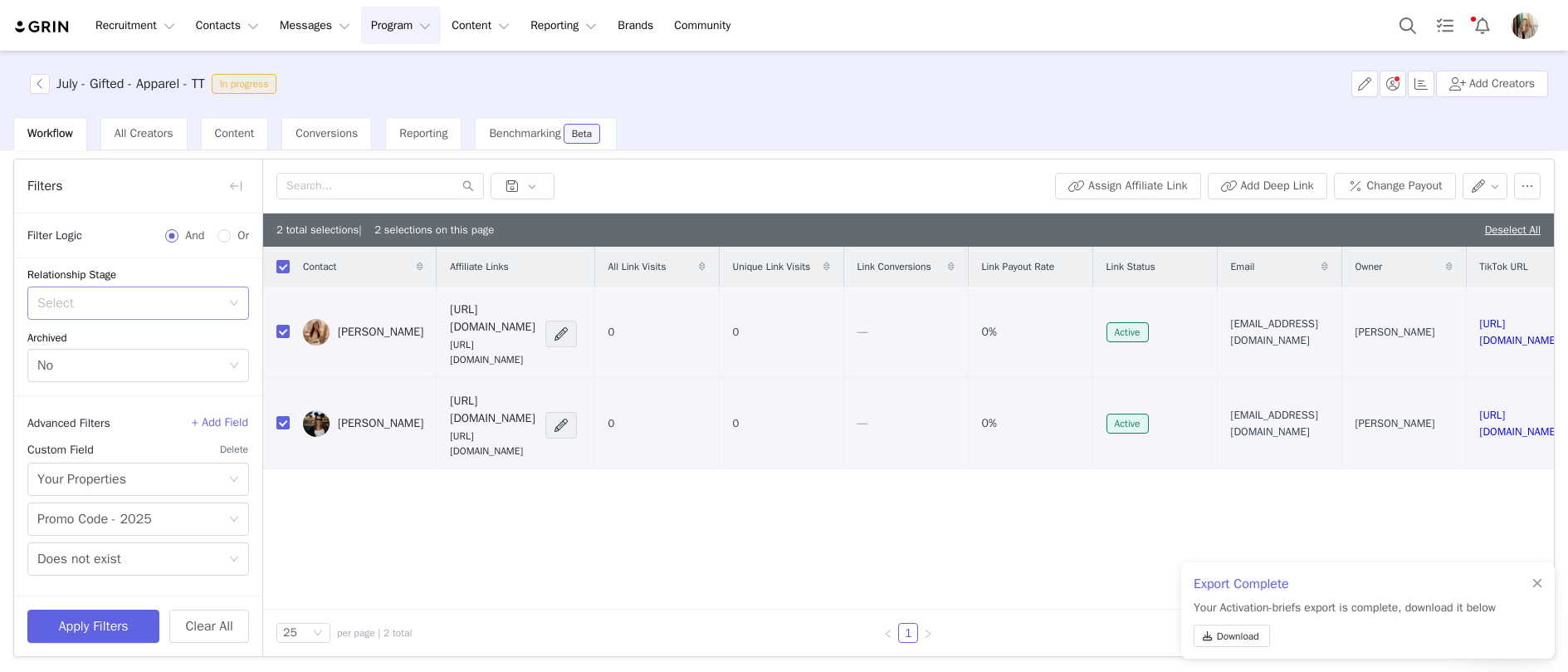 click on "July - Gifted - Apparel - TT In progress     Add Creators" at bounding box center (784, 84) 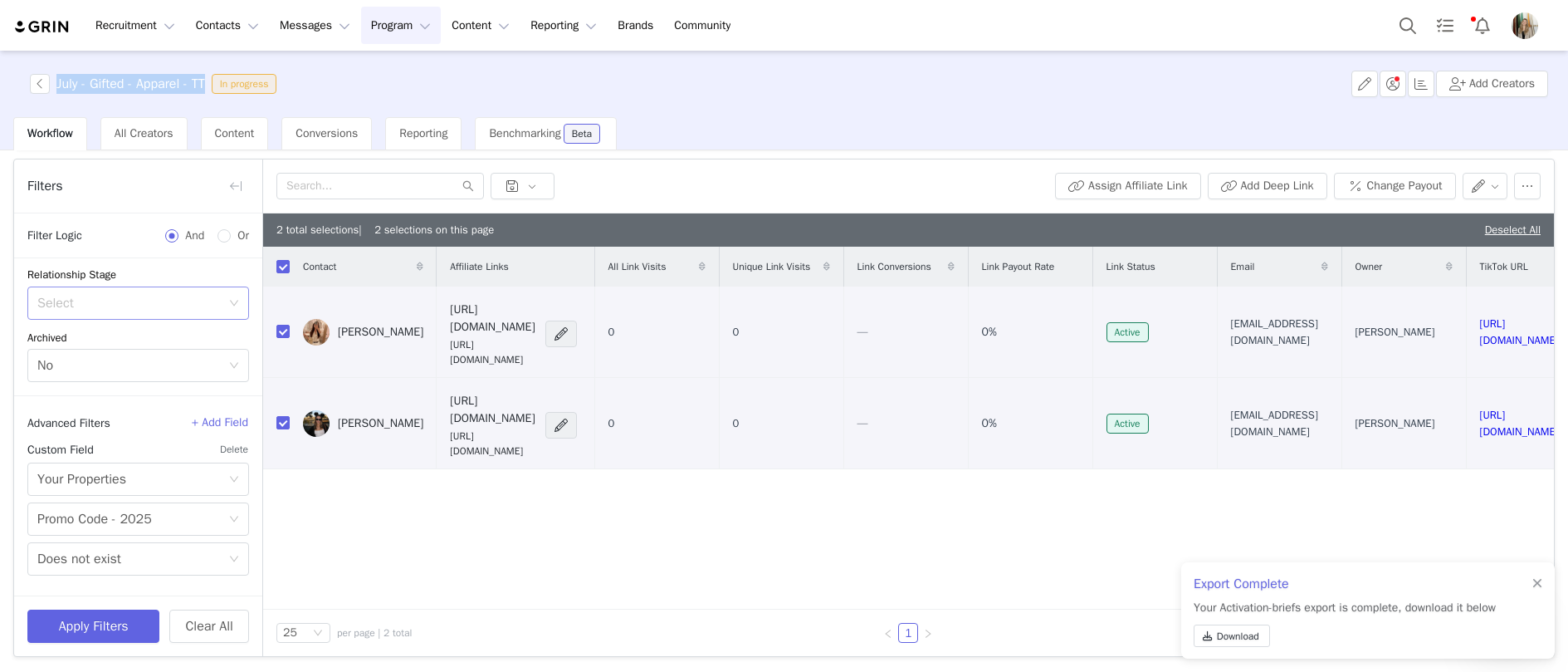 drag, startPoint x: 64, startPoint y: 86, endPoint x: 217, endPoint y: 91, distance: 153.08168 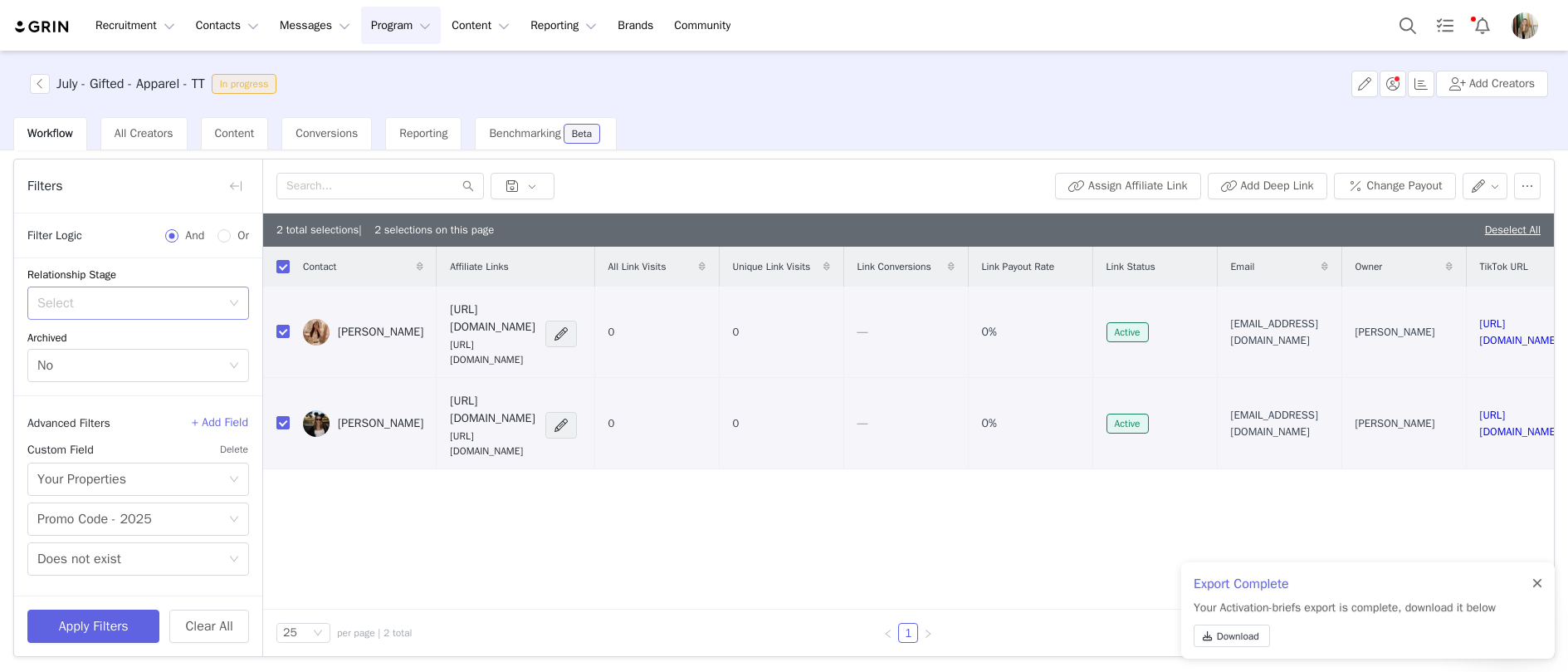 click at bounding box center [1537, 584] 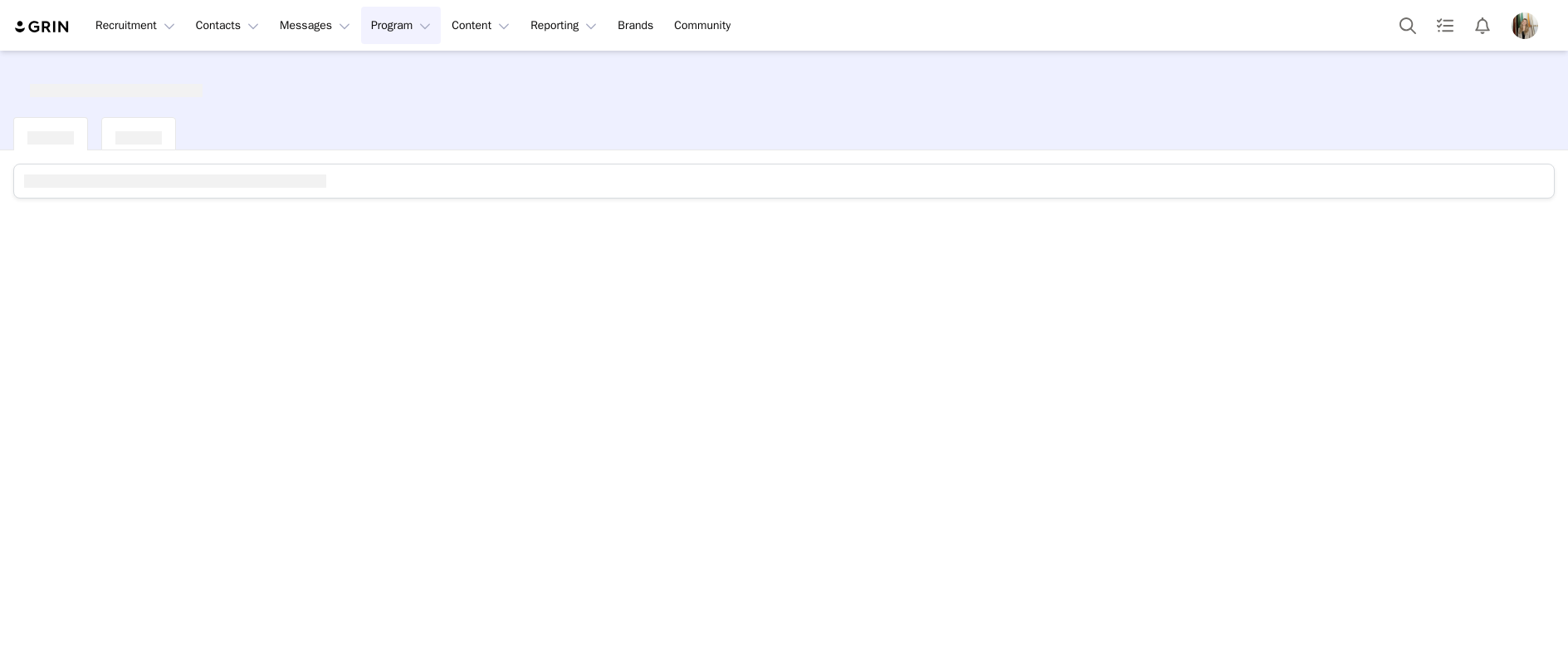 scroll, scrollTop: 0, scrollLeft: 0, axis: both 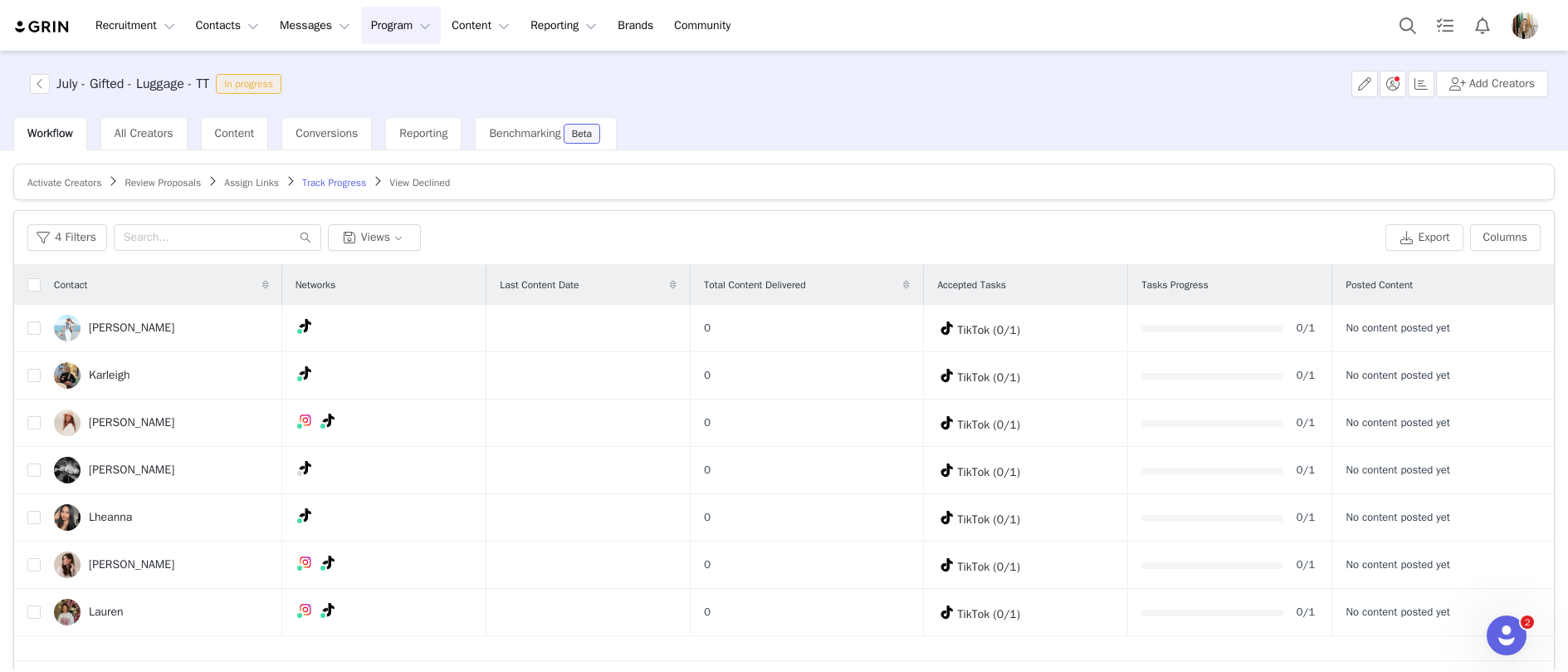 click on "Assign Links" at bounding box center [252, 183] 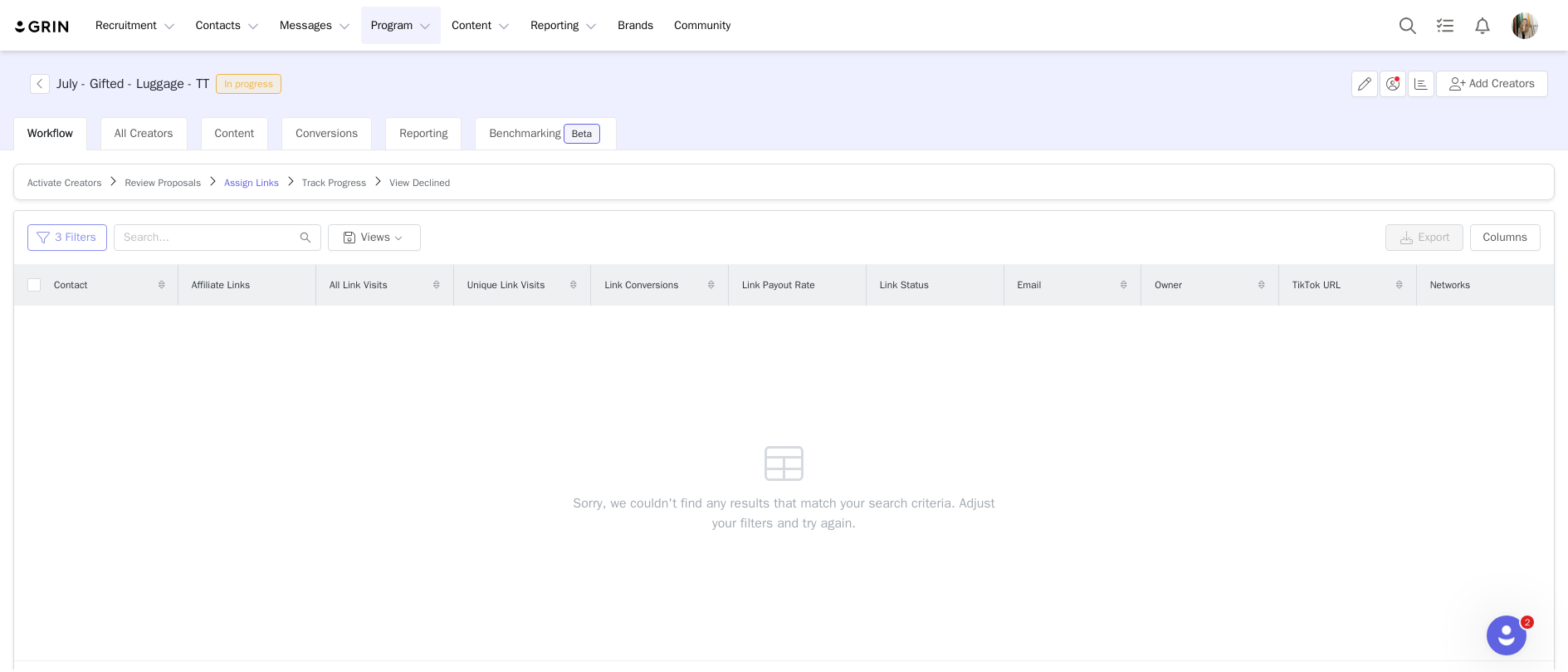 click on "3 Filters" at bounding box center [67, 238] 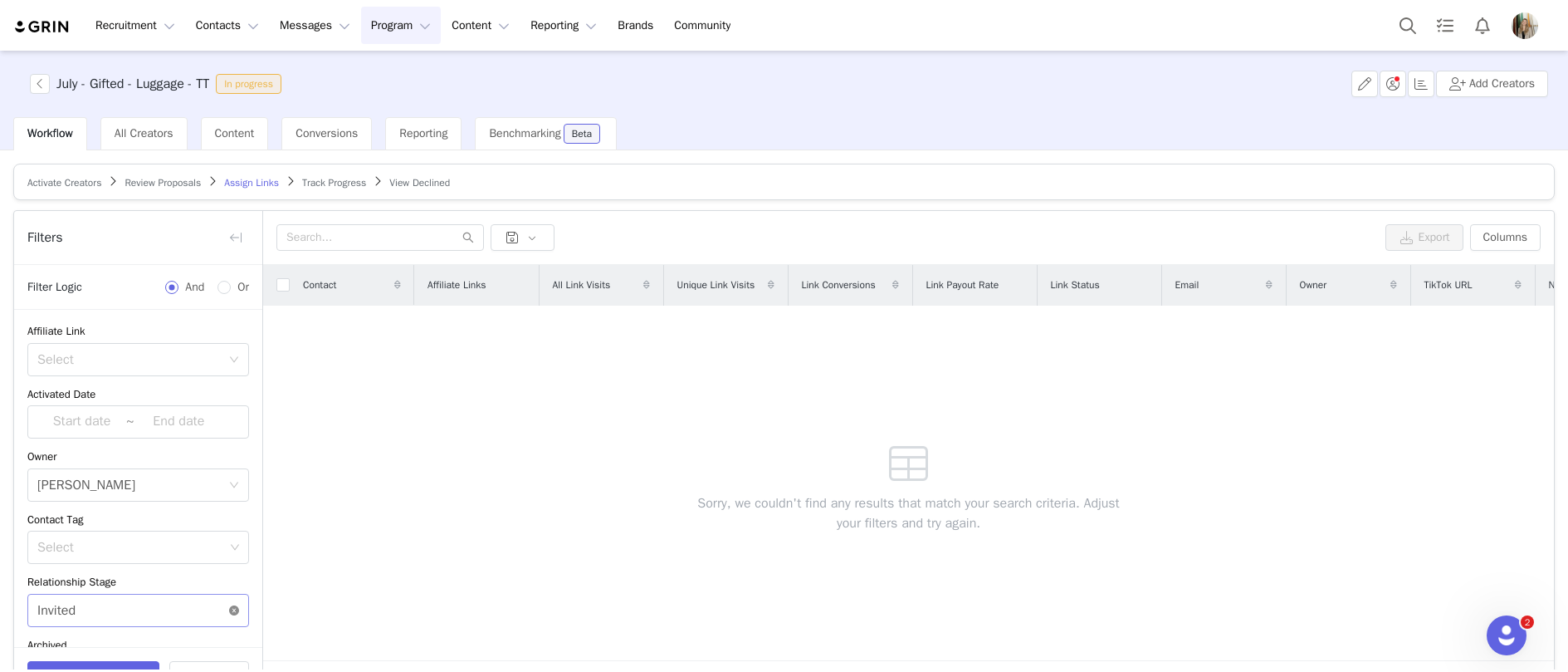 click 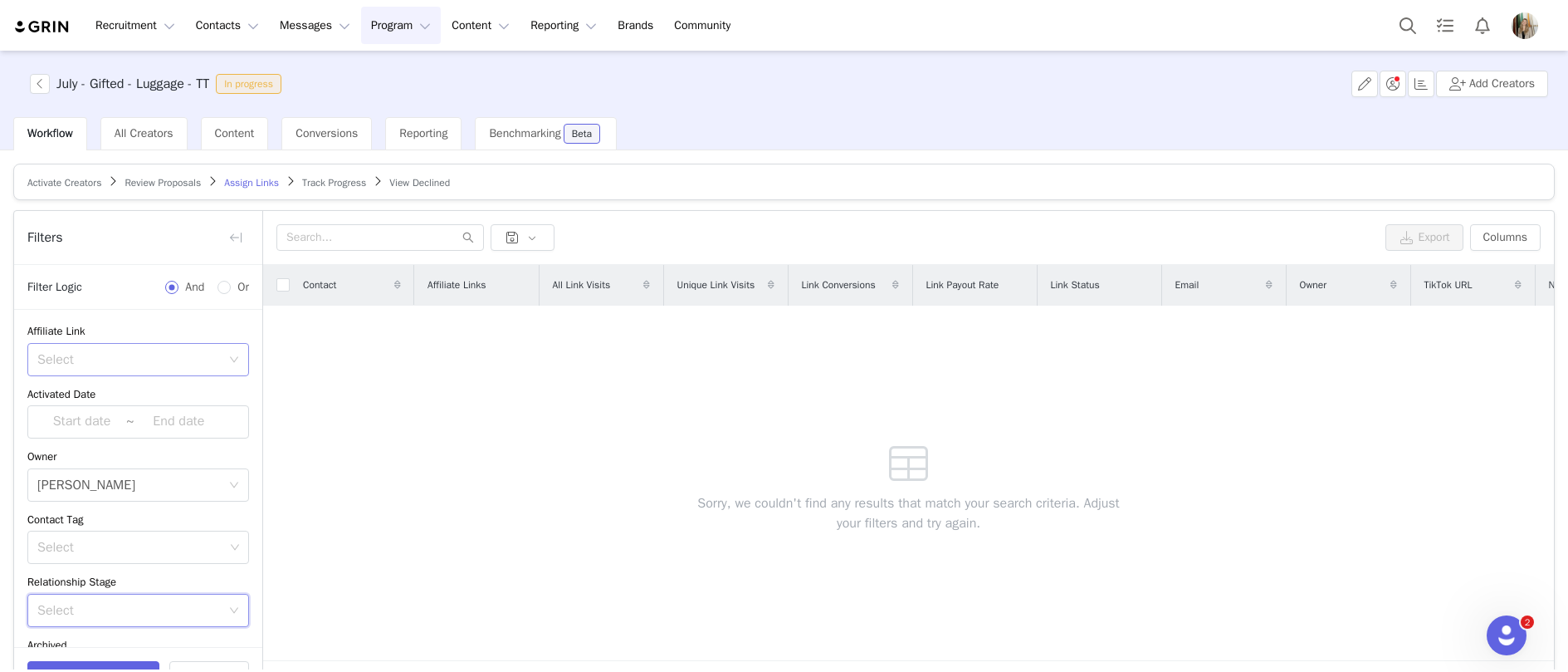 click on "Select" at bounding box center (129, 360) 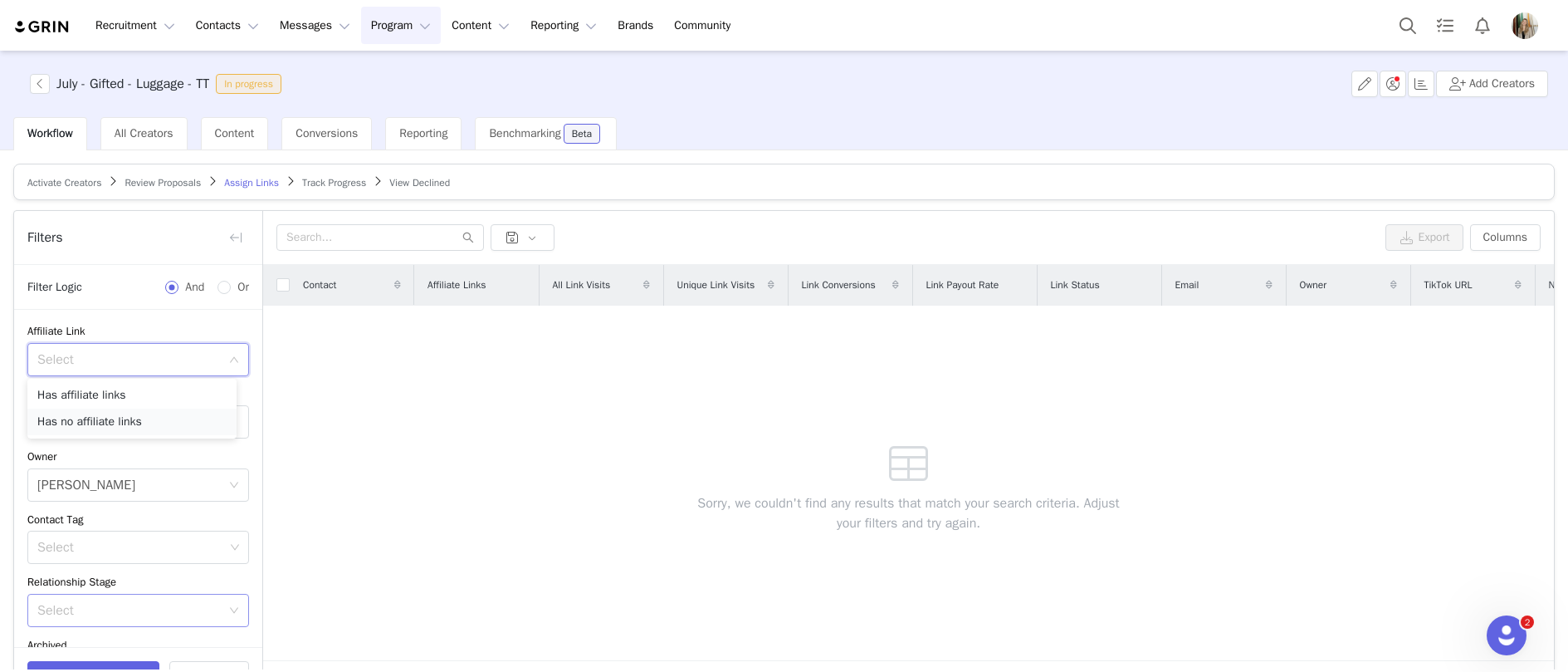 click on "Has no affiliate links" at bounding box center [132, 422] 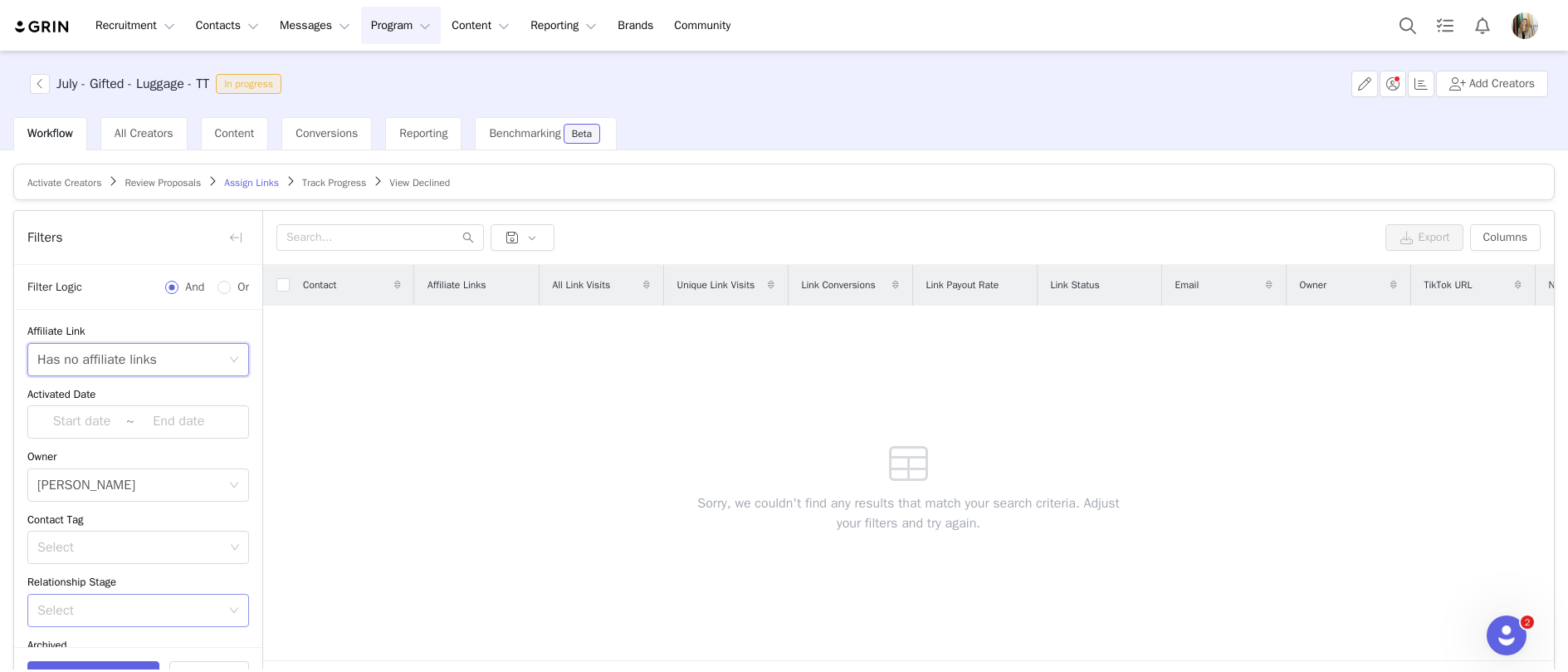 scroll, scrollTop: 110, scrollLeft: 0, axis: vertical 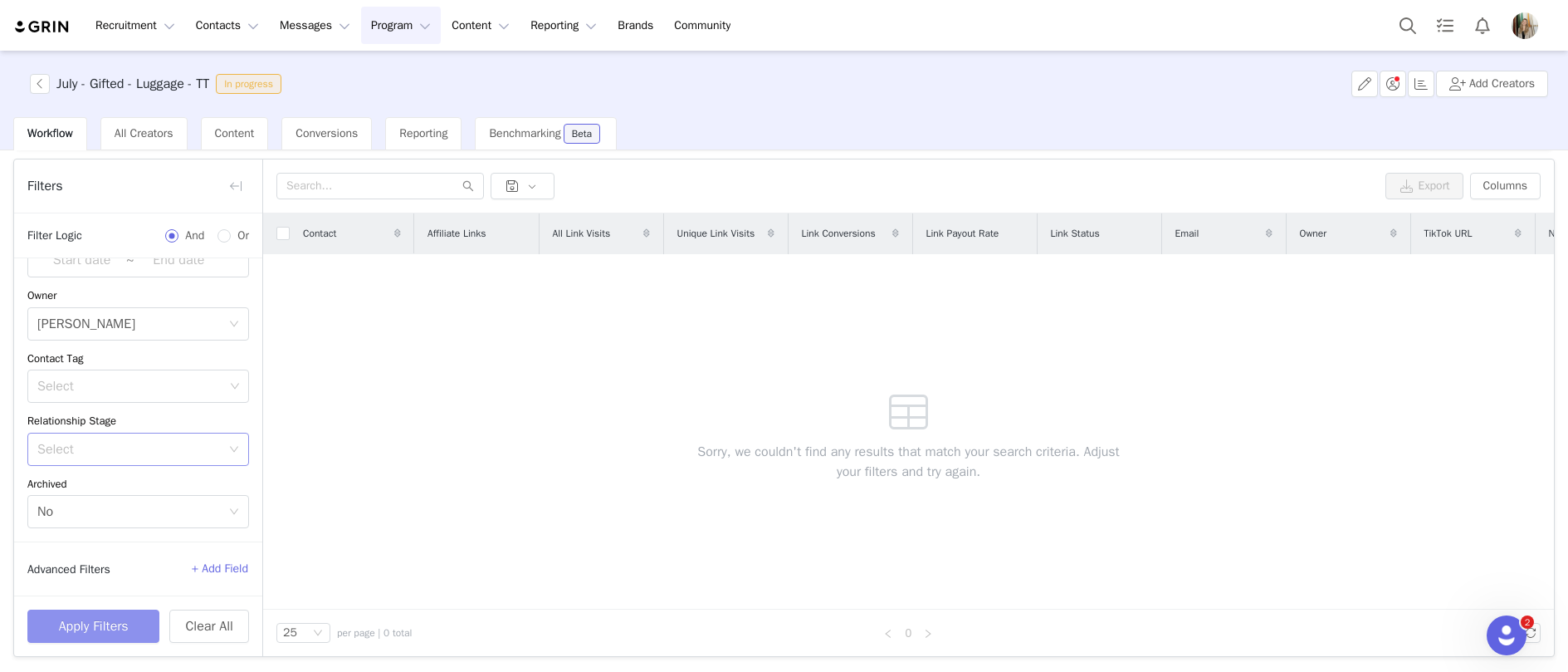 click on "Apply Filters" at bounding box center (93, 626) 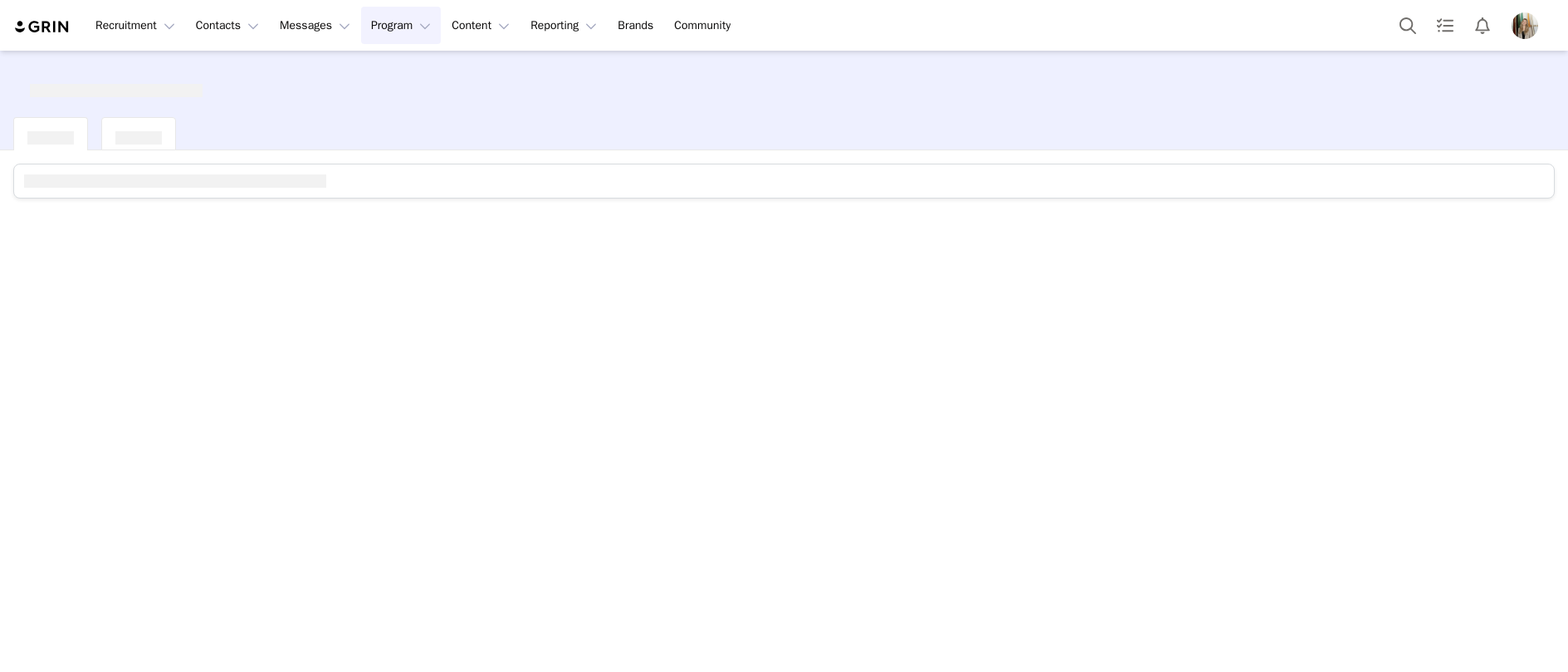scroll, scrollTop: 0, scrollLeft: 0, axis: both 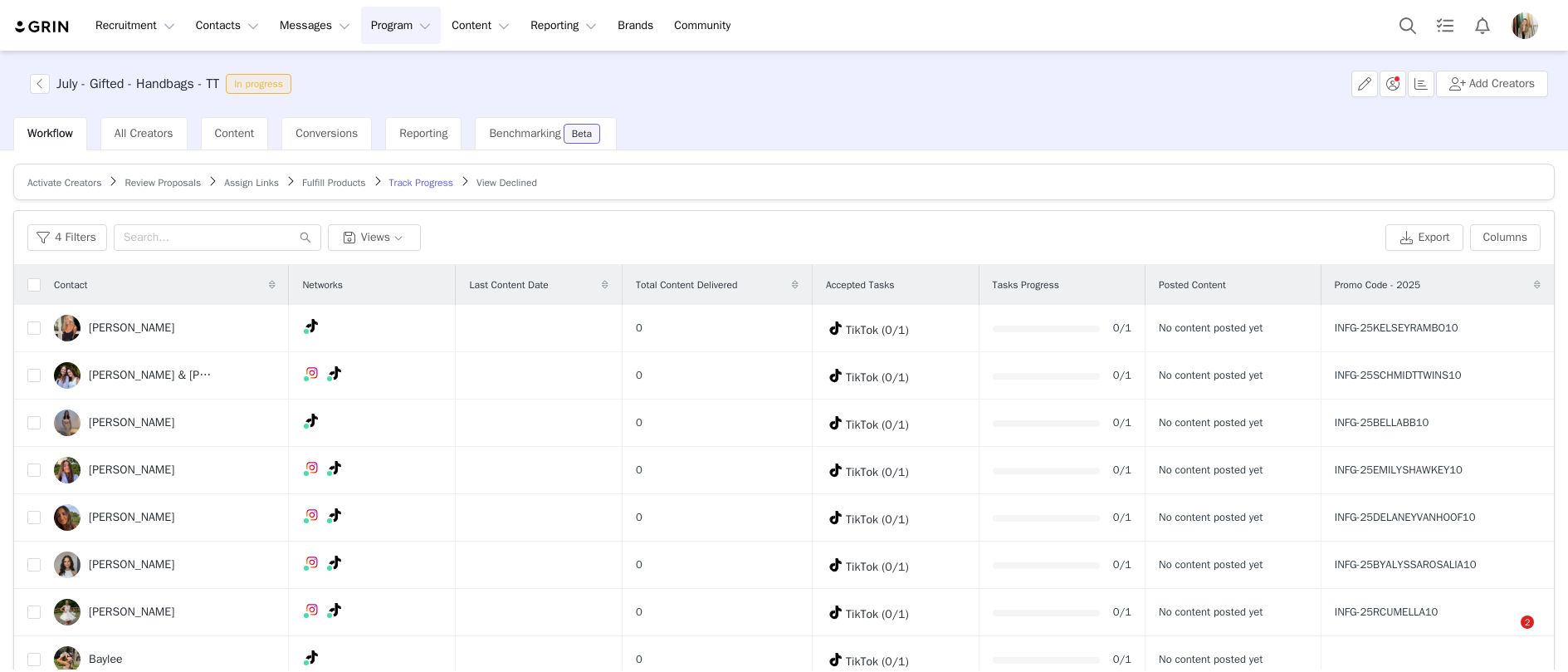 click on "Assign Links" at bounding box center (252, 183) 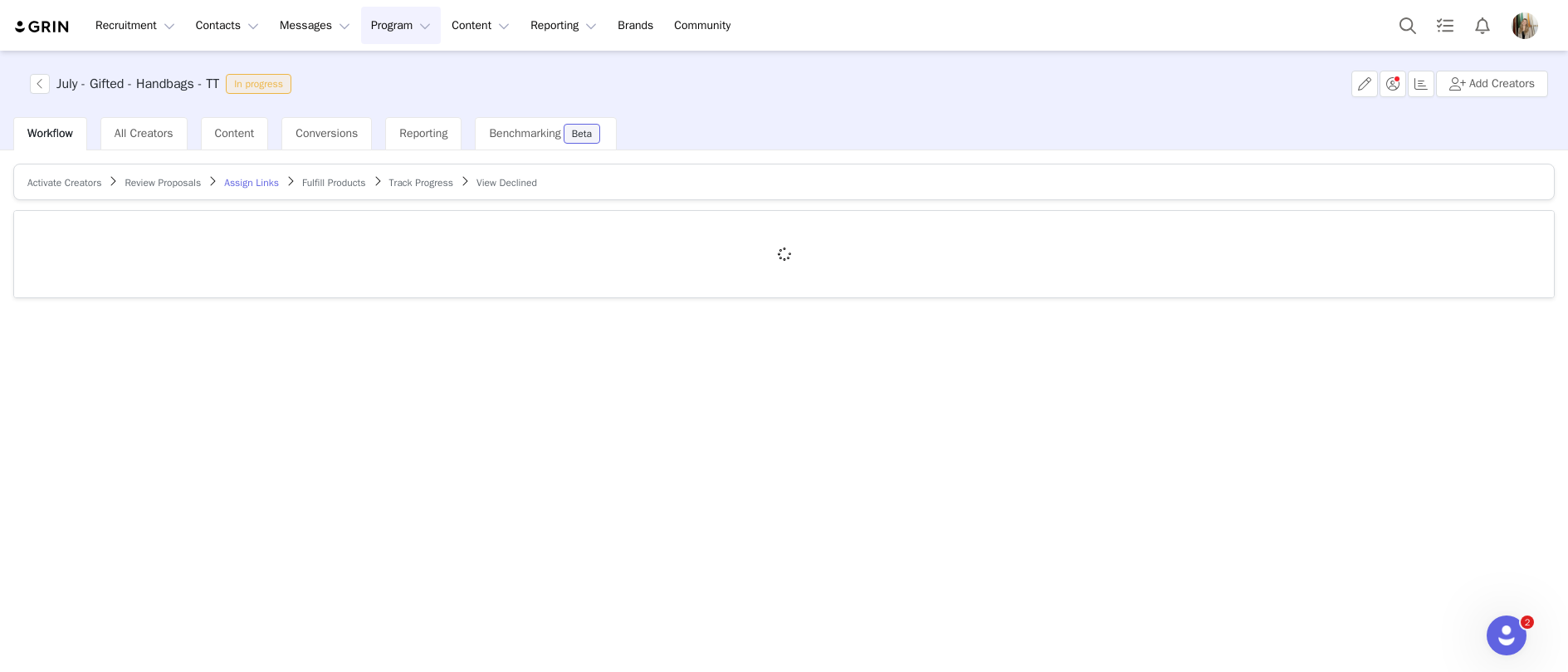scroll, scrollTop: 0, scrollLeft: 0, axis: both 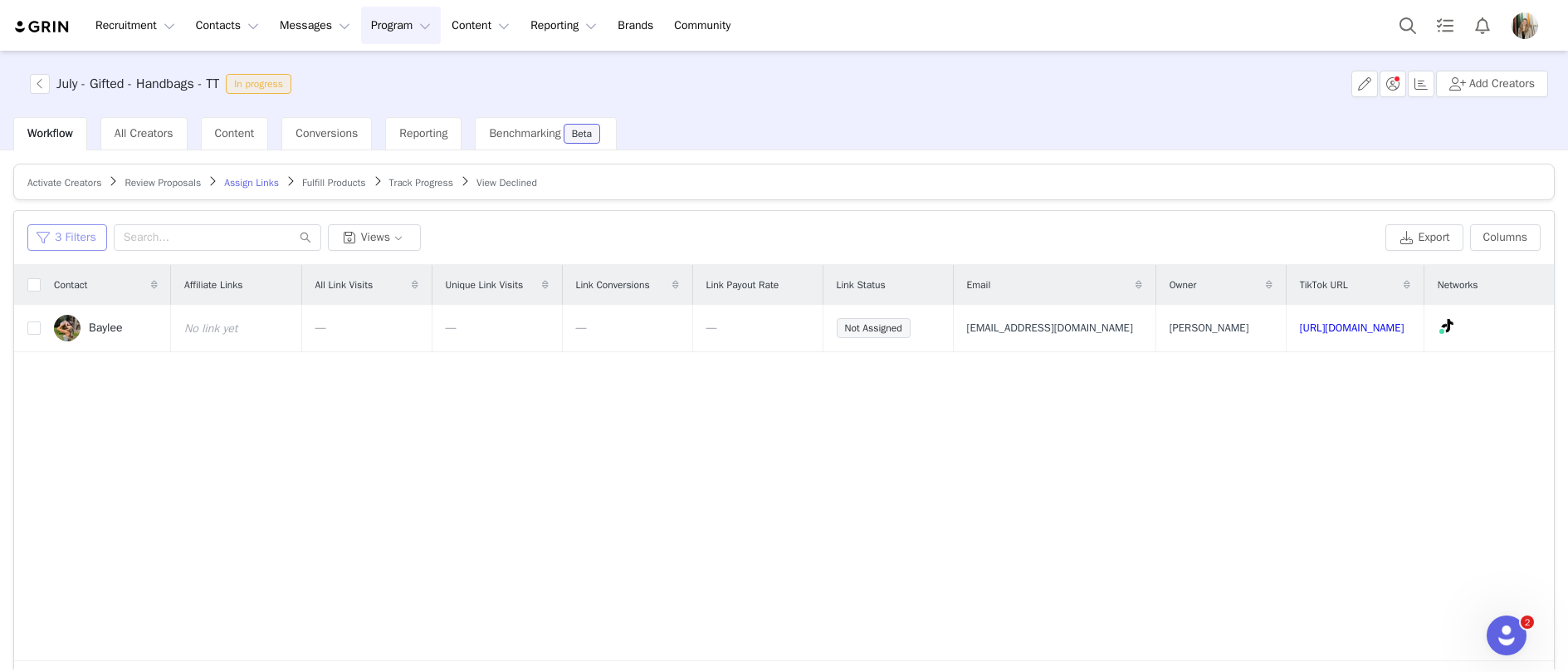 click on "3 Filters" at bounding box center (67, 238) 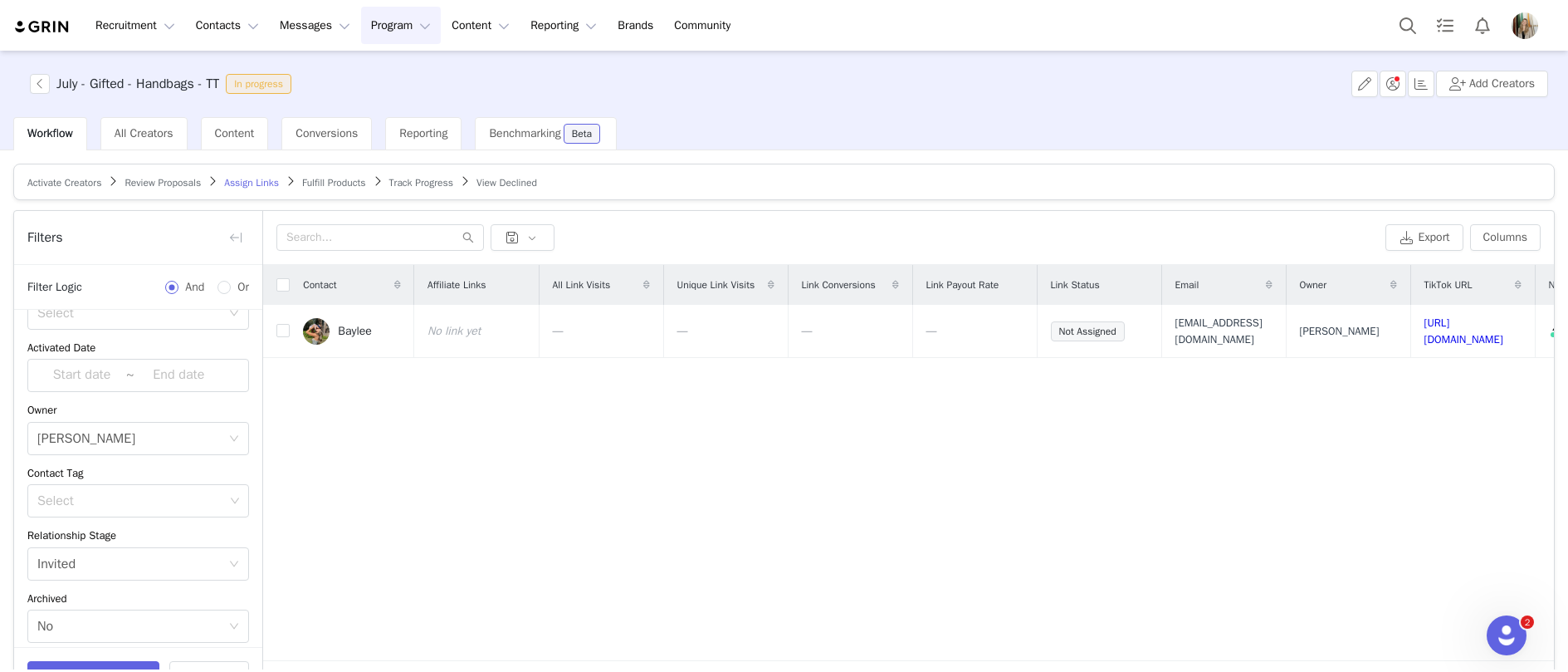 scroll, scrollTop: 110, scrollLeft: 0, axis: vertical 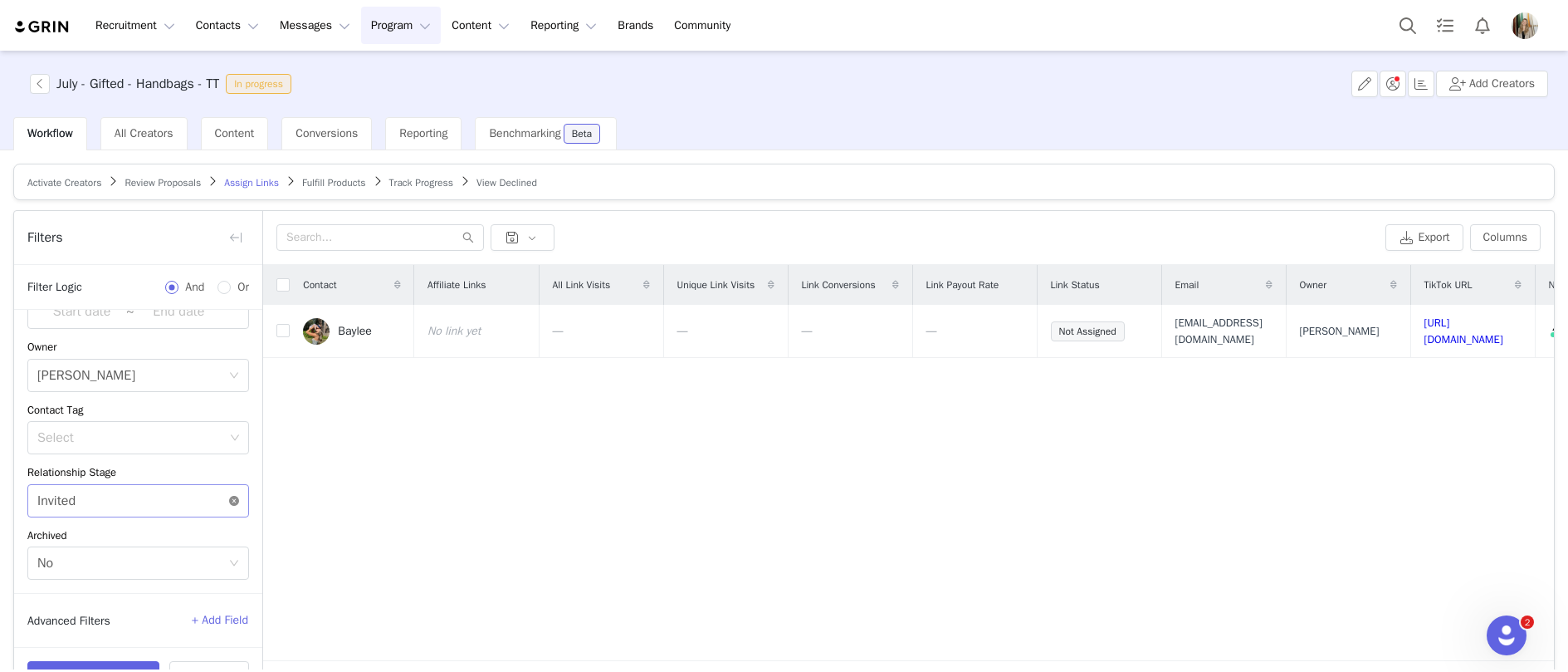 click 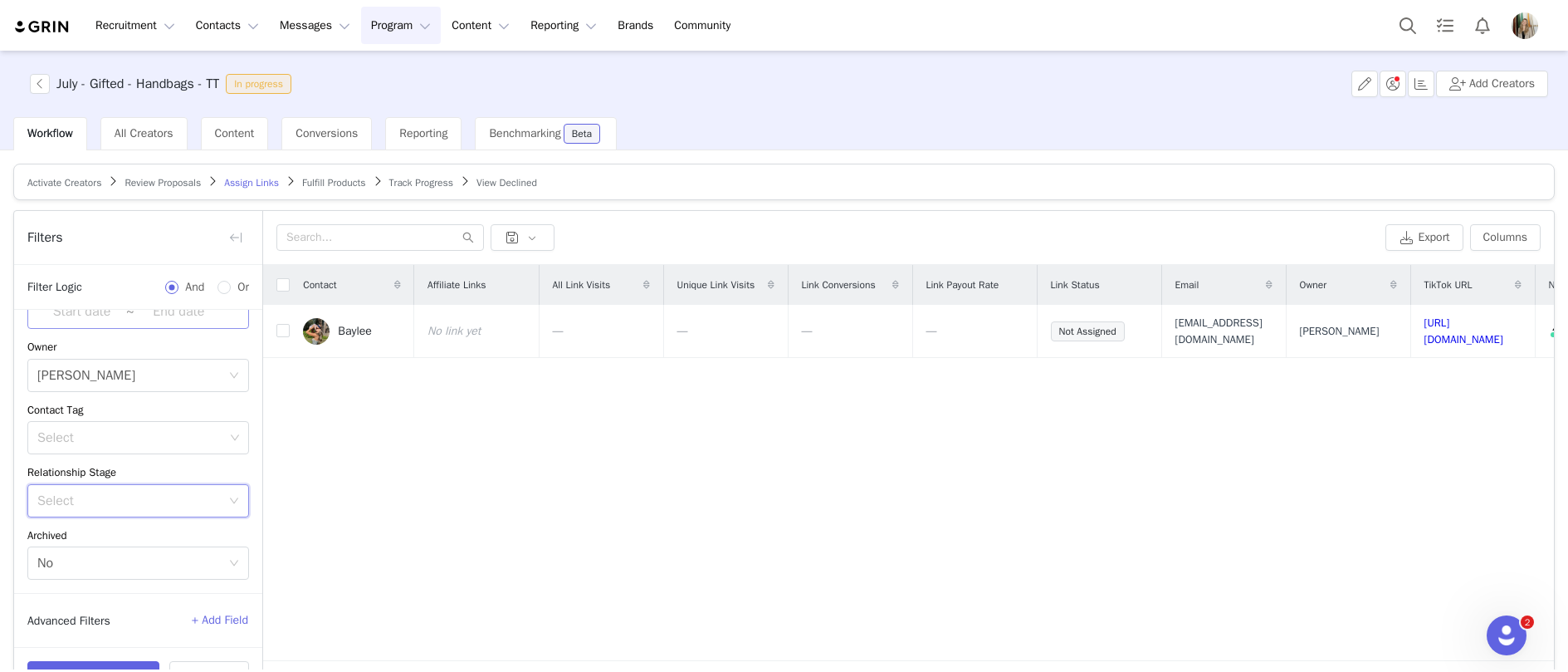 scroll, scrollTop: 0, scrollLeft: 0, axis: both 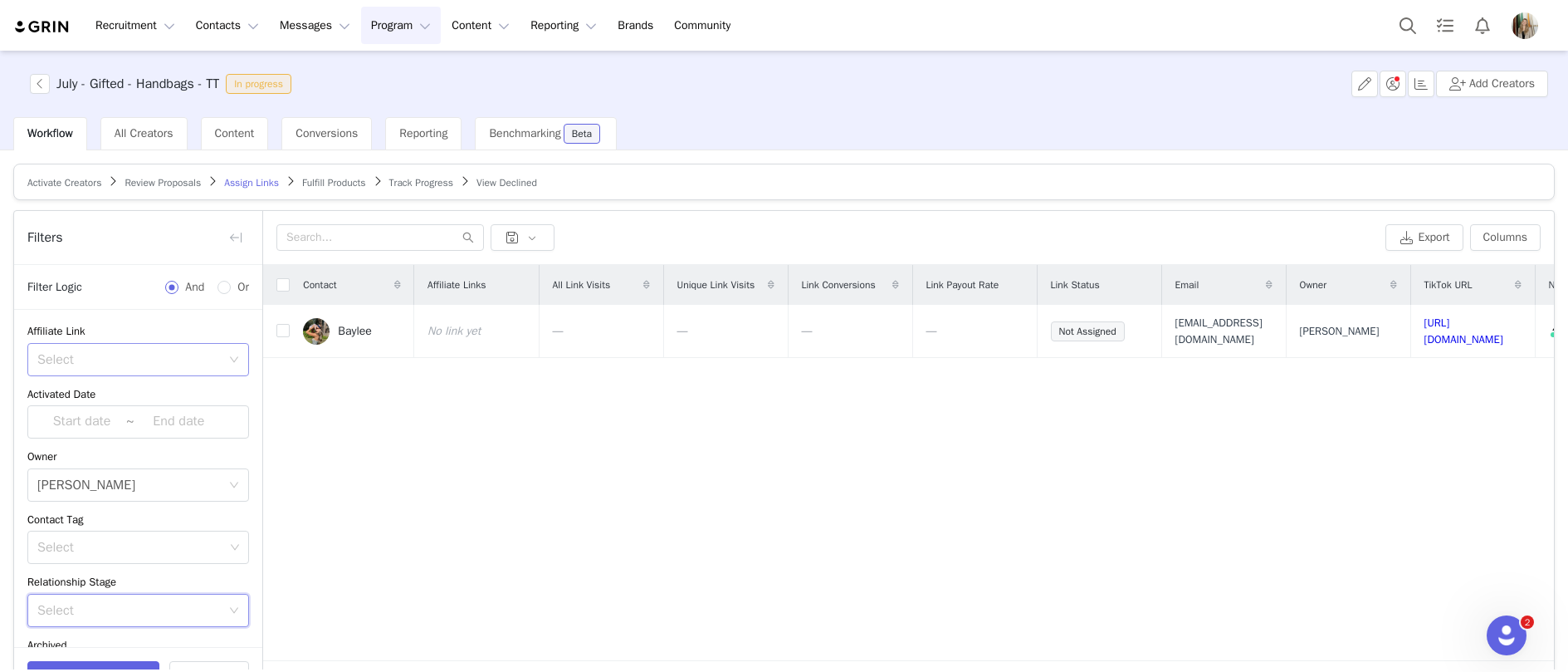 click on "Select" at bounding box center [133, 360] 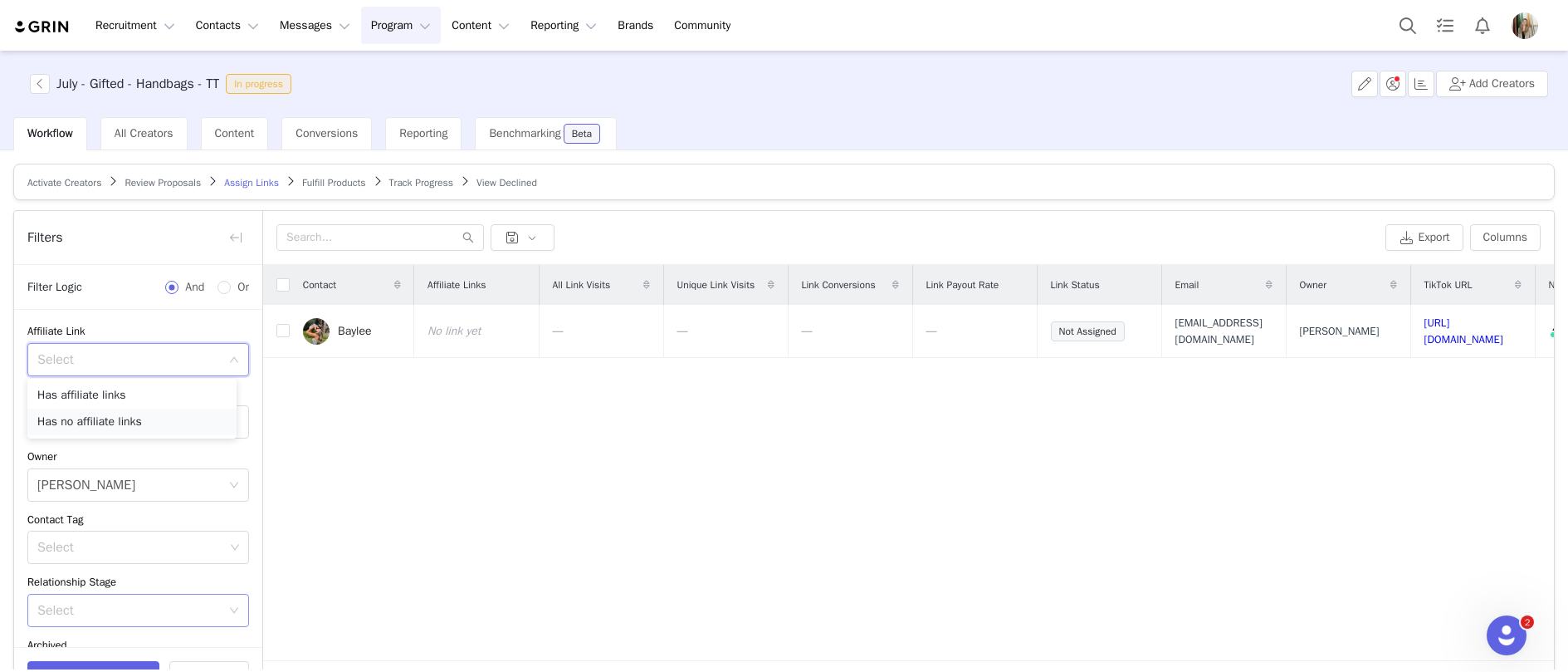 click on "Has no affiliate links" 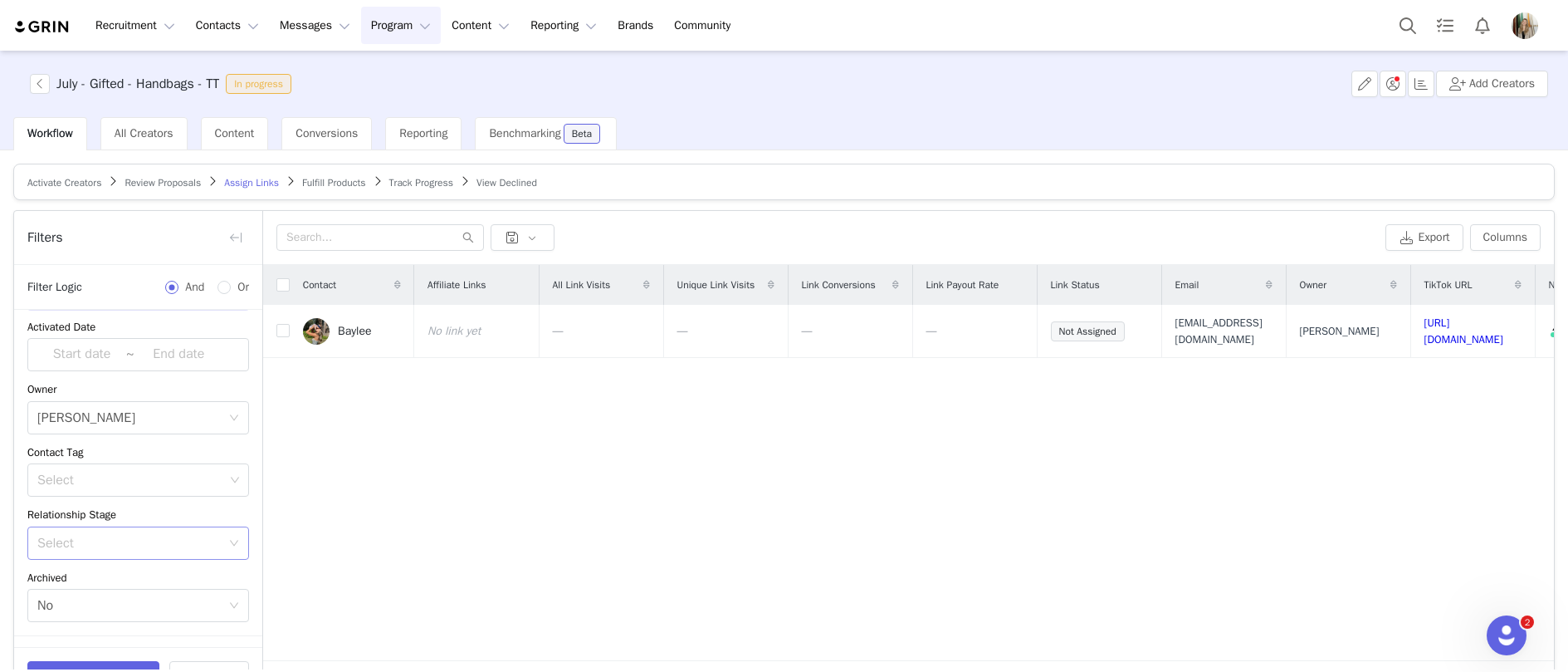 scroll, scrollTop: 110, scrollLeft: 0, axis: vertical 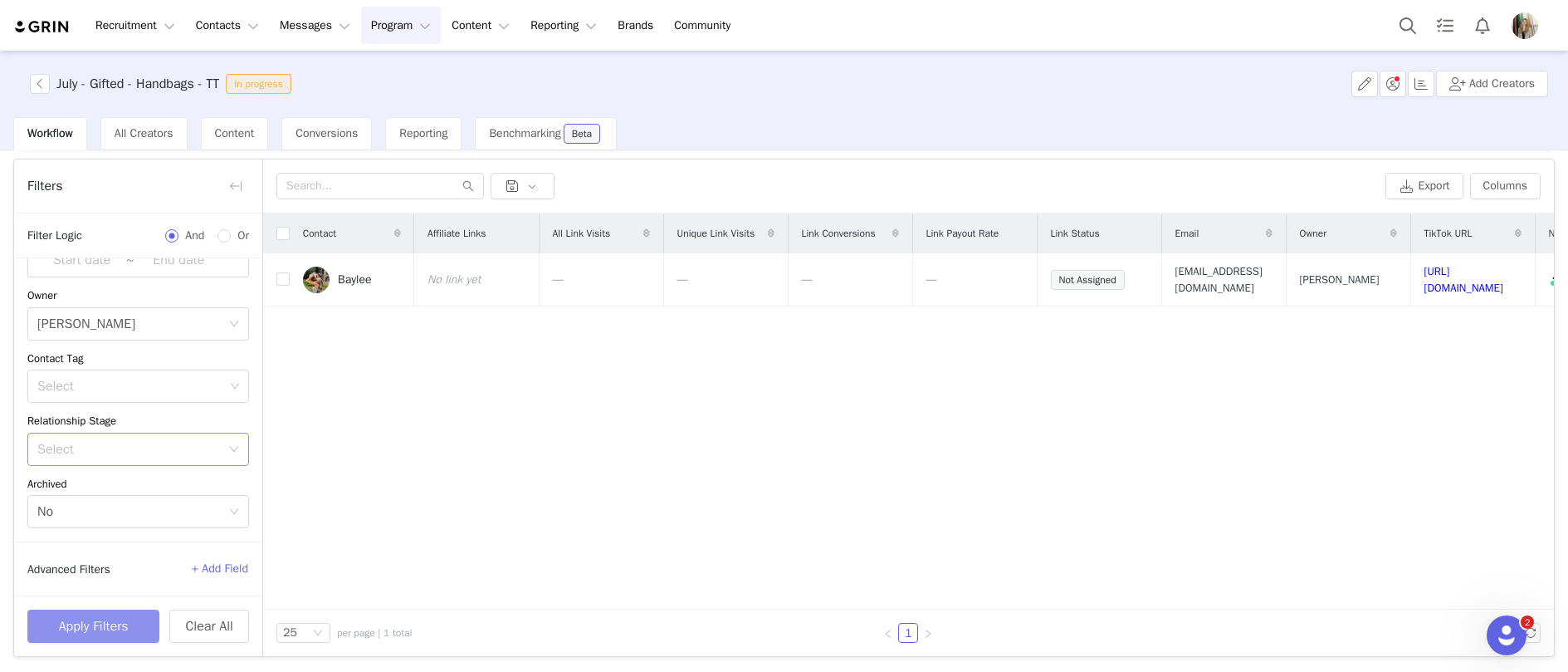 click on "Apply Filters" 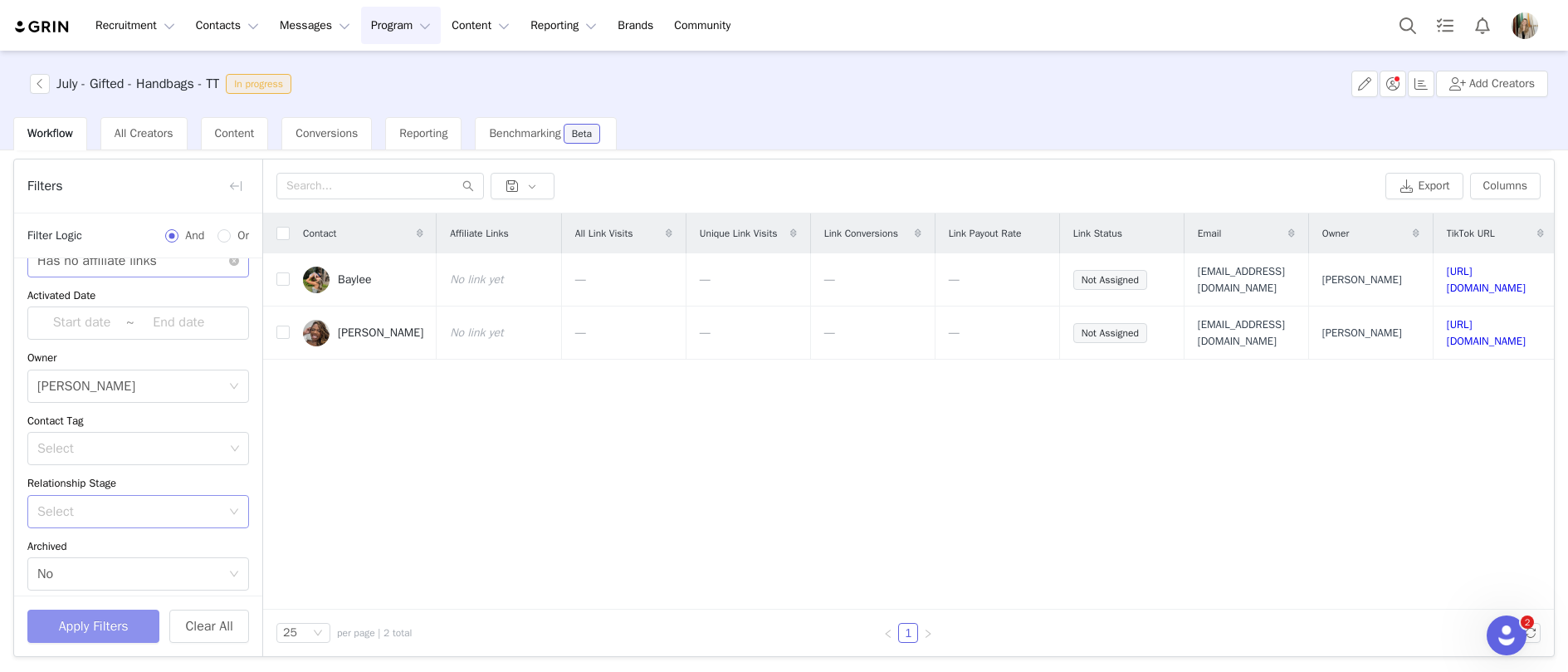scroll, scrollTop: 0, scrollLeft: 0, axis: both 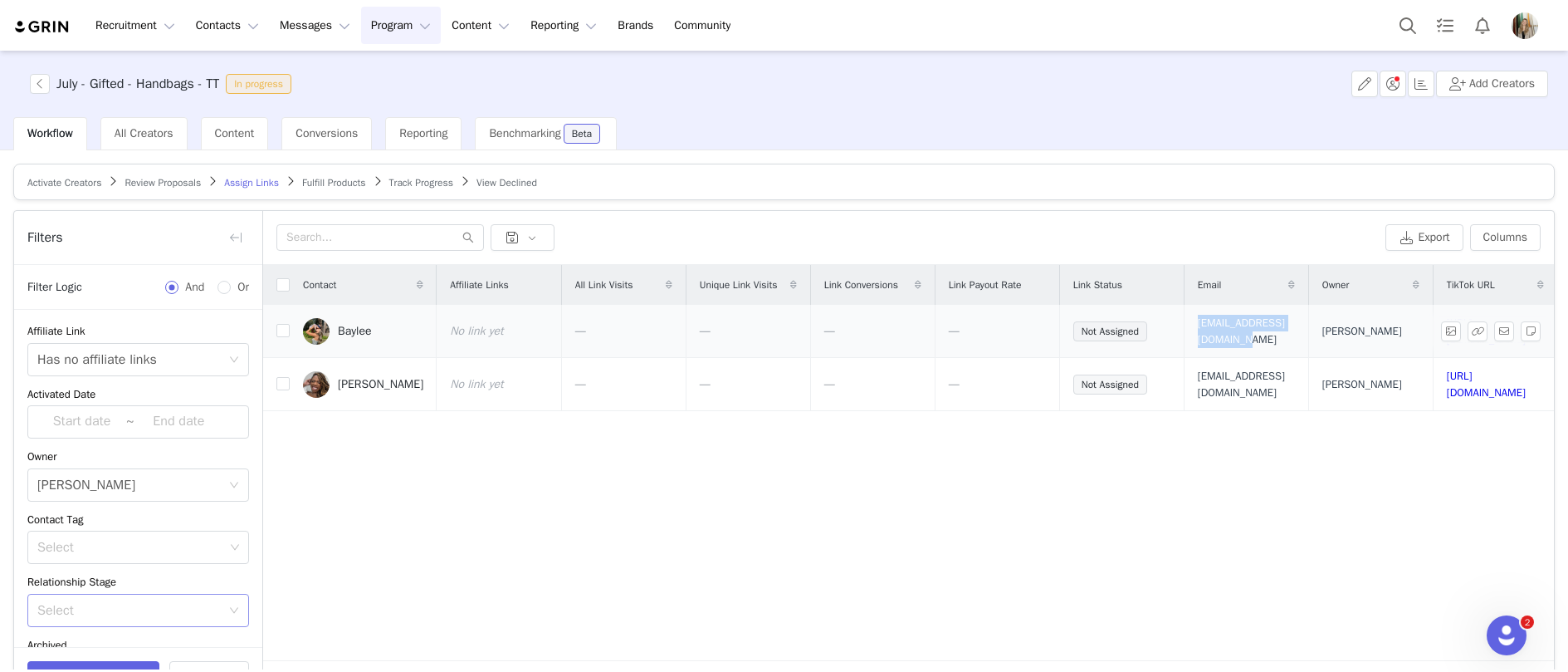 drag, startPoint x: 1178, startPoint y: 326, endPoint x: 1324, endPoint y: 335, distance: 146.27713 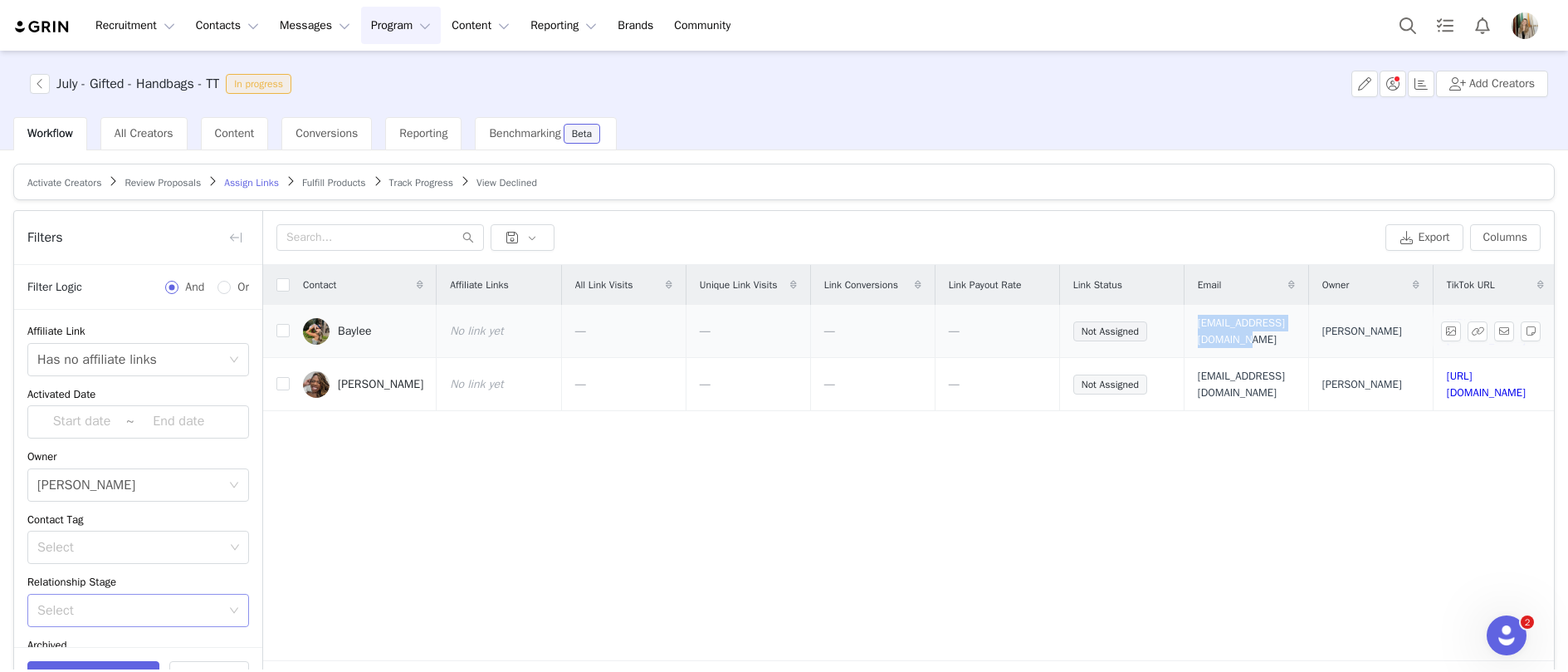 copy on "bayleemcduffee@gmail.com" 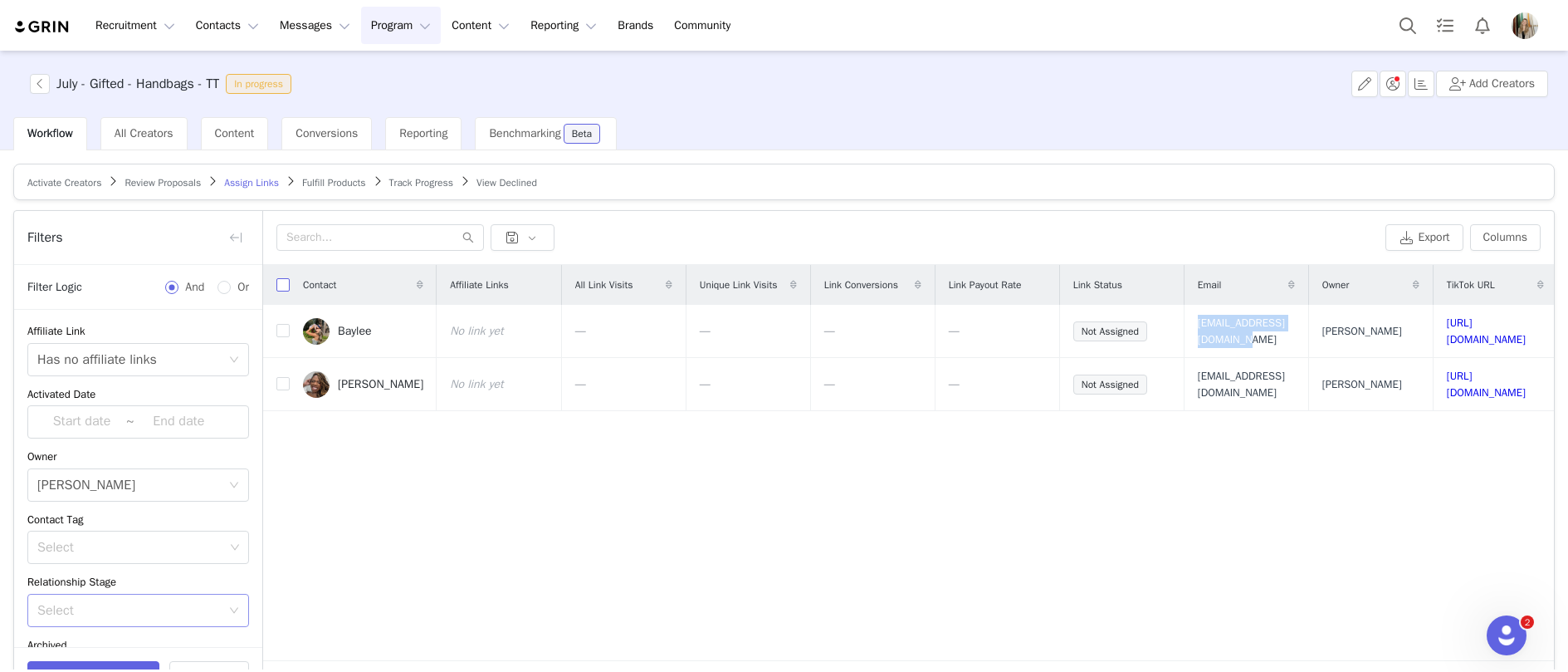 click 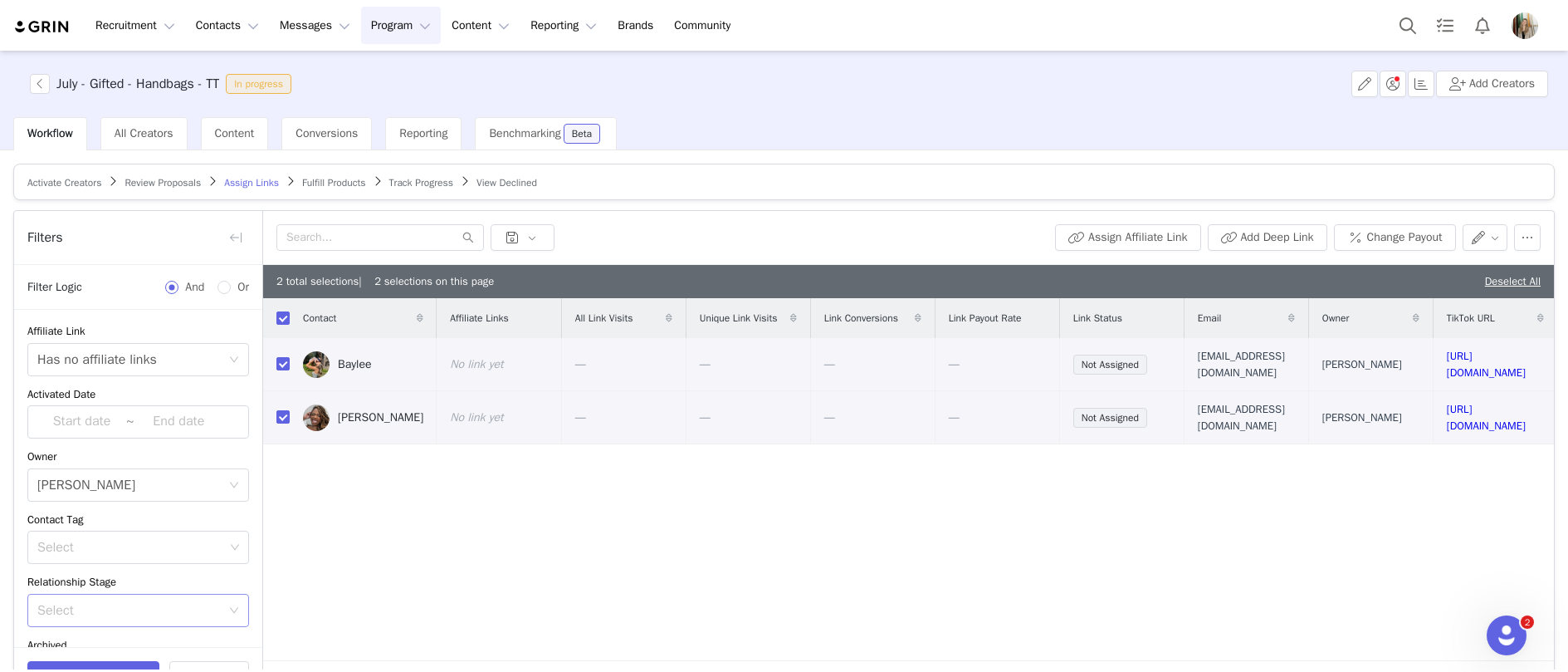 click on "Contact   Affiliate Links   All Link Visits   Unique Link Visits   Link Conversions   Link Payout Rate   Link Status   Email   Owner   TikTok URL   Networks   Baylee   No link yet — — — — Not Assigned bayleemcduffee@gmail.com Rachel Stanke  https://www.tiktok.com/@bayyrae   Jamilla   No link yet — — — — Not Assigned jamillaandque@cfg.co Rachel Stanke  https://www.tiktok.com/@milllajay" 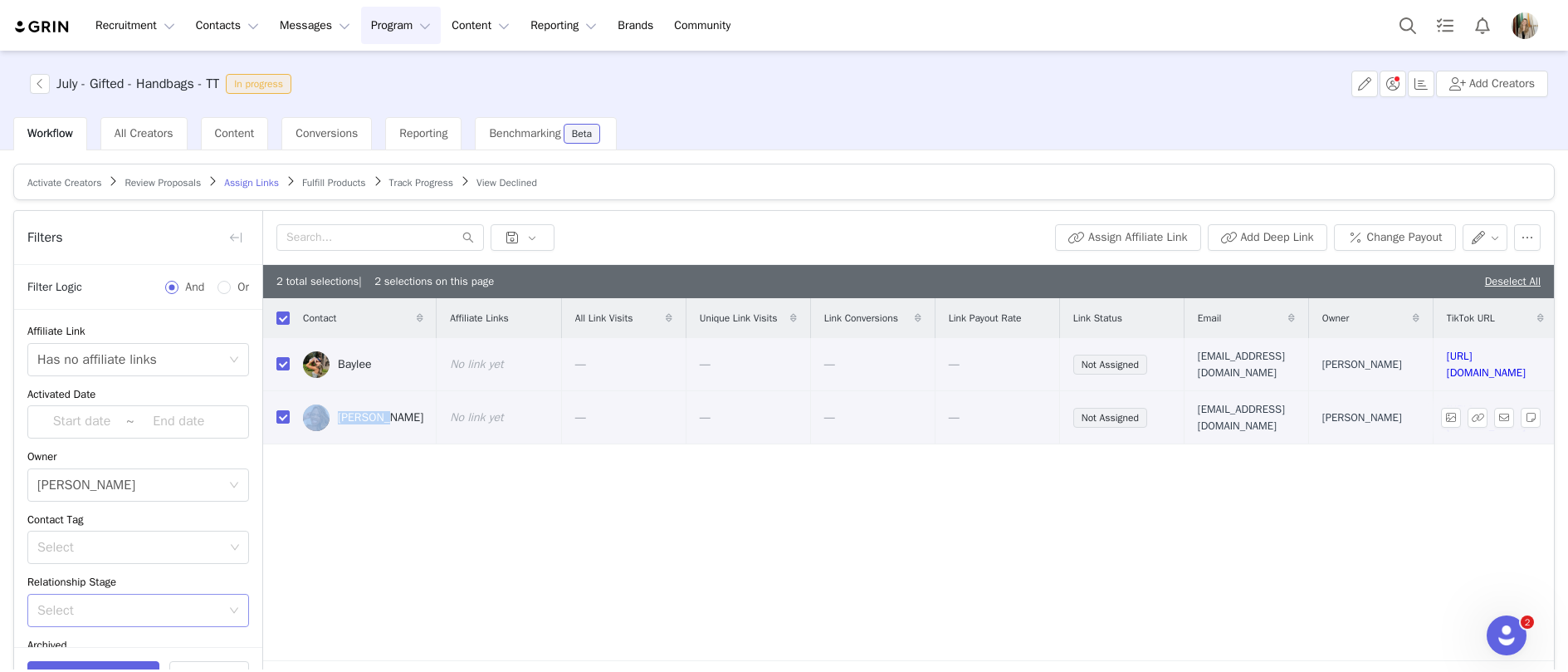 click on "[PERSON_NAME]" 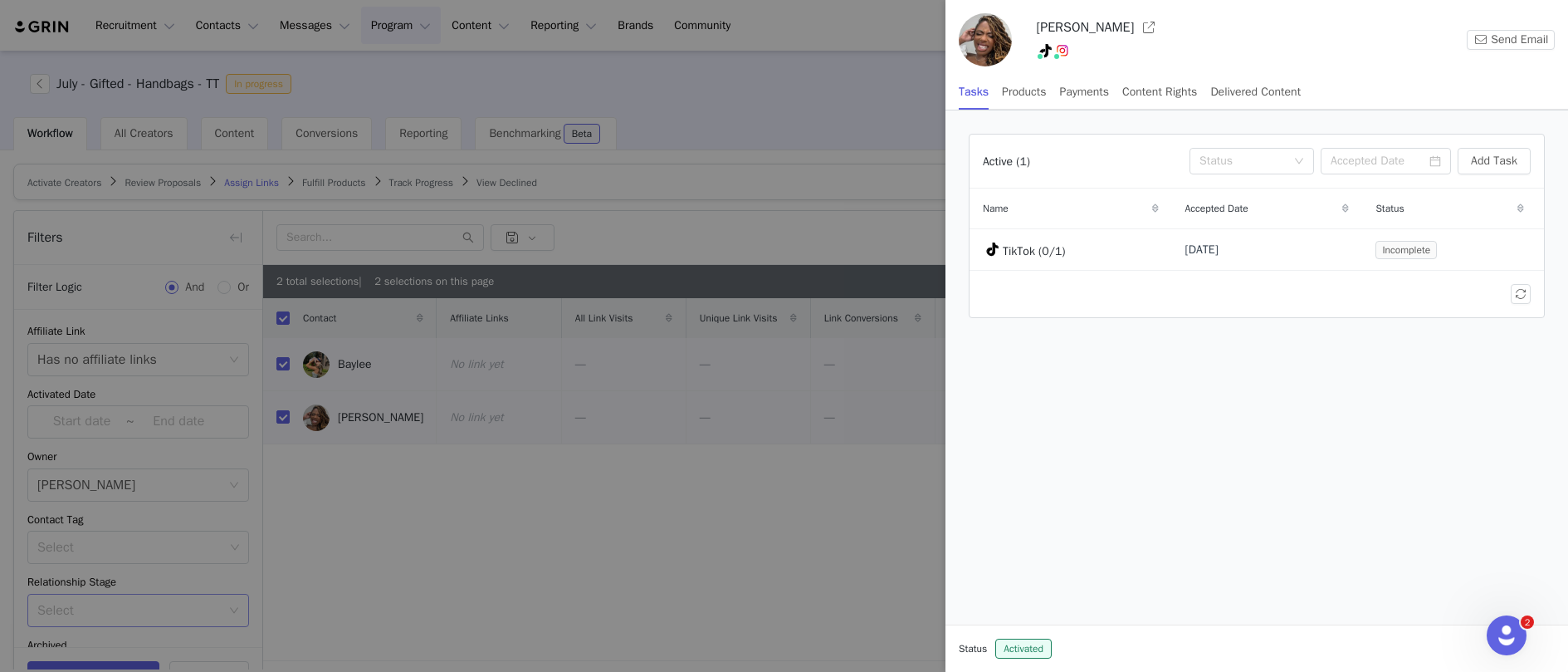 click 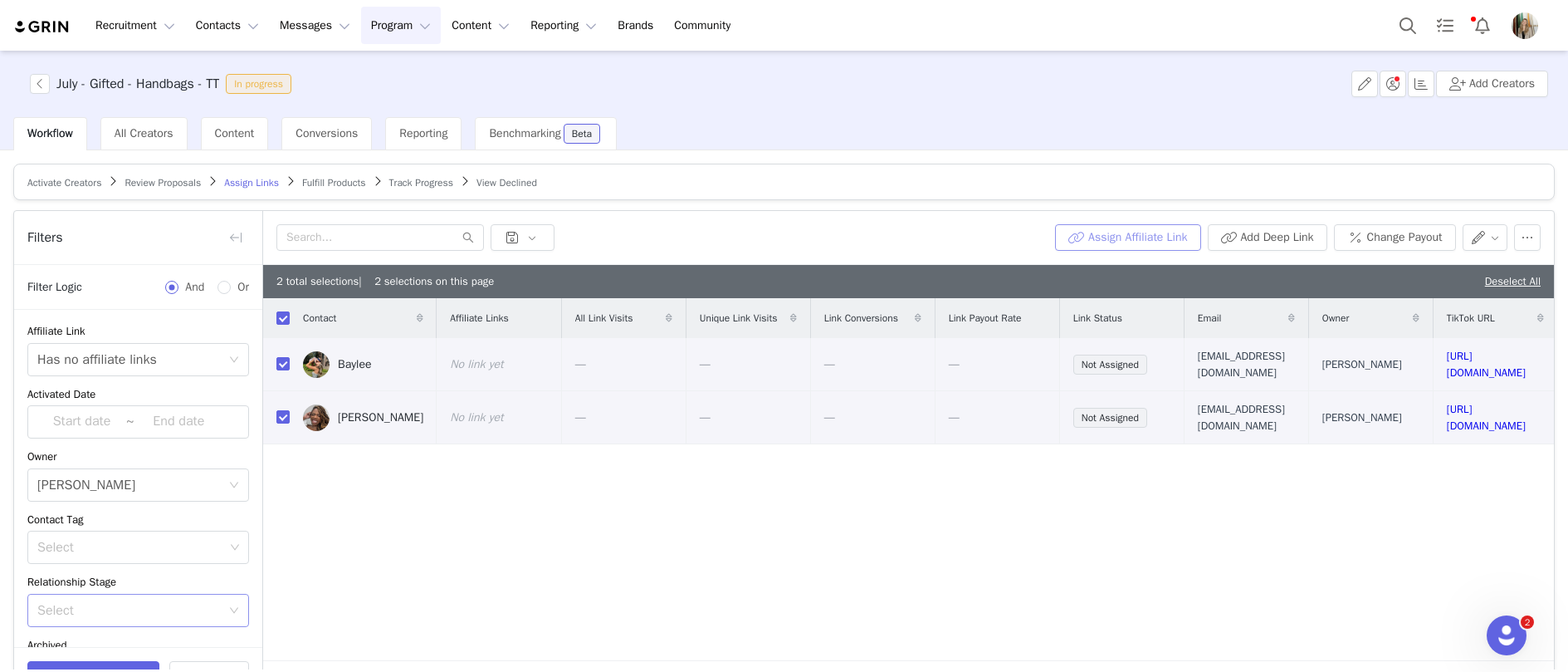 click on "Assign Affiliate Link" 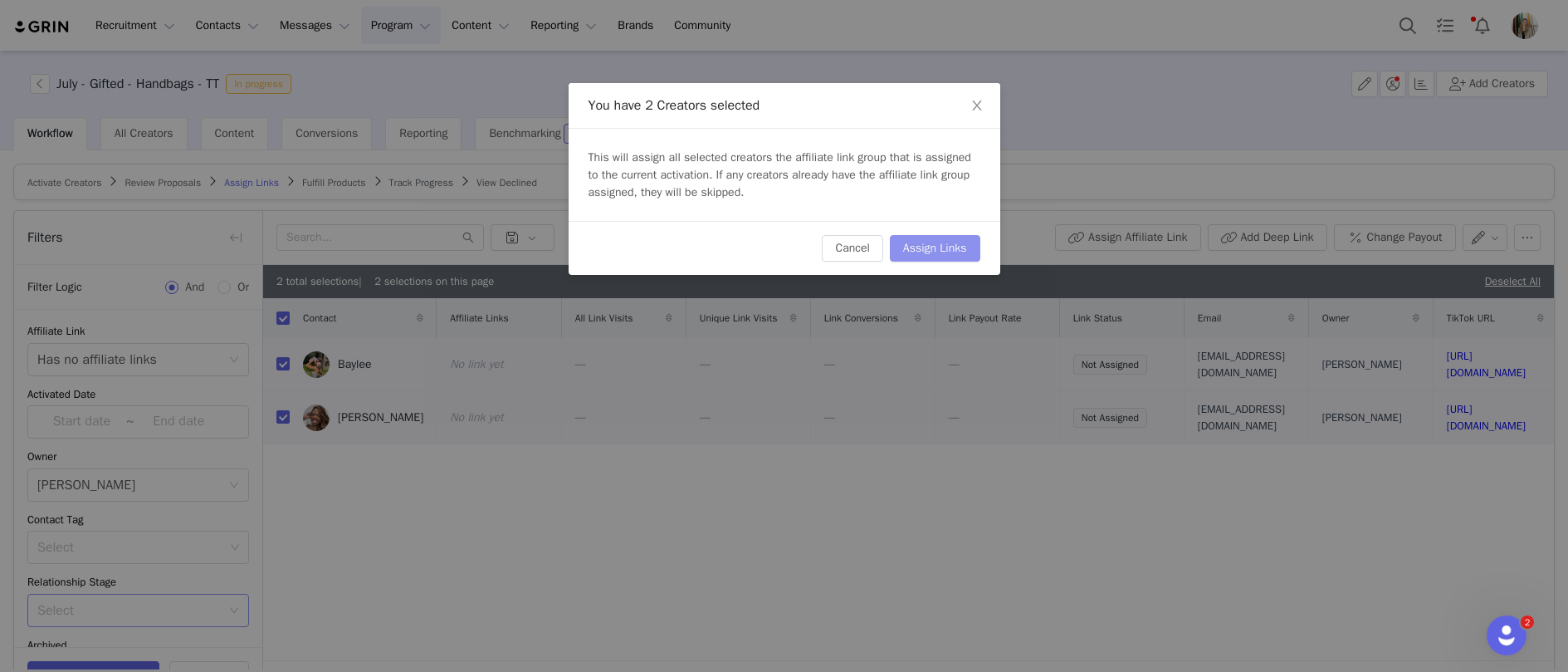 click on "Assign Links" 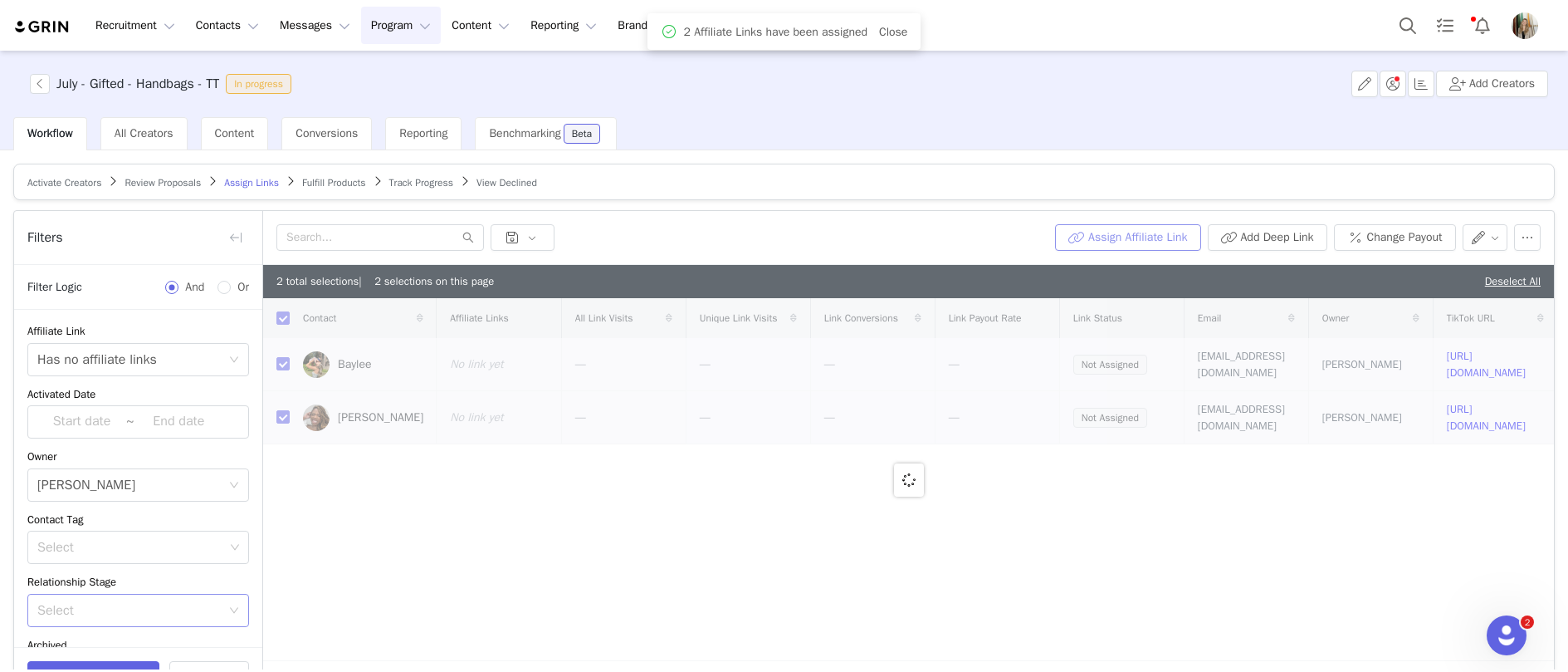 checkbox on "false" 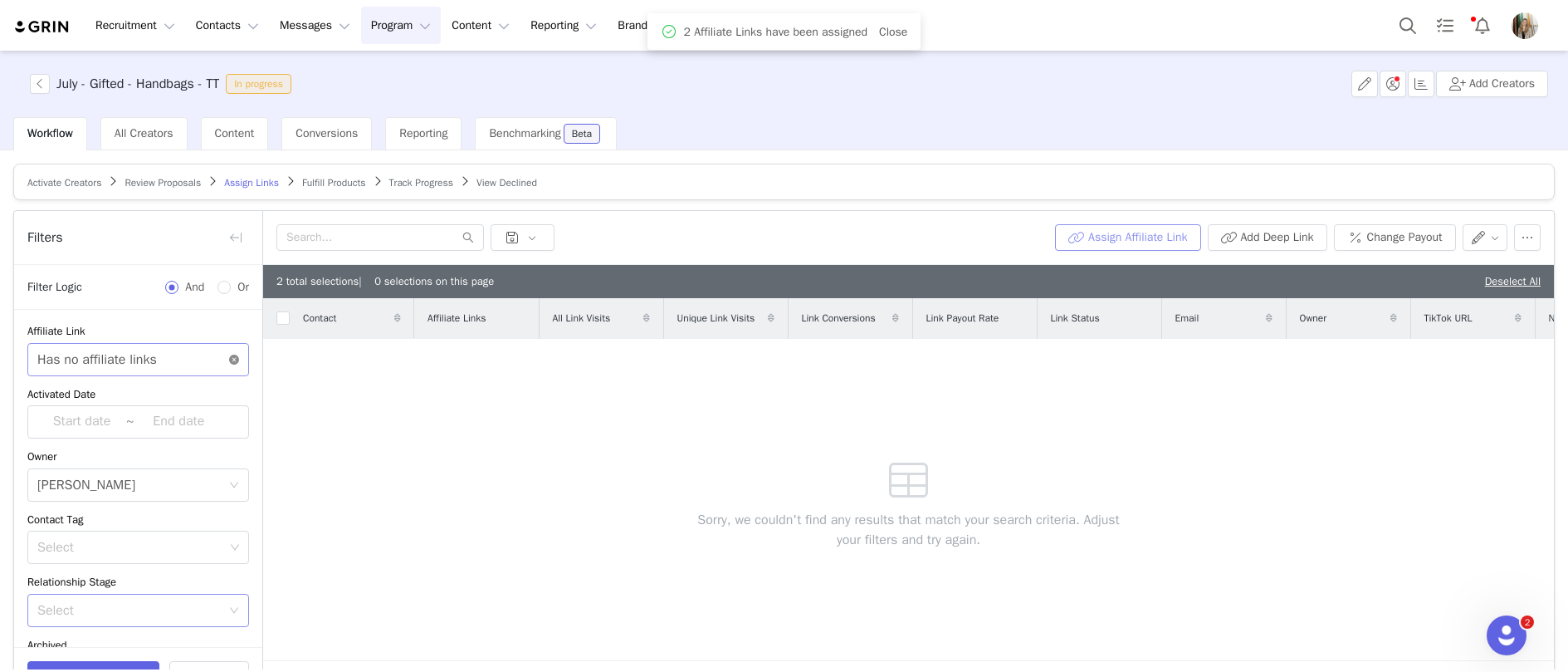 click 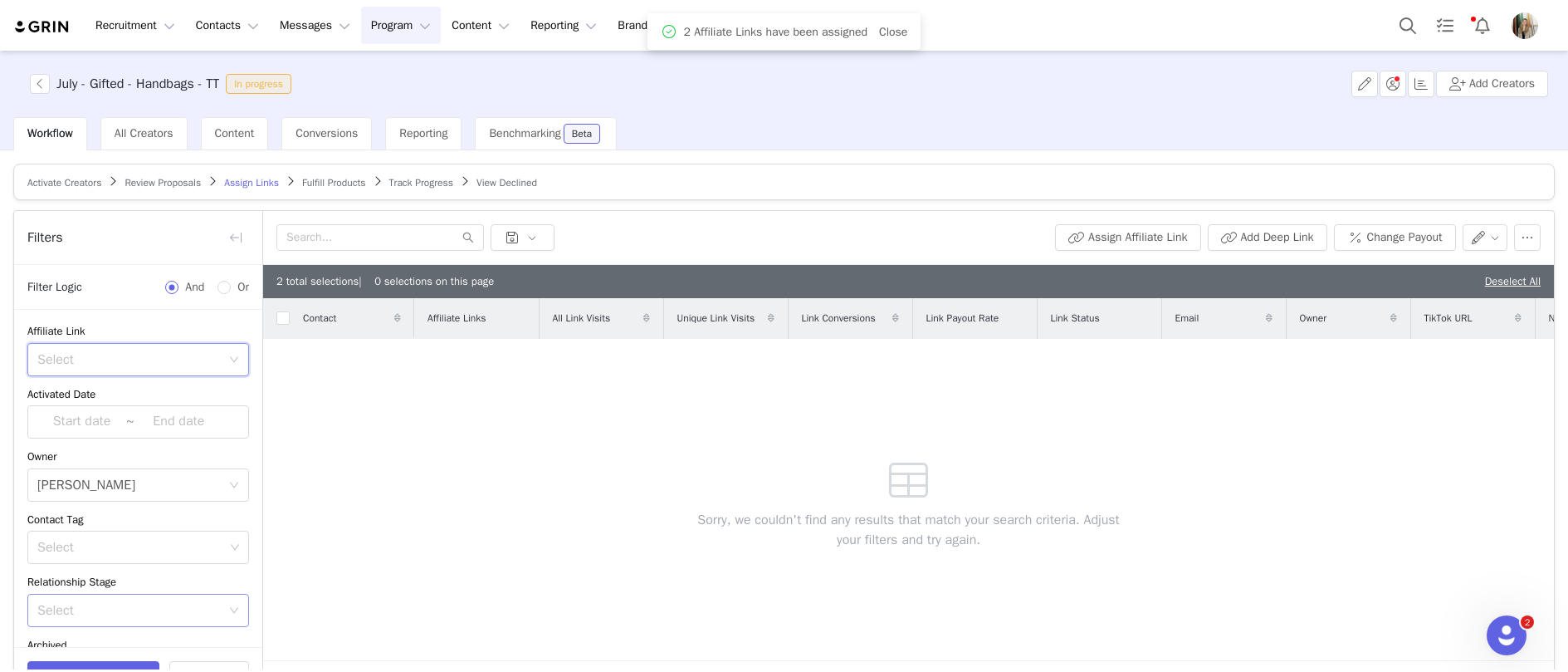 scroll, scrollTop: 110, scrollLeft: 0, axis: vertical 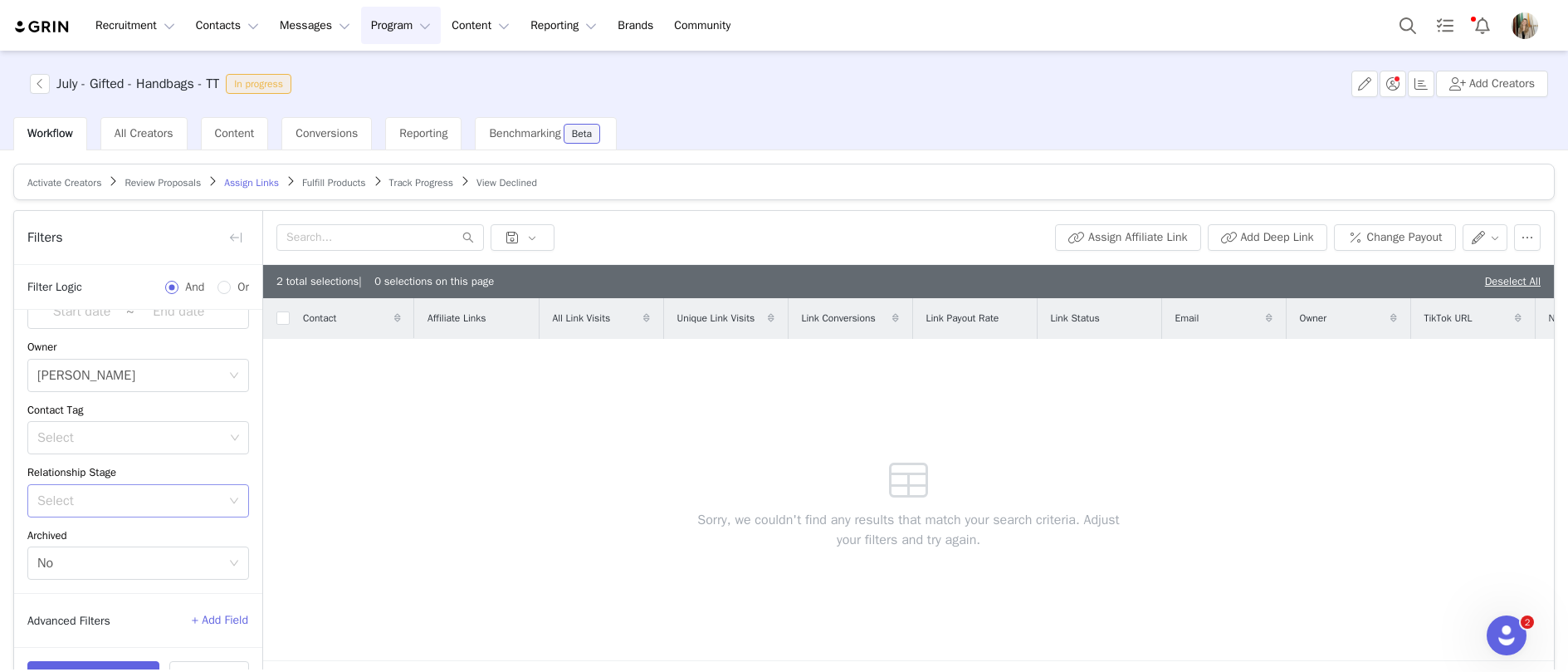 click on "+ Add Field" 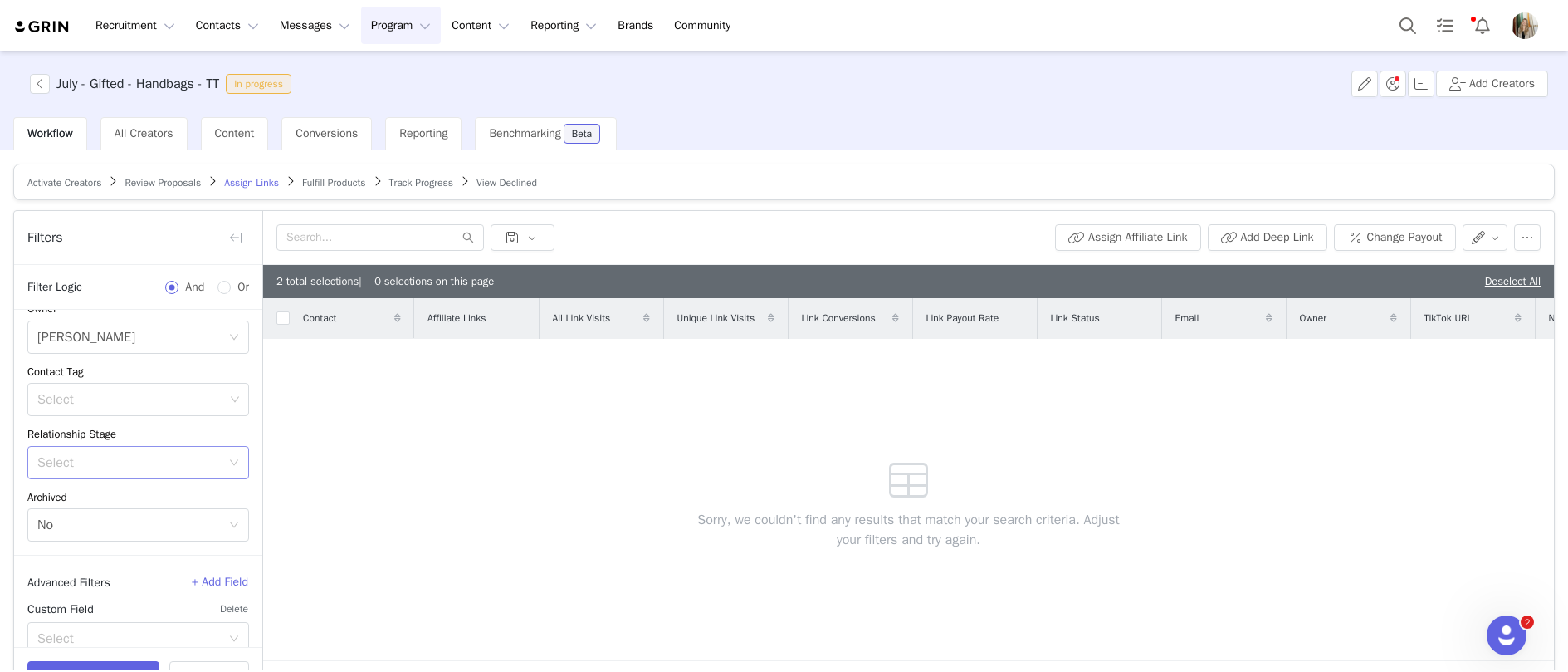 scroll, scrollTop: 176, scrollLeft: 0, axis: vertical 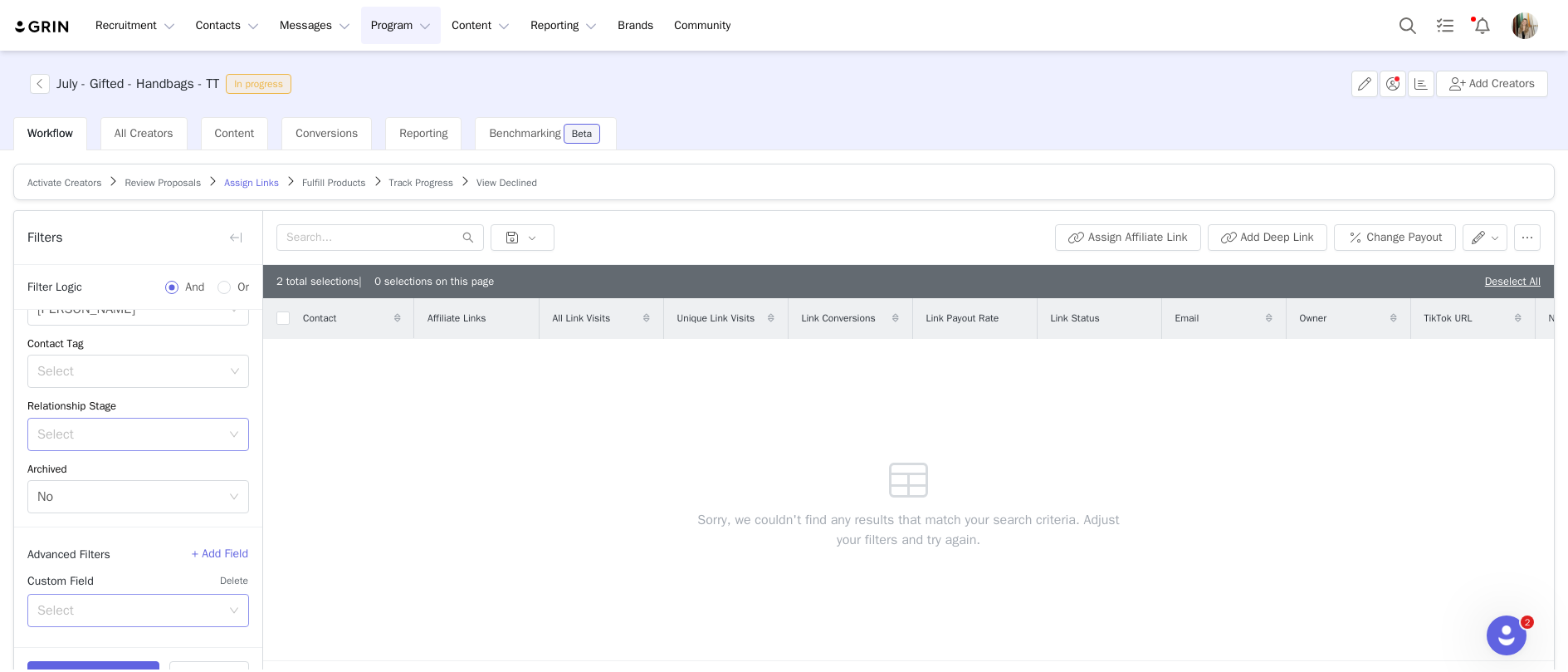click on "Select" 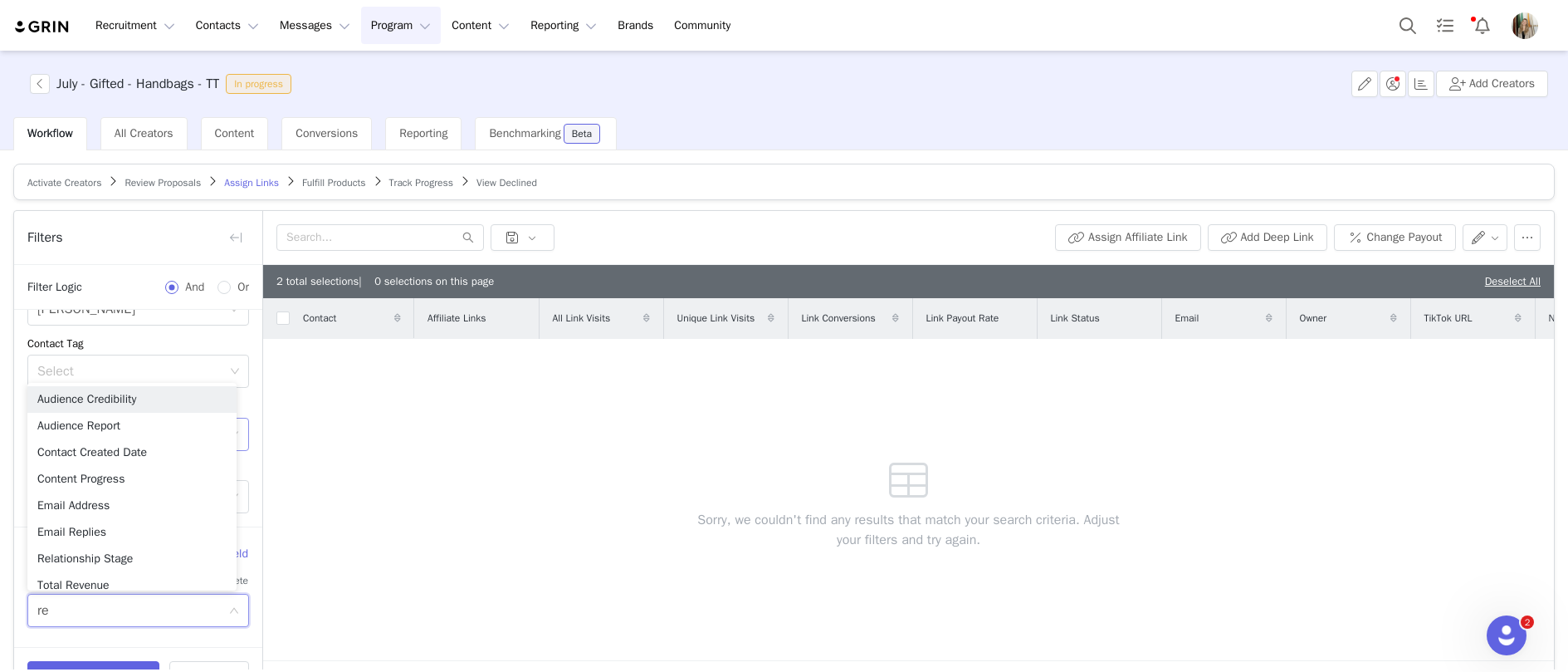 type on "r" 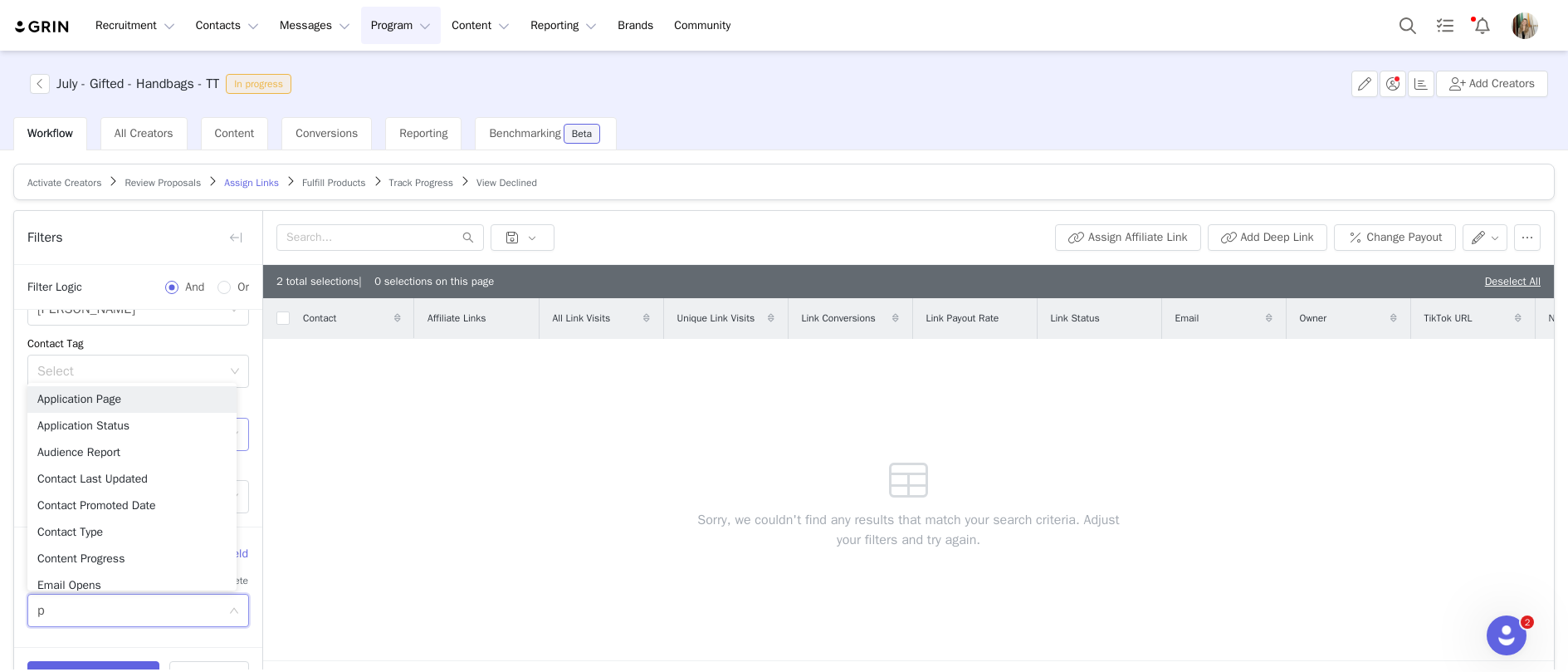 type on "pr" 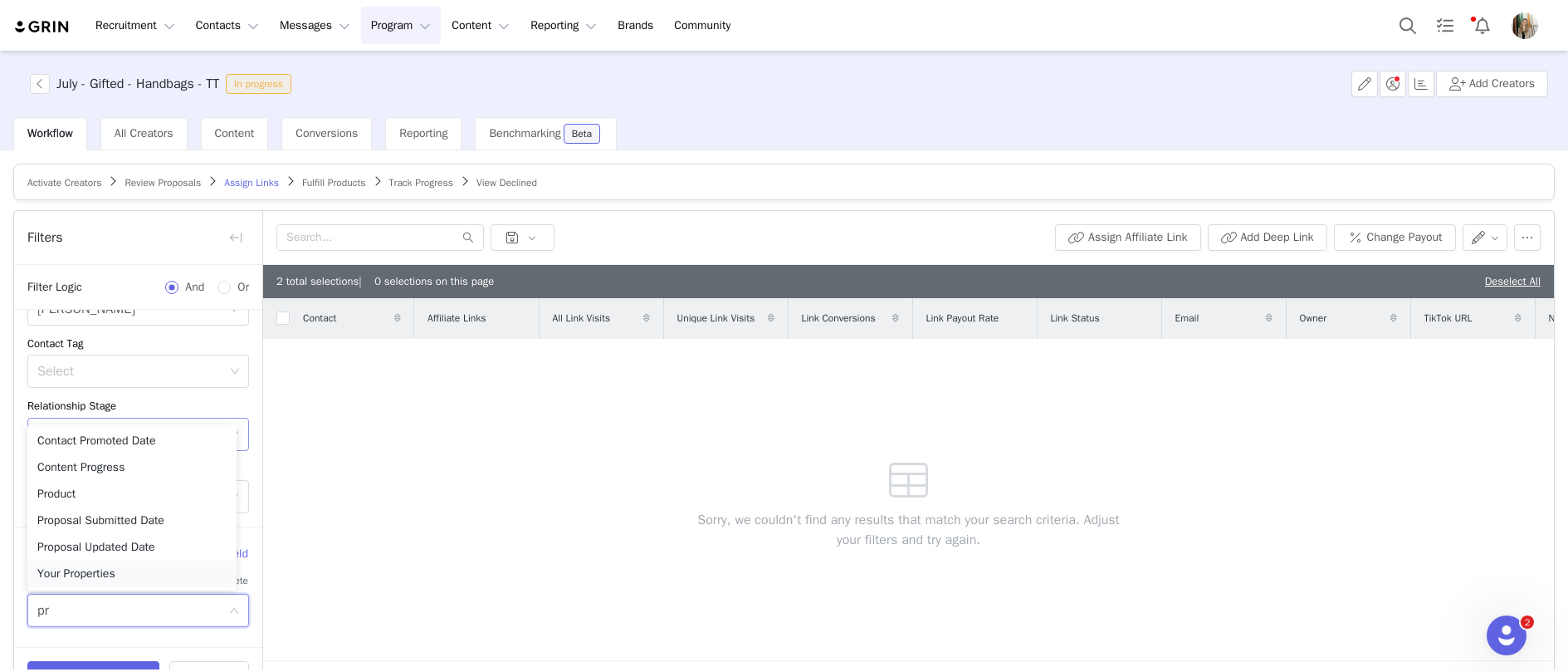 click on "Your Properties" 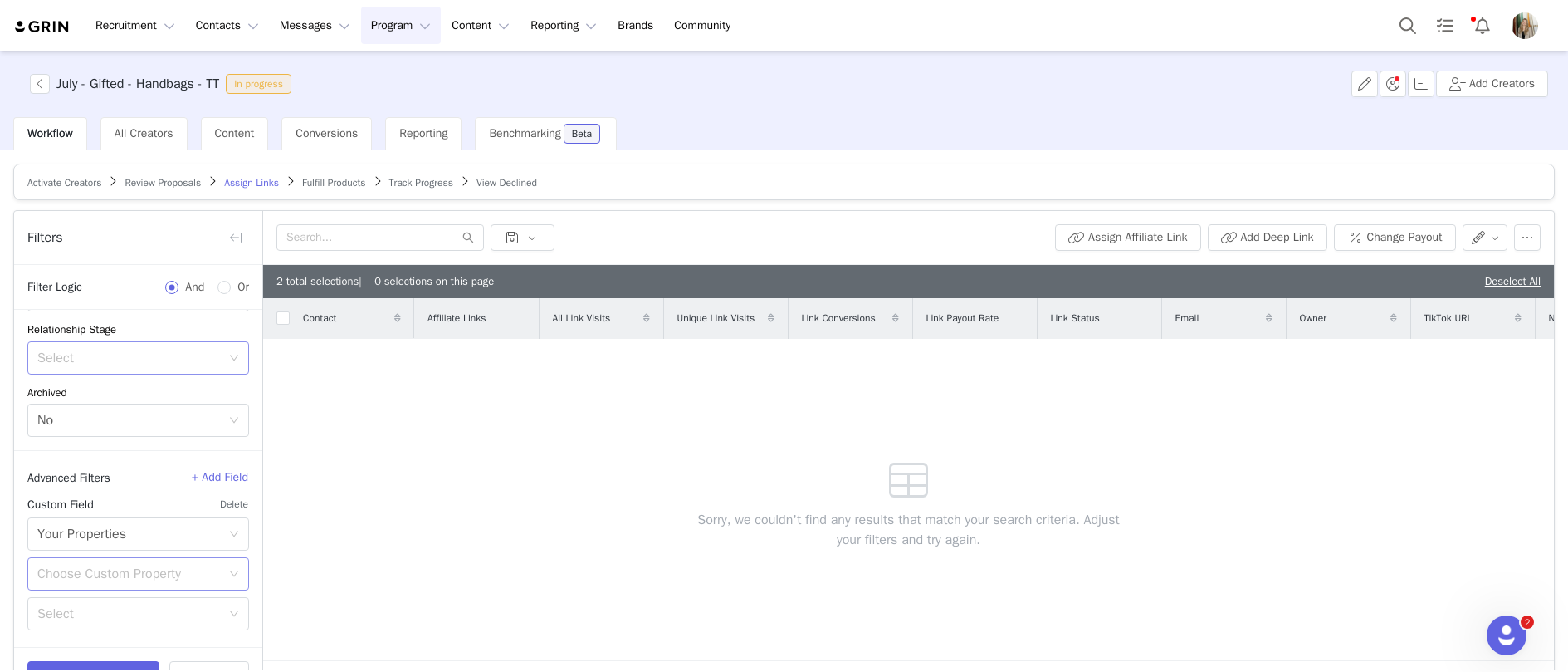 scroll, scrollTop: 256, scrollLeft: 0, axis: vertical 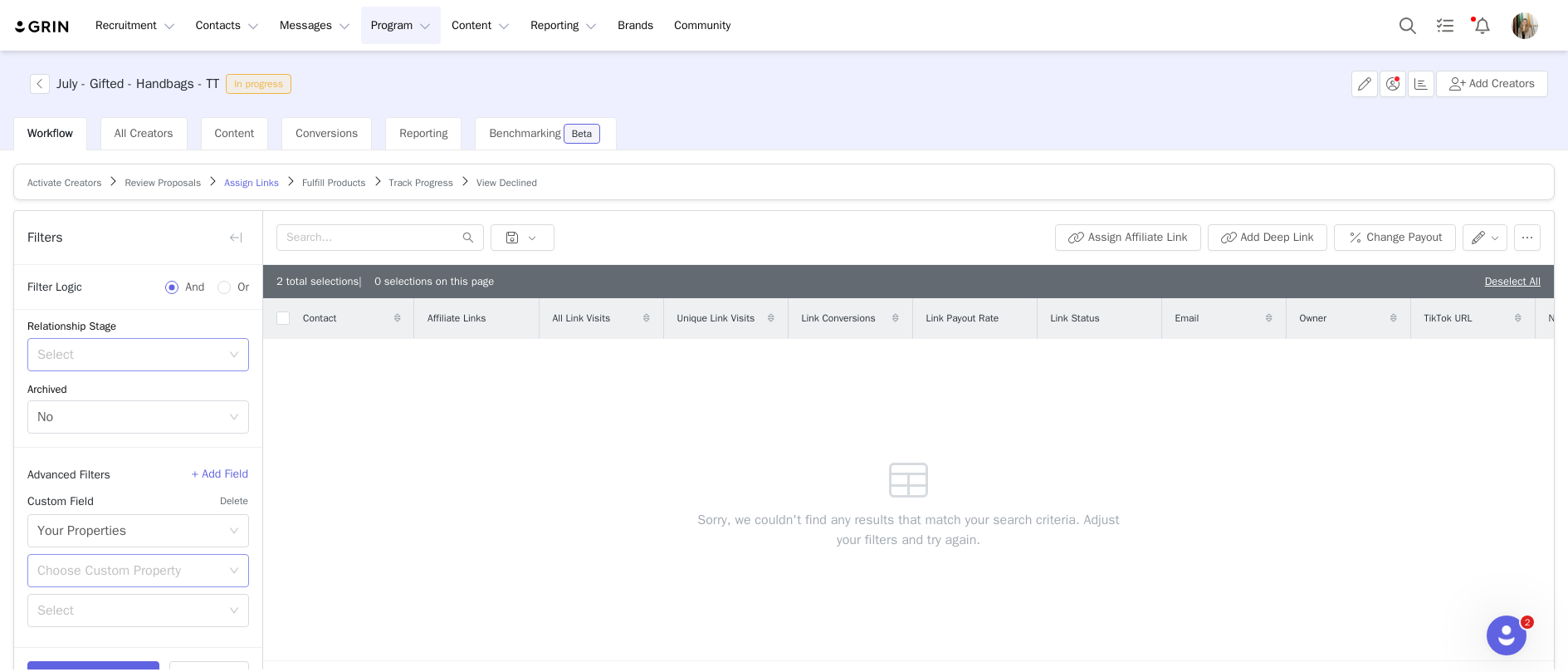 click on "Choose Custom Property" 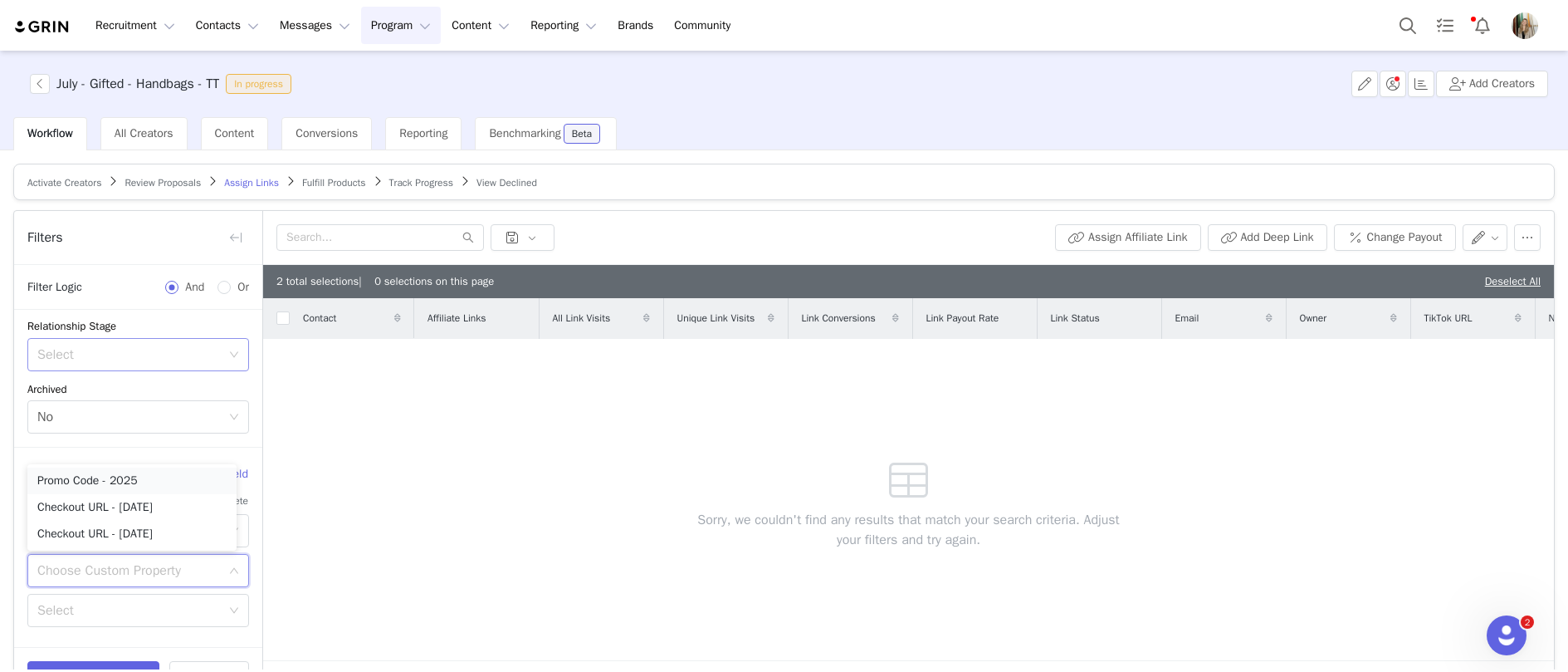 click on "Promo Code - 2025" 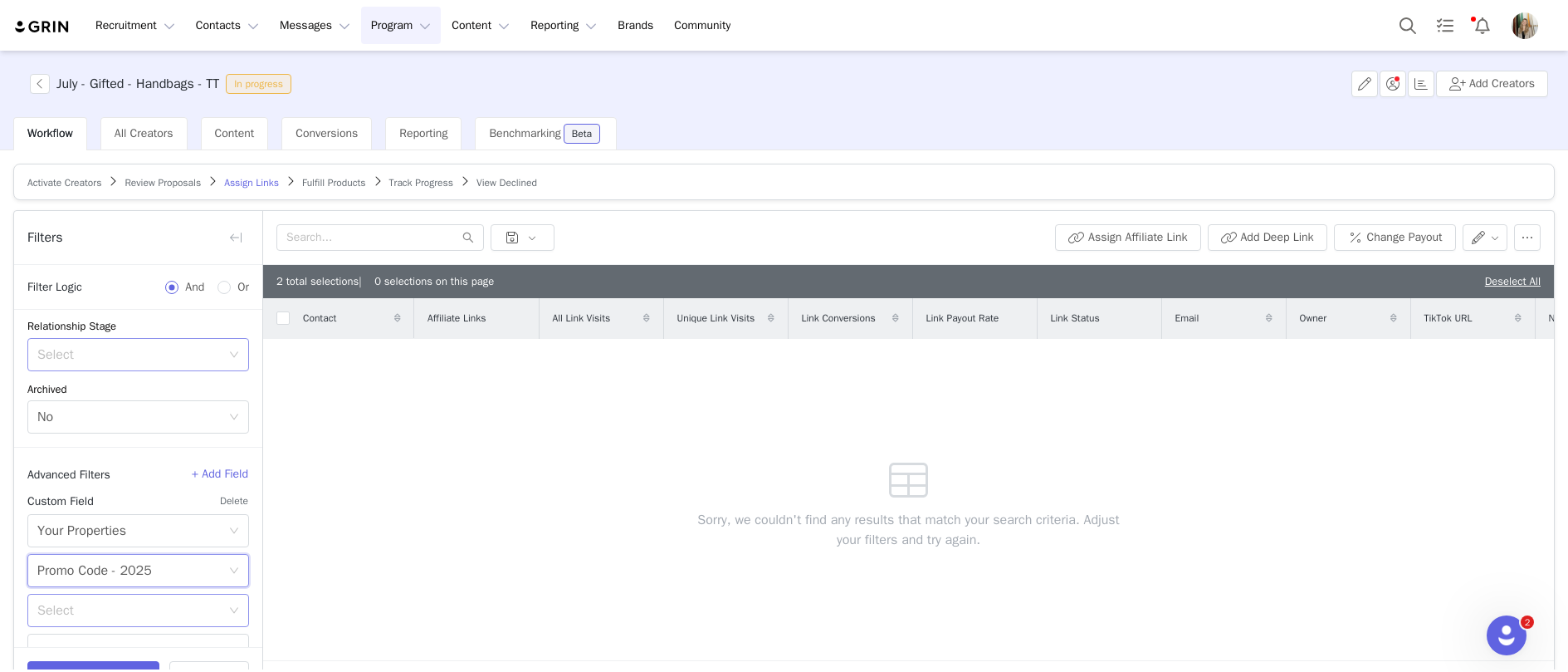 click on "Select" 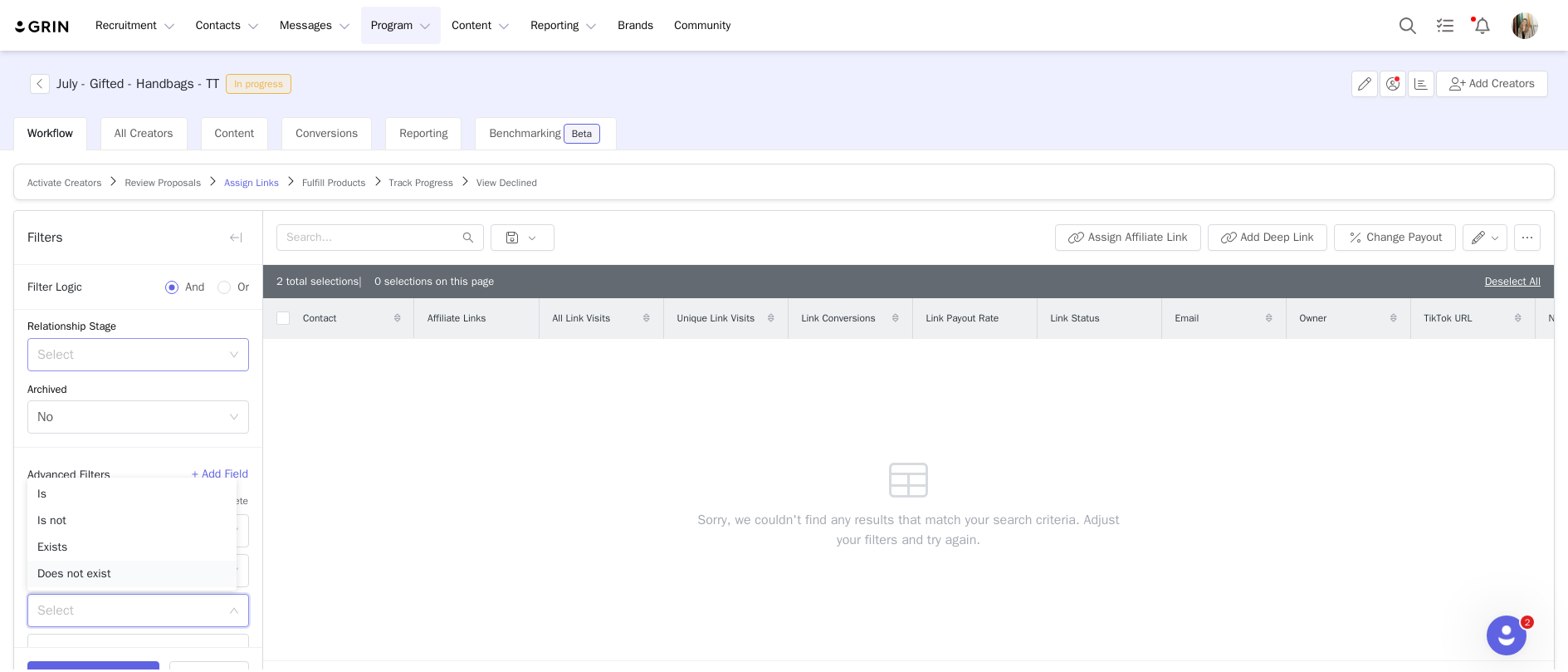 click on "Does not exist" 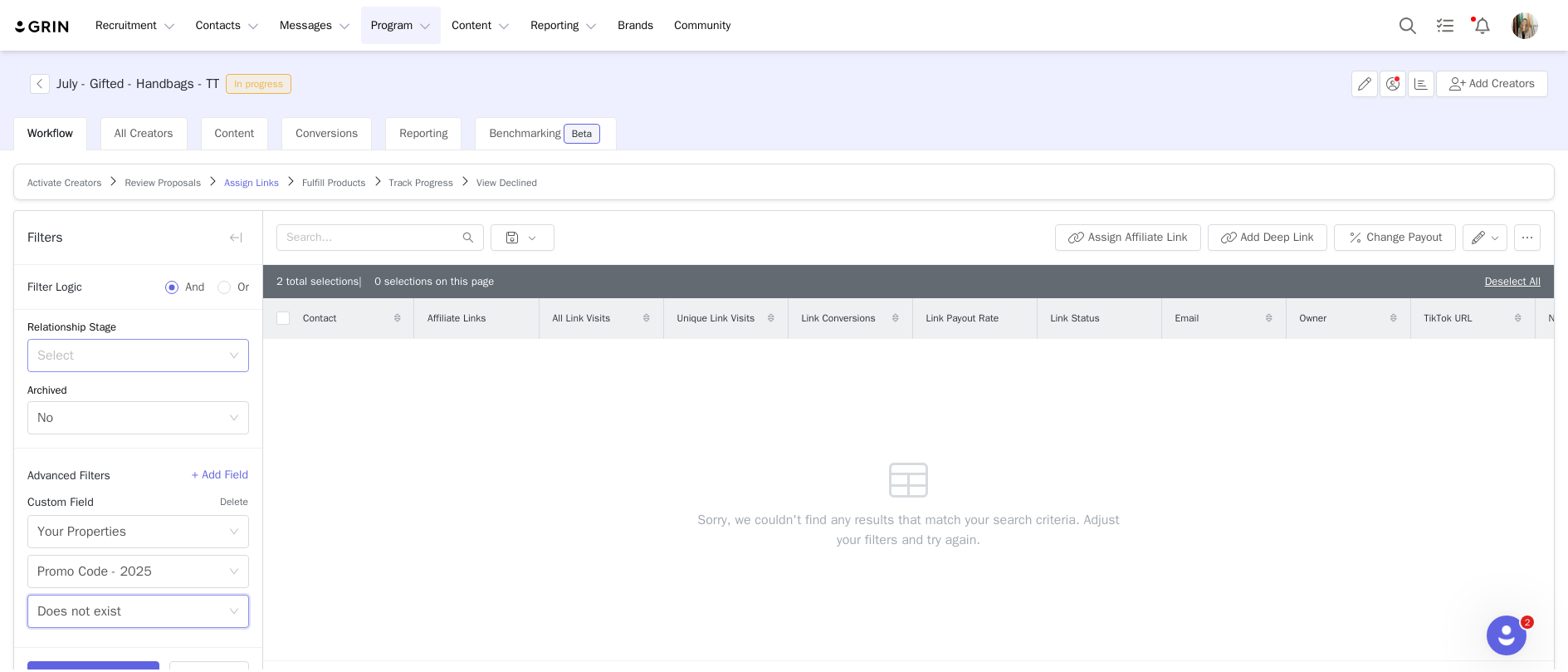 scroll, scrollTop: 256, scrollLeft: 0, axis: vertical 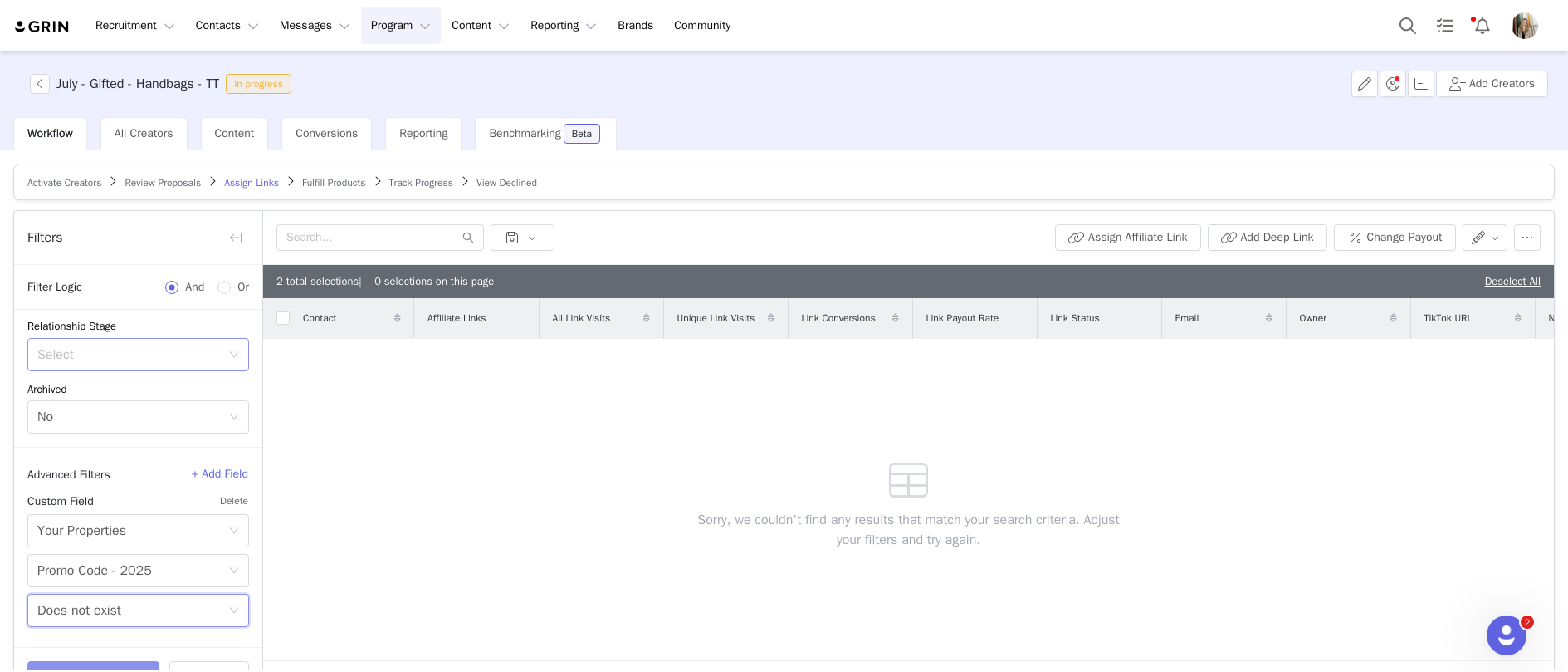 click on "Apply Filters" 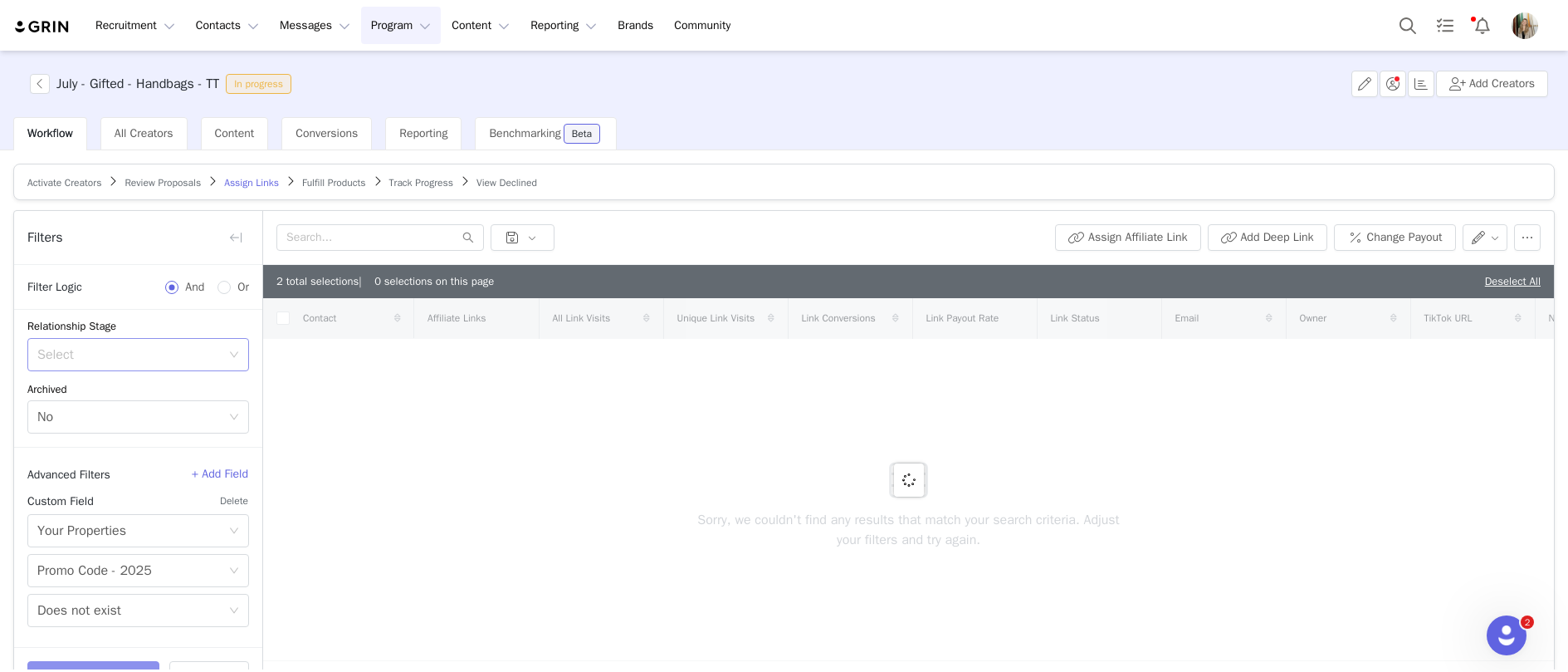 checkbox on "true" 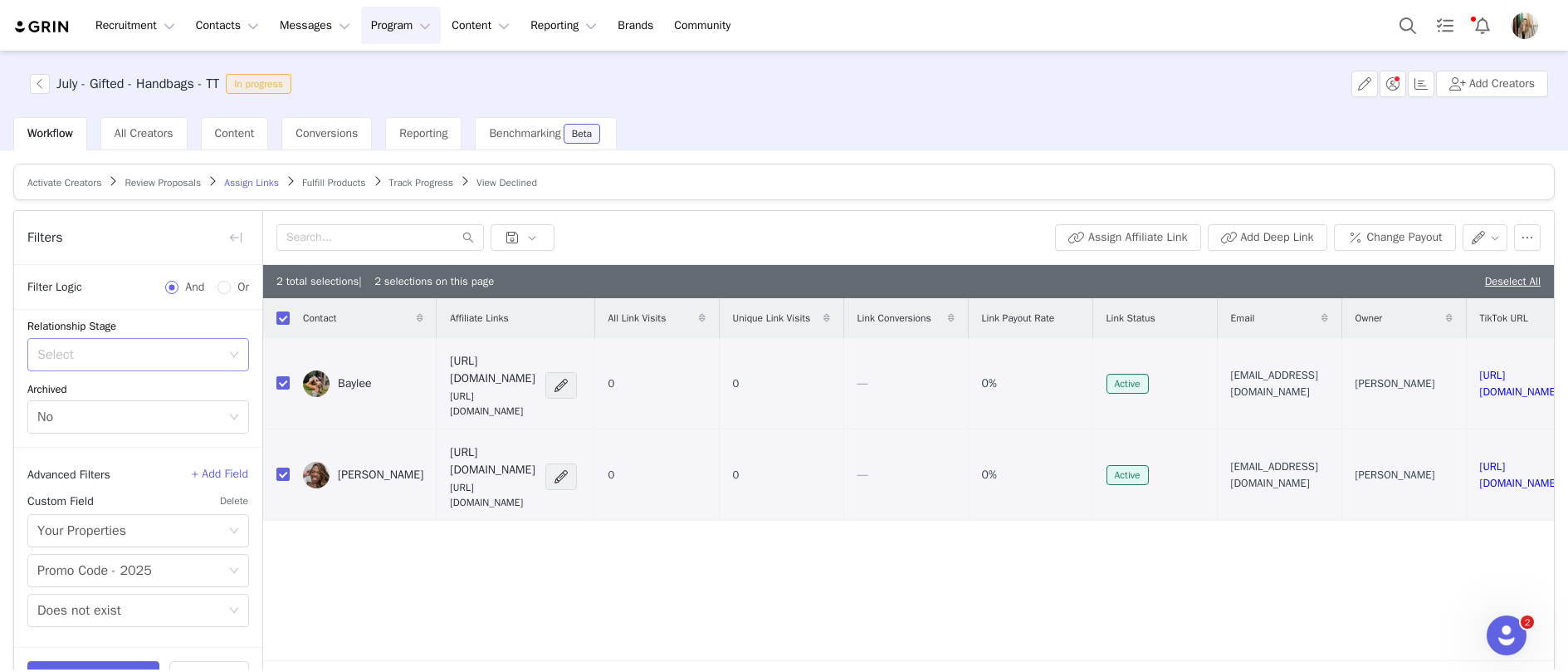 click on "Deselect All" 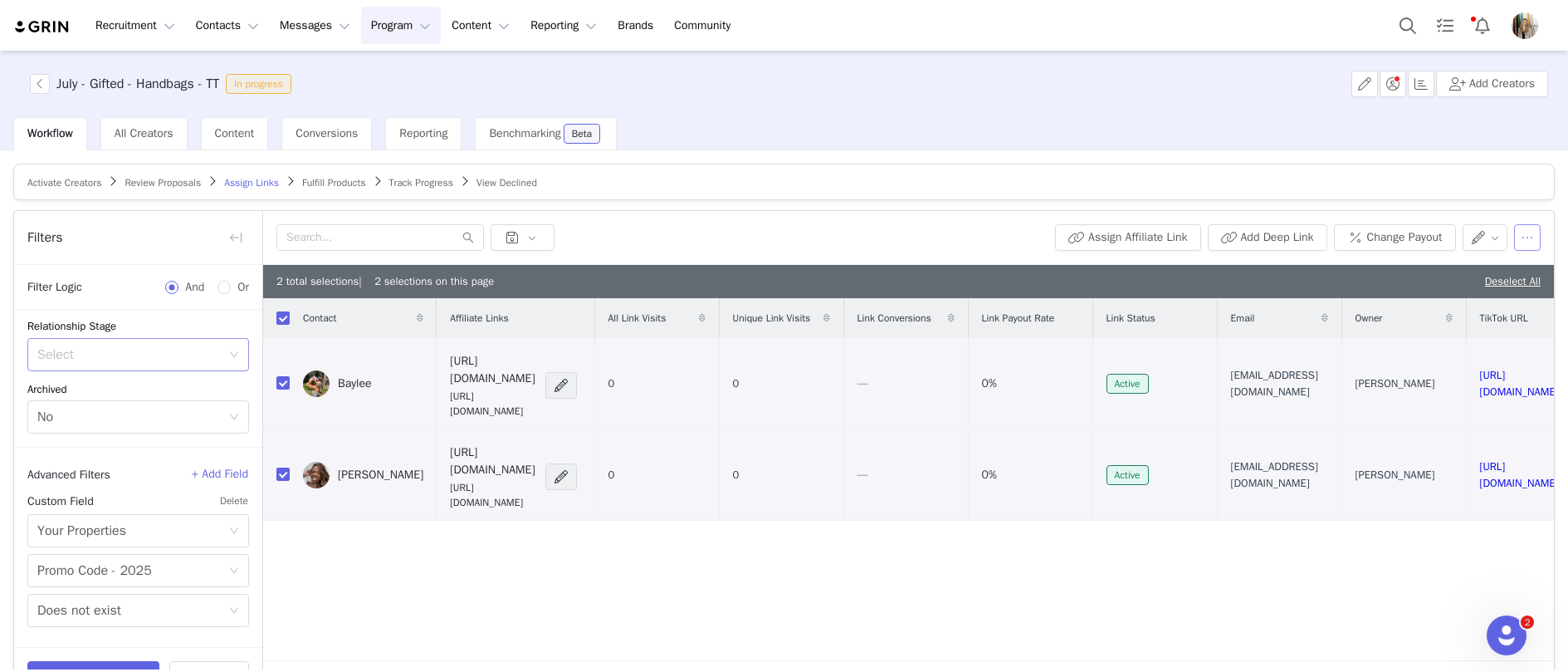 click 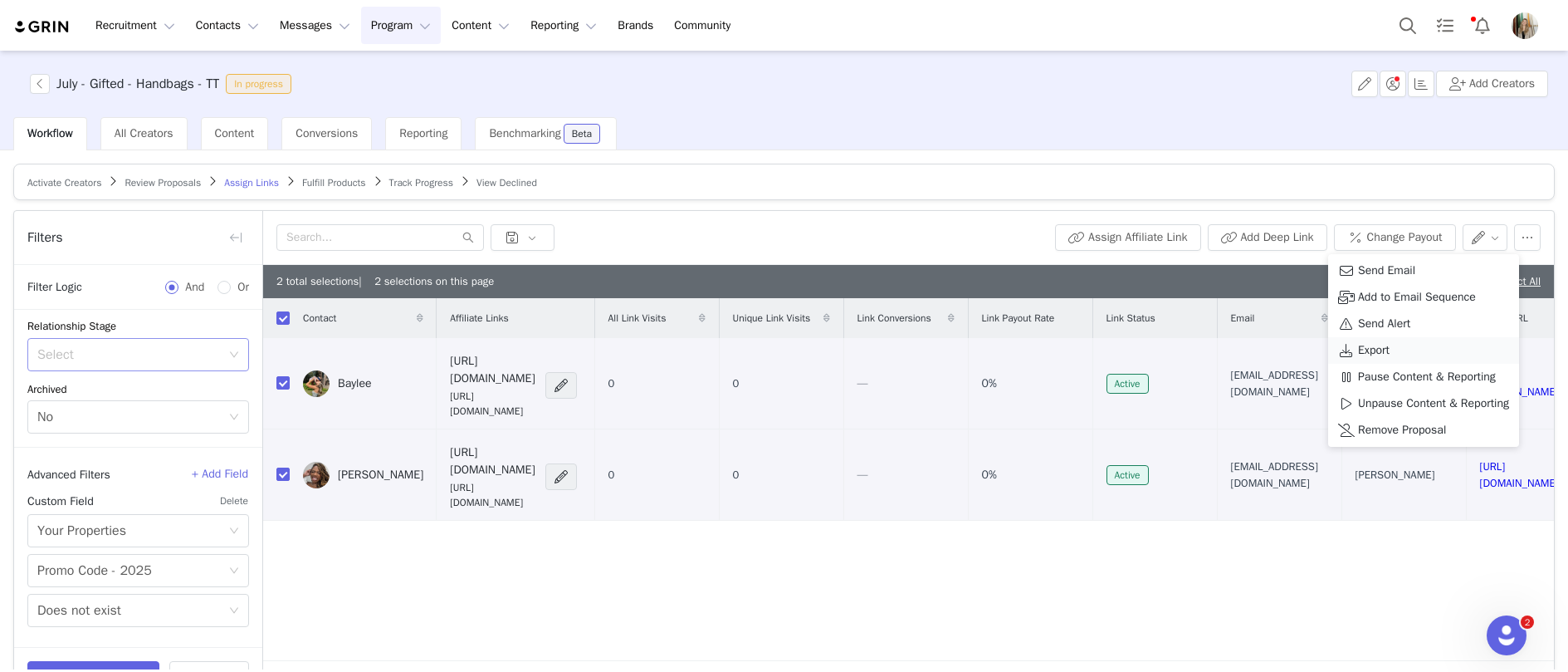 click on "Export" 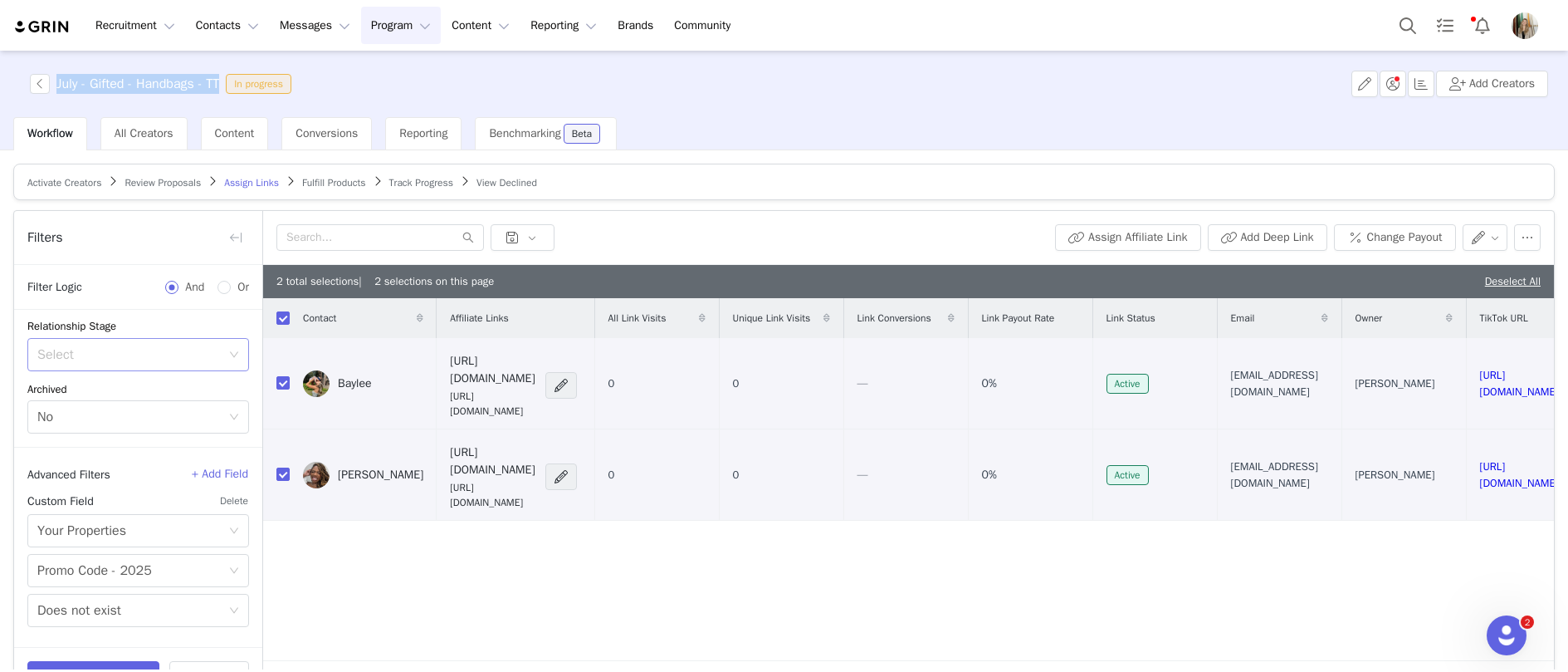 drag, startPoint x: 60, startPoint y: 87, endPoint x: 232, endPoint y: 90, distance: 172.02616 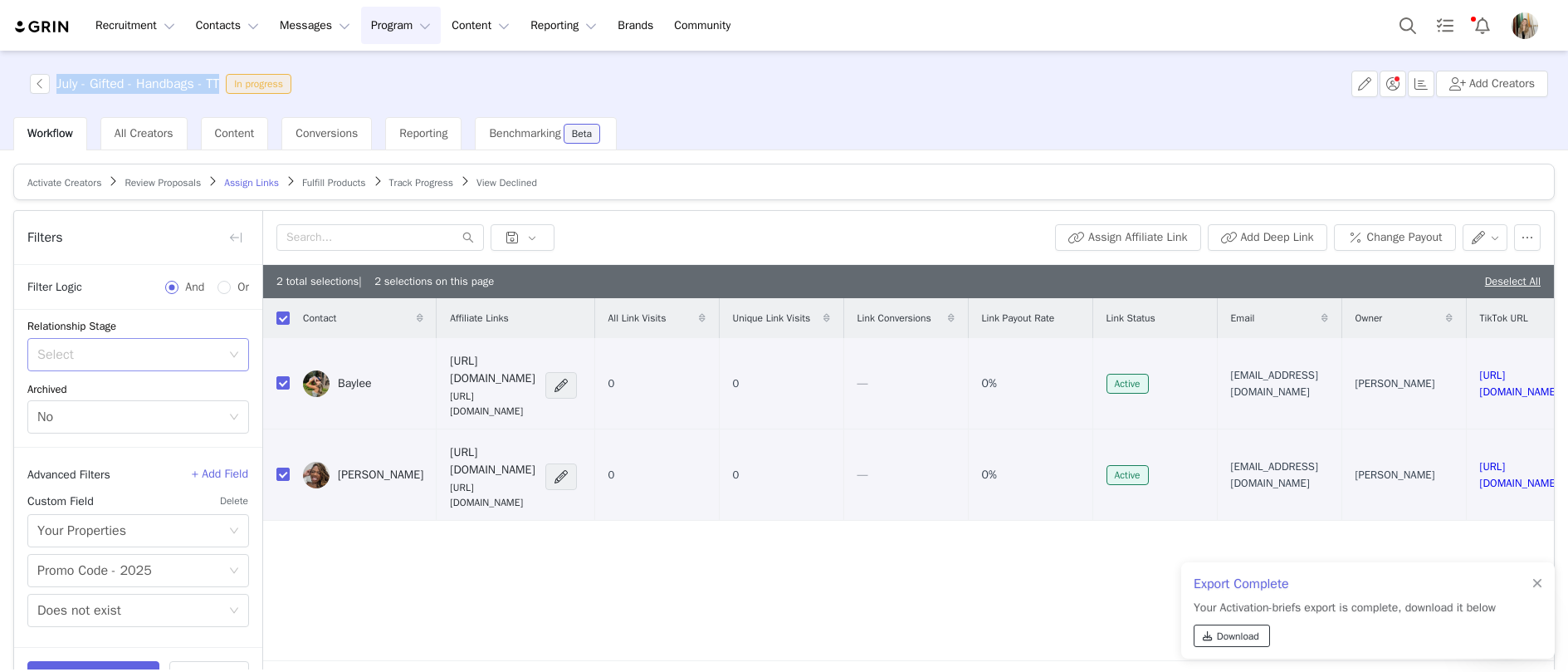 click on "Download" 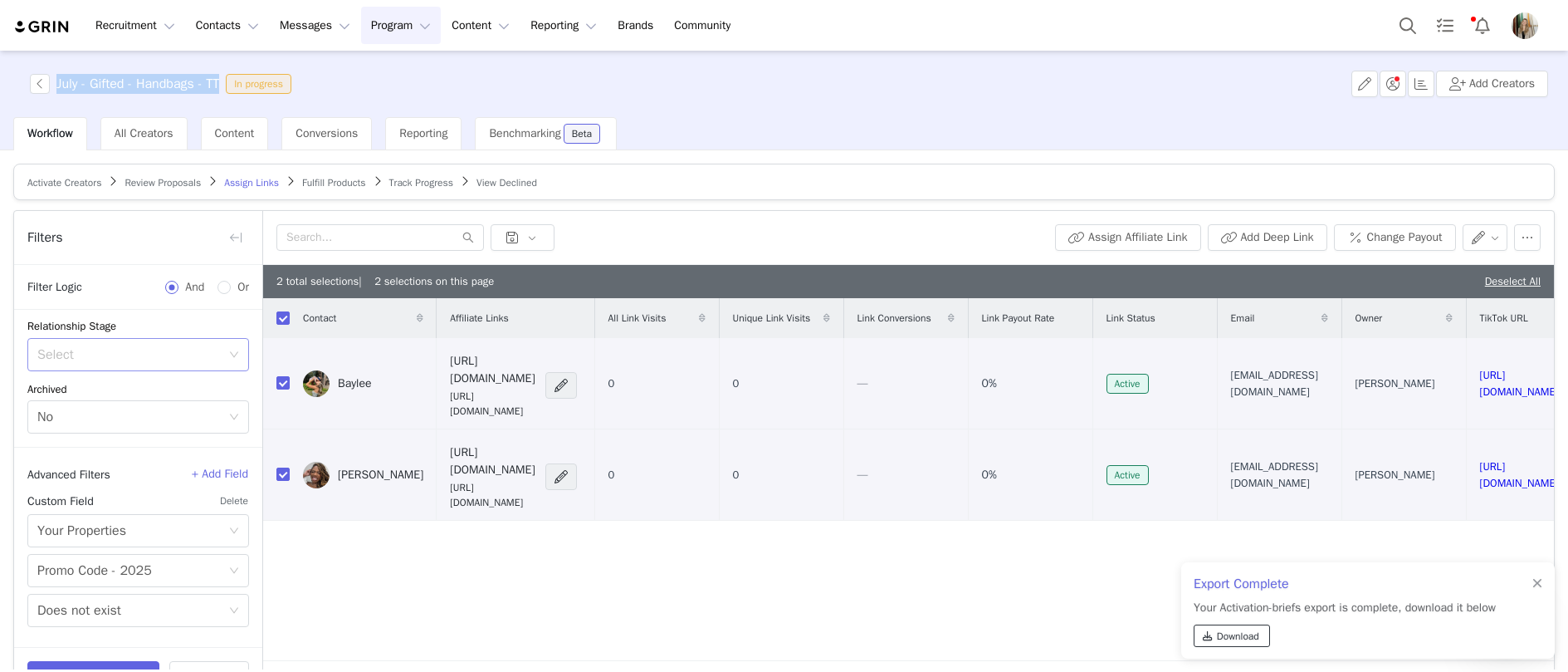 click on "Download" 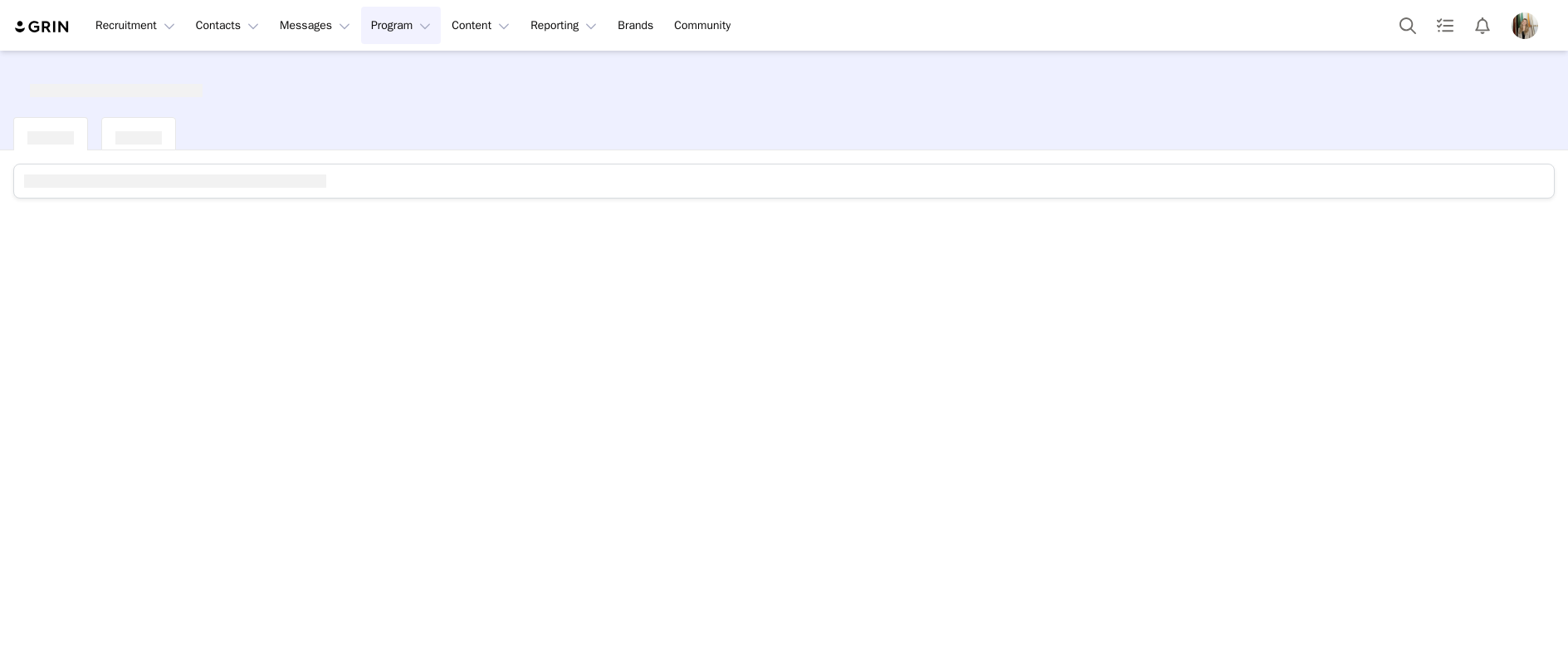 scroll, scrollTop: 0, scrollLeft: 0, axis: both 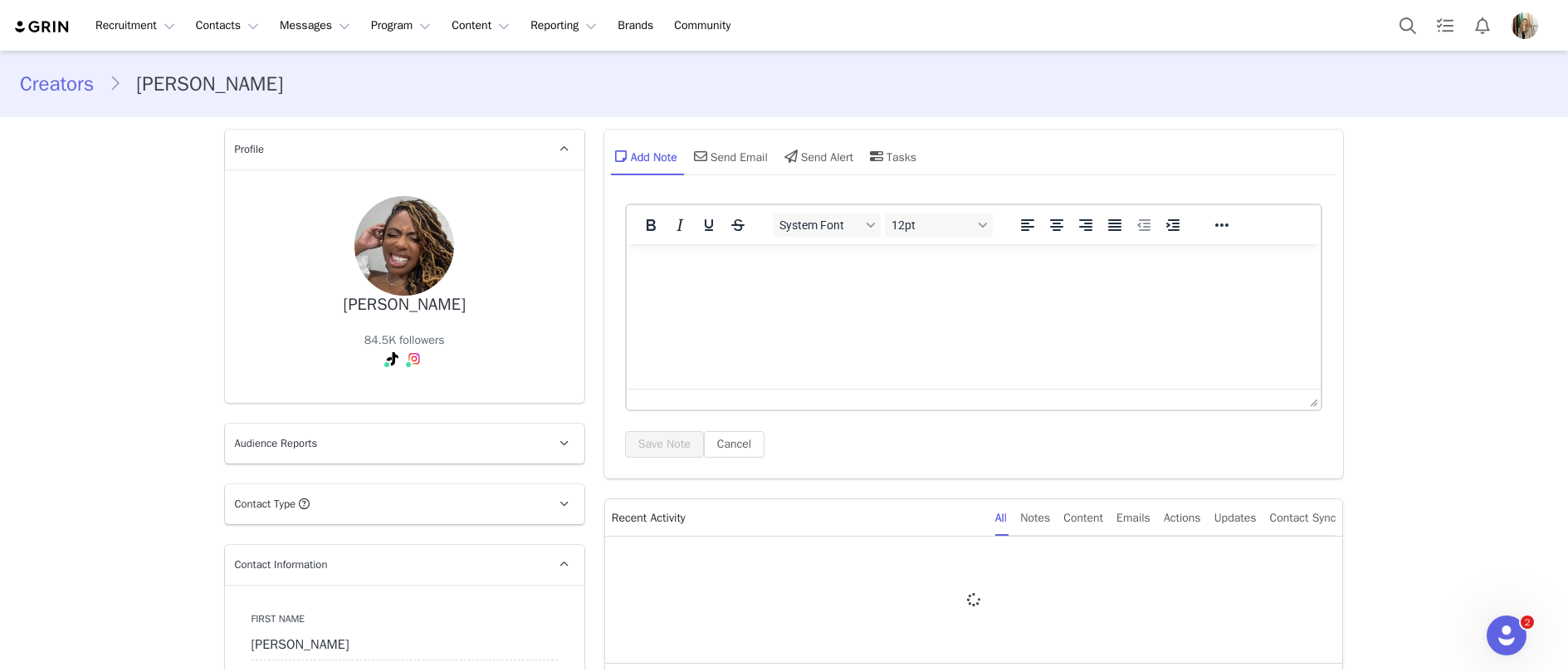 type on "+1 ([GEOGRAPHIC_DATA])" 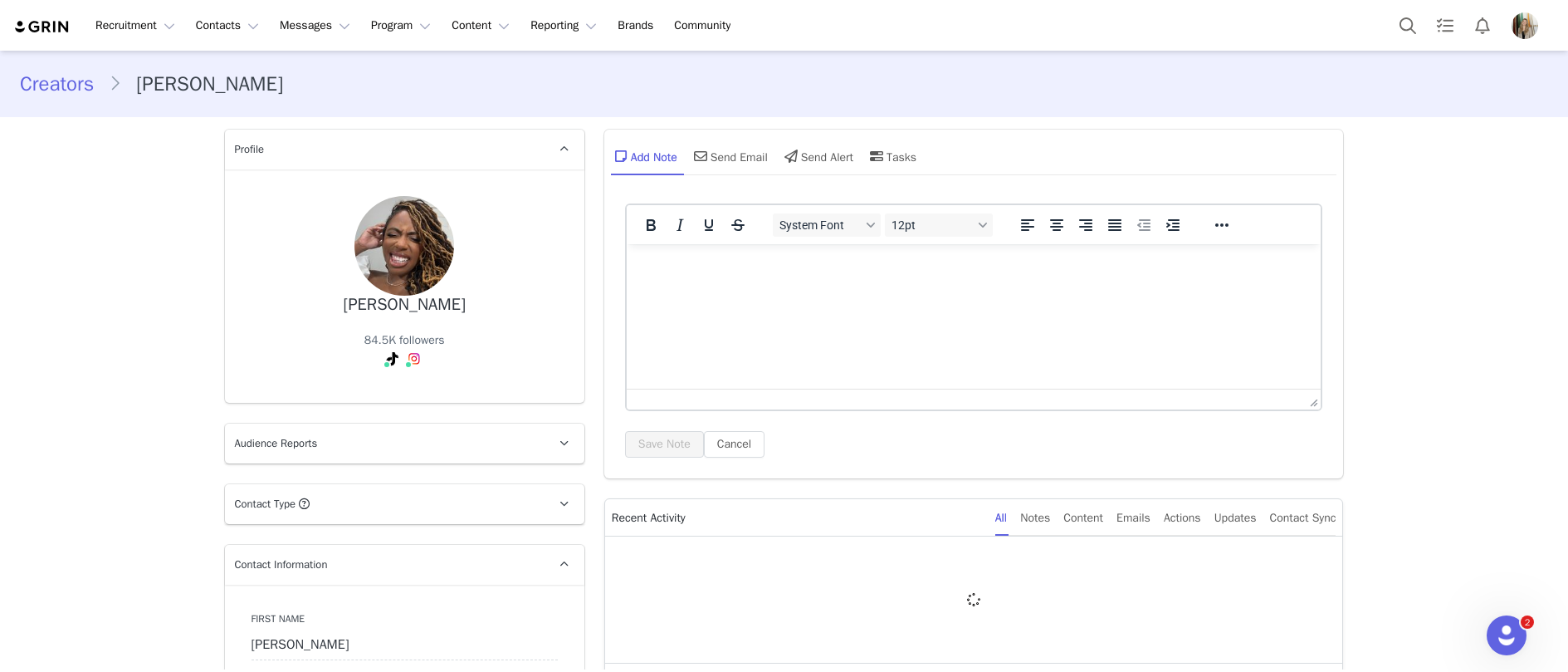 scroll, scrollTop: 0, scrollLeft: 0, axis: both 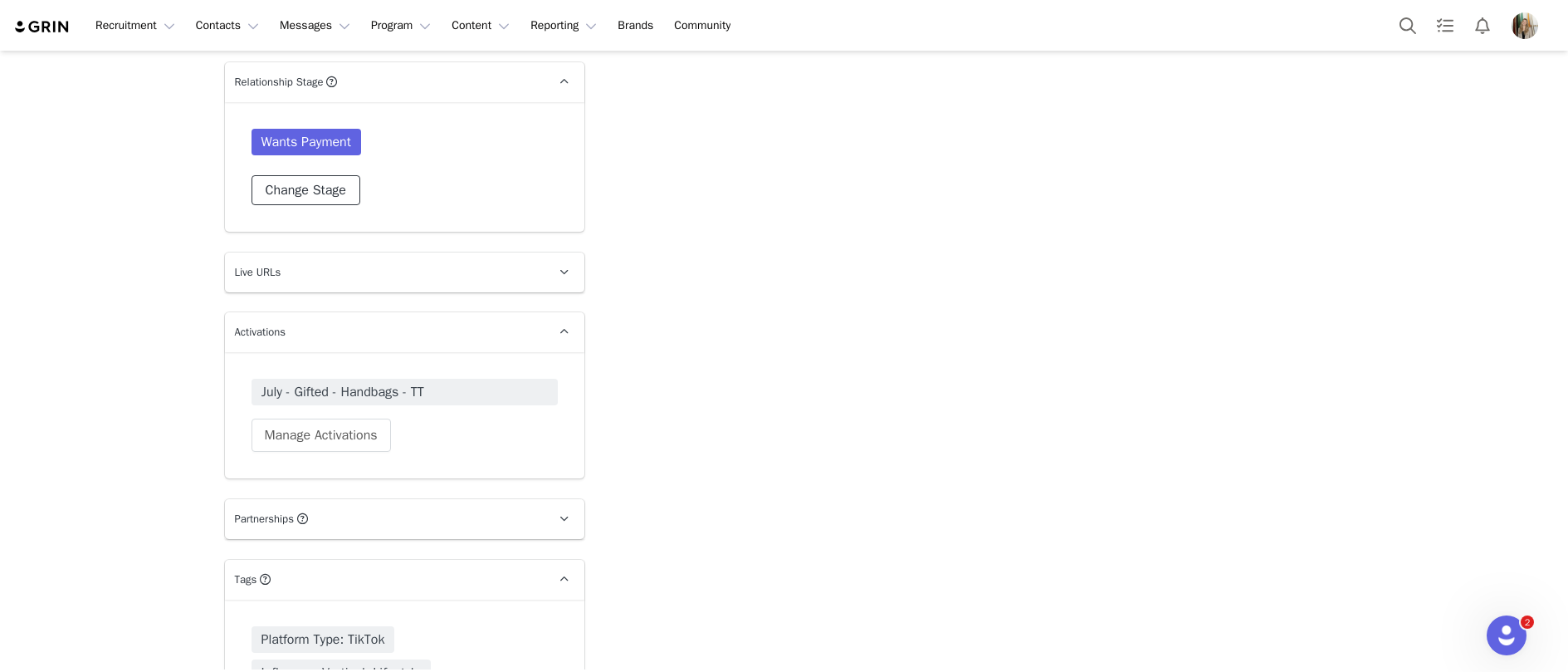 click on "Change Stage" at bounding box center (305, 190) 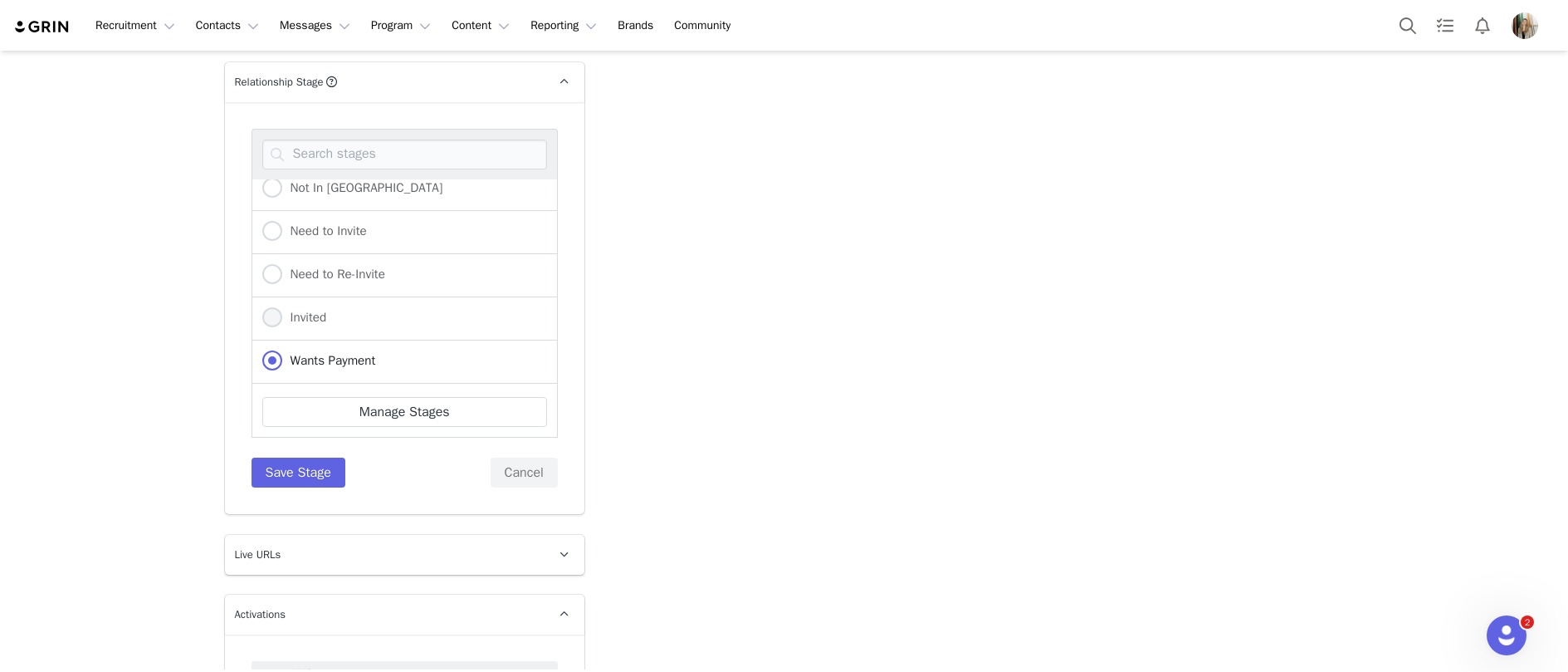 scroll, scrollTop: 13, scrollLeft: 0, axis: vertical 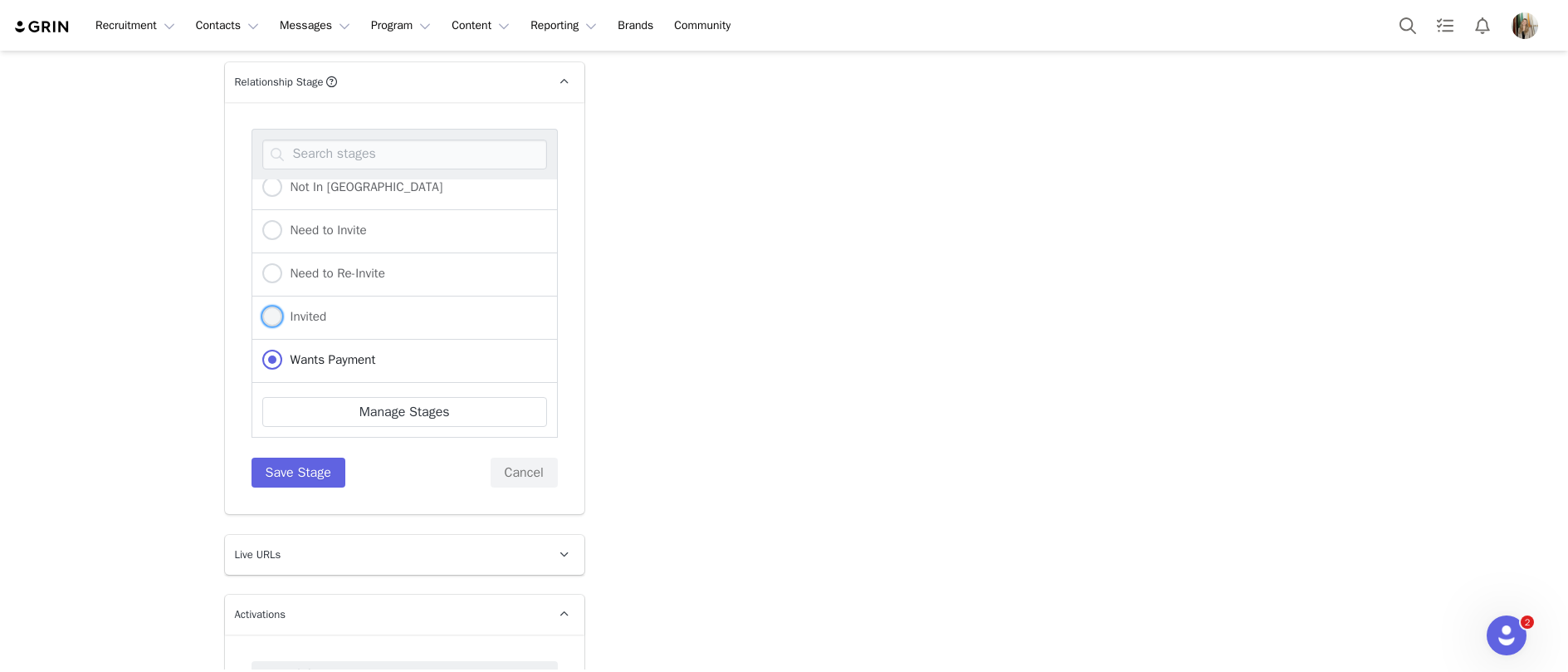 click at bounding box center [272, 316] 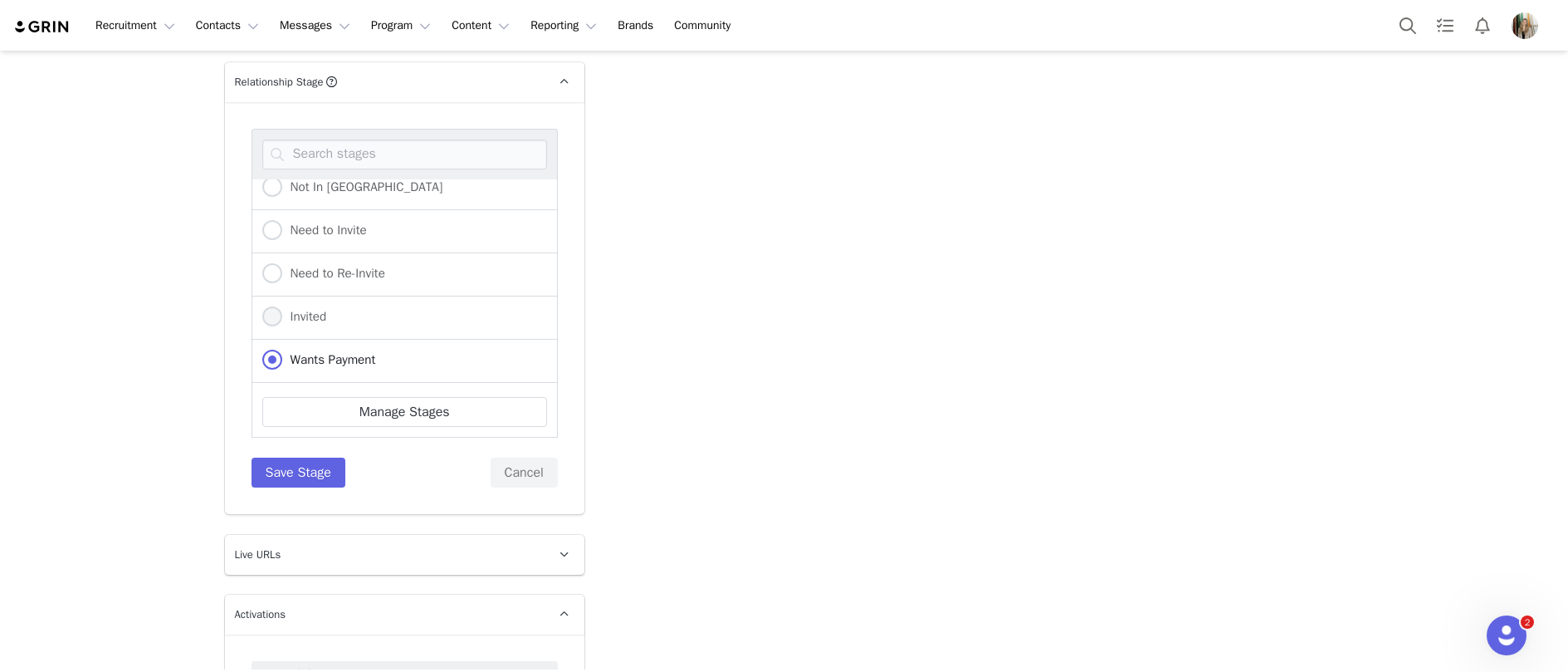 click on "Invited" at bounding box center (272, 317) 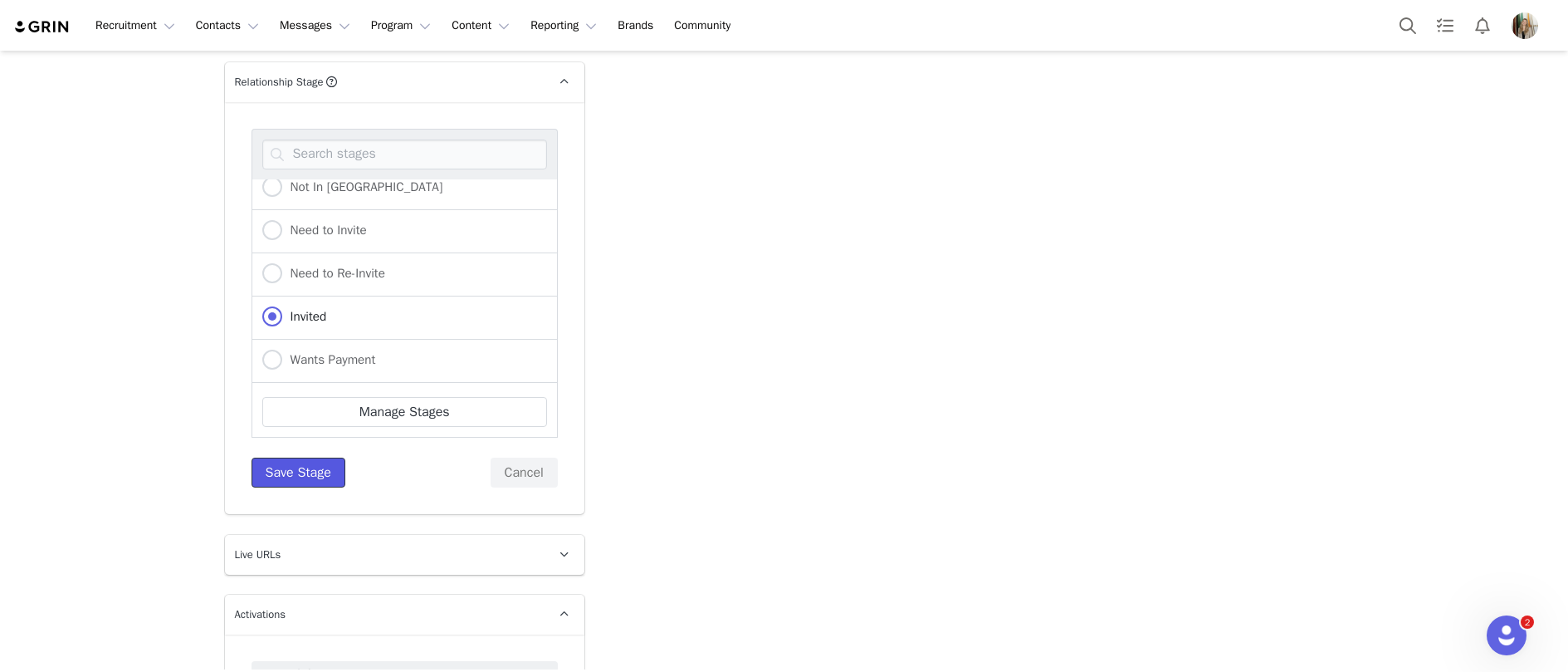 click on "Save Stage" at bounding box center (298, 473) 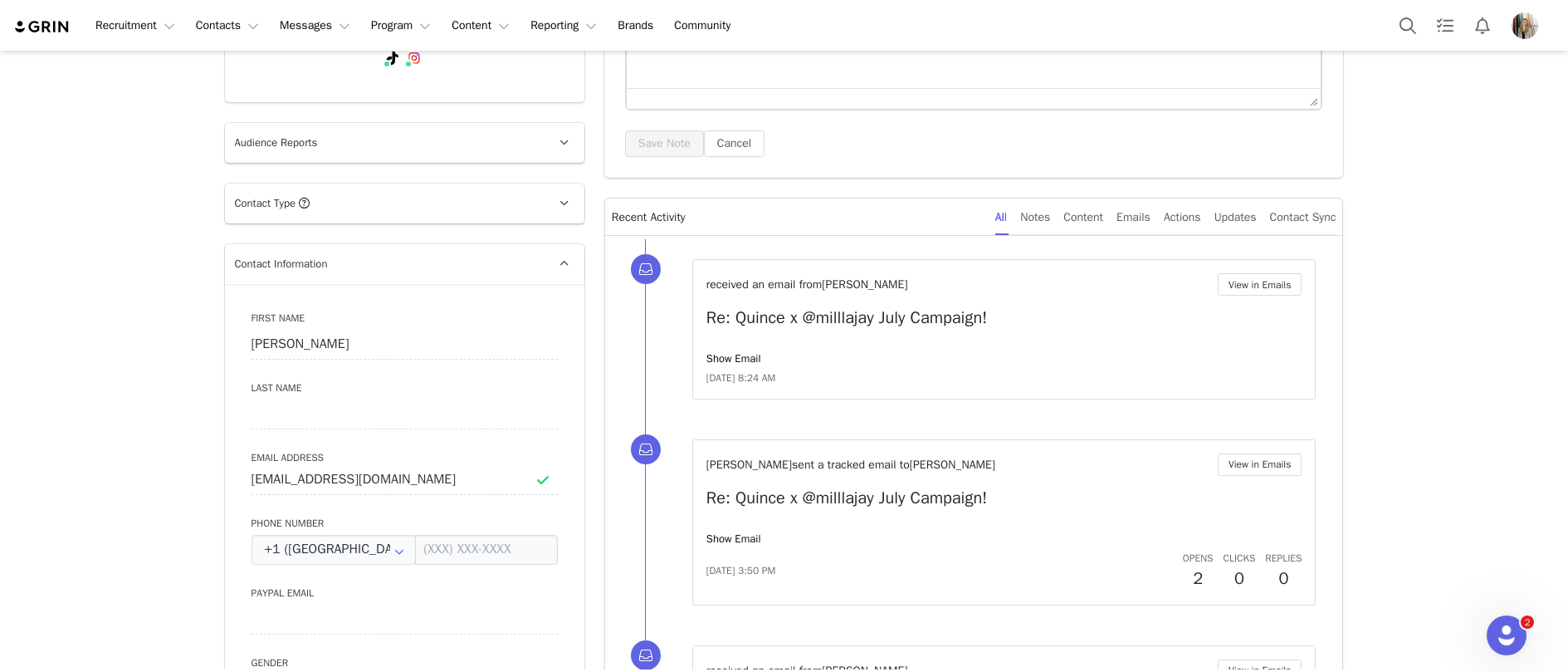 scroll, scrollTop: 0, scrollLeft: 0, axis: both 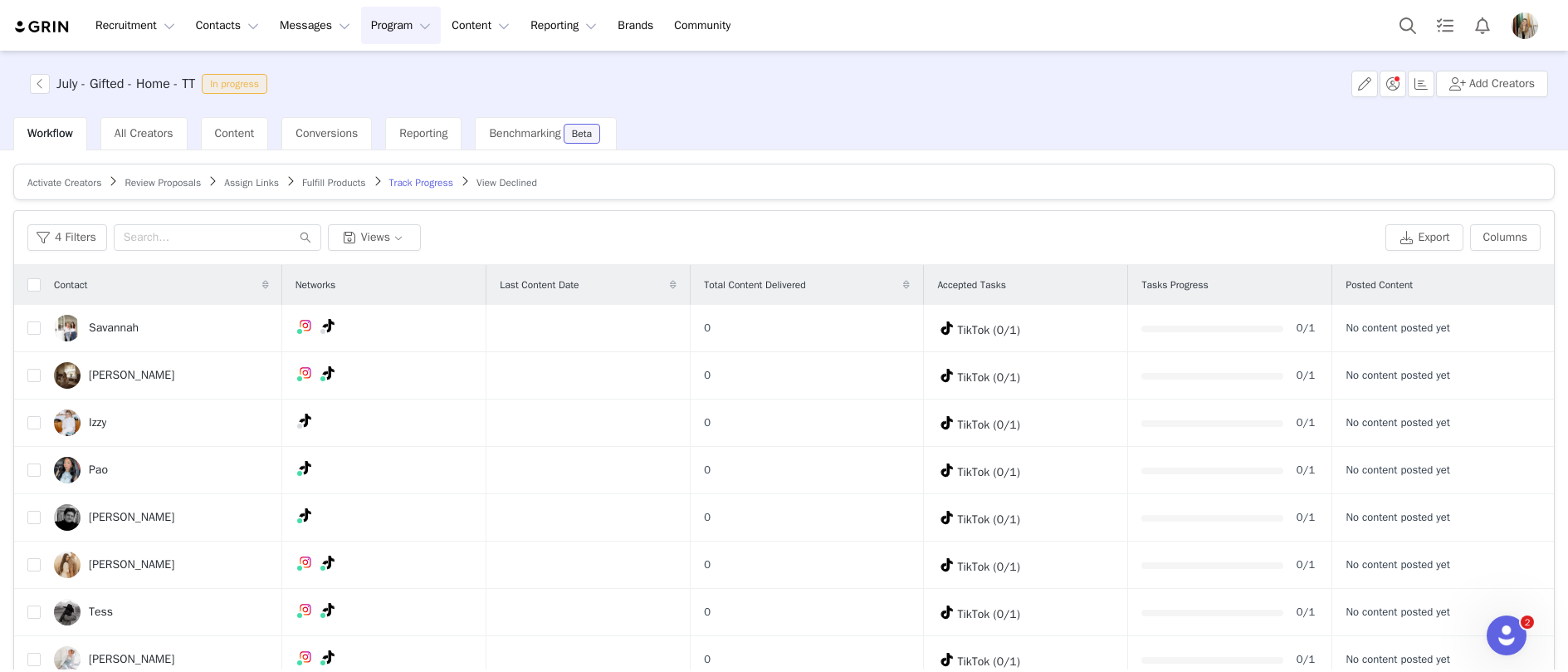 click on "Assign Links" at bounding box center (252, 183) 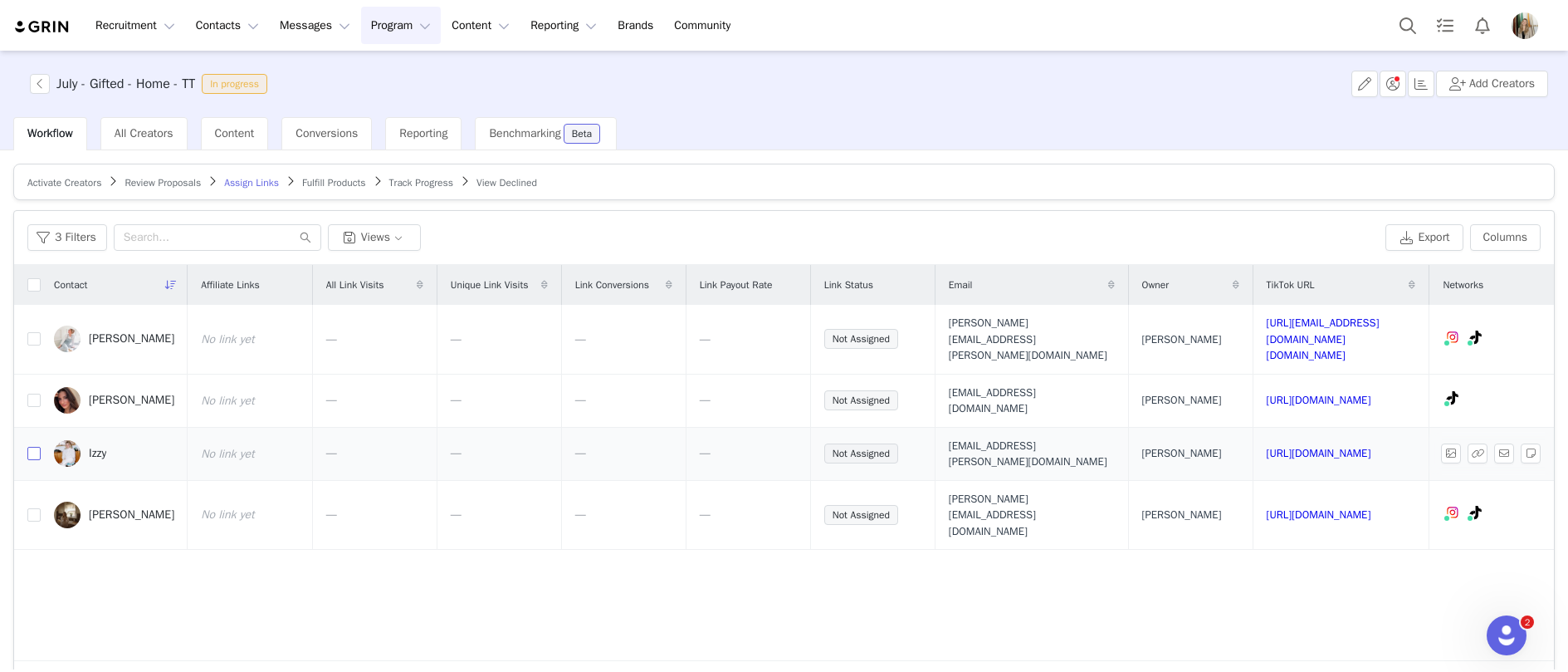 click at bounding box center (34, 454) 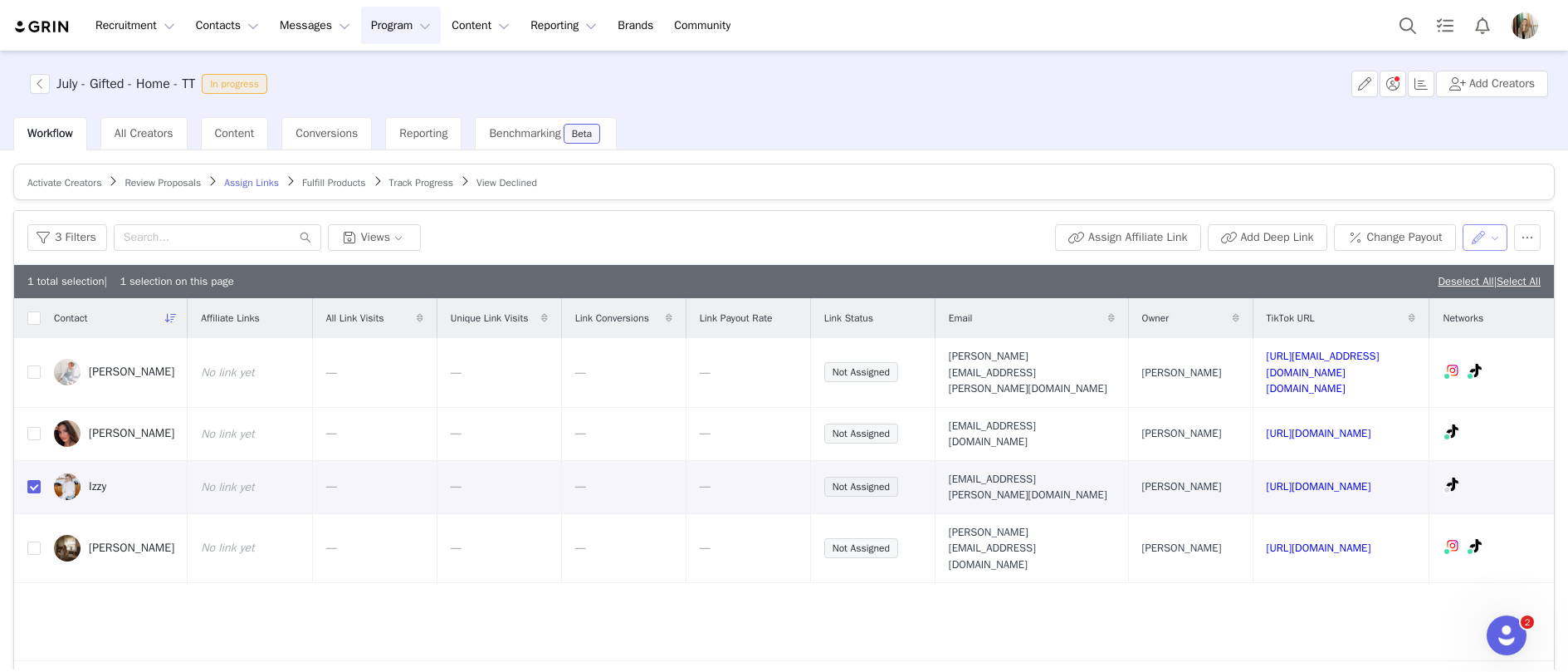 click at bounding box center (1485, 238) 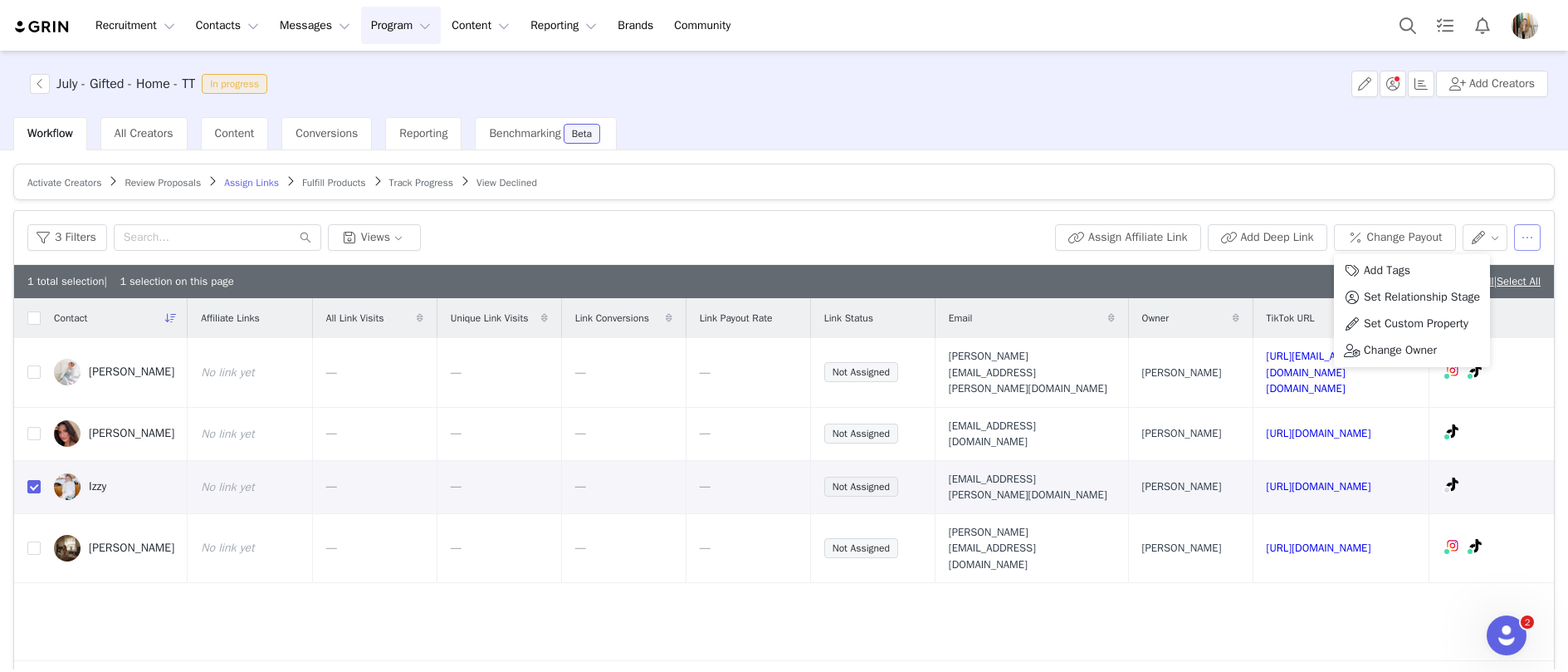 click at bounding box center (1527, 238) 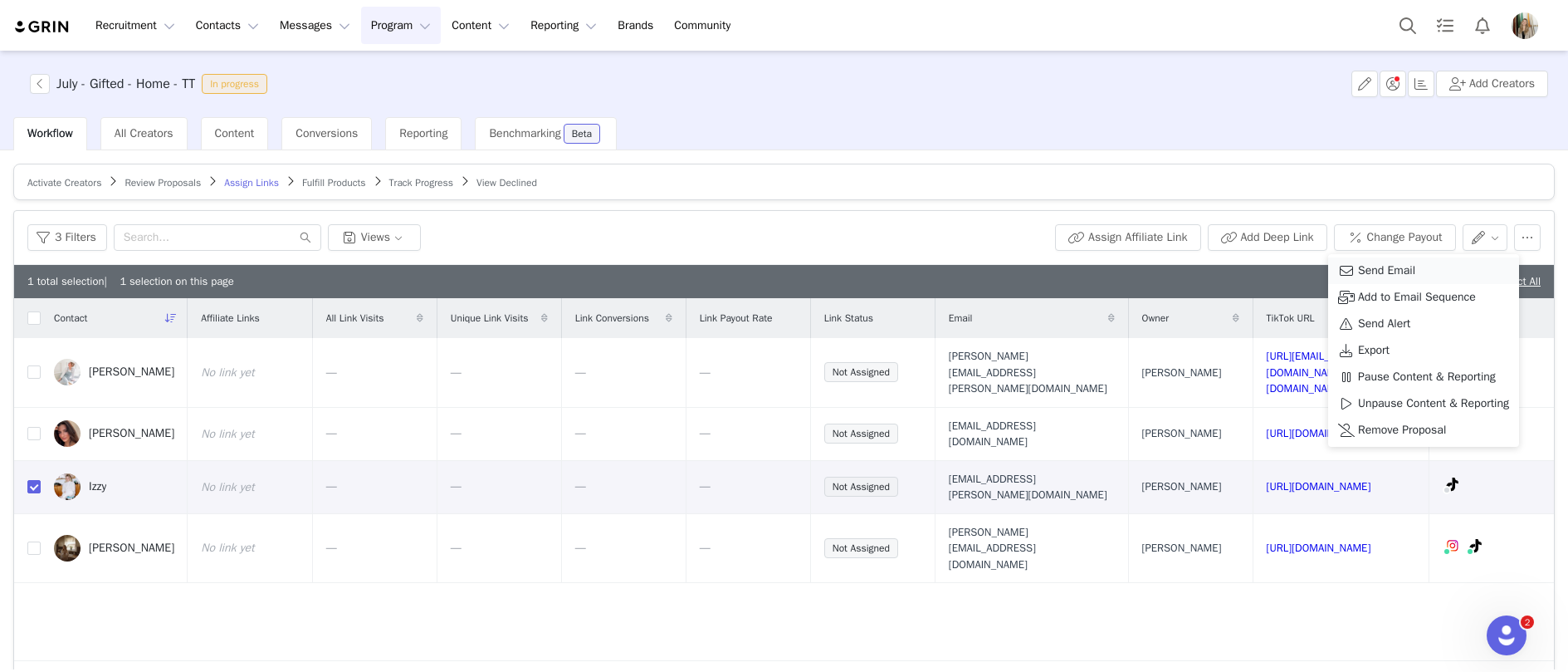 click on "Send Email" at bounding box center [1424, 271] 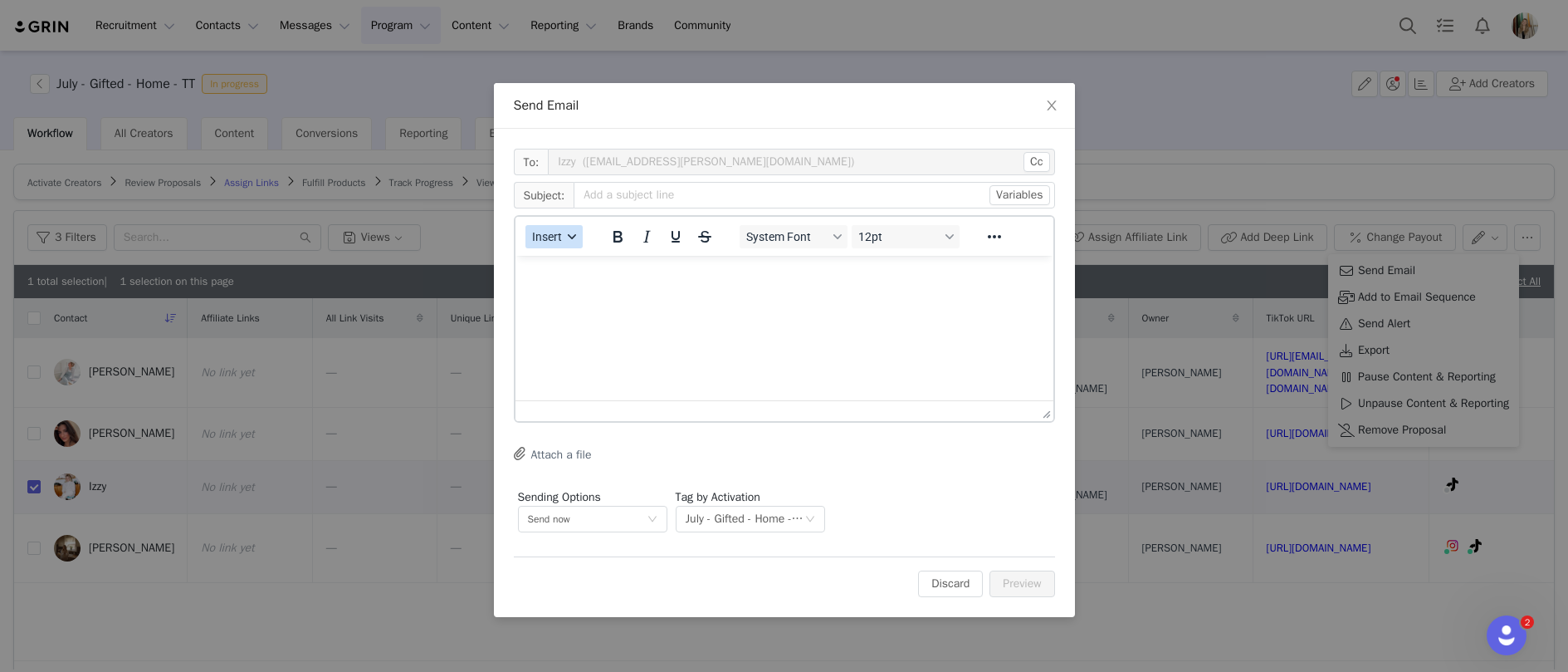 scroll, scrollTop: 0, scrollLeft: 0, axis: both 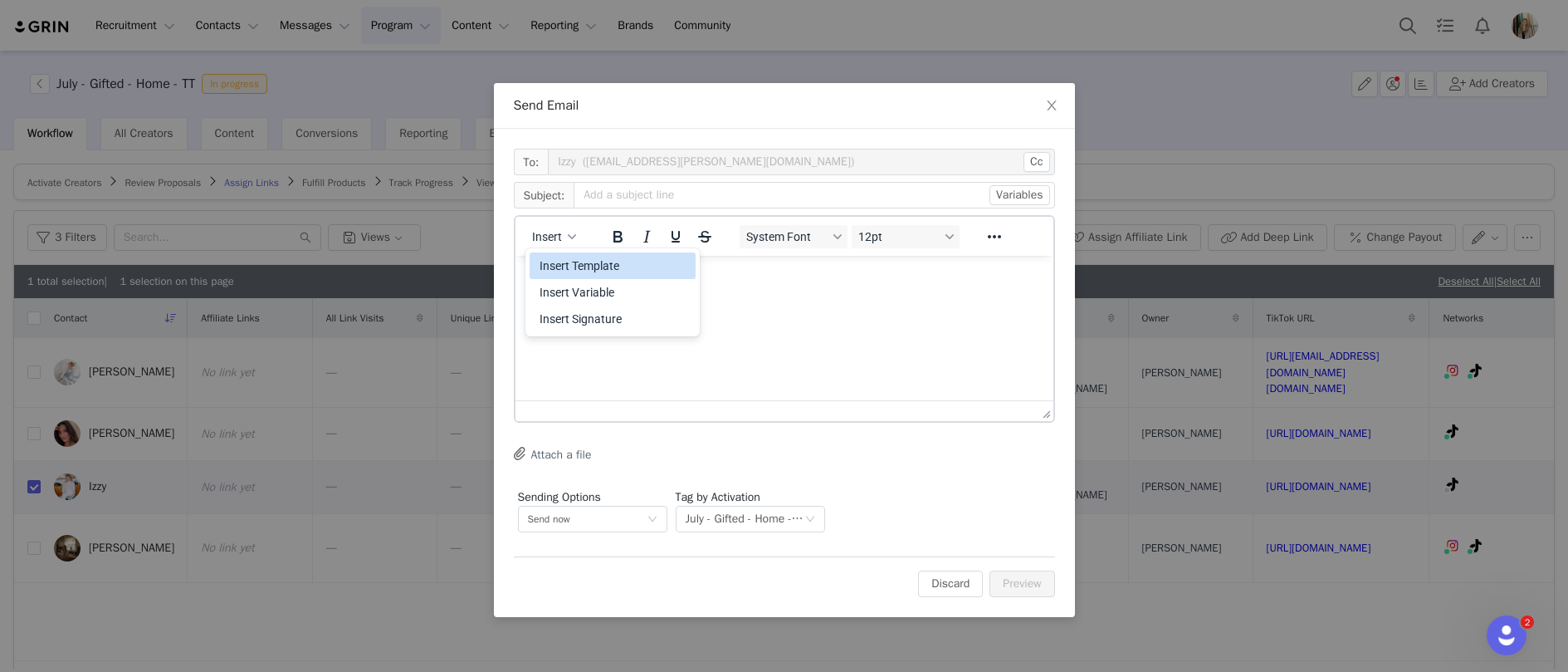 click on "Insert Template" at bounding box center [614, 266] 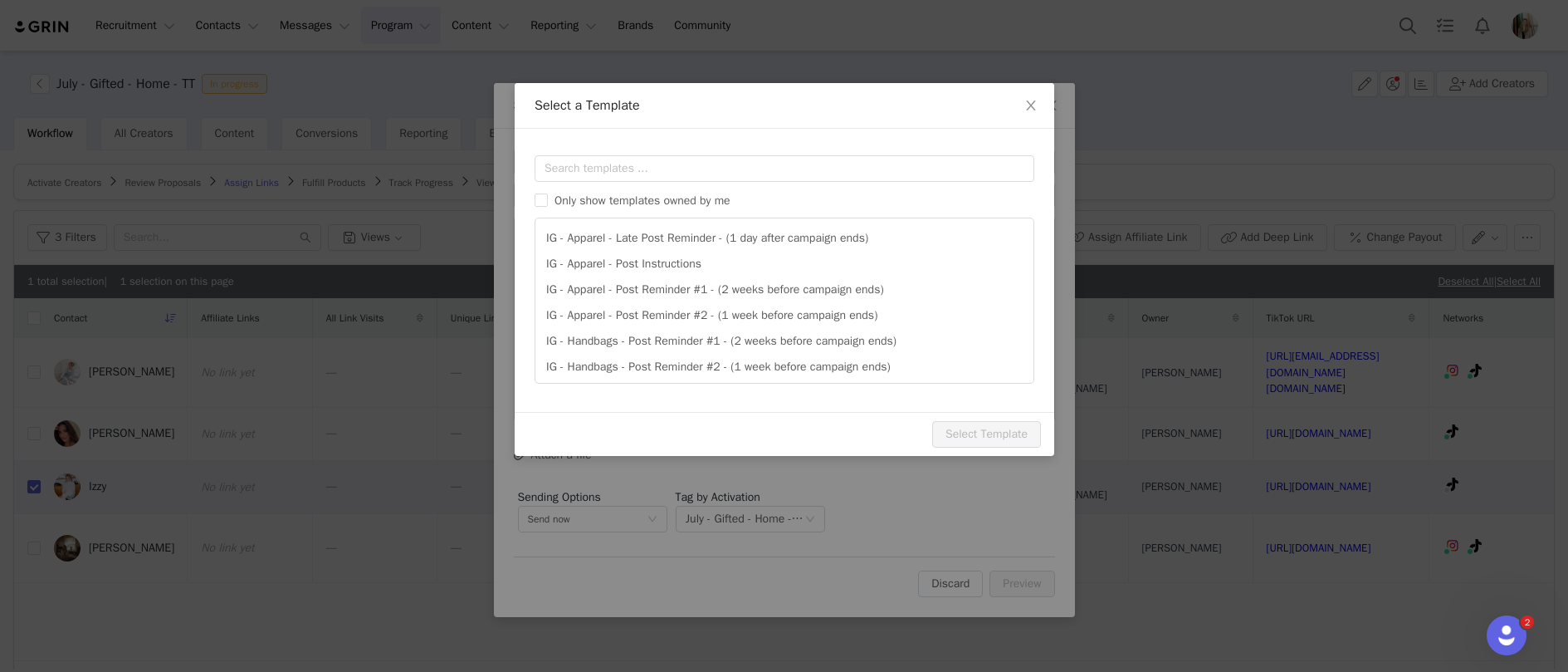 scroll, scrollTop: 0, scrollLeft: 0, axis: both 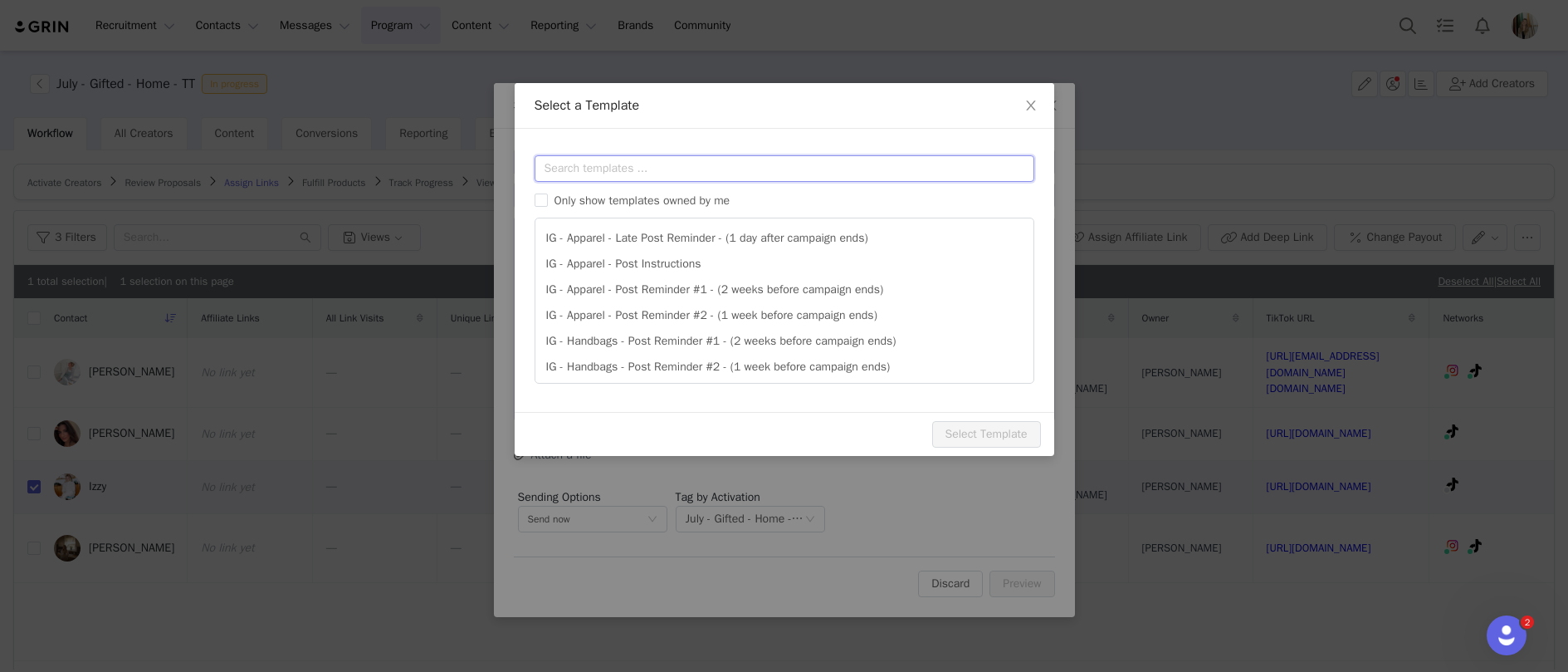 click at bounding box center [784, 169] 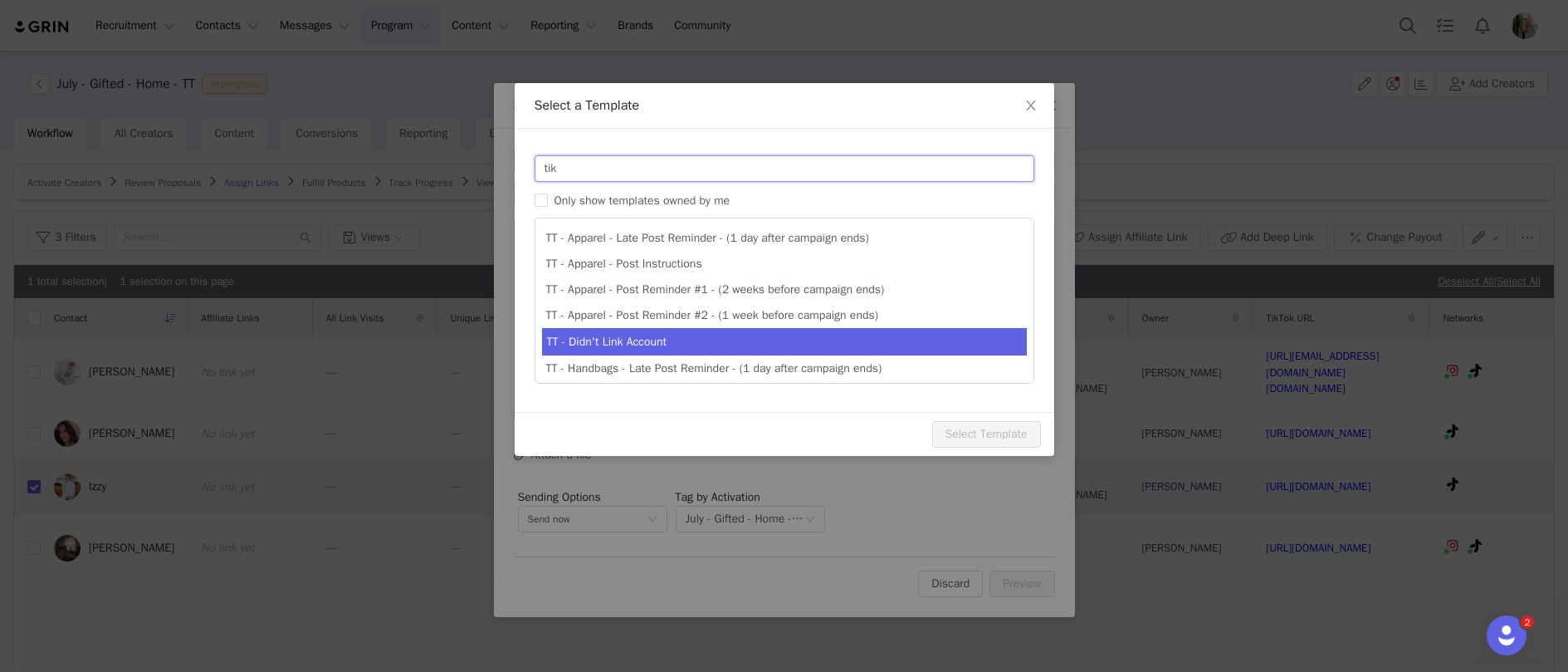 type on "tik" 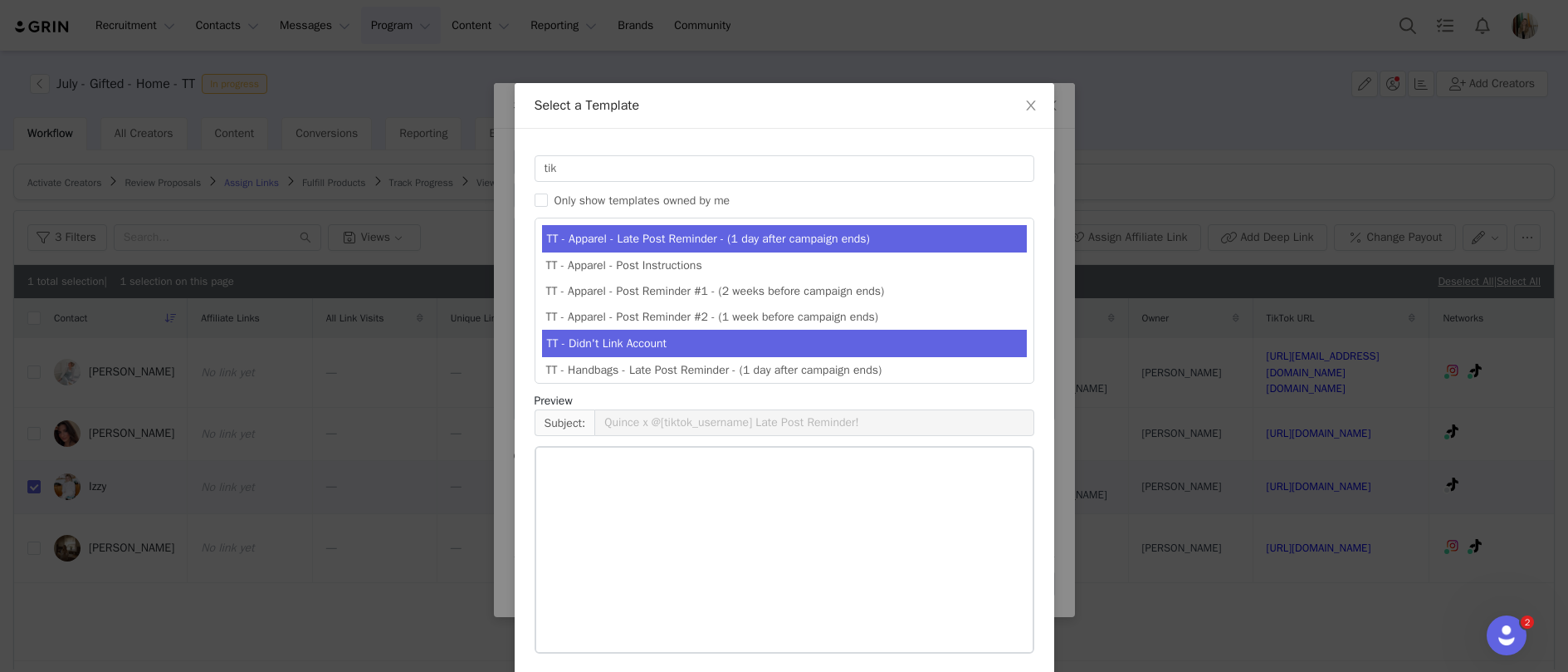 click on "TT - Didn't Link Account" at bounding box center (784, 343) 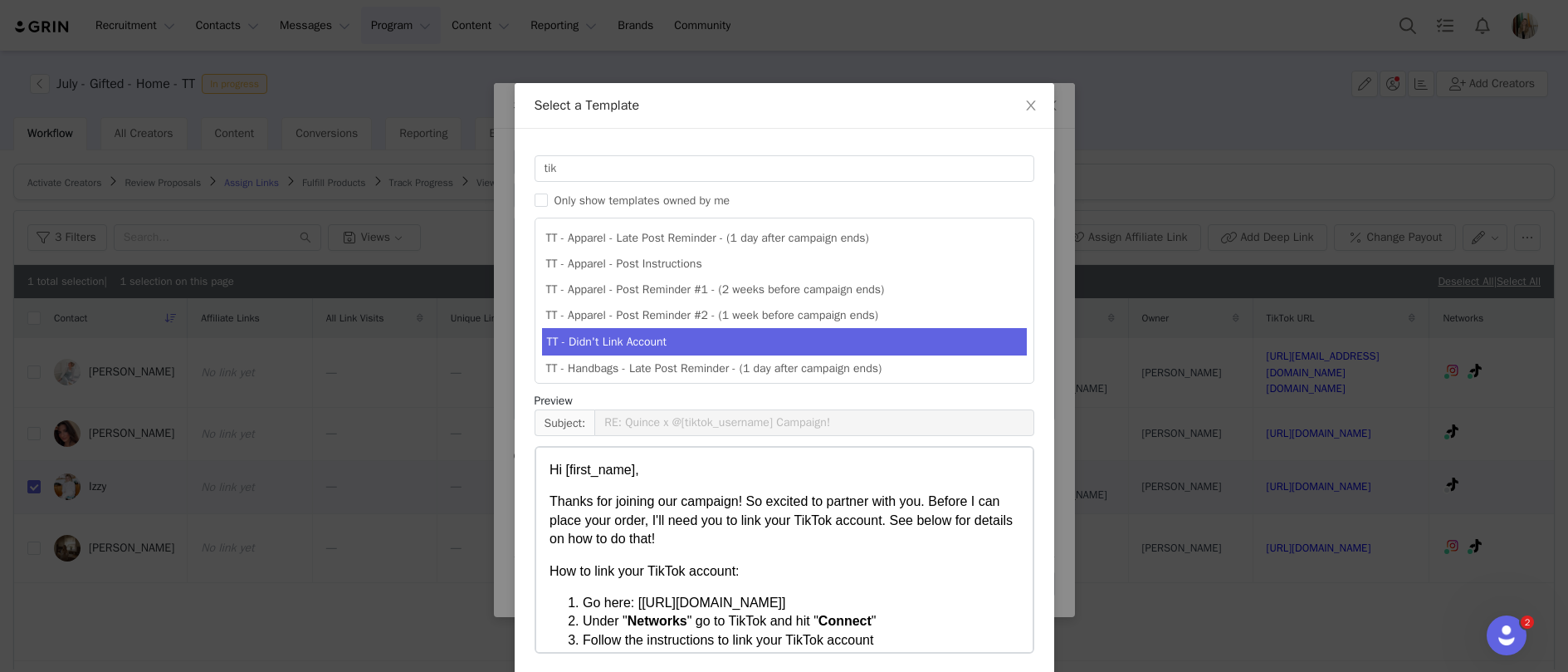 scroll, scrollTop: 146, scrollLeft: 0, axis: vertical 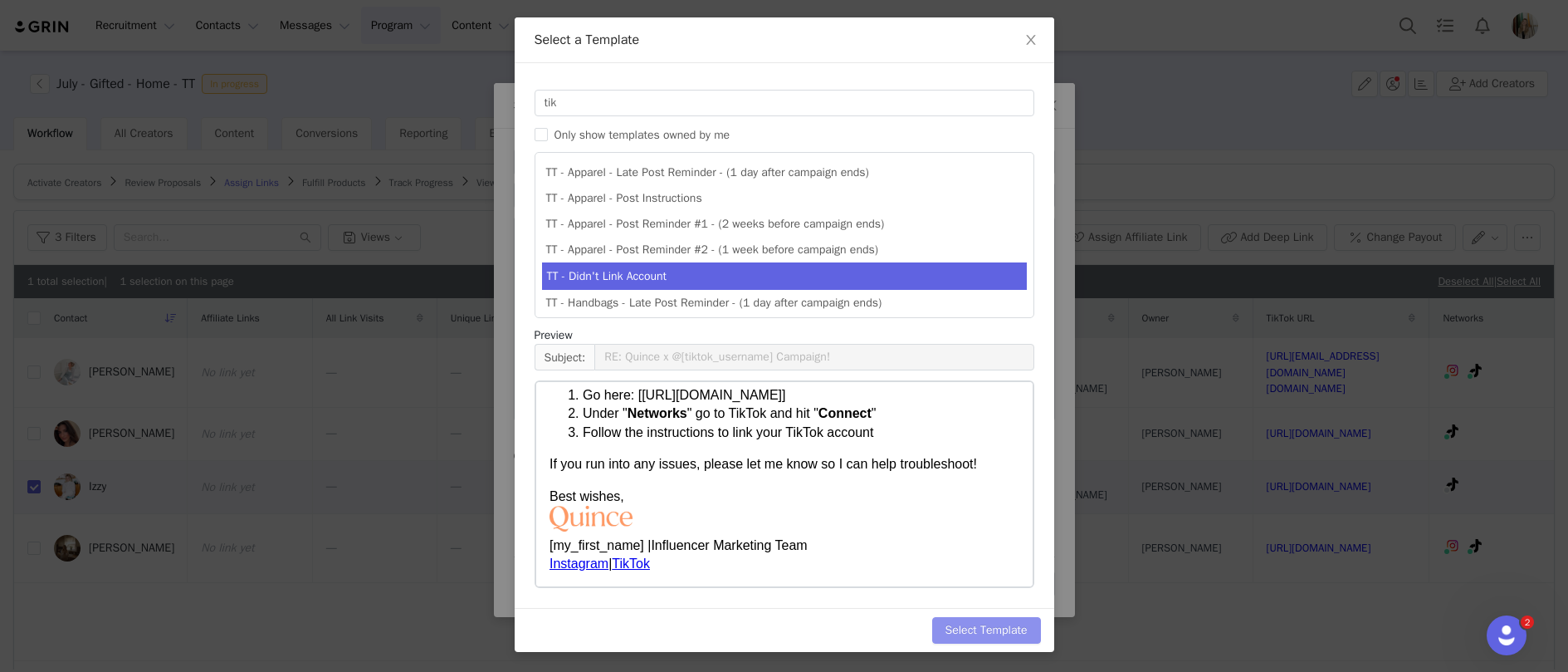 click on "Select Template" at bounding box center (986, 630) 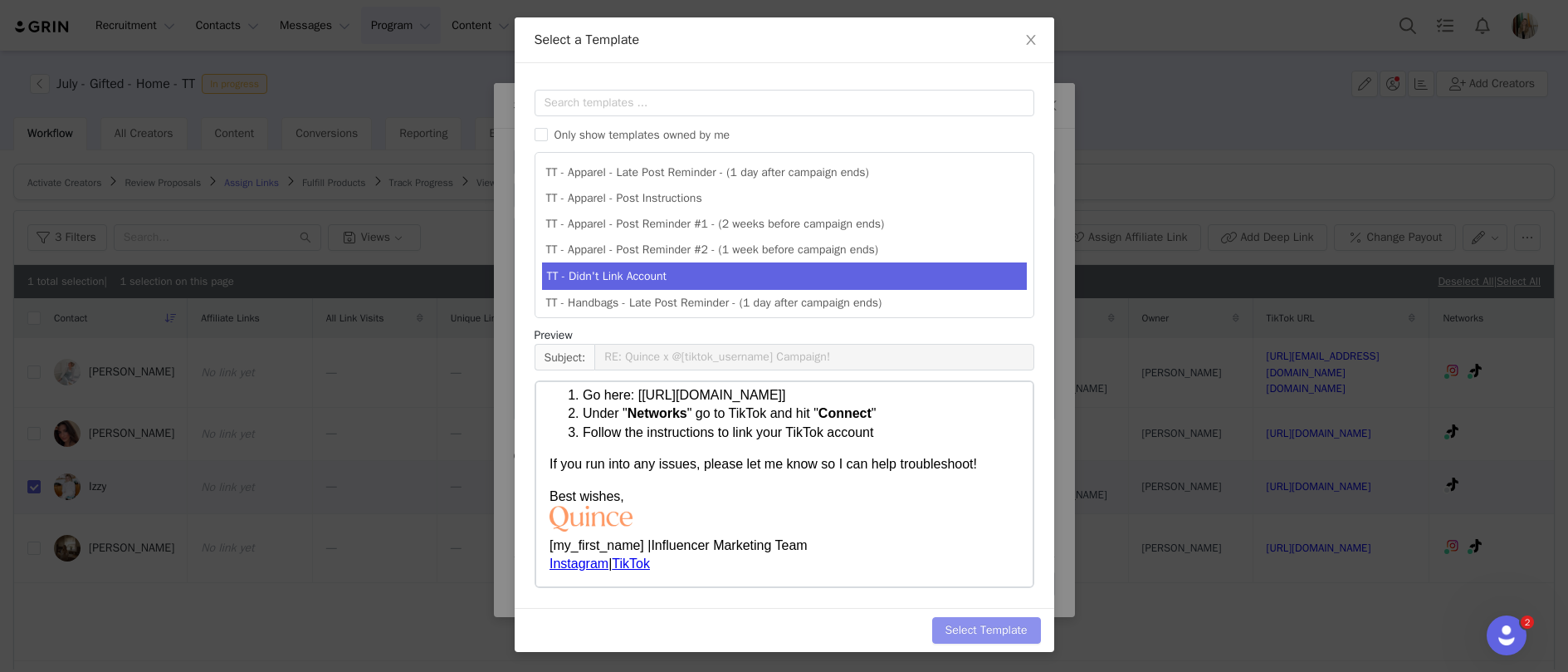 scroll, scrollTop: 0, scrollLeft: 0, axis: both 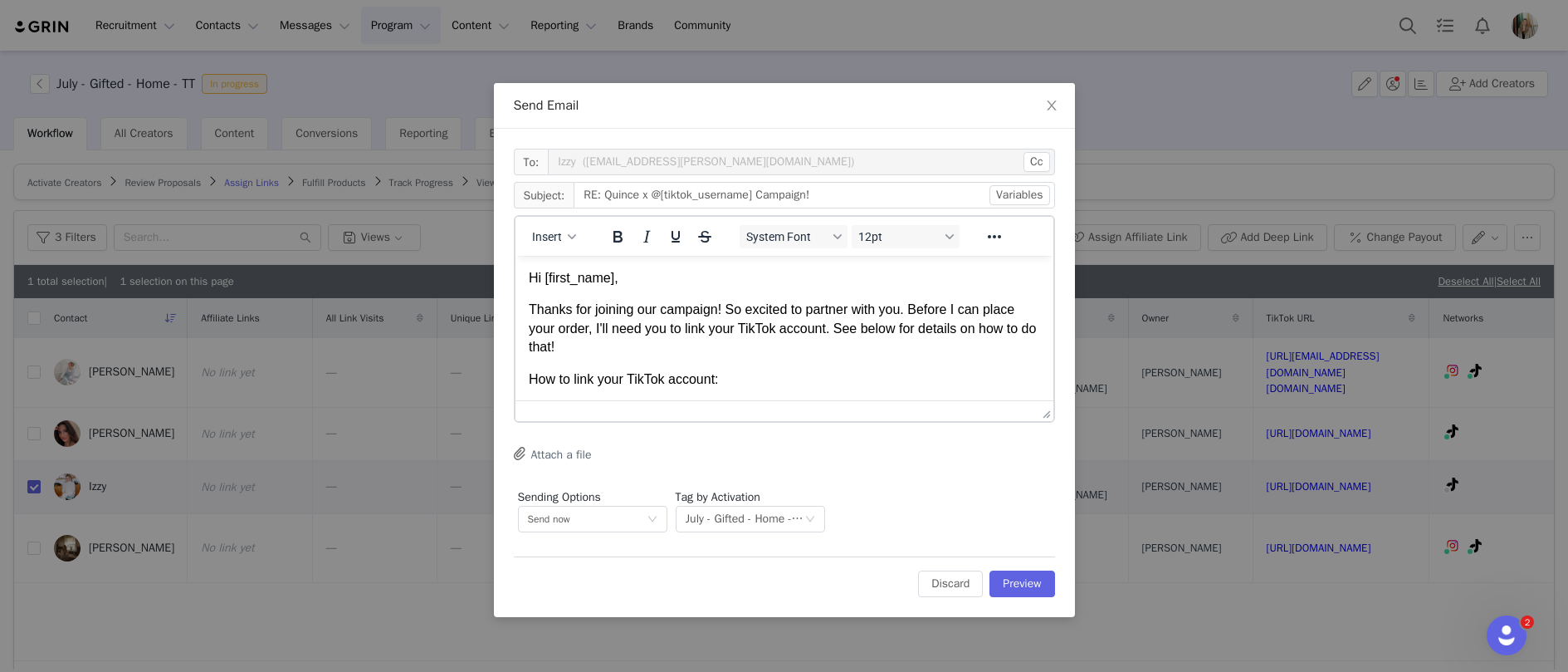 click on "Thanks for joining our campaign! So excited to partner with you. Before I can place your order, I'll need you to link your TikTok account. See below for details on how to do that!" at bounding box center [781, 328] 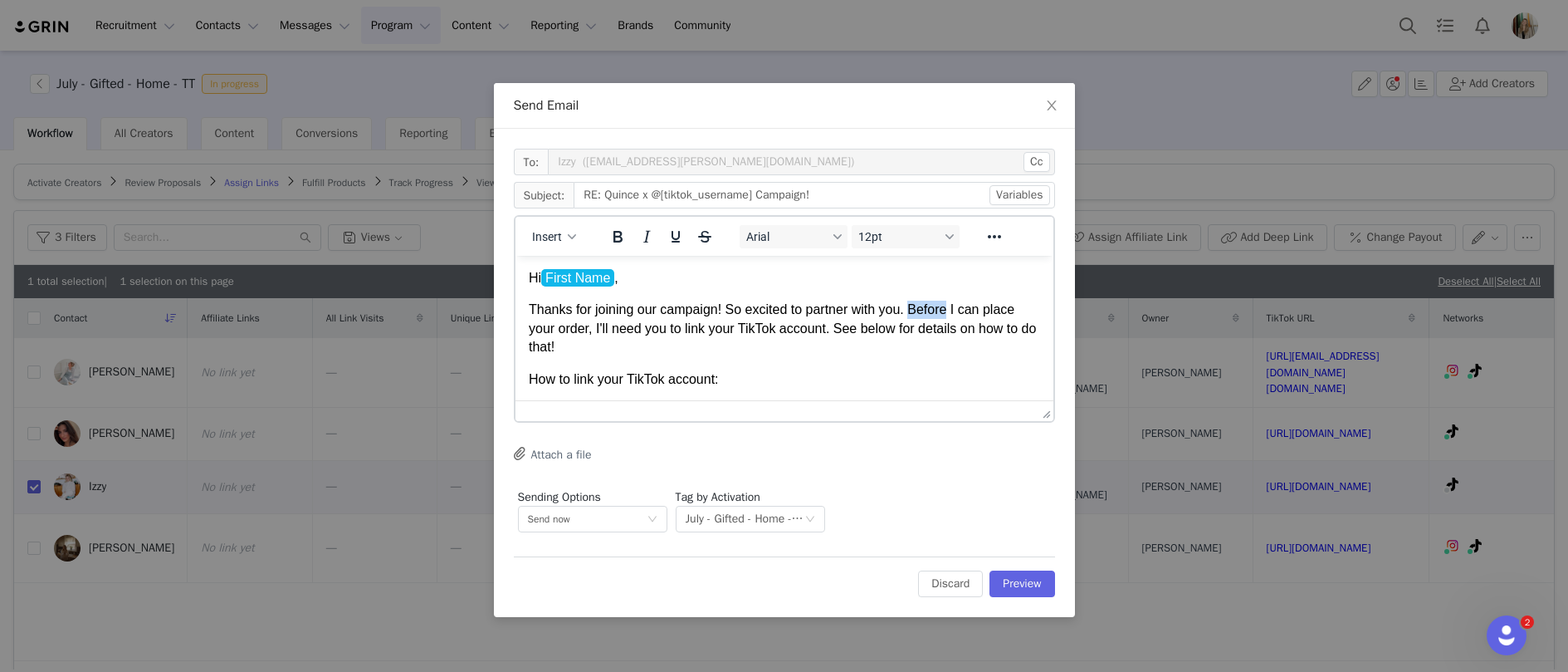 click on "Thanks for joining our campaign! So excited to partner with you. Before I can place your order, I'll need you to link your TikTok account. See below for details on how to do that!" at bounding box center [781, 328] 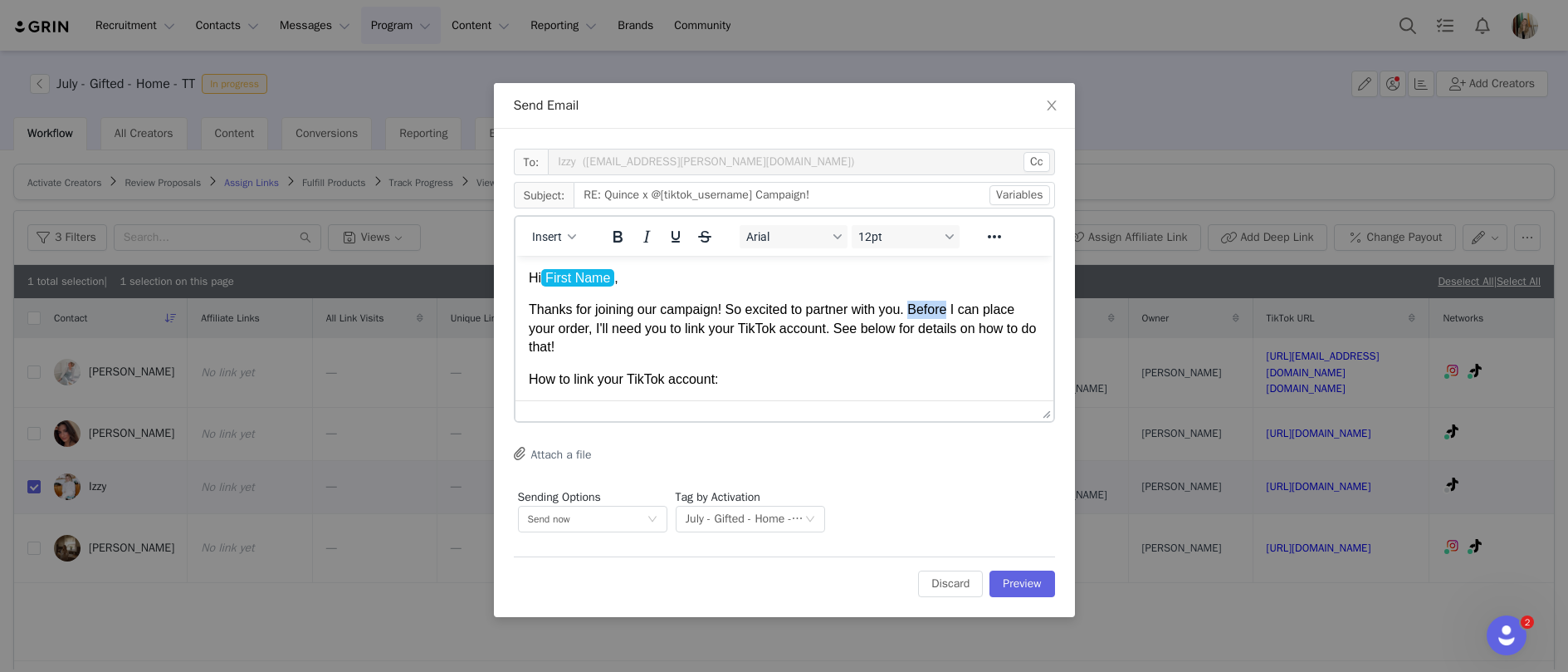type 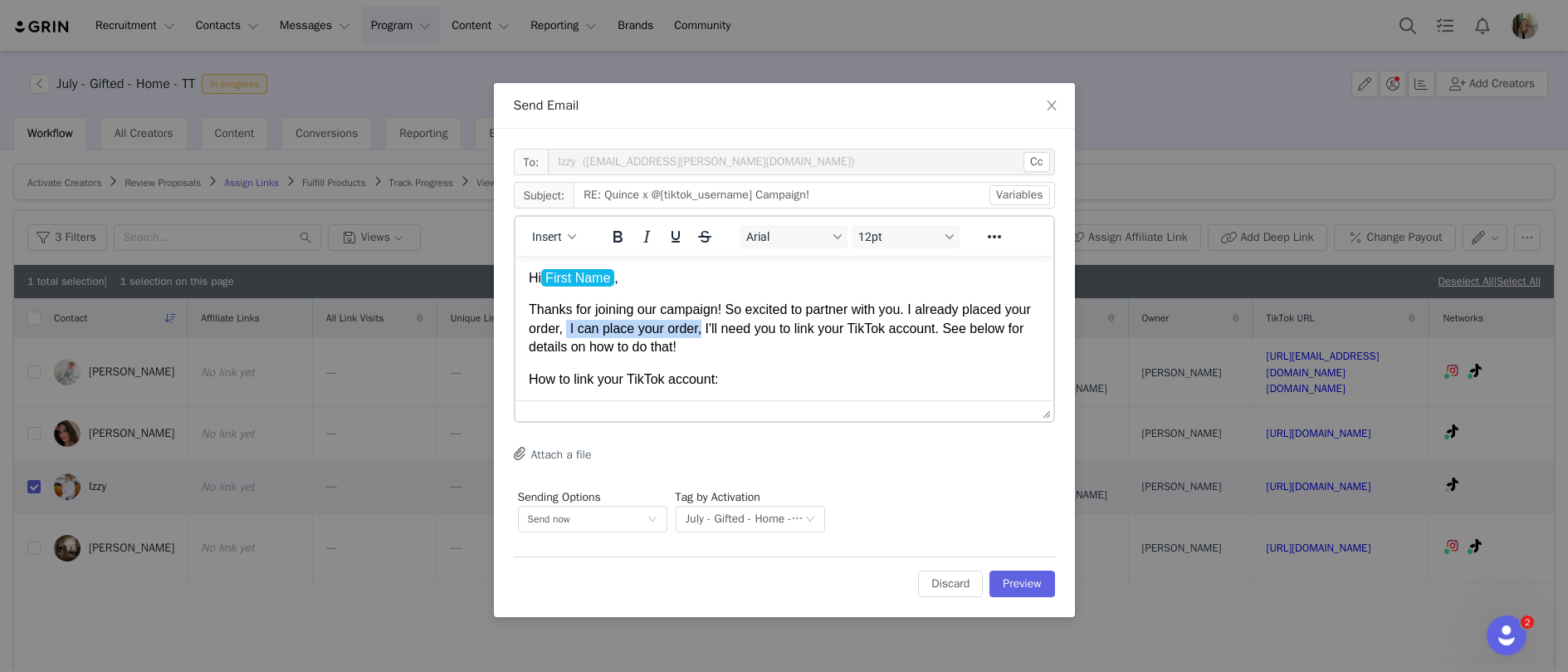 drag, startPoint x: 728, startPoint y: 331, endPoint x: 594, endPoint y: 333, distance: 134.01492 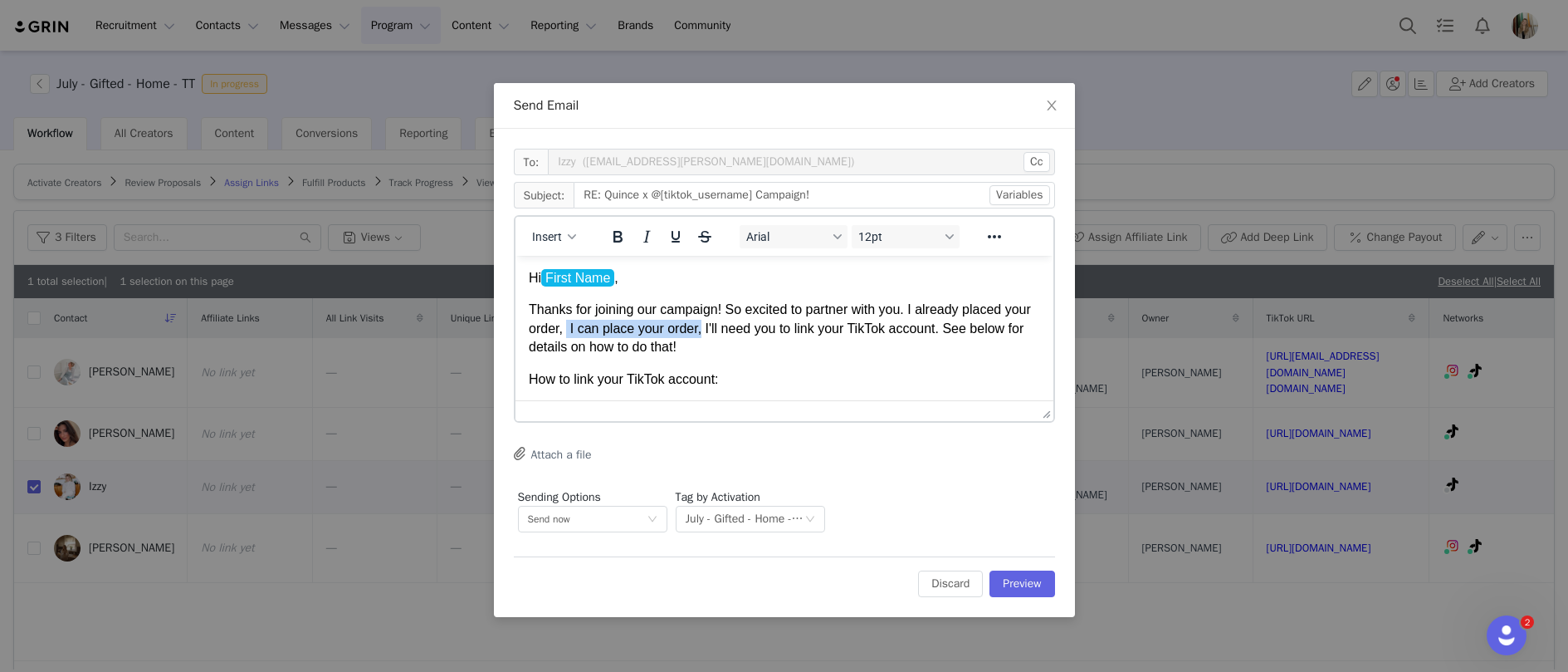 click on "Thanks for joining our campaign! So excited to partner with you. I already placed your order,  I can place your order, I'll need you to link your TikTok account. See below for details on how to do that!" at bounding box center [779, 328] 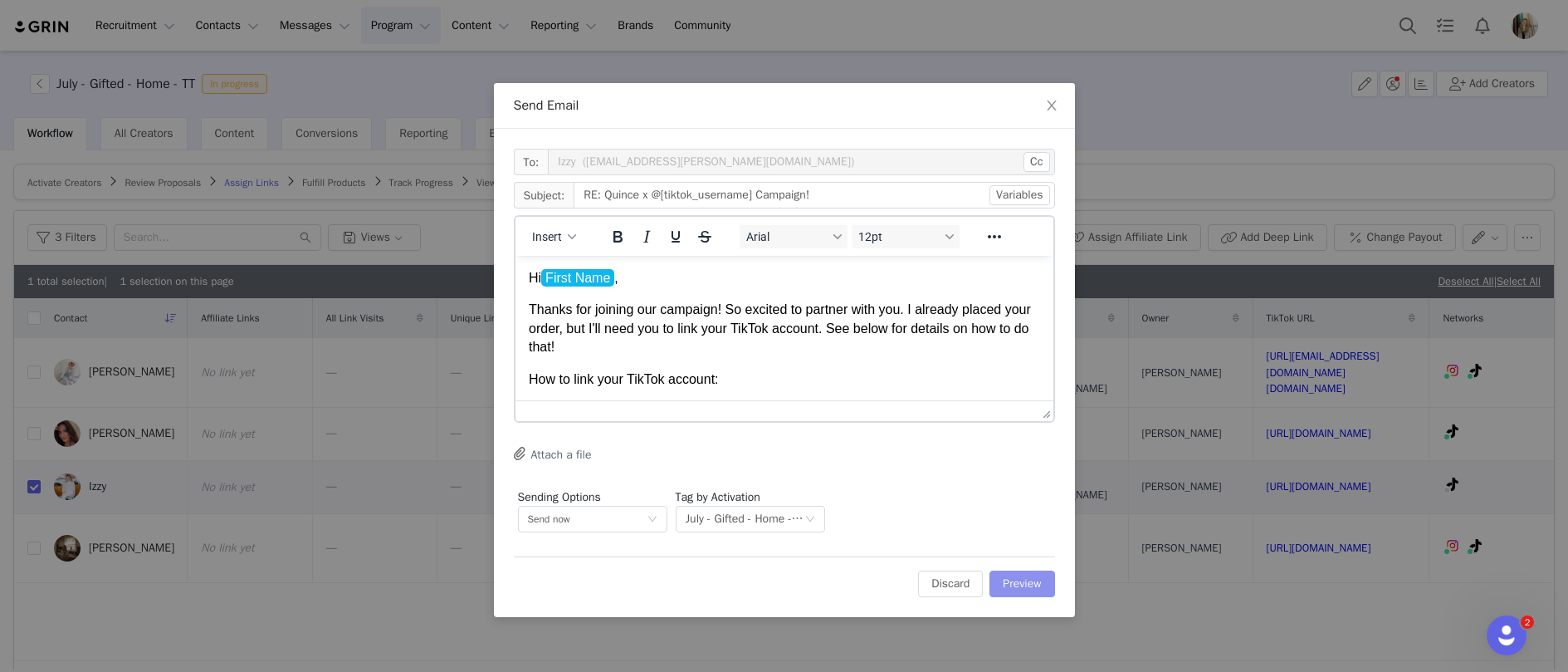 click on "Preview" at bounding box center (1022, 584) 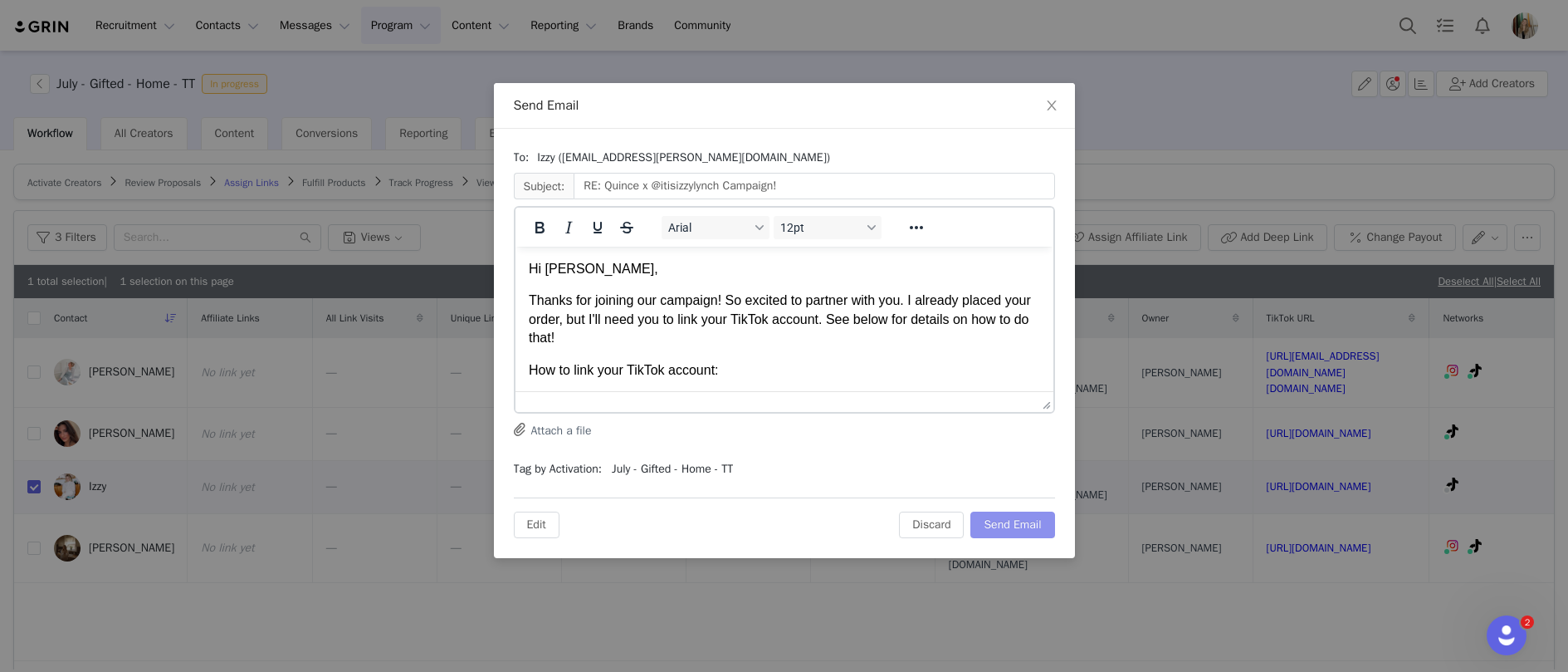 scroll, scrollTop: 0, scrollLeft: 0, axis: both 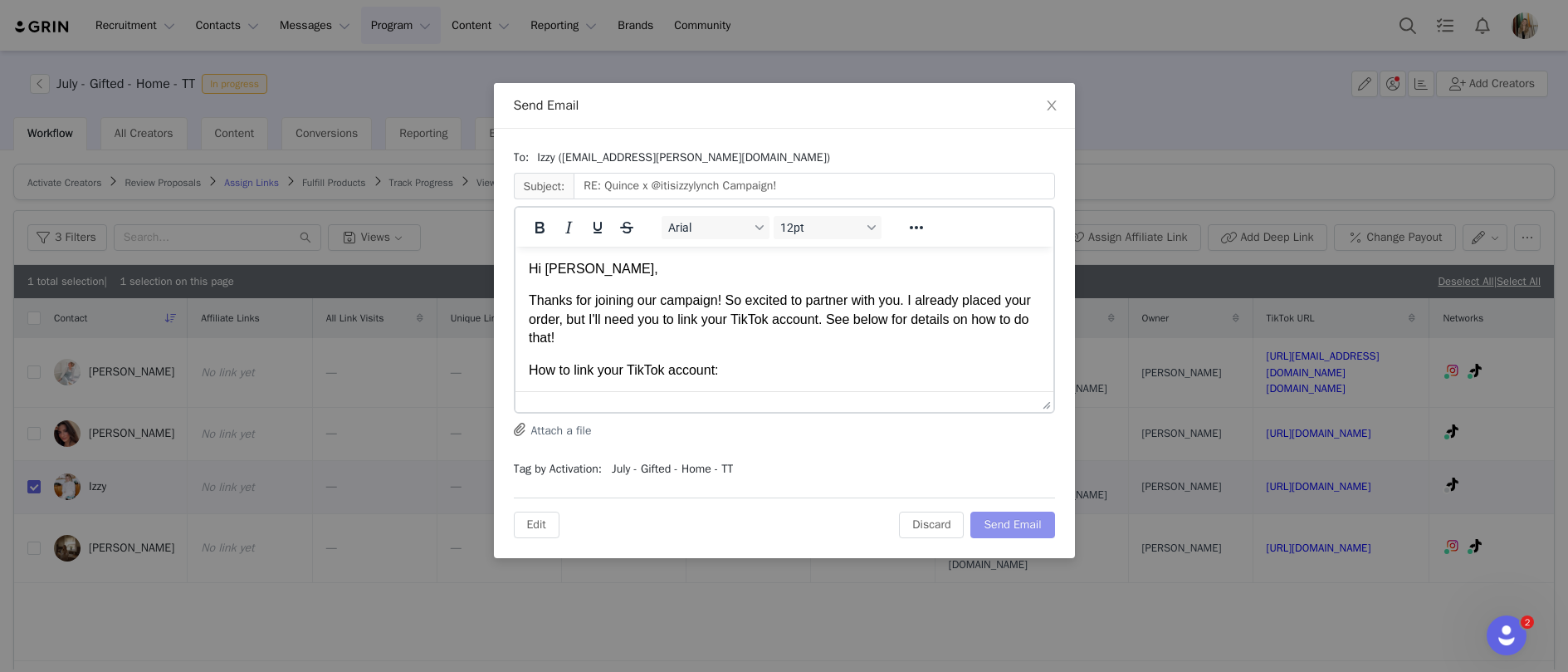 click on "Send Email" at bounding box center (1012, 525) 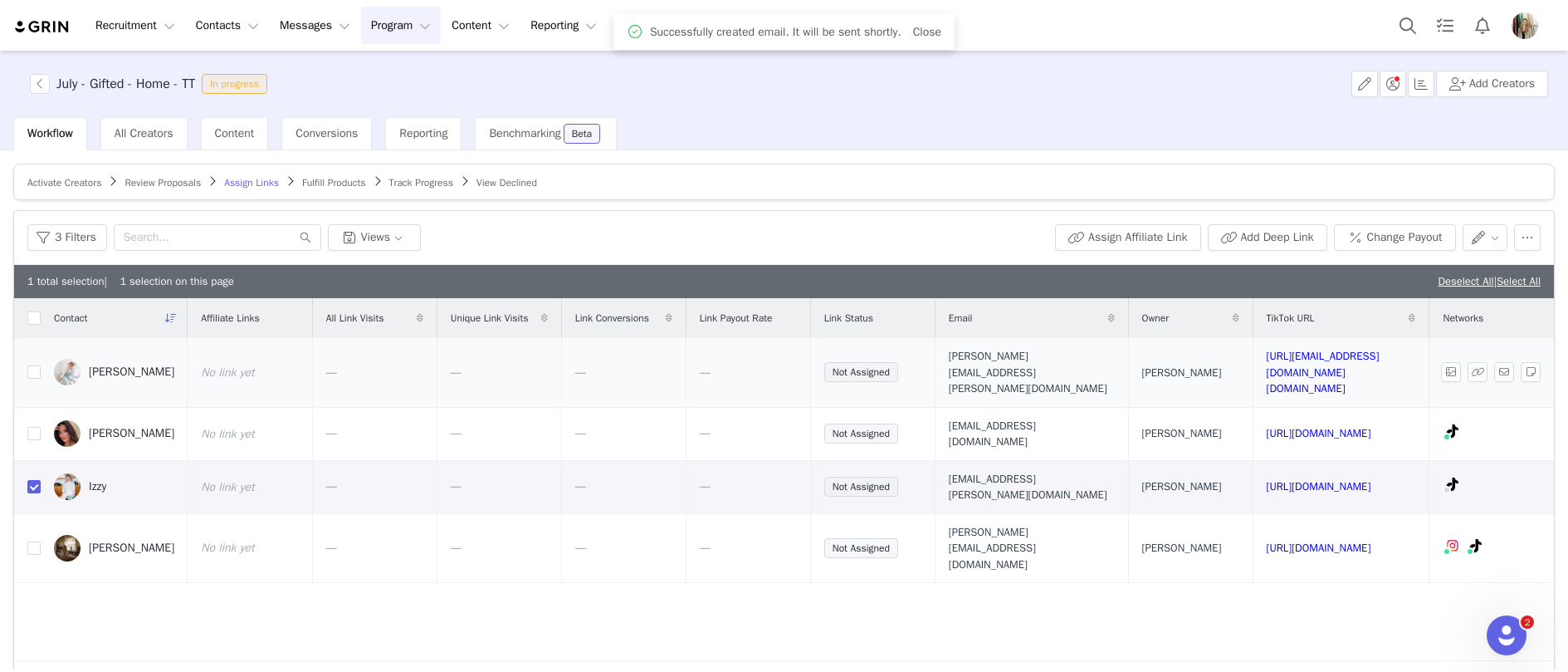 scroll, scrollTop: 0, scrollLeft: 0, axis: both 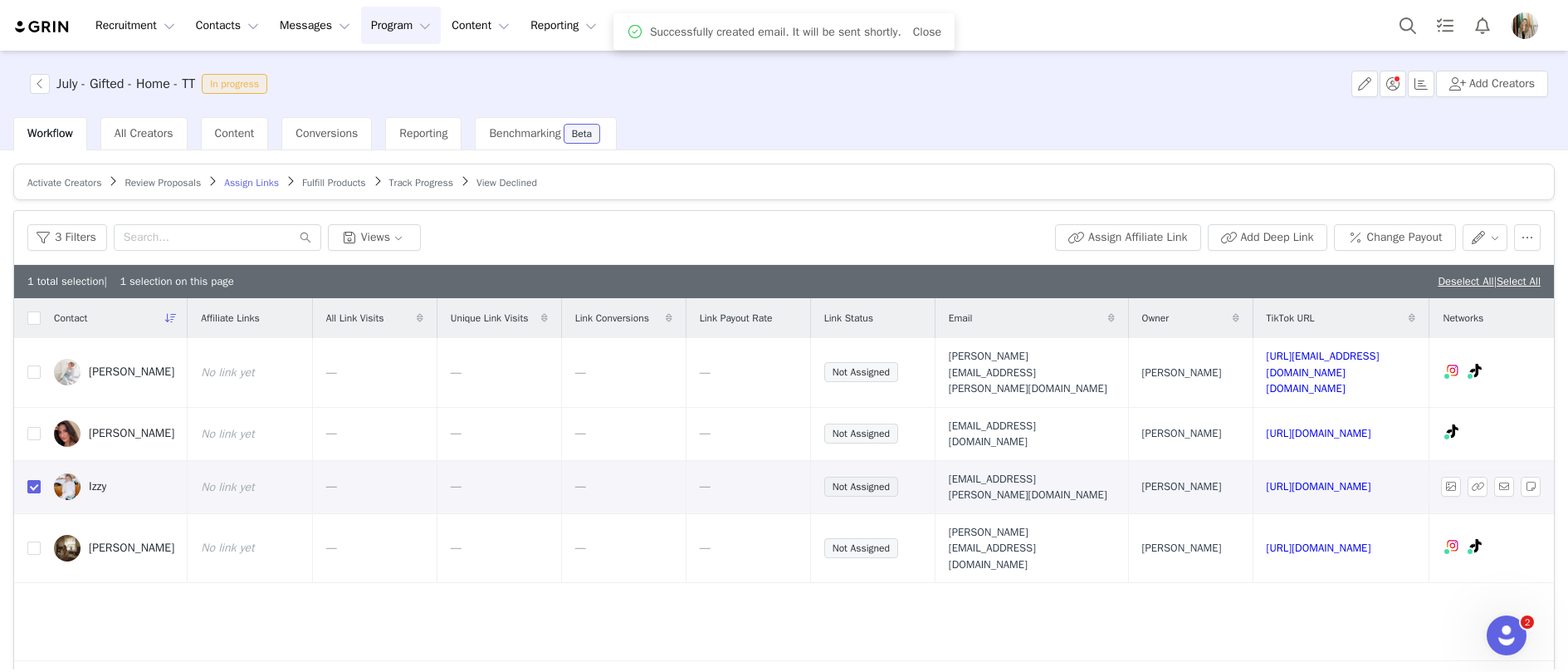click at bounding box center (34, 487) 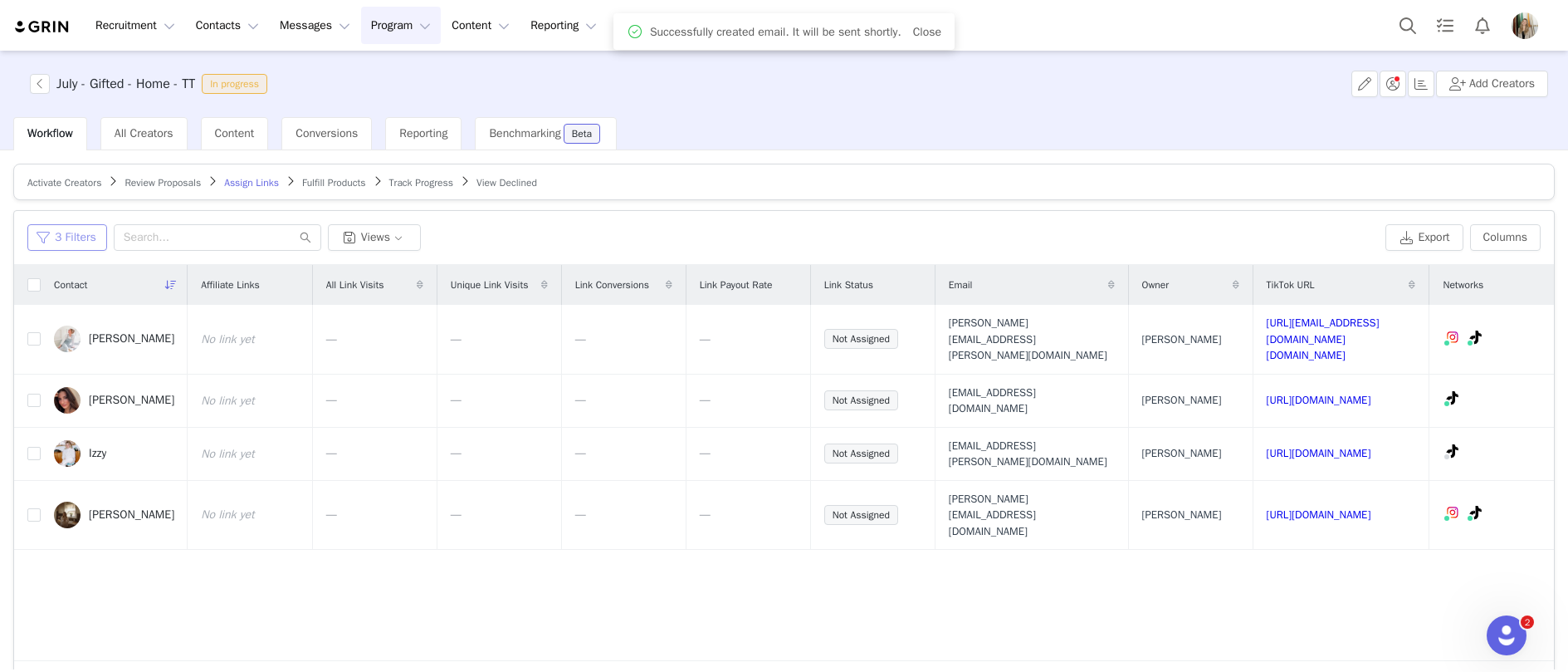 click on "3 Filters" at bounding box center (67, 238) 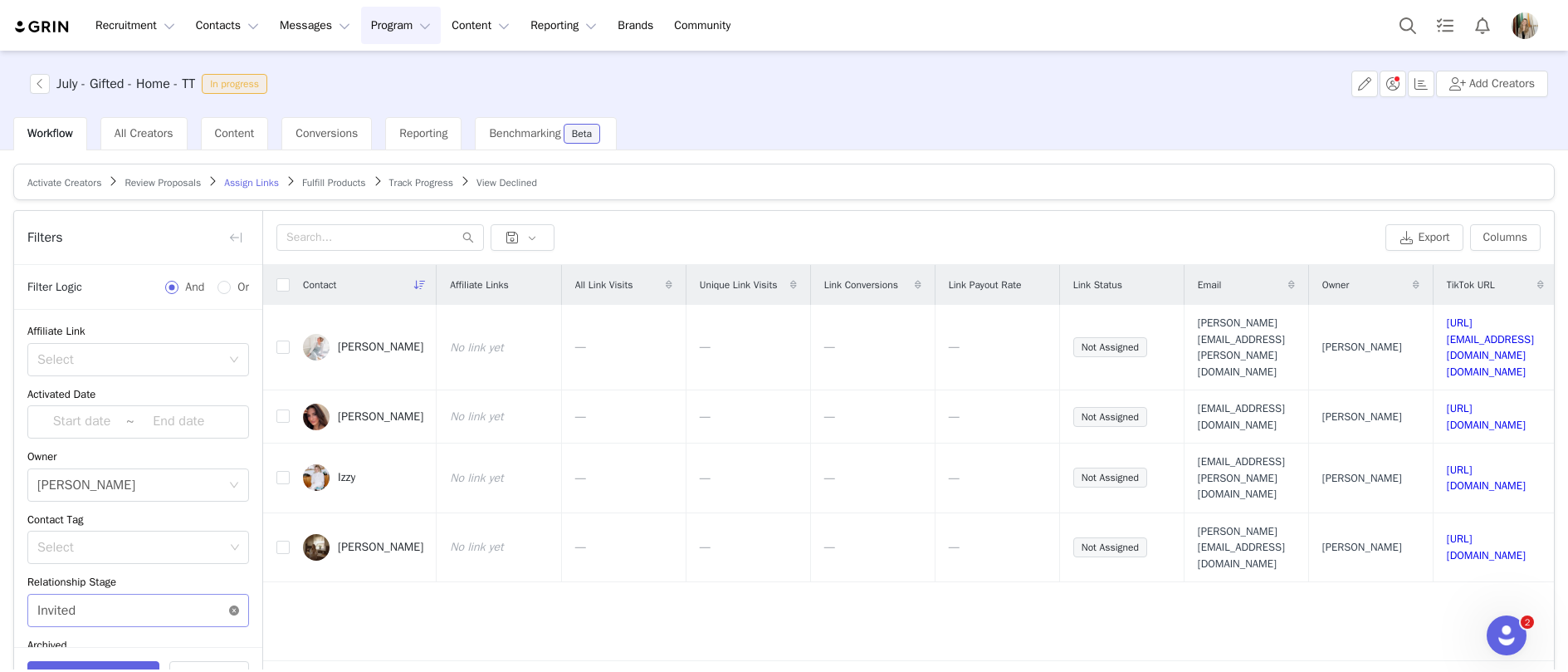 click 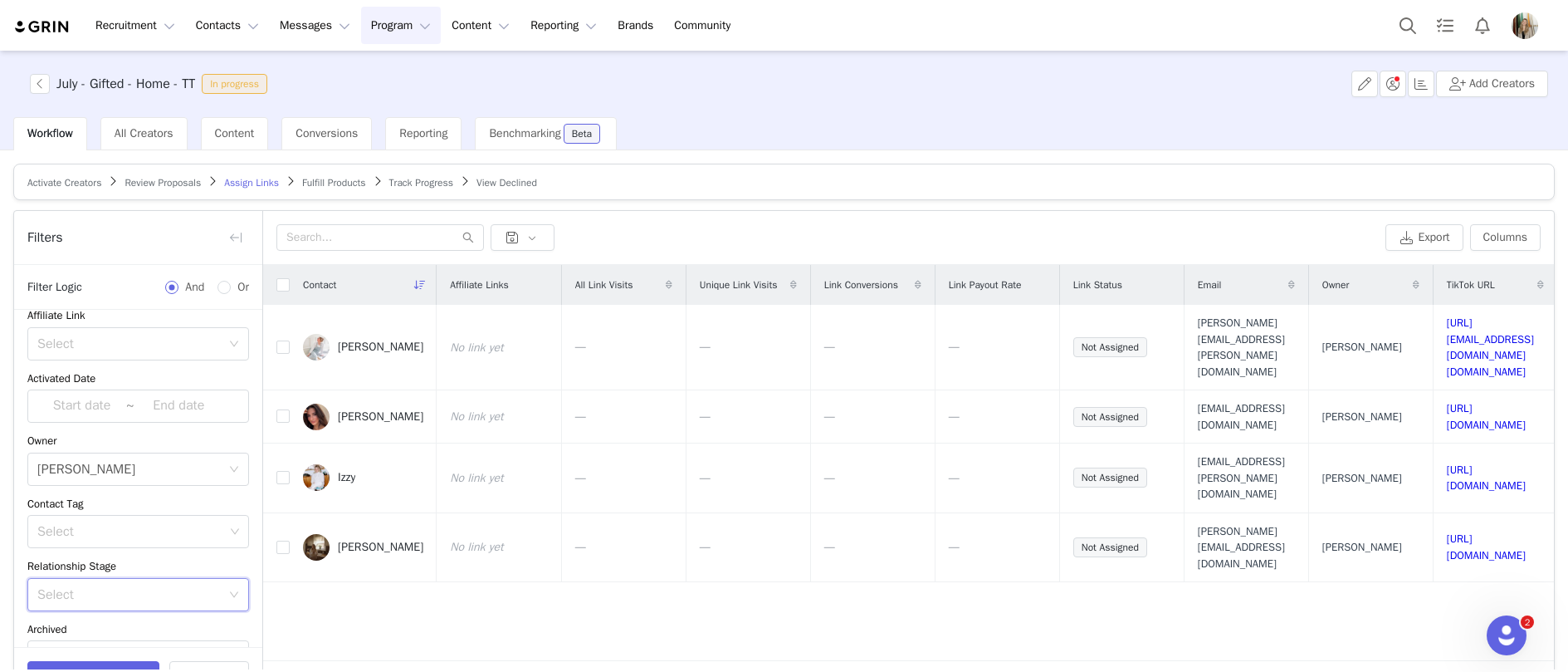 scroll, scrollTop: 0, scrollLeft: 0, axis: both 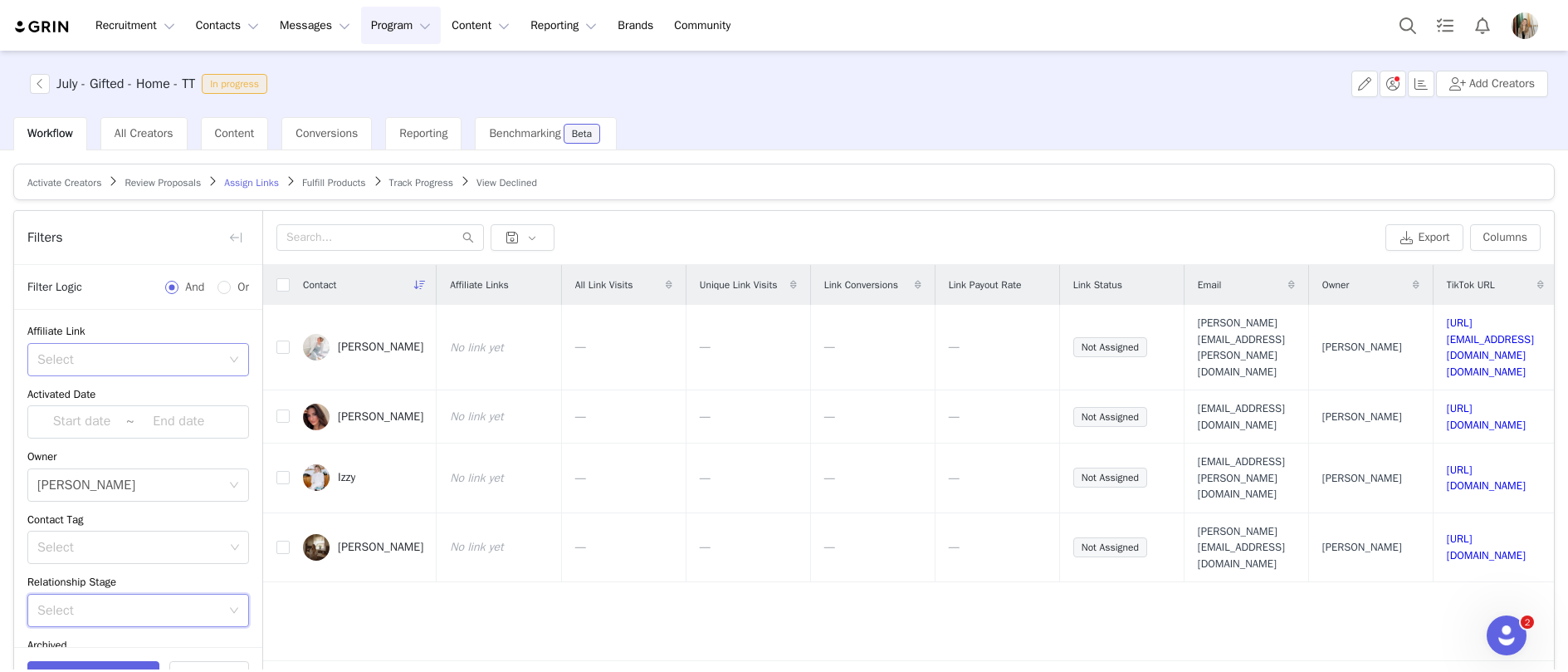 click on "Select" at bounding box center (129, 360) 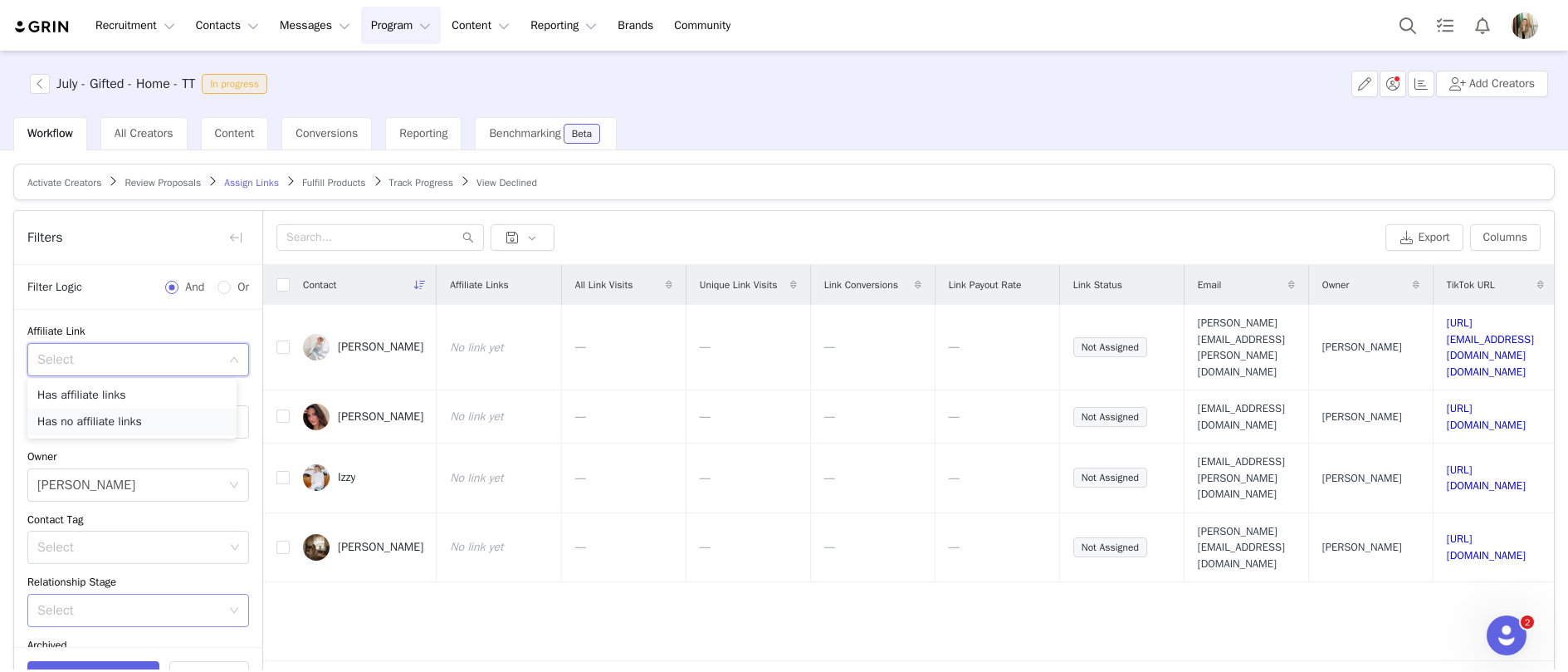 click on "Has no affiliate links" at bounding box center (132, 422) 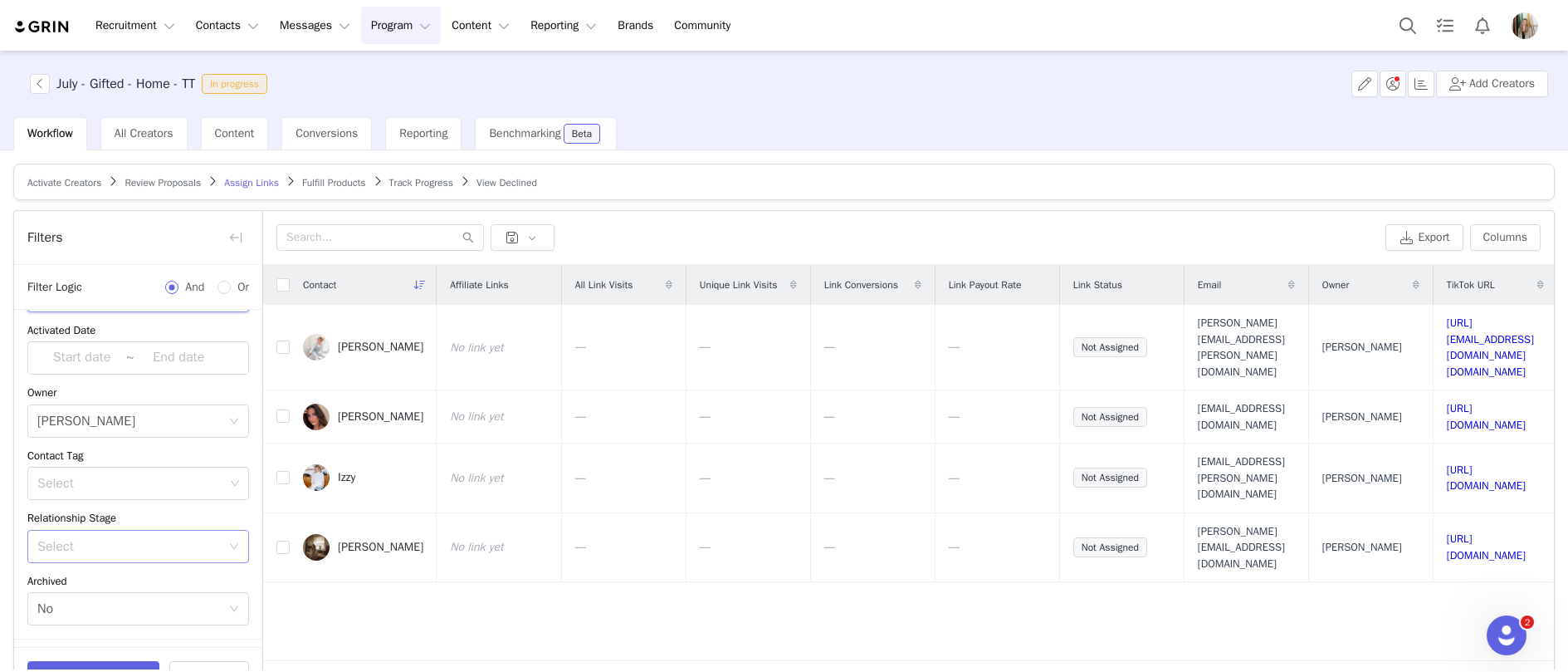 scroll, scrollTop: 110, scrollLeft: 0, axis: vertical 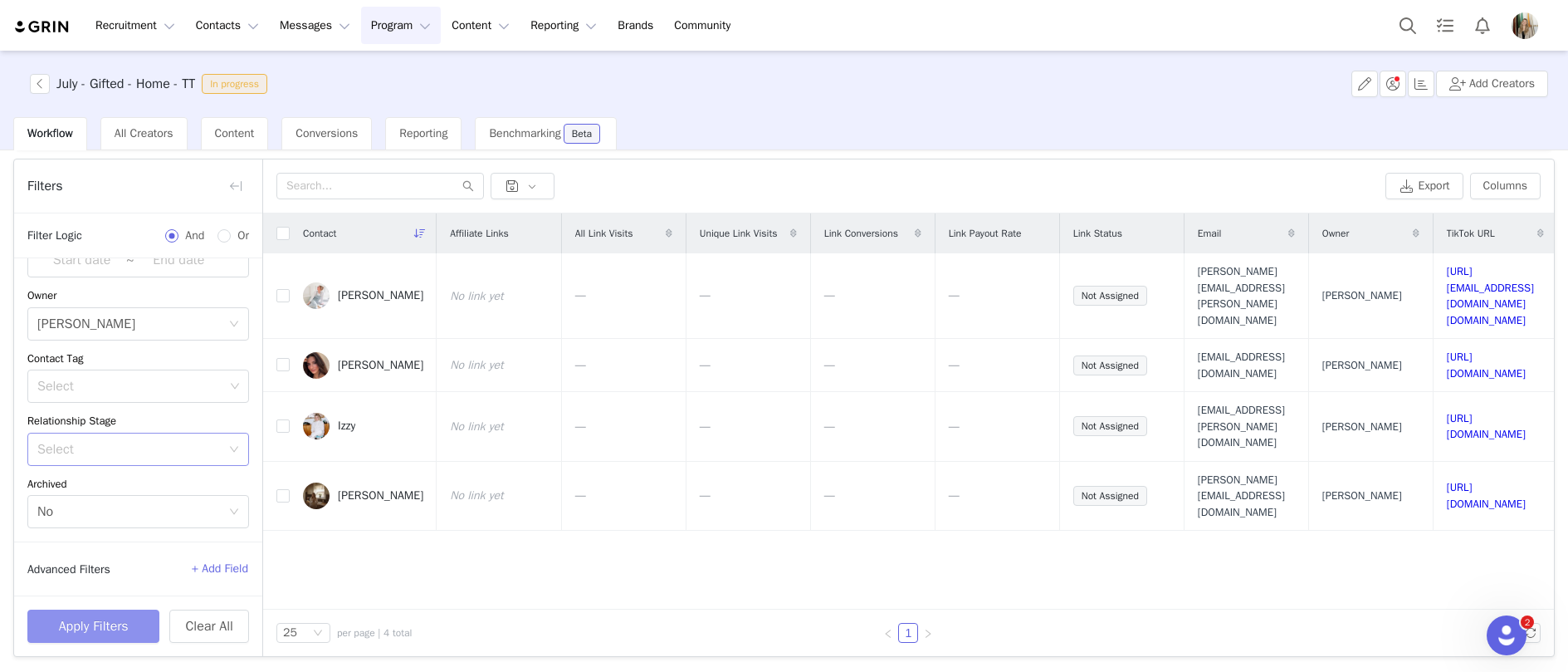 click on "Apply Filters" at bounding box center (93, 626) 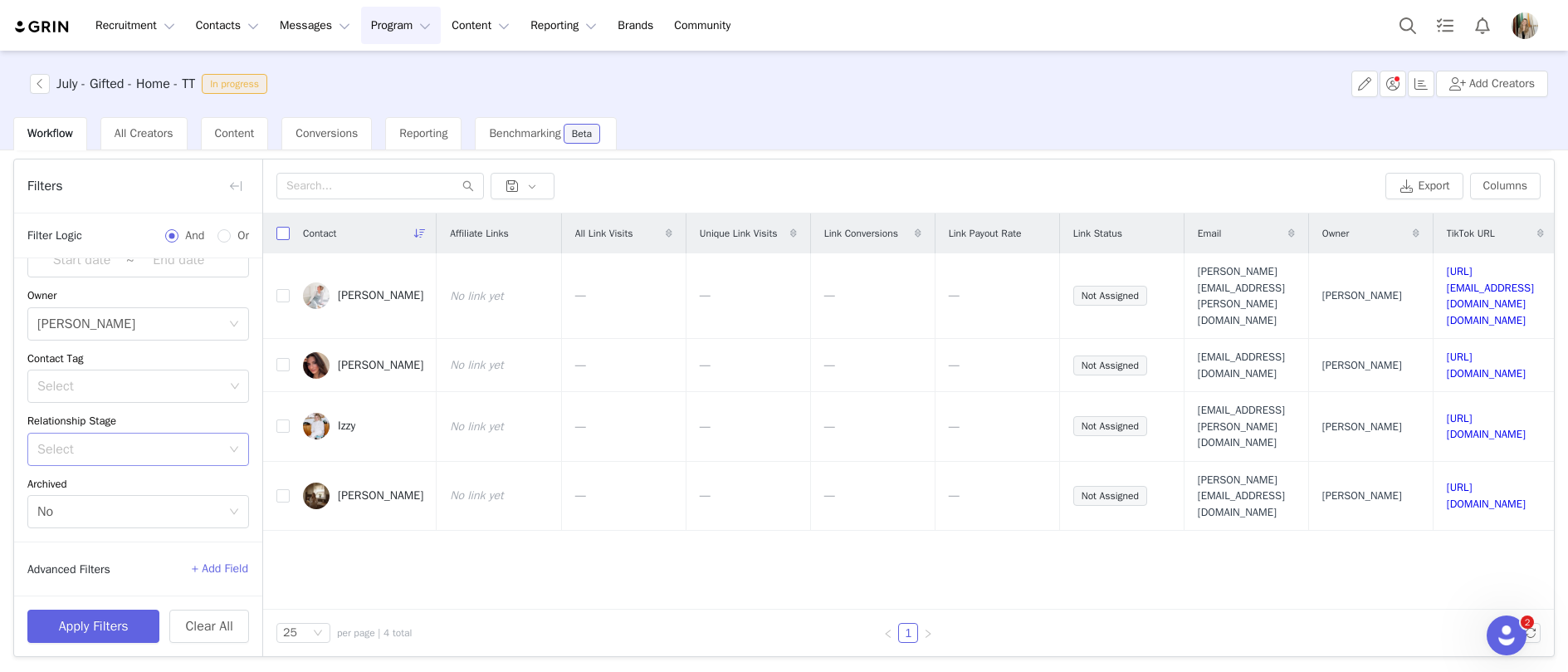 click at bounding box center [283, 233] 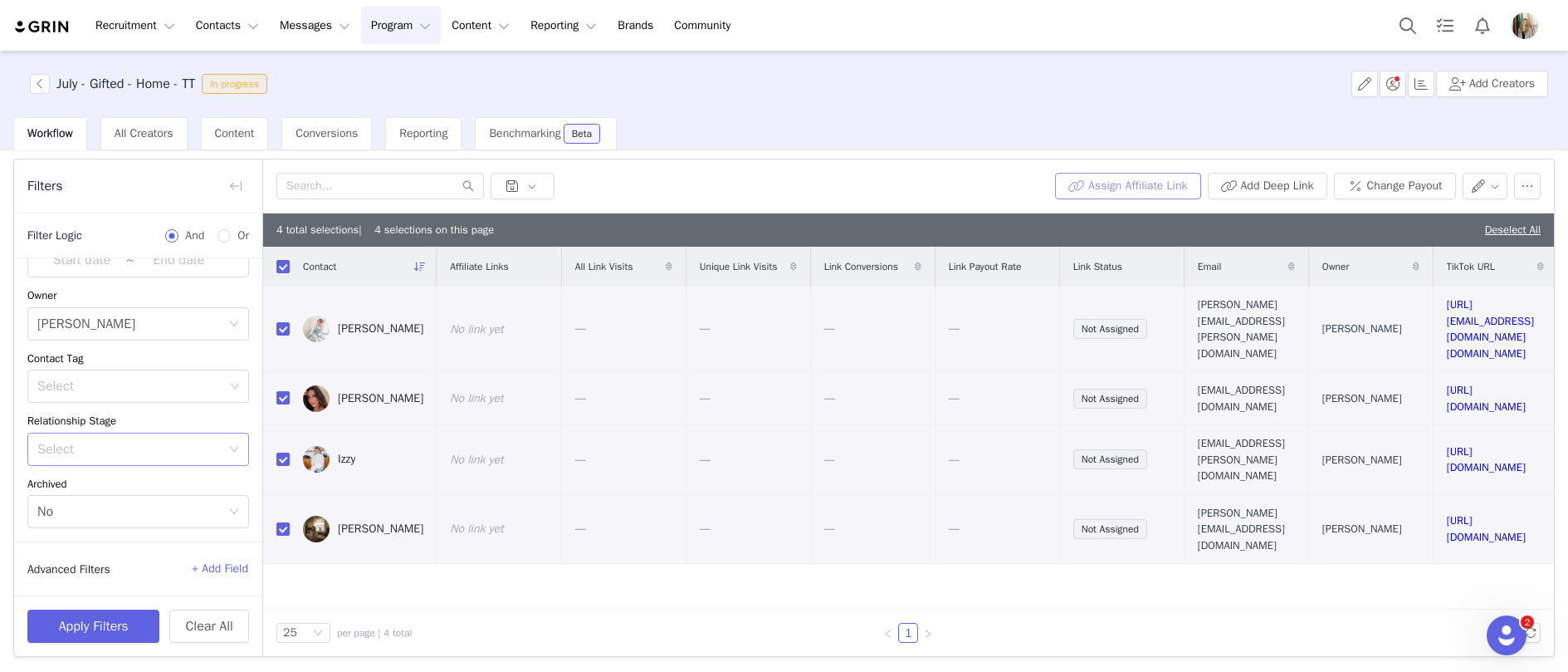 click on "Assign Affiliate Link" at bounding box center (1127, 186) 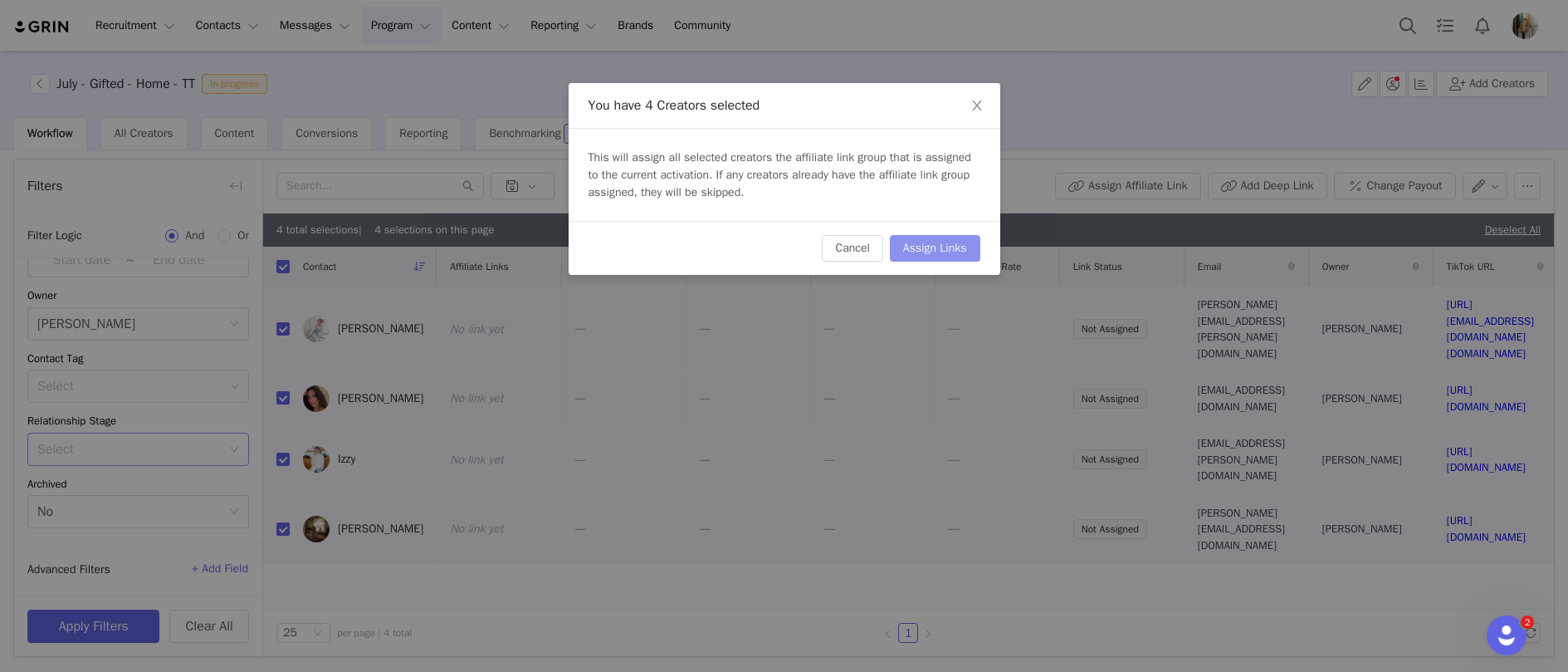 click on "Assign Links" at bounding box center (935, 248) 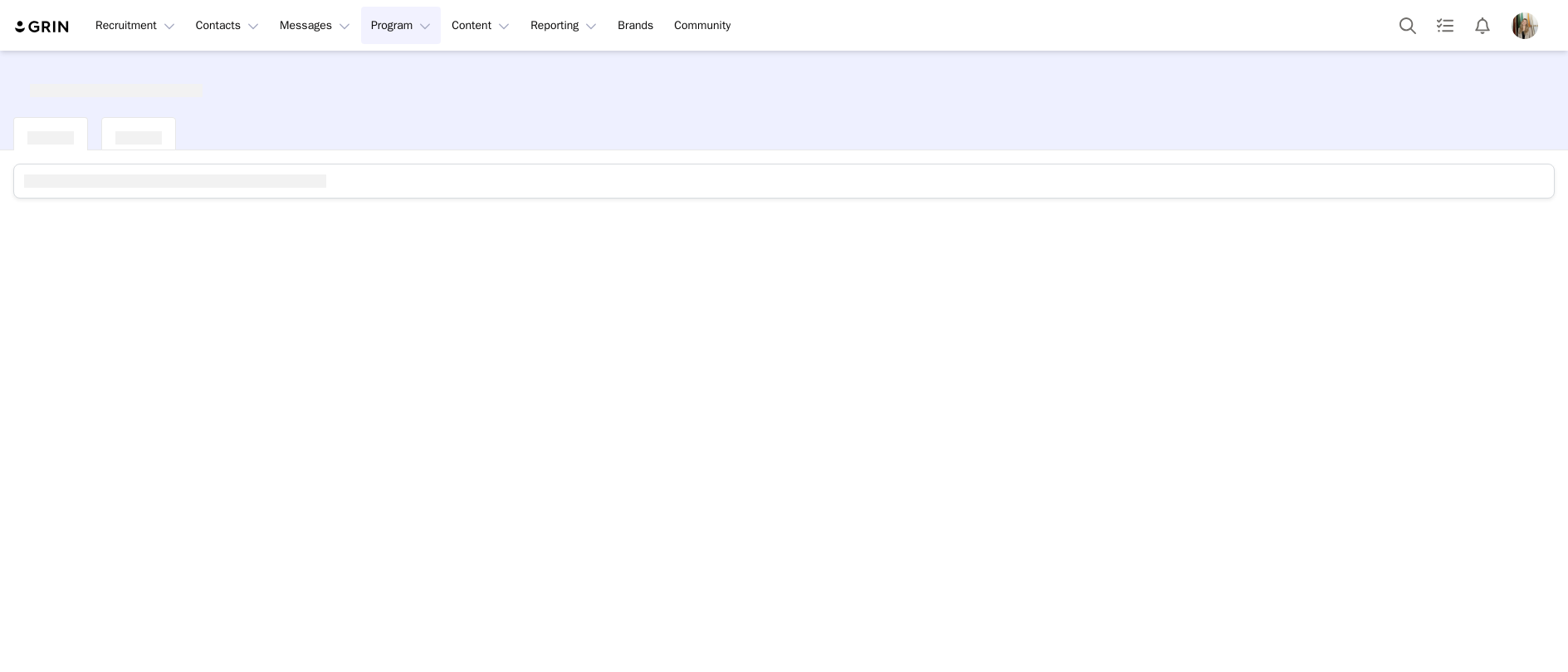 scroll, scrollTop: 0, scrollLeft: 0, axis: both 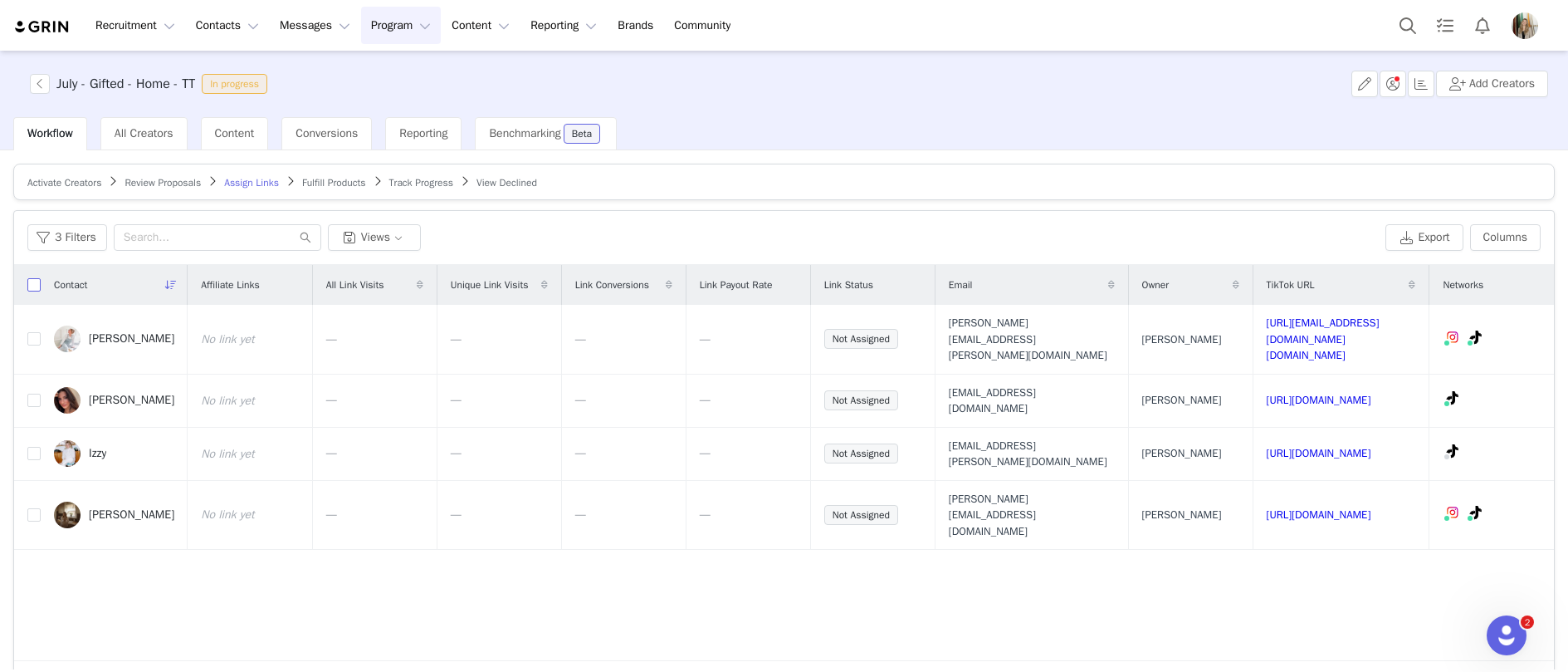 click at bounding box center (34, 285) 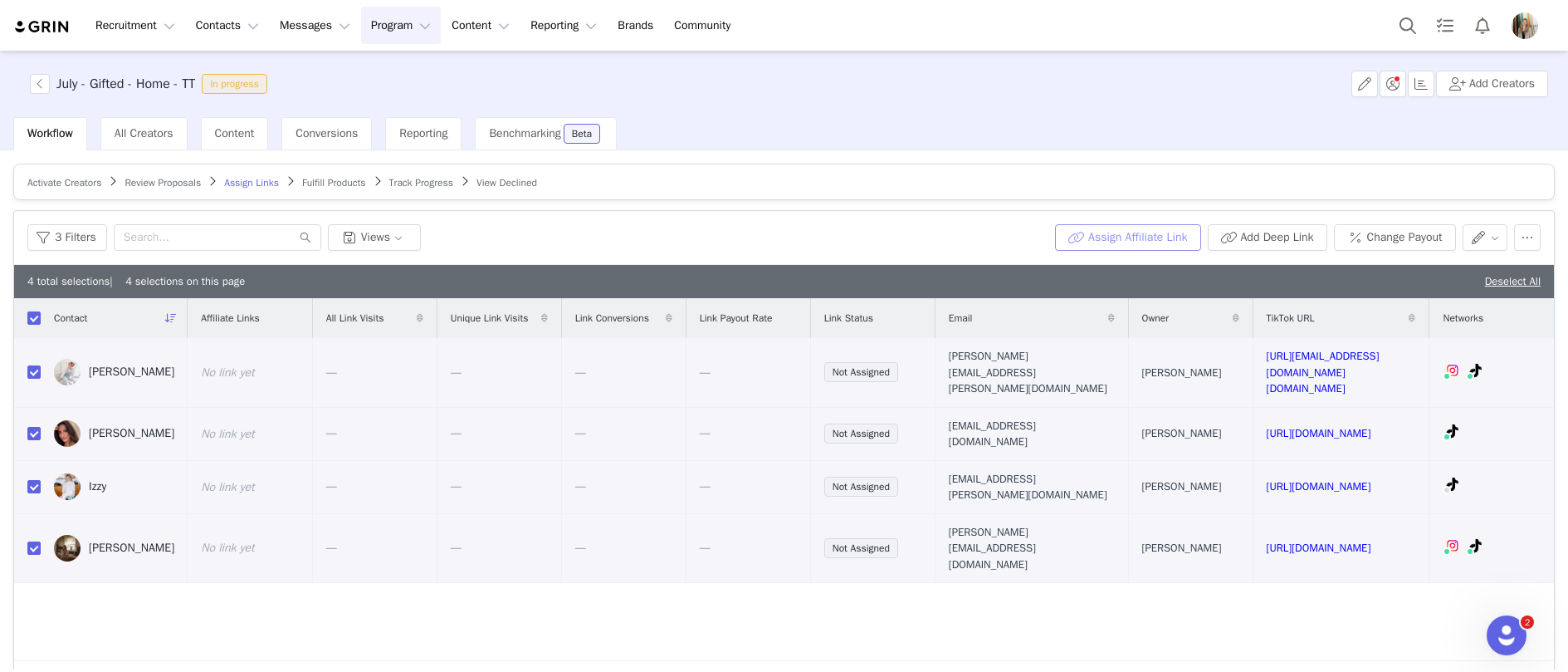 click on "Assign Affiliate Link" at bounding box center (1127, 238) 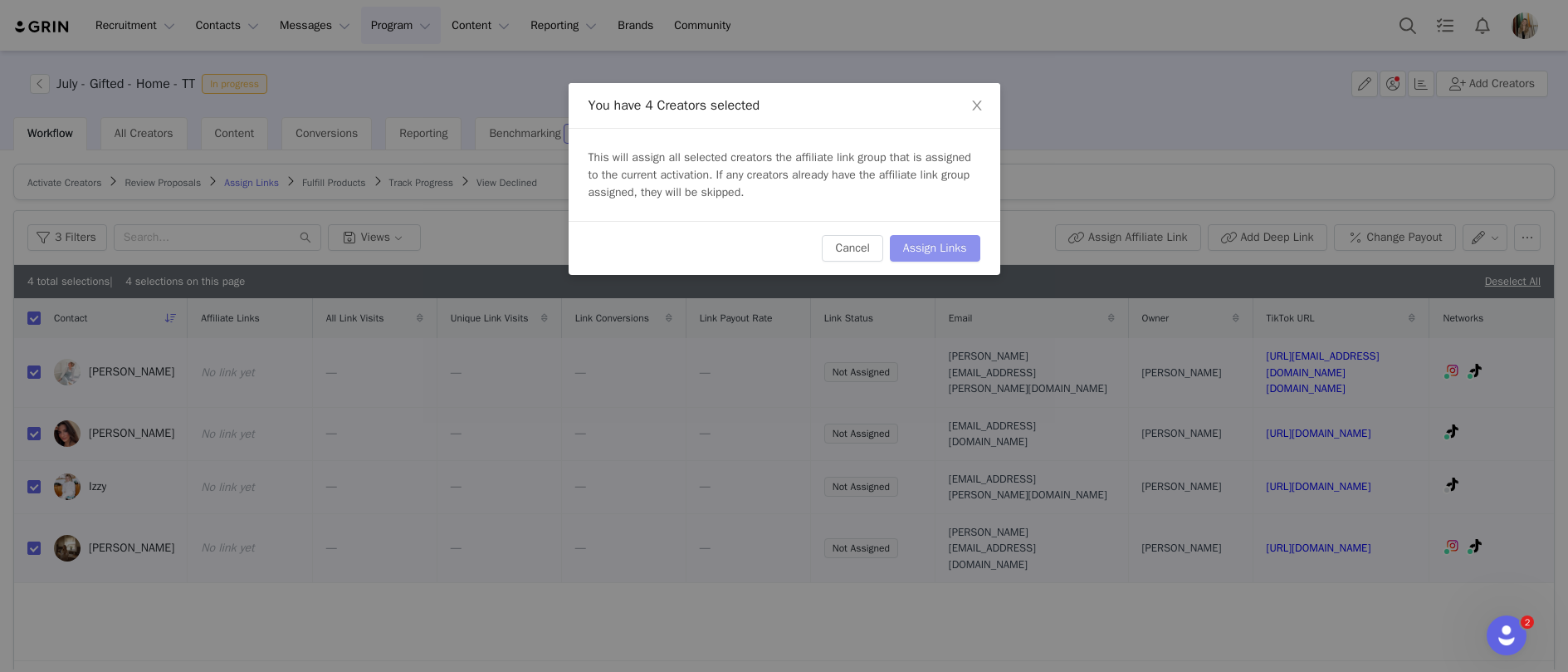 click on "Assign Links" at bounding box center (935, 248) 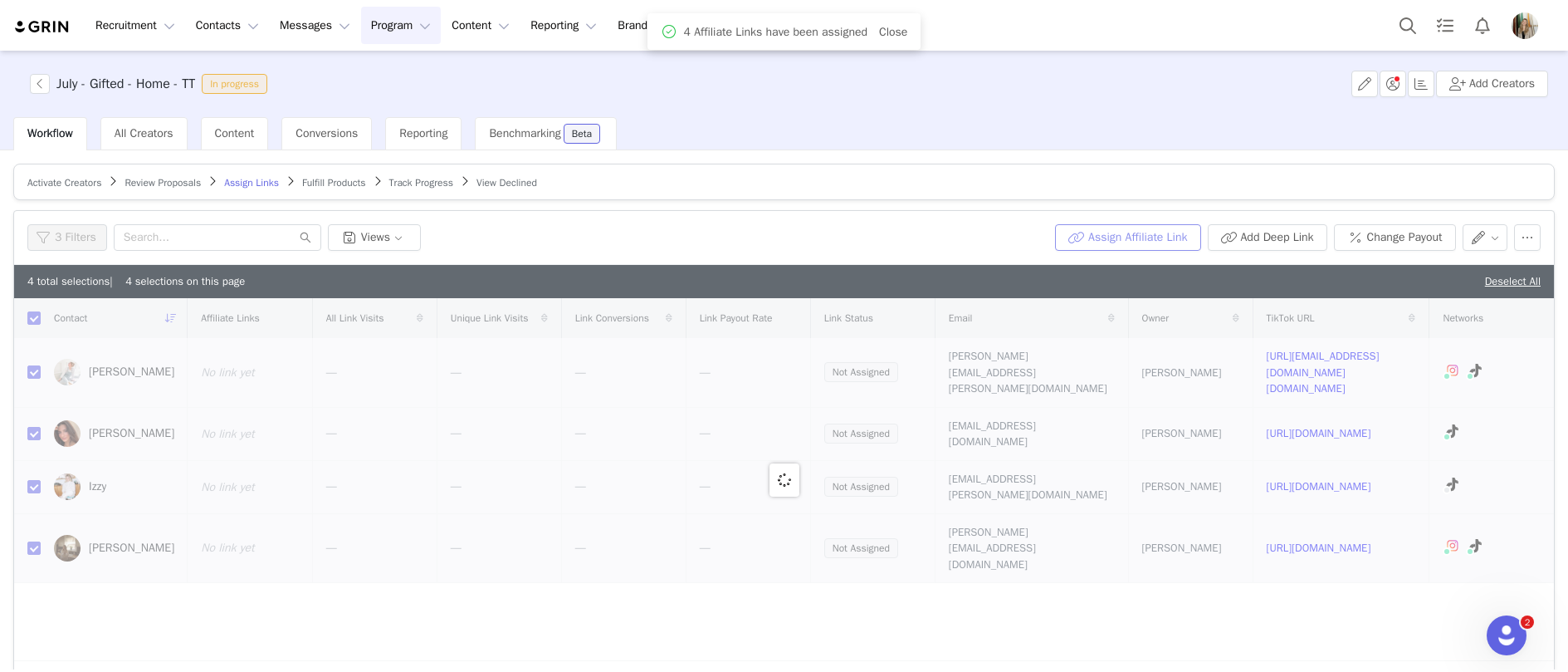 checkbox on "false" 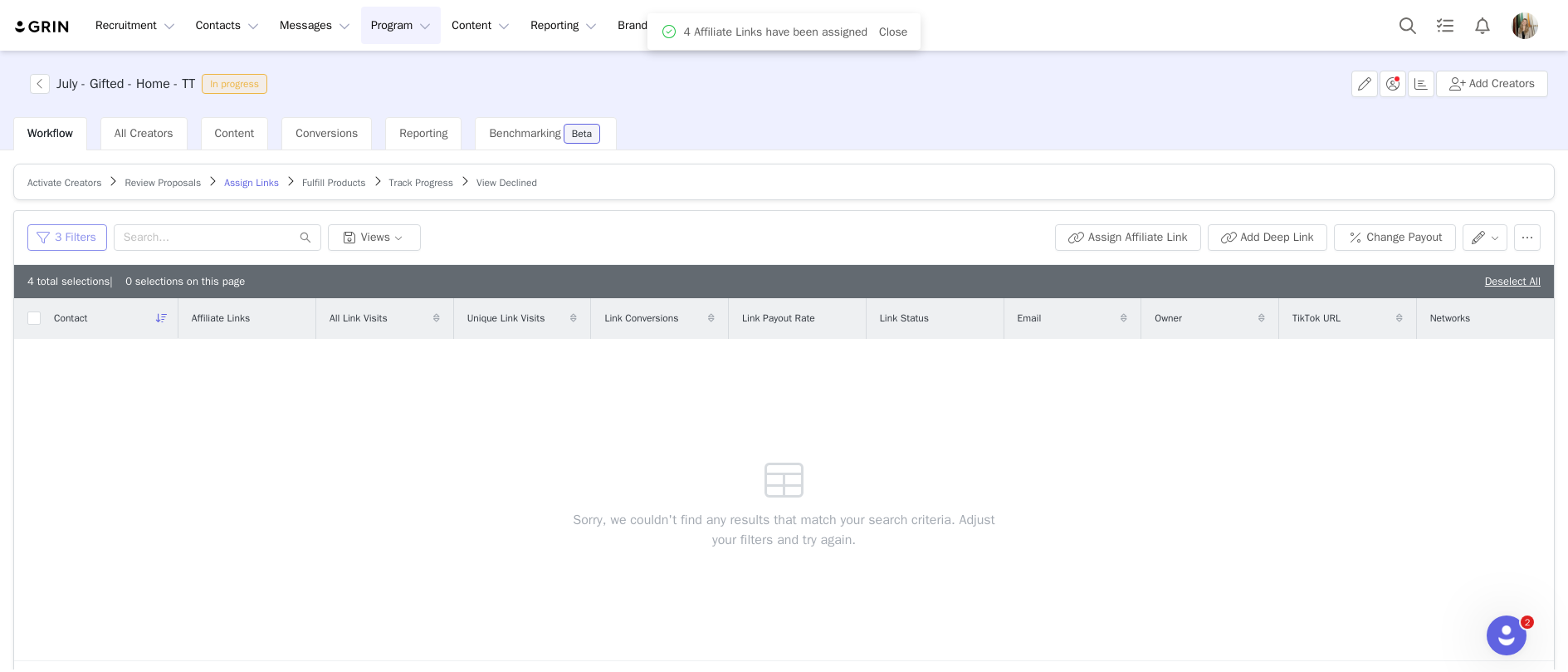 click on "3 Filters" at bounding box center (67, 238) 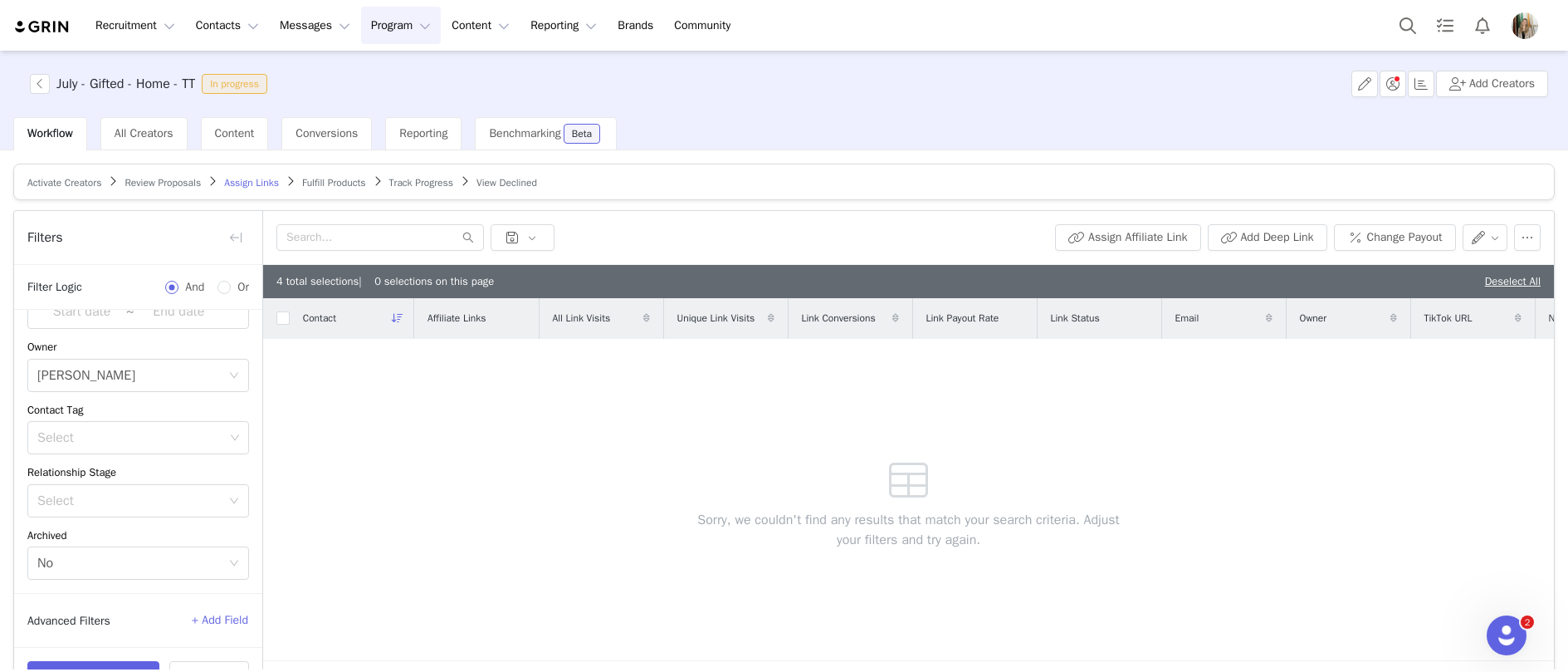 scroll, scrollTop: 0, scrollLeft: 0, axis: both 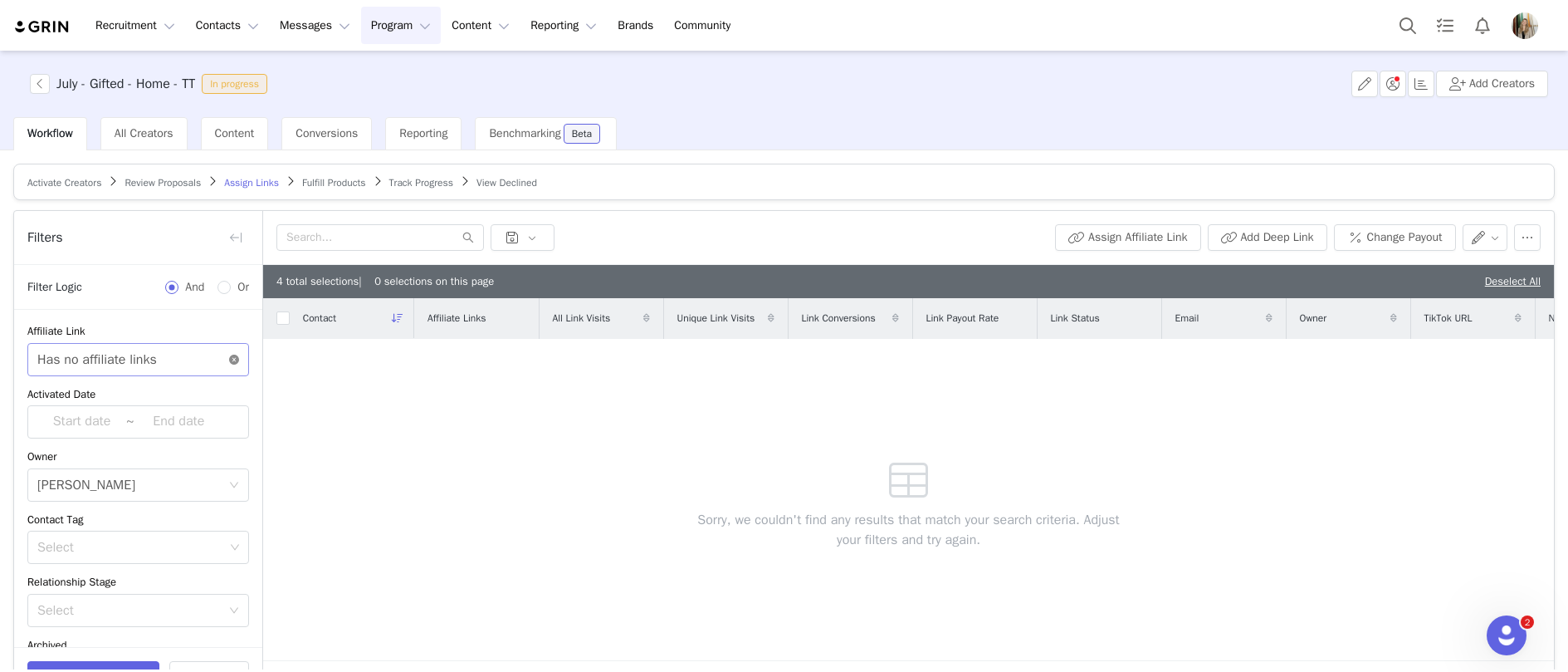 click 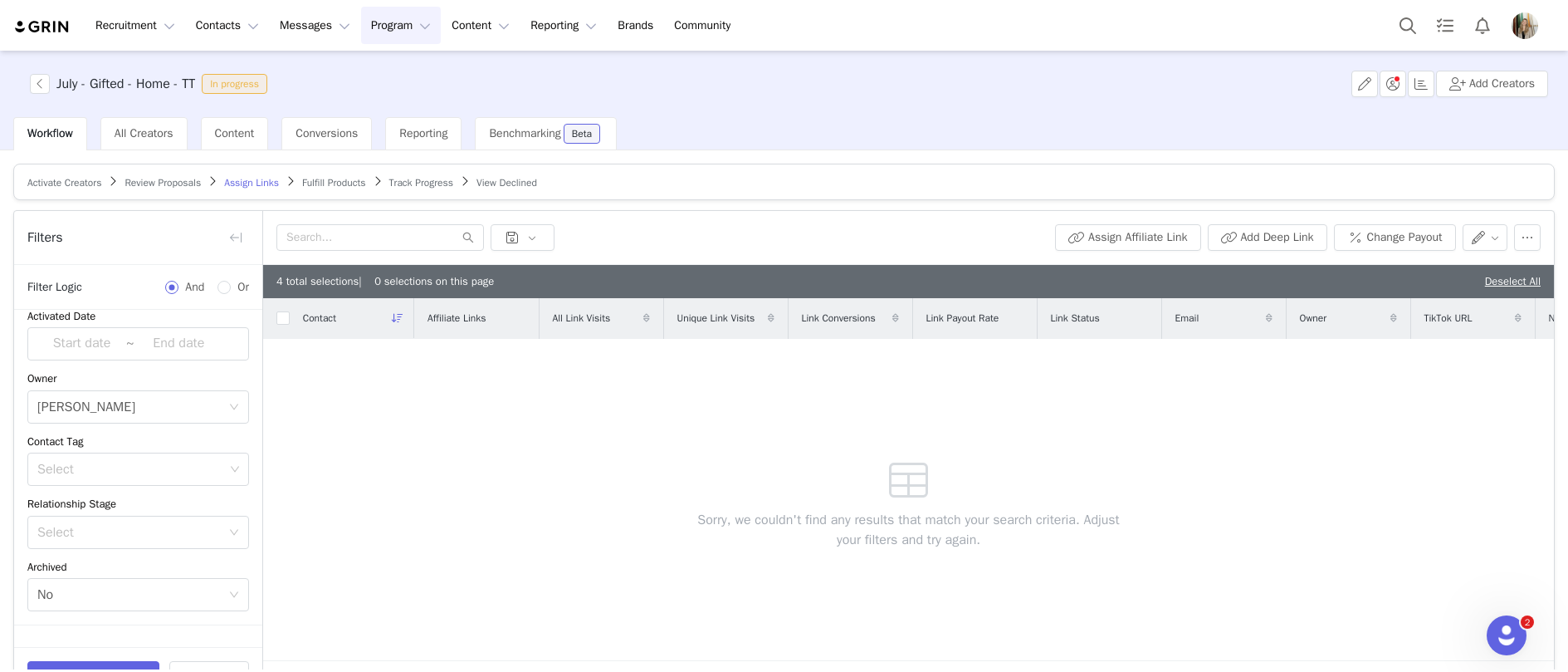 scroll, scrollTop: 110, scrollLeft: 0, axis: vertical 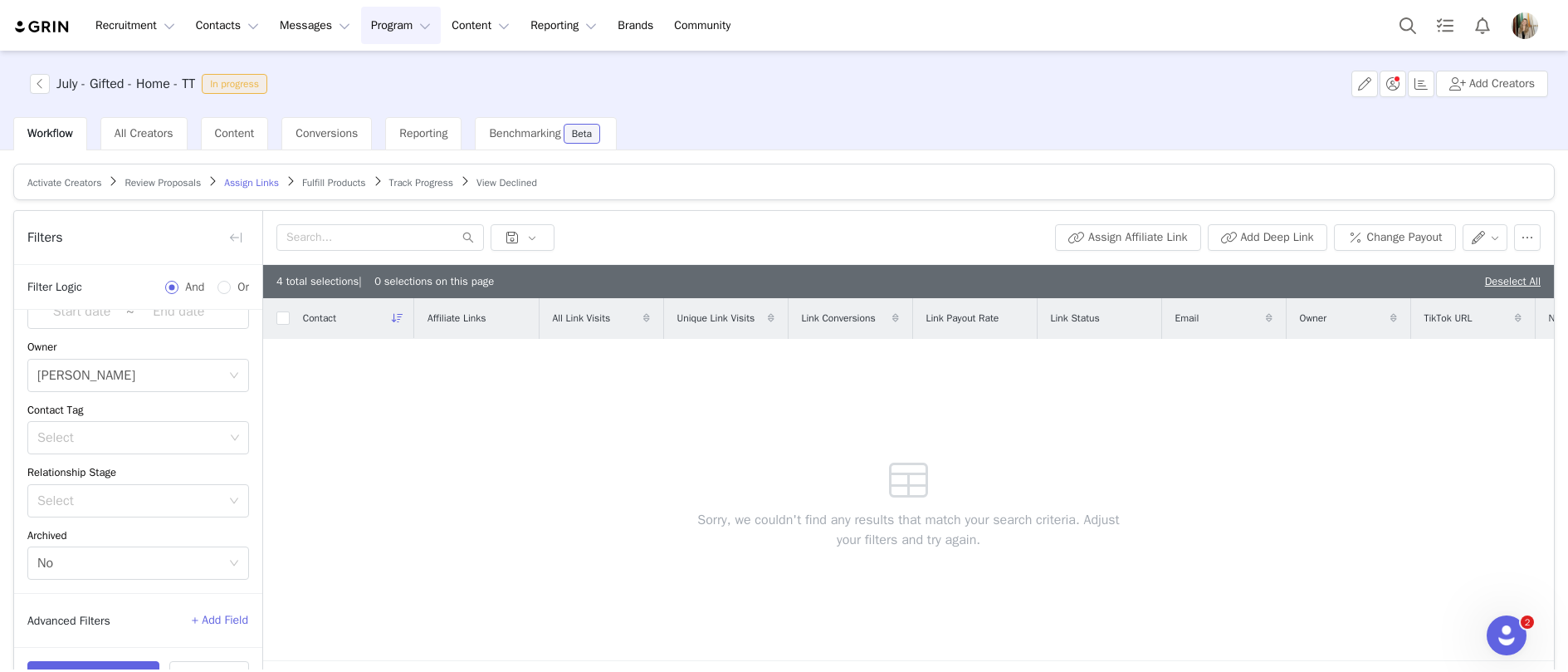 click on "+ Add Field" at bounding box center [220, 620] 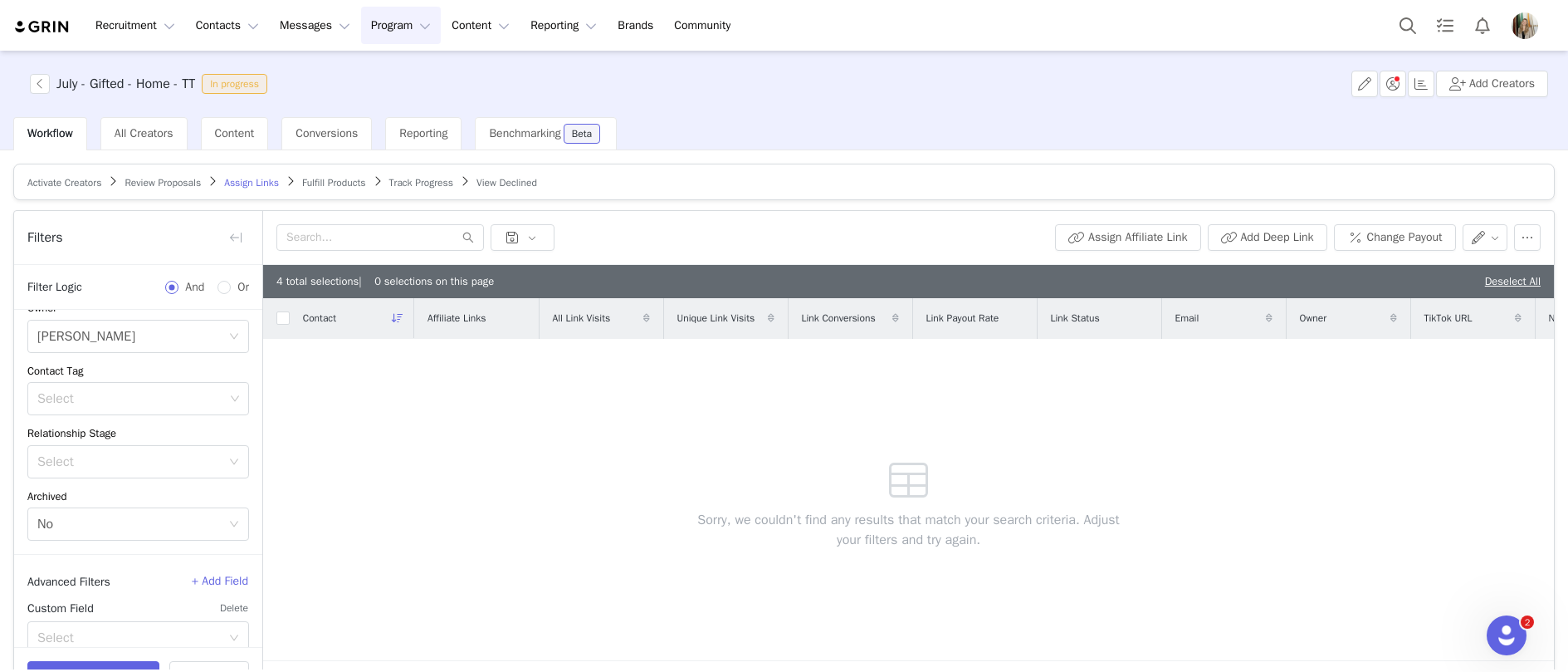 scroll, scrollTop: 176, scrollLeft: 0, axis: vertical 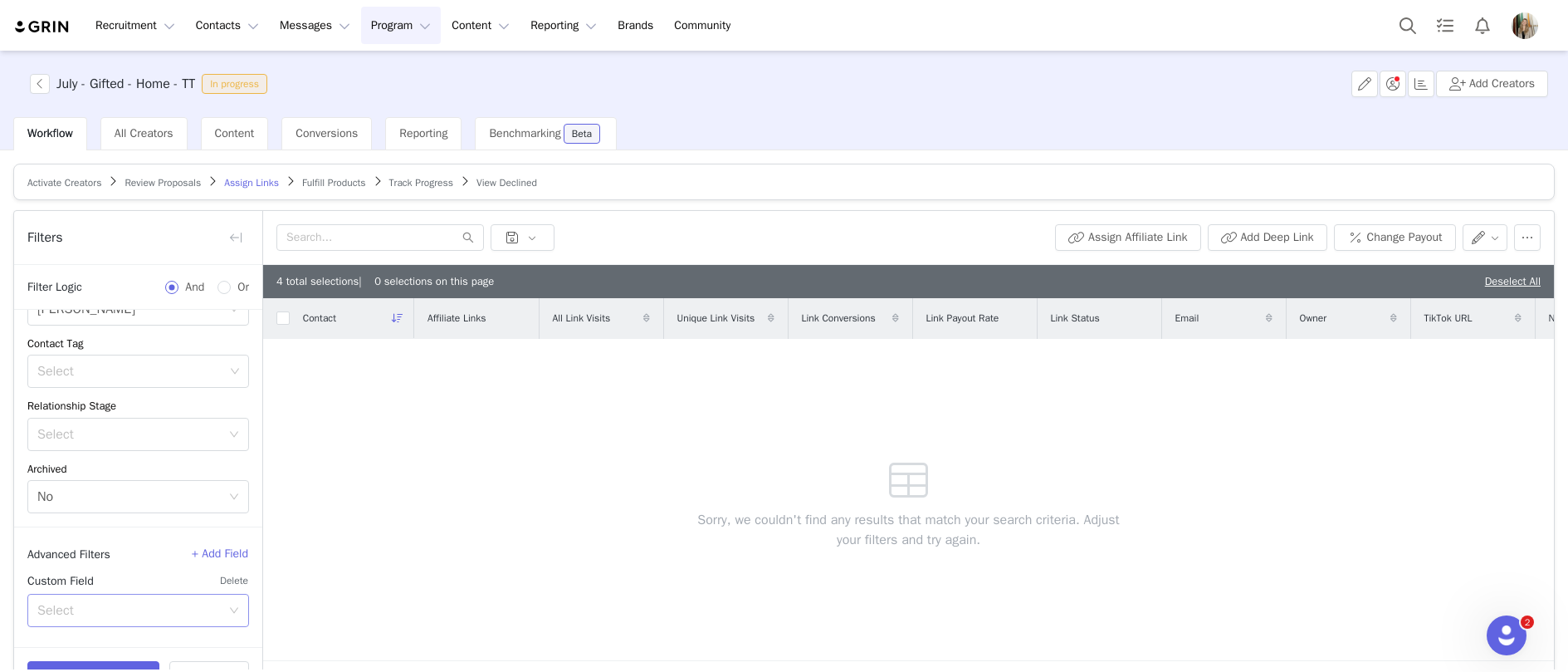 click on "Select" at bounding box center [129, 611] 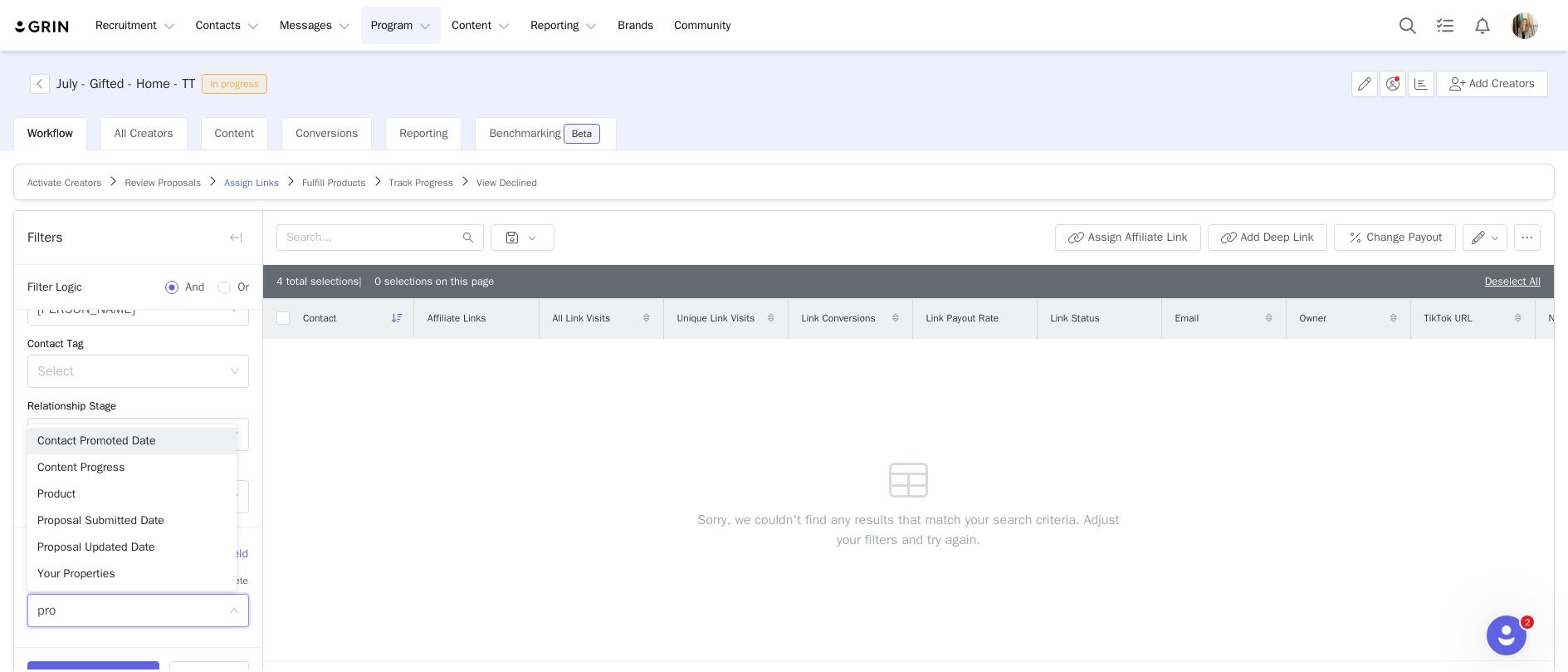 type on "prop" 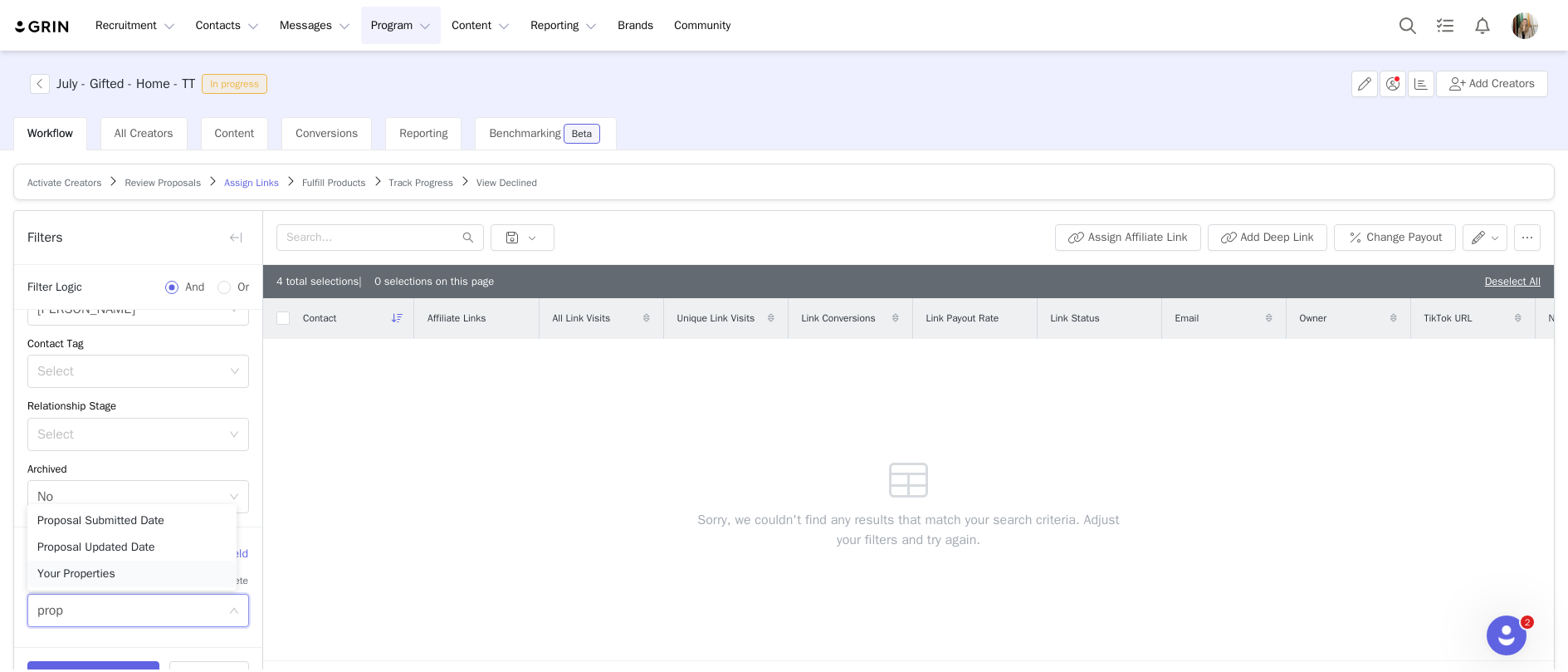 click on "Your Properties" at bounding box center (132, 574) 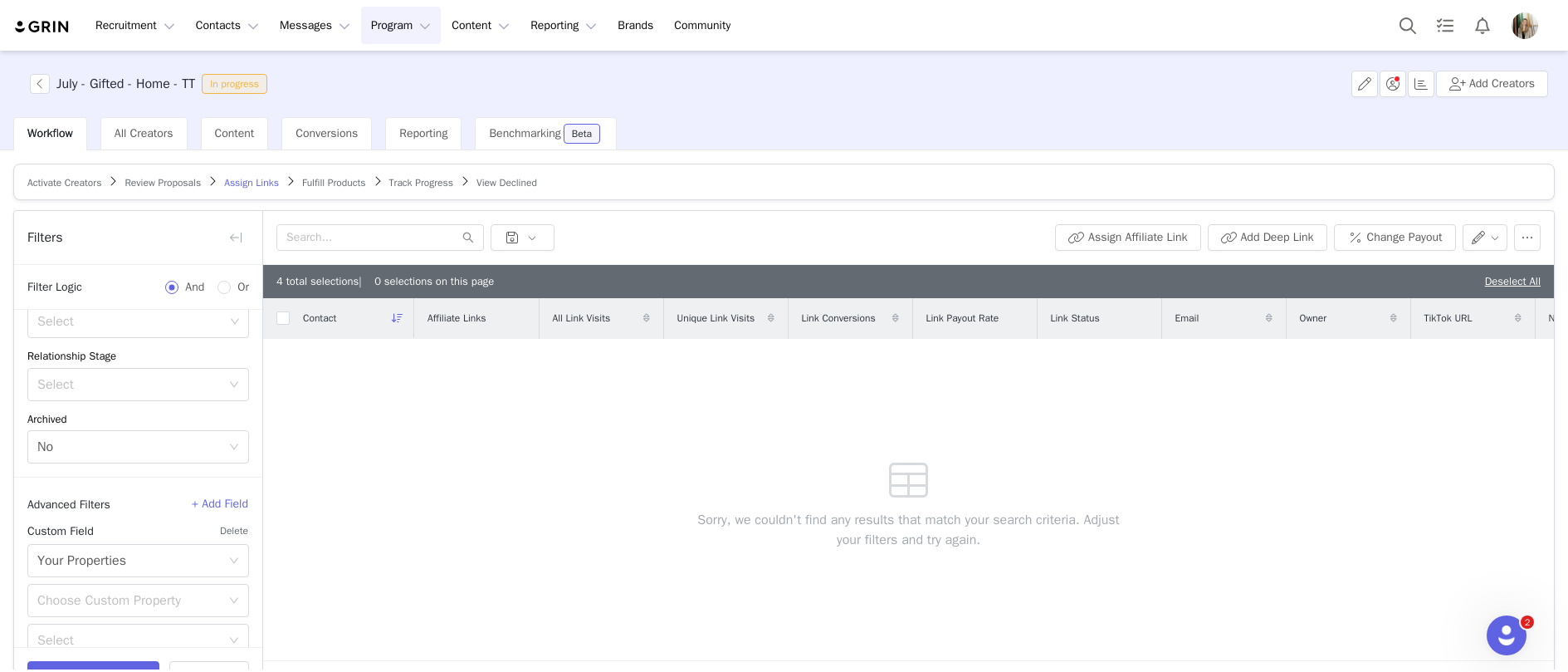 scroll, scrollTop: 256, scrollLeft: 0, axis: vertical 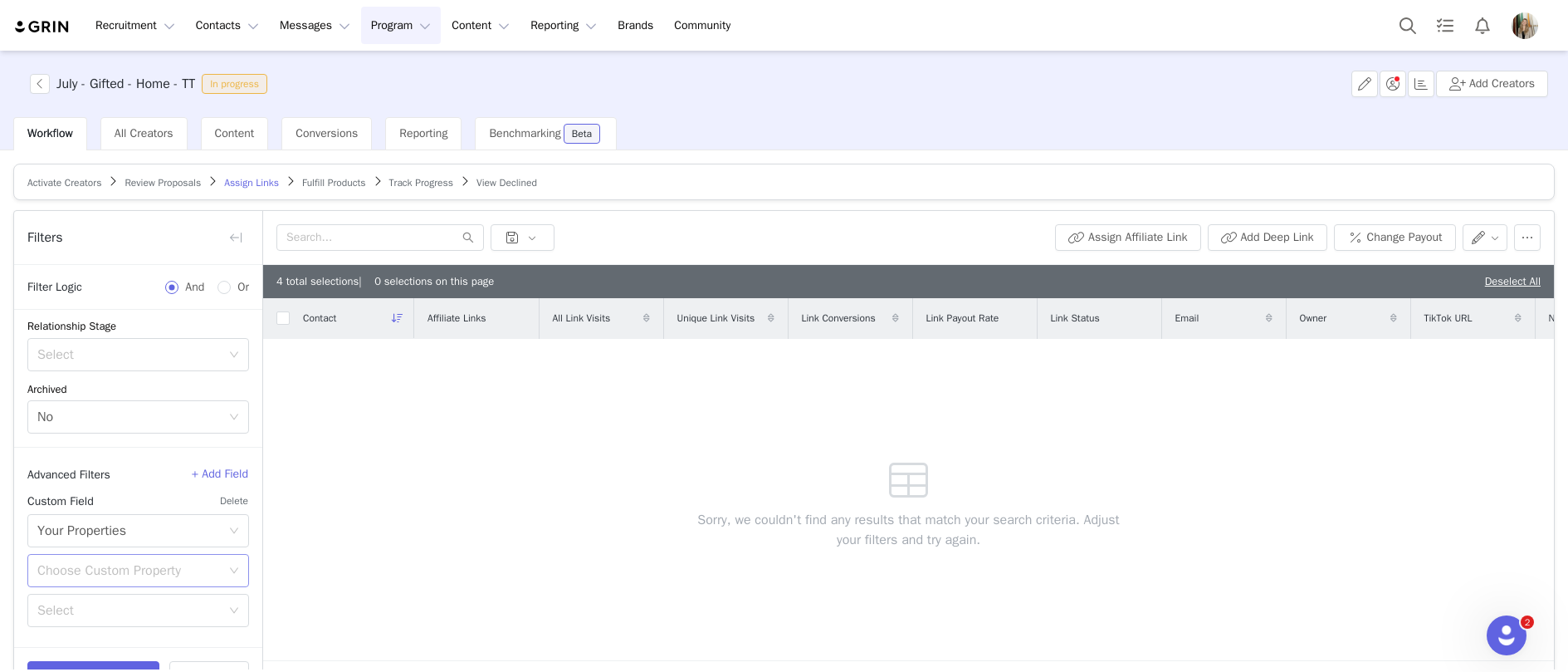 click on "Choose Custom Property" at bounding box center [129, 571] 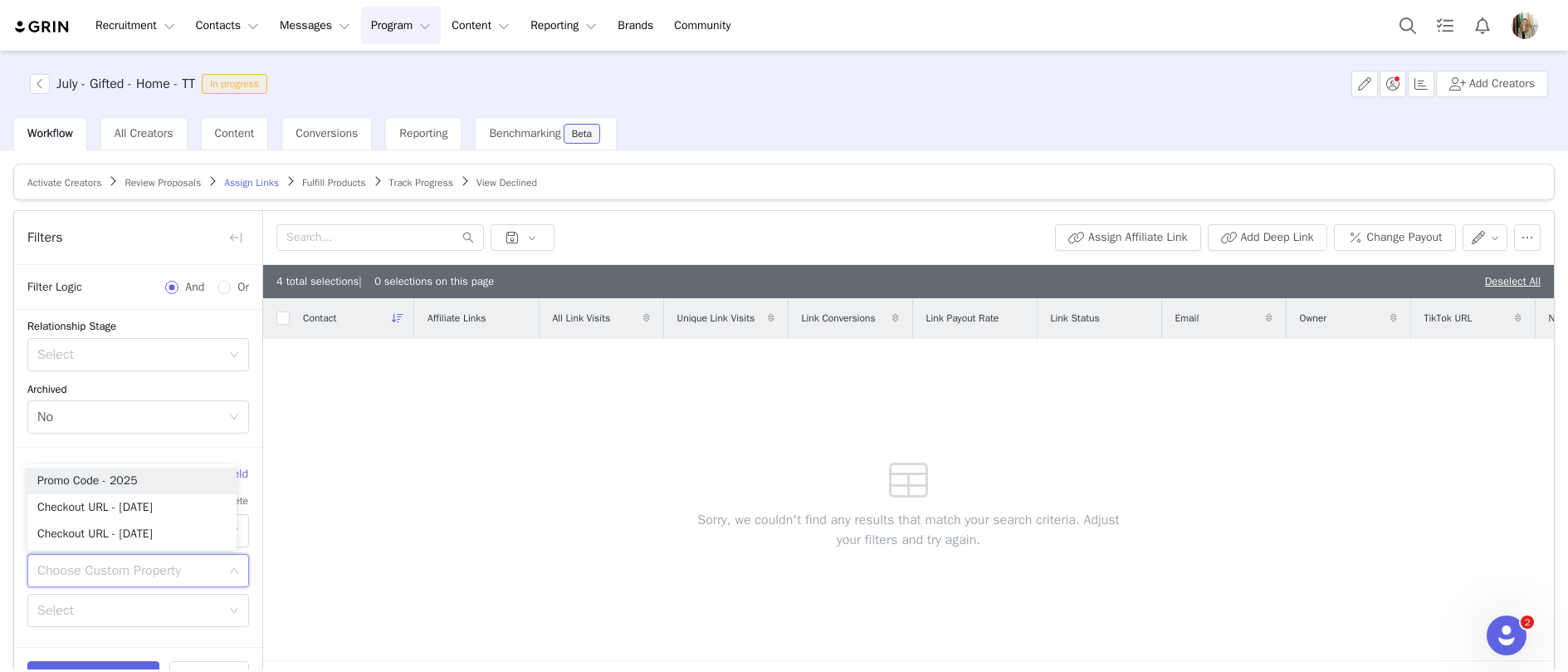click on "Promo Code - 2025" at bounding box center [132, 481] 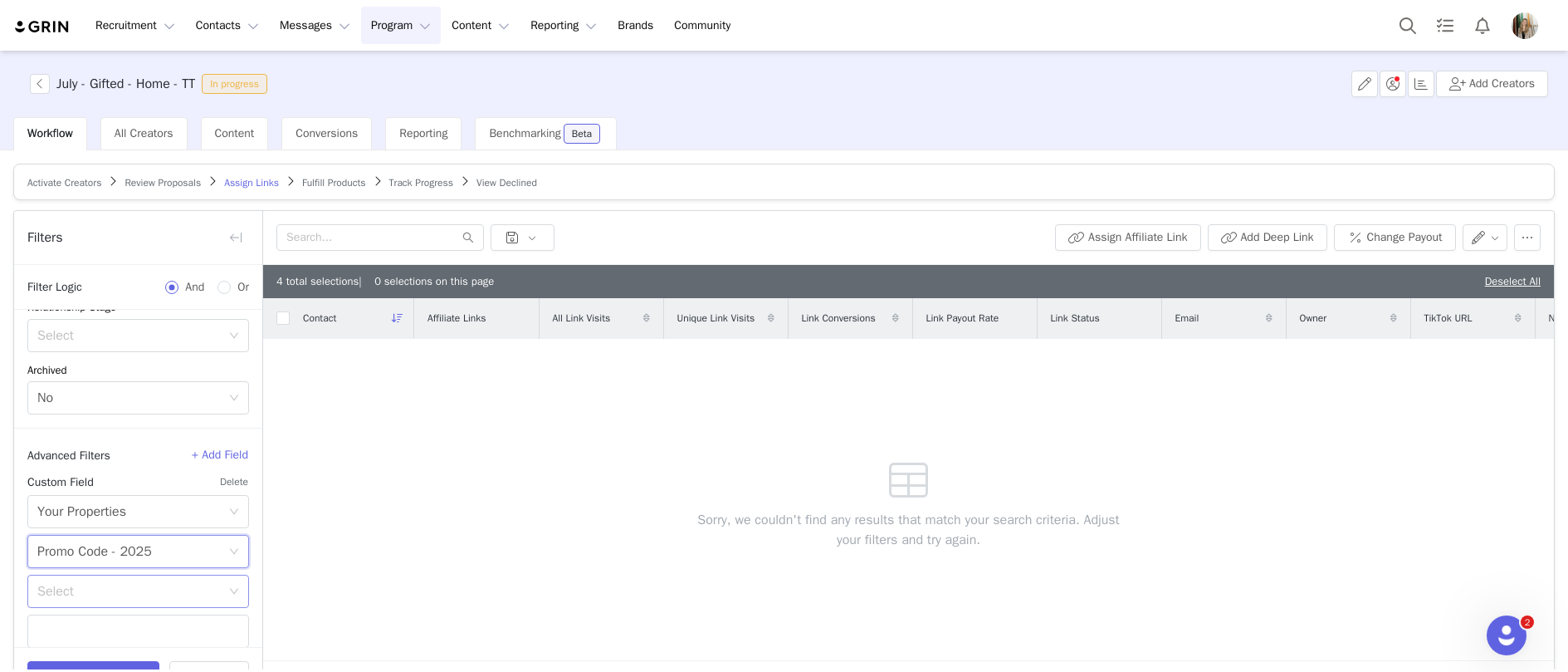scroll, scrollTop: 289, scrollLeft: 0, axis: vertical 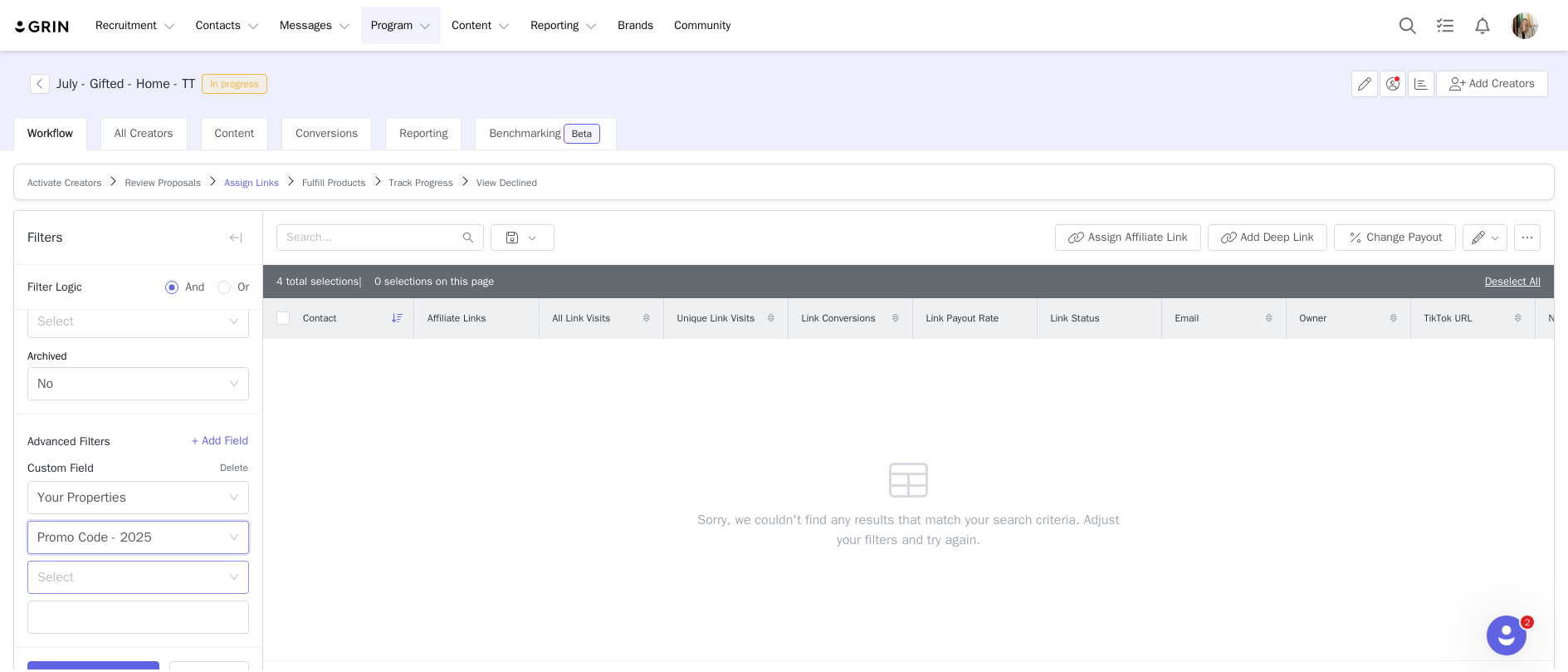 click on "Select" at bounding box center (133, 577) 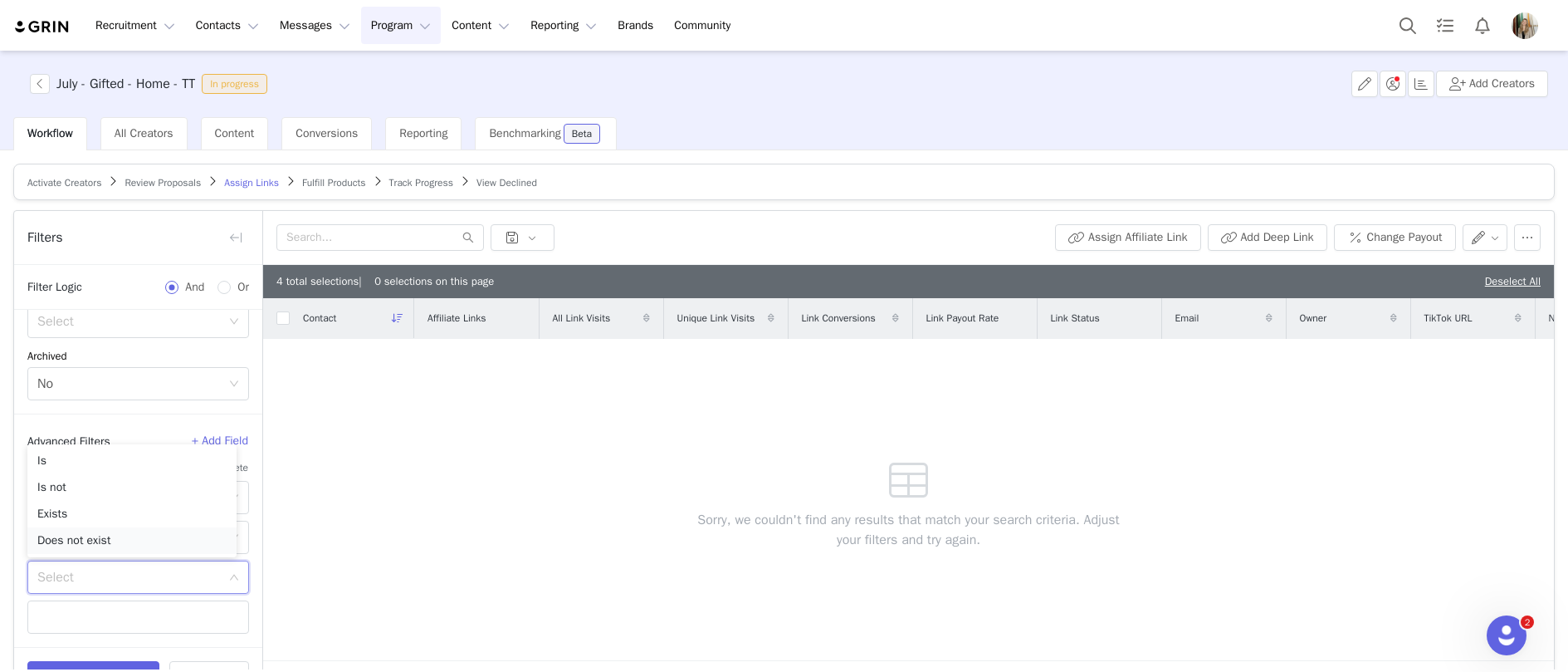 click on "Does not exist" at bounding box center (132, 541) 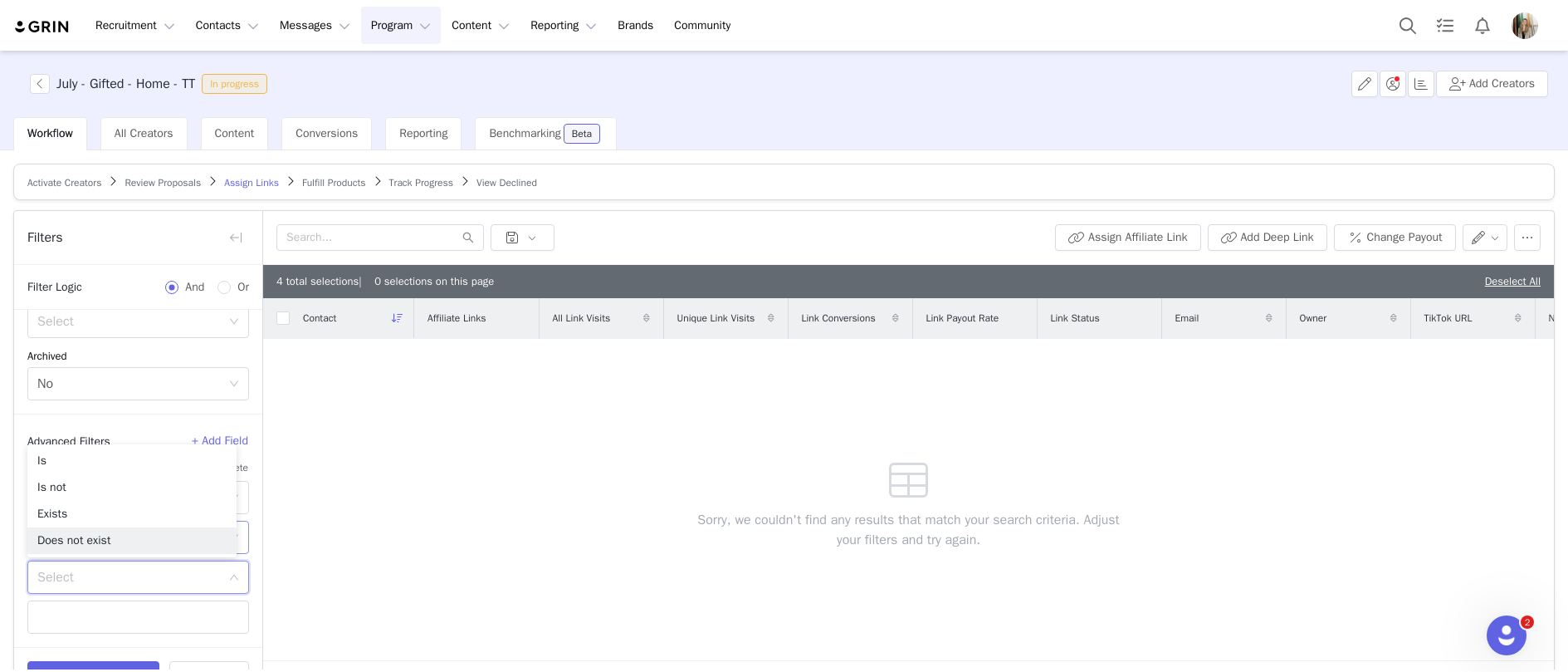 scroll, scrollTop: 256, scrollLeft: 0, axis: vertical 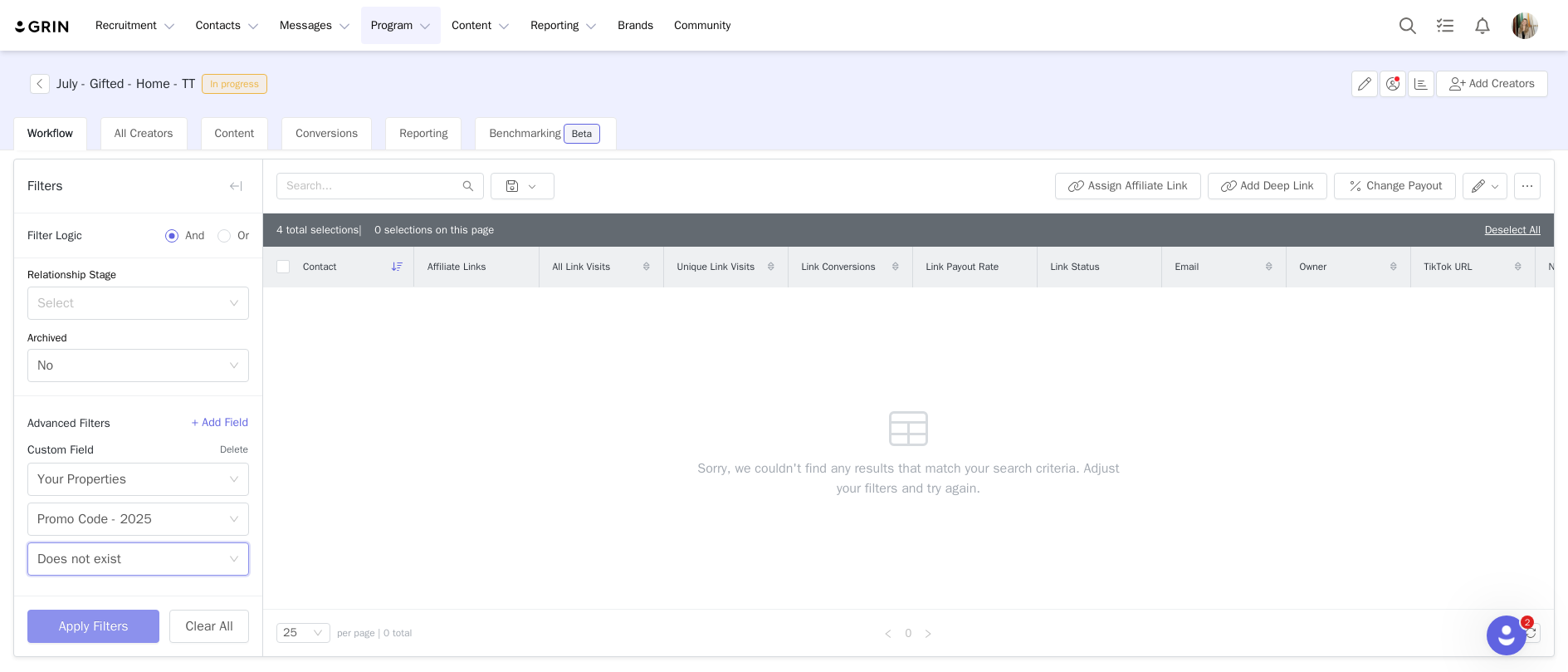click on "Apply Filters" at bounding box center [93, 626] 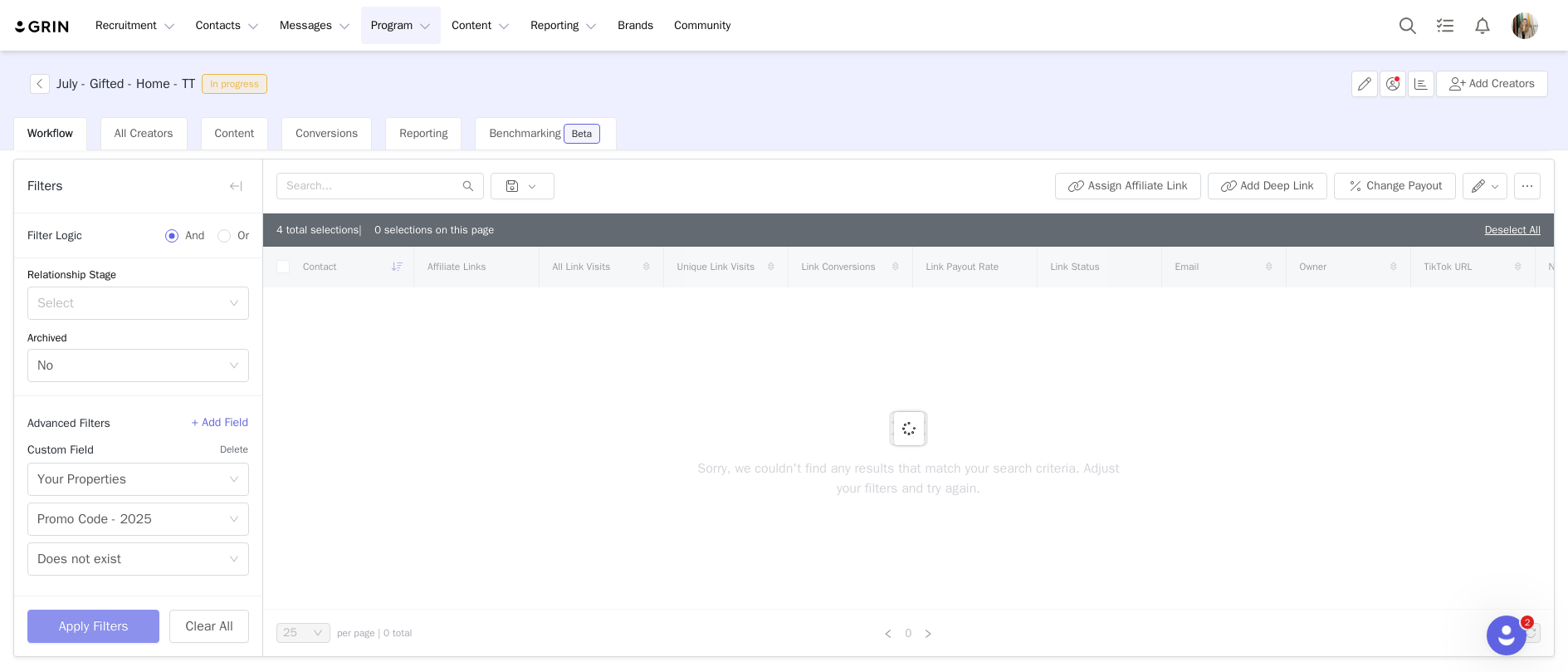 checkbox on "true" 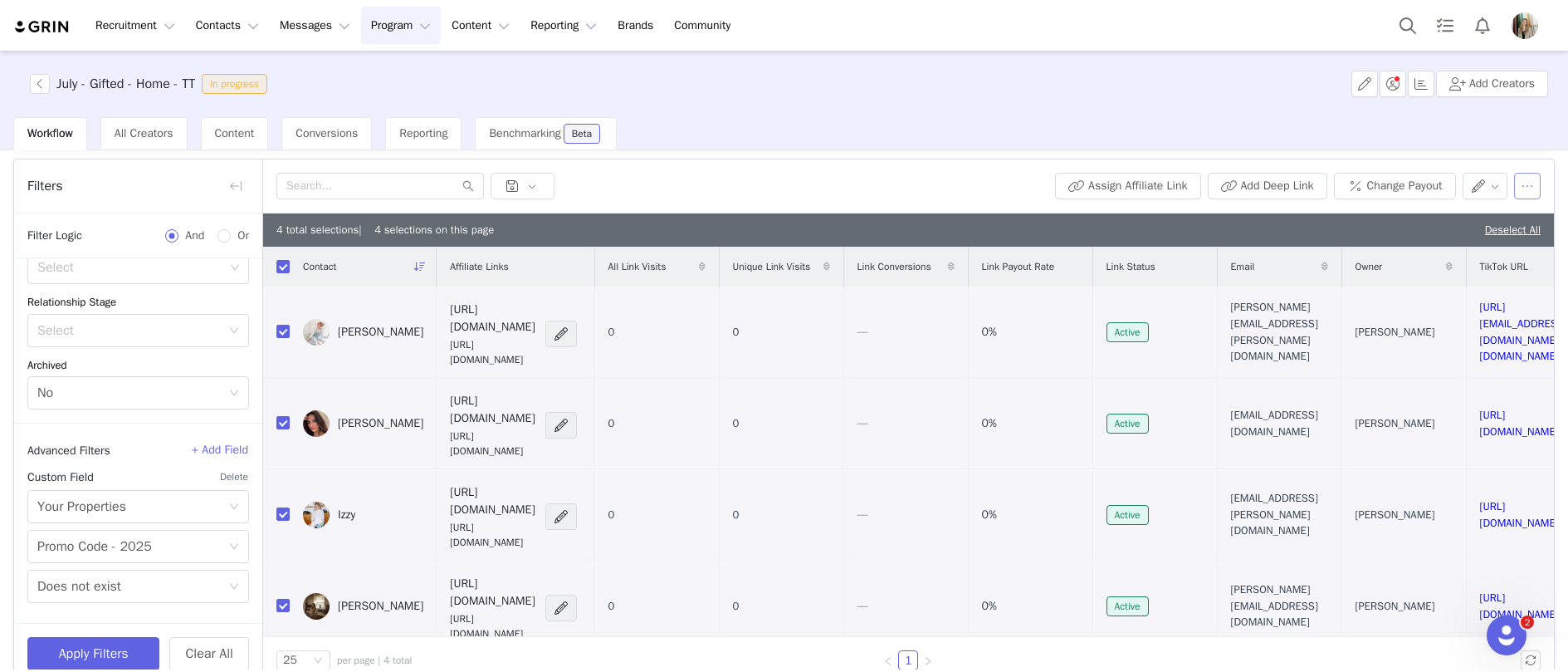 click at bounding box center (1527, 186) 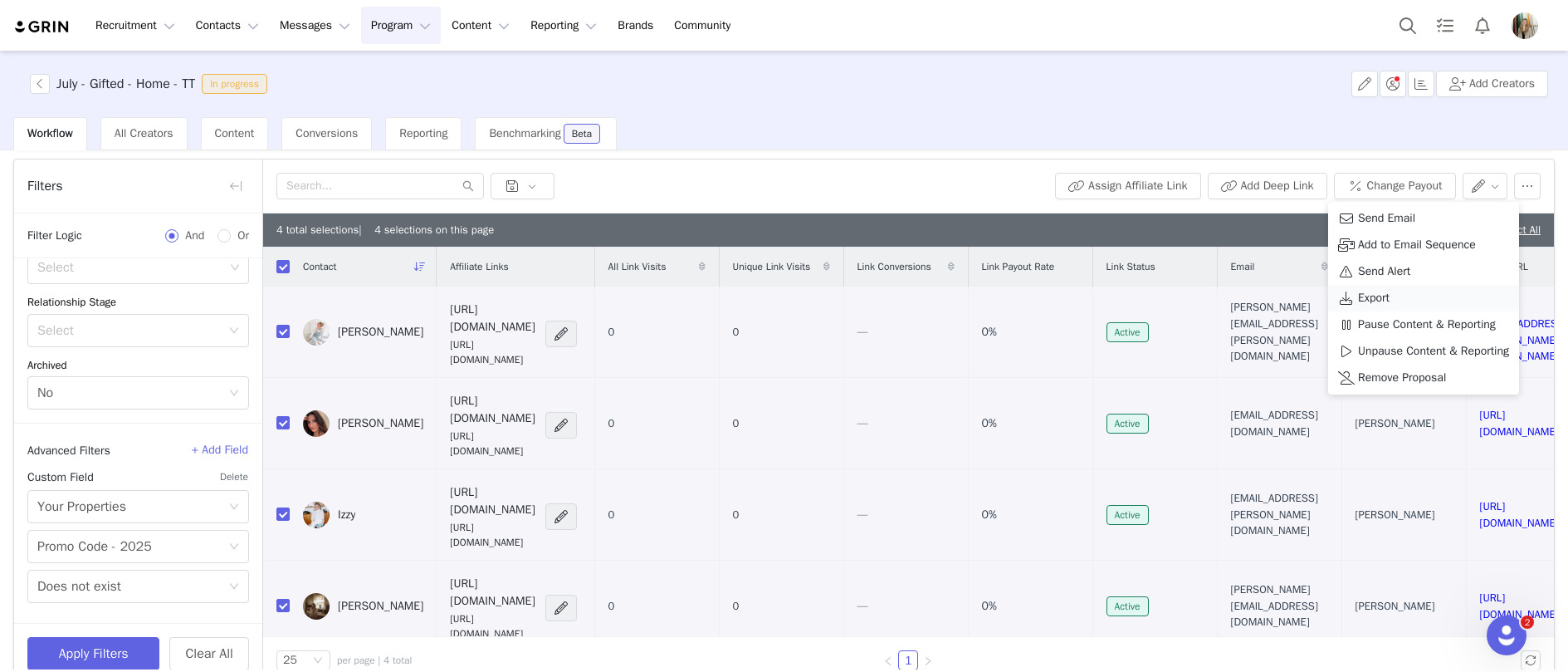 click on "Export" at bounding box center (1374, 298) 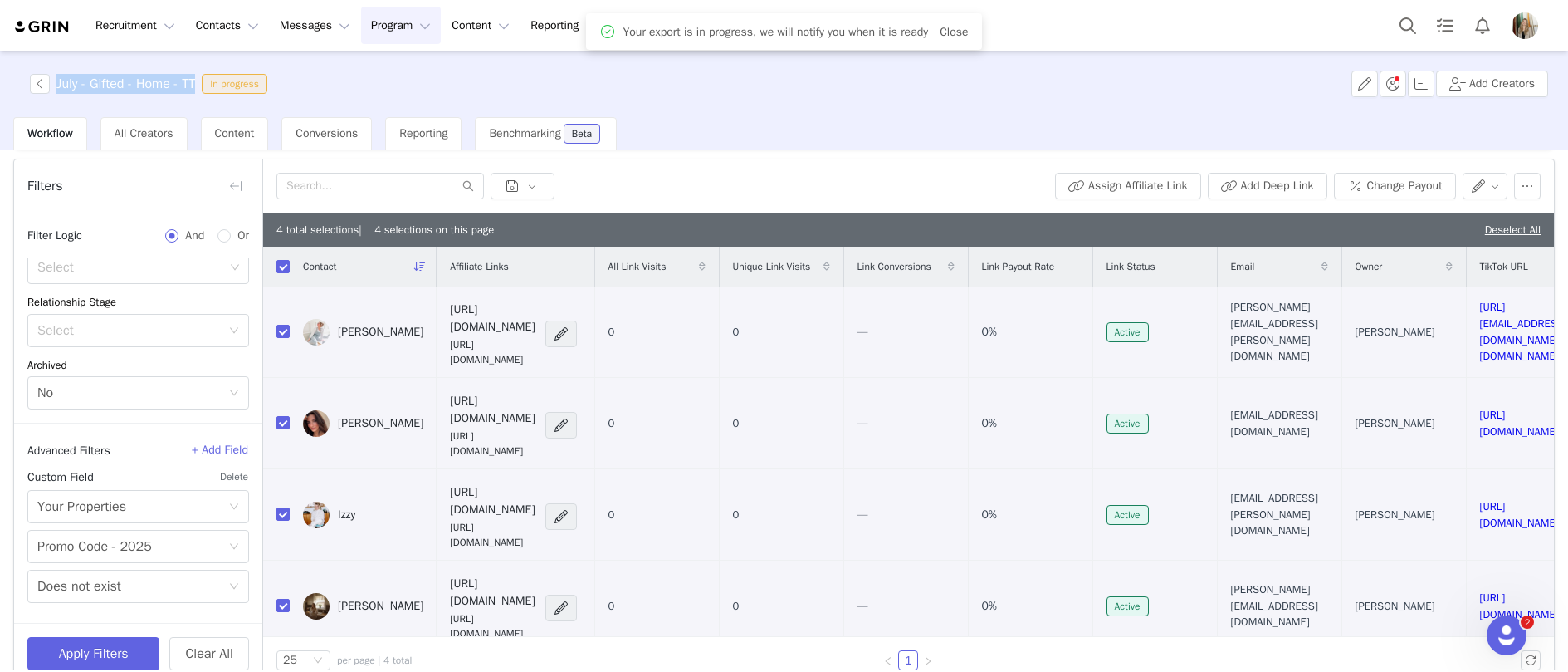 drag, startPoint x: 57, startPoint y: 86, endPoint x: 207, endPoint y: 86, distance: 150 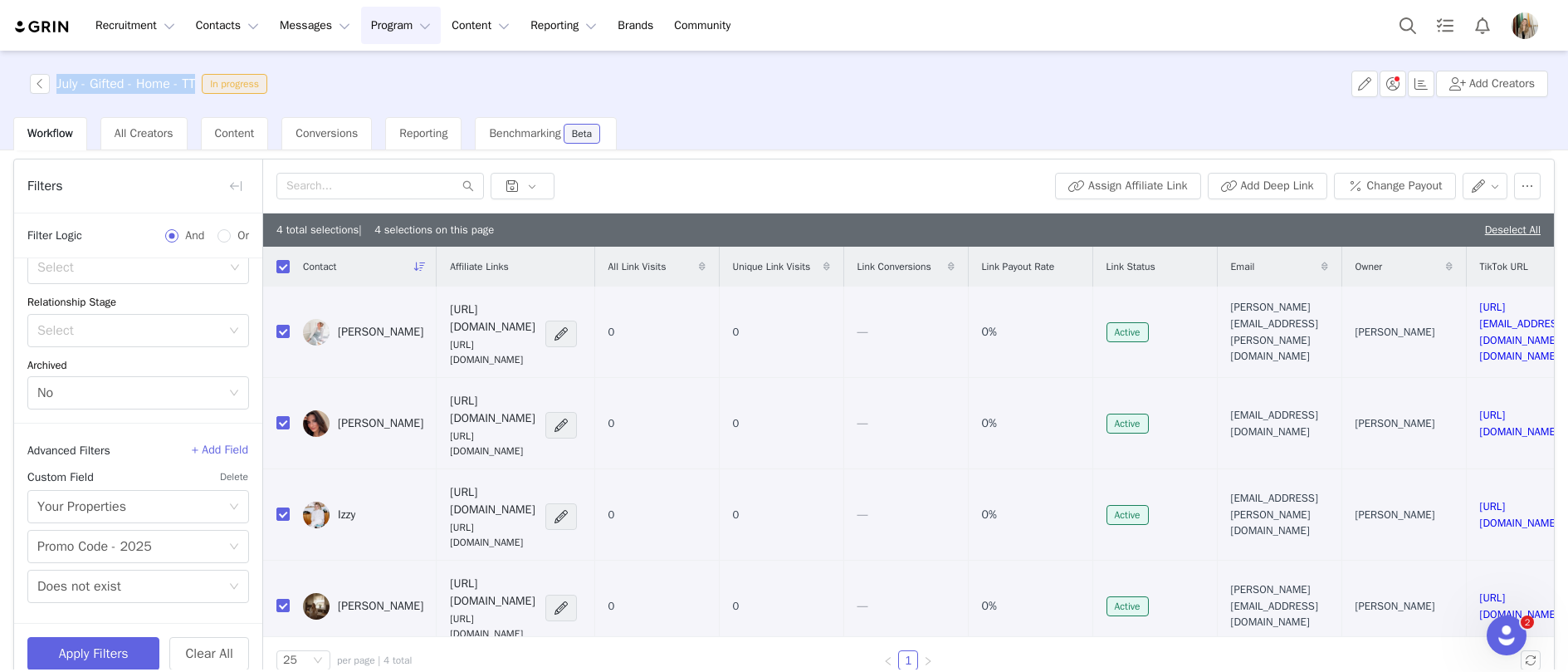 copy on "July - Gifted - Home - TT" 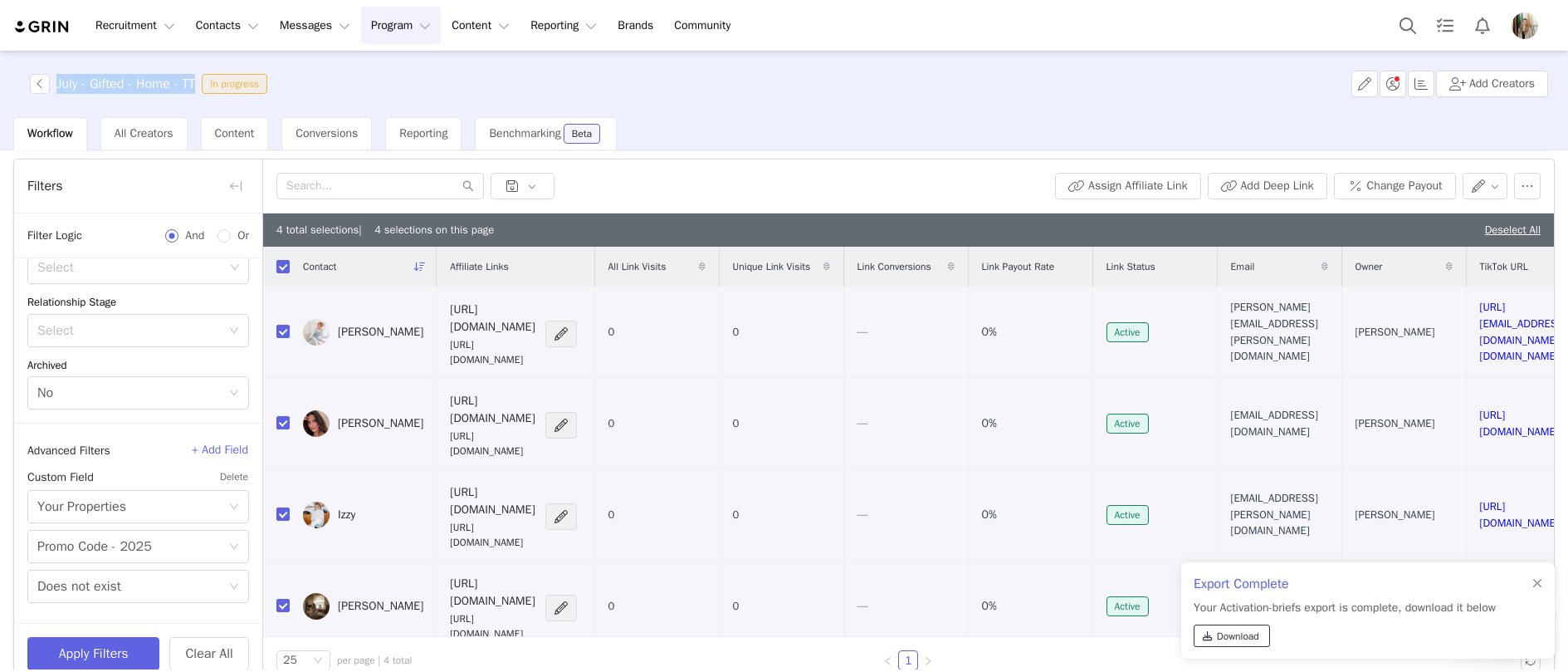 click on "Download" at bounding box center (1238, 636) 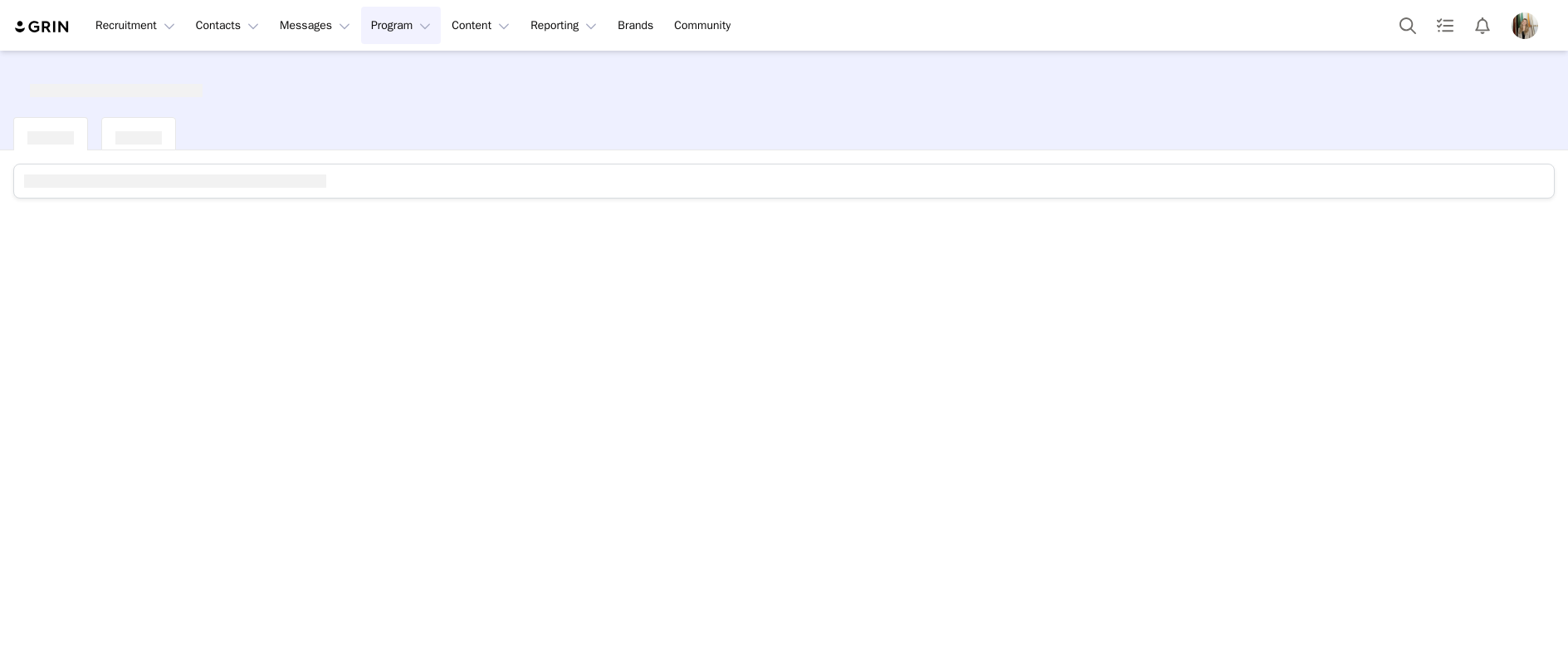 scroll, scrollTop: 0, scrollLeft: 0, axis: both 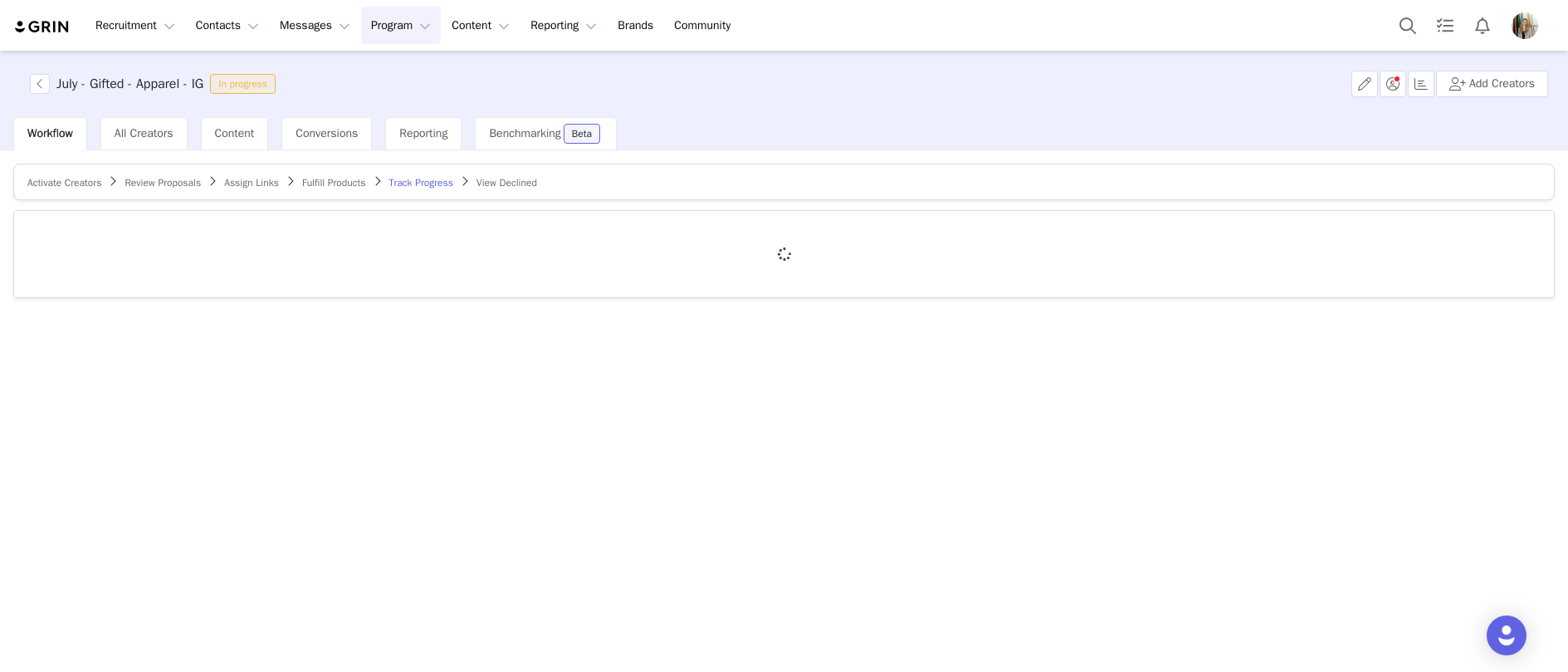 click on "Assign Links" at bounding box center (252, 183) 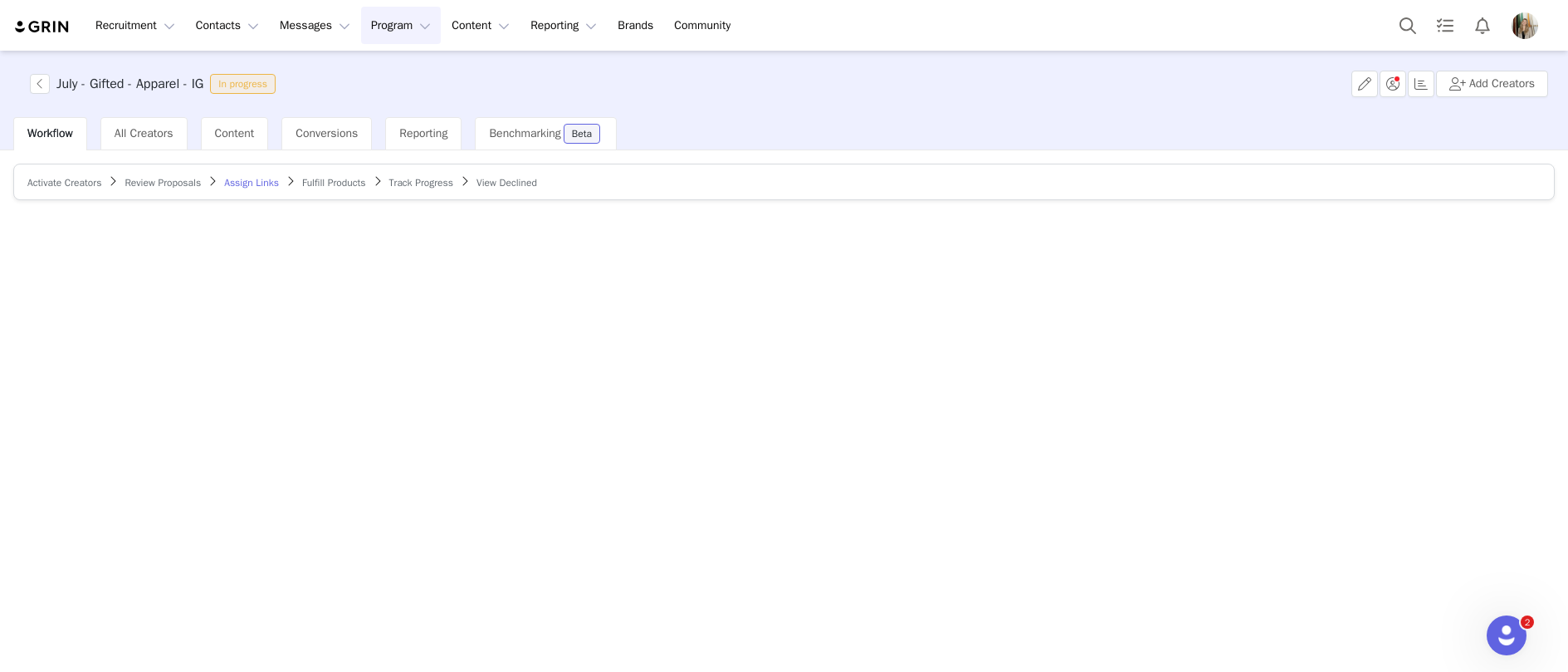 scroll, scrollTop: 0, scrollLeft: 0, axis: both 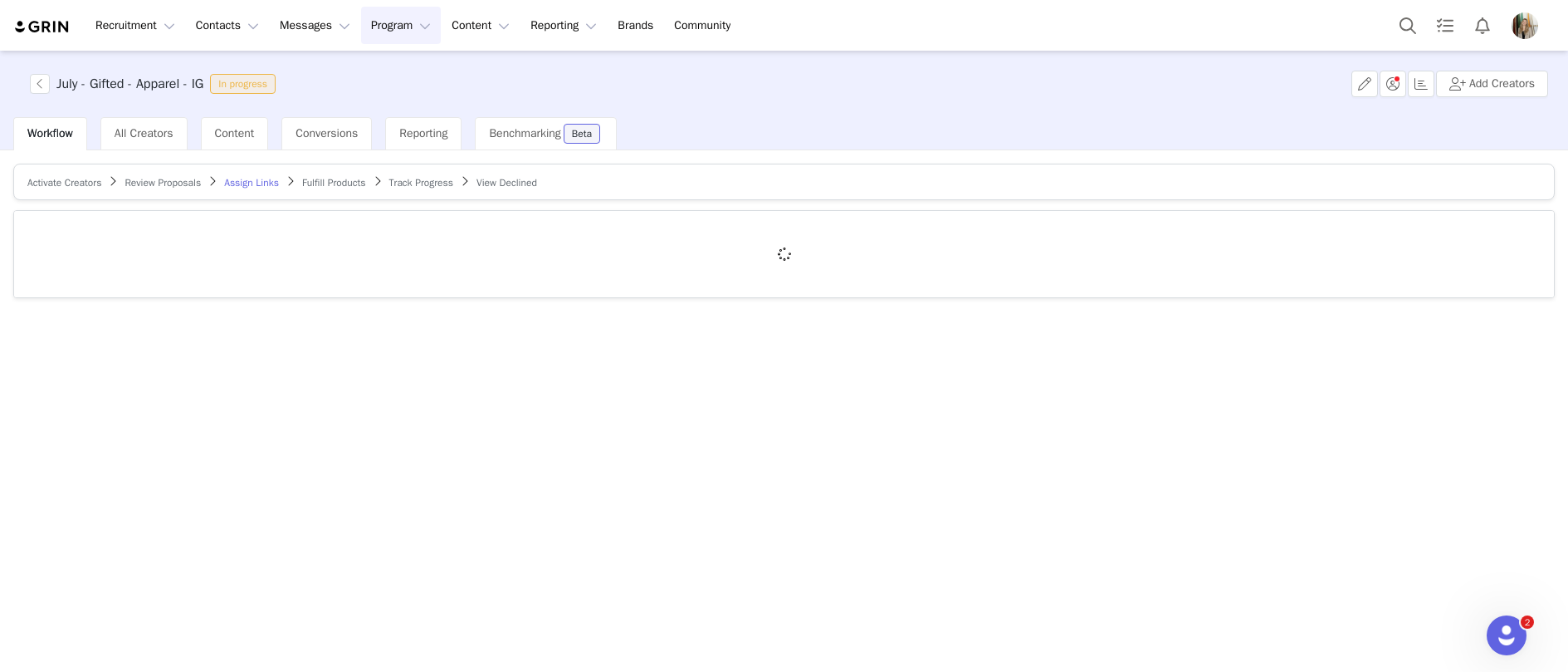 click on "Assign Links" at bounding box center [252, 183] 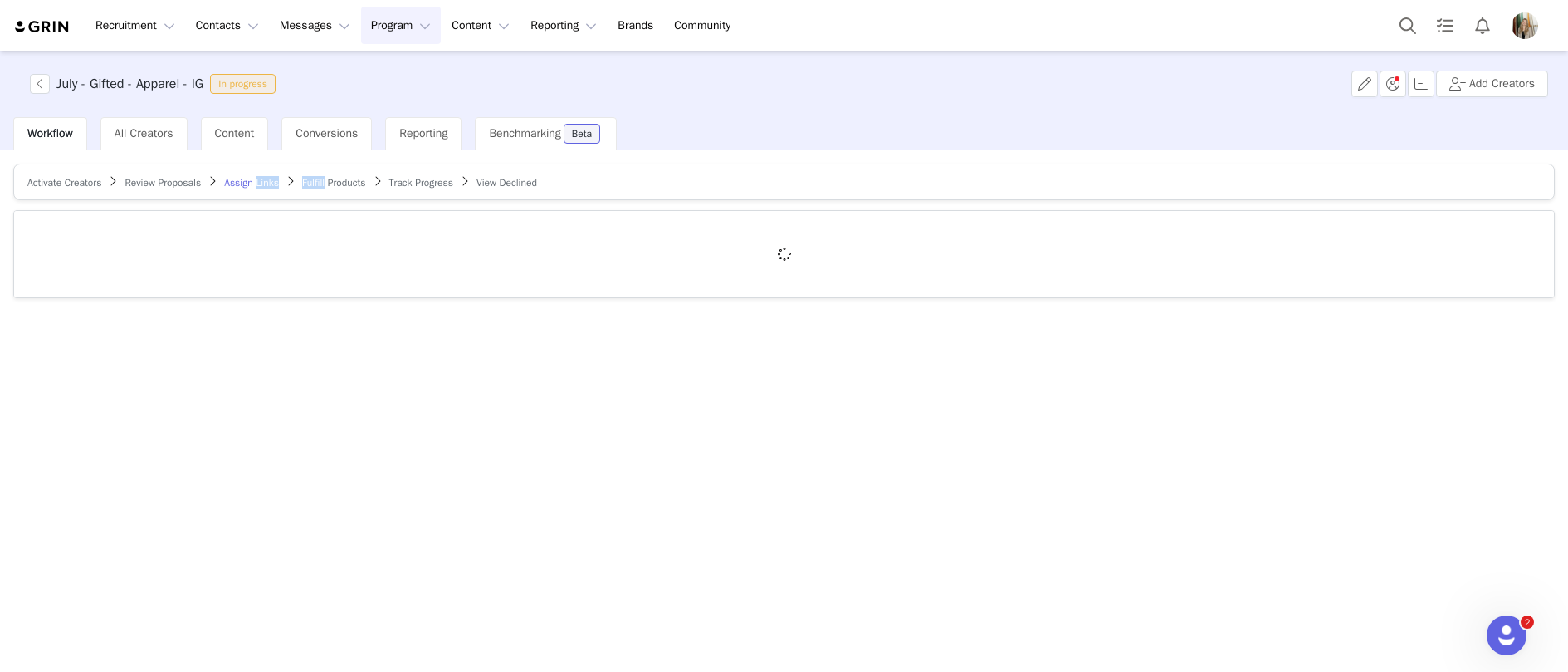 click on "Assign Links" at bounding box center [252, 183] 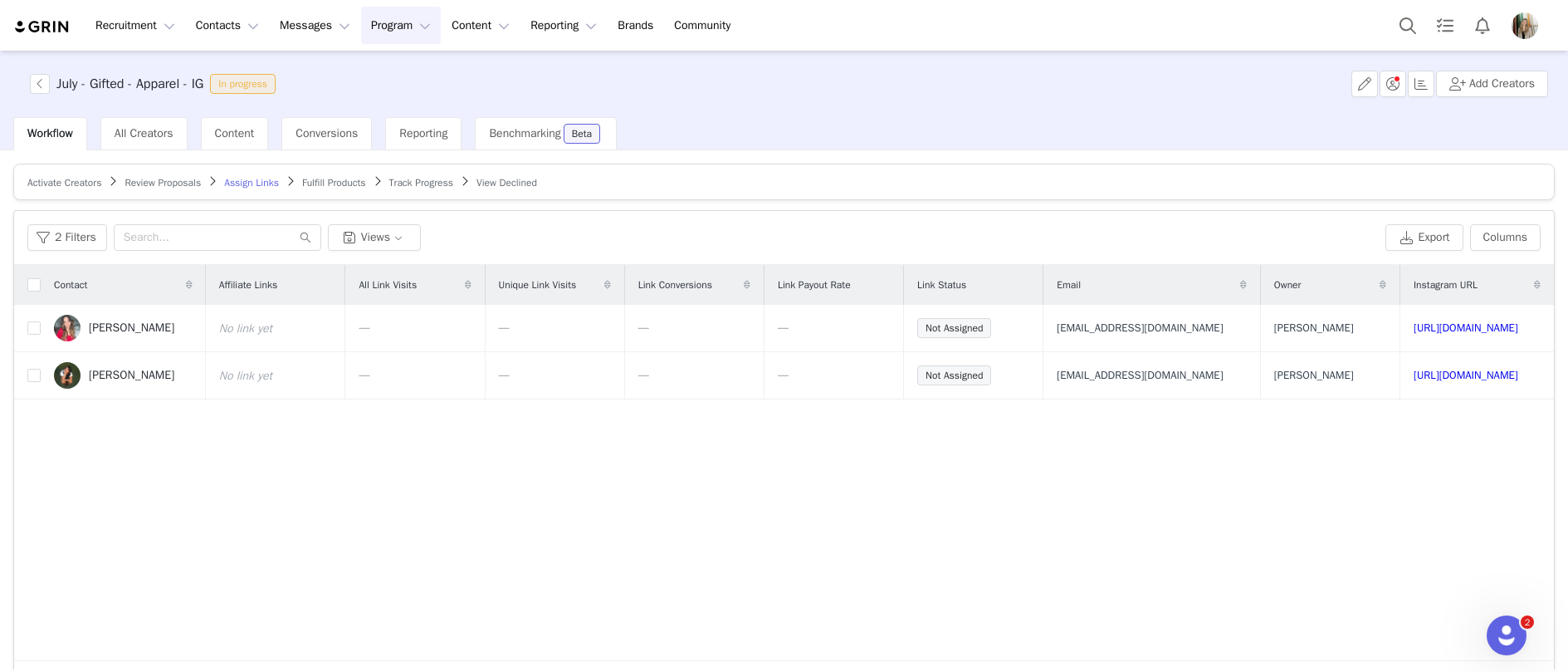 click on "2 Filters Views     Export     Columns" at bounding box center [784, 238] 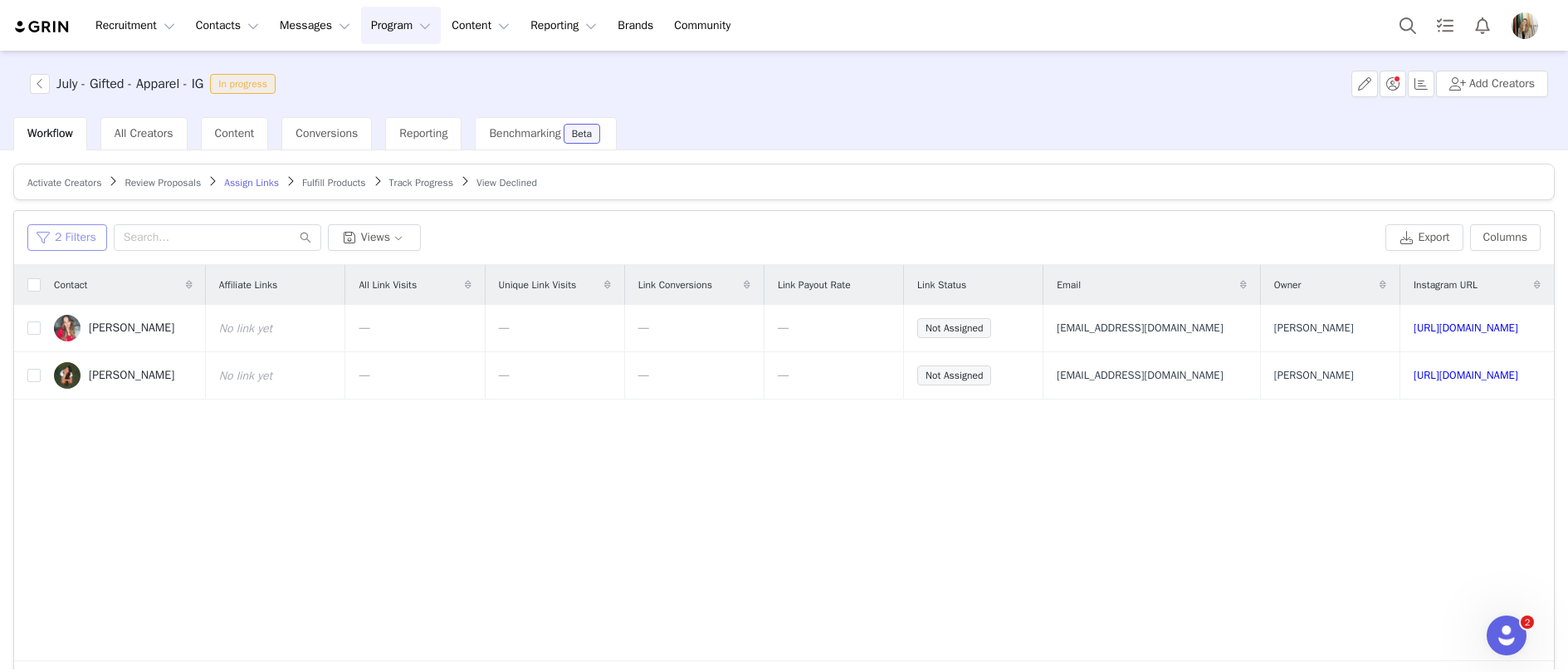 click on "2 Filters" at bounding box center (67, 238) 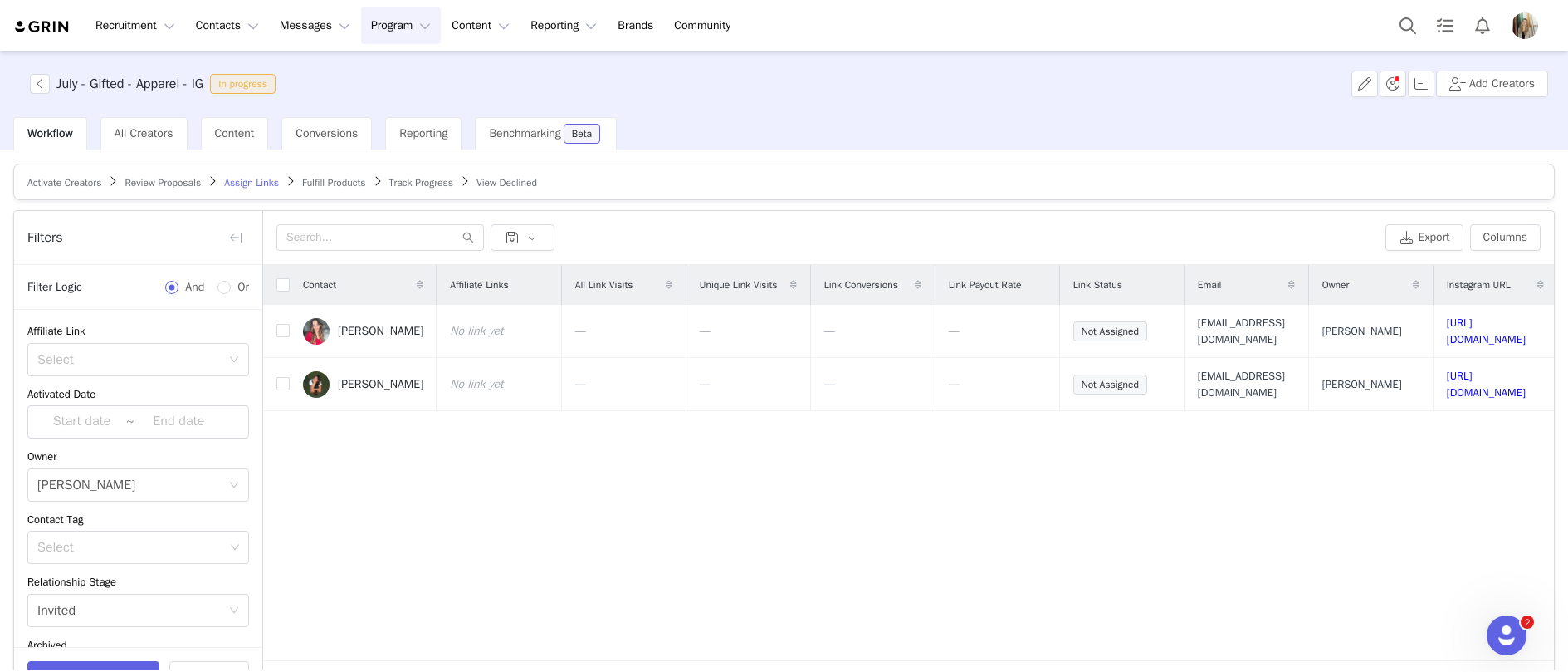 drag, startPoint x: 220, startPoint y: 608, endPoint x: 219, endPoint y: 582, distance: 26.019224 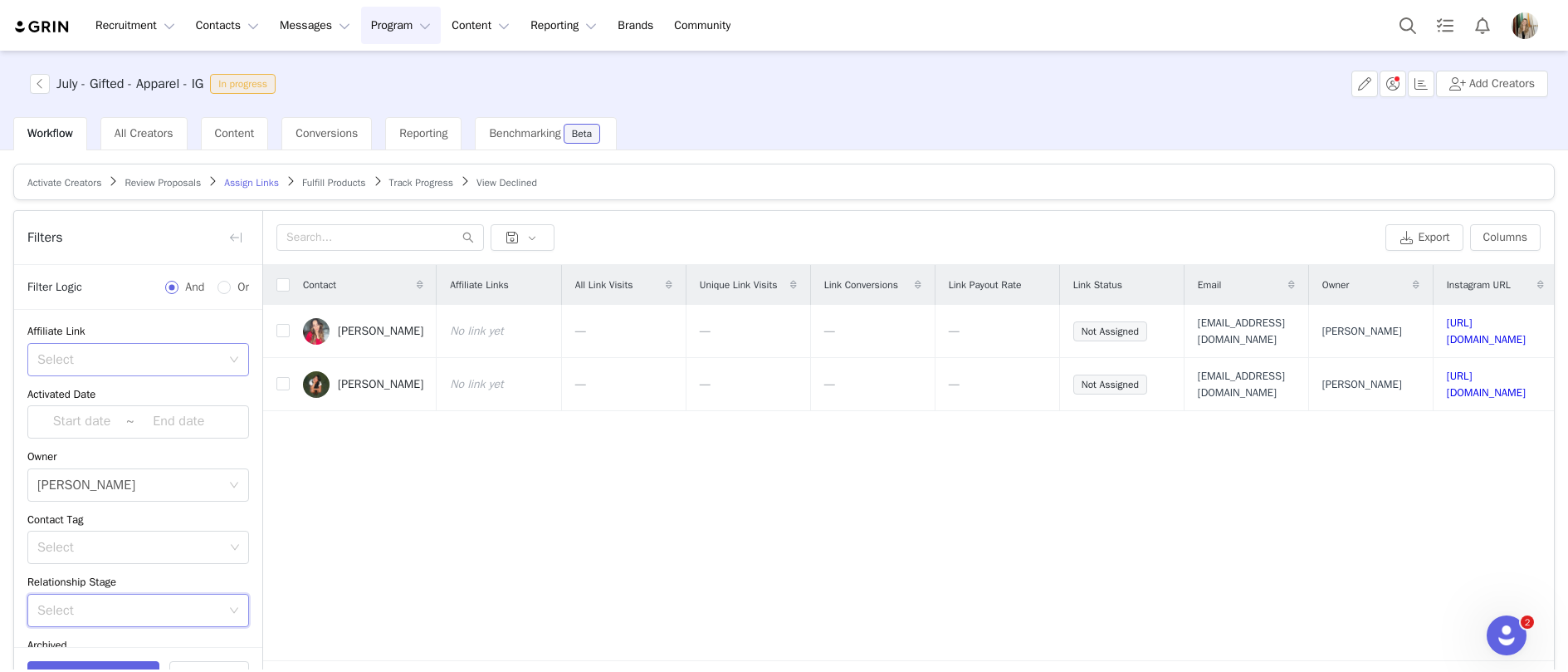 click on "Select" at bounding box center (133, 360) 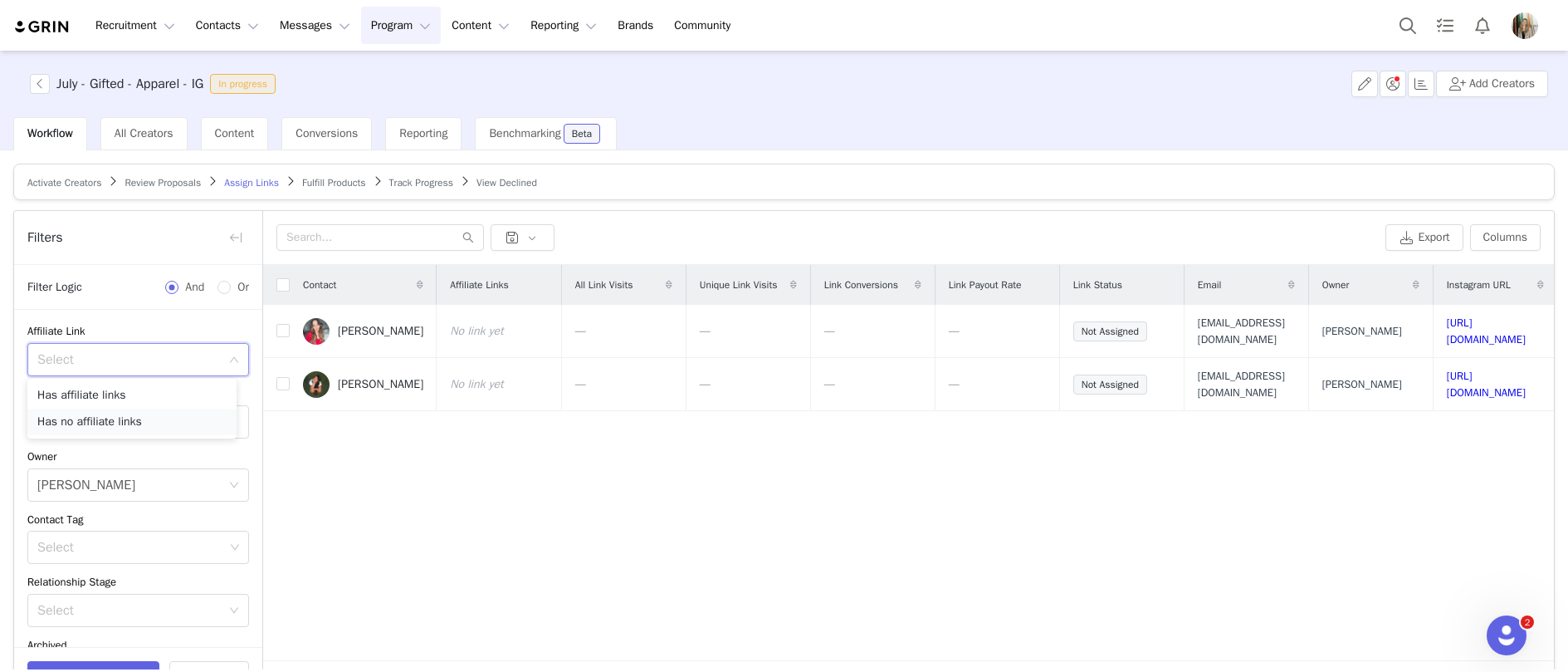 click on "Has no affiliate links" at bounding box center [132, 422] 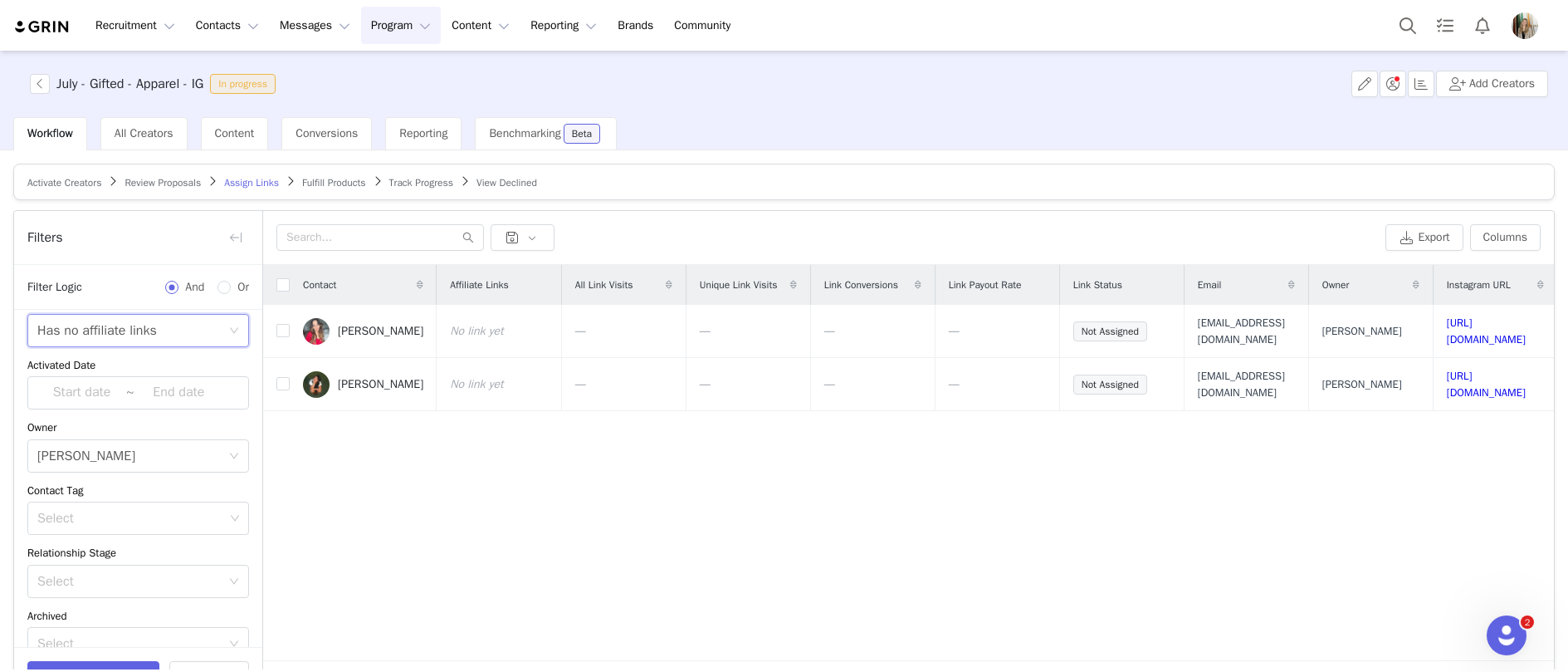 scroll, scrollTop: 110, scrollLeft: 0, axis: vertical 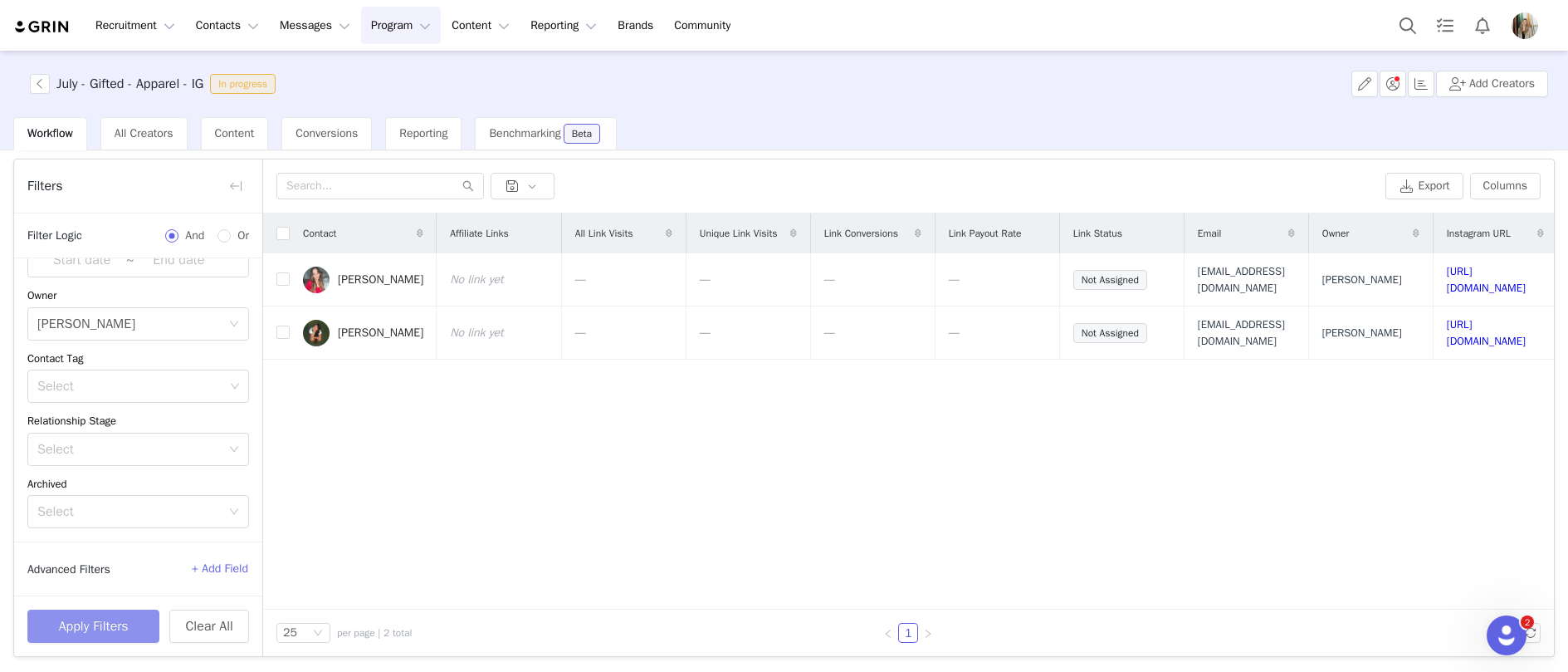 click on "Apply Filters" at bounding box center [93, 626] 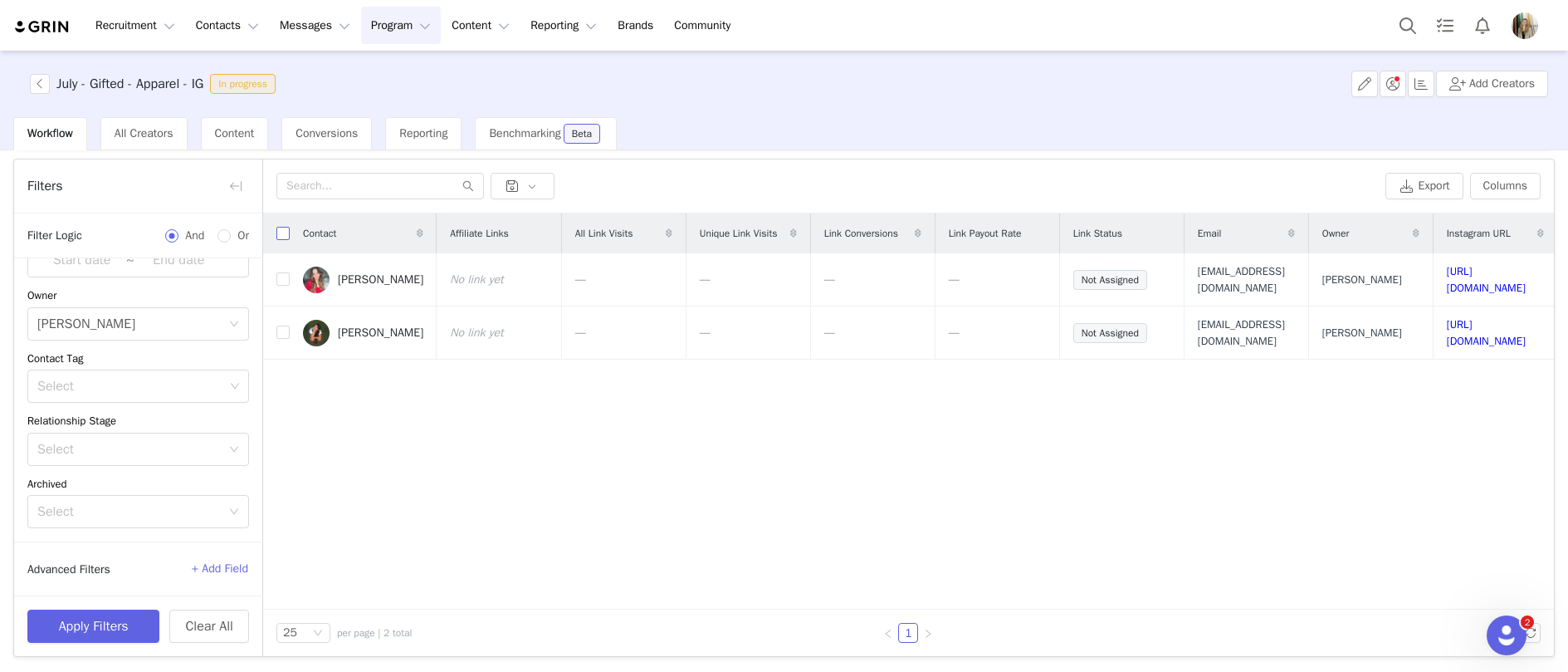 click at bounding box center [283, 233] 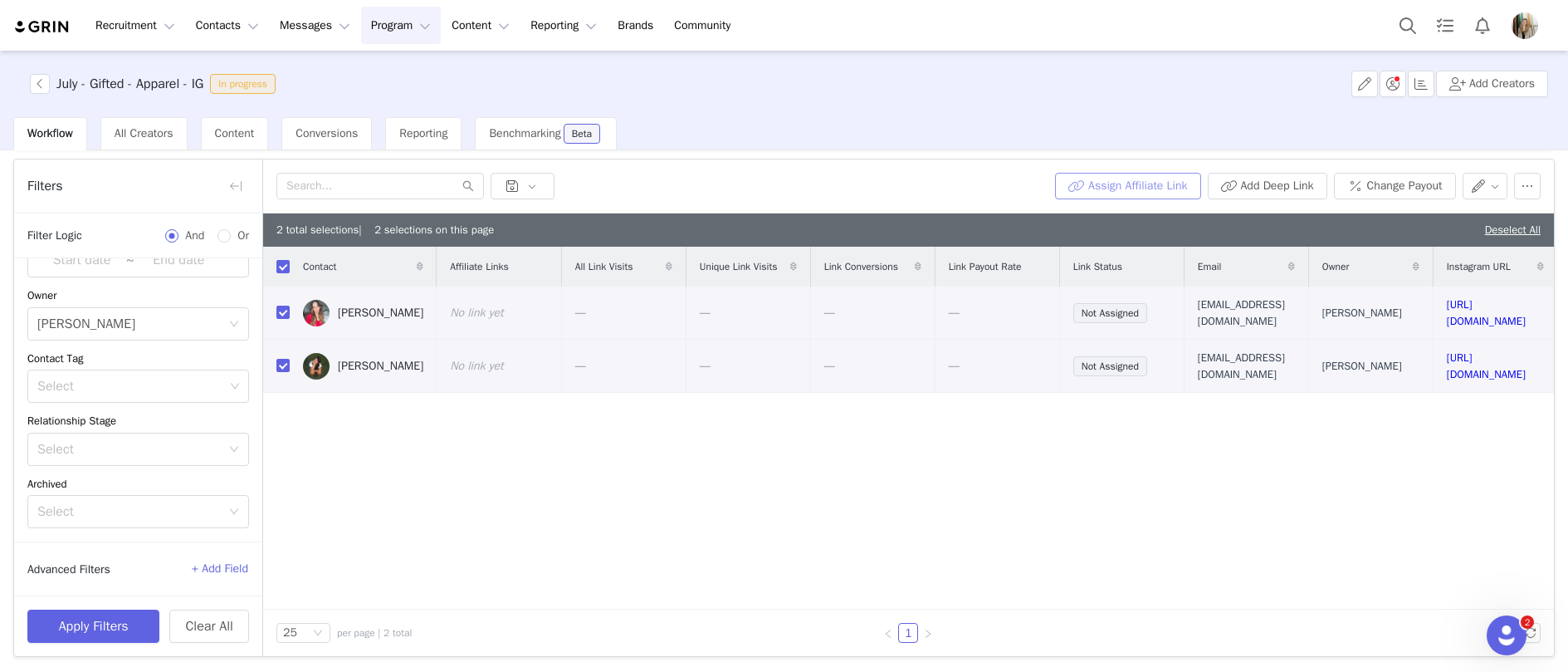 click on "Assign Affiliate Link" at bounding box center [1127, 186] 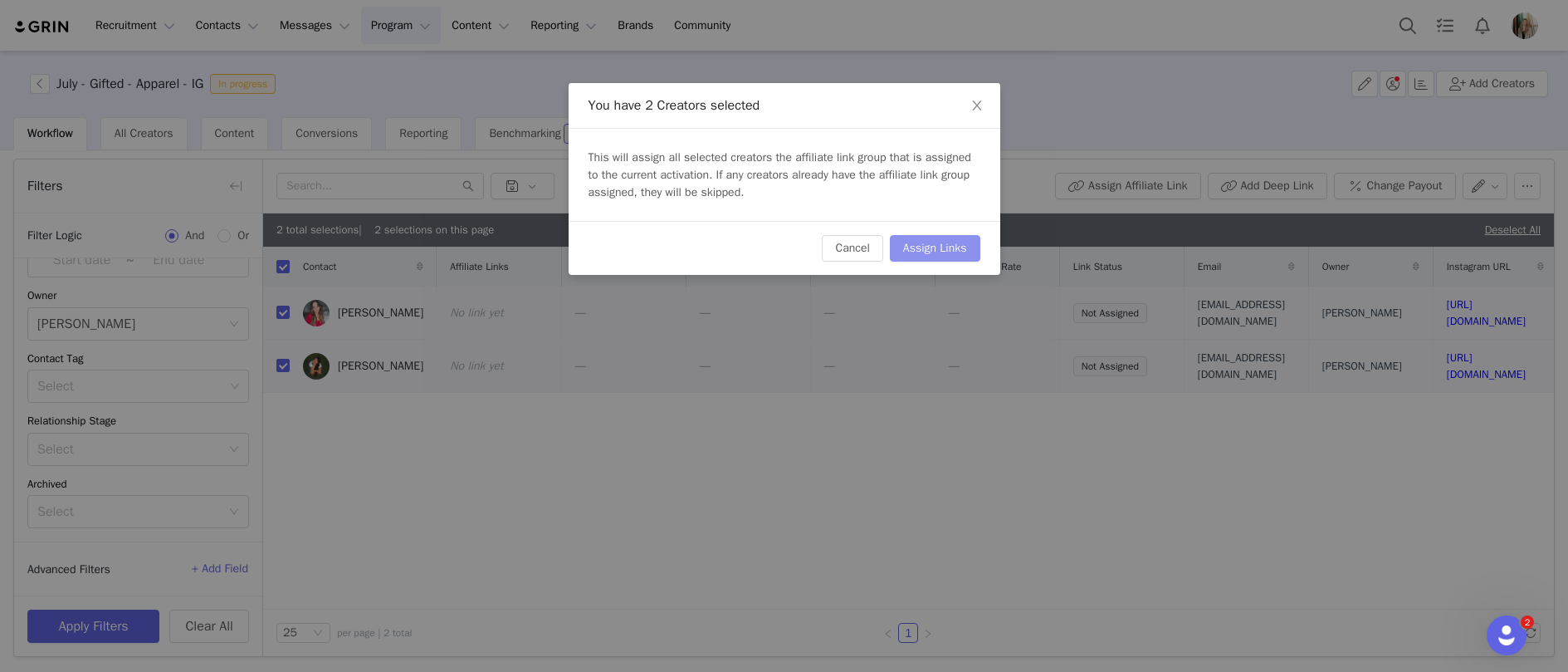 click on "Assign Links" at bounding box center [935, 248] 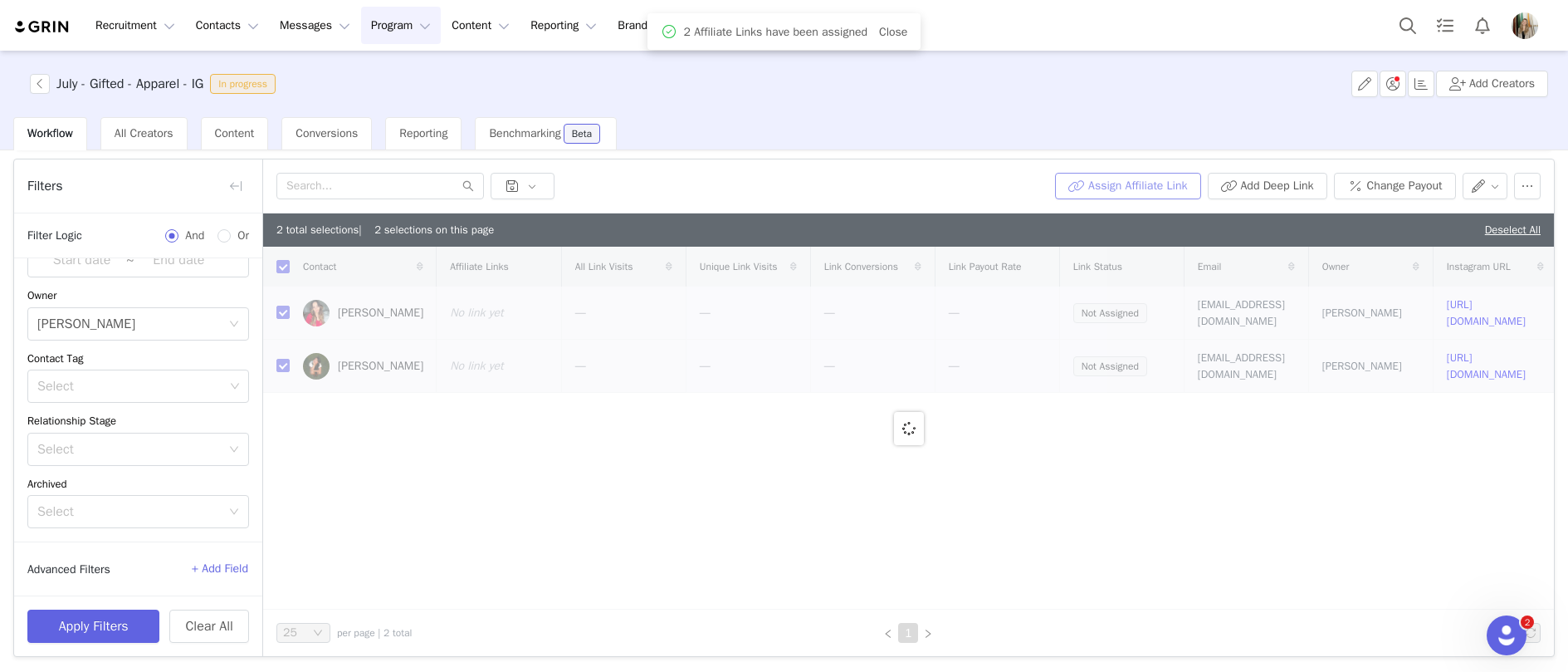 checkbox on "false" 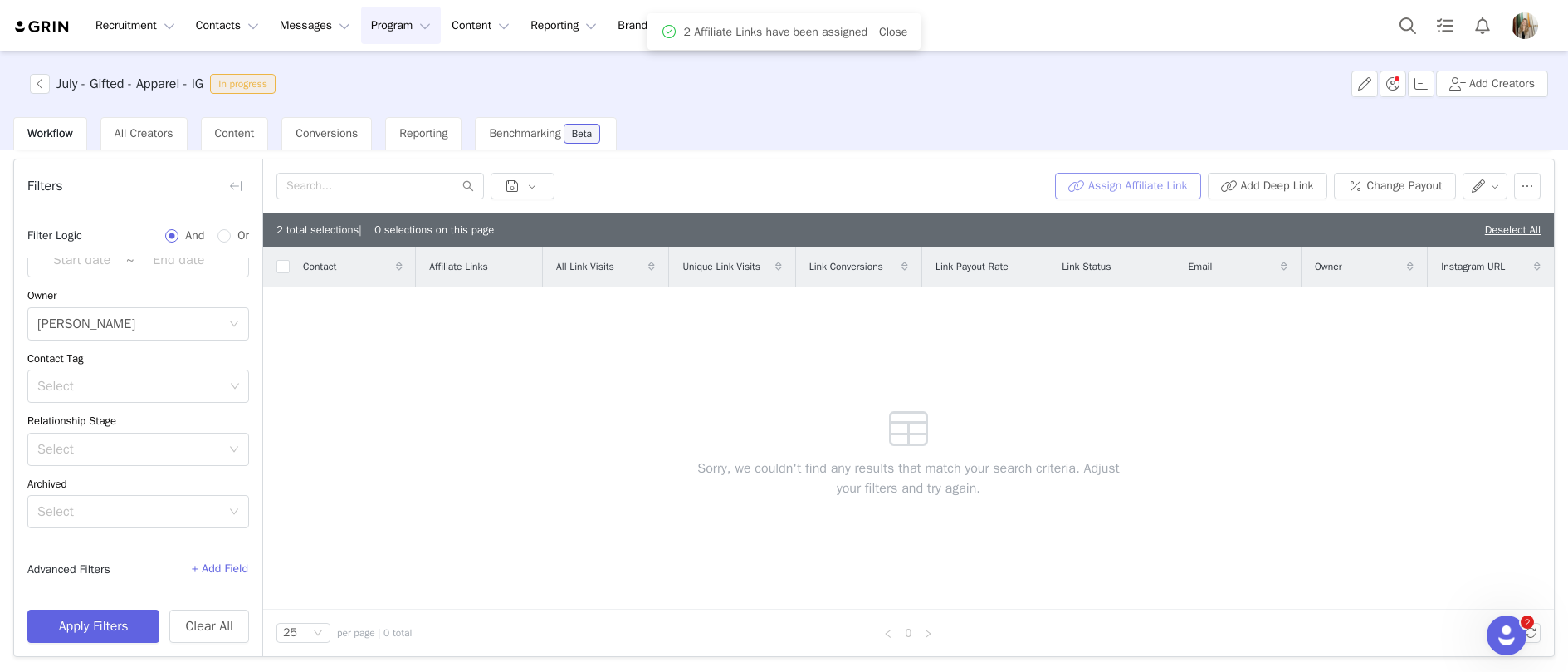 scroll, scrollTop: 0, scrollLeft: 0, axis: both 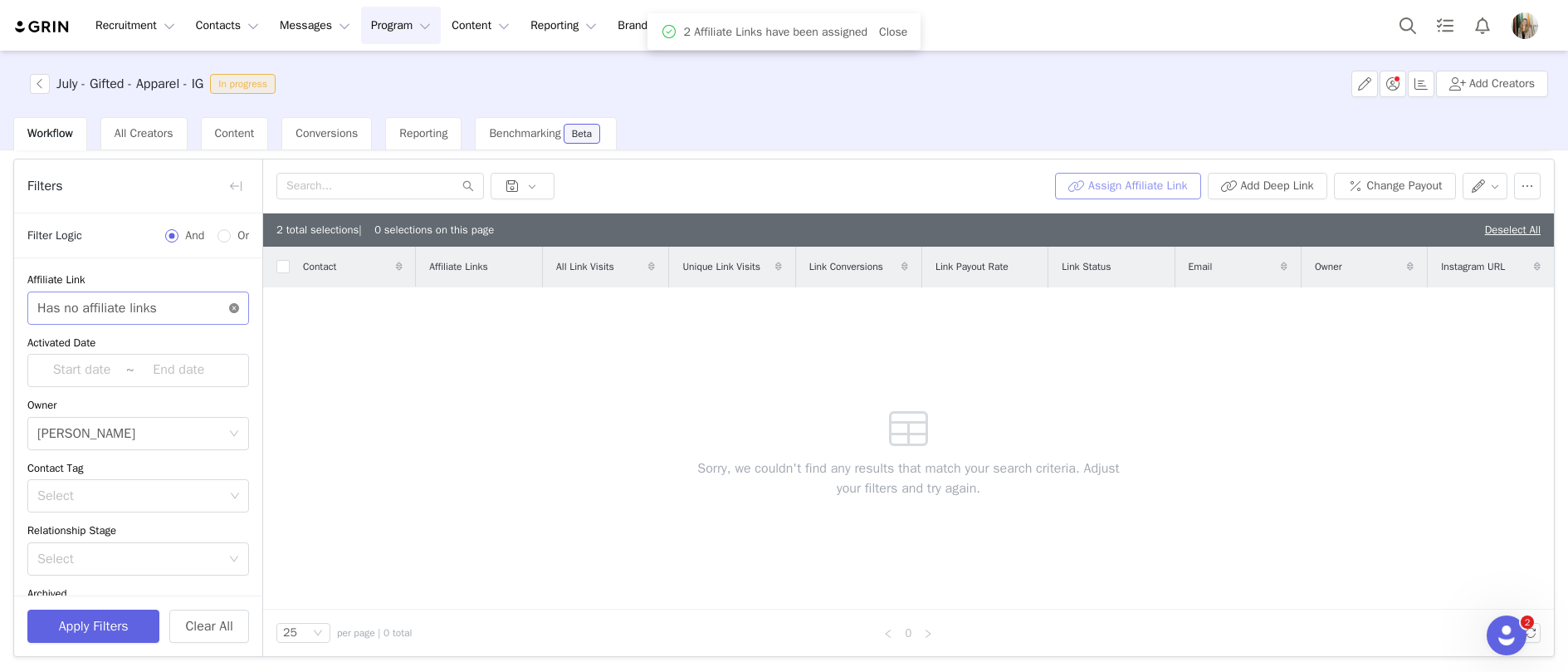 click 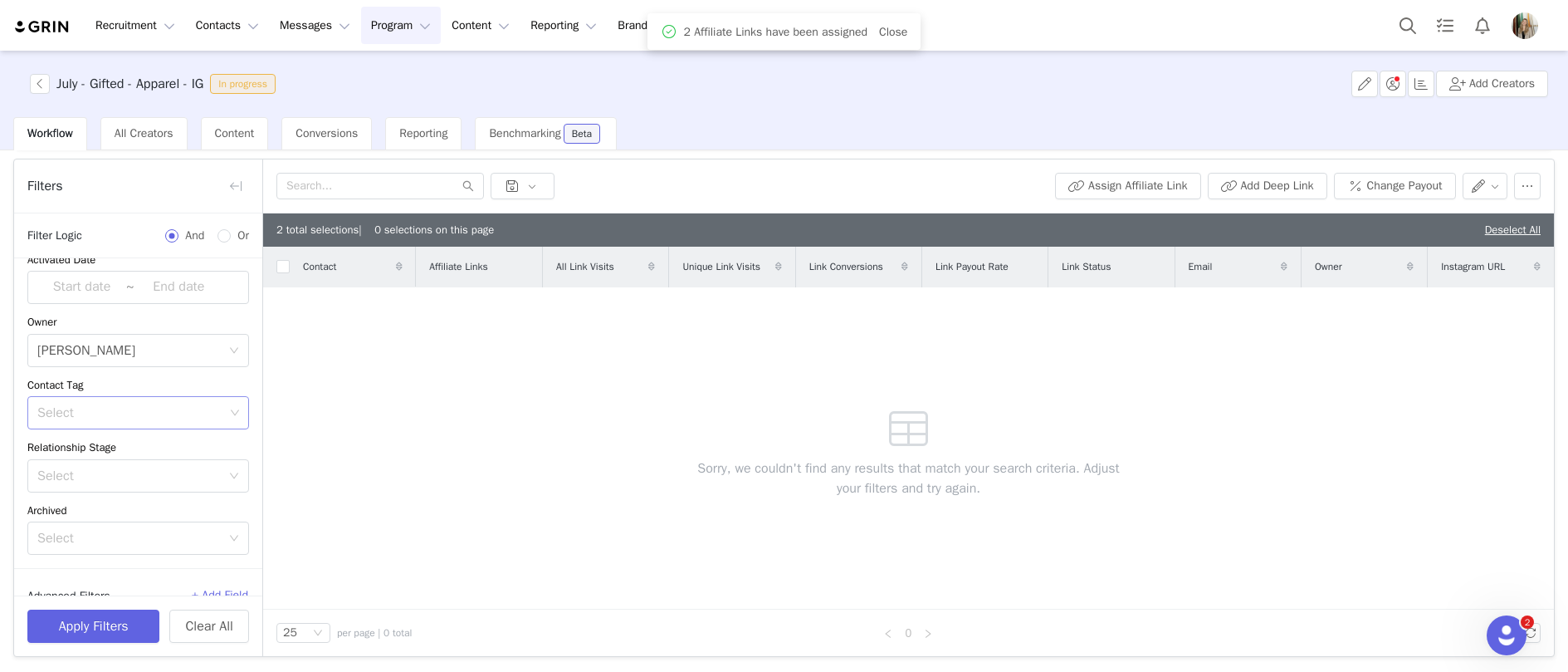 scroll, scrollTop: 110, scrollLeft: 0, axis: vertical 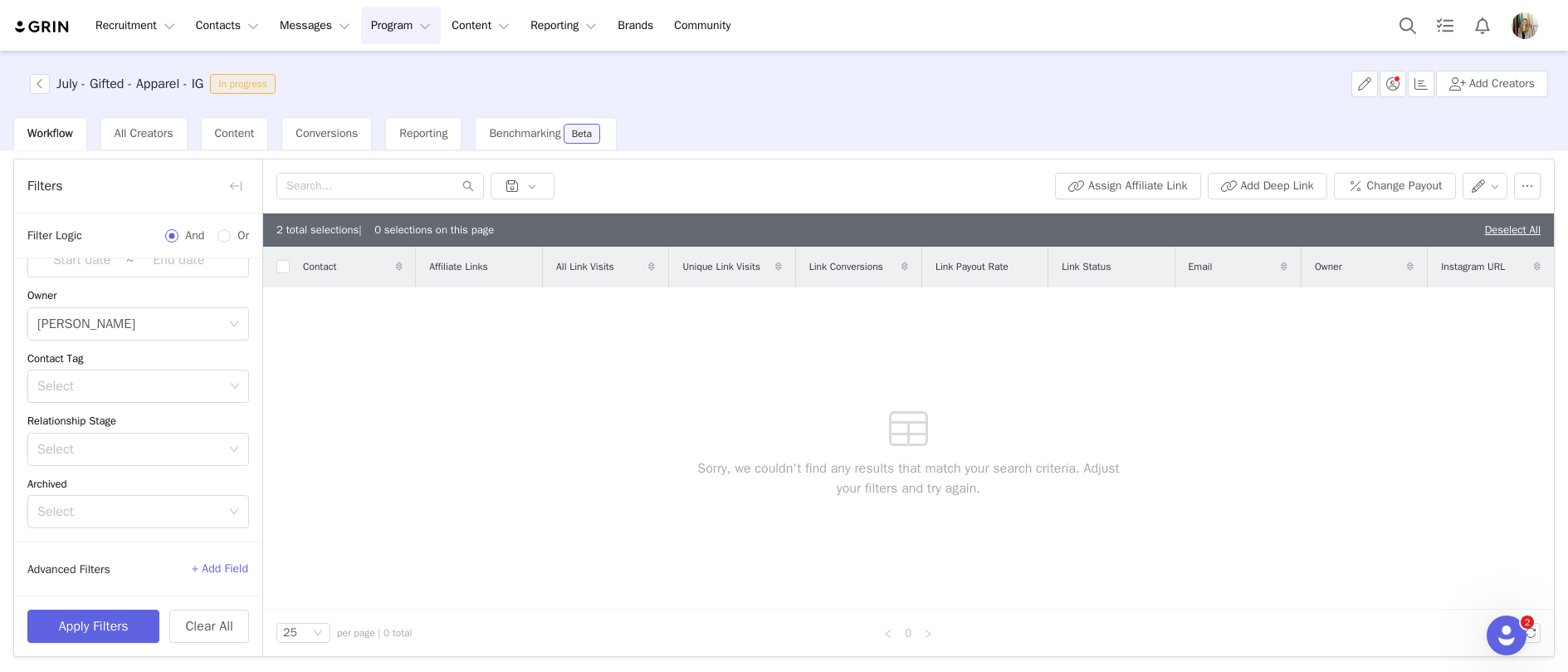 click on "+ Add Field" at bounding box center (220, 569) 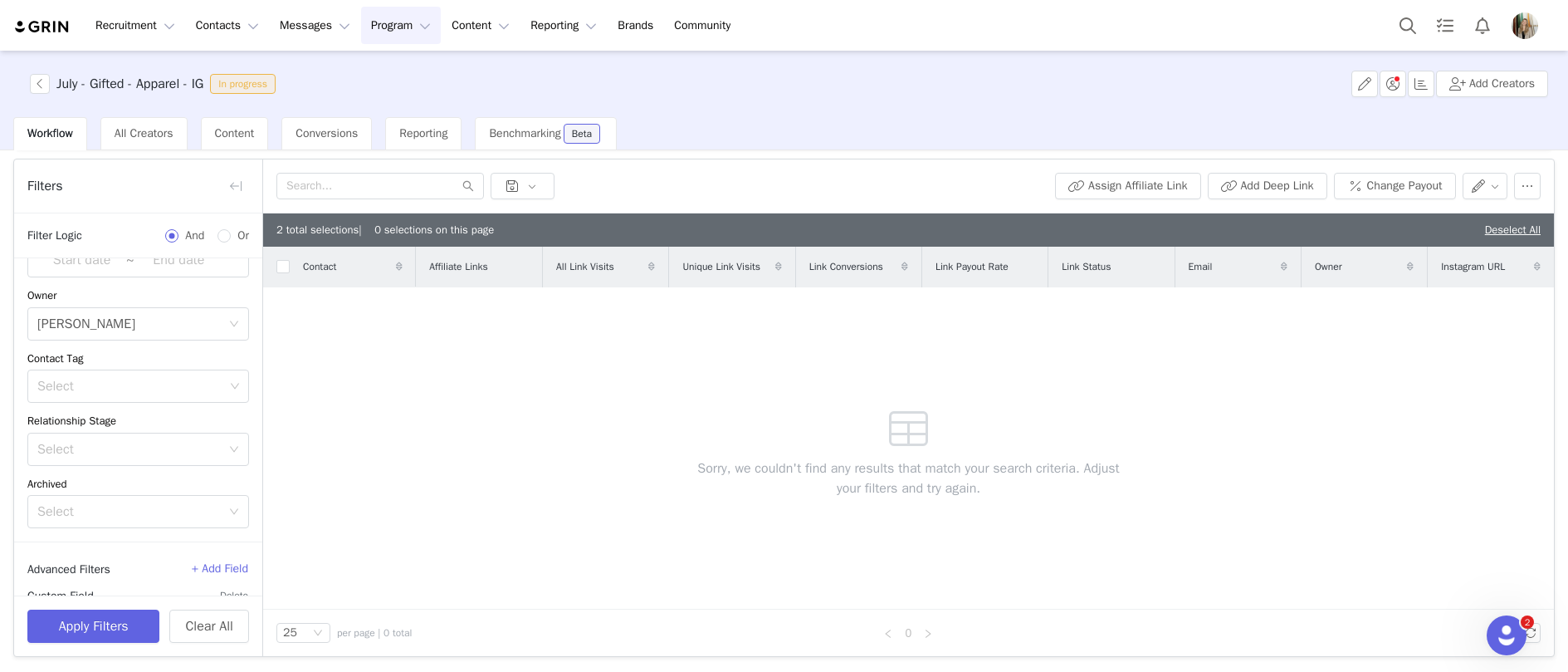 scroll, scrollTop: 176, scrollLeft: 0, axis: vertical 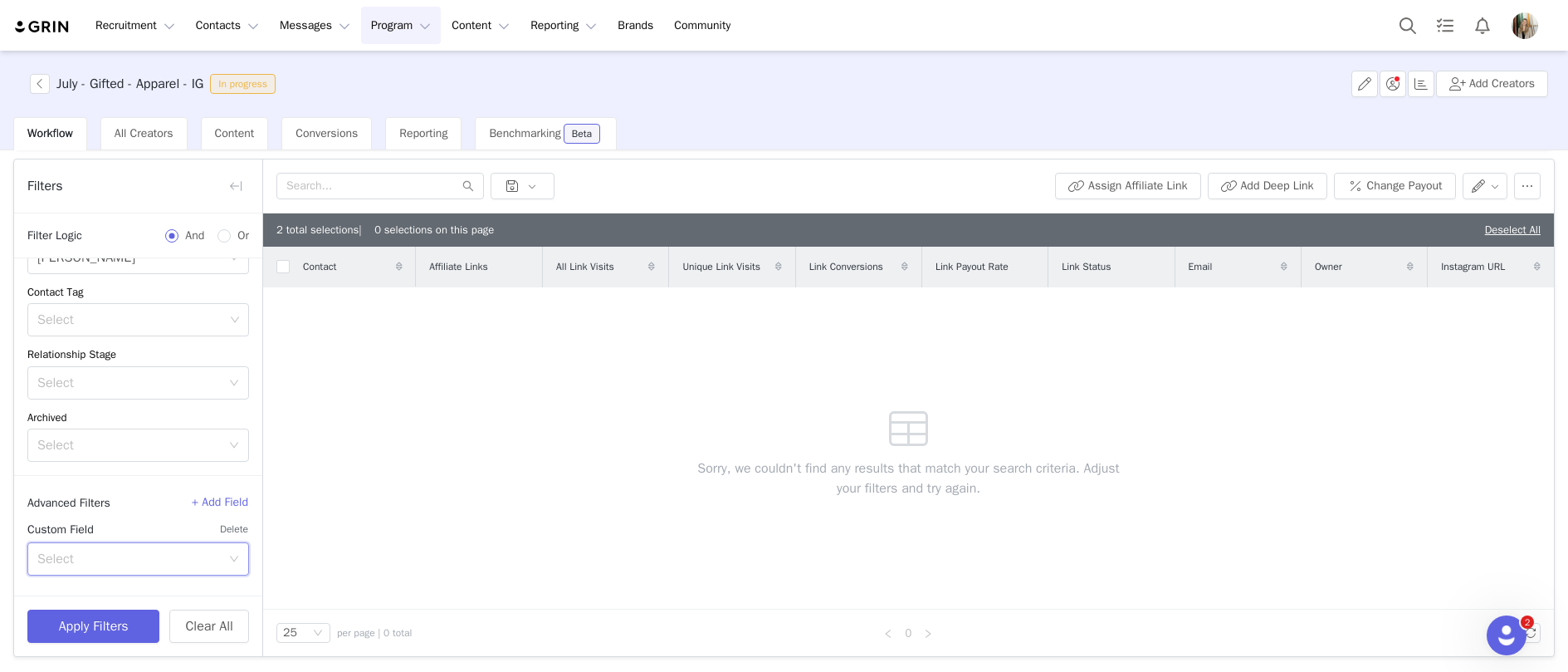 click on "Select" at bounding box center (133, 559) 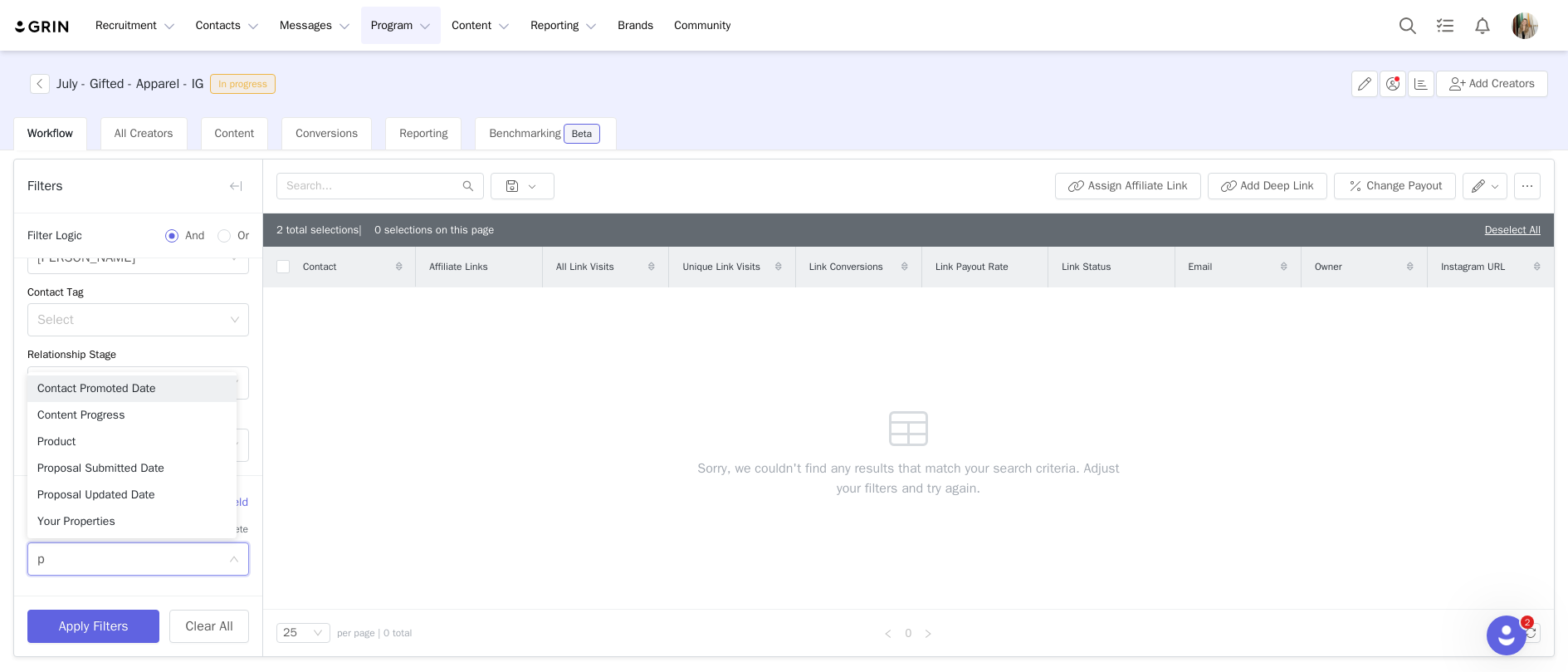 type on "pr" 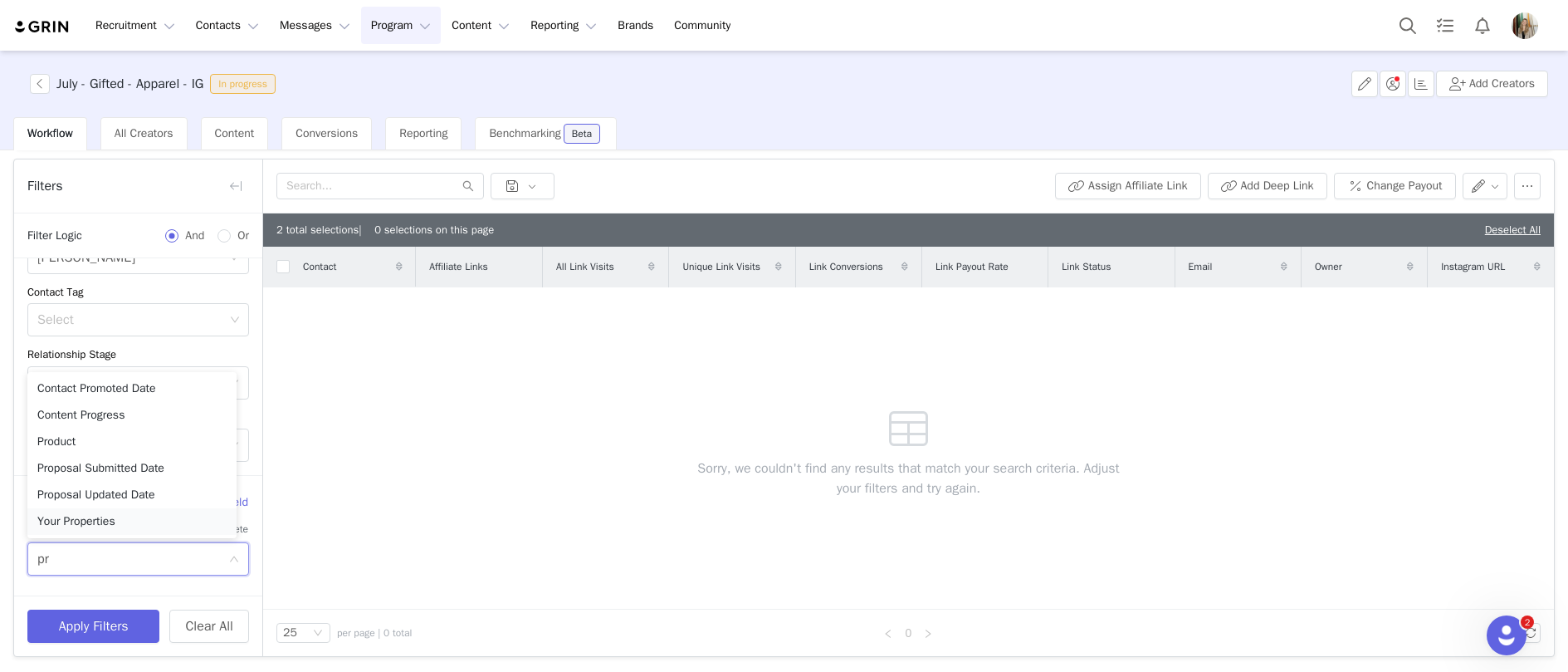 click on "Your Properties" at bounding box center [132, 522] 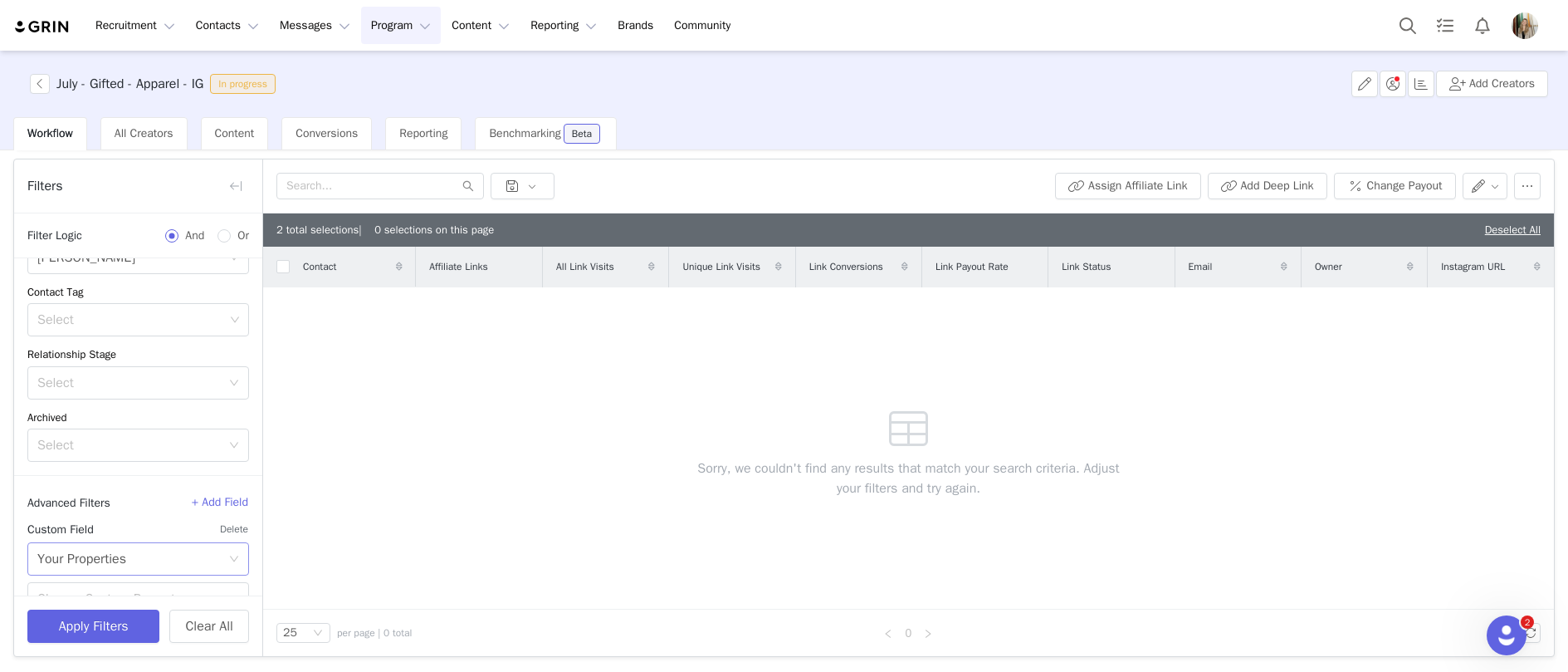 scroll, scrollTop: 256, scrollLeft: 0, axis: vertical 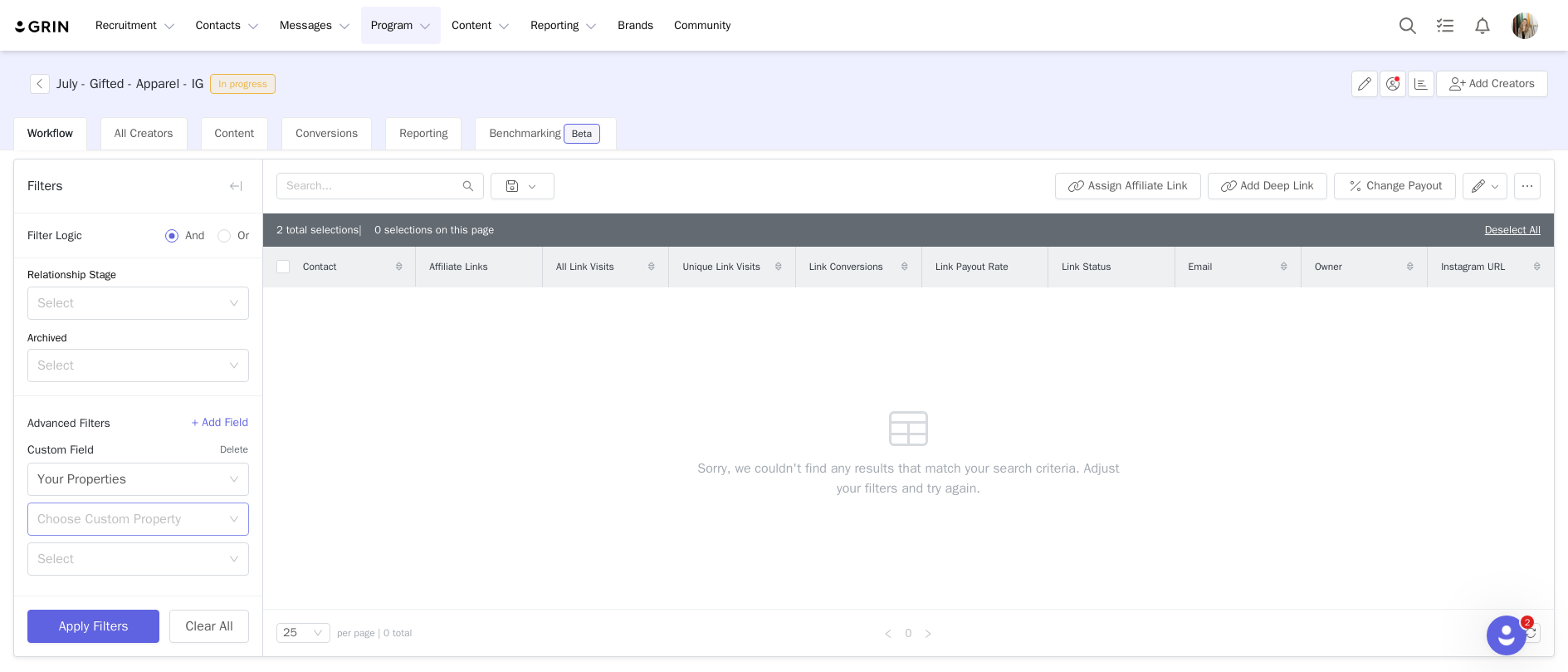 click on "Choose Custom Property" at bounding box center (129, 519) 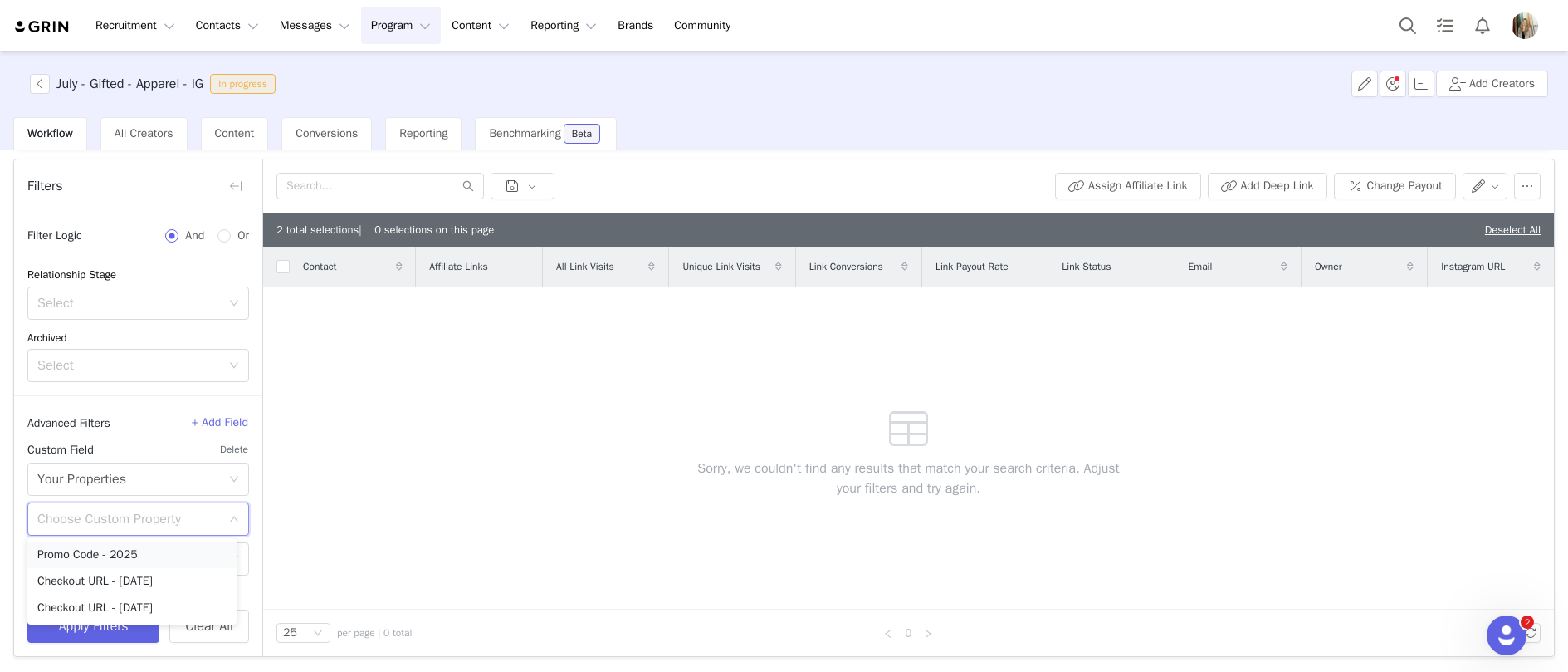 click on "Promo Code - 2025" at bounding box center (132, 555) 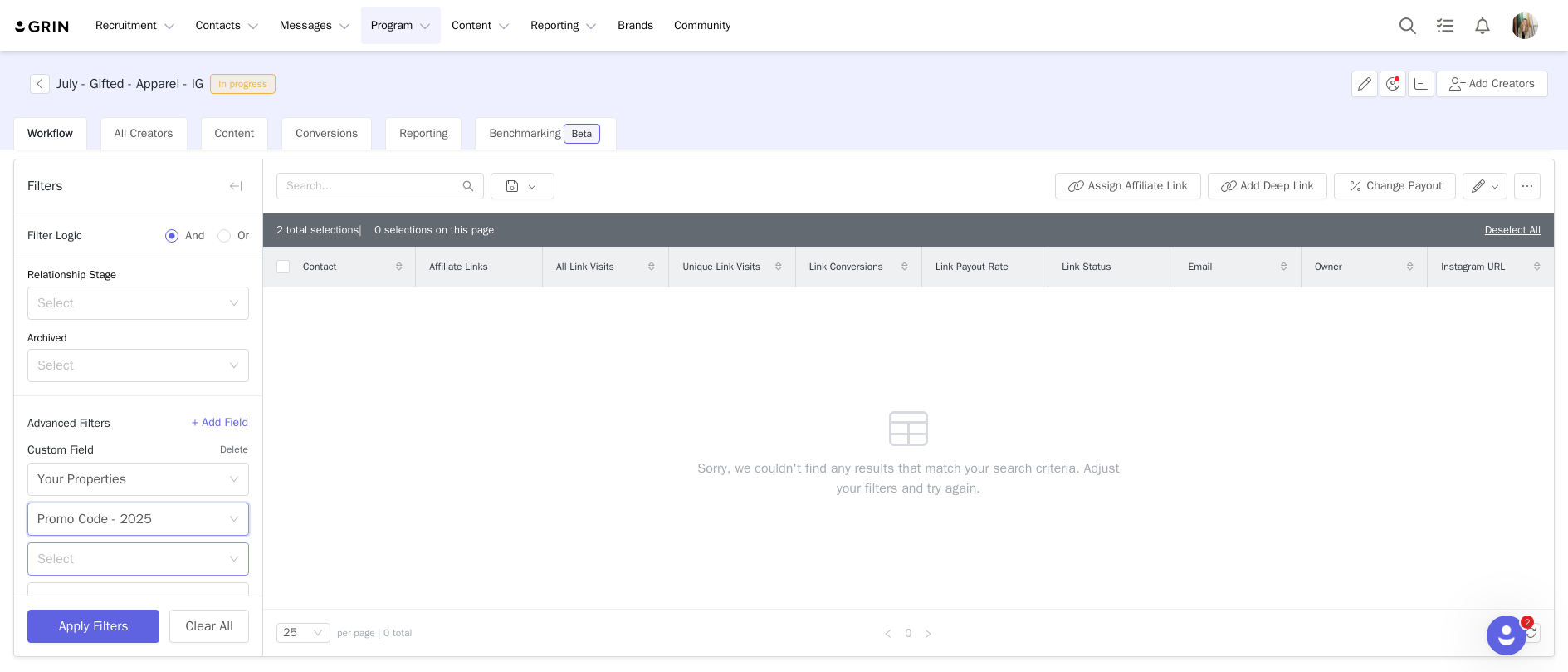 click on "Select" at bounding box center [129, 559] 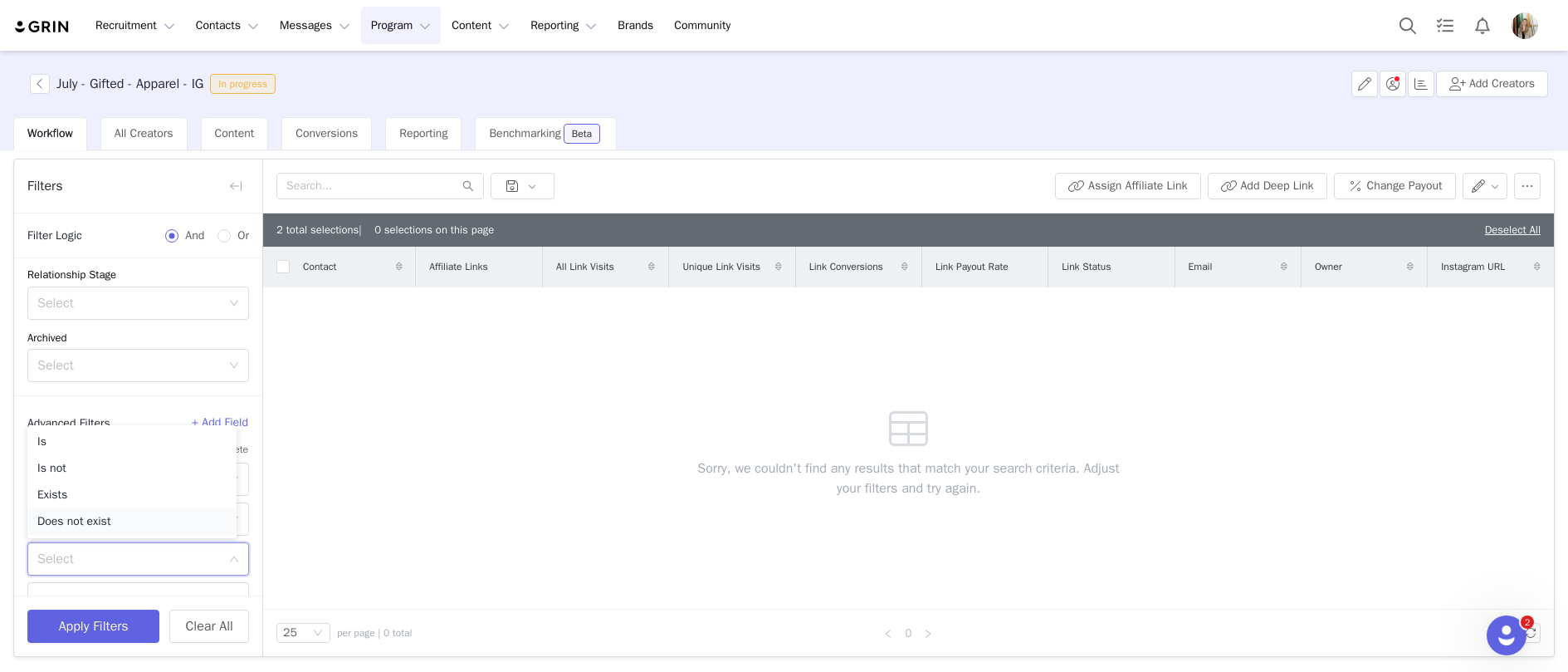 click on "Does not exist" at bounding box center (132, 522) 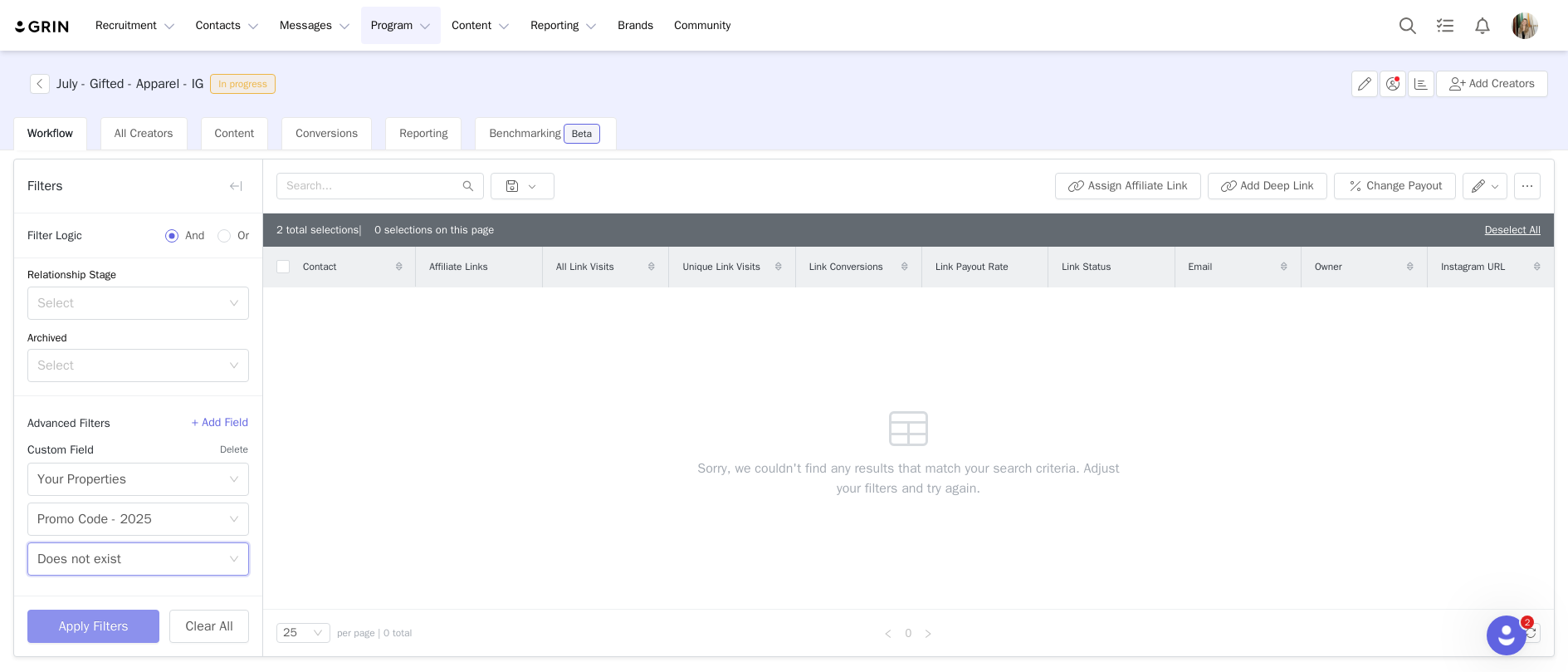 click on "Apply Filters" at bounding box center [93, 626] 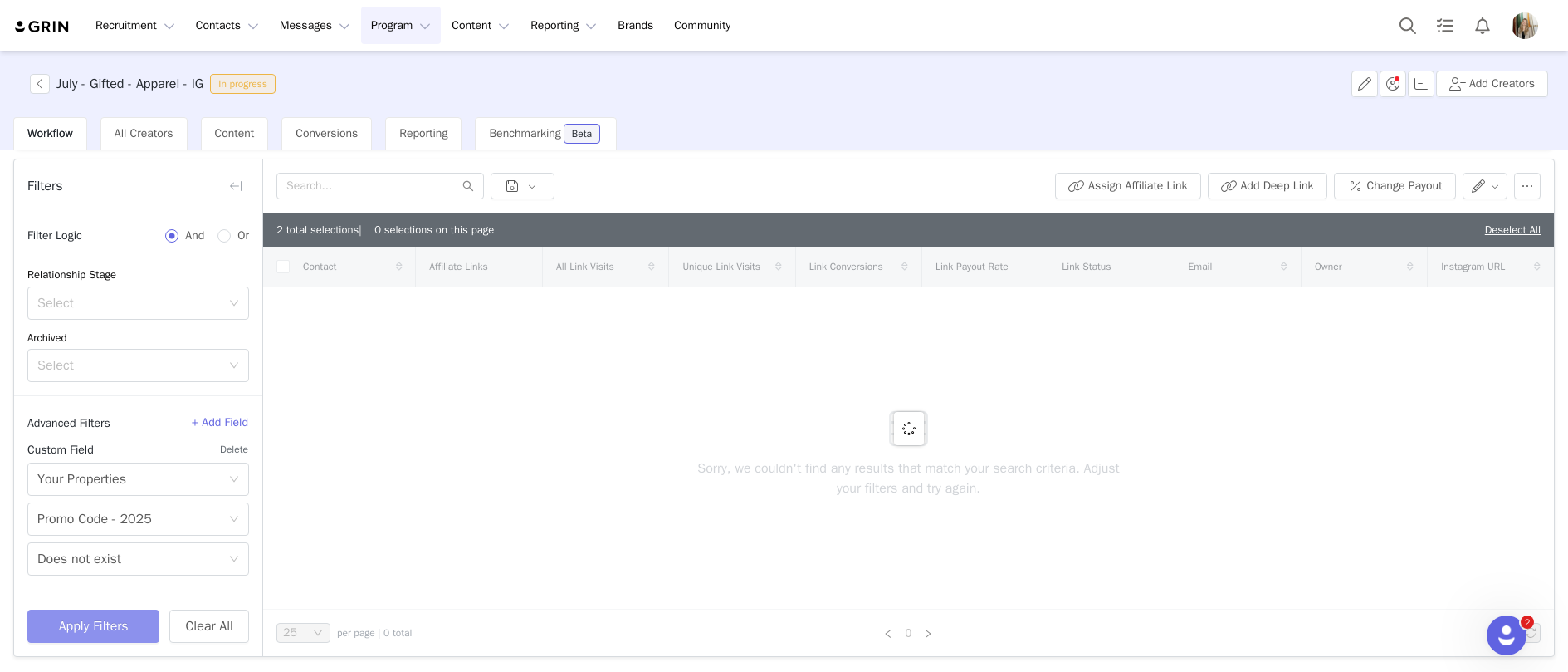 checkbox on "true" 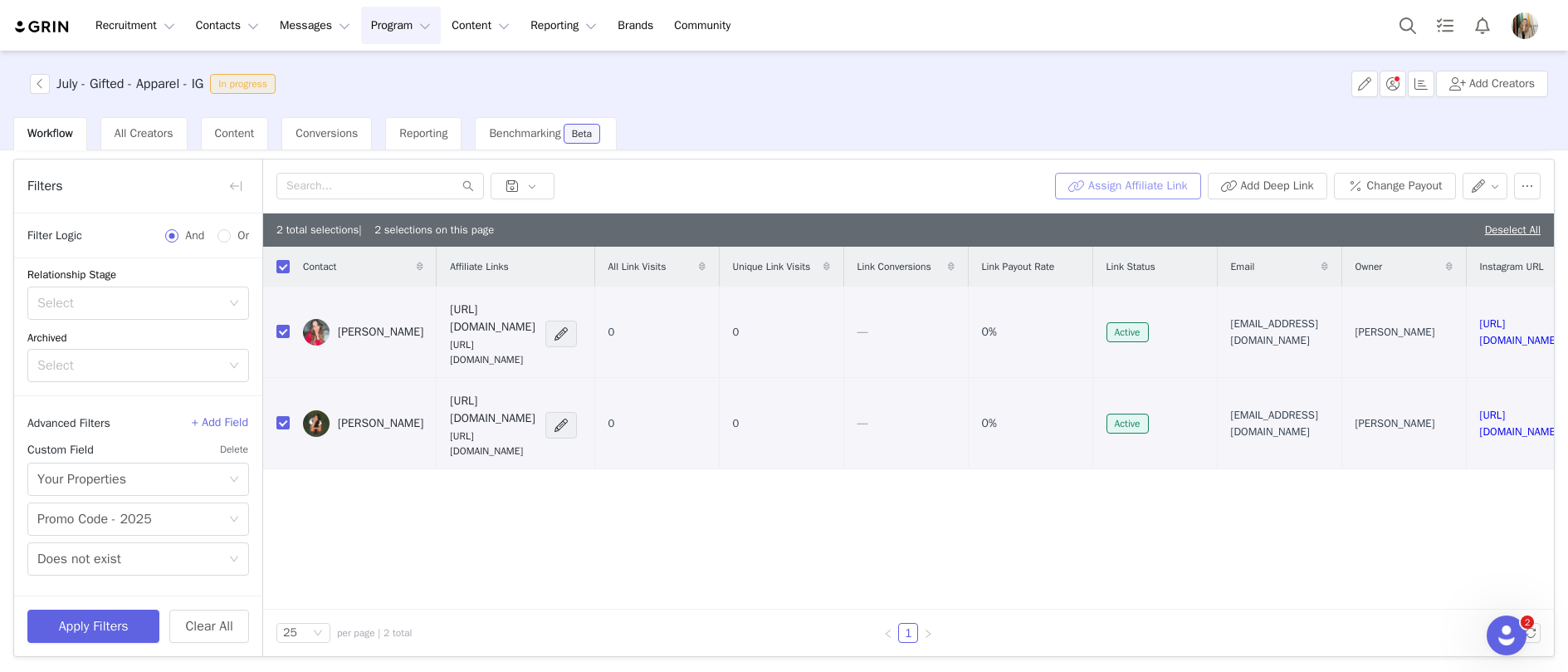 click on "Assign Affiliate Link" at bounding box center [1127, 186] 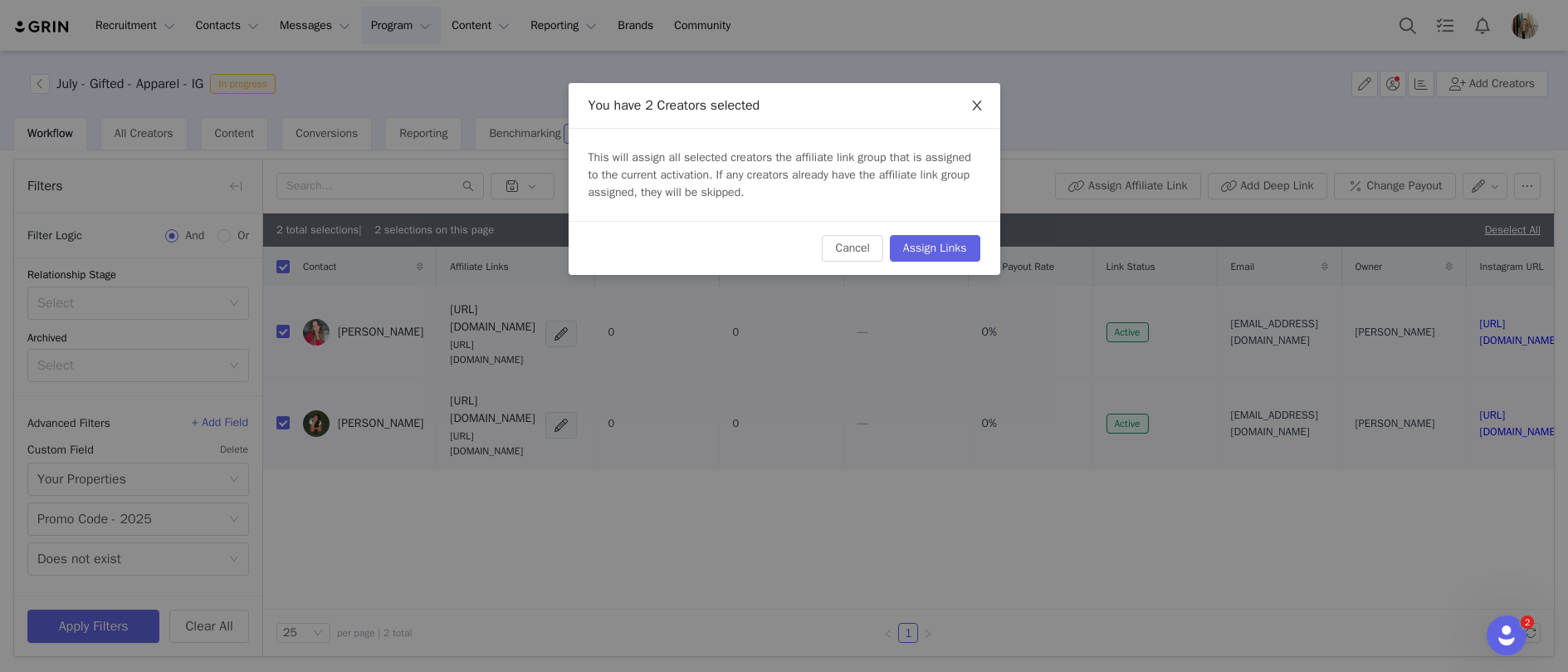 click 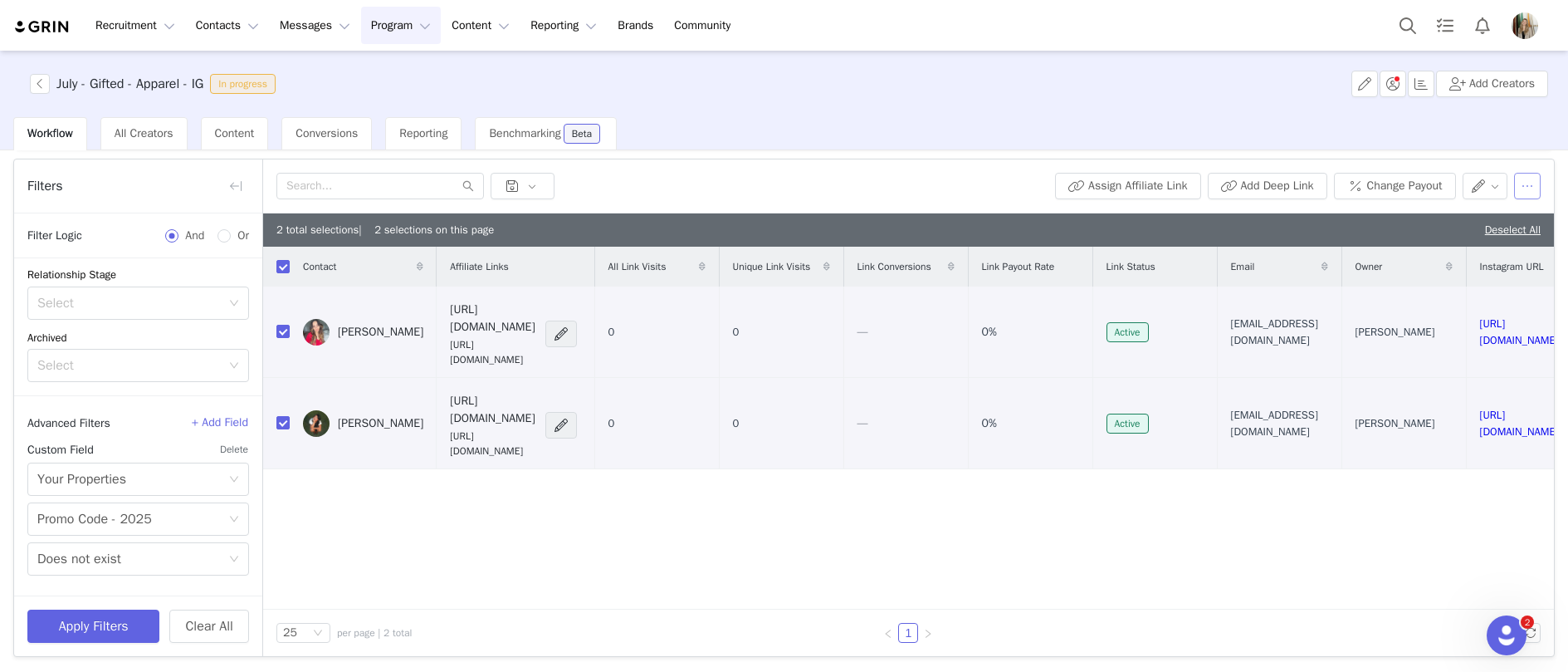 click at bounding box center (1527, 186) 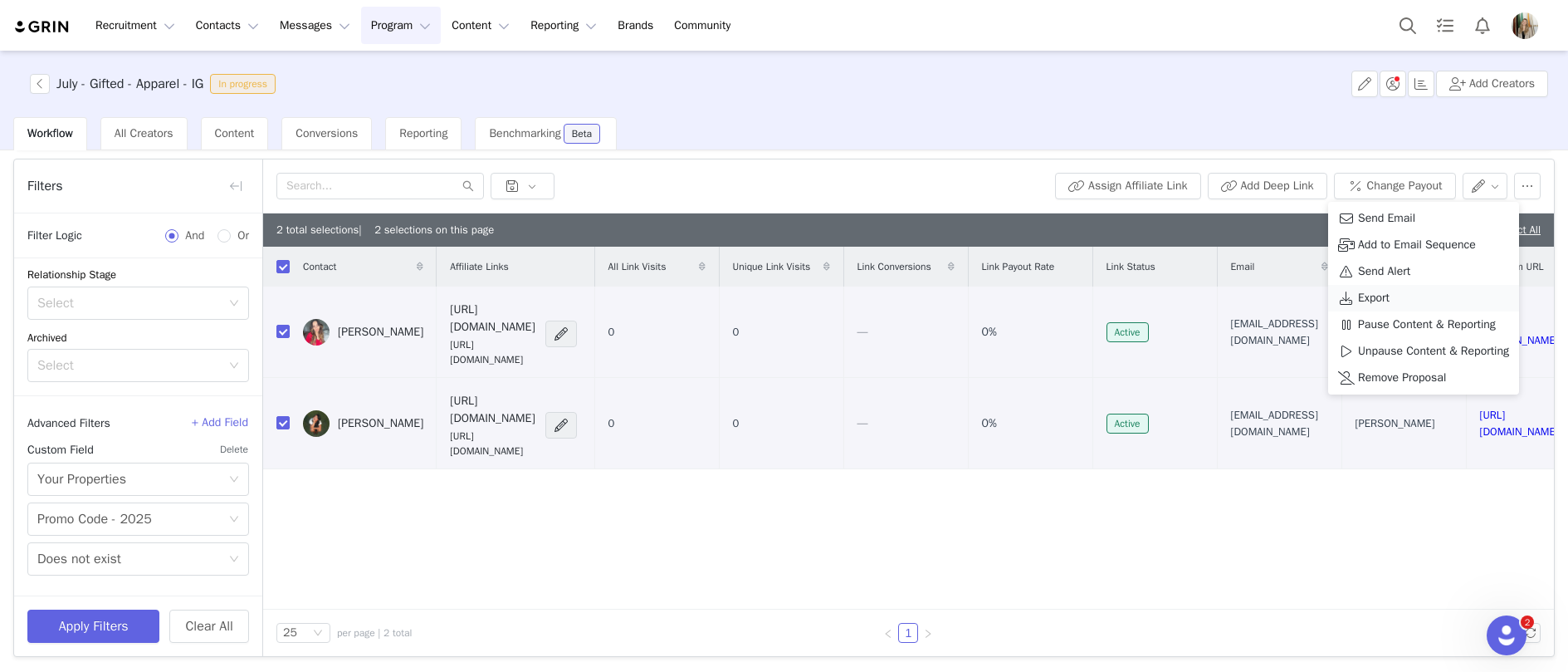 click on "Export" at bounding box center [1374, 298] 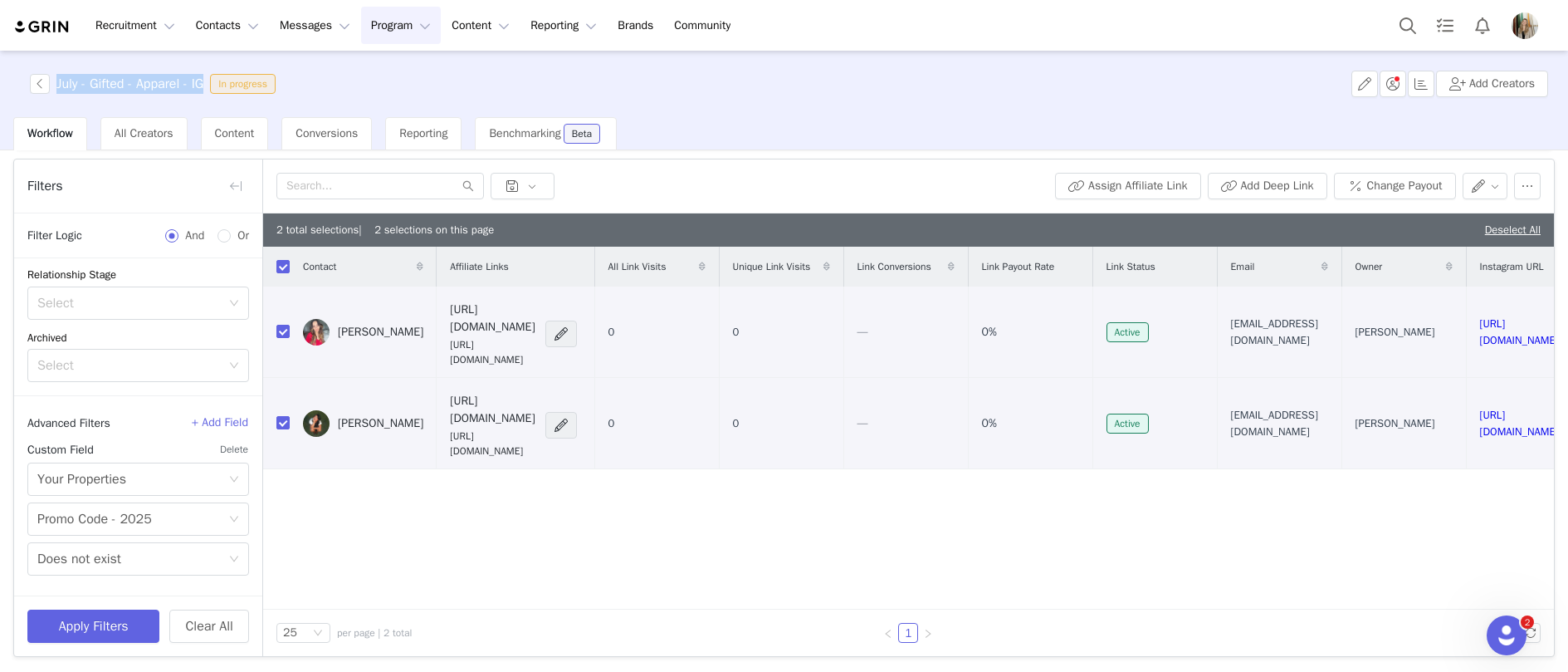 drag, startPoint x: 56, startPoint y: 83, endPoint x: 212, endPoint y: 85, distance: 156.0128 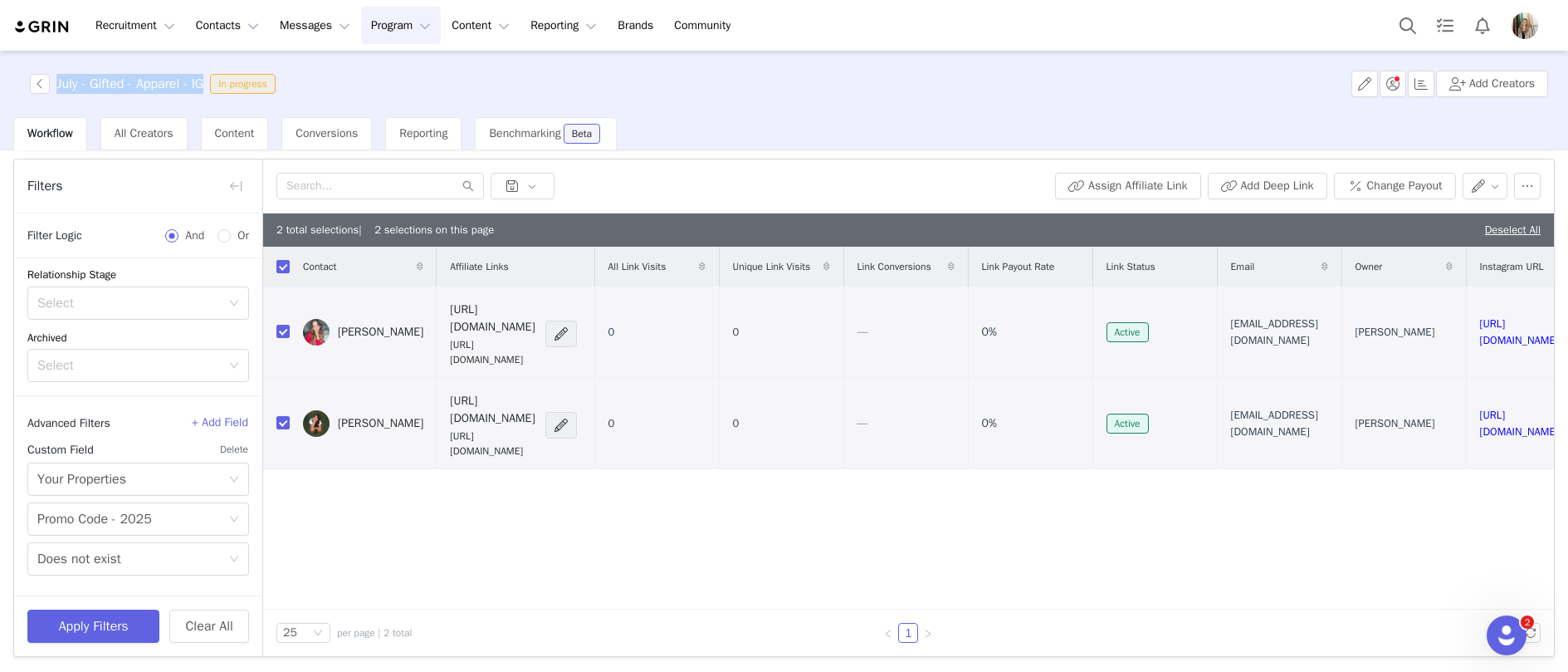 copy on "July - Gifted - Apparel - IG" 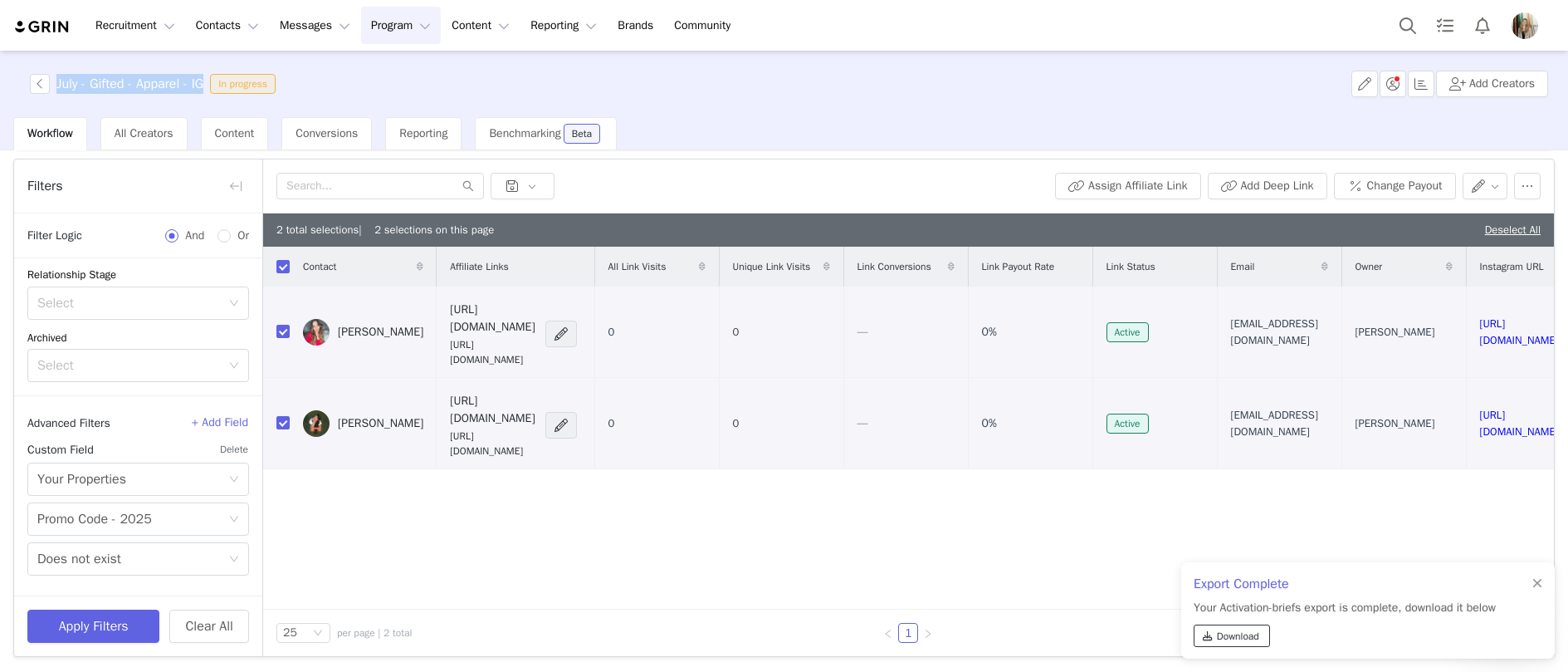 click on "Download" at bounding box center [1232, 635] 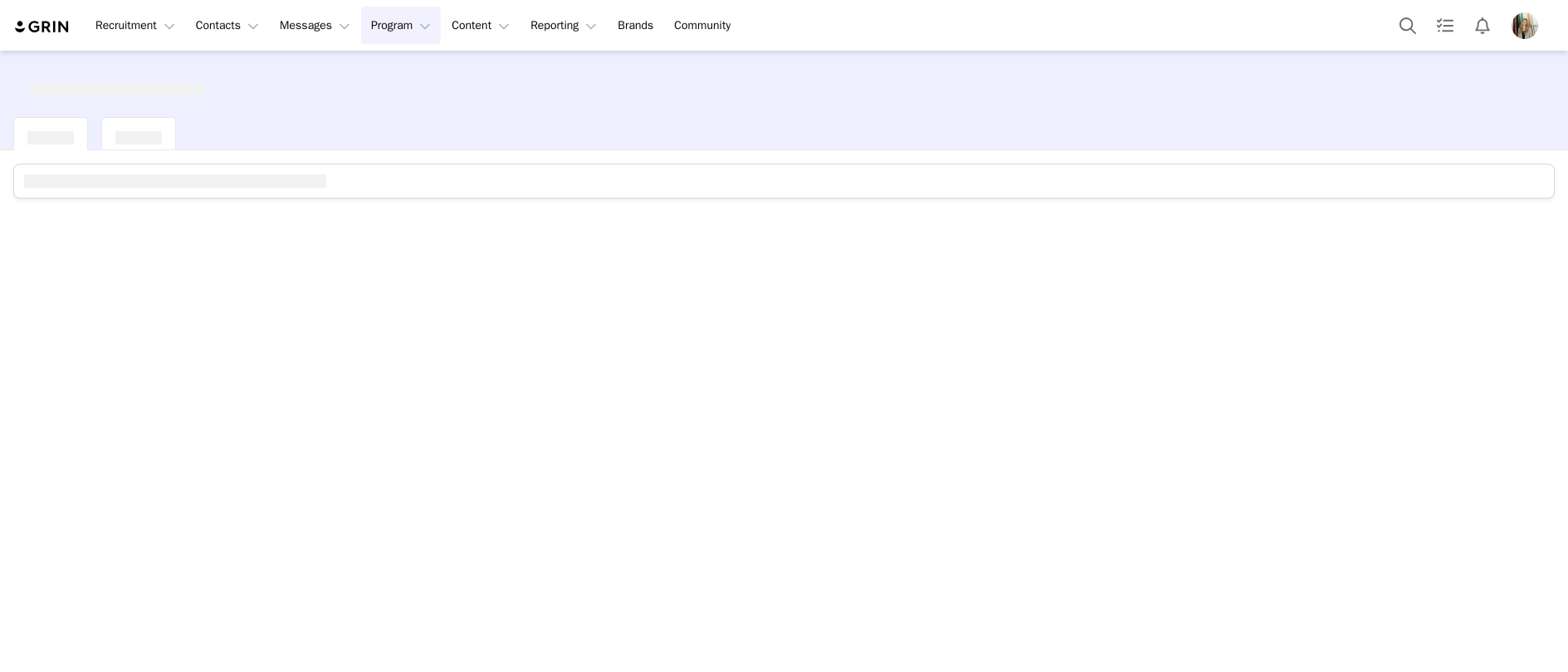 scroll, scrollTop: 0, scrollLeft: 0, axis: both 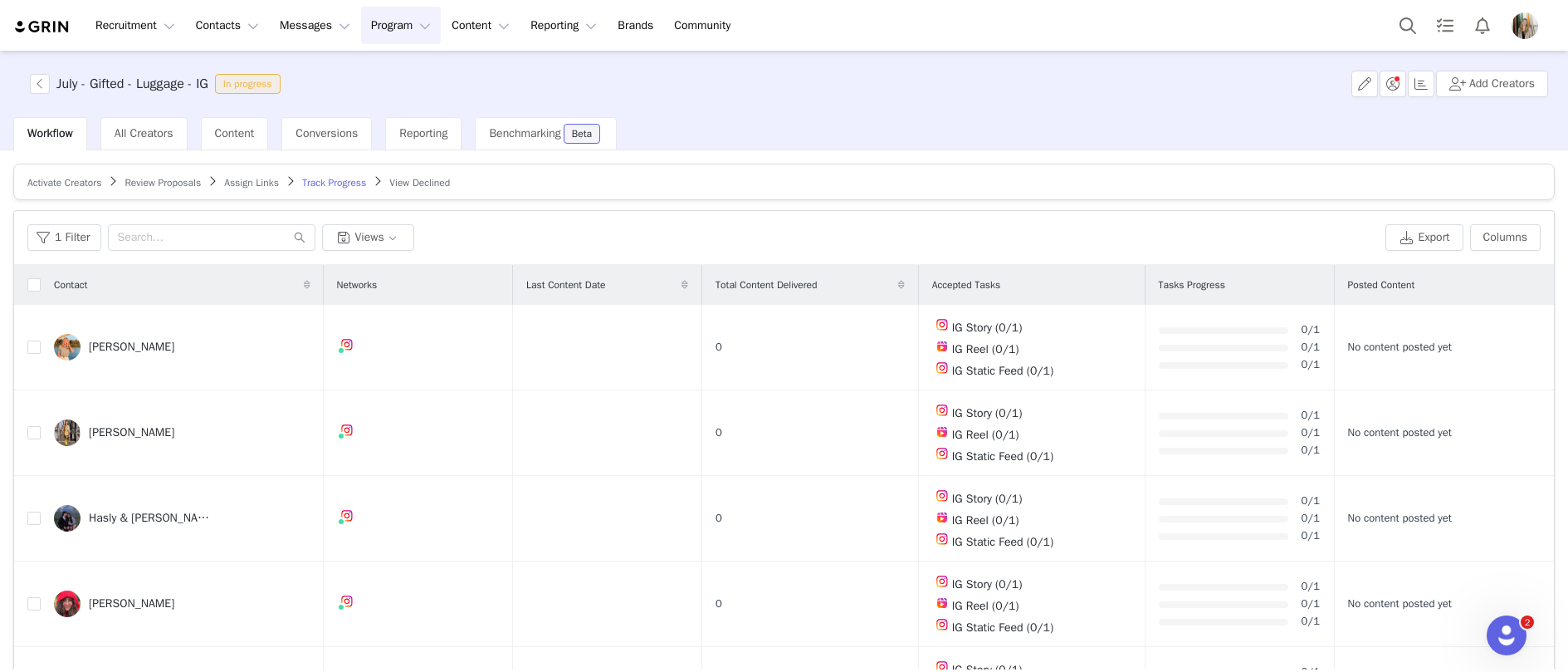 click on "Review Proposals" at bounding box center (163, 183) 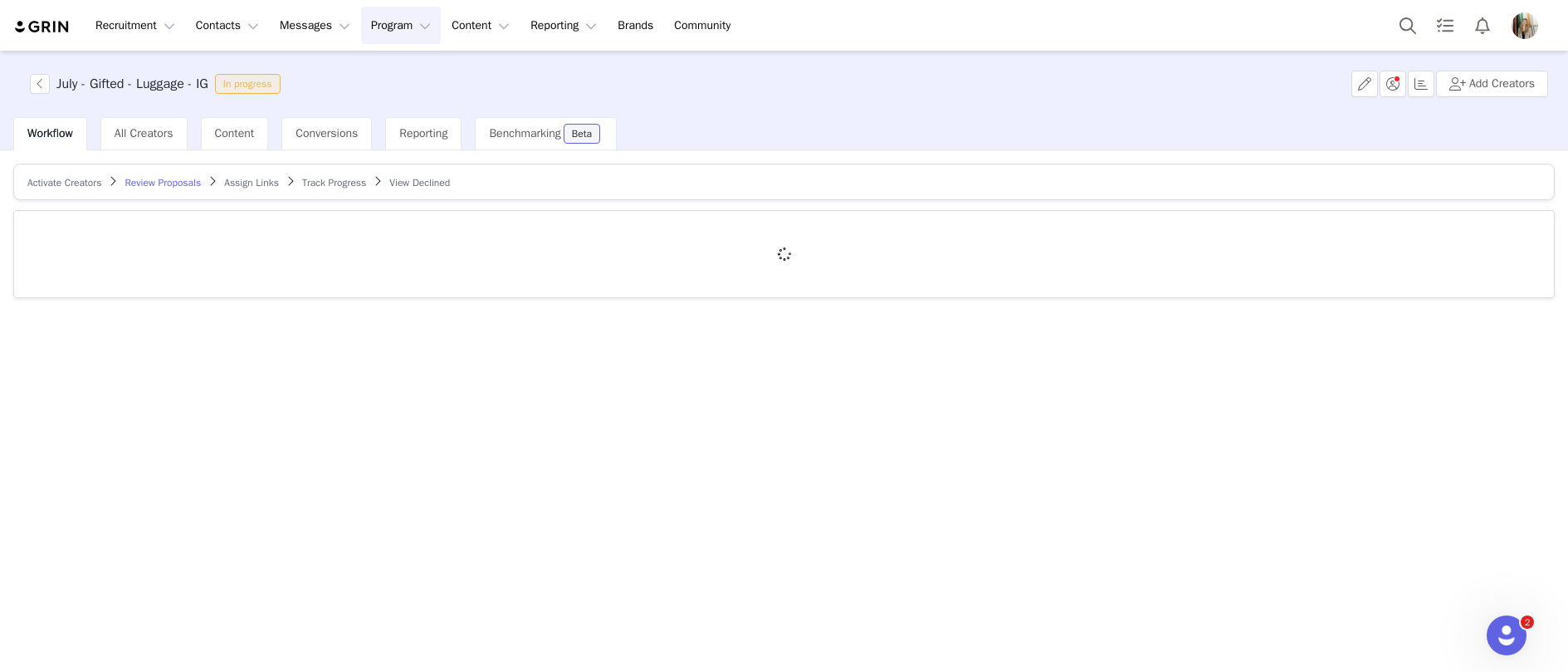 click on "Review Proposals" at bounding box center [163, 183] 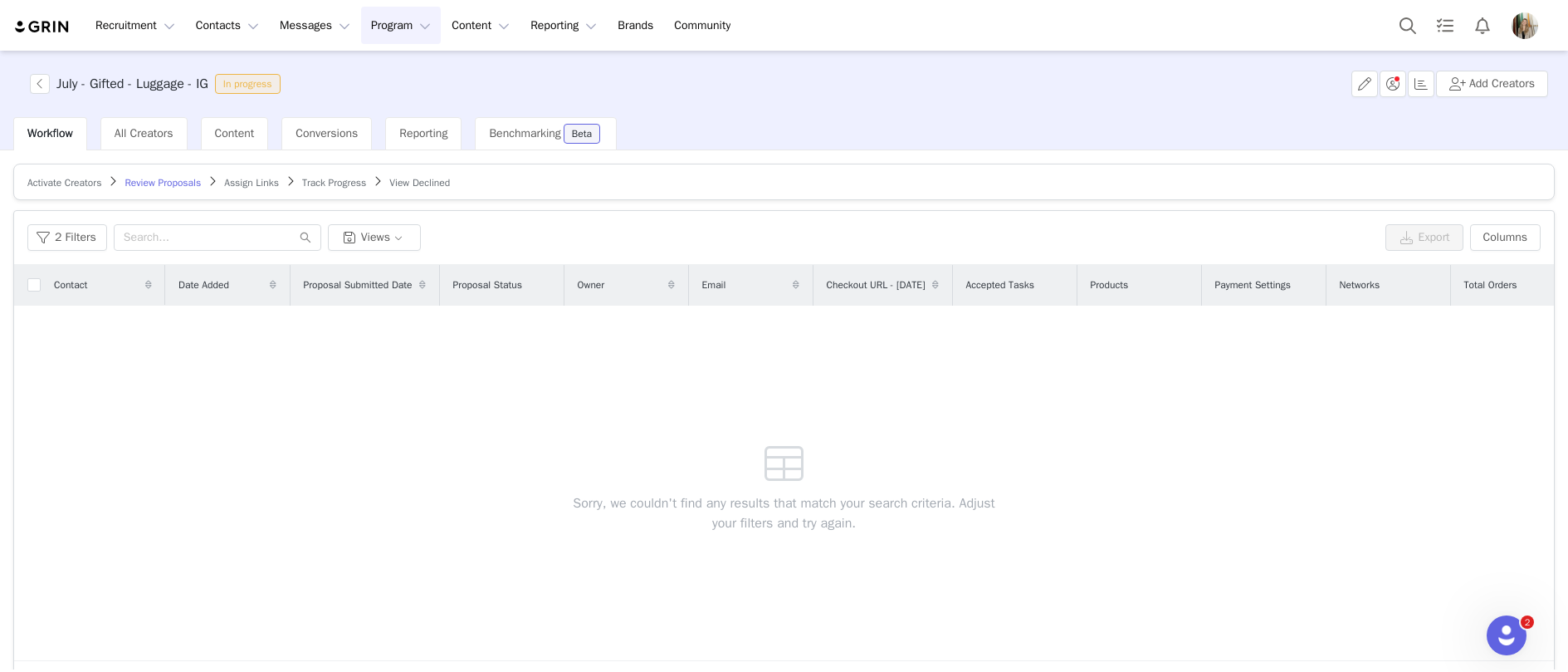 click on "Assign Links" at bounding box center (252, 183) 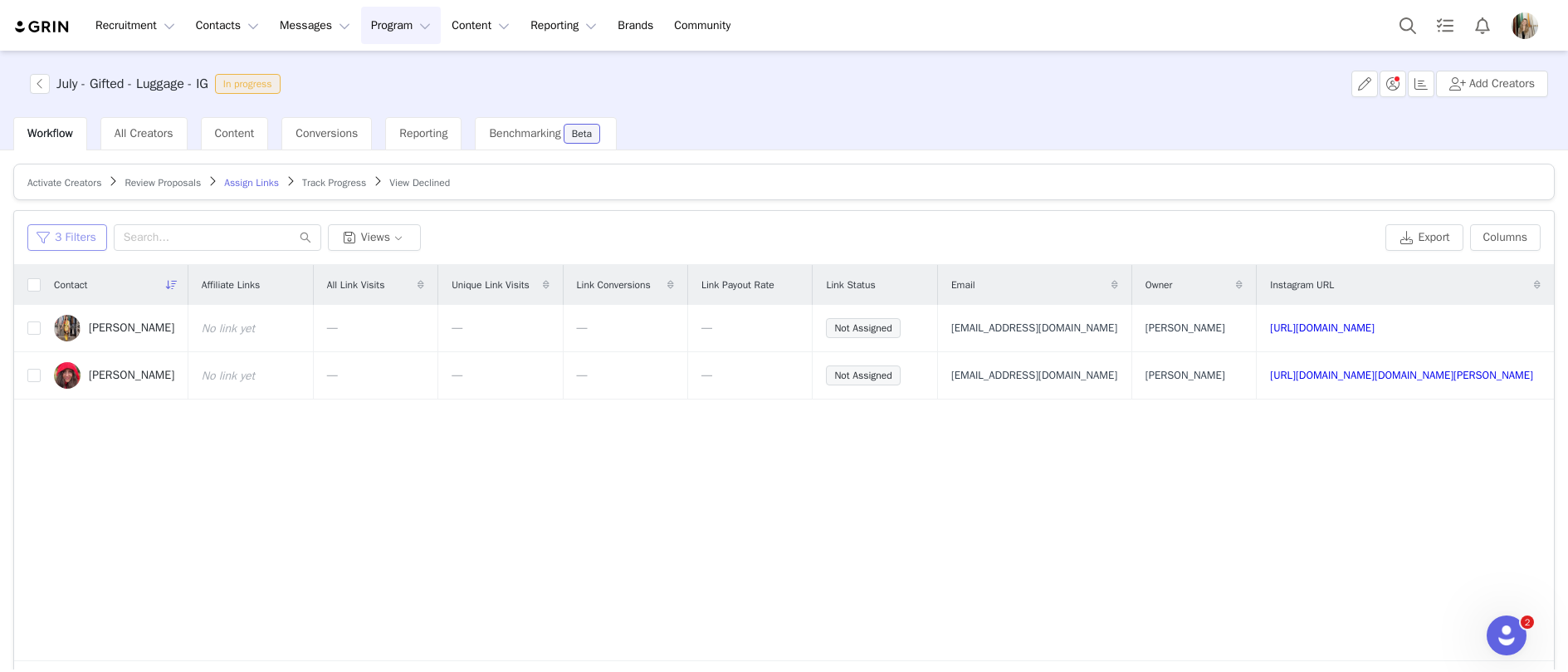click on "3 Filters" at bounding box center [67, 238] 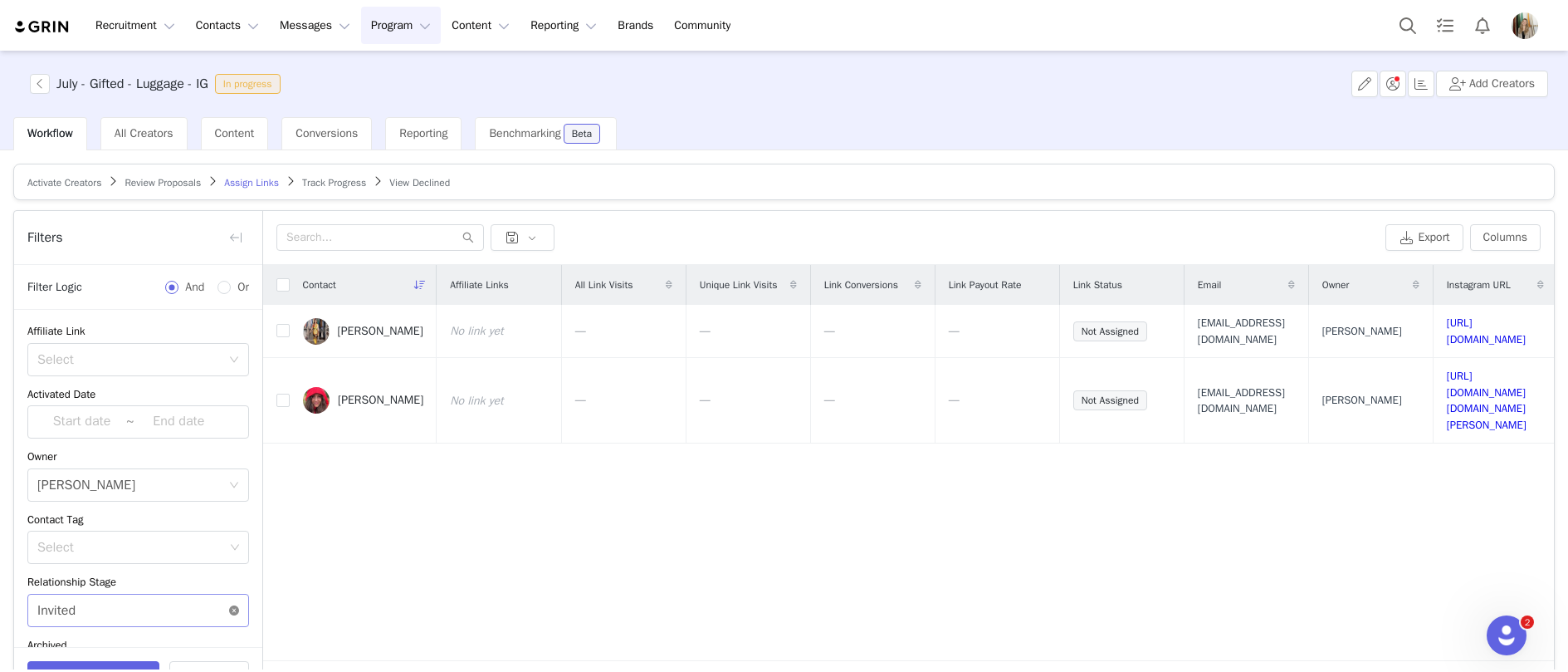 click 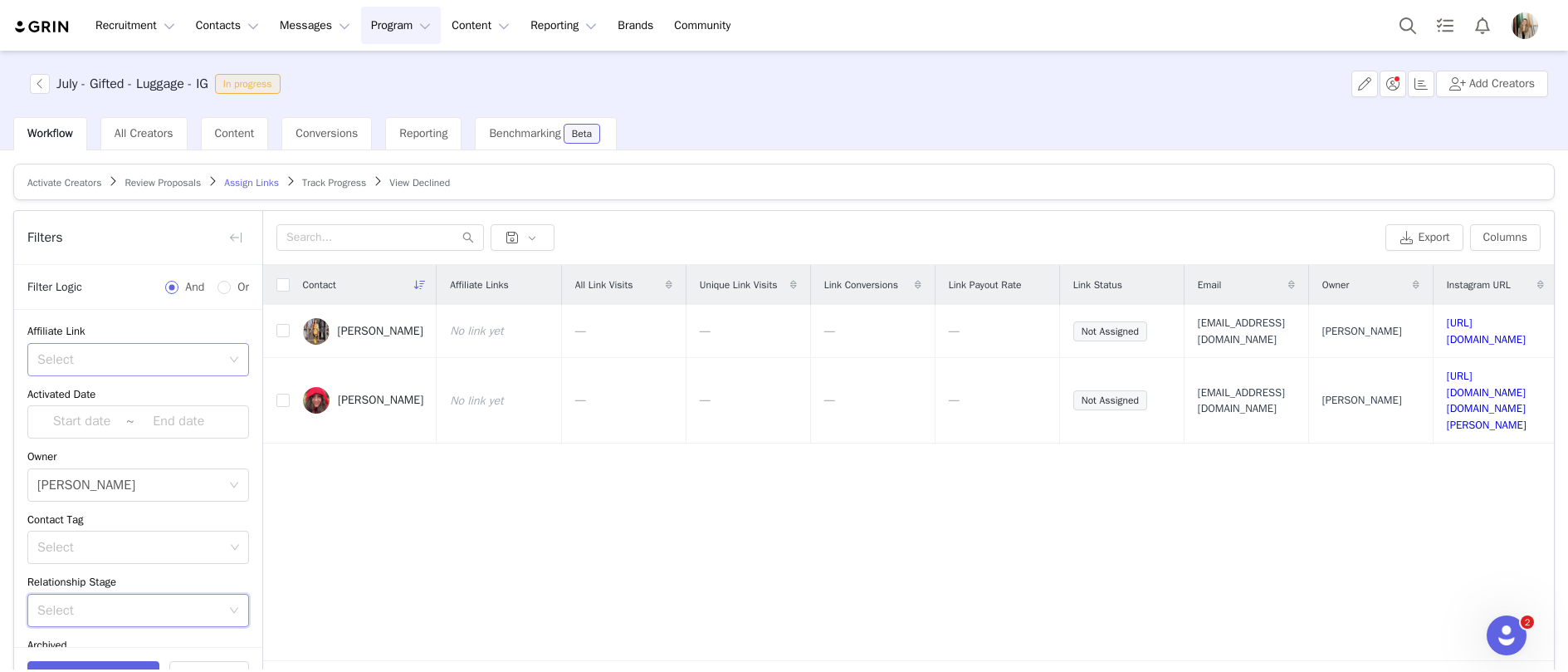 click on "Select" at bounding box center (133, 360) 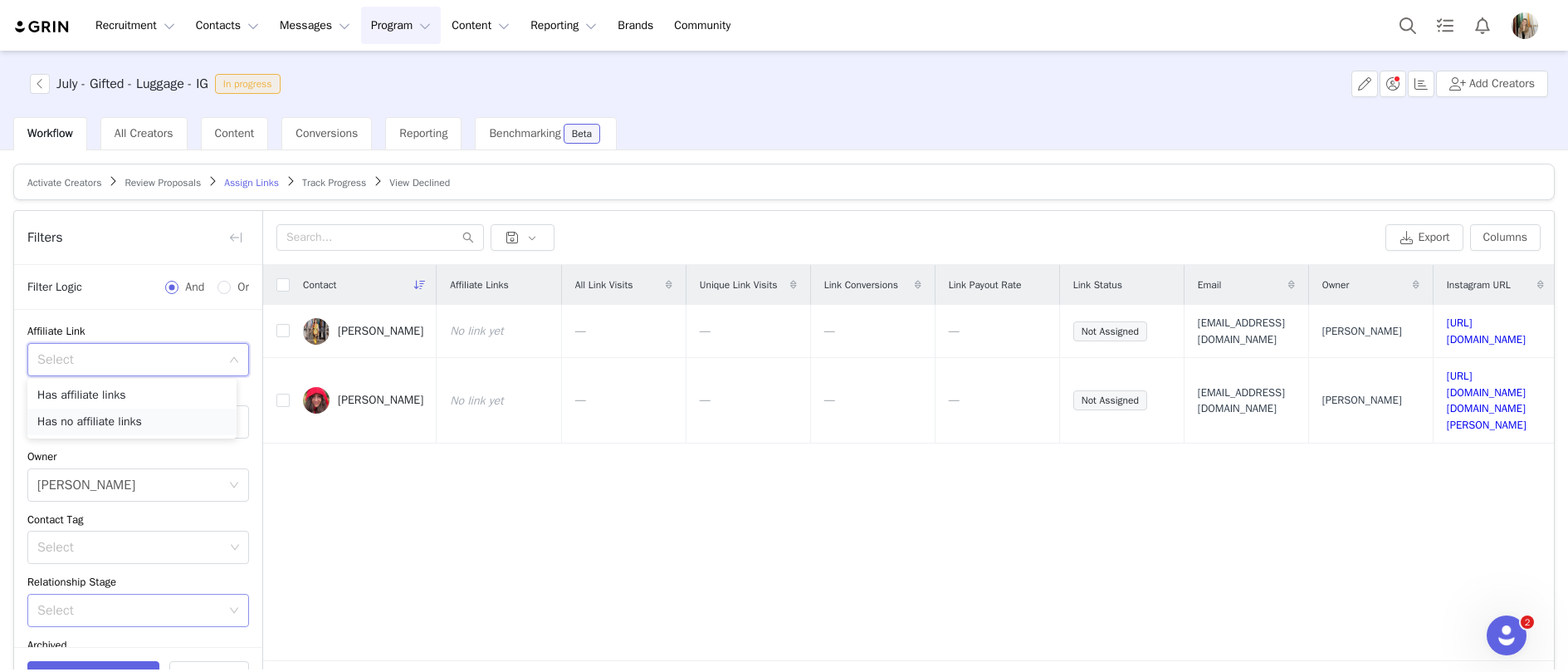 click on "Has no affiliate links" at bounding box center [132, 422] 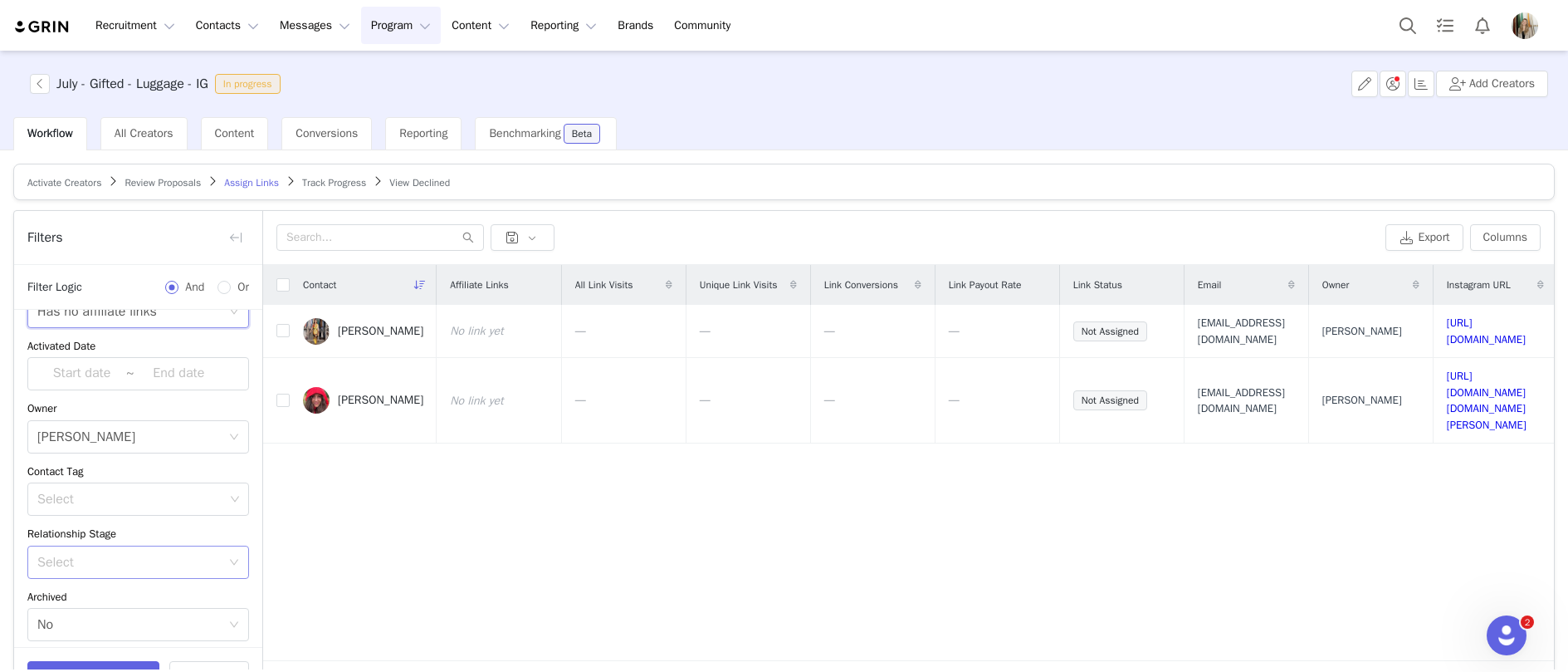 scroll, scrollTop: 110, scrollLeft: 0, axis: vertical 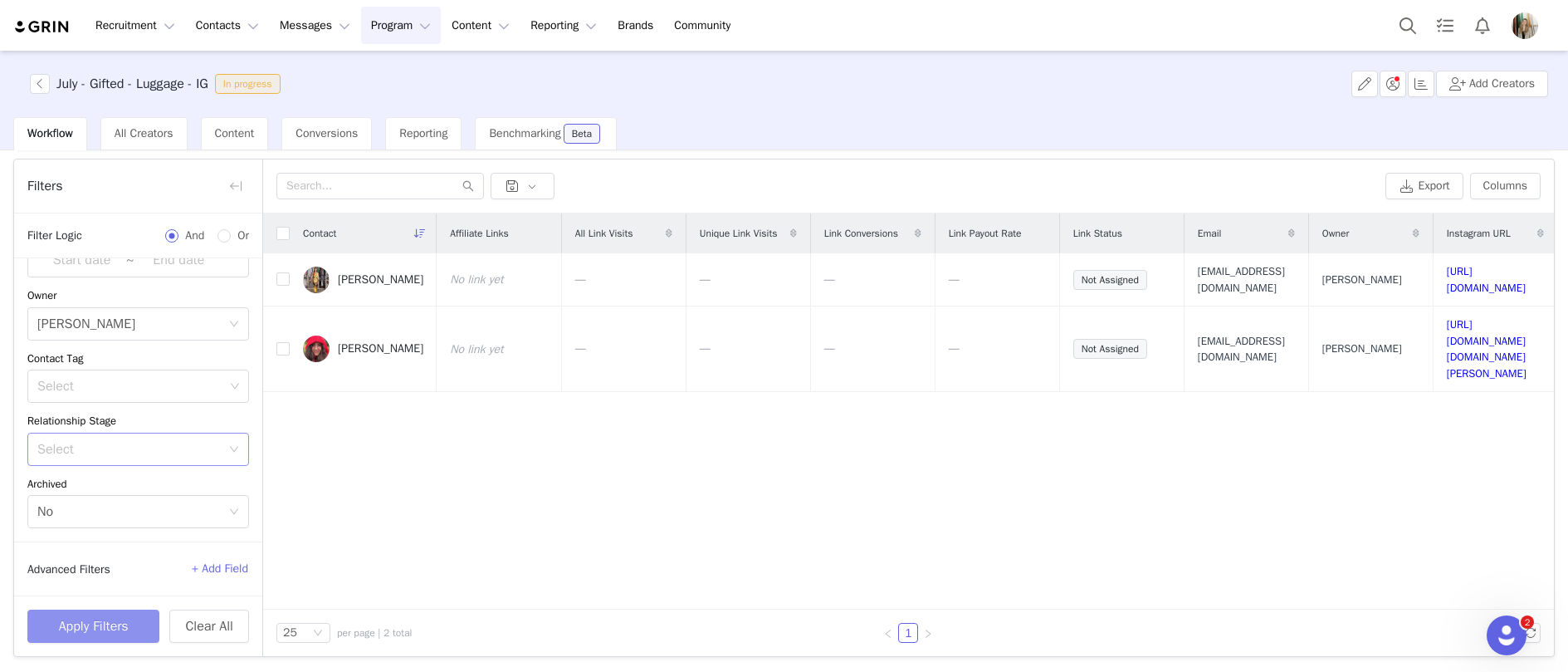 click on "Apply Filters" at bounding box center (93, 626) 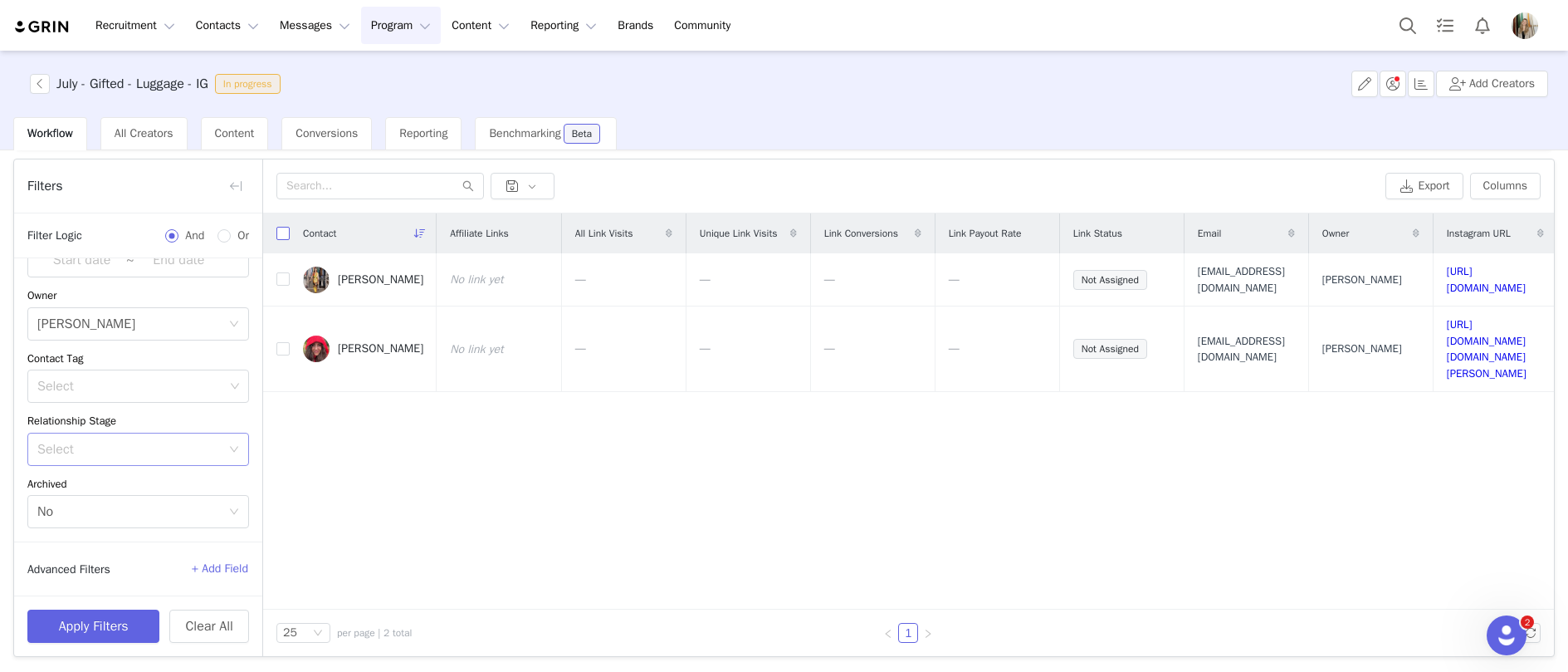 click at bounding box center [283, 233] 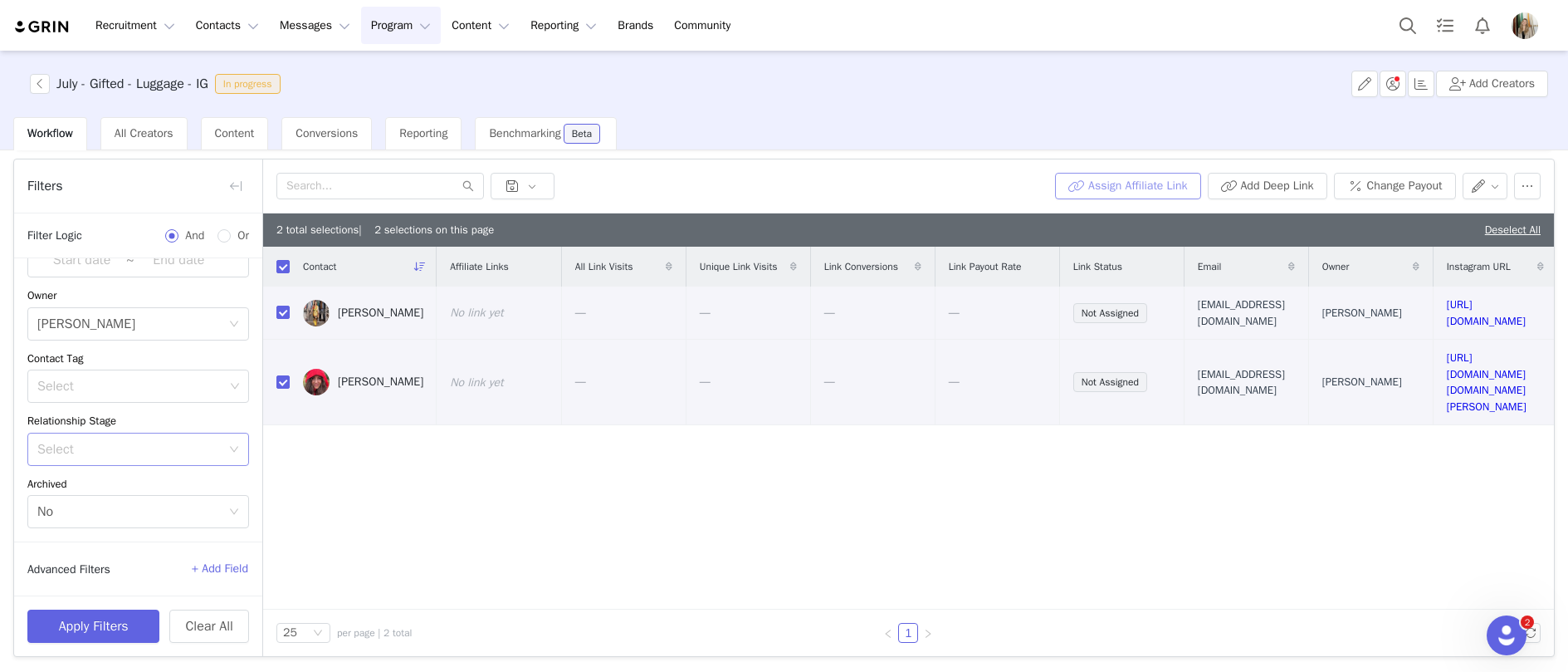 click on "Assign Affiliate Link" at bounding box center (1127, 186) 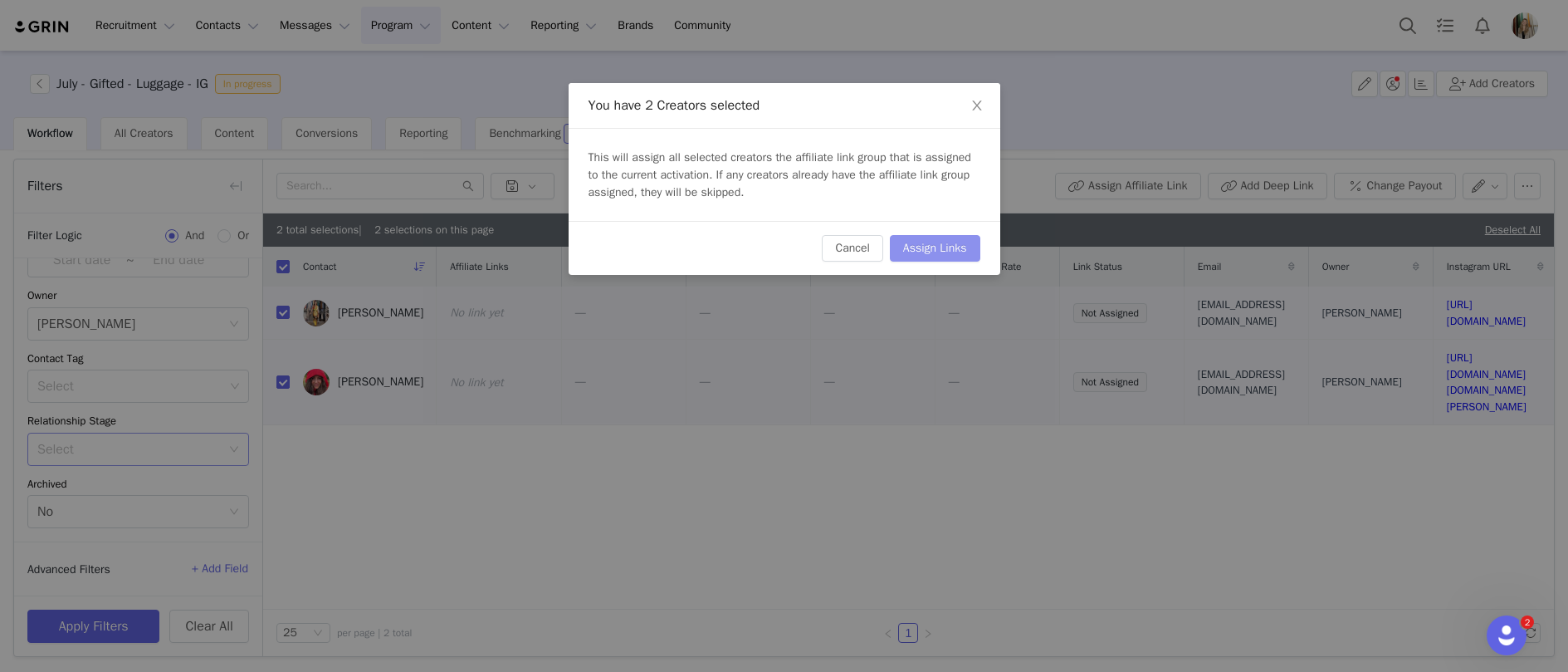 click on "Assign Links" at bounding box center [935, 248] 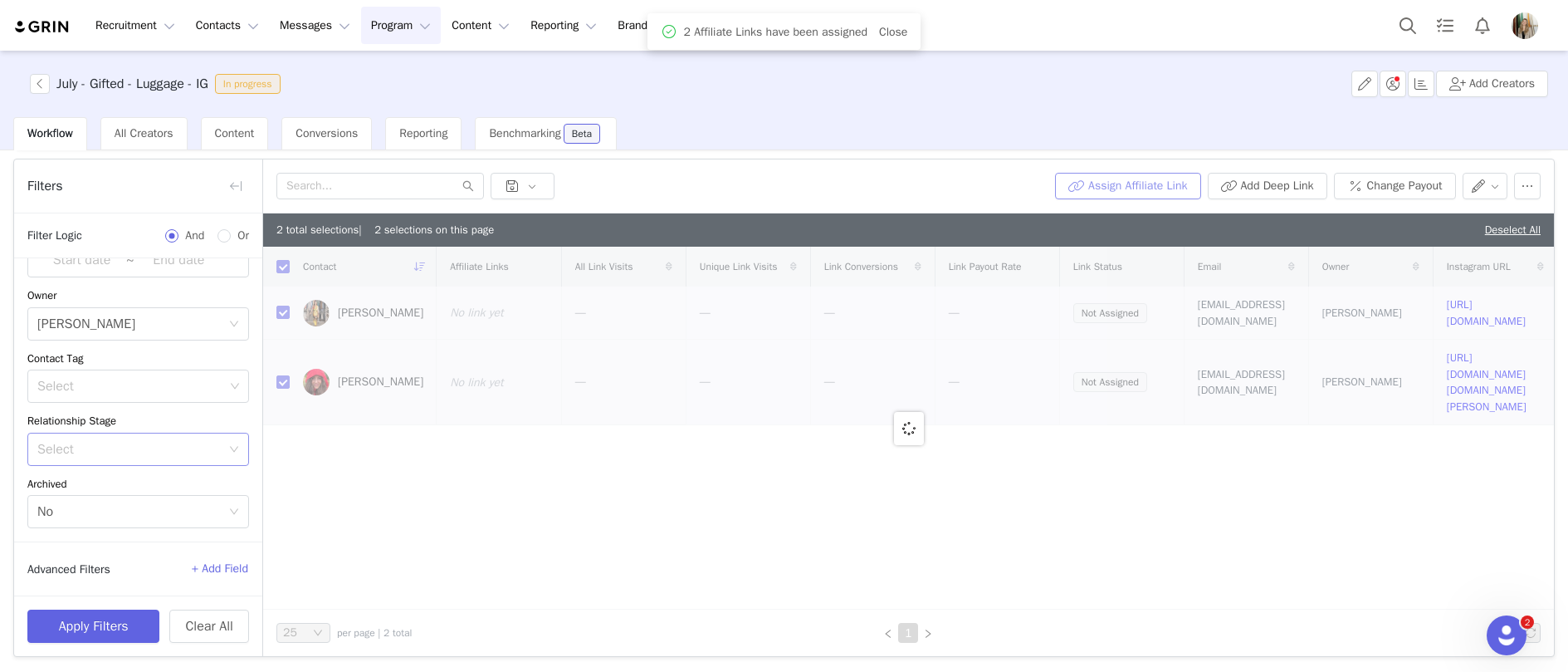 checkbox on "false" 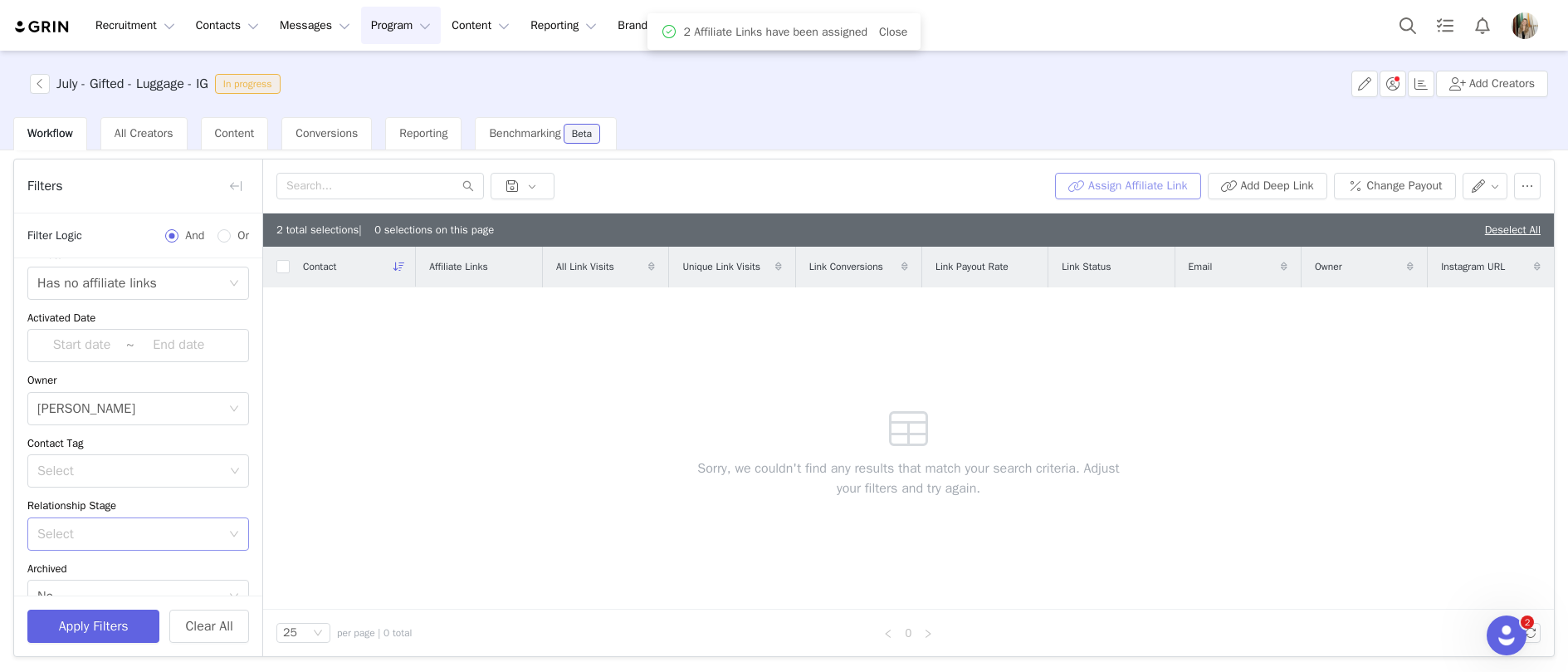 scroll, scrollTop: 0, scrollLeft: 0, axis: both 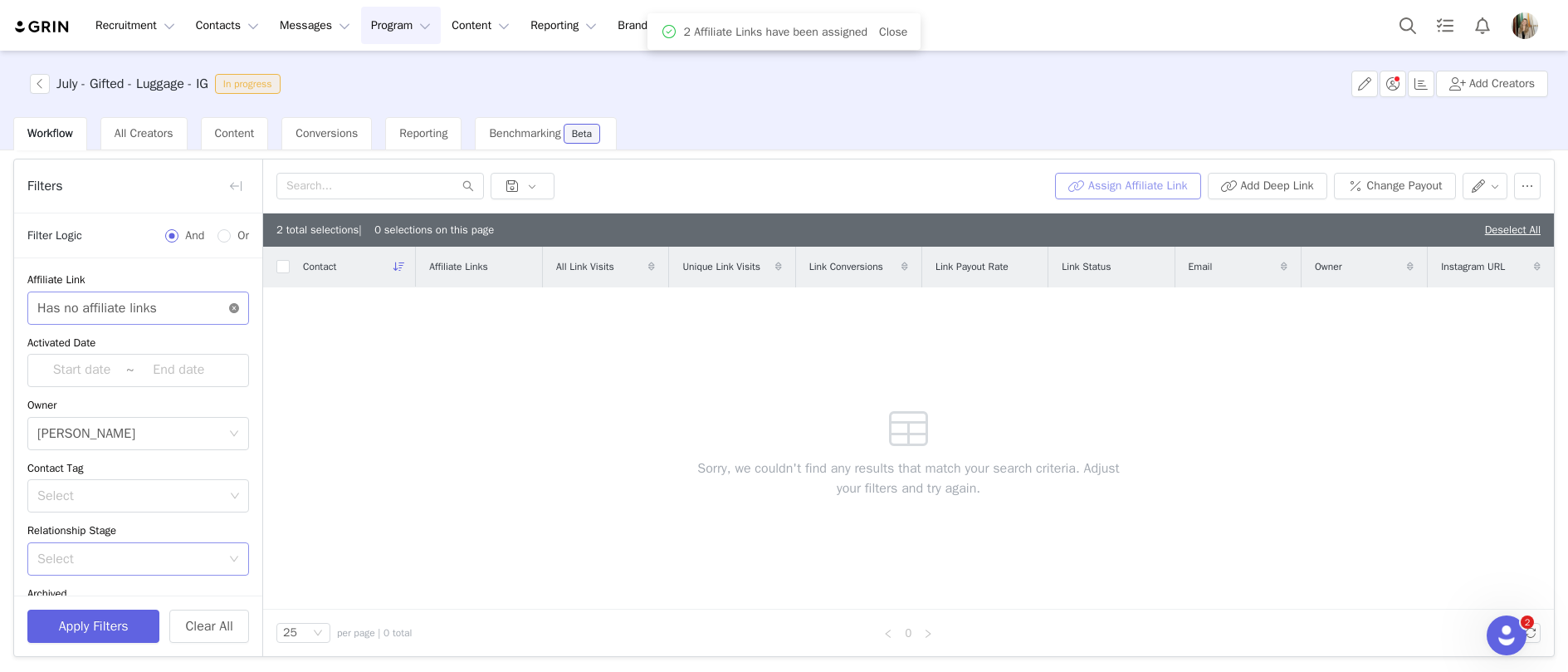 click 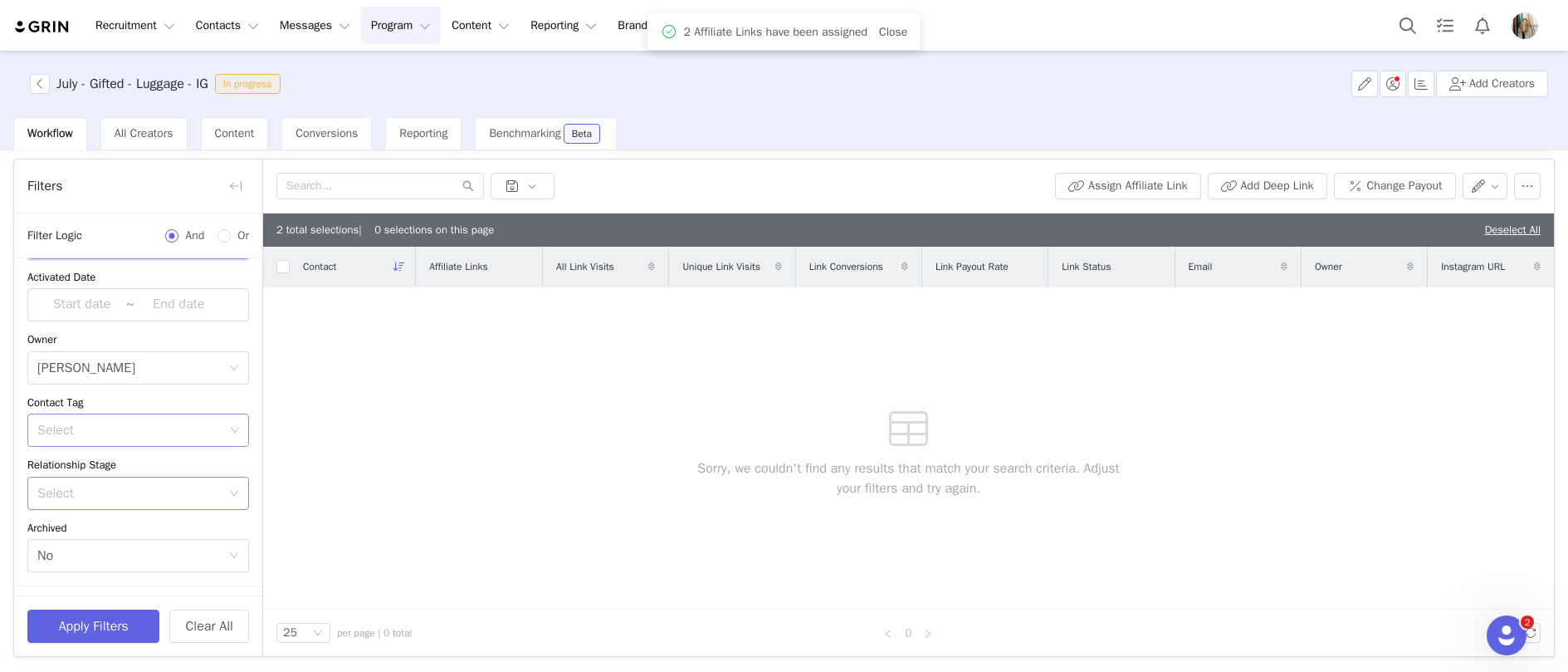 scroll, scrollTop: 110, scrollLeft: 0, axis: vertical 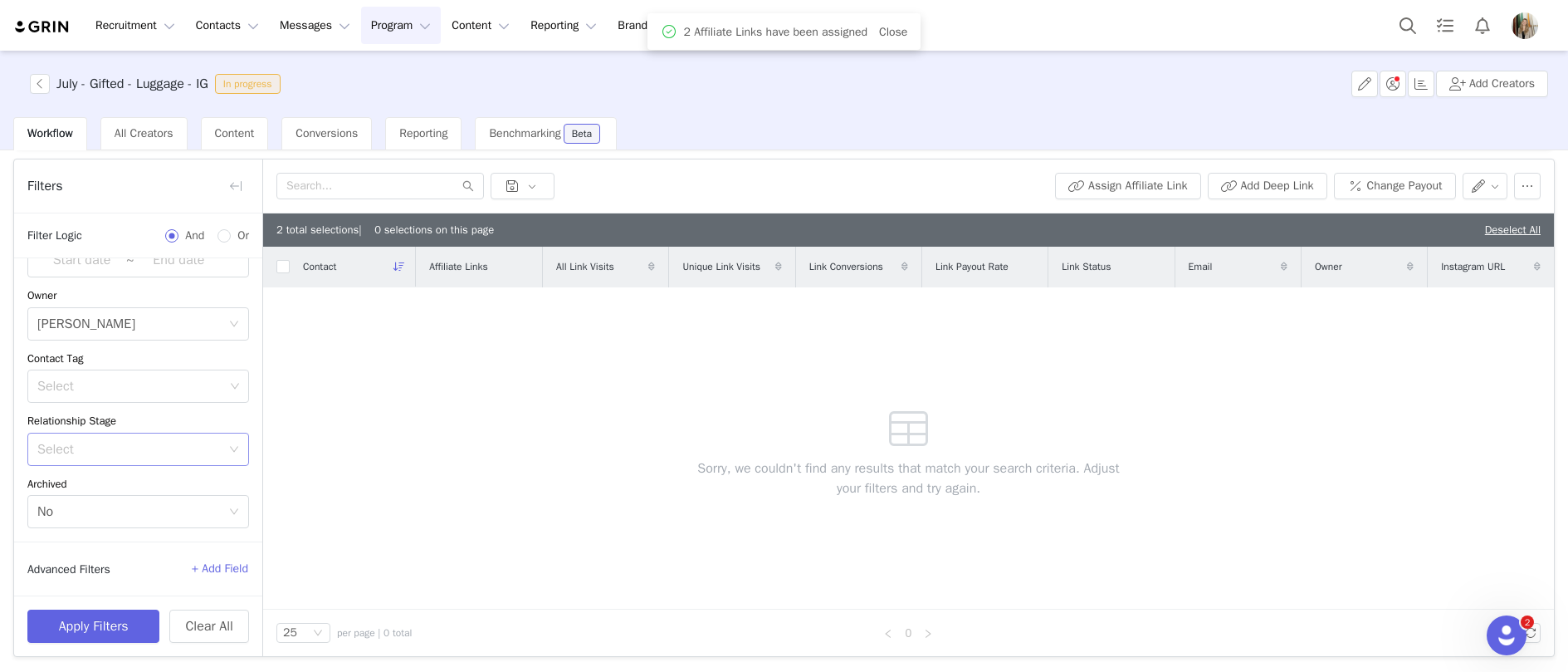 click on "+ Add Field" at bounding box center [220, 569] 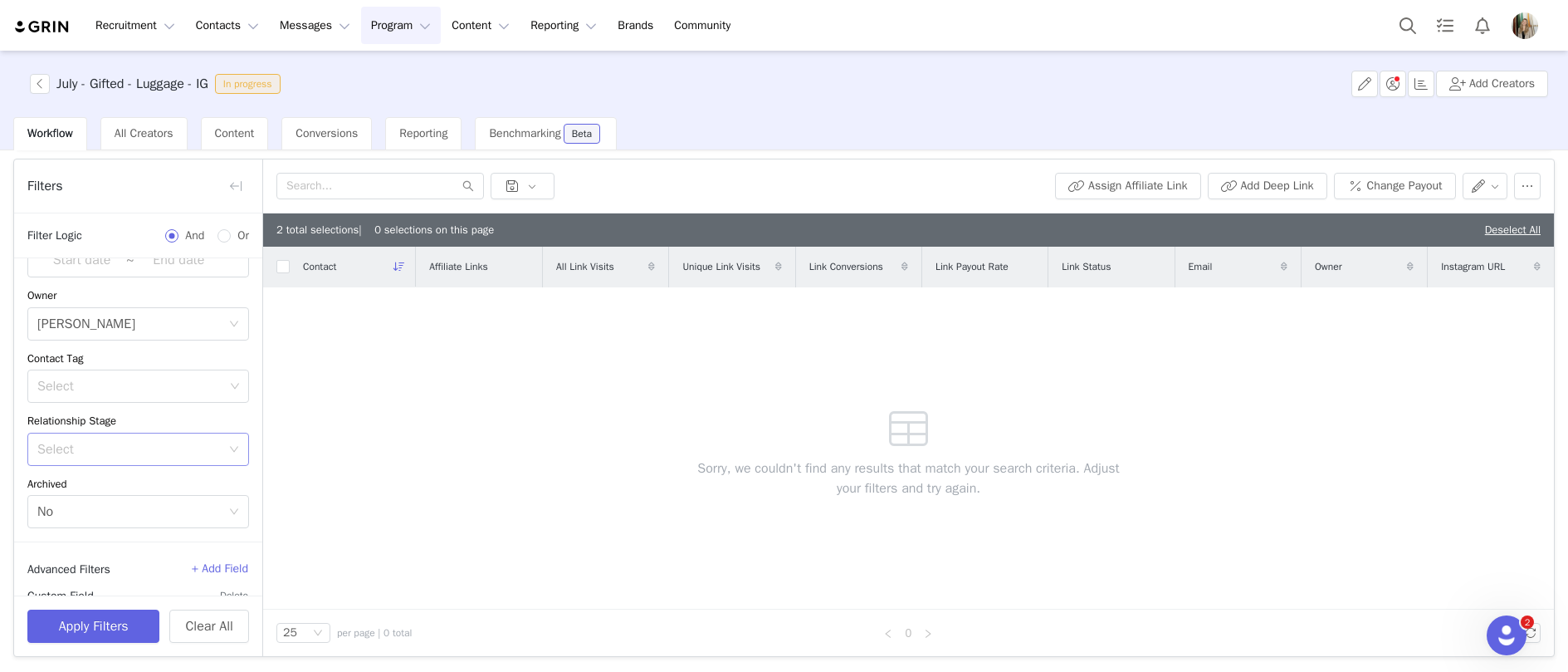 scroll, scrollTop: 176, scrollLeft: 0, axis: vertical 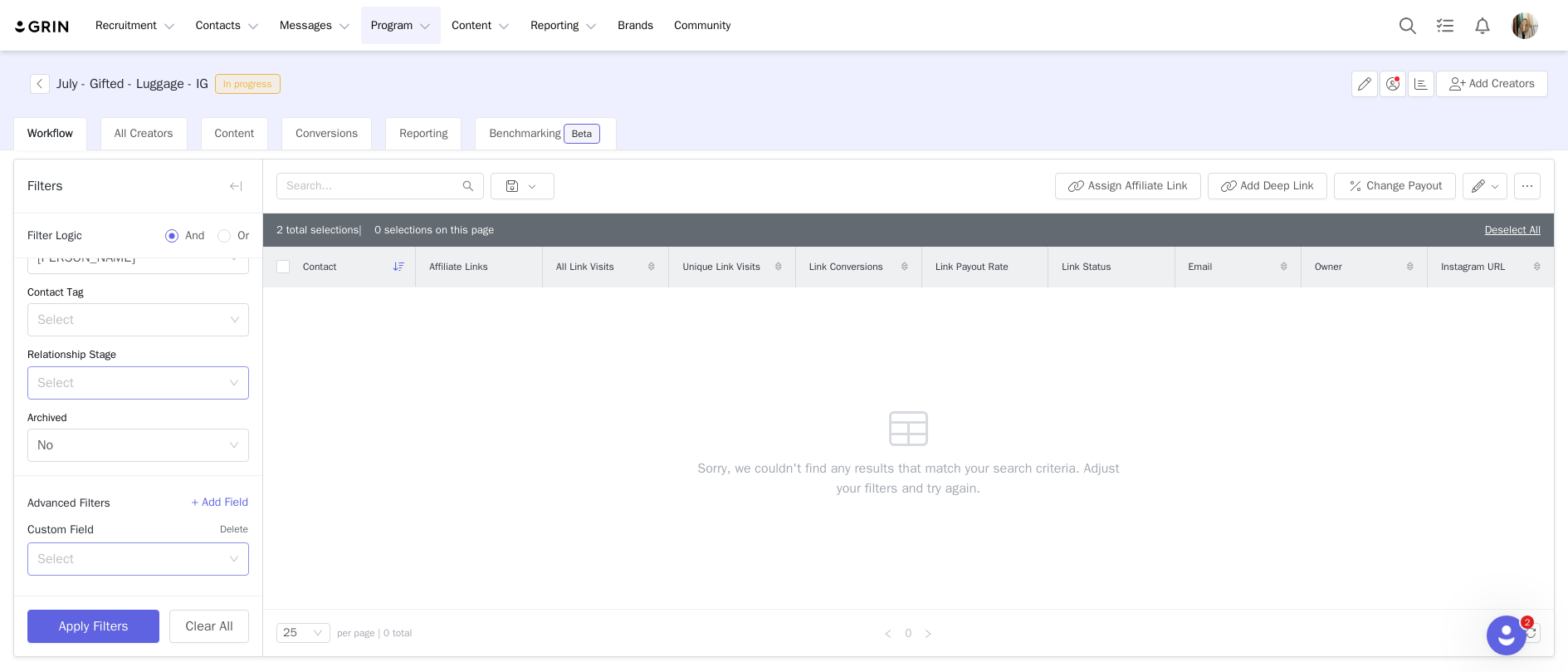 click on "Select" at bounding box center [129, 559] 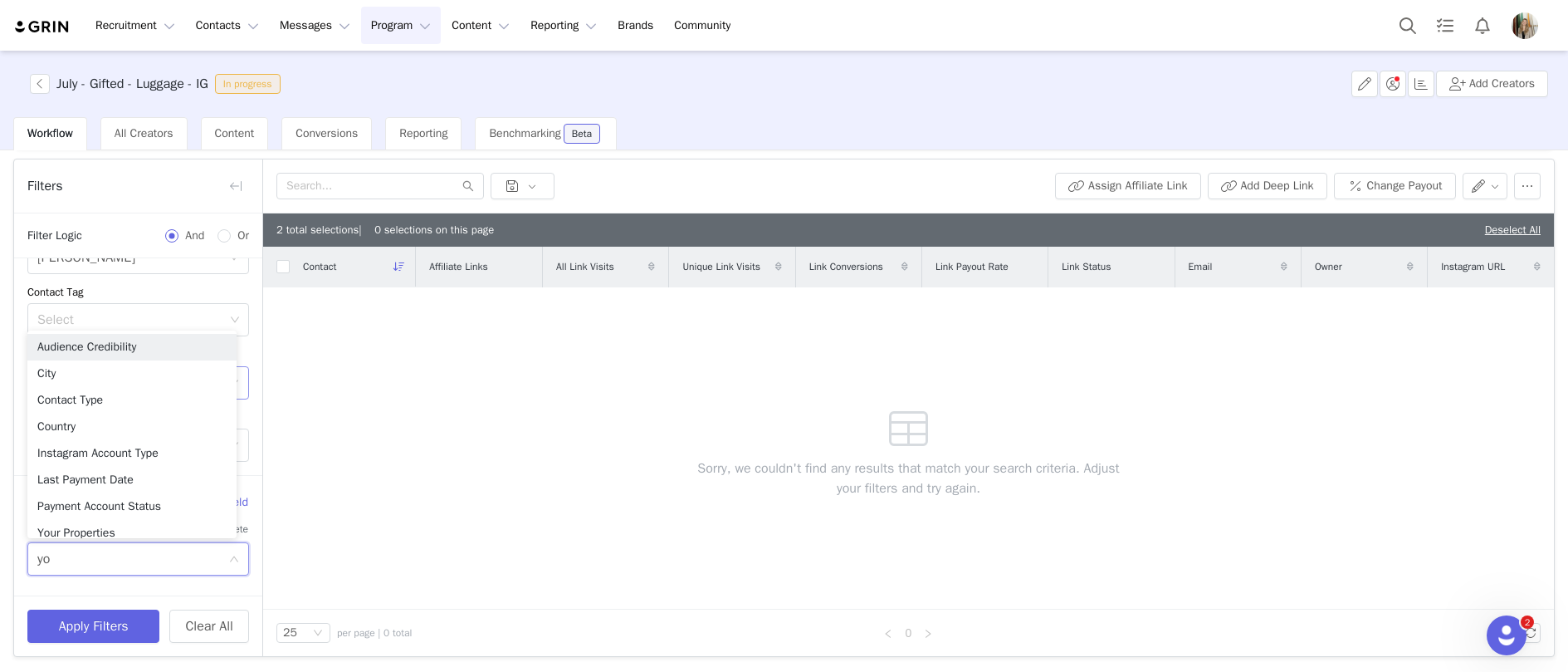 type on "you" 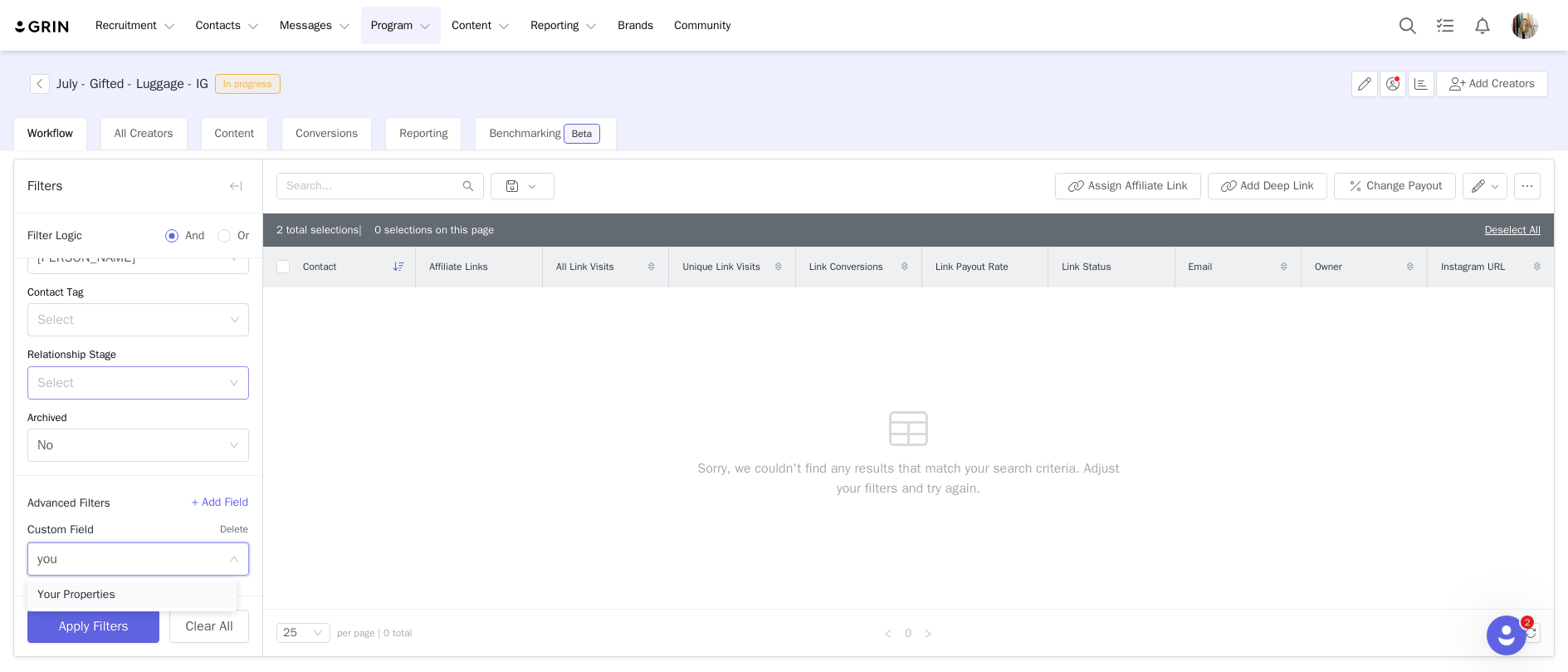 click on "Your Properties" at bounding box center [132, 595] 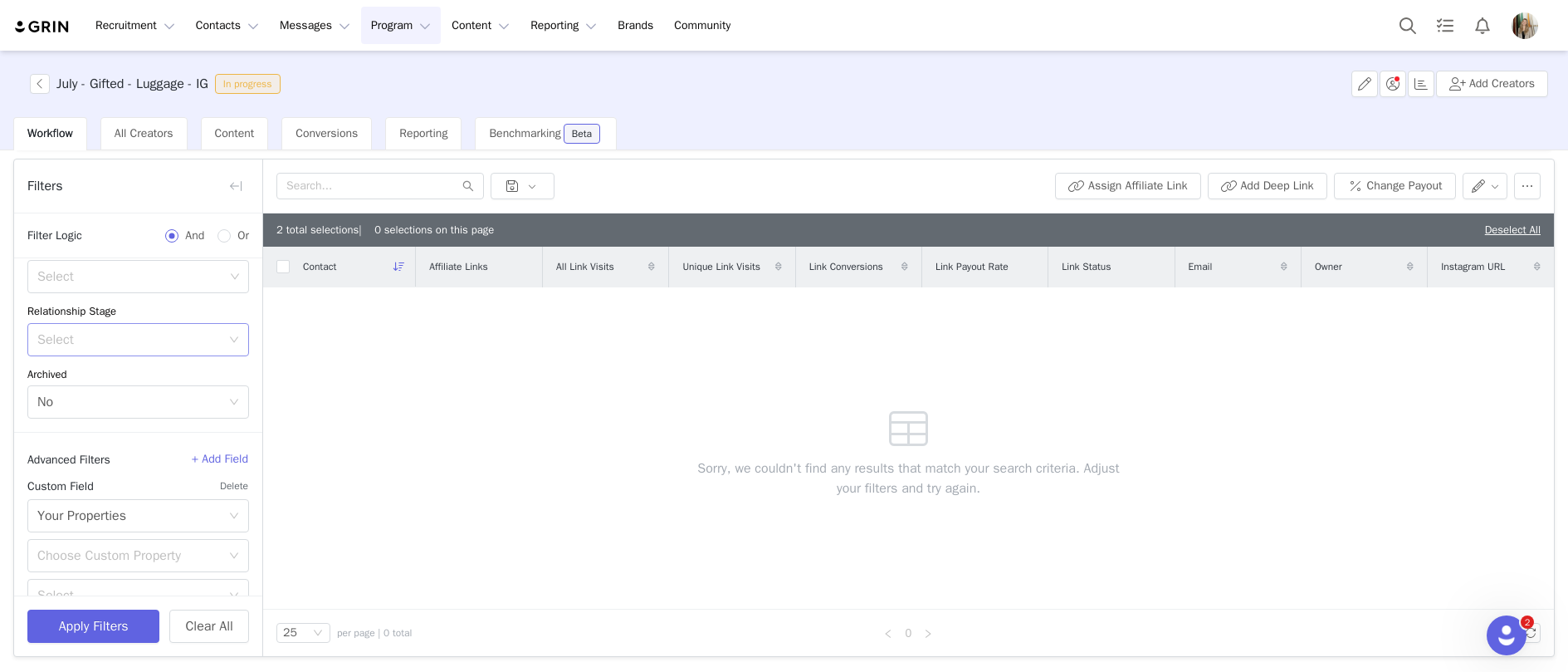 scroll, scrollTop: 256, scrollLeft: 0, axis: vertical 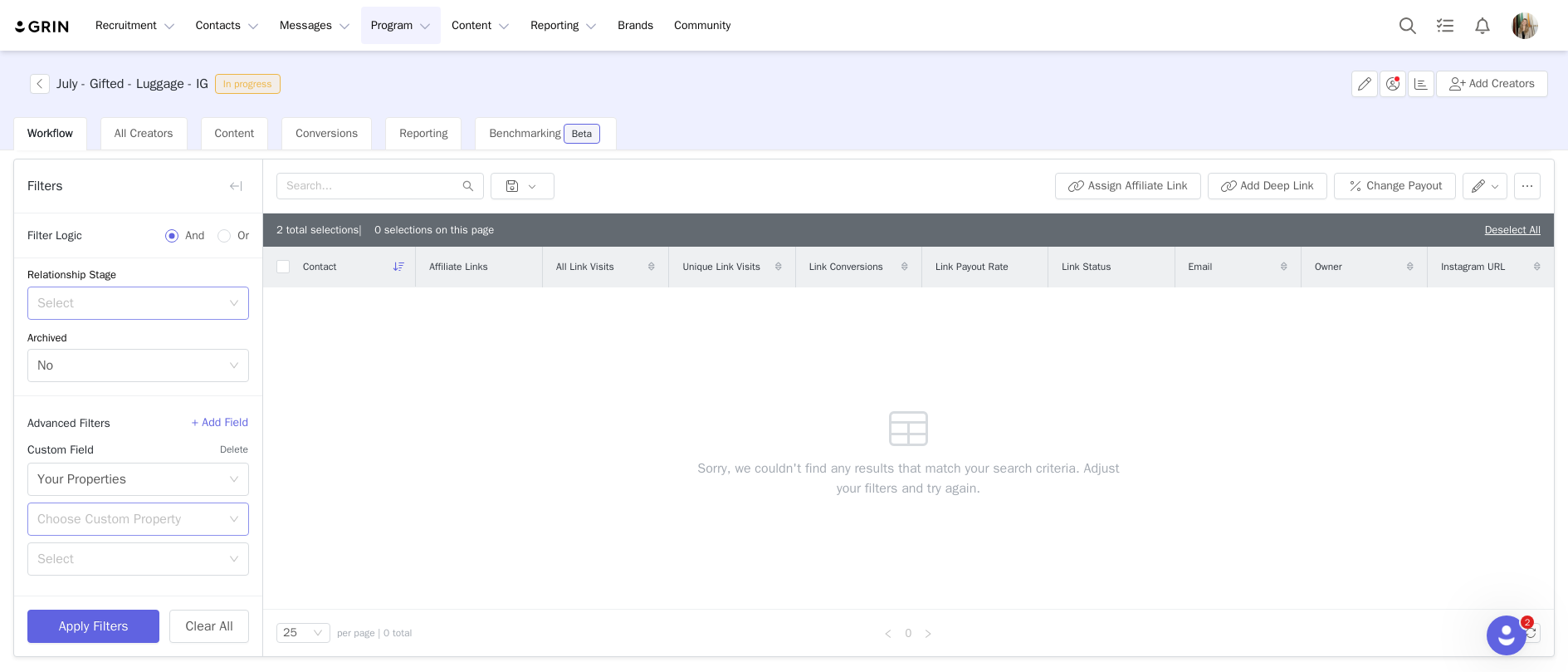click on "Choose Custom Property" at bounding box center (129, 519) 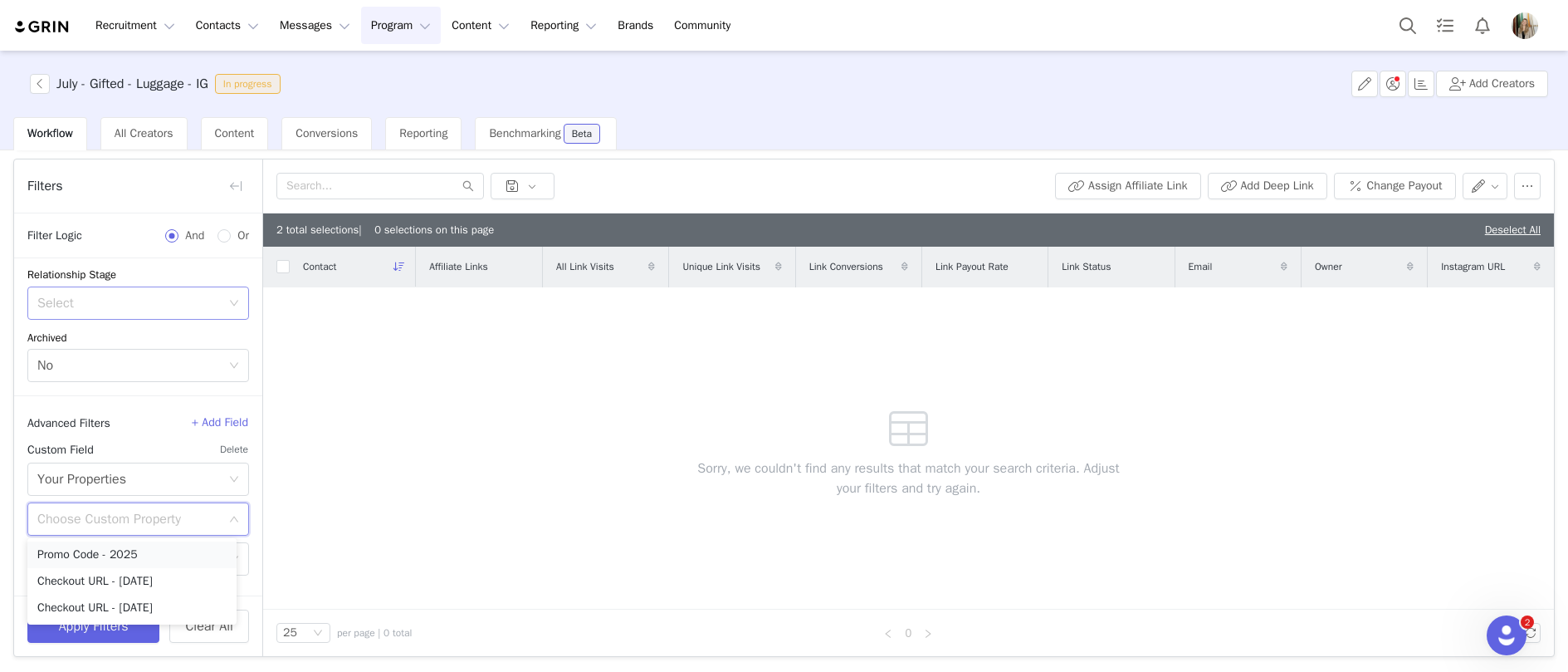 click on "Promo Code - 2025" at bounding box center (132, 555) 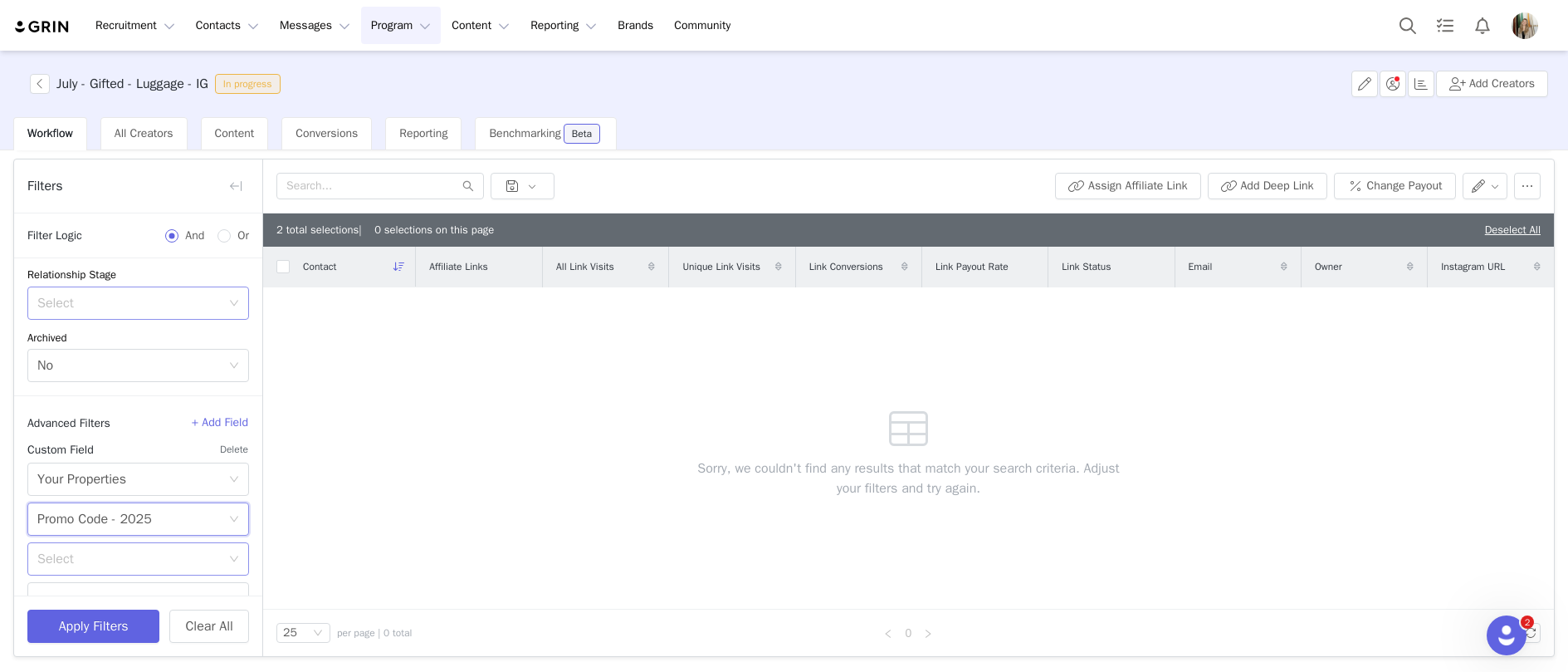 click on "Select" at bounding box center [129, 559] 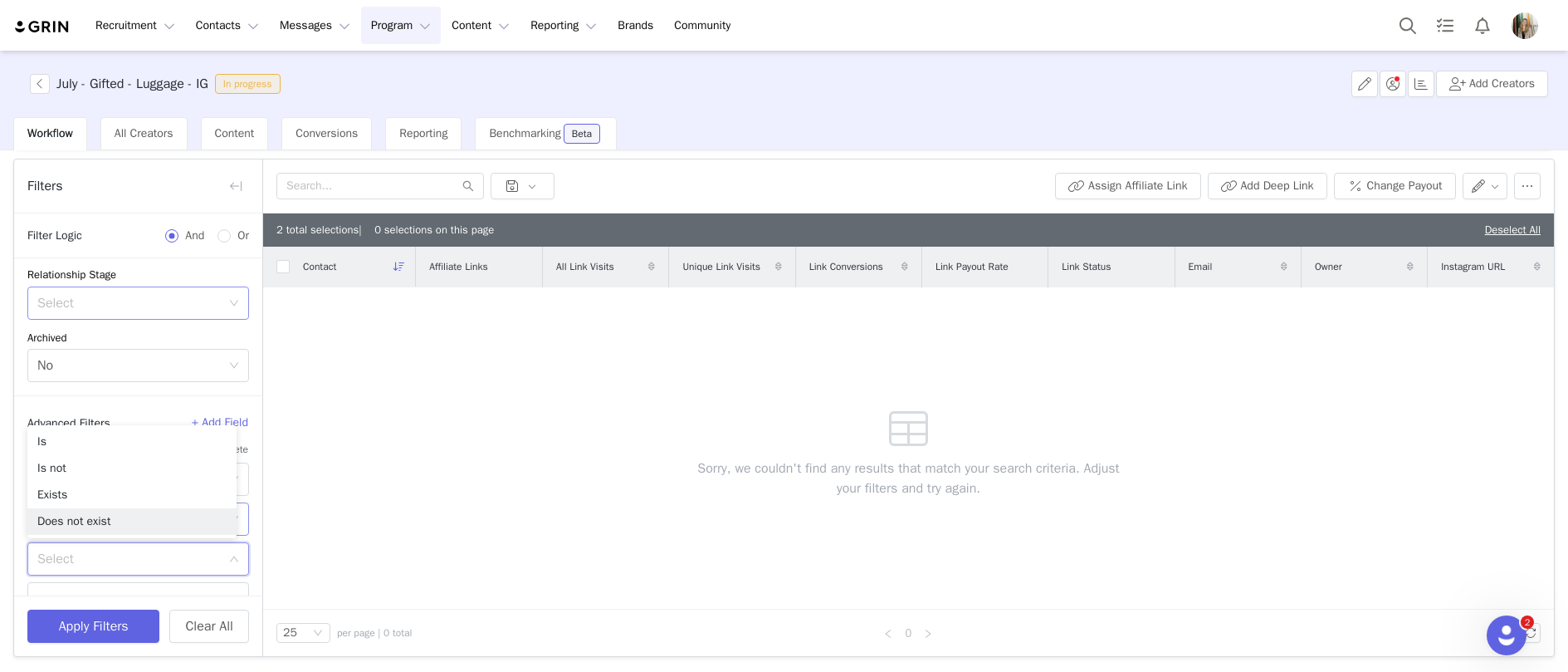 click on "Does not exist" at bounding box center (132, 522) 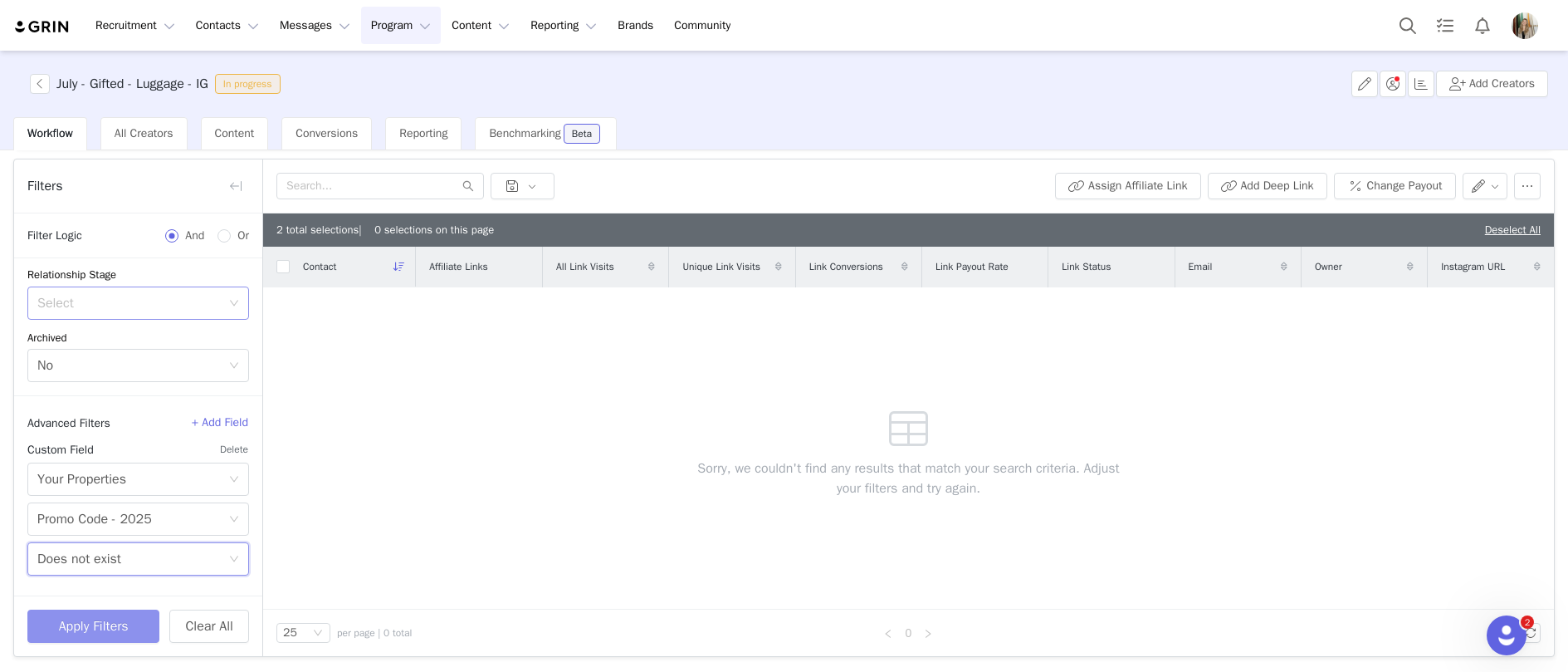 click on "Apply Filters" at bounding box center [93, 626] 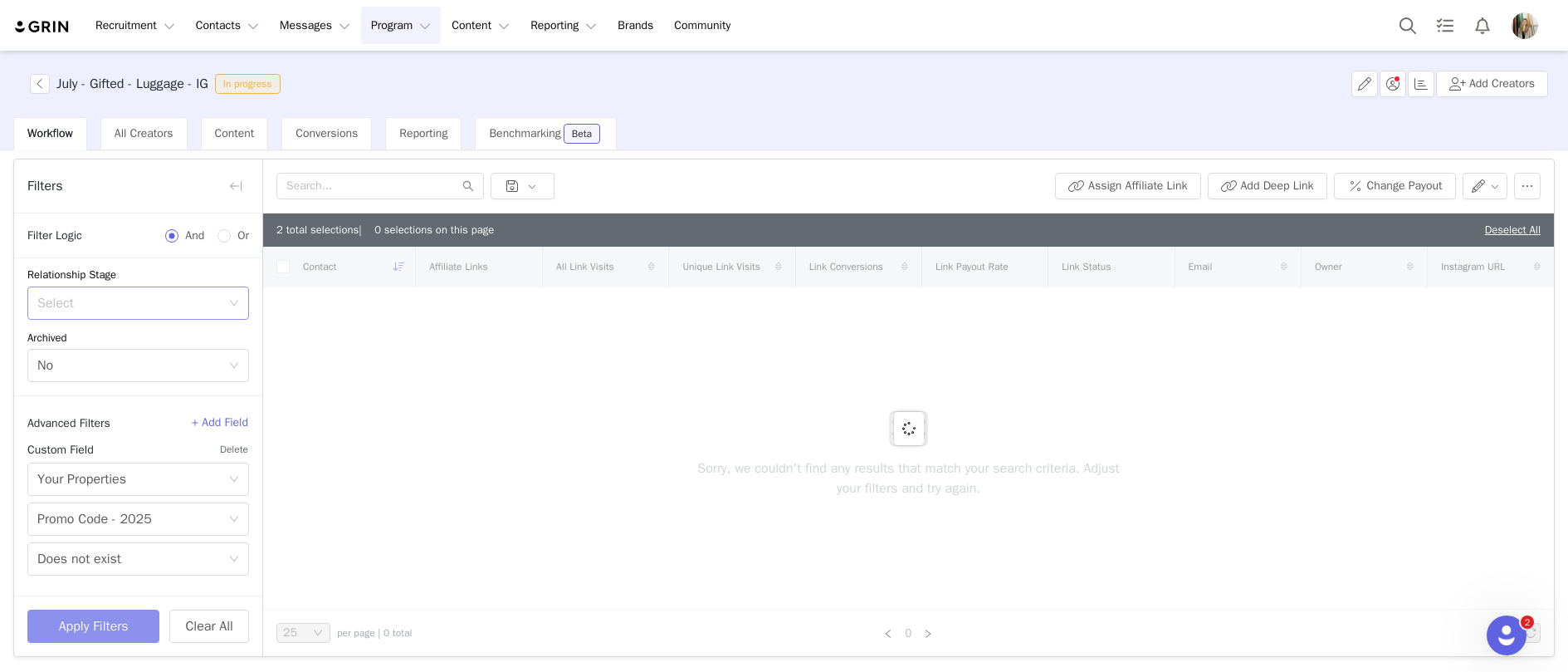 checkbox on "true" 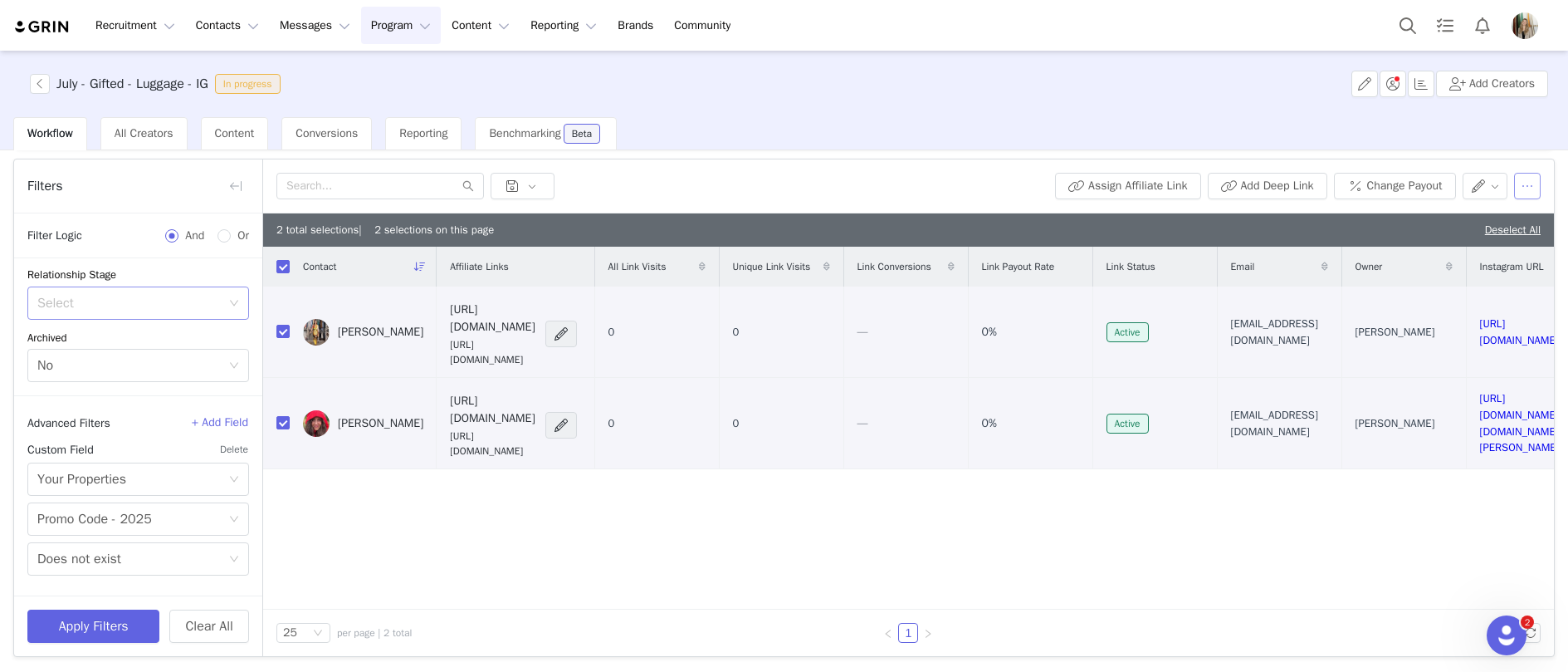 click at bounding box center (1527, 186) 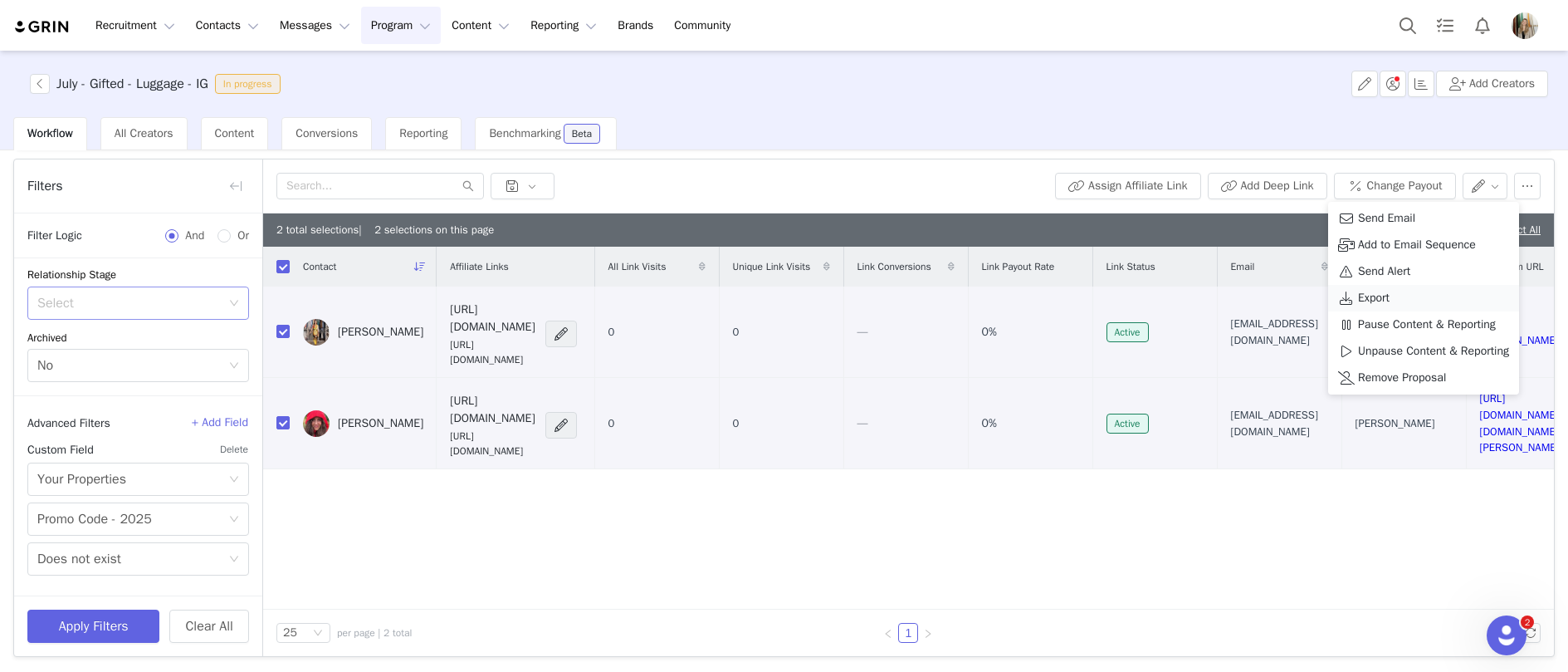 click on "Export" at bounding box center (1374, 298) 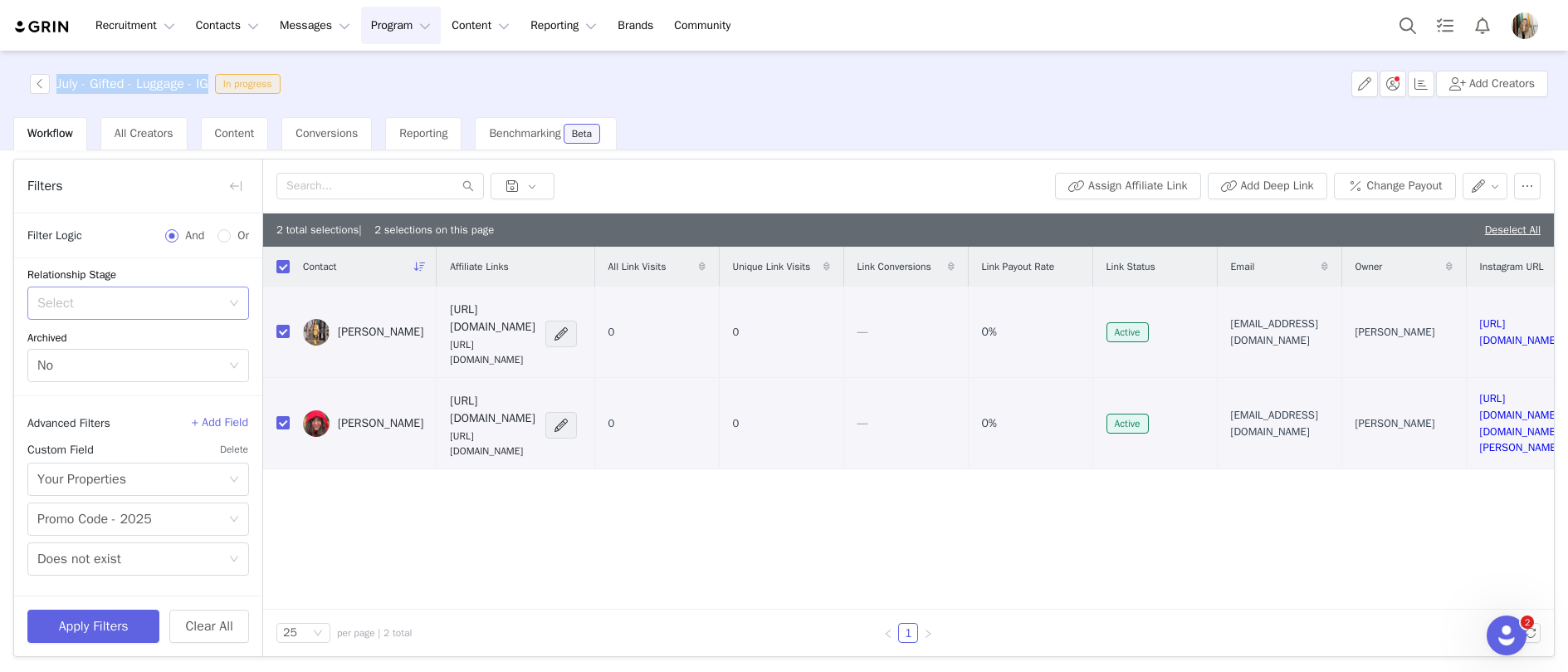 drag, startPoint x: 56, startPoint y: 86, endPoint x: 220, endPoint y: 86, distance: 164 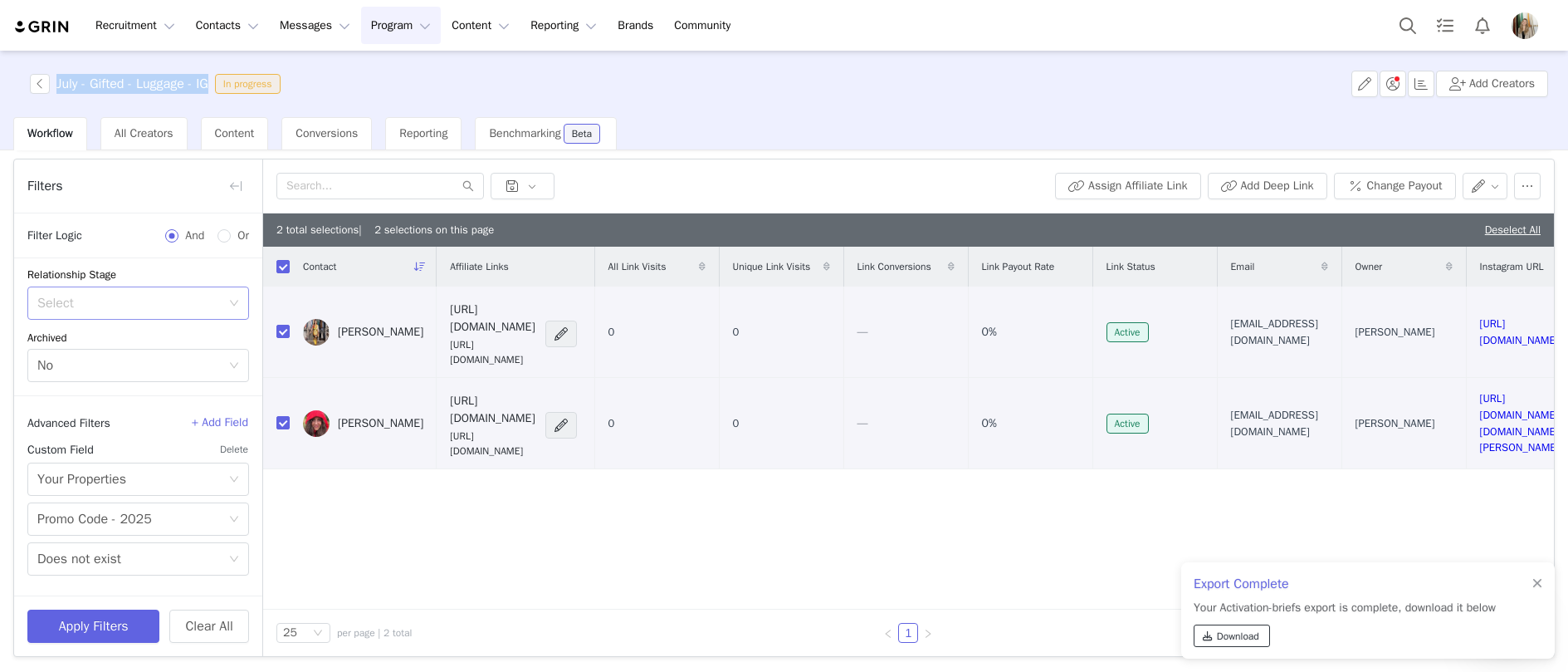 click on "Download" at bounding box center (1238, 636) 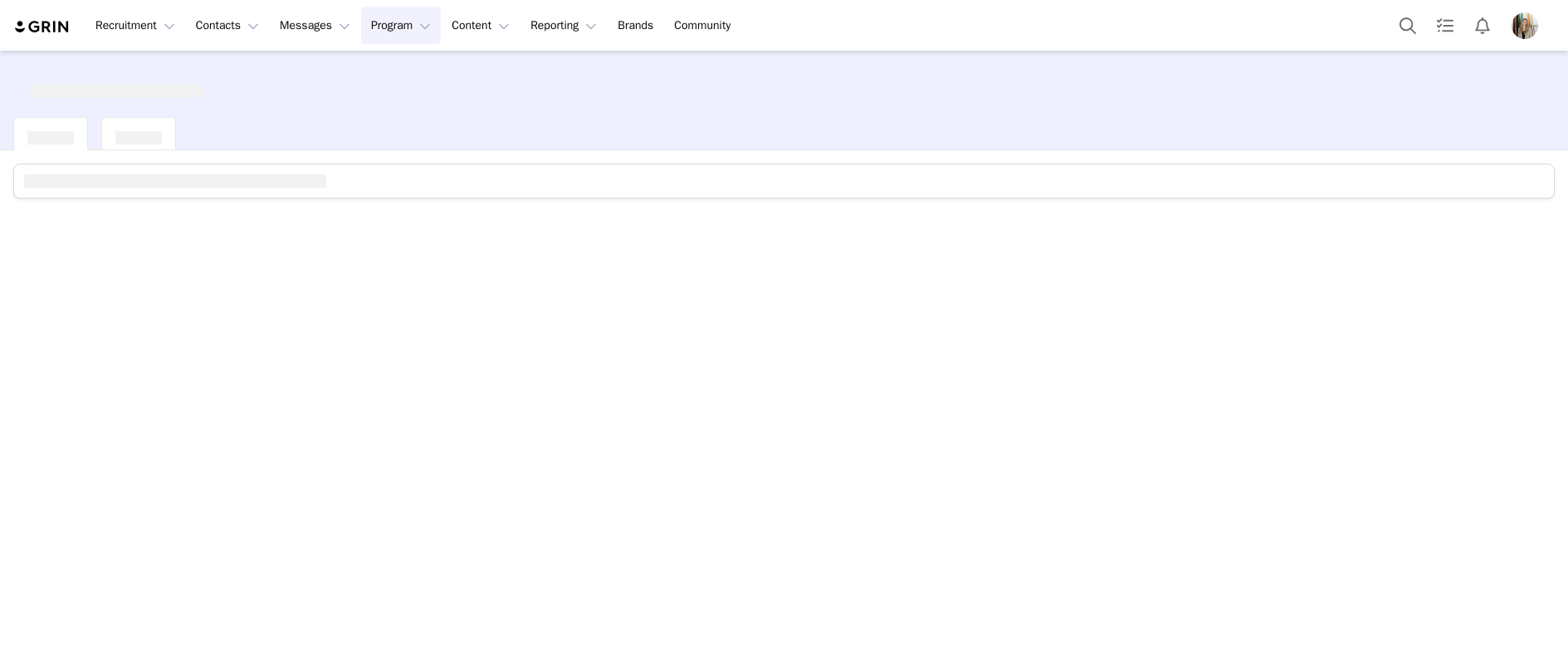 scroll, scrollTop: 0, scrollLeft: 0, axis: both 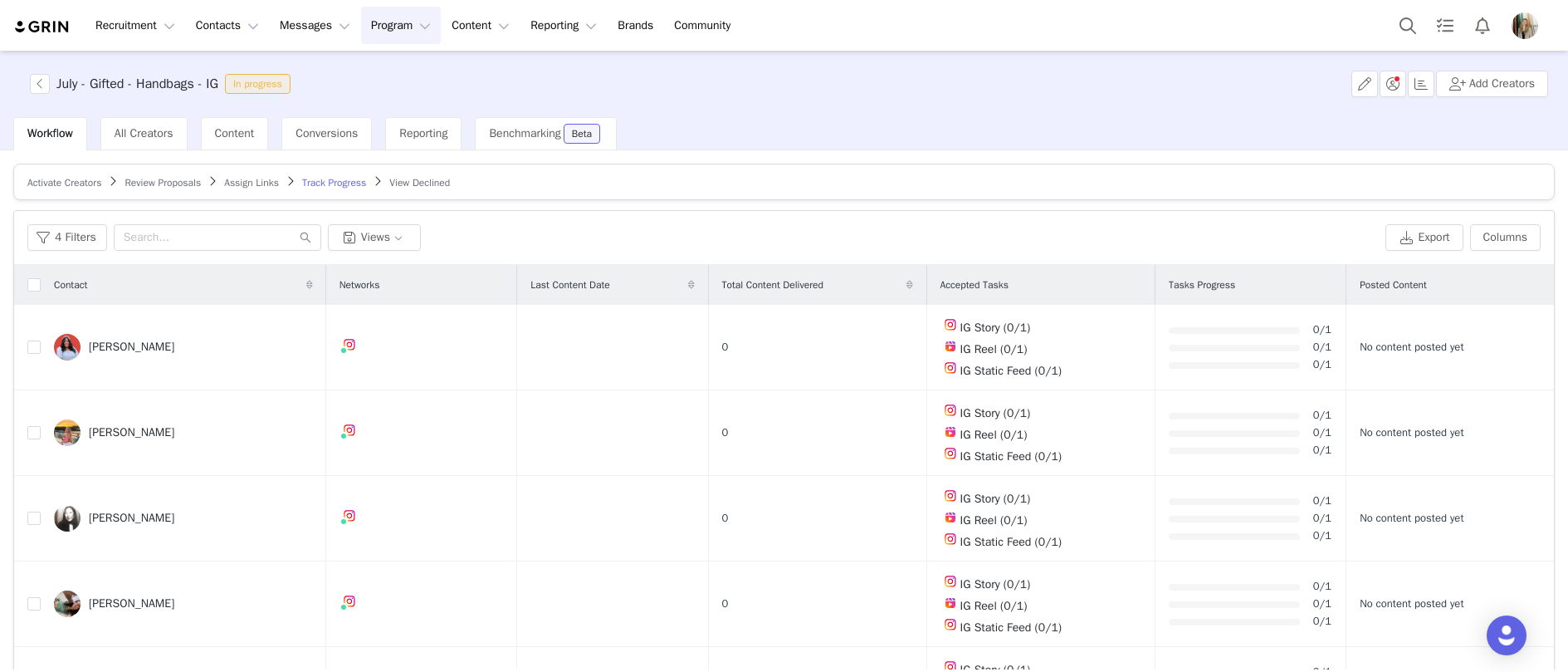 click on "Review Proposals" at bounding box center [163, 183] 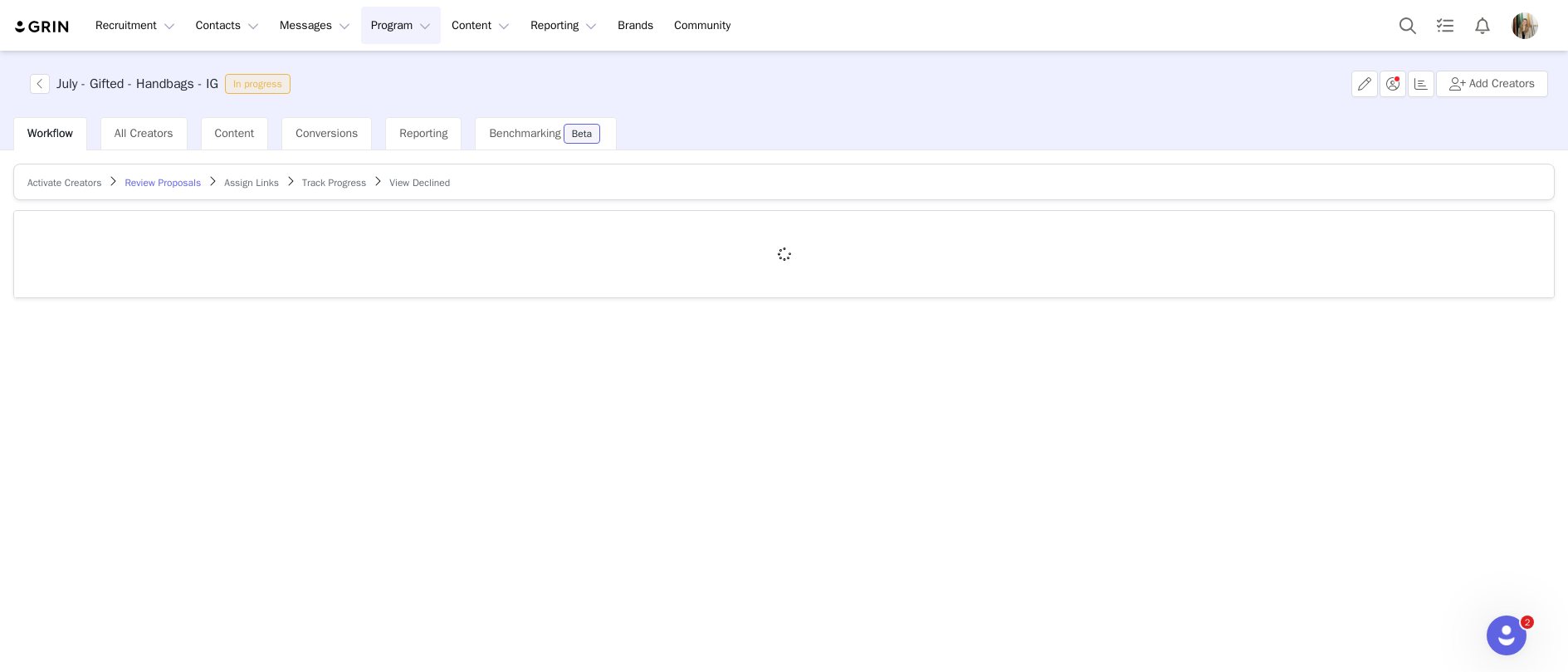scroll, scrollTop: 0, scrollLeft: 0, axis: both 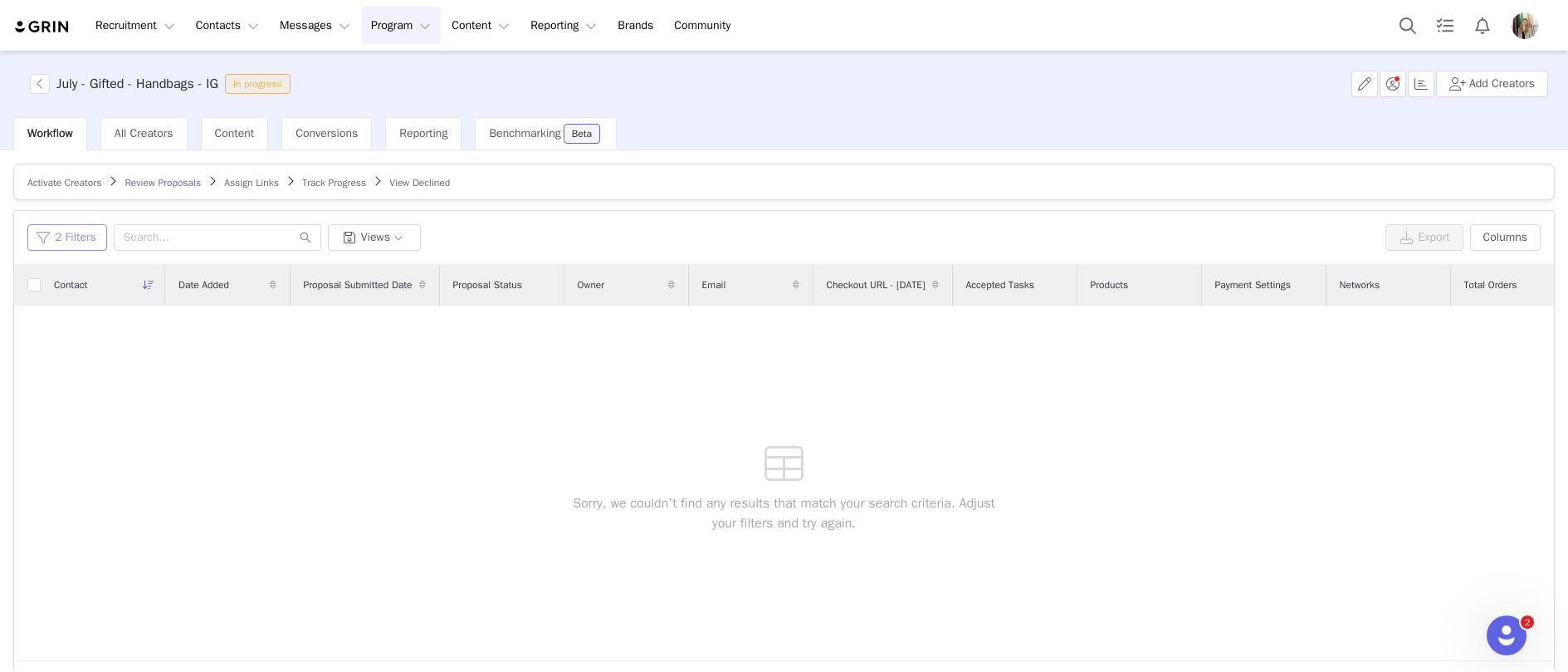 click on "2 Filters" at bounding box center (67, 238) 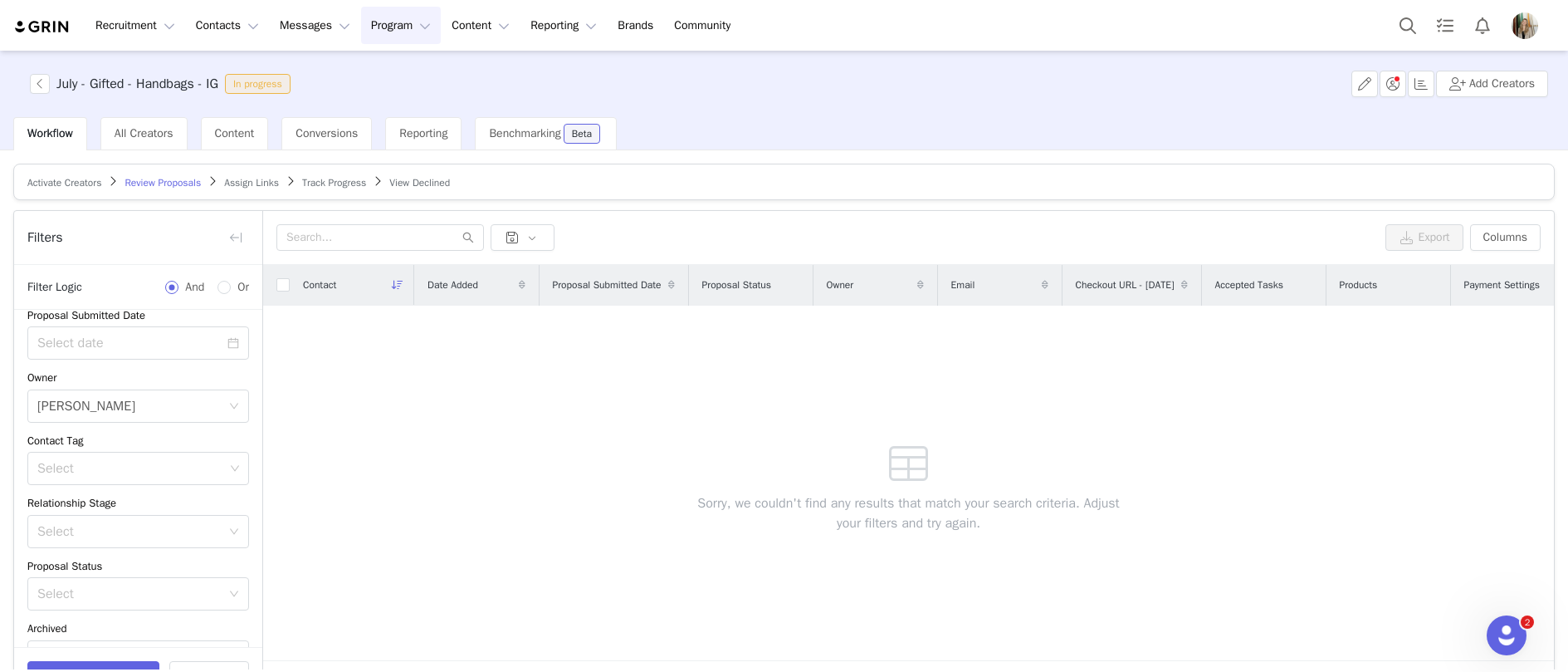 scroll, scrollTop: 0, scrollLeft: 0, axis: both 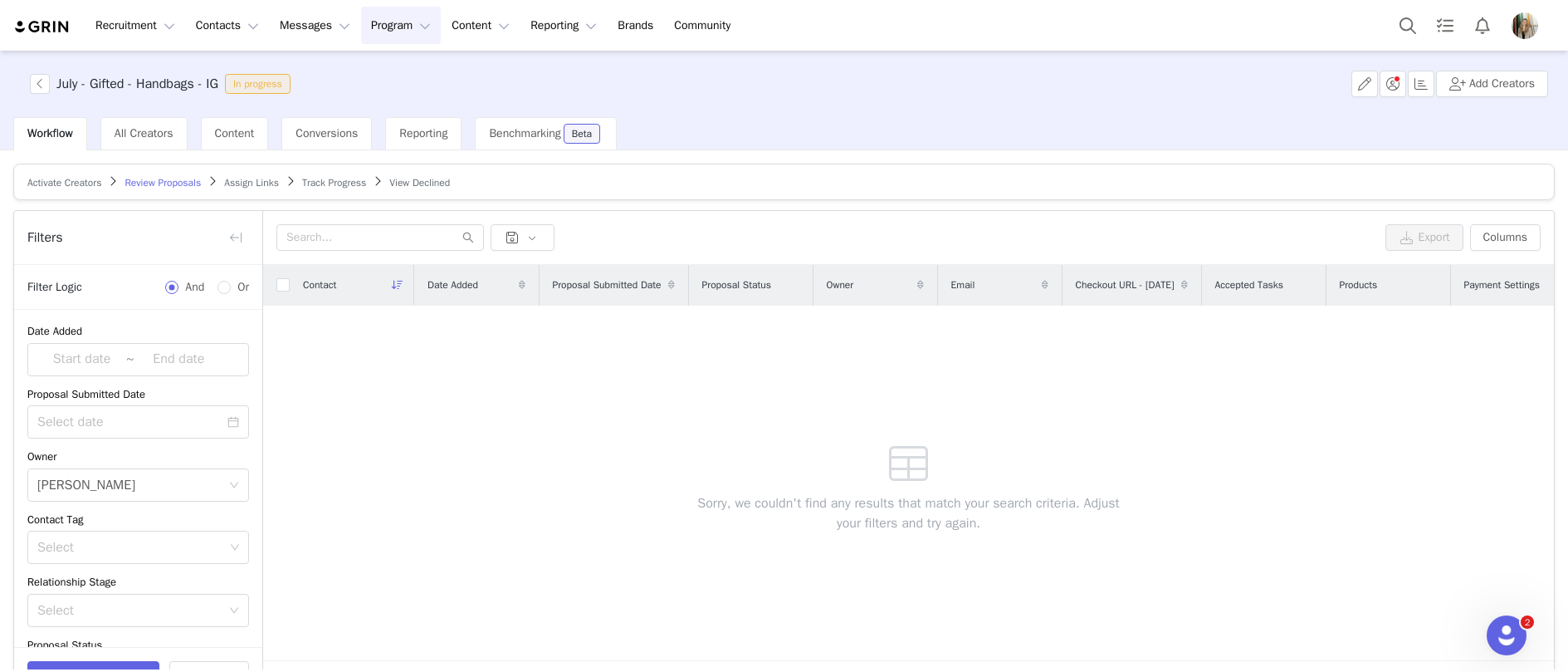 click on "Assign Links" at bounding box center (252, 183) 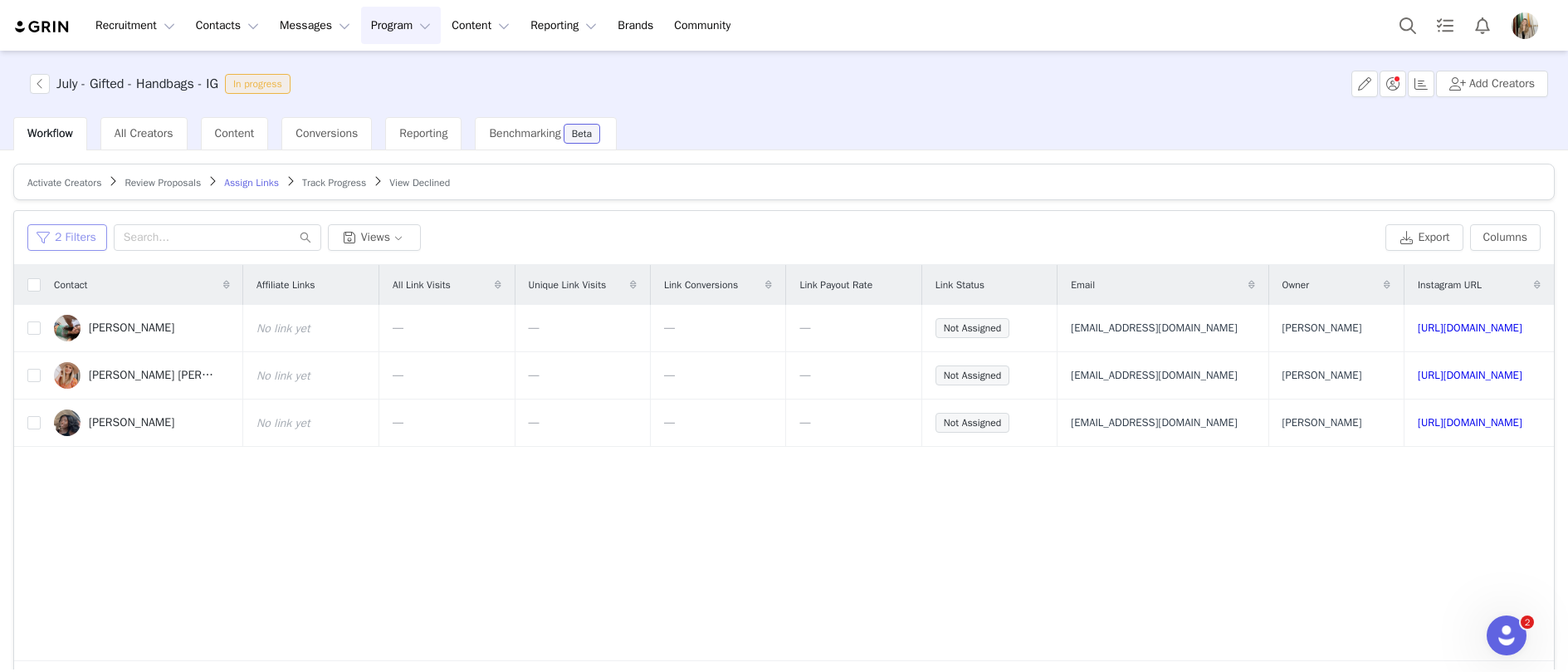 click on "2 Filters" at bounding box center (67, 238) 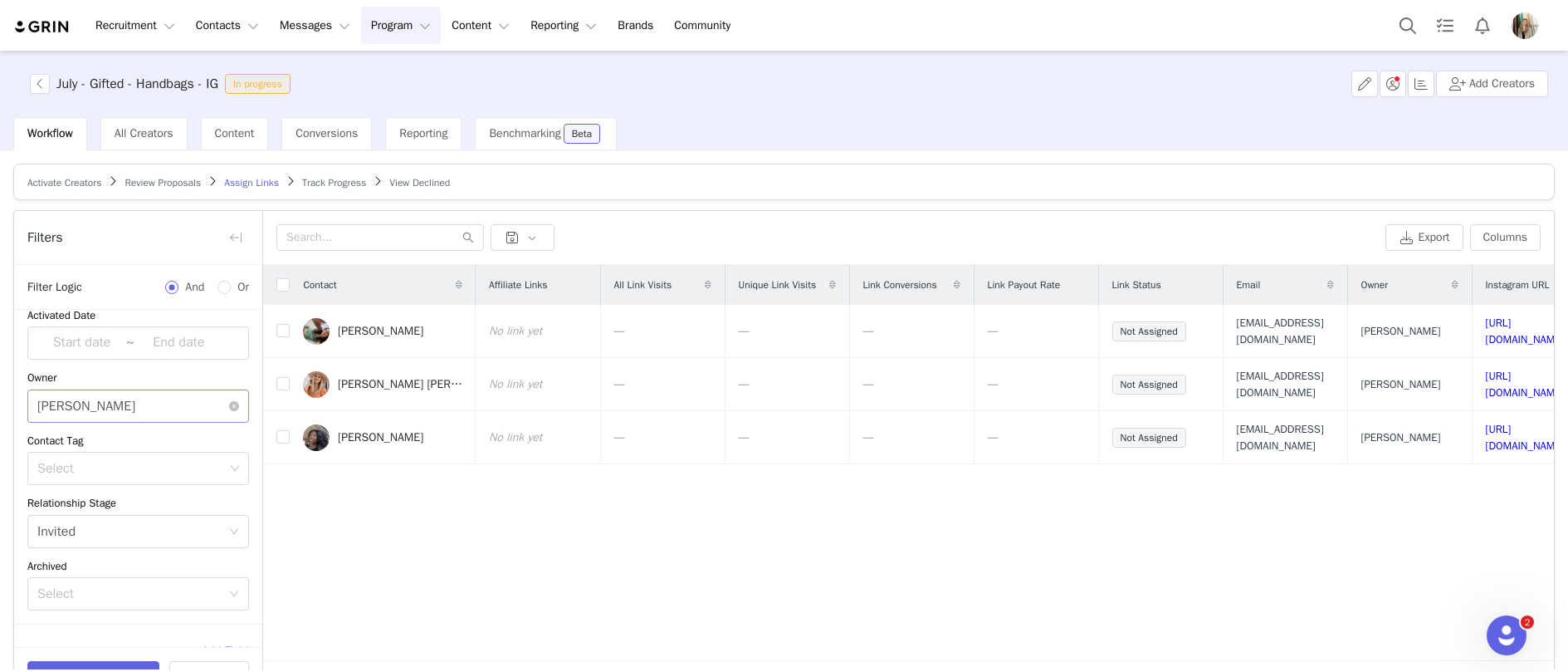 scroll, scrollTop: 110, scrollLeft: 0, axis: vertical 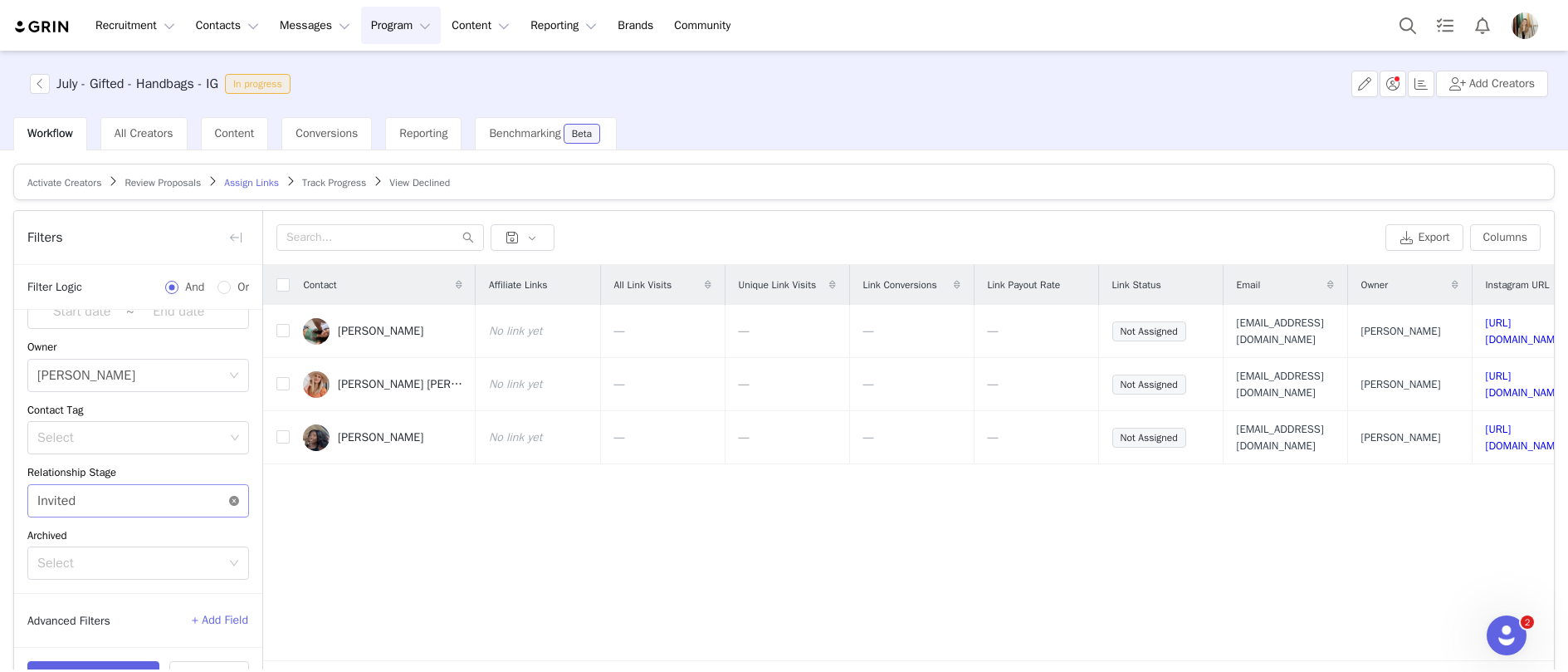 click 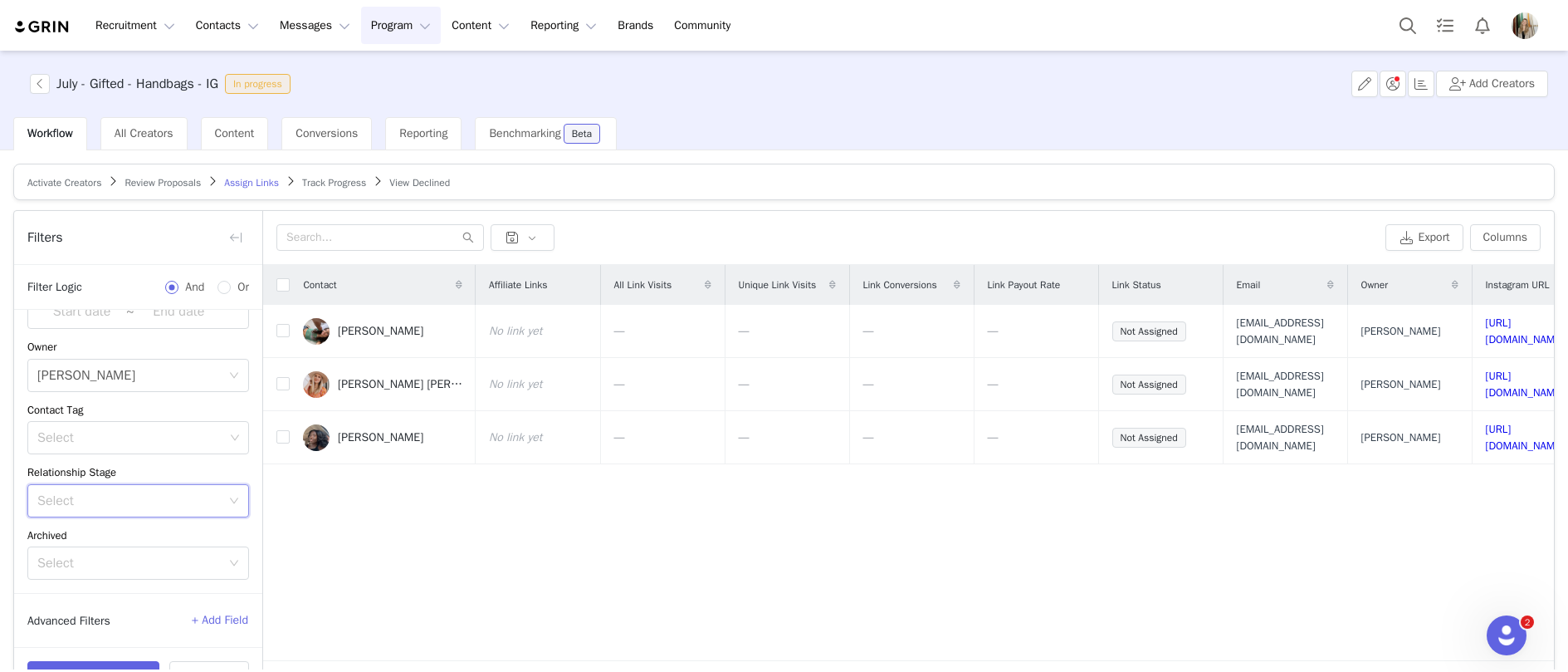 scroll, scrollTop: 0, scrollLeft: 0, axis: both 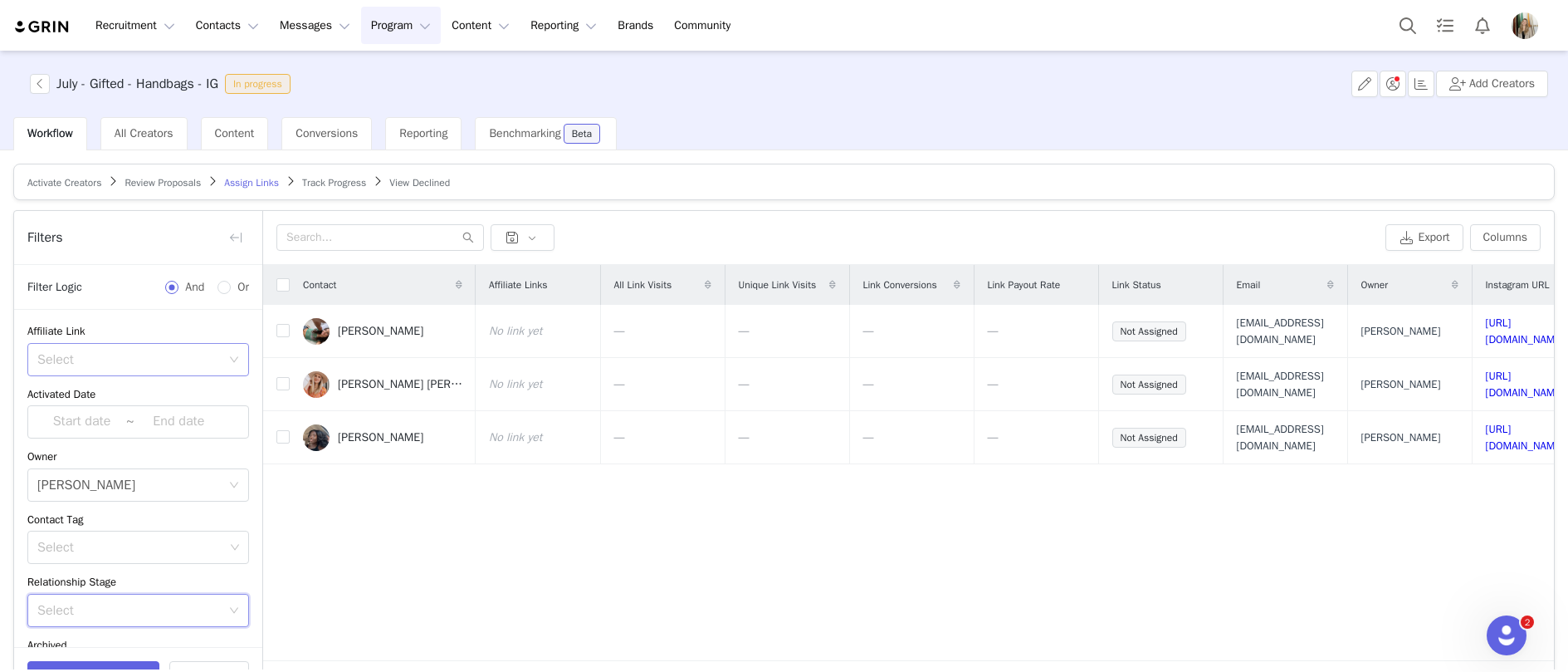 click on "Select" at bounding box center [129, 360] 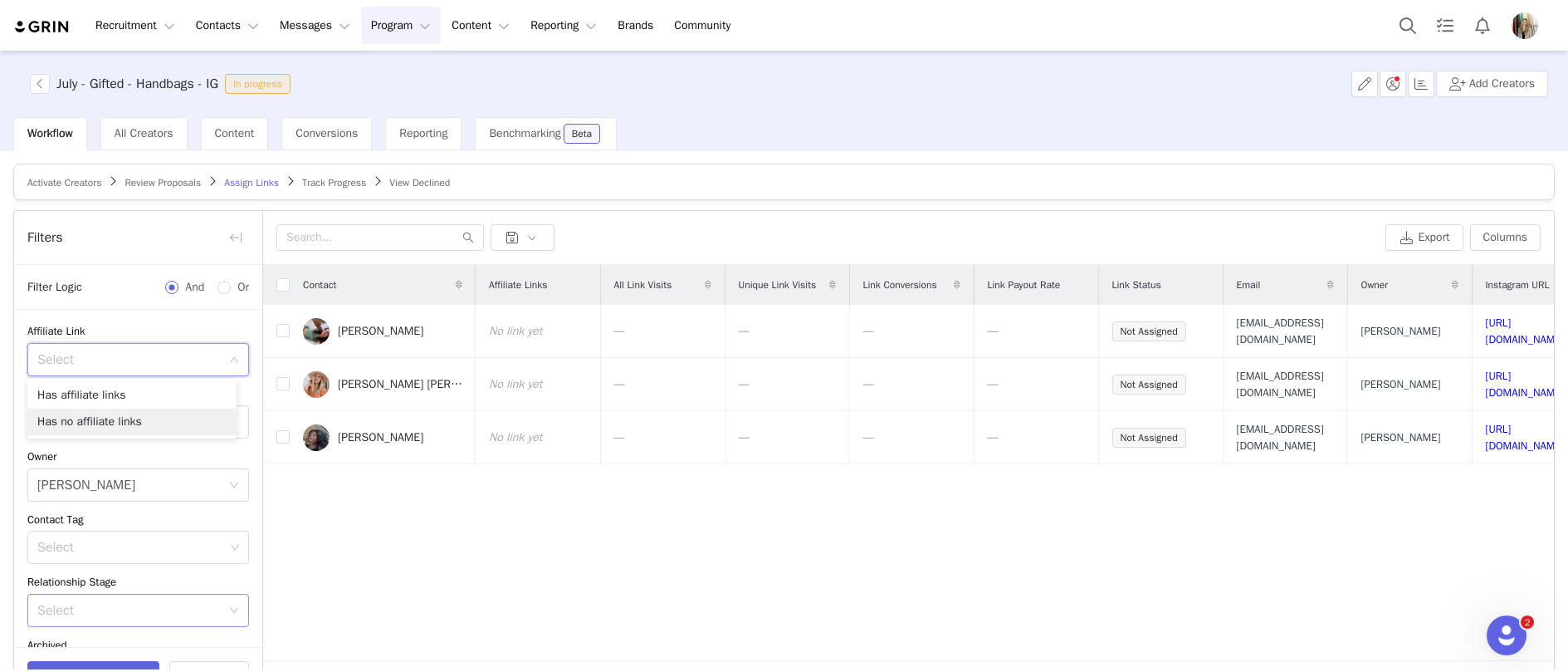 drag, startPoint x: 110, startPoint y: 423, endPoint x: 107, endPoint y: 438, distance: 15.297059 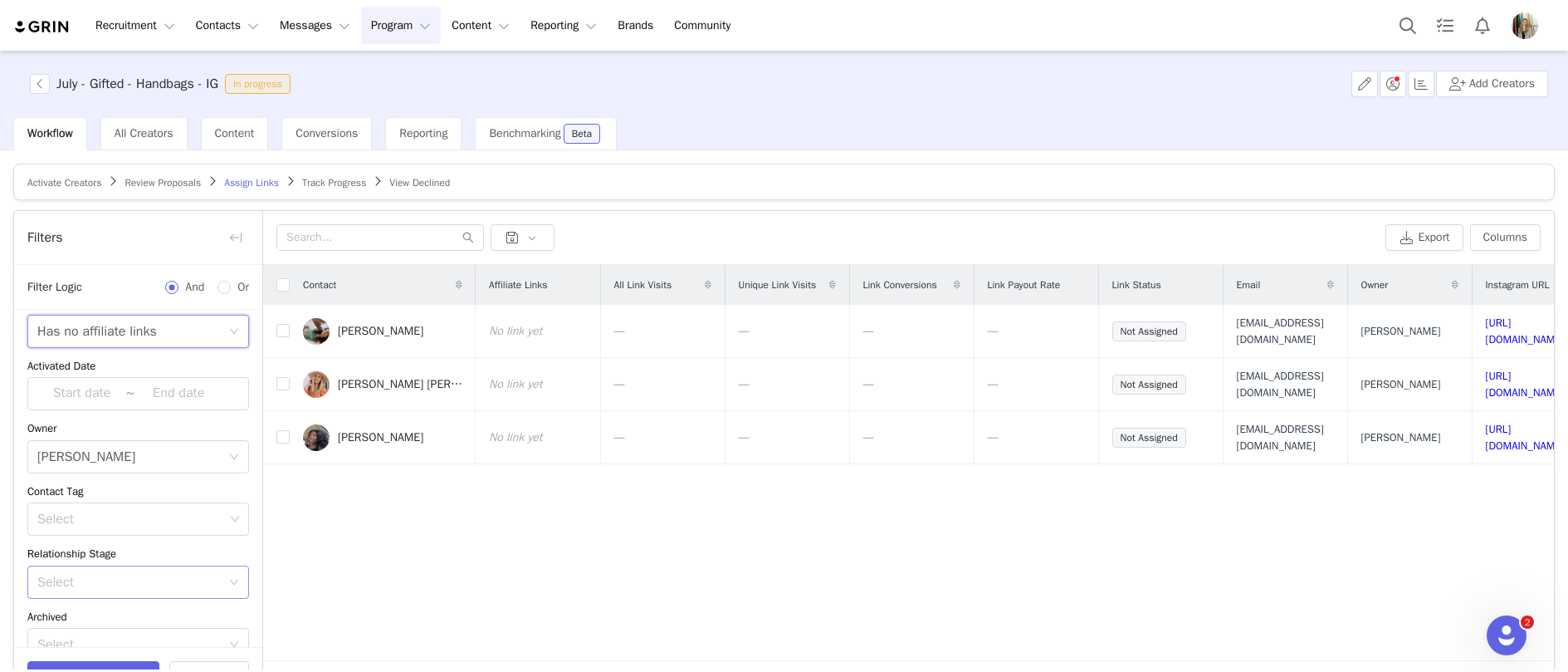 scroll, scrollTop: 110, scrollLeft: 0, axis: vertical 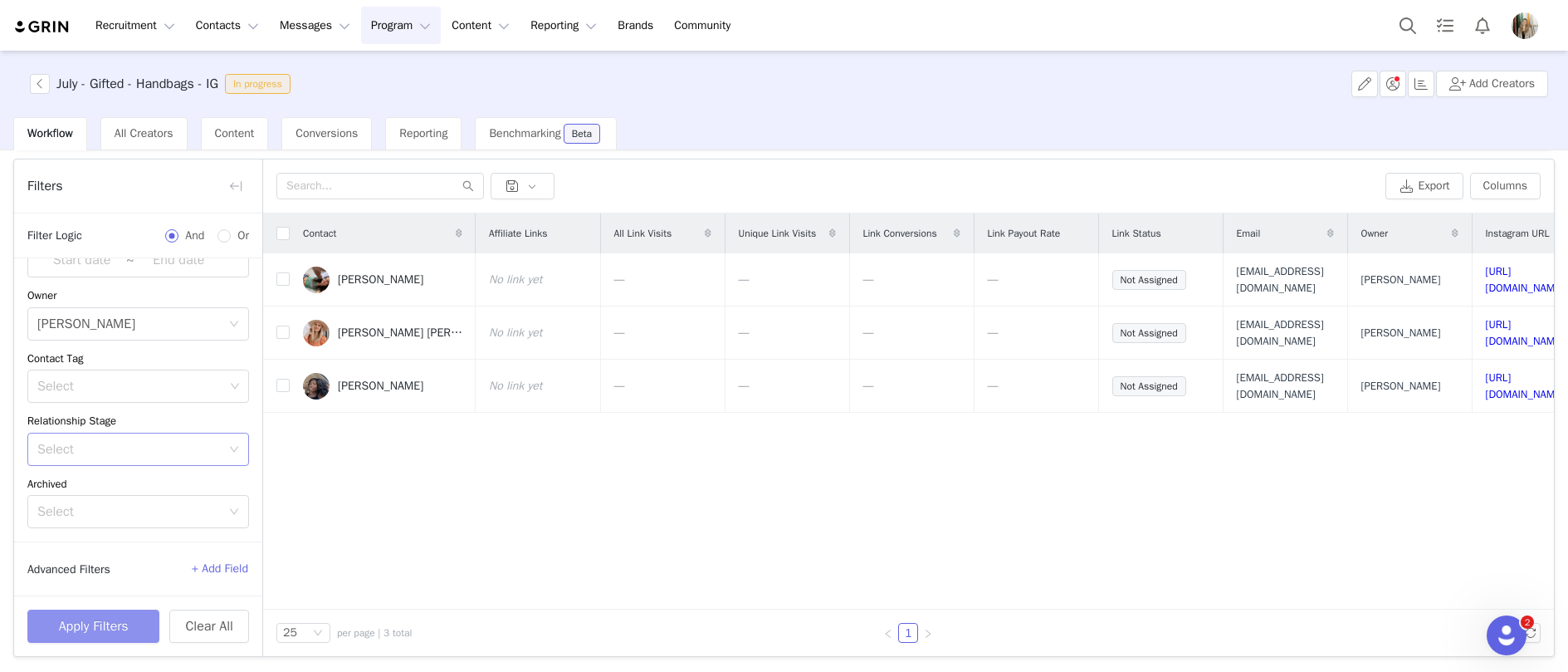 click on "Apply Filters" at bounding box center (93, 626) 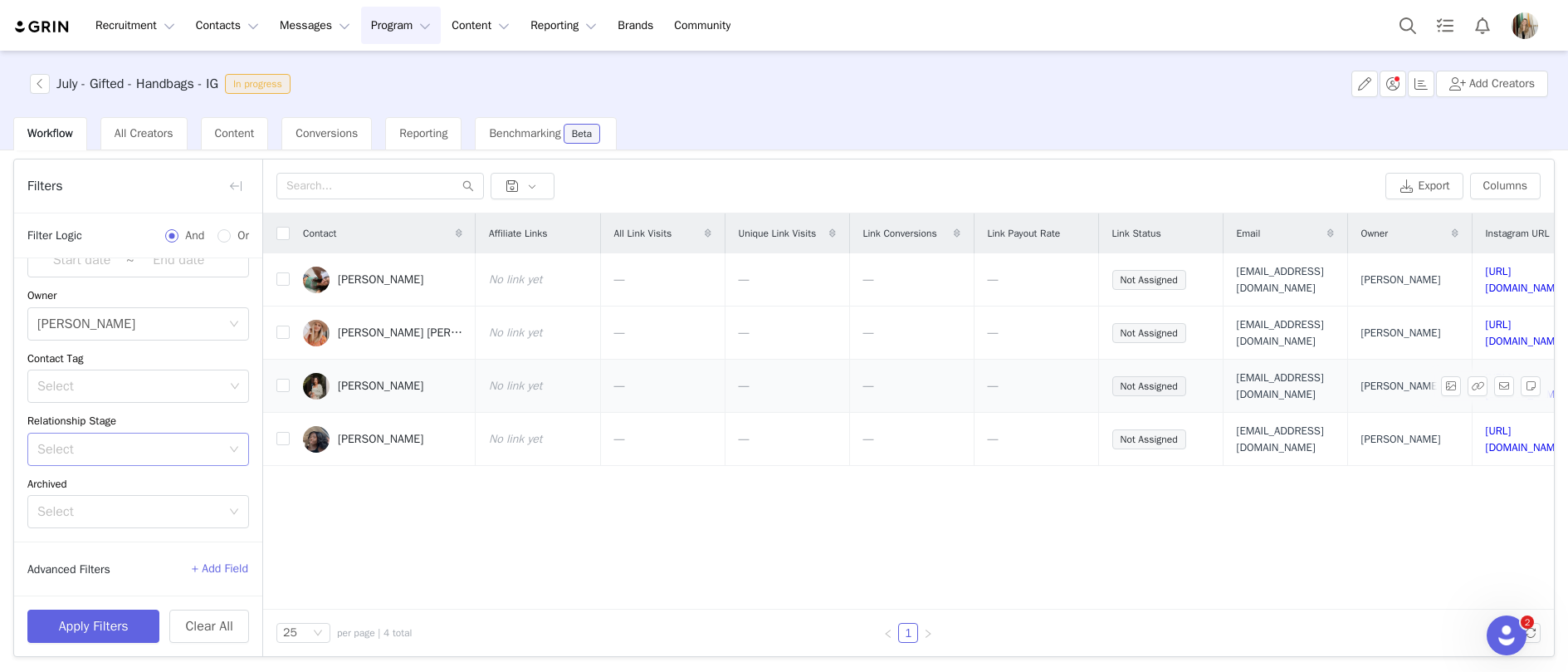 click on "[PERSON_NAME]" at bounding box center [380, 386] 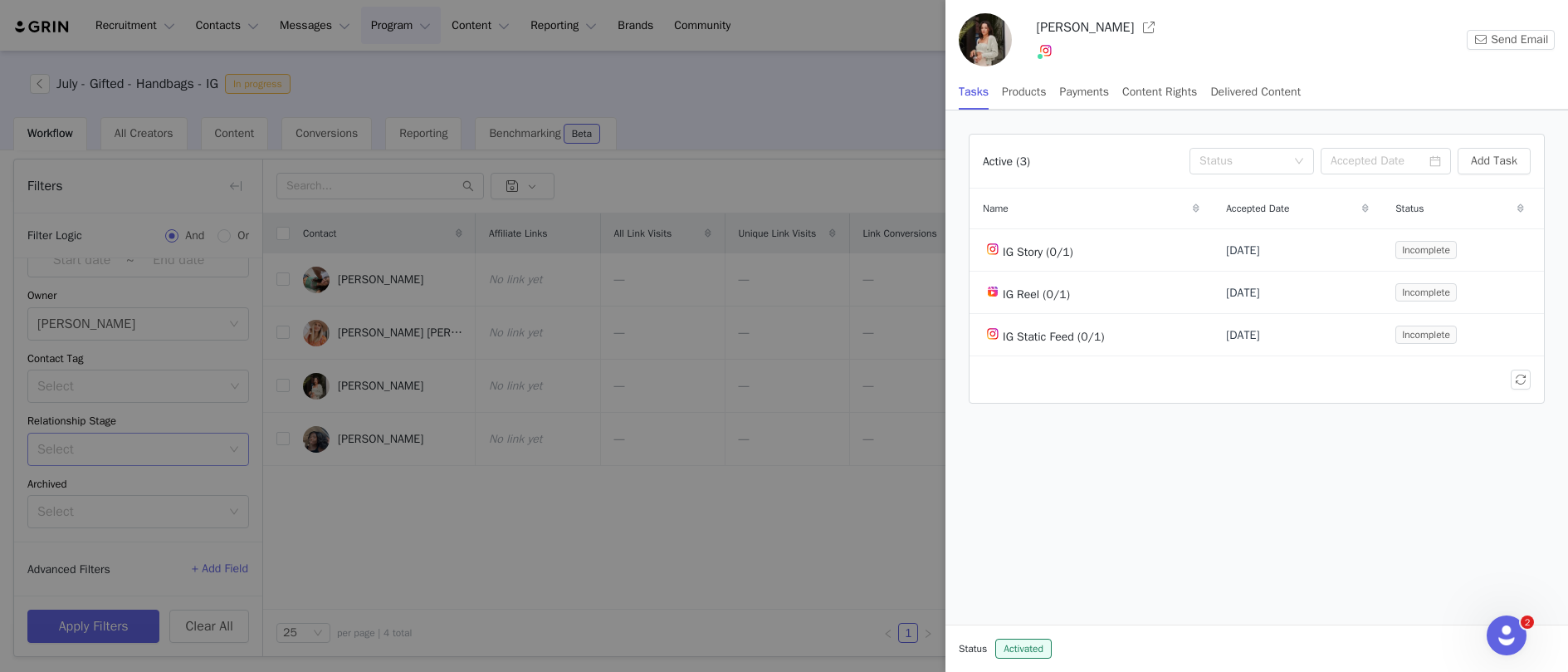 click at bounding box center [784, 336] 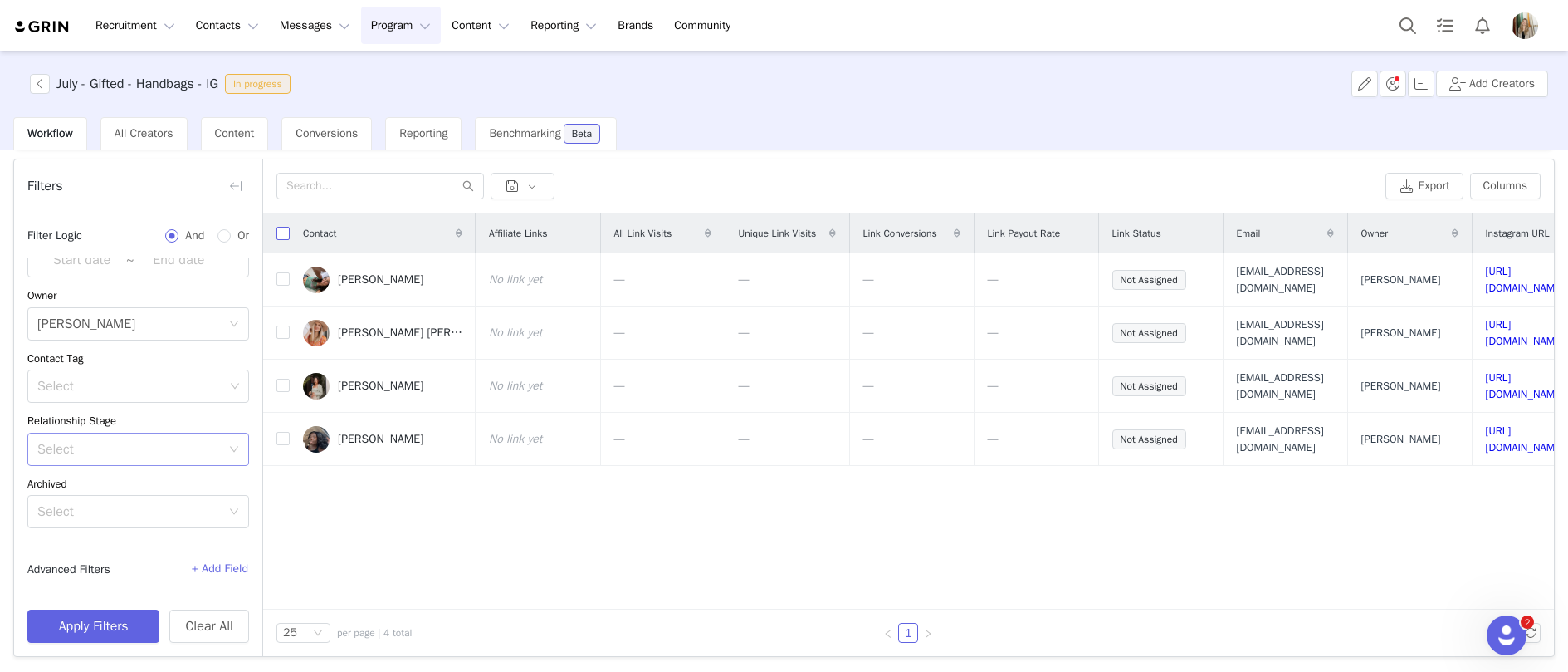 click at bounding box center [283, 233] 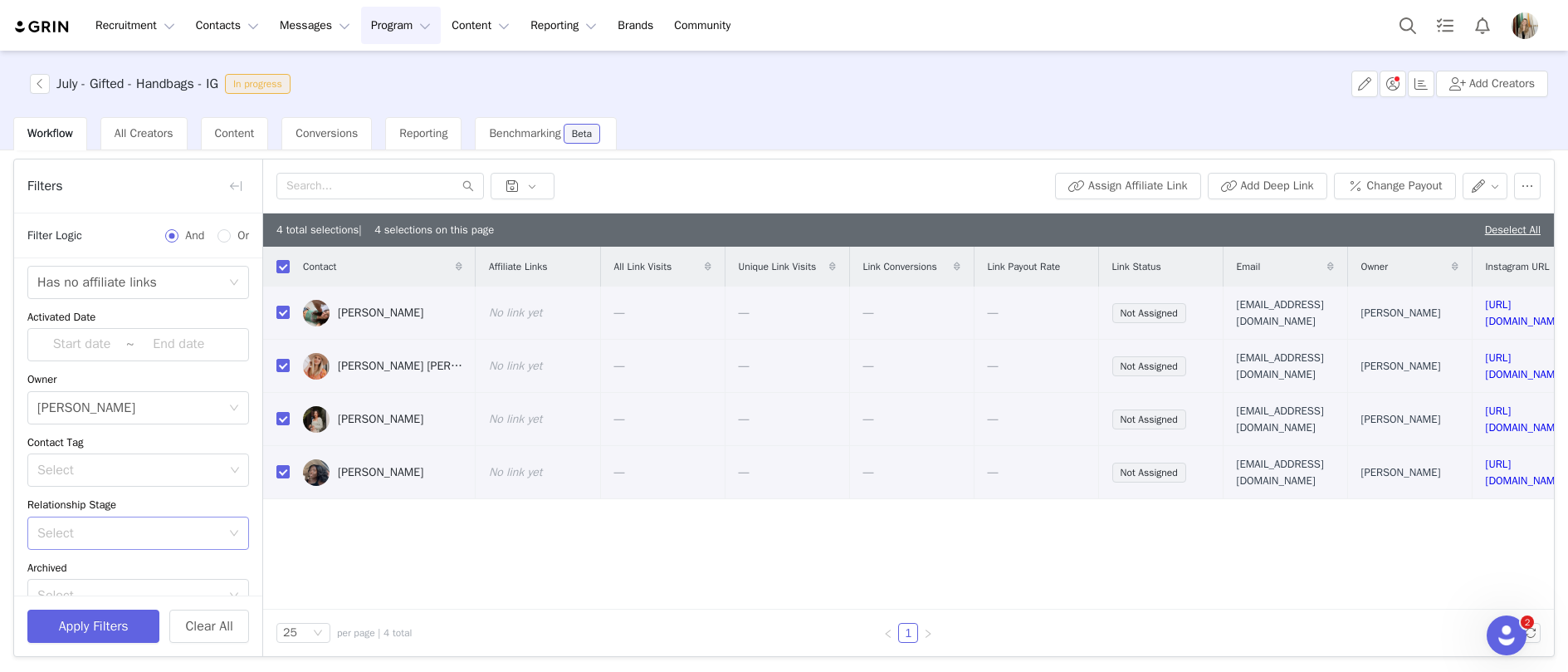 scroll, scrollTop: 0, scrollLeft: 0, axis: both 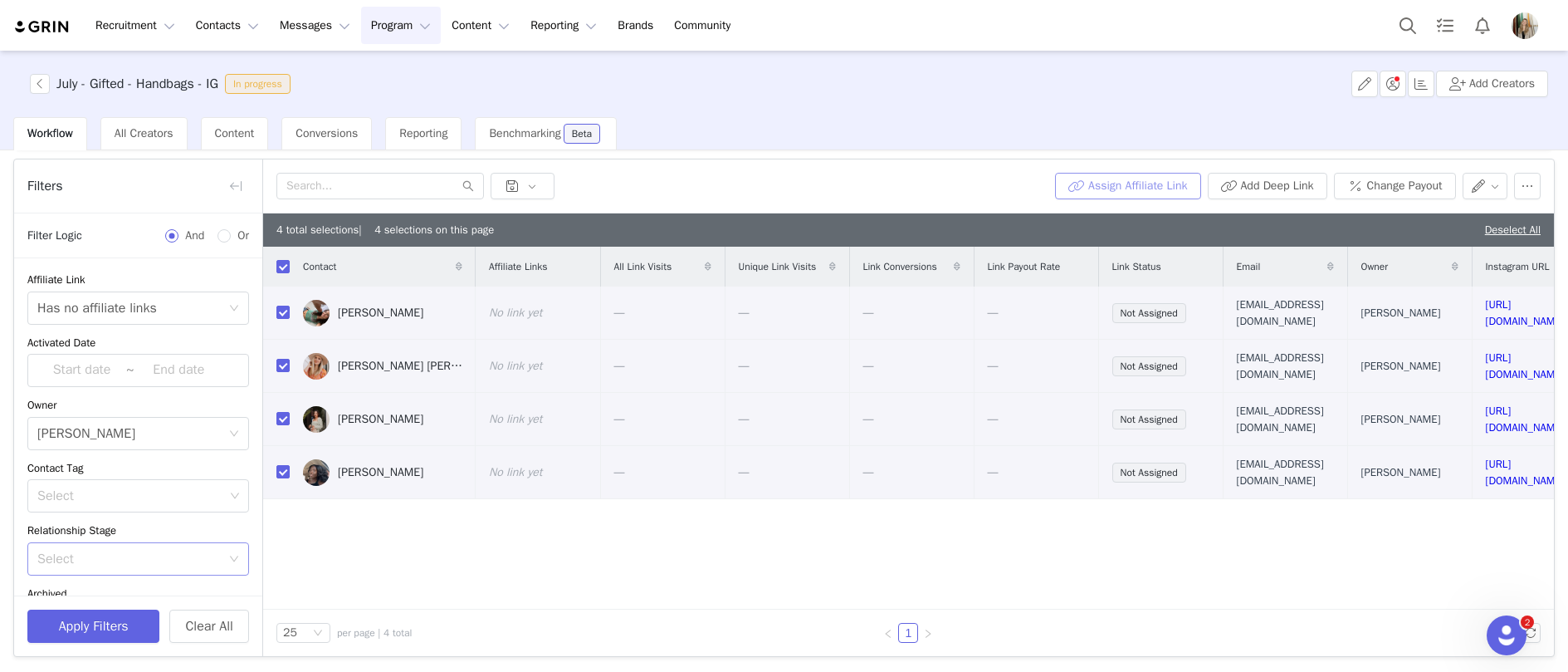 click on "Assign Affiliate Link" at bounding box center (1127, 186) 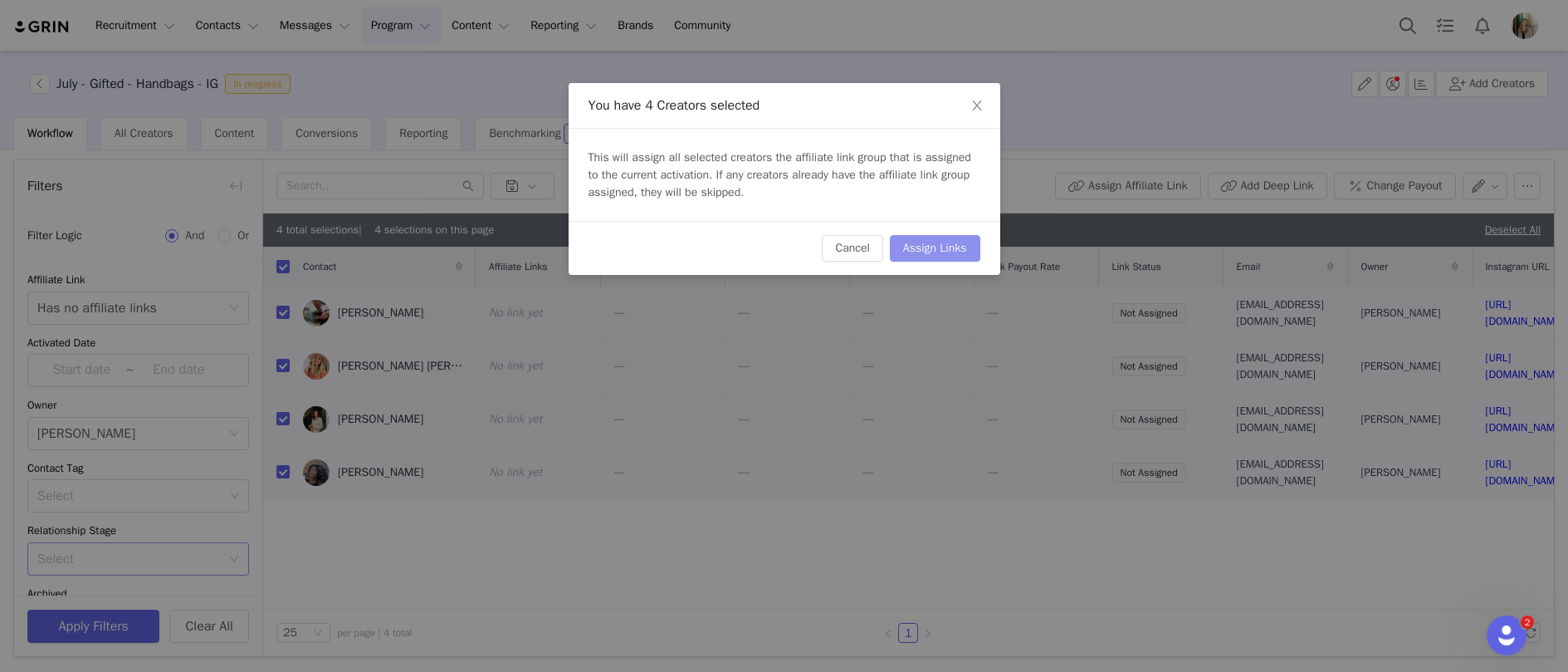 click on "Assign Links" at bounding box center [935, 248] 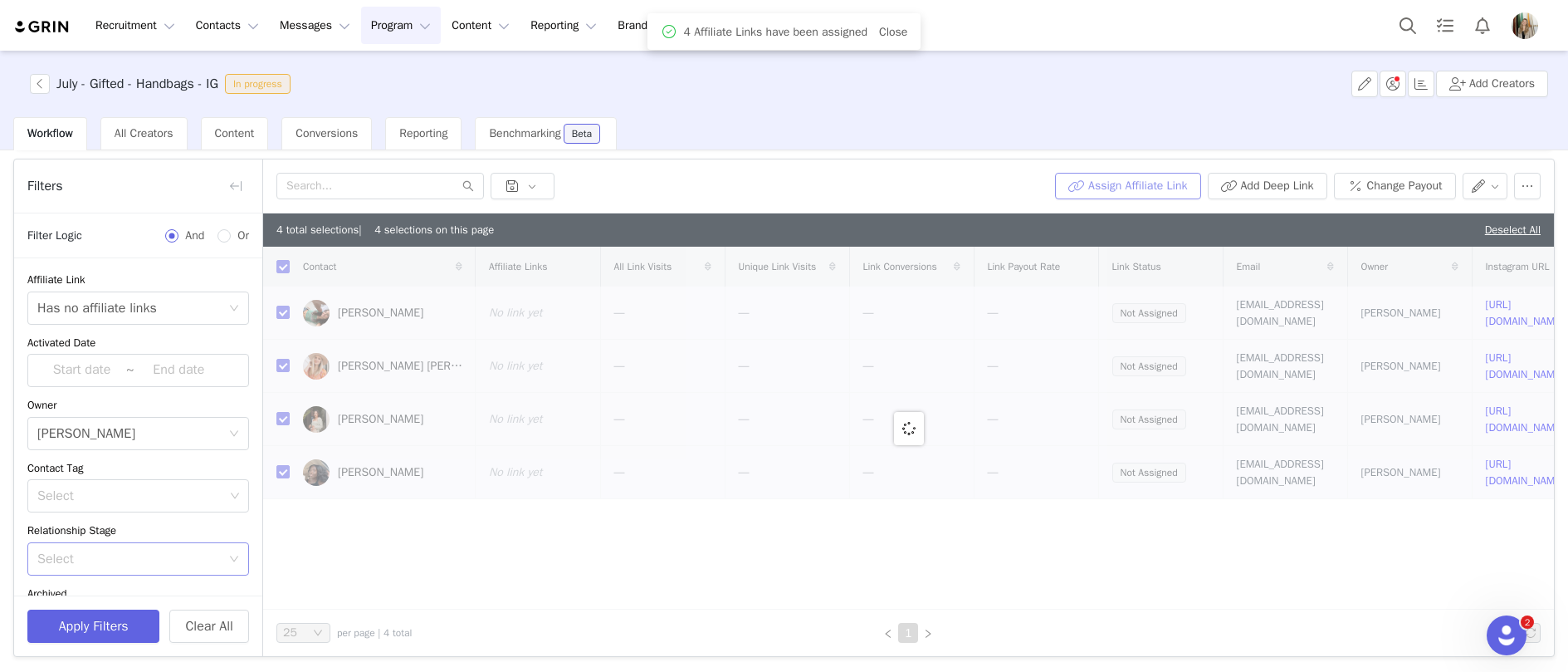 checkbox on "false" 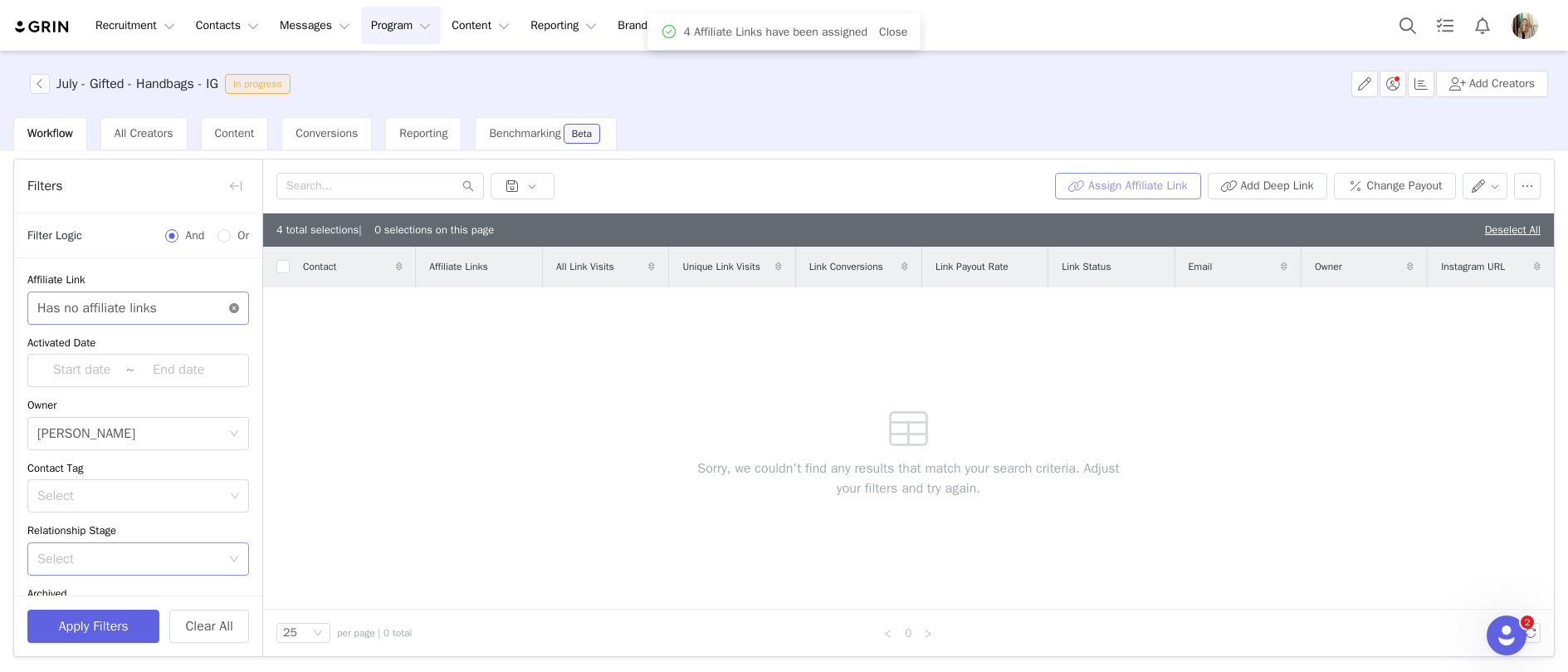 click 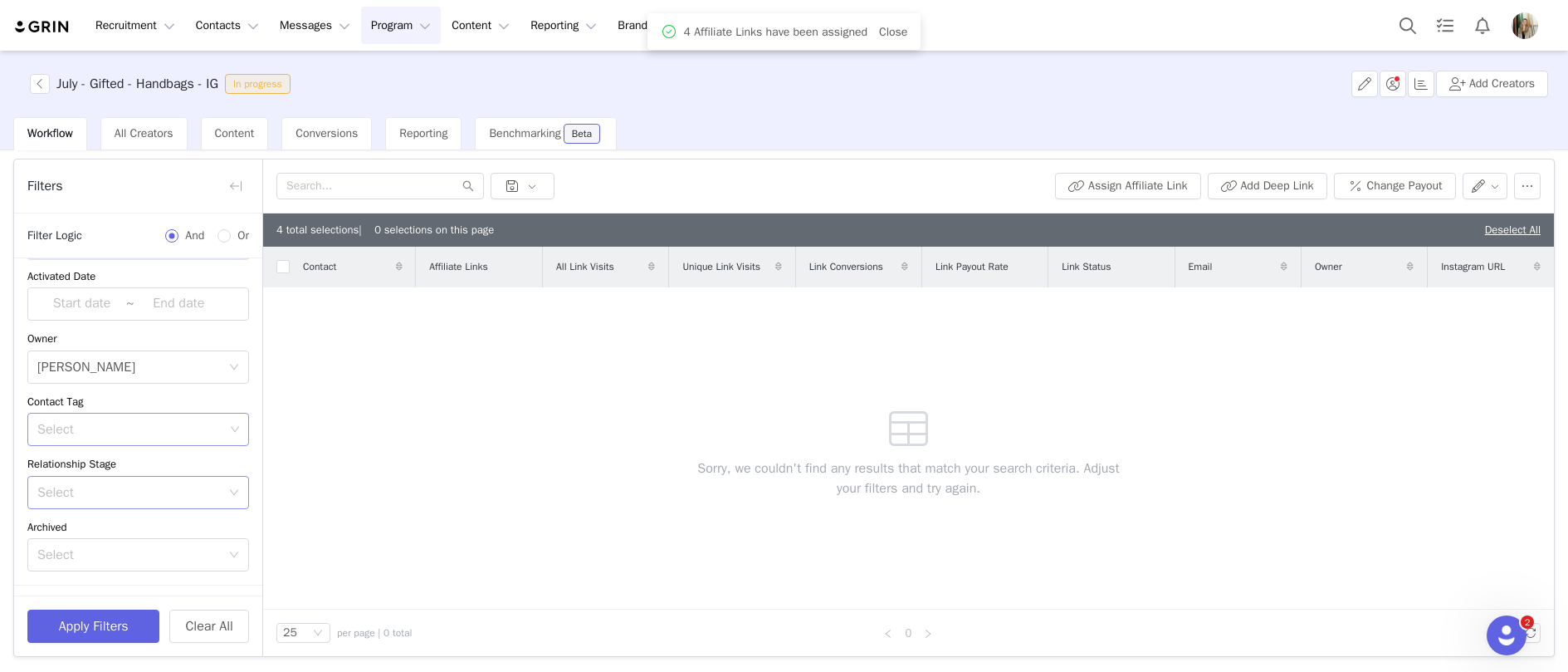 scroll, scrollTop: 110, scrollLeft: 0, axis: vertical 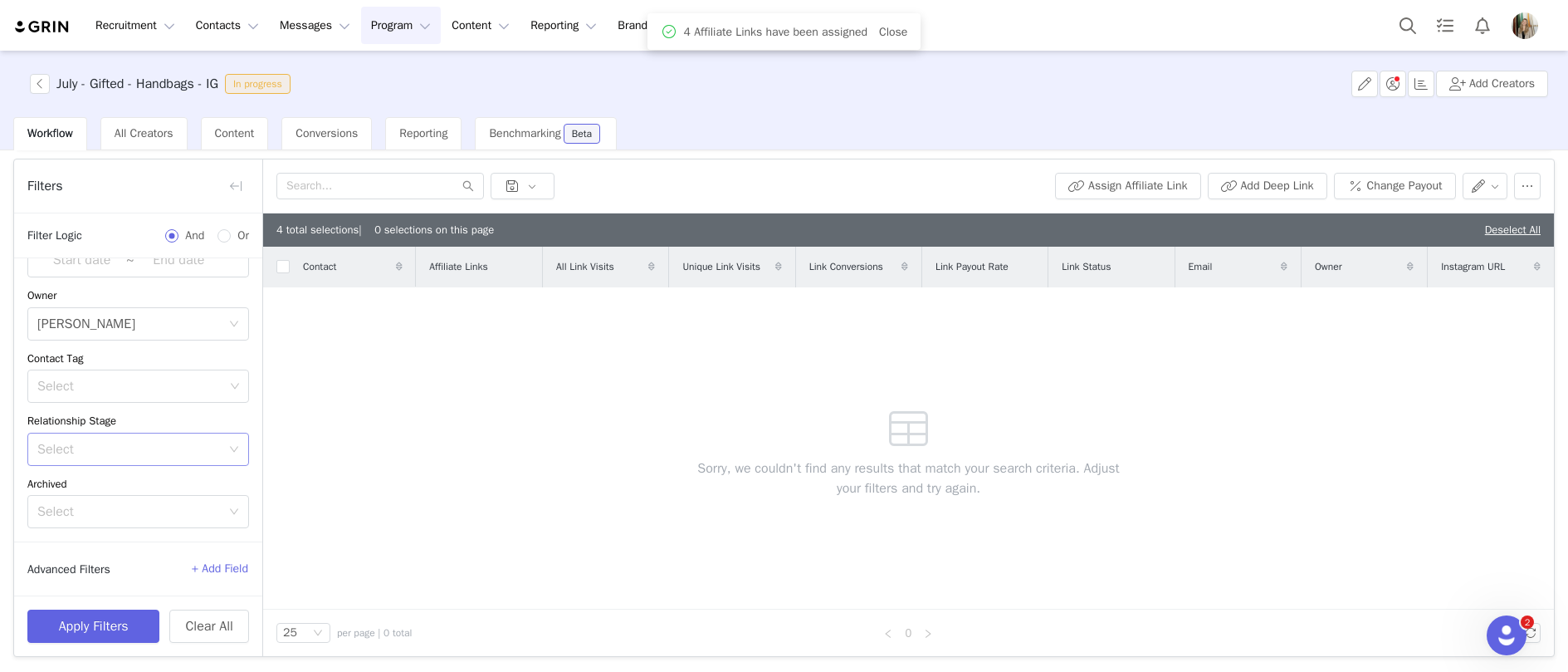 click on "Select" at bounding box center (129, 449) 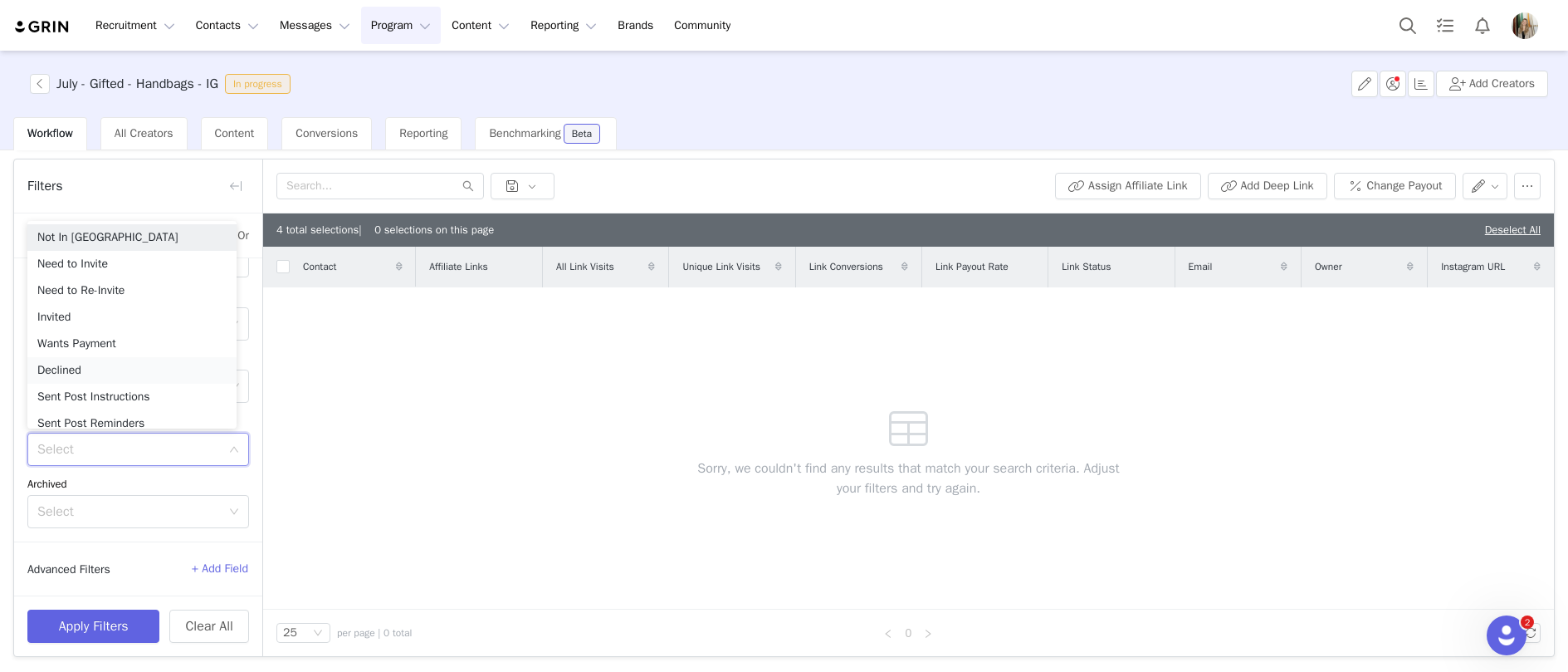 scroll, scrollTop: 8, scrollLeft: 0, axis: vertical 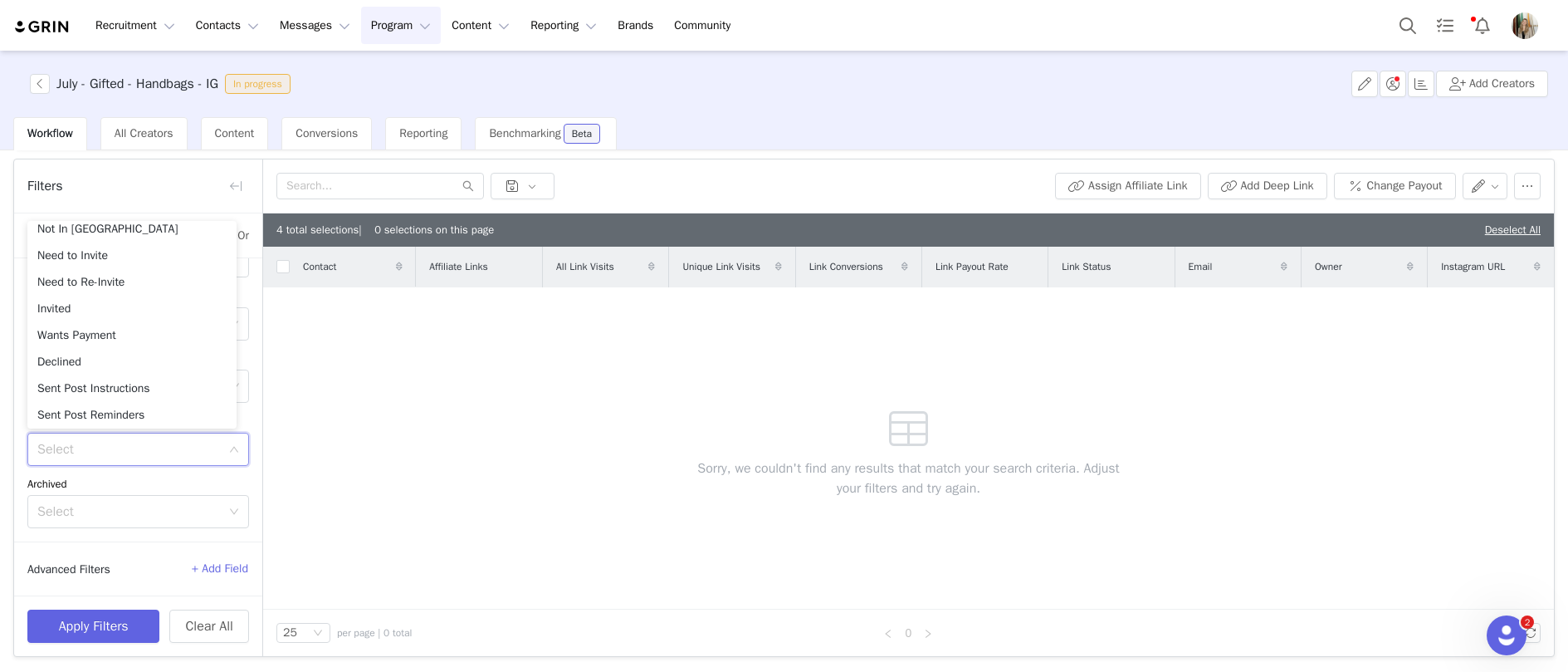 drag, startPoint x: 206, startPoint y: 481, endPoint x: 209, endPoint y: 540, distance: 59.07622 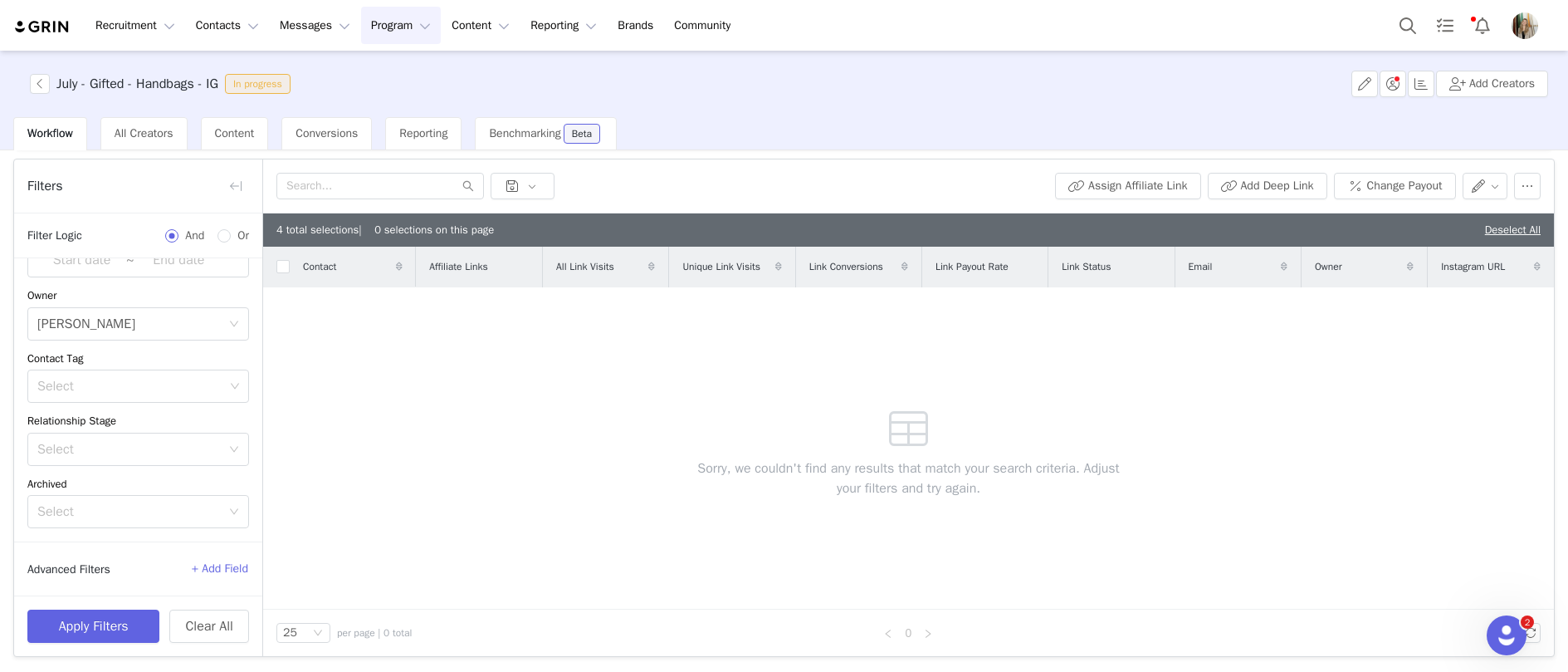 click on "+ Add Field" at bounding box center (220, 569) 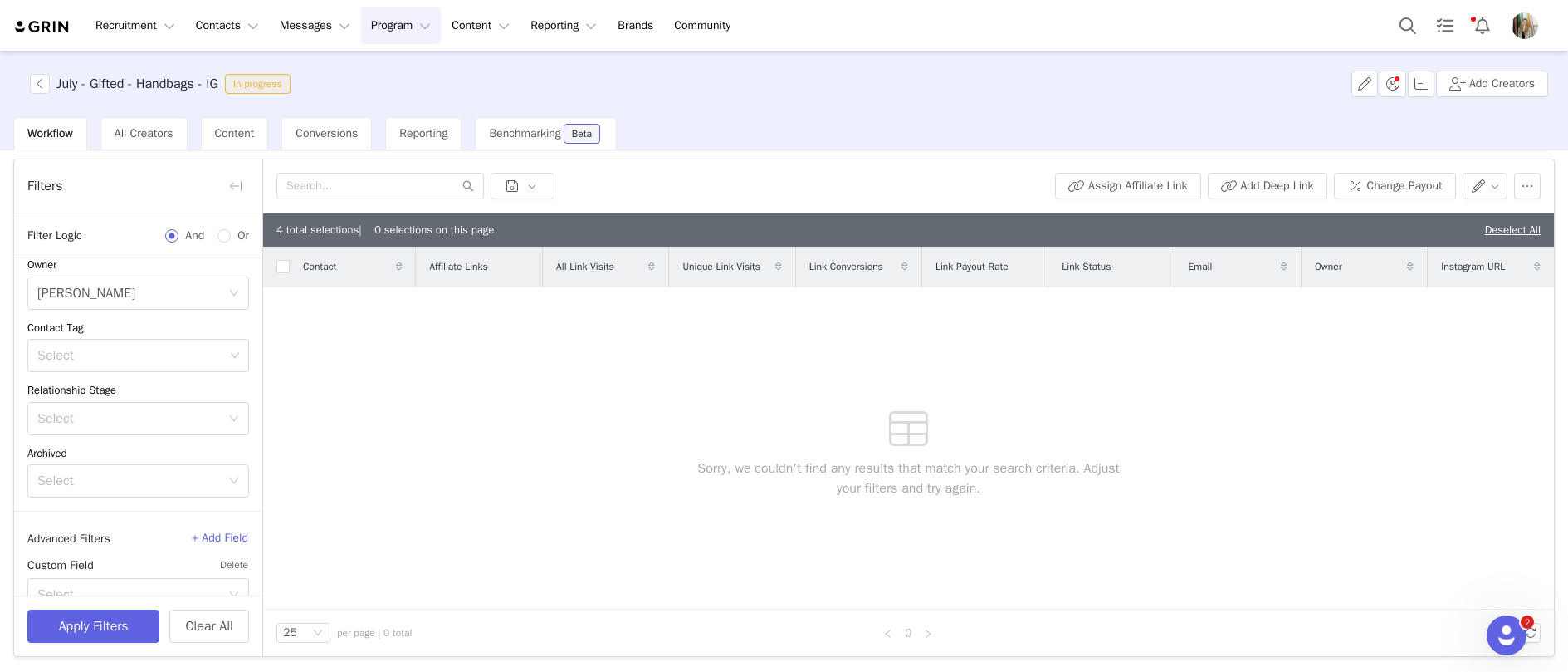scroll, scrollTop: 176, scrollLeft: 0, axis: vertical 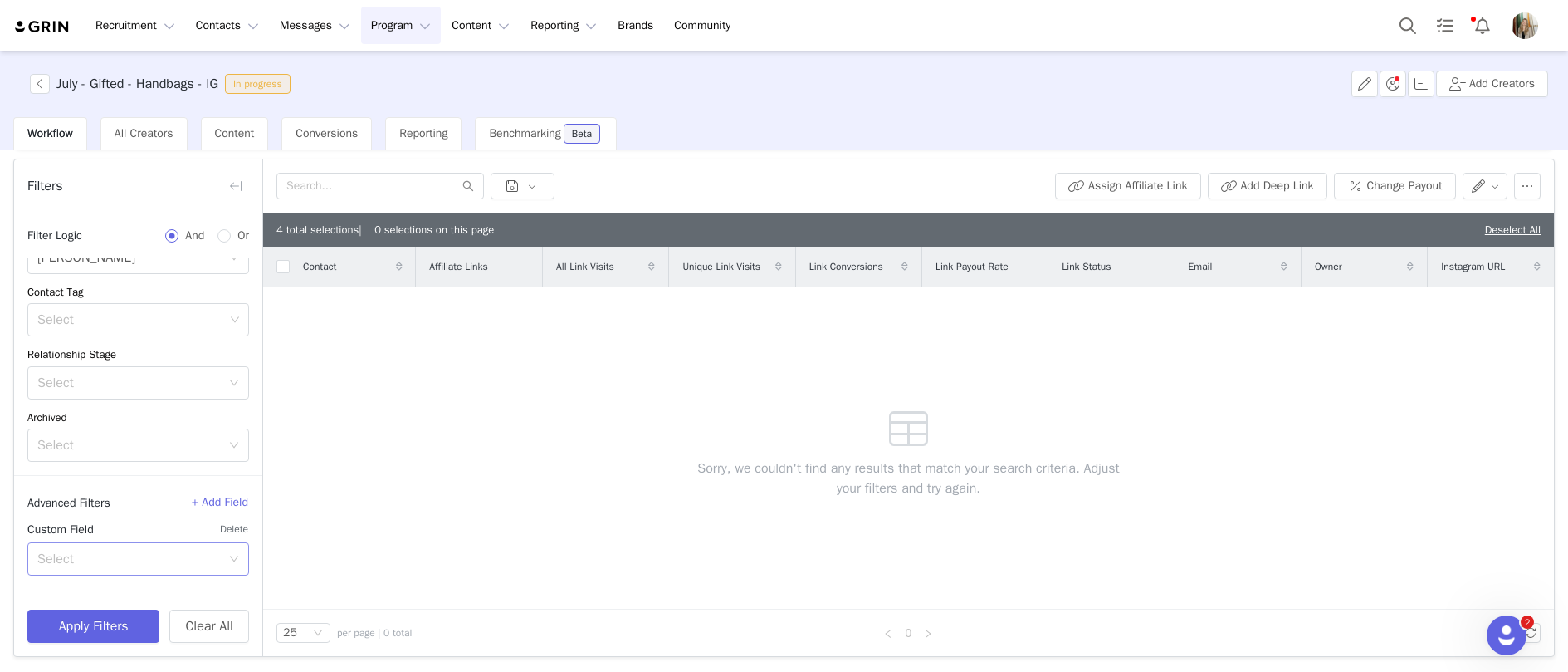 click on "Select" at bounding box center [129, 559] 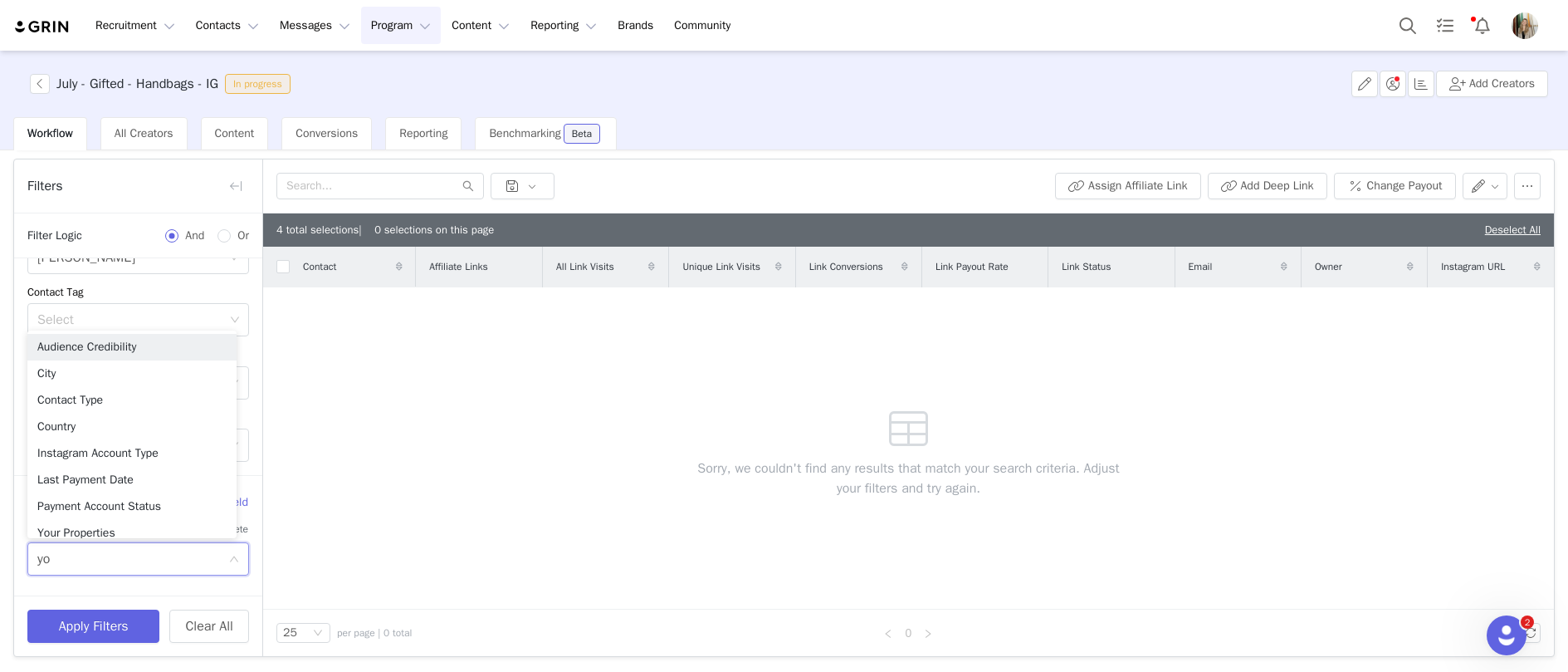 type on "you" 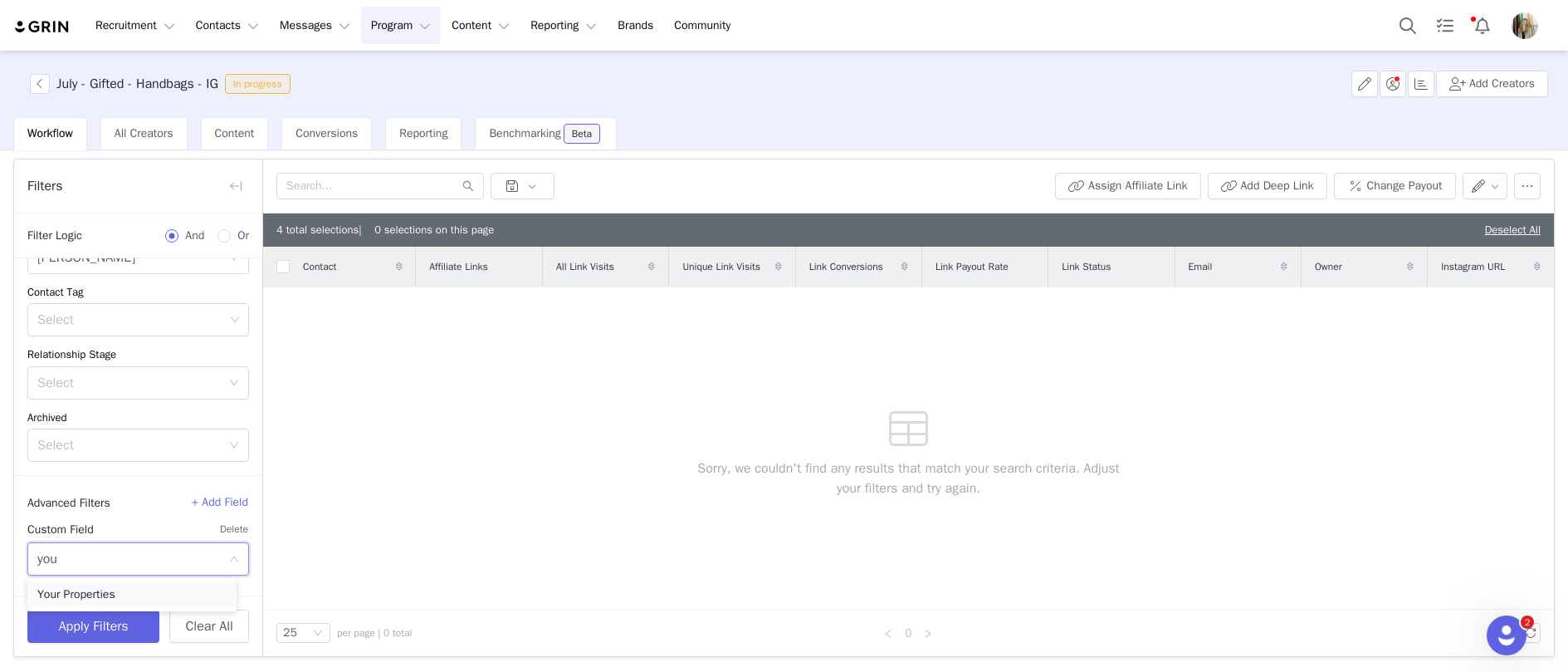 click on "Your Properties" at bounding box center (132, 595) 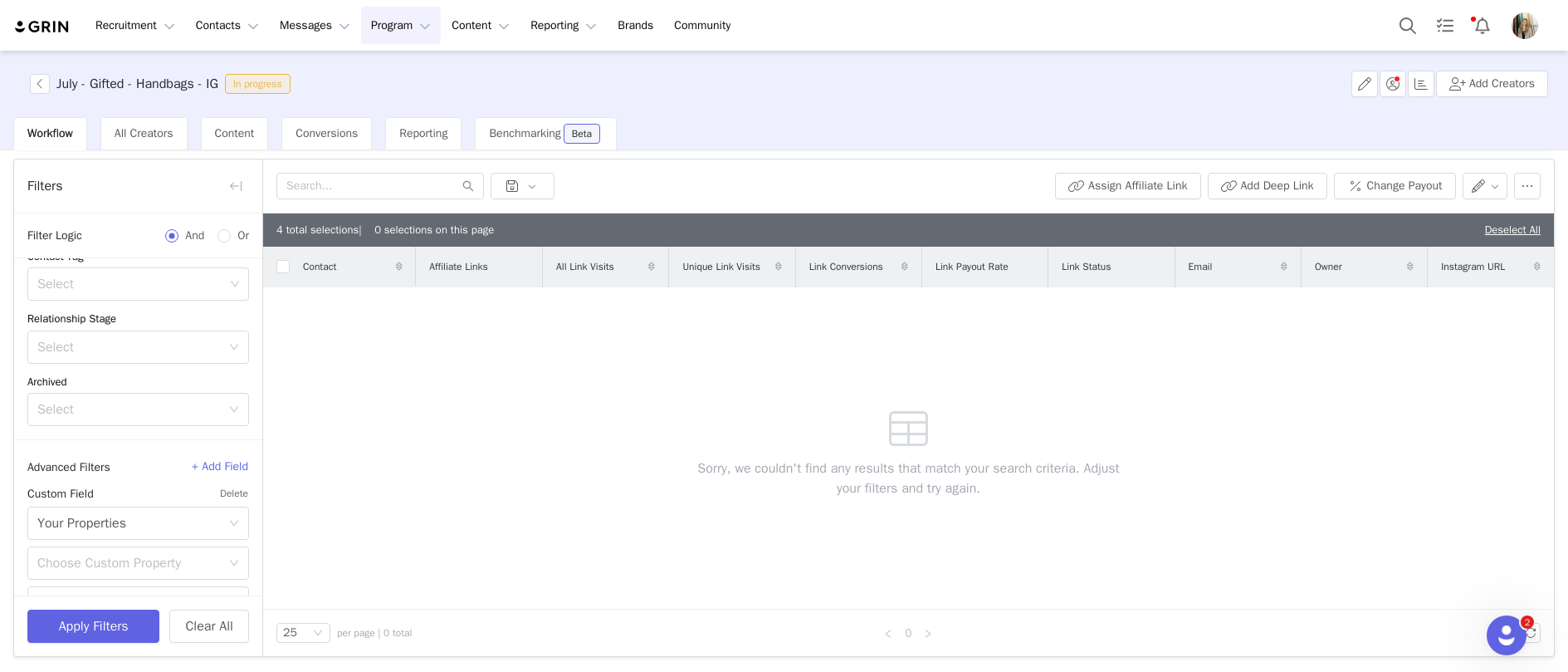 scroll, scrollTop: 256, scrollLeft: 0, axis: vertical 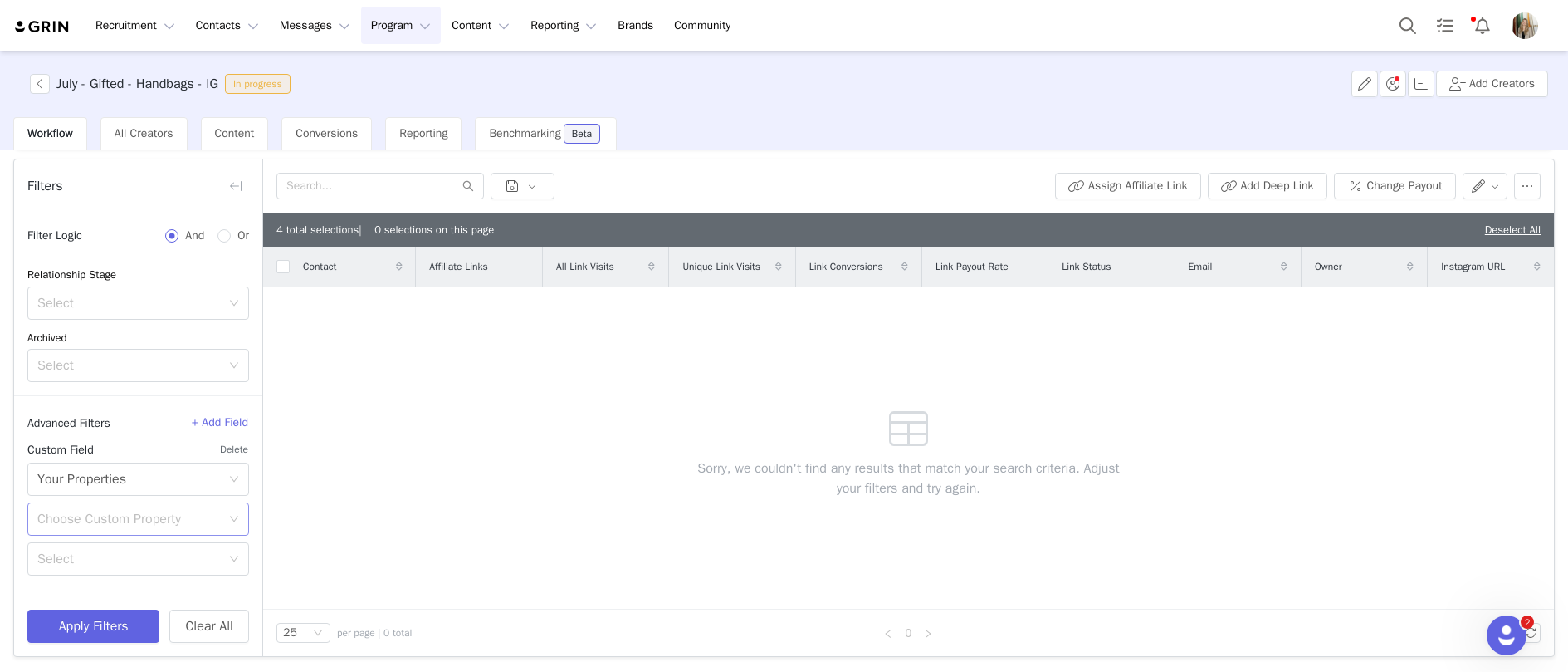 click on "Choose Custom Property" at bounding box center (129, 519) 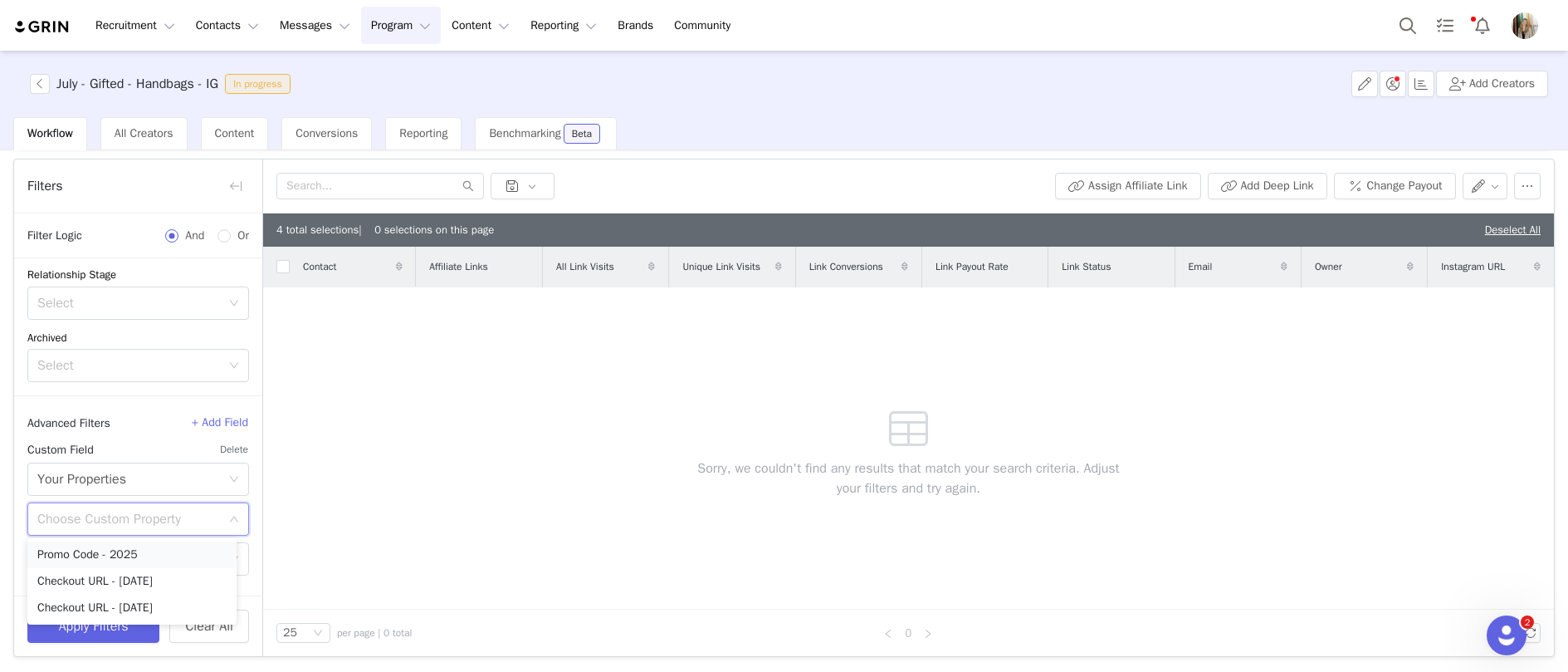 click on "Promo Code - 2025" at bounding box center (132, 555) 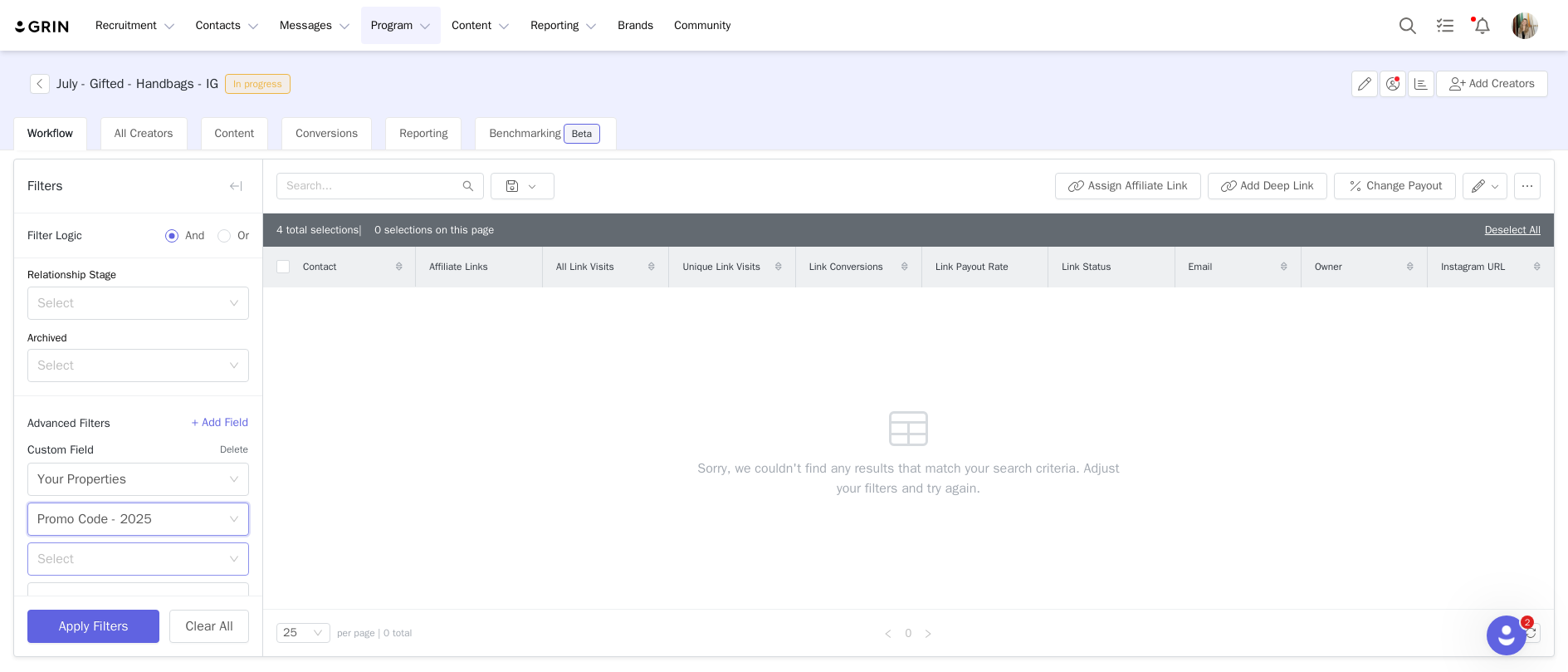 click on "Select" at bounding box center [129, 559] 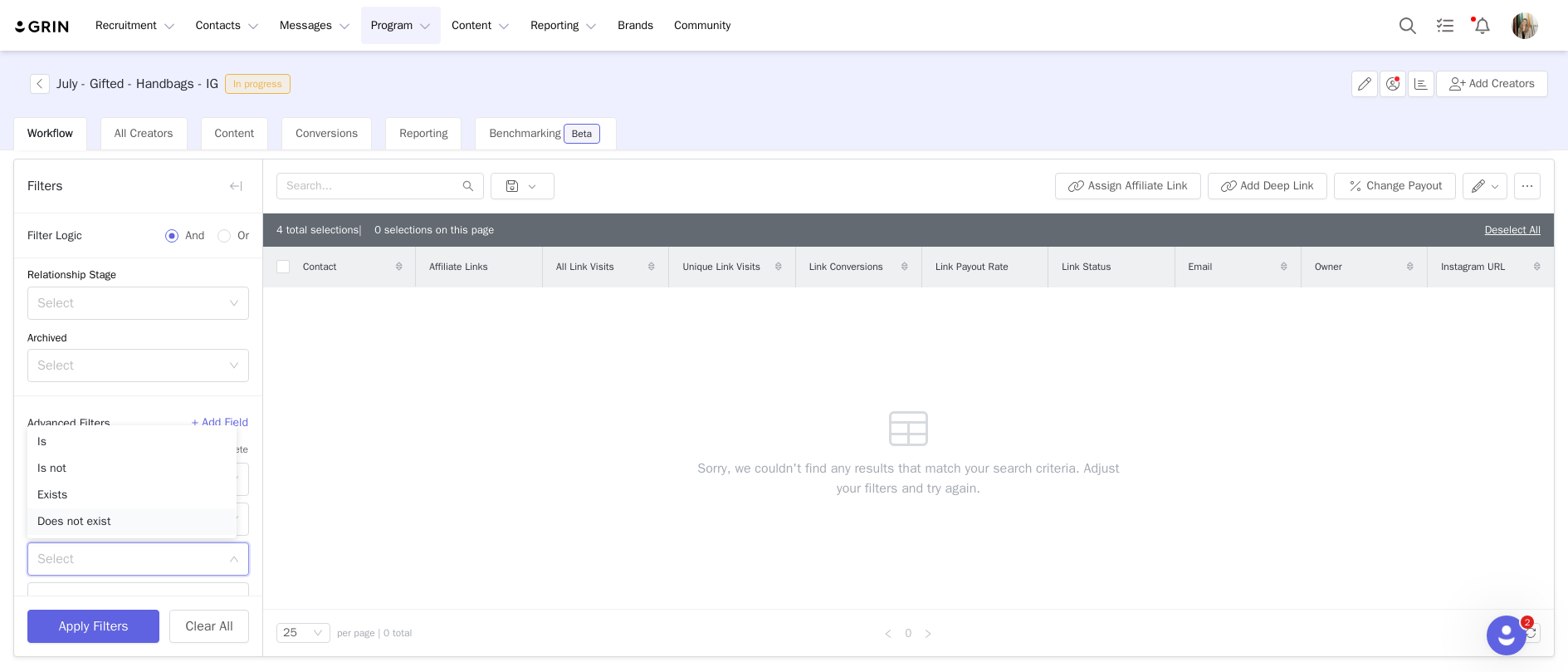 click on "Does not exist" at bounding box center (132, 522) 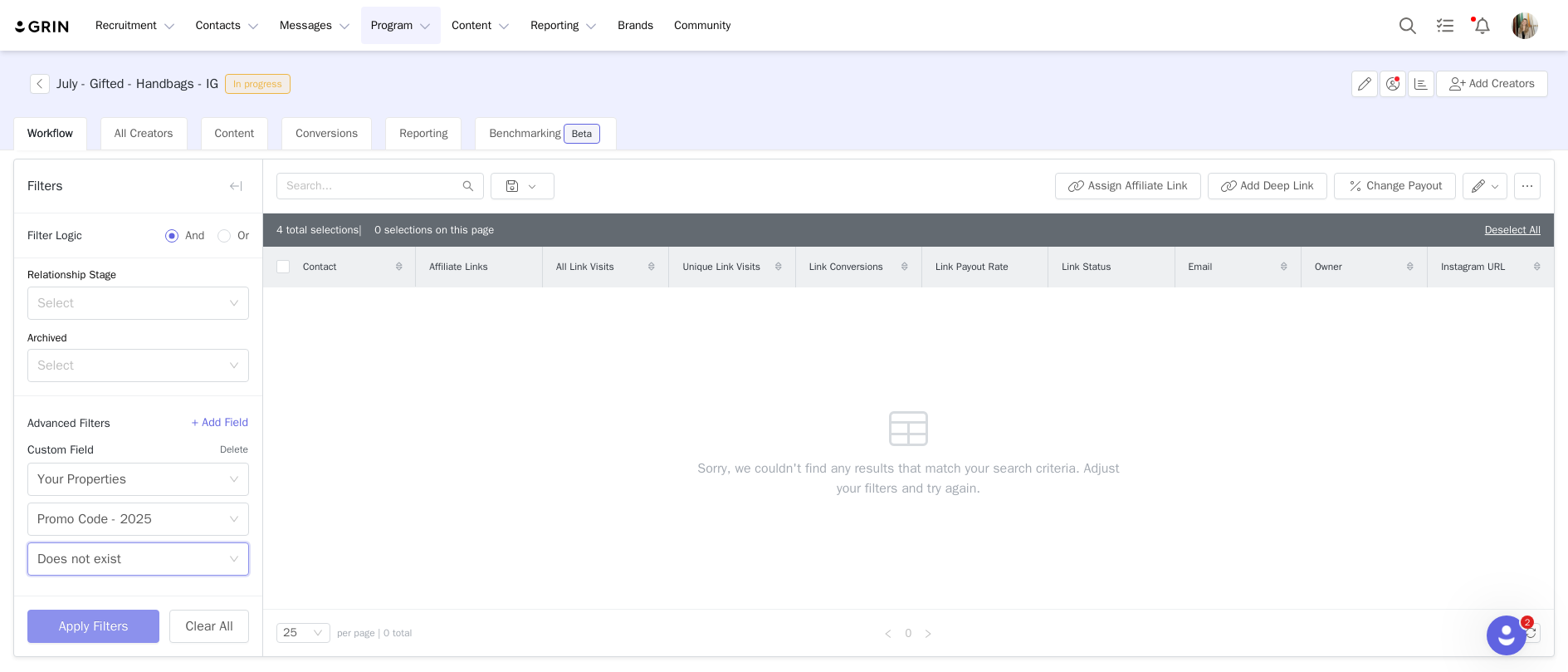 click on "Apply Filters" at bounding box center (93, 626) 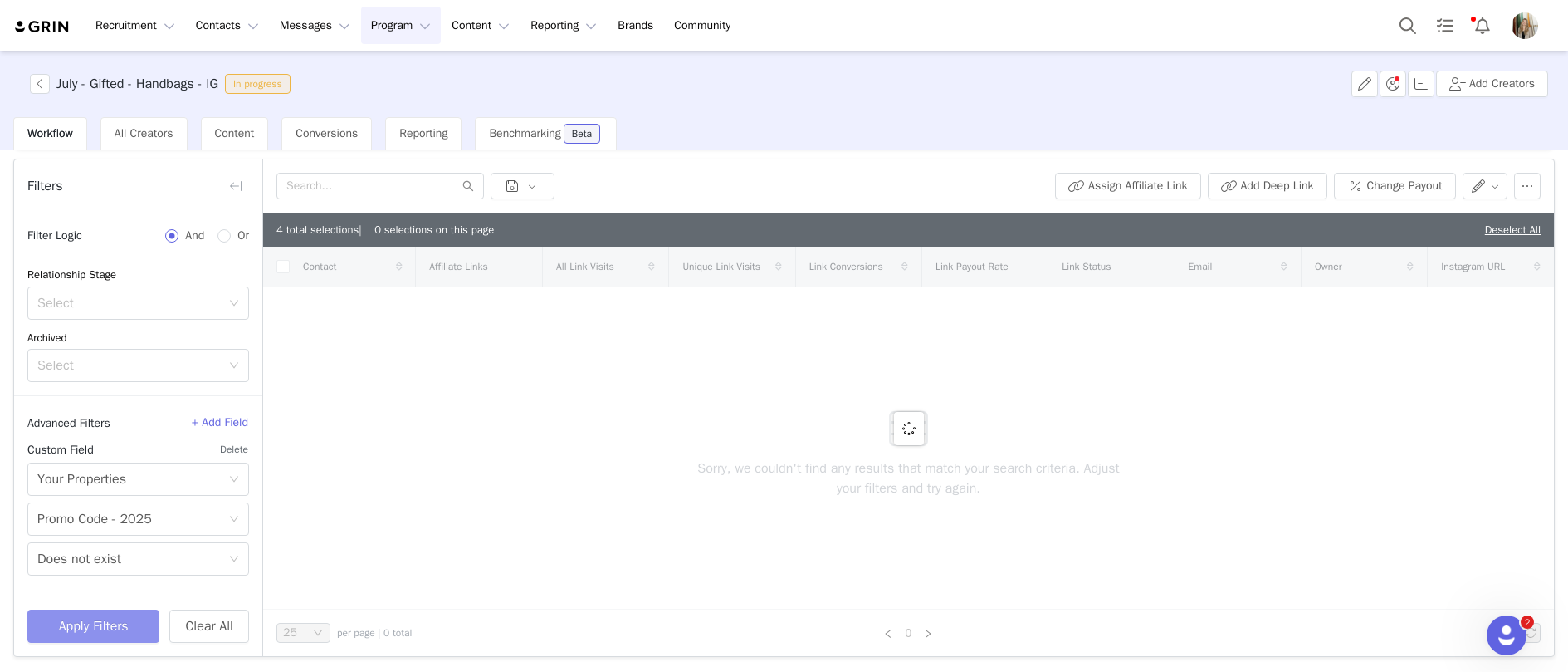 checkbox on "true" 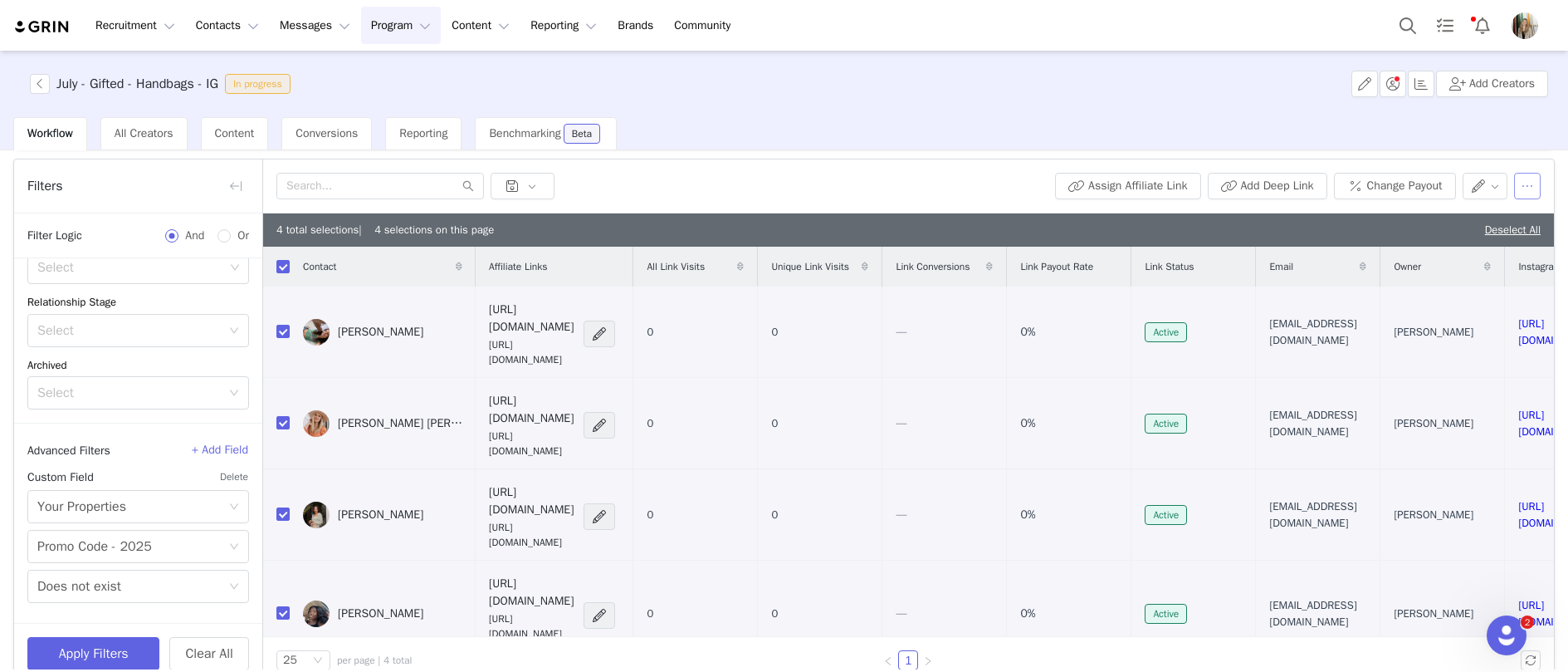 click at bounding box center (1527, 186) 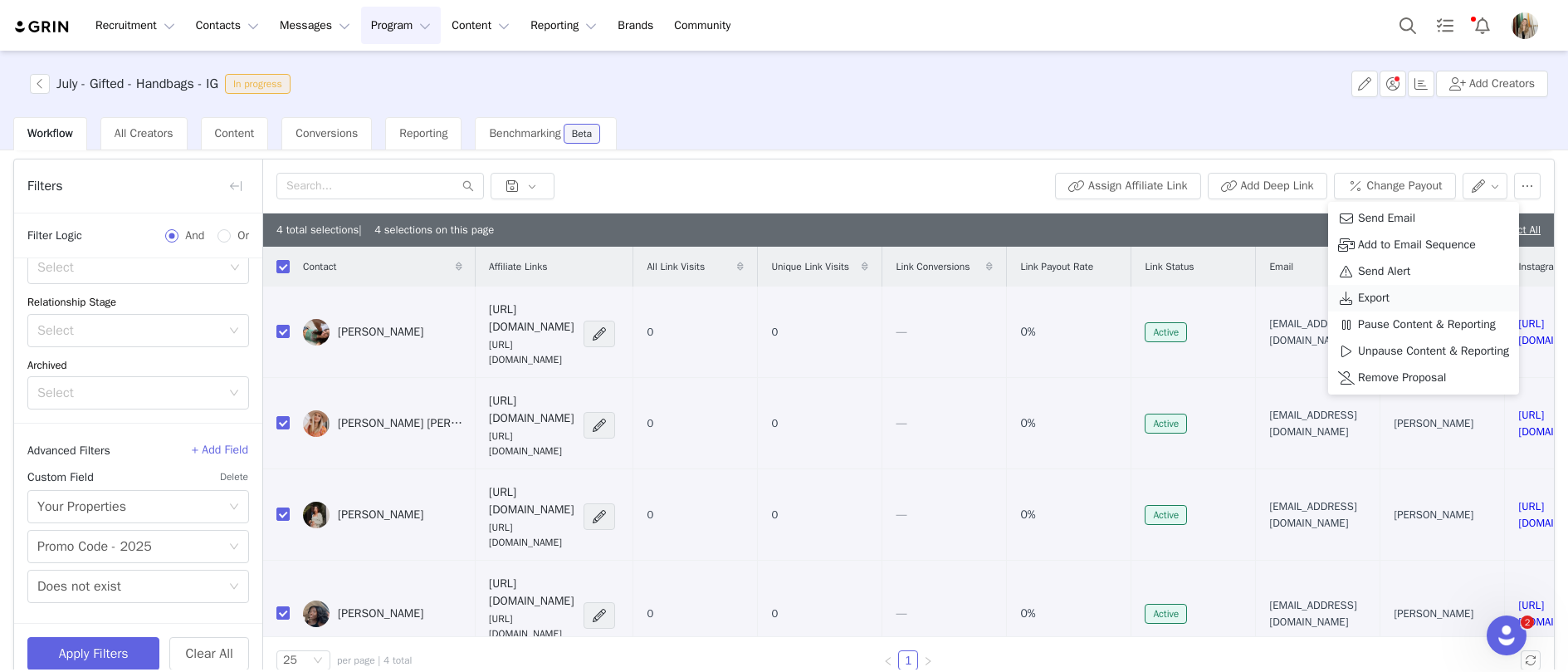 click on "Export" at bounding box center (1374, 298) 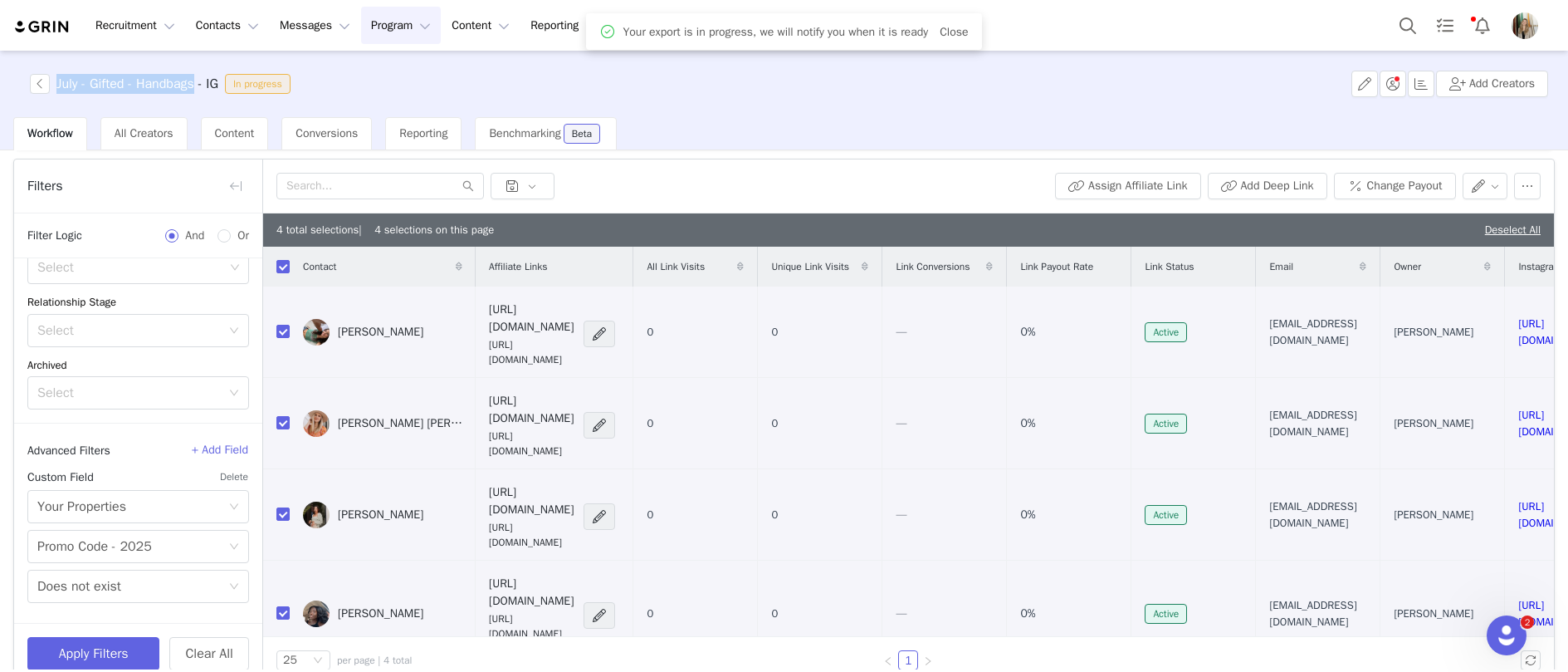 drag, startPoint x: 56, startPoint y: 83, endPoint x: 205, endPoint y: 91, distance: 149.21461 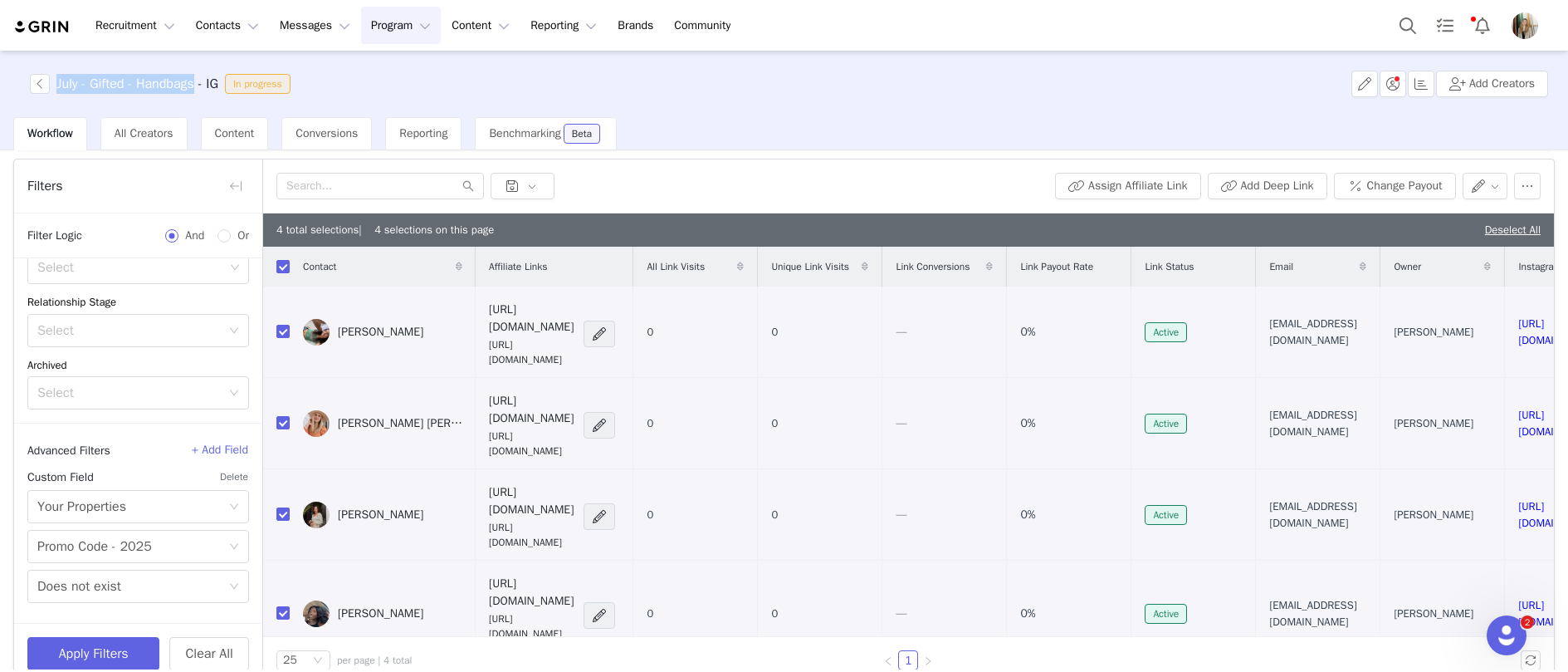 copy on "July - Gifted - Handbags" 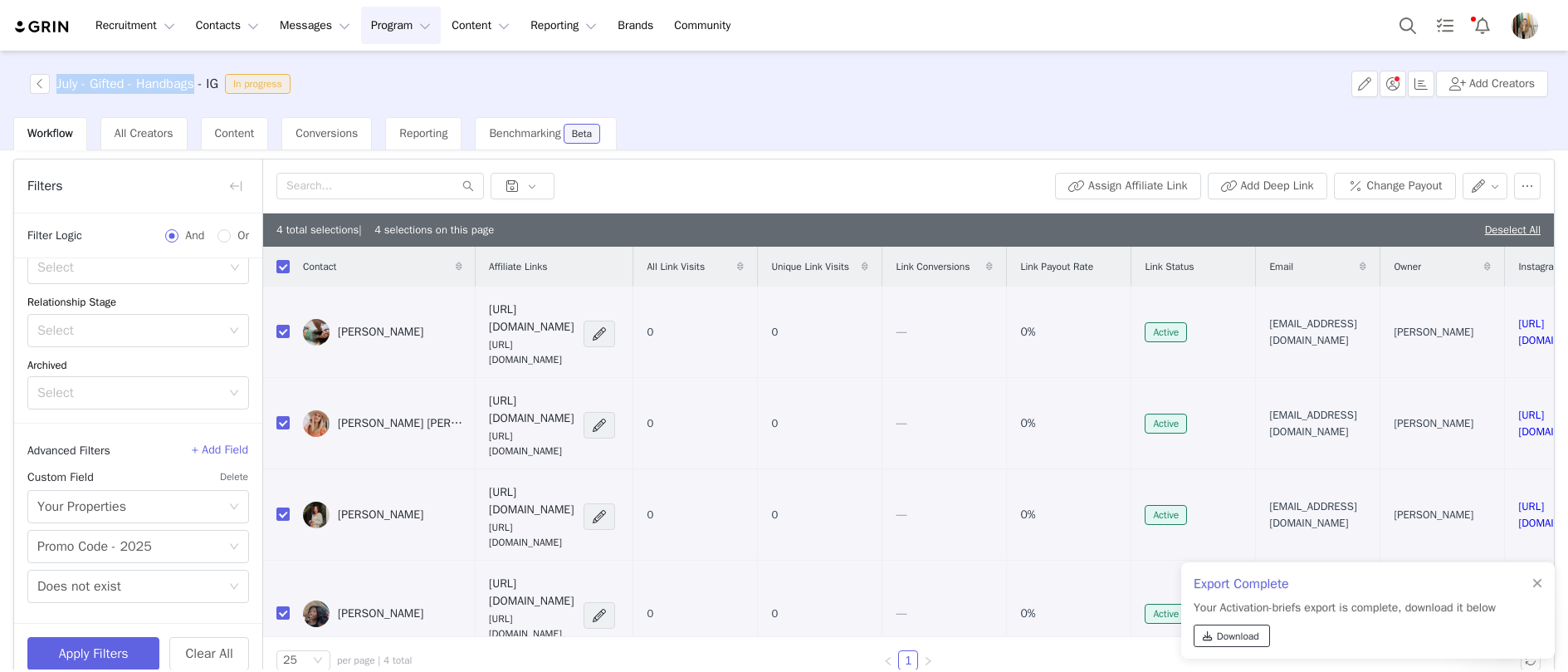 click on "Download" at bounding box center (1232, 635) 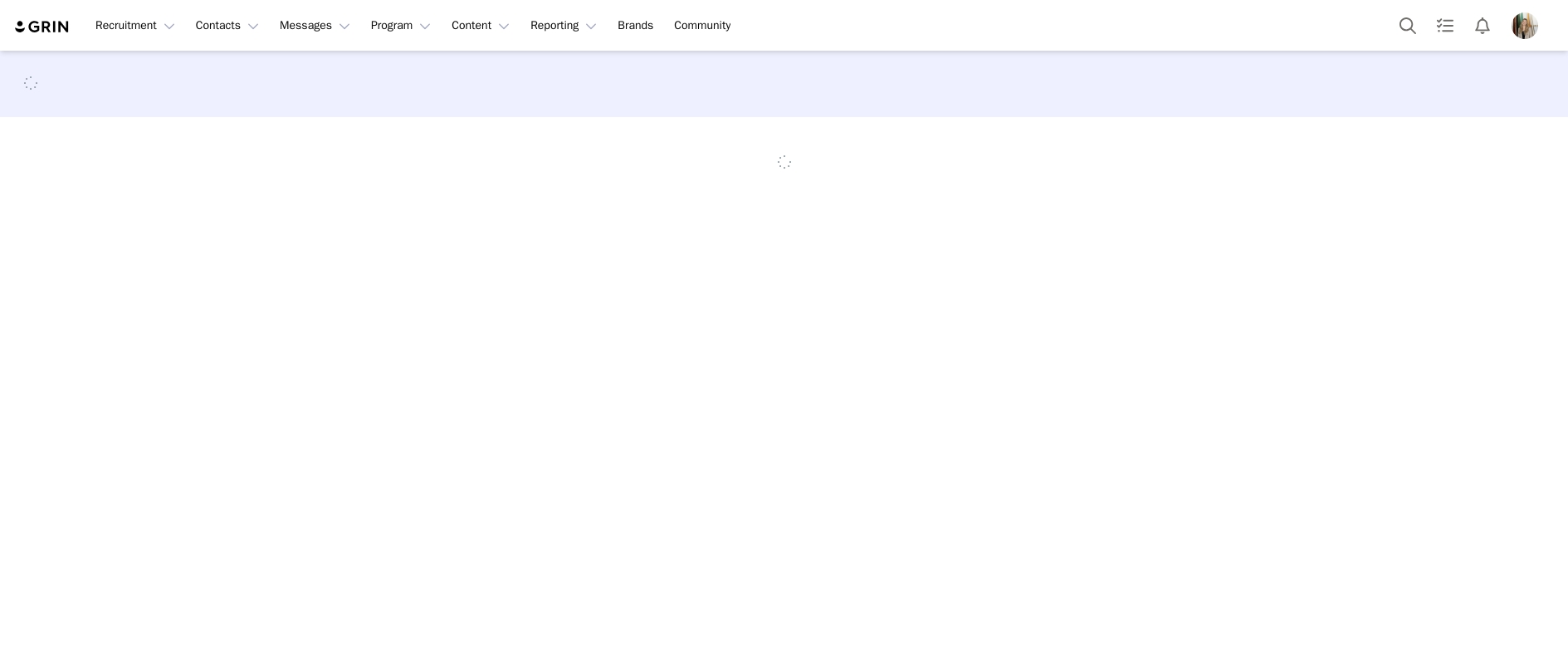 scroll, scrollTop: 0, scrollLeft: 0, axis: both 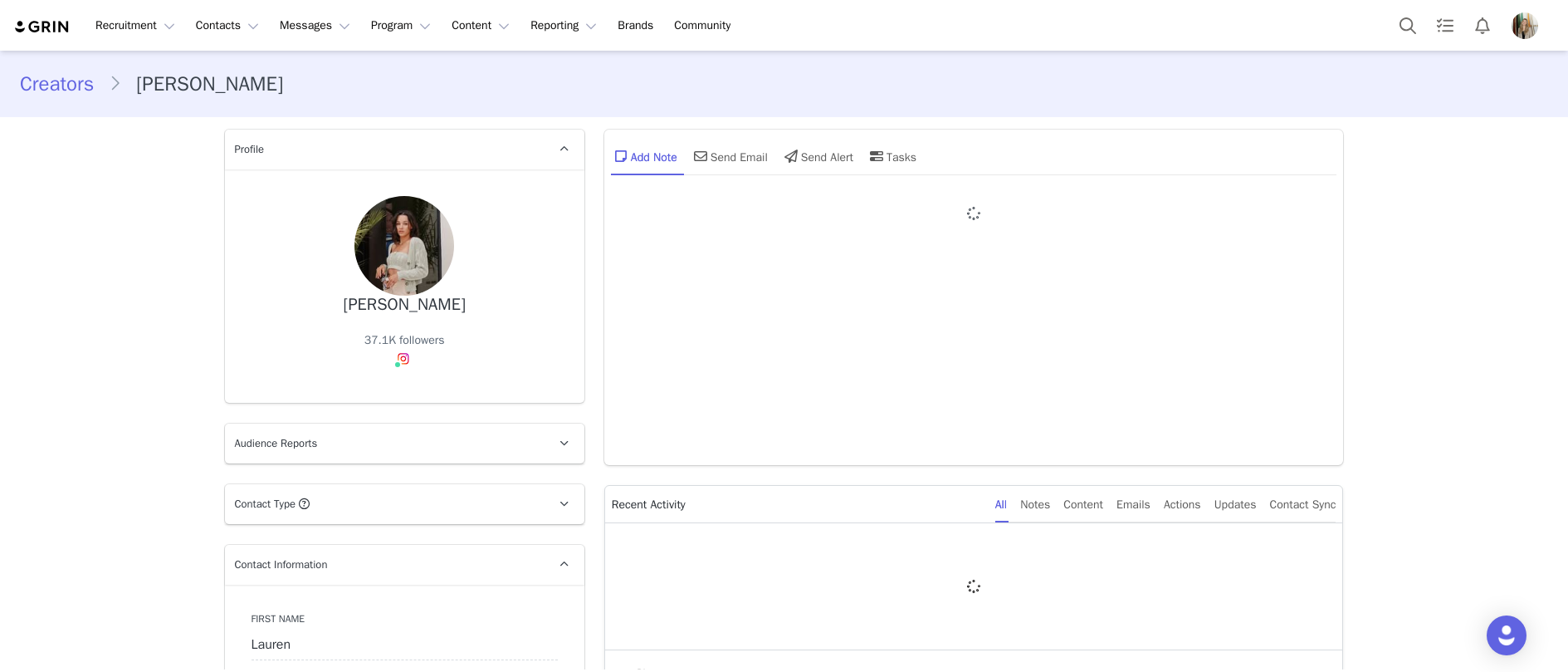 type on "+1 ([GEOGRAPHIC_DATA])" 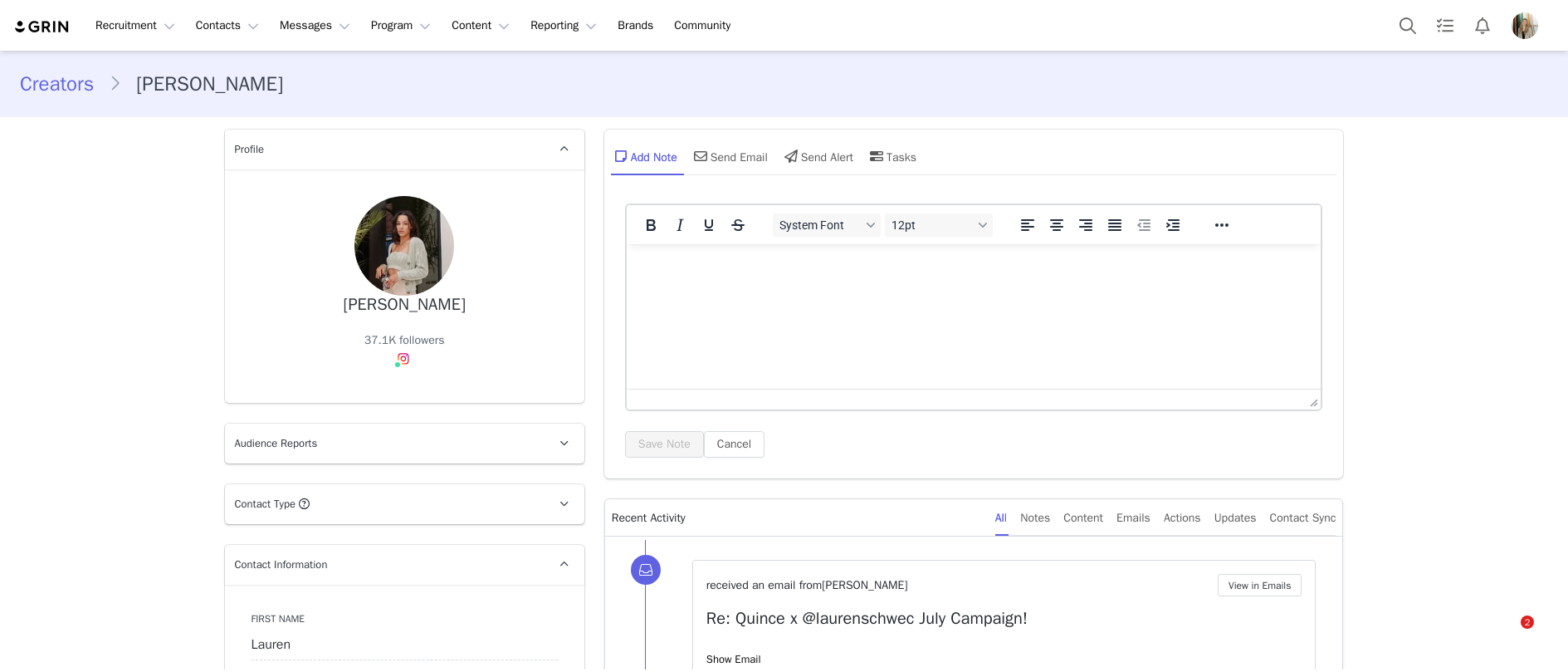 scroll, scrollTop: 0, scrollLeft: 0, axis: both 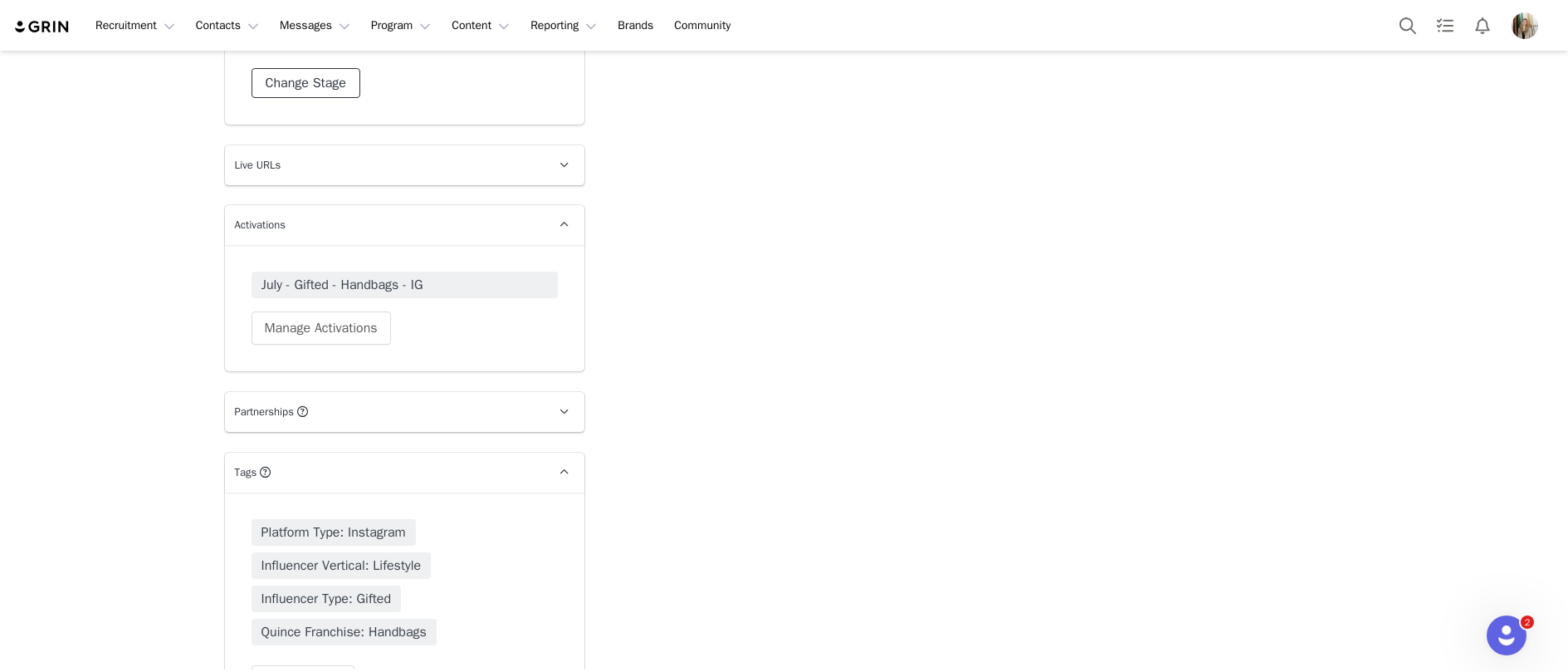 click on "Change Stage" at bounding box center [305, 83] 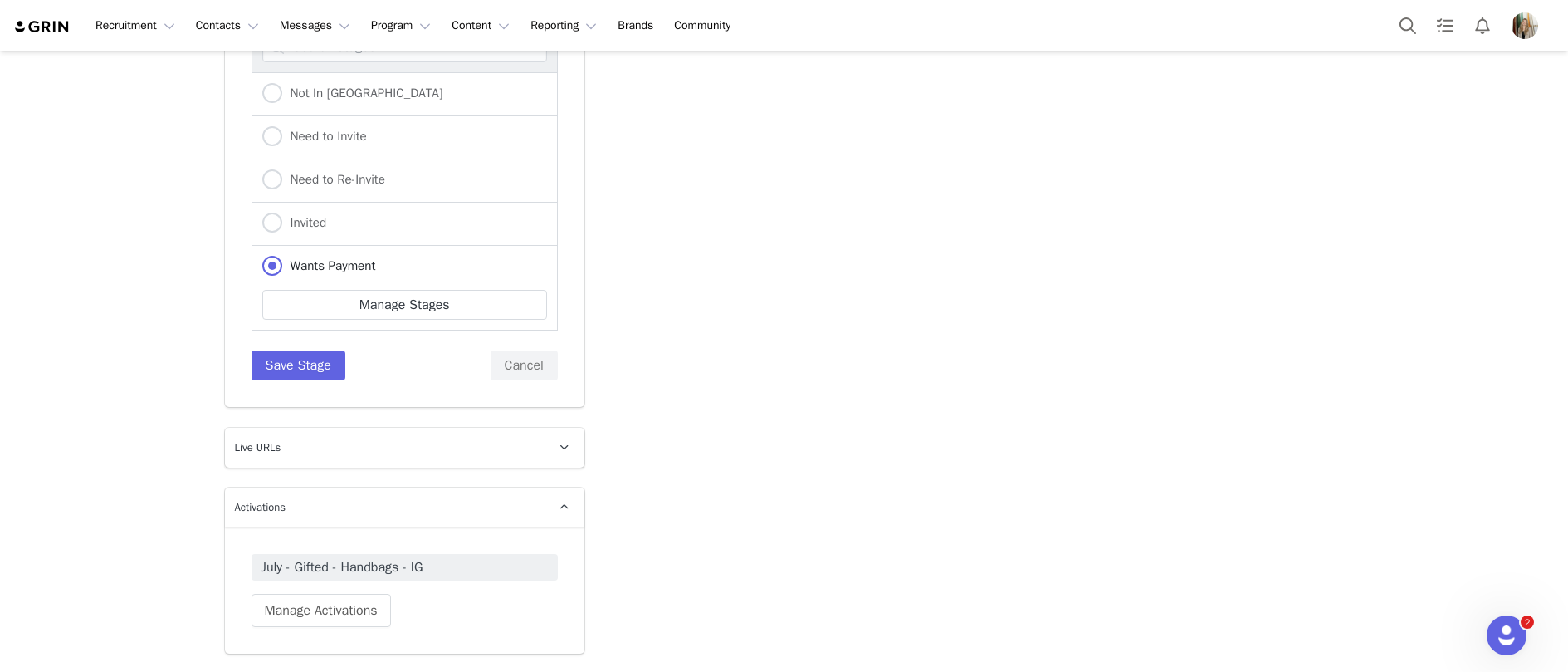 click on "Invited" at bounding box center [404, 224] 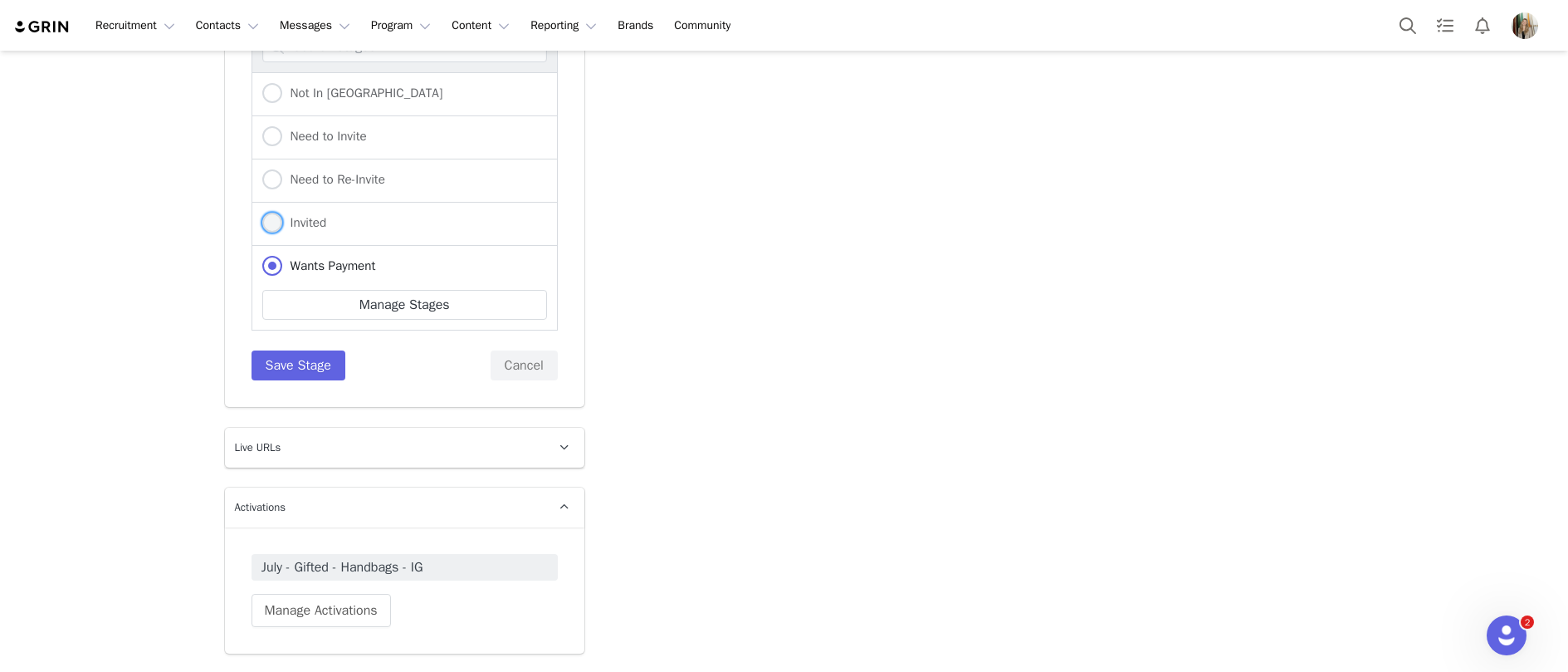 click at bounding box center [272, 223] 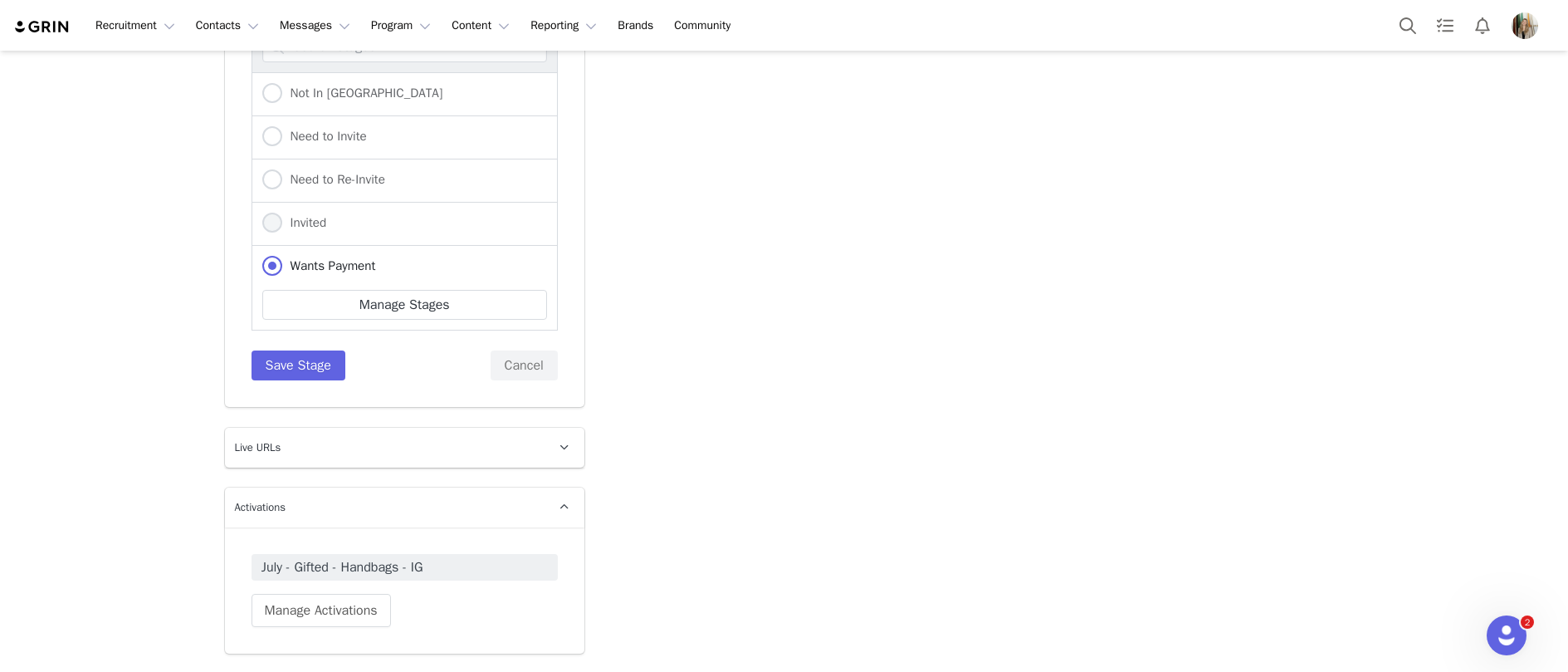 click on "Invited" at bounding box center [272, 223] 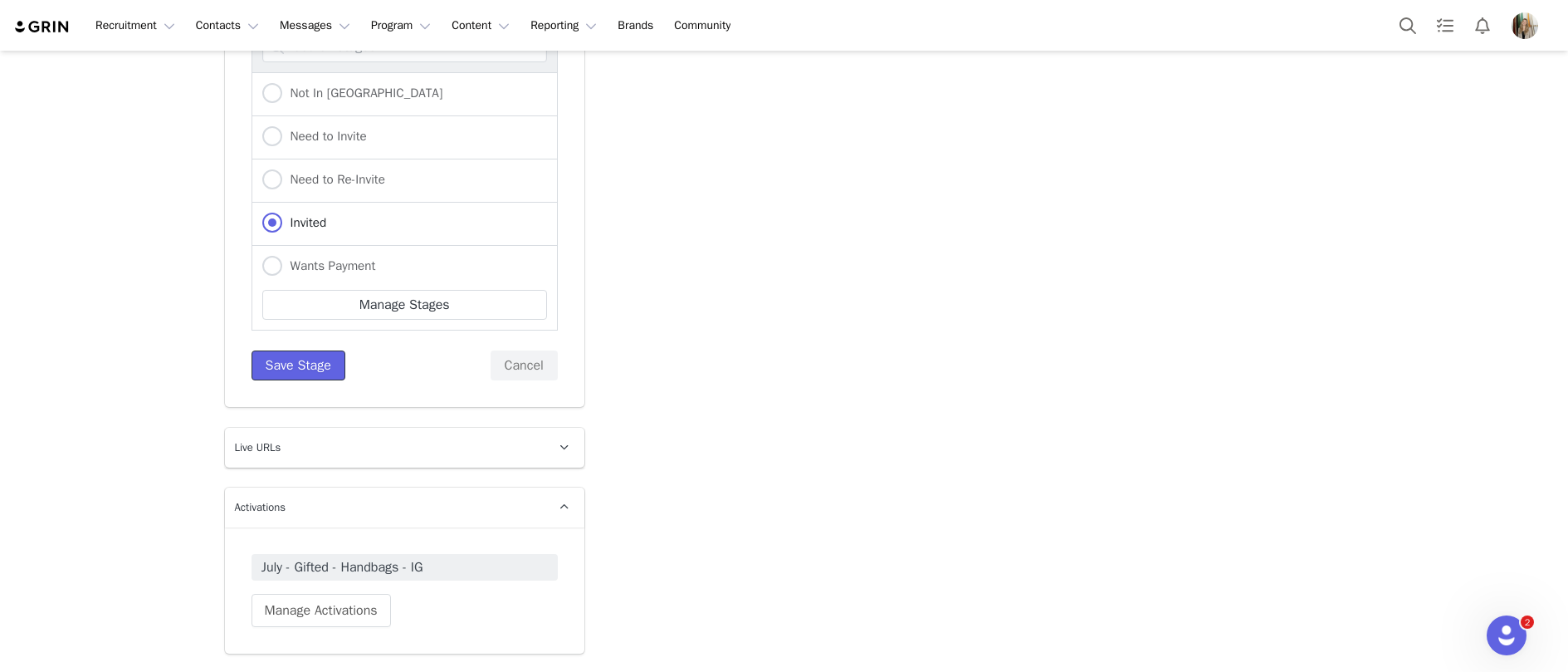 click on "Save Stage" at bounding box center [298, 365] 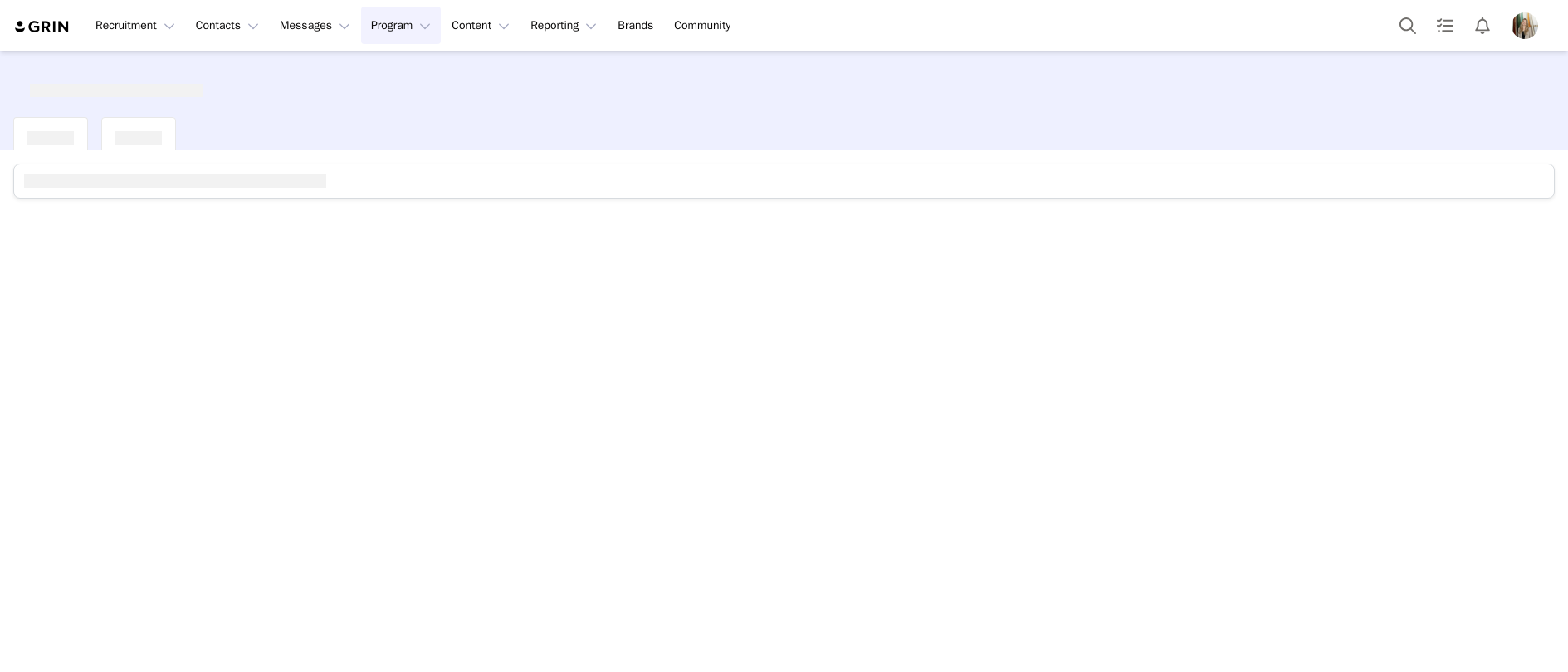 scroll, scrollTop: 0, scrollLeft: 0, axis: both 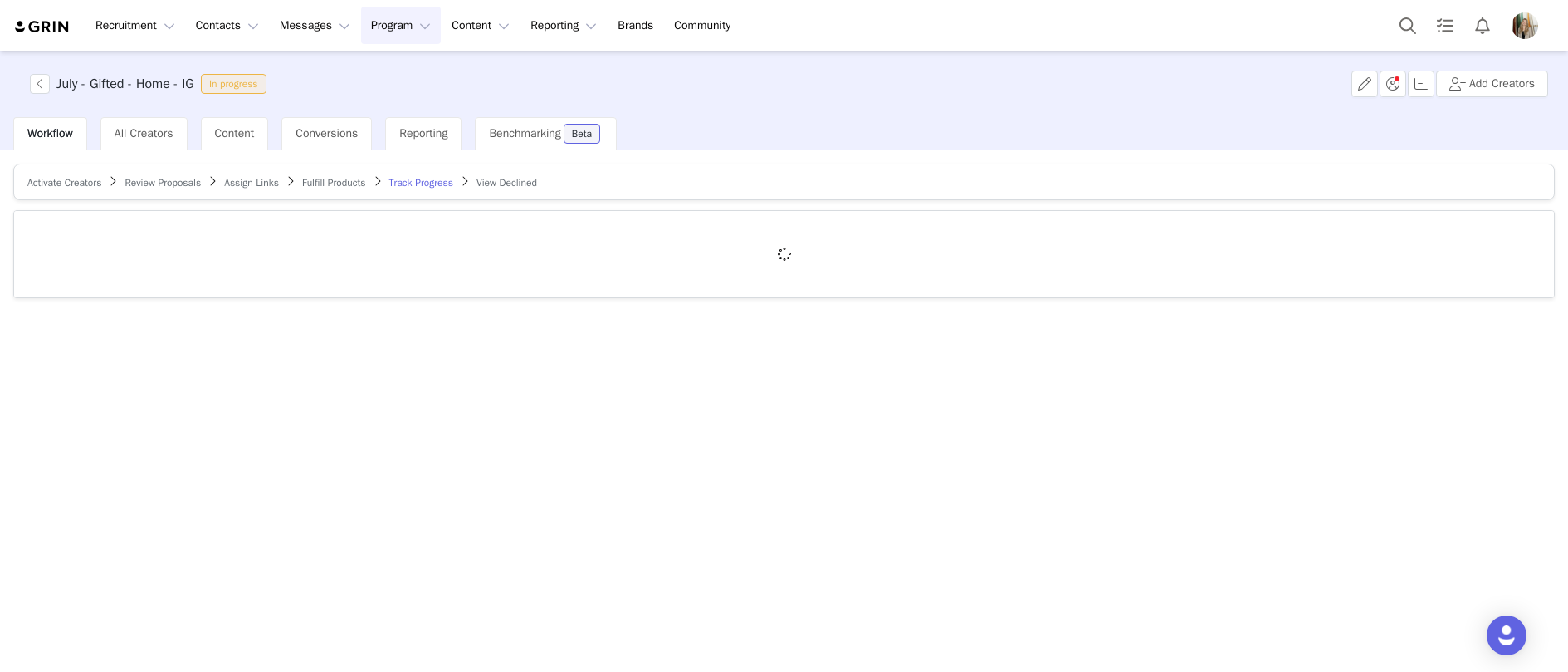 click on "Assign Links" at bounding box center (252, 183) 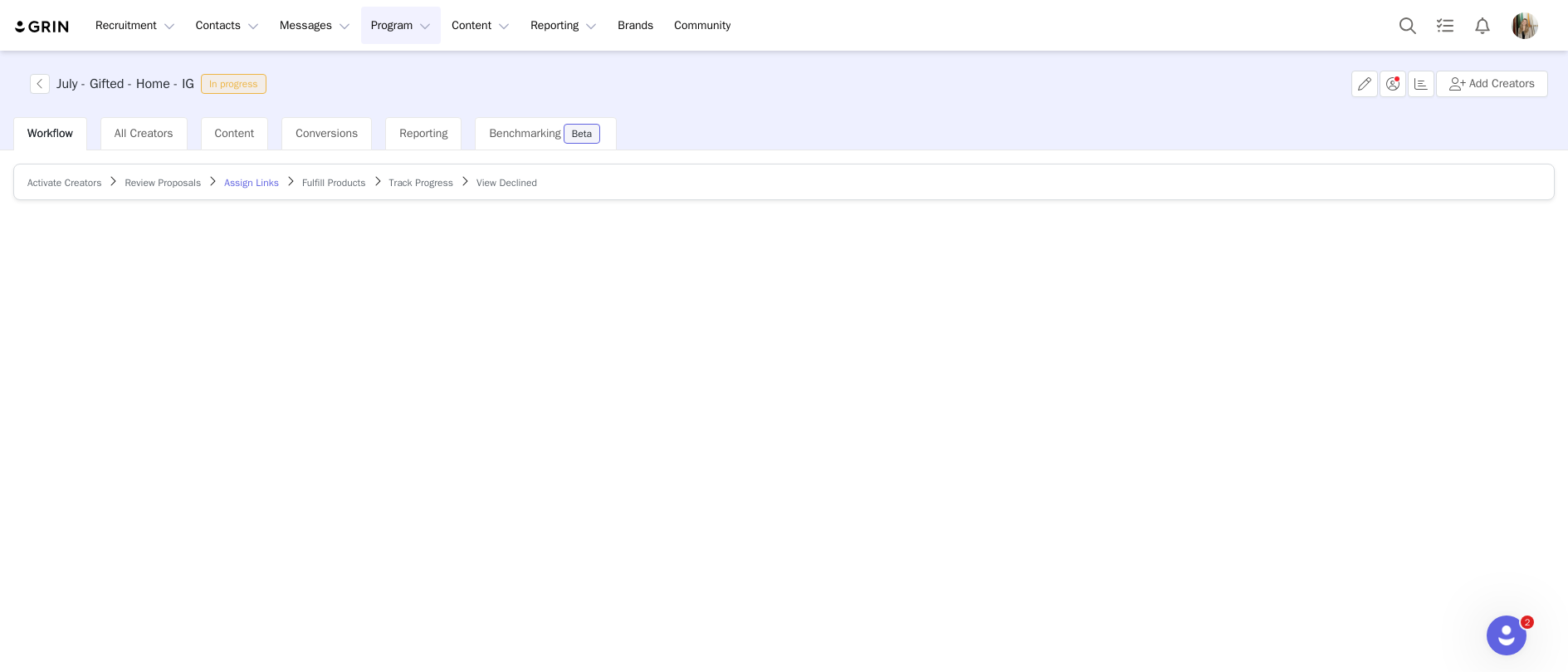 scroll, scrollTop: 0, scrollLeft: 0, axis: both 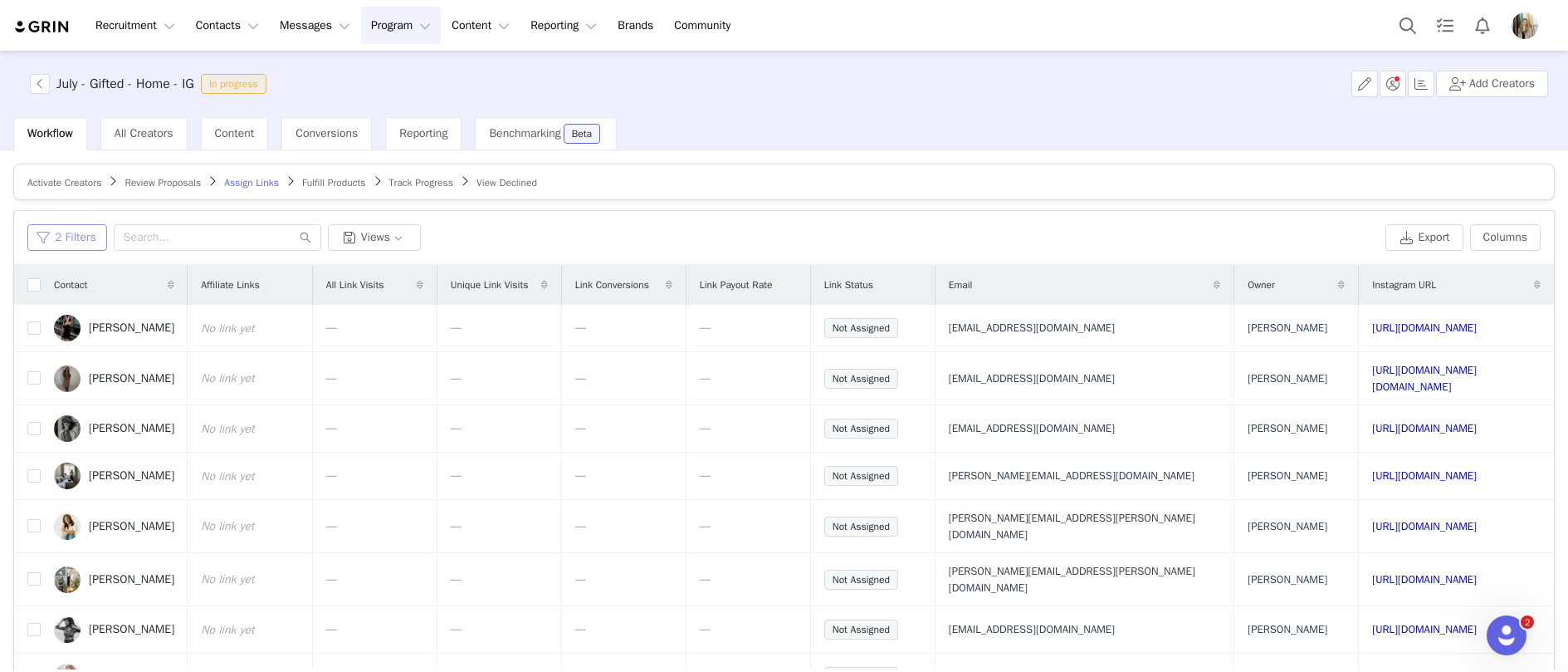 click on "2 Filters" at bounding box center (67, 238) 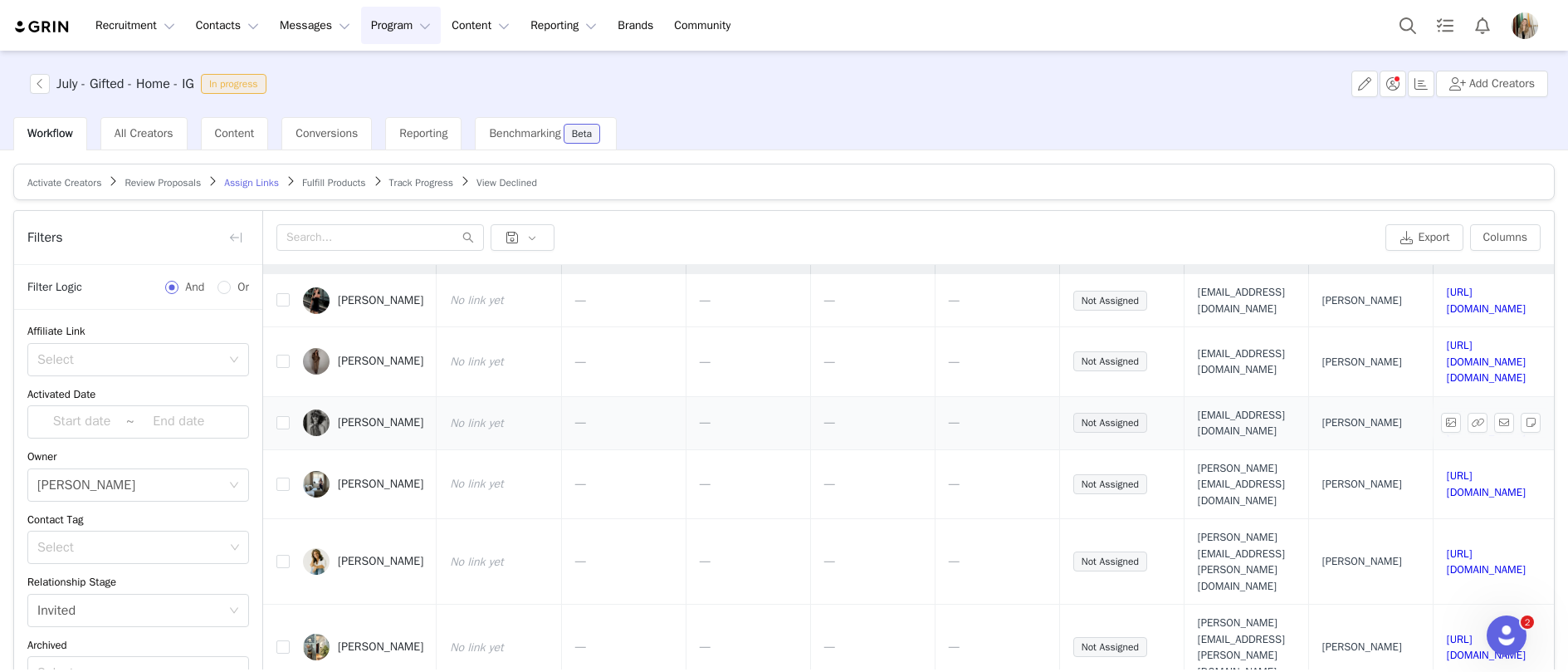 scroll, scrollTop: 55, scrollLeft: 0, axis: vertical 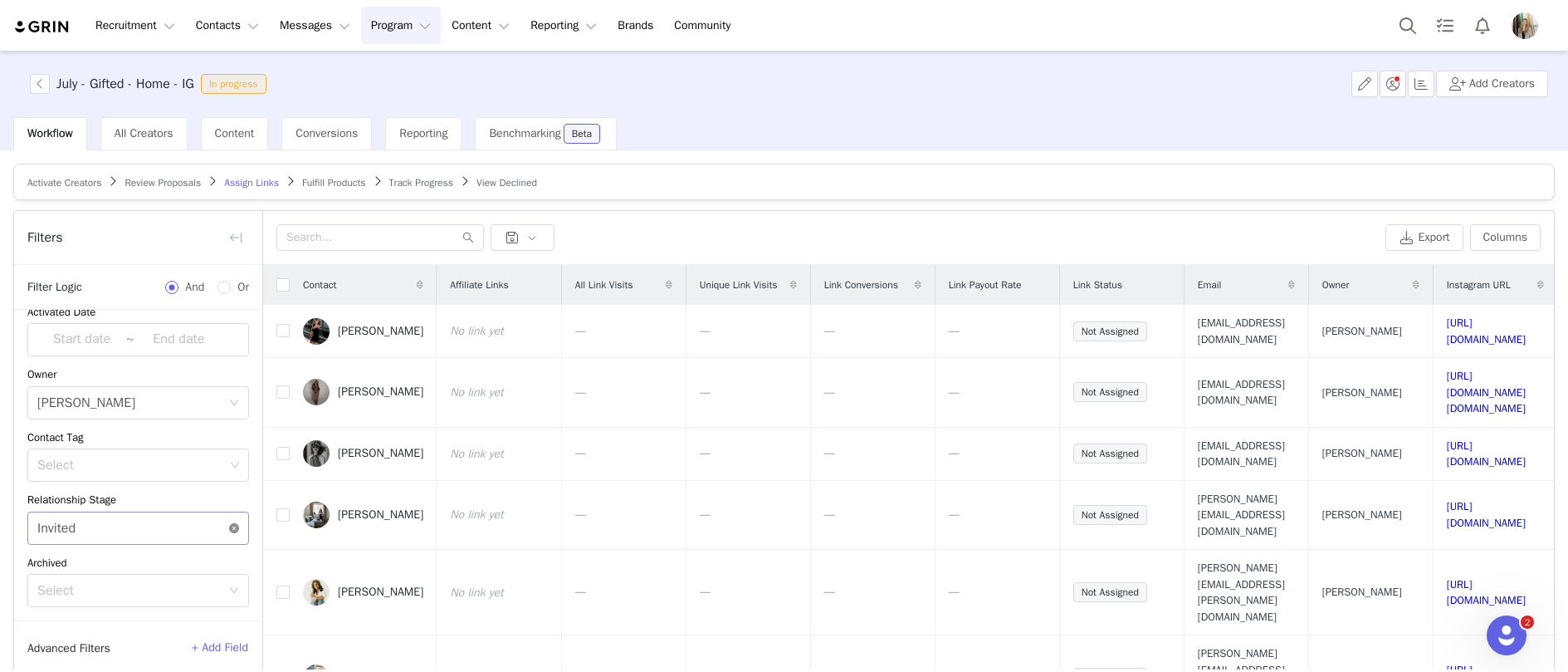 click 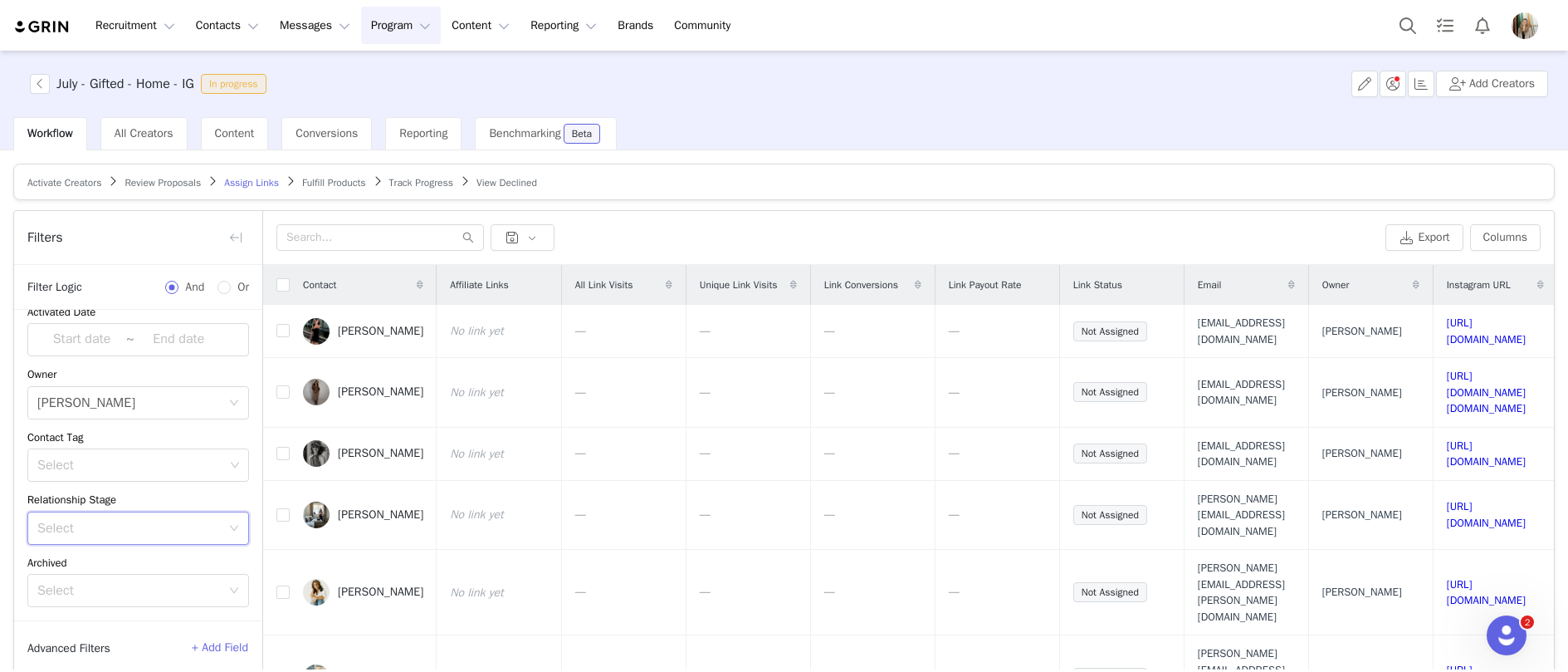 scroll, scrollTop: 0, scrollLeft: 0, axis: both 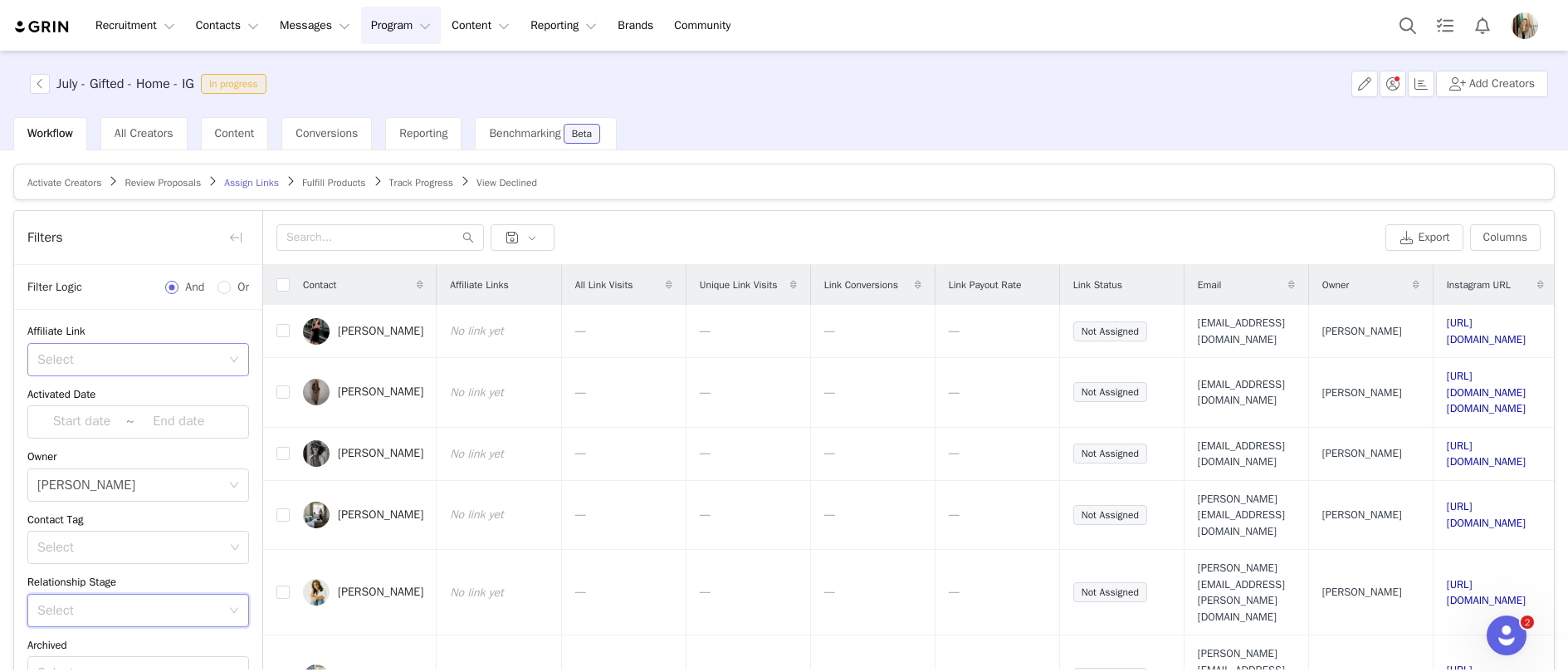 click on "Select" at bounding box center [129, 360] 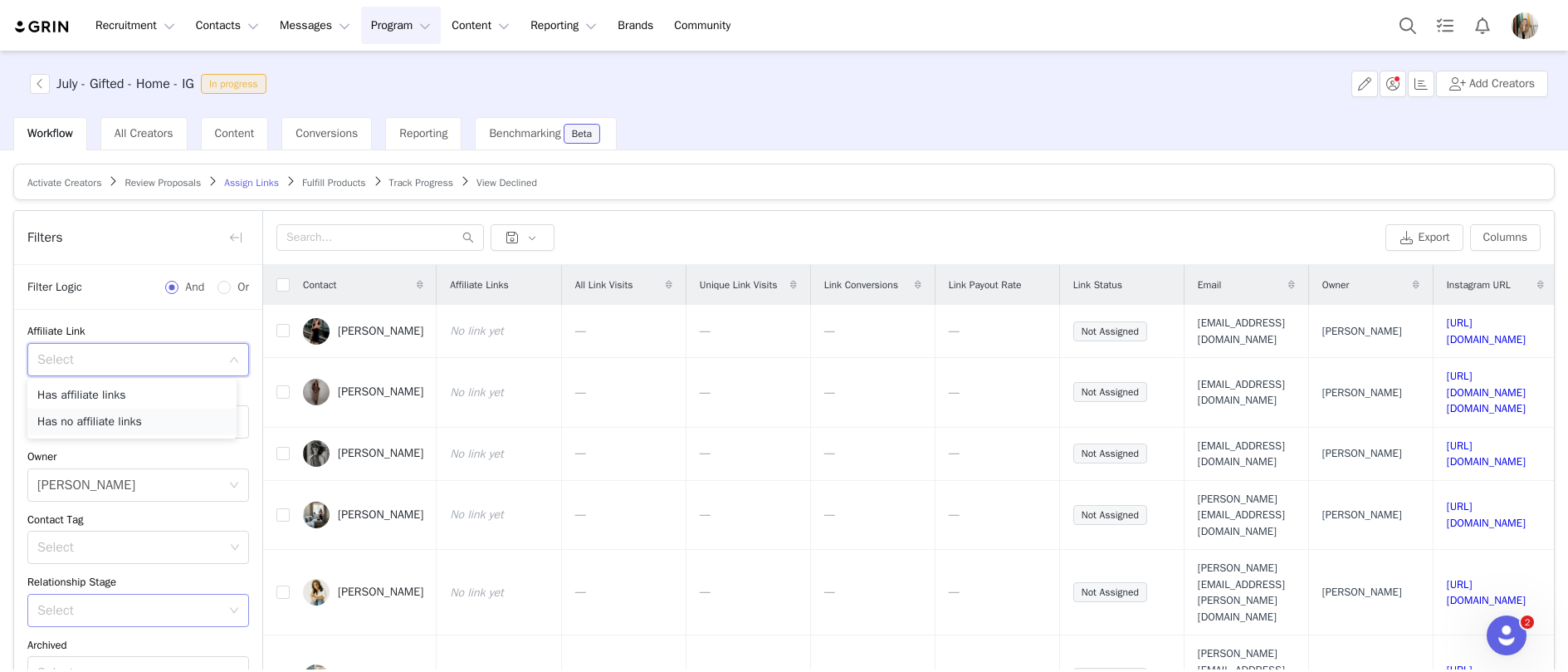 click on "Has no affiliate links" at bounding box center (132, 422) 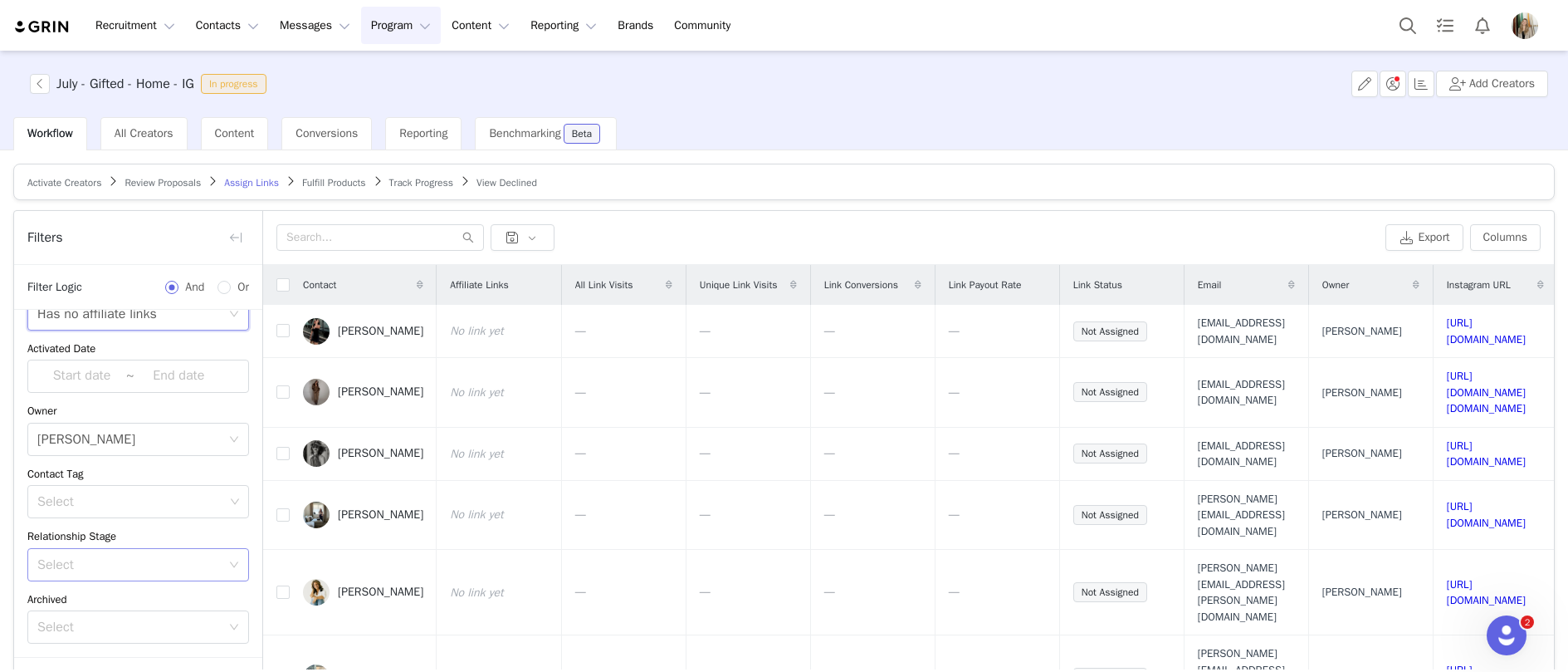 scroll, scrollTop: 82, scrollLeft: 0, axis: vertical 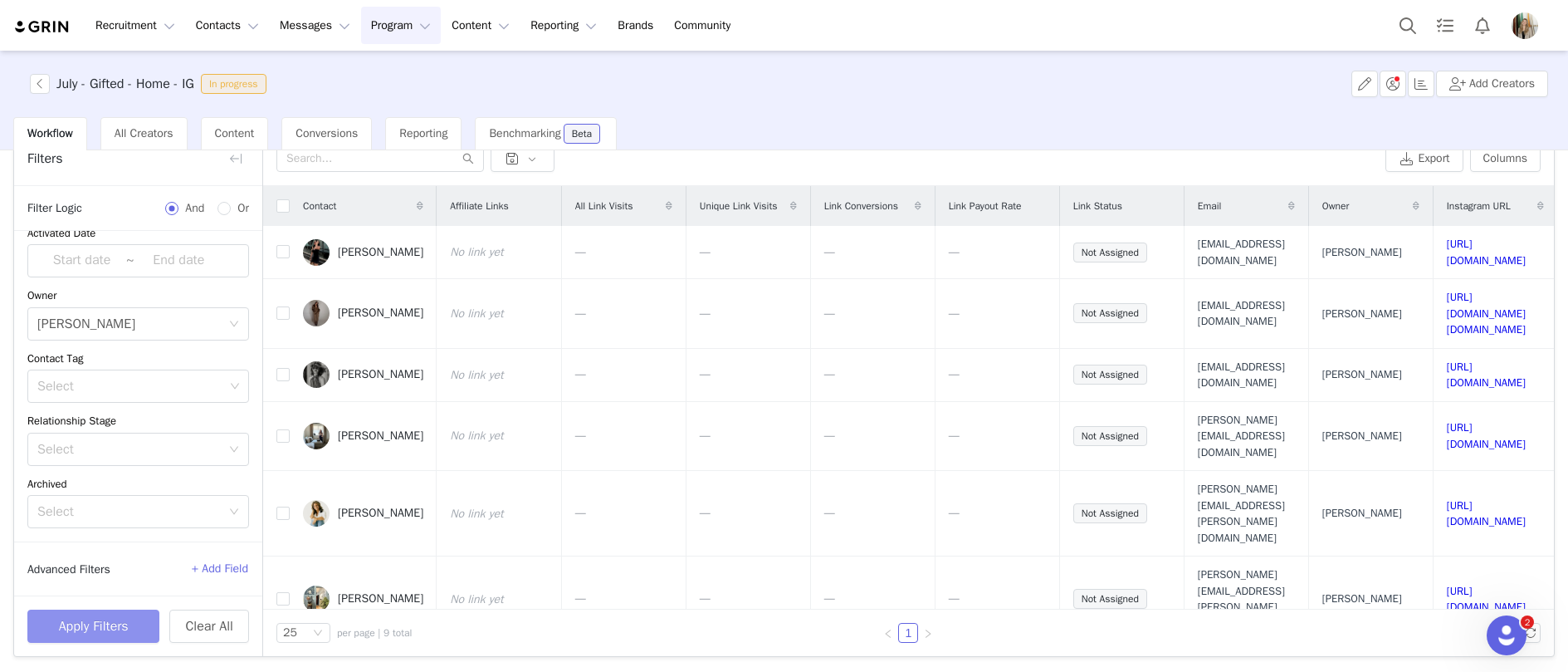 click on "Apply Filters" at bounding box center (93, 626) 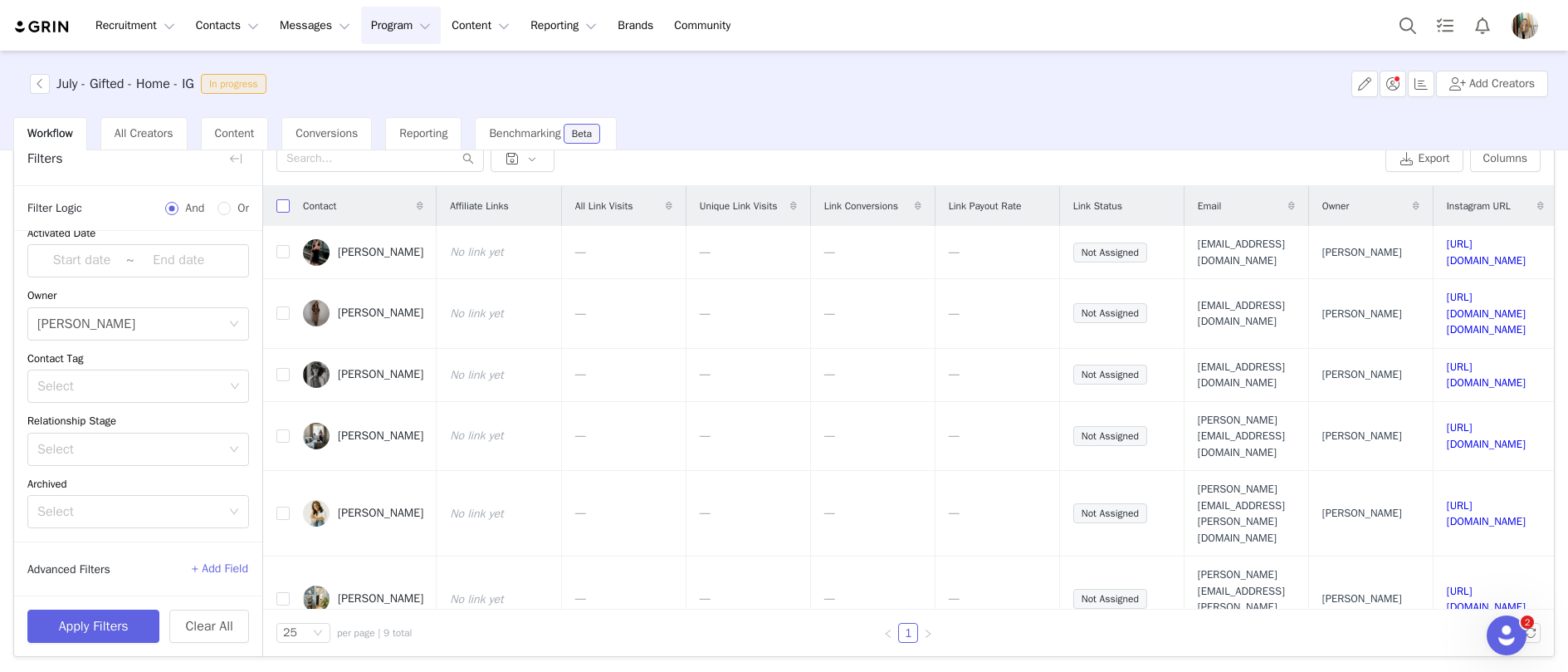 click at bounding box center (283, 206) 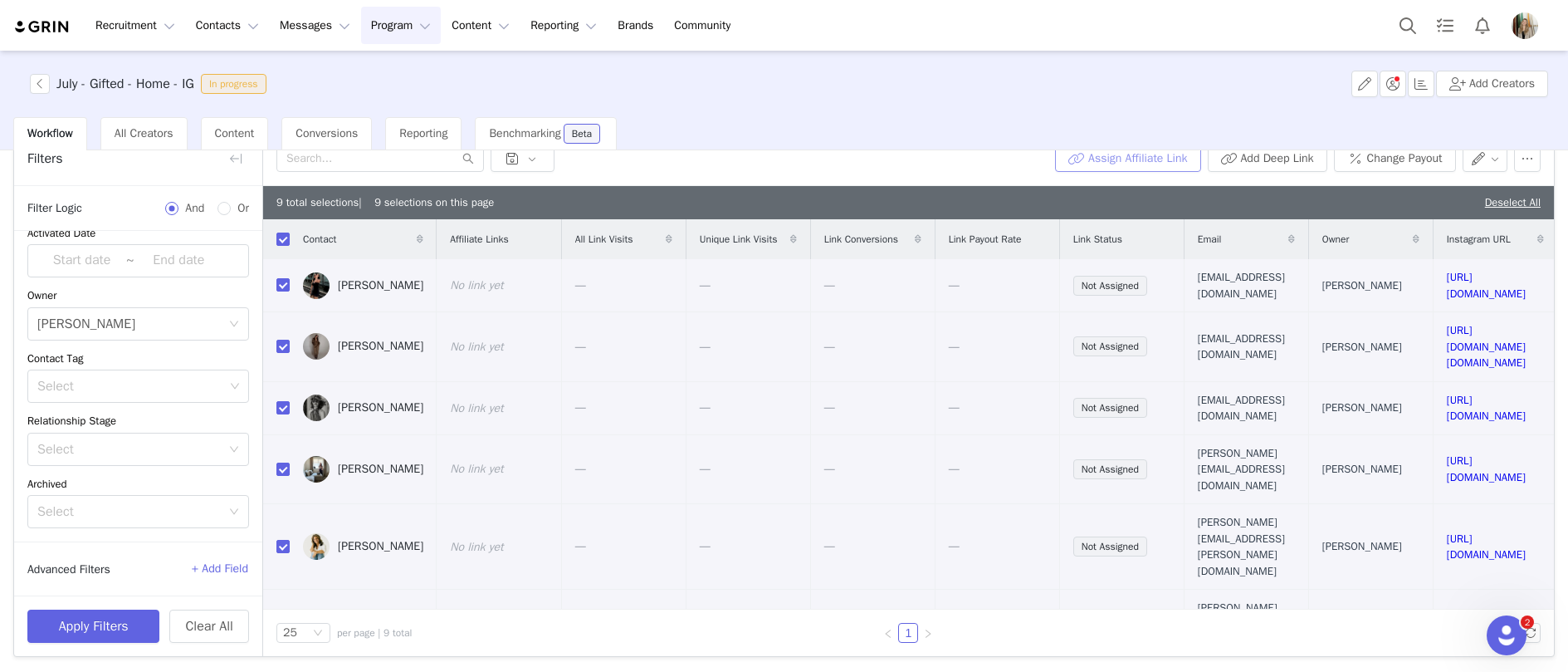 click on "Assign Affiliate Link" at bounding box center (1127, 159) 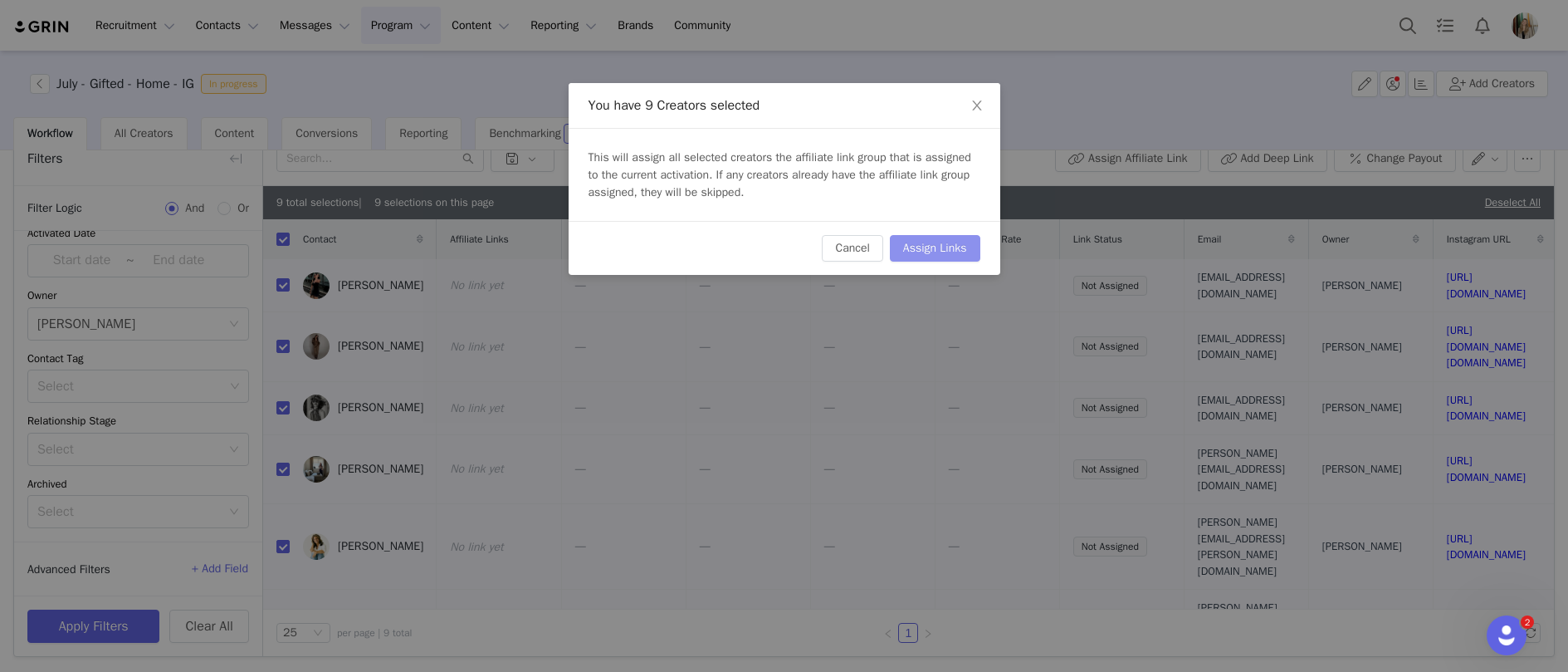 click on "Assign Links" at bounding box center [935, 248] 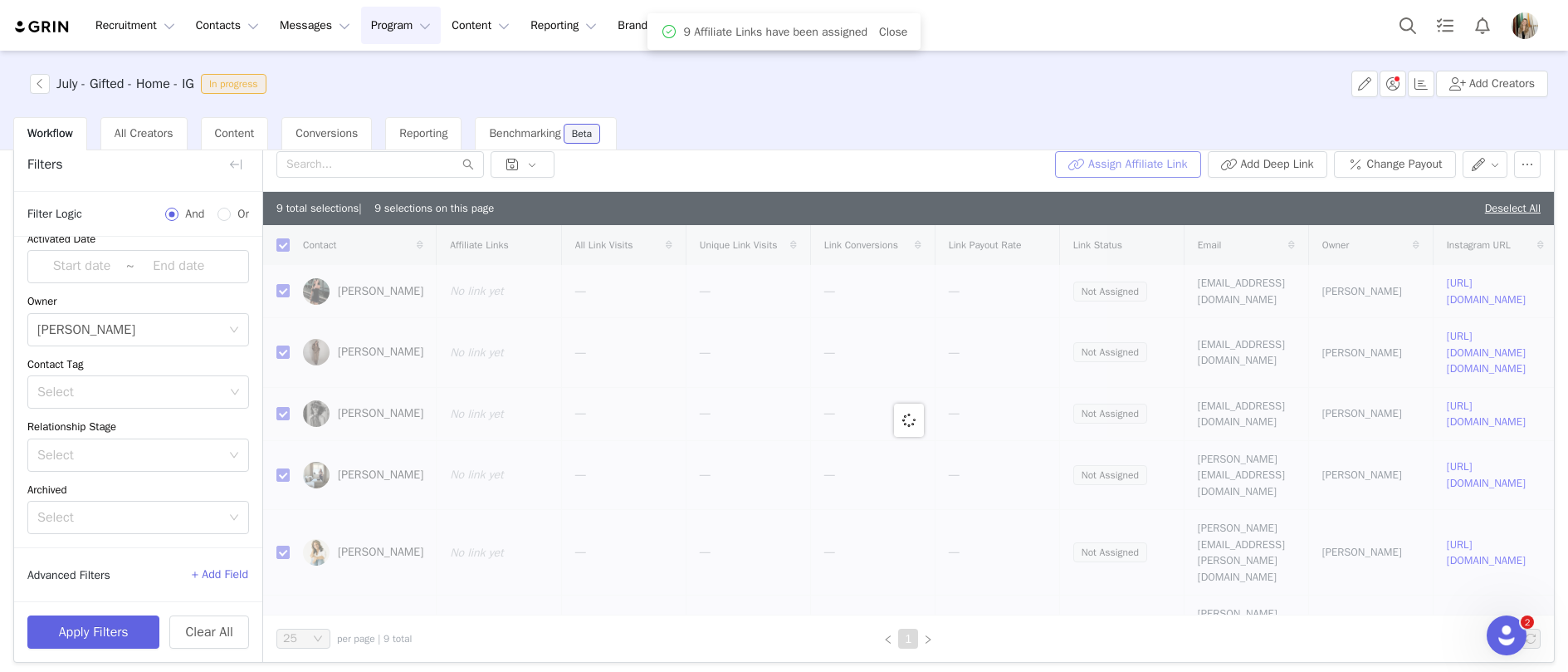 checkbox on "false" 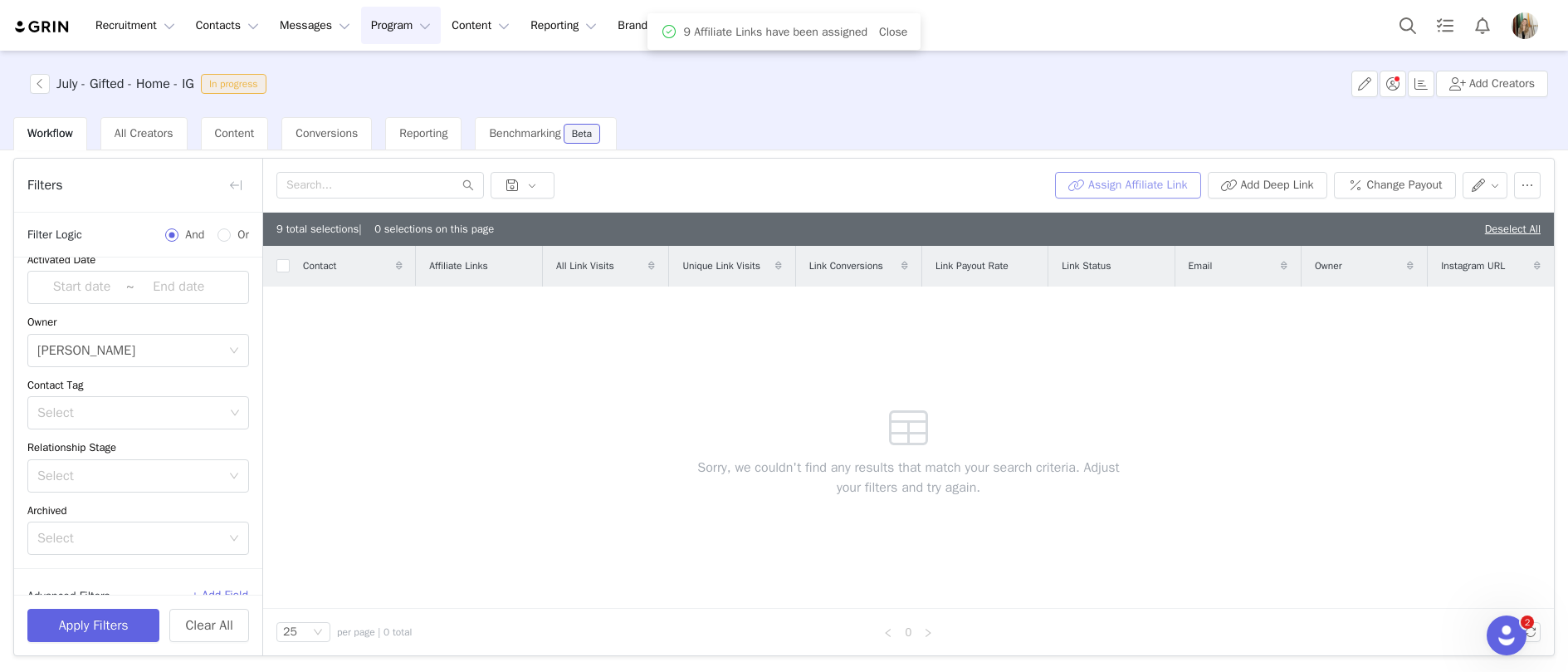 scroll, scrollTop: 52, scrollLeft: 0, axis: vertical 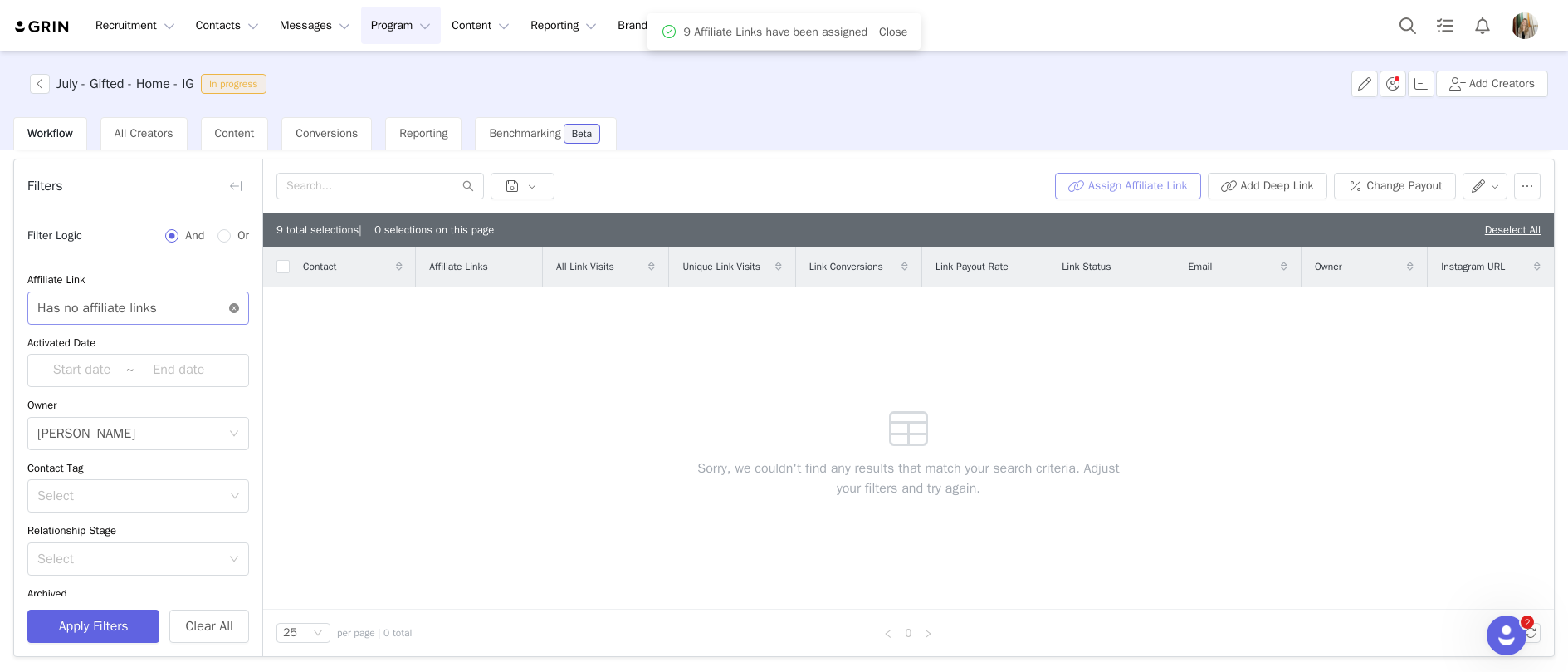 click 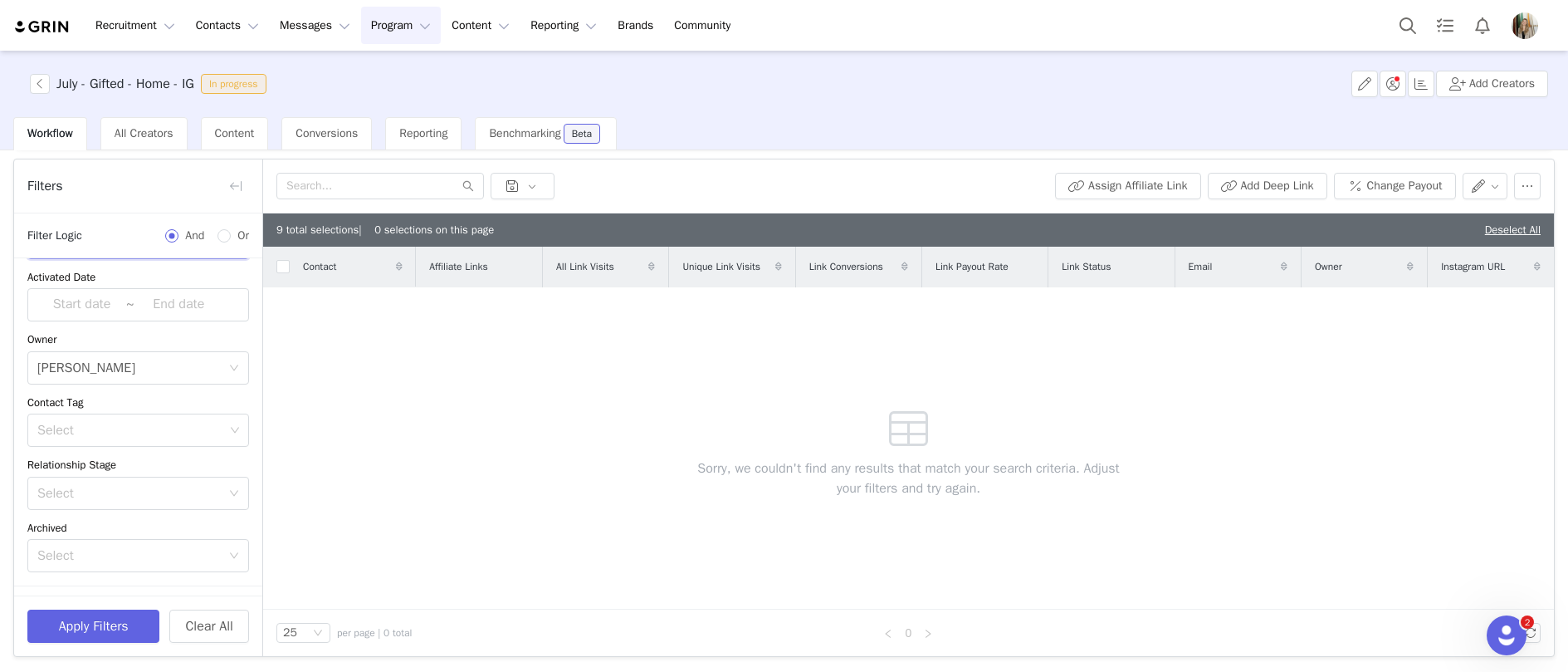 scroll, scrollTop: 110, scrollLeft: 0, axis: vertical 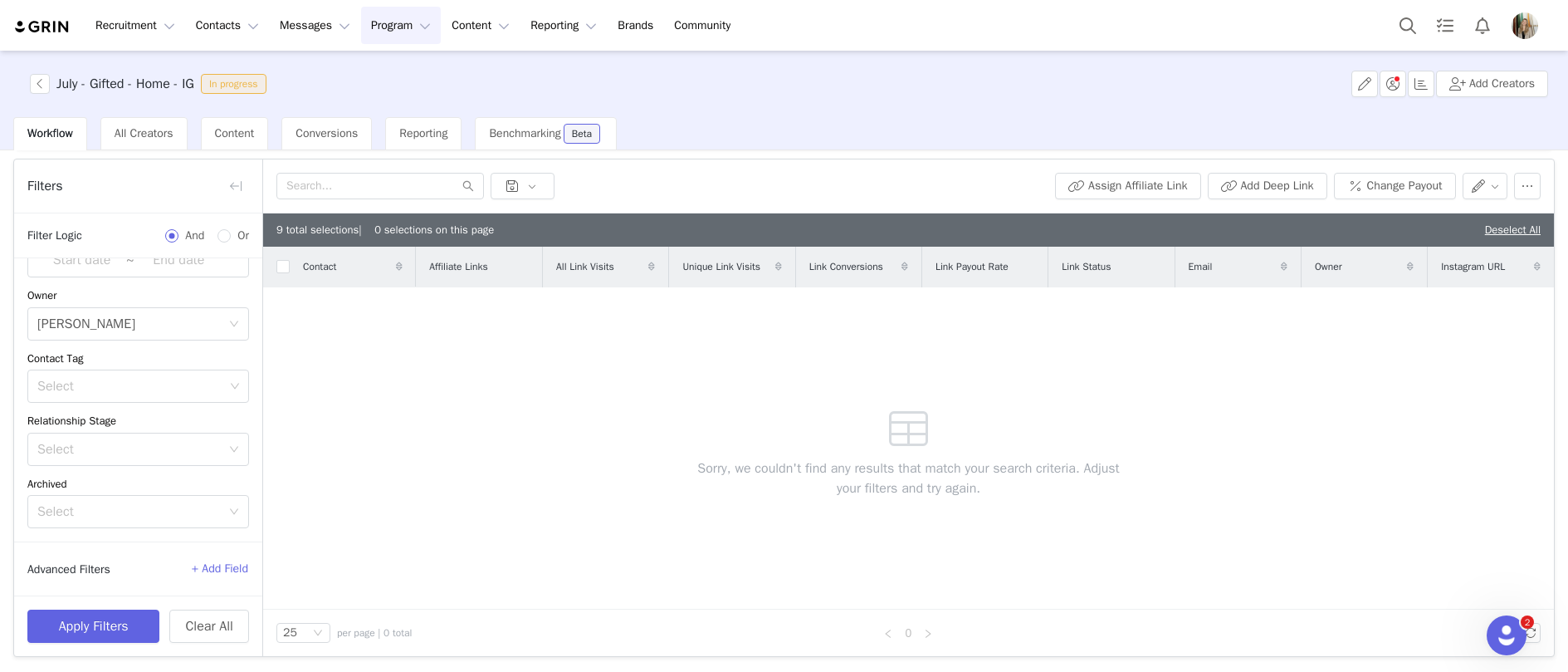 click on "+ Add Field" at bounding box center [220, 569] 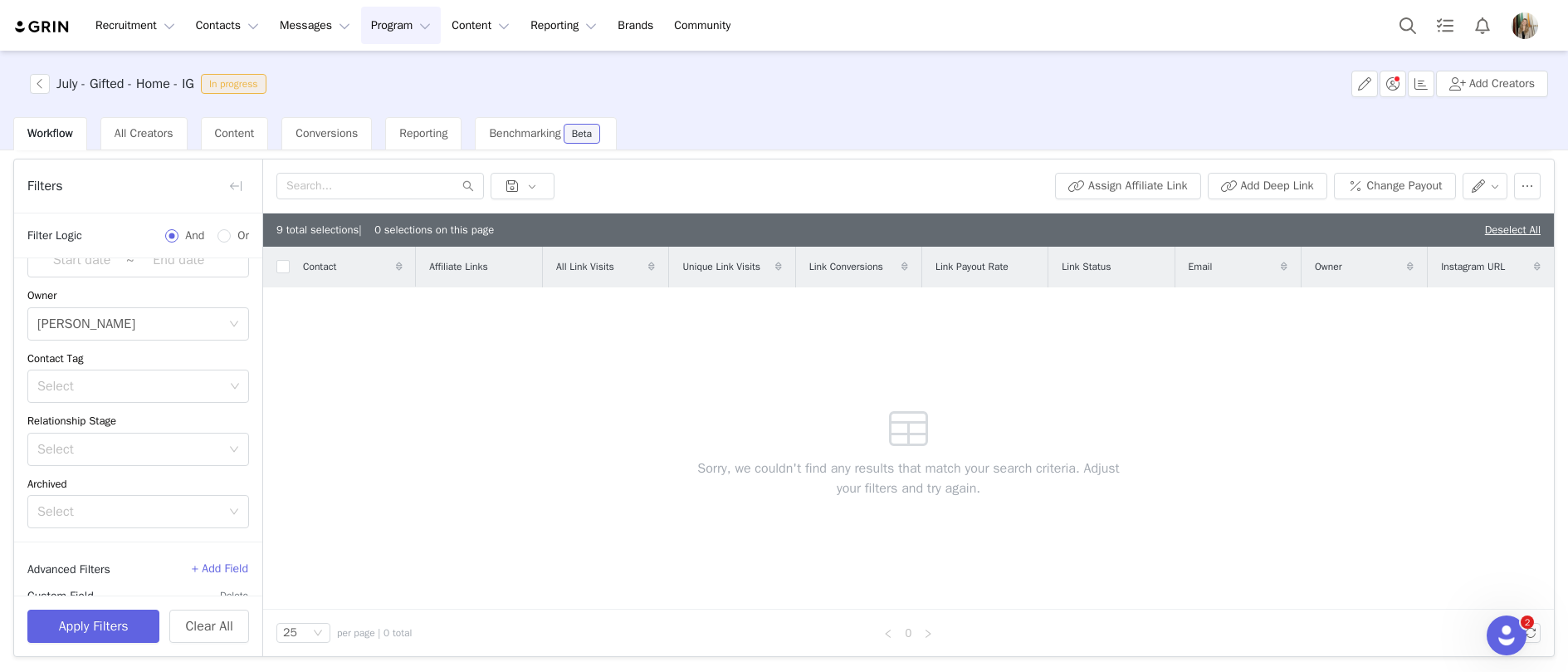 scroll, scrollTop: 176, scrollLeft: 0, axis: vertical 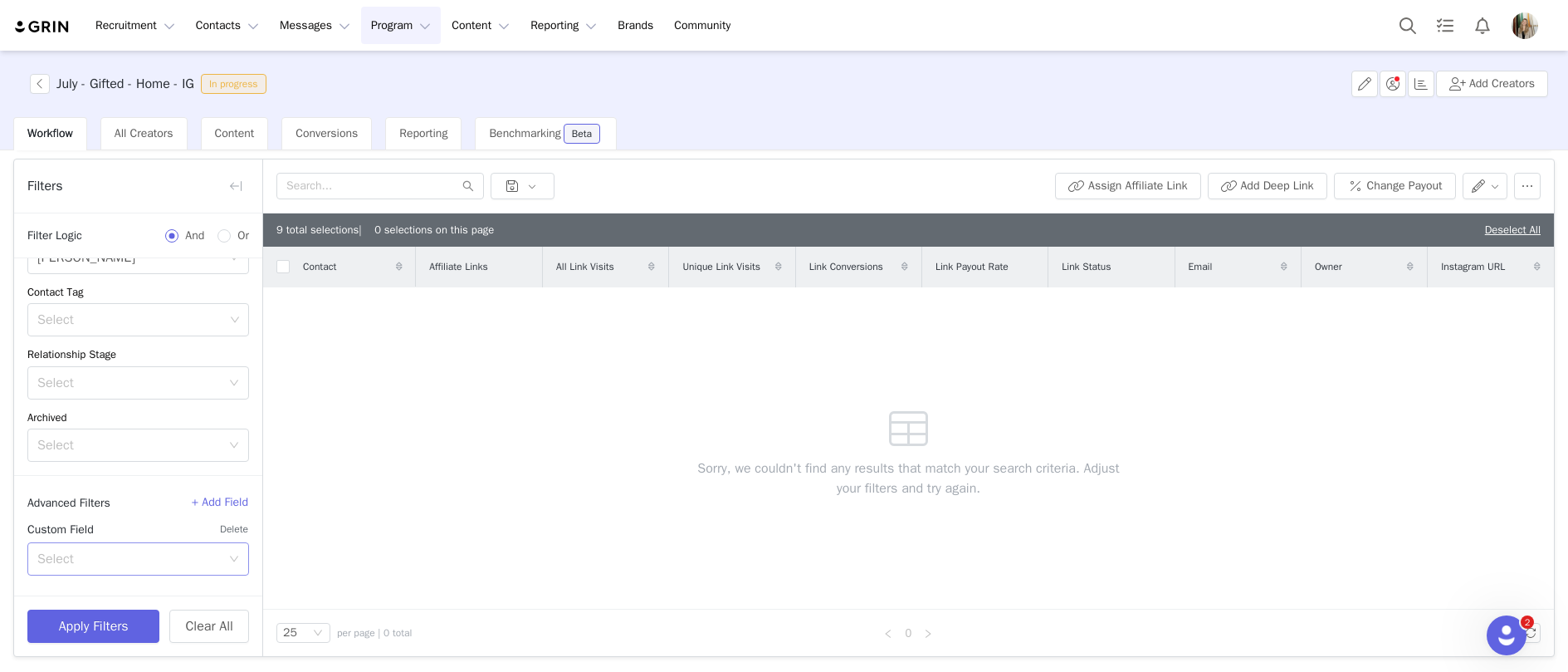 click 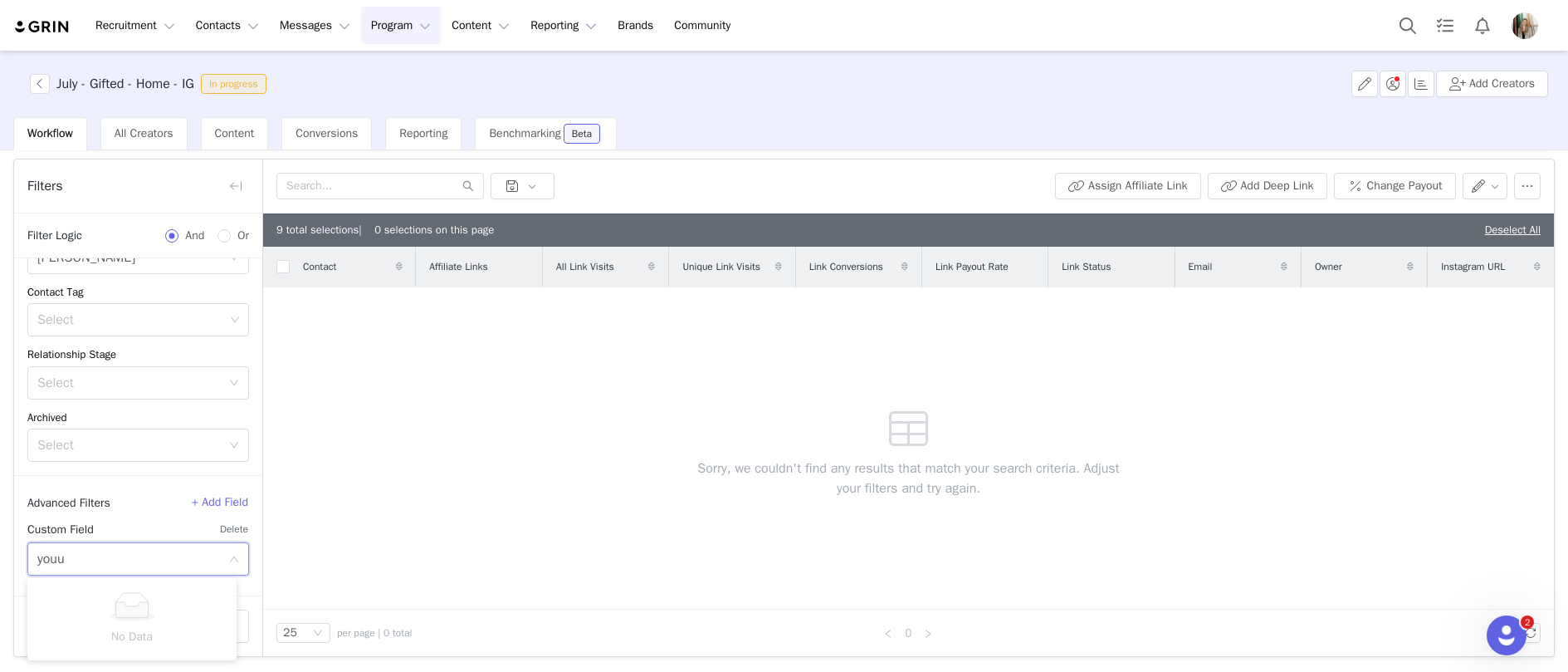 type on "you" 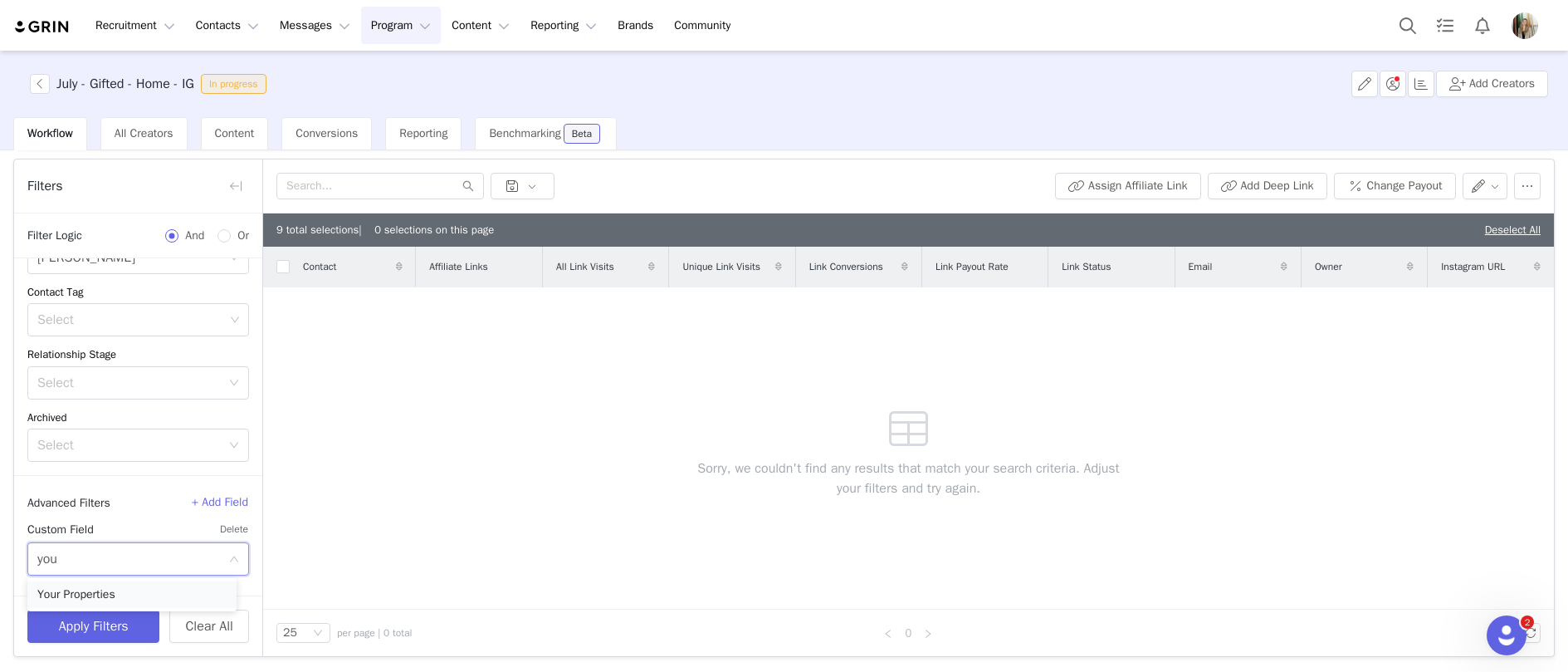 click on "Your Properties" at bounding box center [132, 595] 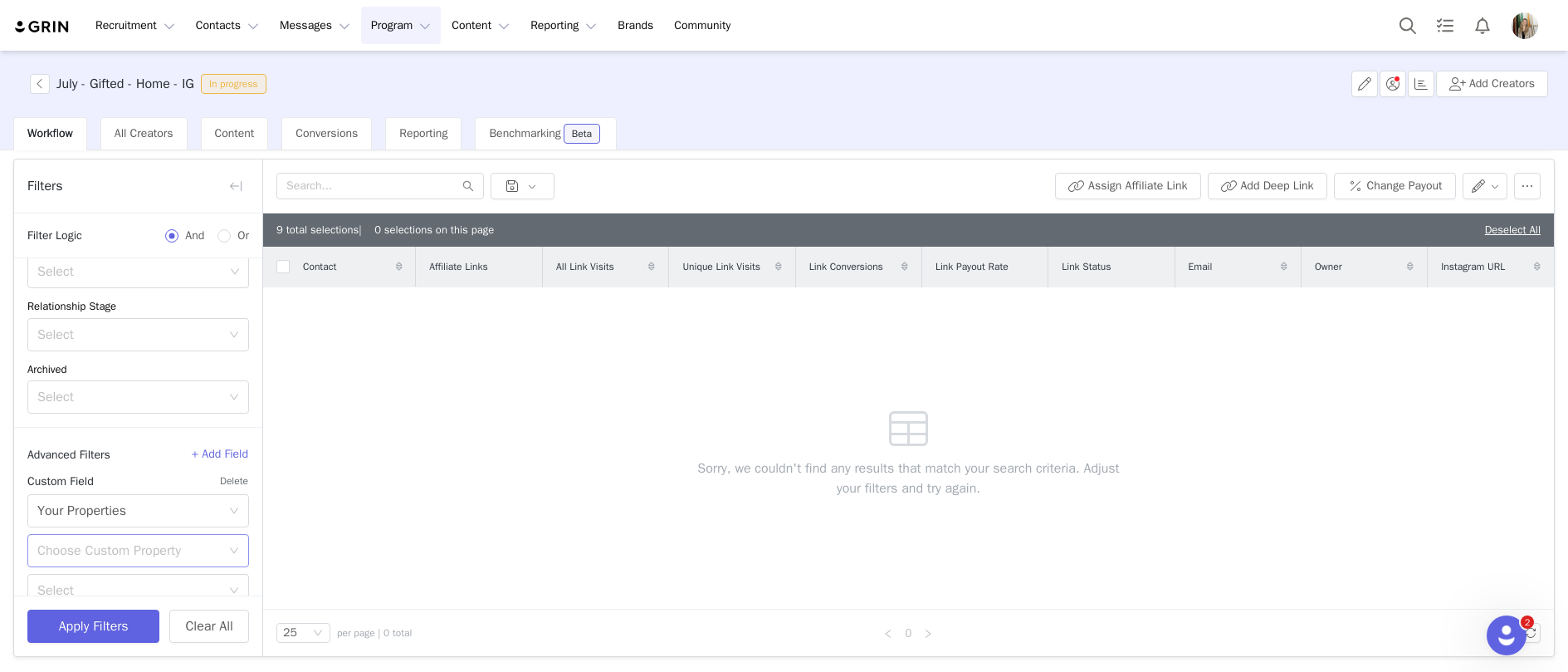 scroll, scrollTop: 256, scrollLeft: 0, axis: vertical 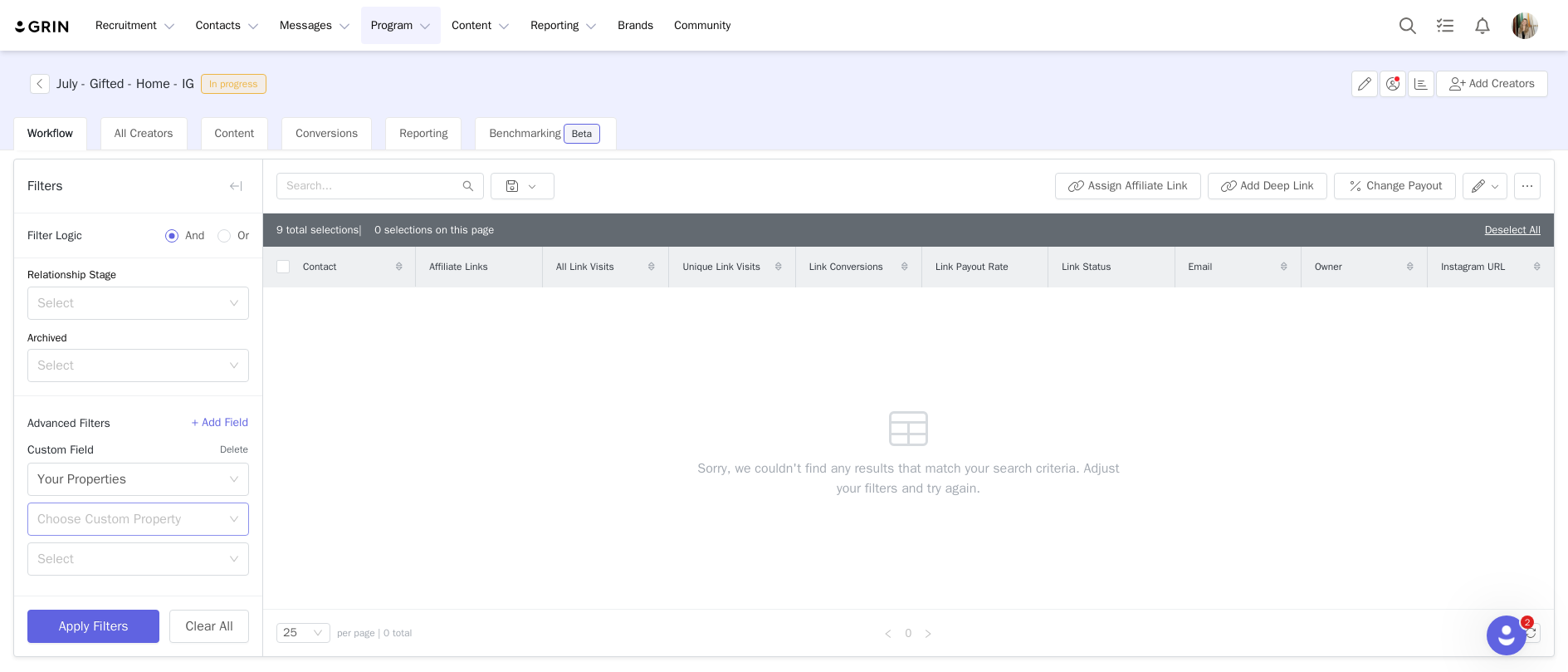click on "Choose Custom Property" at bounding box center [133, 519] 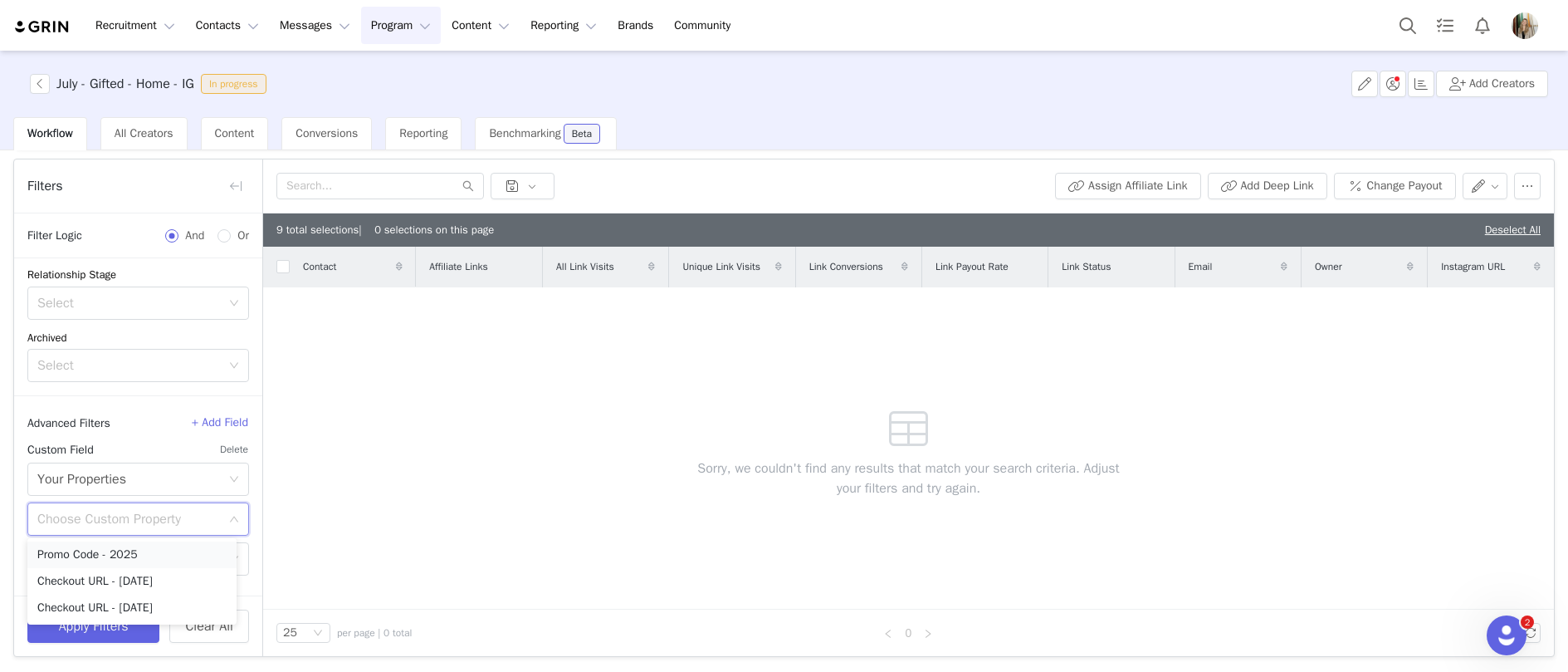 click on "Promo Code - 2025" at bounding box center [132, 555] 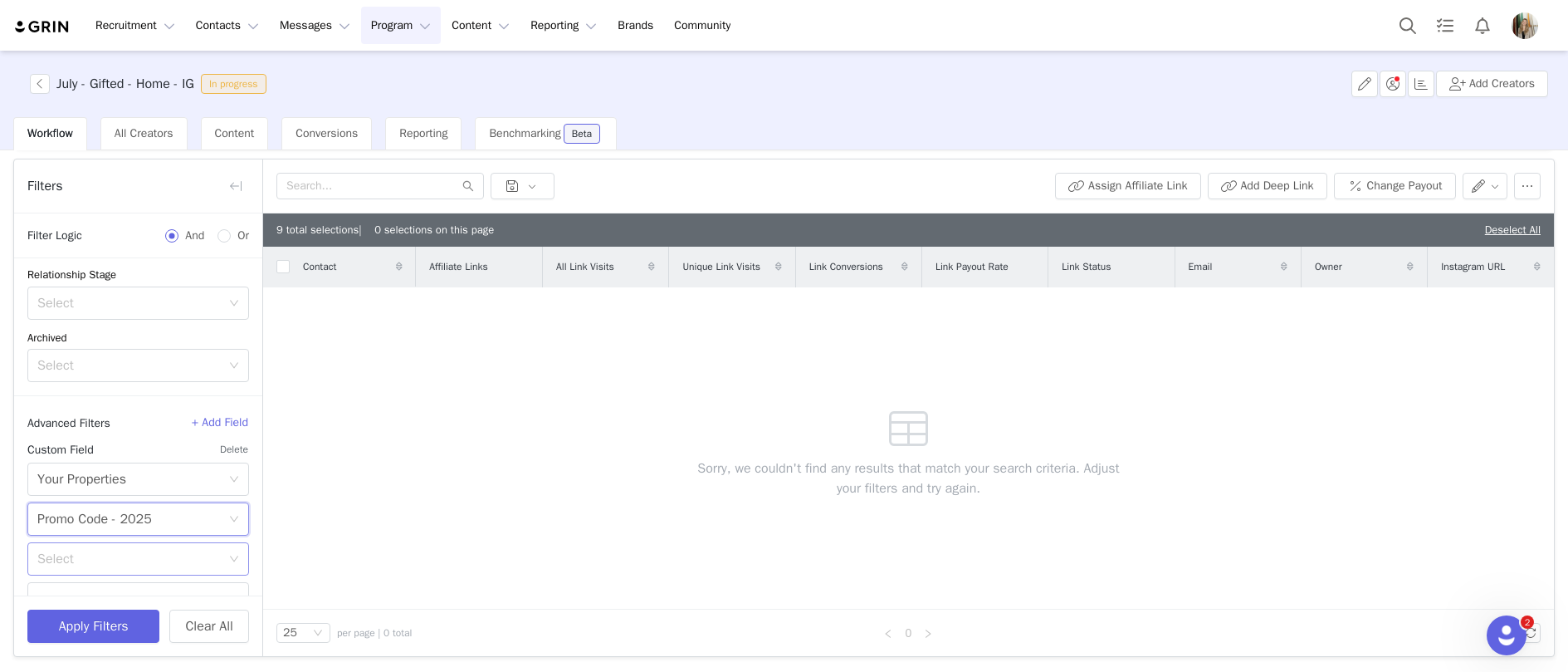 click on "Select" at bounding box center [129, 559] 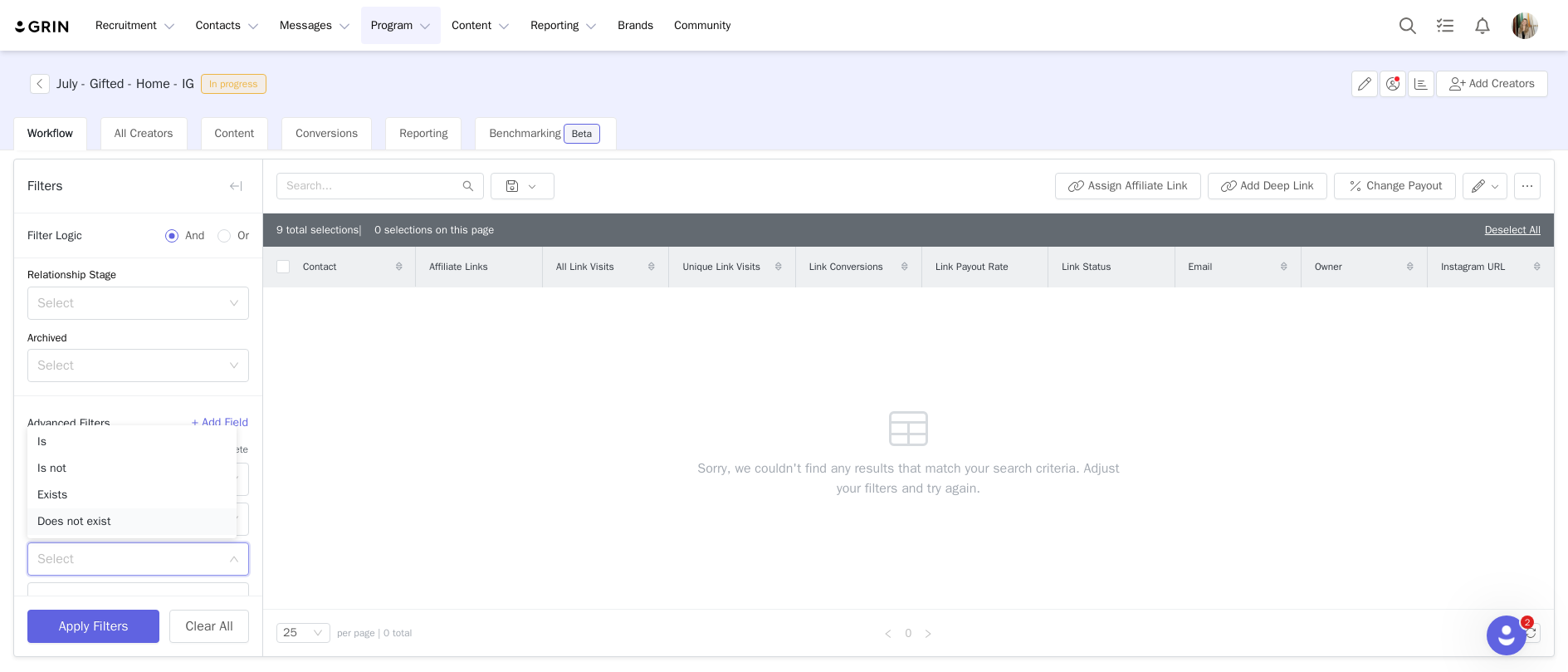 click on "Does not exist" at bounding box center (132, 522) 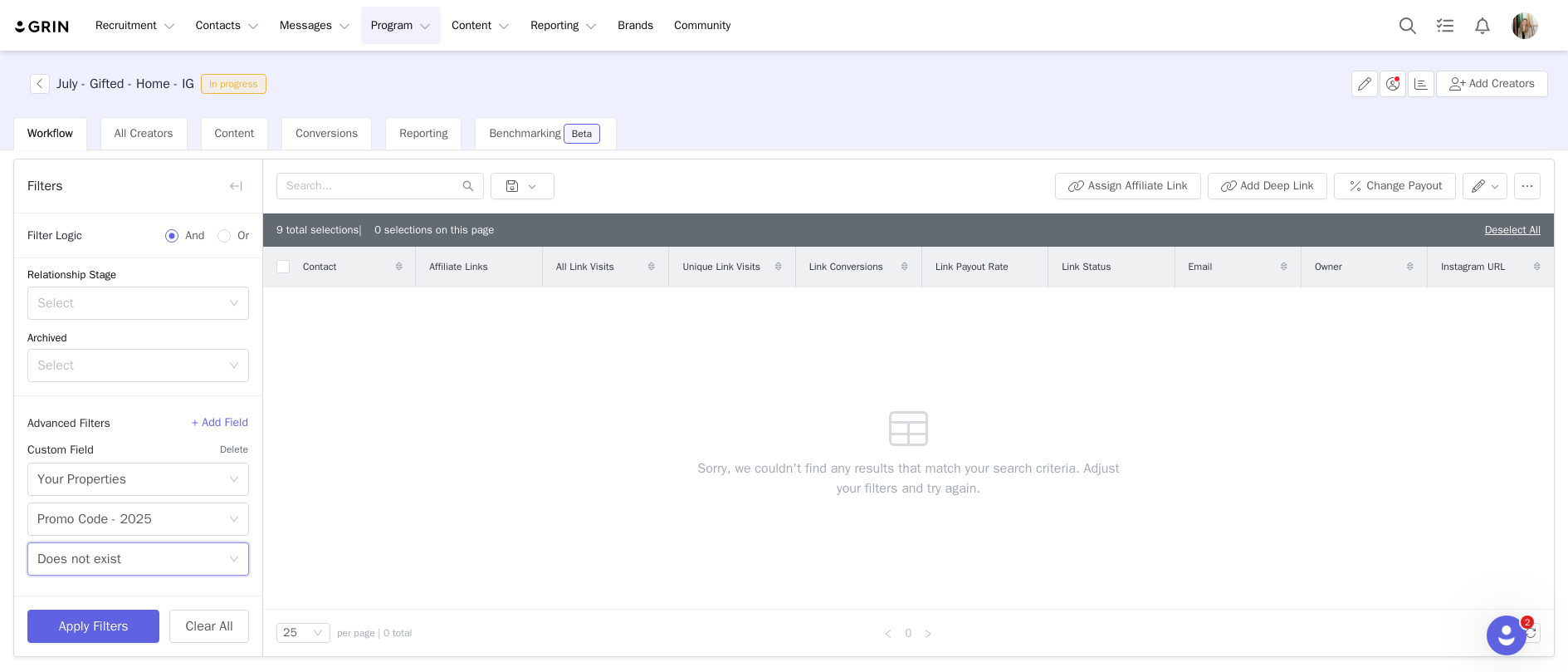 click on "Apply Filters Clear All" at bounding box center [138, 625] 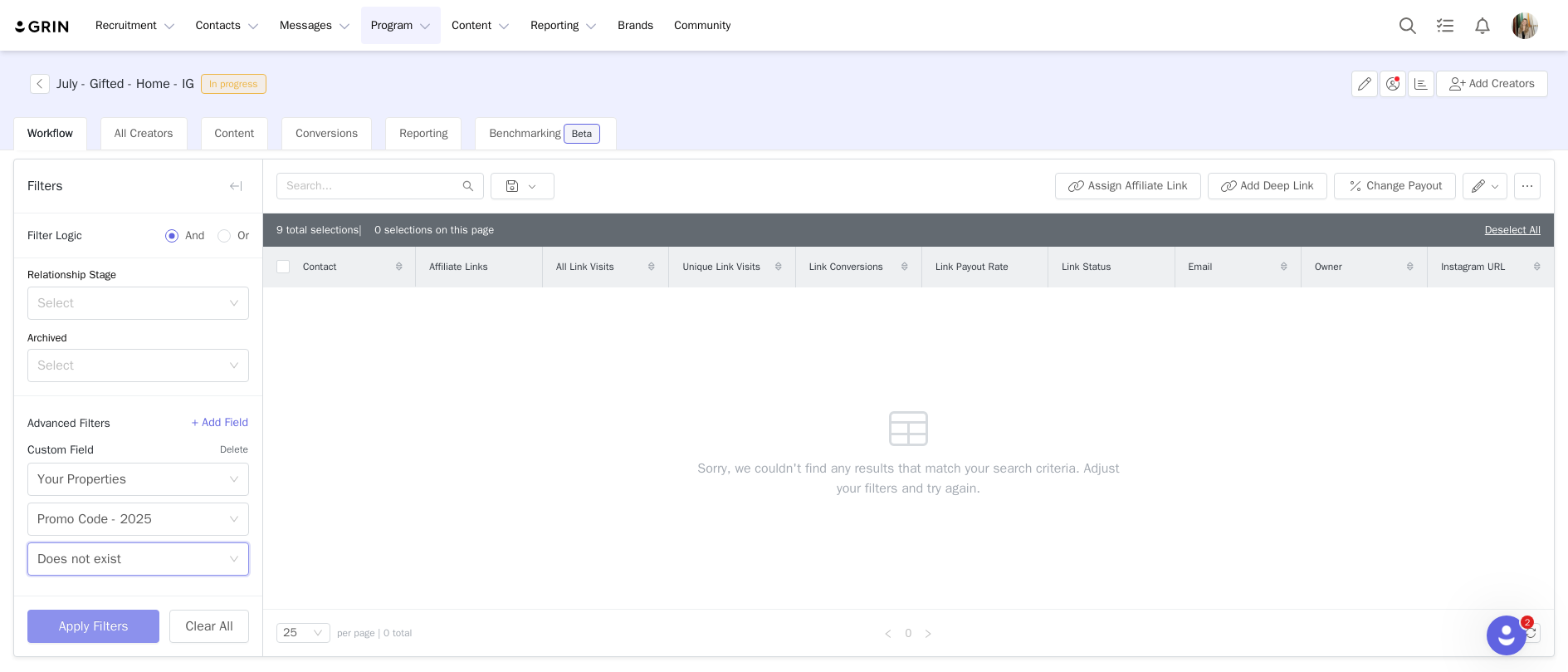 click on "Apply Filters" at bounding box center [93, 626] 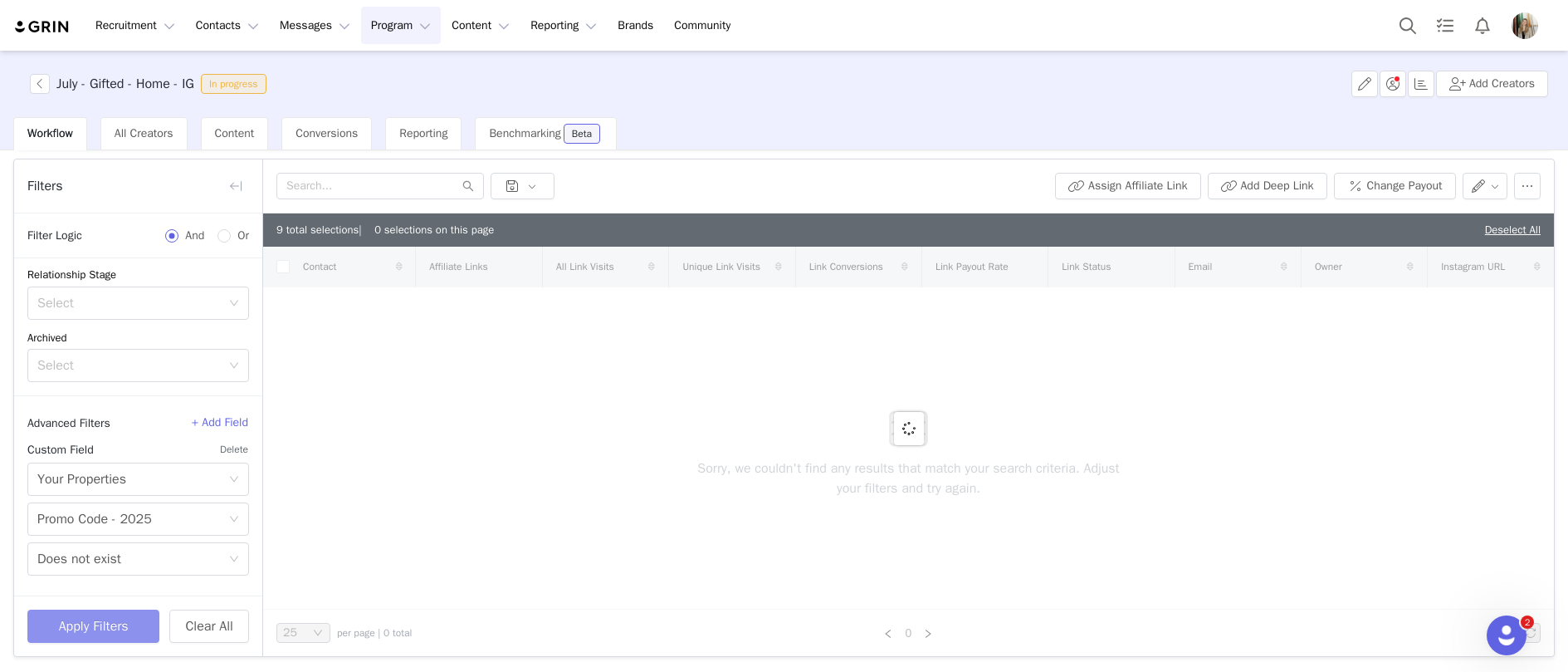 checkbox on "true" 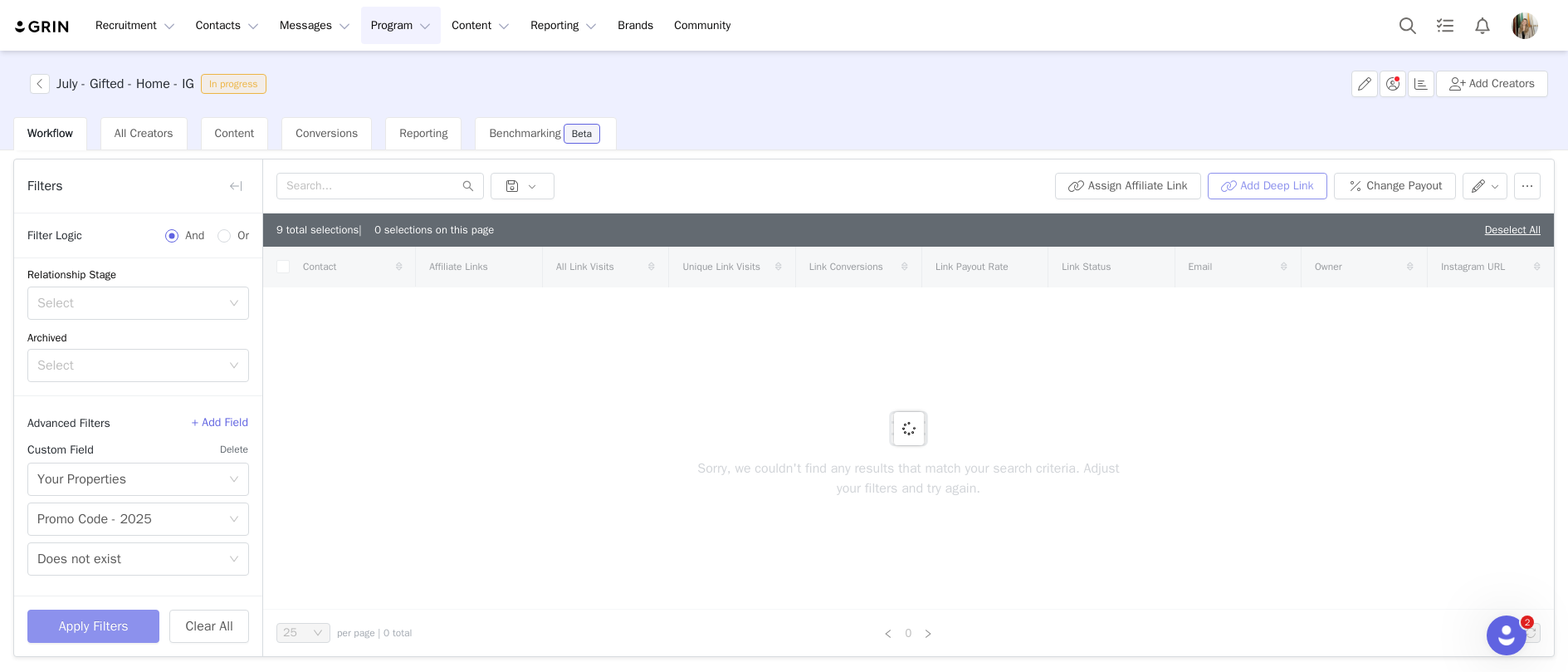 scroll, scrollTop: 228, scrollLeft: 0, axis: vertical 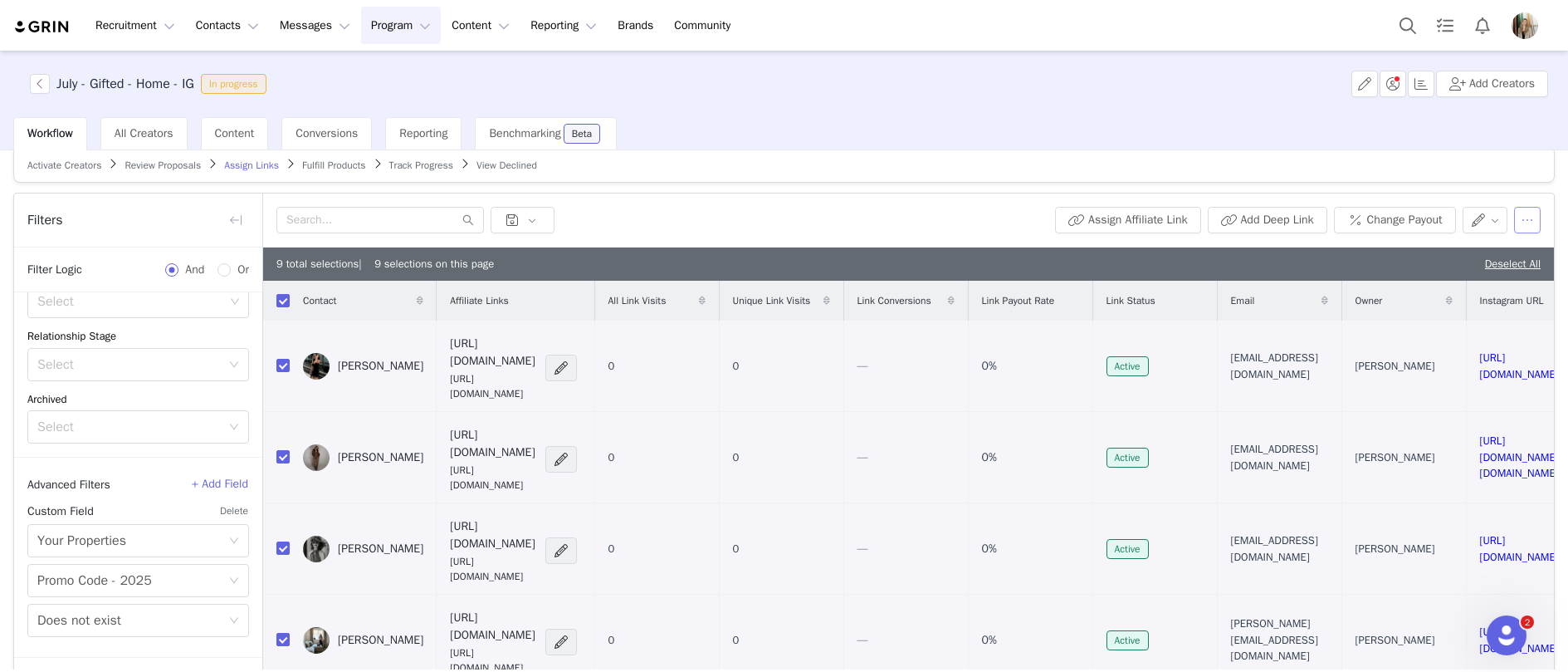 click at bounding box center [1527, 220] 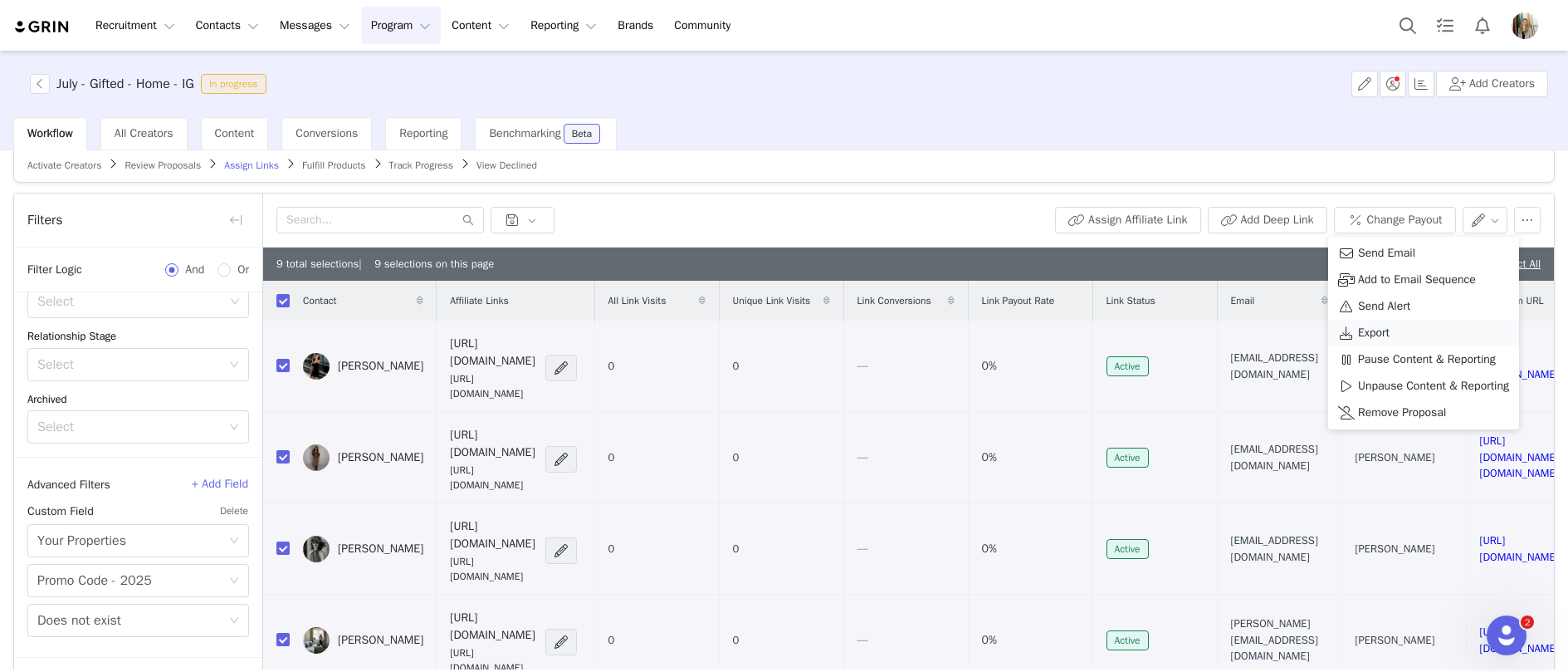 click on "Export" at bounding box center (1374, 333) 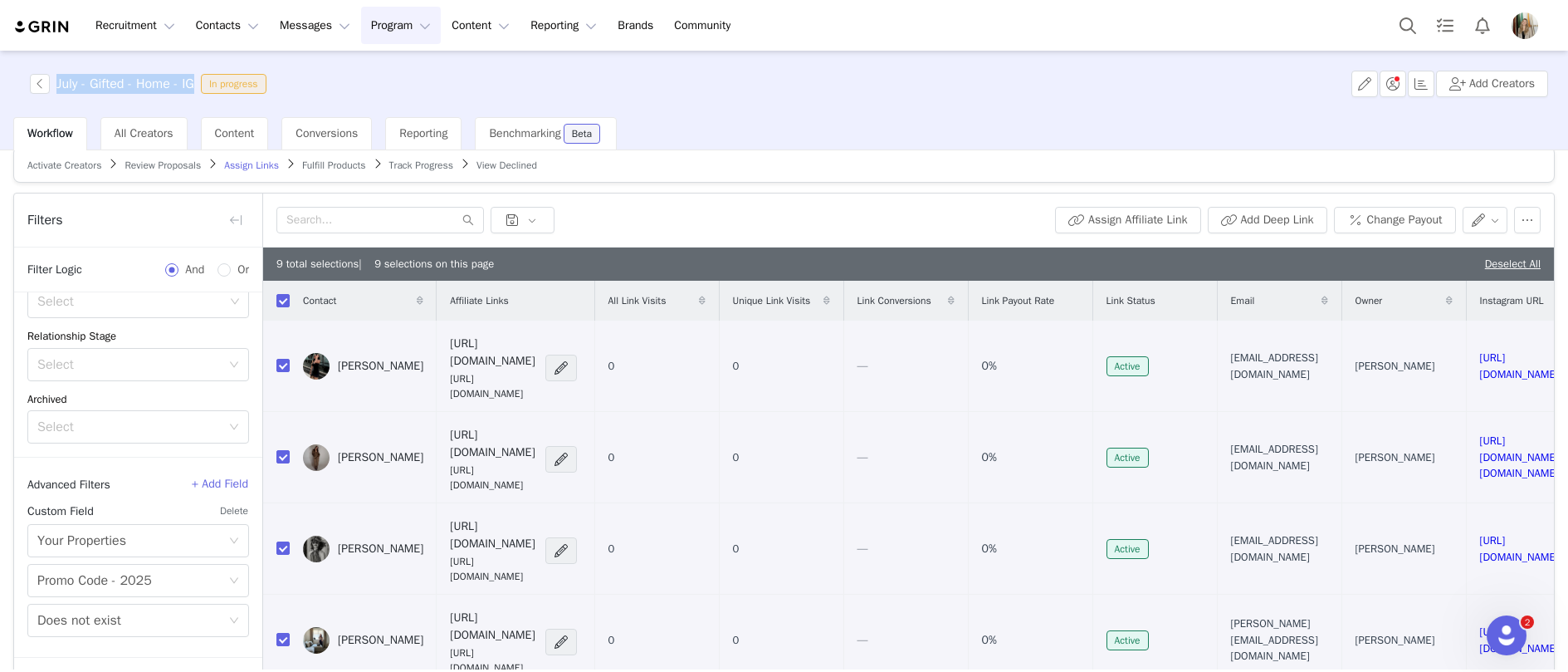 drag, startPoint x: 58, startPoint y: 85, endPoint x: 203, endPoint y: 75, distance: 145.3444 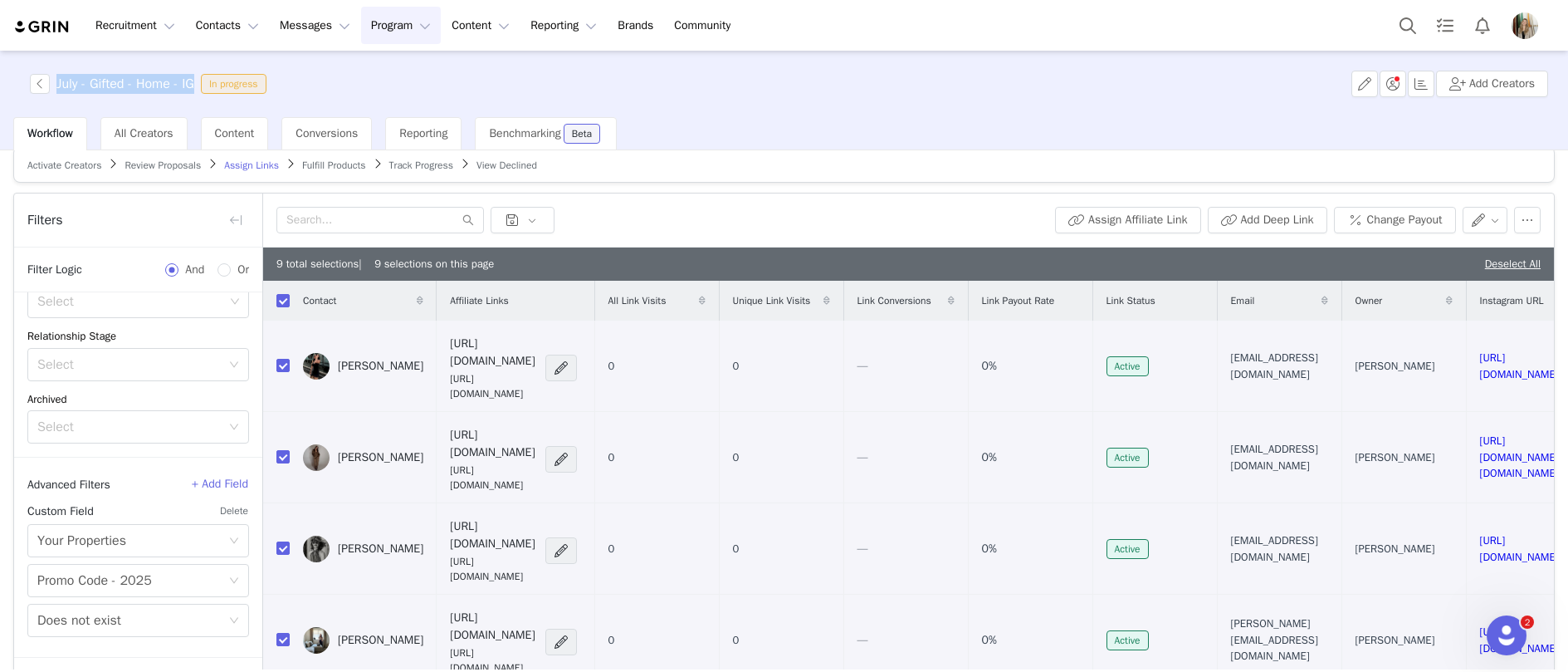 copy on "July - Gifted - Home - IG" 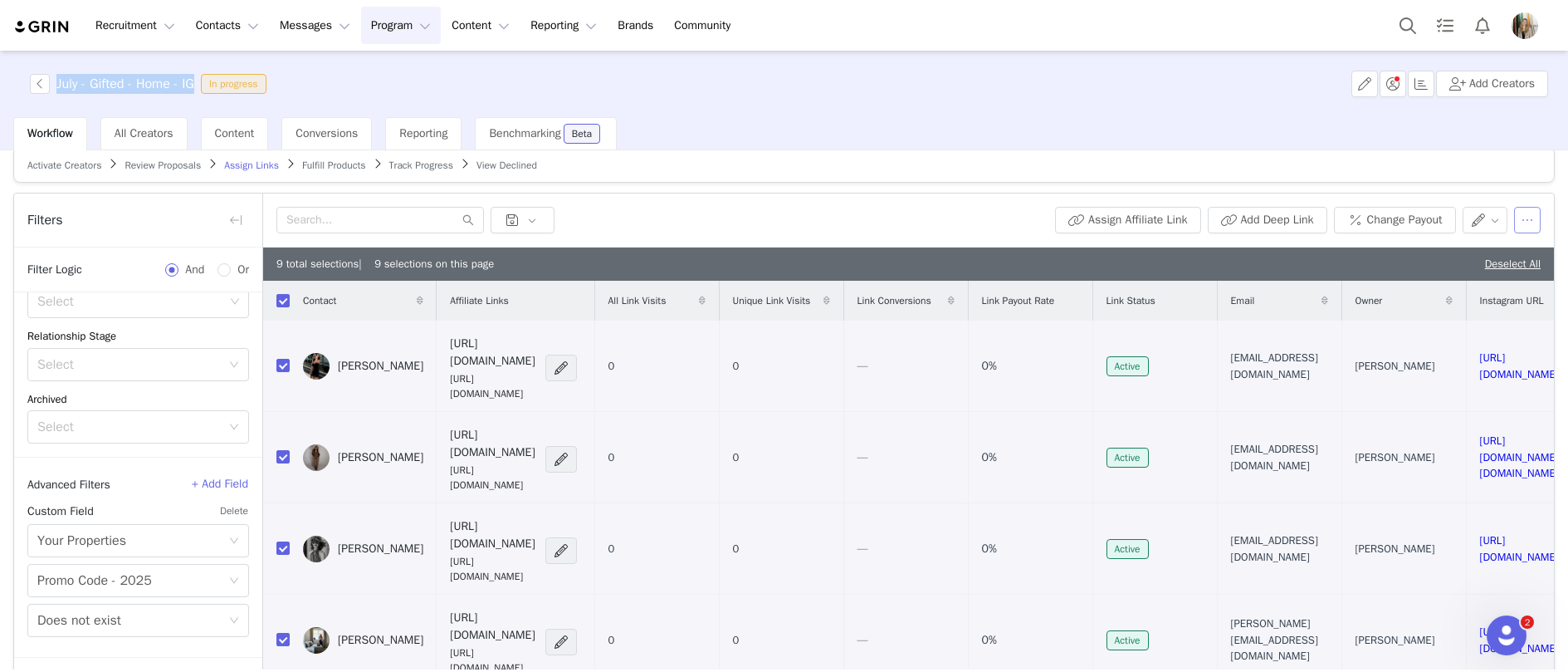 click at bounding box center (1527, 220) 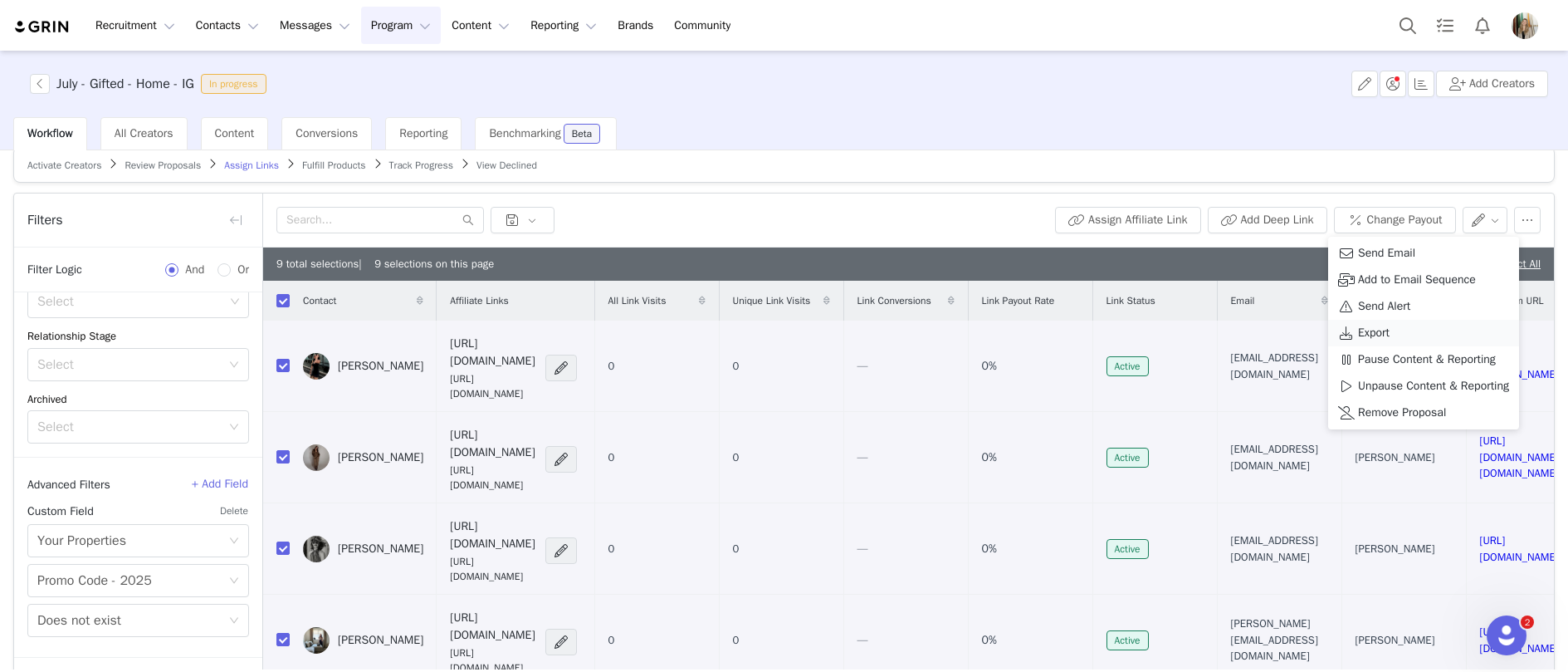 click on "Export" at bounding box center [1424, 333] 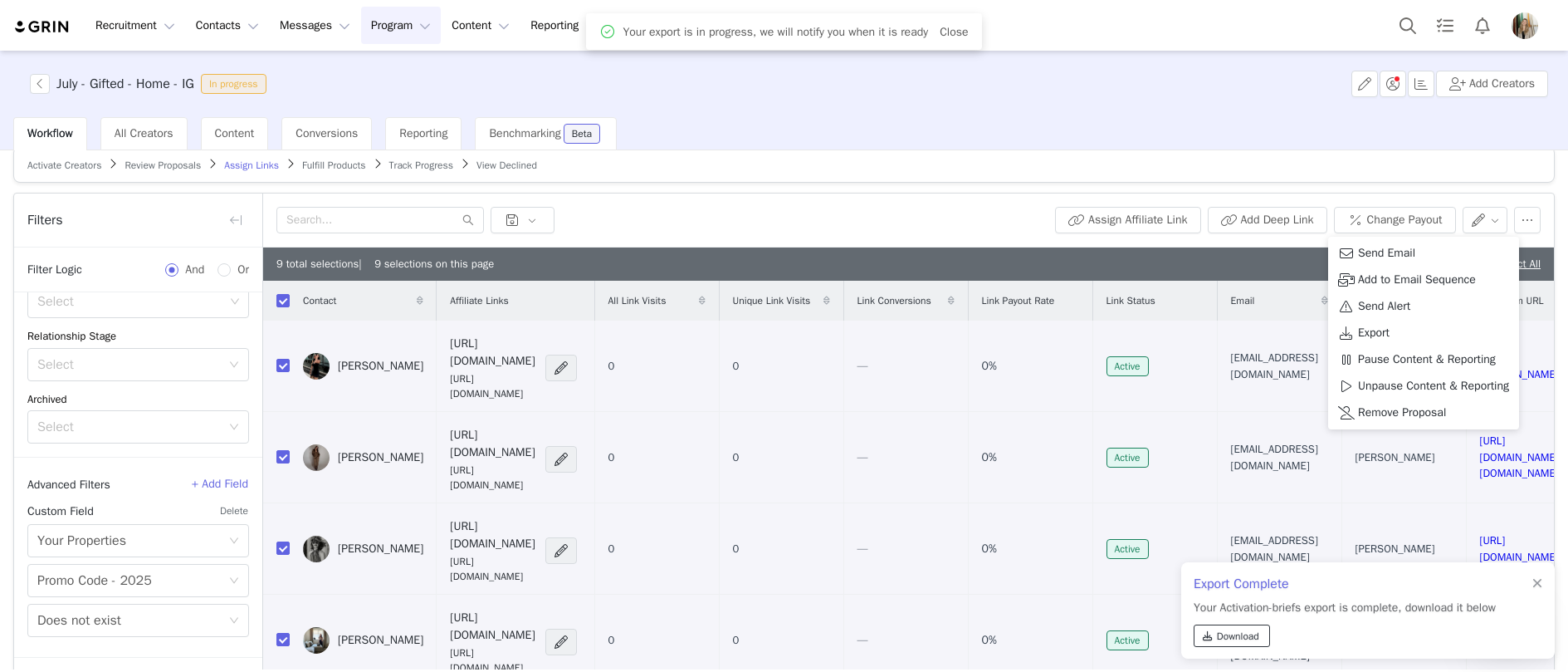 click on "Download" at bounding box center (1238, 636) 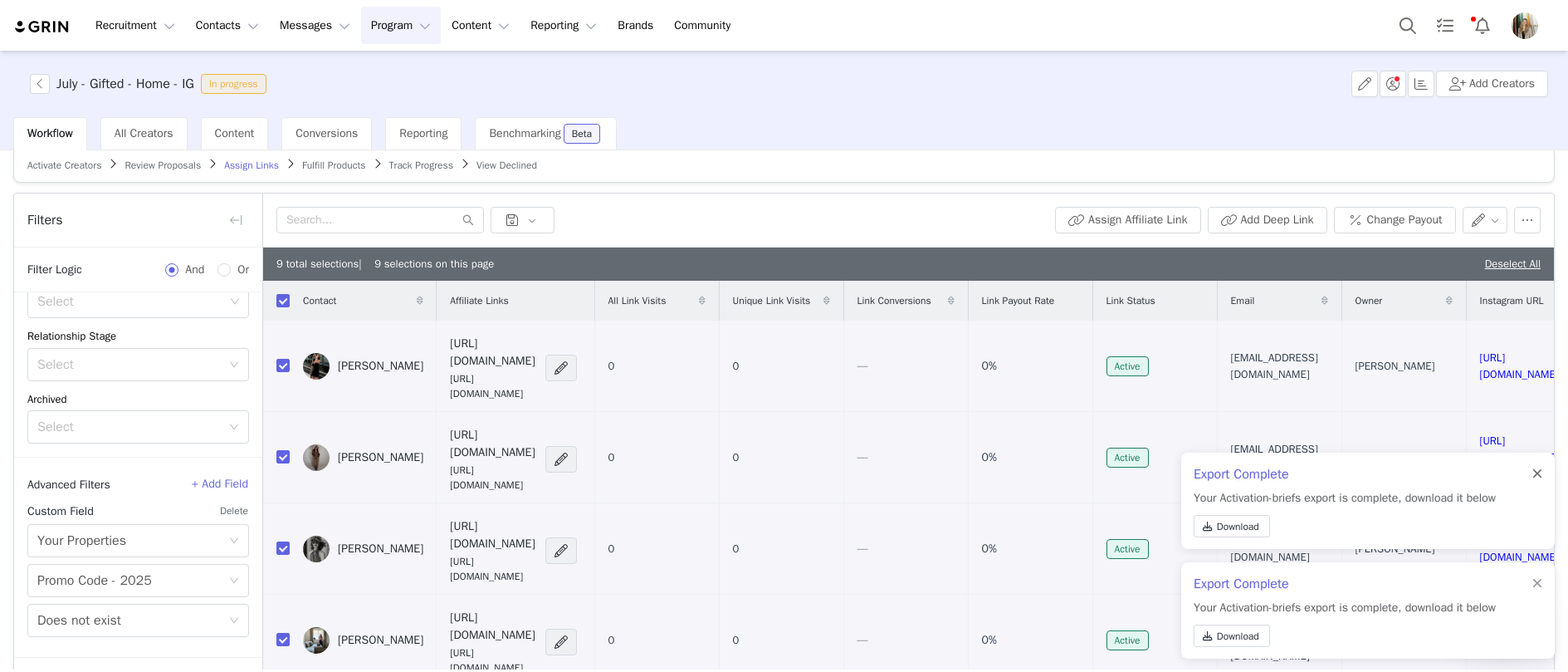 click at bounding box center [1537, 474] 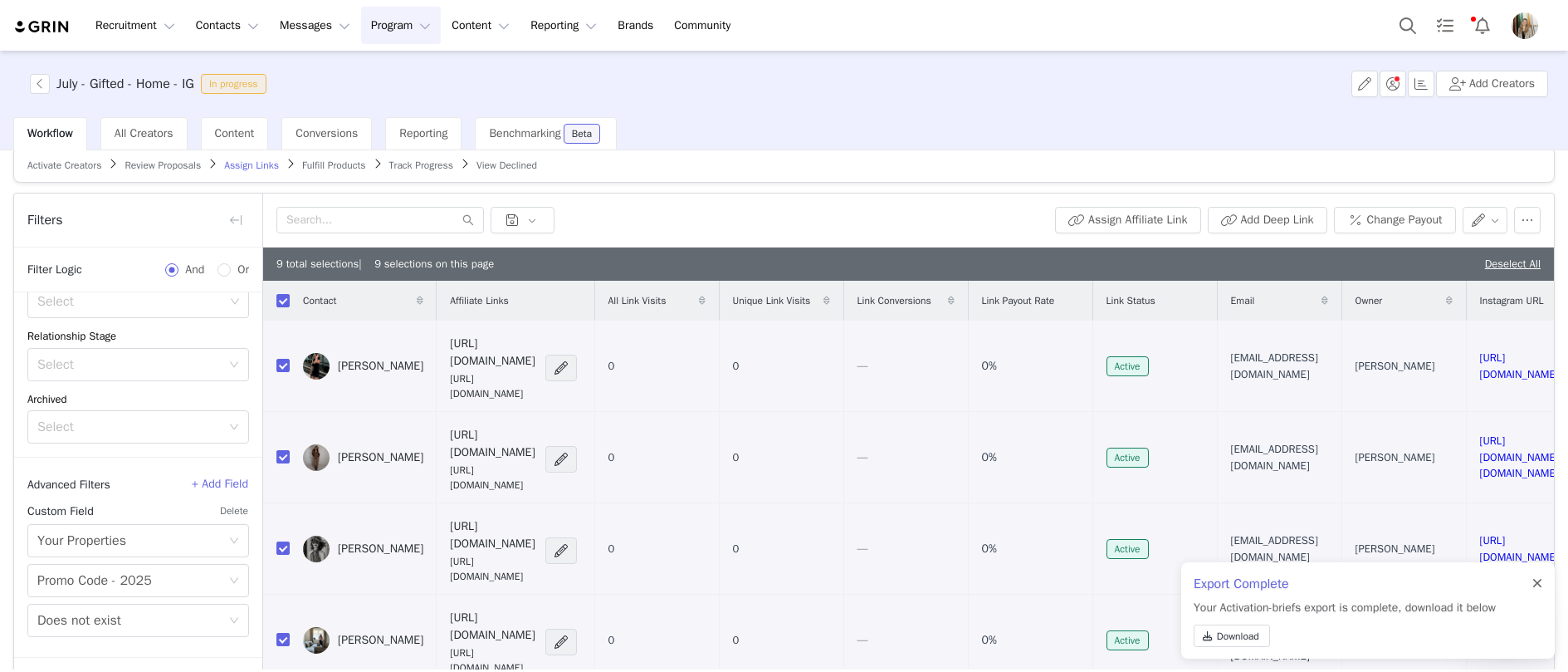 click at bounding box center (1537, 584) 